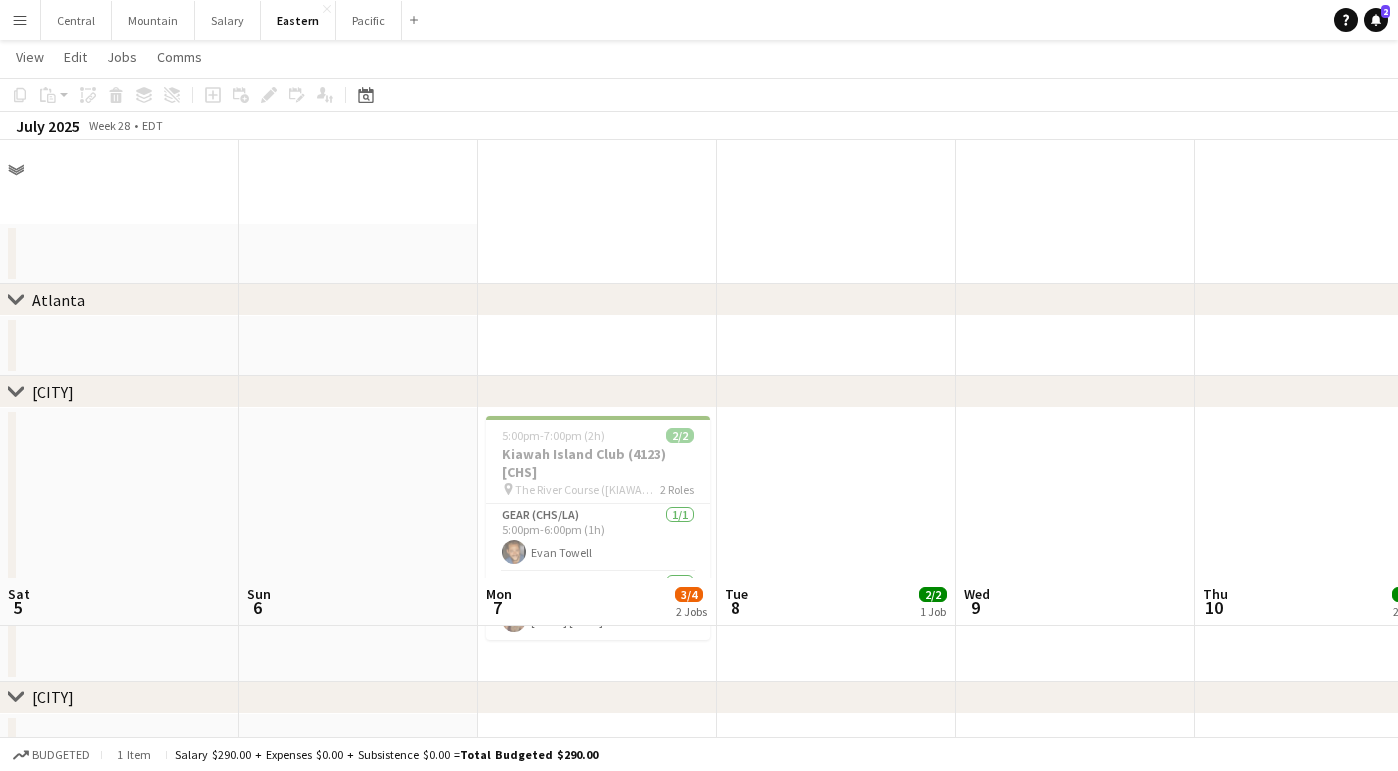 scroll, scrollTop: 438, scrollLeft: 0, axis: vertical 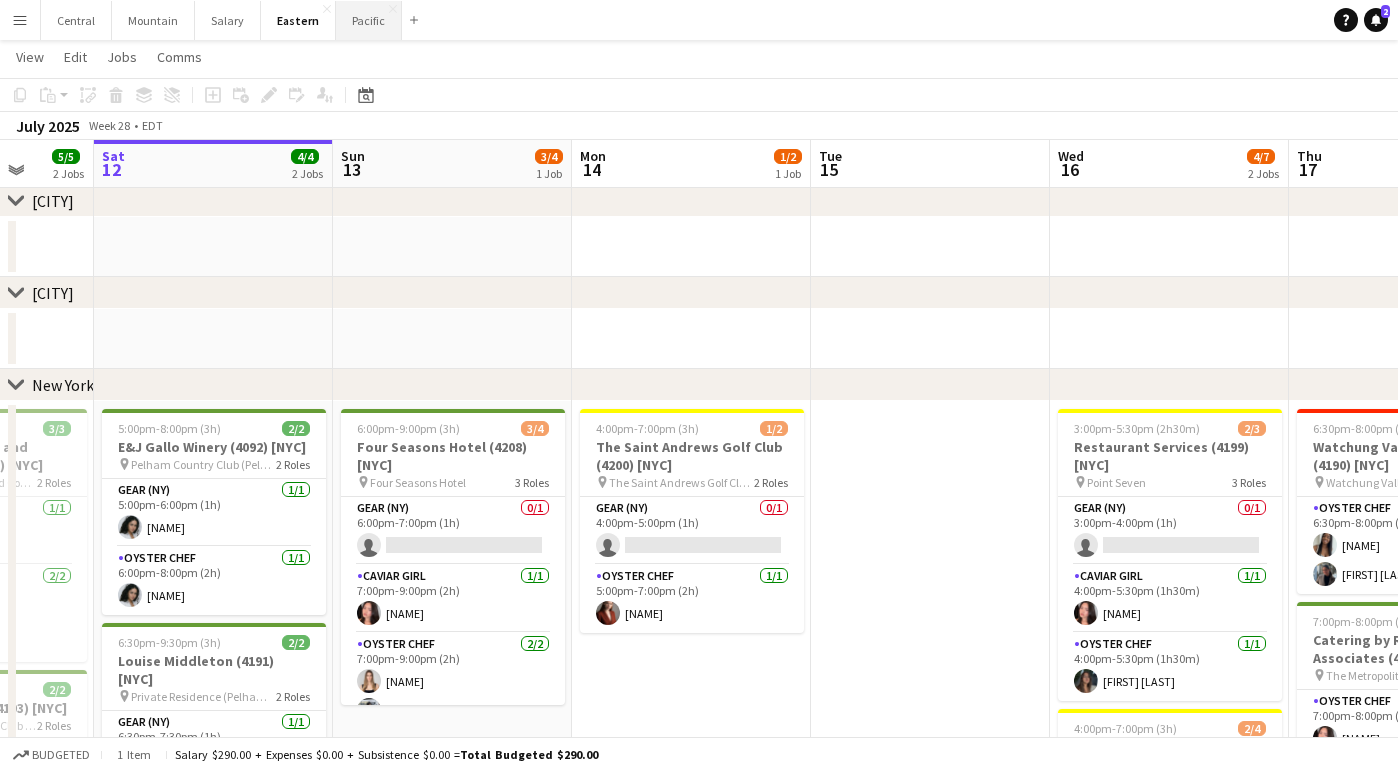click on "Pacific
Close" at bounding box center (369, 20) 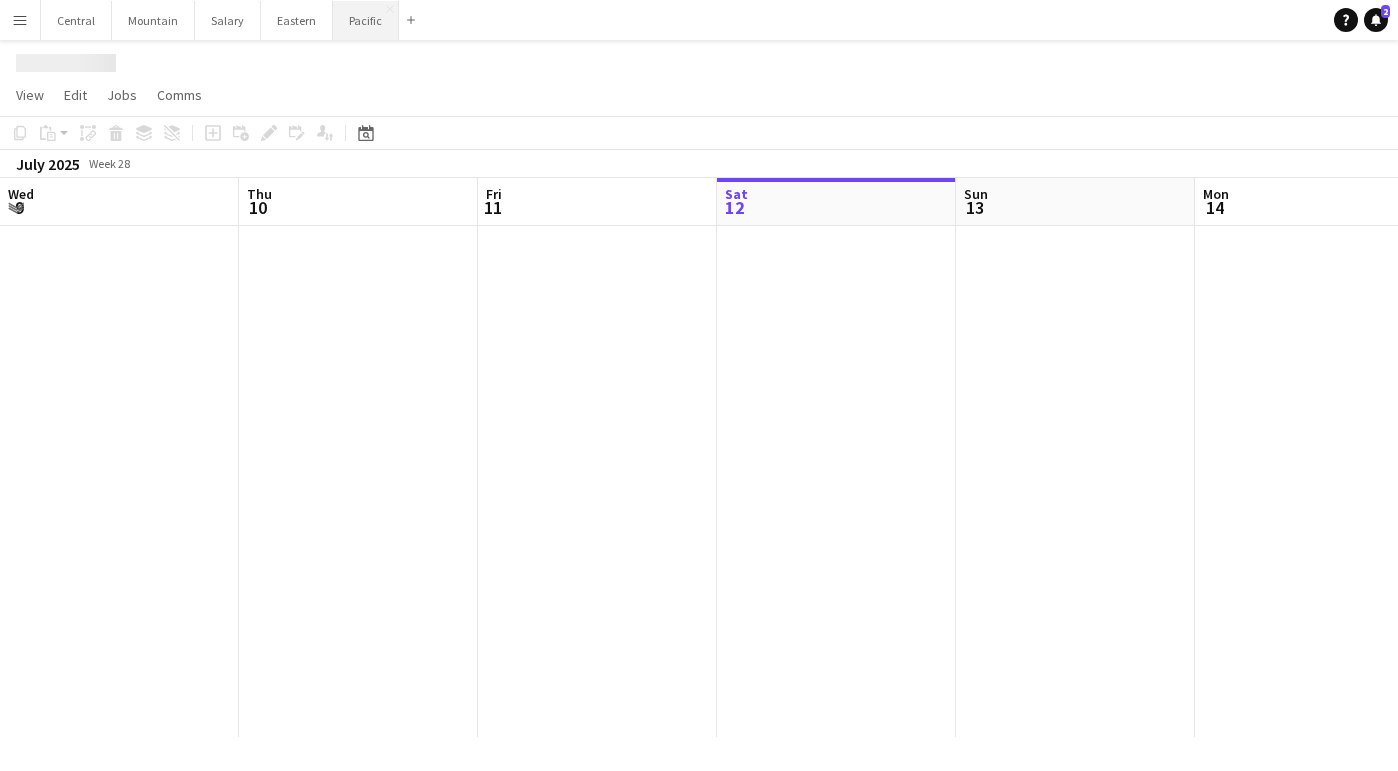 scroll, scrollTop: 0, scrollLeft: 0, axis: both 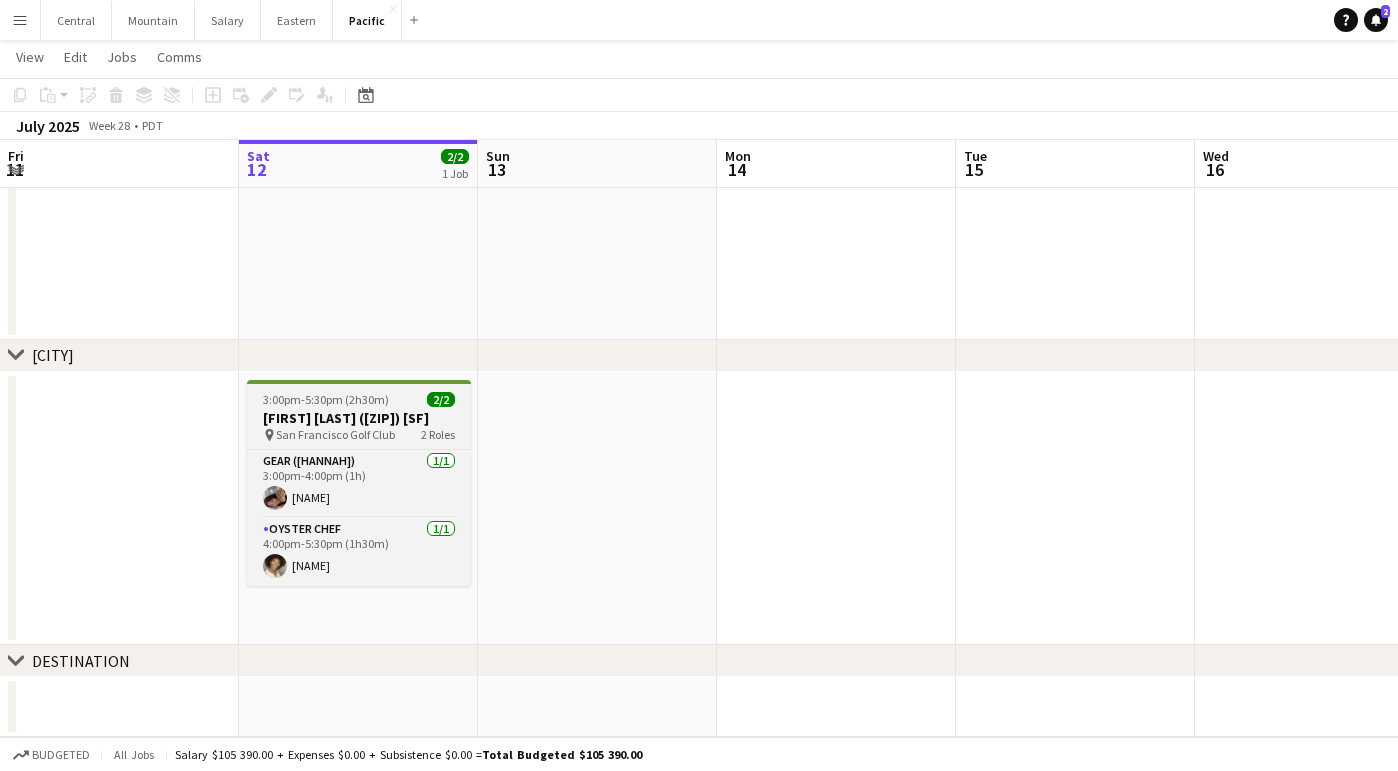 click on "San Francisco Golf Club" at bounding box center [335, 434] 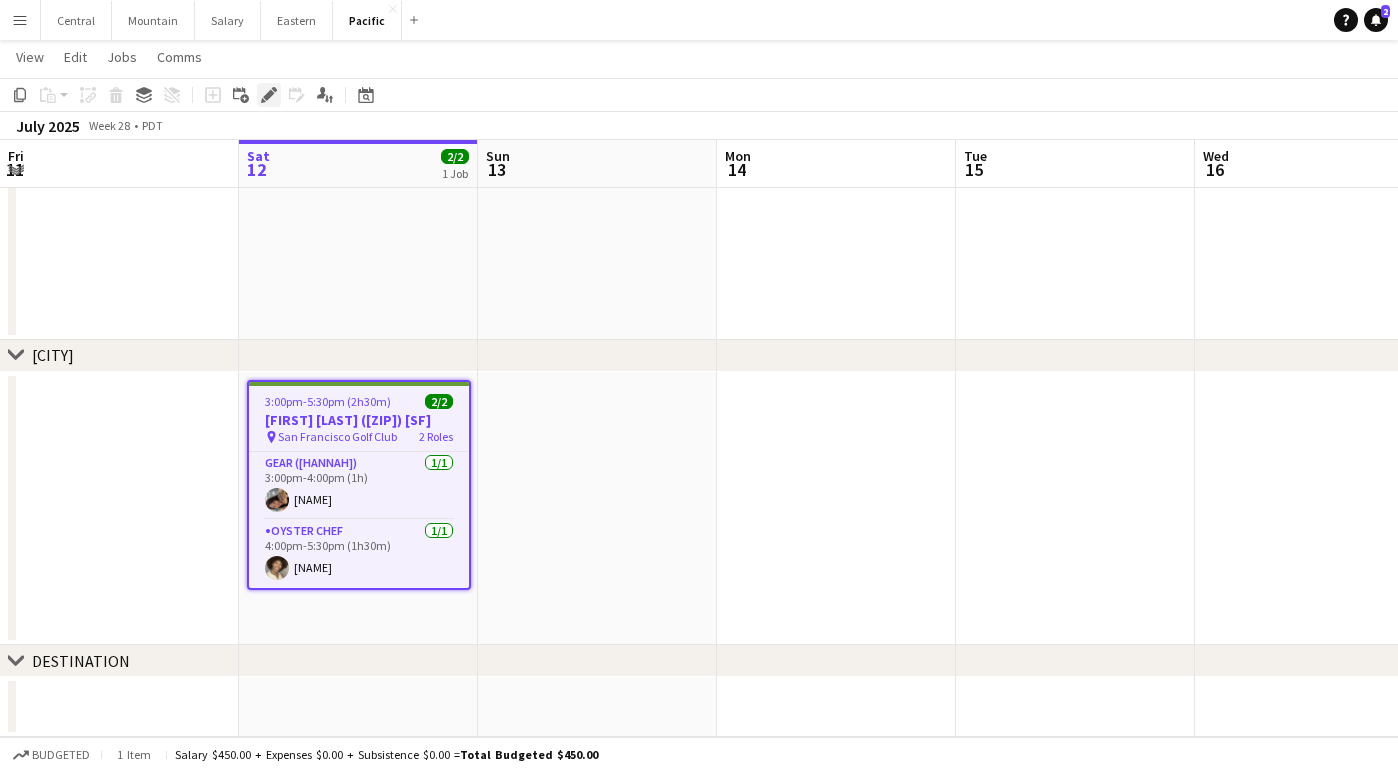 click on "Edit" 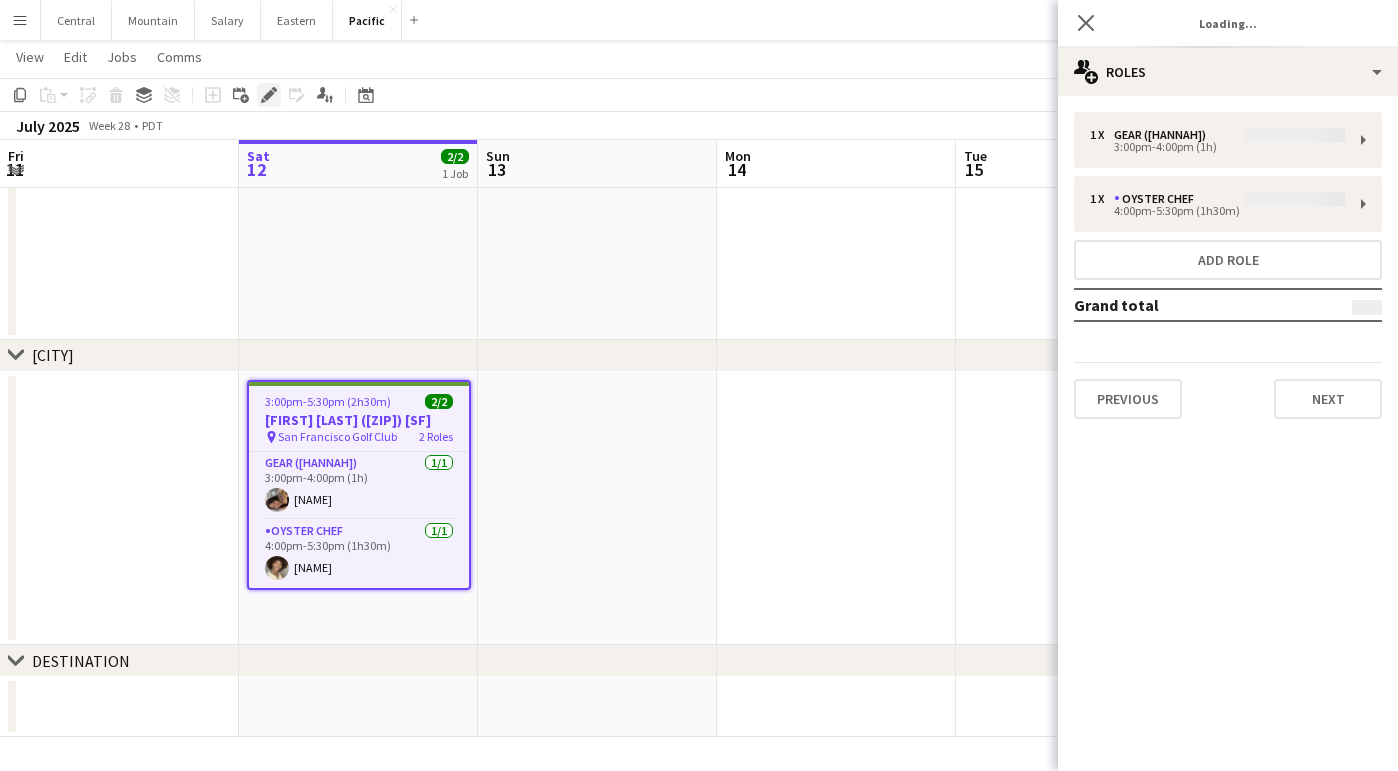 type on "**********" 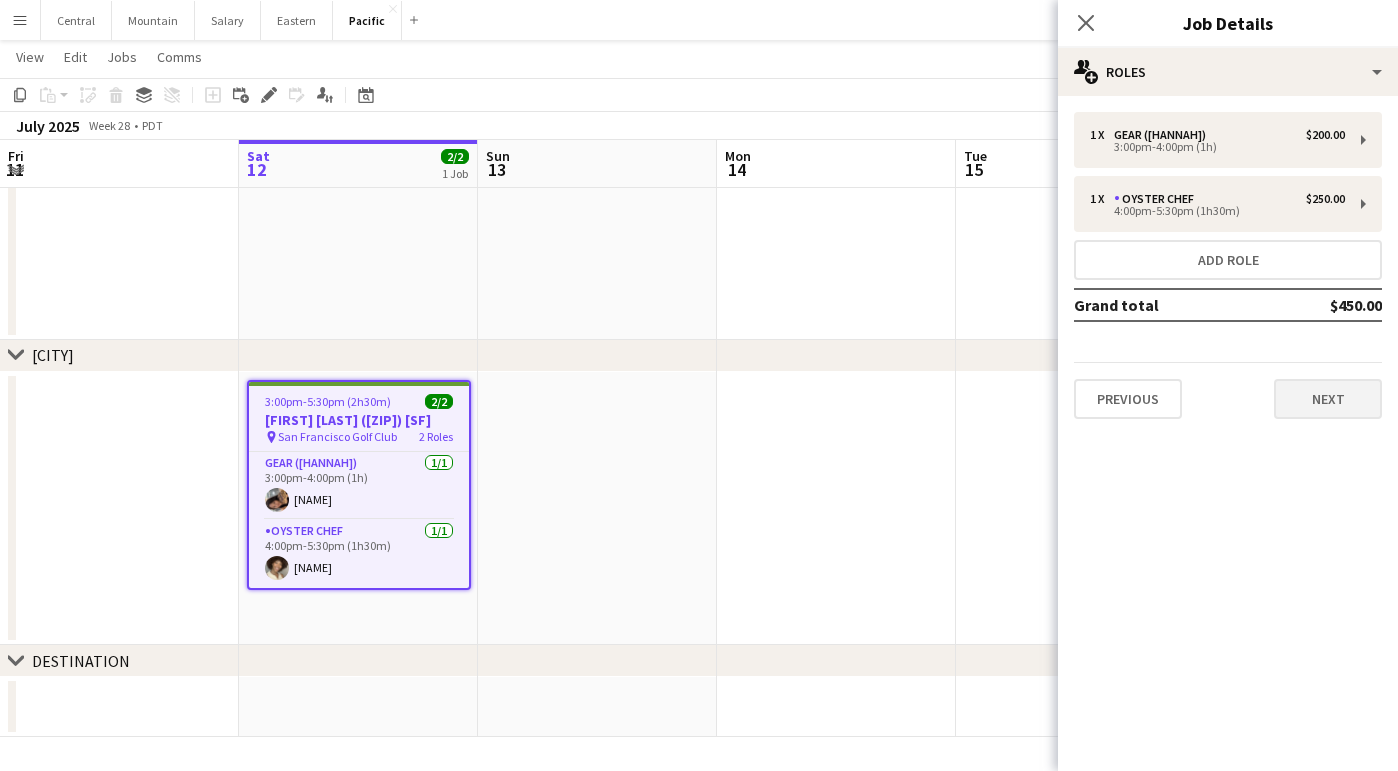 click on "Next" at bounding box center [1328, 399] 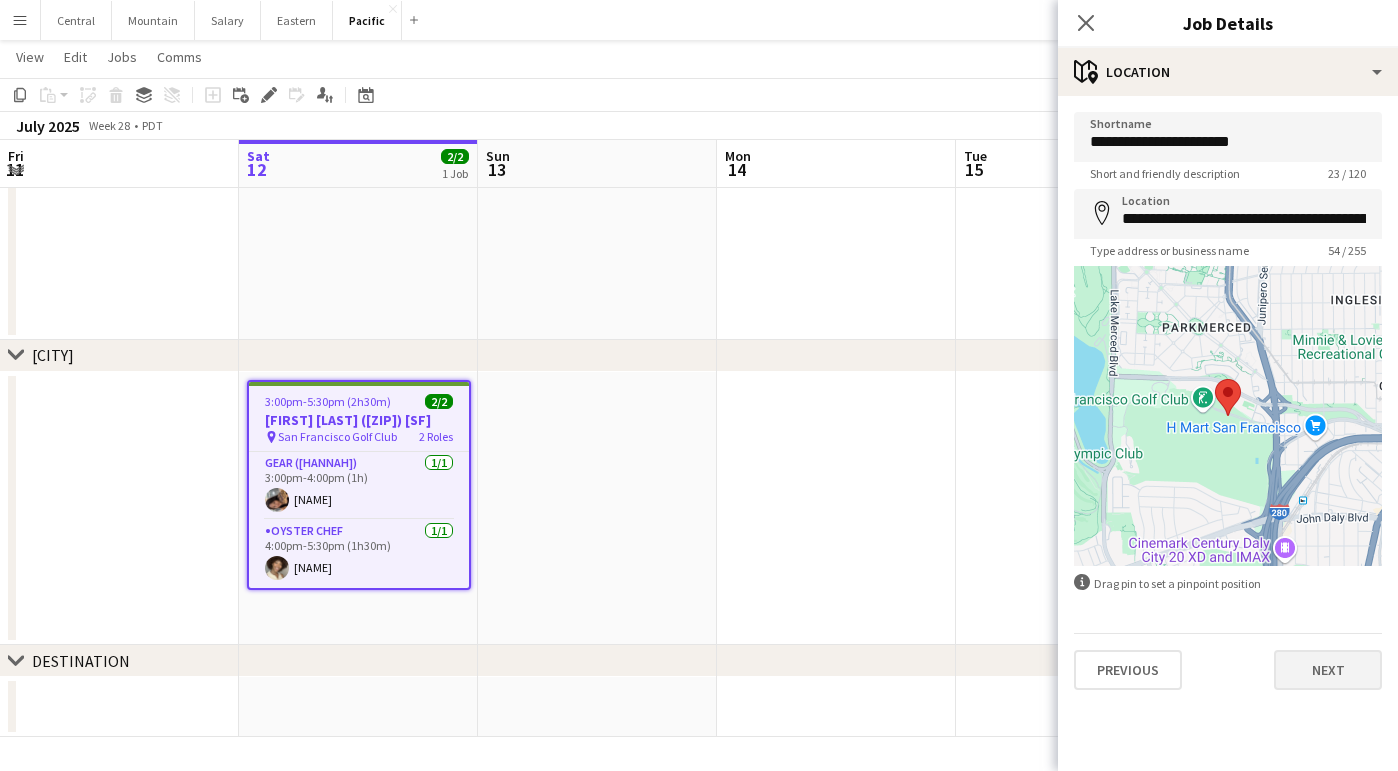 click on "Next" at bounding box center (1328, 670) 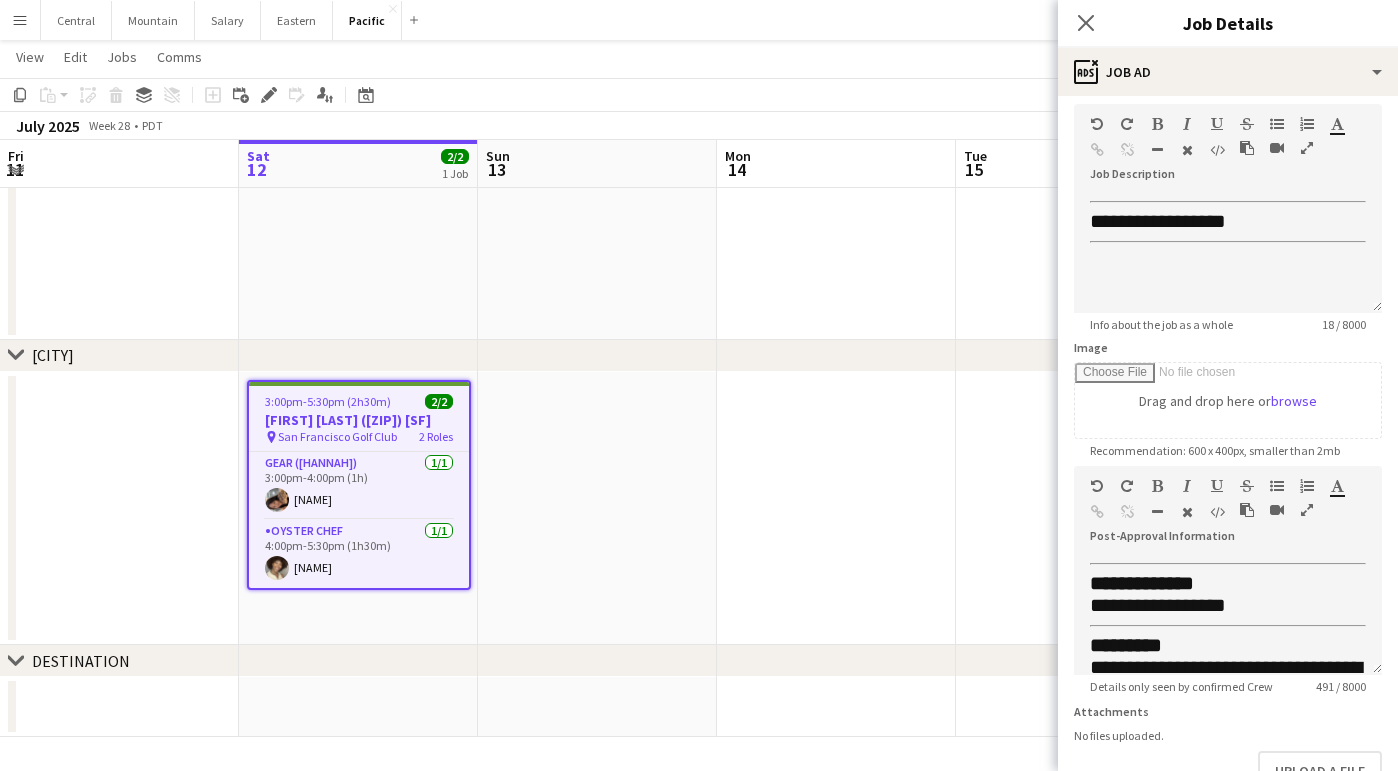 scroll, scrollTop: 87, scrollLeft: 0, axis: vertical 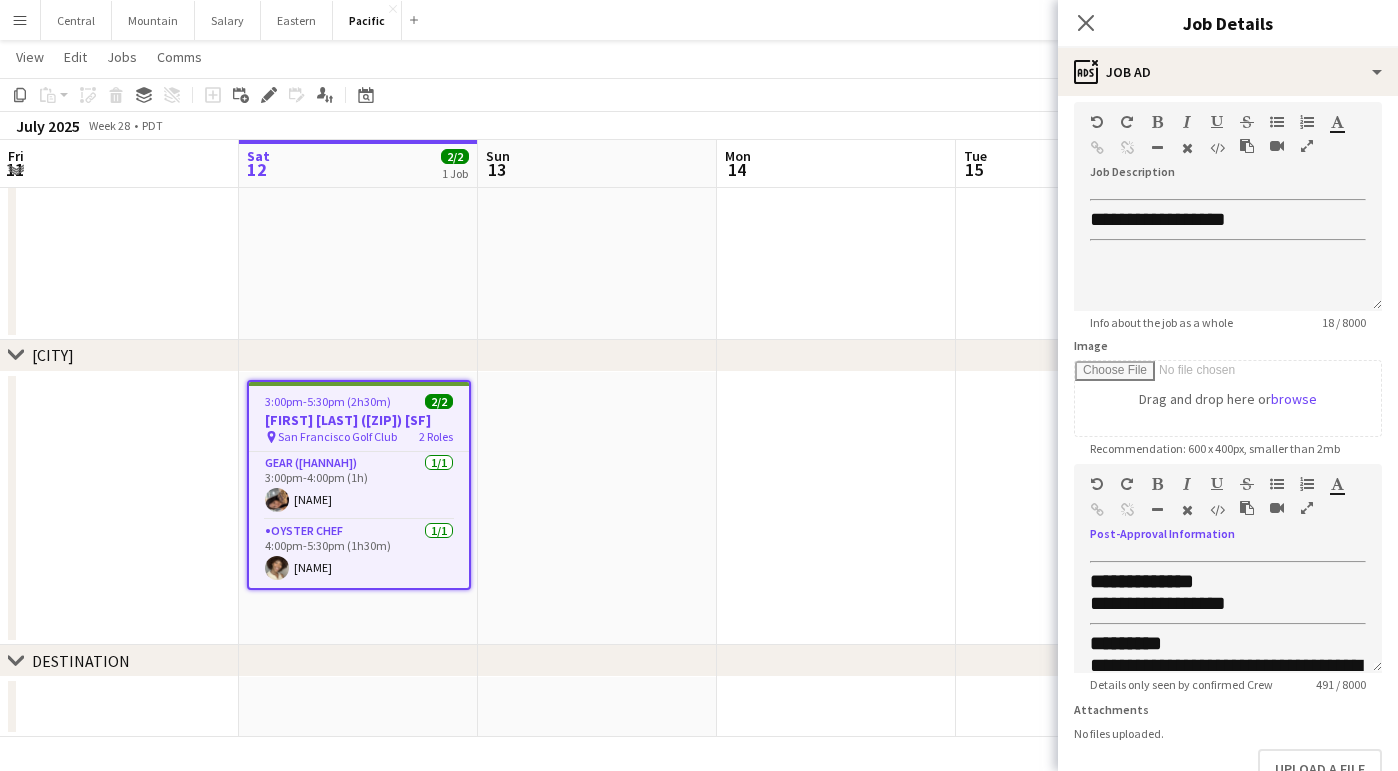 click at bounding box center (1307, 508) 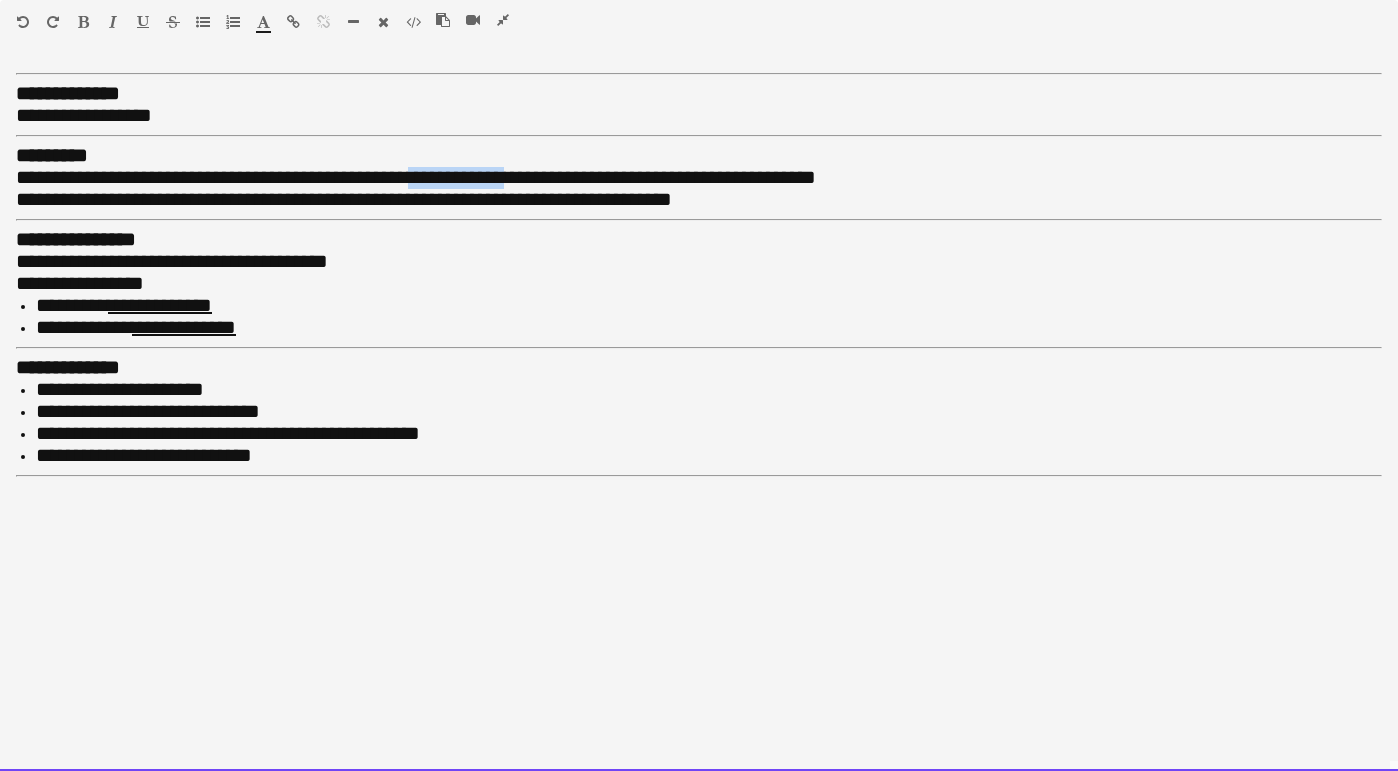drag, startPoint x: 510, startPoint y: 178, endPoint x: 412, endPoint y: 168, distance: 98.50888 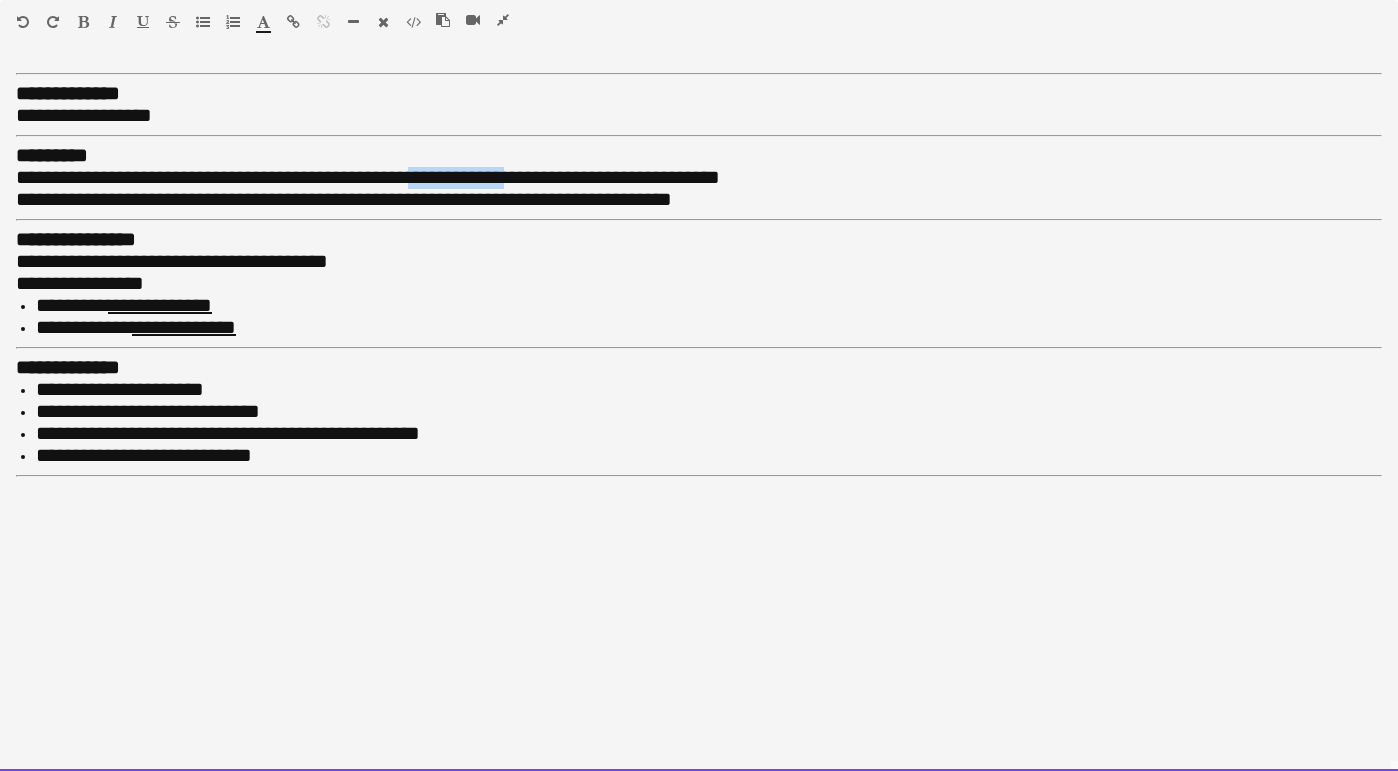 type 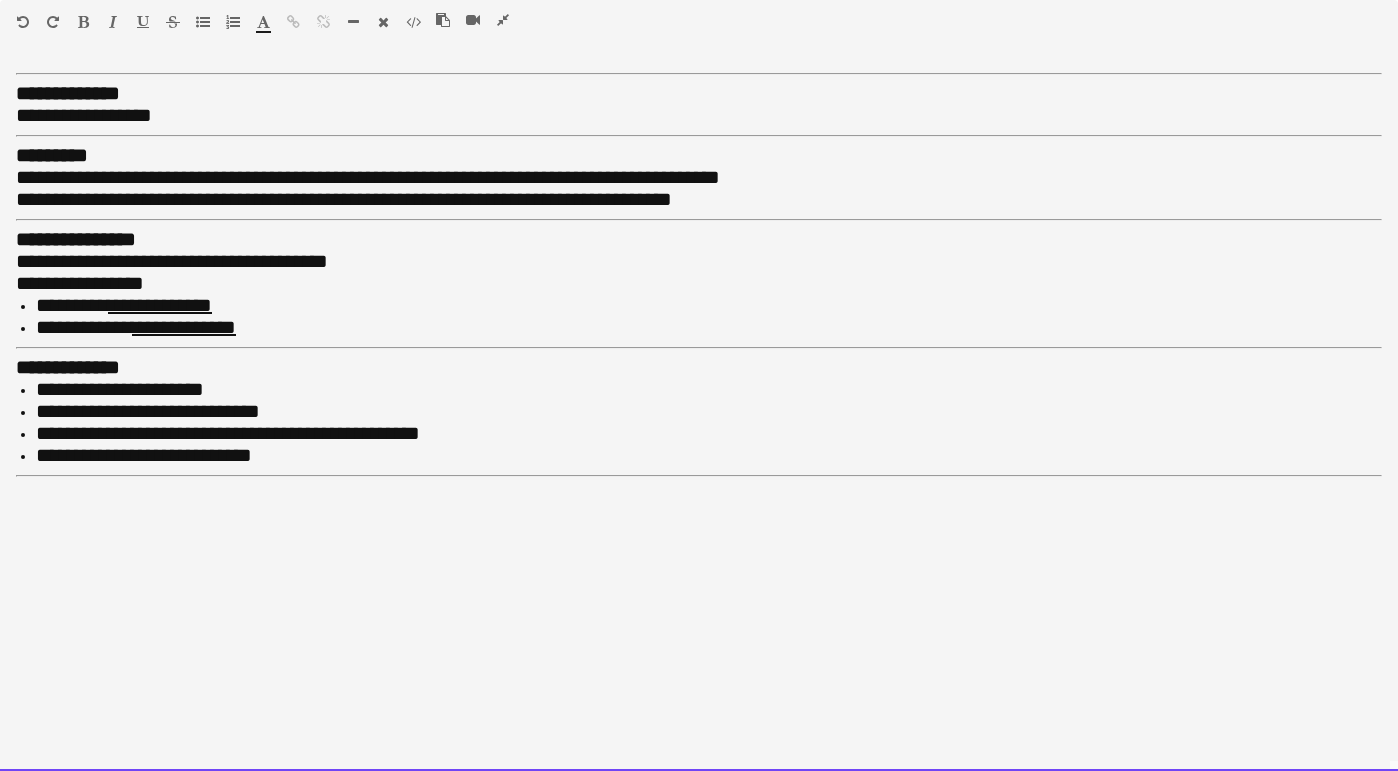 drag, startPoint x: 786, startPoint y: 168, endPoint x: 784, endPoint y: 143, distance: 25.079872 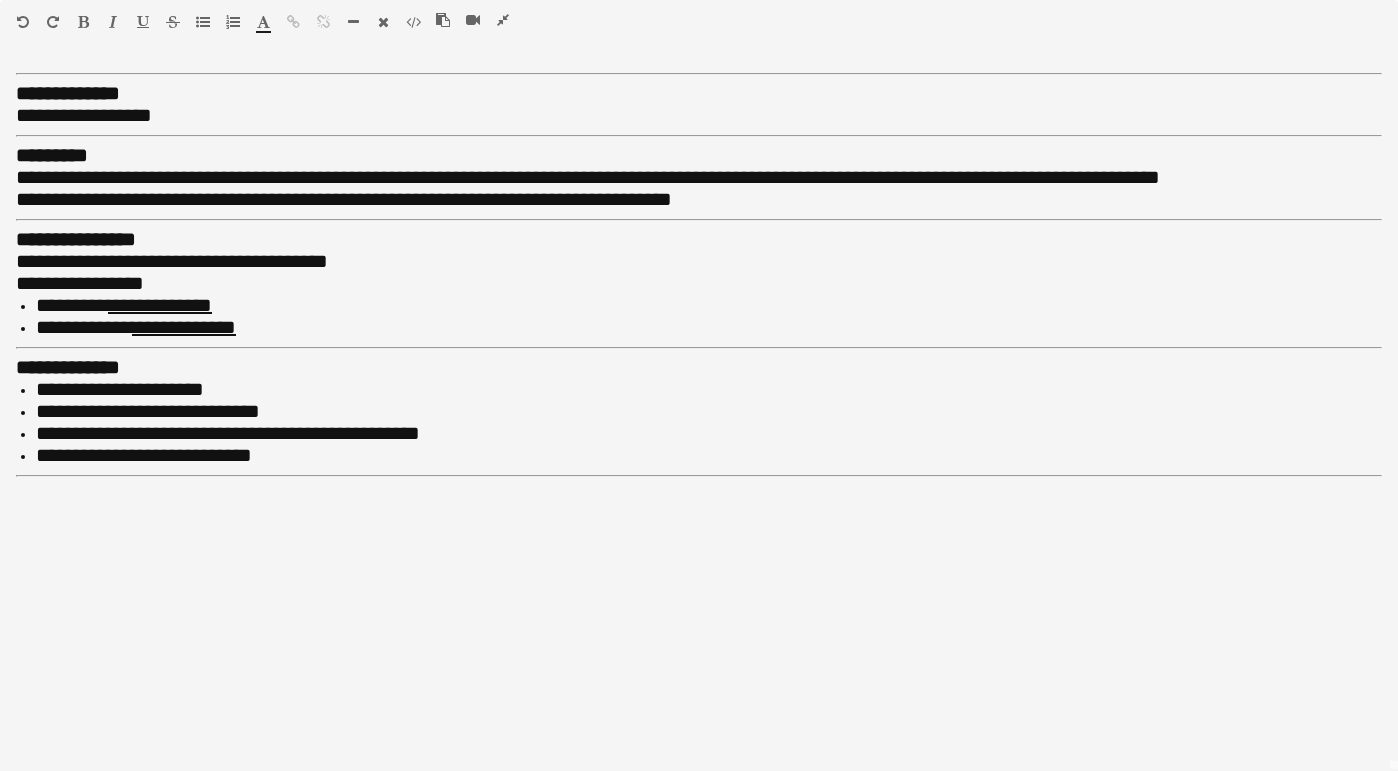 click at bounding box center (503, 20) 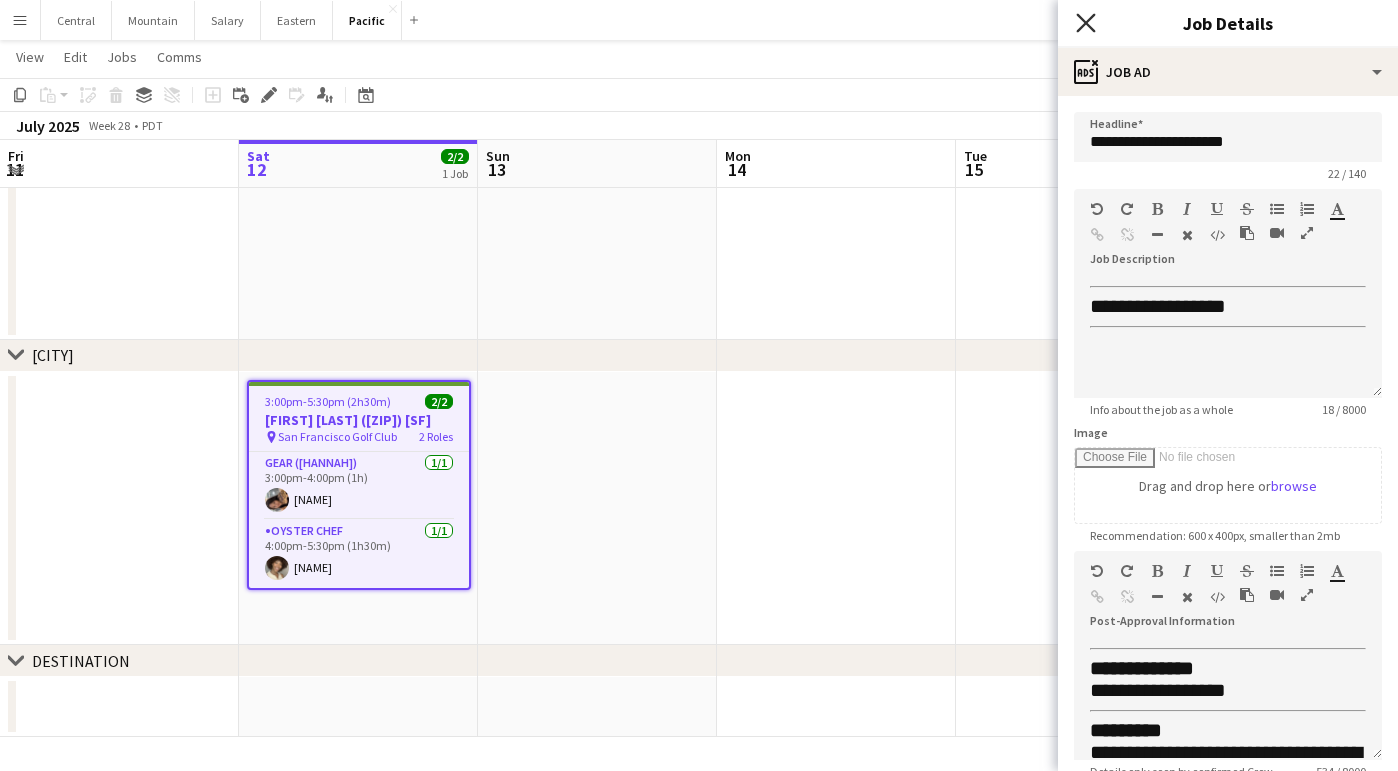 click on "Close pop-in" 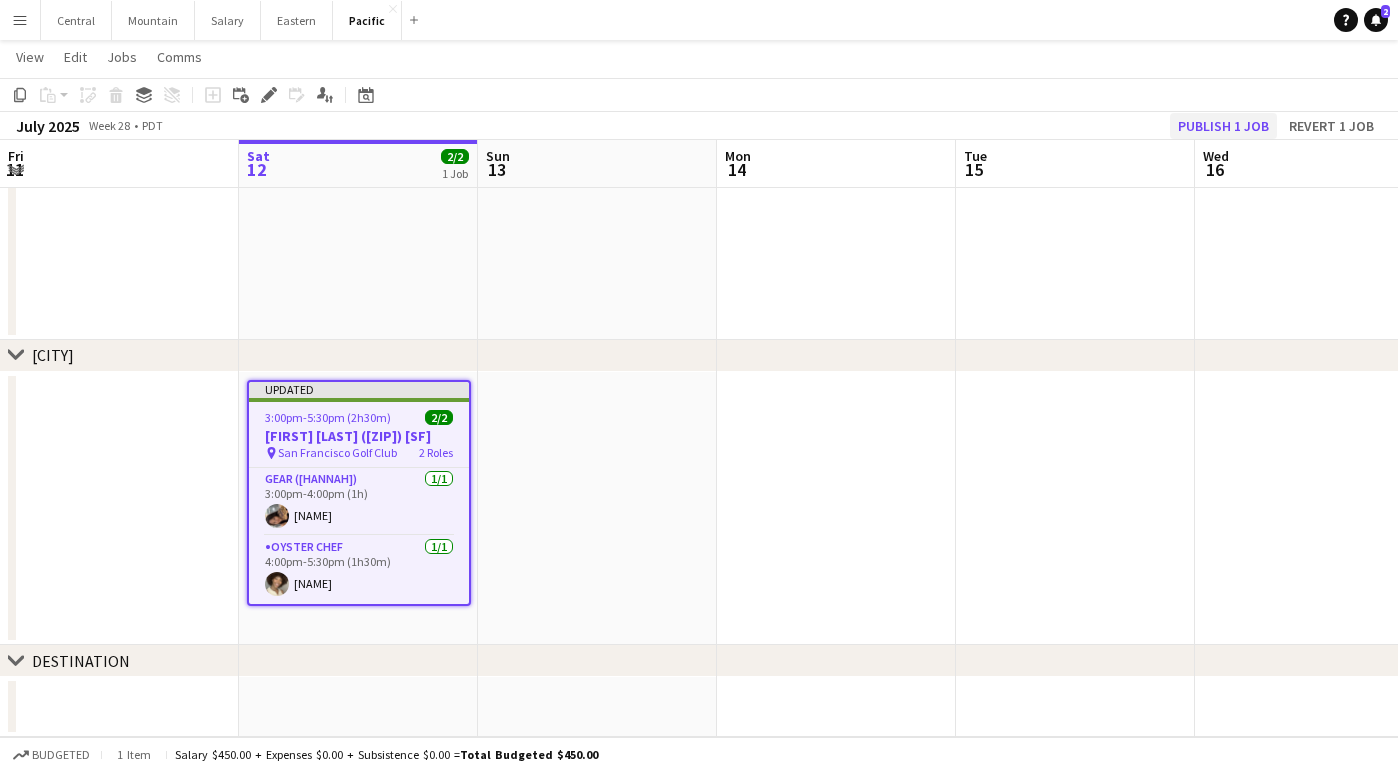 click on "Publish 1 job" 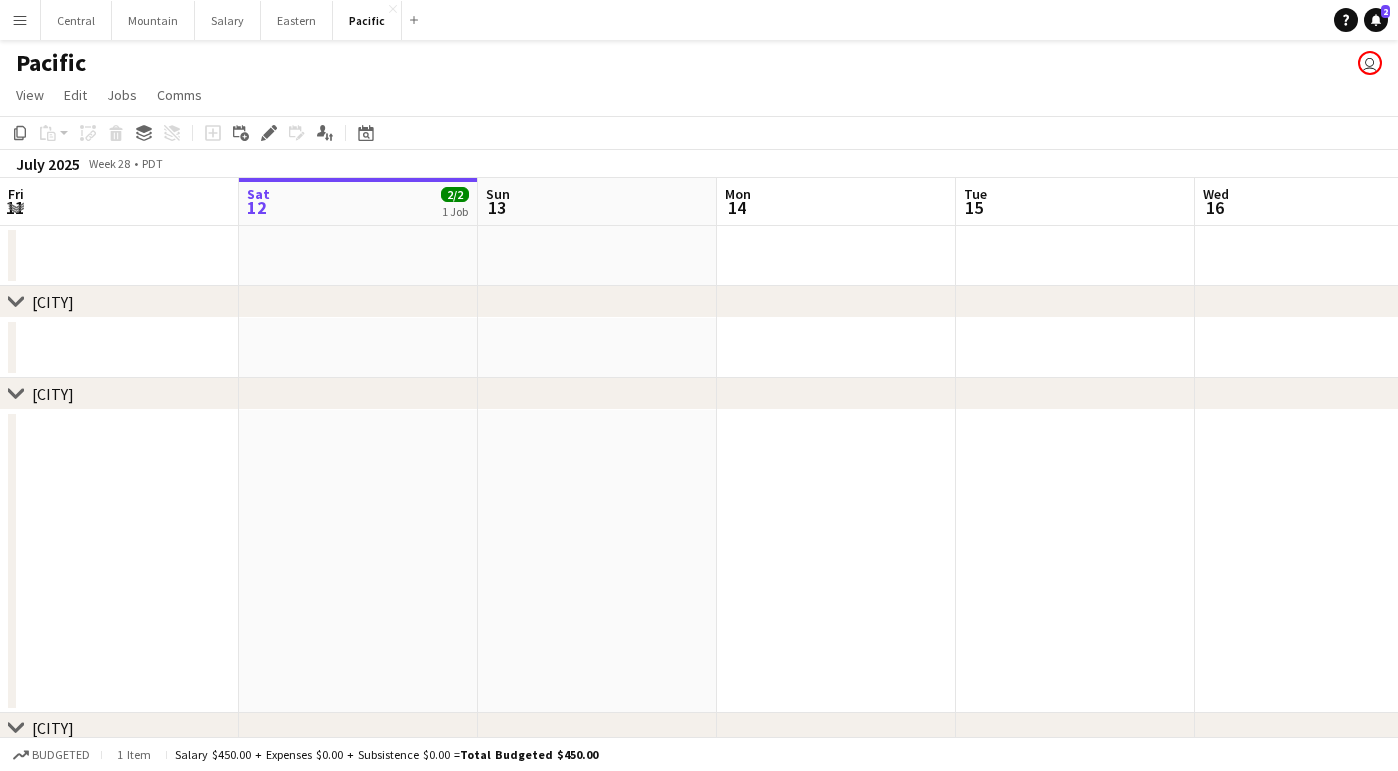 scroll, scrollTop: 0, scrollLeft: 0, axis: both 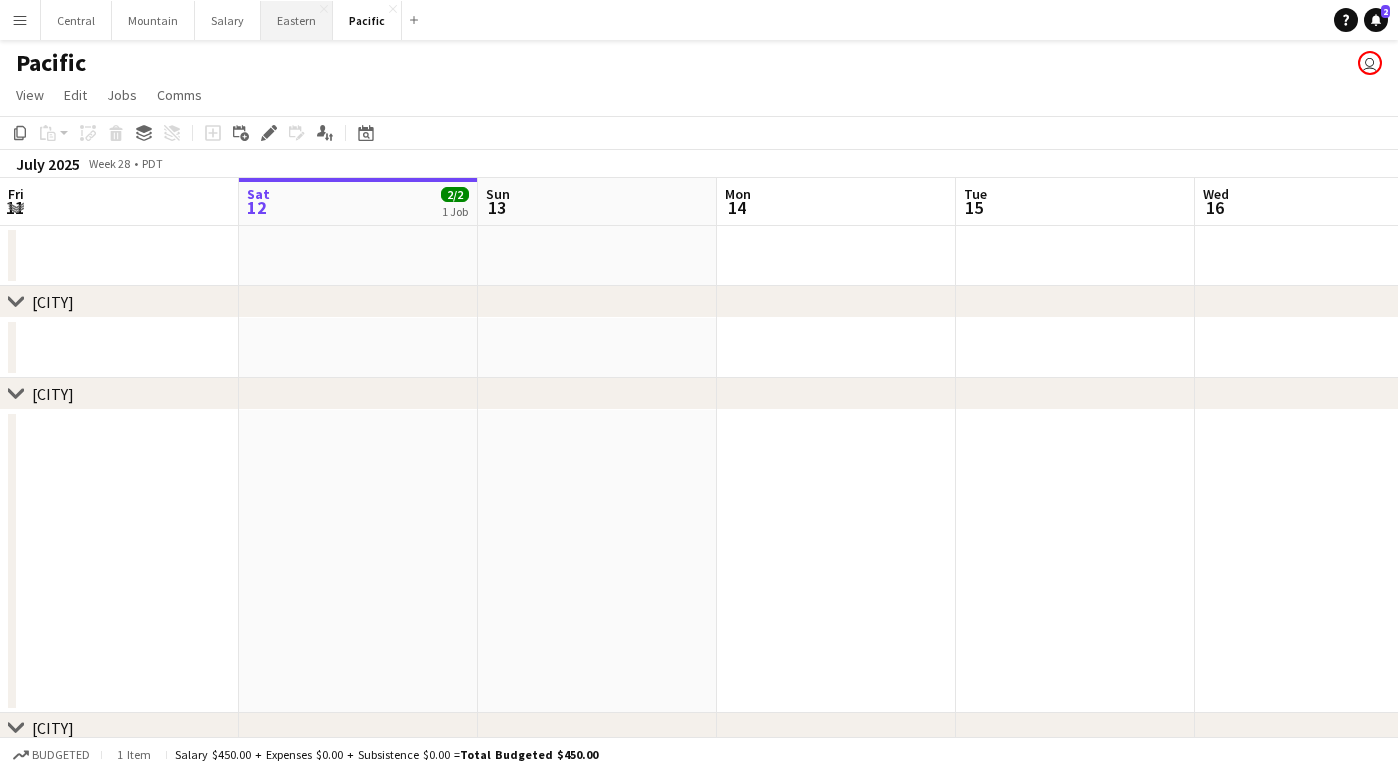 click on "Eastern
Close" at bounding box center [297, 20] 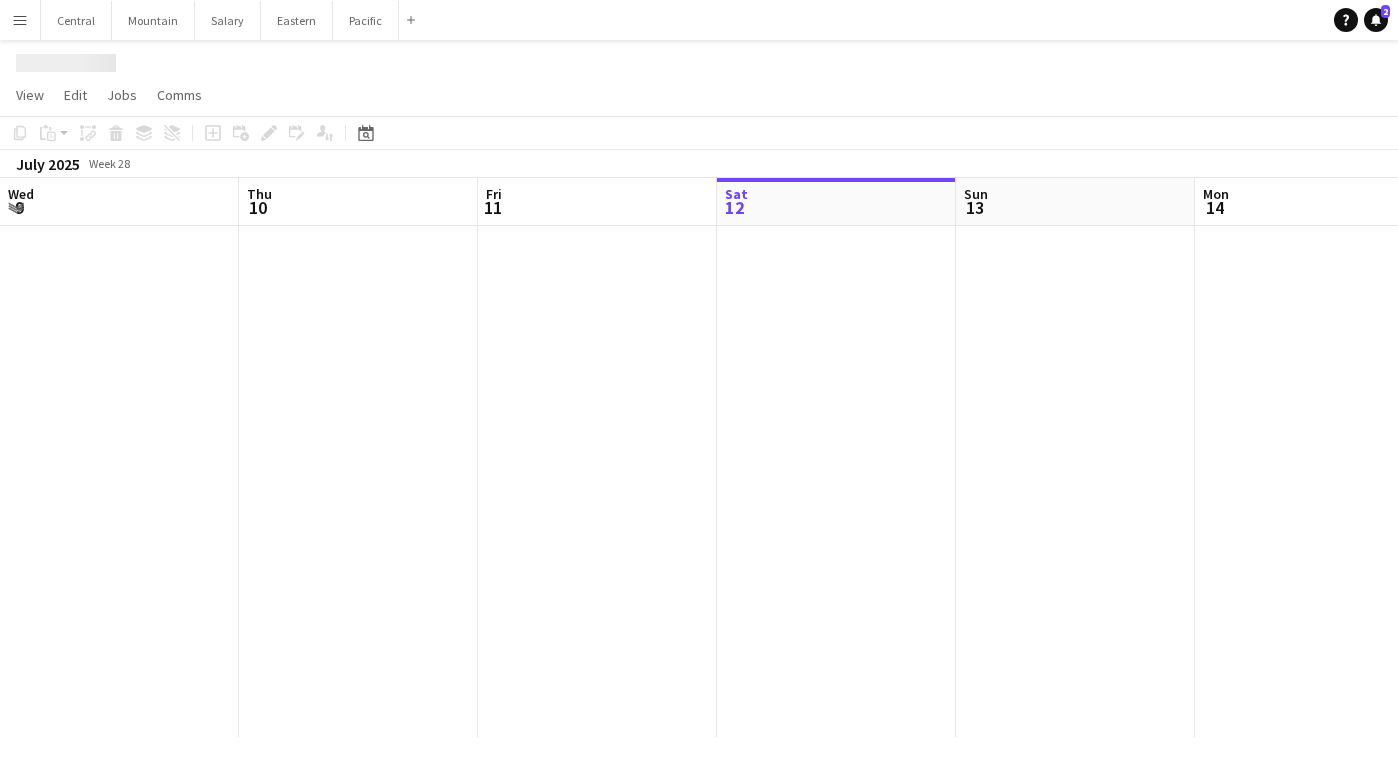 scroll, scrollTop: 0, scrollLeft: 478, axis: horizontal 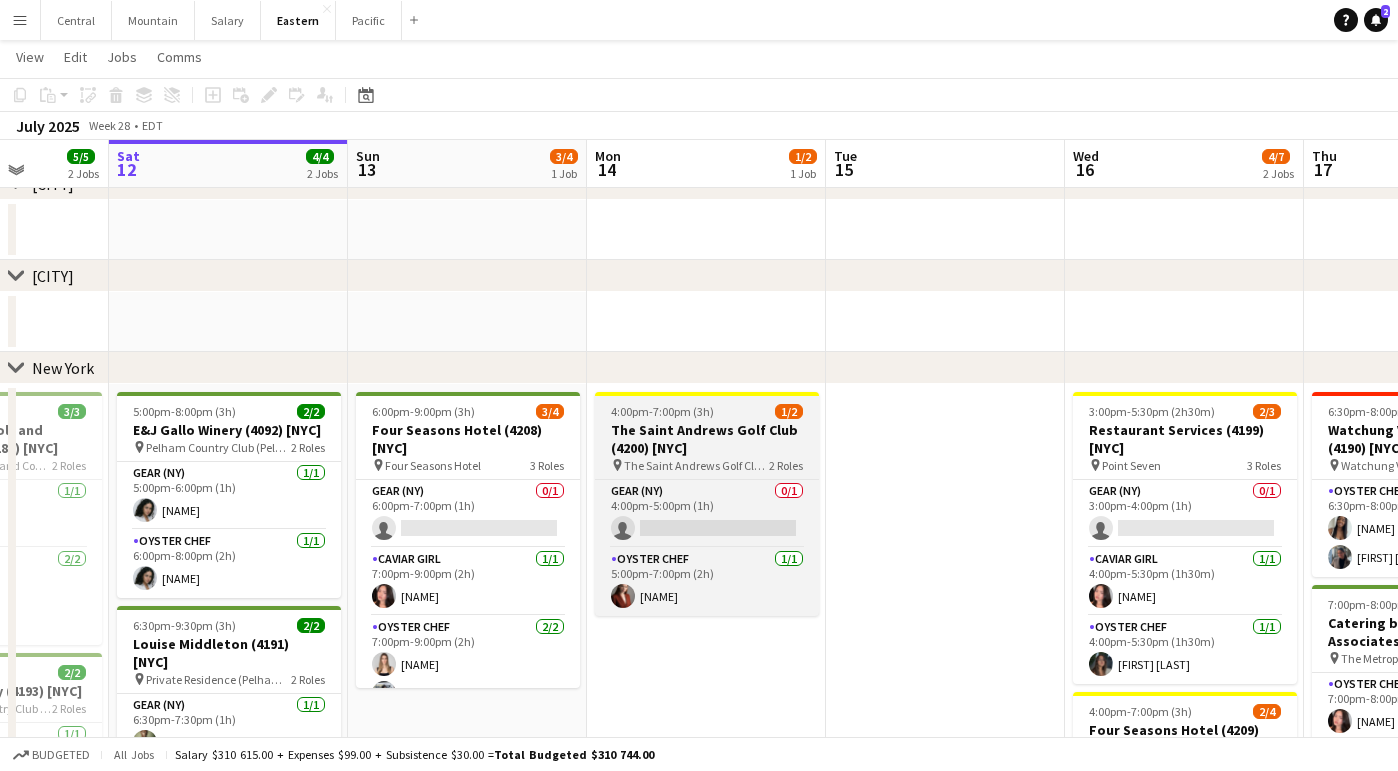 click on "4:00pm-7:00pm (3h)" at bounding box center (662, 411) 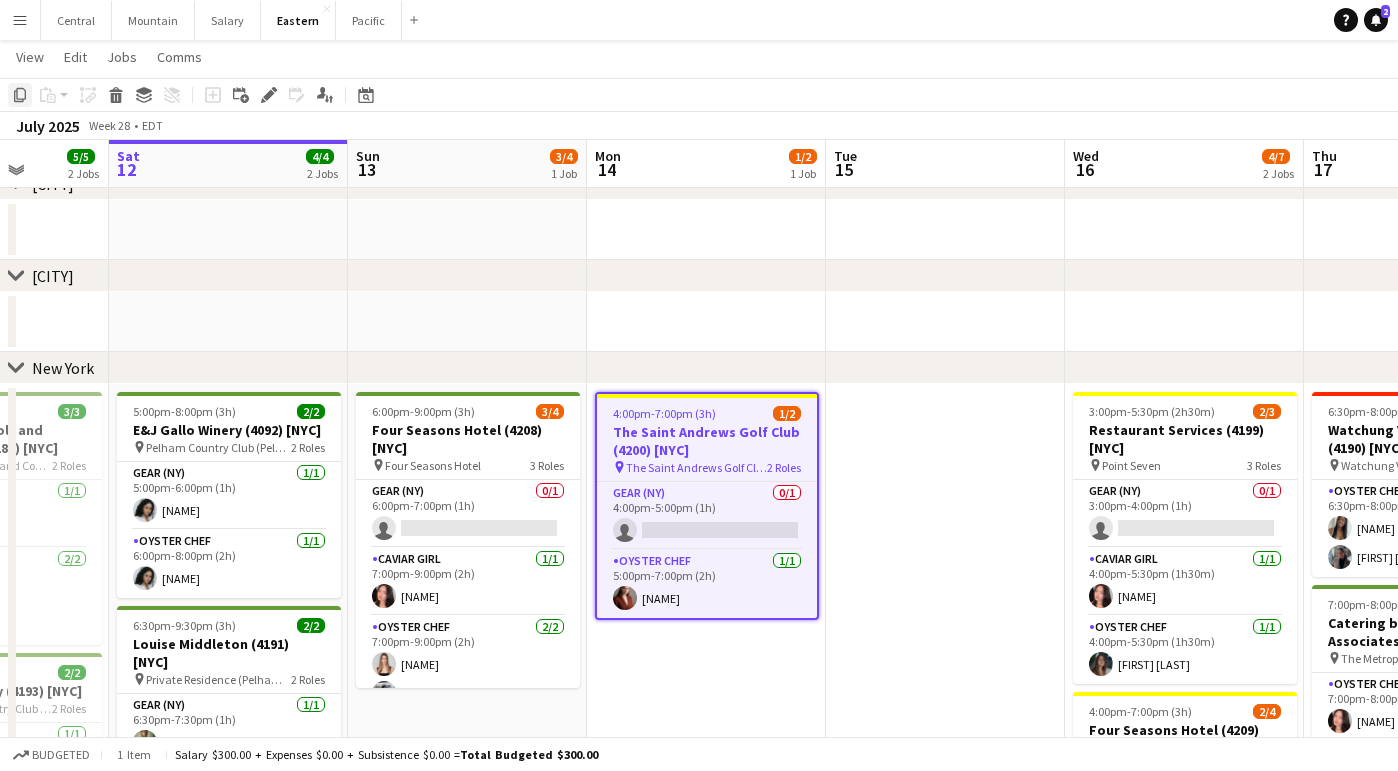 click on "Copy" 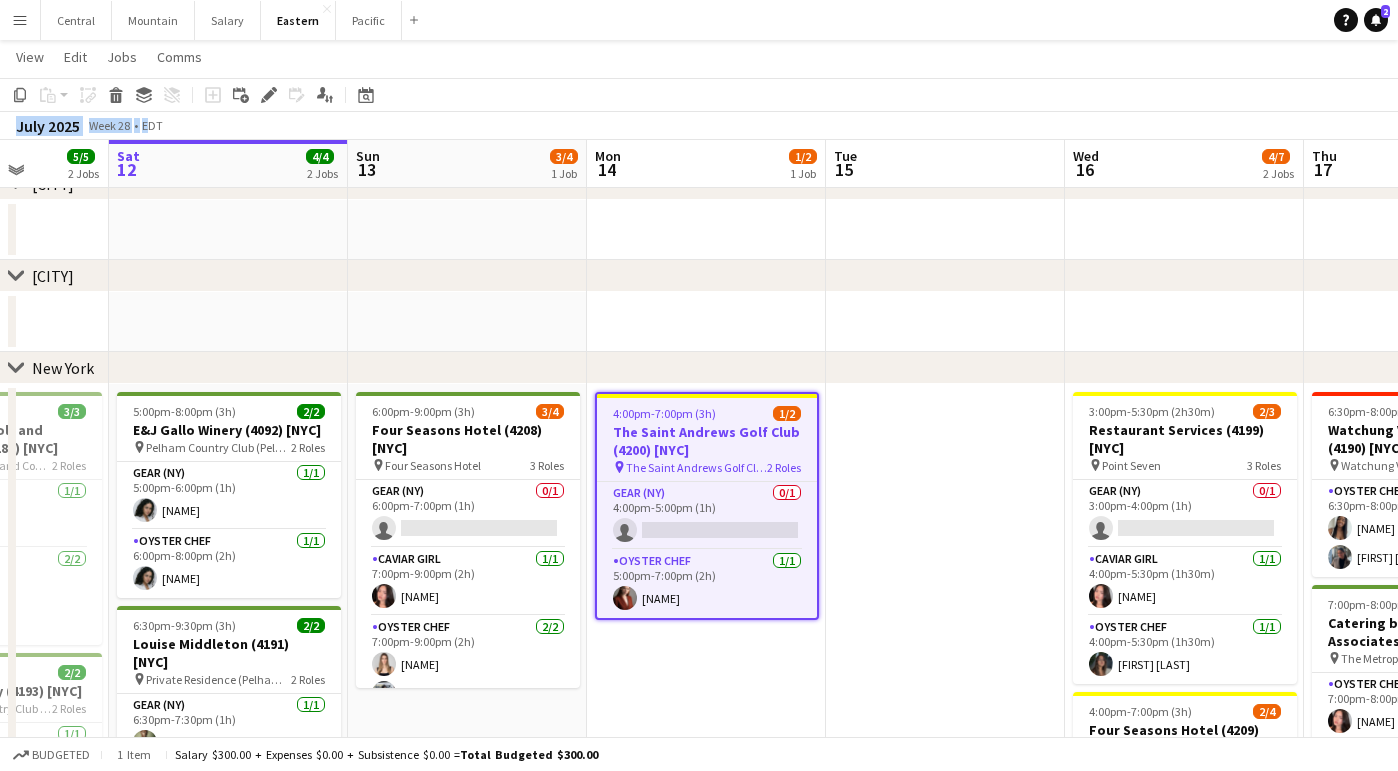 click on "Copy
Paste
Paste
Command
V Paste with crew
Command
Shift
V
Paste linked Job
Delete
Group
Ungroup
Add job
Add linked Job
Edit
Edit linked Job
Applicants
Date picker
JUL 2025 JUL 2025 Monday M Tuesday T Wednesday W Thursday T Friday F Saturday S Sunday S  JUL      1   2   3   4   5   6   7   8   9   10   11   12   13   14   15   16   17   18   19   20   21   22   23   24" 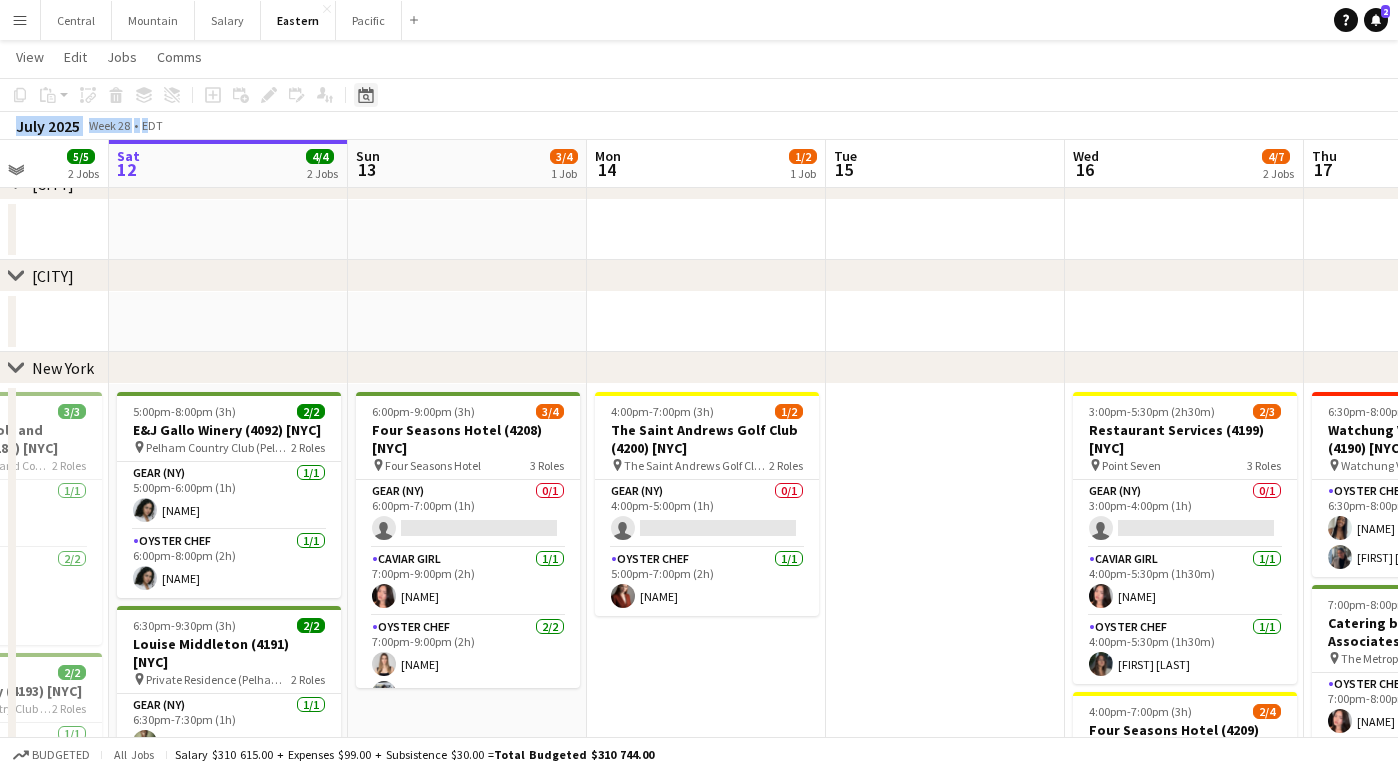 click on "Date picker" 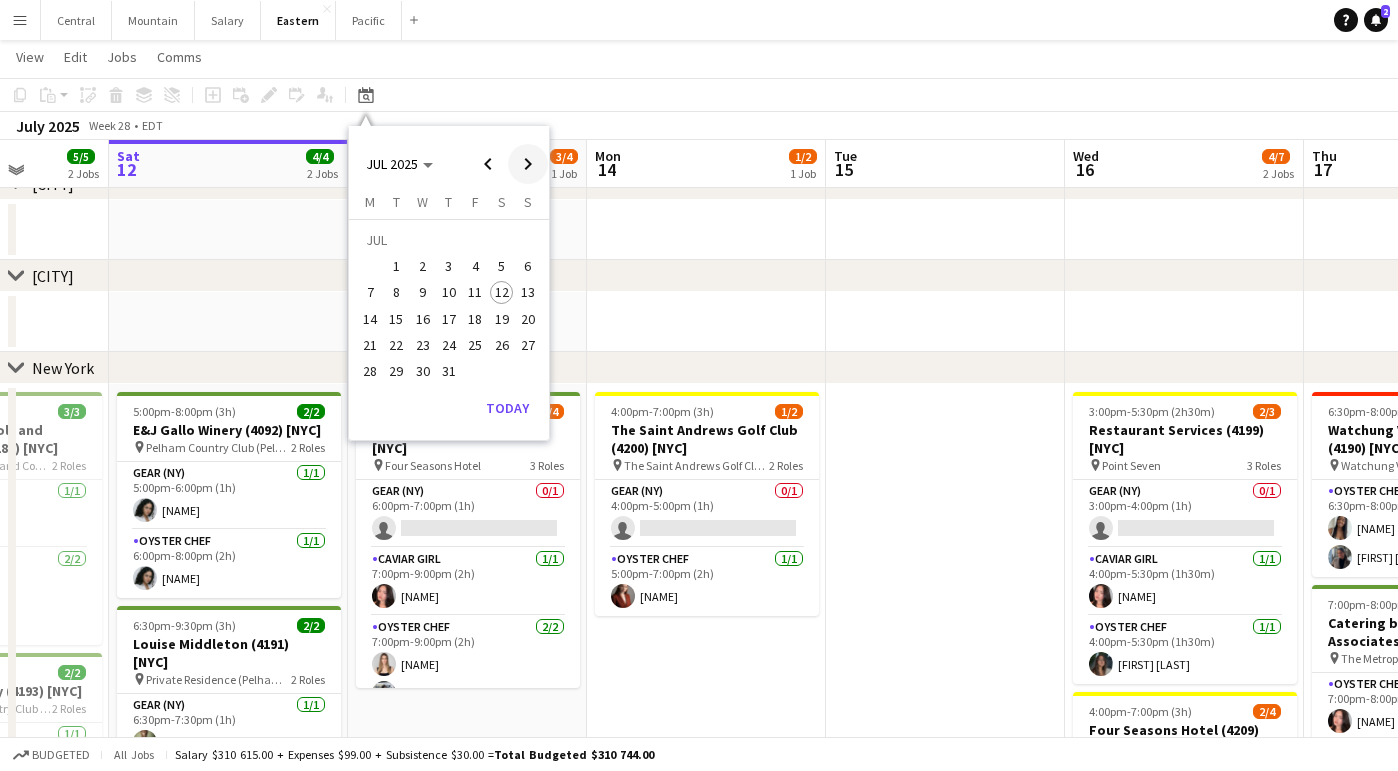click at bounding box center (528, 164) 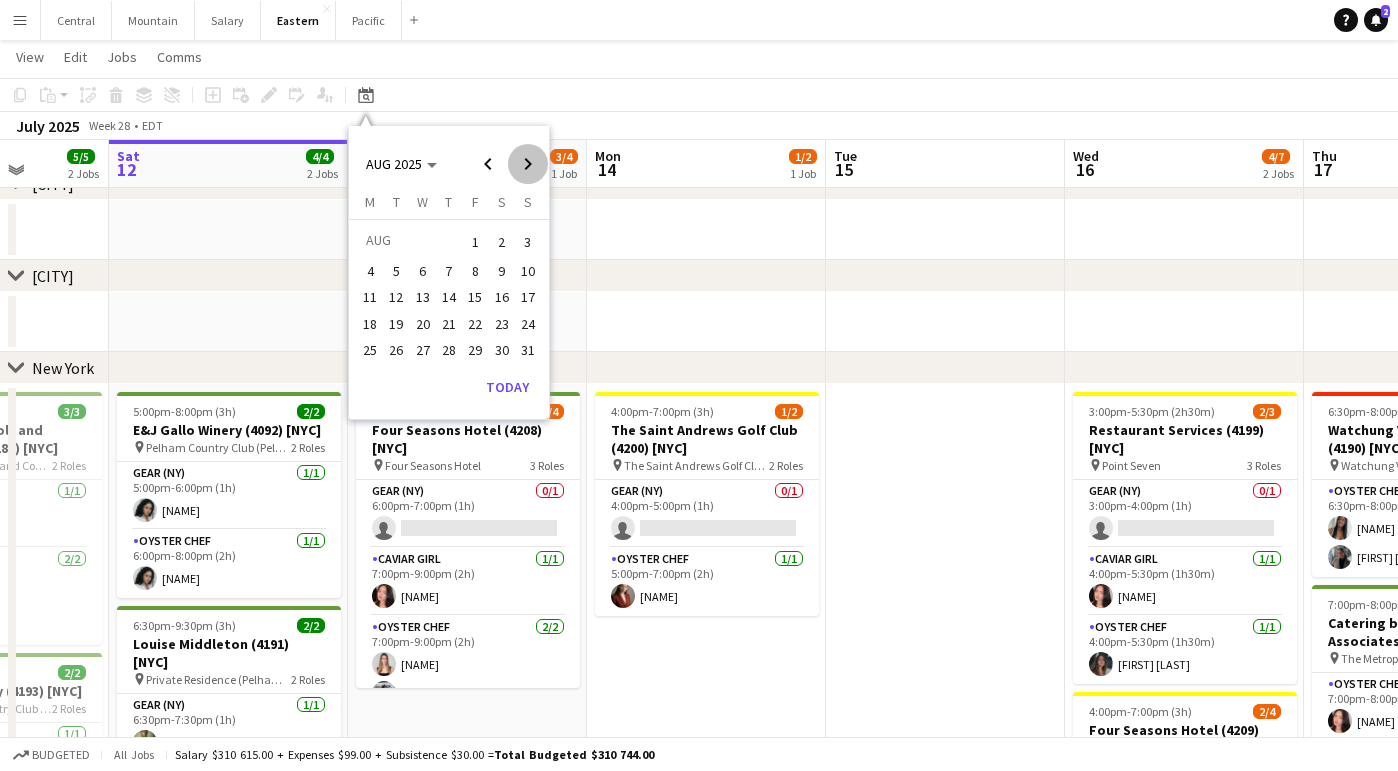 click at bounding box center [528, 164] 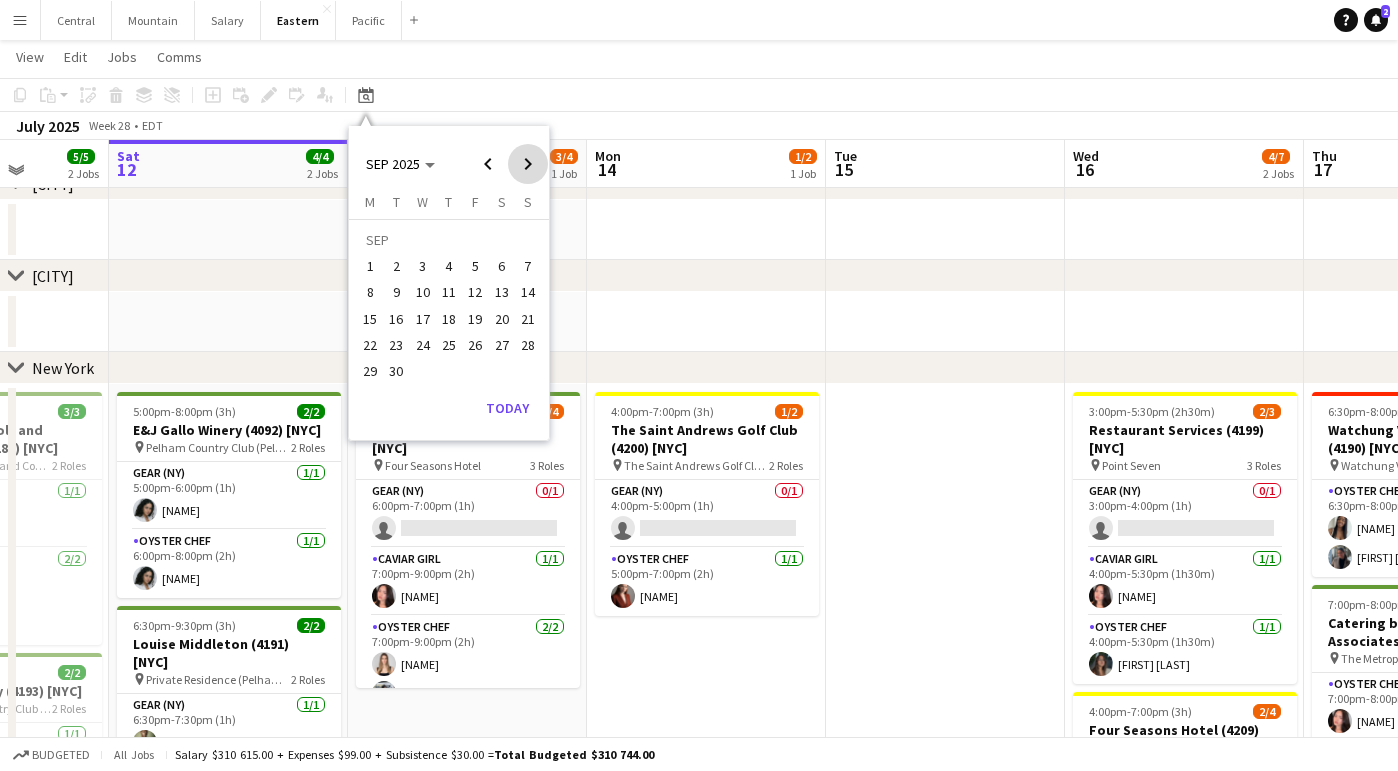 click at bounding box center (528, 164) 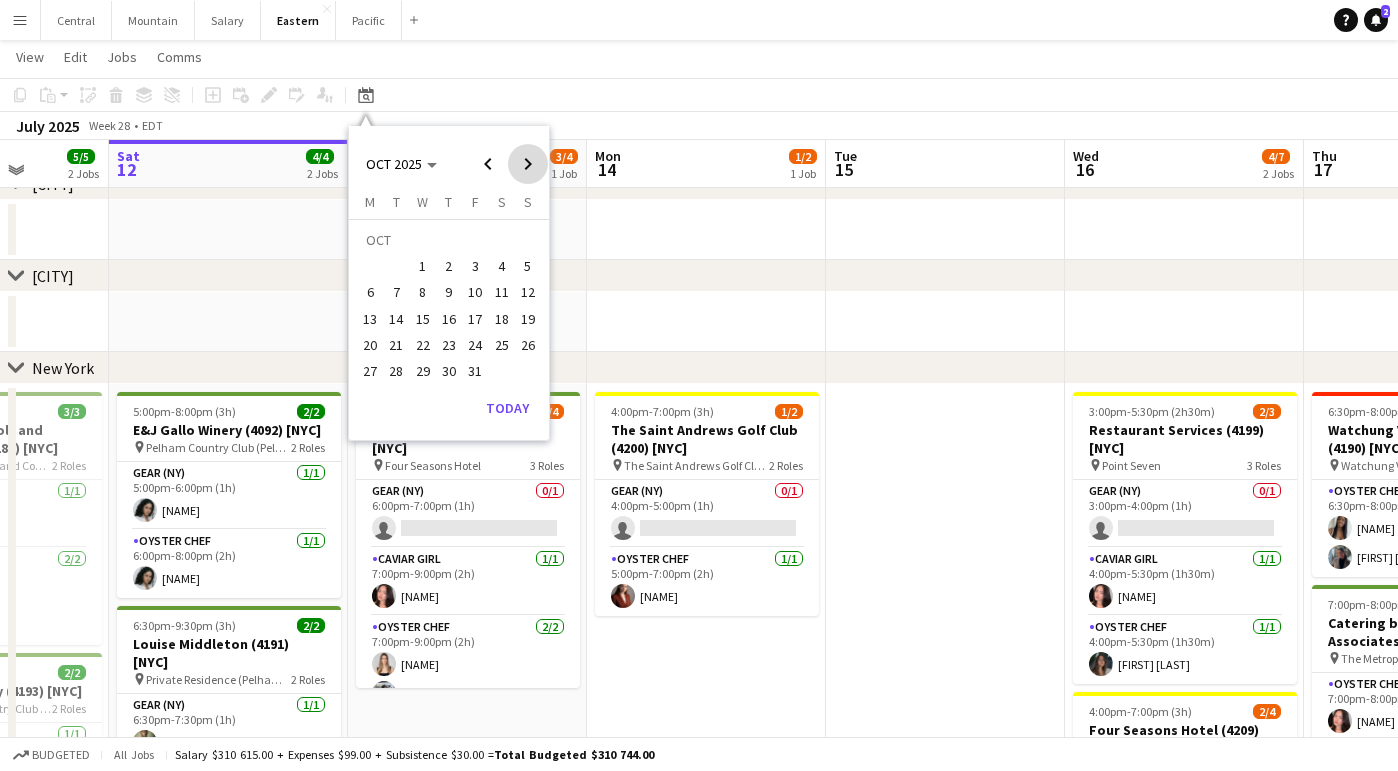 click at bounding box center (528, 164) 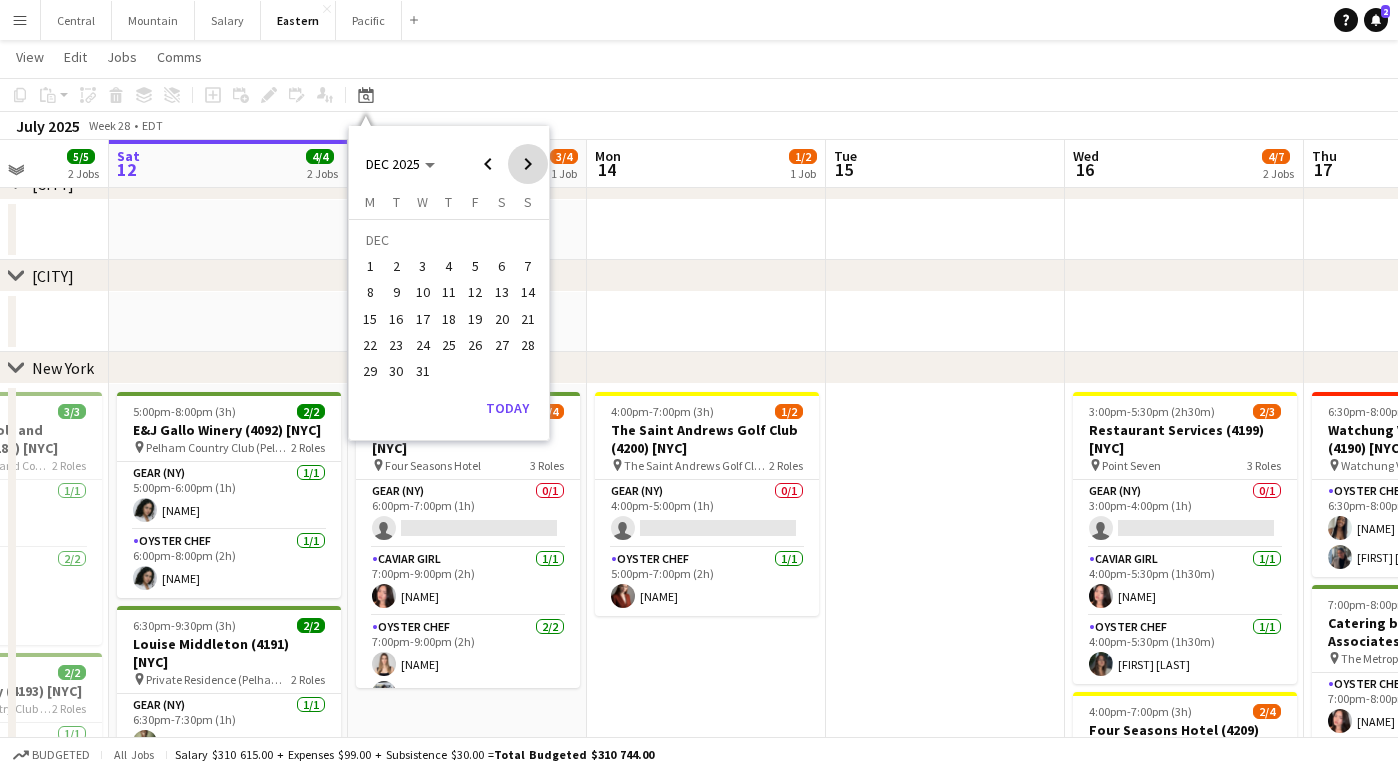click at bounding box center (528, 164) 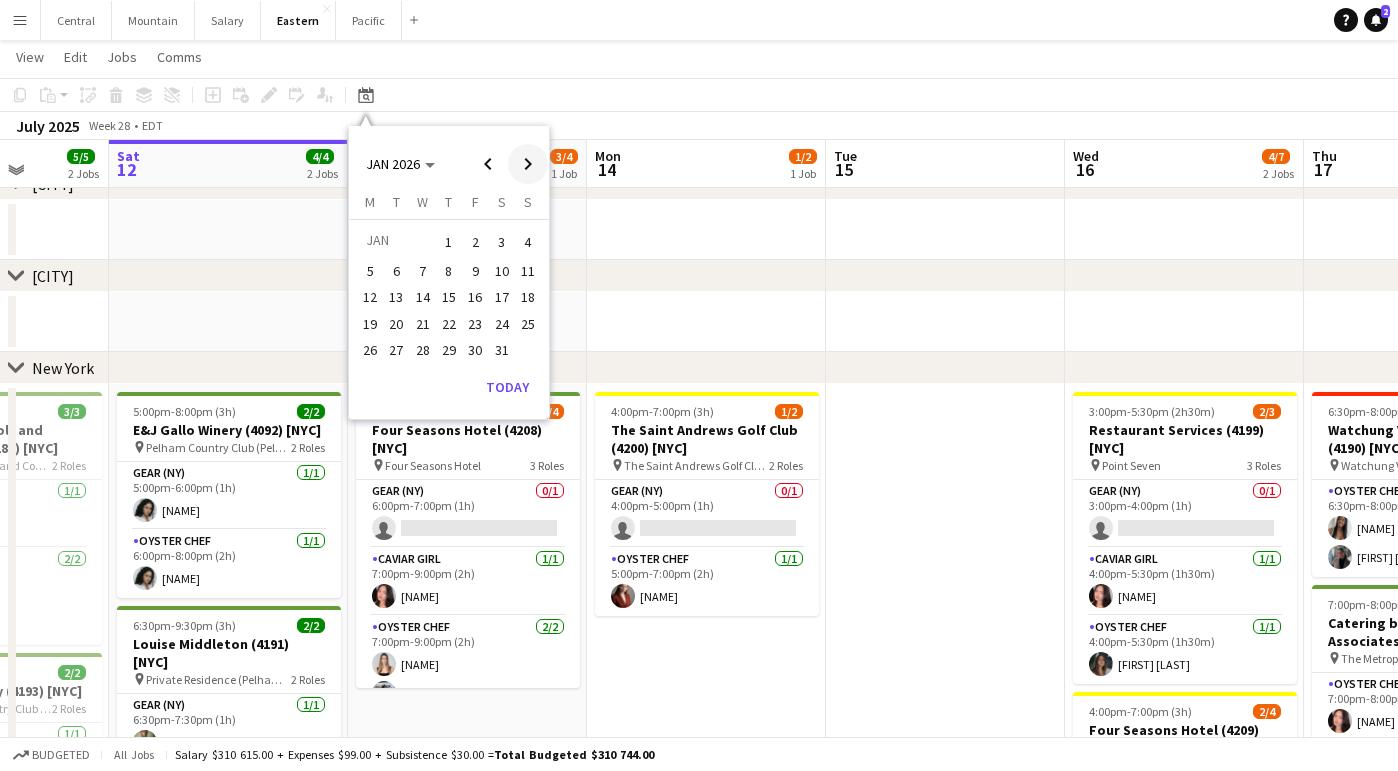 click at bounding box center (528, 164) 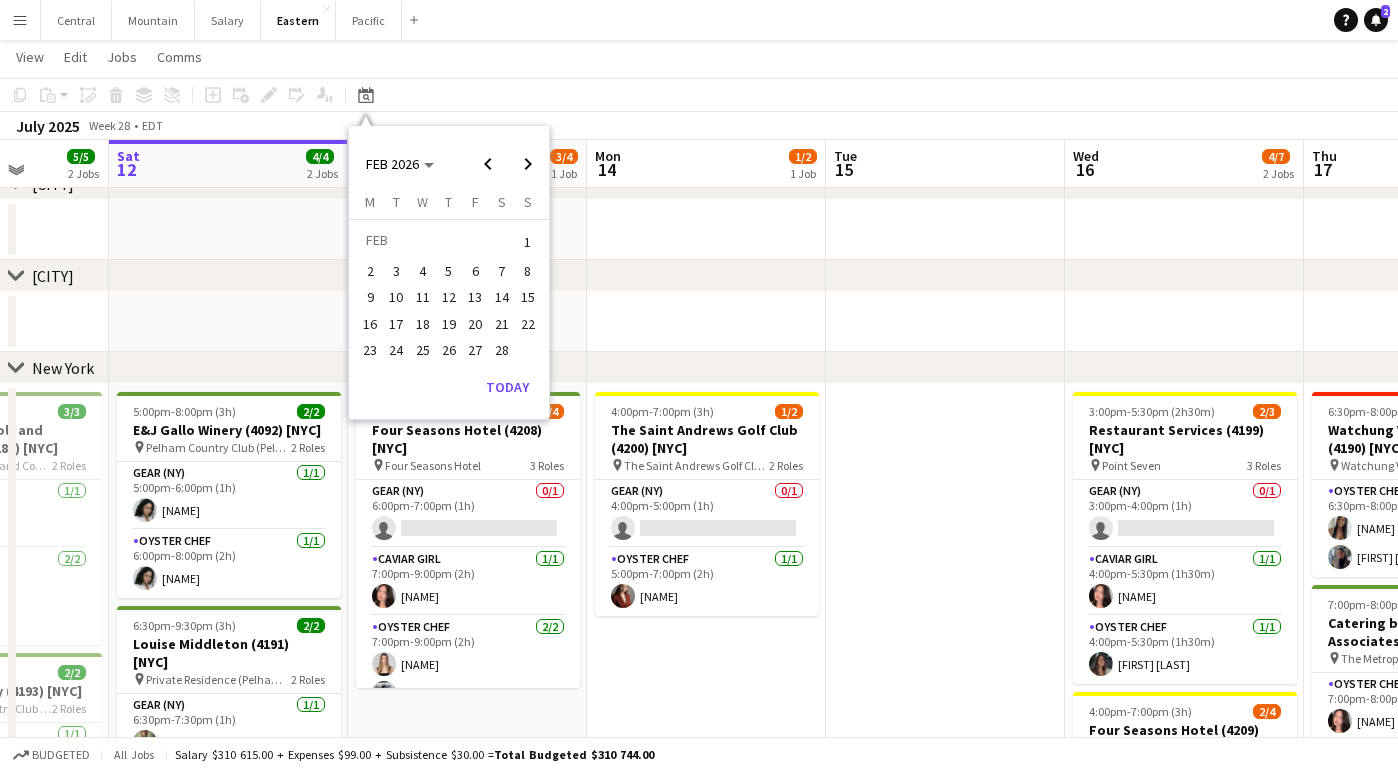 click on "3" at bounding box center [397, 271] 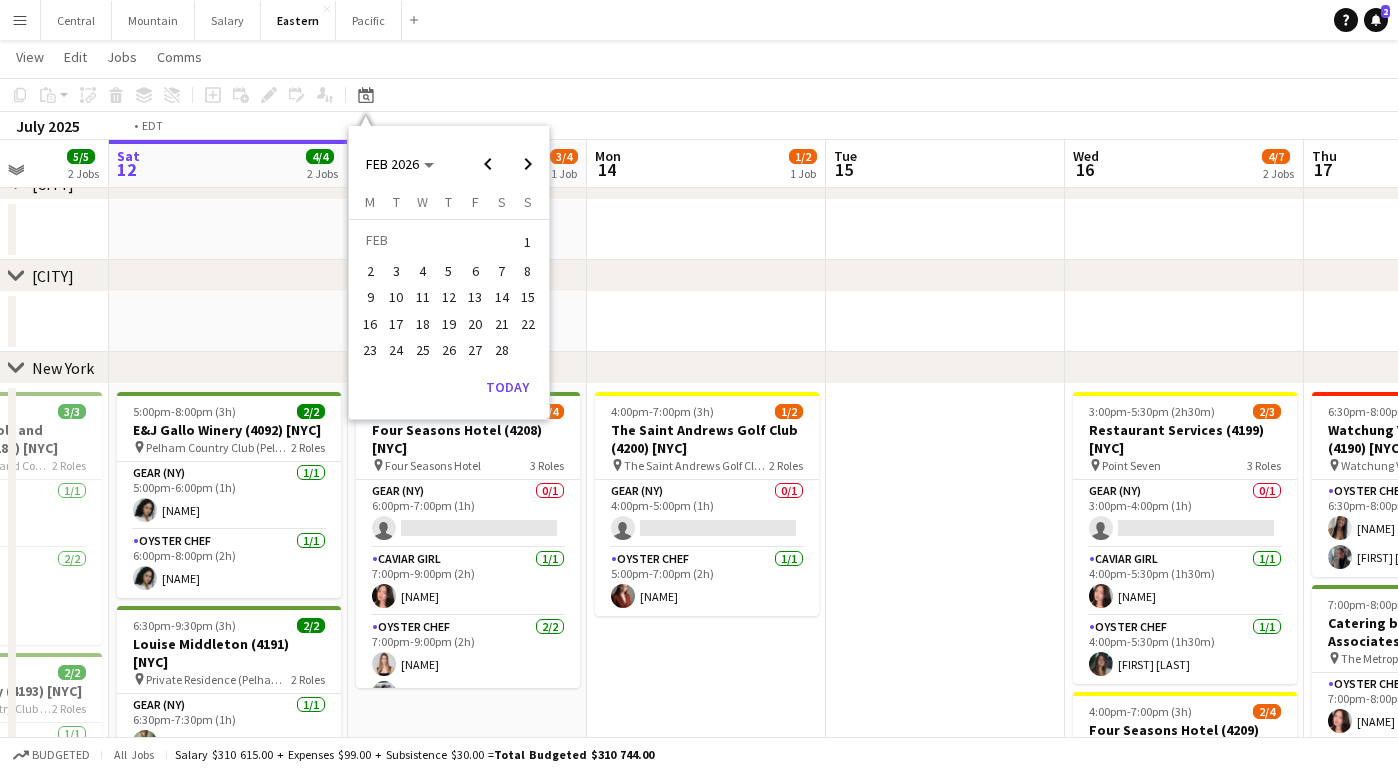 scroll, scrollTop: 0, scrollLeft: 687, axis: horizontal 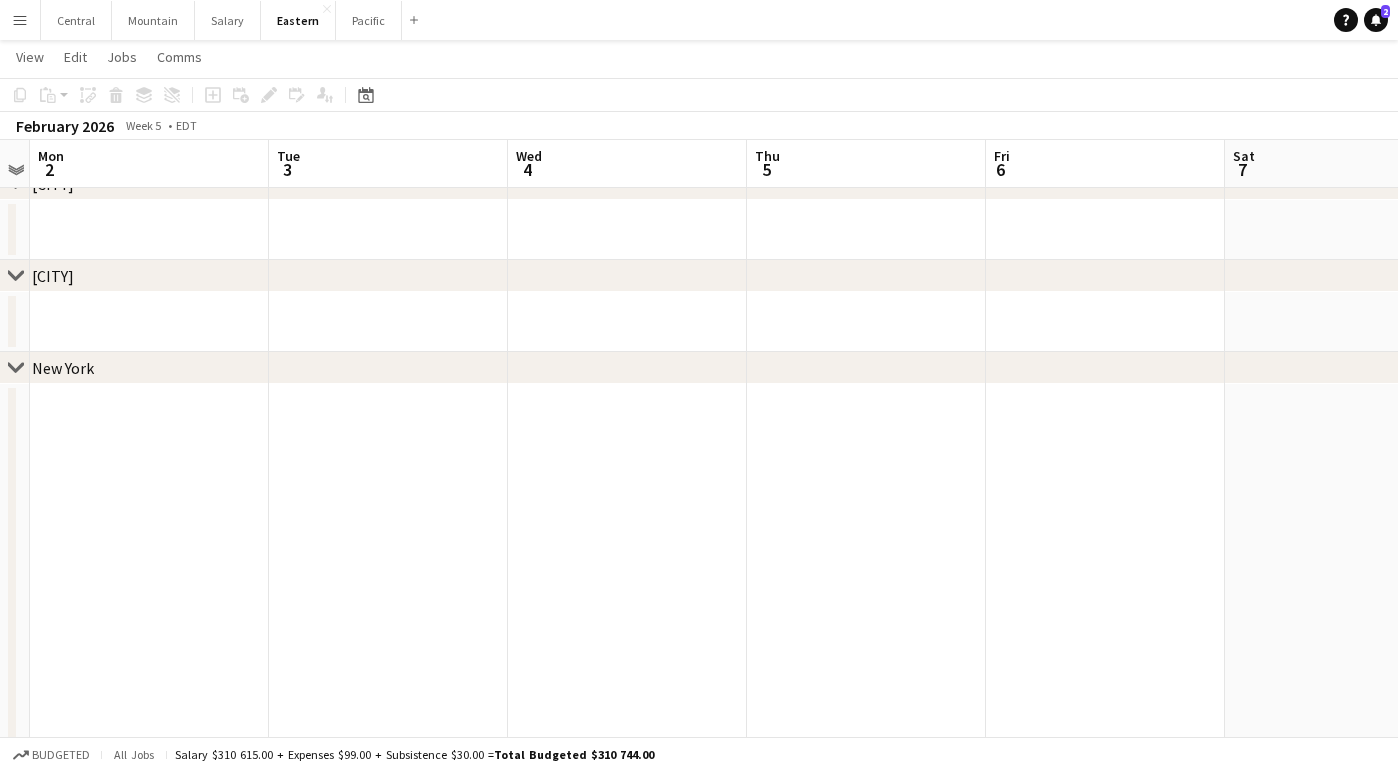 click at bounding box center (388, 322) 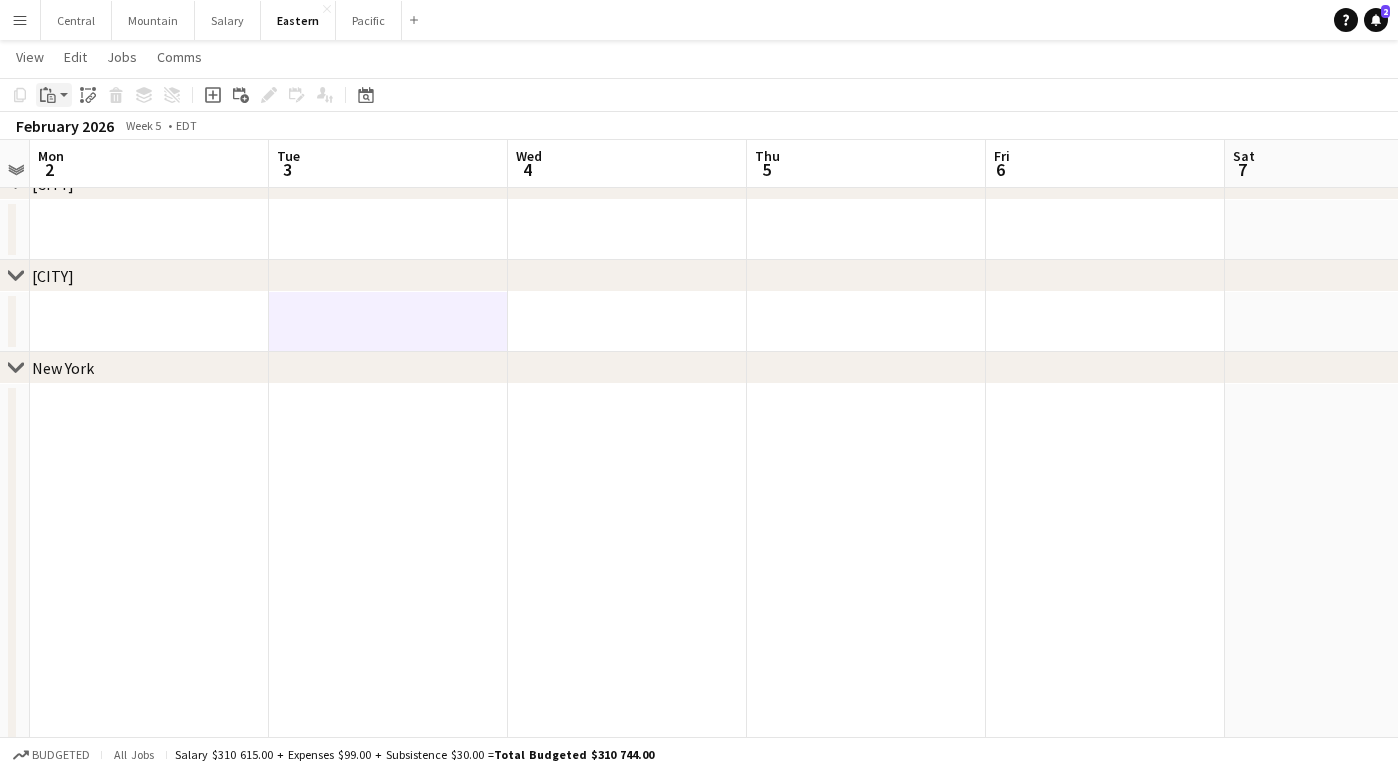 click on "Paste" 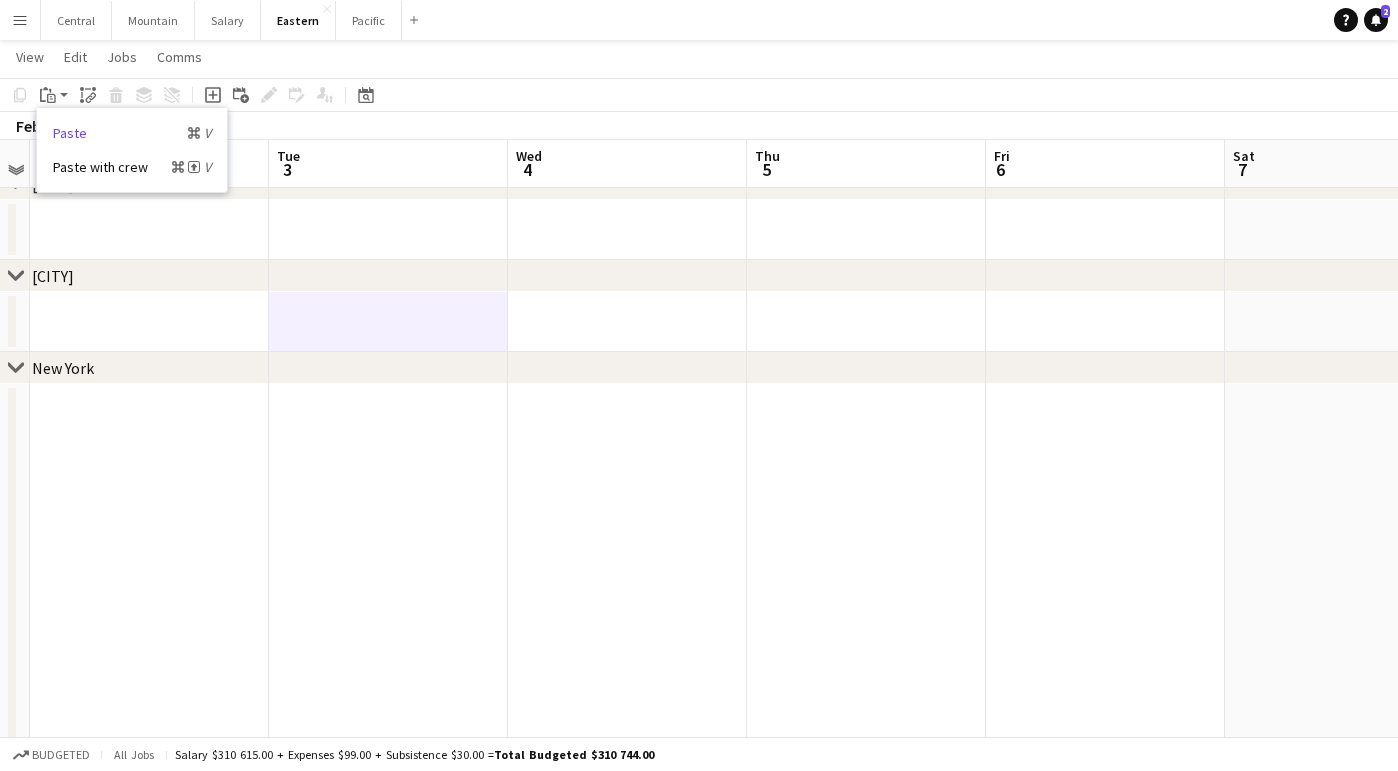 click on "Paste
Command
V" at bounding box center [132, 133] 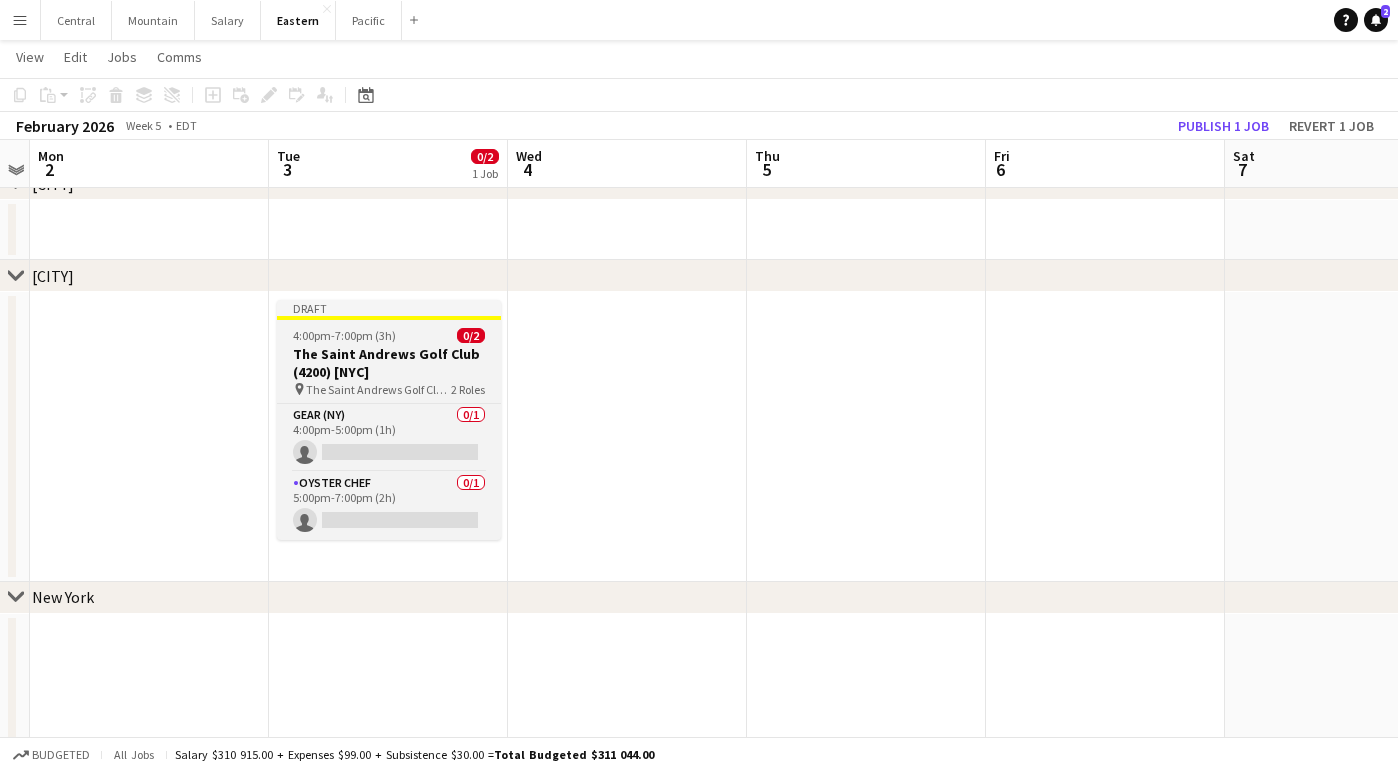 click at bounding box center [389, 318] 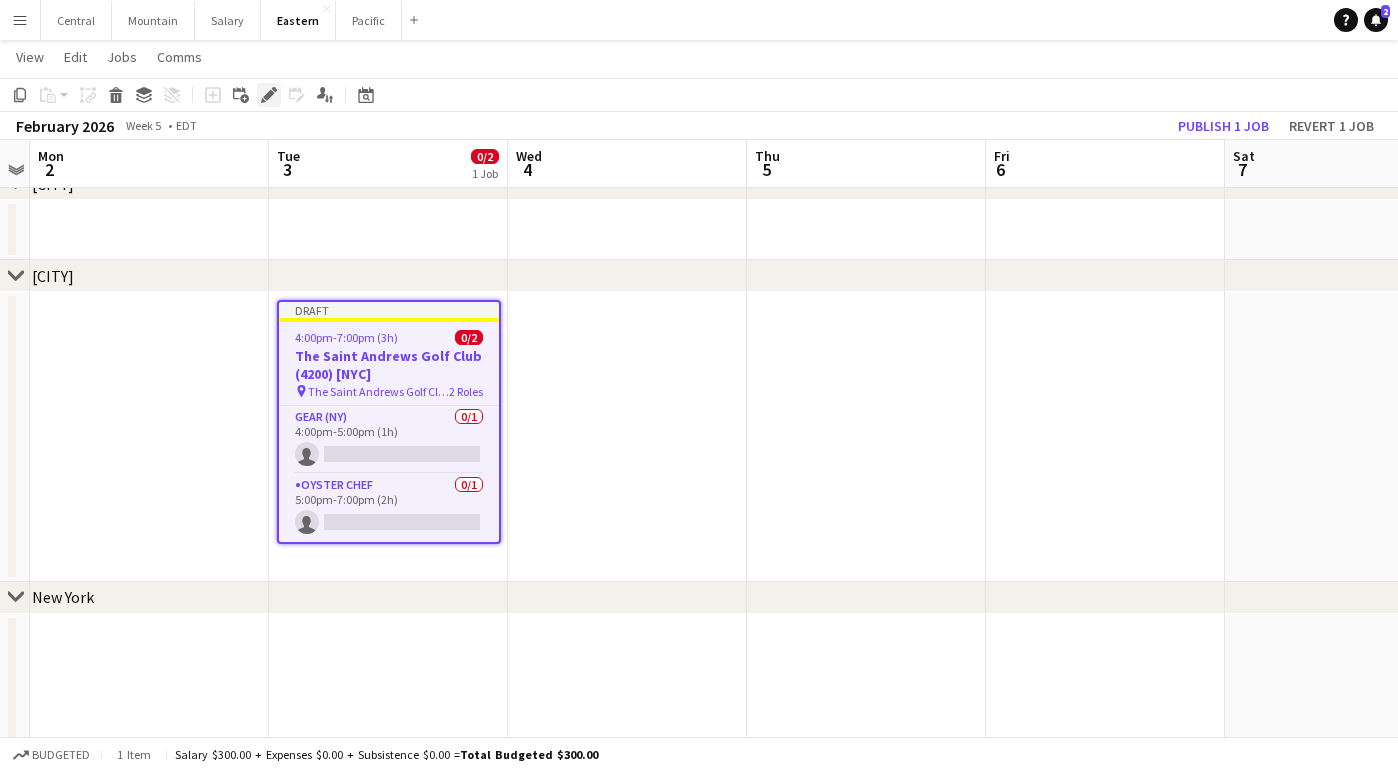 click on "Edit" at bounding box center [269, 95] 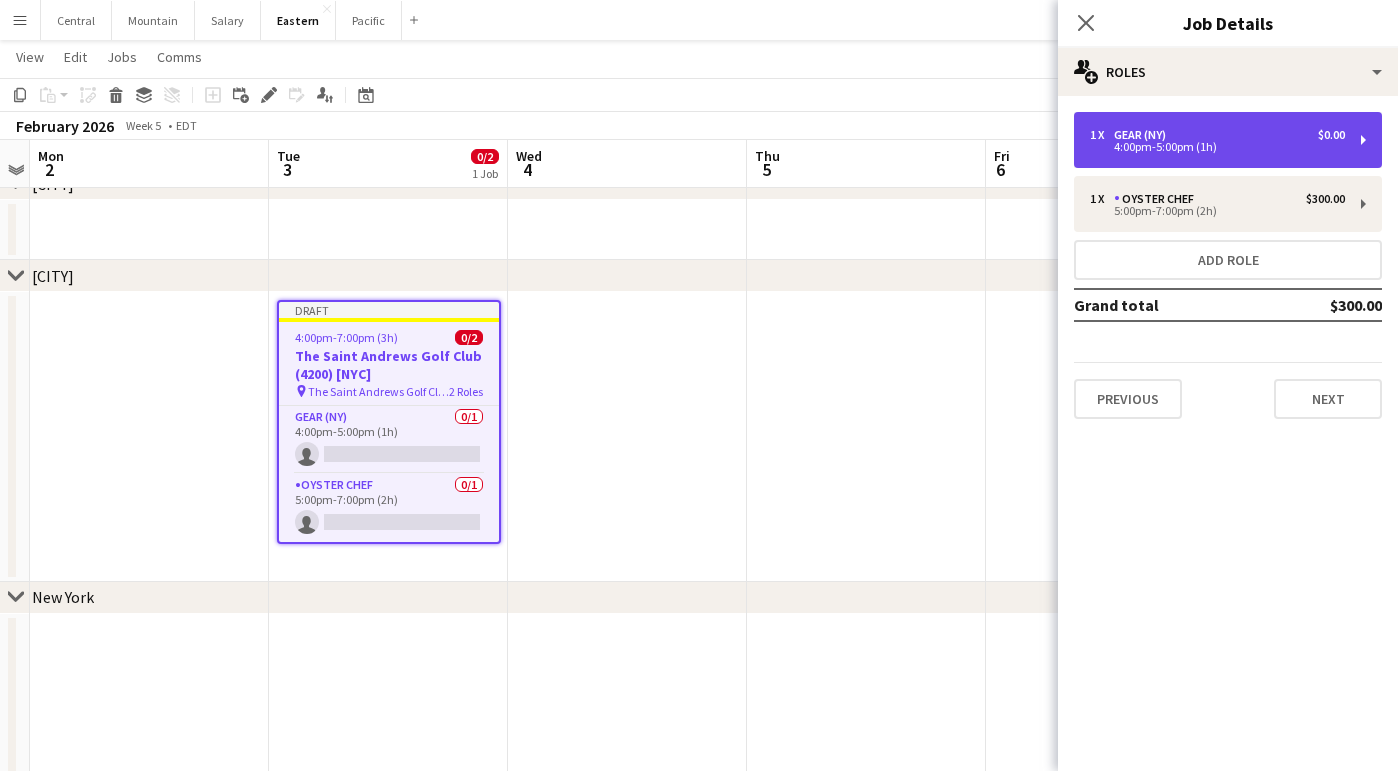 click on "4:00pm-5:00pm (1h)" at bounding box center (1217, 147) 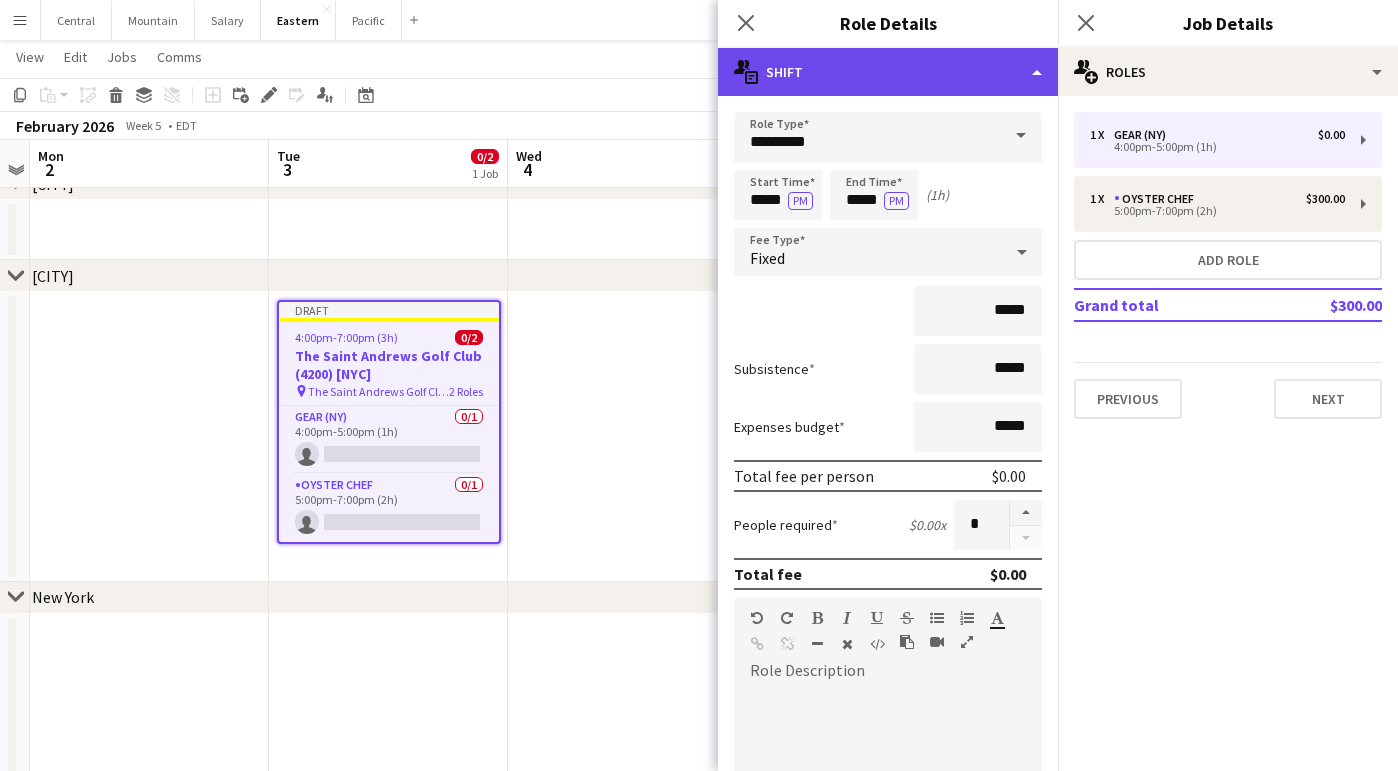 click on "multiple-actions-text
Shift" 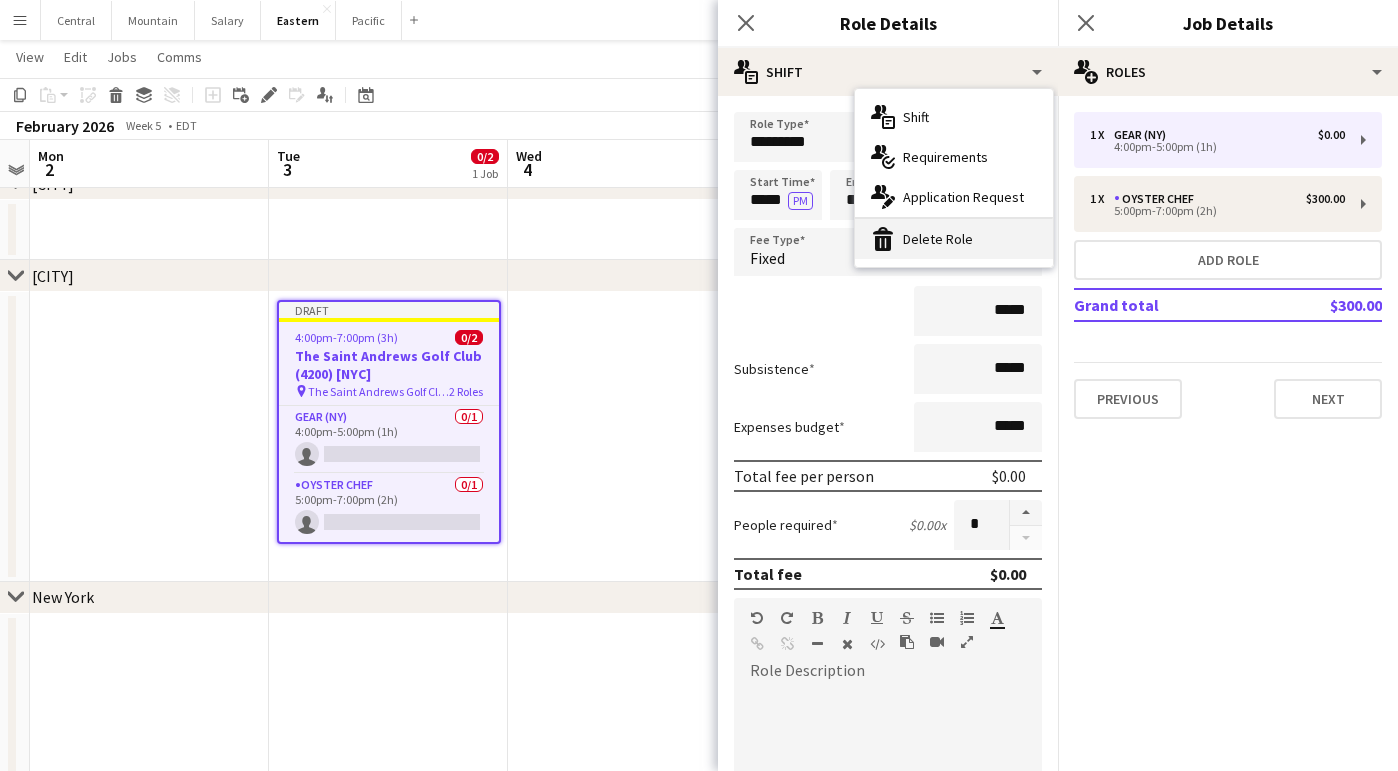 click on "bin-2
Delete Role" at bounding box center [954, 239] 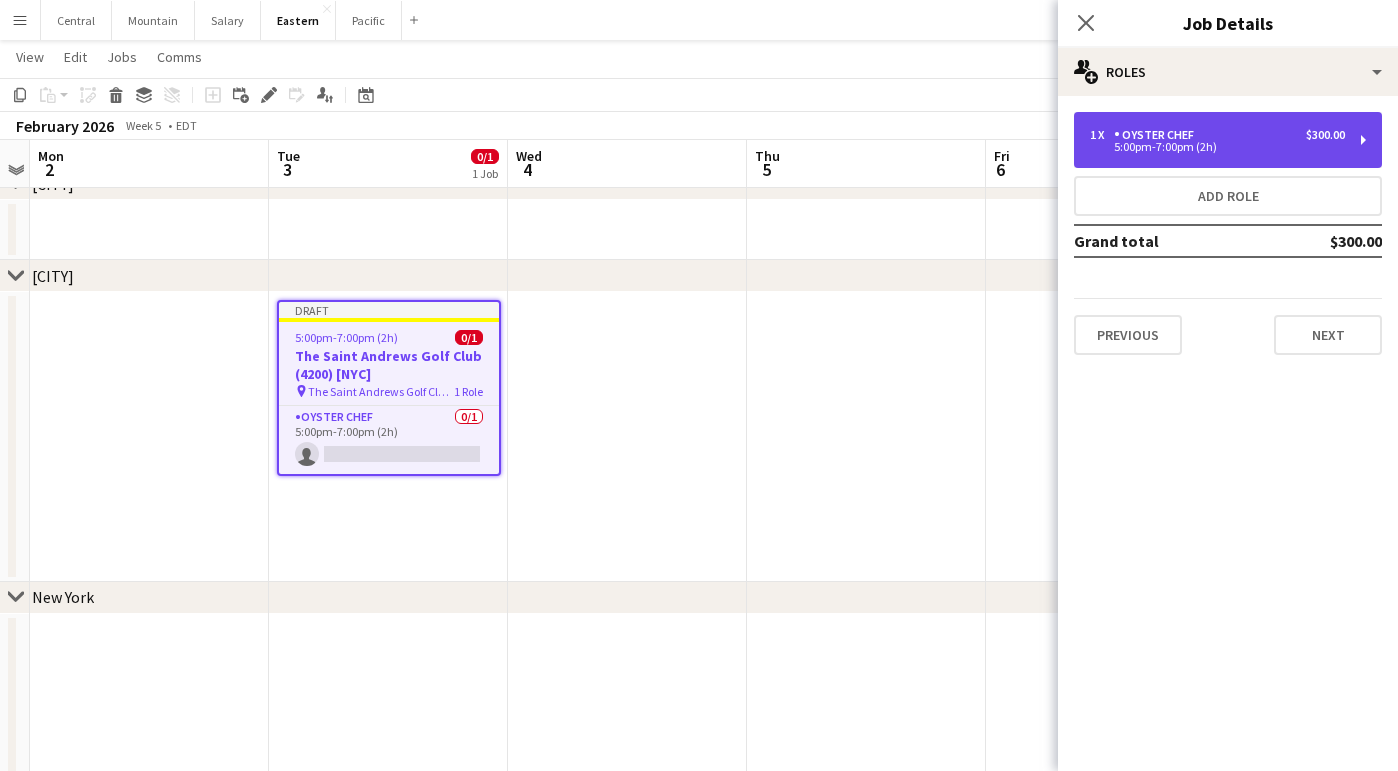 click on "1 x   Oyster Chef   $300.00   5:00pm-7:00pm (2h)" at bounding box center [1228, 140] 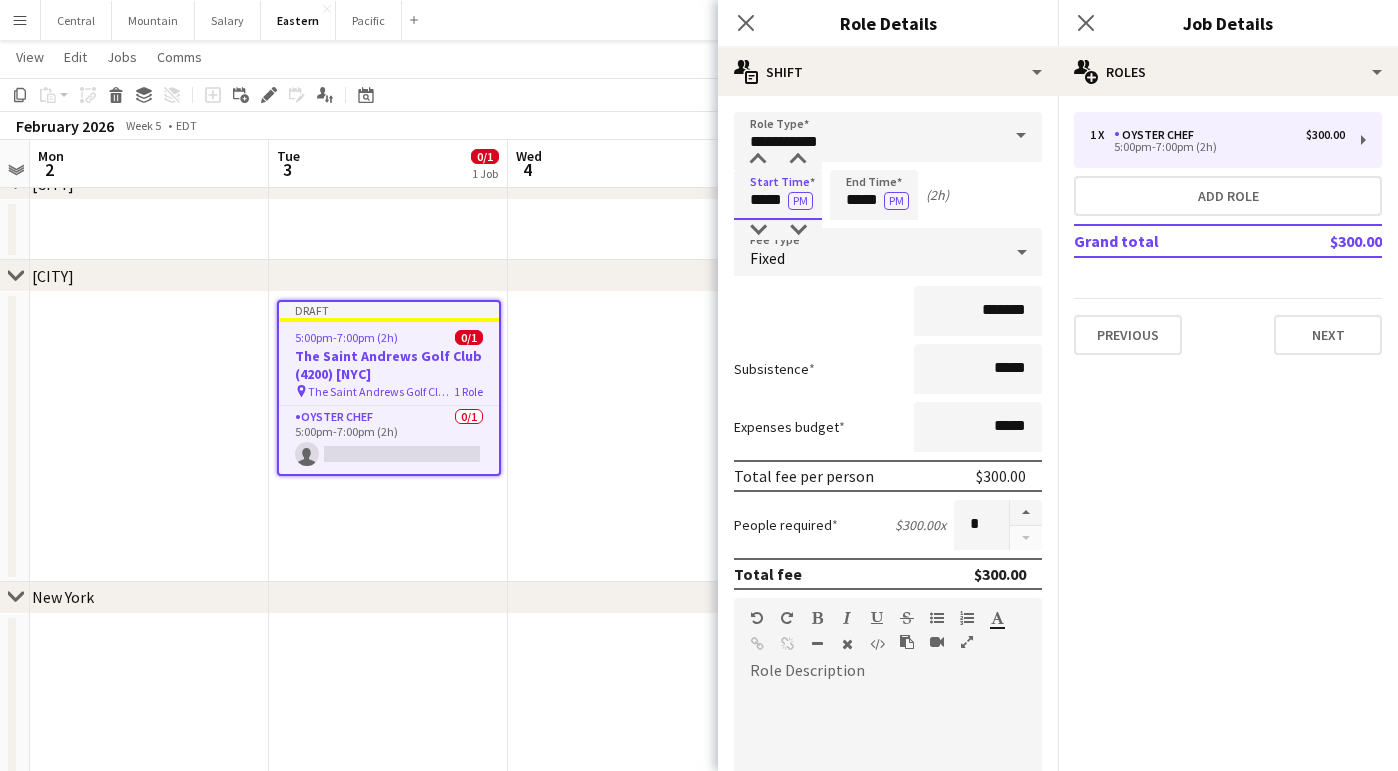 click on "*****" at bounding box center (778, 195) 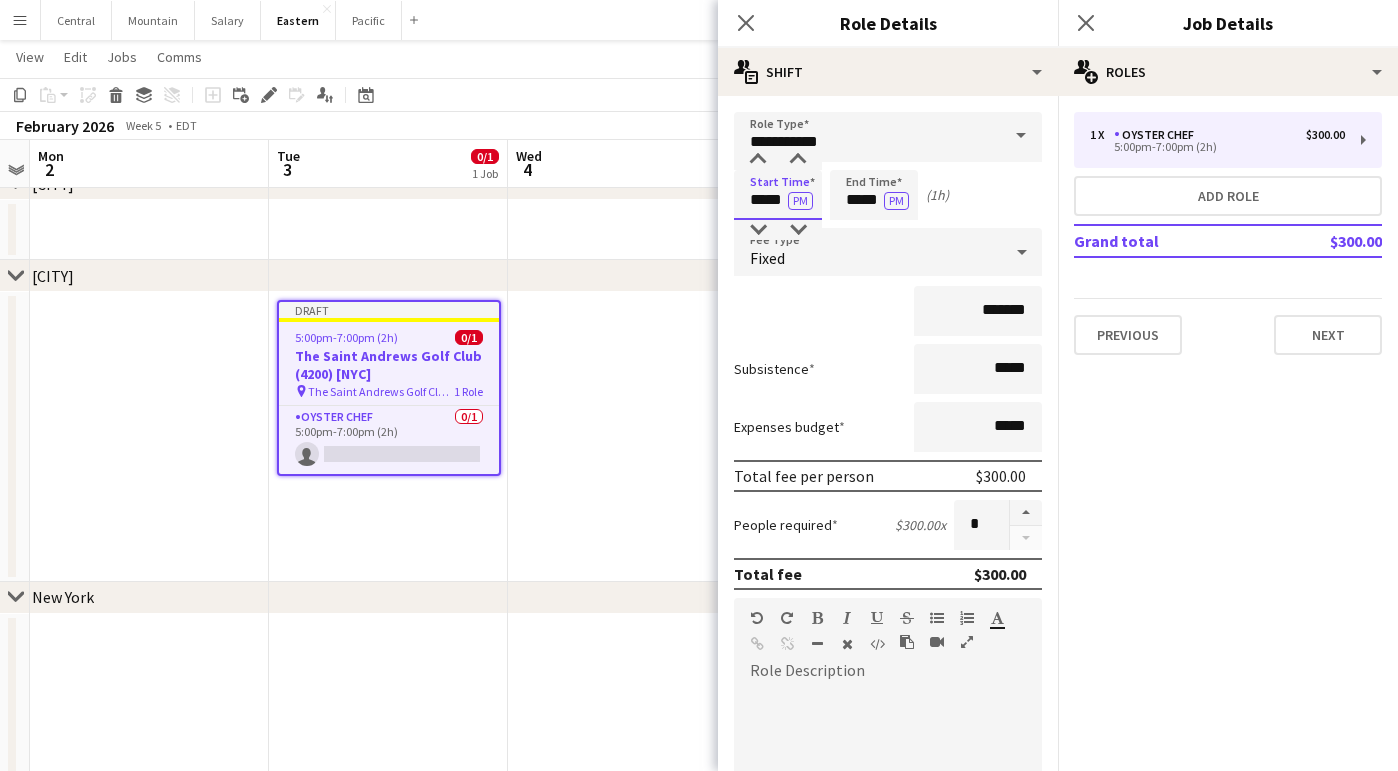 drag, startPoint x: 787, startPoint y: 204, endPoint x: 770, endPoint y: 204, distance: 17 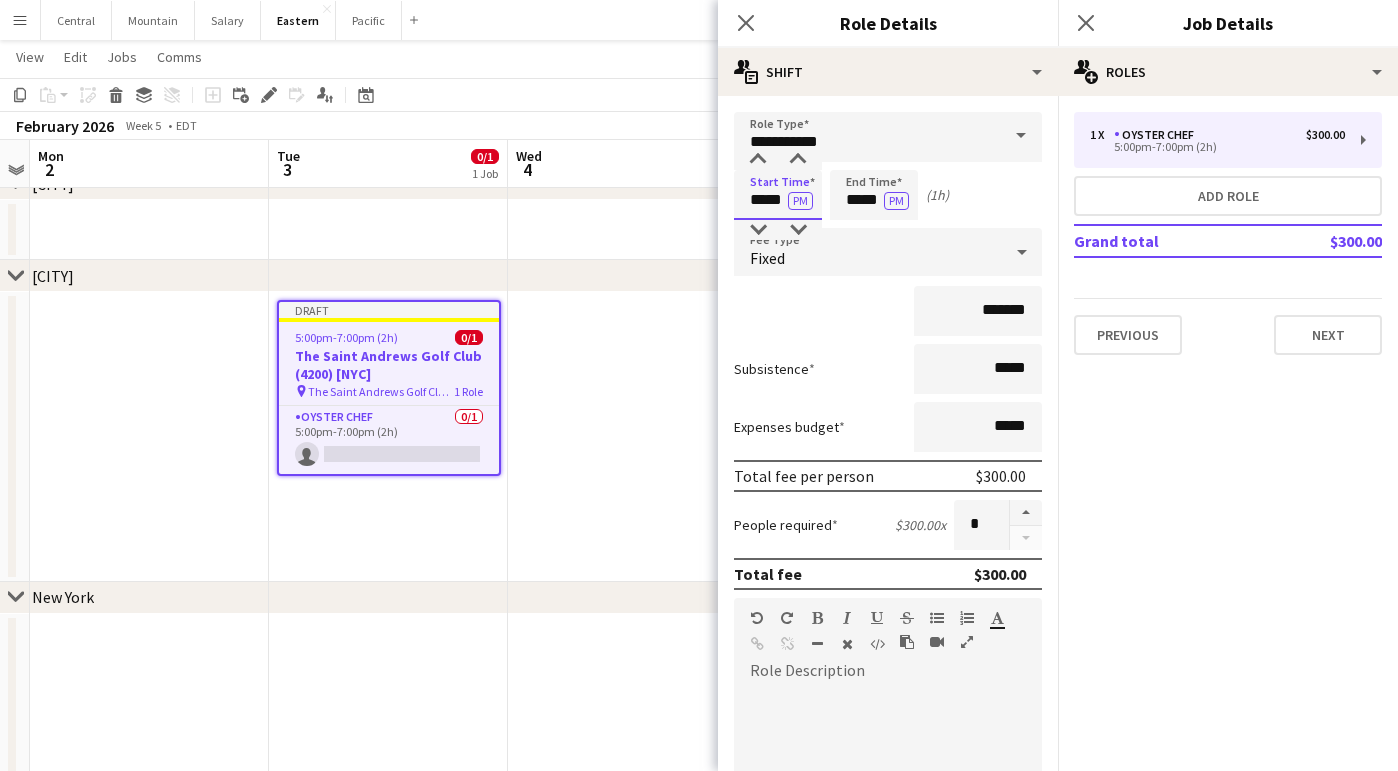 click on "*****" at bounding box center [778, 195] 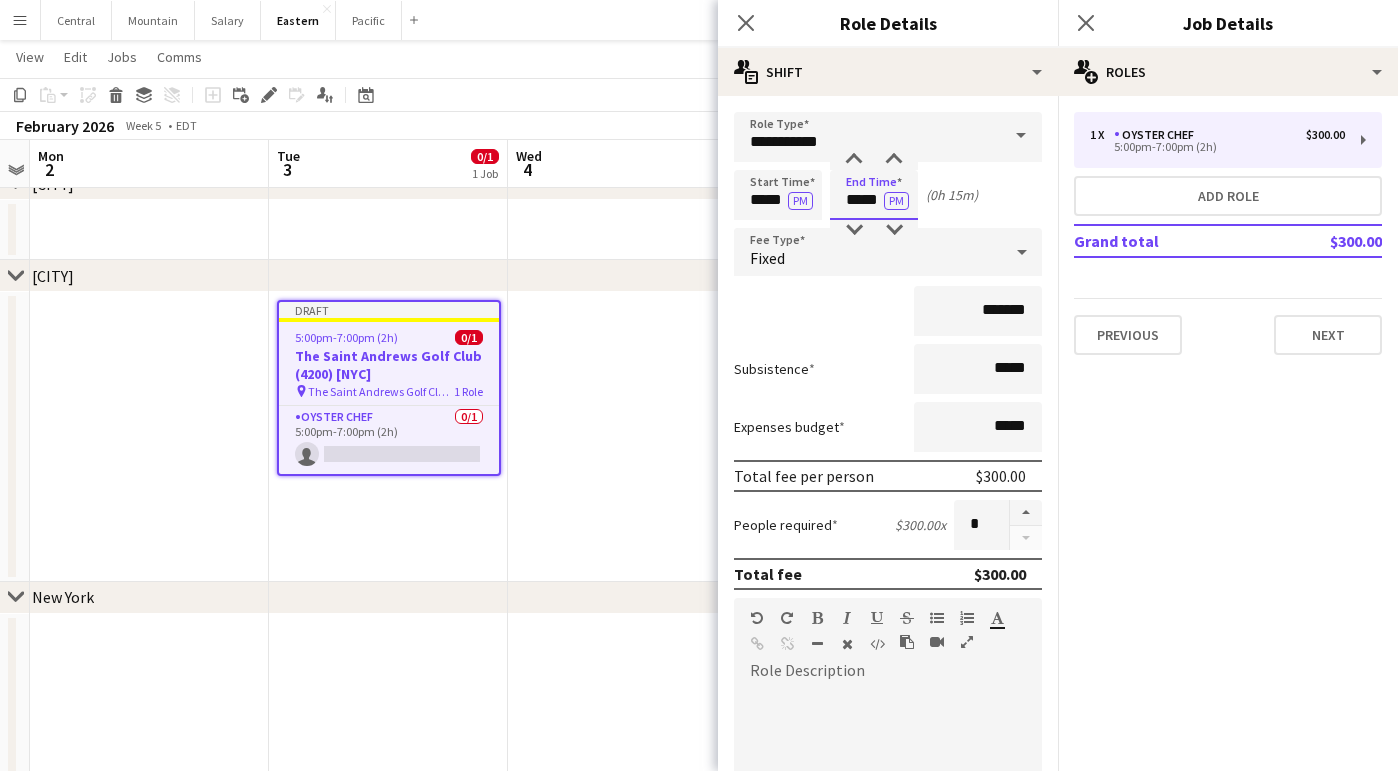 click on "*****" at bounding box center (874, 195) 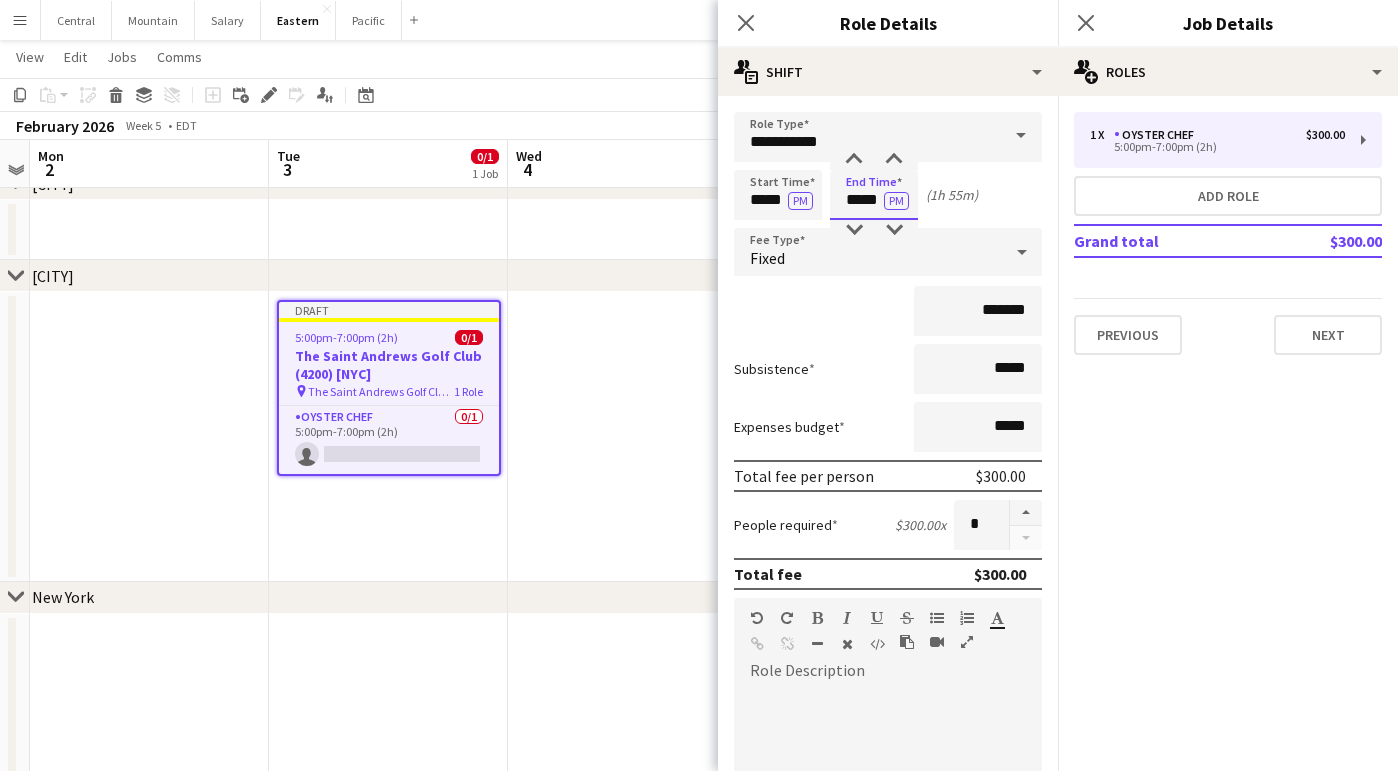 type on "*****" 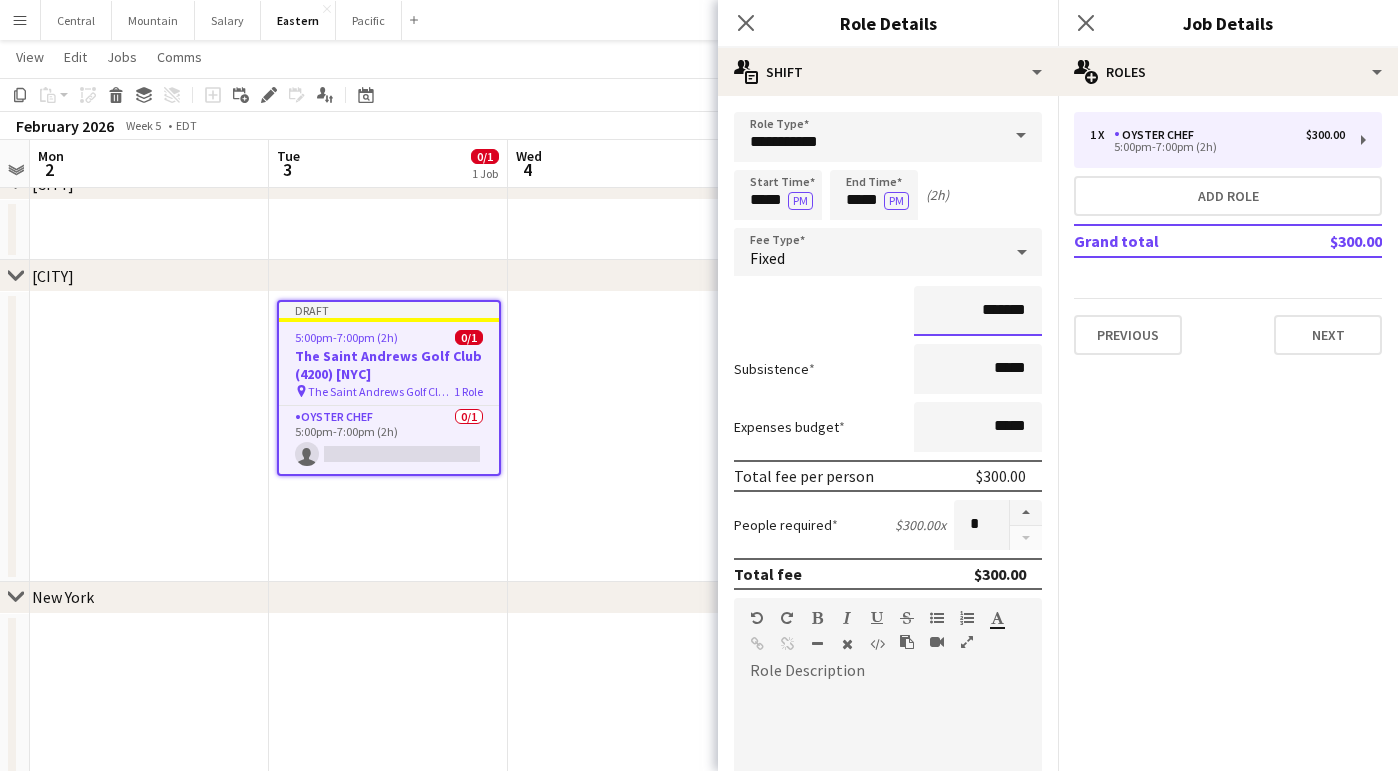 drag, startPoint x: 1004, startPoint y: 304, endPoint x: 985, endPoint y: 304, distance: 19 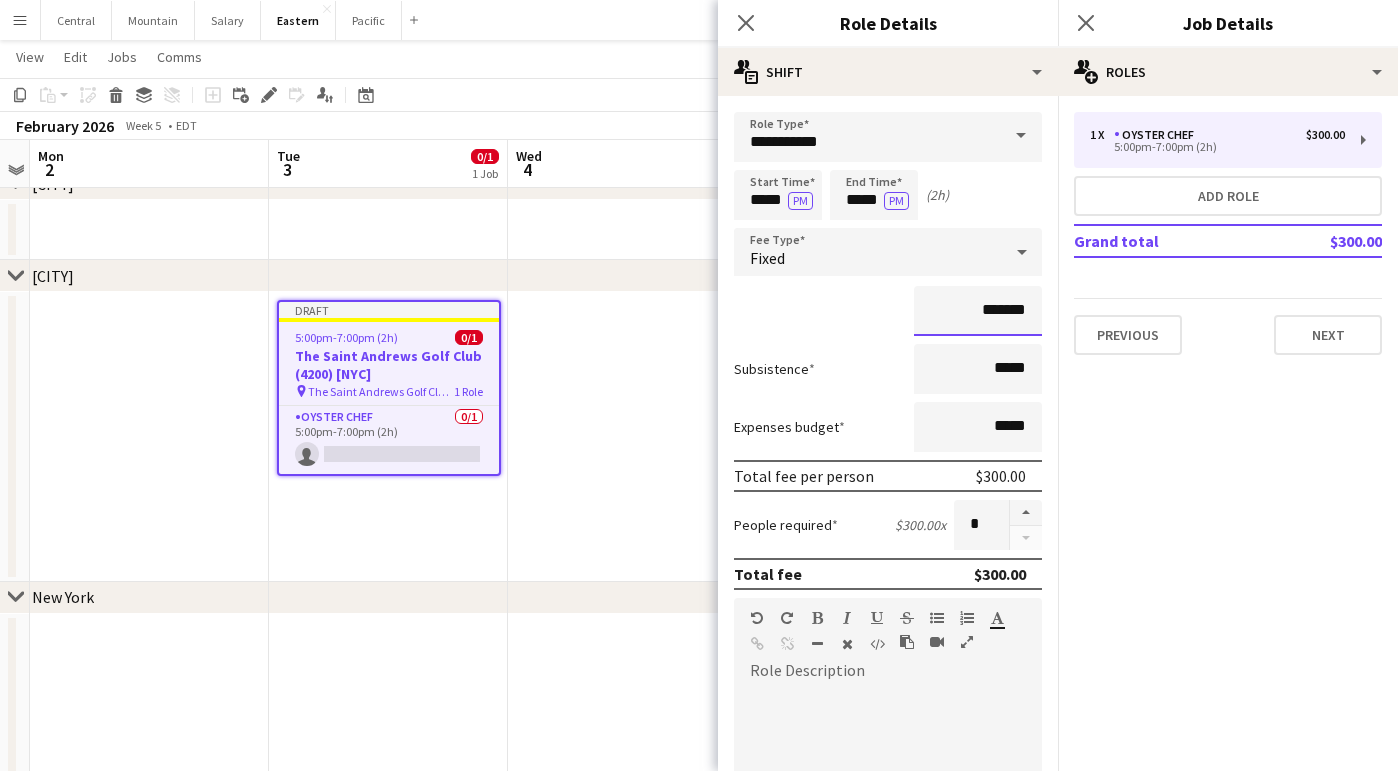 click on "*******" at bounding box center [978, 311] 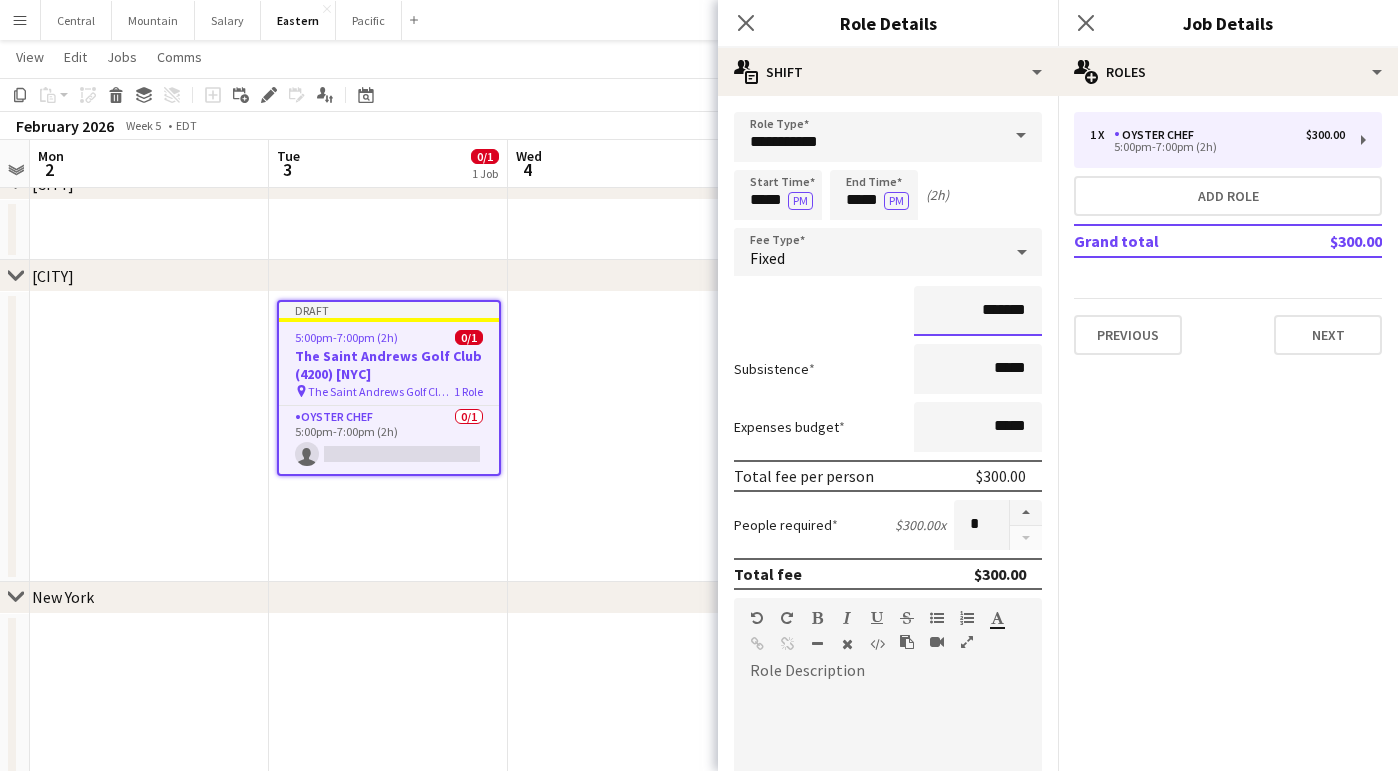 drag, startPoint x: 991, startPoint y: 309, endPoint x: 1003, endPoint y: 309, distance: 12 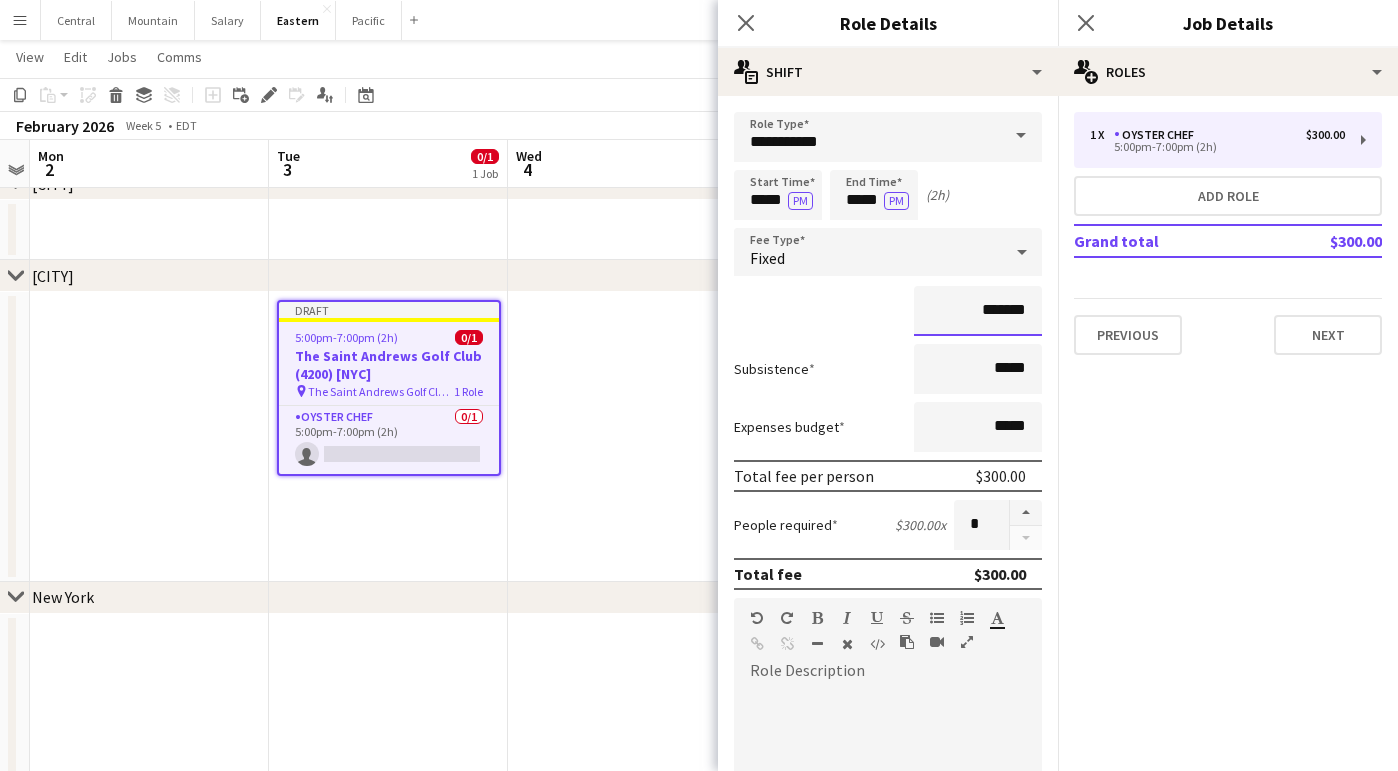 click on "*******" at bounding box center [978, 311] 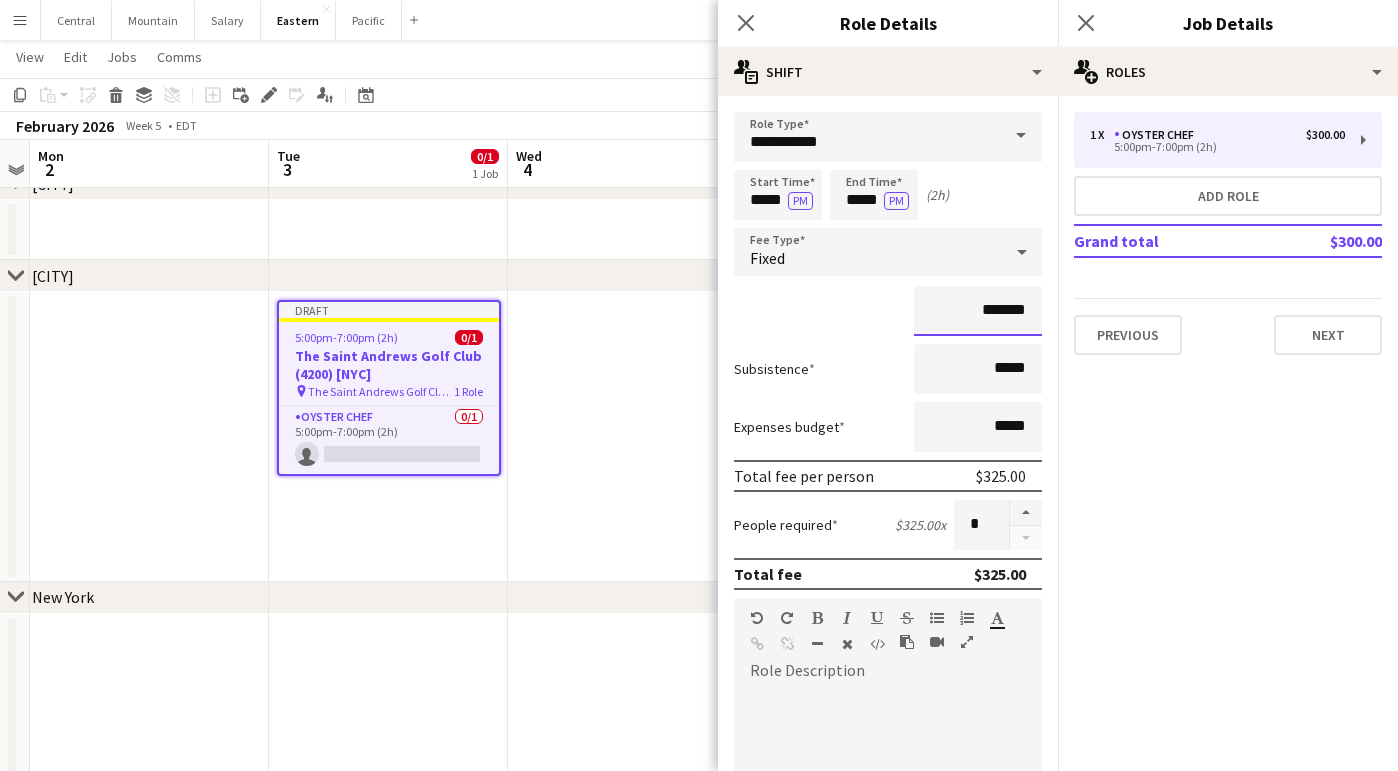 type on "*******" 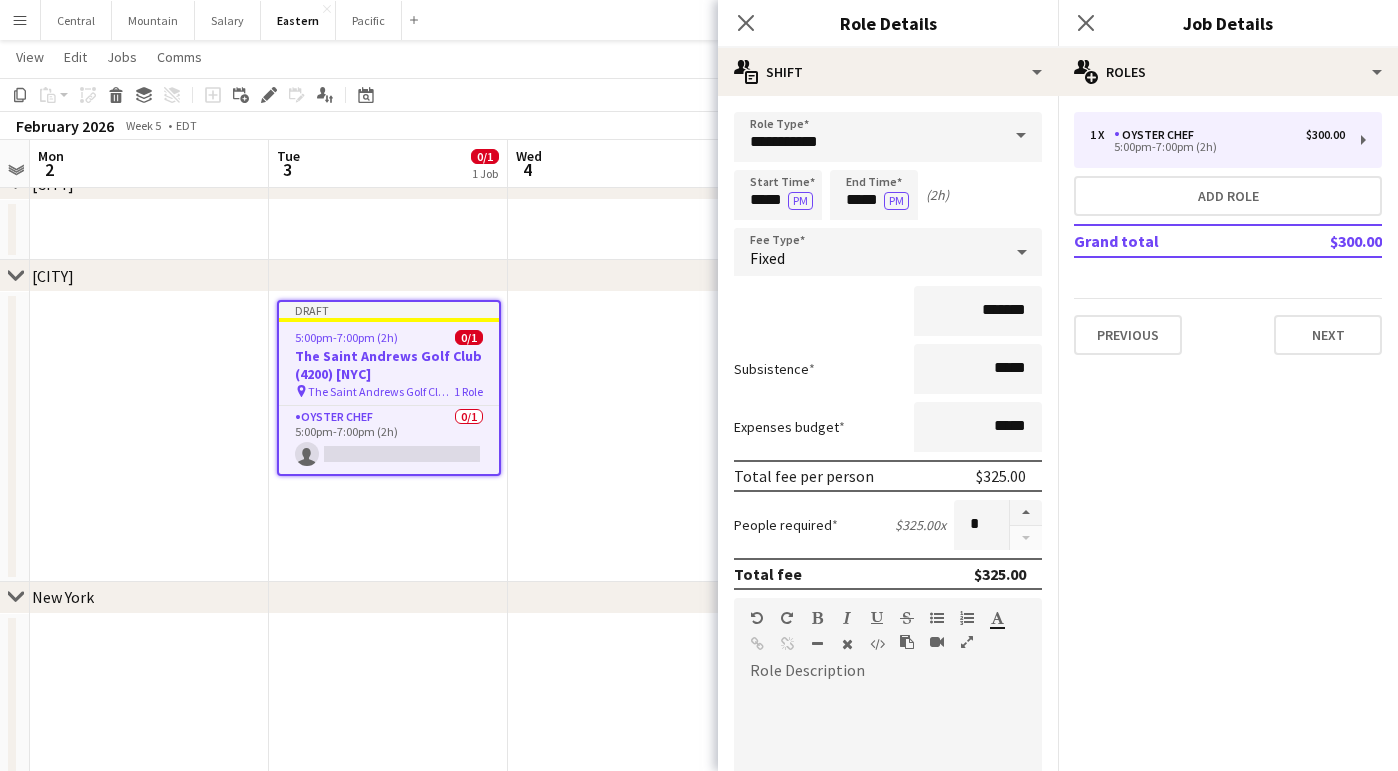 click on "Subsistence  *****" at bounding box center (888, 369) 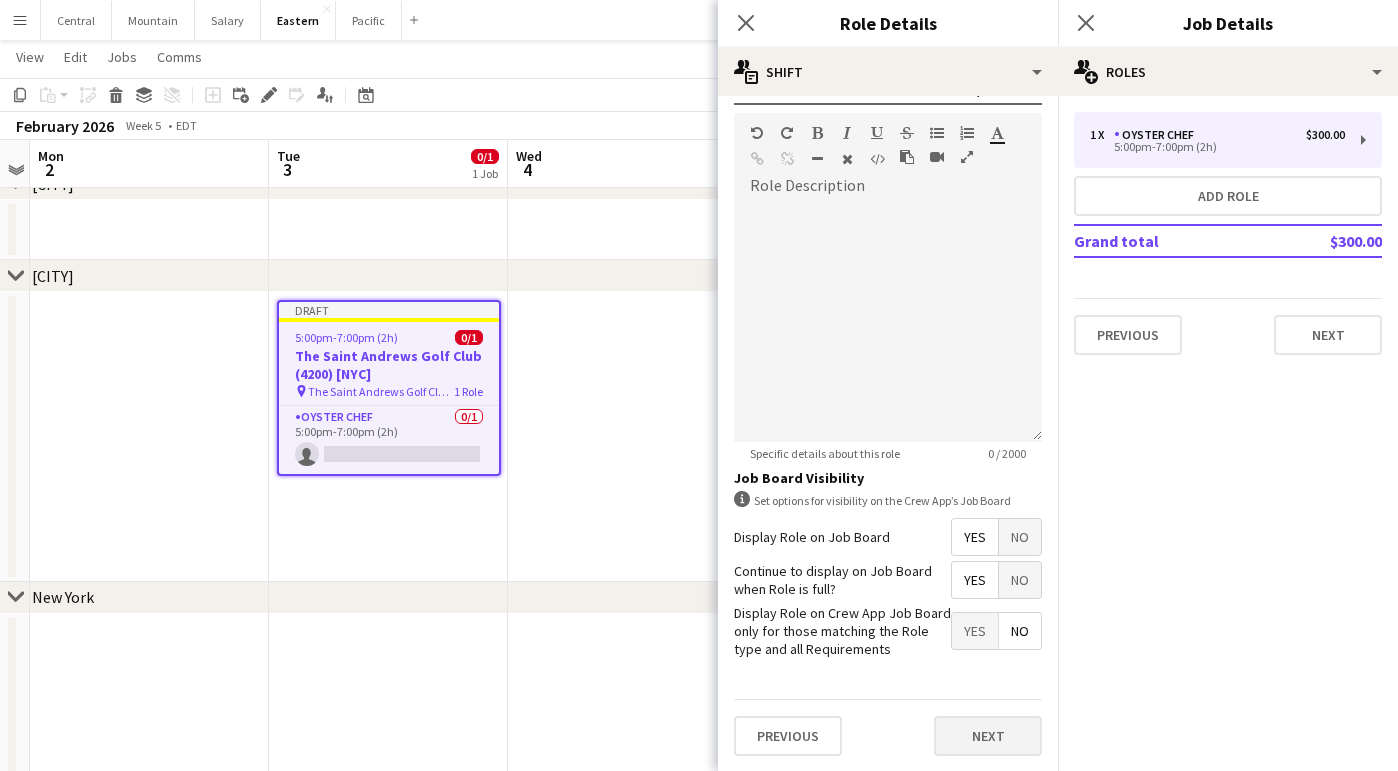 scroll, scrollTop: 485, scrollLeft: 0, axis: vertical 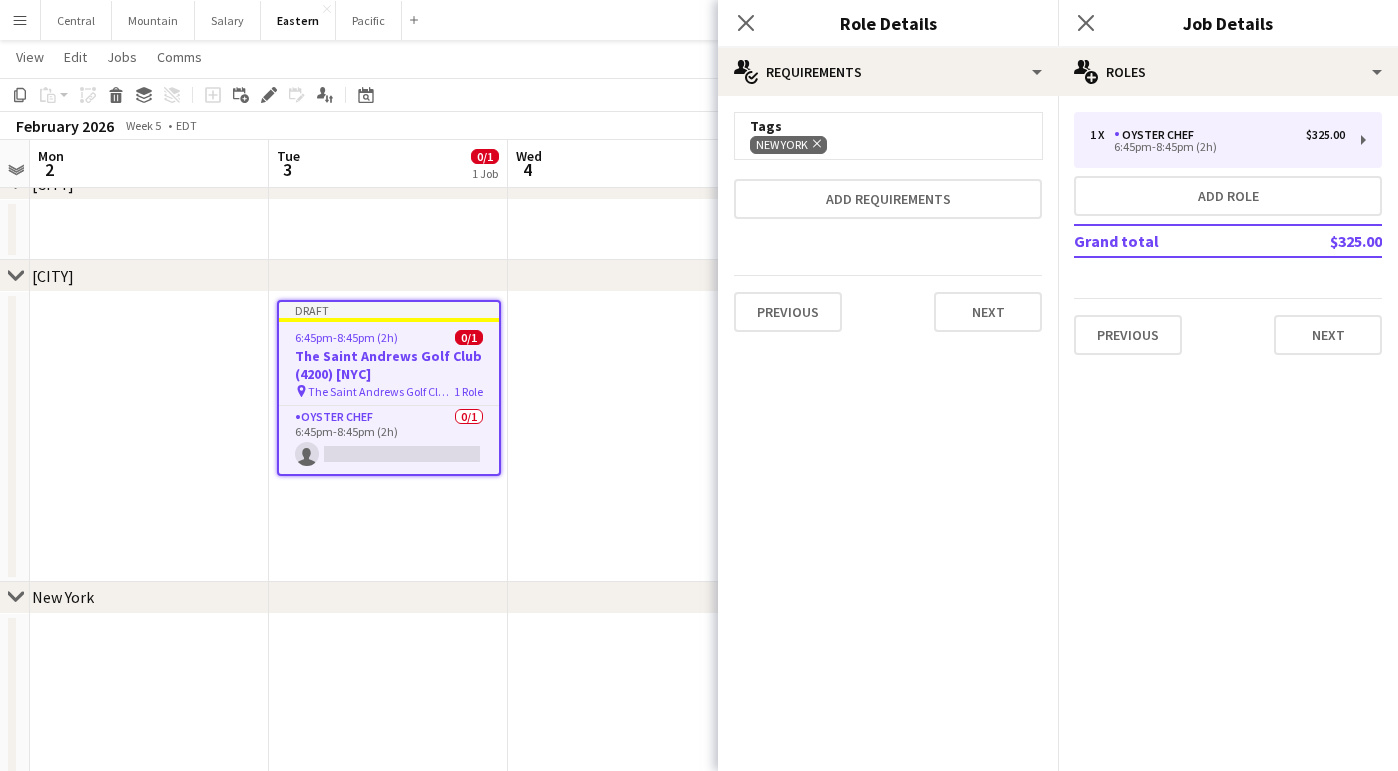 click on "Remove" 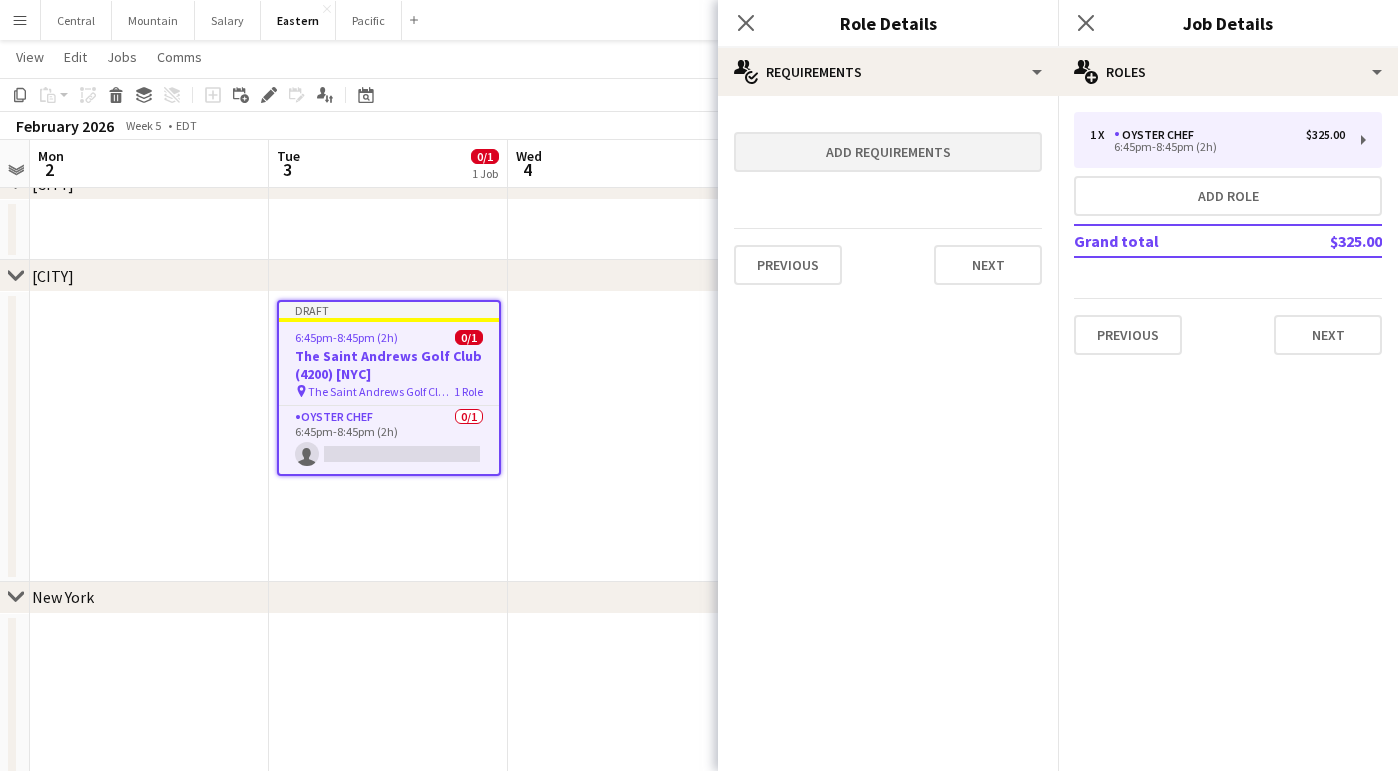 click on "Add requirements" at bounding box center [888, 152] 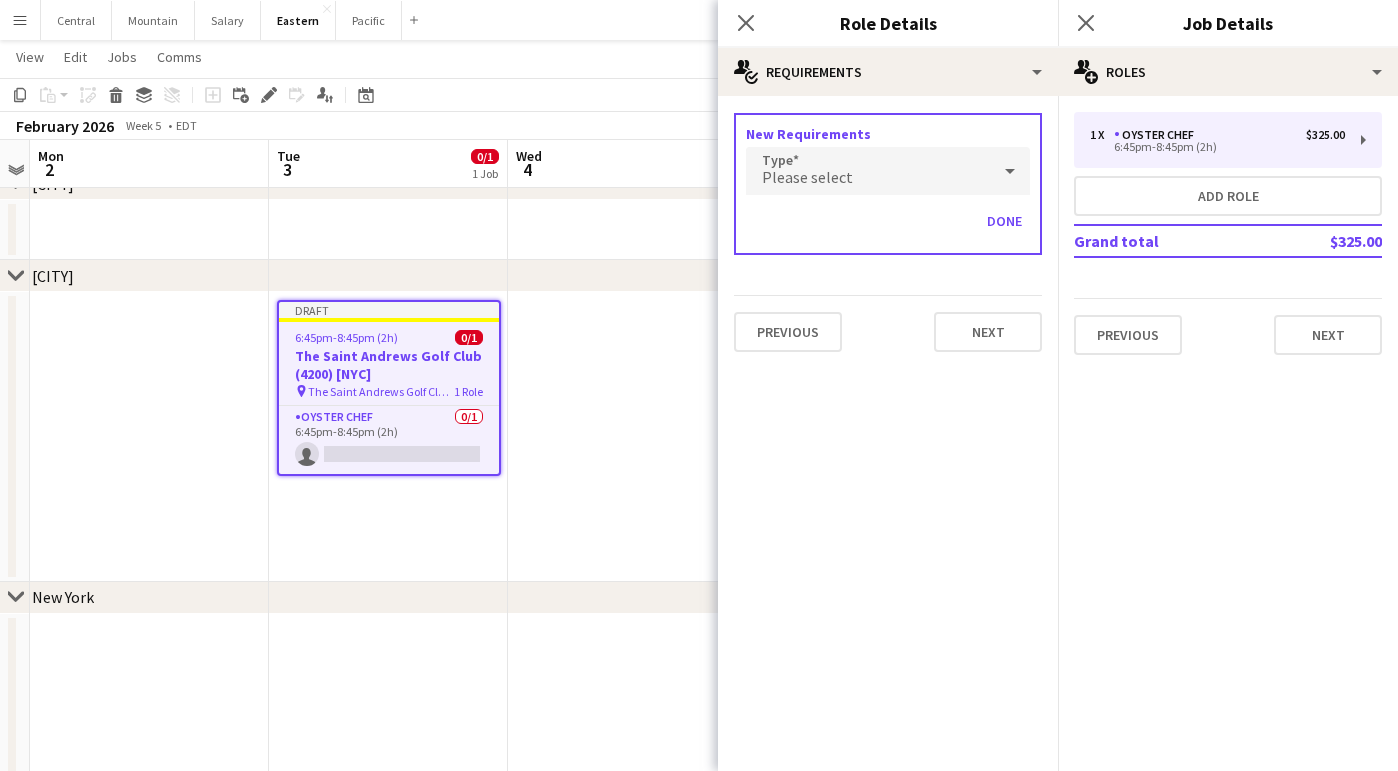 click on "Please select" at bounding box center (868, 171) 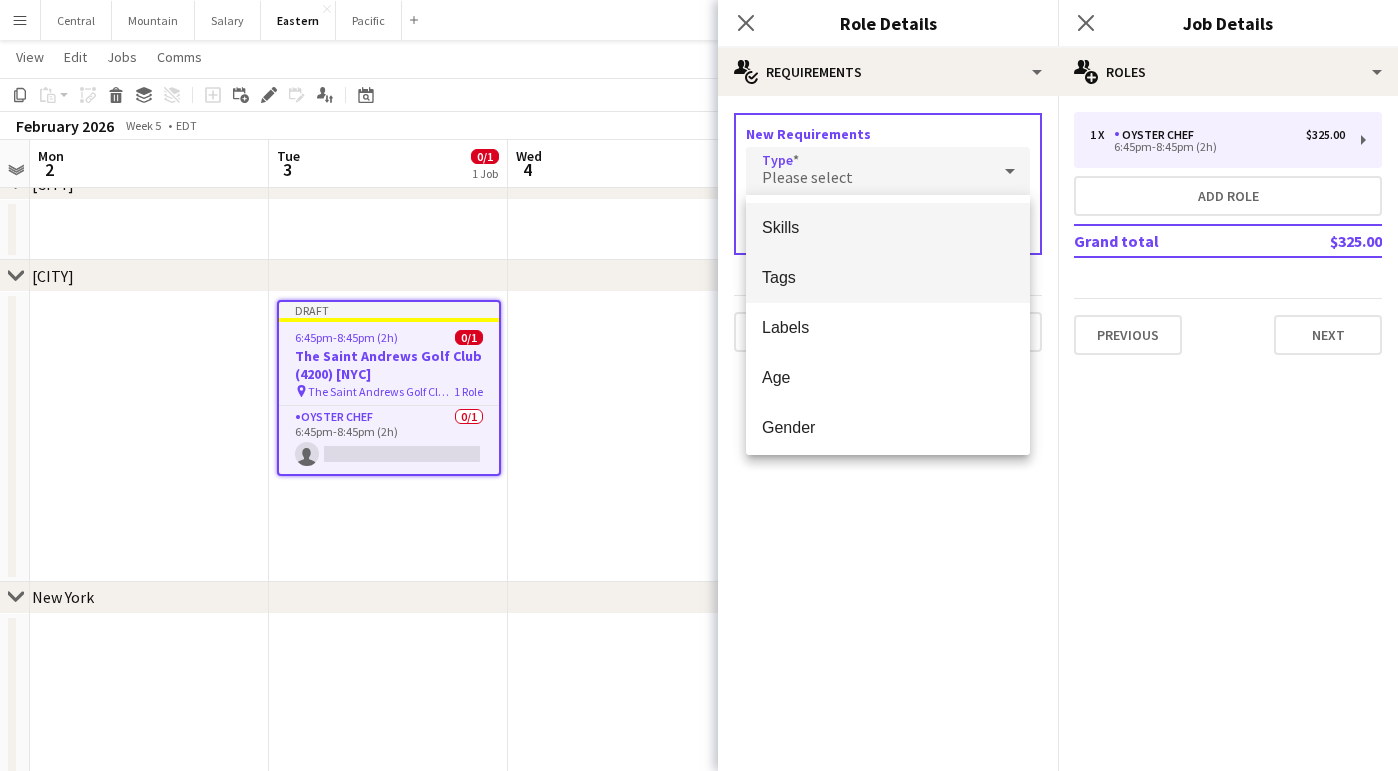 click on "Tags" at bounding box center (888, 278) 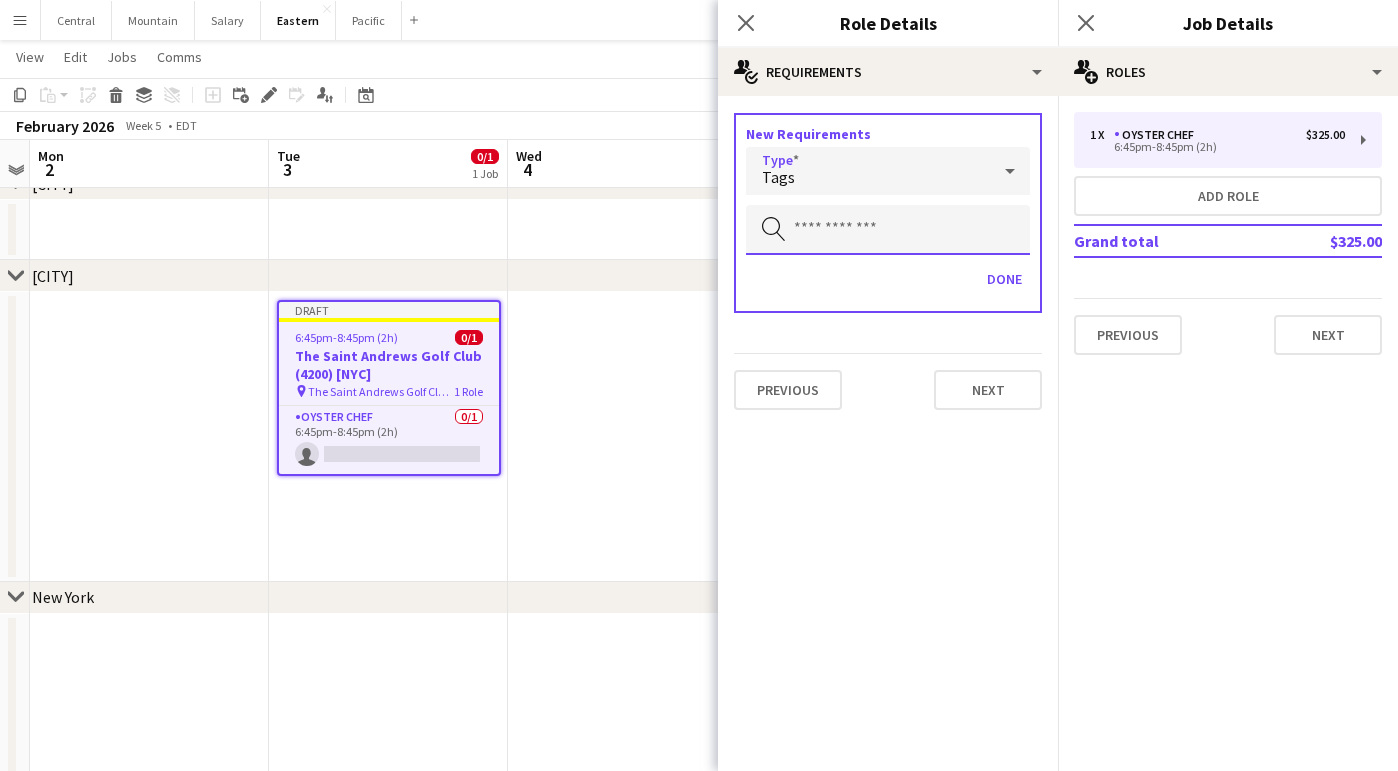 click at bounding box center [888, 230] 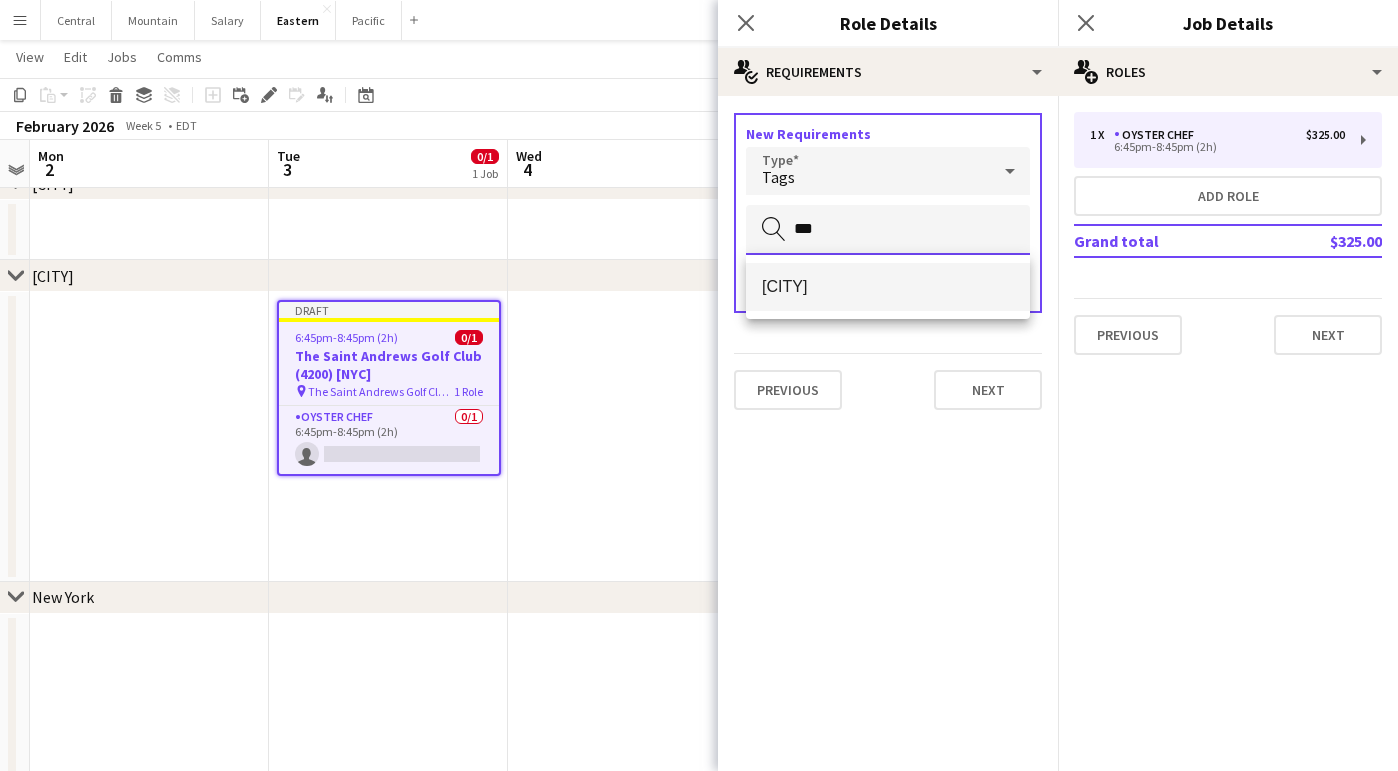 type on "***" 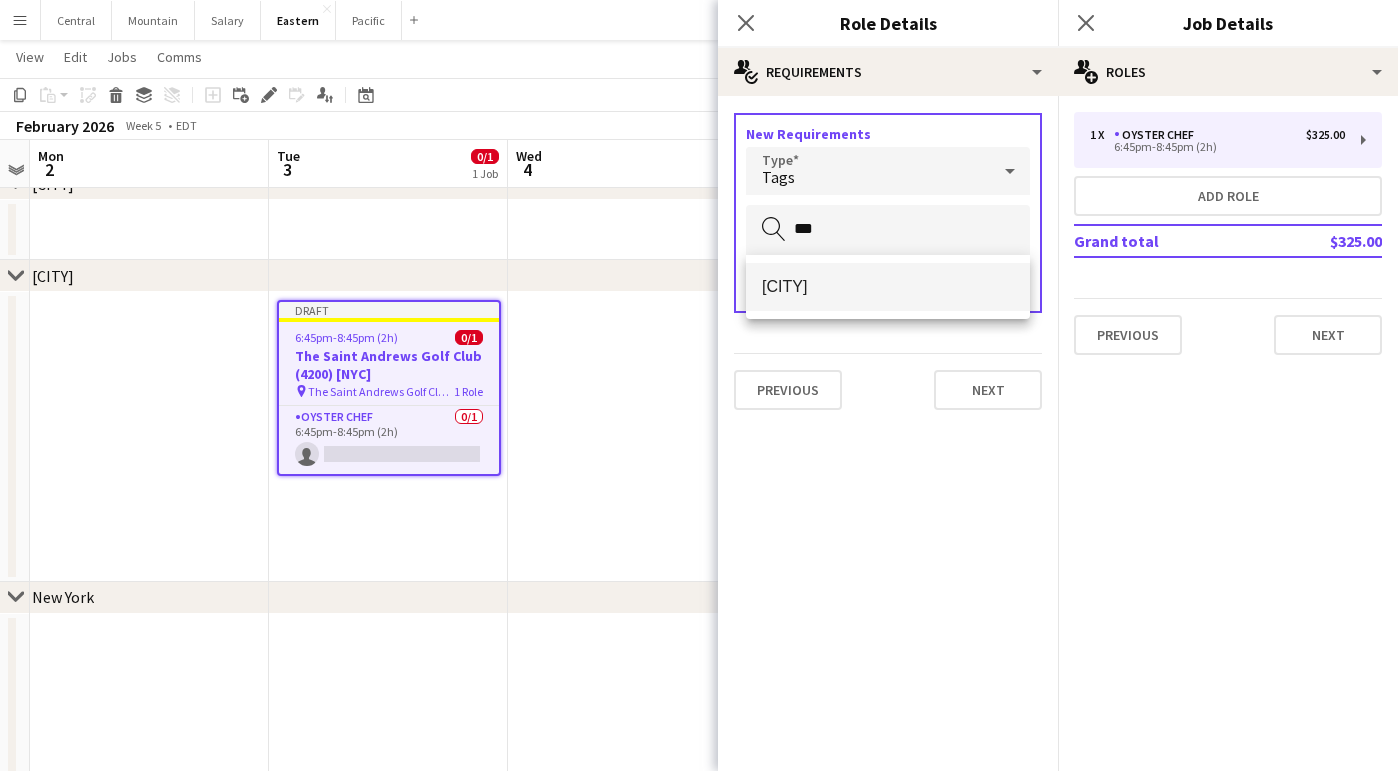 click on "[CITY]" at bounding box center (888, 287) 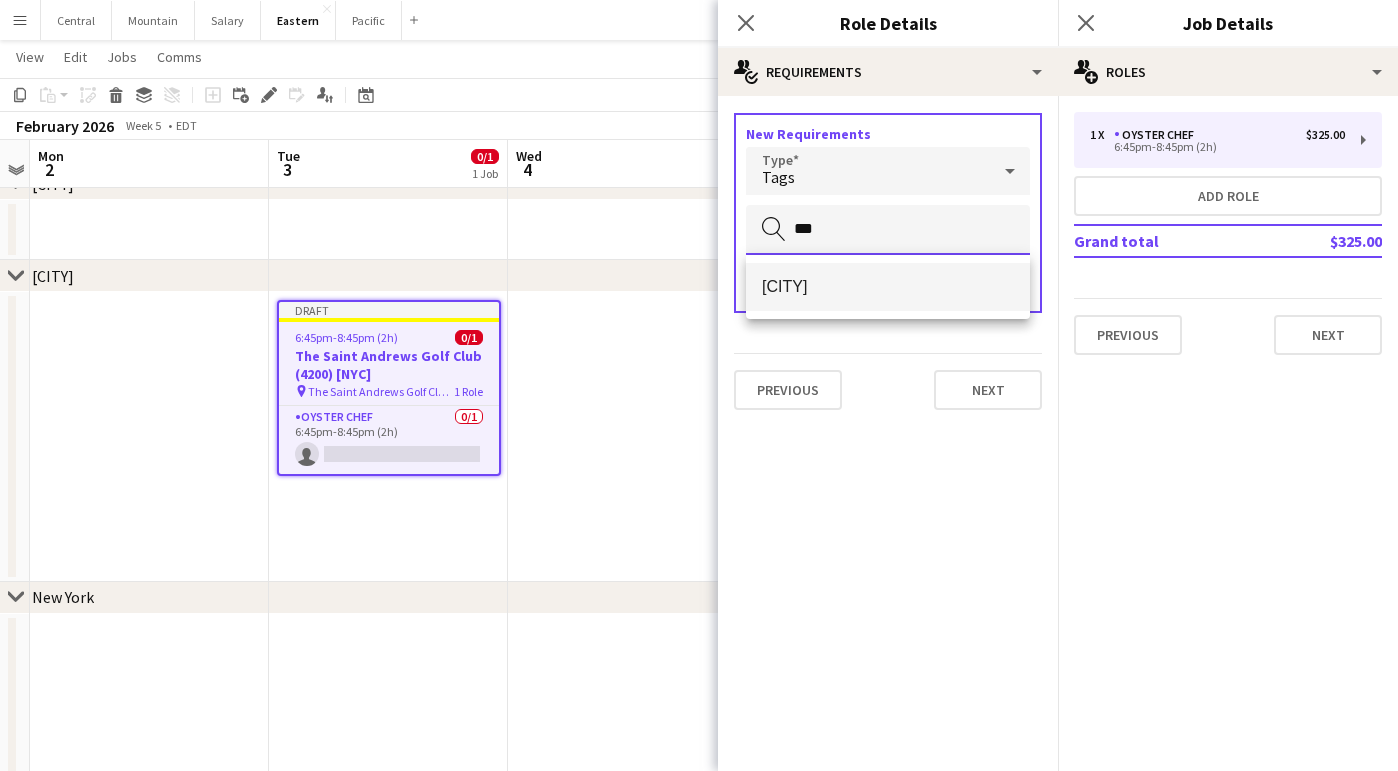 type 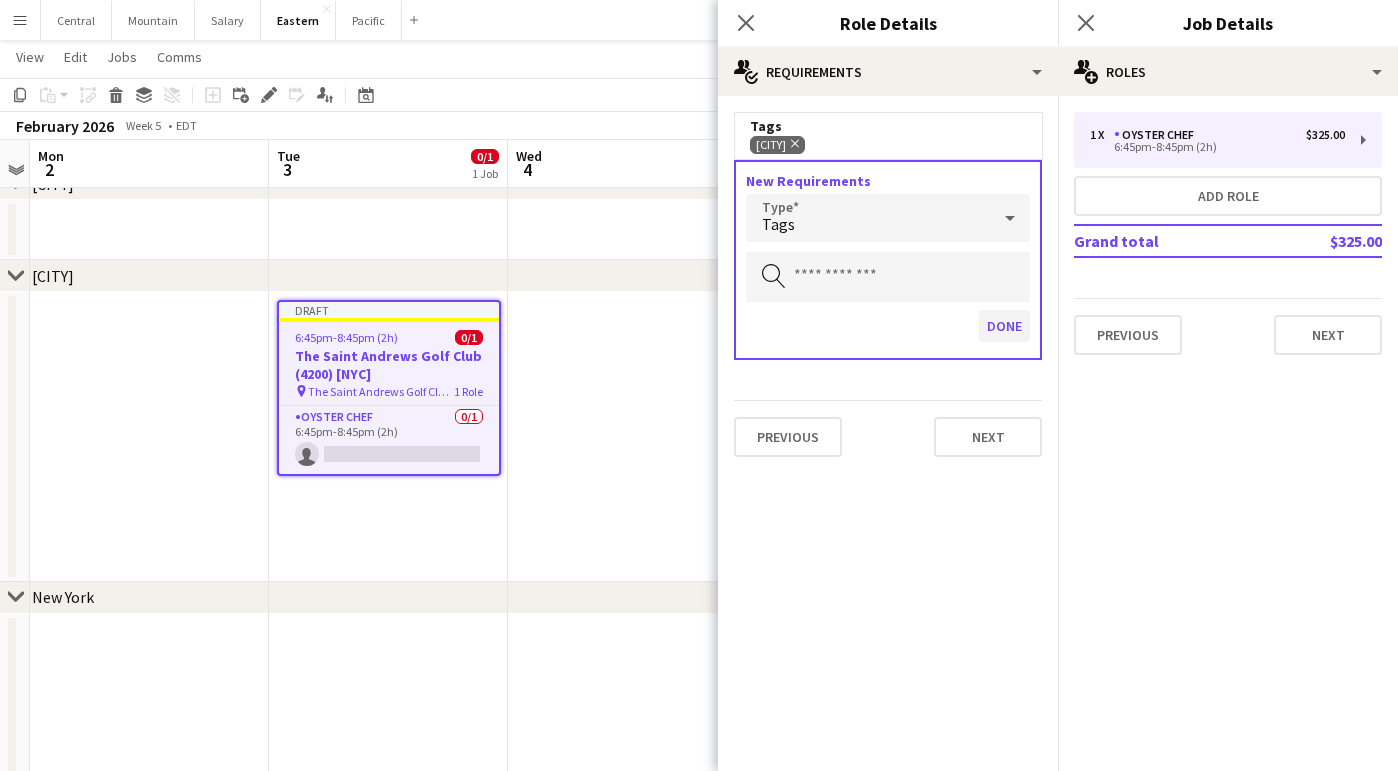 click on "Done" at bounding box center (1004, 326) 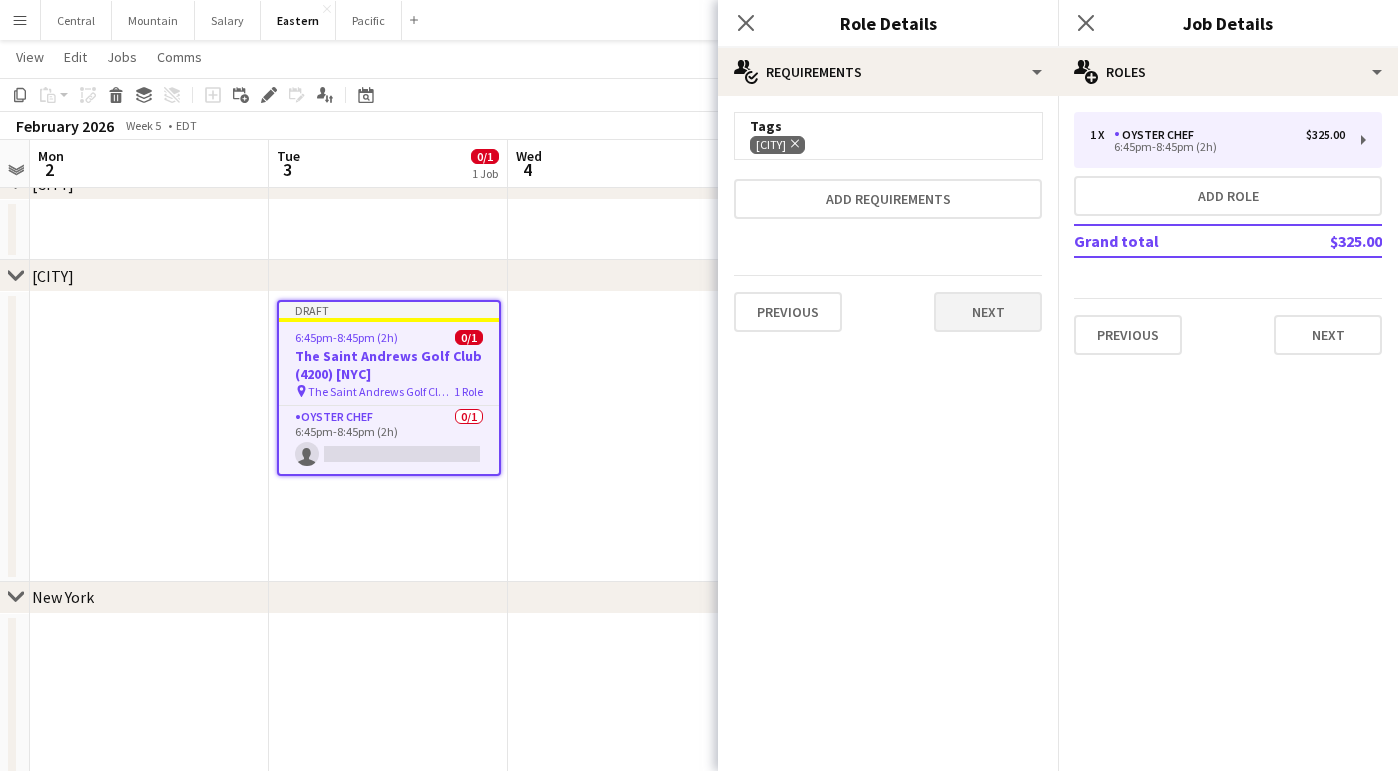 click on "Next" at bounding box center (988, 312) 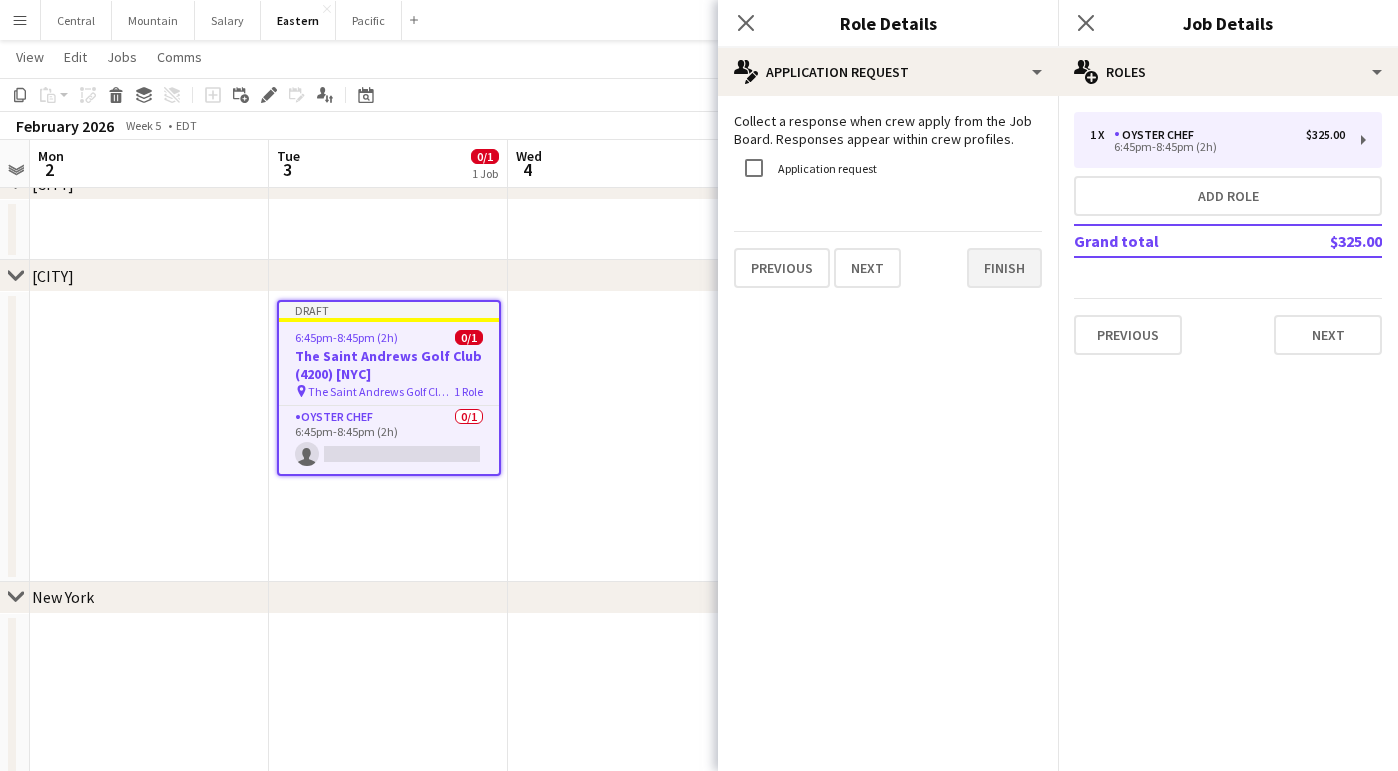 click on "Finish" at bounding box center [1004, 268] 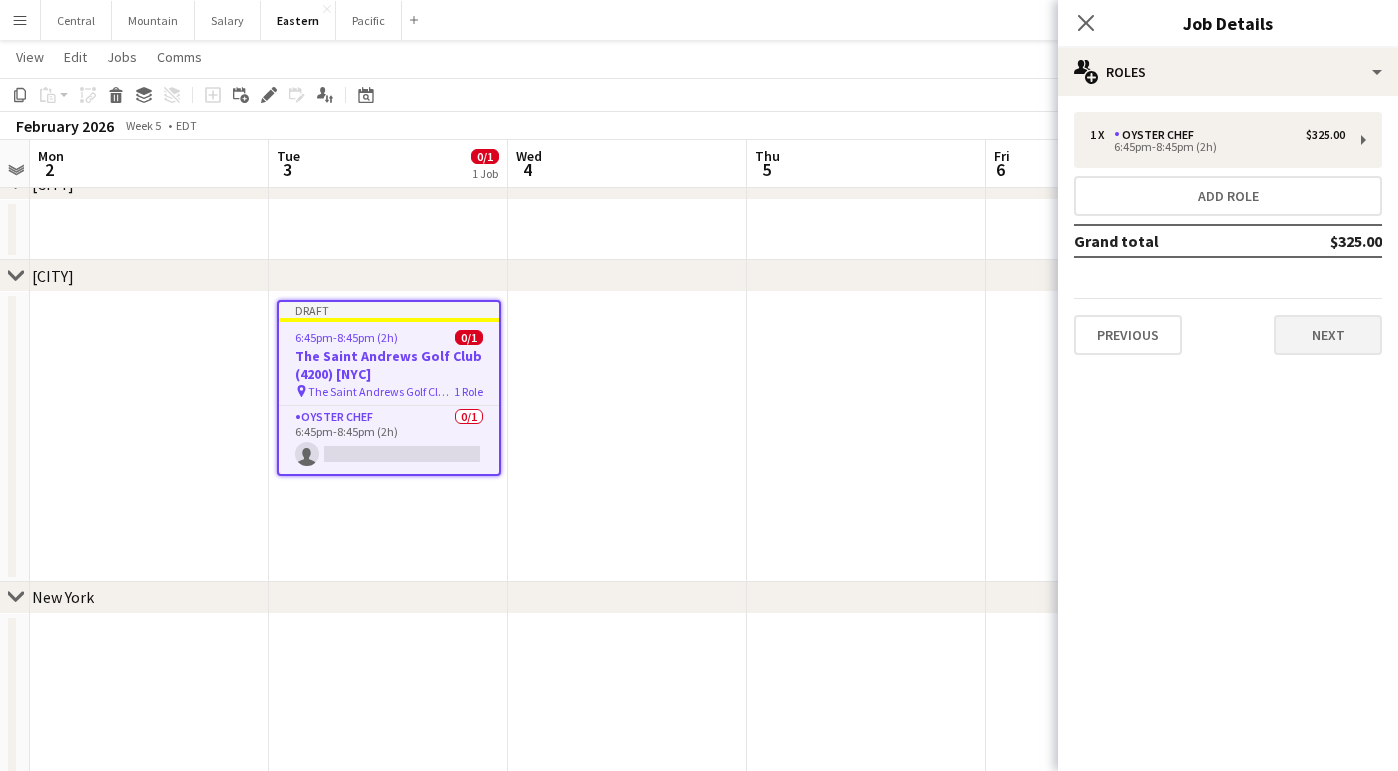 click on "Next" at bounding box center [1328, 335] 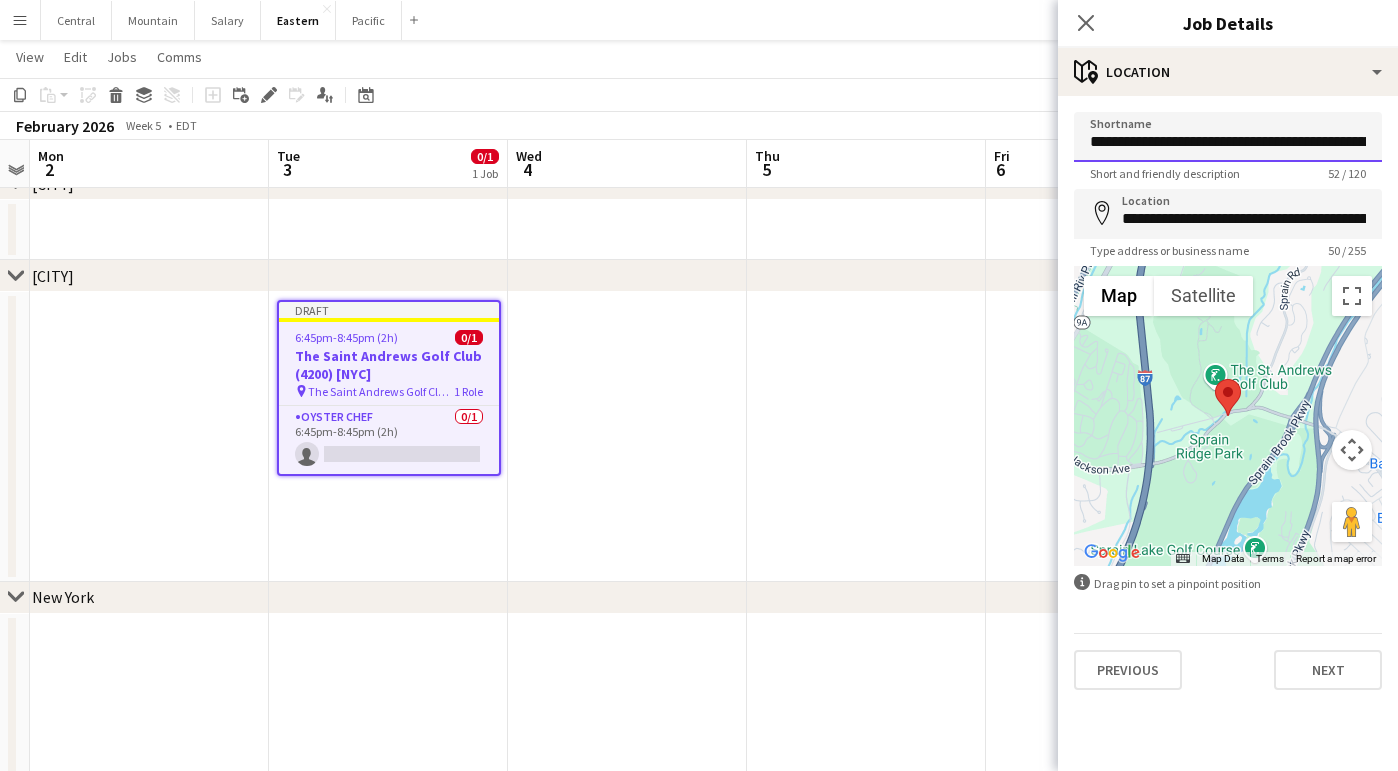 click on "**********" at bounding box center (1228, 137) 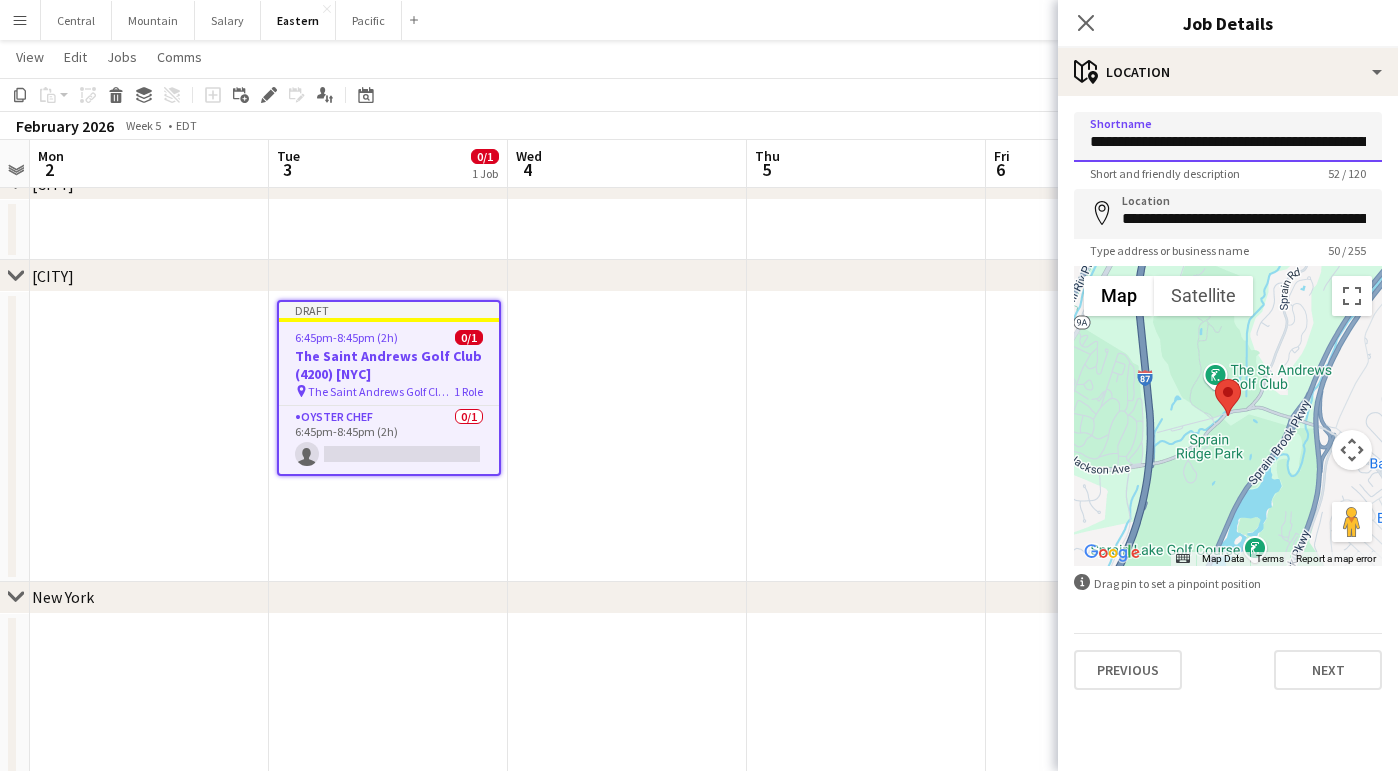 paste on "**********" 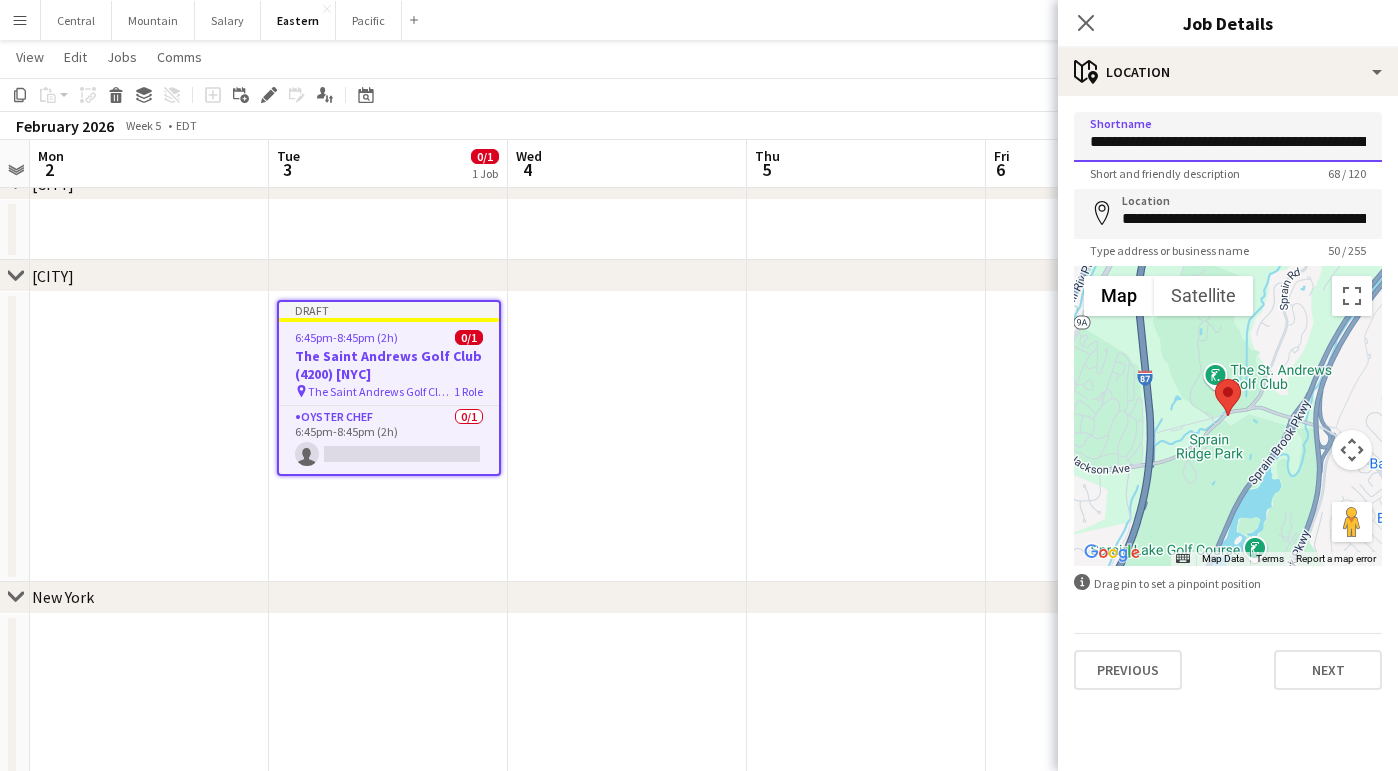 click on "**********" at bounding box center (1228, 137) 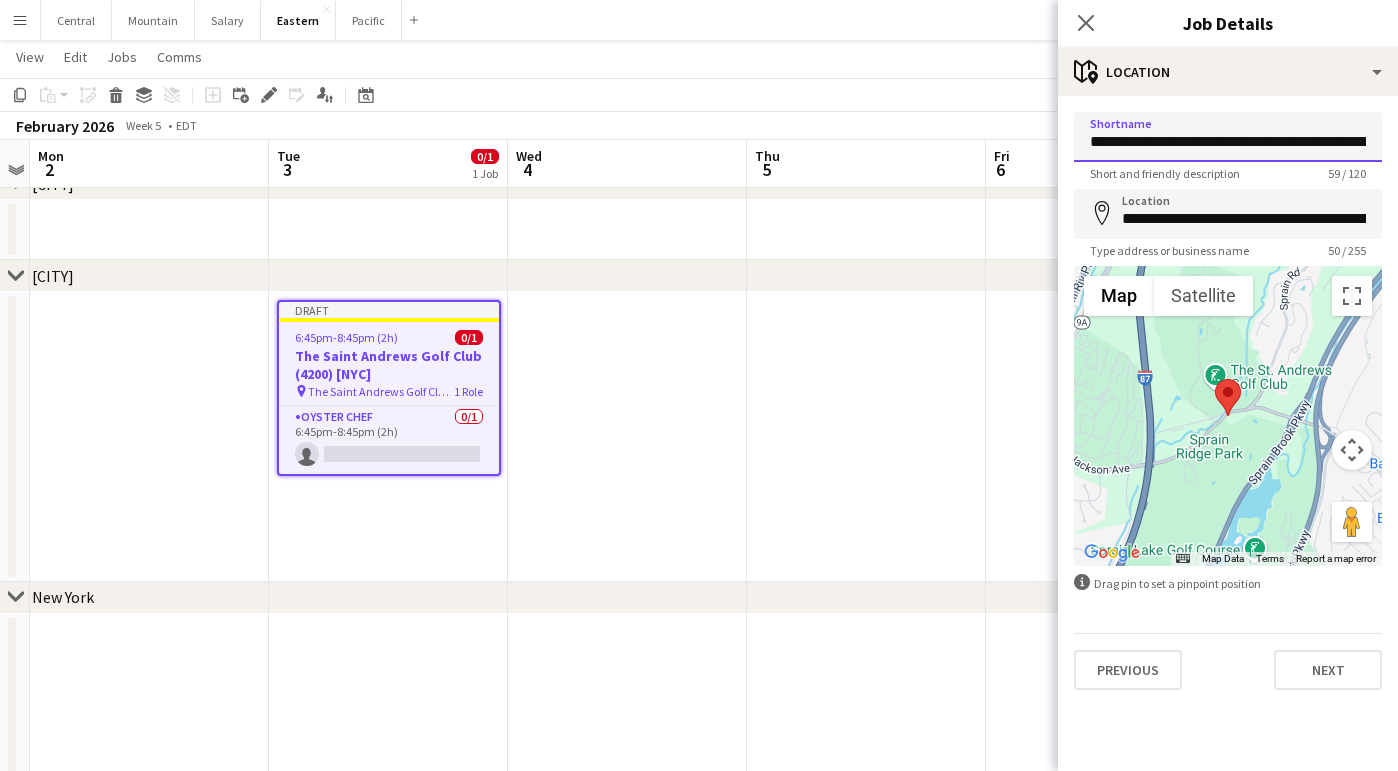 drag, startPoint x: 1164, startPoint y: 143, endPoint x: 1103, endPoint y: 143, distance: 61 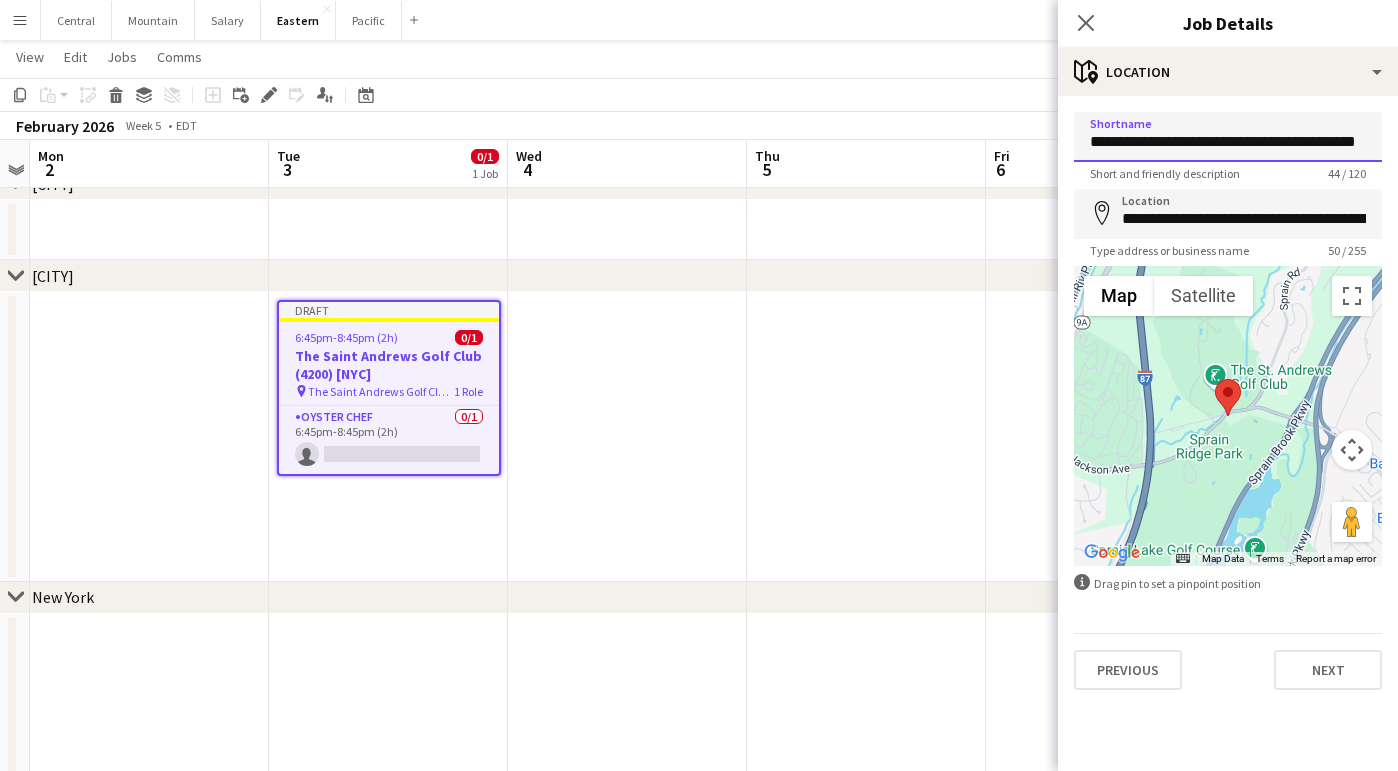 type on "**********" 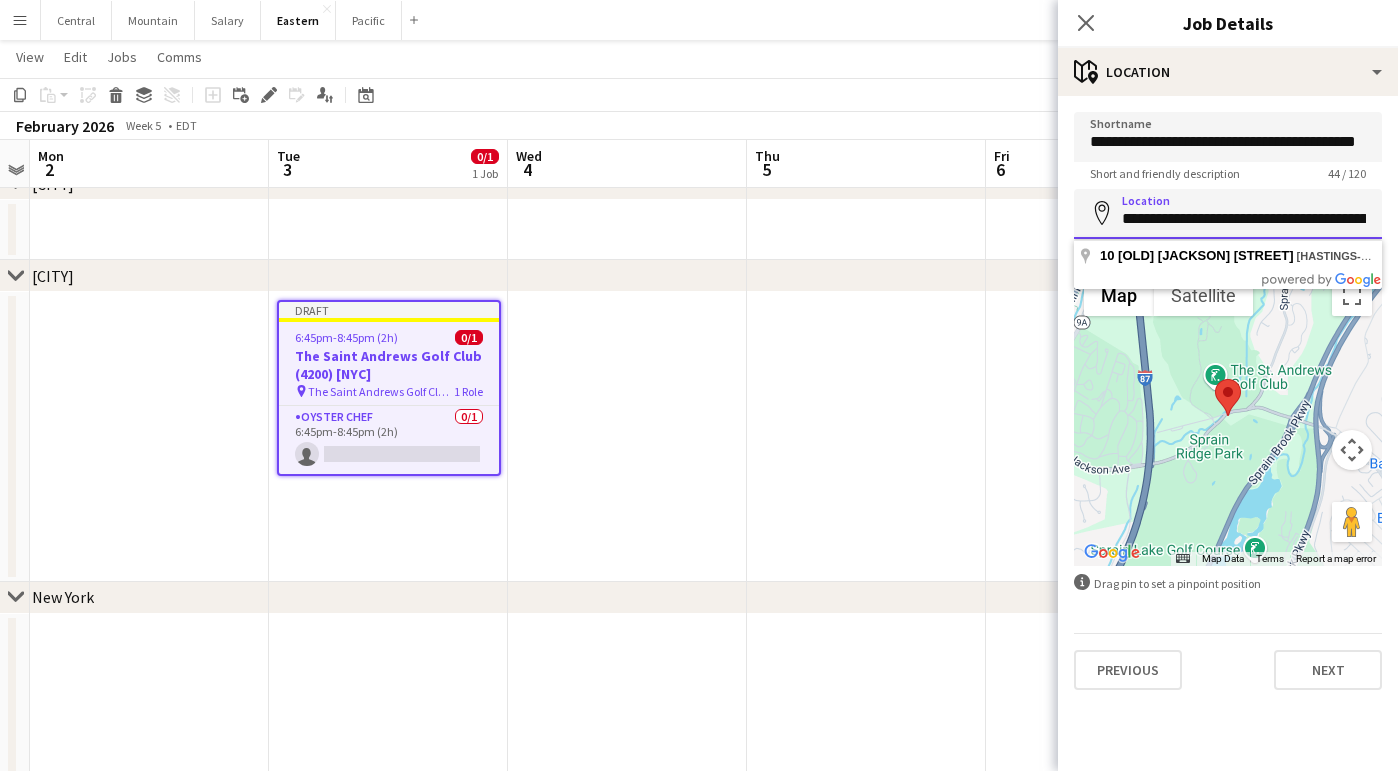 paste on "***" 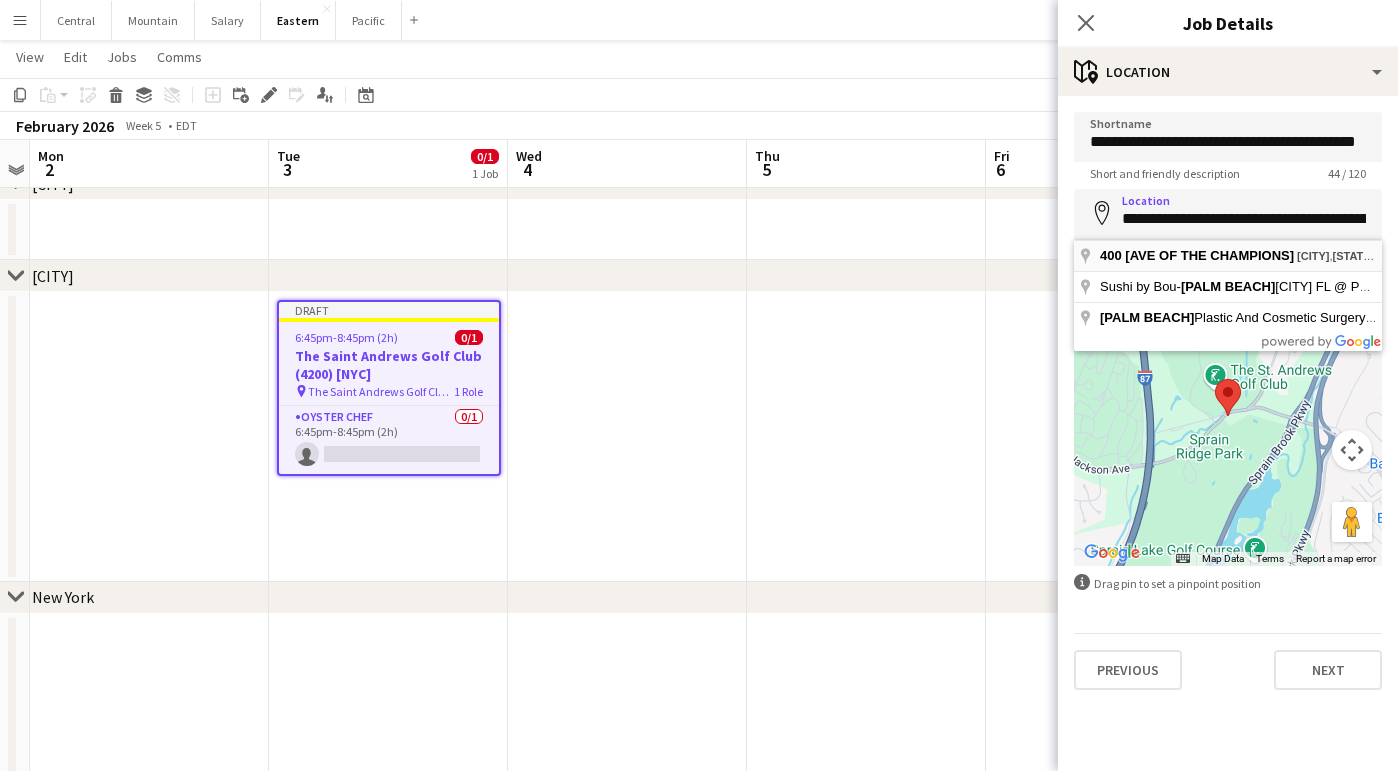 type on "**********" 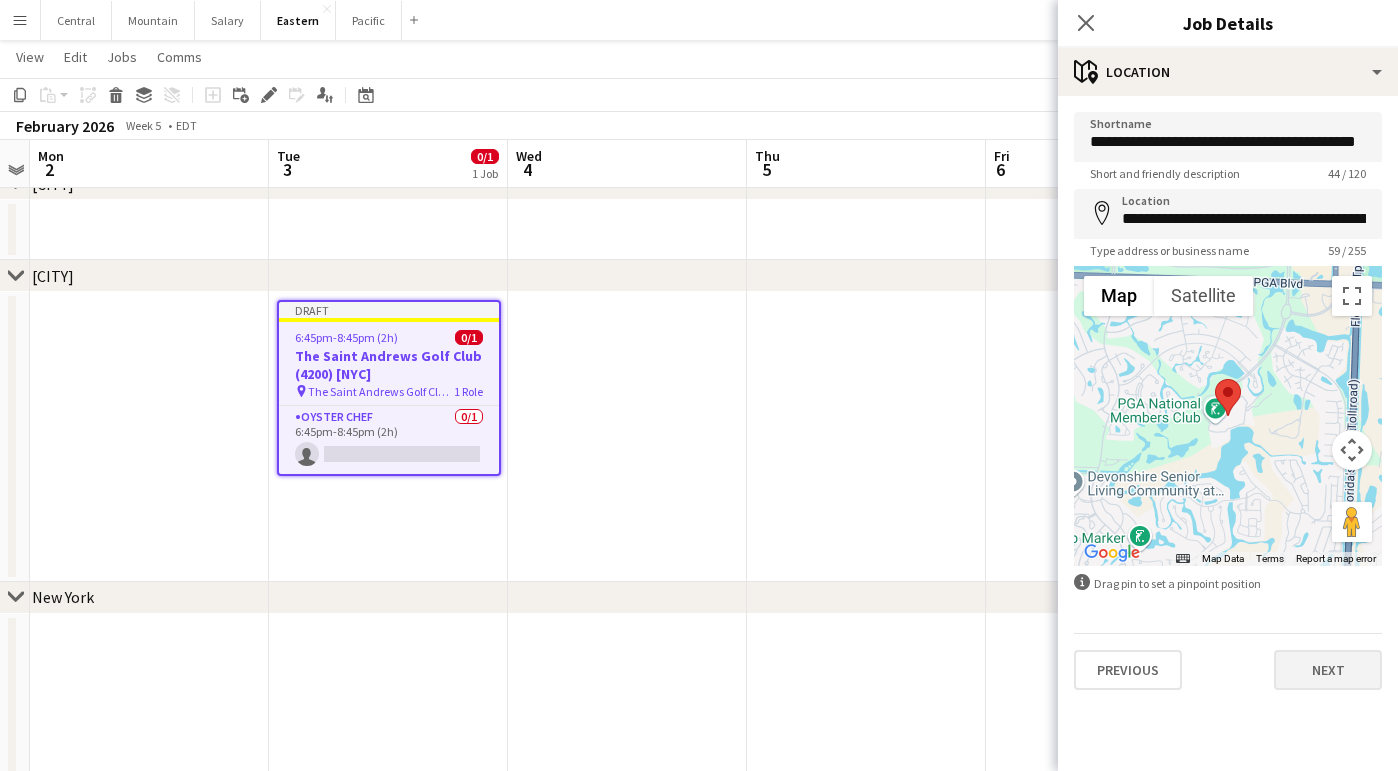 click on "Next" at bounding box center (1328, 670) 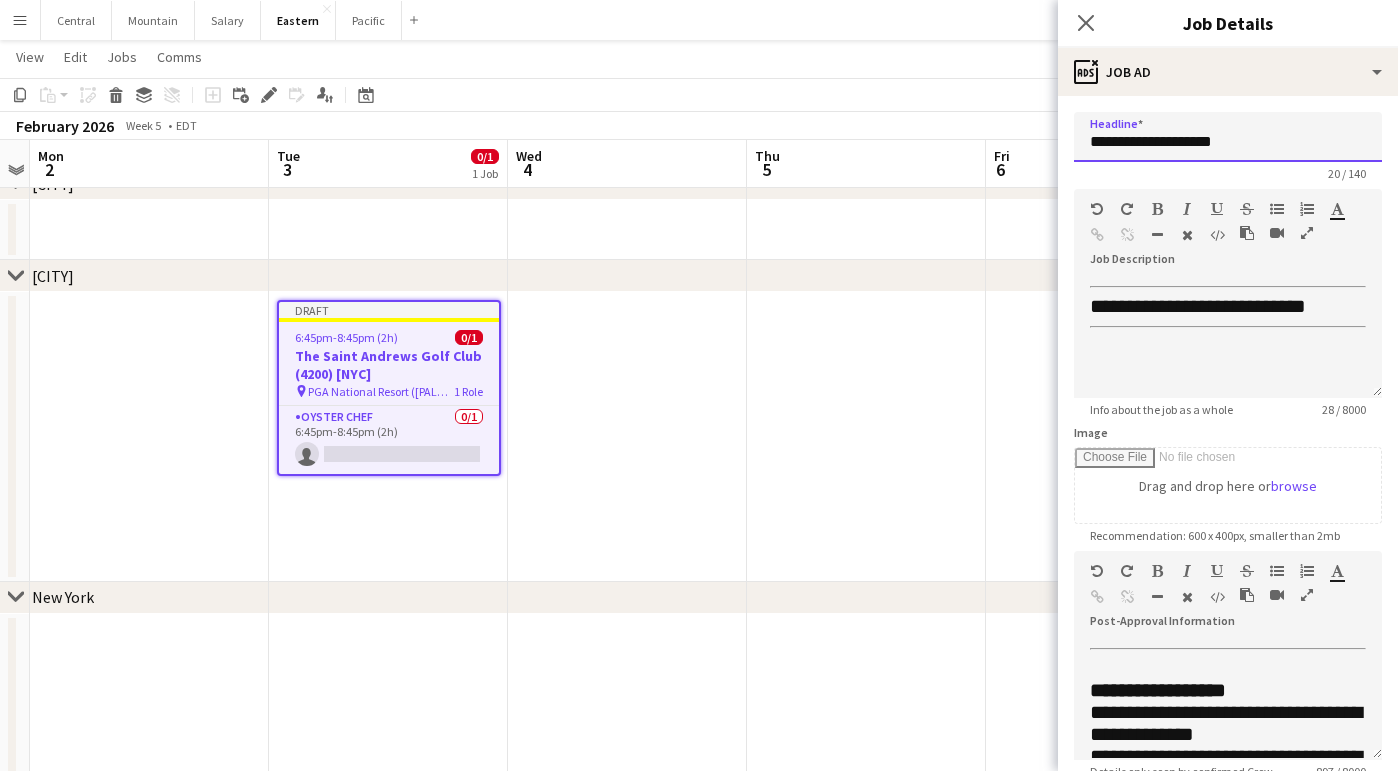 drag, startPoint x: 1187, startPoint y: 144, endPoint x: 961, endPoint y: 142, distance: 226.00885 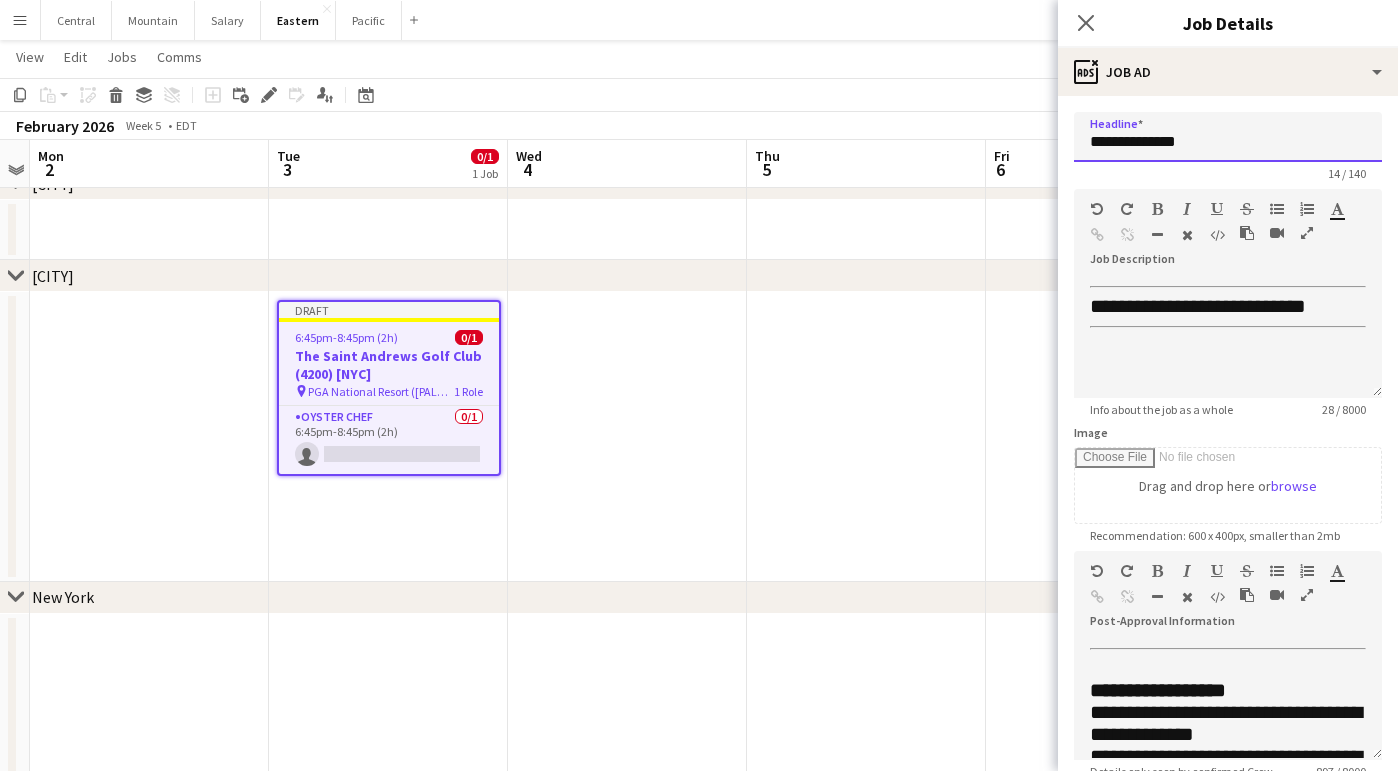 drag, startPoint x: 1169, startPoint y: 145, endPoint x: 1143, endPoint y: 146, distance: 26.019224 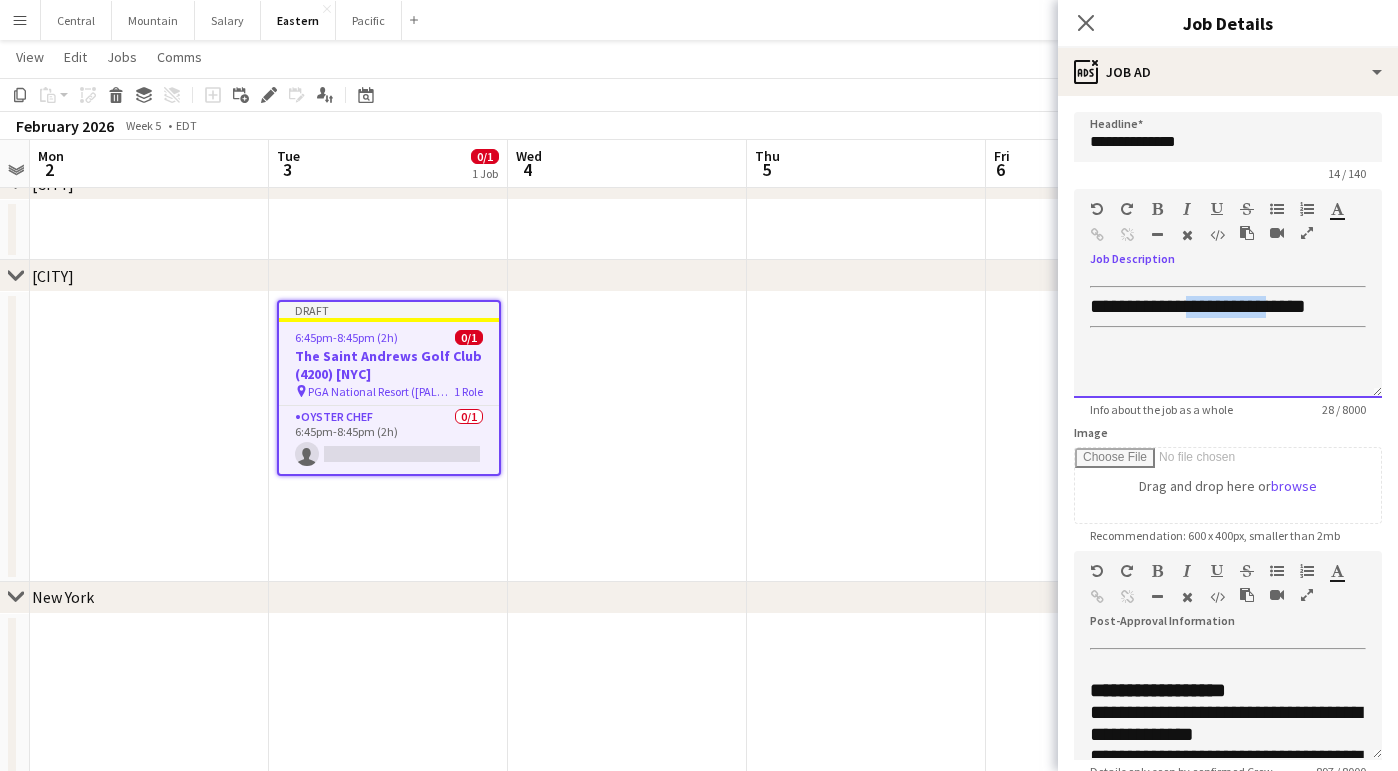 drag, startPoint x: 1276, startPoint y: 311, endPoint x: 1201, endPoint y: 310, distance: 75.00667 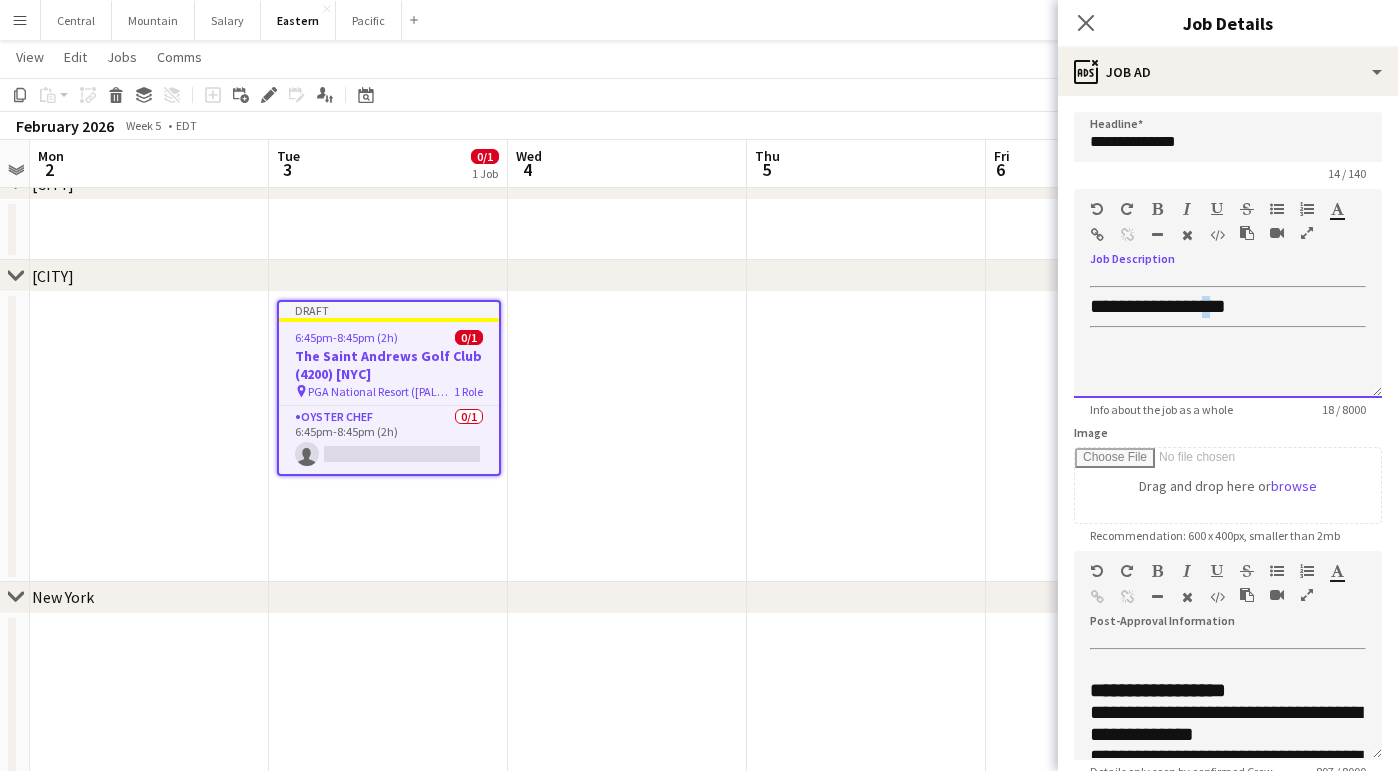 click on "**********" at bounding box center [1158, 306] 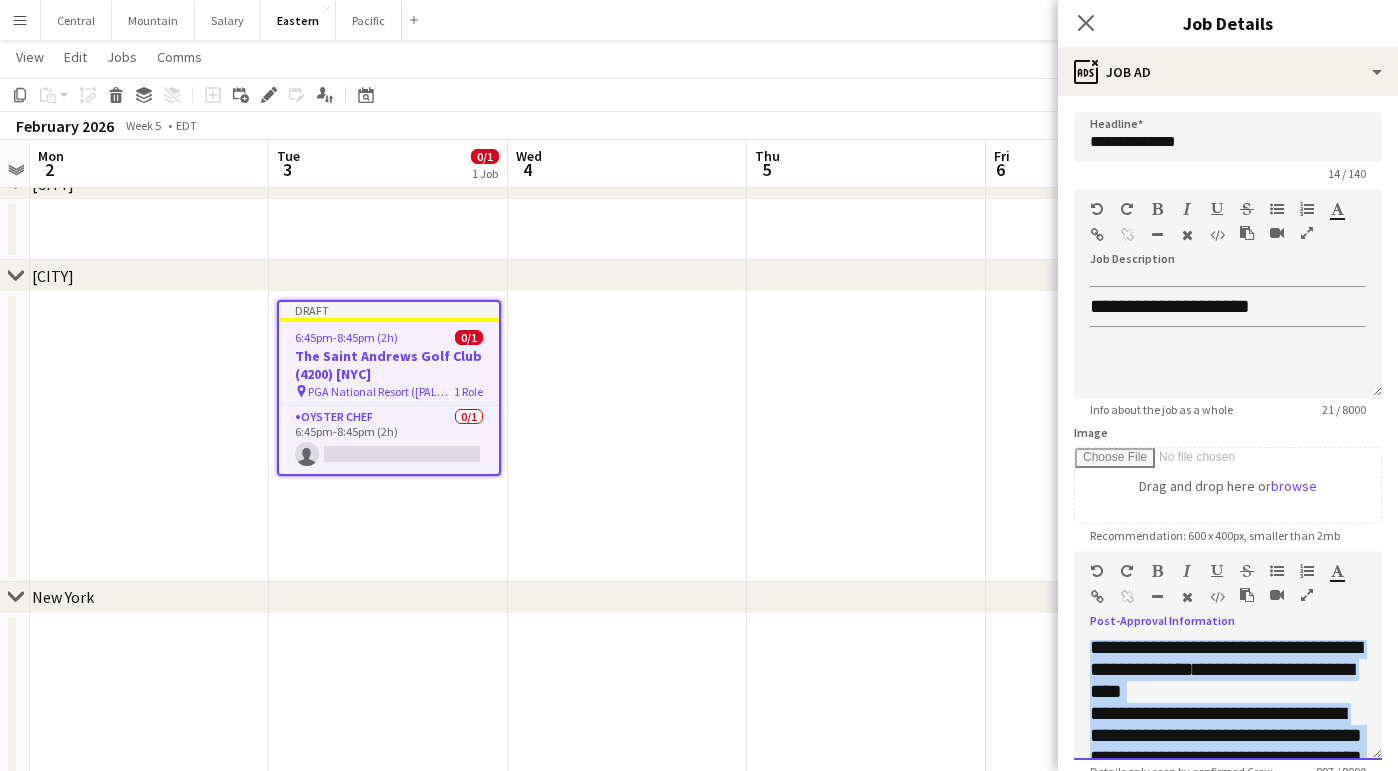 scroll, scrollTop: 0, scrollLeft: 0, axis: both 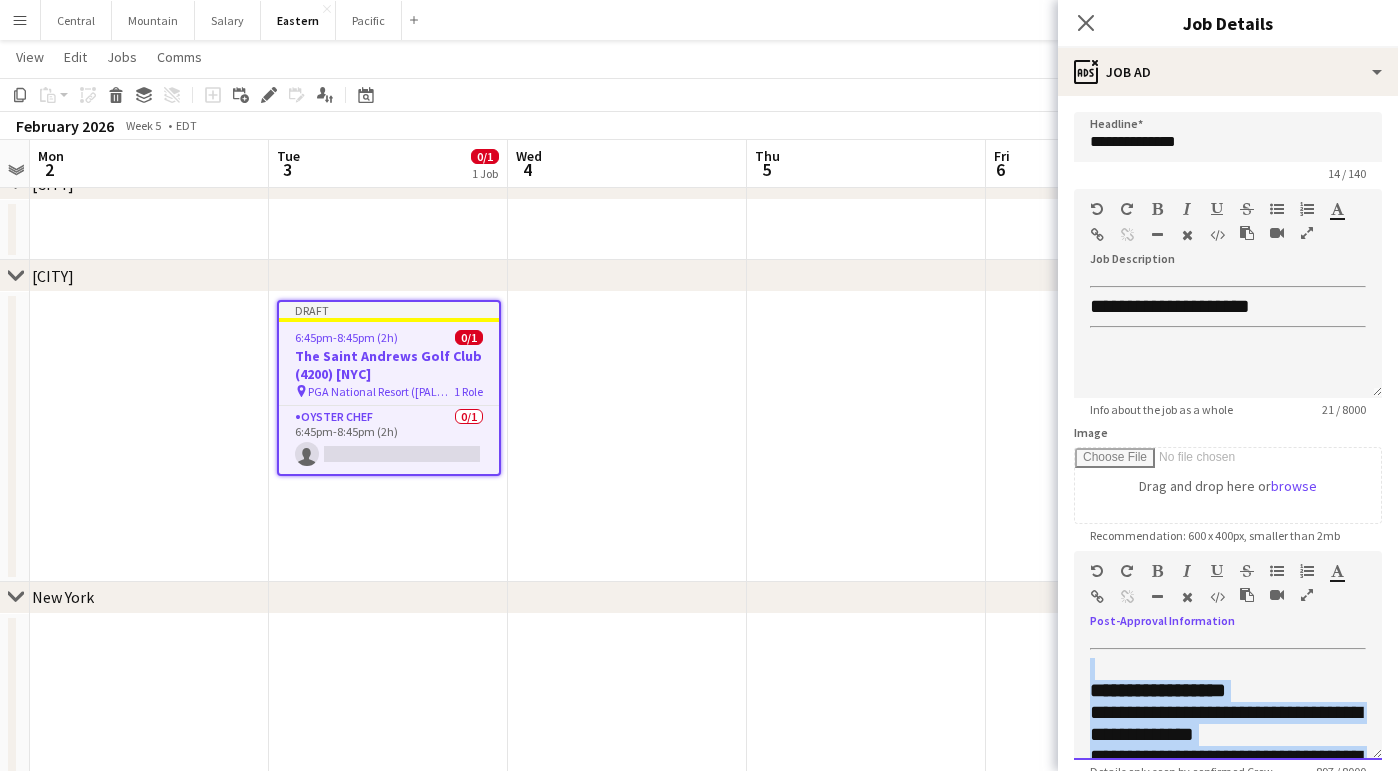 drag, startPoint x: 1151, startPoint y: 684, endPoint x: 1076, endPoint y: 647, distance: 83.630135 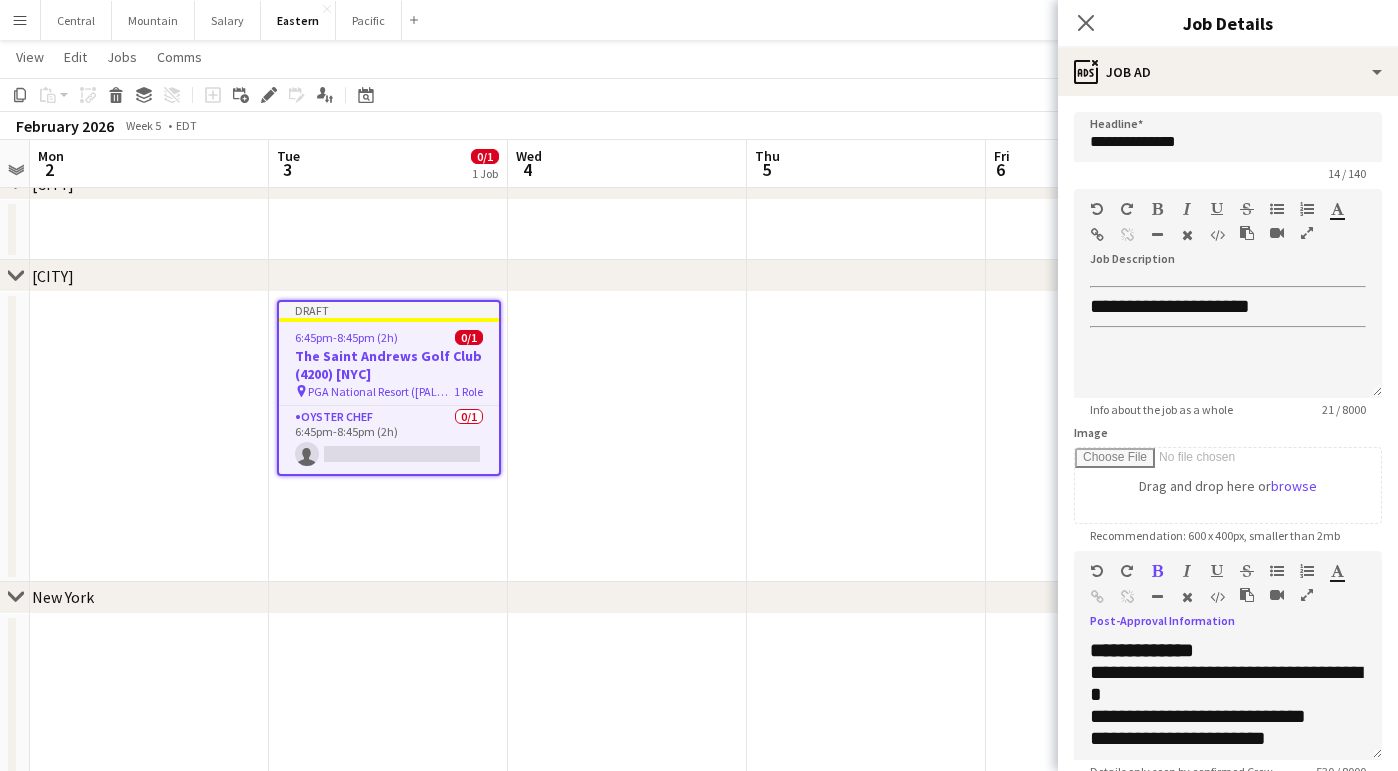 click at bounding box center [1157, 597] 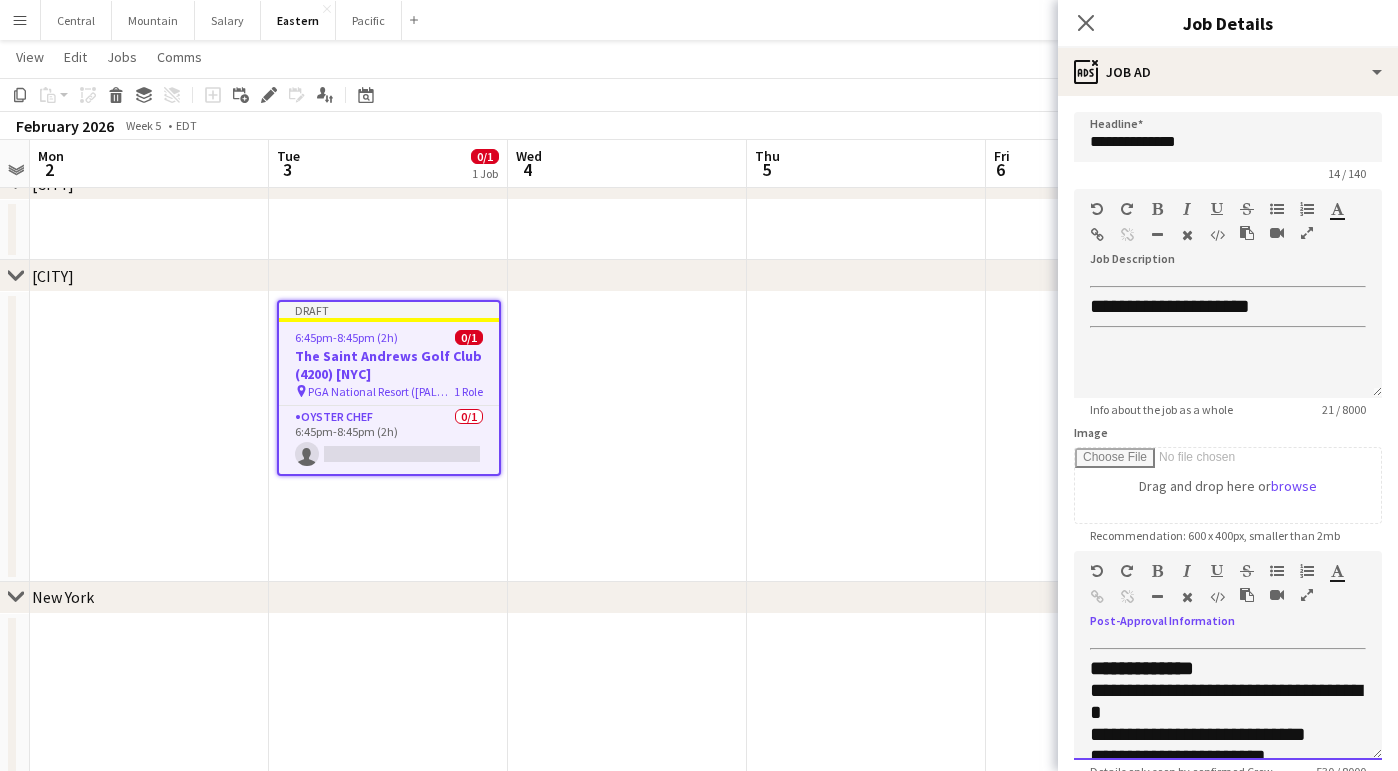 scroll, scrollTop: 25, scrollLeft: 0, axis: vertical 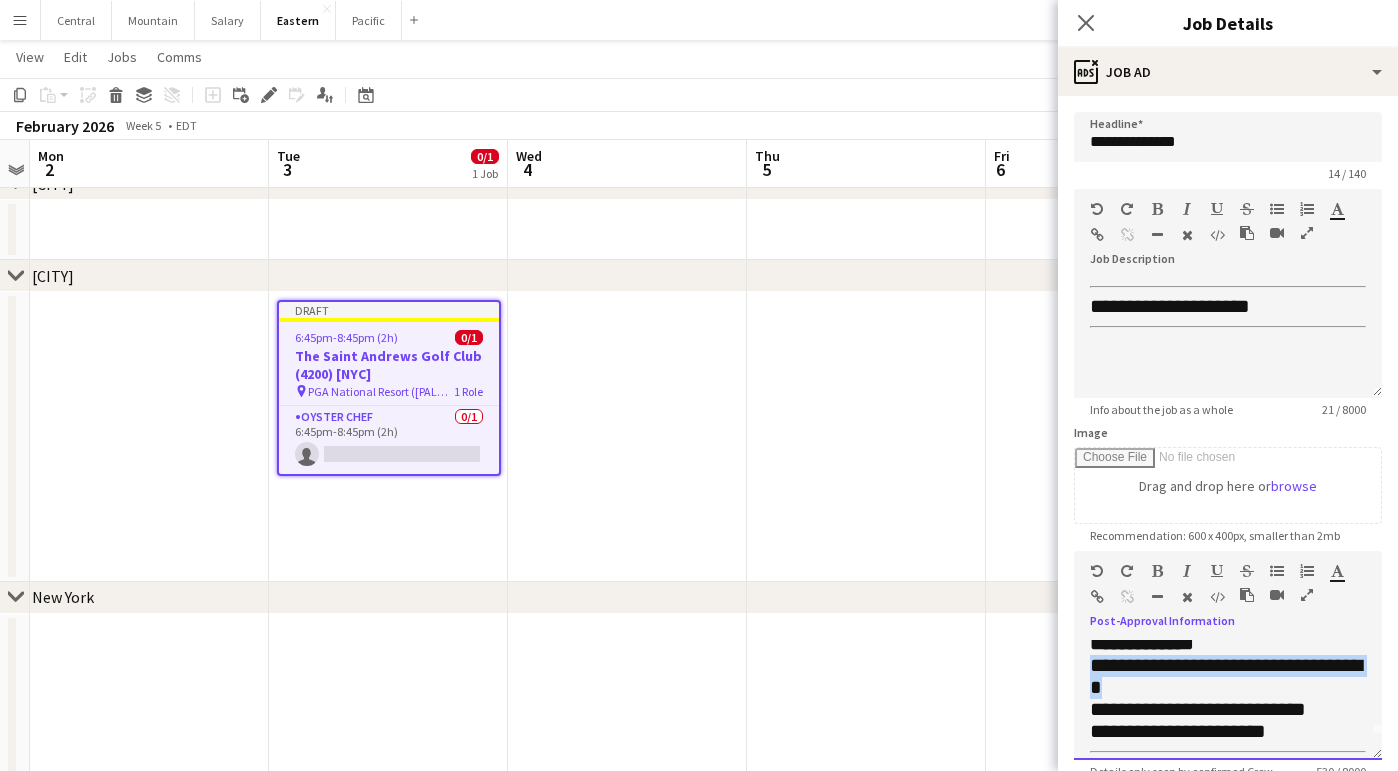 drag, startPoint x: 1170, startPoint y: 688, endPoint x: 1070, endPoint y: 668, distance: 101.98039 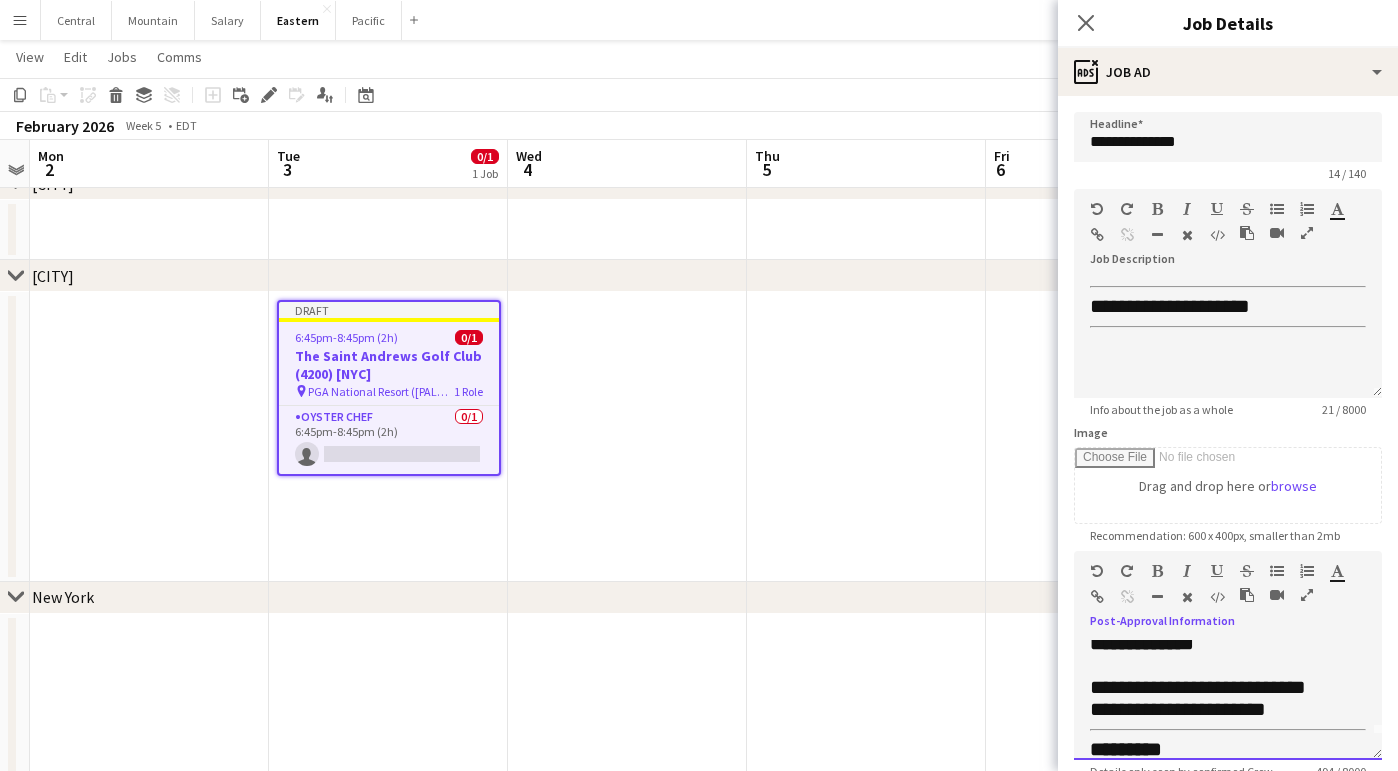 scroll, scrollTop: 15, scrollLeft: 0, axis: vertical 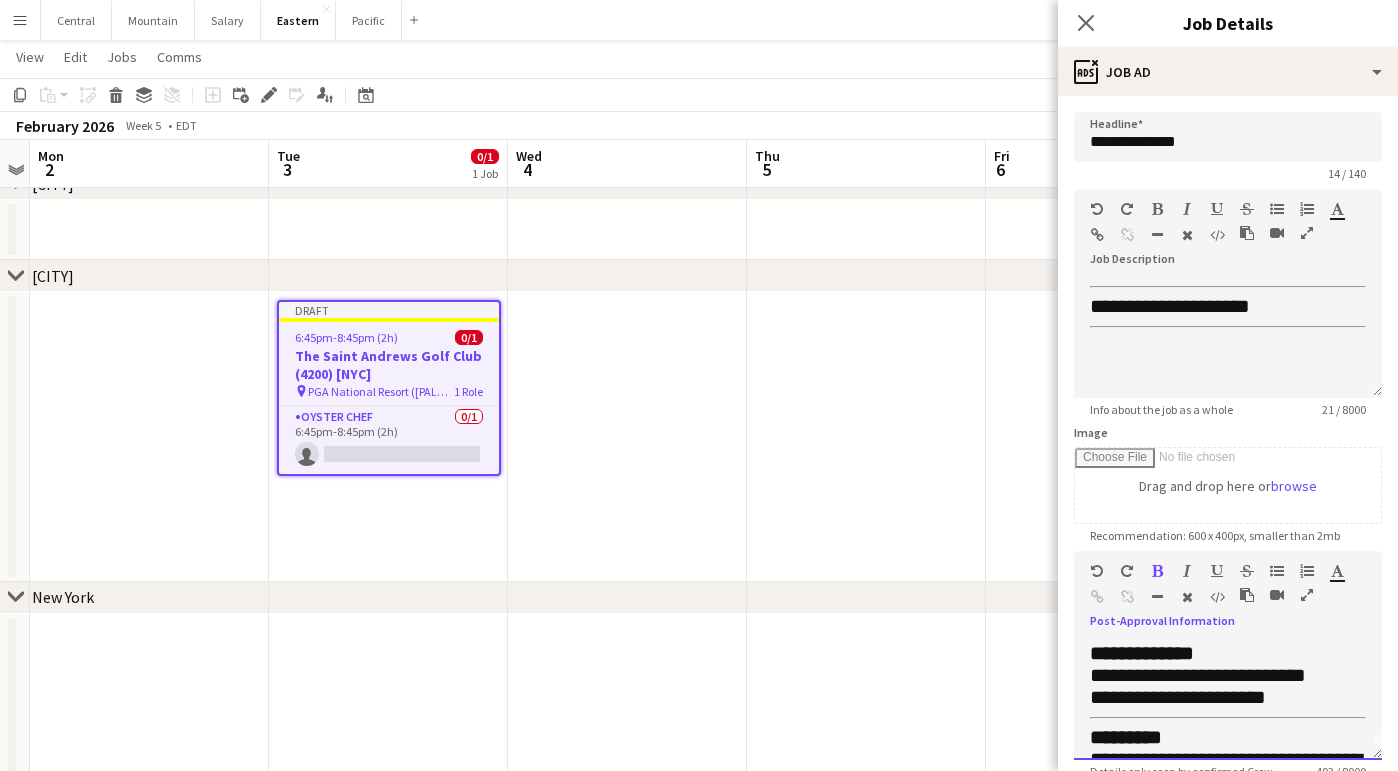 click on "**********" at bounding box center [1198, 675] 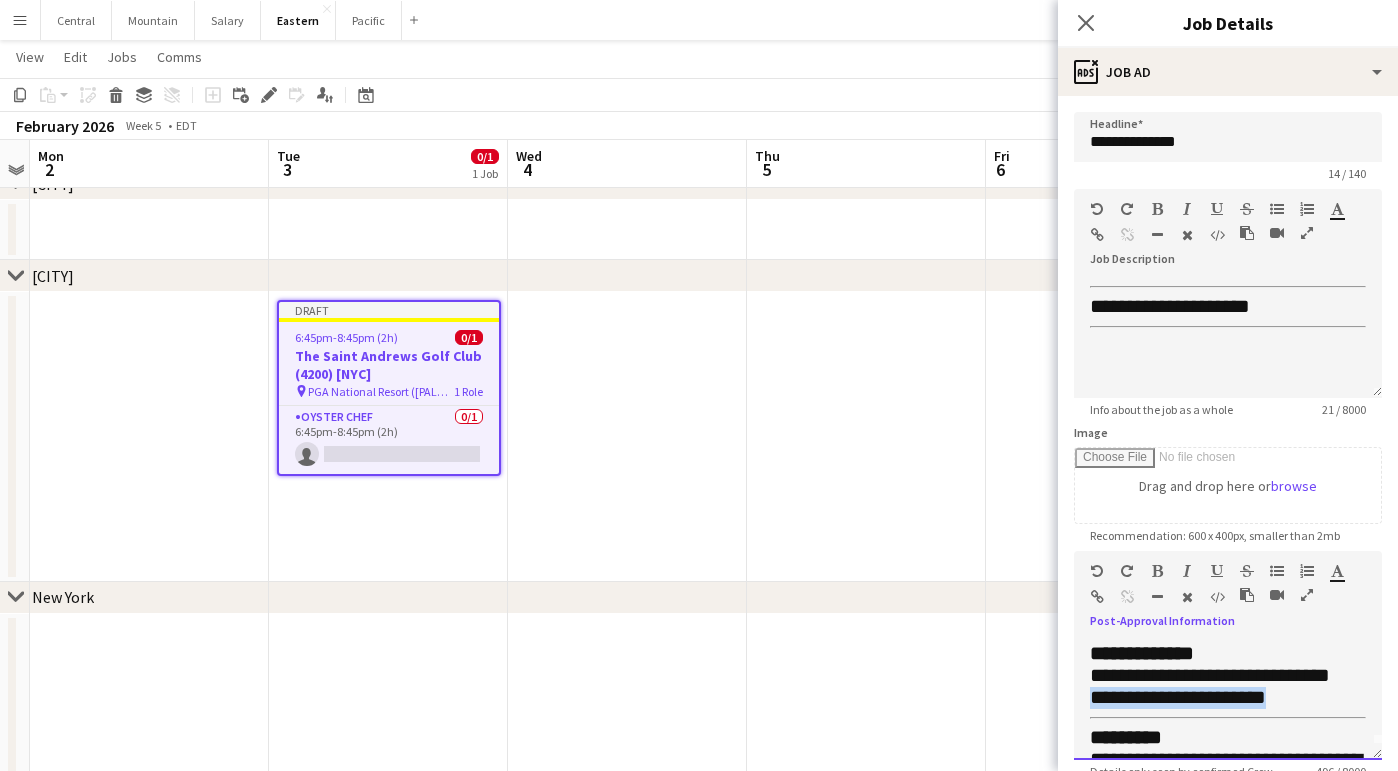 drag, startPoint x: 1332, startPoint y: 697, endPoint x: 1017, endPoint y: 697, distance: 315 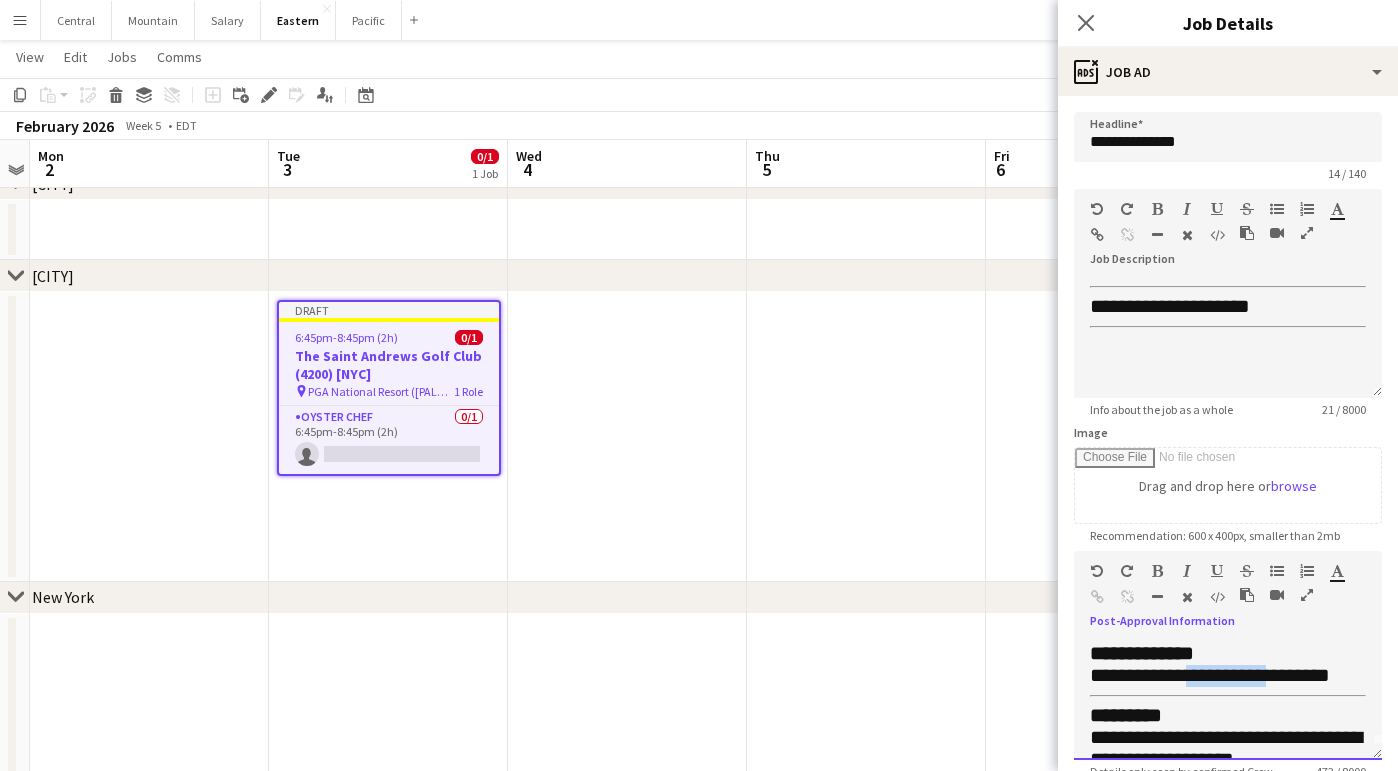 drag, startPoint x: 1276, startPoint y: 675, endPoint x: 1204, endPoint y: 676, distance: 72.00694 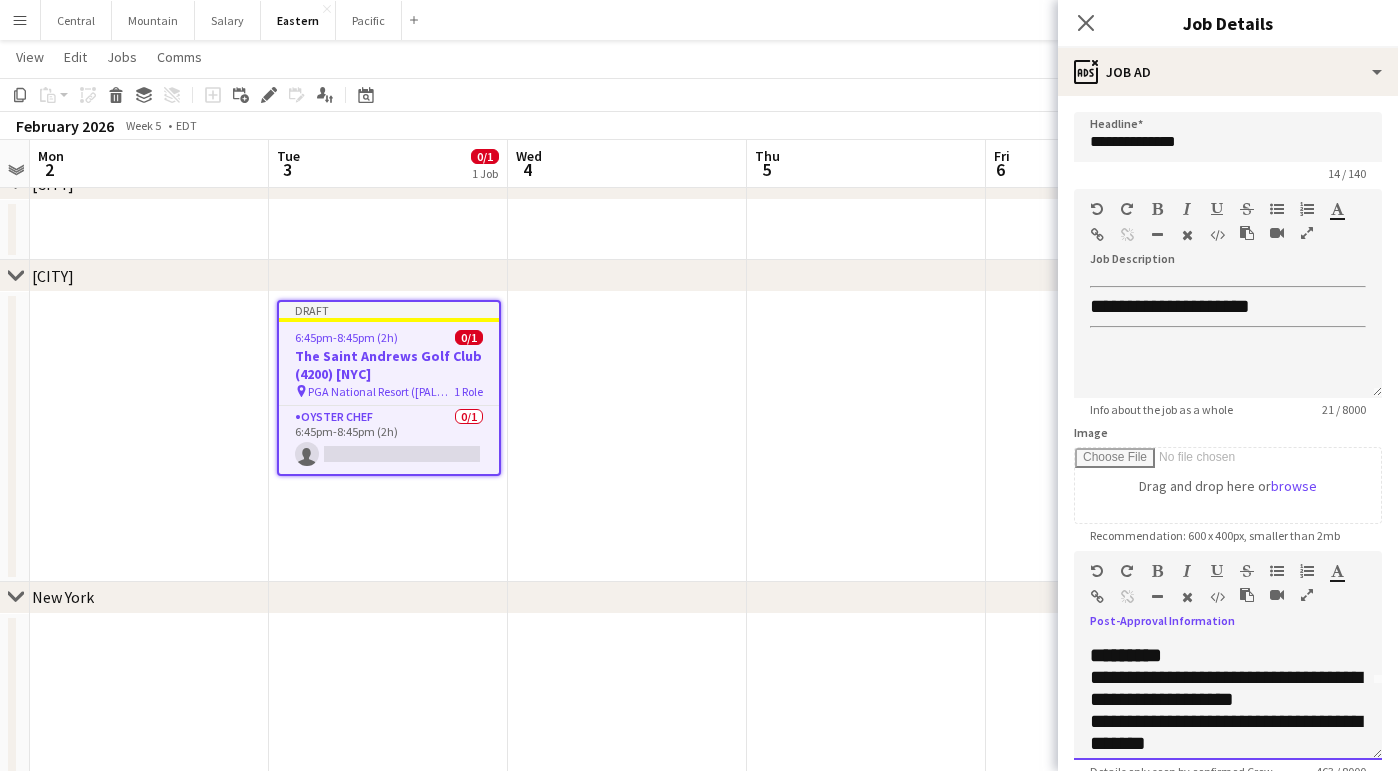 scroll, scrollTop: 86, scrollLeft: 0, axis: vertical 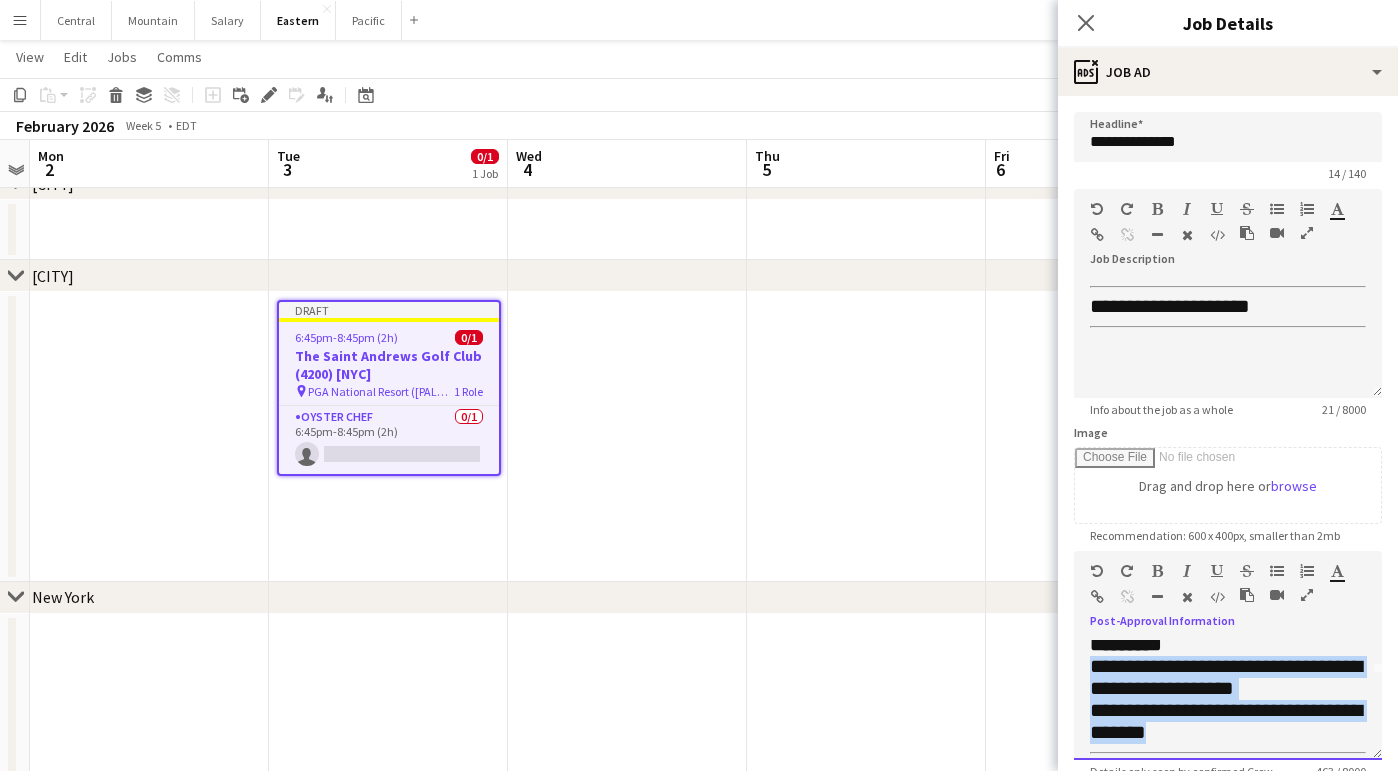 drag, startPoint x: 1204, startPoint y: 729, endPoint x: 1084, endPoint y: 663, distance: 136.95255 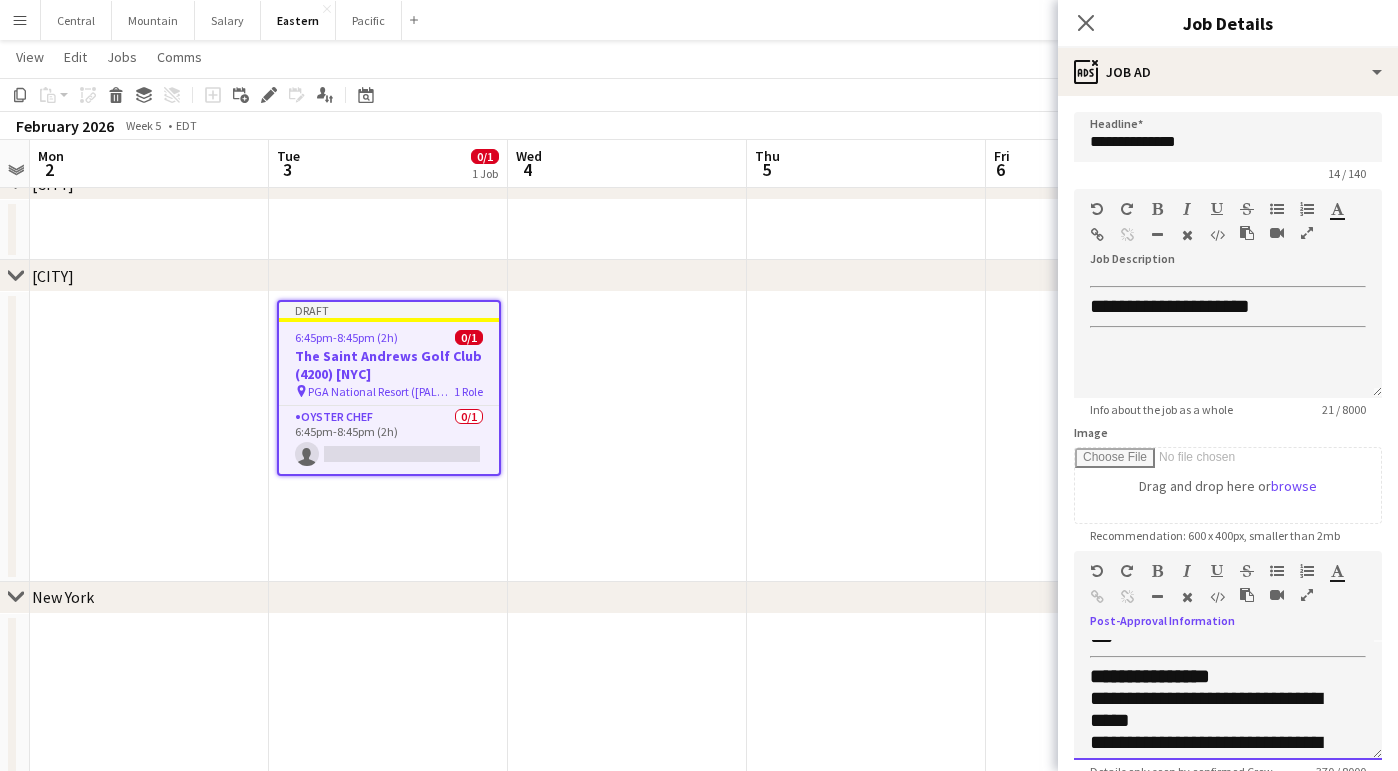 scroll, scrollTop: 128, scrollLeft: 0, axis: vertical 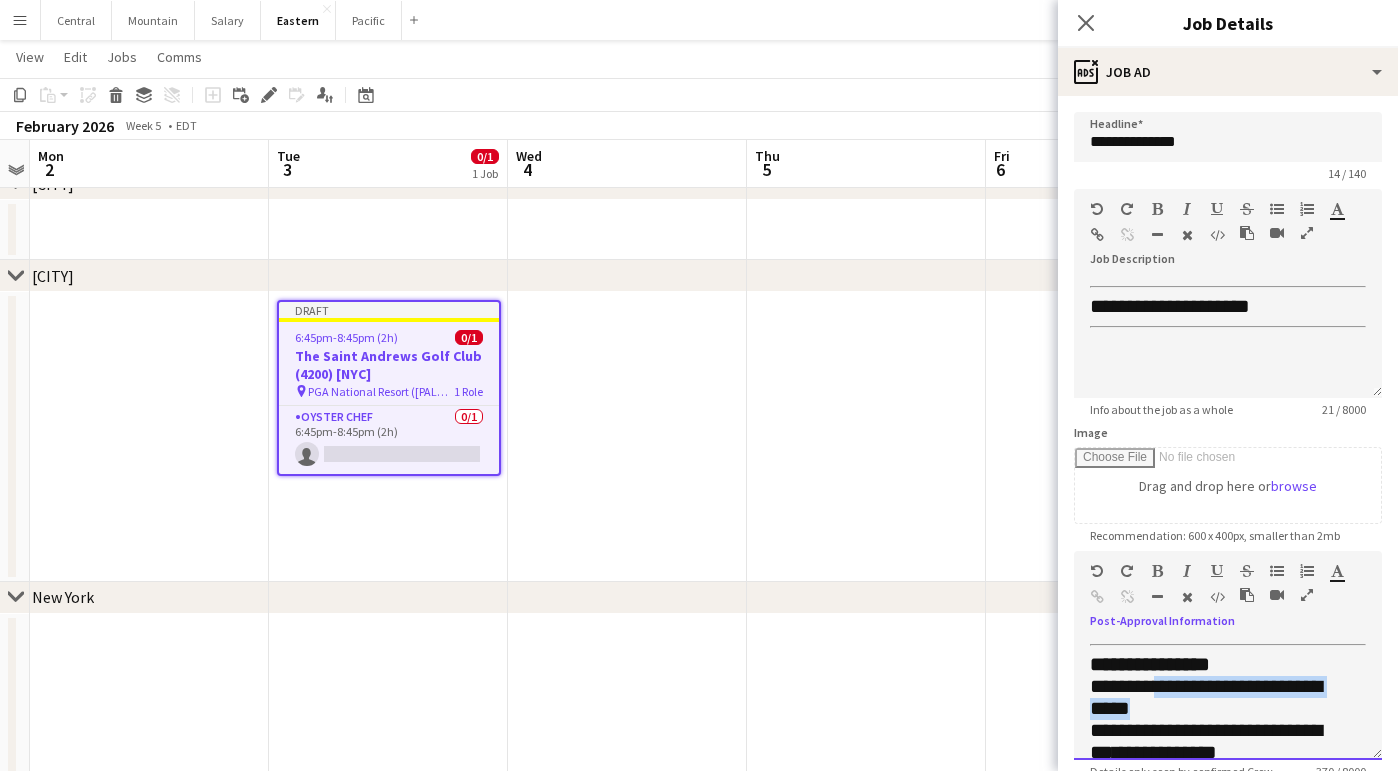 drag, startPoint x: 1147, startPoint y: 697, endPoint x: 1160, endPoint y: 675, distance: 25.553865 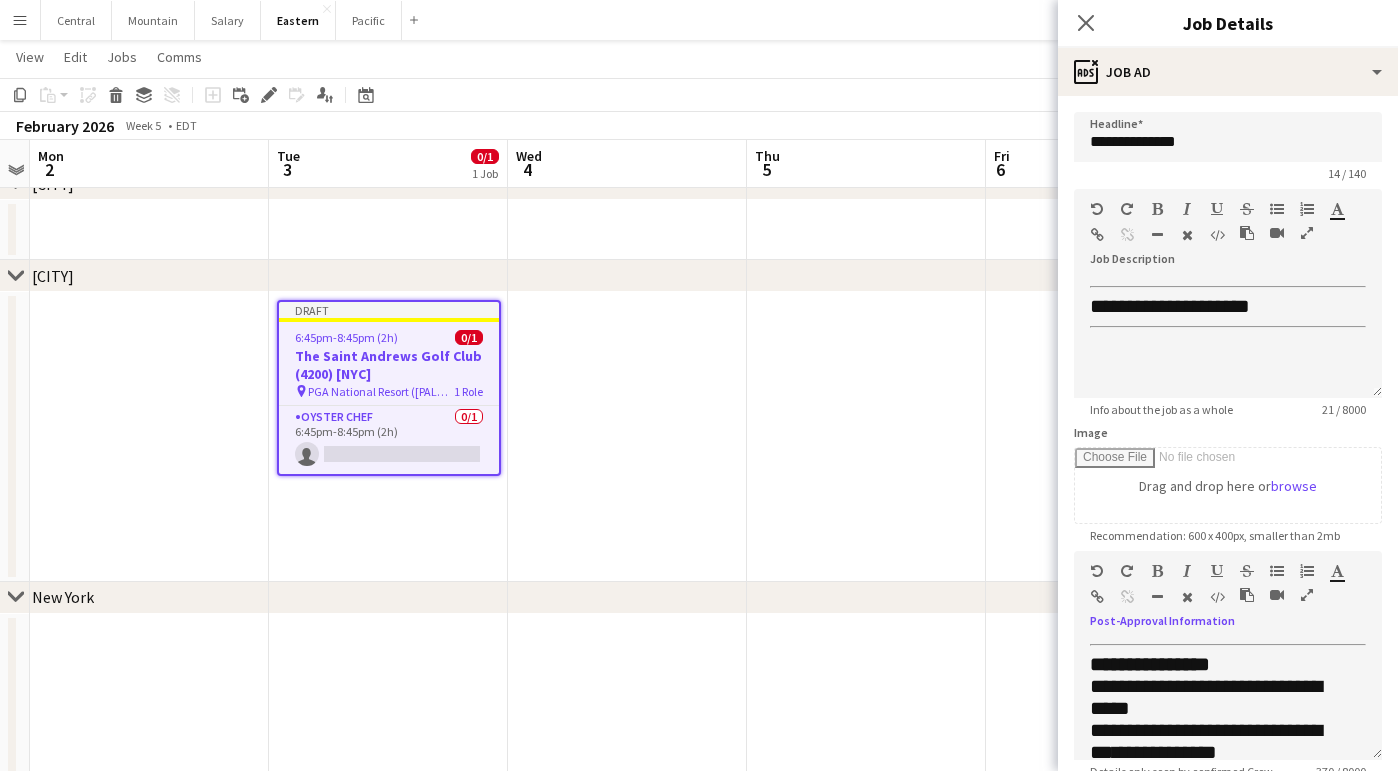 click at bounding box center [149, 437] 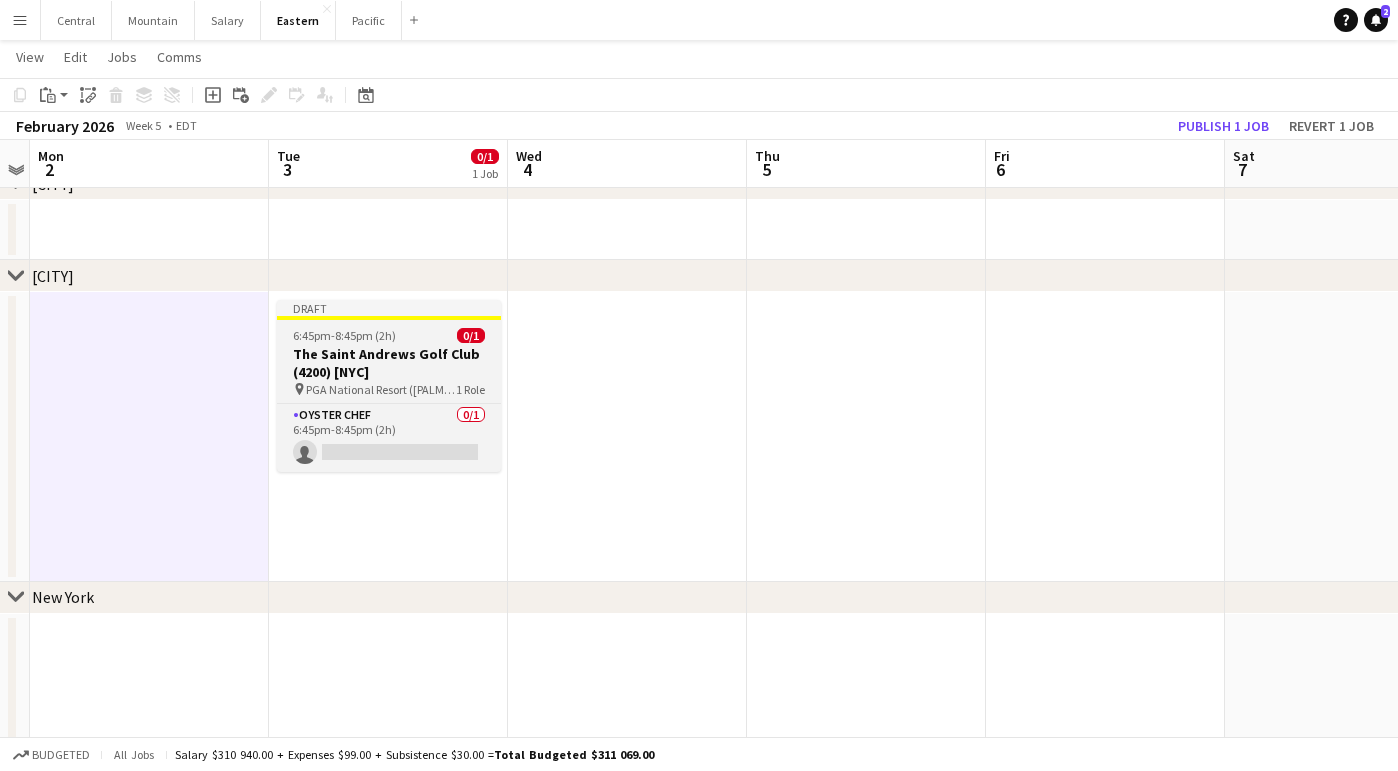click on "The Saint Andrews Golf Club (4200) [NYC]" at bounding box center (389, 363) 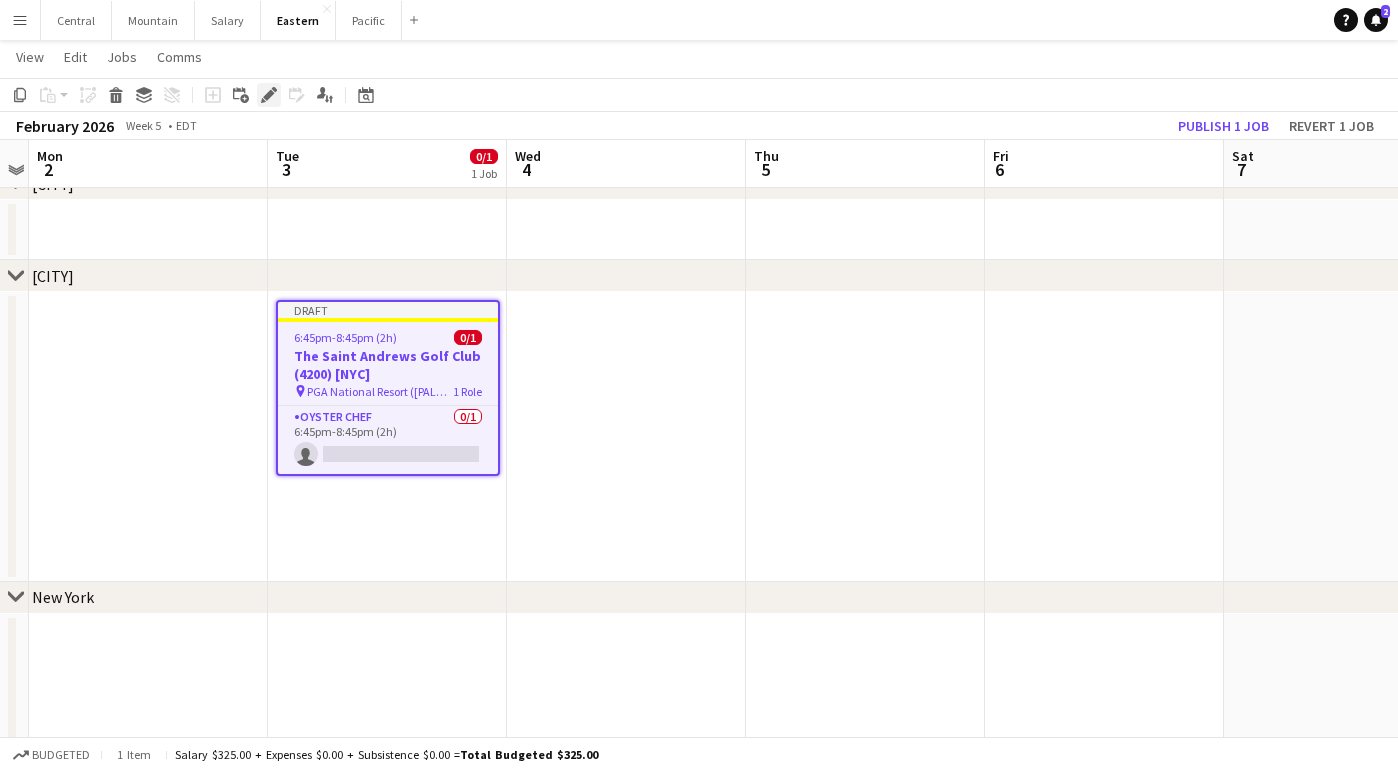 click 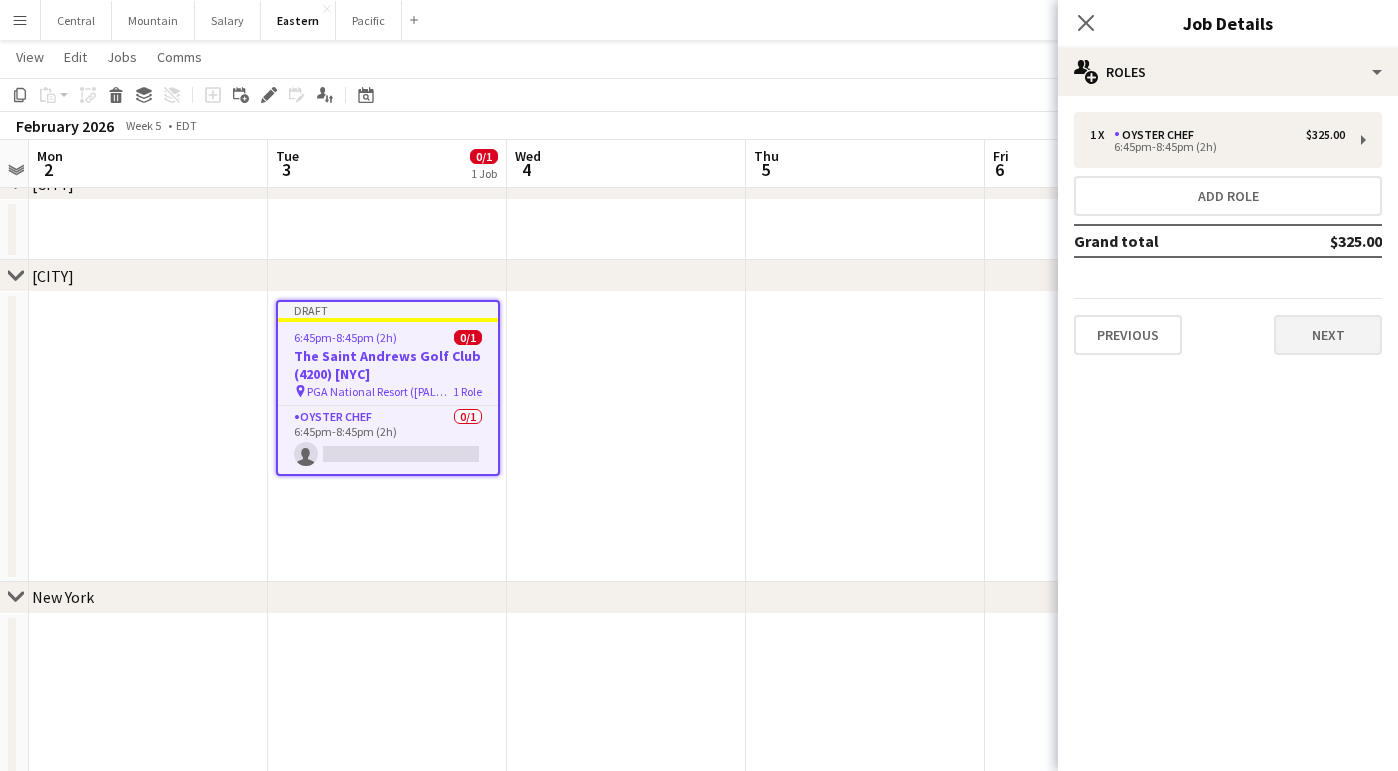 click on "Next" at bounding box center (1328, 335) 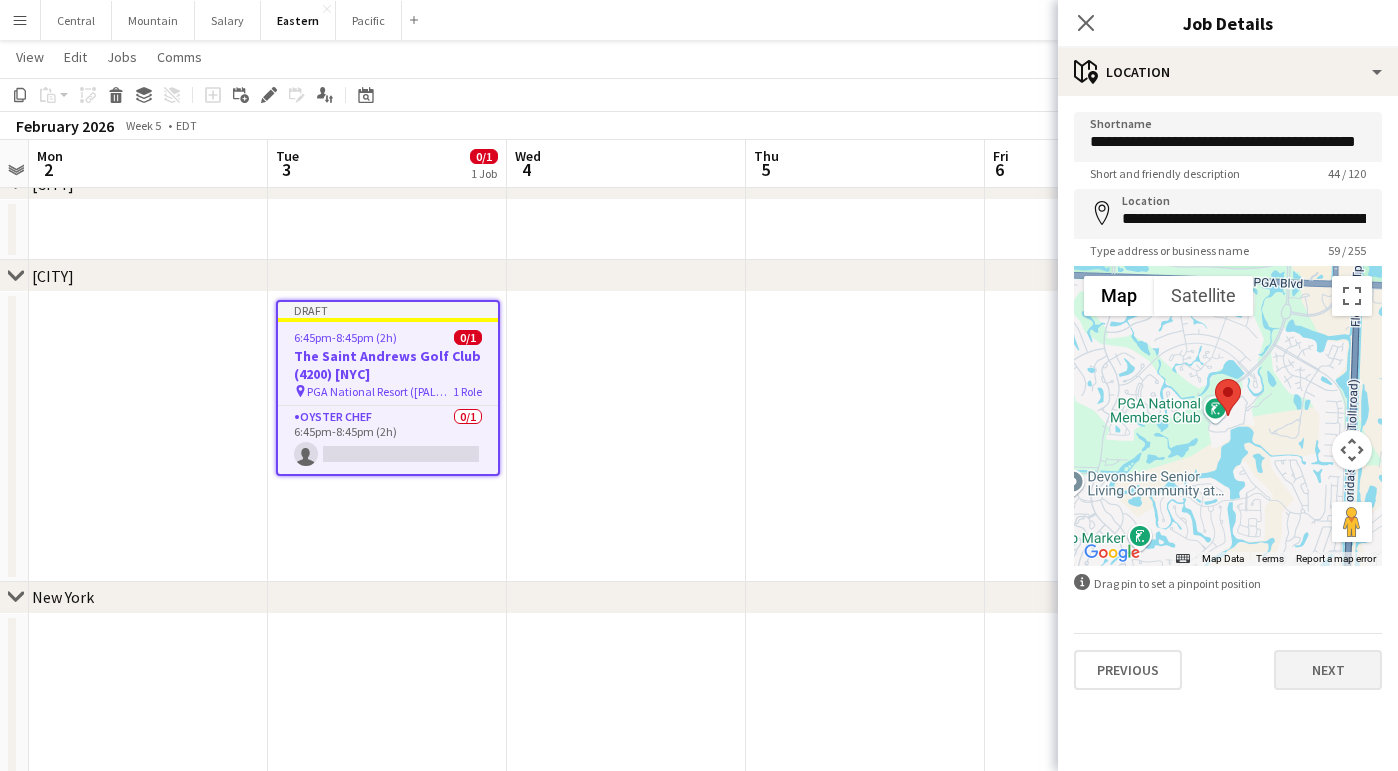 click on "Next" at bounding box center [1328, 670] 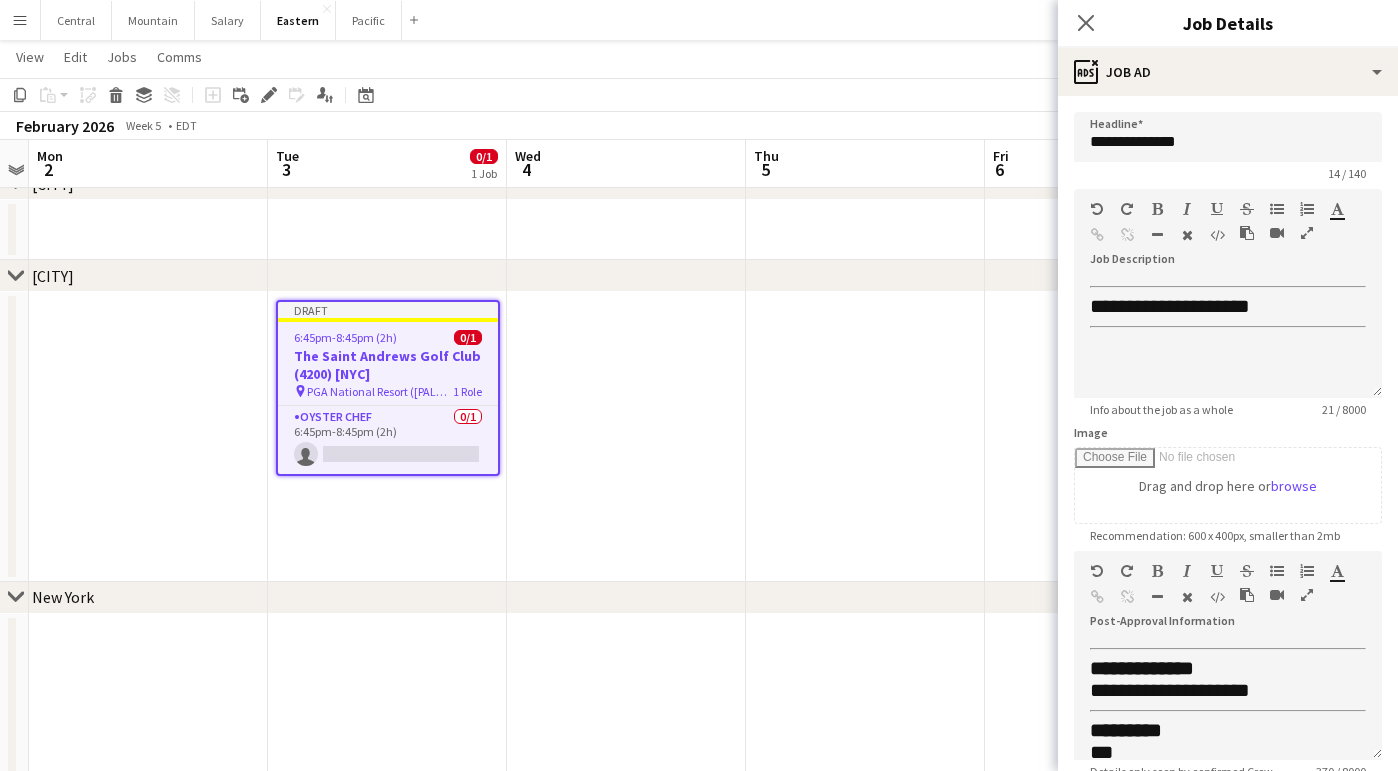 click at bounding box center [1307, 595] 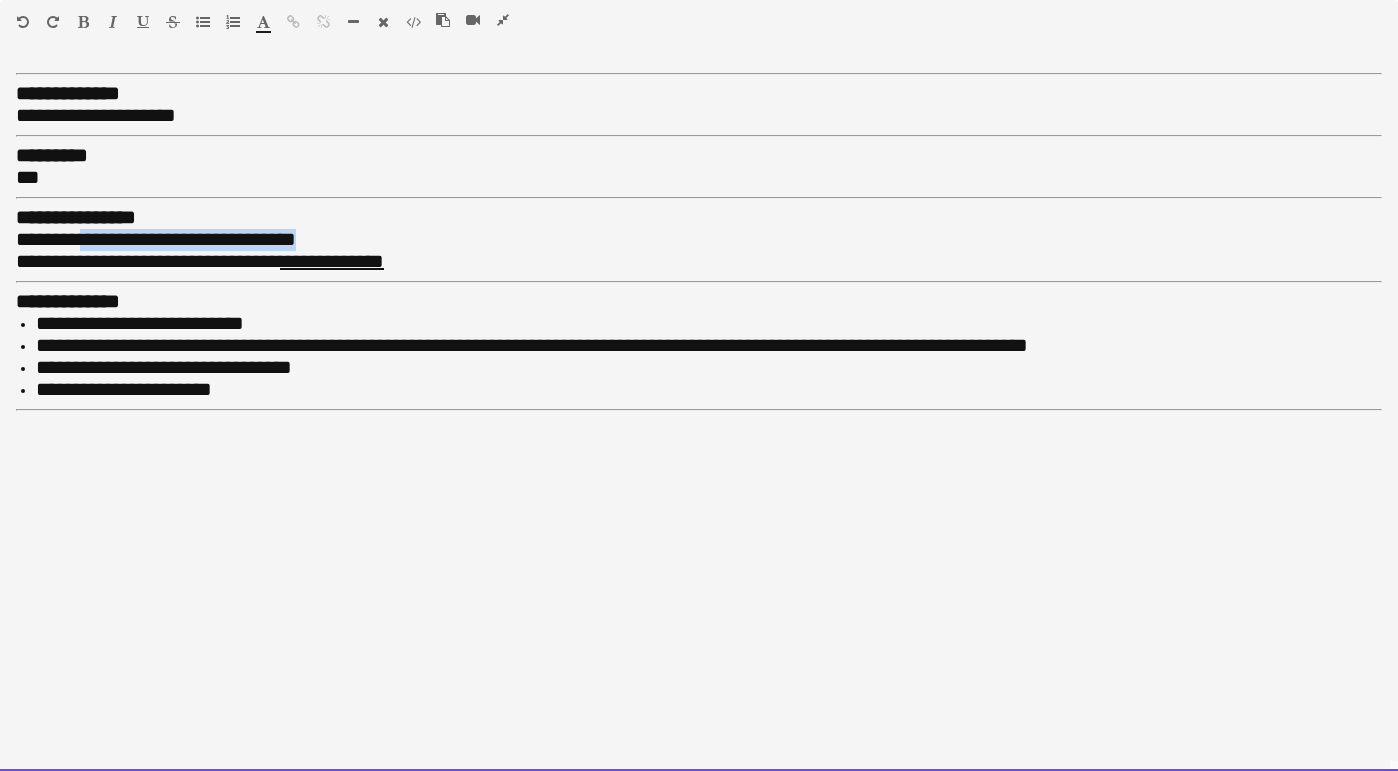 drag, startPoint x: 307, startPoint y: 231, endPoint x: 86, endPoint y: 231, distance: 221 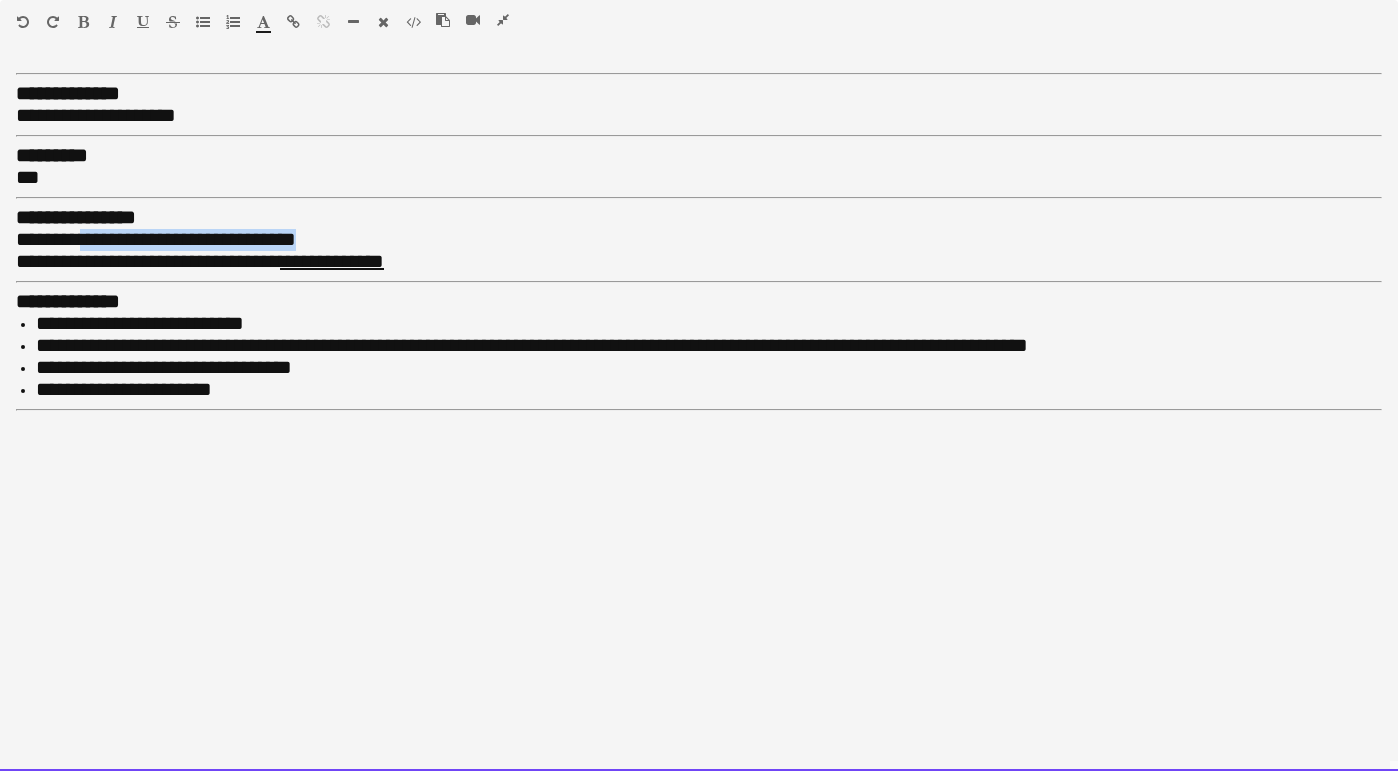 type 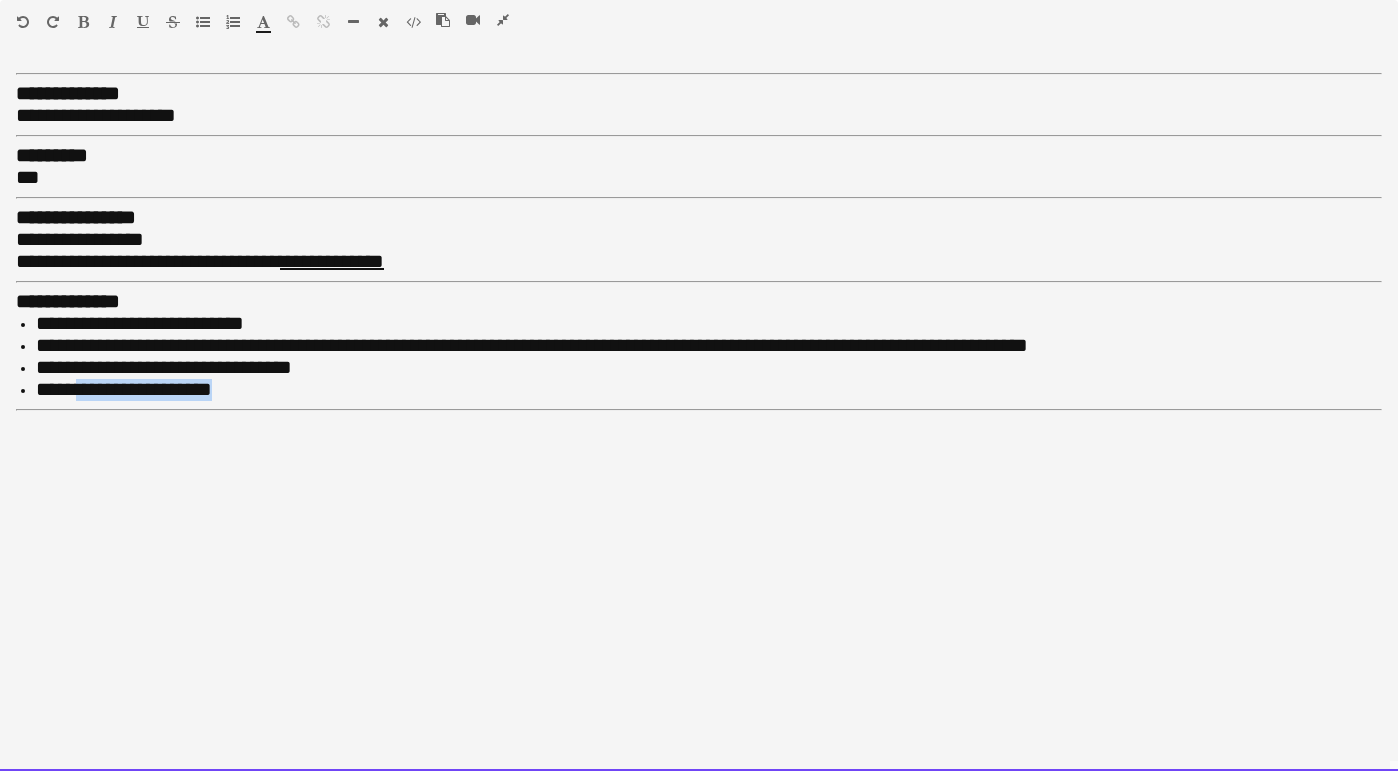 drag, startPoint x: 220, startPoint y: 379, endPoint x: 77, endPoint y: 376, distance: 143.03146 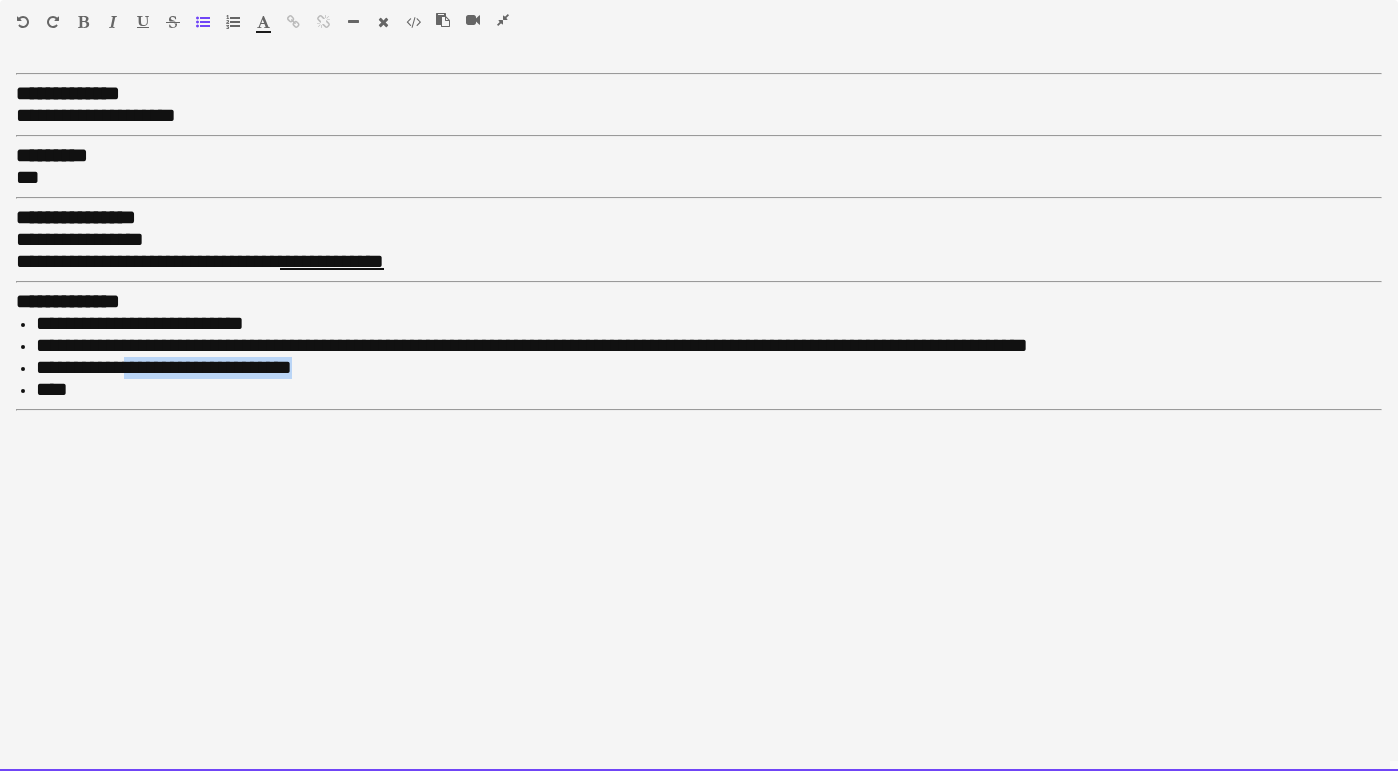drag, startPoint x: 315, startPoint y: 359, endPoint x: 145, endPoint y: 353, distance: 170.10585 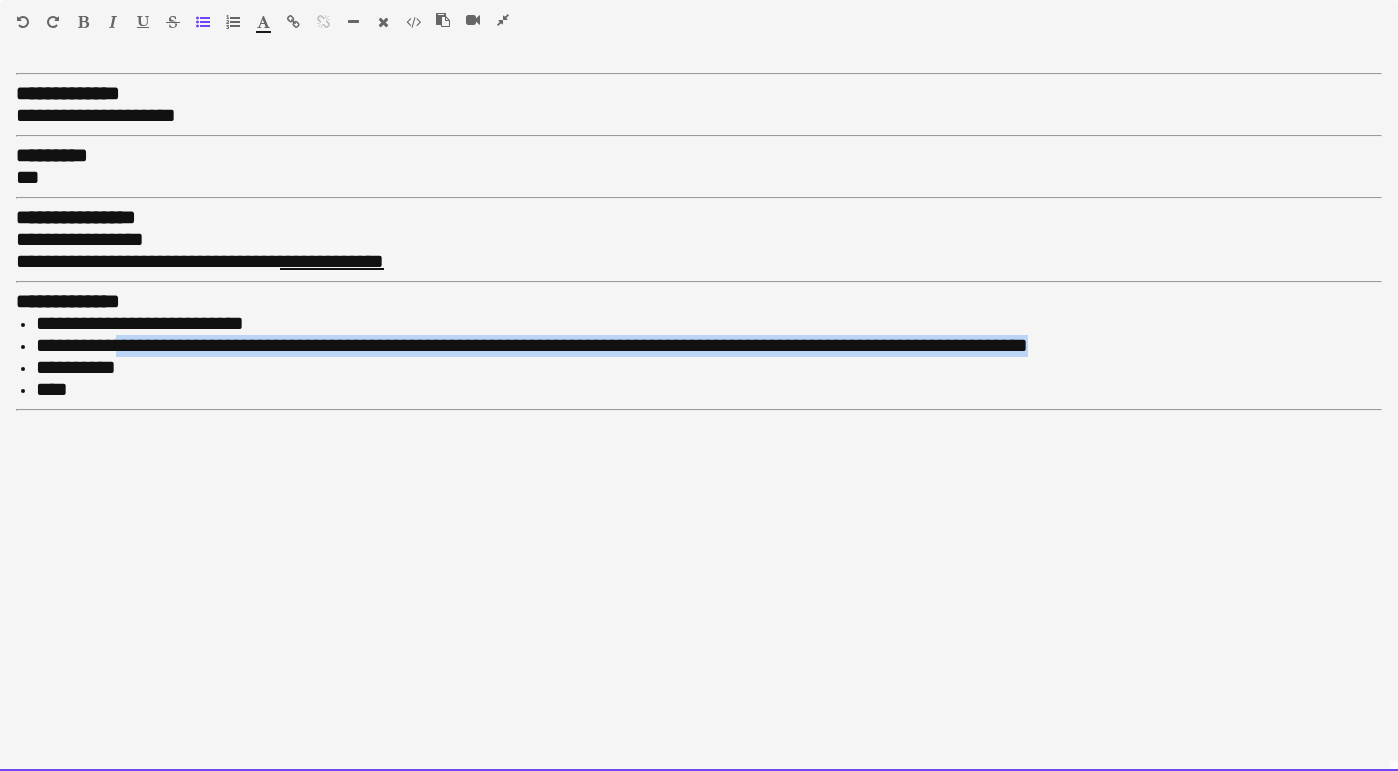 drag, startPoint x: 138, startPoint y: 329, endPoint x: 1053, endPoint y: 328, distance: 915.00055 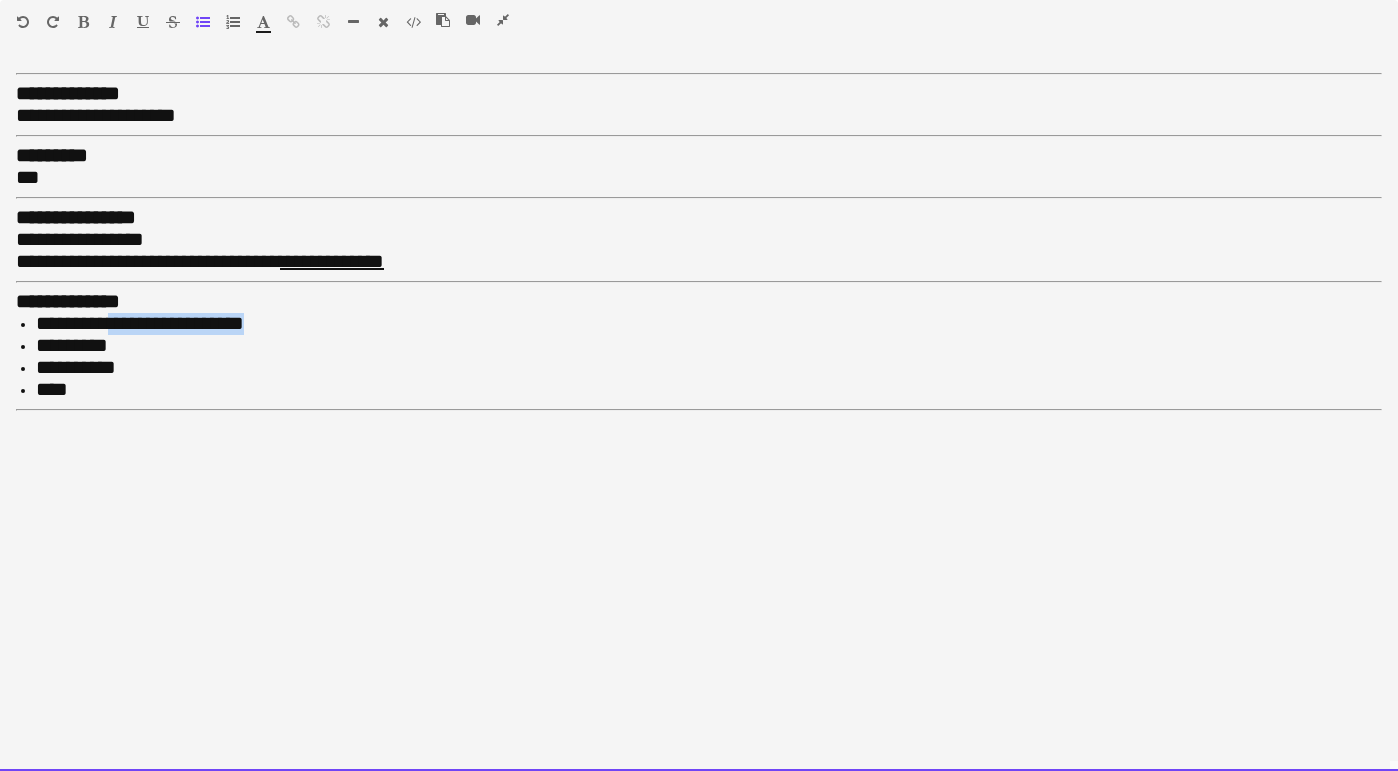 drag, startPoint x: 262, startPoint y: 309, endPoint x: 123, endPoint y: 314, distance: 139.0899 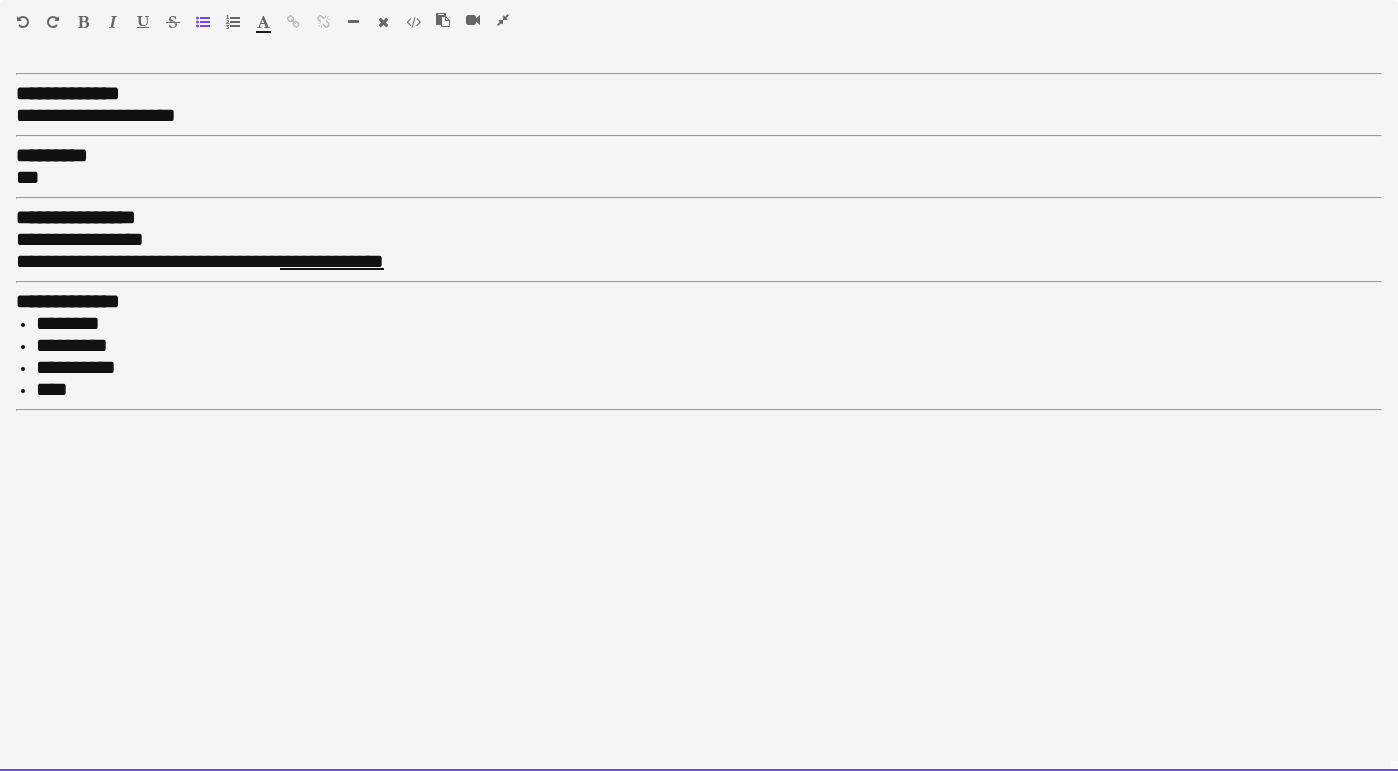 click on "**********" at bounding box center (699, 240) 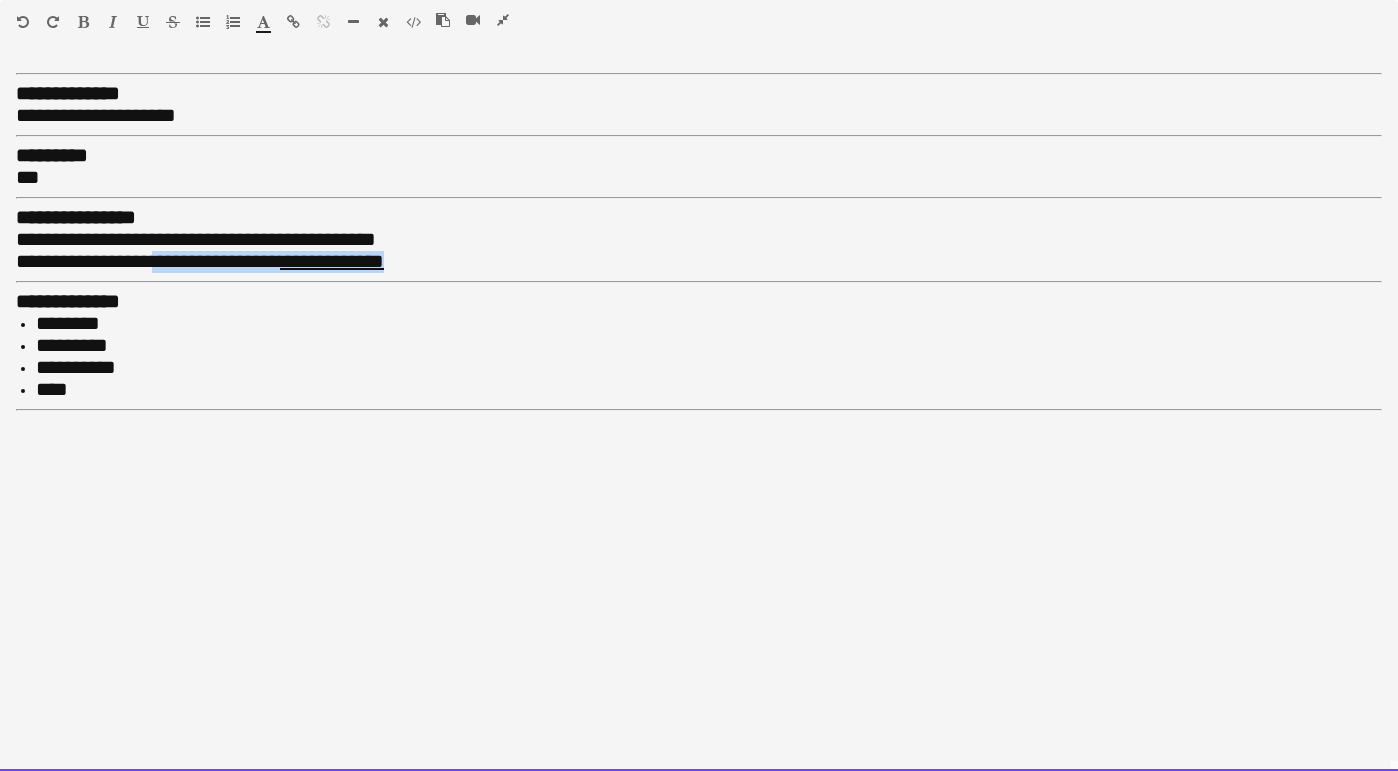 drag, startPoint x: 475, startPoint y: 263, endPoint x: 190, endPoint y: 258, distance: 285.04385 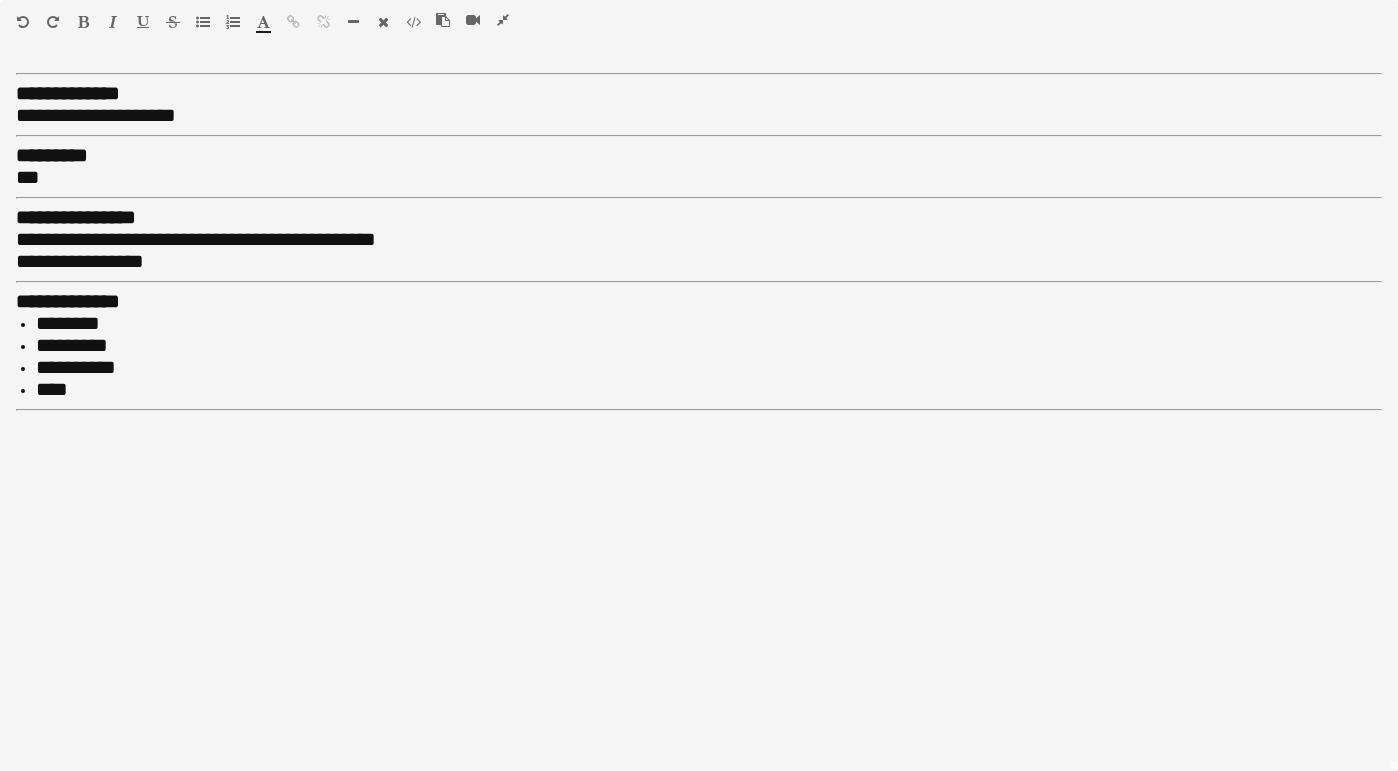 click at bounding box center [503, 20] 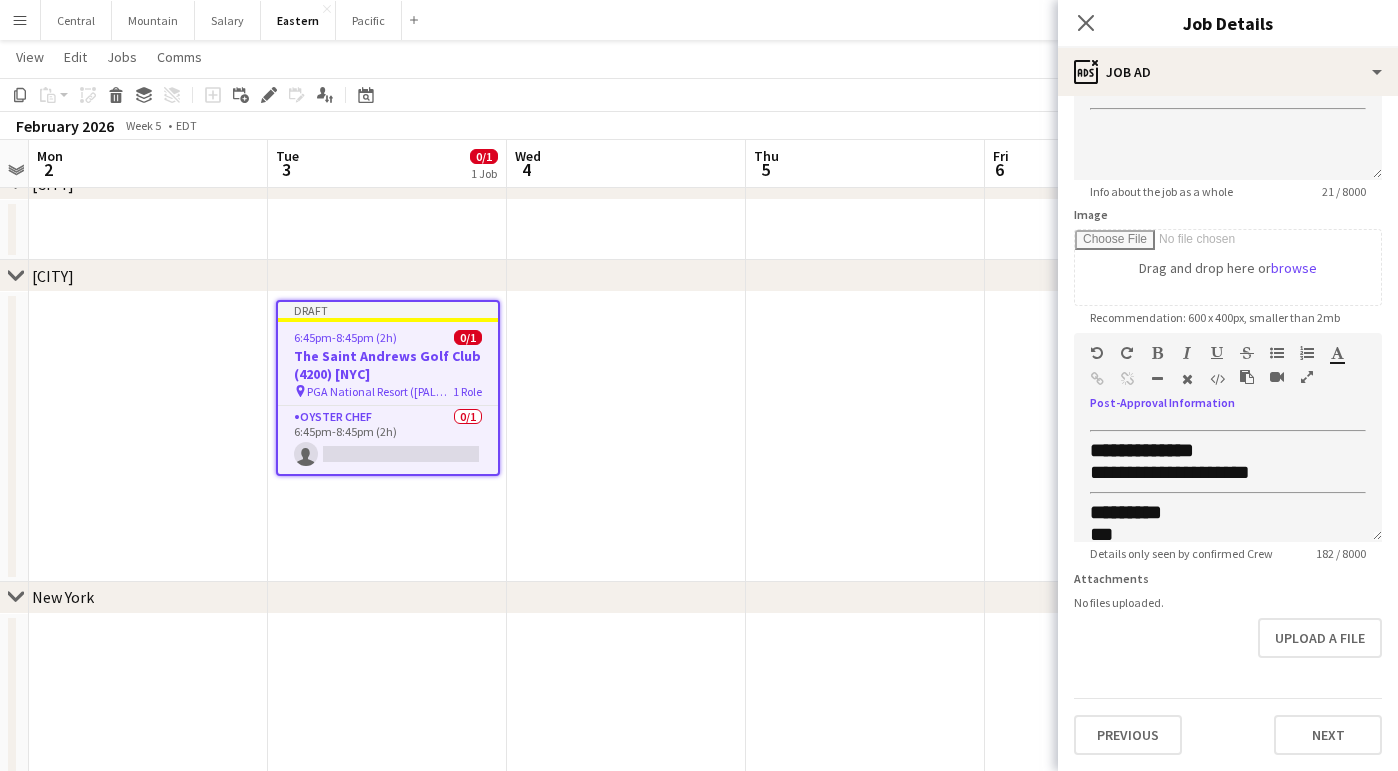 scroll, scrollTop: 218, scrollLeft: 0, axis: vertical 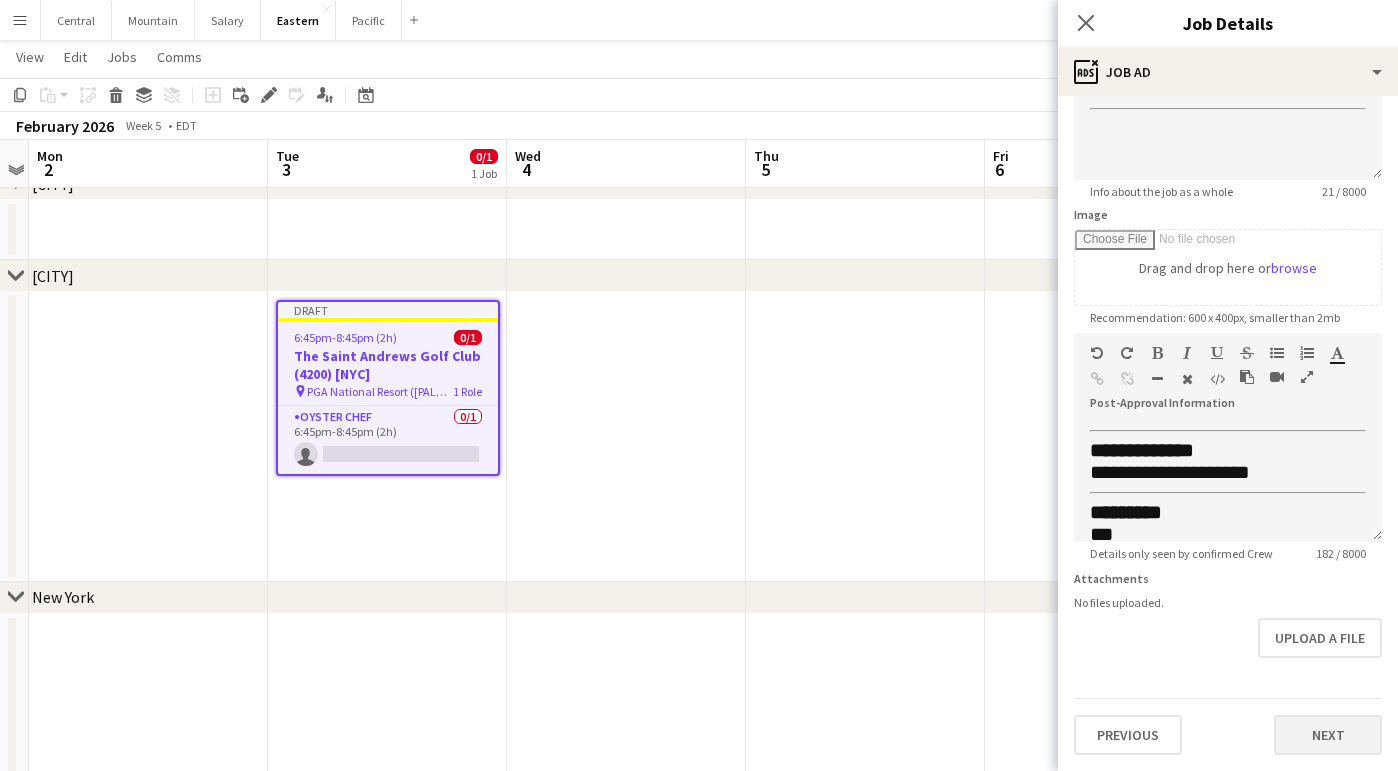 click on "Next" at bounding box center [1328, 735] 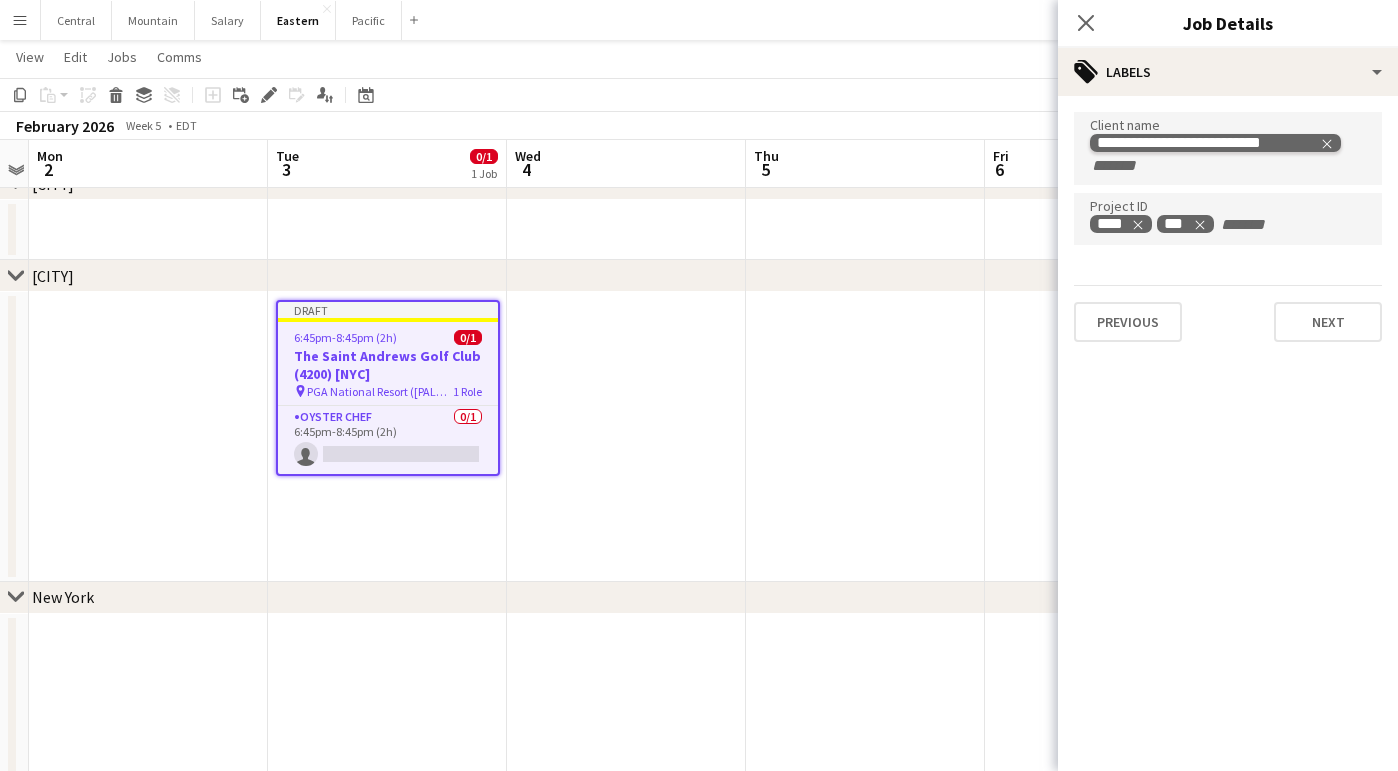 click on "**********" at bounding box center [1215, 143] 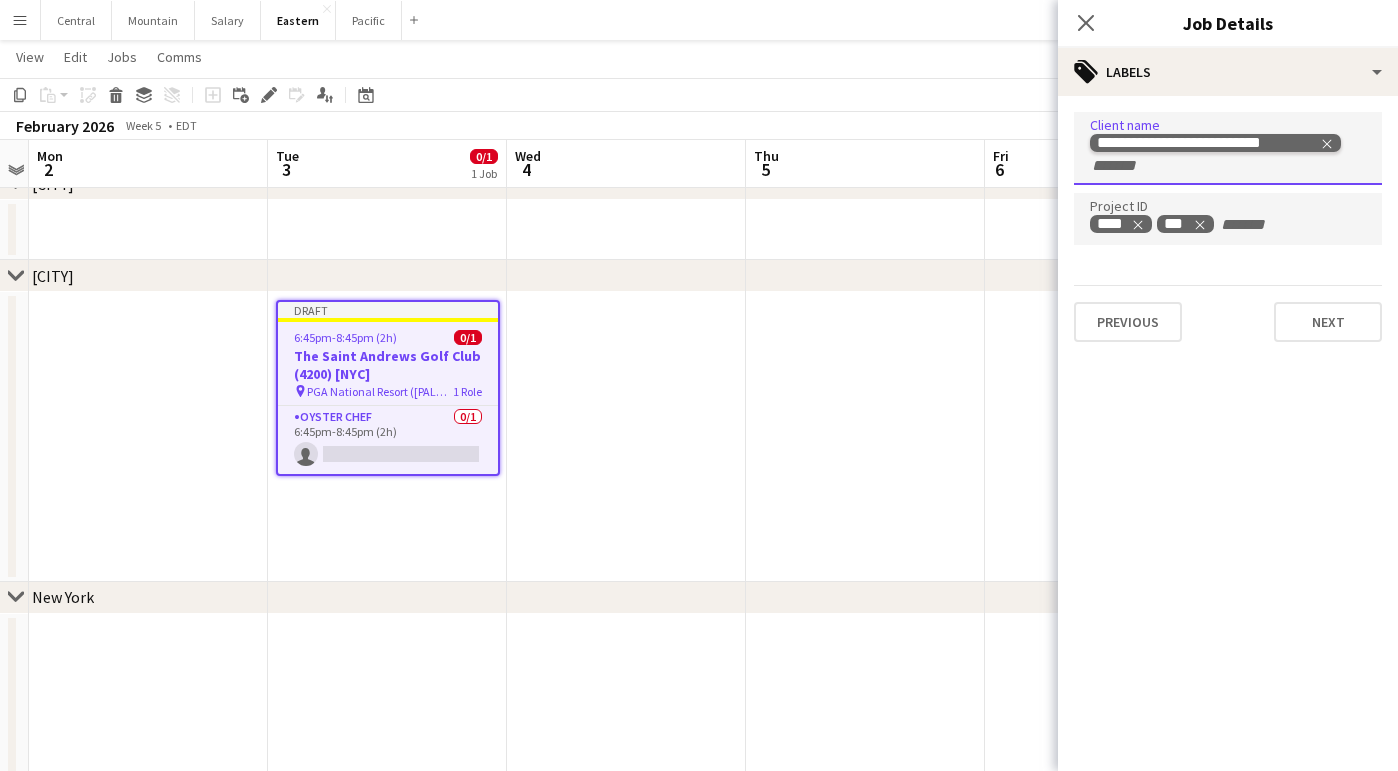 click on "**********" at bounding box center [1215, 143] 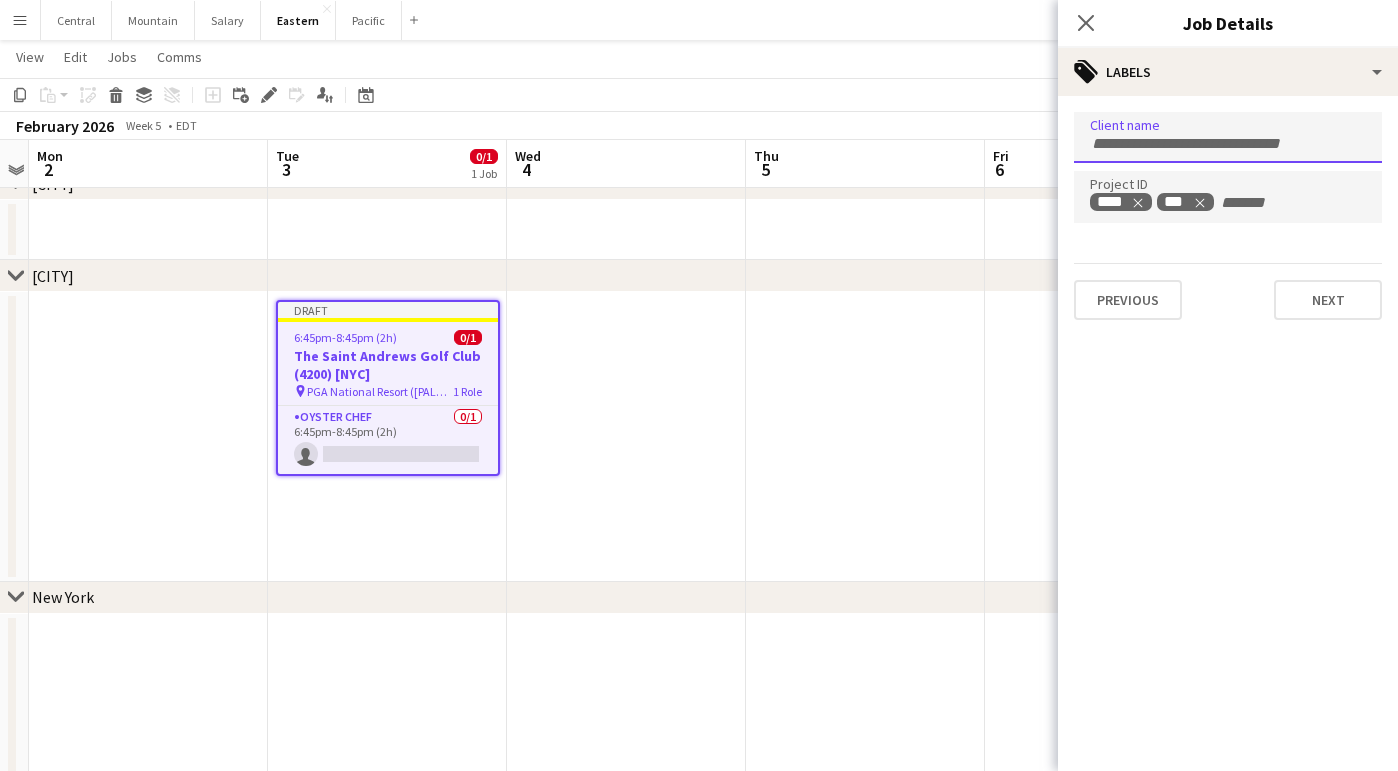 paste on "**********" 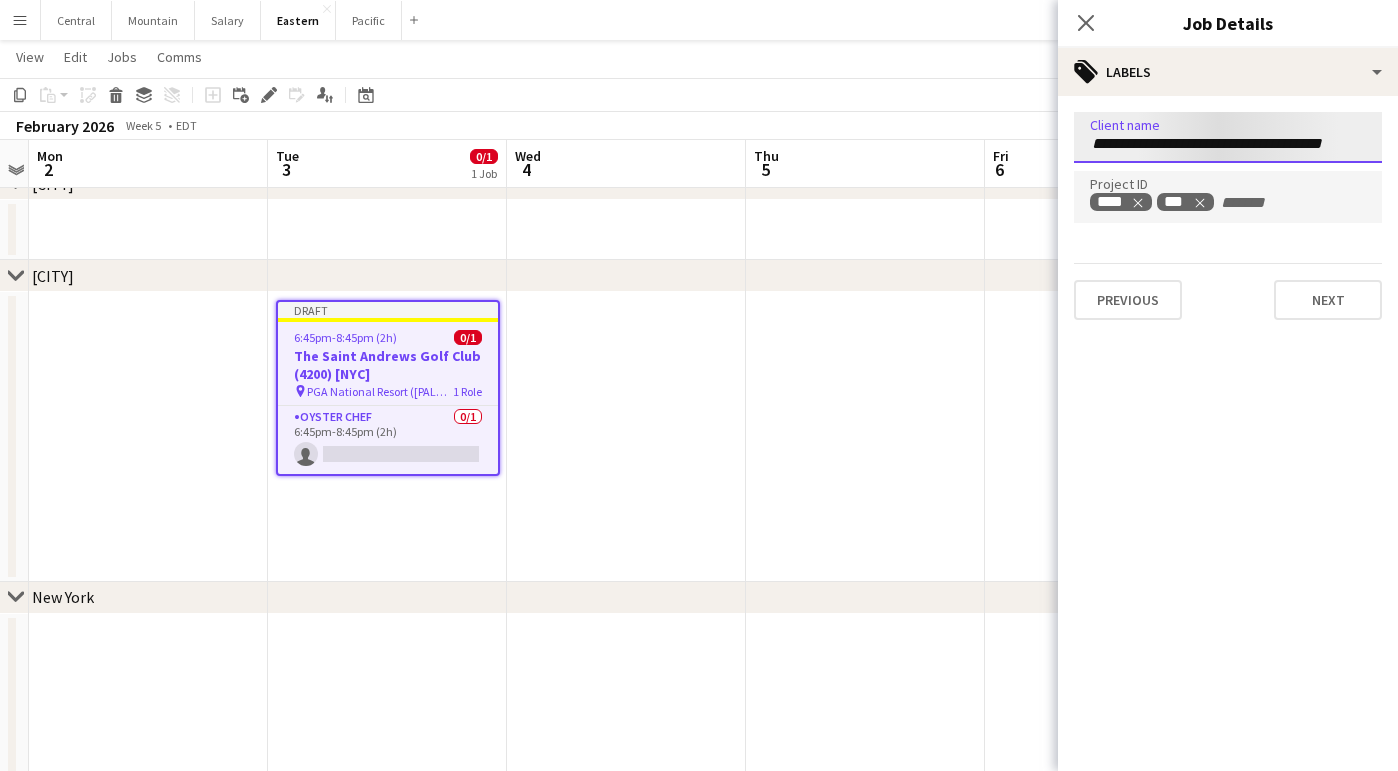 type on "**********" 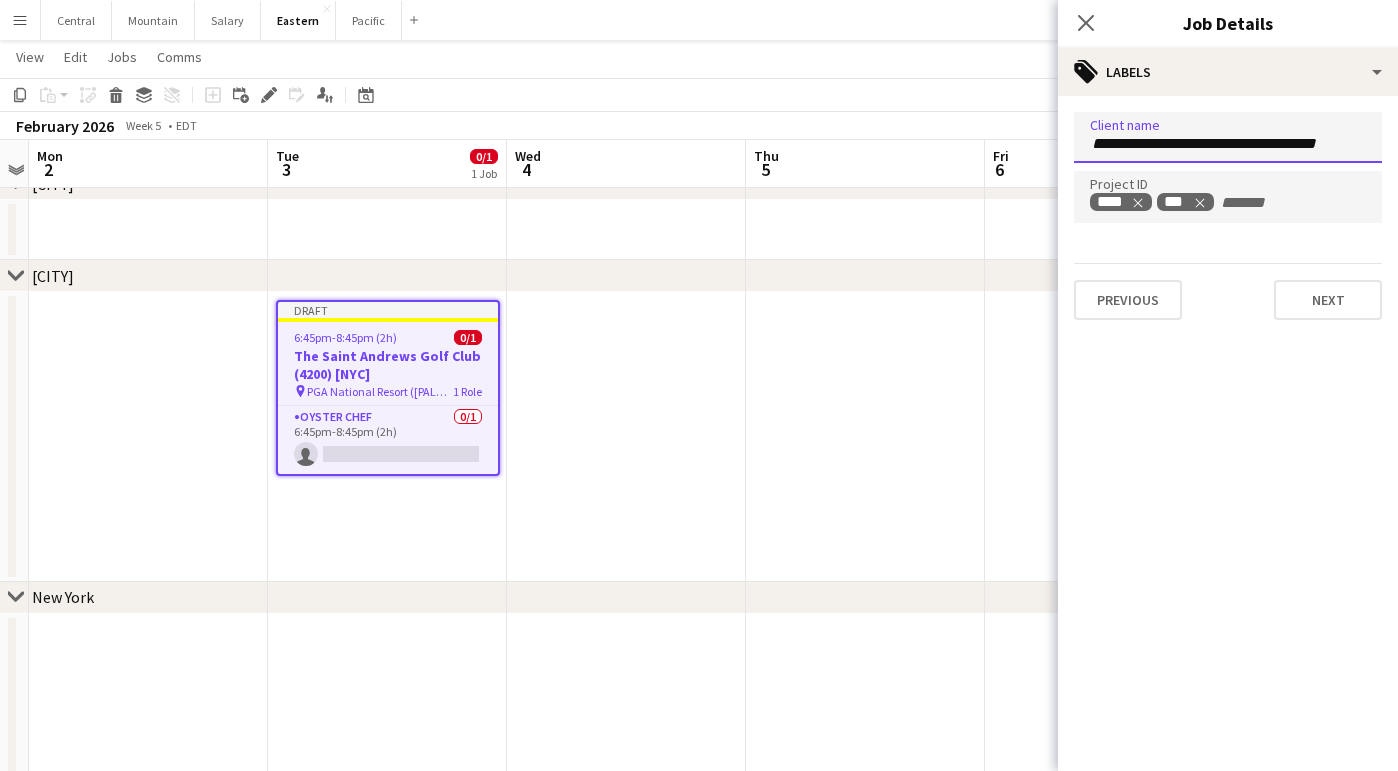 type 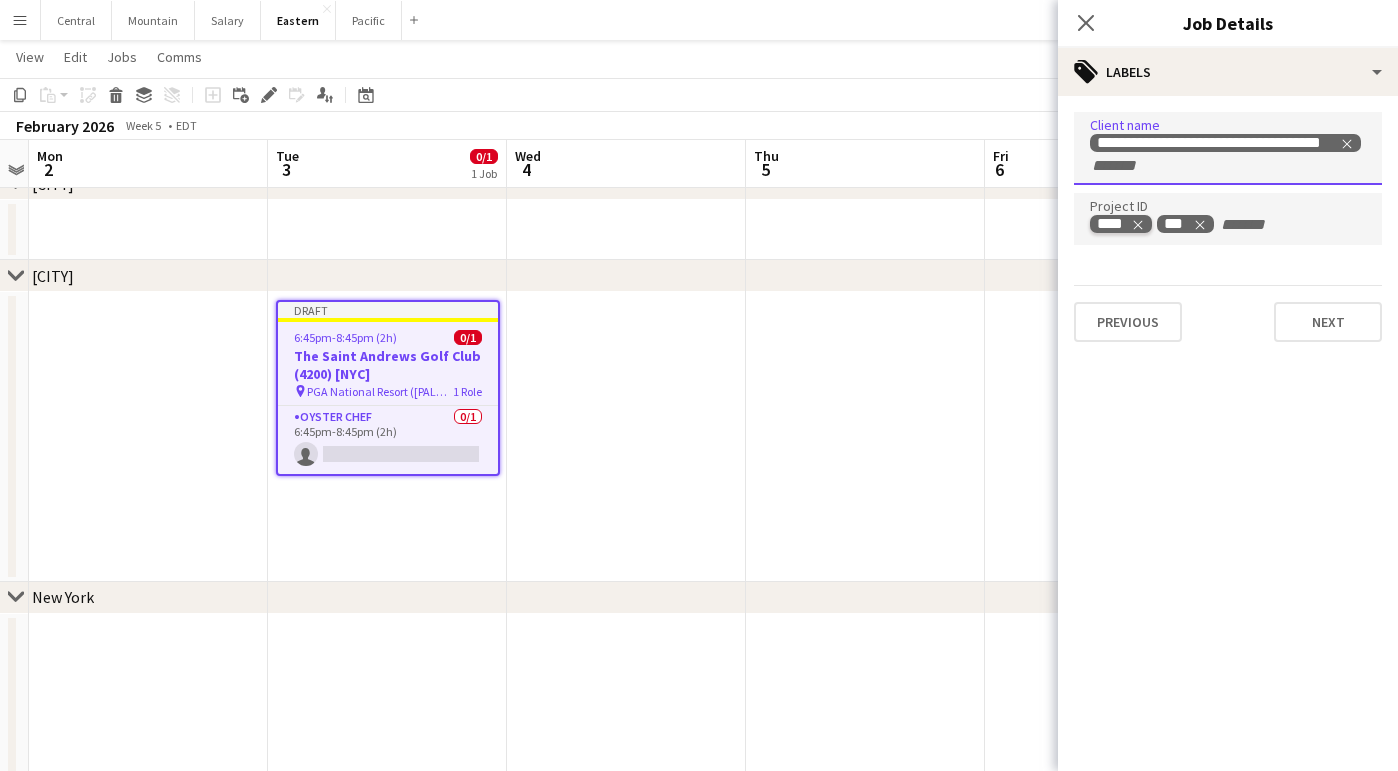 click 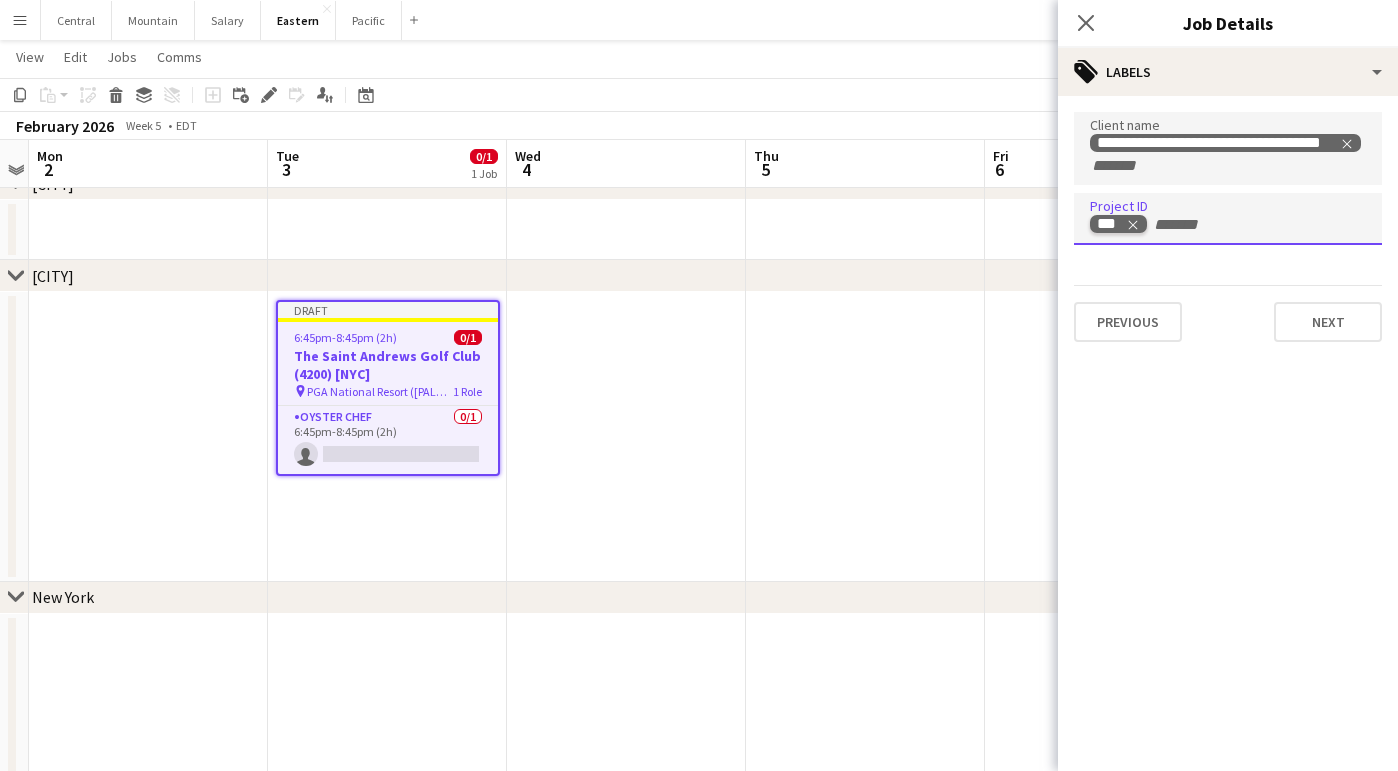 click 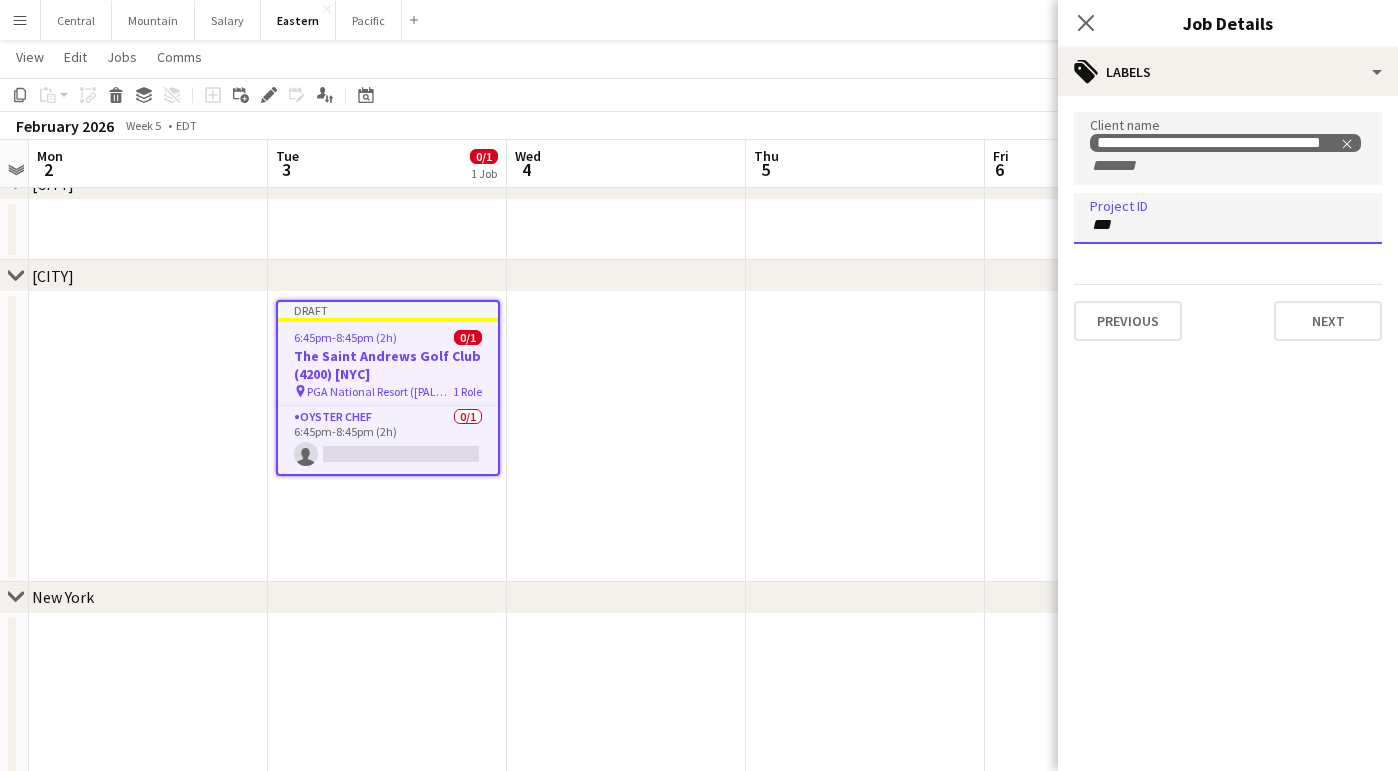 type on "****" 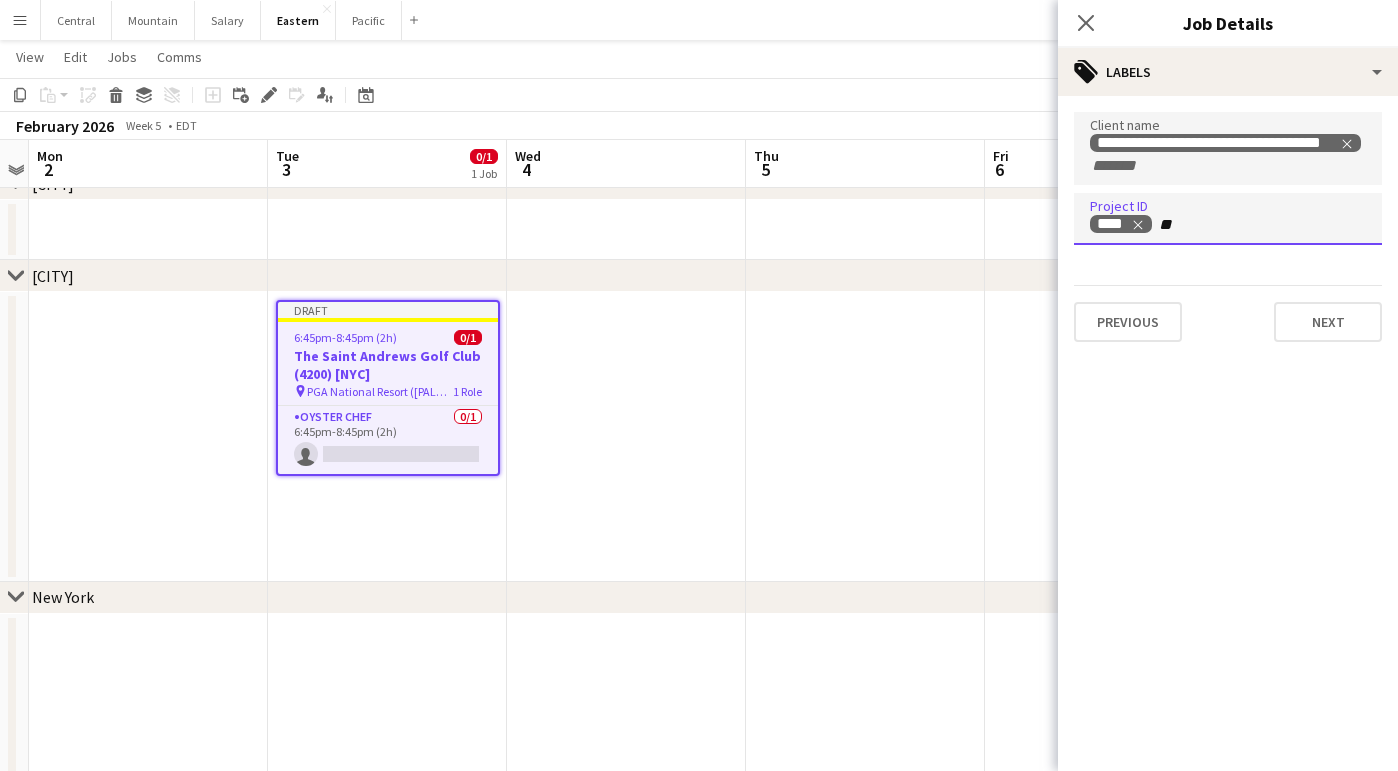type on "***" 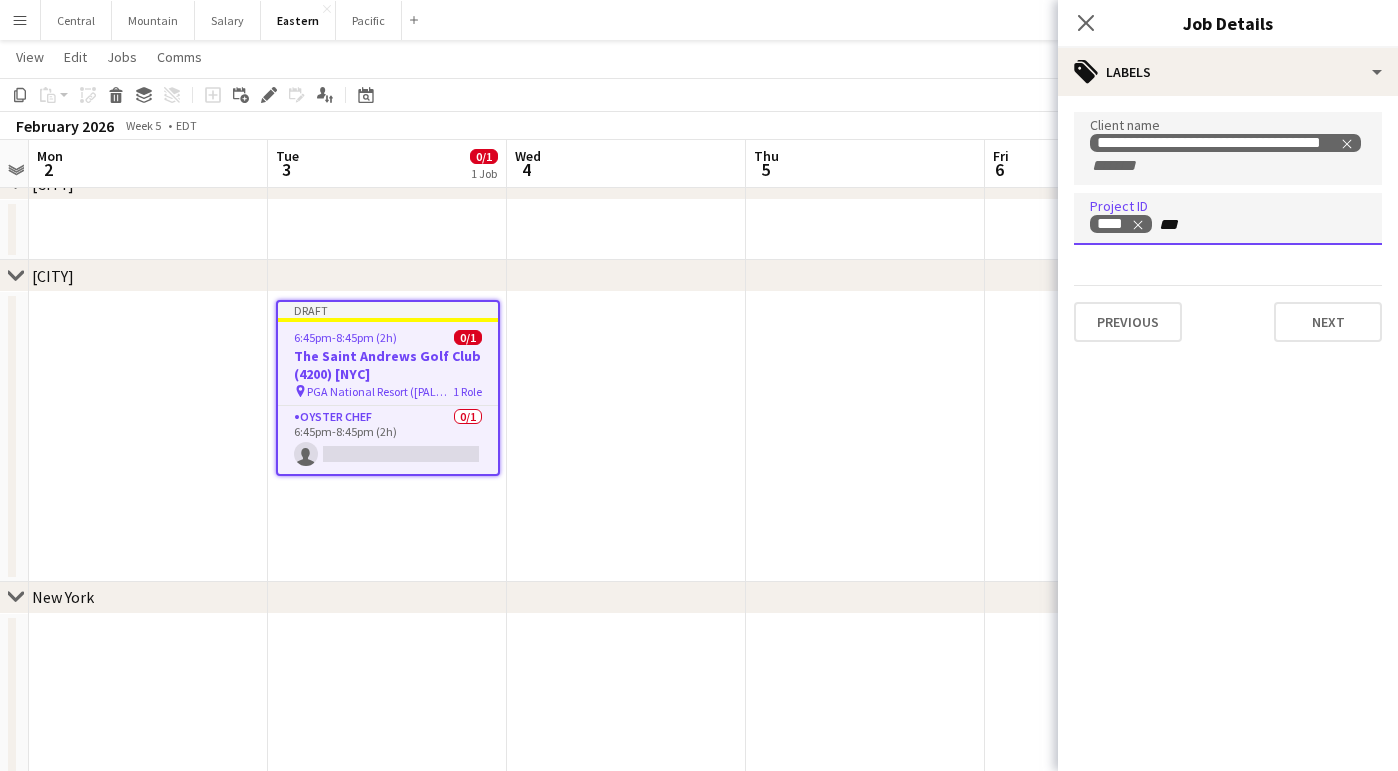 type 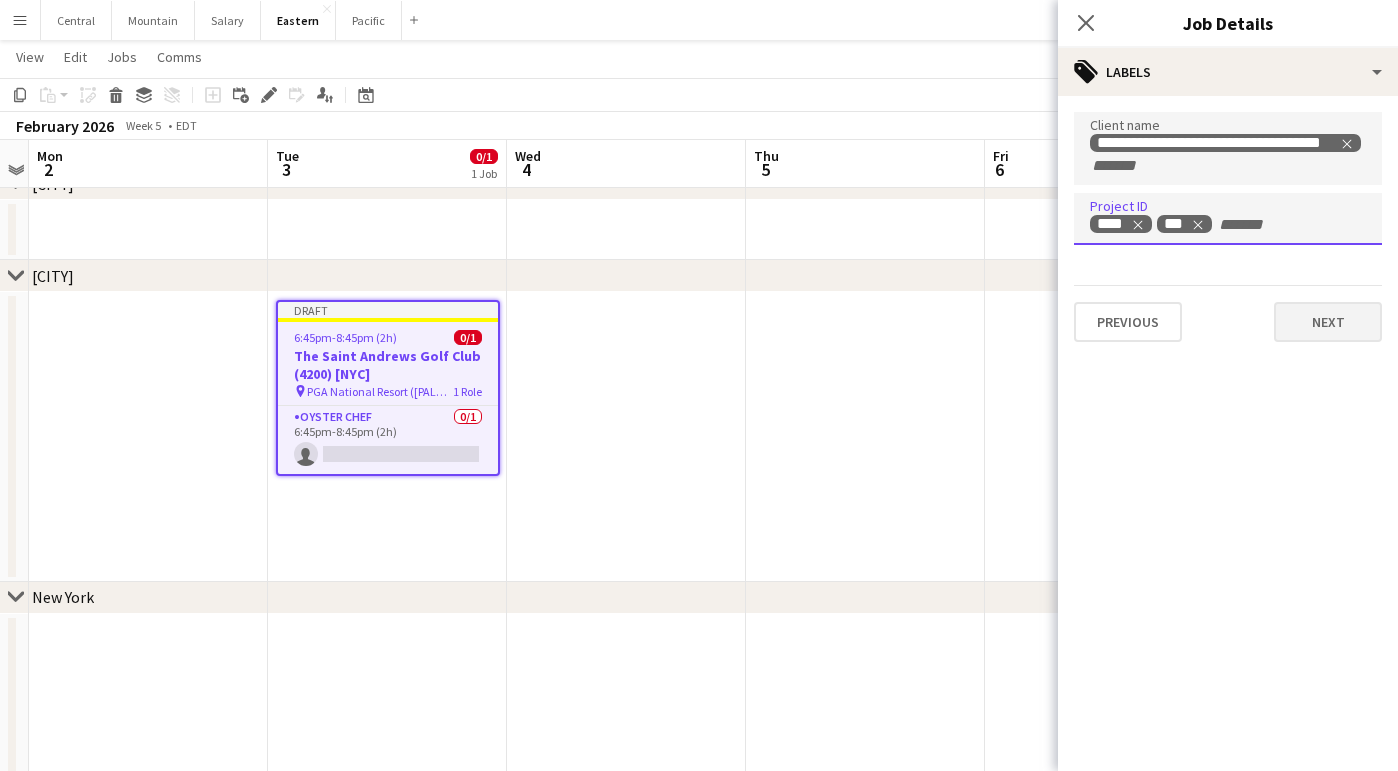click on "Next" at bounding box center [1328, 322] 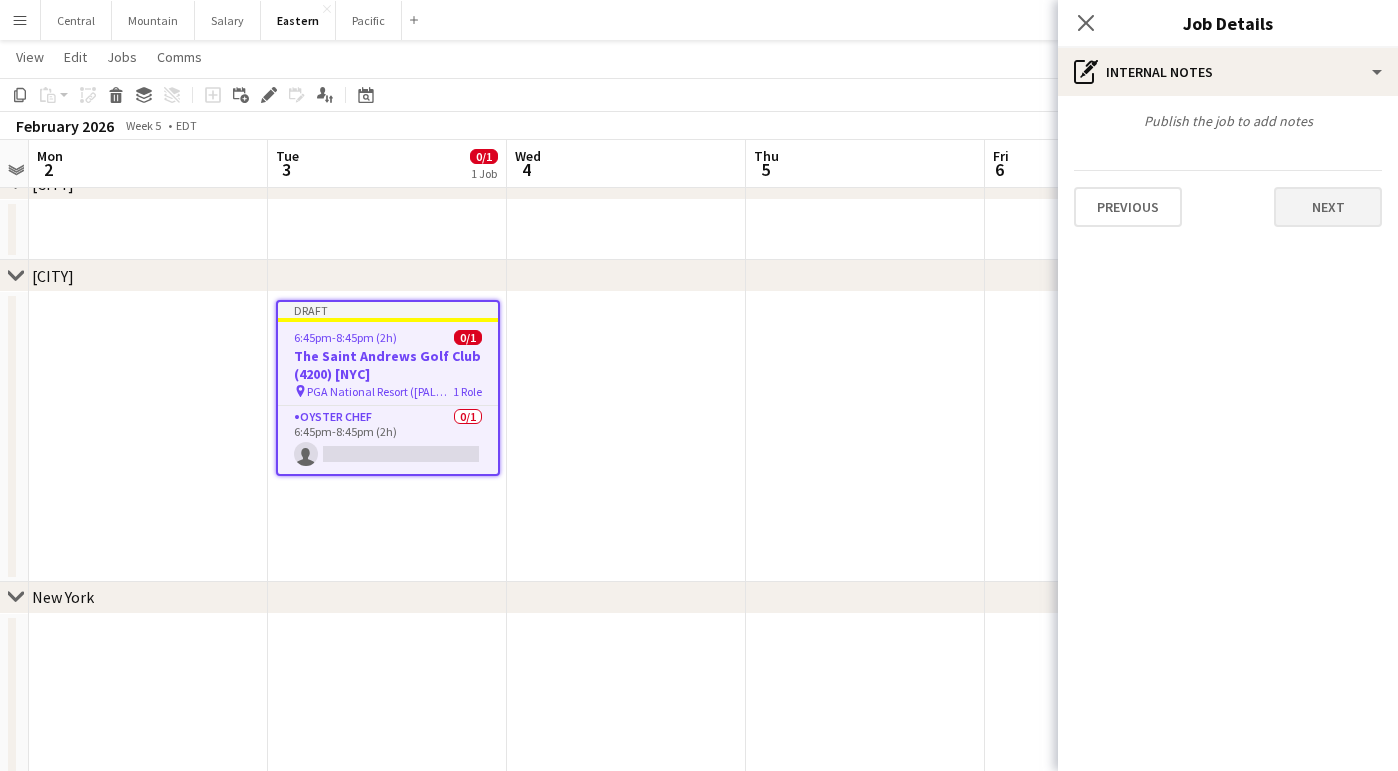 click on "Next" at bounding box center (1328, 207) 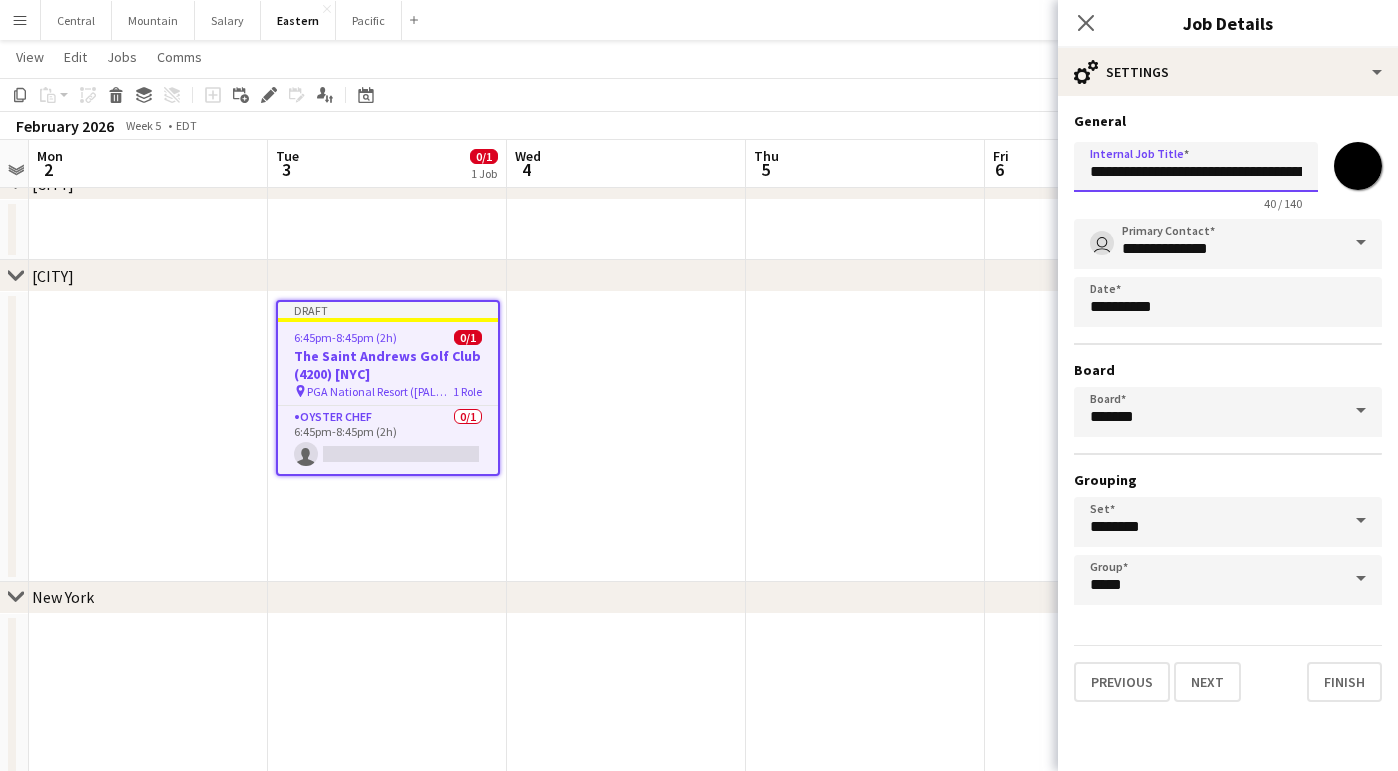 click on "**********" at bounding box center (1196, 167) 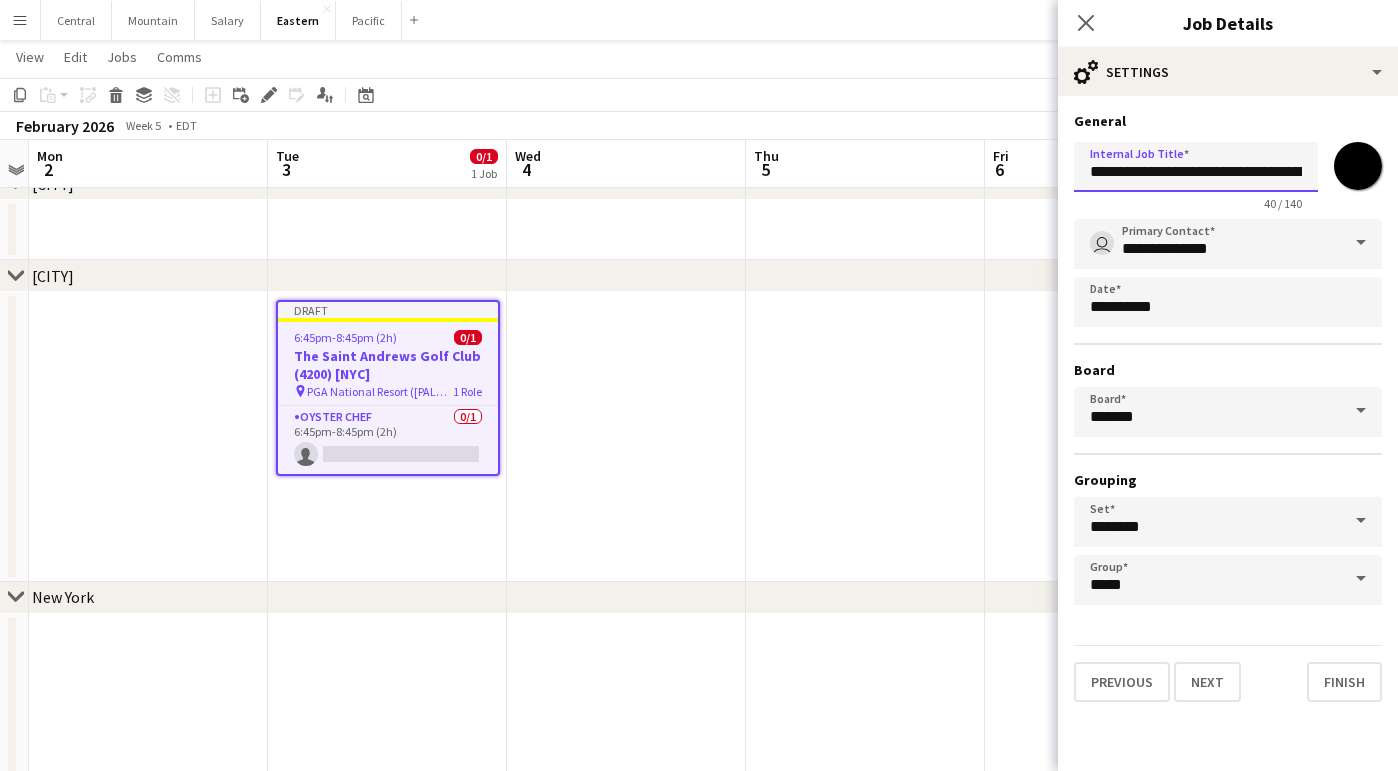 drag, startPoint x: 1278, startPoint y: 173, endPoint x: 1026, endPoint y: 173, distance: 252 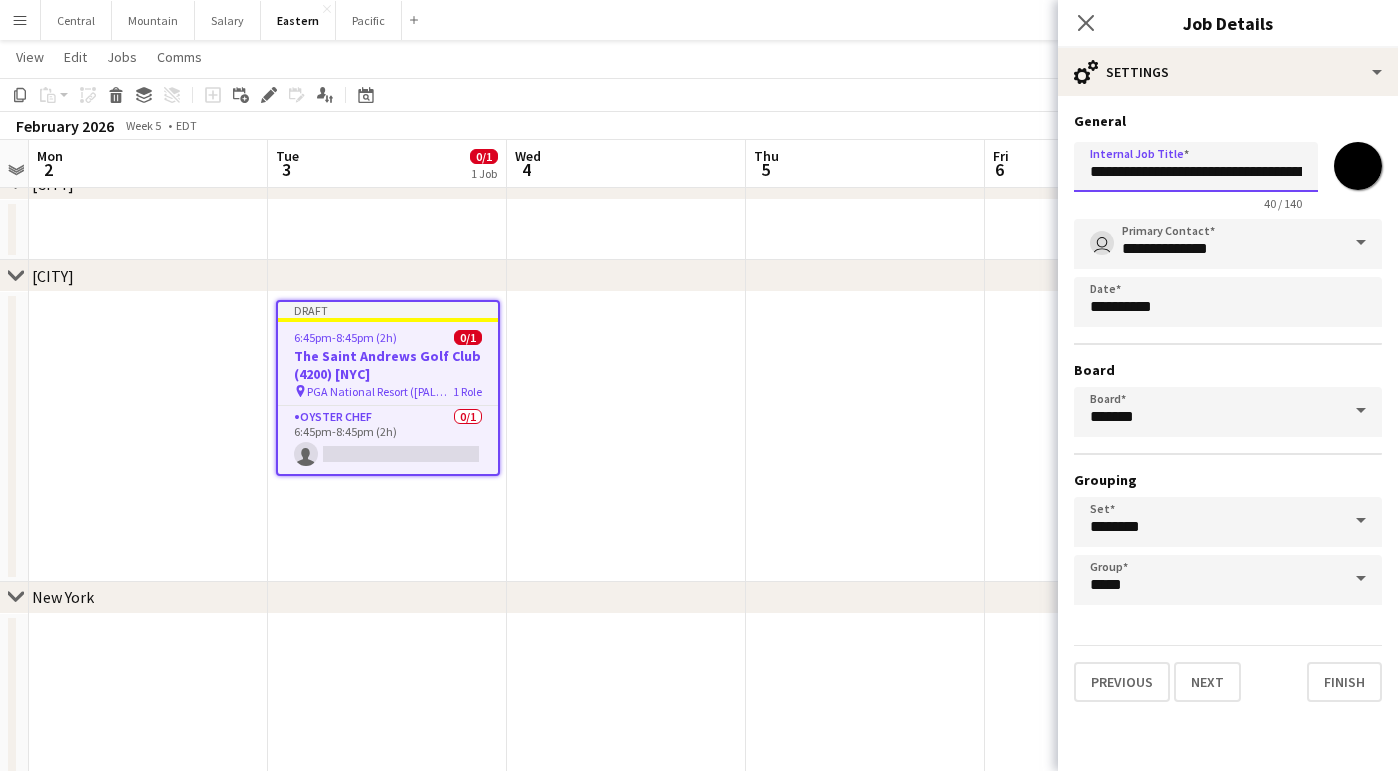 click on "Menu
Boards
Boards   Boards   All jobs   Status
Workforce
Workforce   My Workforce   Recruiting
Comms
Comms
Pay
Pay   Approvals   Payments   Reports
Platform Settings
Platform Settings   App settings   Your settings   Profiles
Training Academy
Training Academy
Knowledge Base
Knowledge Base
Product Updates
Product Updates   Log Out   Privacy   Central
Close
Mountain
Close
Salary
Close
Eastern
Close
Pacific
Close
Add
Help
Notifications
2   Eastern
user" at bounding box center [699, 768] 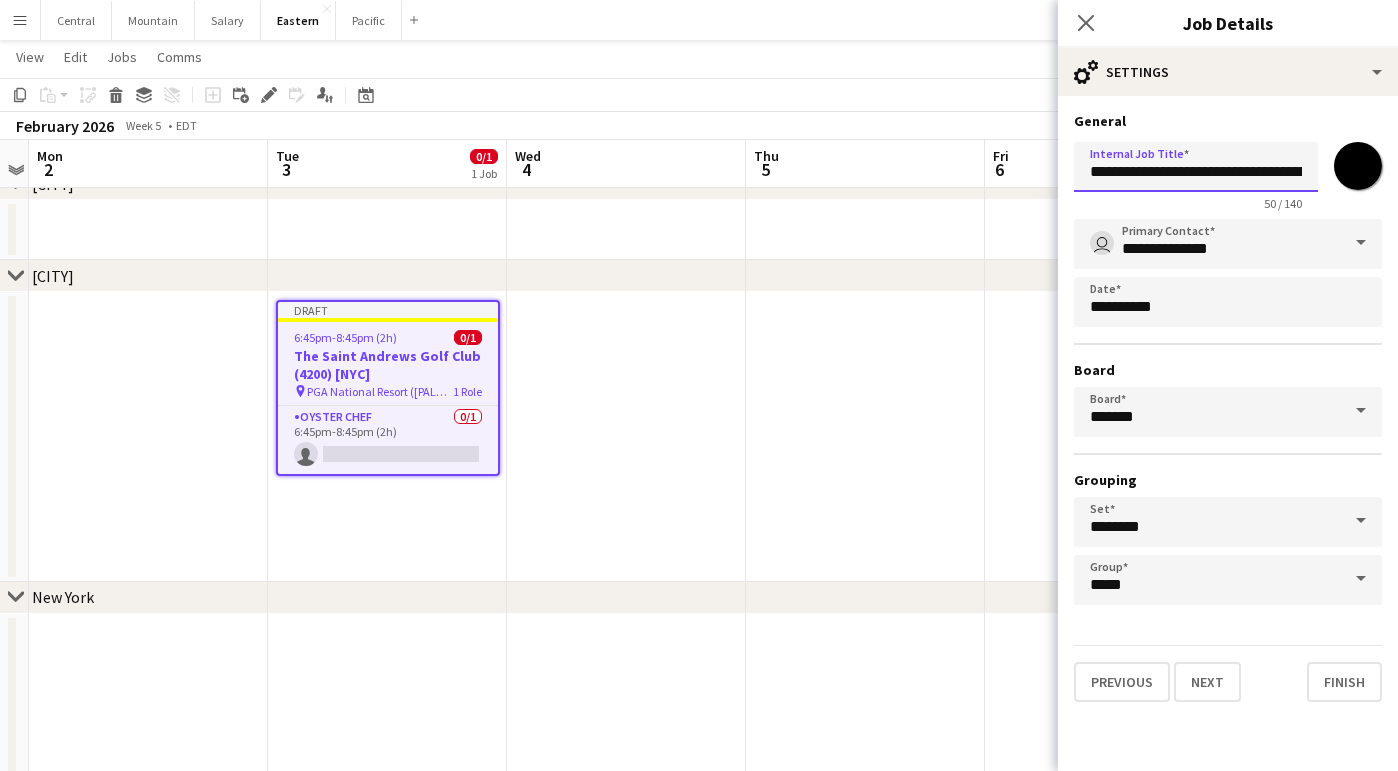 click on "**********" at bounding box center [1196, 167] 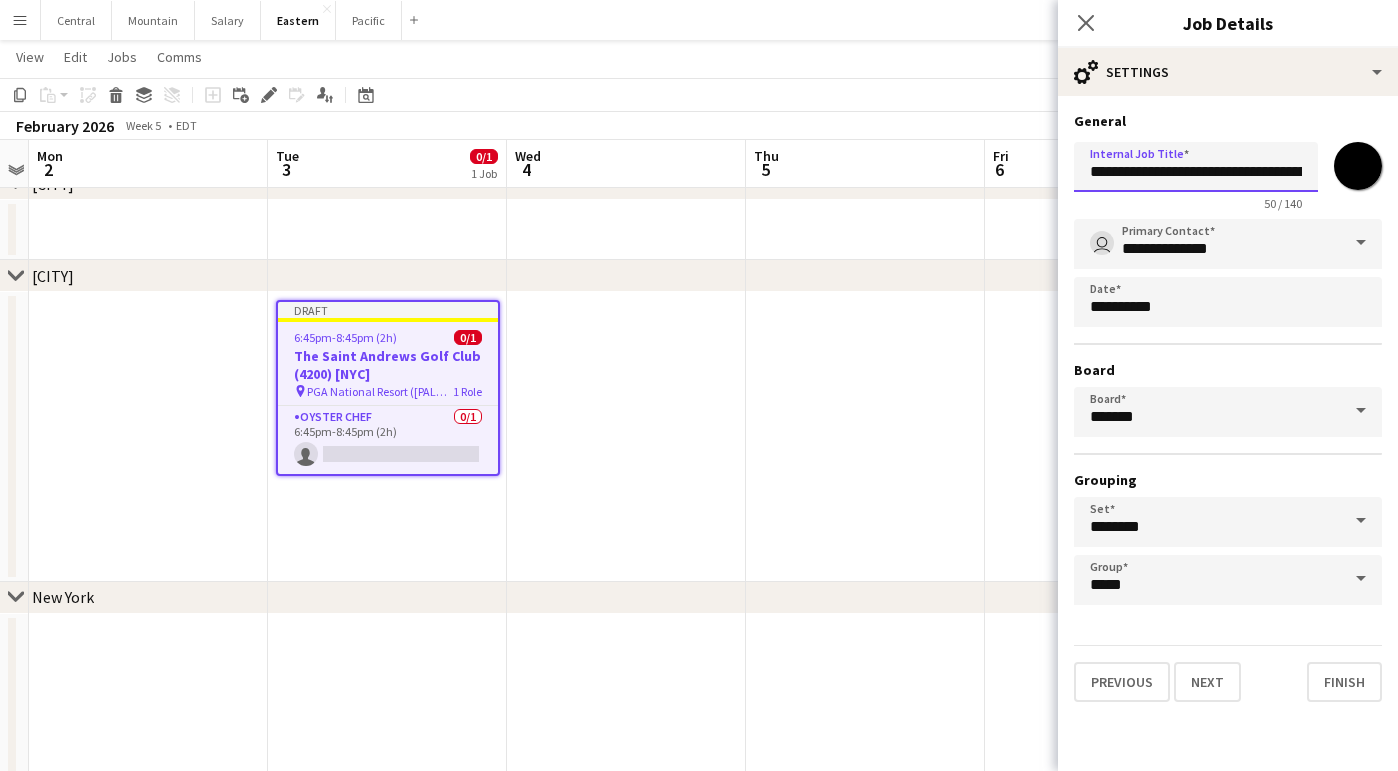 click on "**********" at bounding box center [1196, 167] 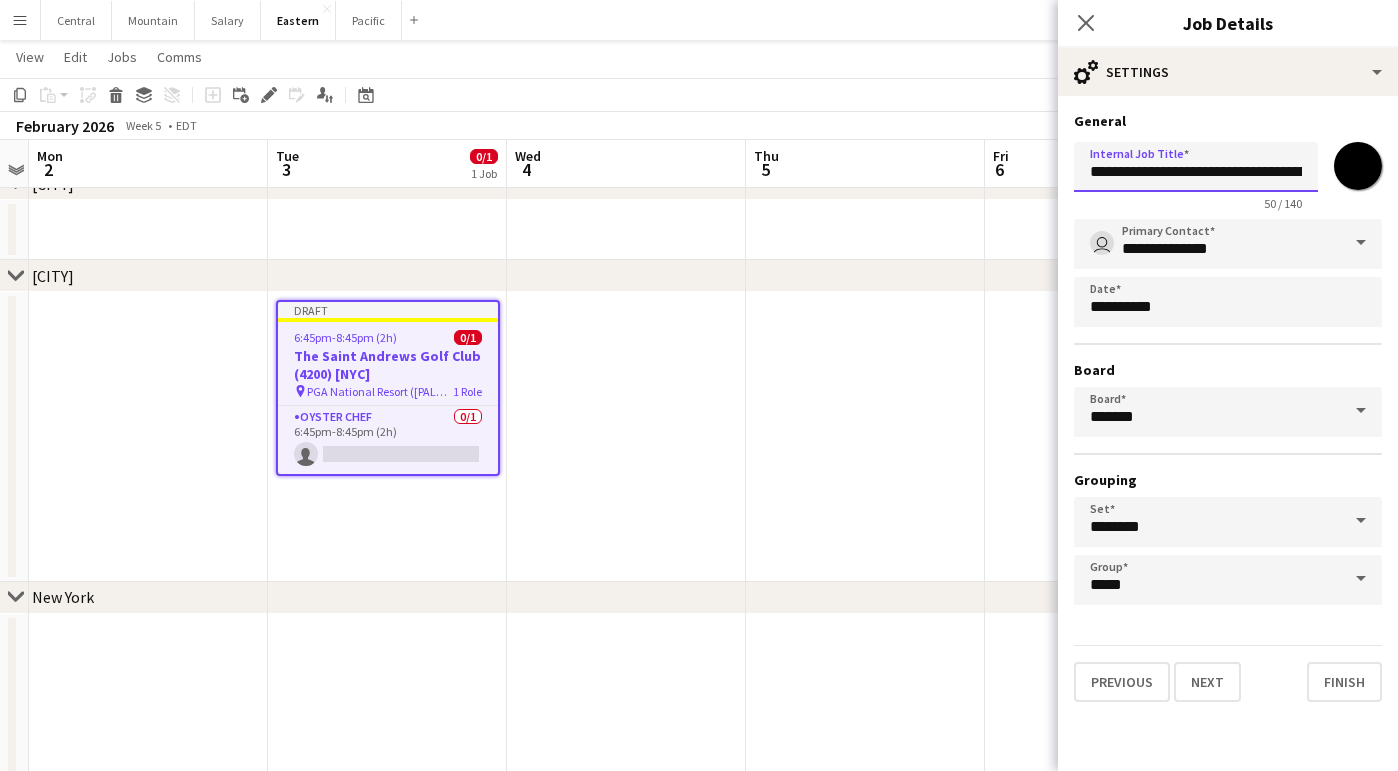 type on "**********" 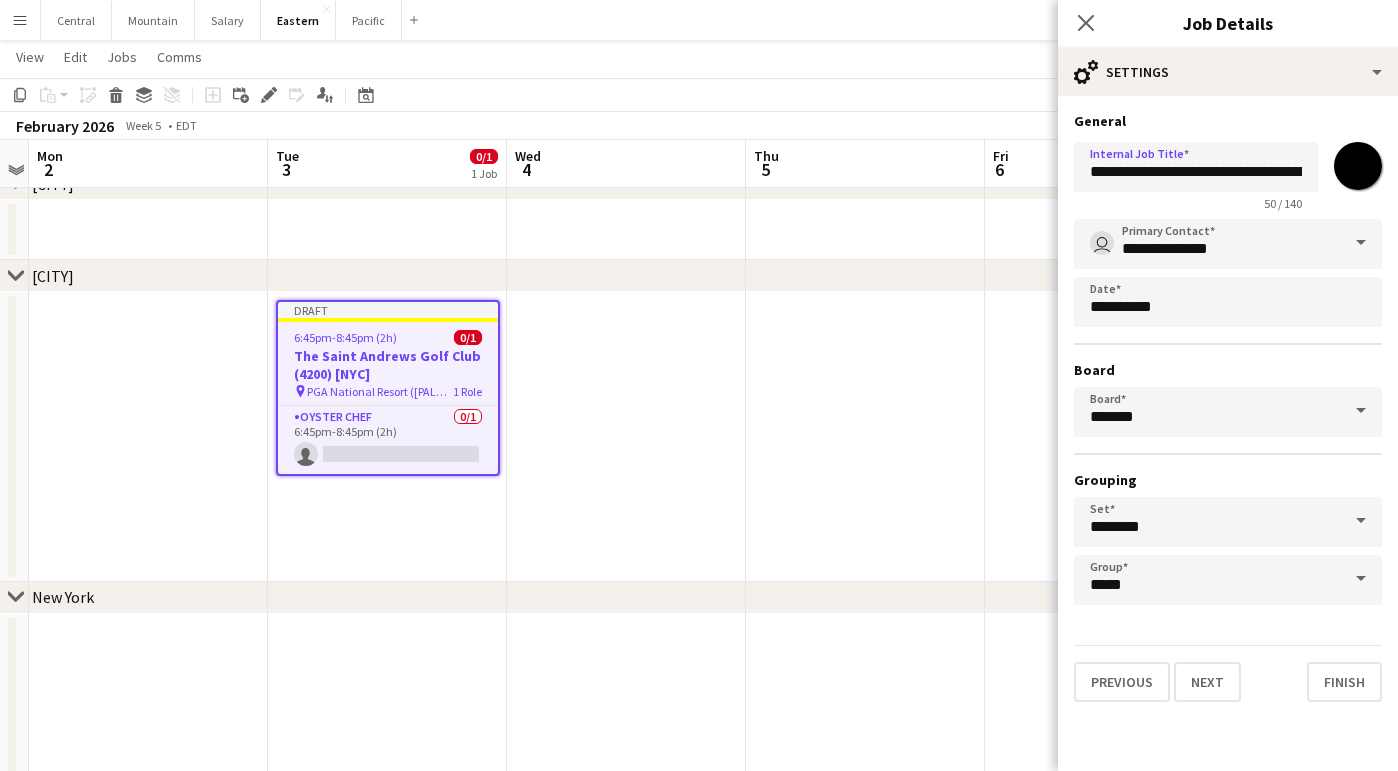 click on "*******" at bounding box center [1358, 166] 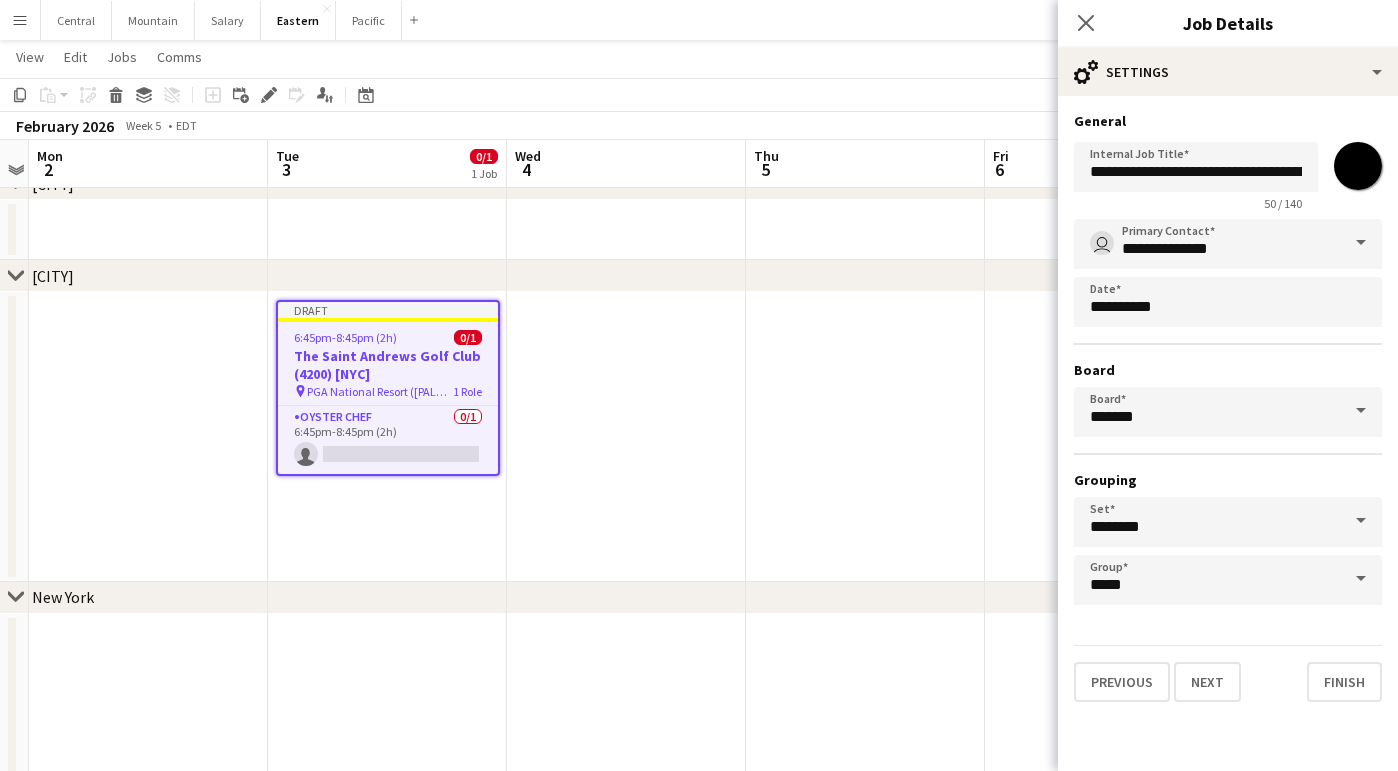 type on "*******" 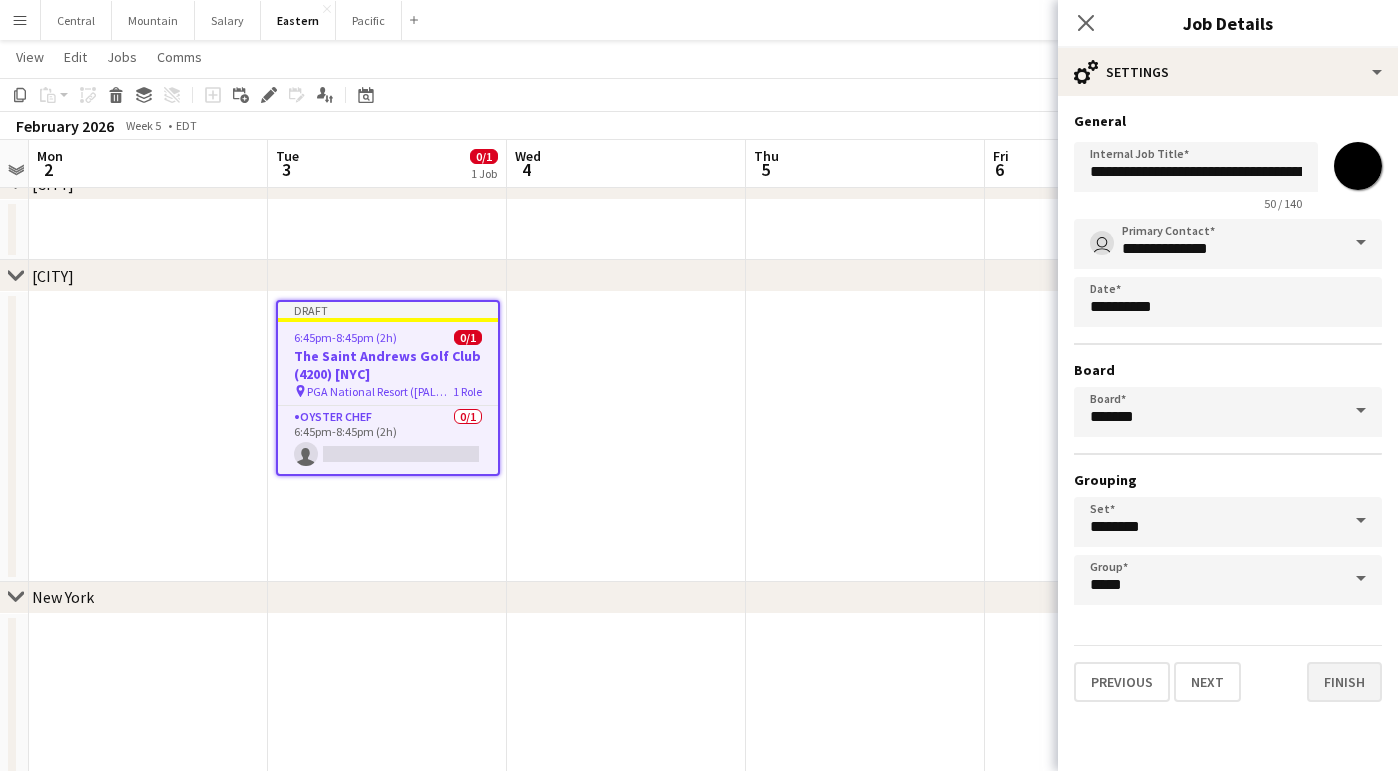 click on "Finish" at bounding box center (1344, 682) 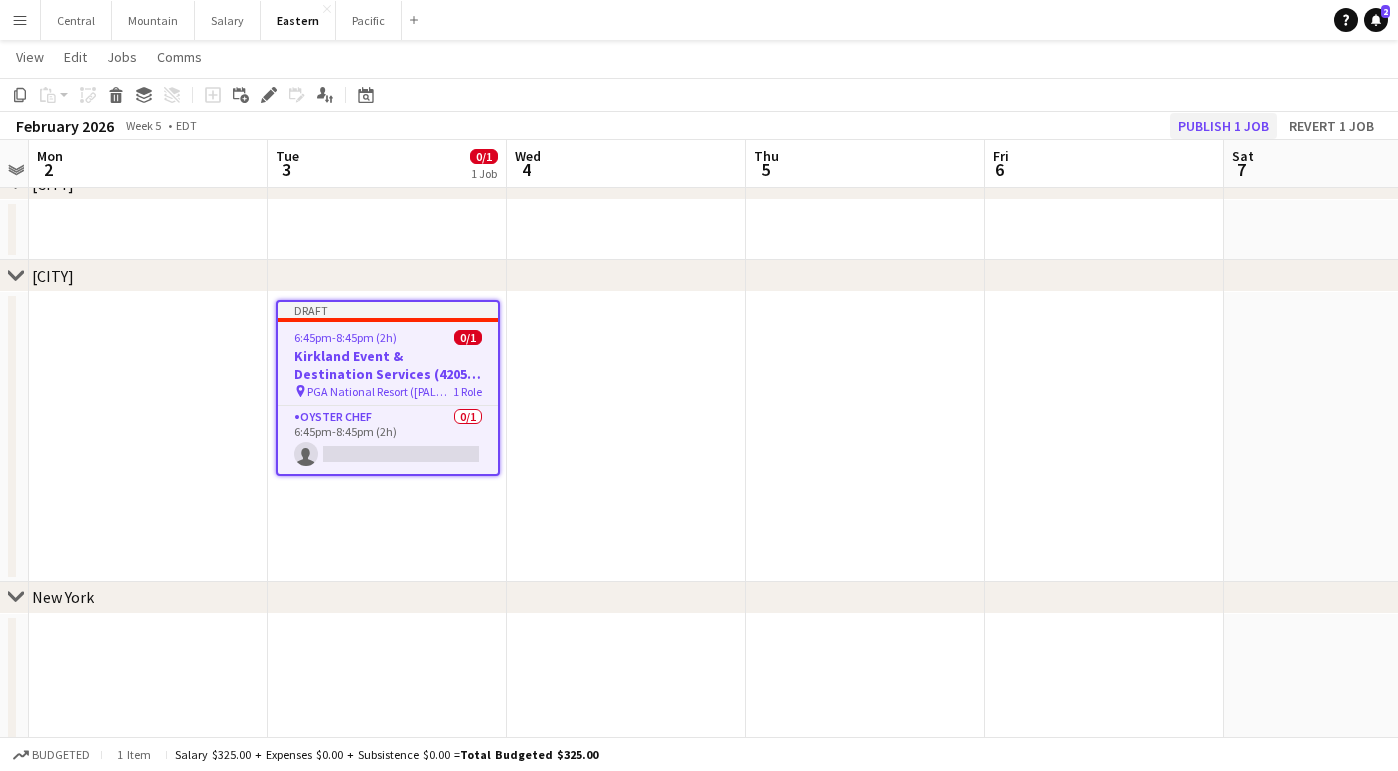 click on "Publish 1 job" 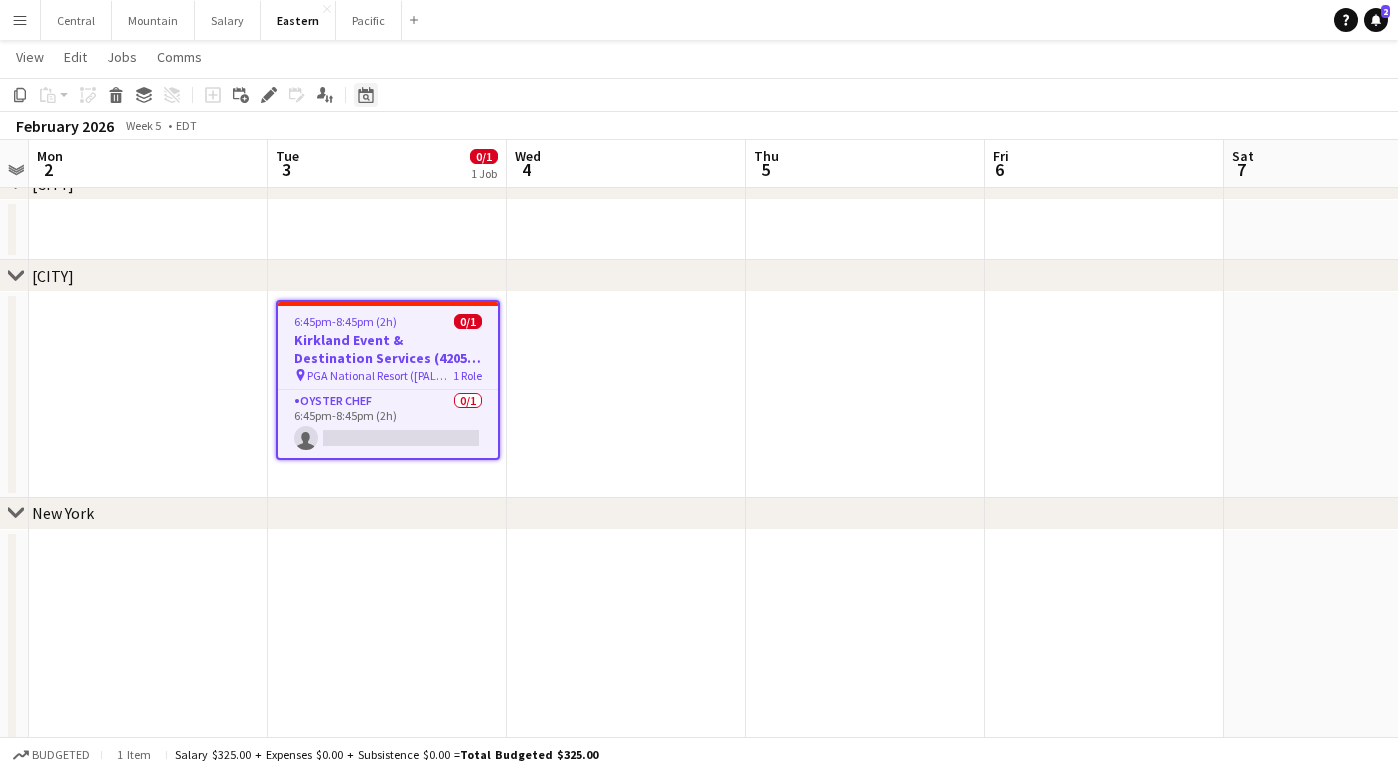 click on "Date picker" 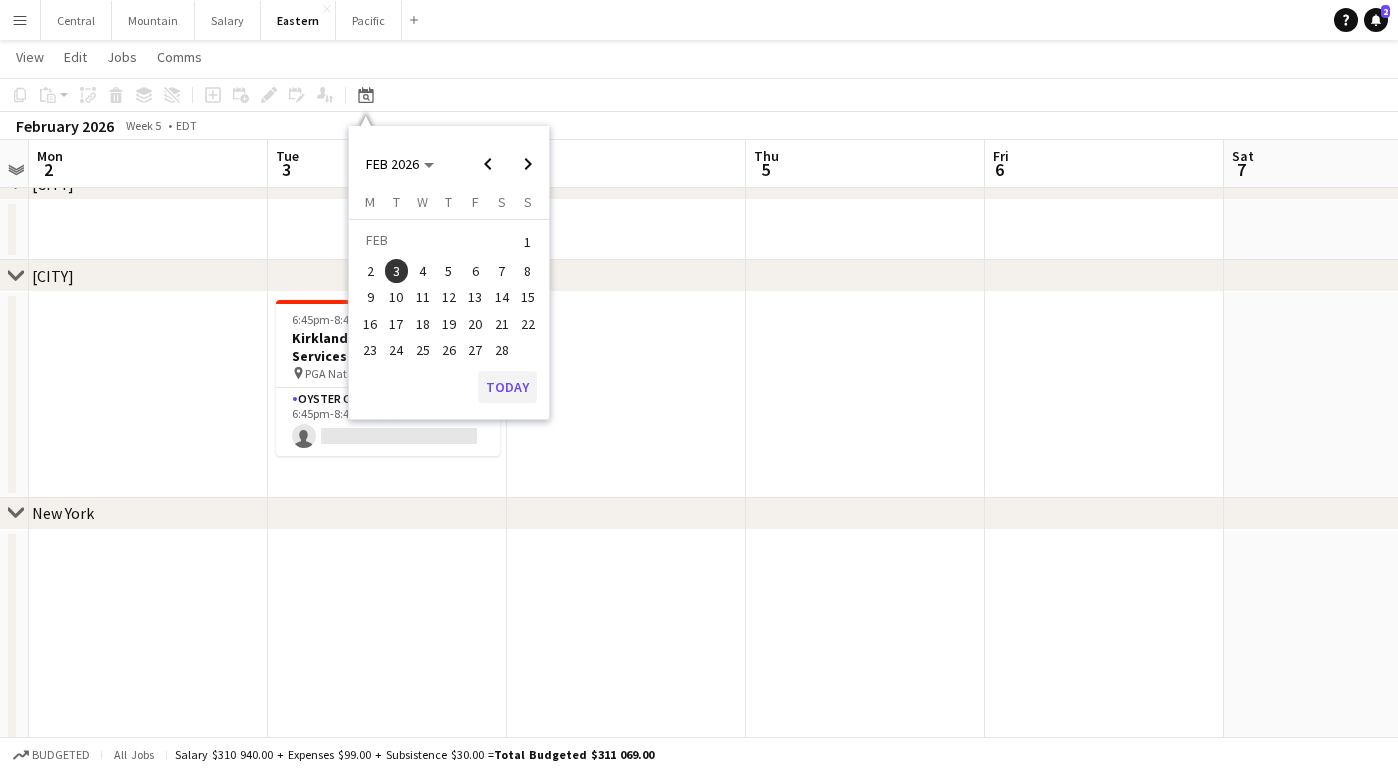 click on "Today" at bounding box center (507, 387) 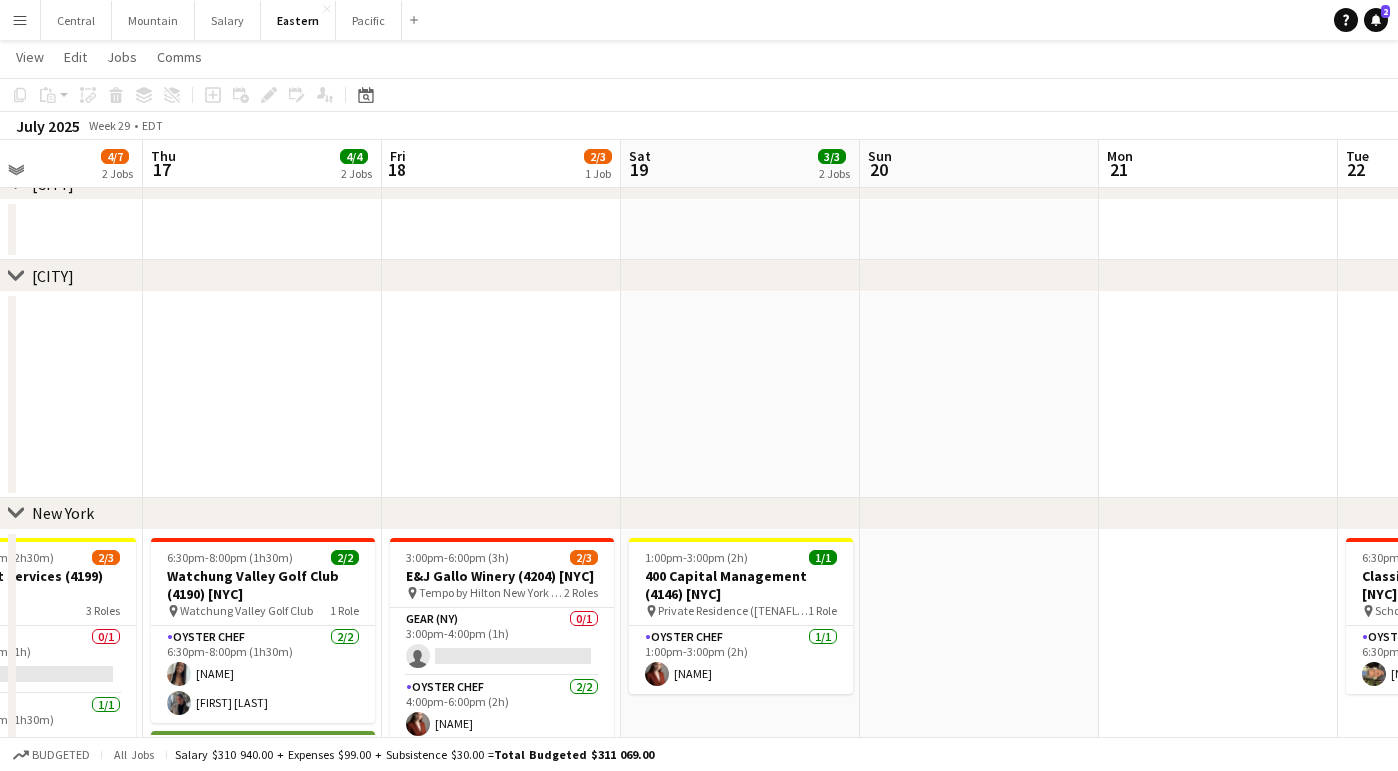 scroll, scrollTop: 0, scrollLeft: 824, axis: horizontal 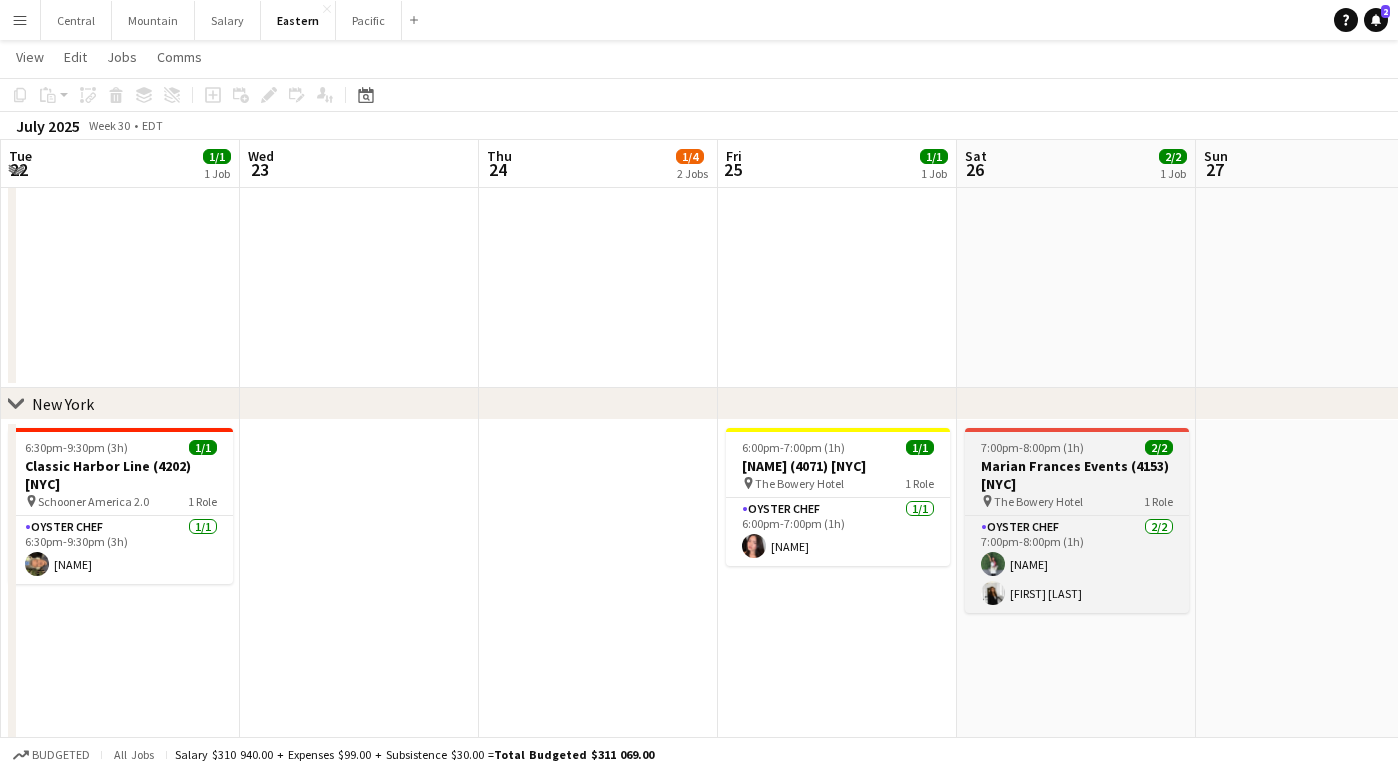 click on "7:00pm-8:00pm (1h)" at bounding box center [1032, 447] 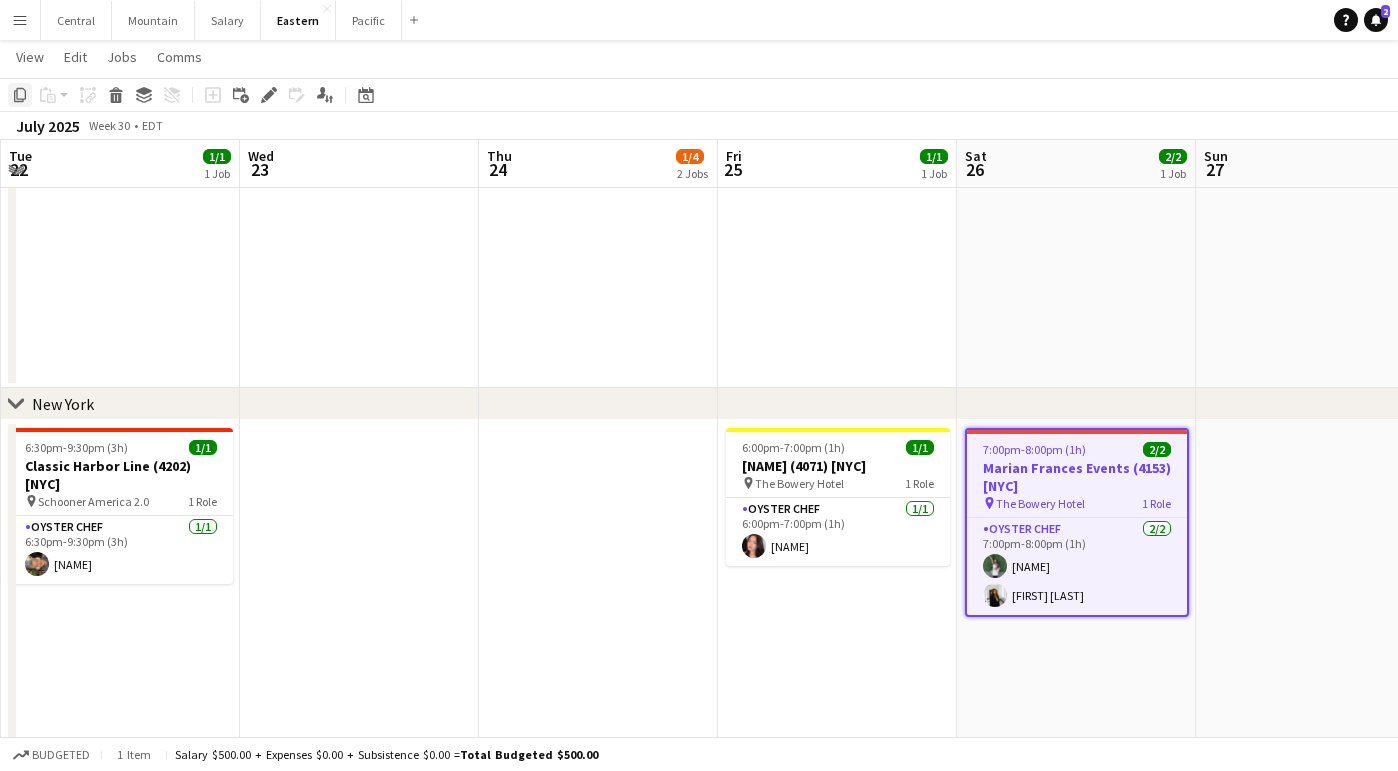 click on "Copy" 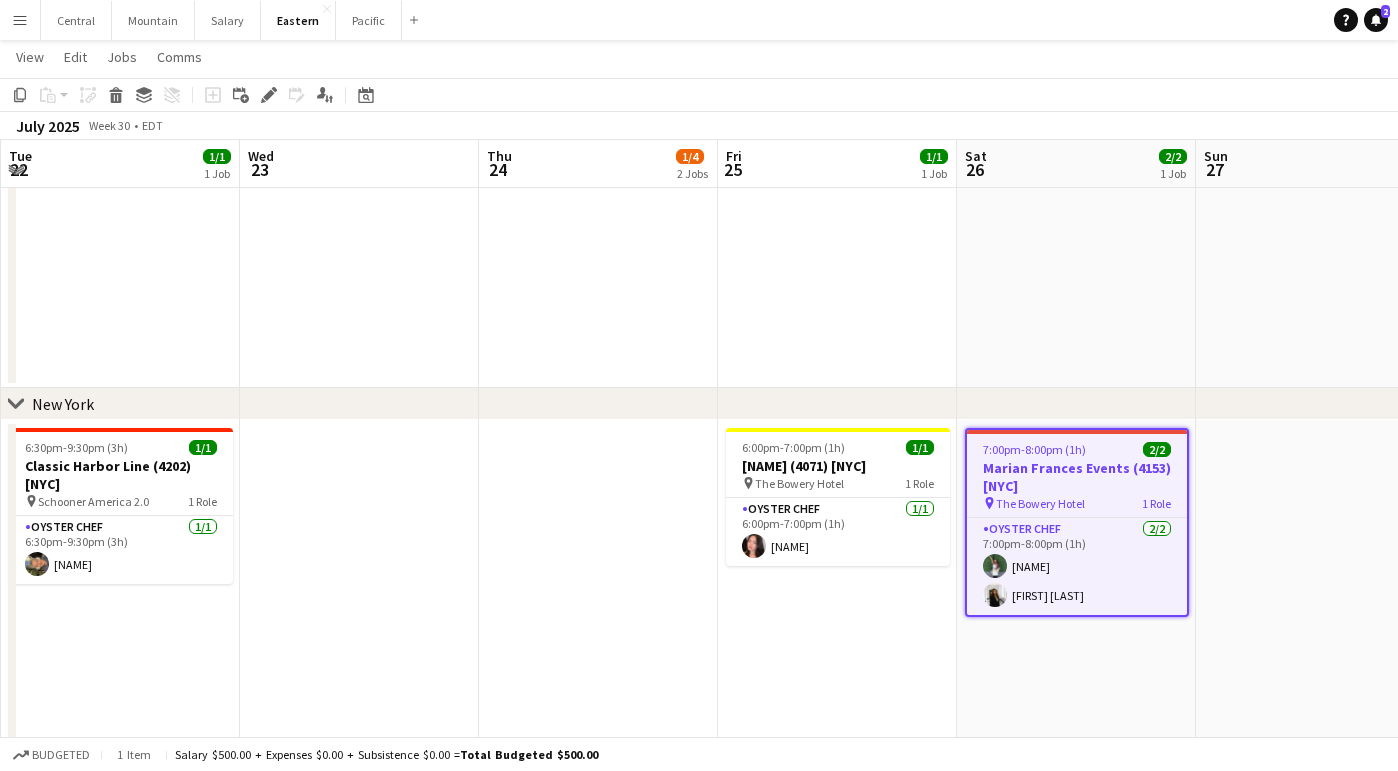 click at bounding box center [359, 743] 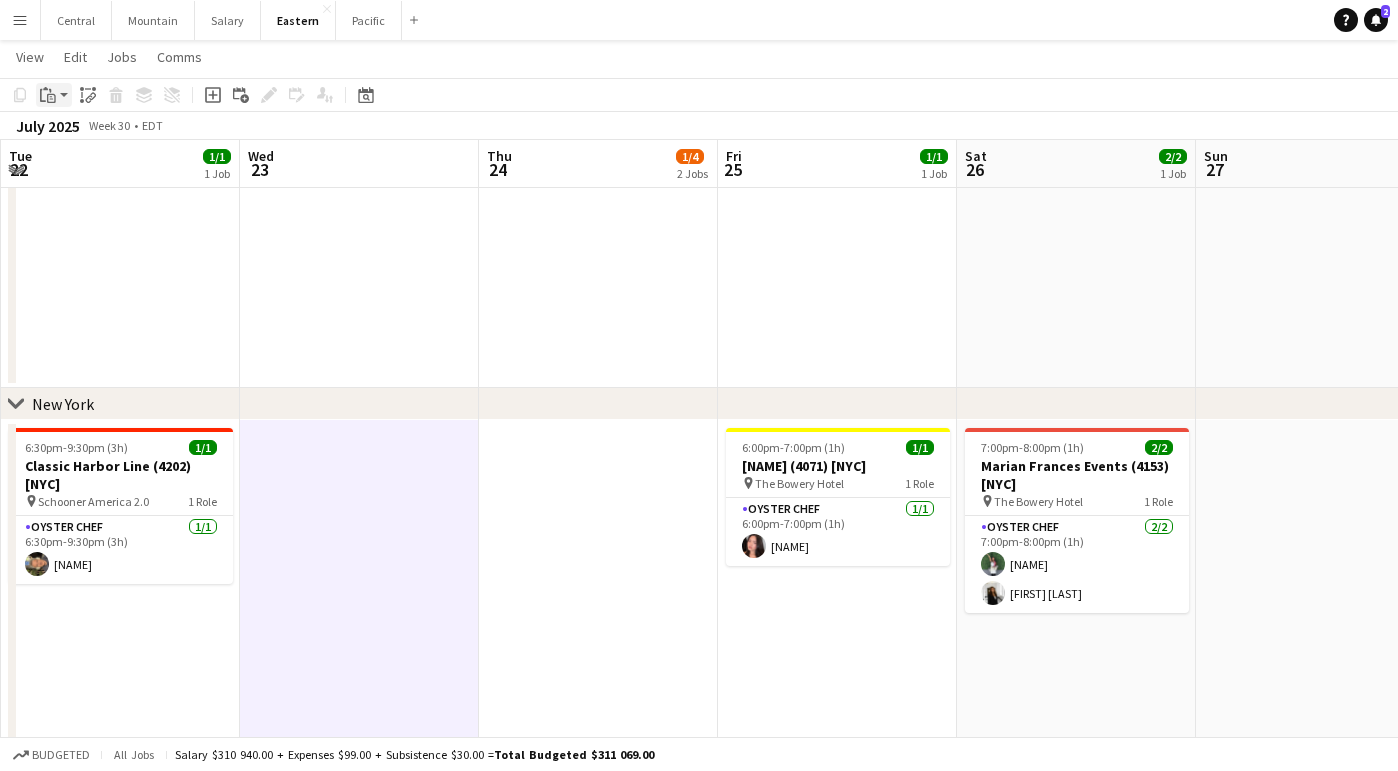 click on "Paste" at bounding box center [48, 95] 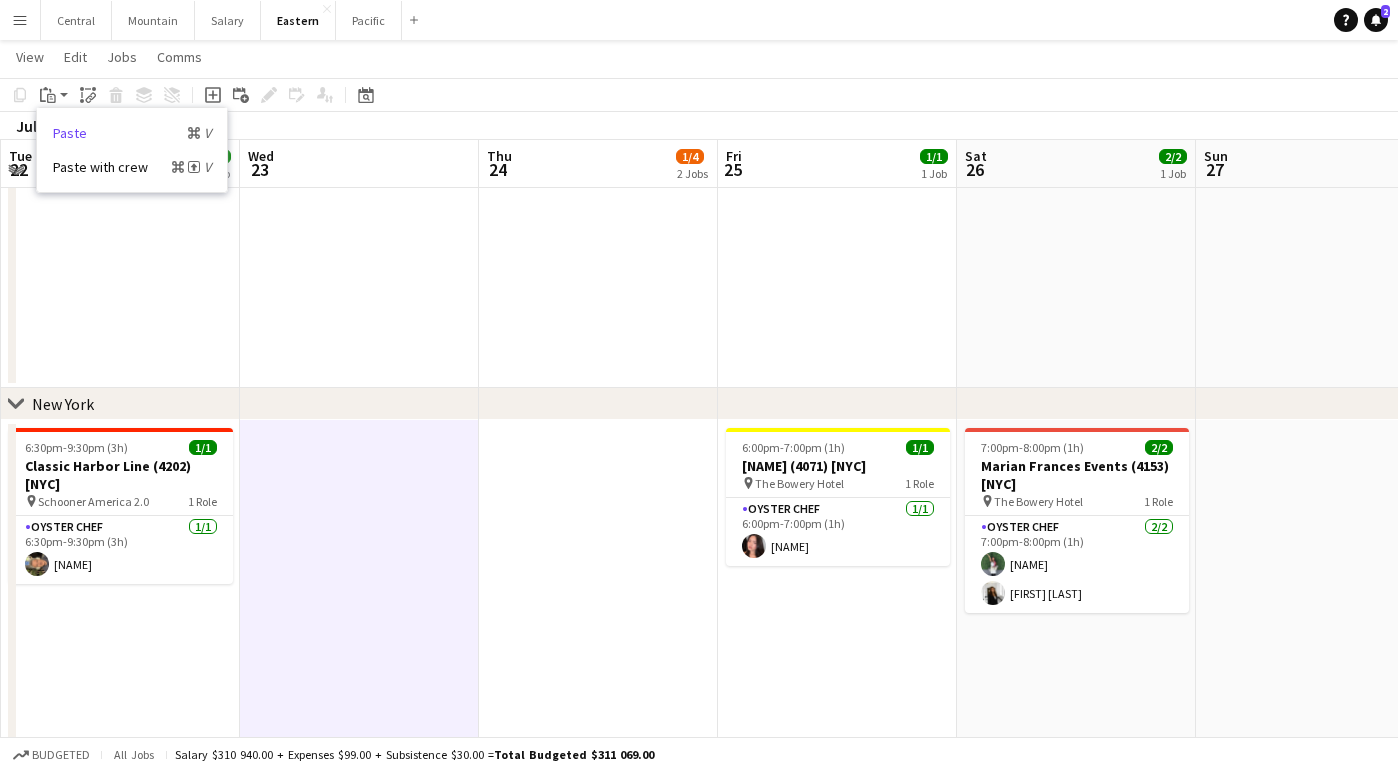 click on "Paste
Command
V" at bounding box center (132, 133) 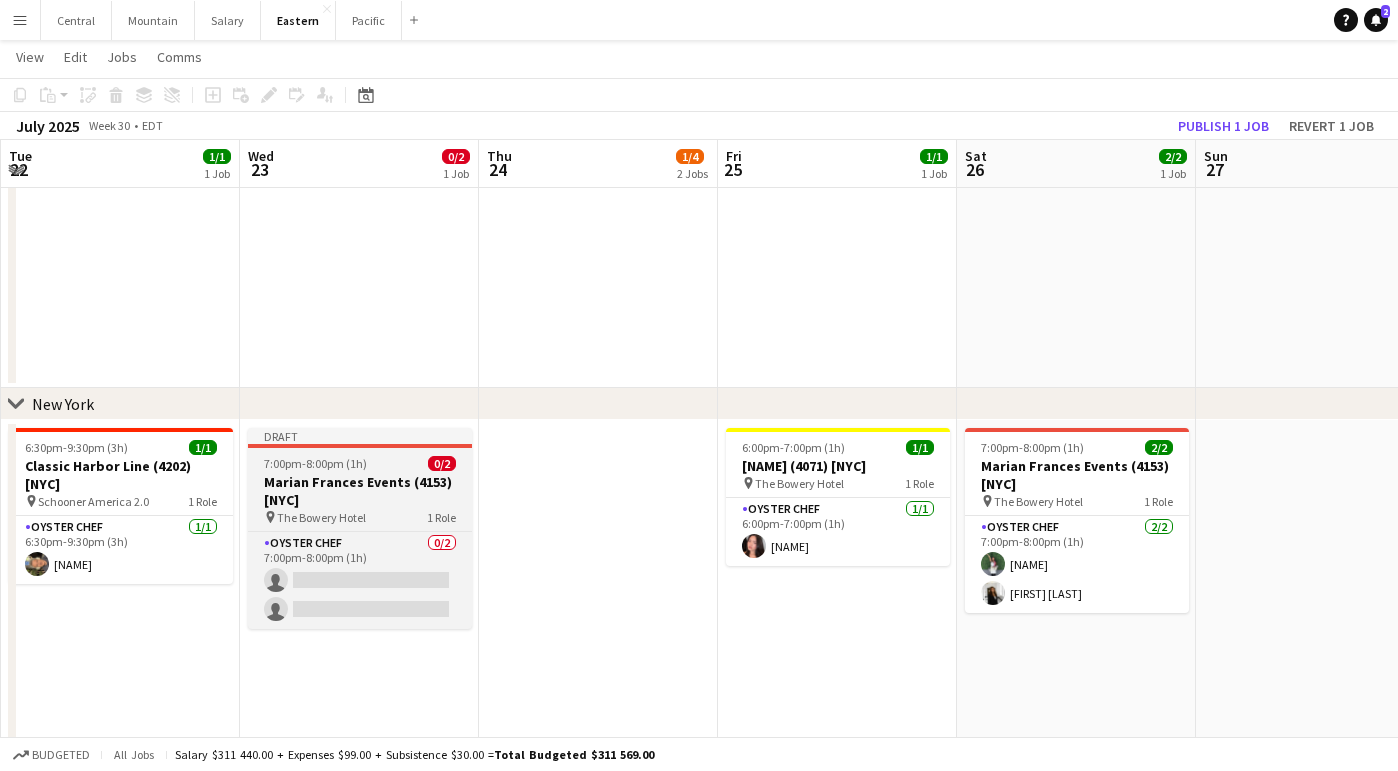 click on "Marian Frances Events (4153) [NYC]" at bounding box center [360, 491] 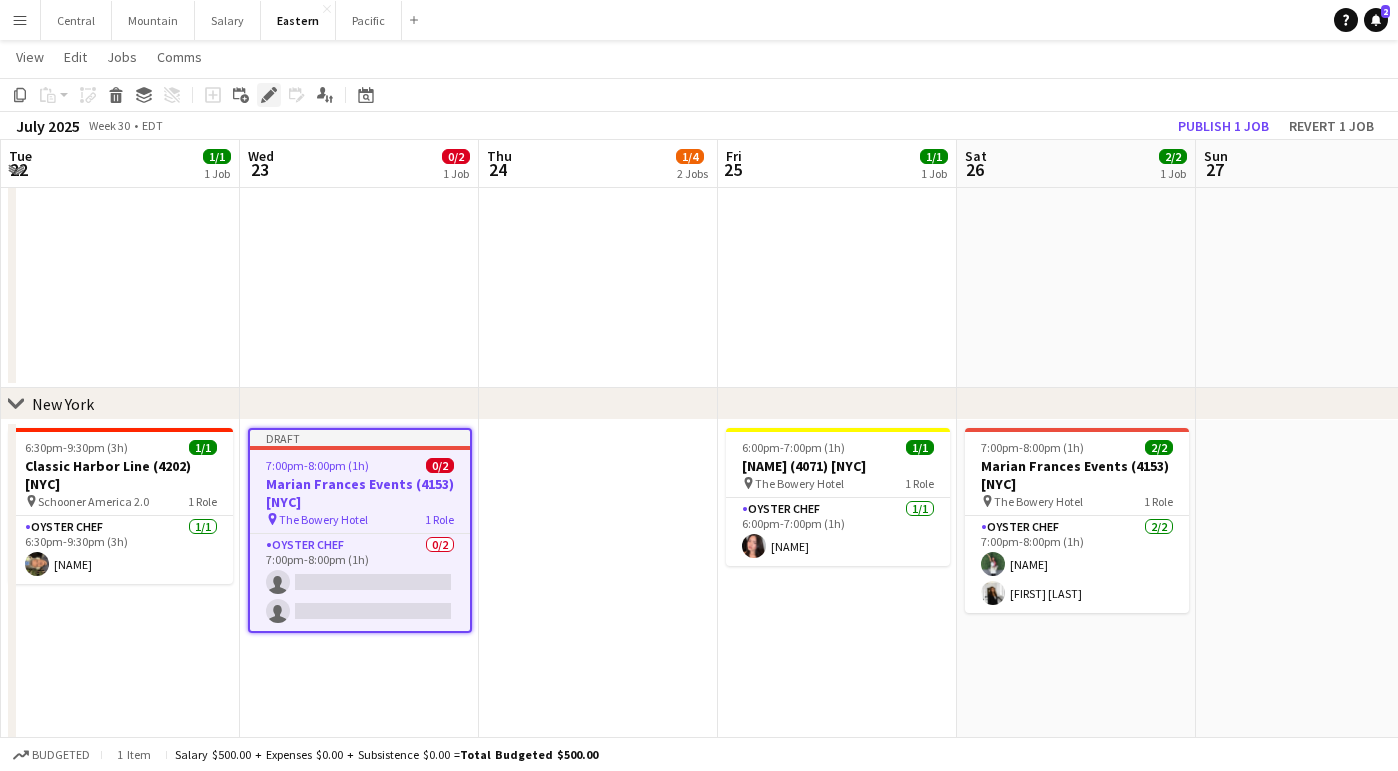 click on "Edit" 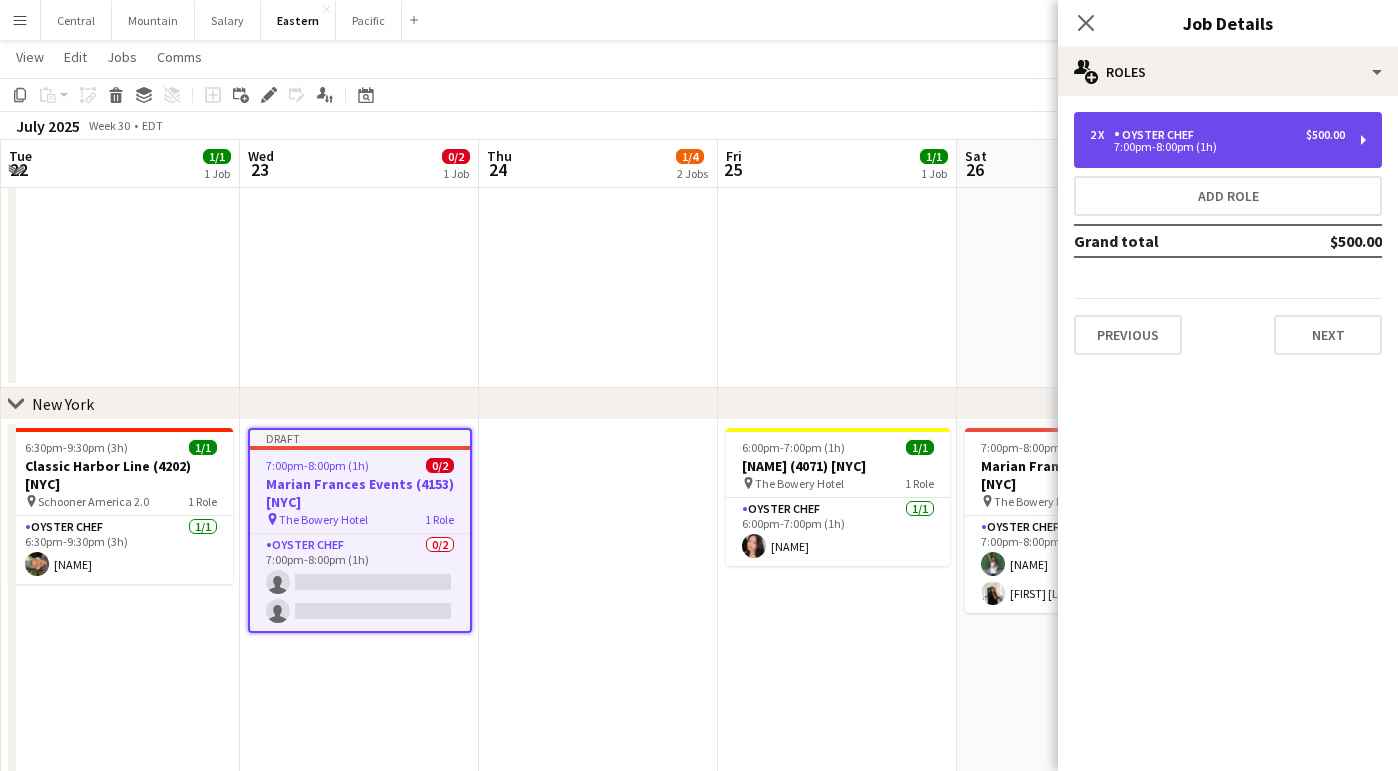 click on "2 x Oyster Chef [PRICE]" at bounding box center [1217, 135] 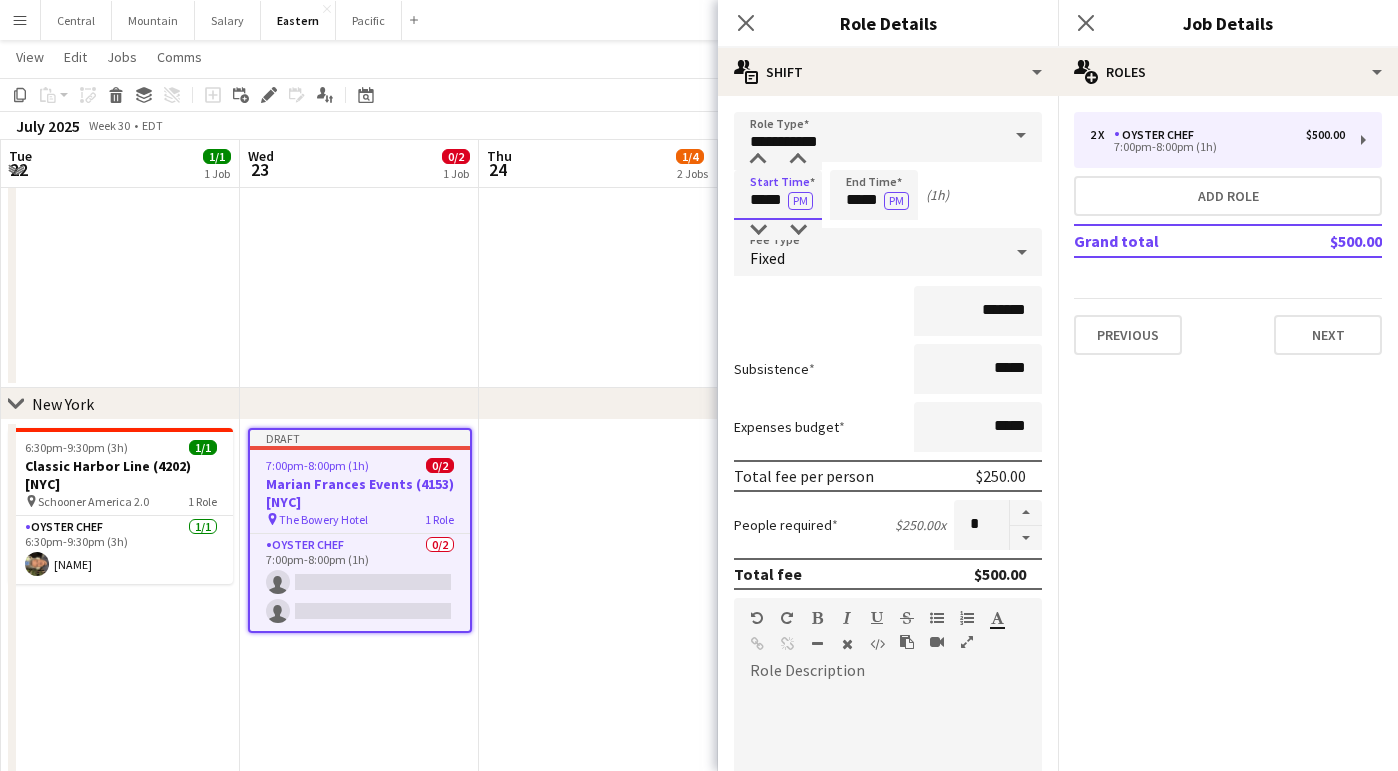 click on "*****" at bounding box center (778, 195) 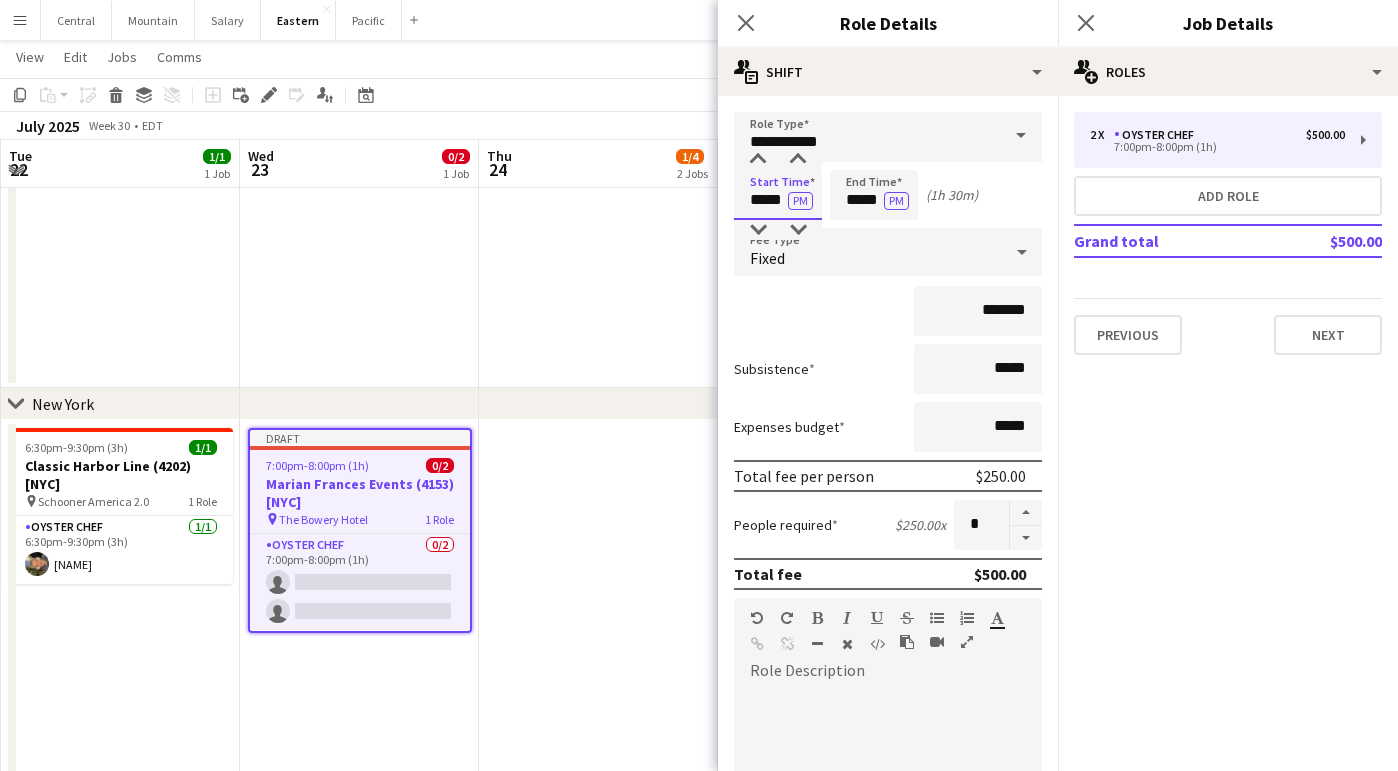 type on "*****" 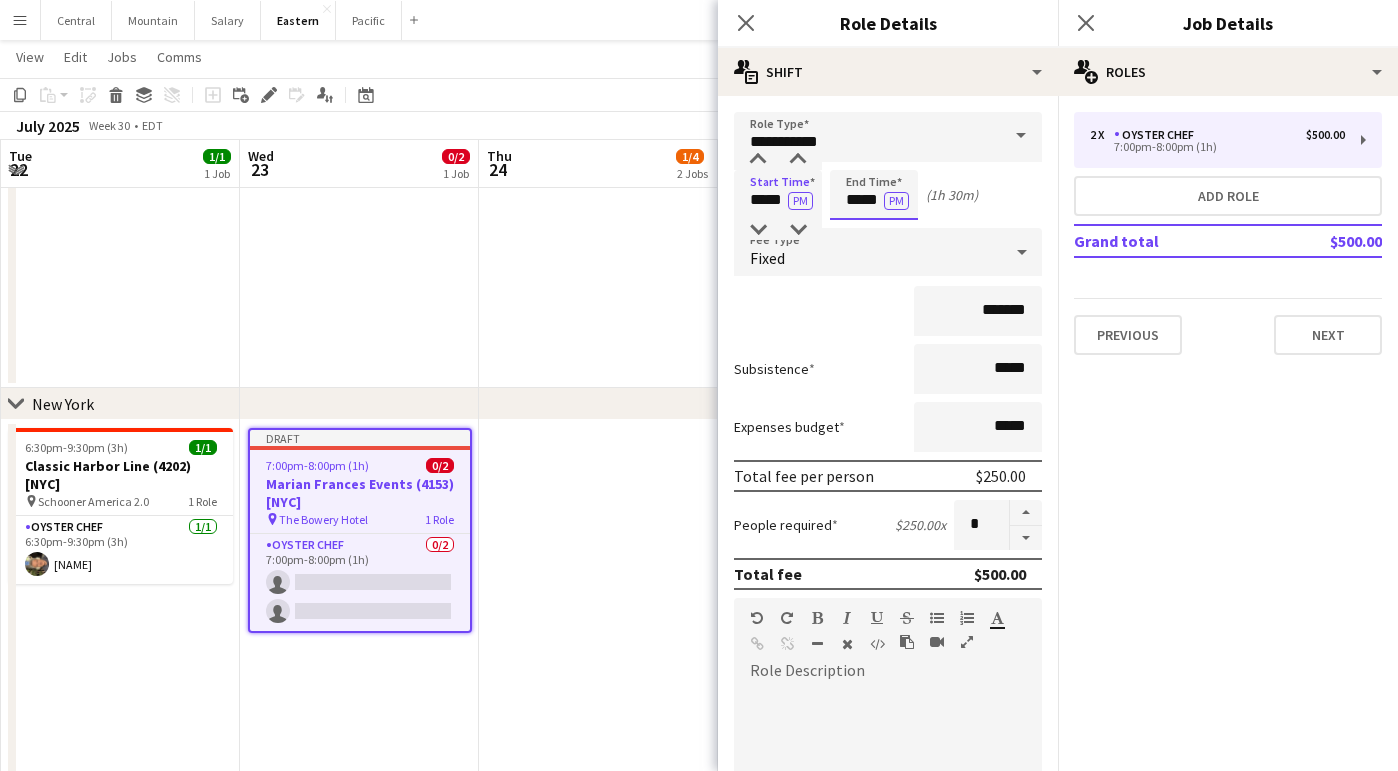 click on "*****" at bounding box center [874, 195] 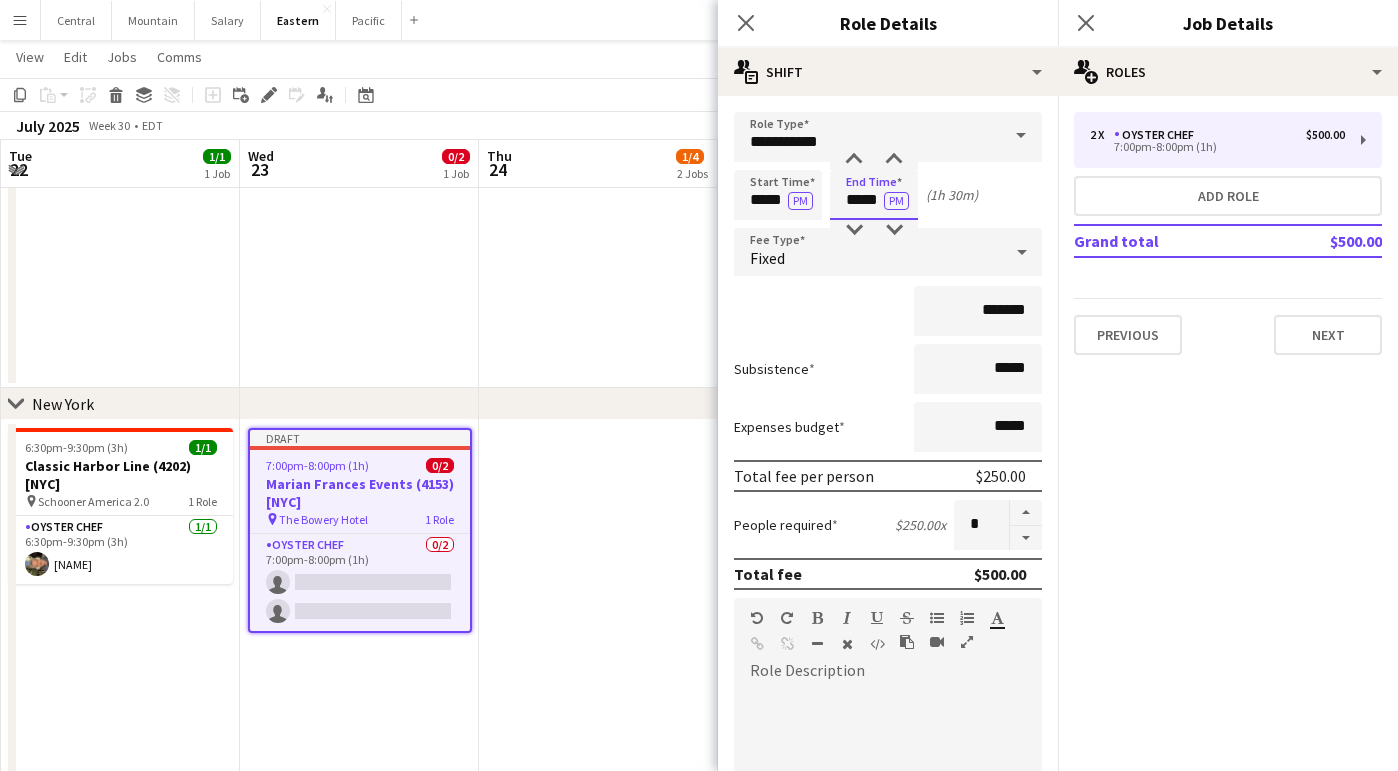 type on "*****" 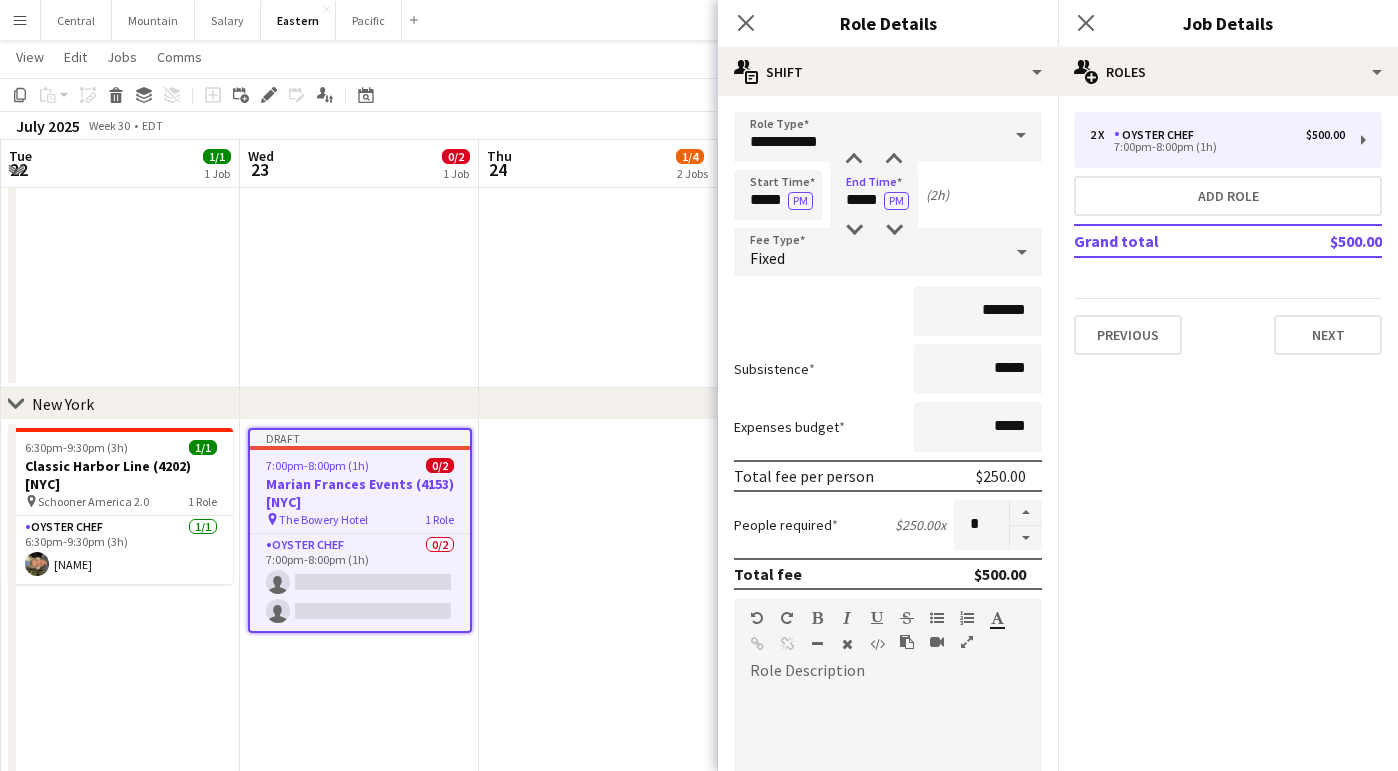 click on "*******" at bounding box center (888, 311) 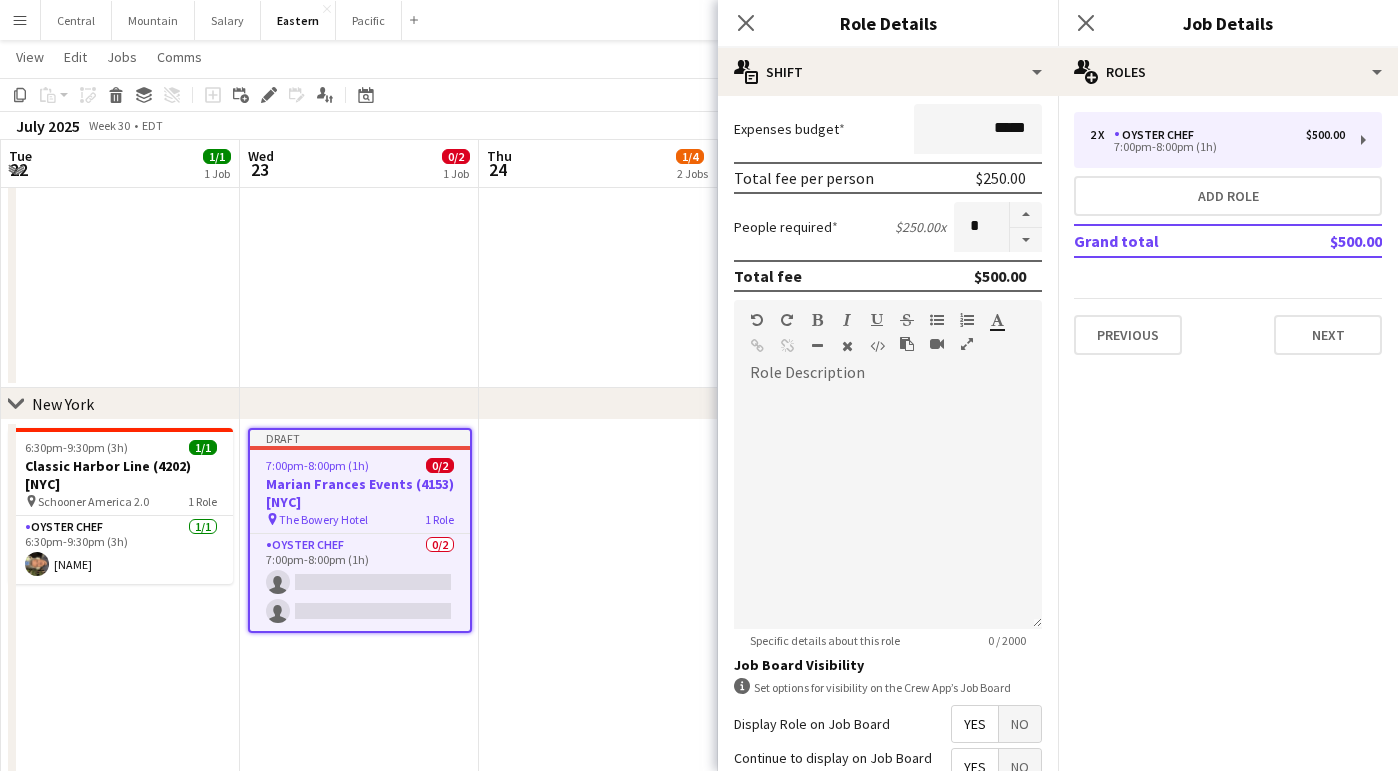 scroll, scrollTop: 138, scrollLeft: 0, axis: vertical 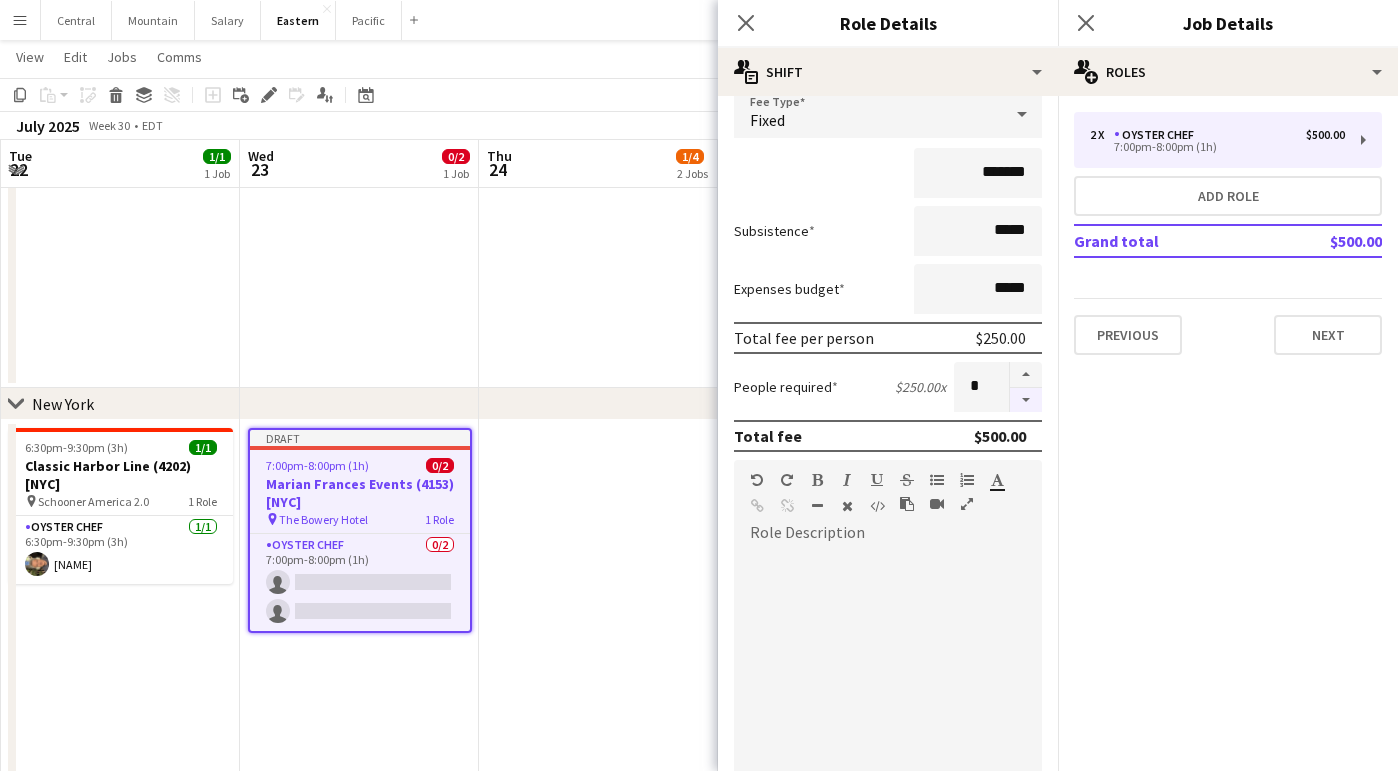 click at bounding box center [1026, 400] 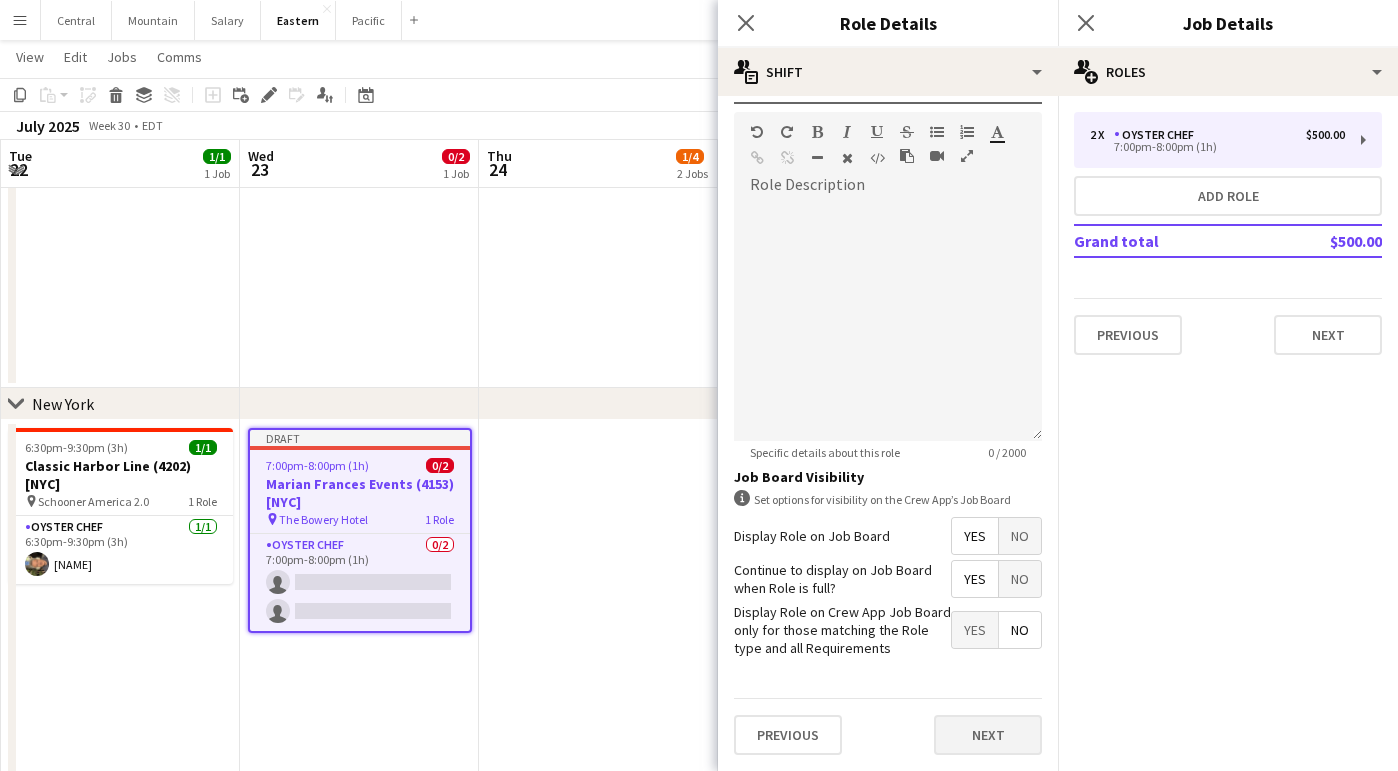 scroll, scrollTop: 485, scrollLeft: 0, axis: vertical 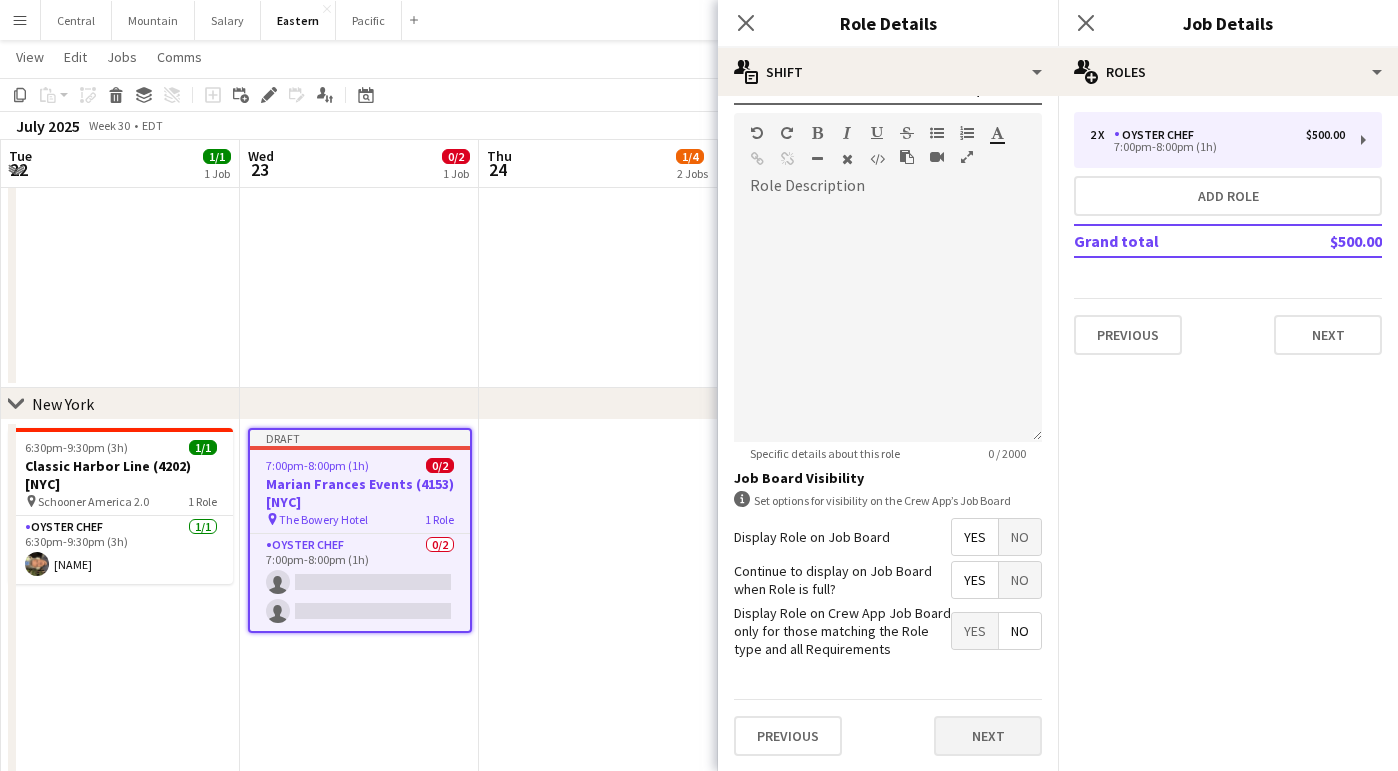 click on "Next" at bounding box center [988, 736] 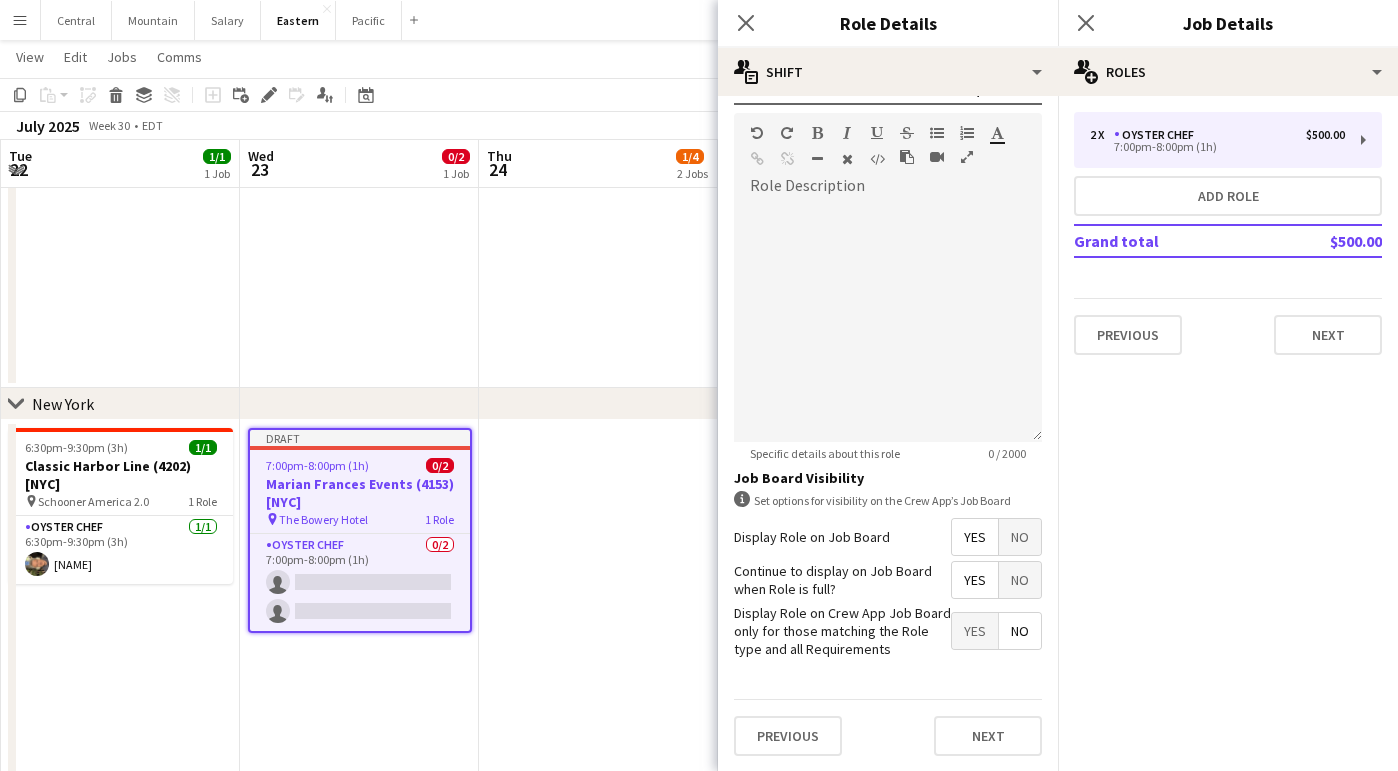 scroll, scrollTop: 0, scrollLeft: 0, axis: both 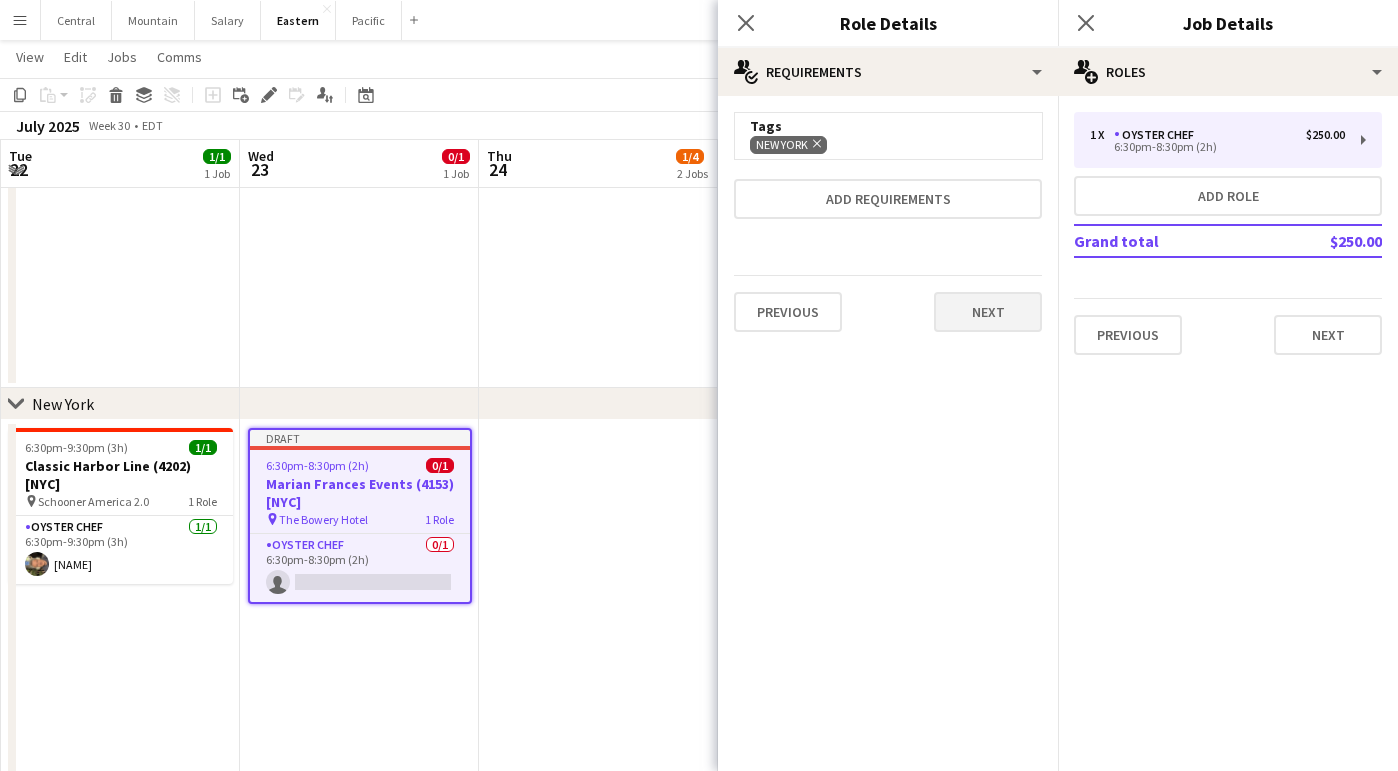 click on "Next" at bounding box center (988, 312) 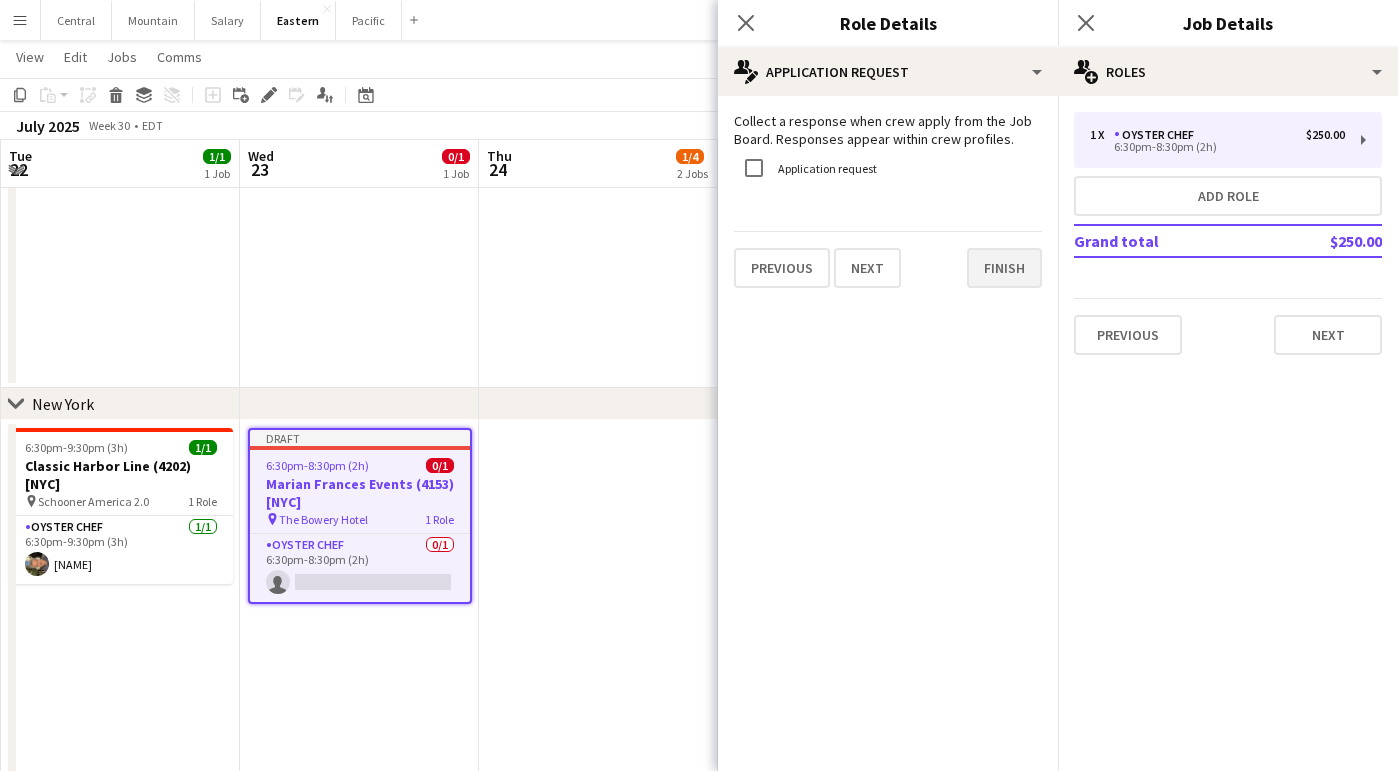click on "Finish" at bounding box center [1004, 268] 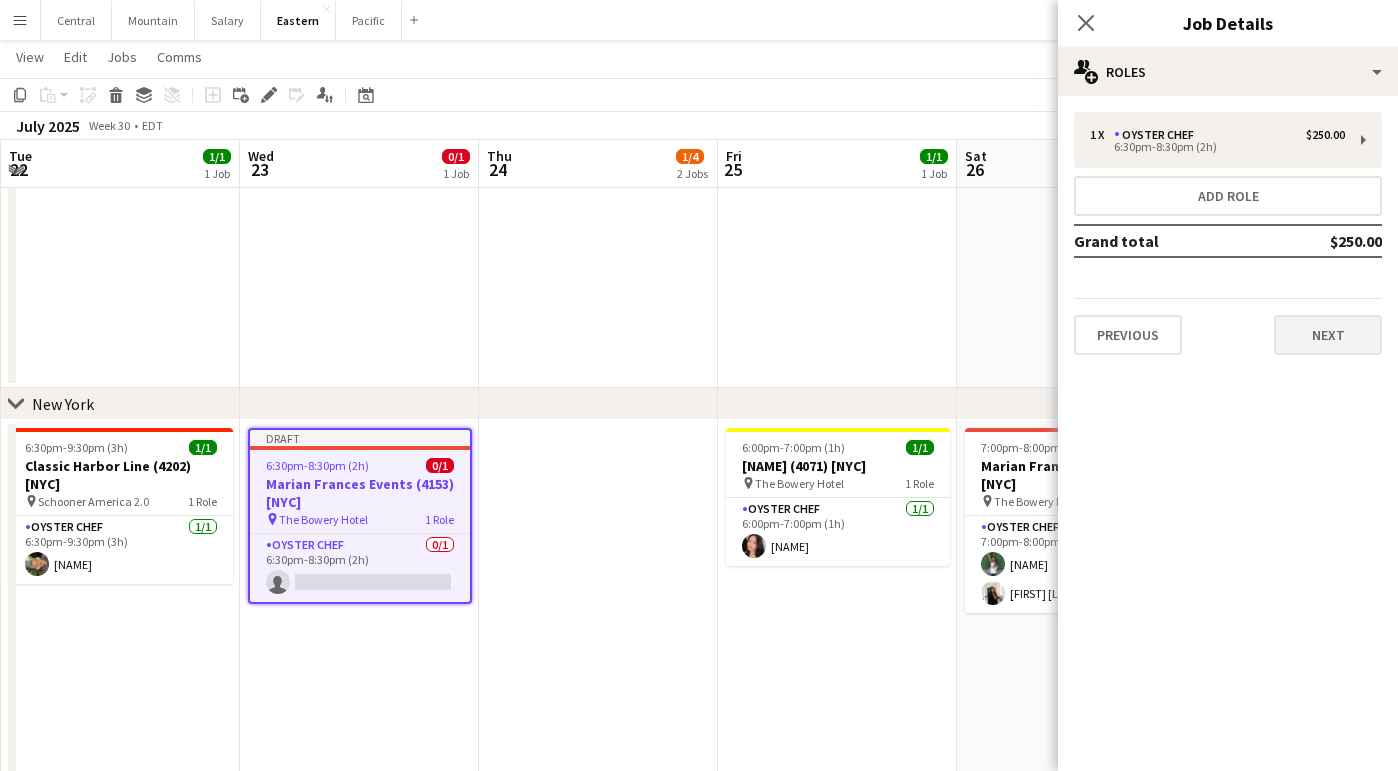 click on "Next" at bounding box center [1328, 335] 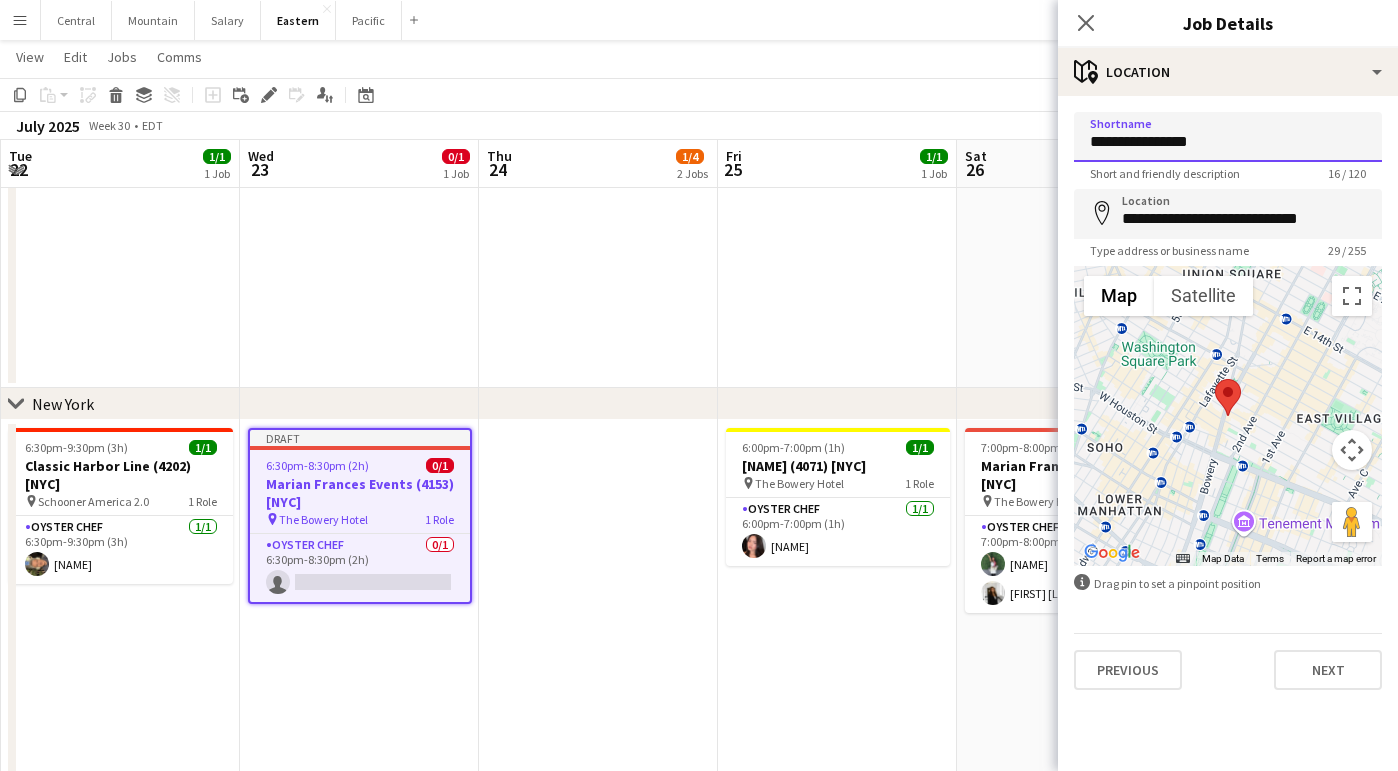 drag, startPoint x: 1286, startPoint y: 135, endPoint x: 1011, endPoint y: 133, distance: 275.00726 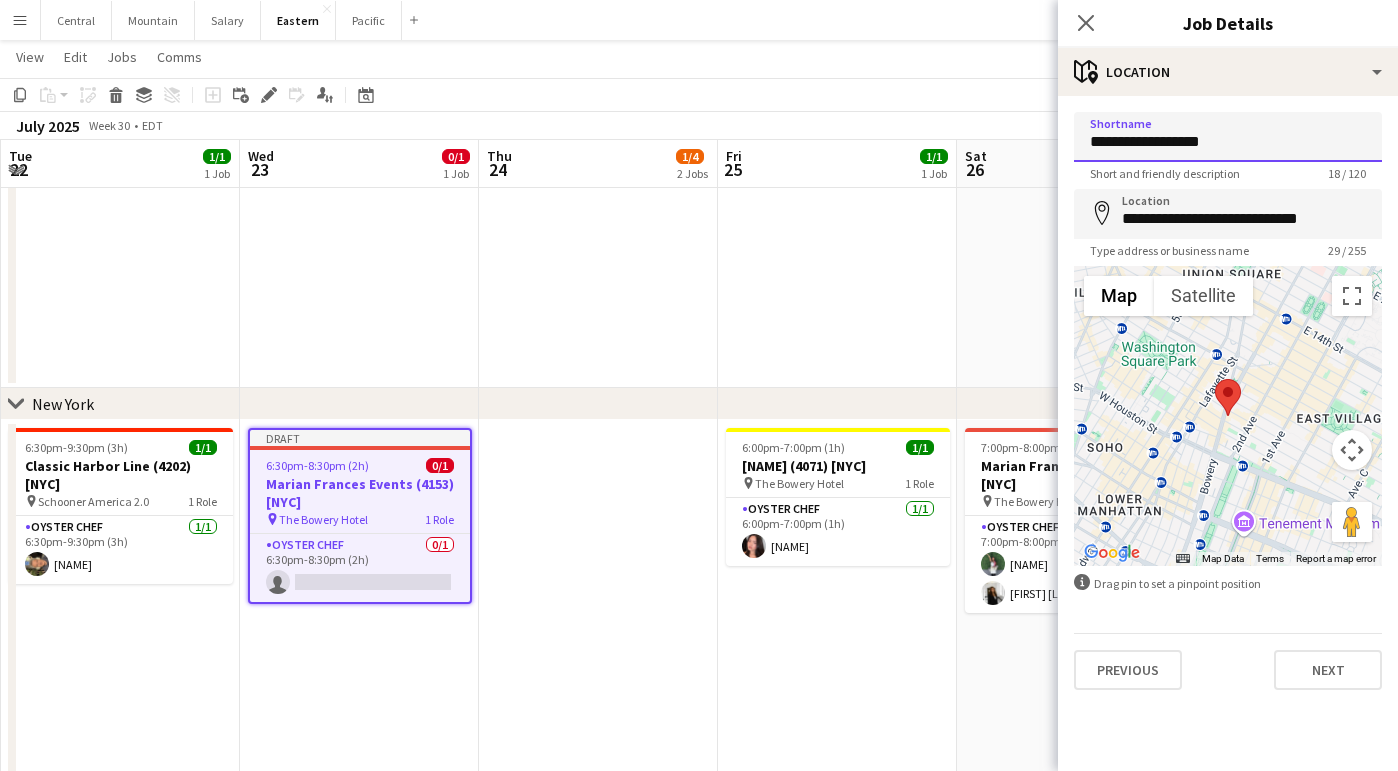type on "**********" 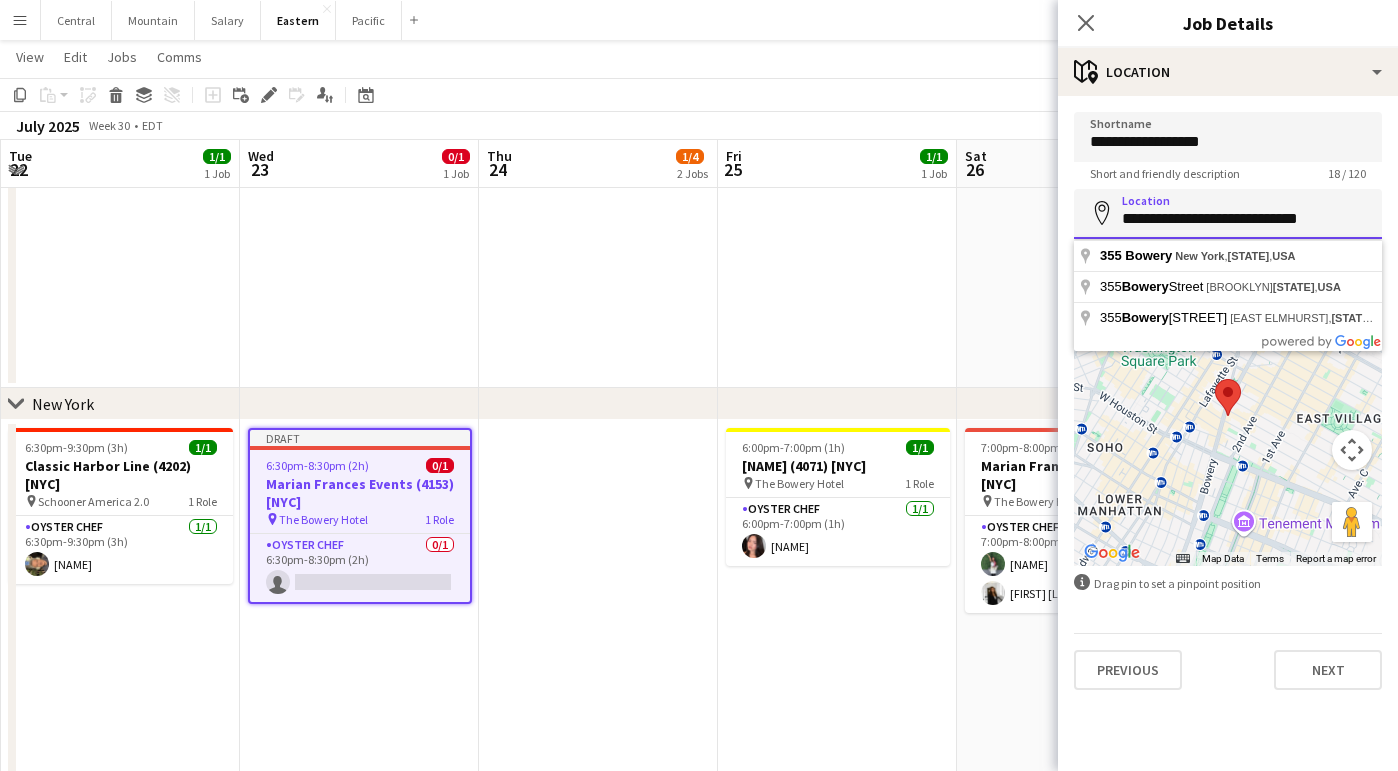 paste on "***" 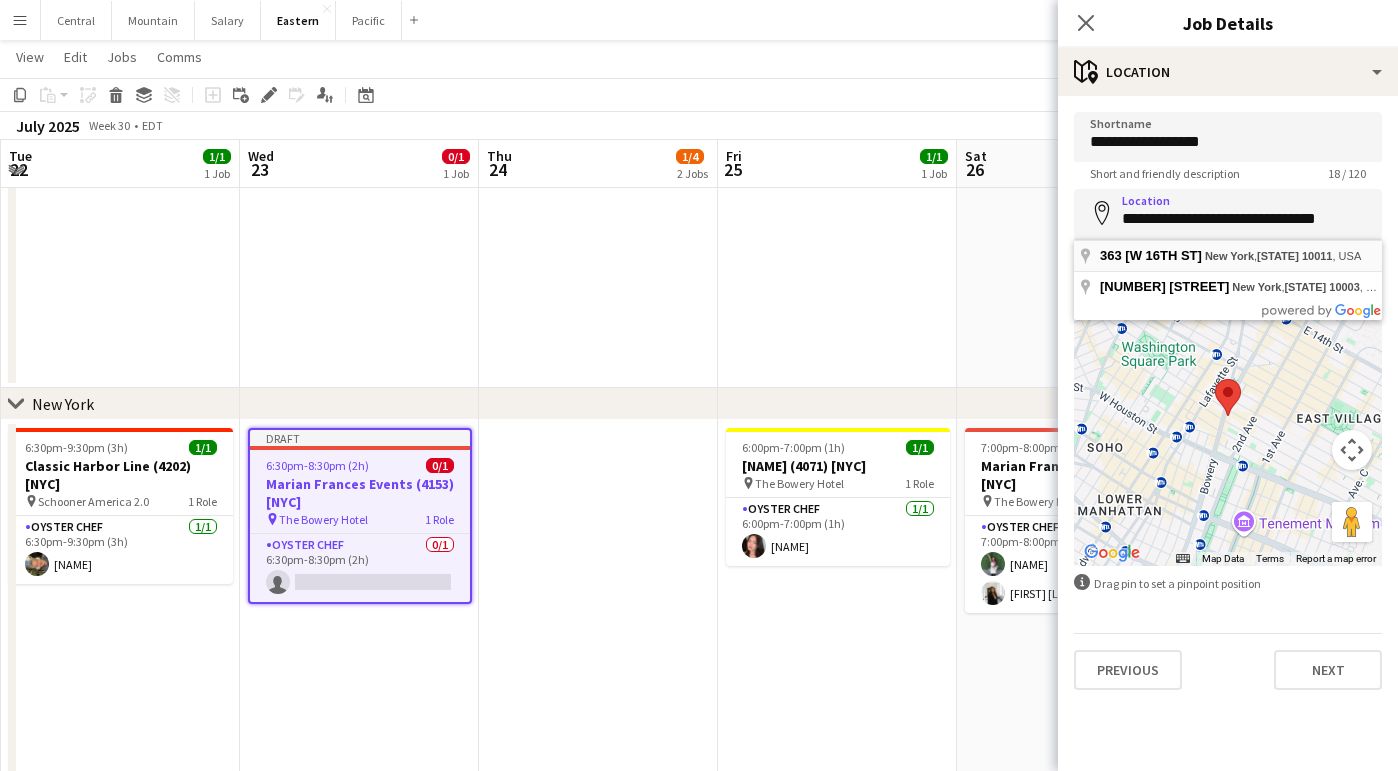 type on "**********" 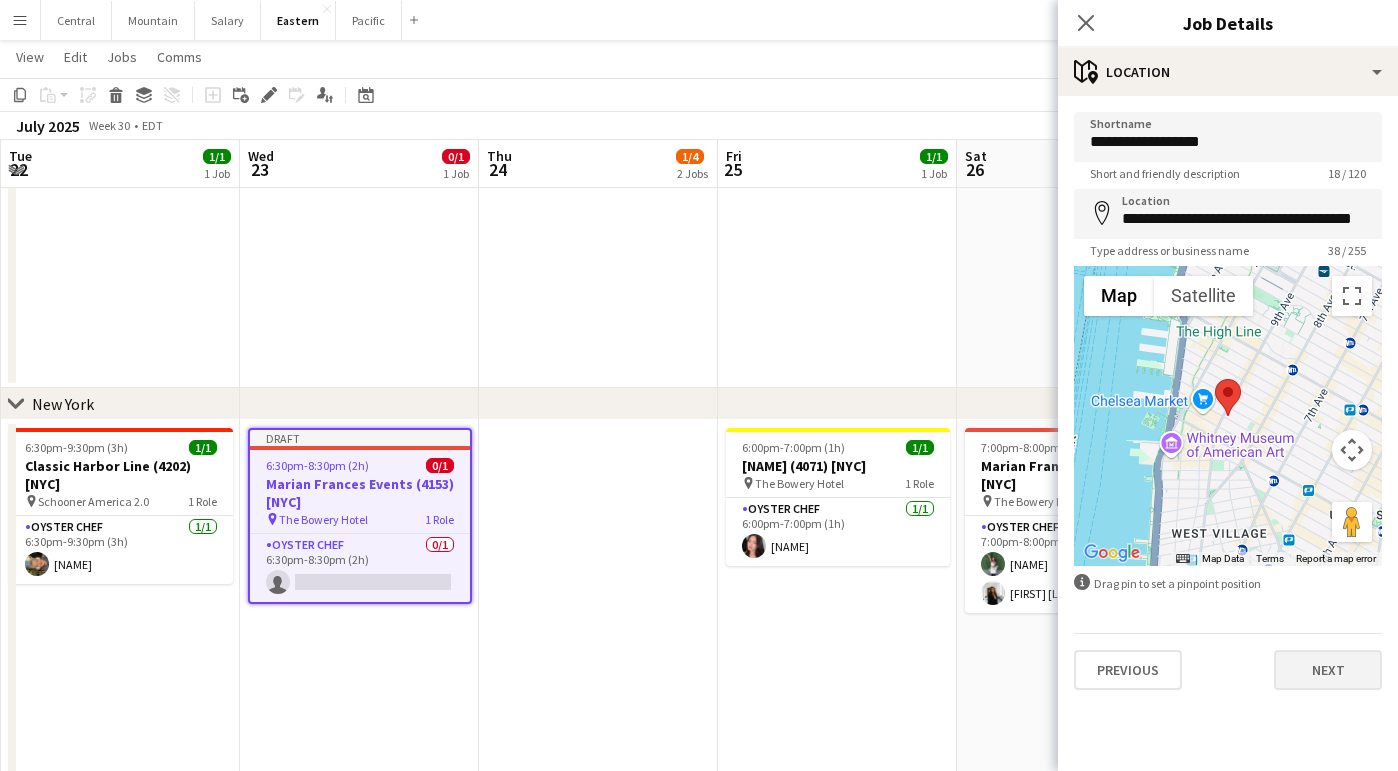 click on "Next" at bounding box center (1328, 670) 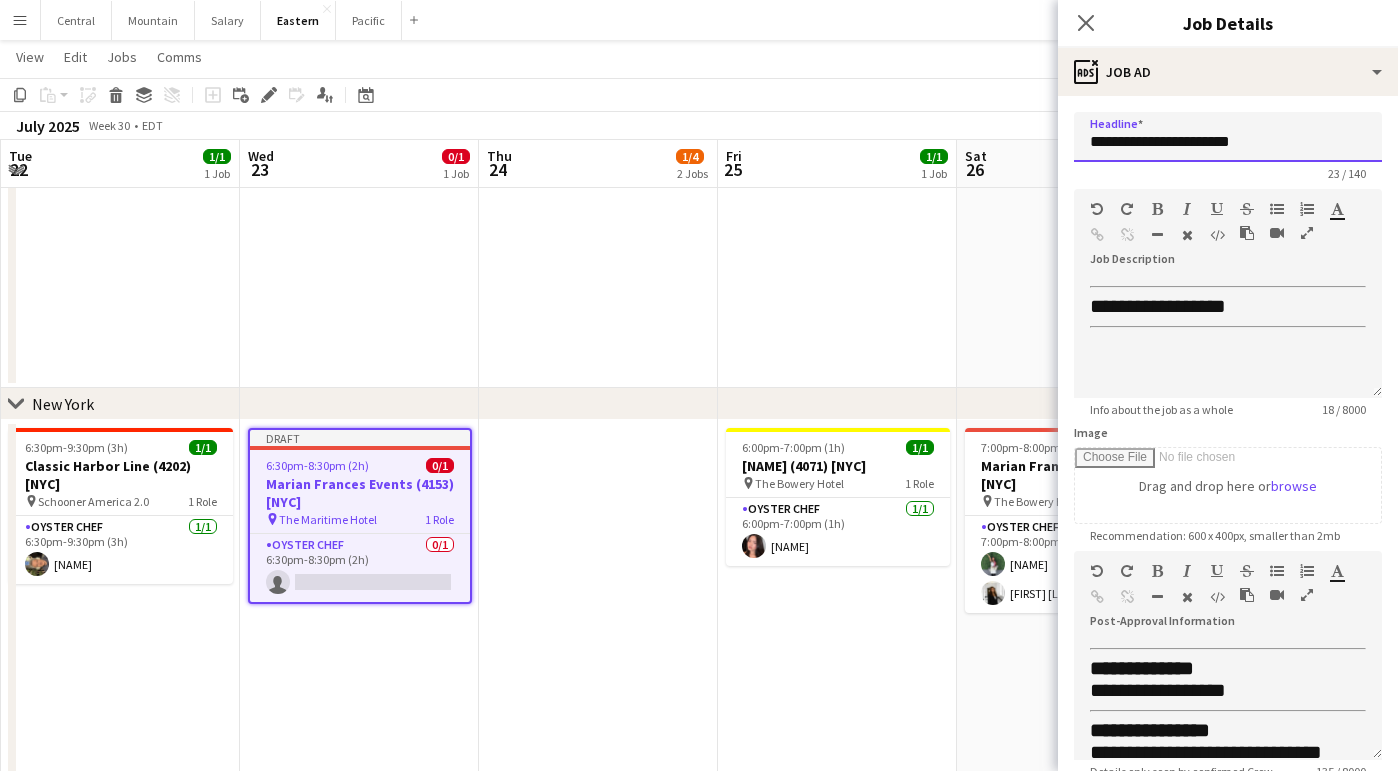 drag, startPoint x: 1216, startPoint y: 144, endPoint x: 932, endPoint y: 148, distance: 284.02817 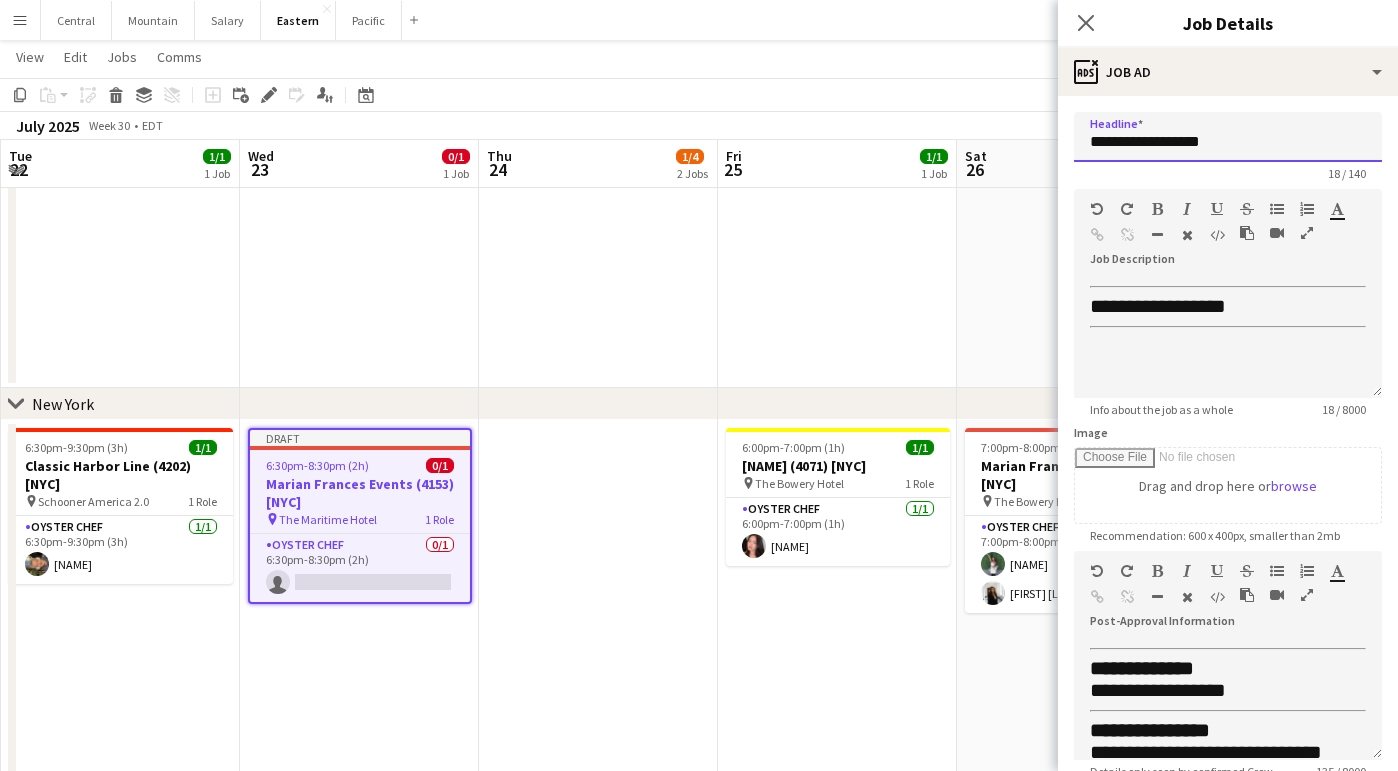 type on "**********" 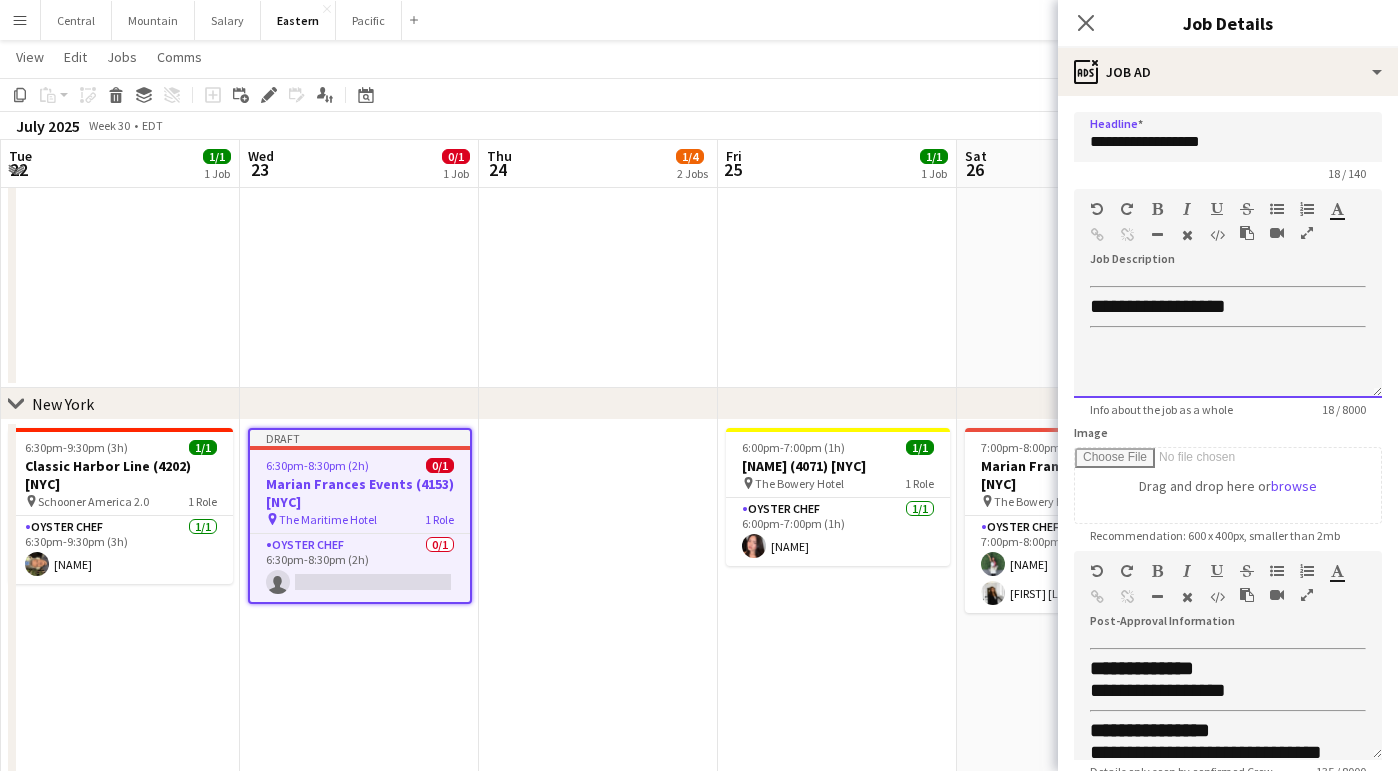 click on "**********" at bounding box center [1158, 306] 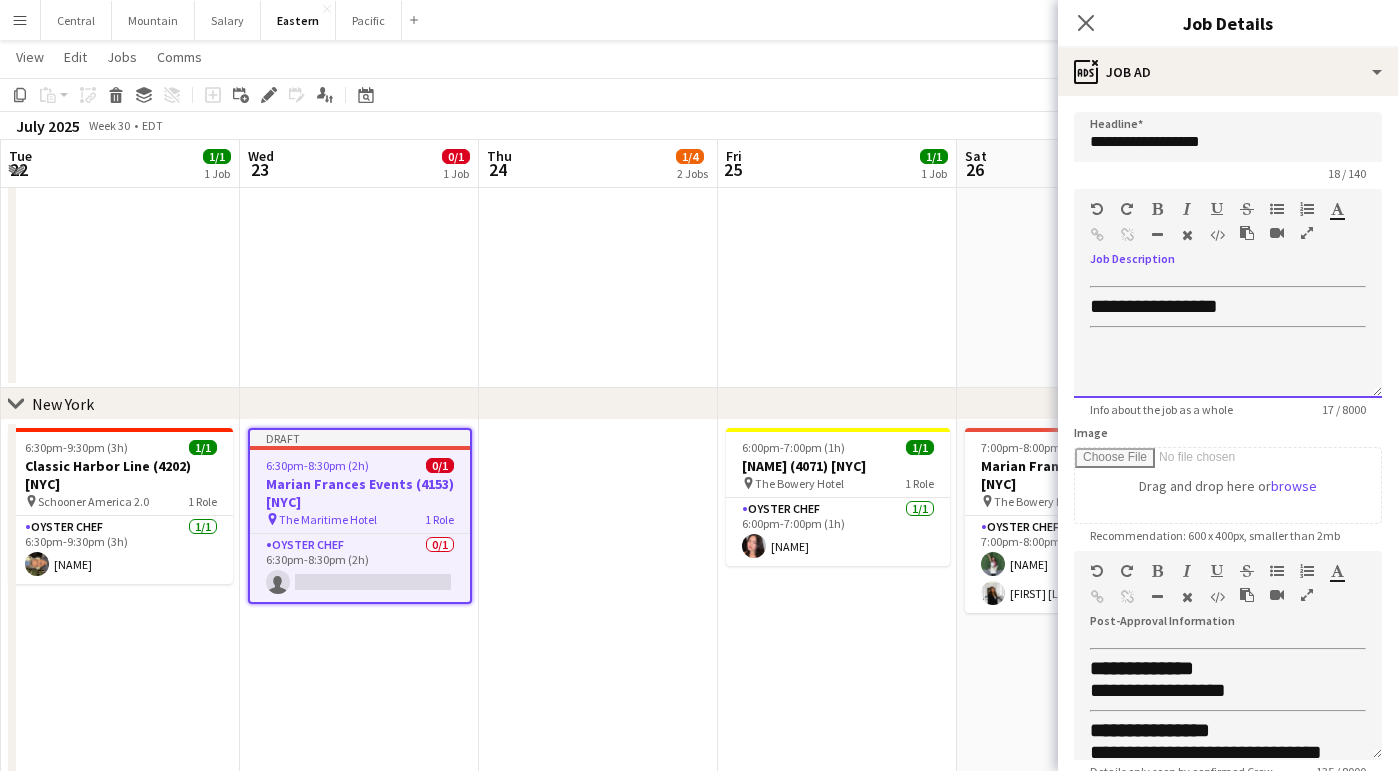 type 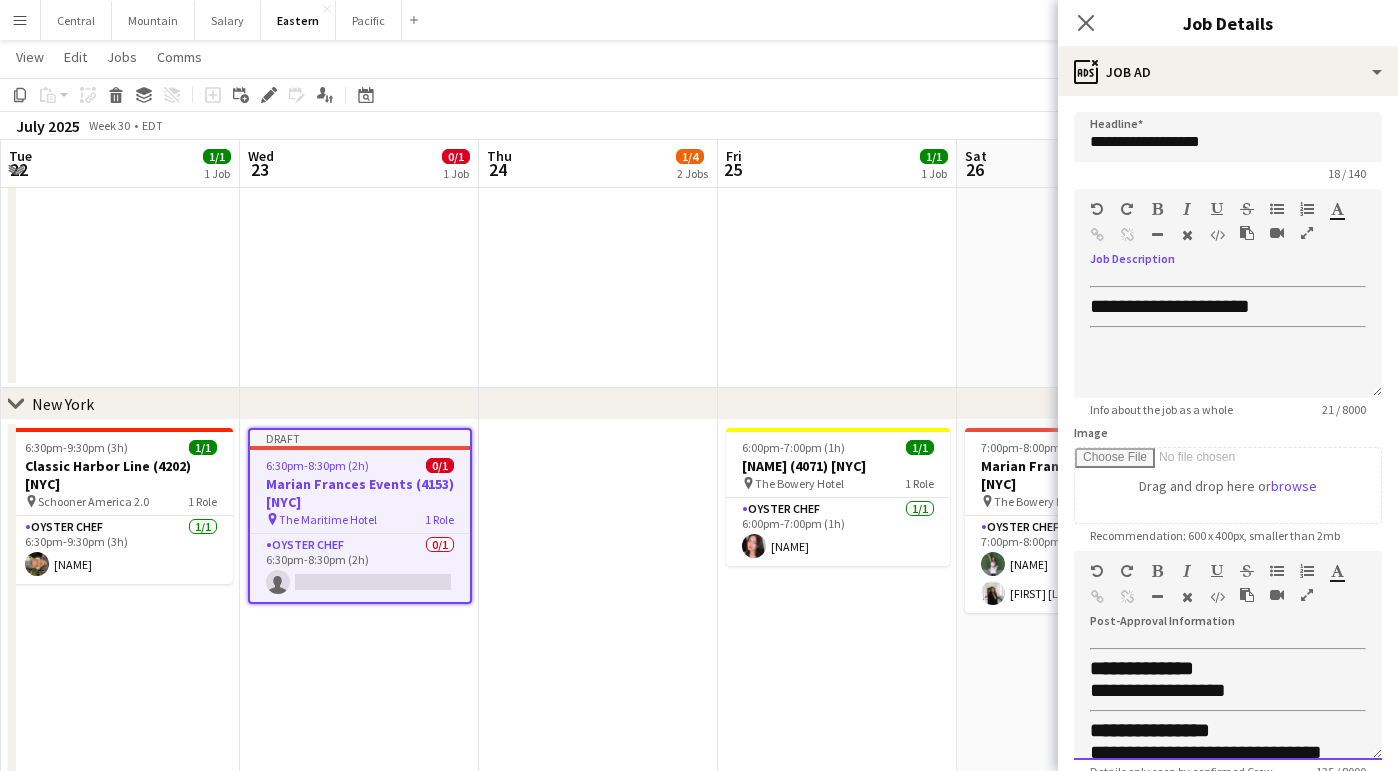 click on "**********" at bounding box center [1158, 690] 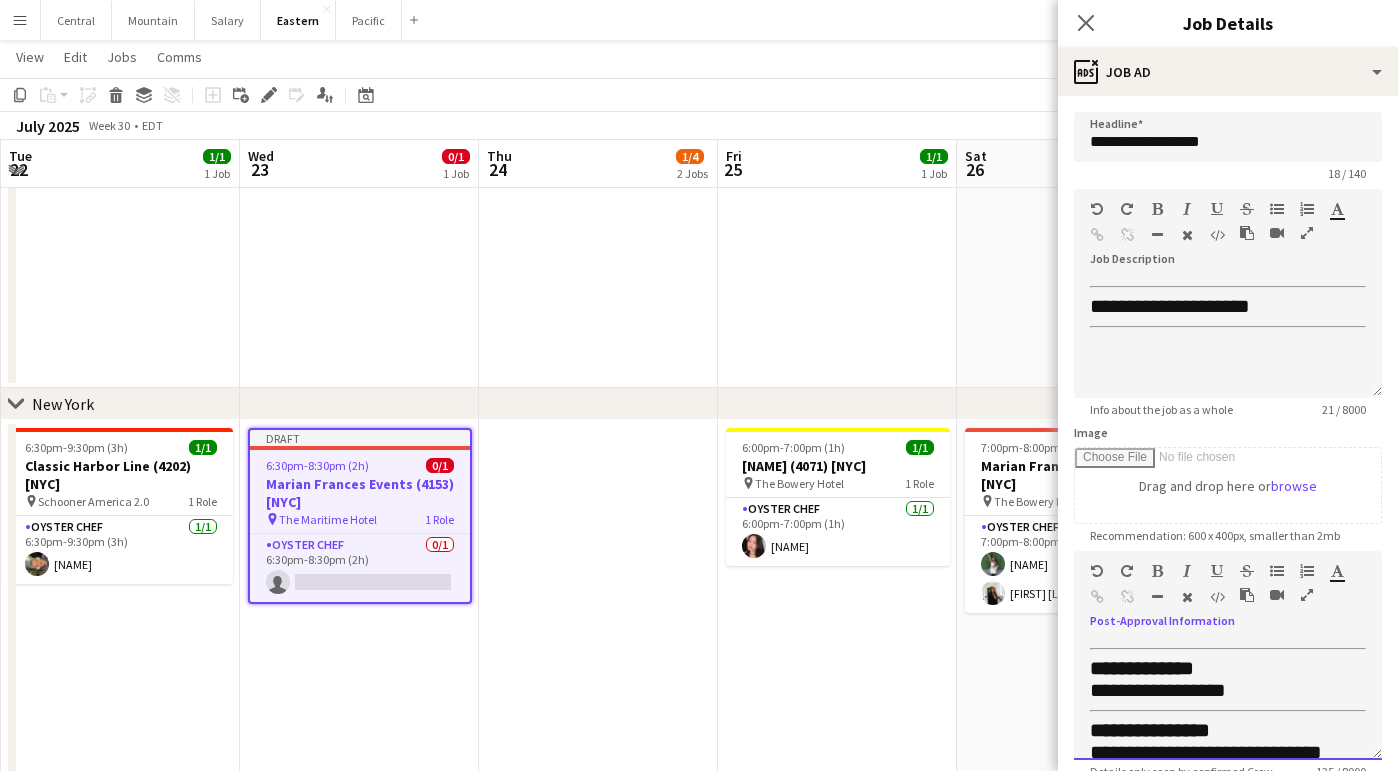 type 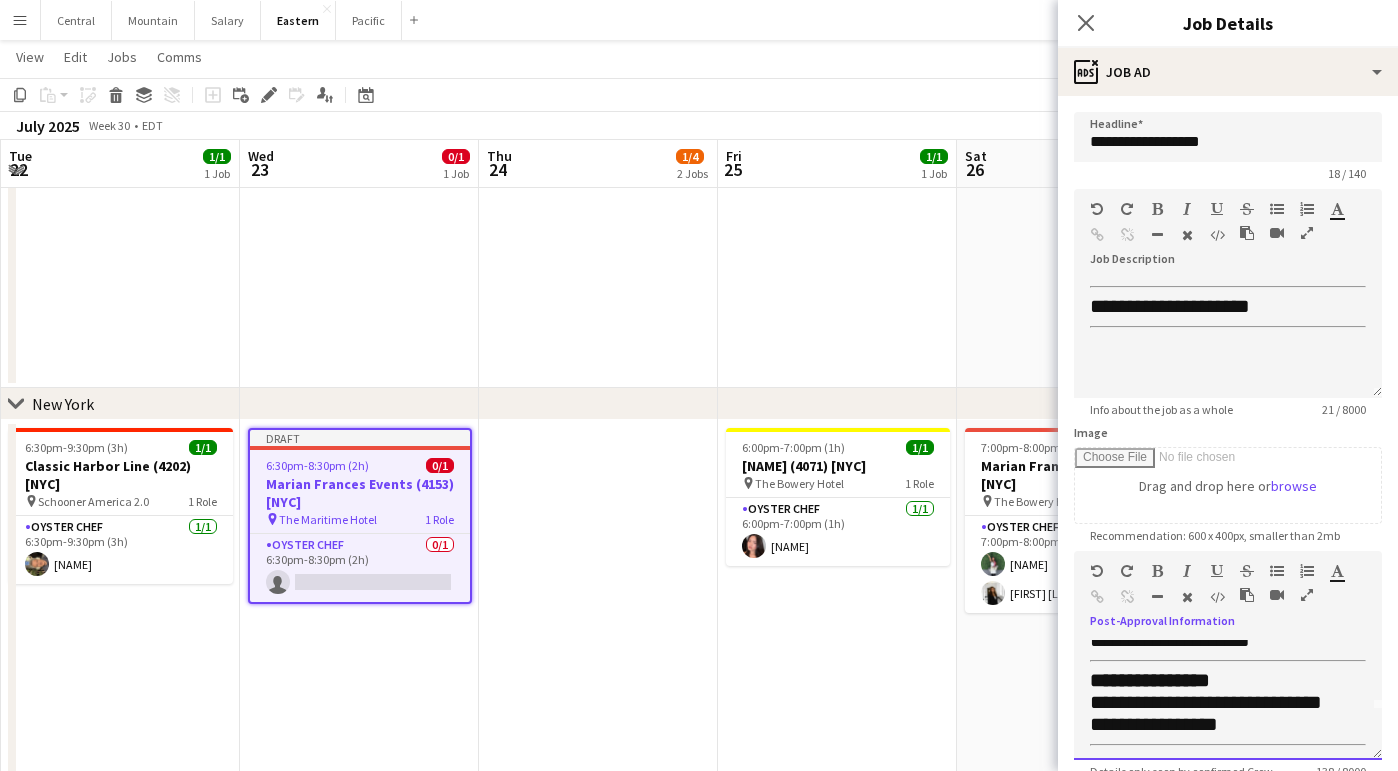scroll, scrollTop: 54, scrollLeft: 0, axis: vertical 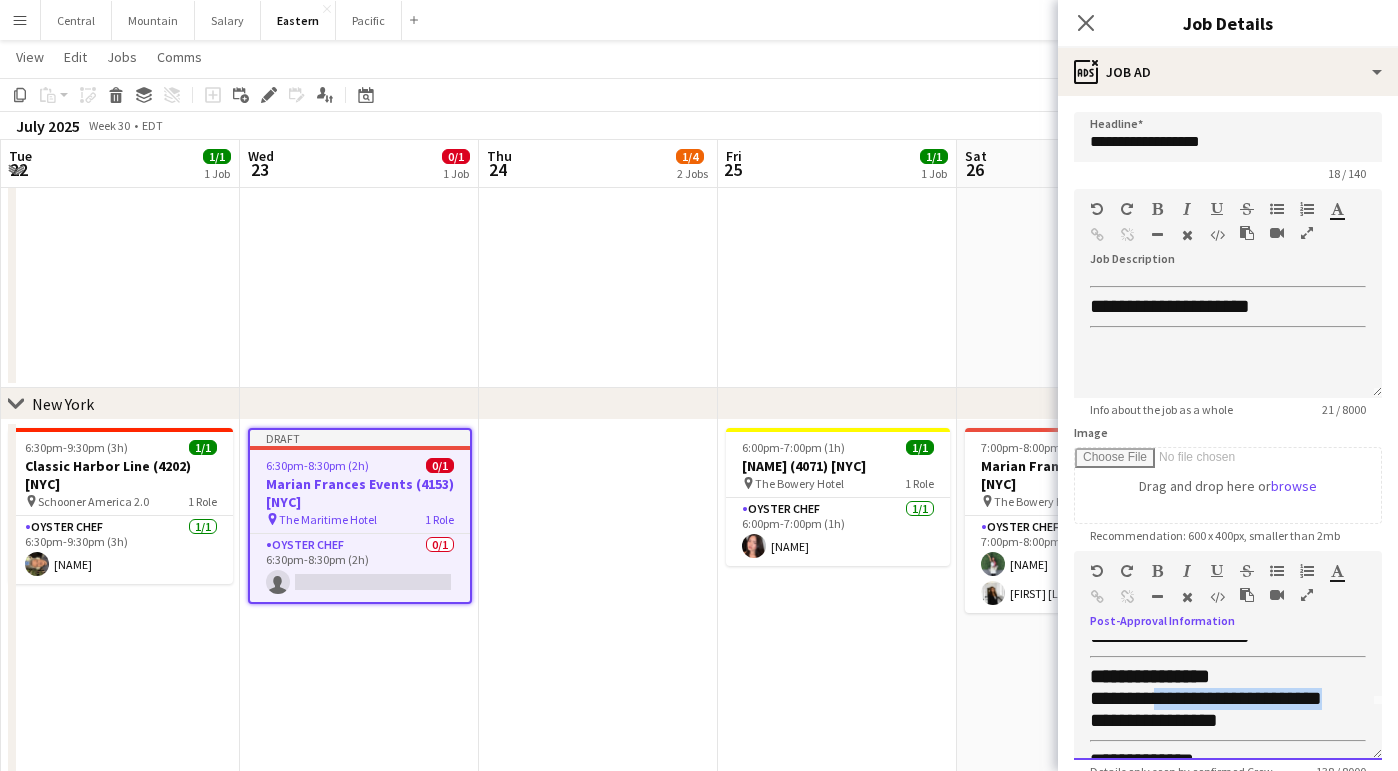 drag, startPoint x: 1349, startPoint y: 692, endPoint x: 1161, endPoint y: 695, distance: 188.02394 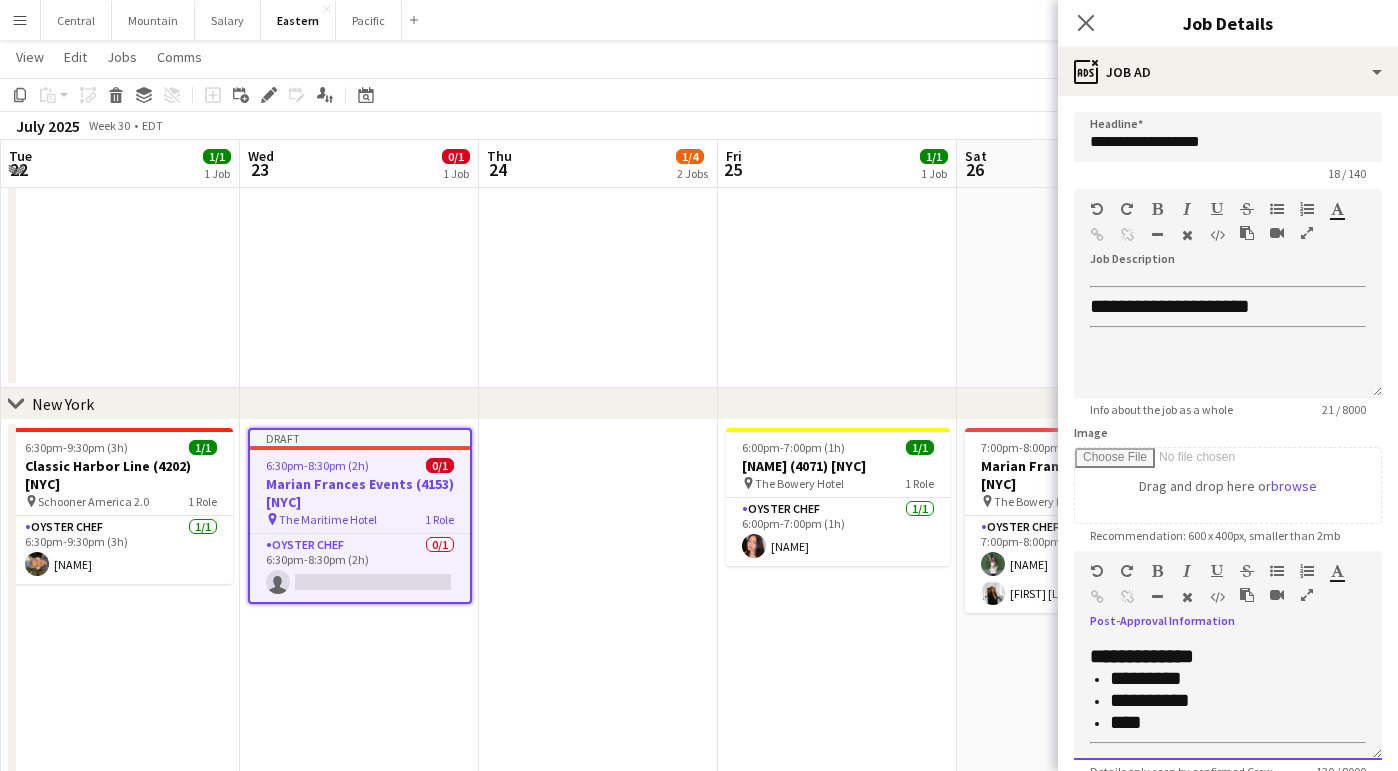 scroll, scrollTop: 157, scrollLeft: 0, axis: vertical 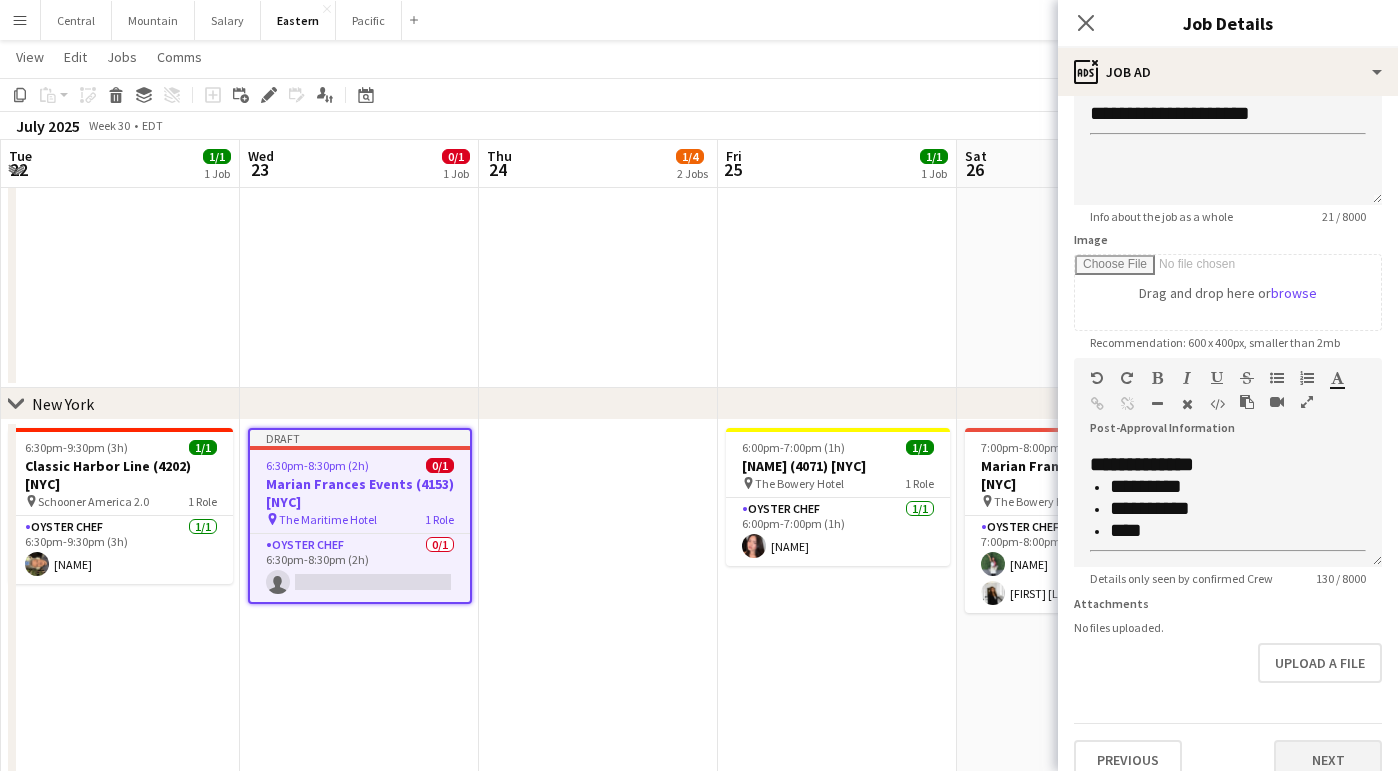 click on "Next" at bounding box center [1328, 760] 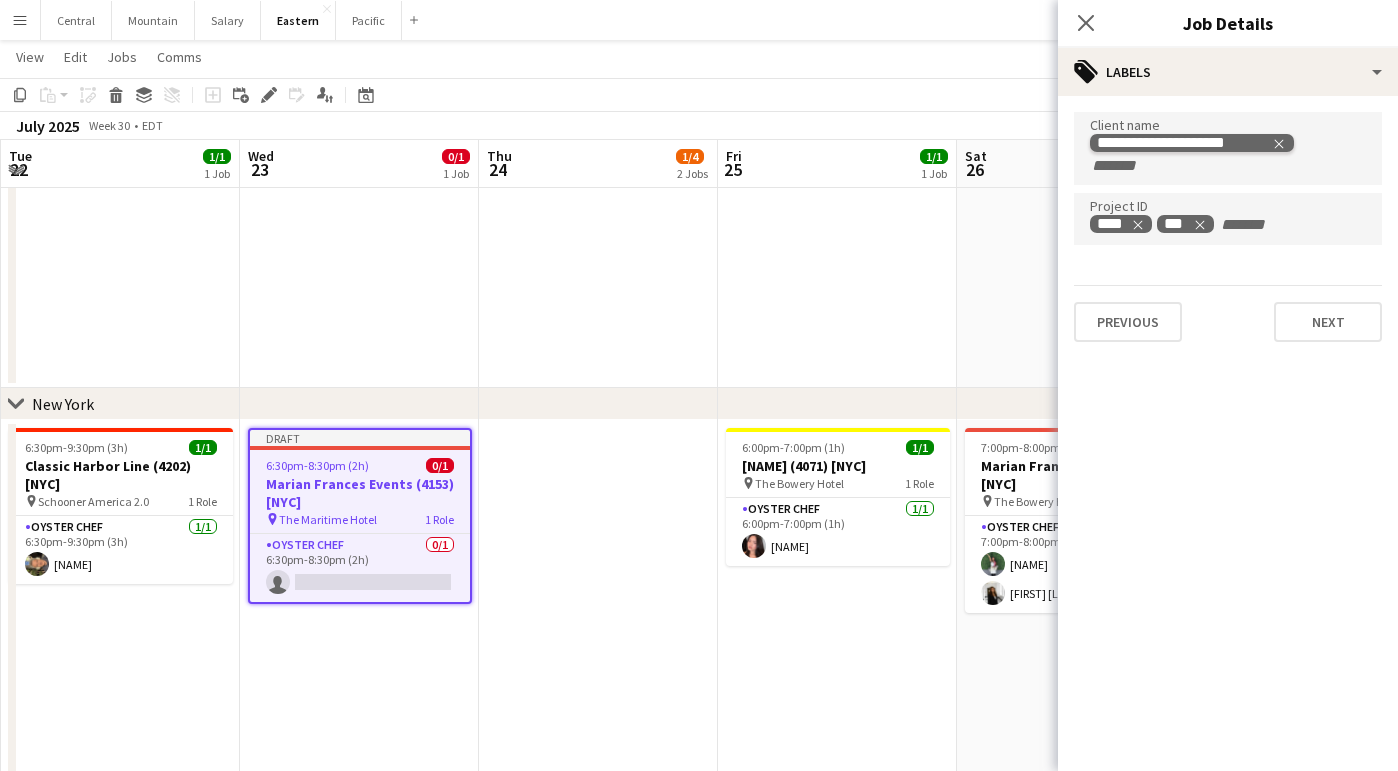 click on "**********" at bounding box center [1192, 143] 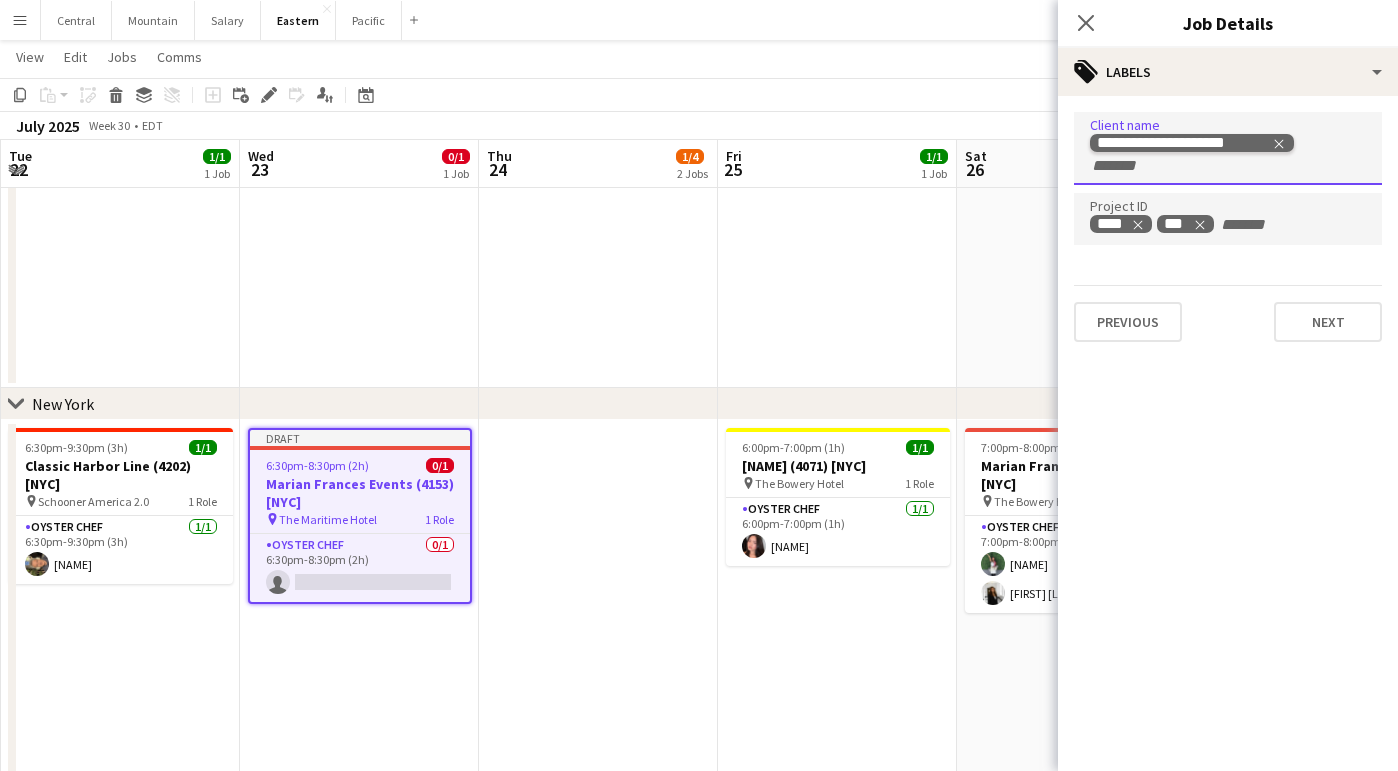 click on "**********" at bounding box center (1192, 143) 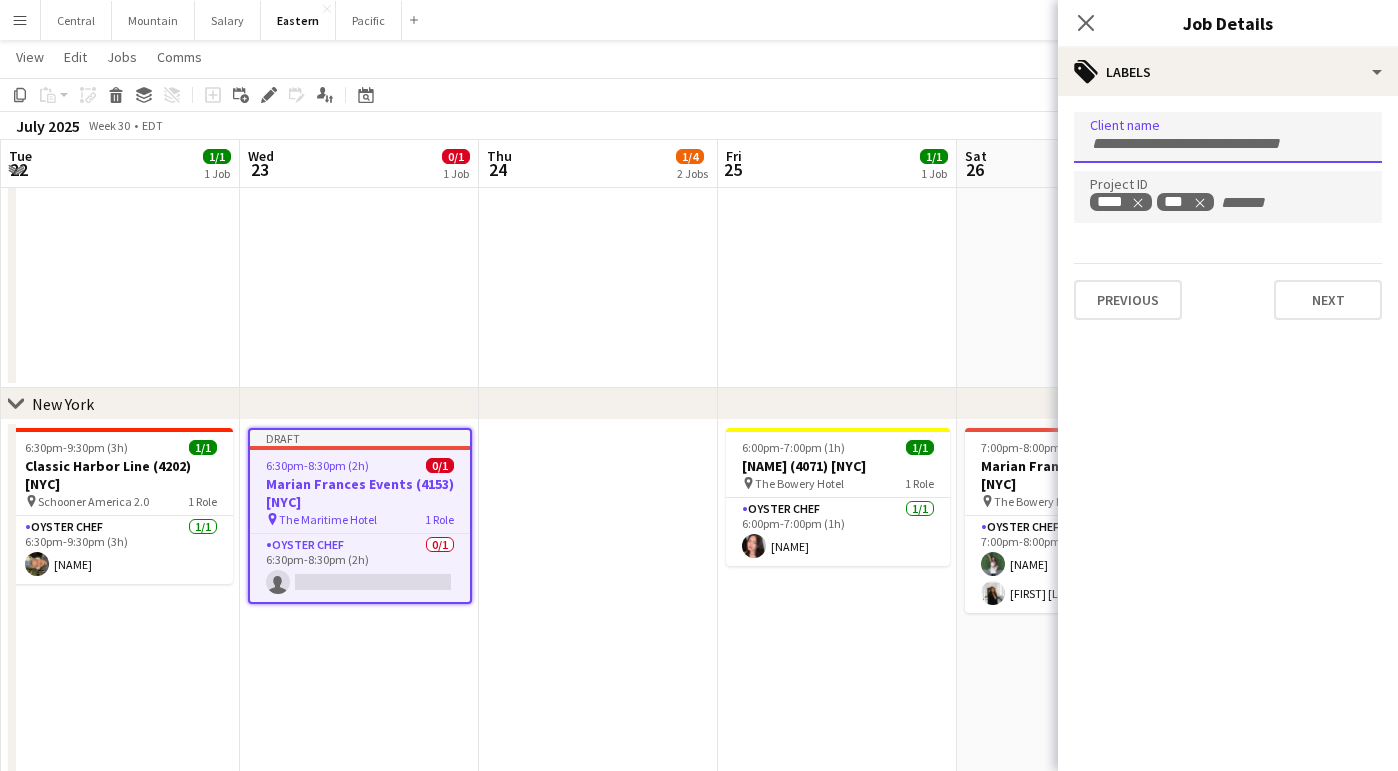 paste on "**********" 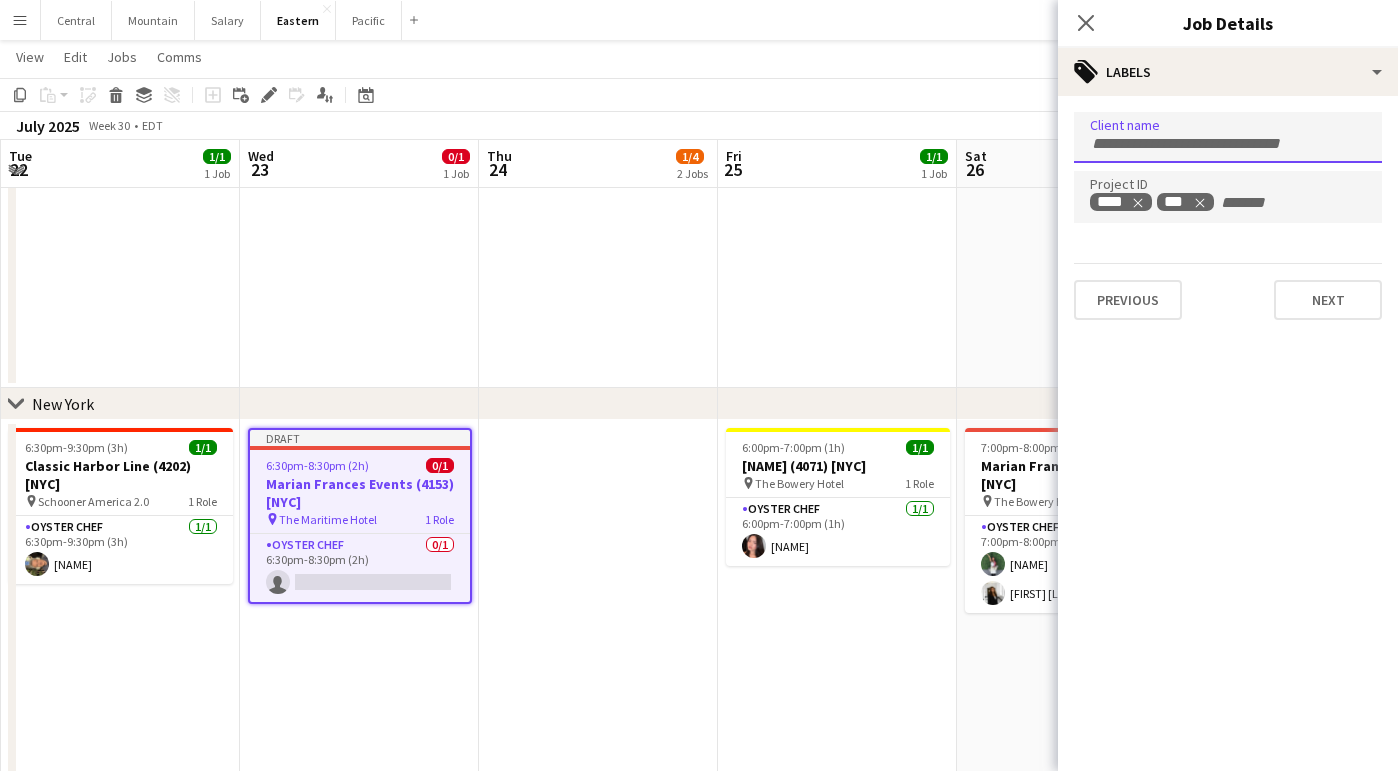 type on "**********" 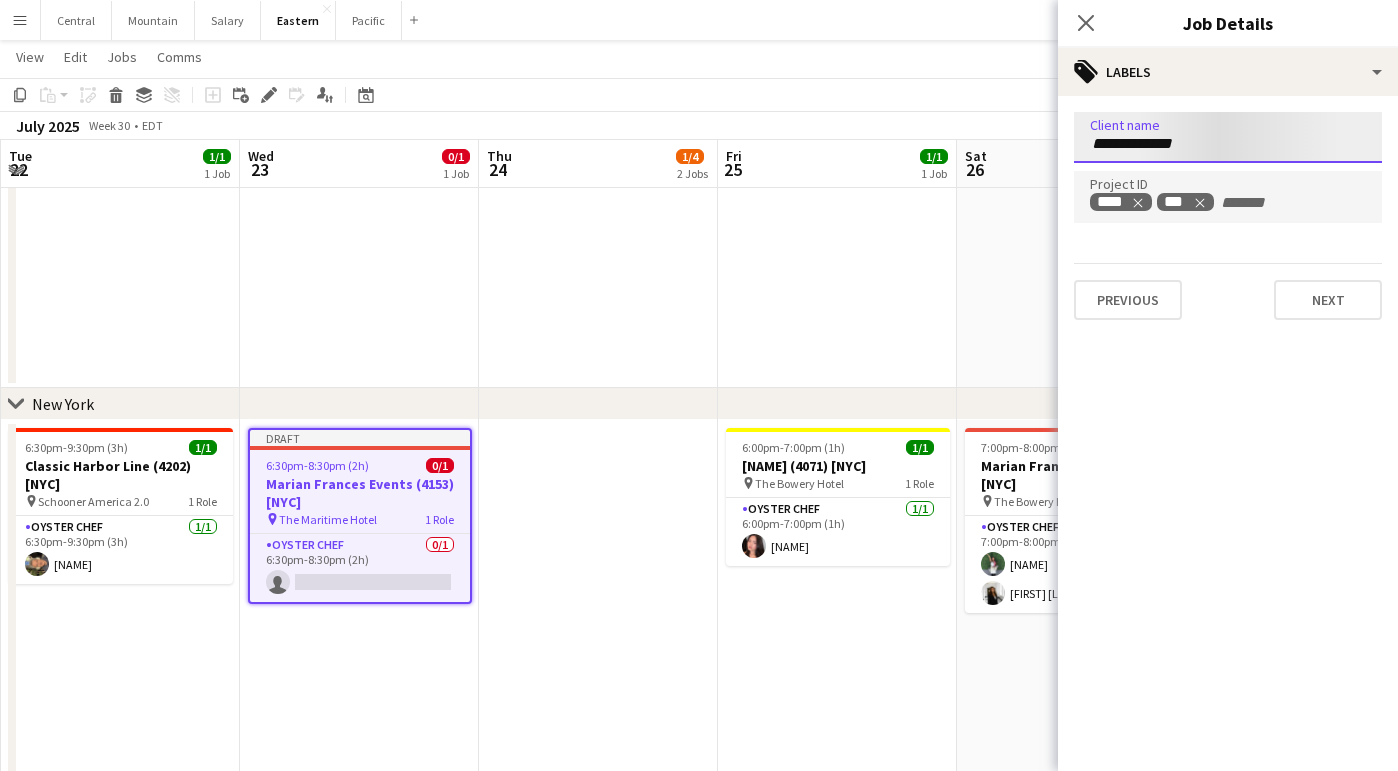 type 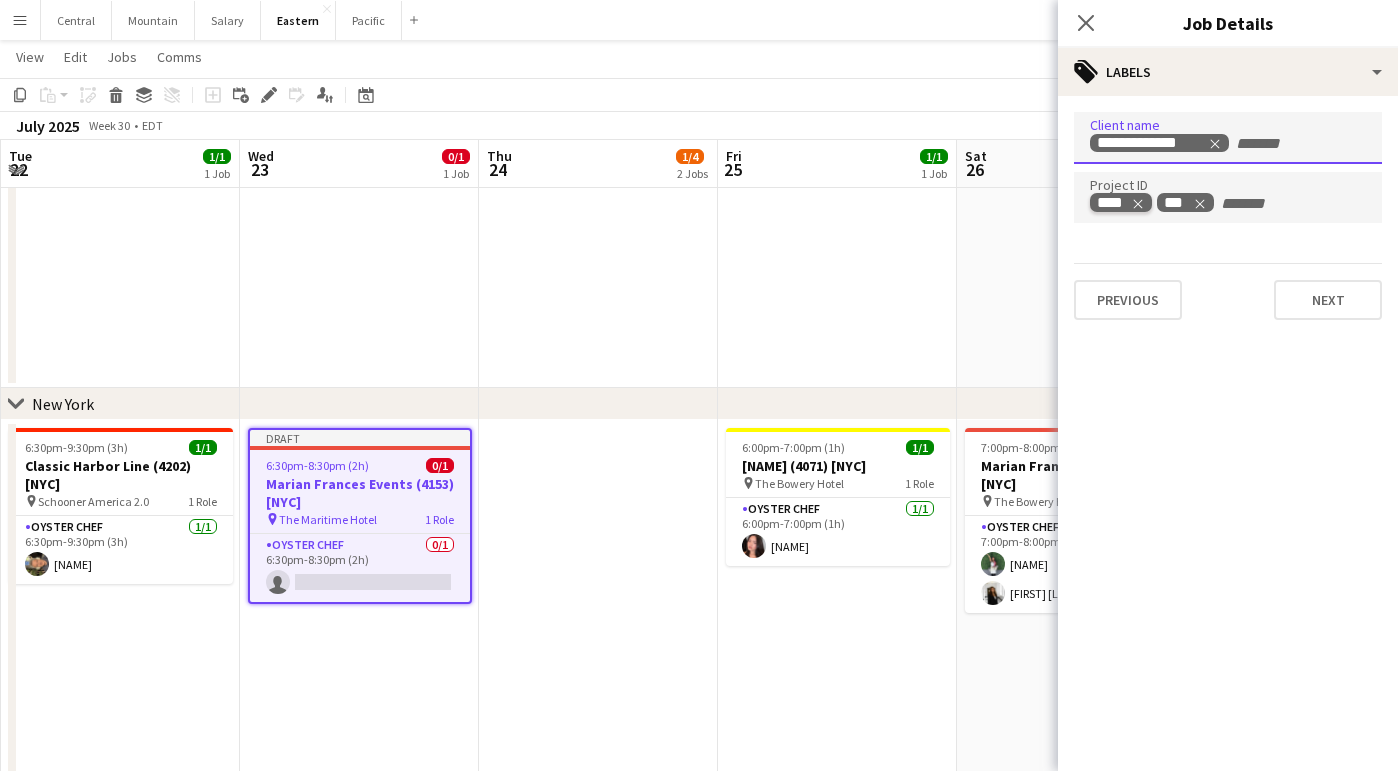 click 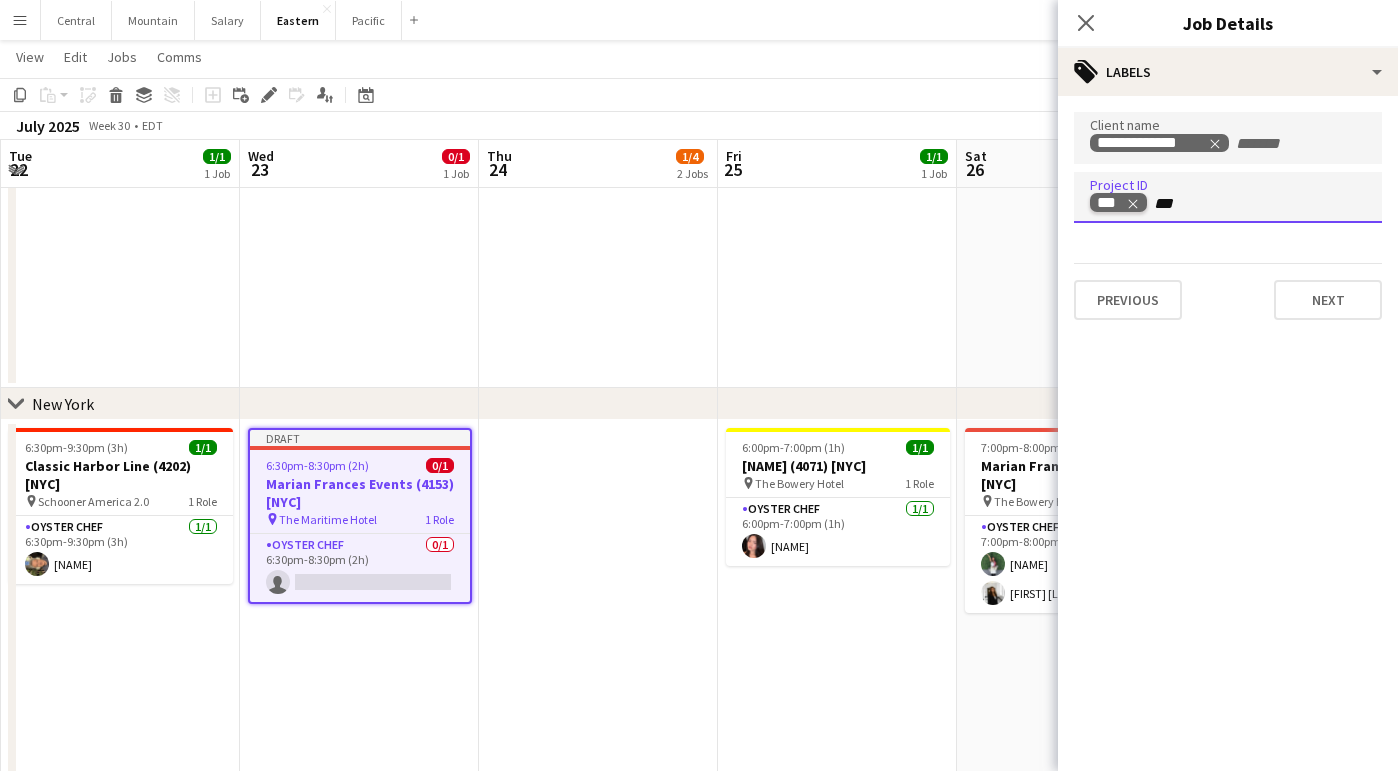 type on "****" 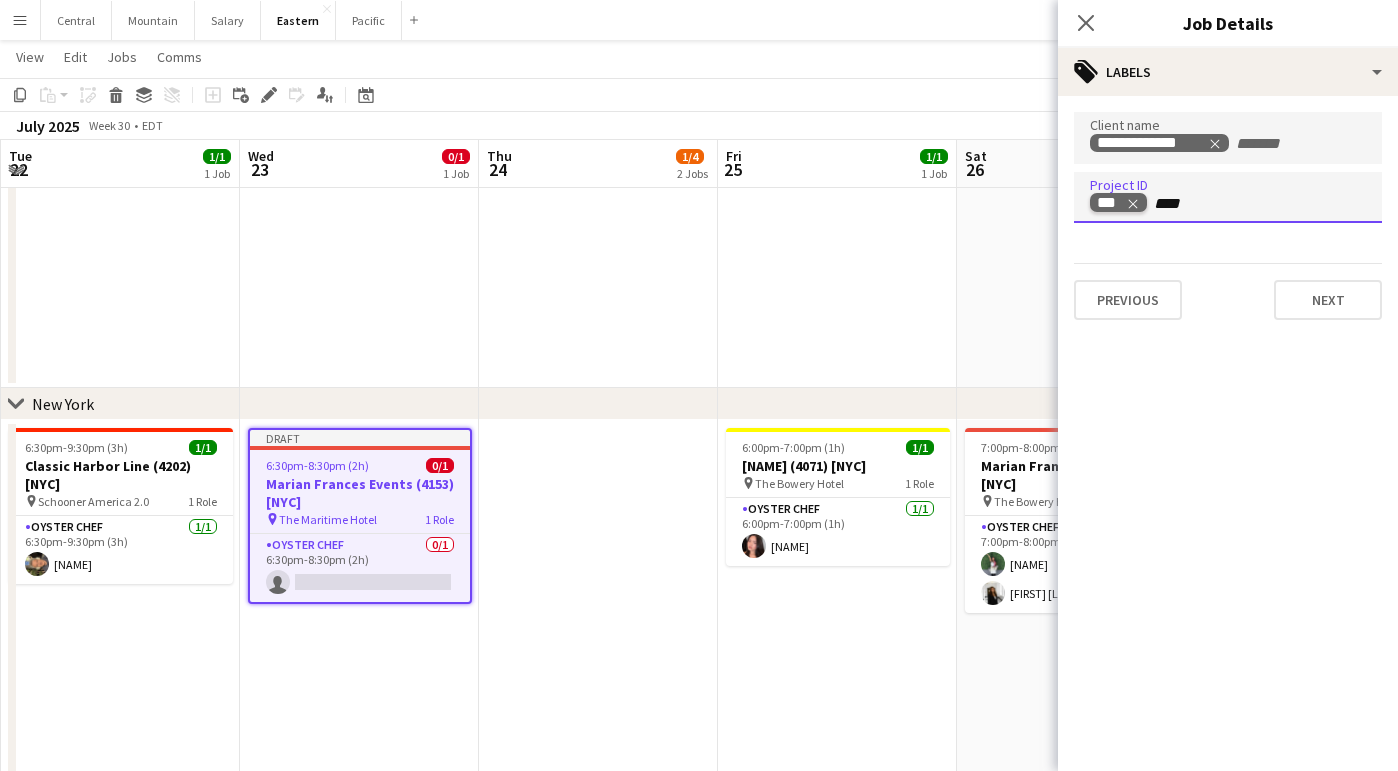 type 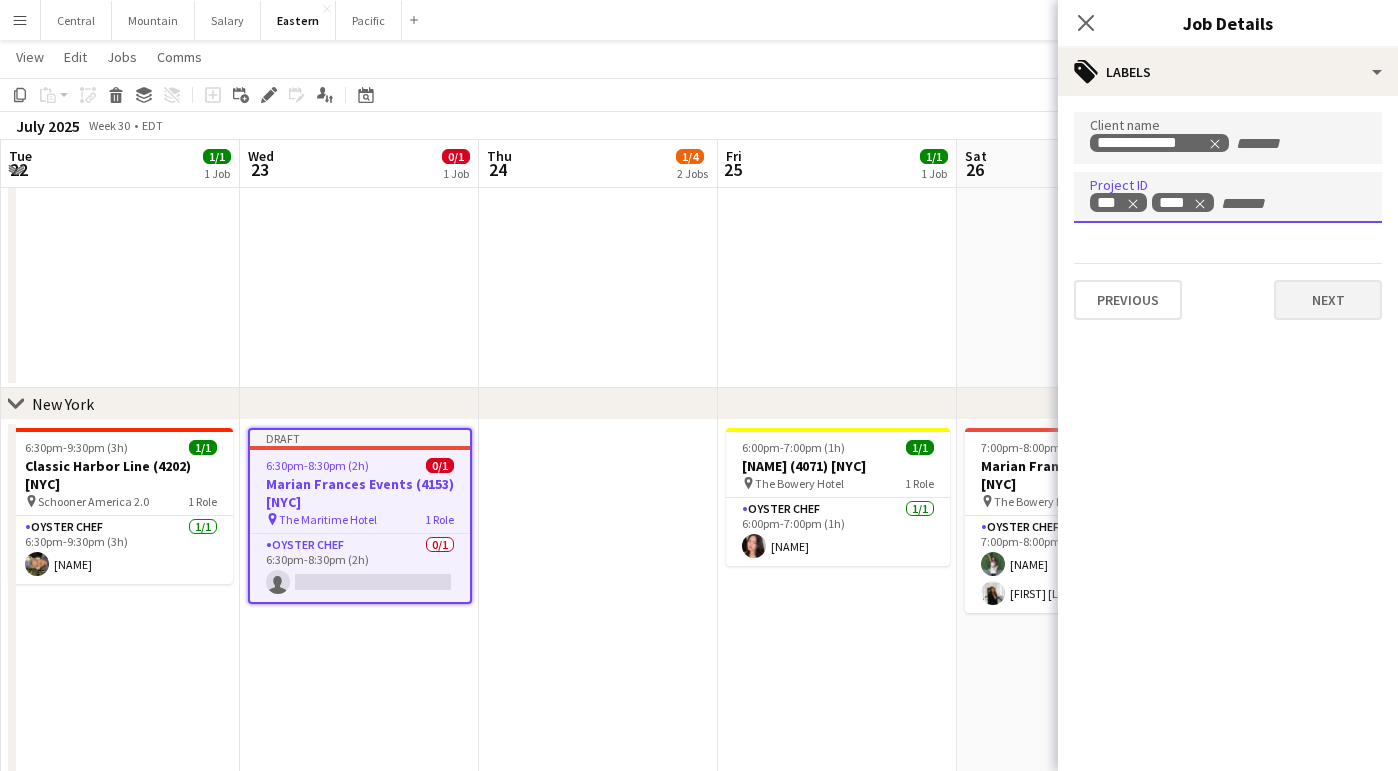 click on "Next" at bounding box center (1328, 300) 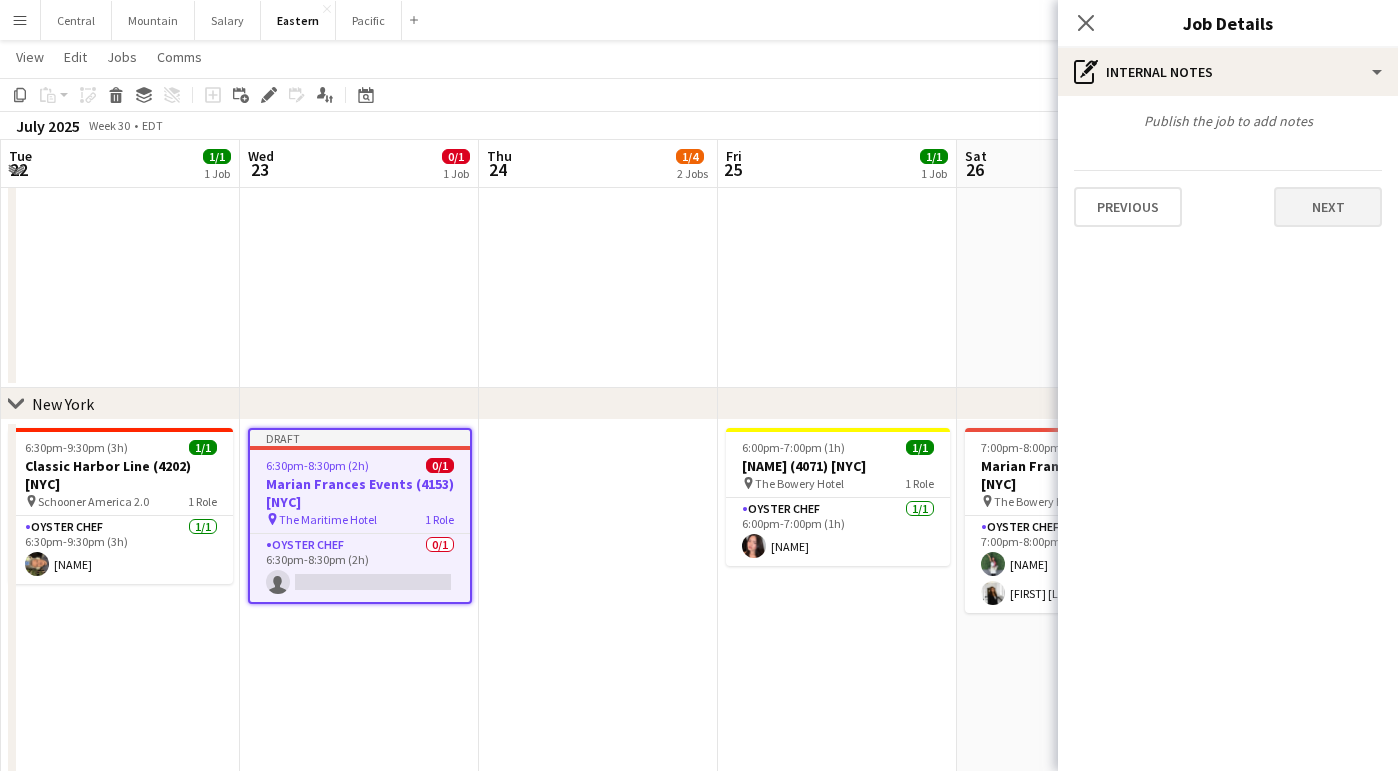 click on "Next" at bounding box center [1328, 207] 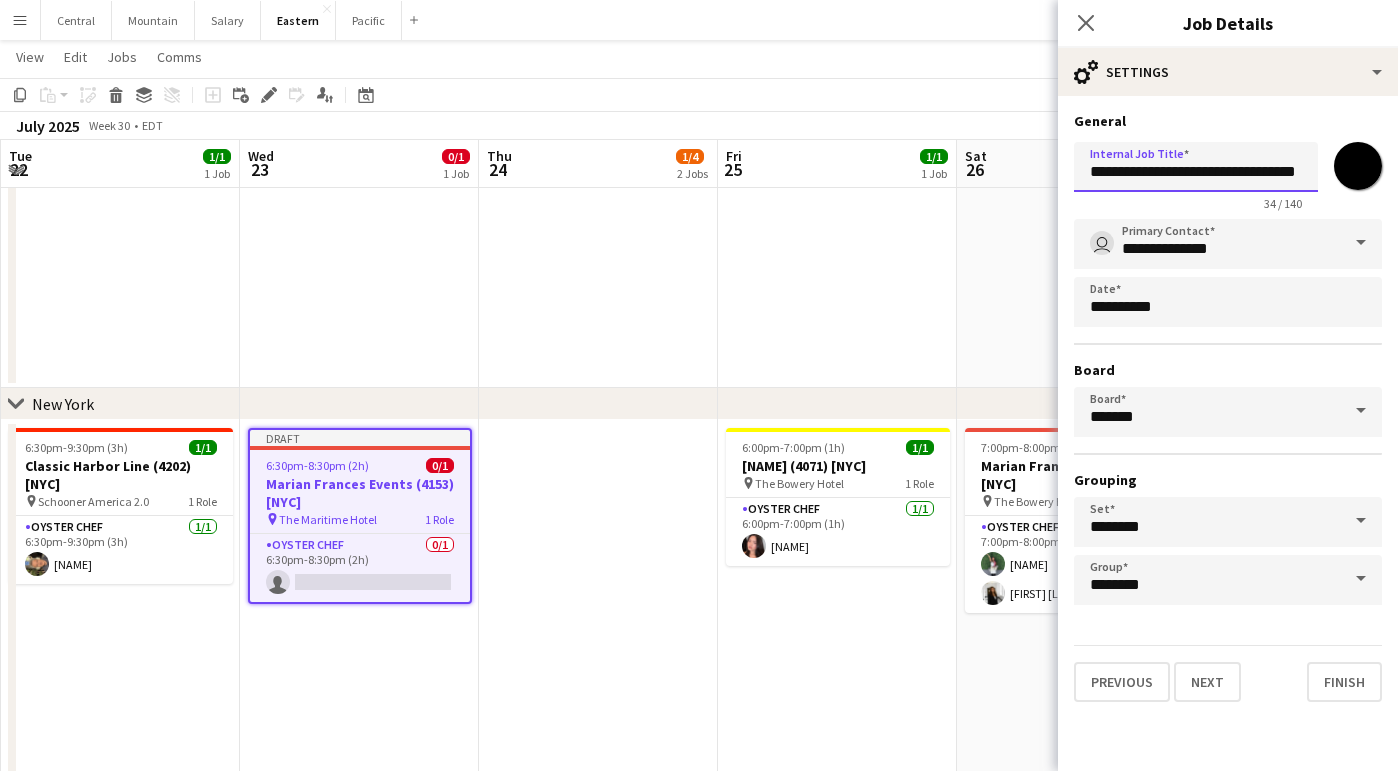 drag, startPoint x: 1232, startPoint y: 172, endPoint x: 1044, endPoint y: 169, distance: 188.02394 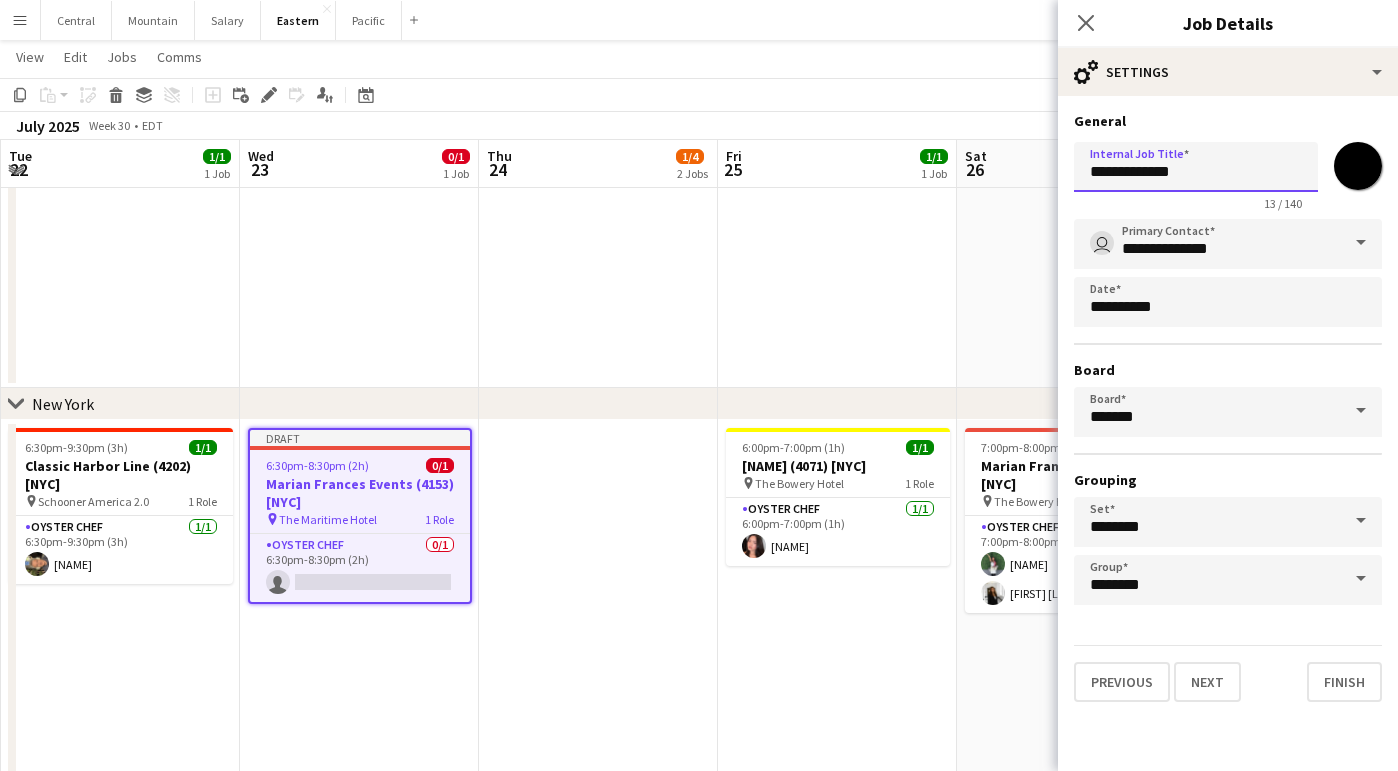 paste on "**********" 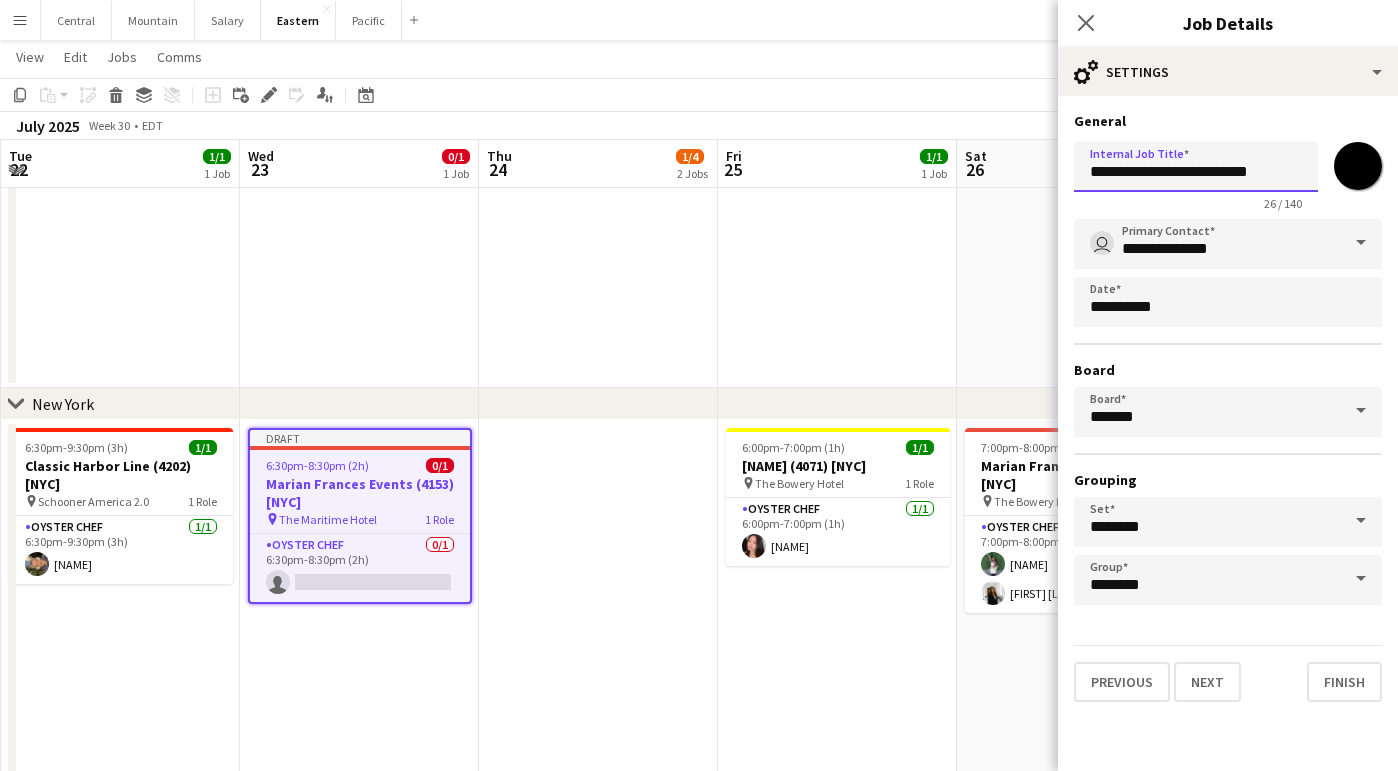 drag, startPoint x: 1219, startPoint y: 172, endPoint x: 1197, endPoint y: 172, distance: 22 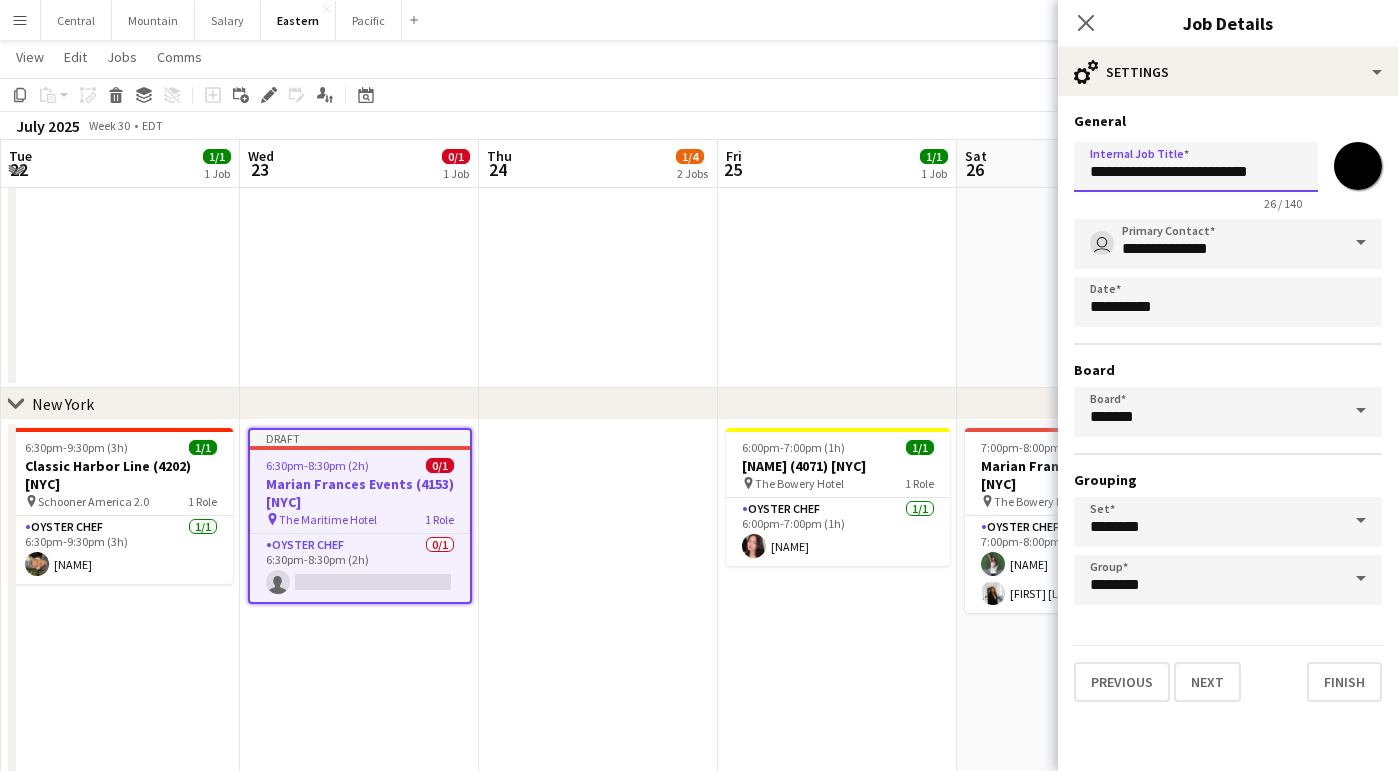 click on "**********" at bounding box center [1196, 167] 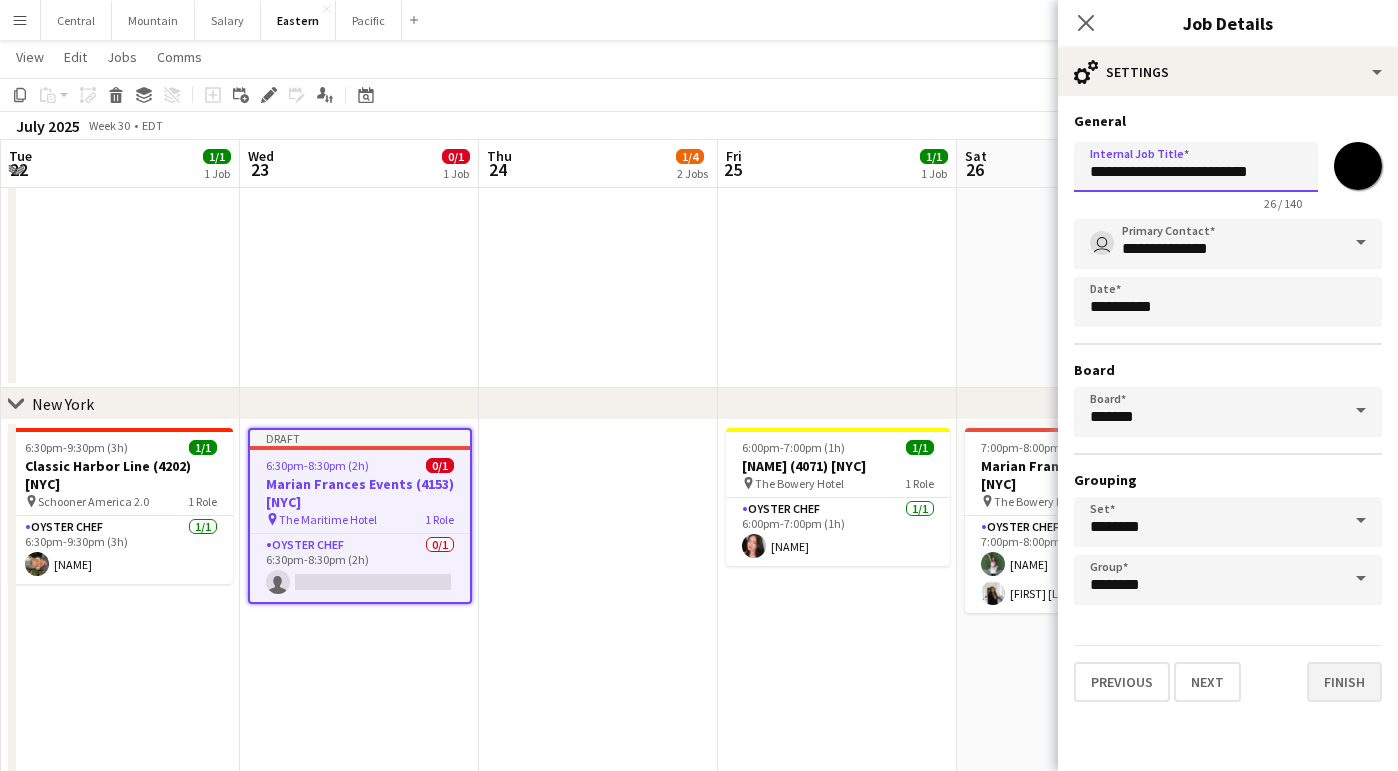 type on "**********" 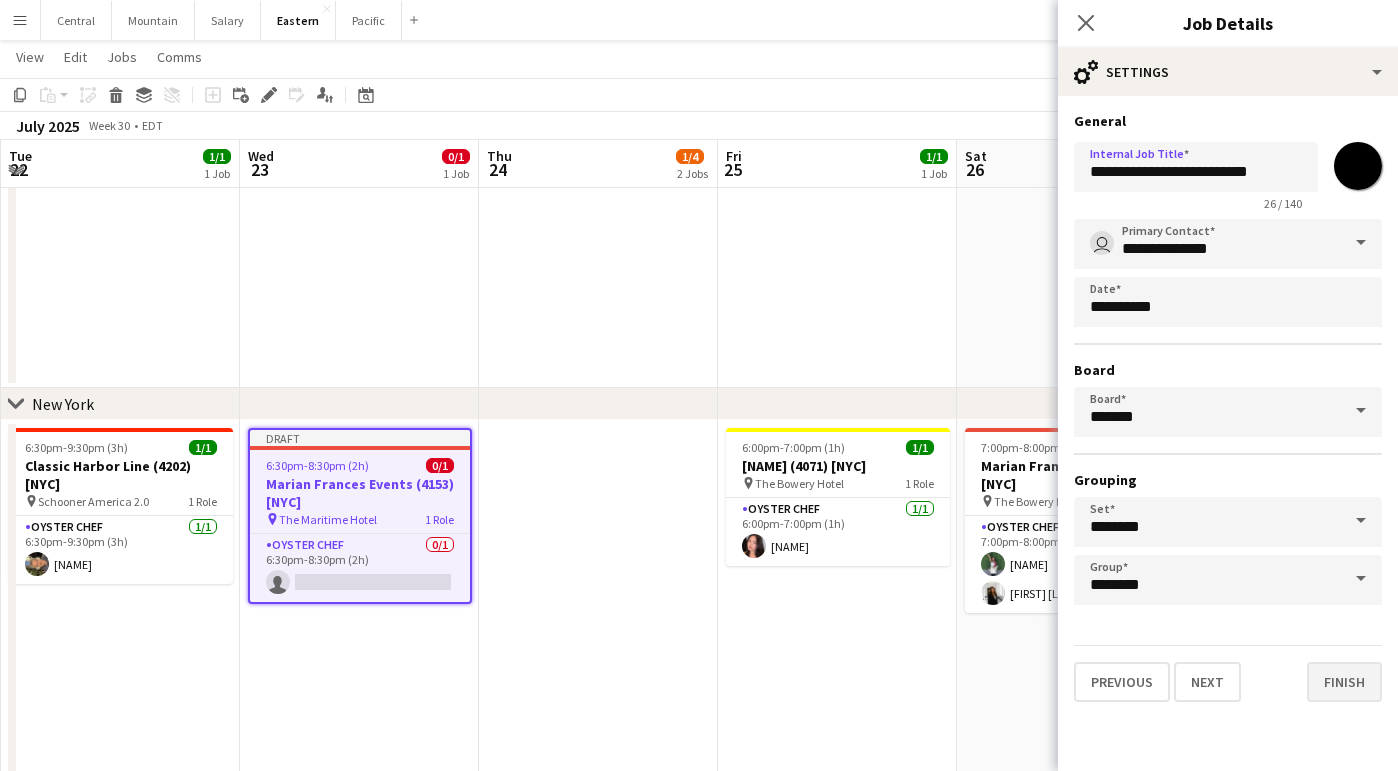 click on "Finish" at bounding box center [1344, 682] 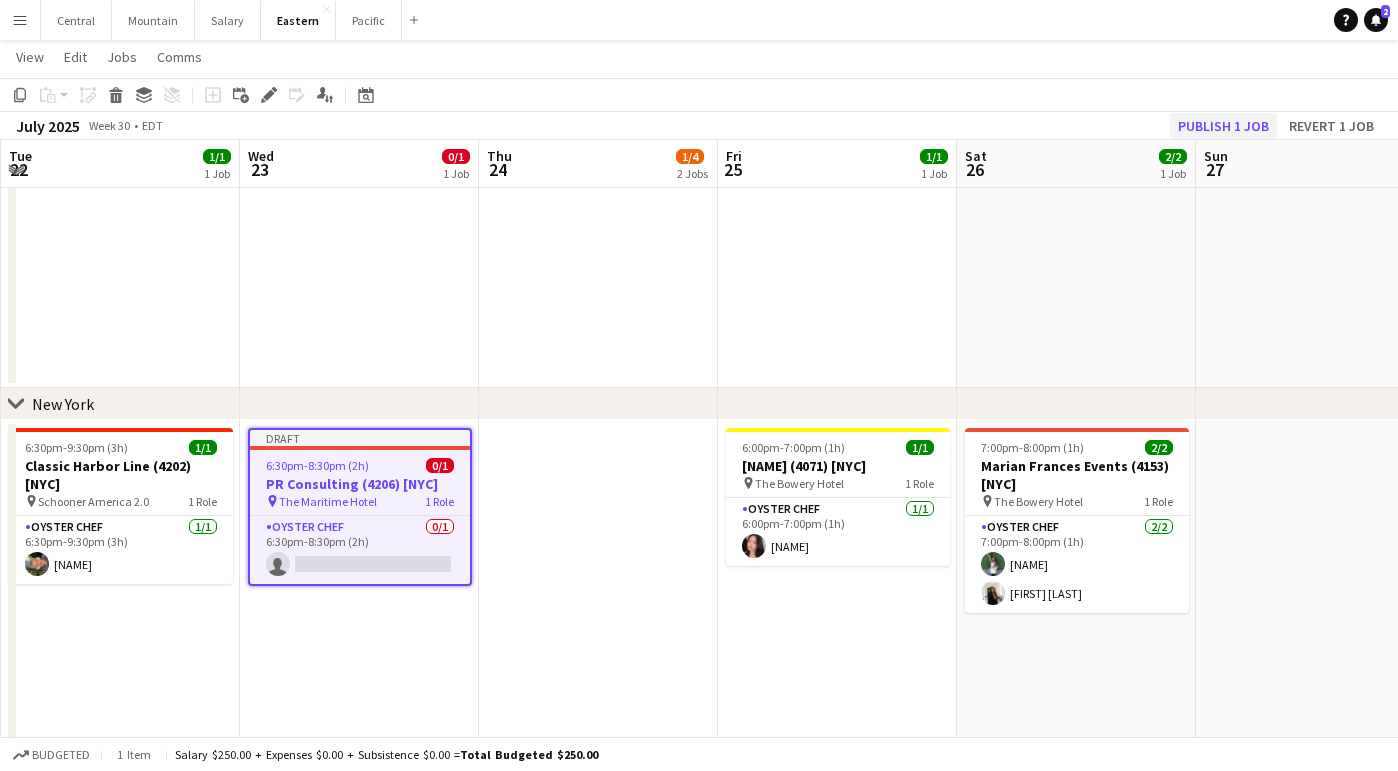click on "Publish 1 job" 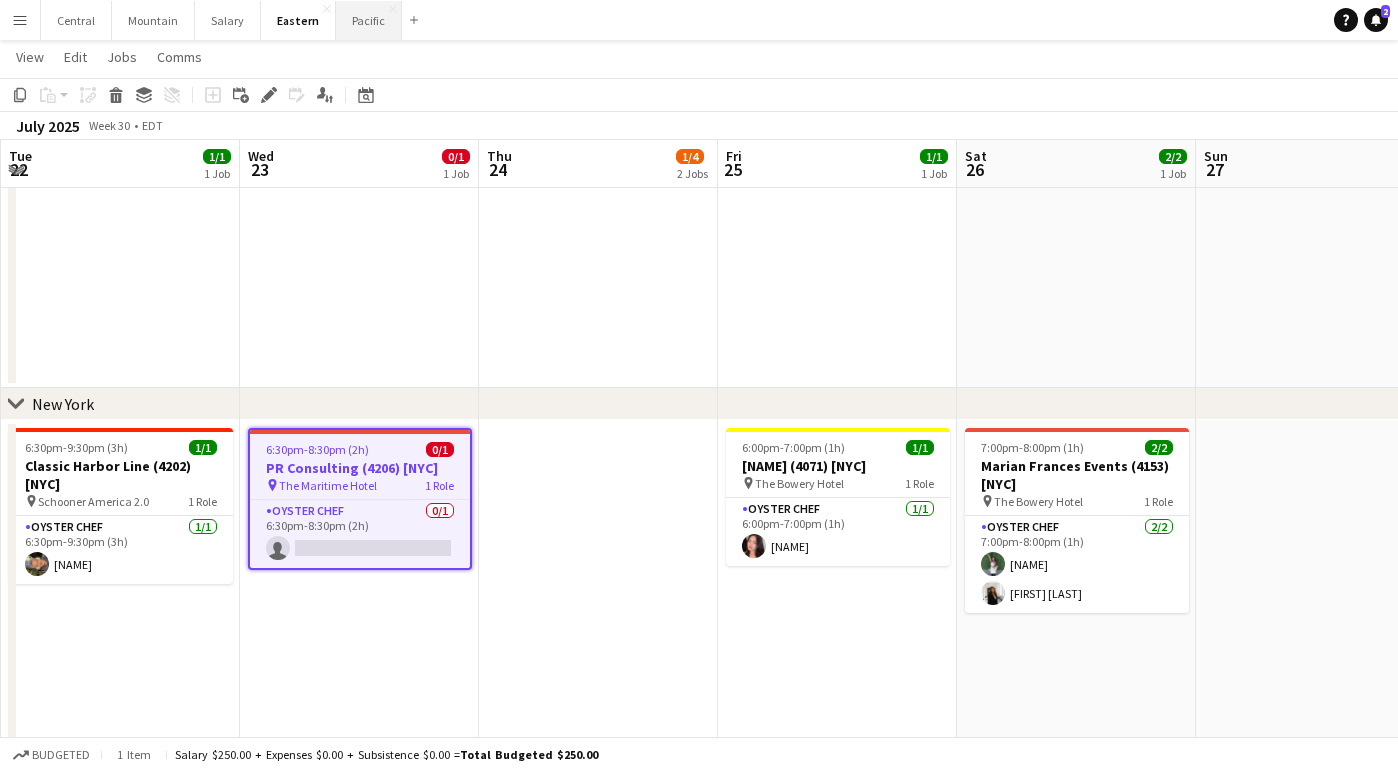 click on "Pacific
Close" at bounding box center [369, 20] 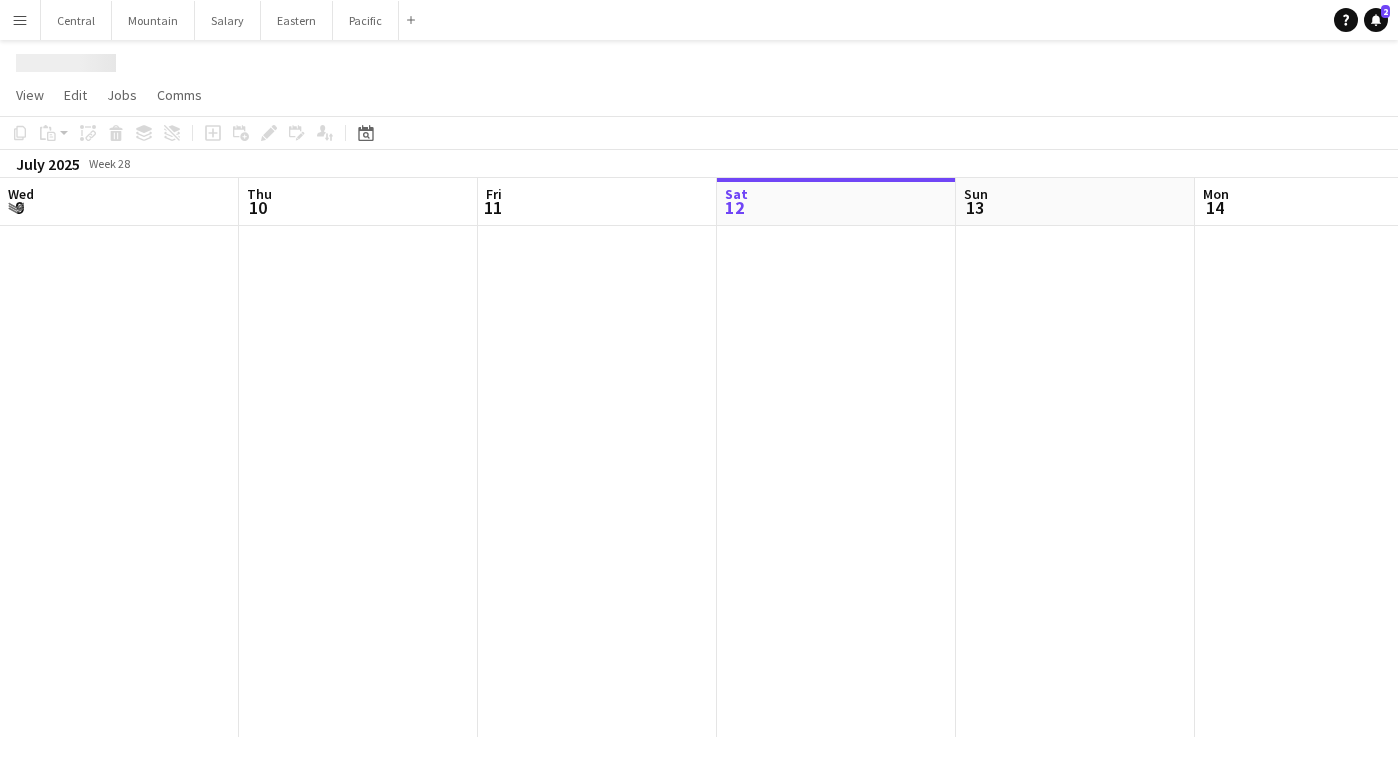 scroll, scrollTop: 0, scrollLeft: 0, axis: both 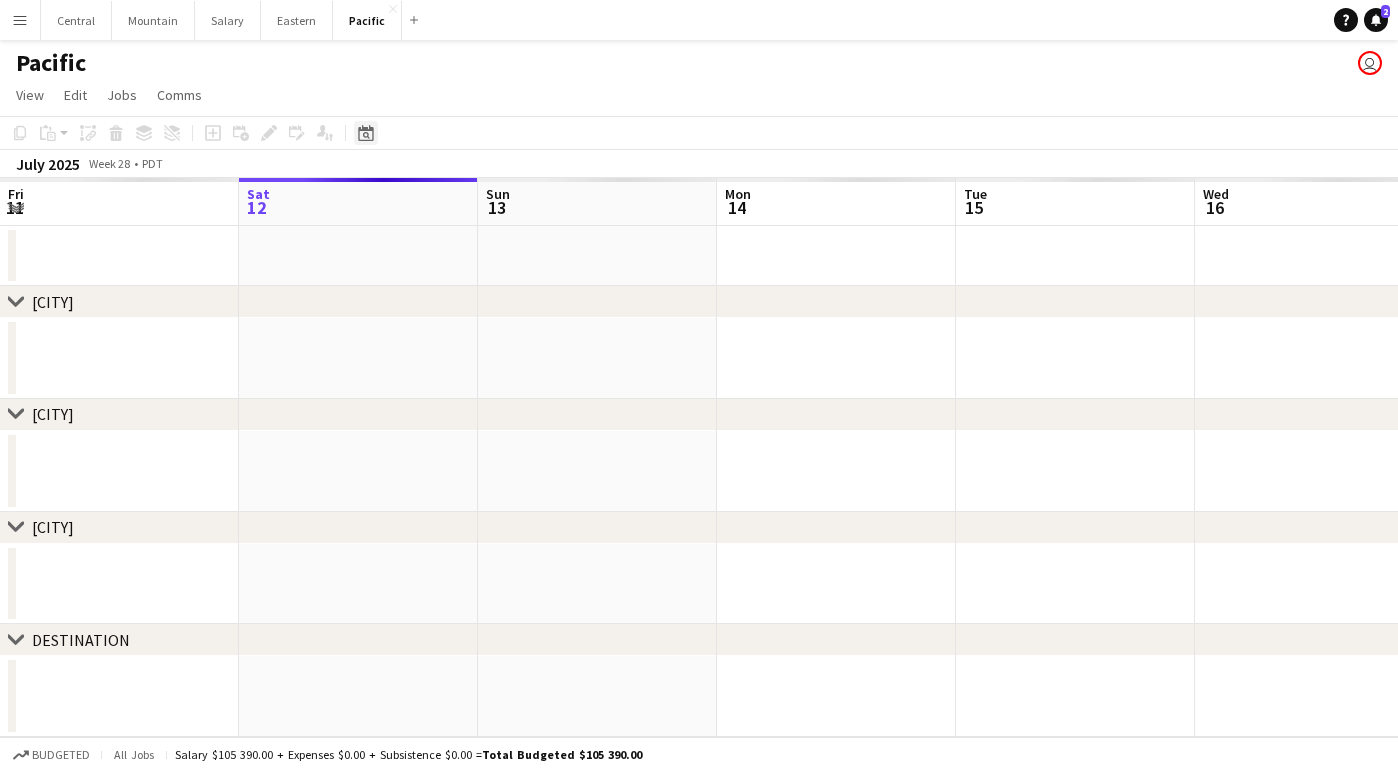 click 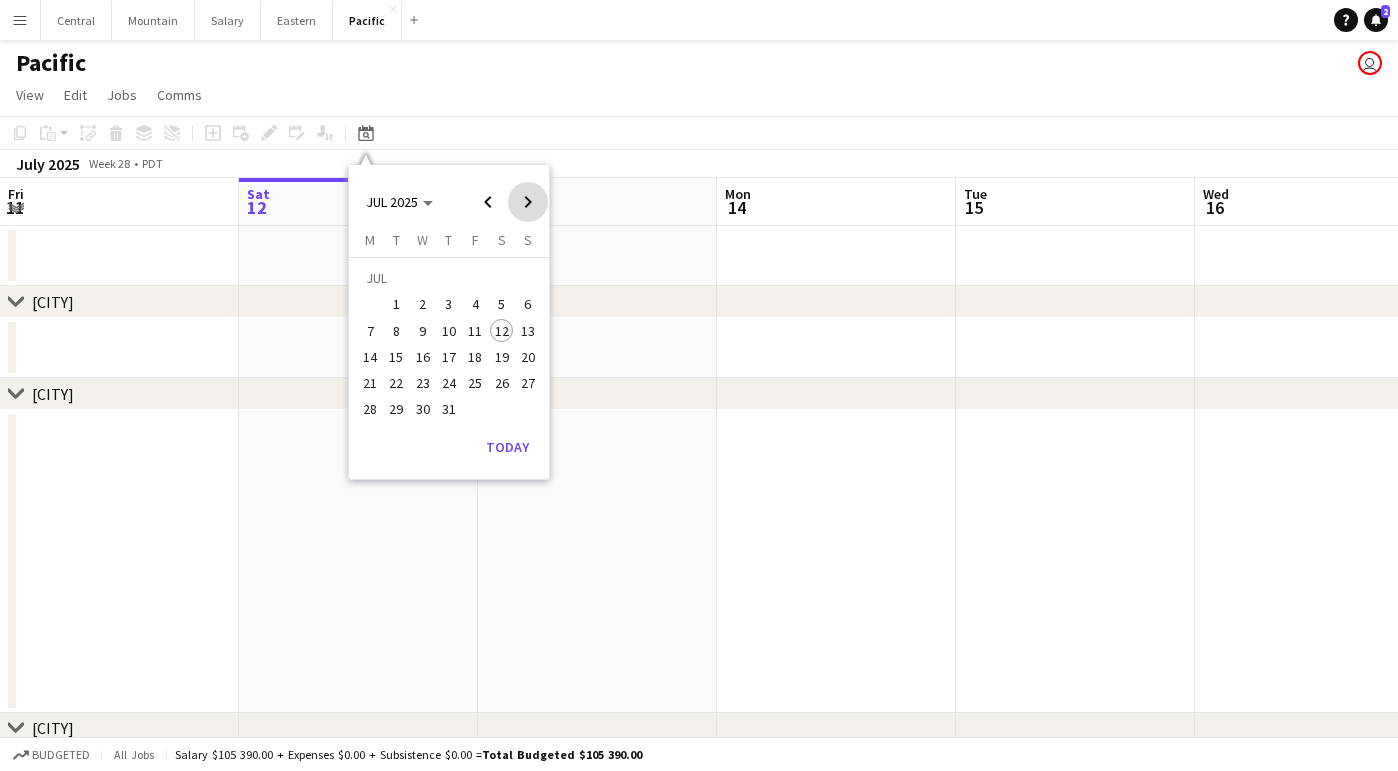 click at bounding box center (528, 202) 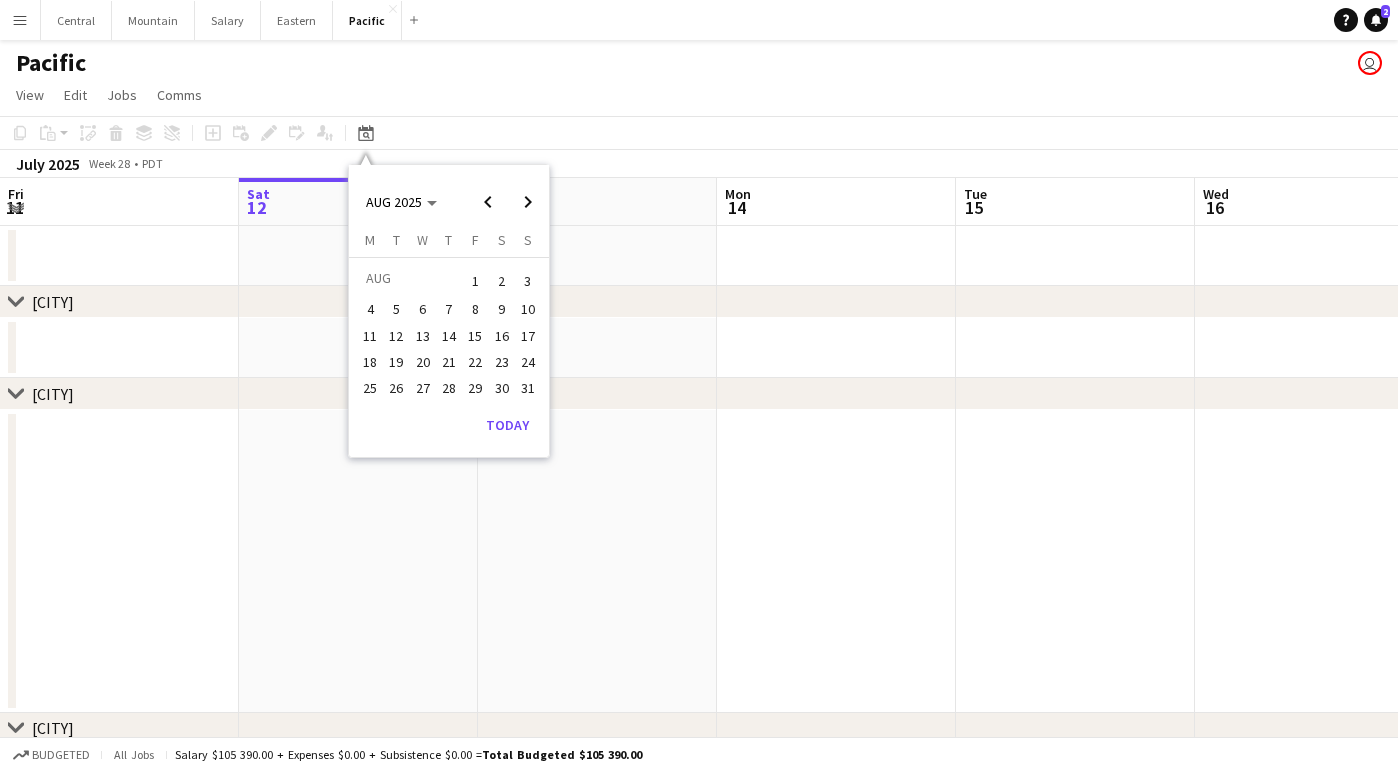 click on "15" at bounding box center (475, 336) 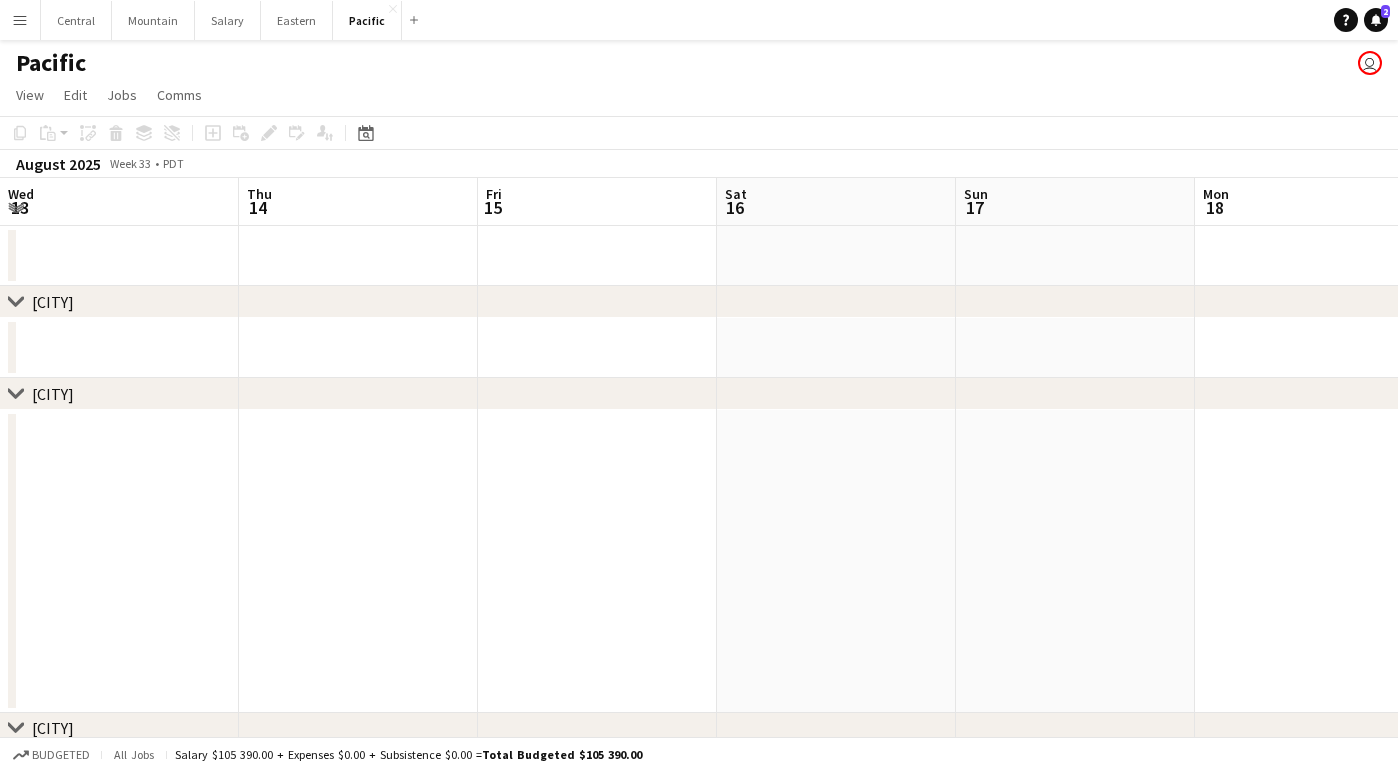 scroll, scrollTop: 0, scrollLeft: 687, axis: horizontal 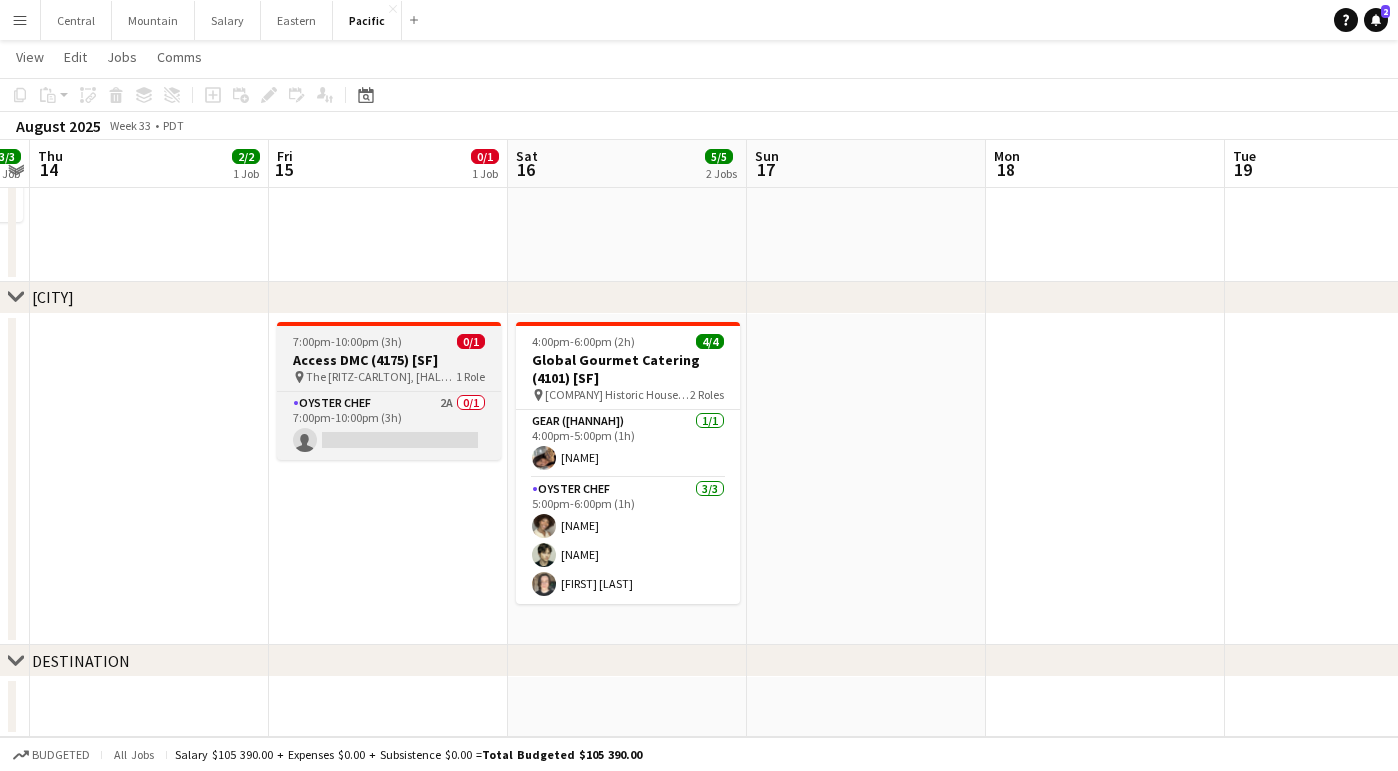 click on "7:00pm-10:00pm (3h)" at bounding box center (347, 341) 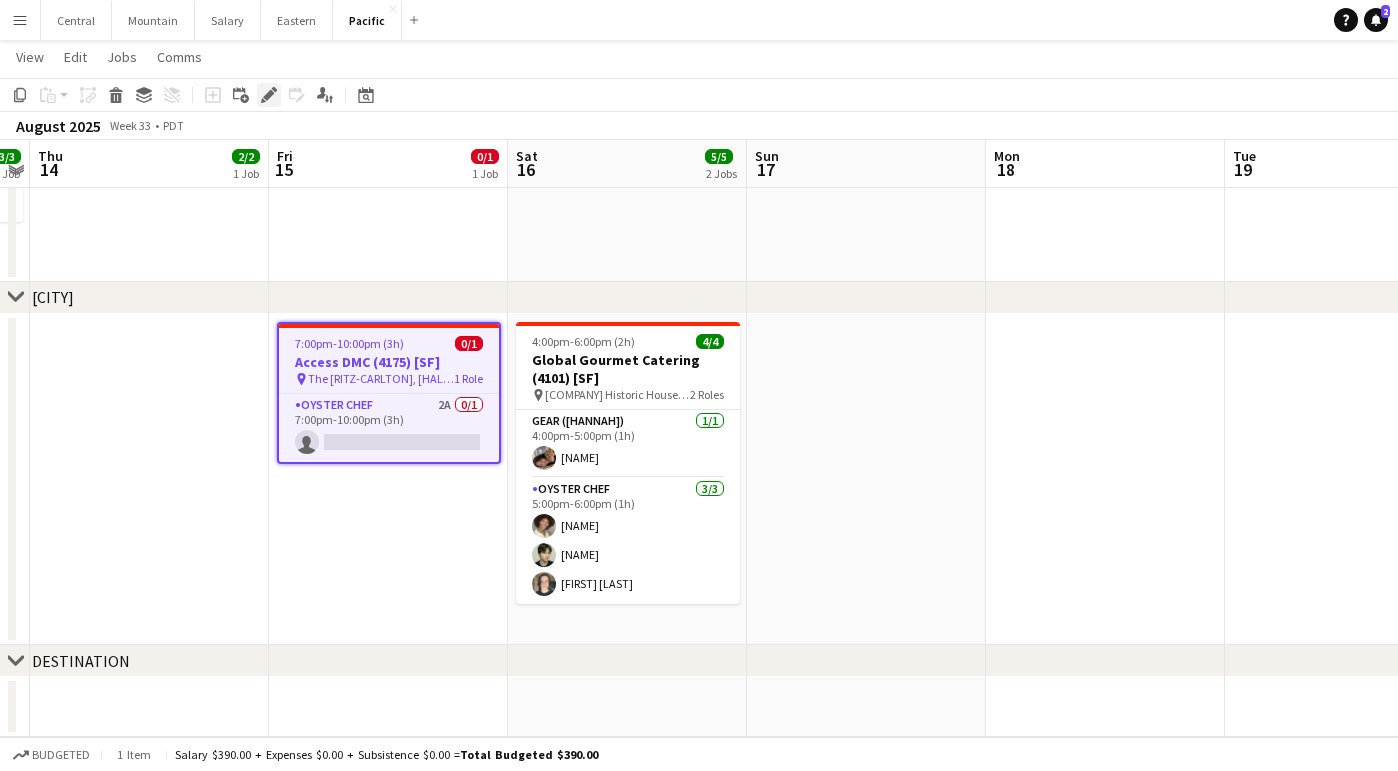 click on "Edit" 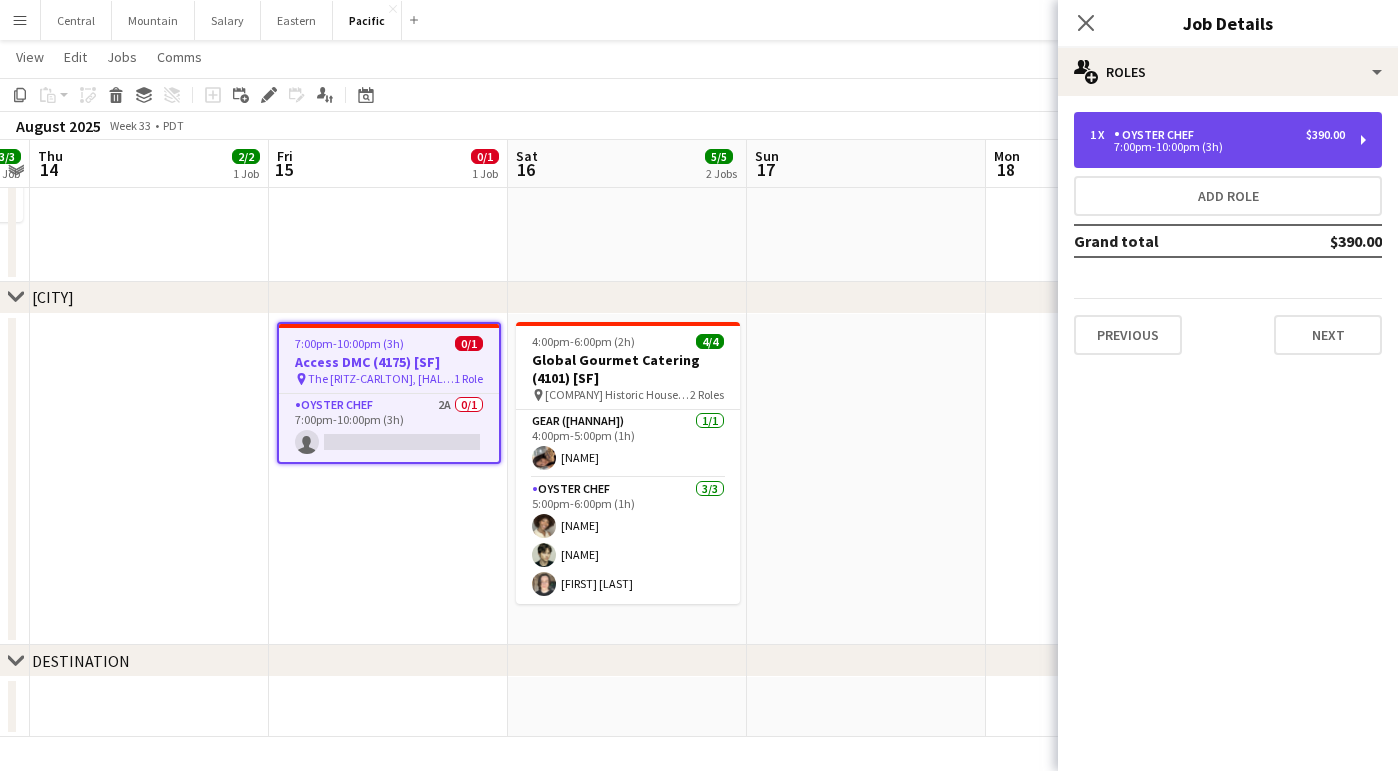 click on "1 x   Oyster Chef   $390.00   7:00pm-10:00pm (3h)" at bounding box center (1228, 140) 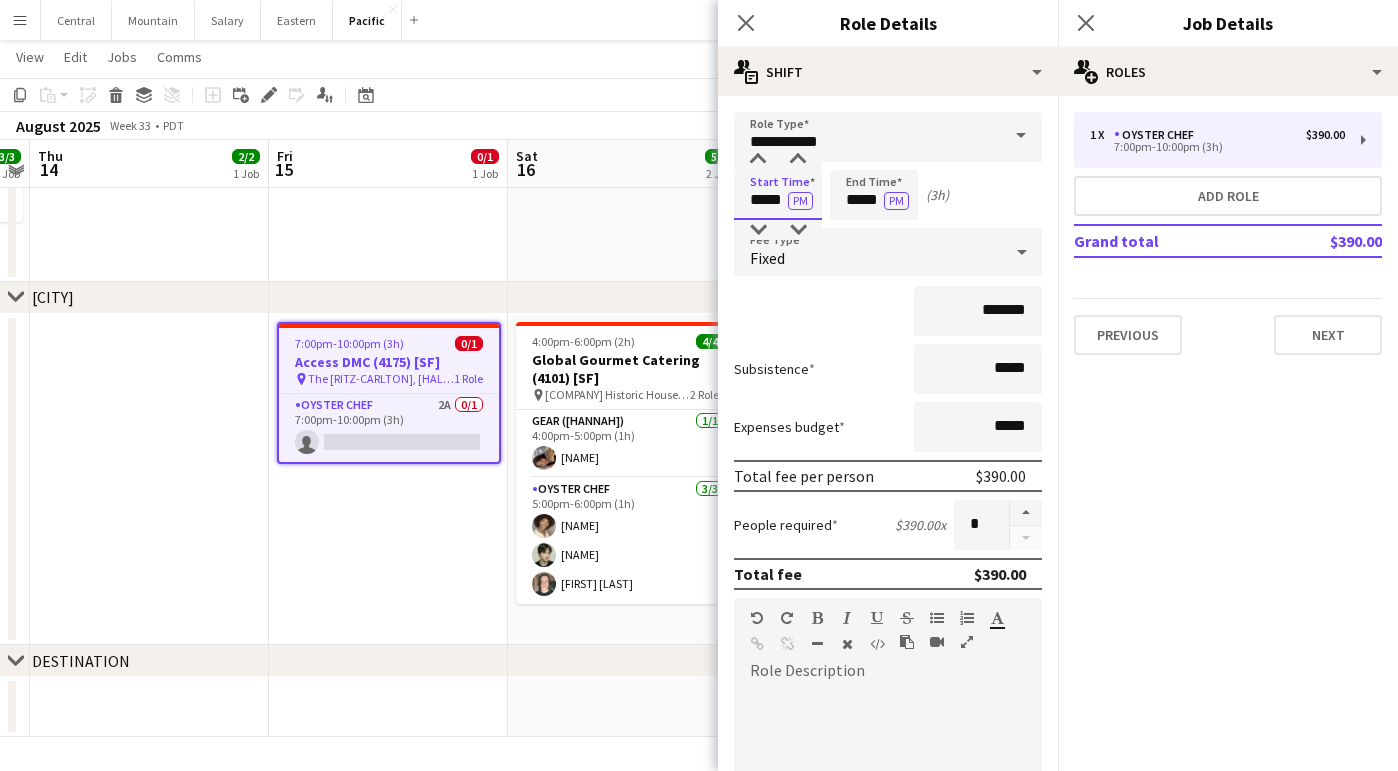 click on "*****" at bounding box center [778, 195] 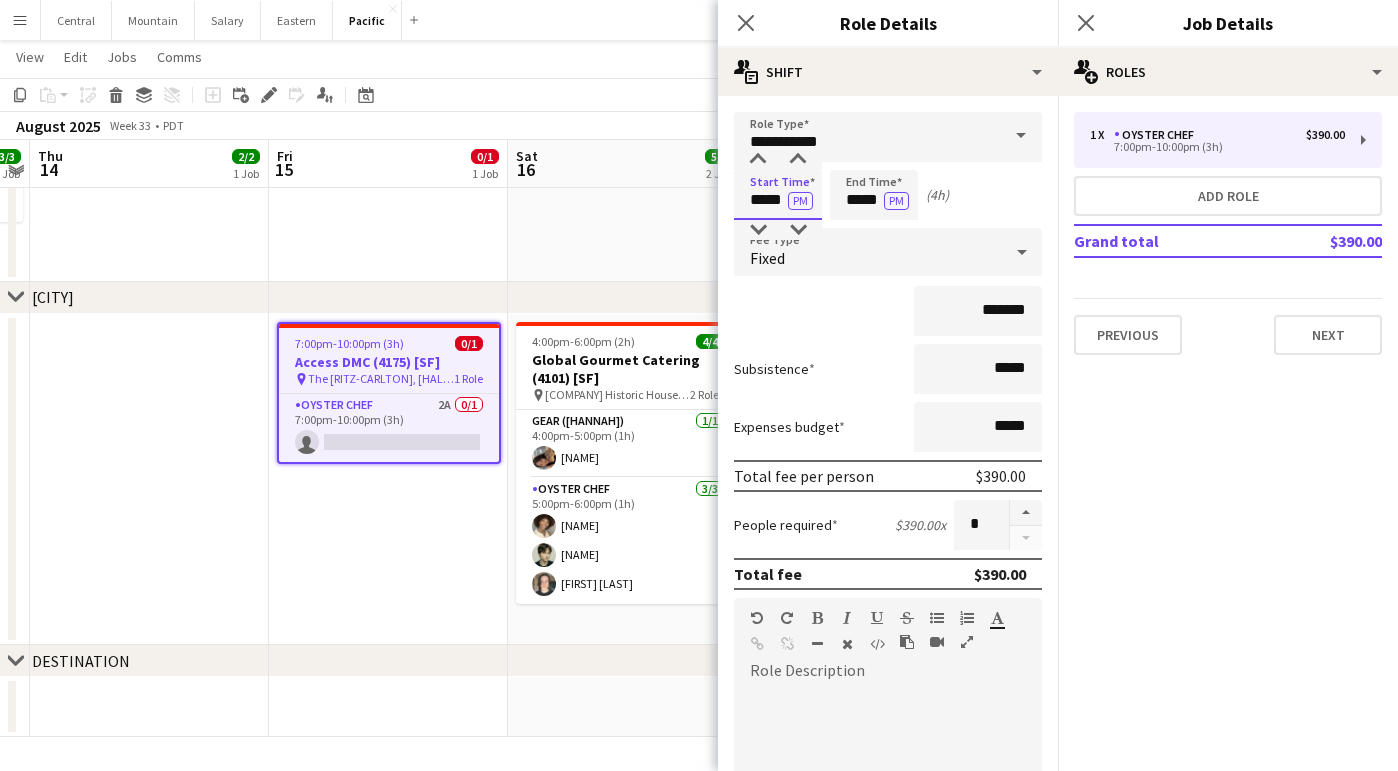 type on "*****" 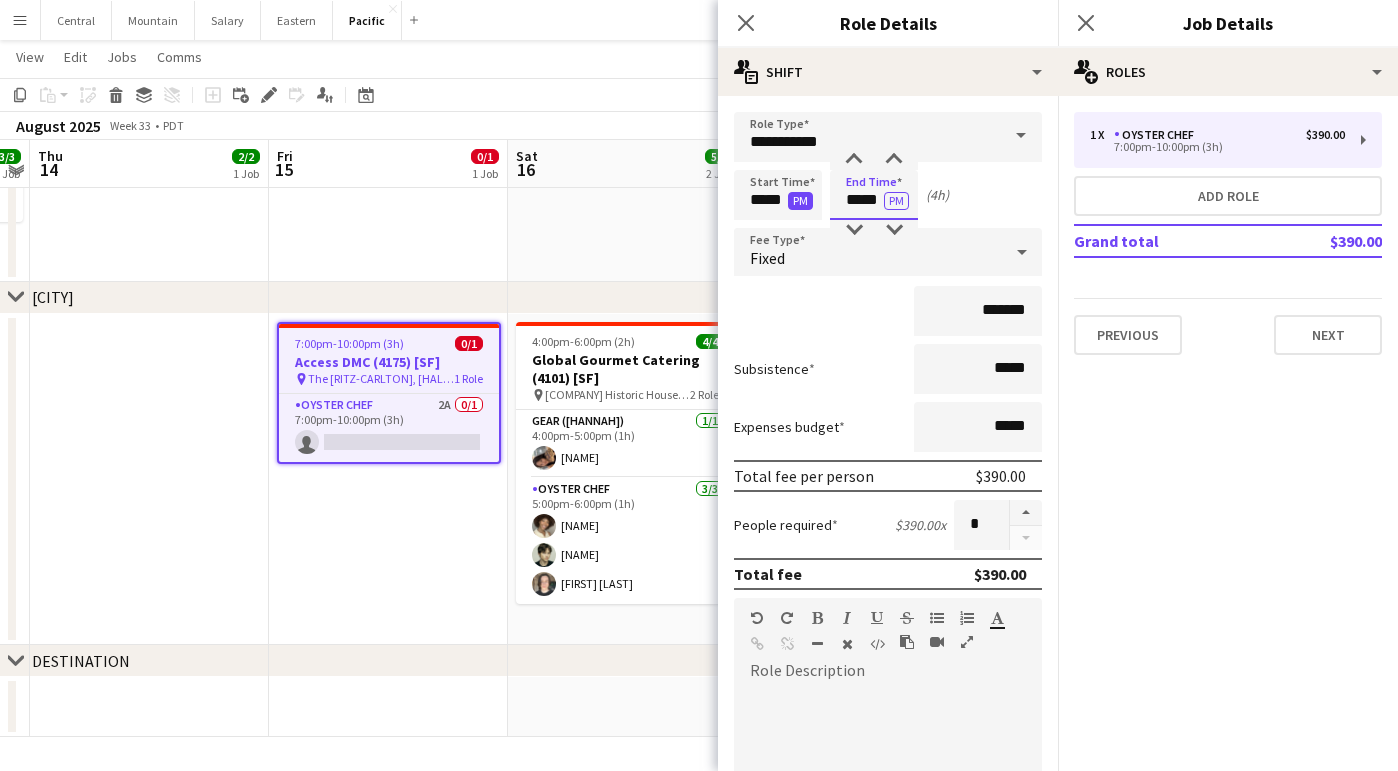 drag, startPoint x: 863, startPoint y: 201, endPoint x: 812, endPoint y: 198, distance: 51.088158 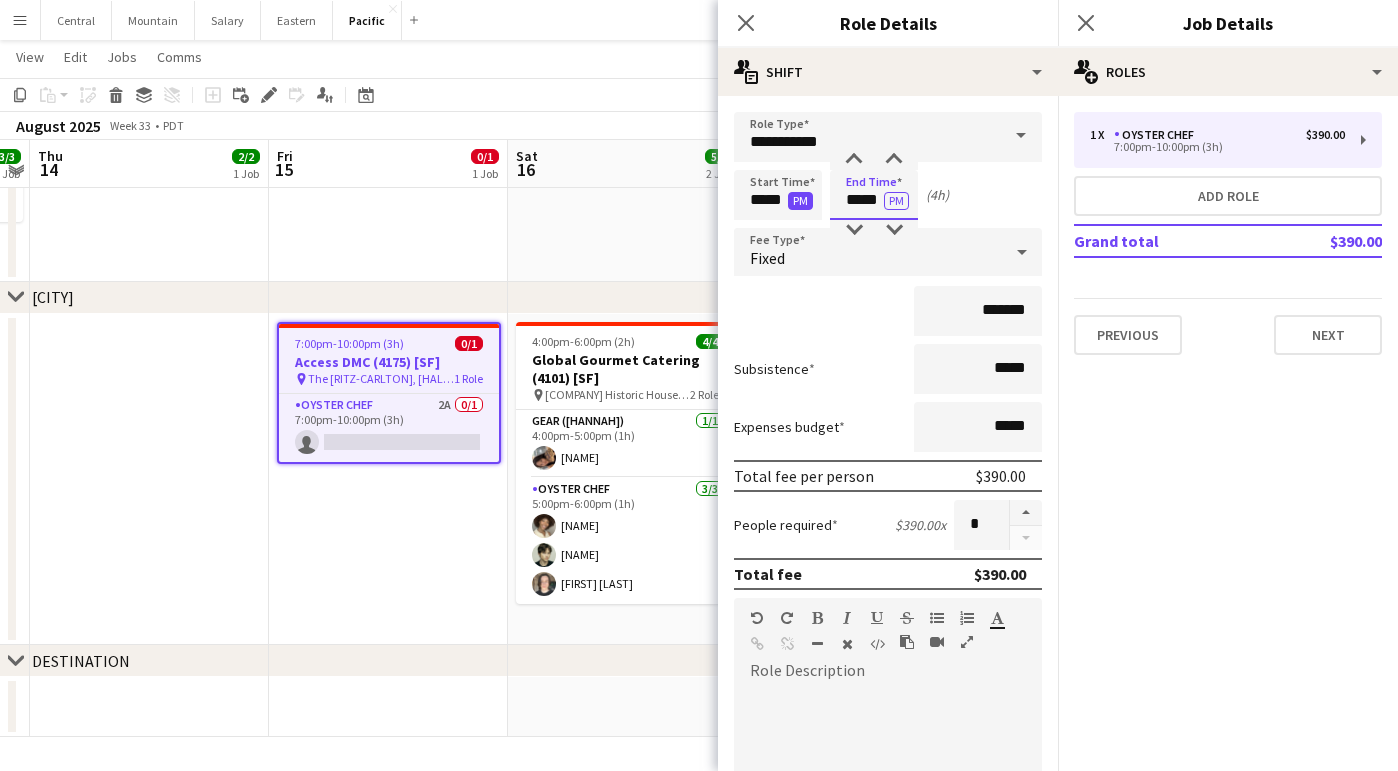 click on "Start Time  *****  PM
End Time  *****  PM
(4h)" at bounding box center [888, 195] 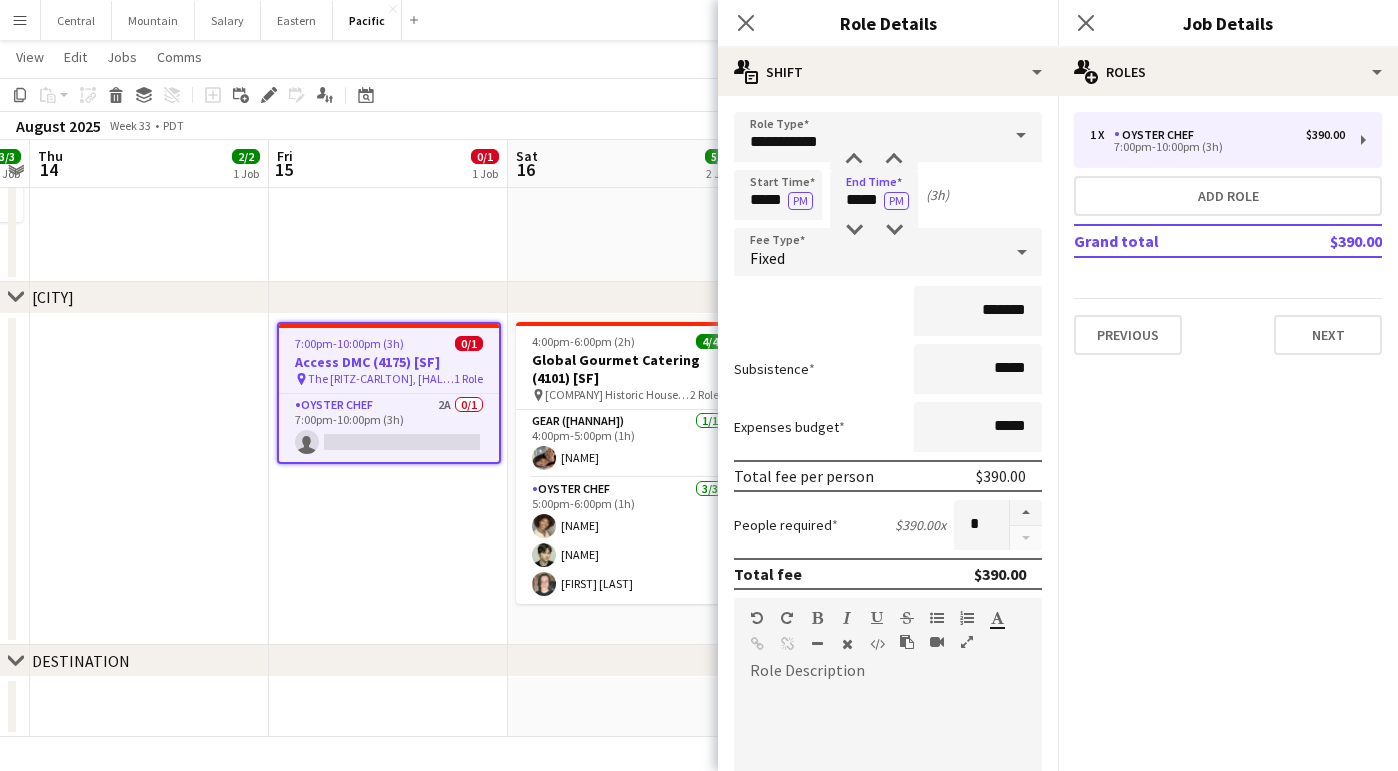 click on "Fixed" at bounding box center [868, 252] 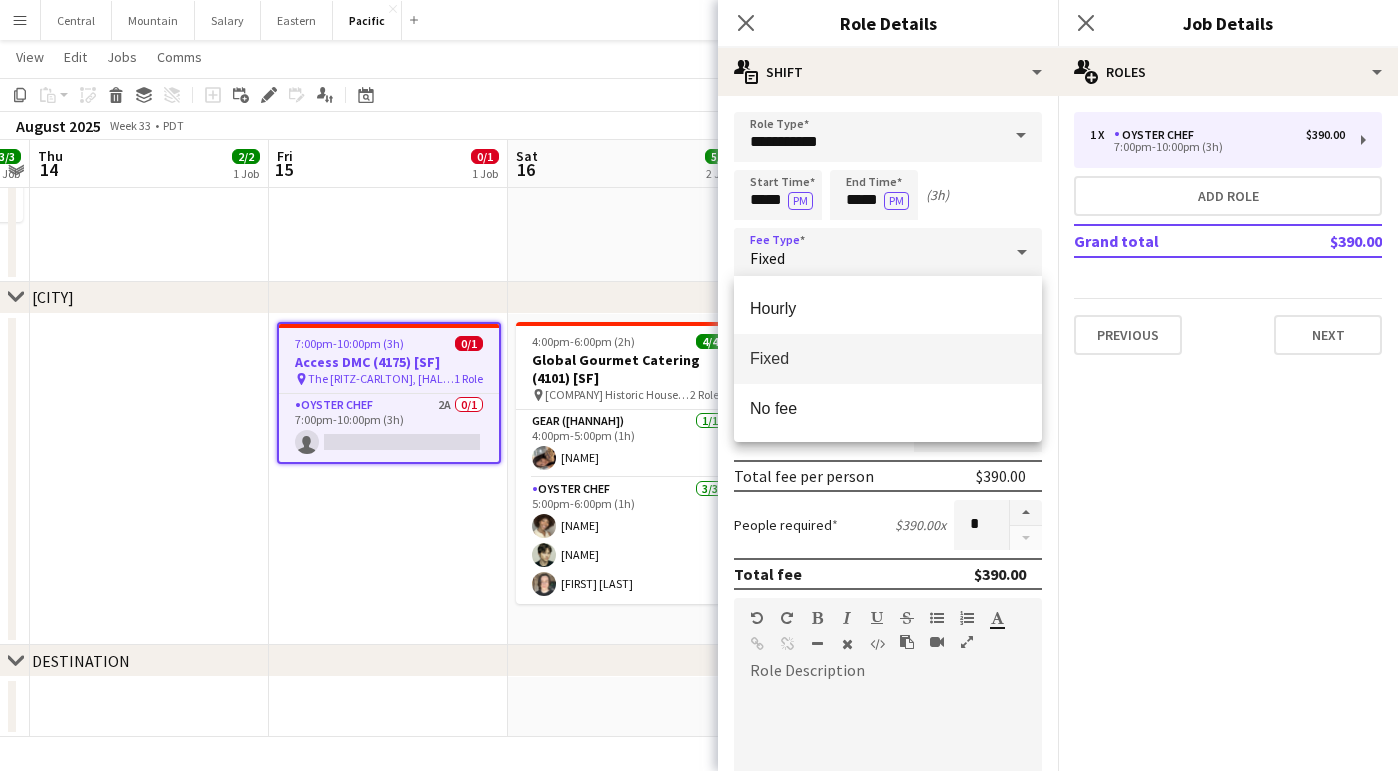 click at bounding box center [699, 385] 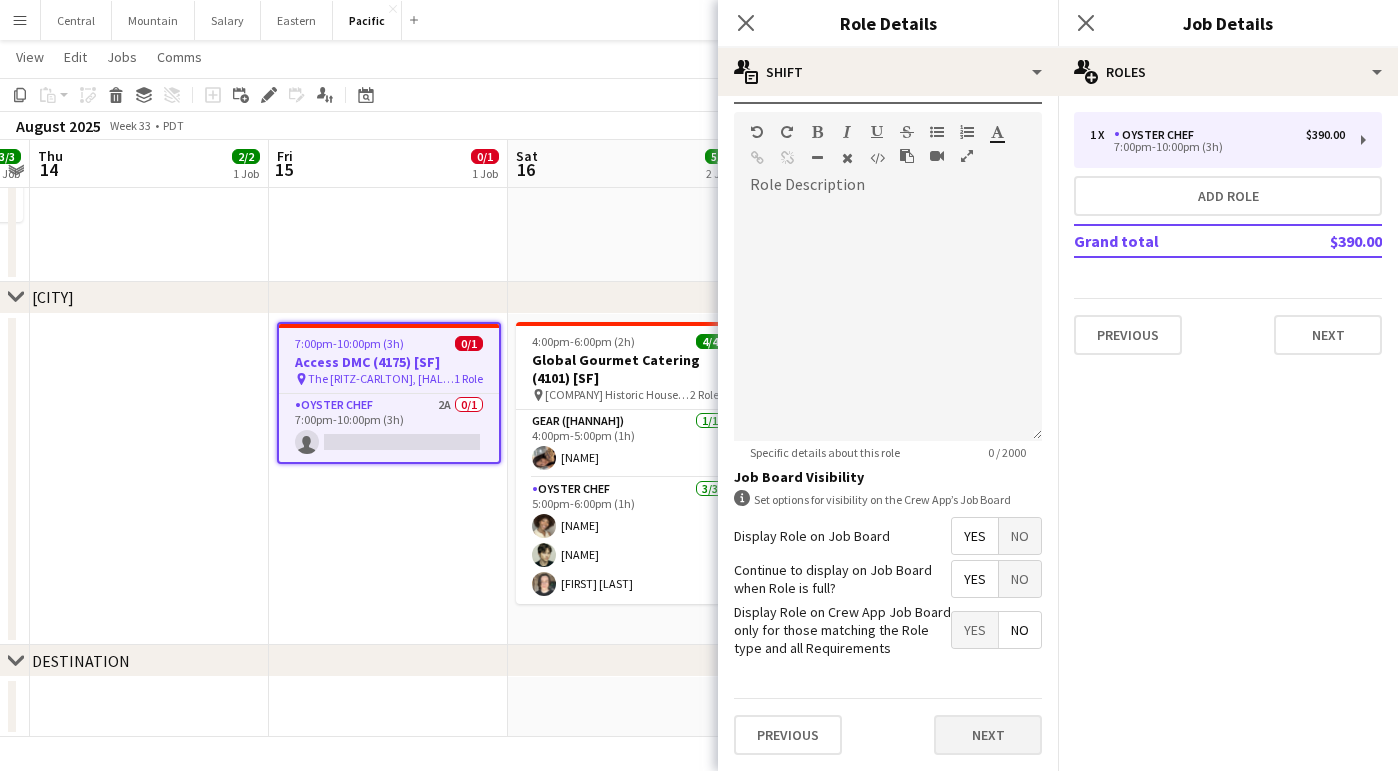 scroll, scrollTop: 485, scrollLeft: 0, axis: vertical 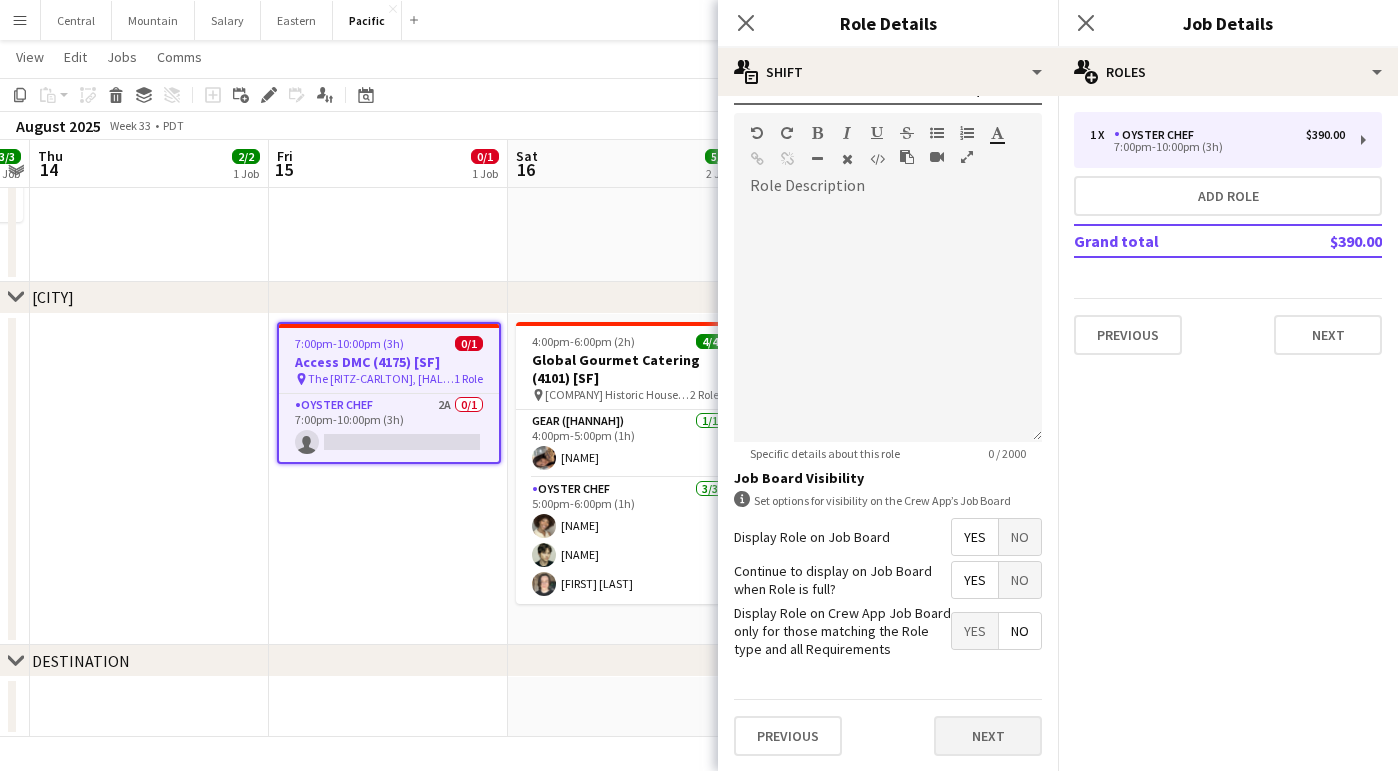 click on "Next" at bounding box center [988, 736] 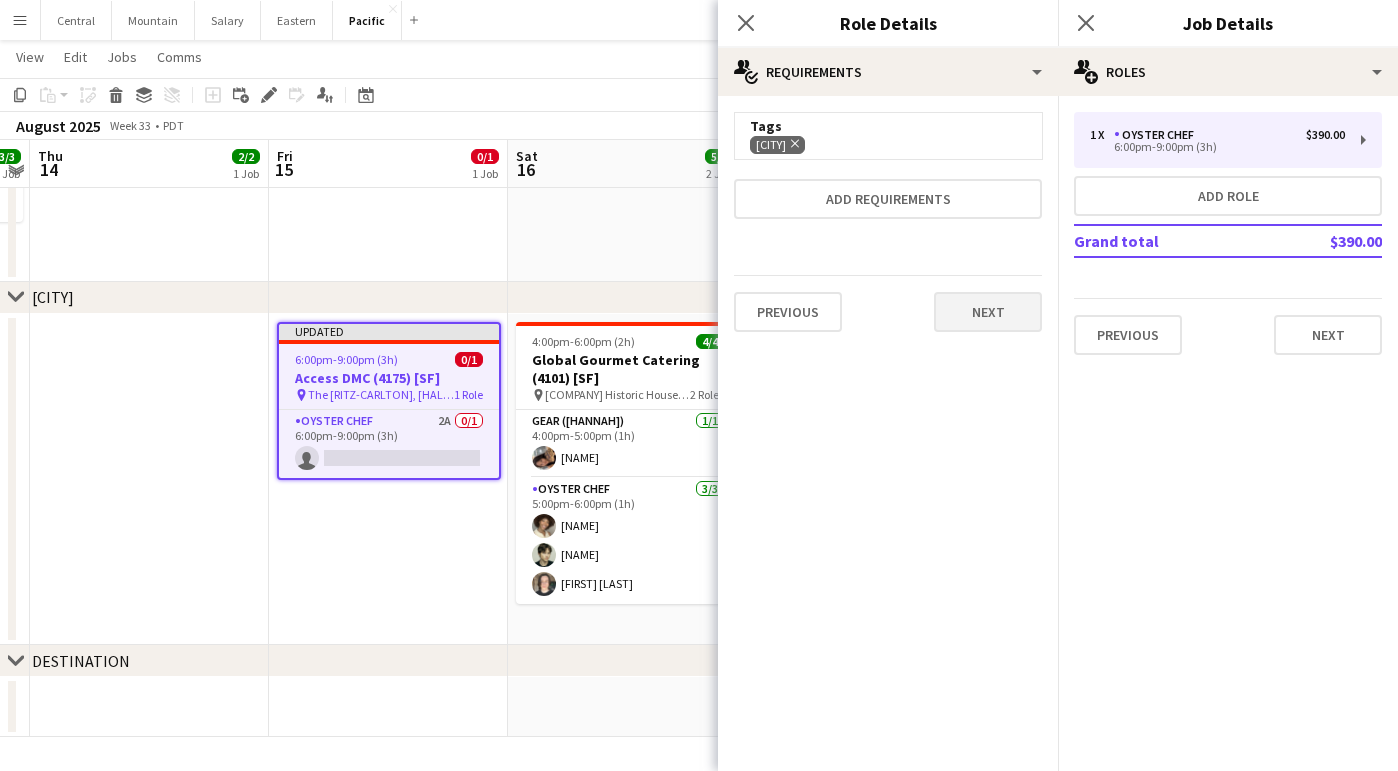 click on "Next" at bounding box center (988, 312) 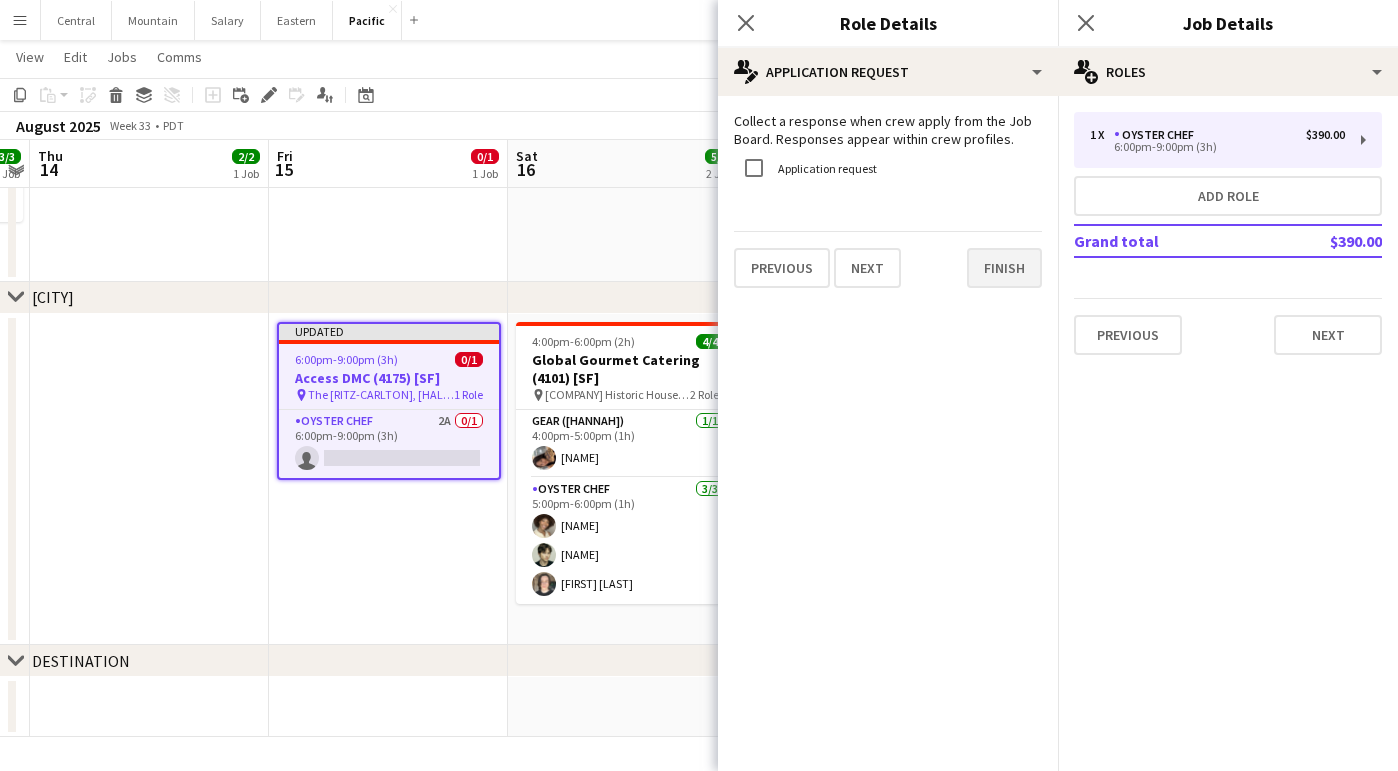 click on "Finish" at bounding box center (1004, 268) 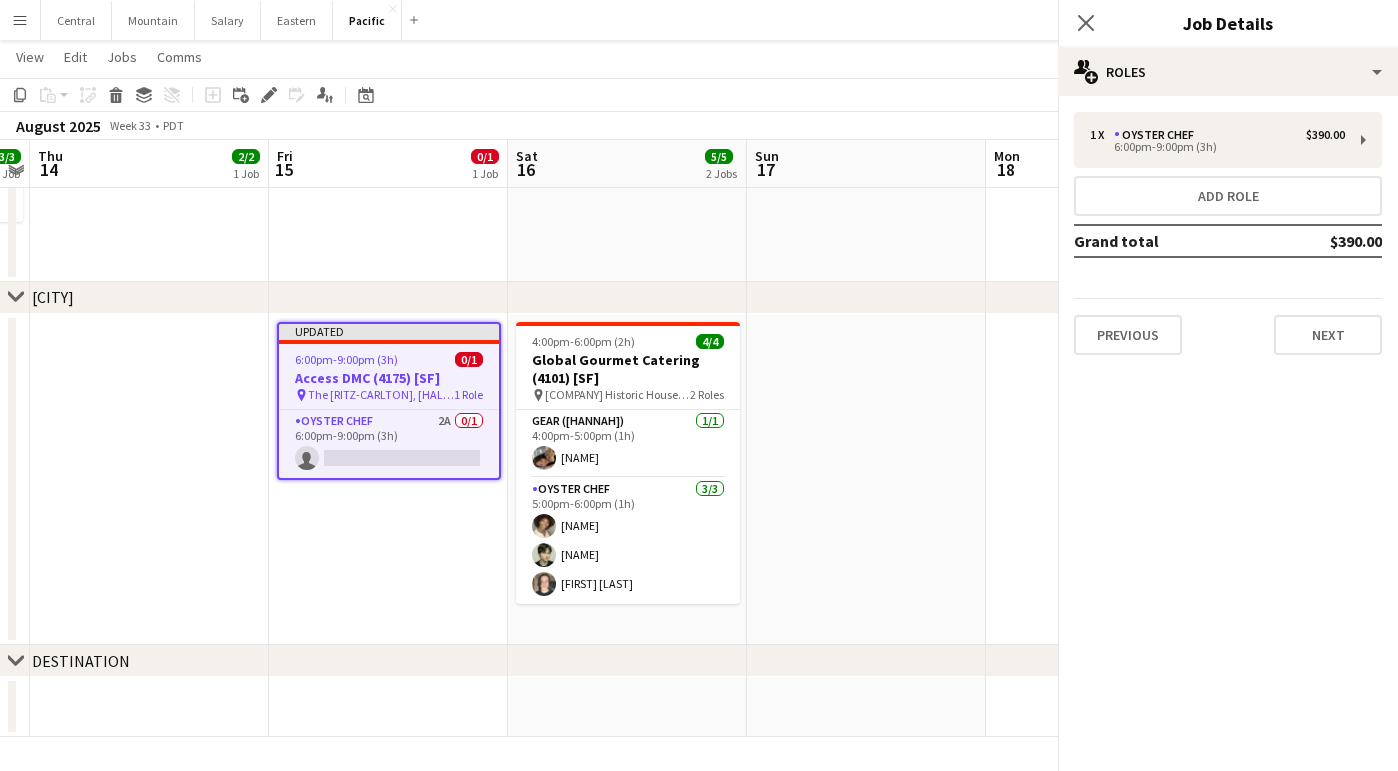 click on "Previous   Next" at bounding box center (1228, 326) 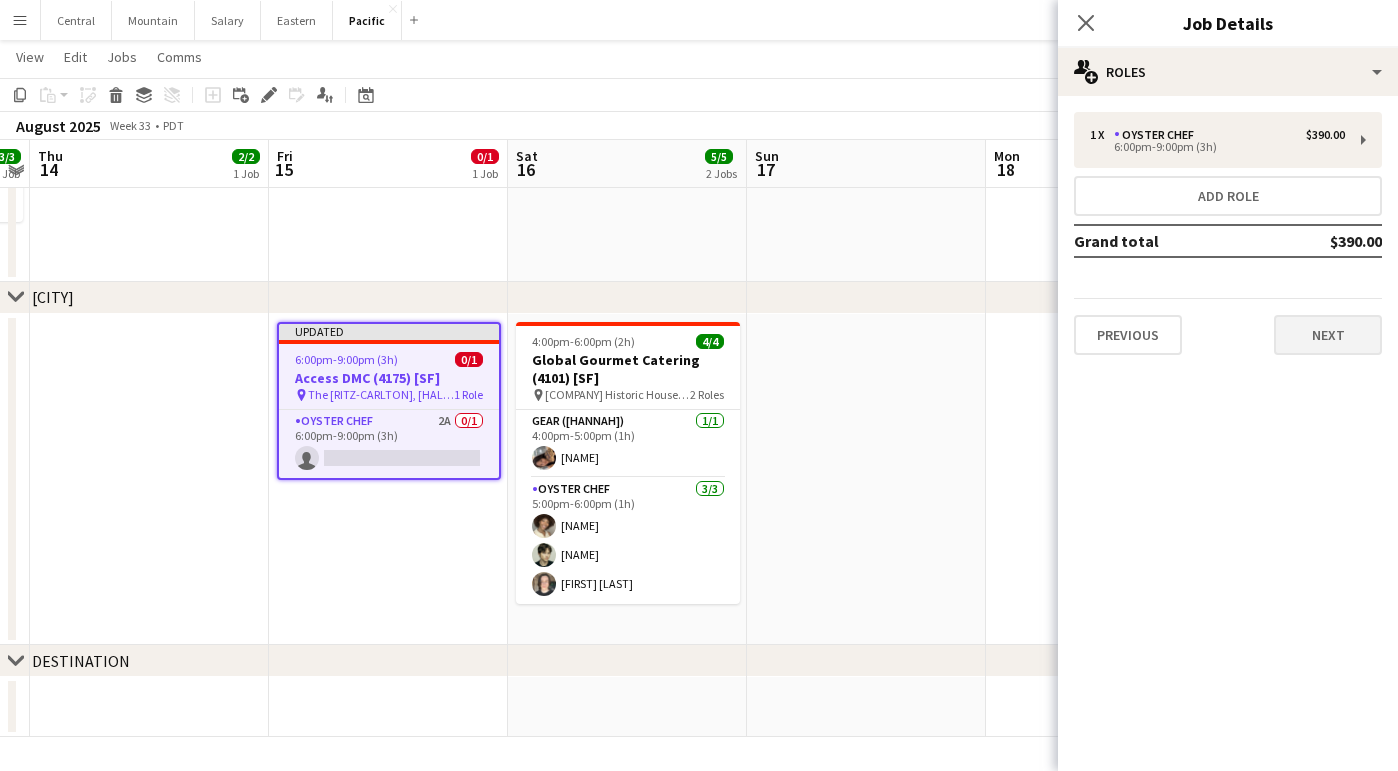 click on "Next" at bounding box center (1328, 335) 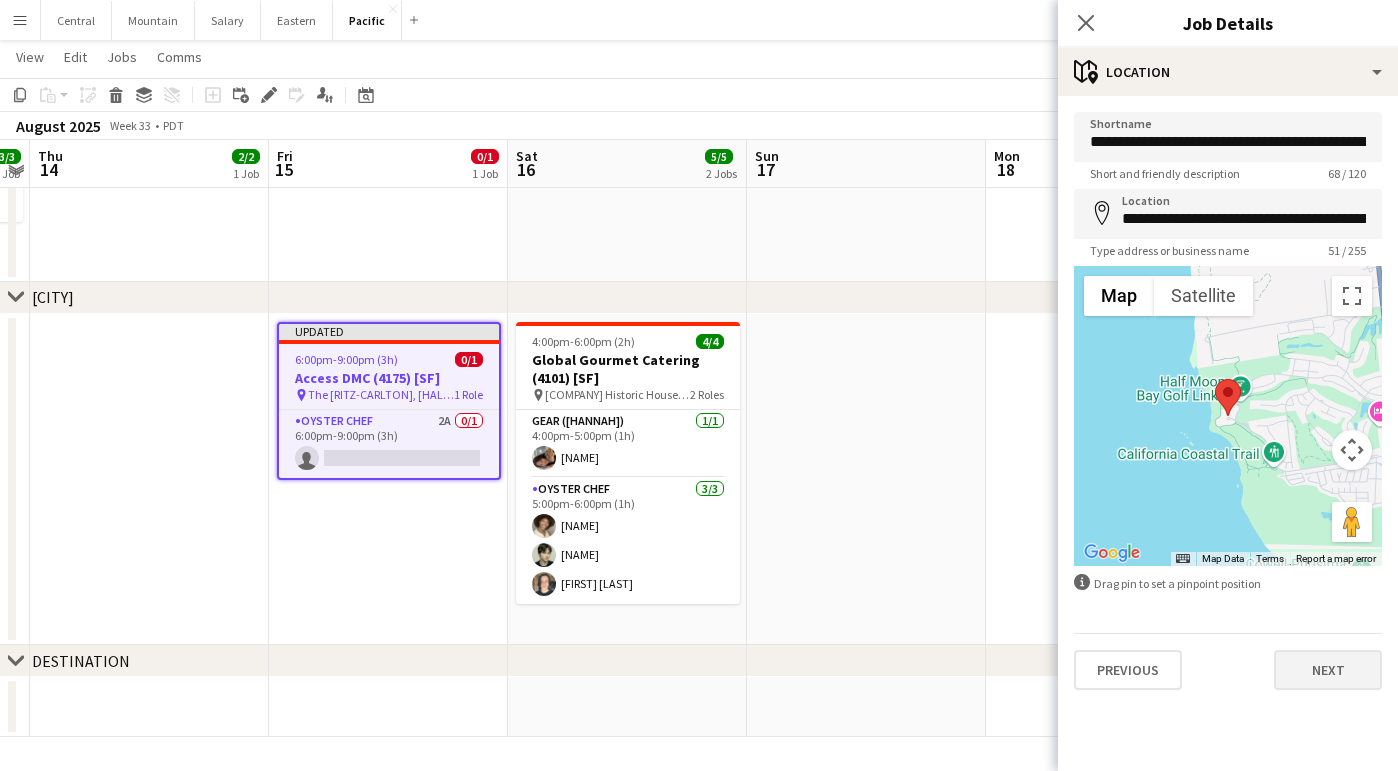 click on "Next" at bounding box center (1328, 670) 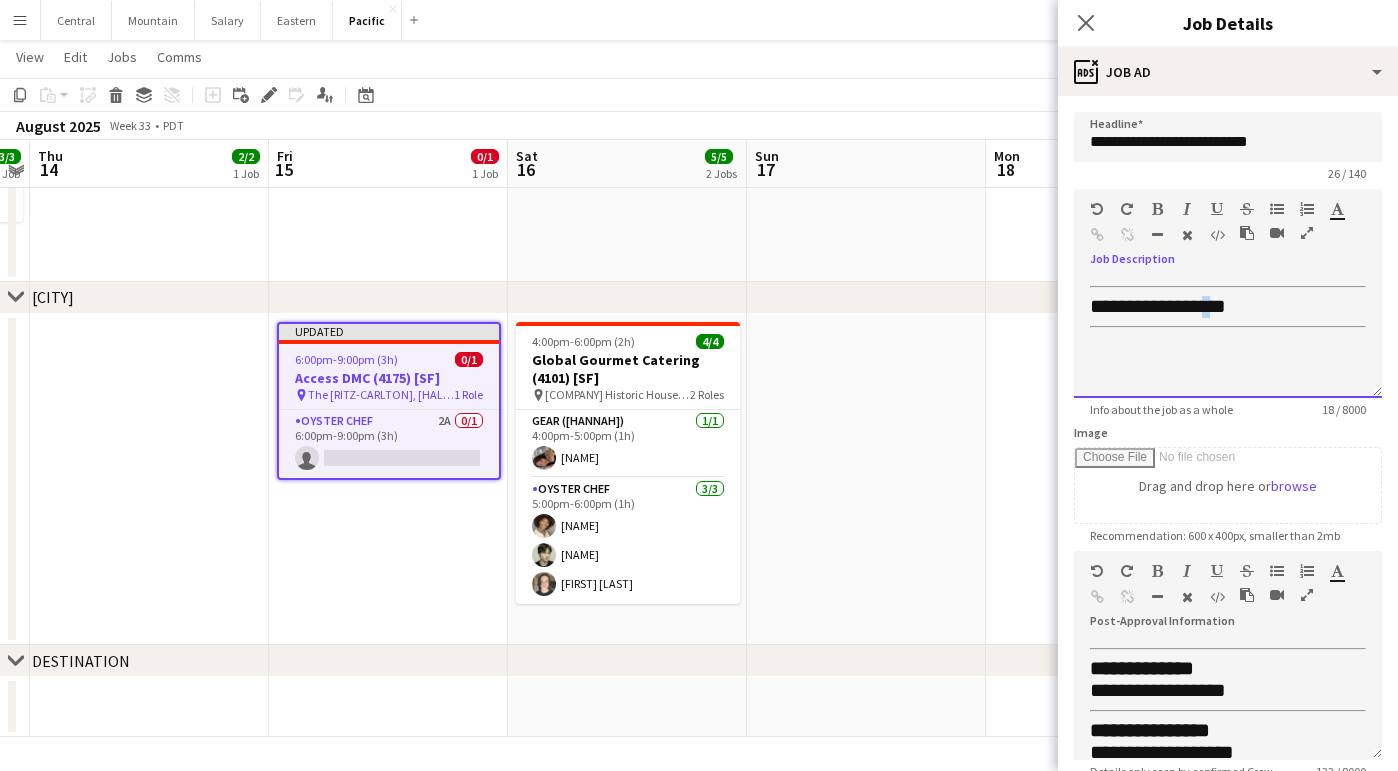click on "**********" at bounding box center [1158, 306] 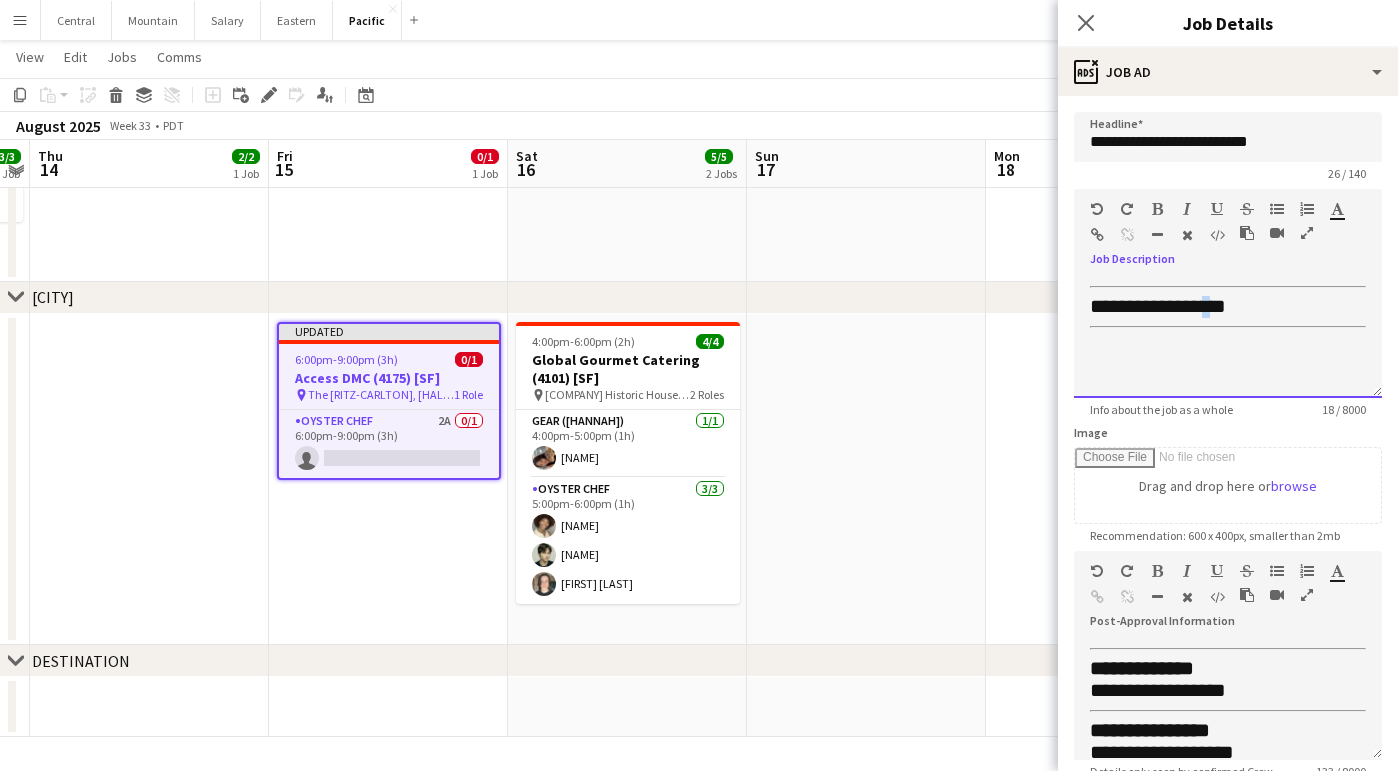 type 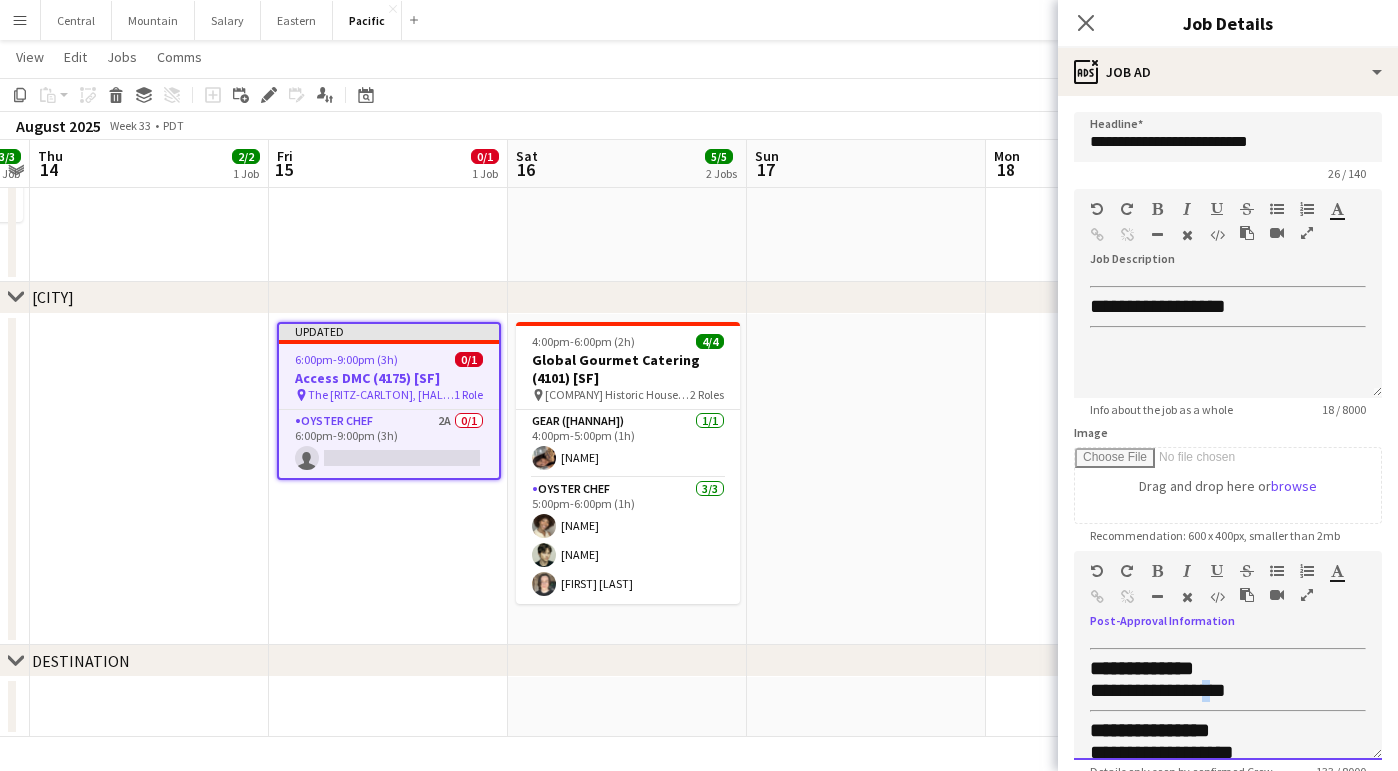 click on "**********" at bounding box center [1158, 690] 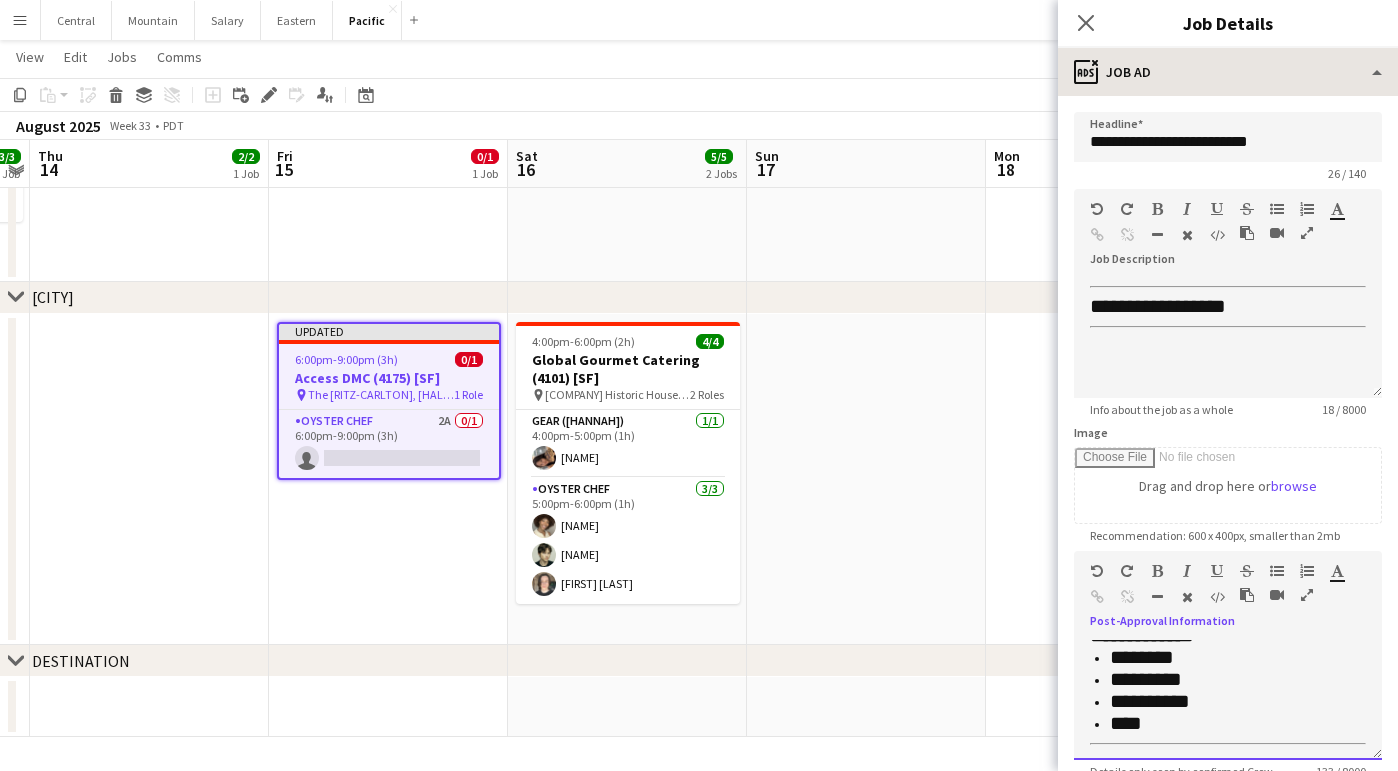 scroll, scrollTop: 178, scrollLeft: 0, axis: vertical 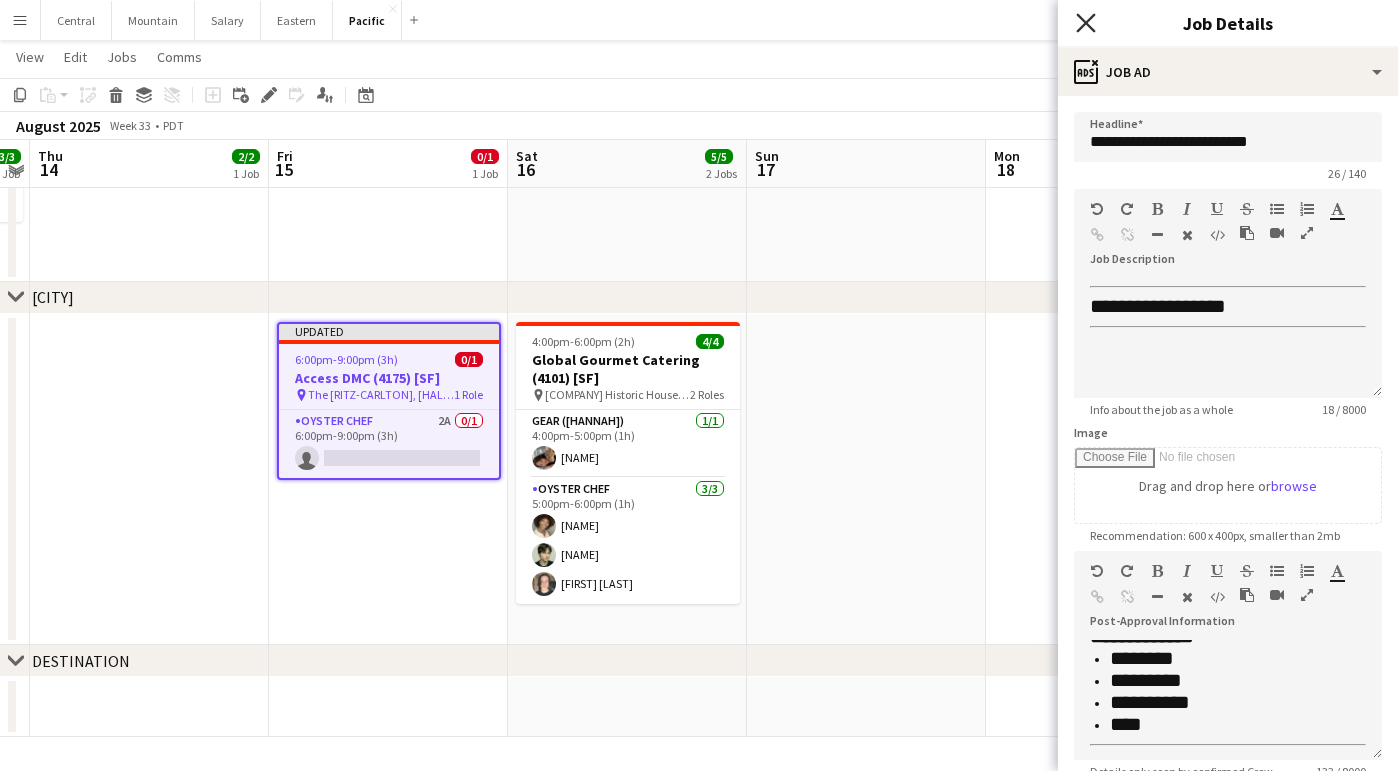 click 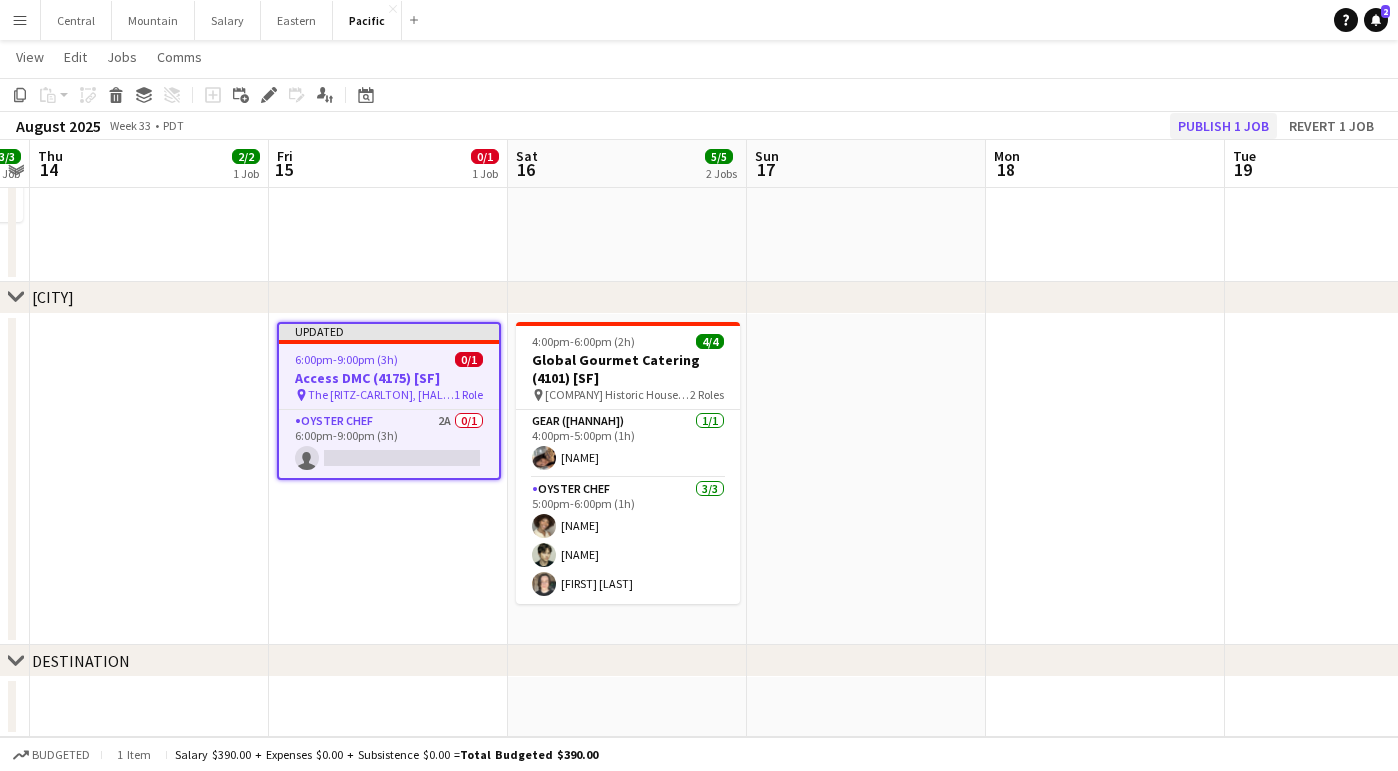 click on "Publish 1 job" 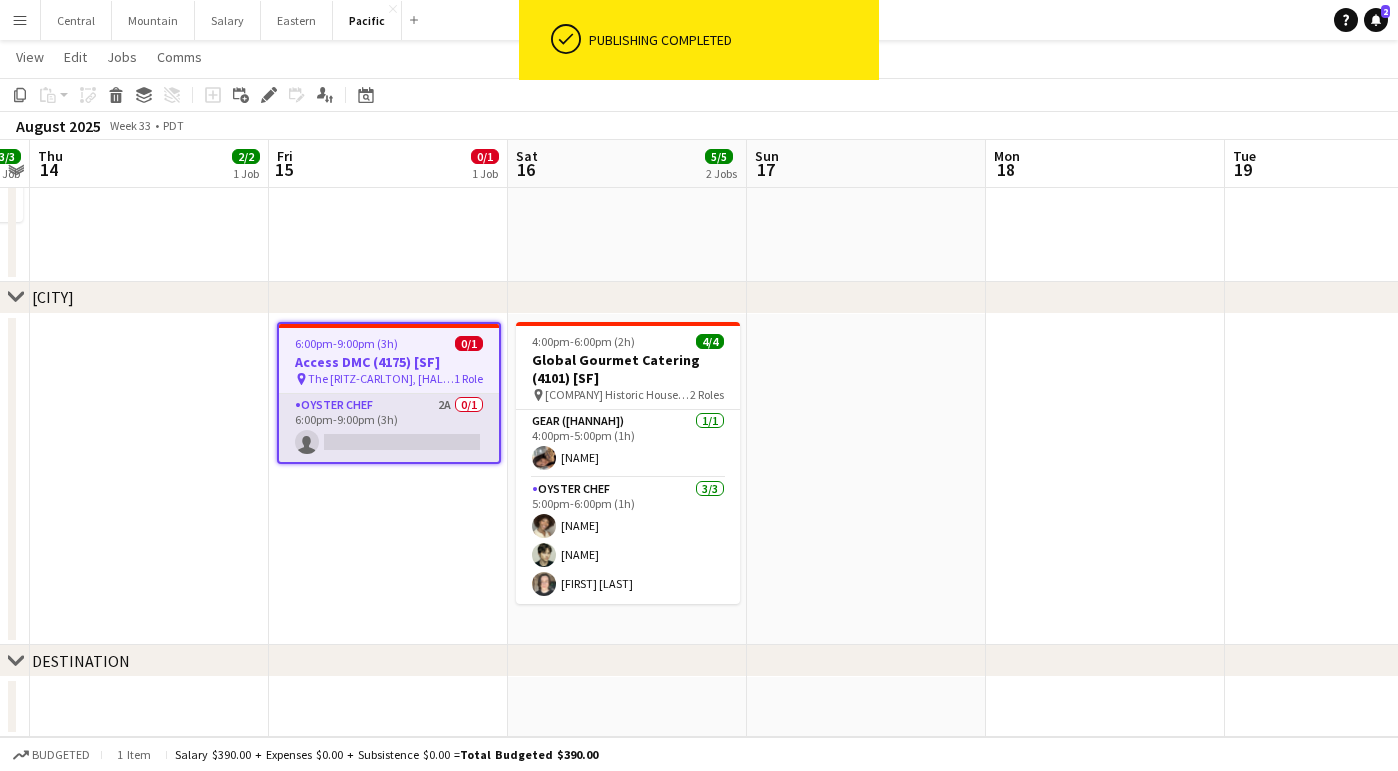 click on "Oyster Chef   2A   0/1   6:00pm-9:00pm (3h)
single-neutral-actions" at bounding box center [389, 428] 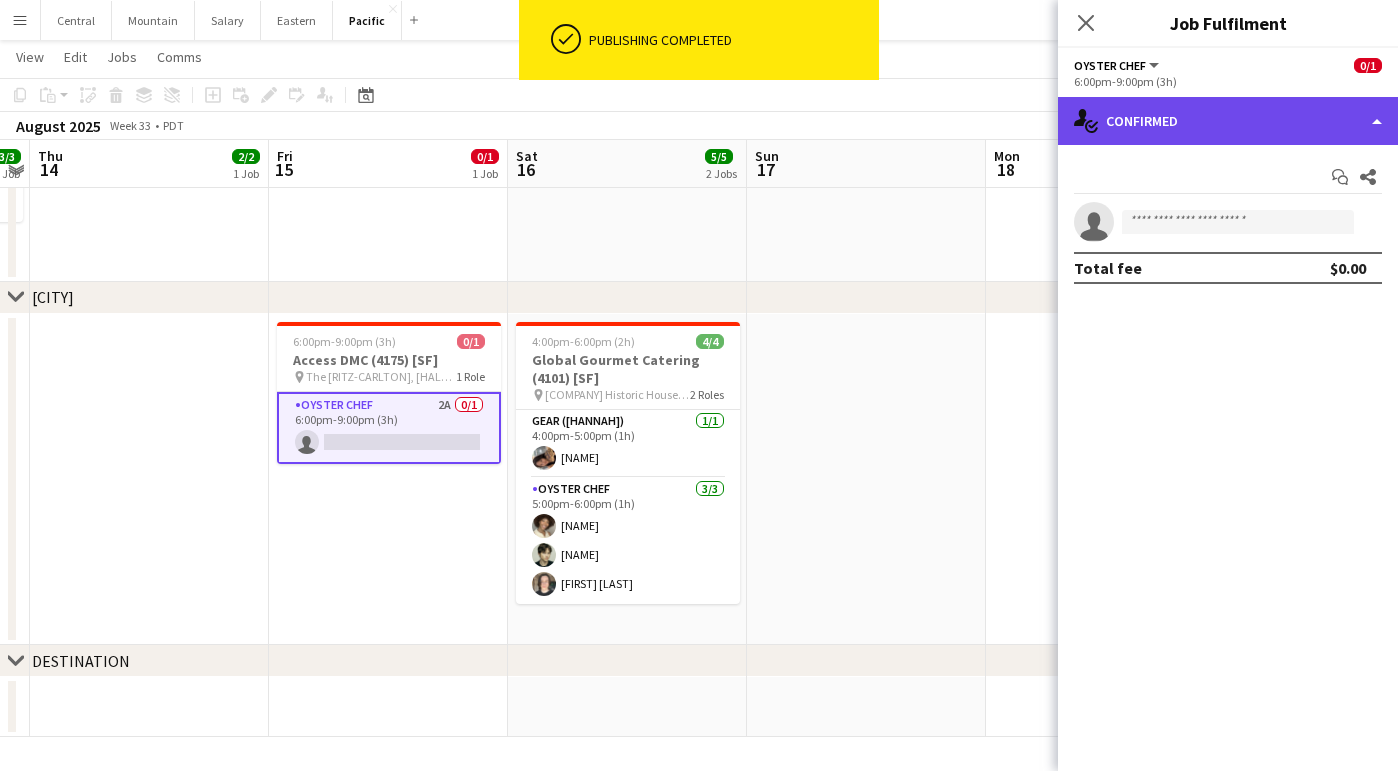 click on "single-neutral-actions-check-2
Confirmed" 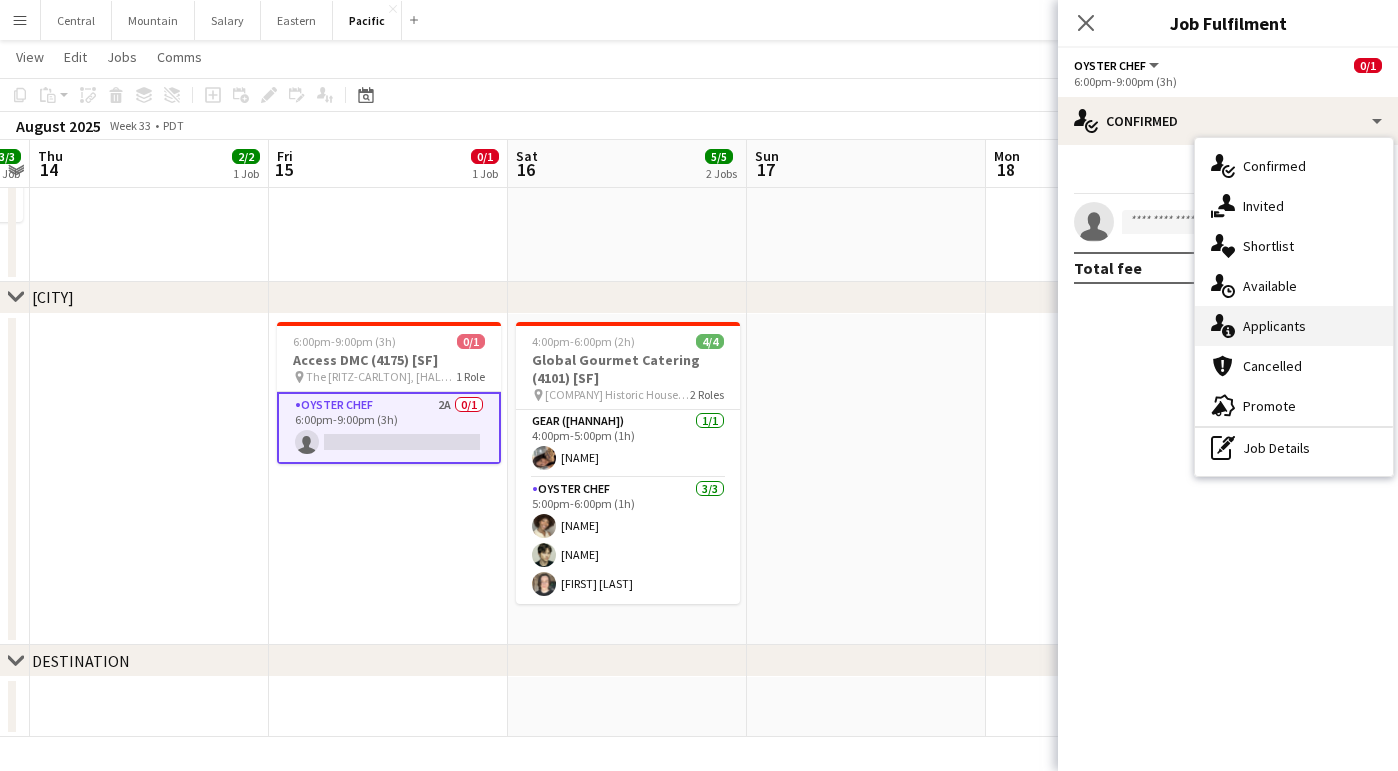 click on "single-neutral-actions-information
Applicants" at bounding box center (1294, 326) 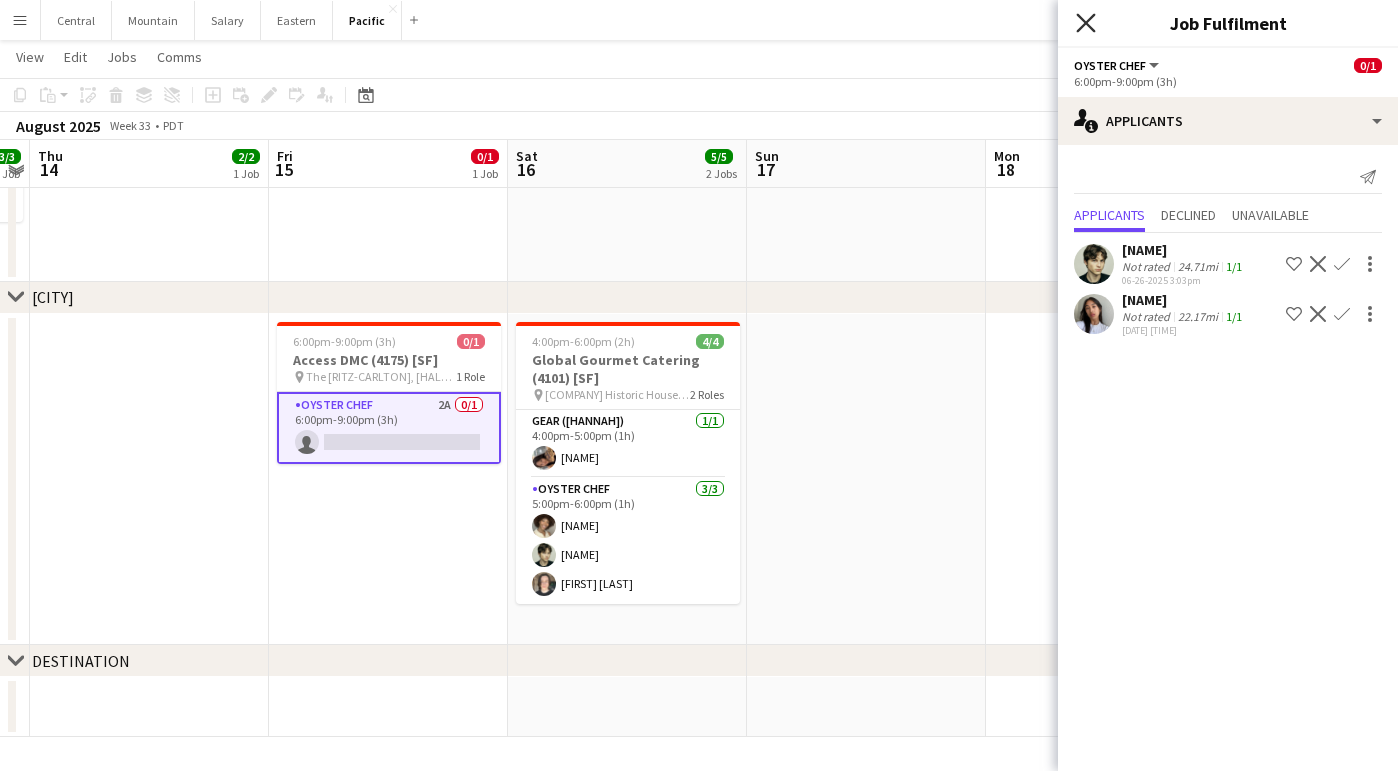 click on "Close pop-in" 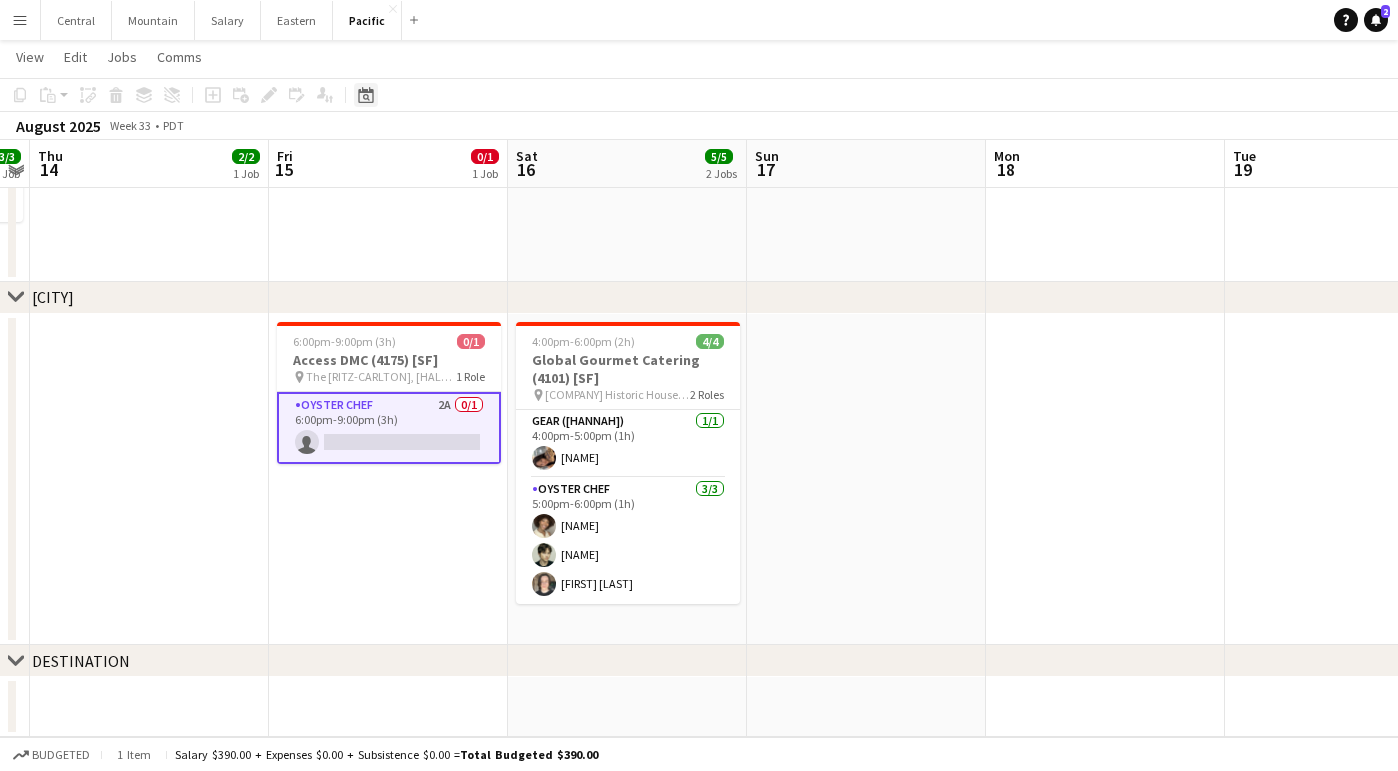 click on "Date picker" 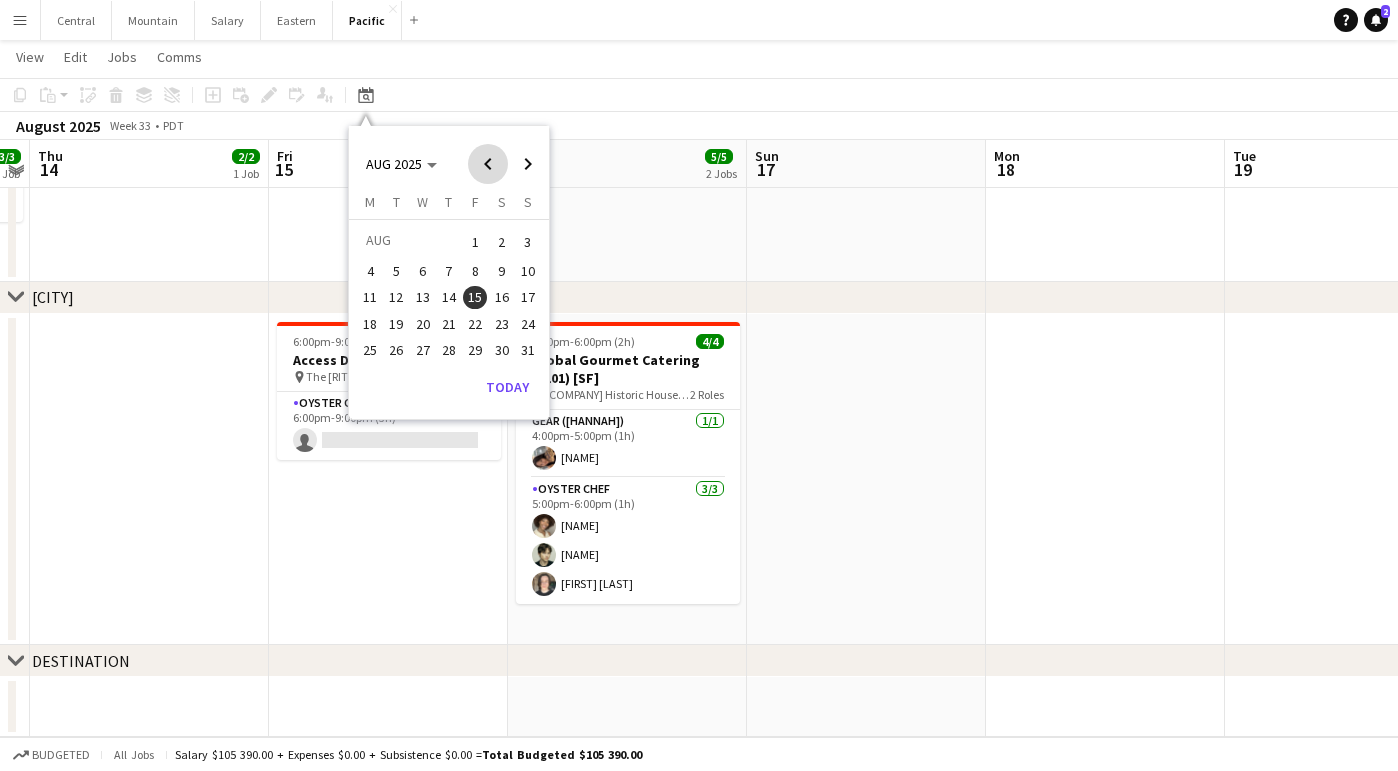 click at bounding box center (488, 164) 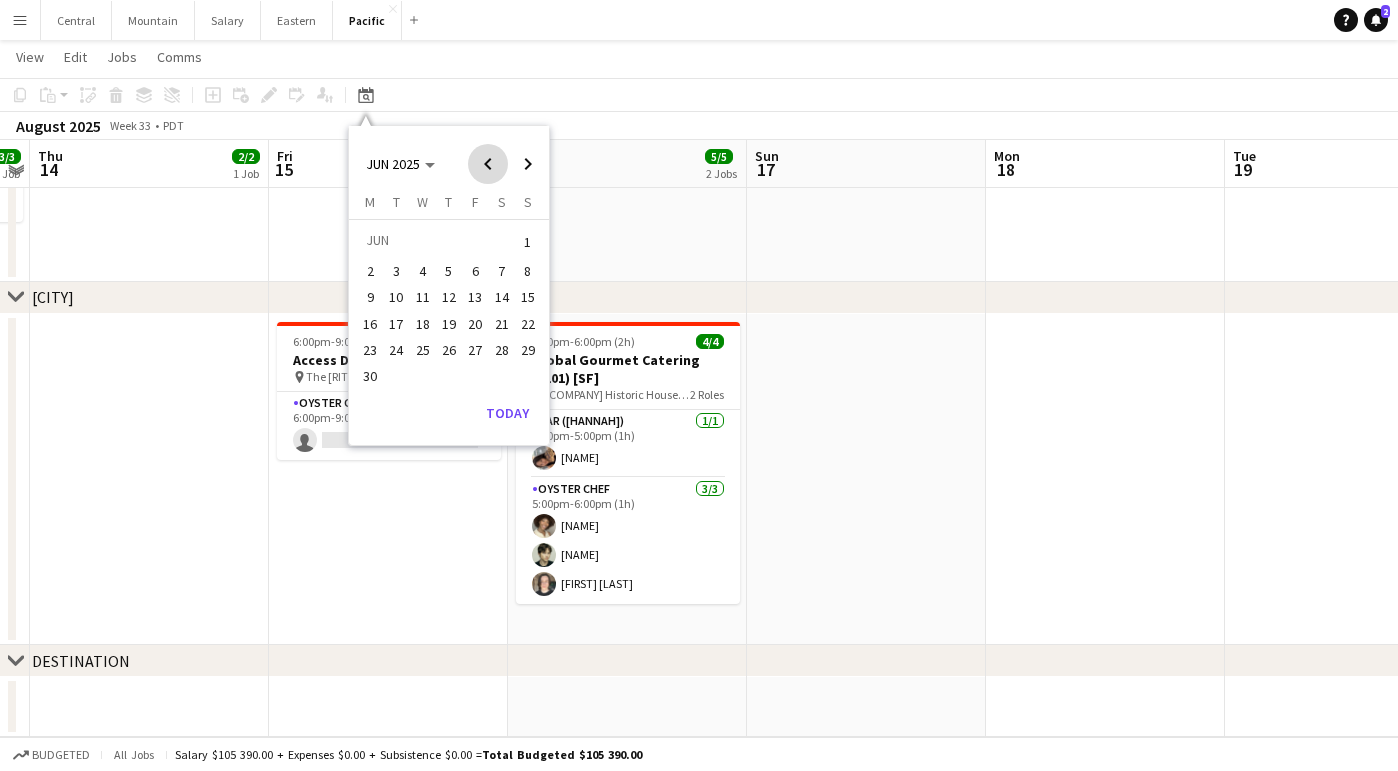 click at bounding box center (488, 164) 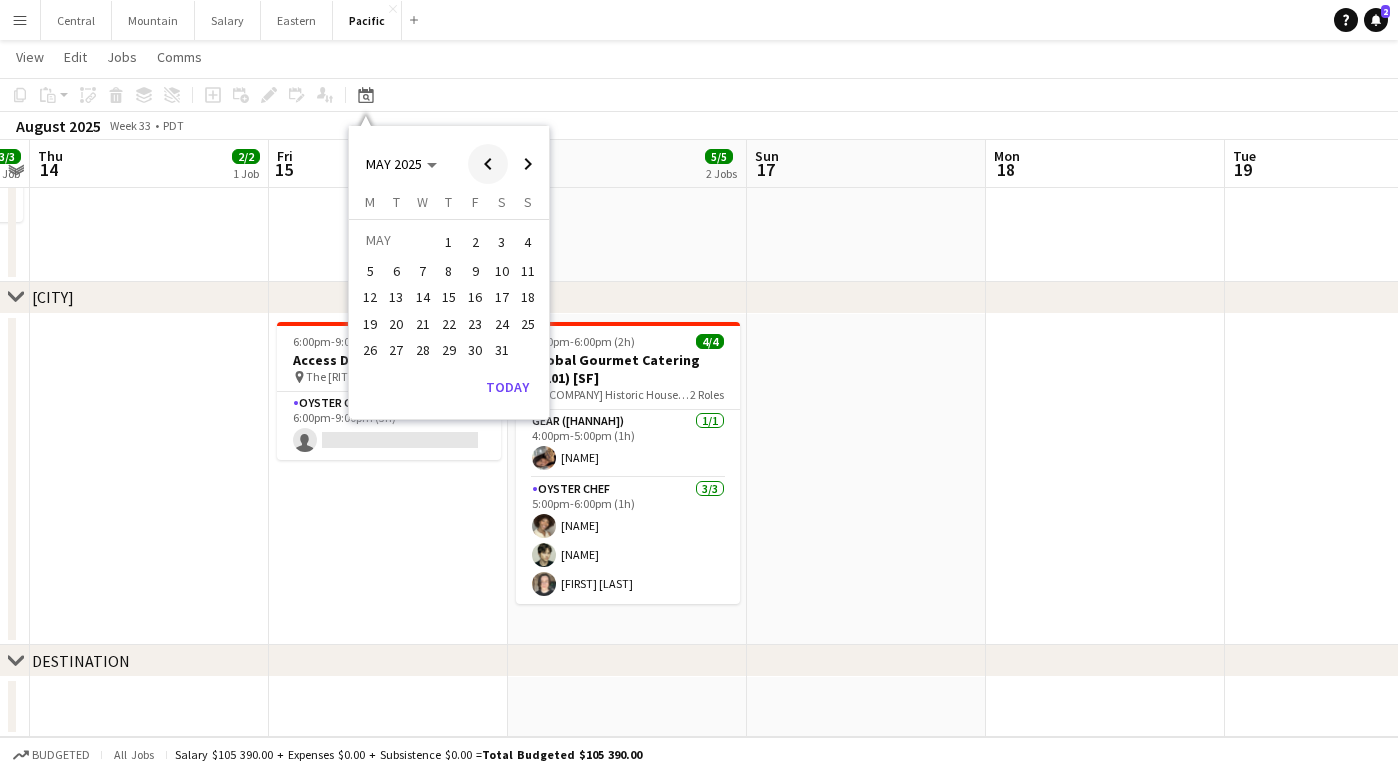 click at bounding box center (488, 164) 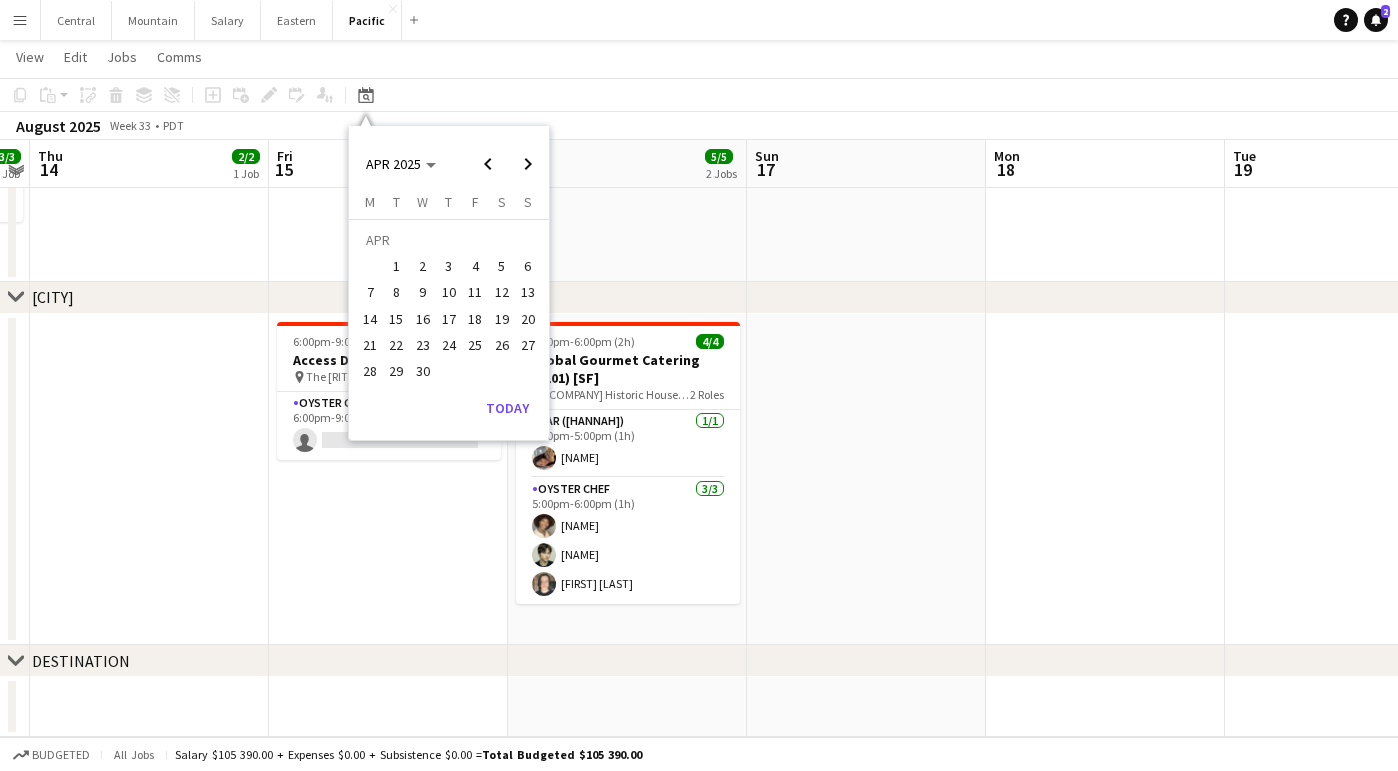 click on "24" at bounding box center (449, 345) 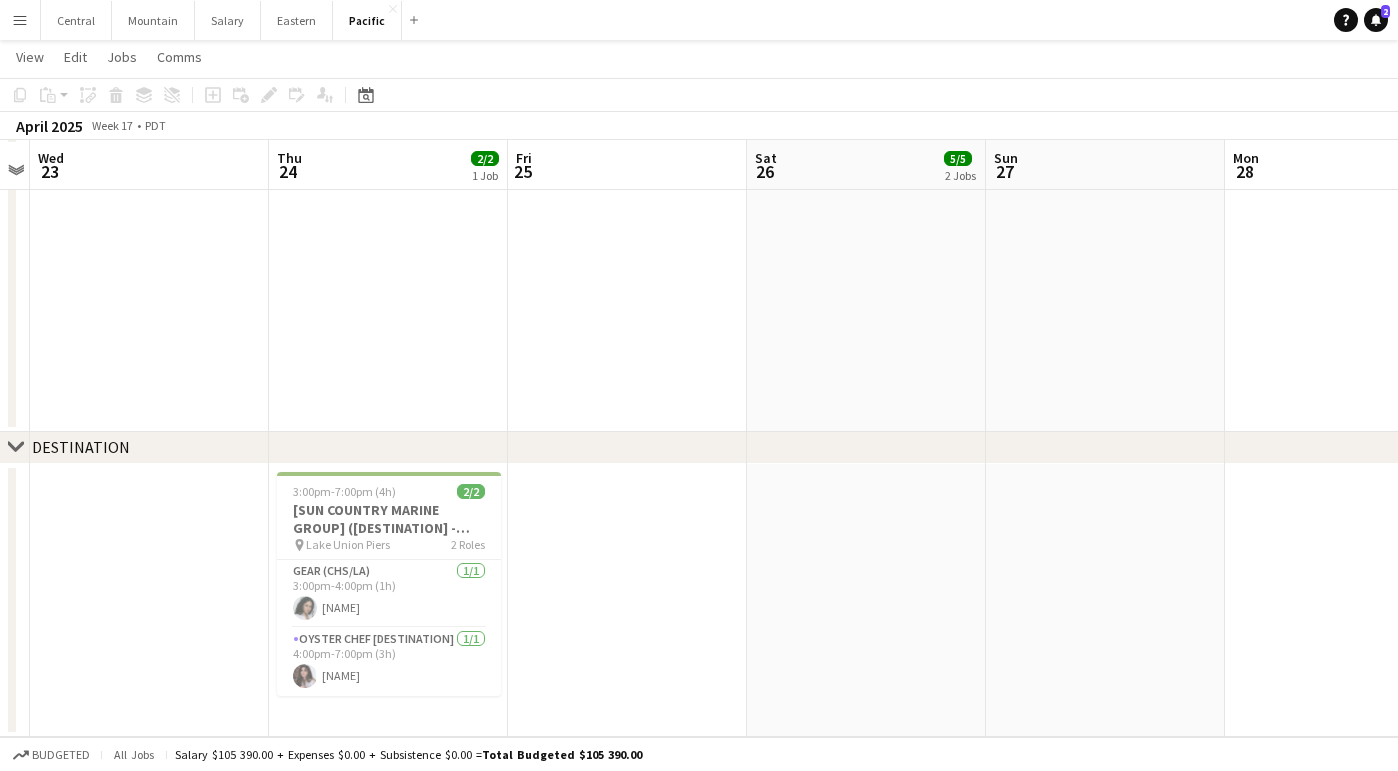 scroll, scrollTop: 876, scrollLeft: 0, axis: vertical 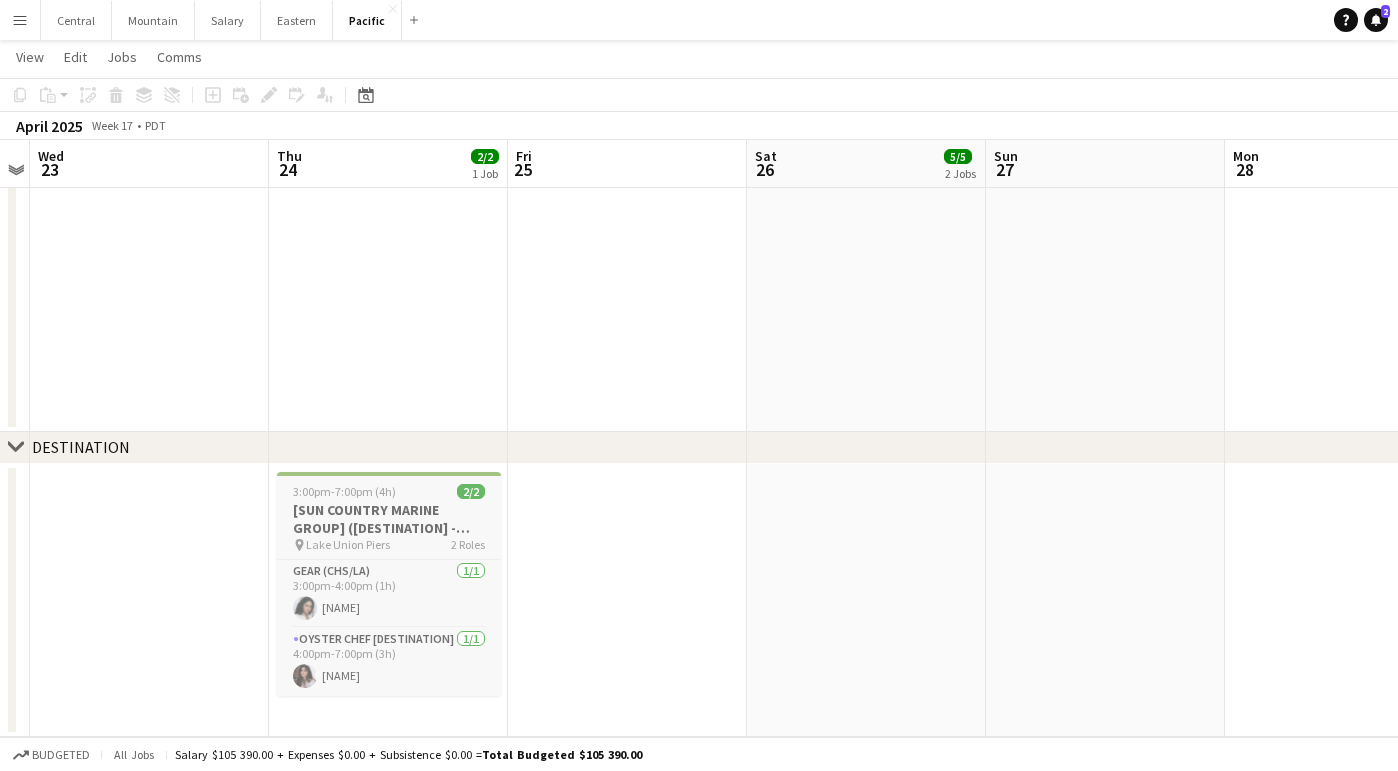 click on "[SUN COUNTRY MARINE GROUP] ([DESTINATION] - [SEATTLE], [STATE])" at bounding box center [389, 519] 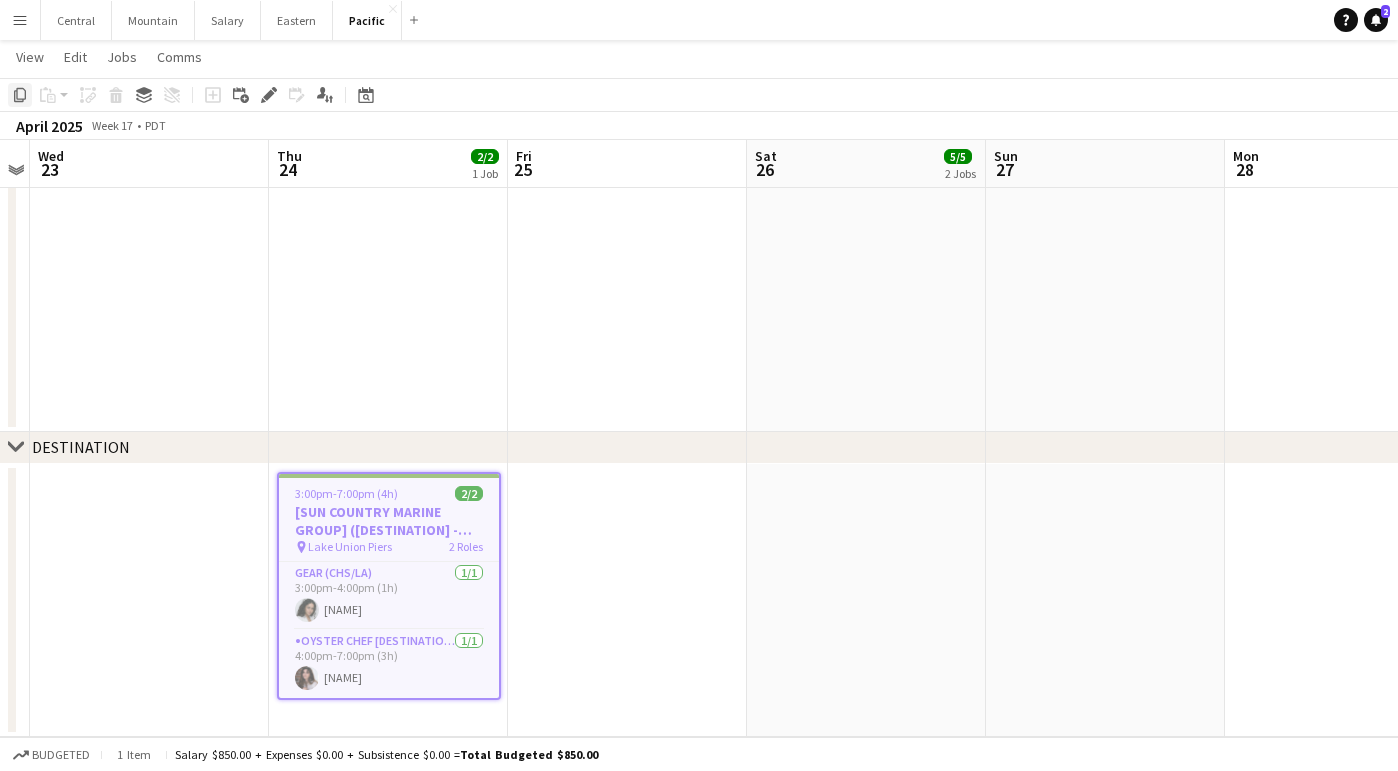 click on "Copy" 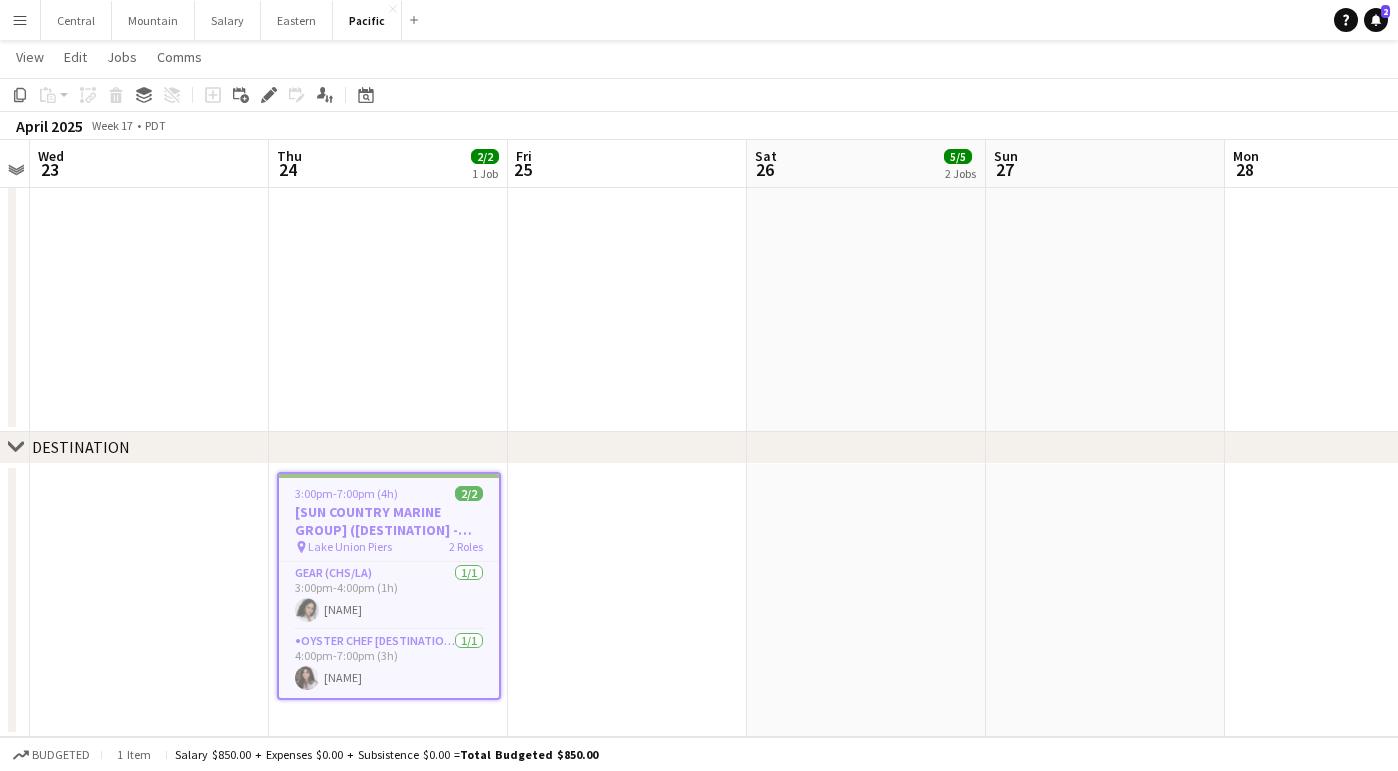click on "Date picker
APR 2025 APR 2025 Monday M Tuesday T Wednesday W Thursday T Friday F Saturday S Sunday S  APR      1   2   3   4   5   6   7   8   9   10   11   12   13   14   15   16   17   18   19   20   21   22   23   24   25   26   27   28   29   30
Comparison range
Comparison range
Today" 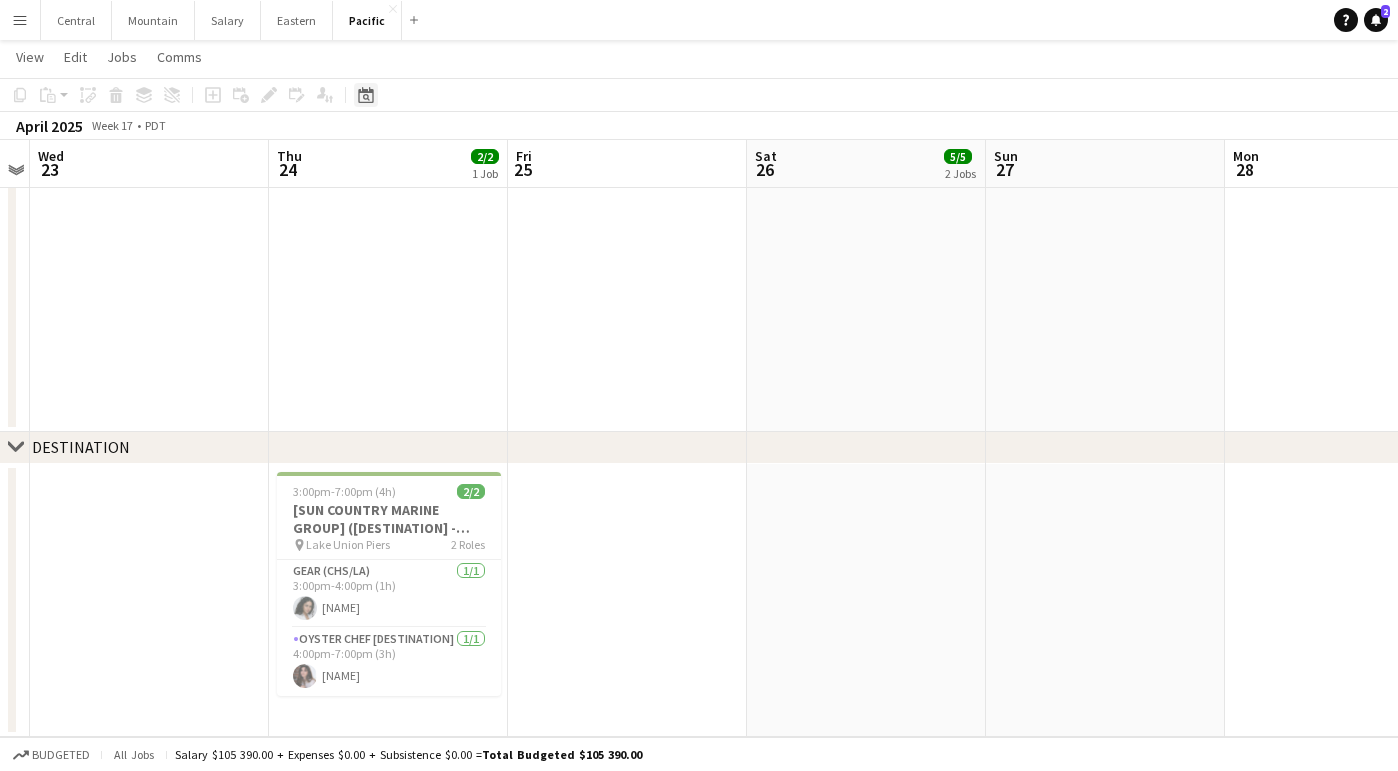 click 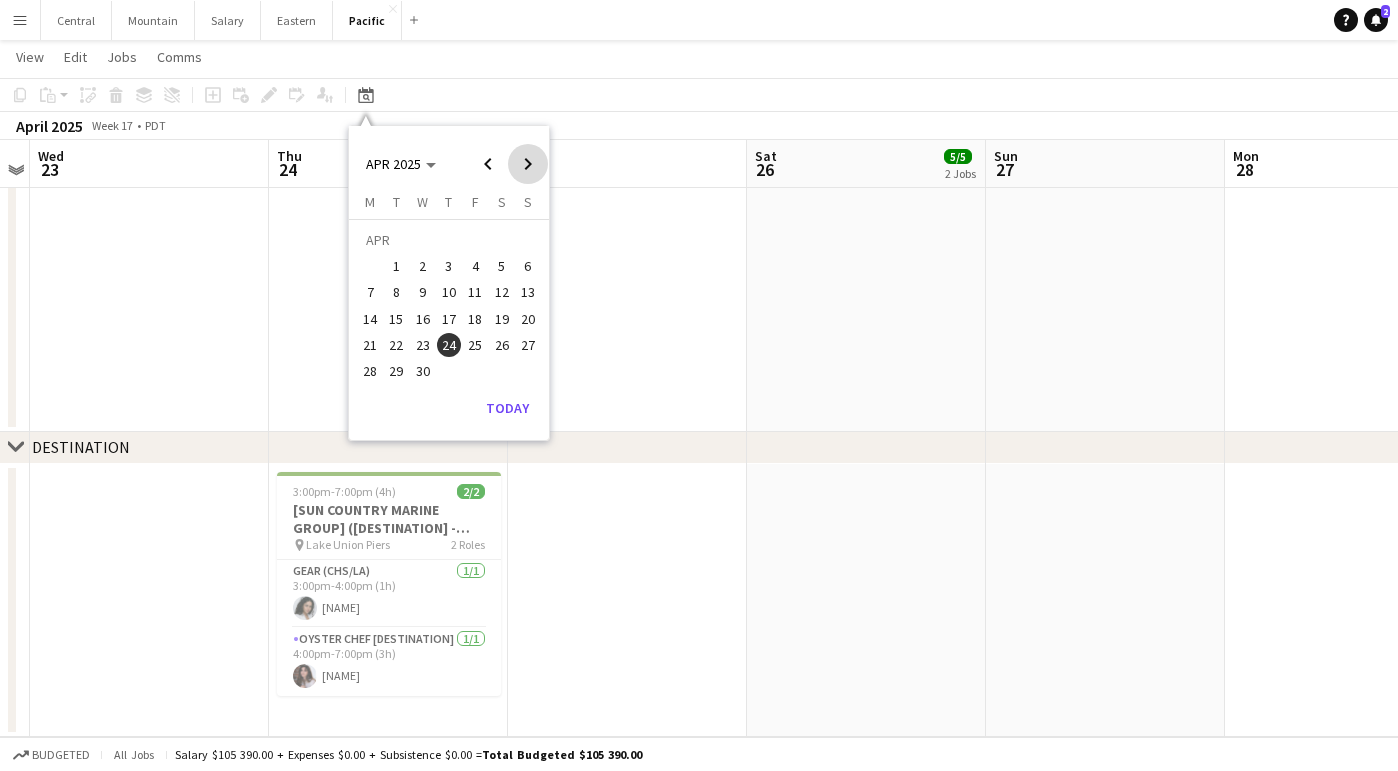 click at bounding box center [528, 164] 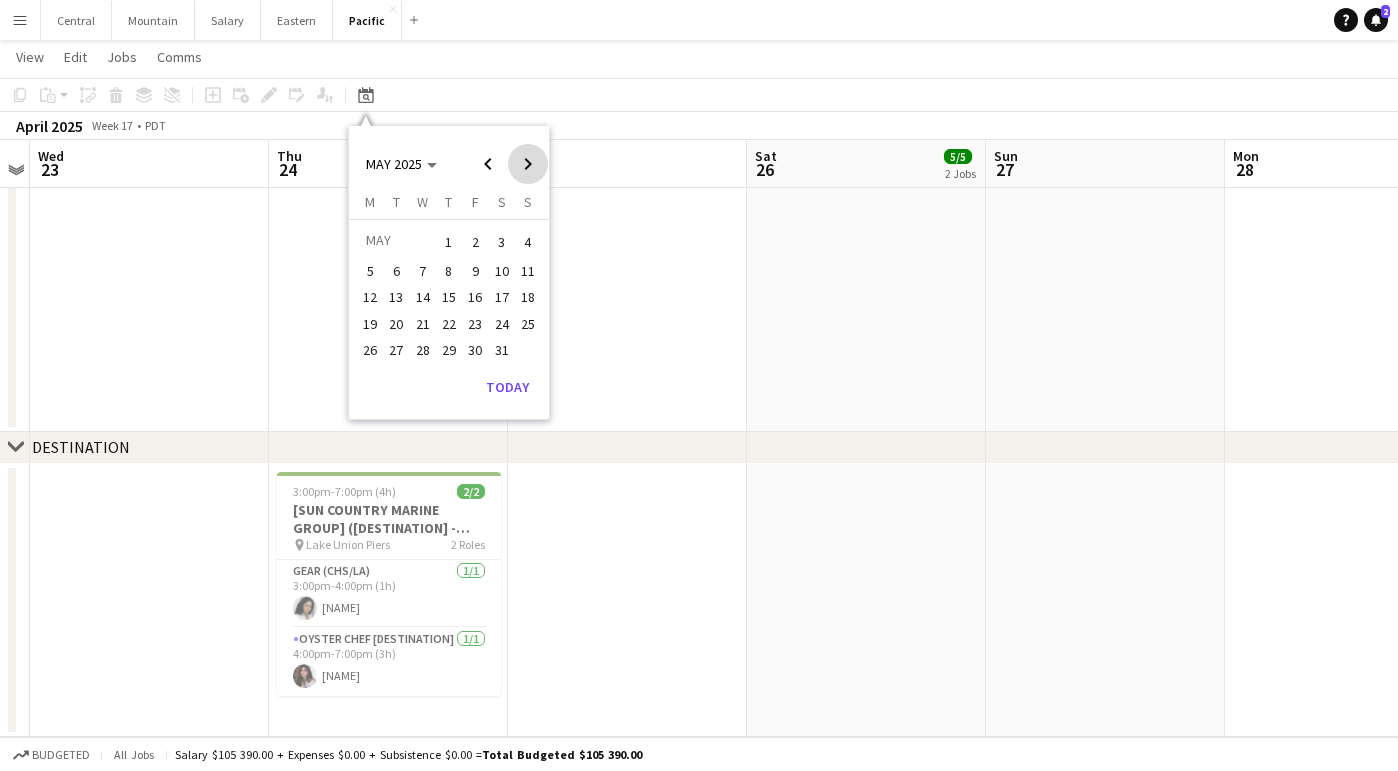 click at bounding box center (528, 164) 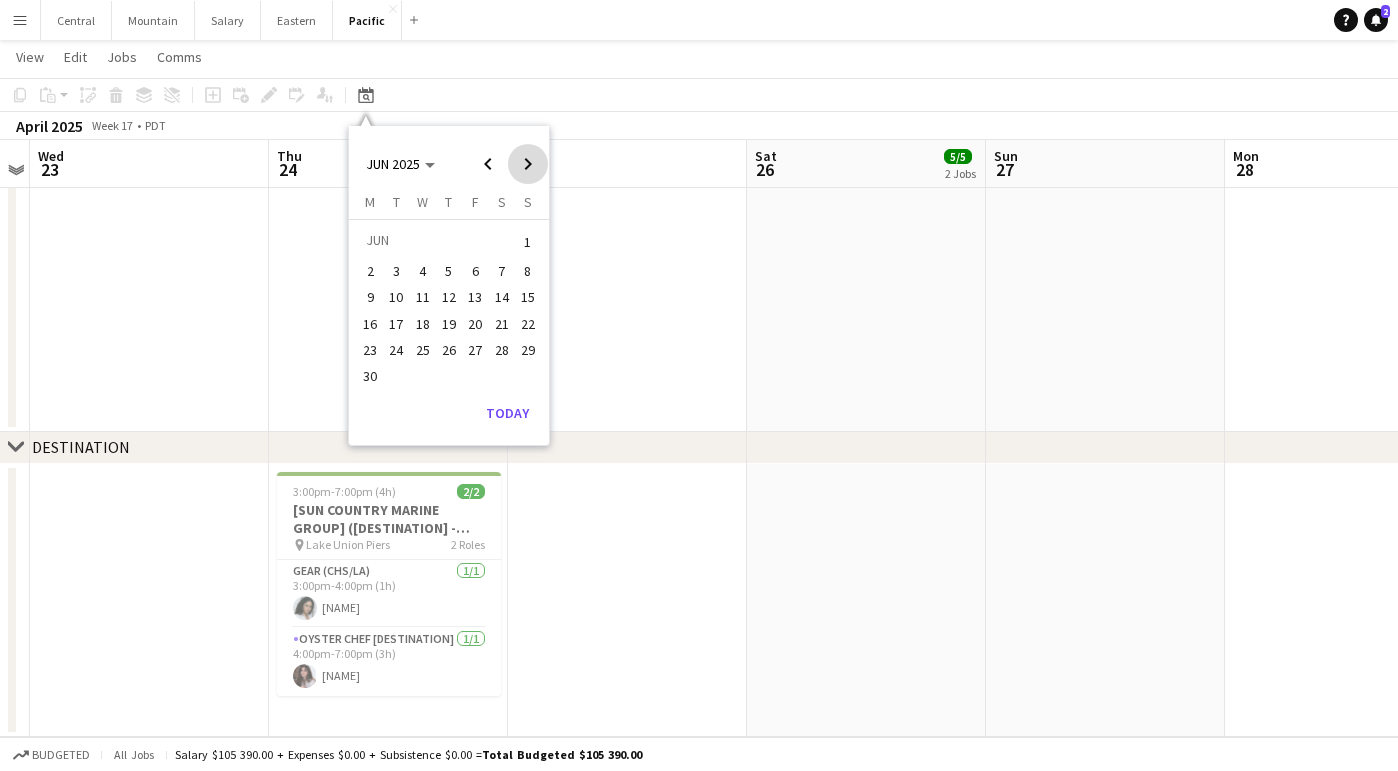 click at bounding box center [528, 164] 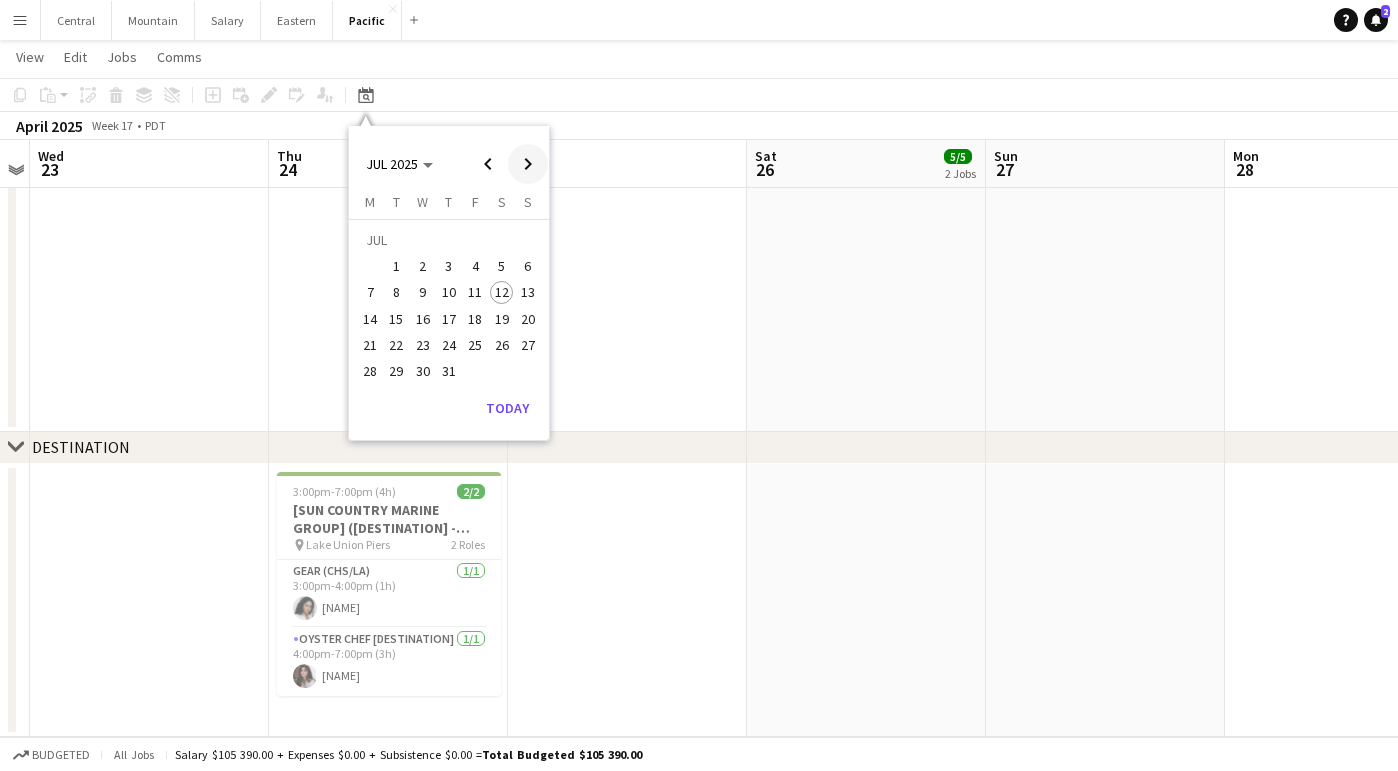 click at bounding box center (528, 164) 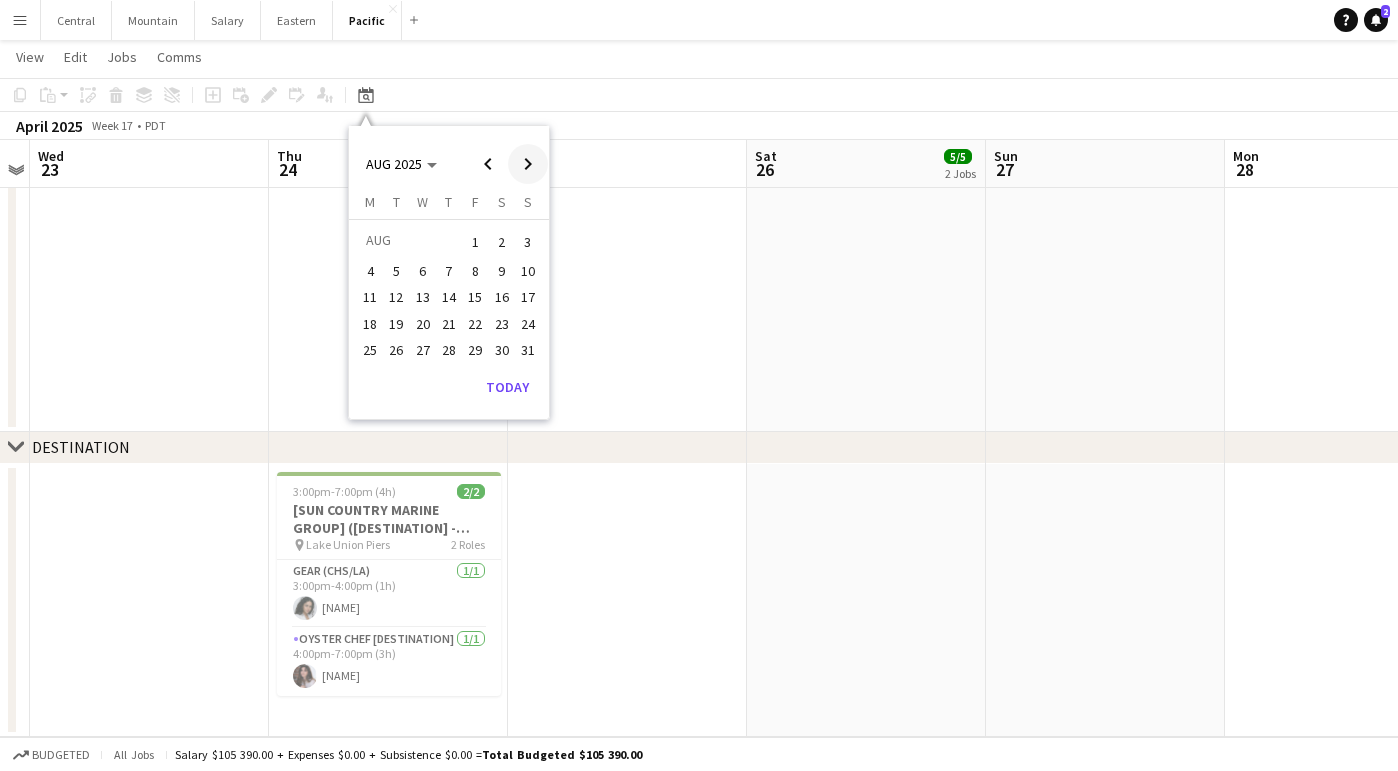 click at bounding box center (528, 164) 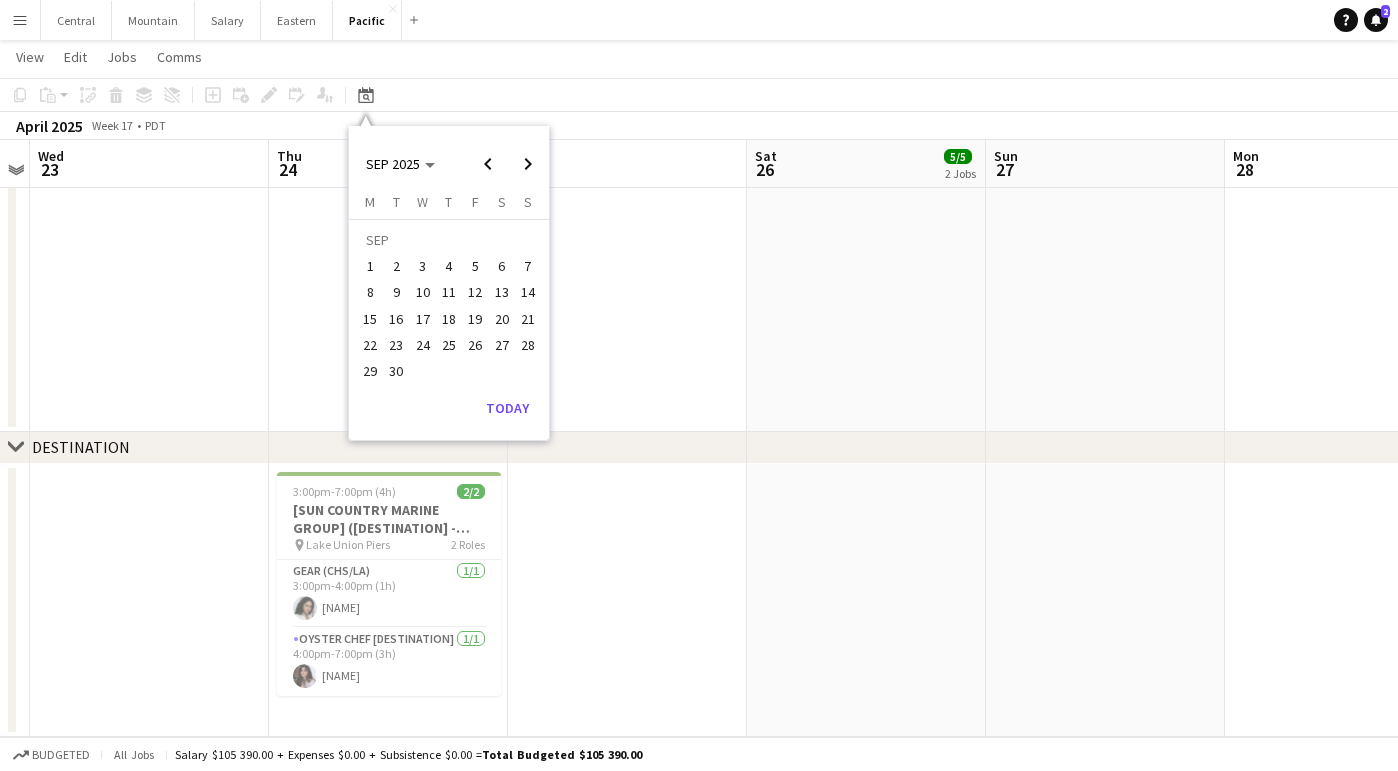 click on "11" at bounding box center (449, 293) 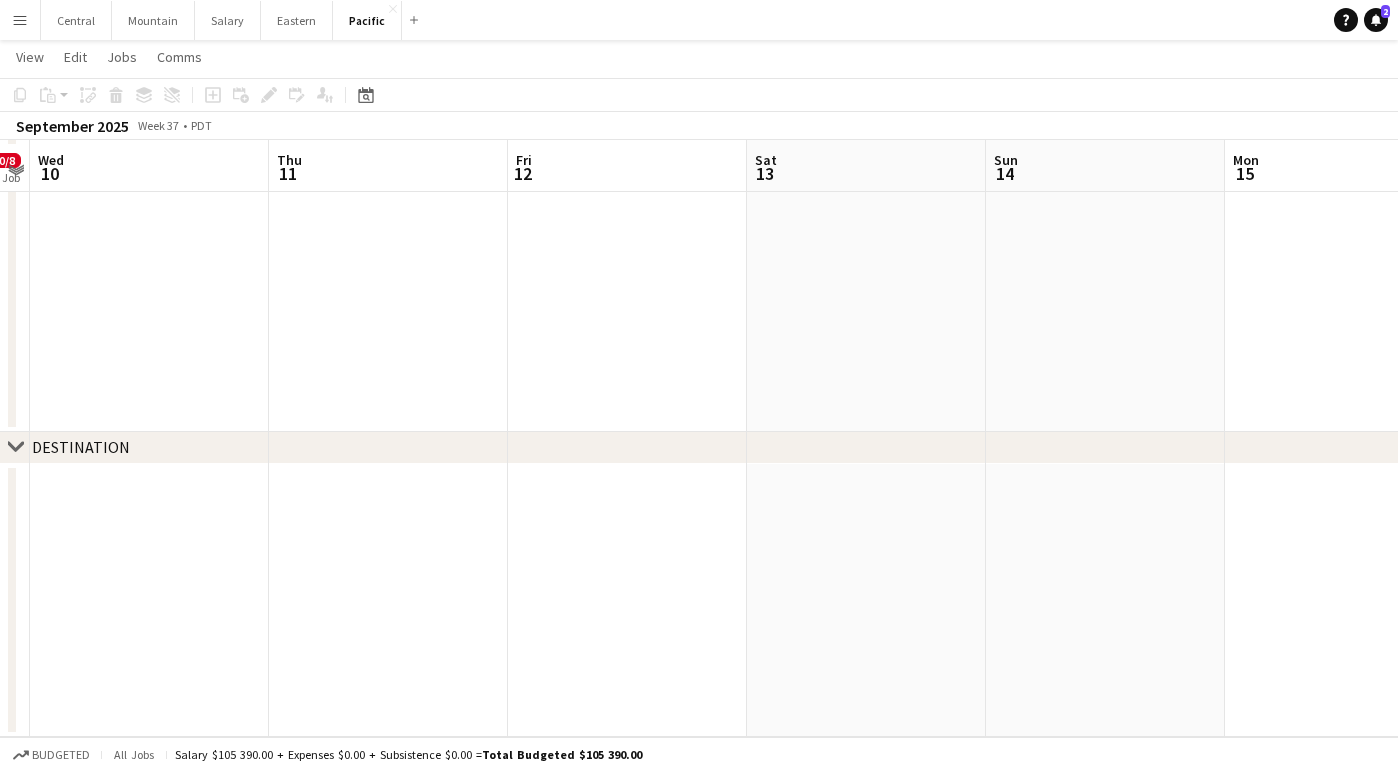 click at bounding box center [388, 601] 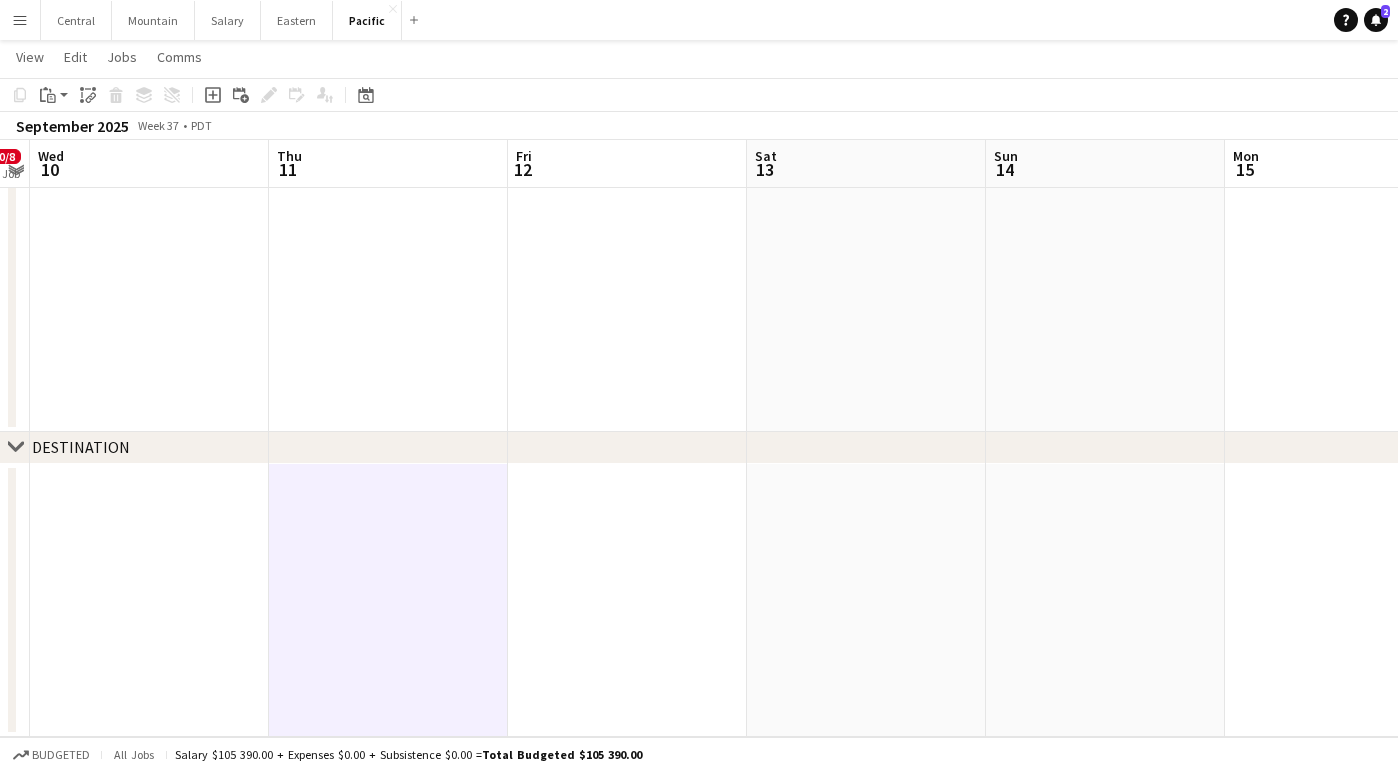 scroll, scrollTop: 1160, scrollLeft: 0, axis: vertical 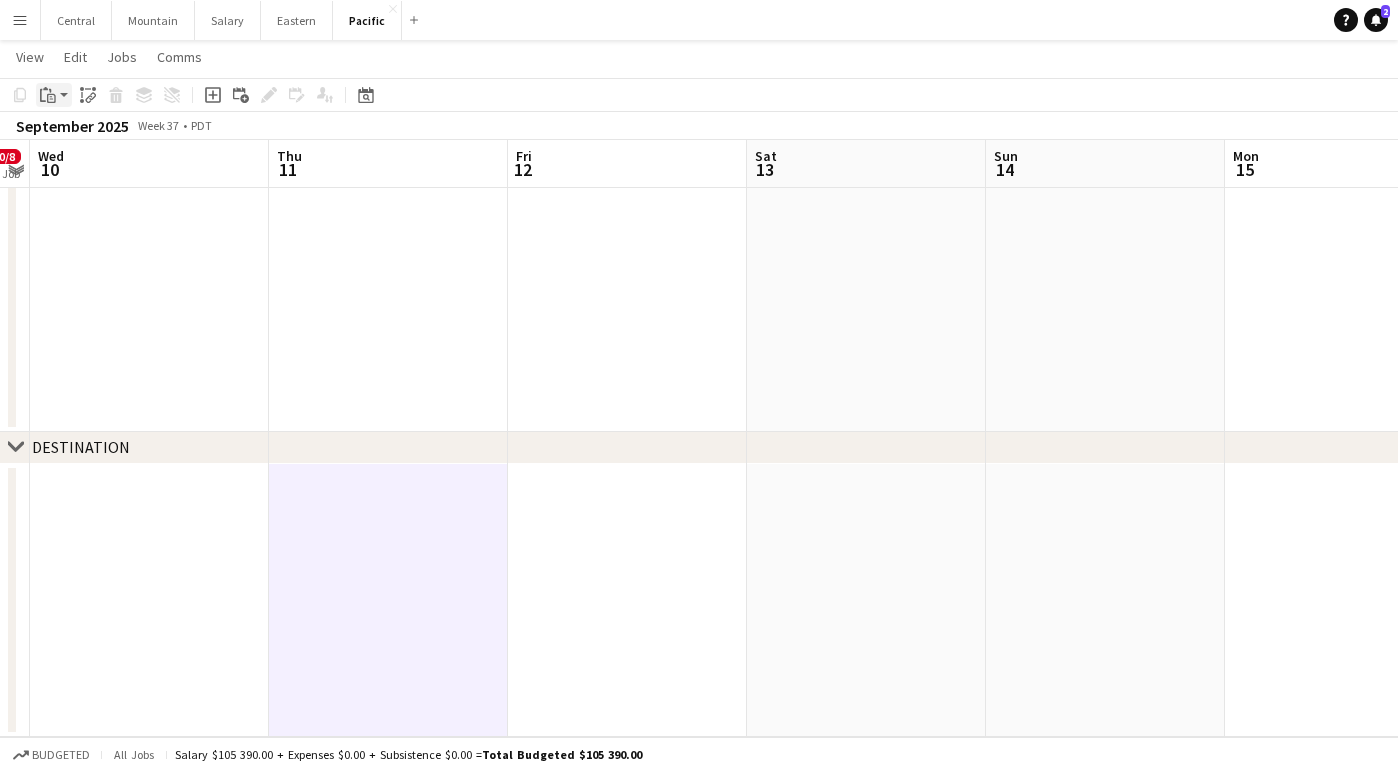 click on "Paste" at bounding box center [48, 95] 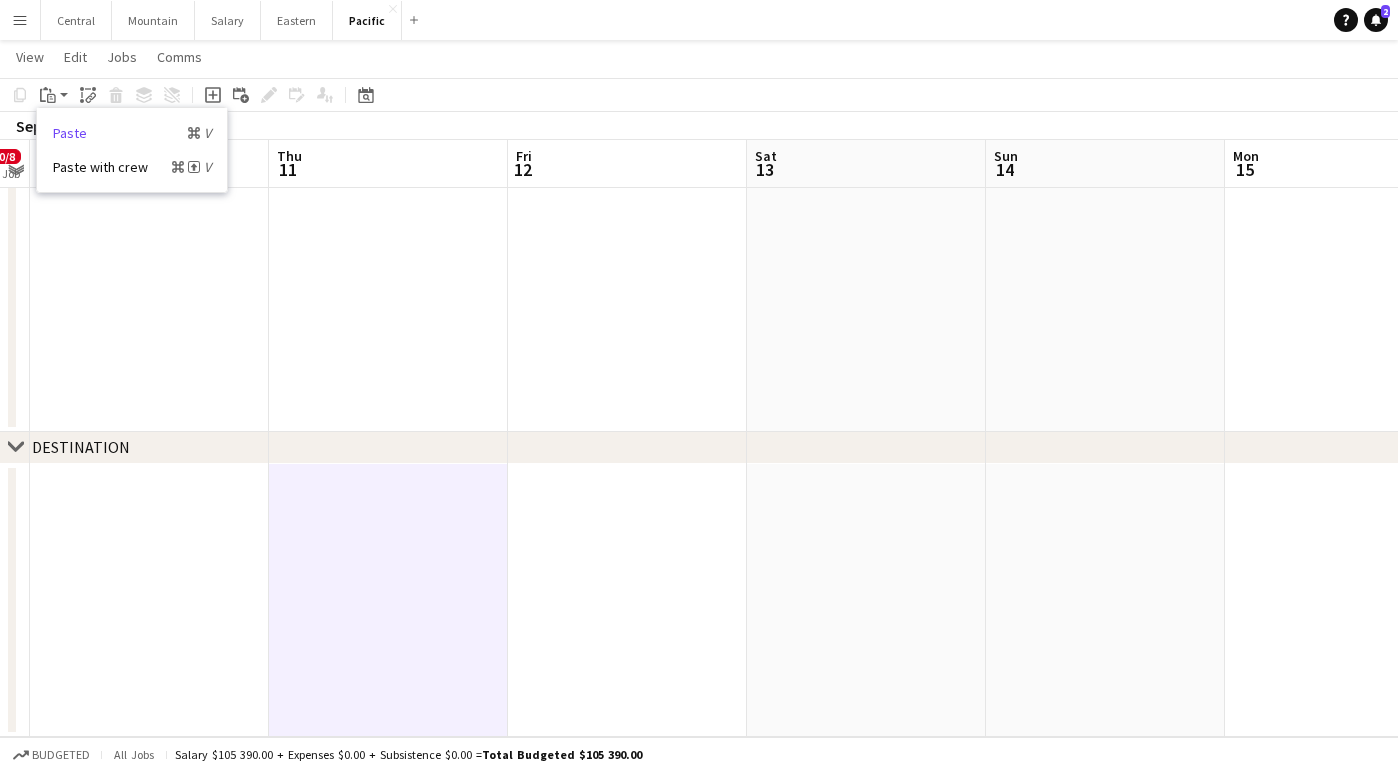 click on "Paste
Command
V" at bounding box center [132, 133] 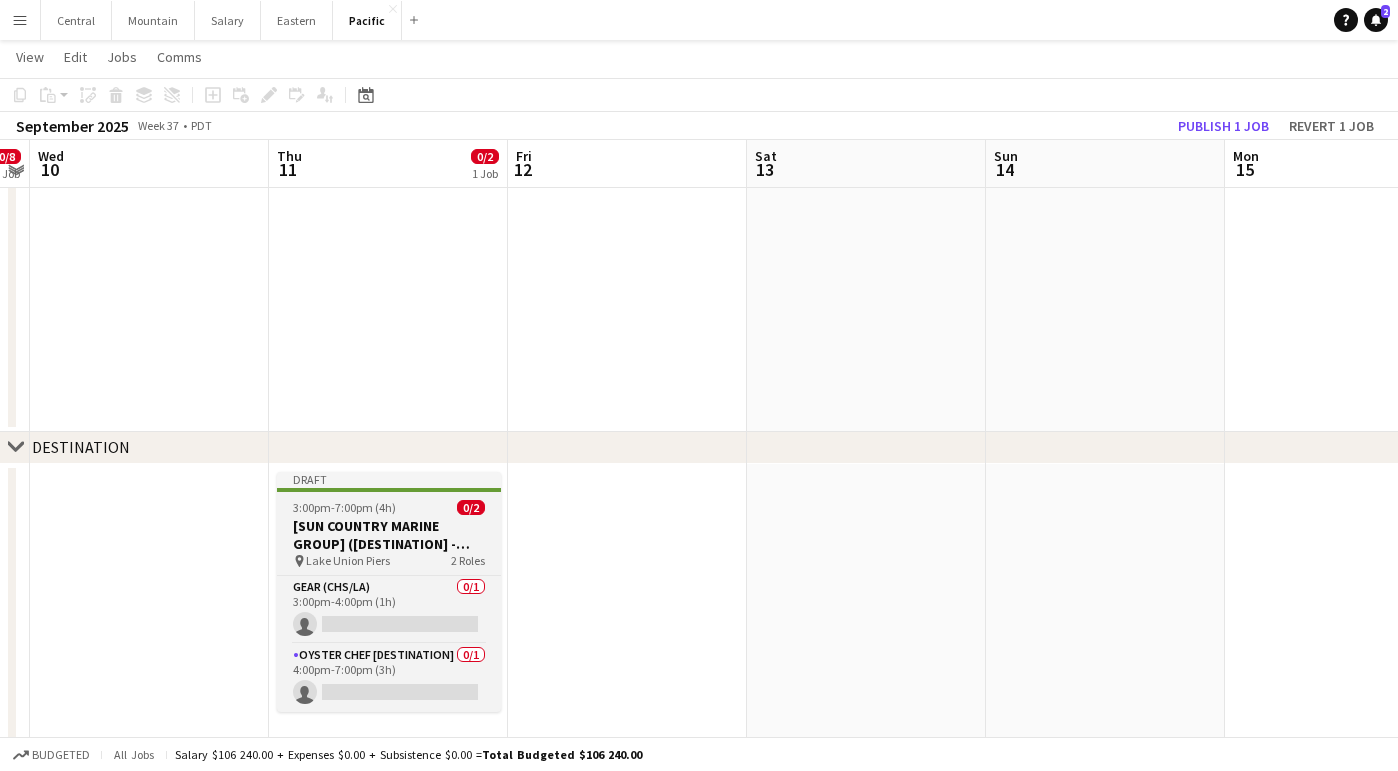 click on "[SUN COUNTRY MARINE GROUP] ([DESTINATION] - [SEATTLE], [STATE])" at bounding box center [389, 535] 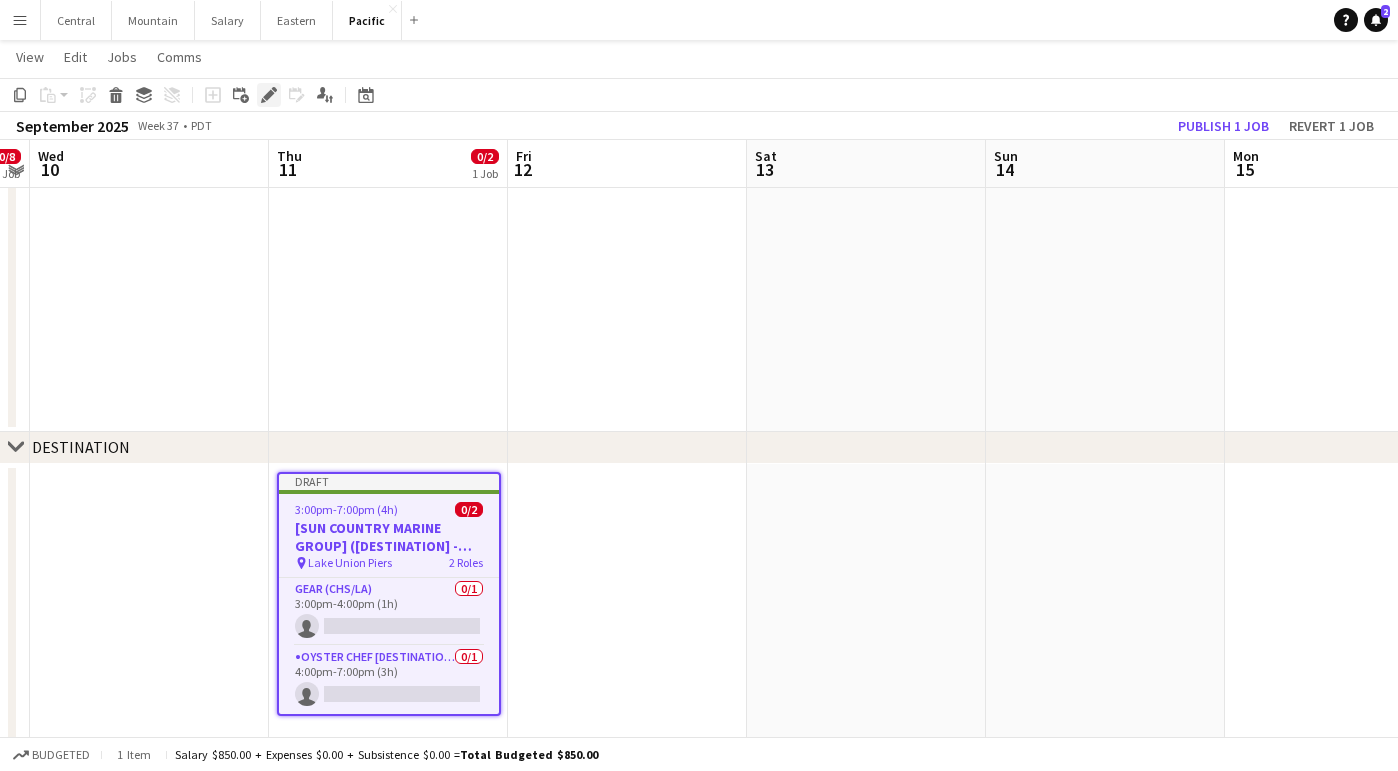 click on "Edit" 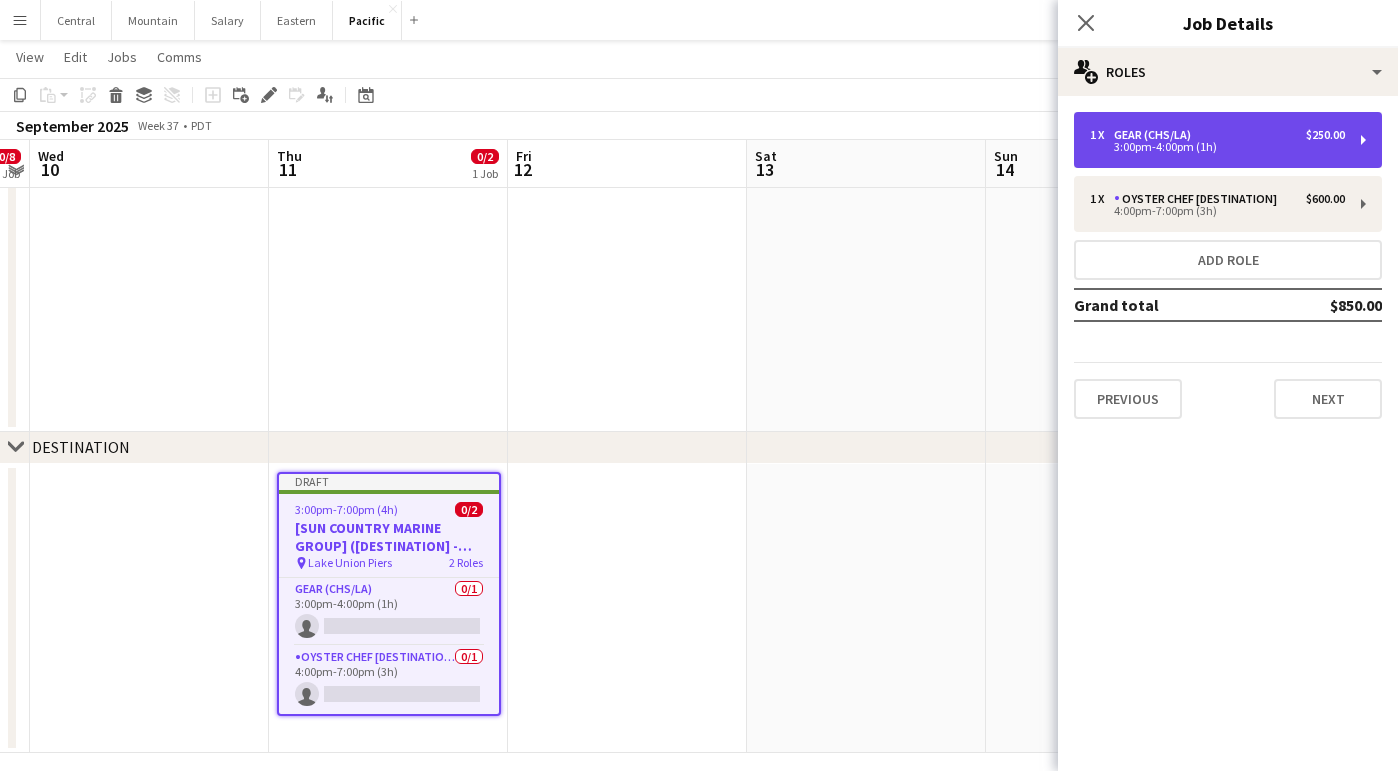 click on "1 x   Gear (CHS/LA)   $250.00   3:00pm-4:00pm (1h)" at bounding box center (1228, 140) 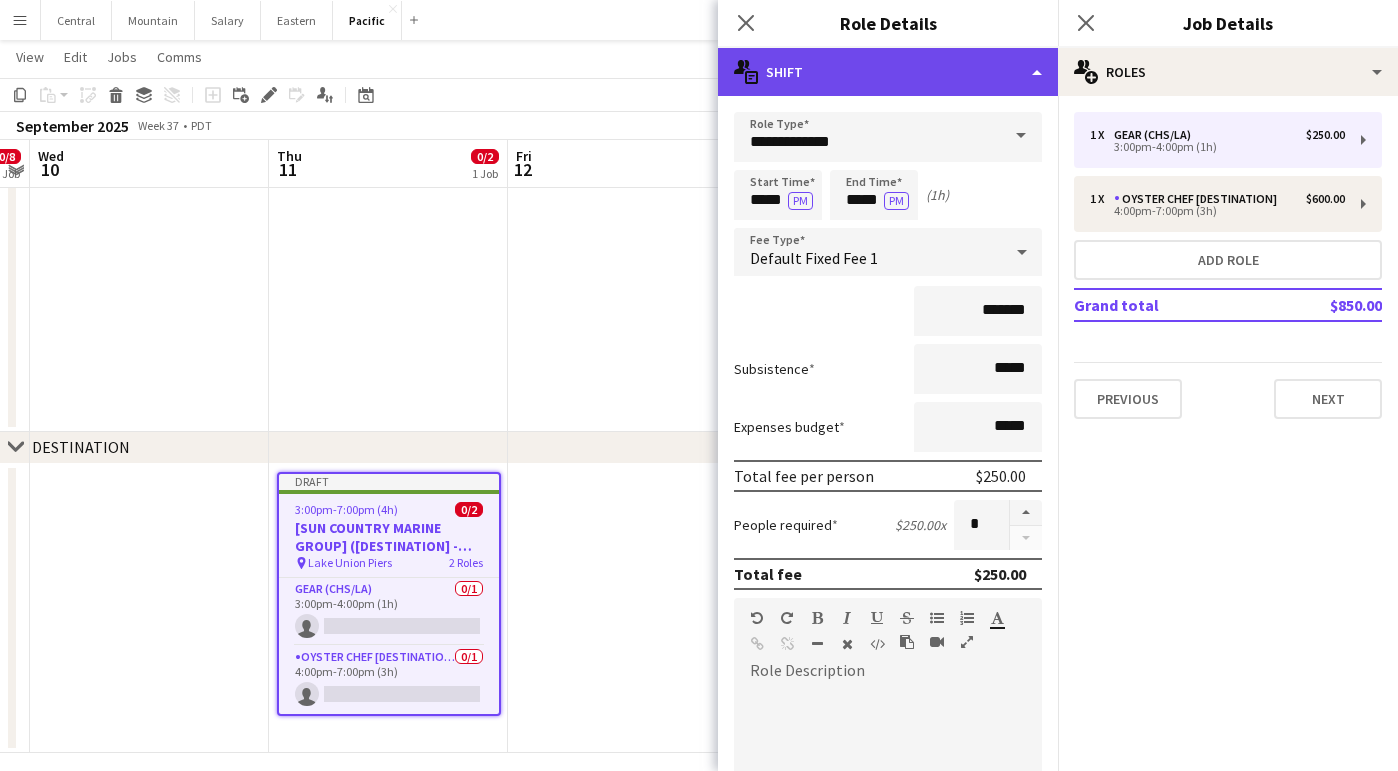 click on "multiple-actions-text
Shift" 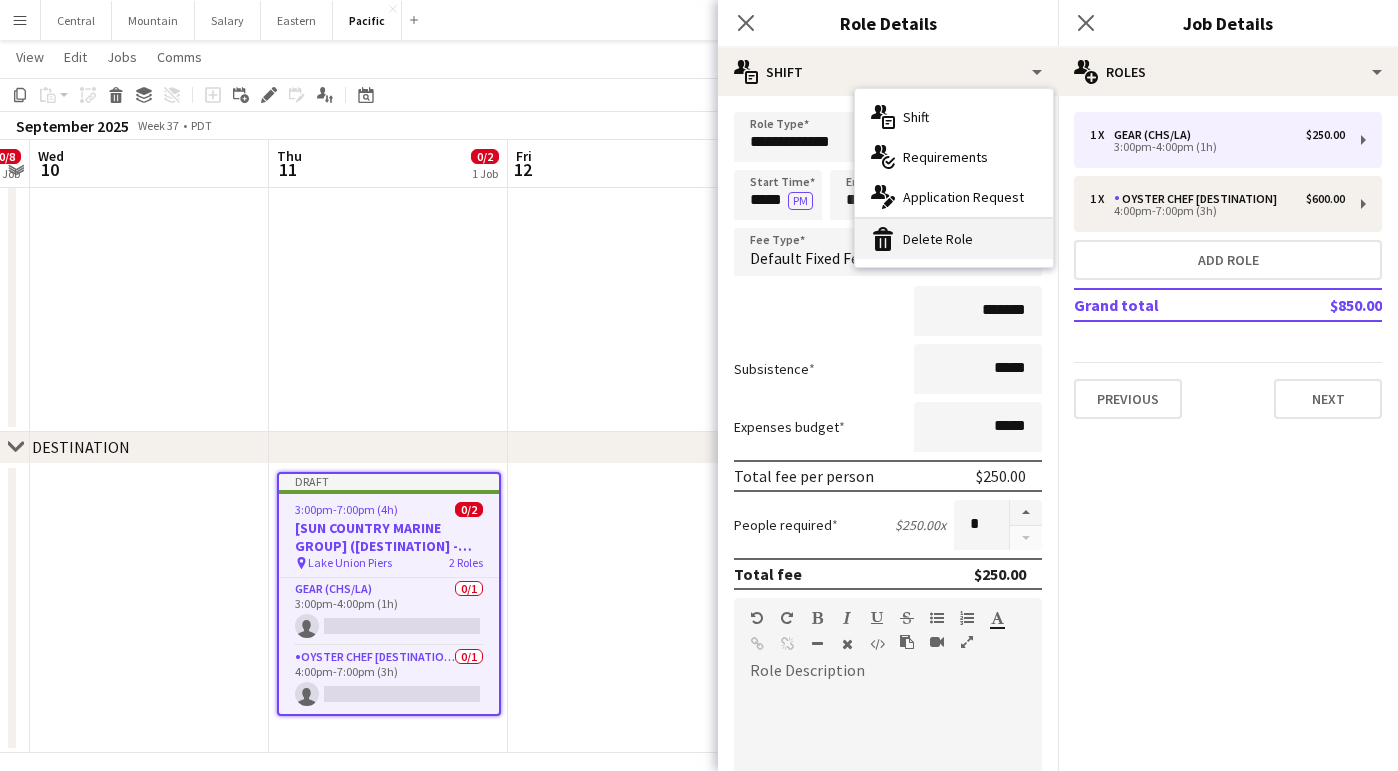 click on "bin-2
Delete Role" at bounding box center [954, 239] 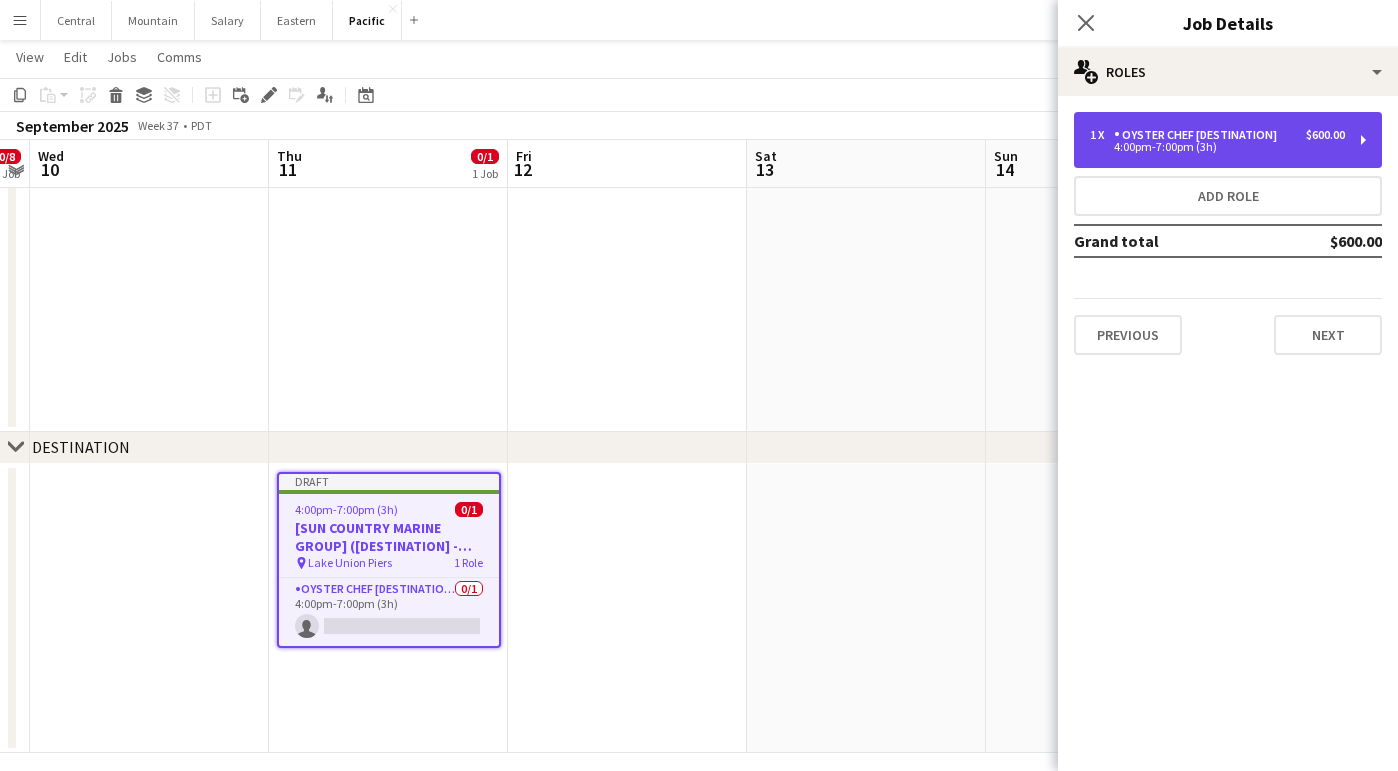 click on "1 x   Oyster Chef [DESTINATION]   $600.00   4:00pm-7:00pm (3h)" at bounding box center [1228, 140] 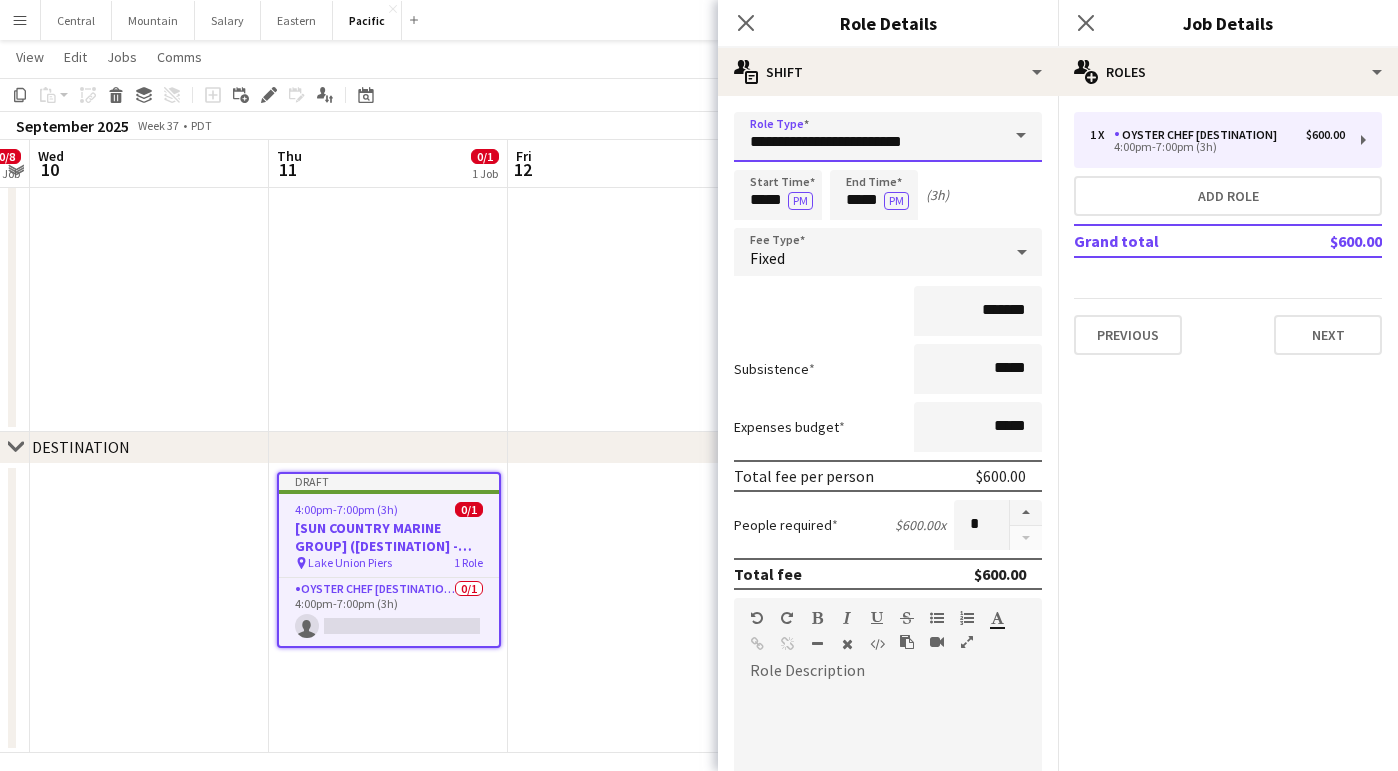 click on "**********" at bounding box center (888, 137) 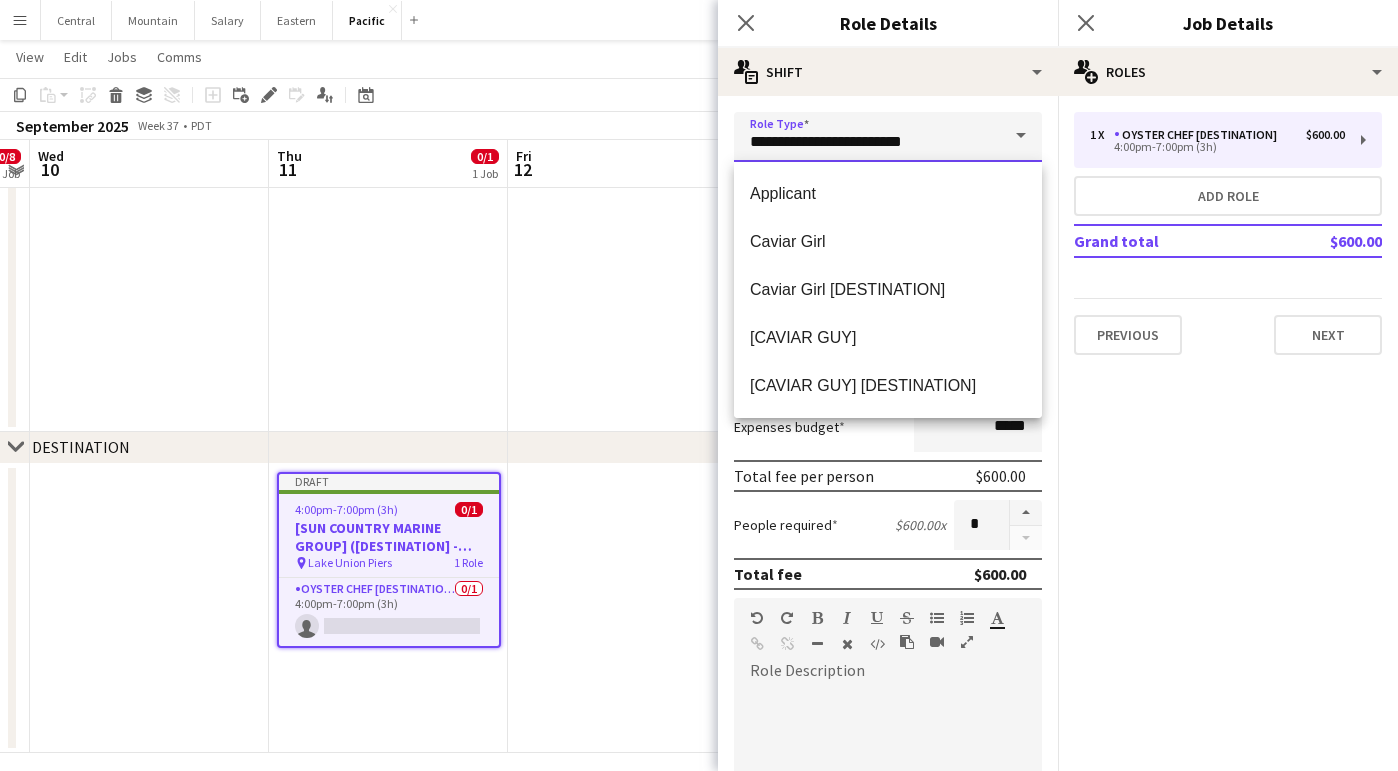 click on "**********" at bounding box center (888, 137) 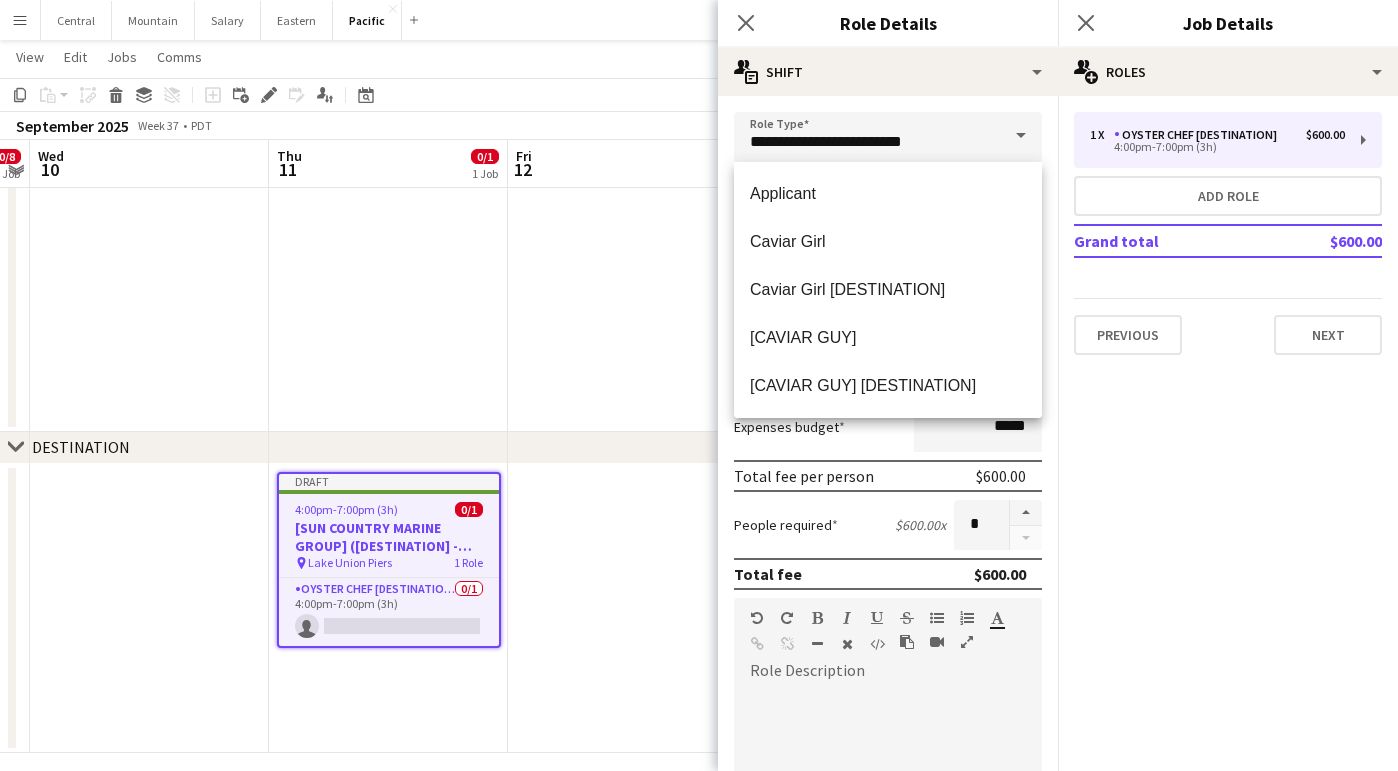 click on "Total fee per person" at bounding box center [804, 476] 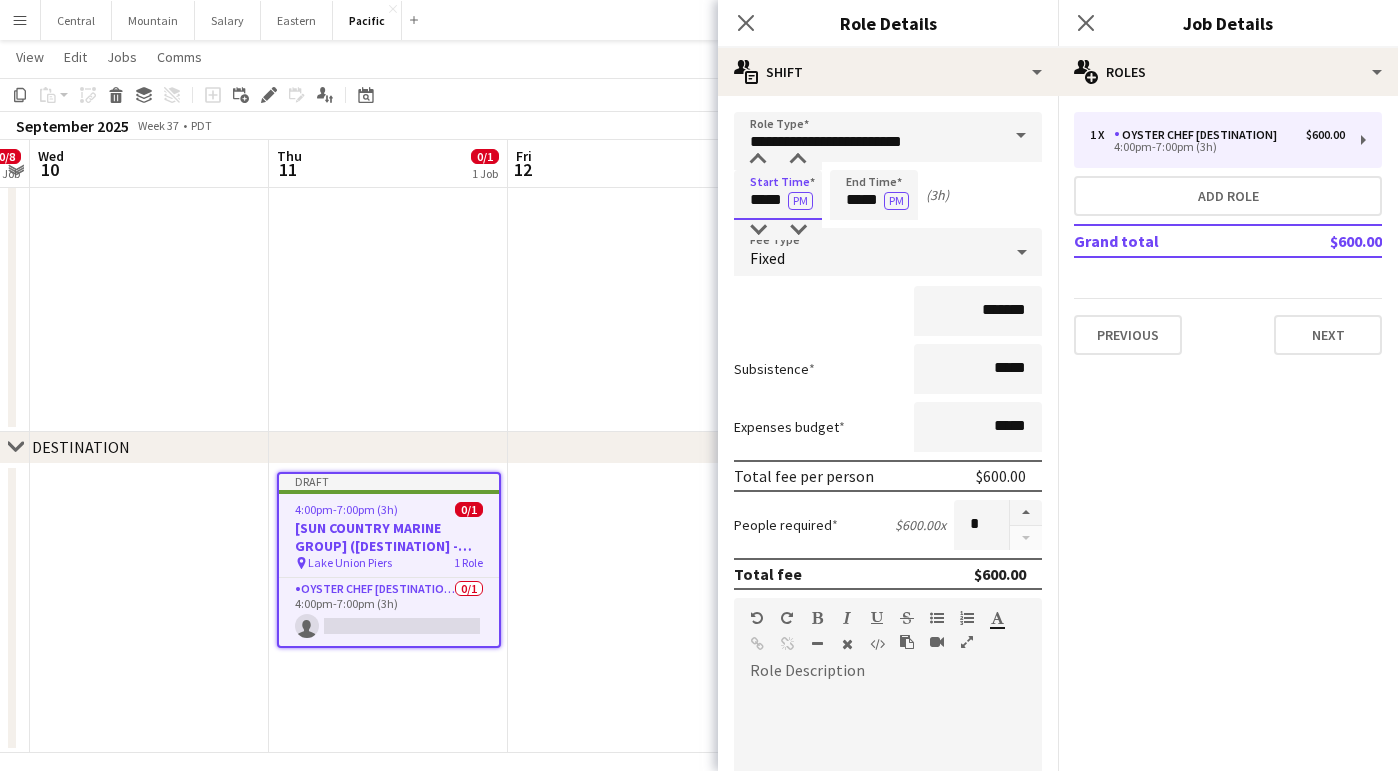 drag, startPoint x: 765, startPoint y: 195, endPoint x: 697, endPoint y: 195, distance: 68 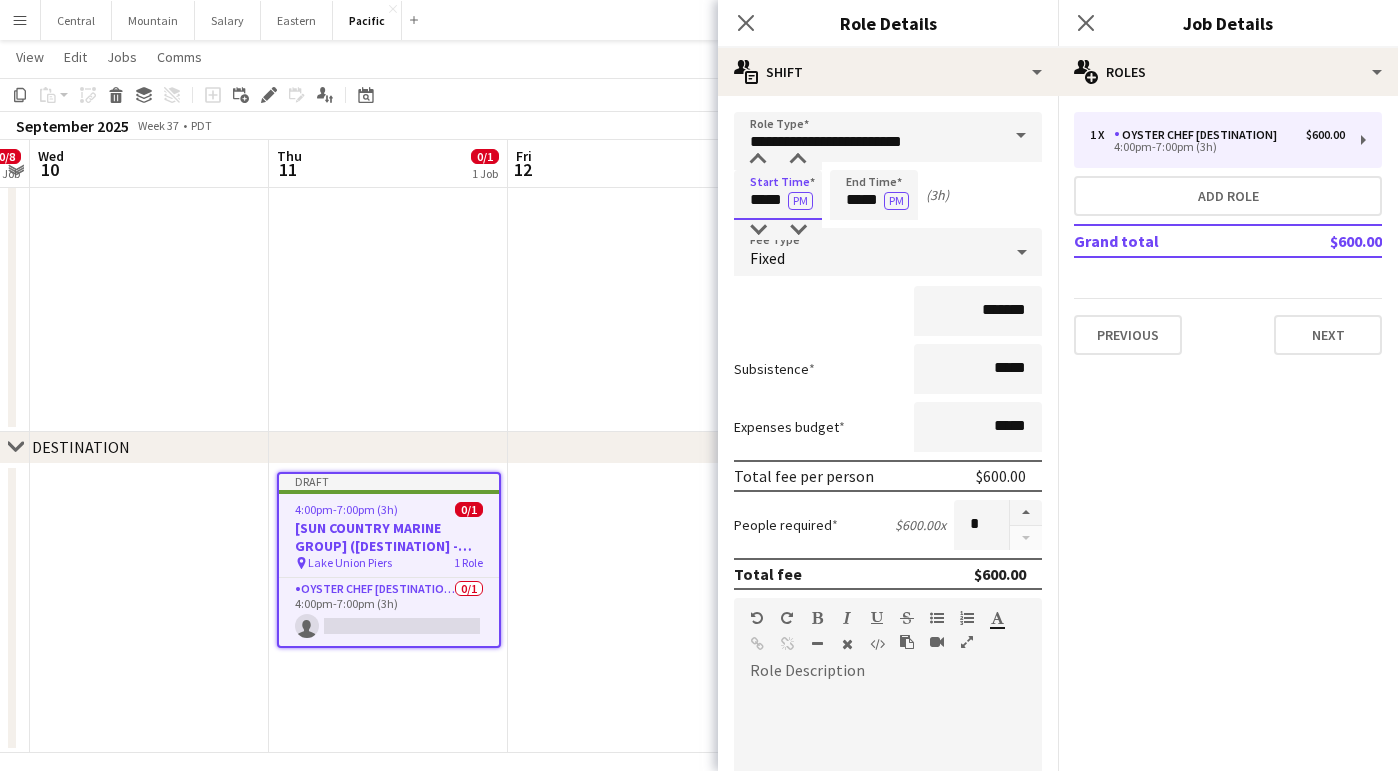 click on "Menu
Boards
Boards   Boards   All jobs   Status
Workforce
Workforce   My Workforce   Recruiting
Comms
Comms
Pay
Pay   Approvals   Payments   Reports
Platform Settings
Platform Settings   App settings   Your settings   Profiles
Training Academy
Training Academy
Knowledge Base
Knowledge Base
Product Updates
Product Updates   Log Out   Privacy   Central
Close
Mountain
Close
Salary
Close
Eastern
Close
Pacific
Close
Add
Help
Notifications
2   Pacific
user" at bounding box center [699, -187] 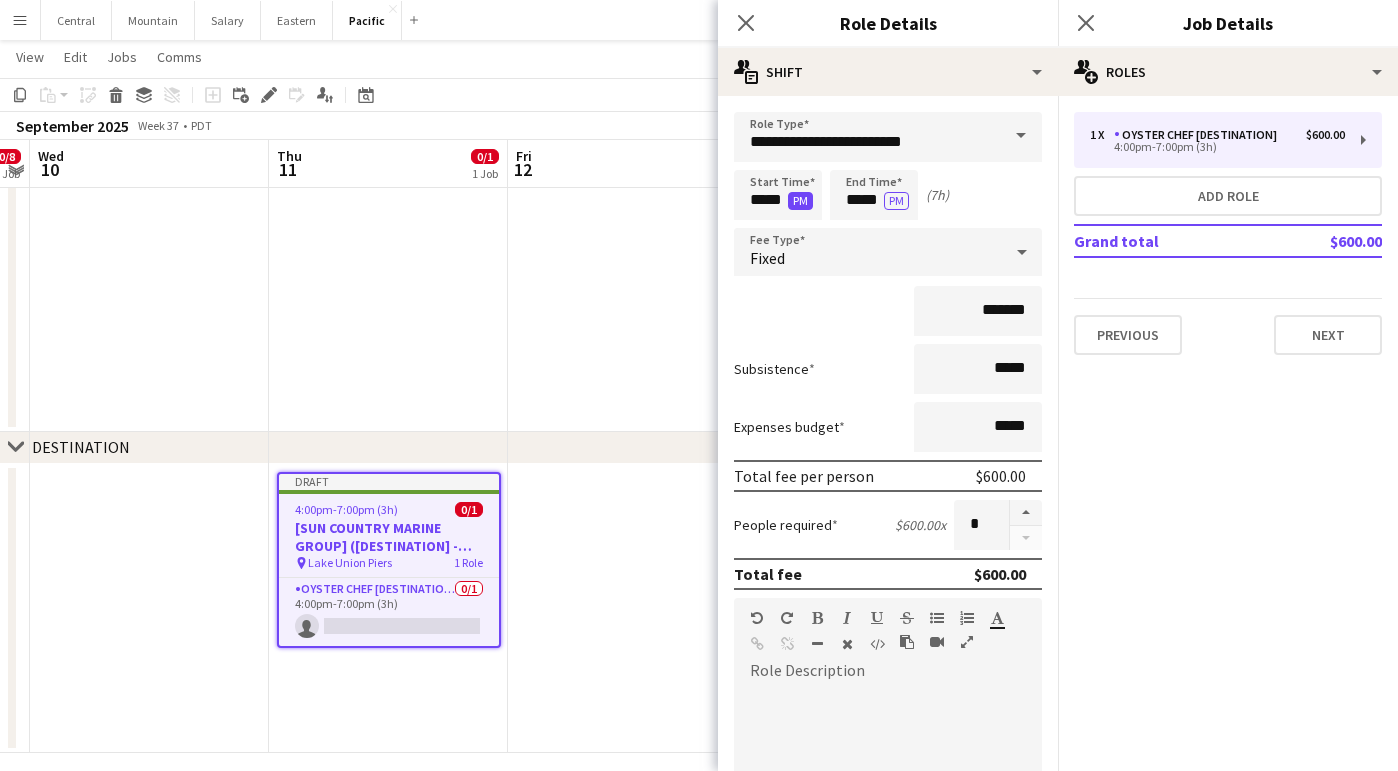 click on "PM" at bounding box center [800, 201] 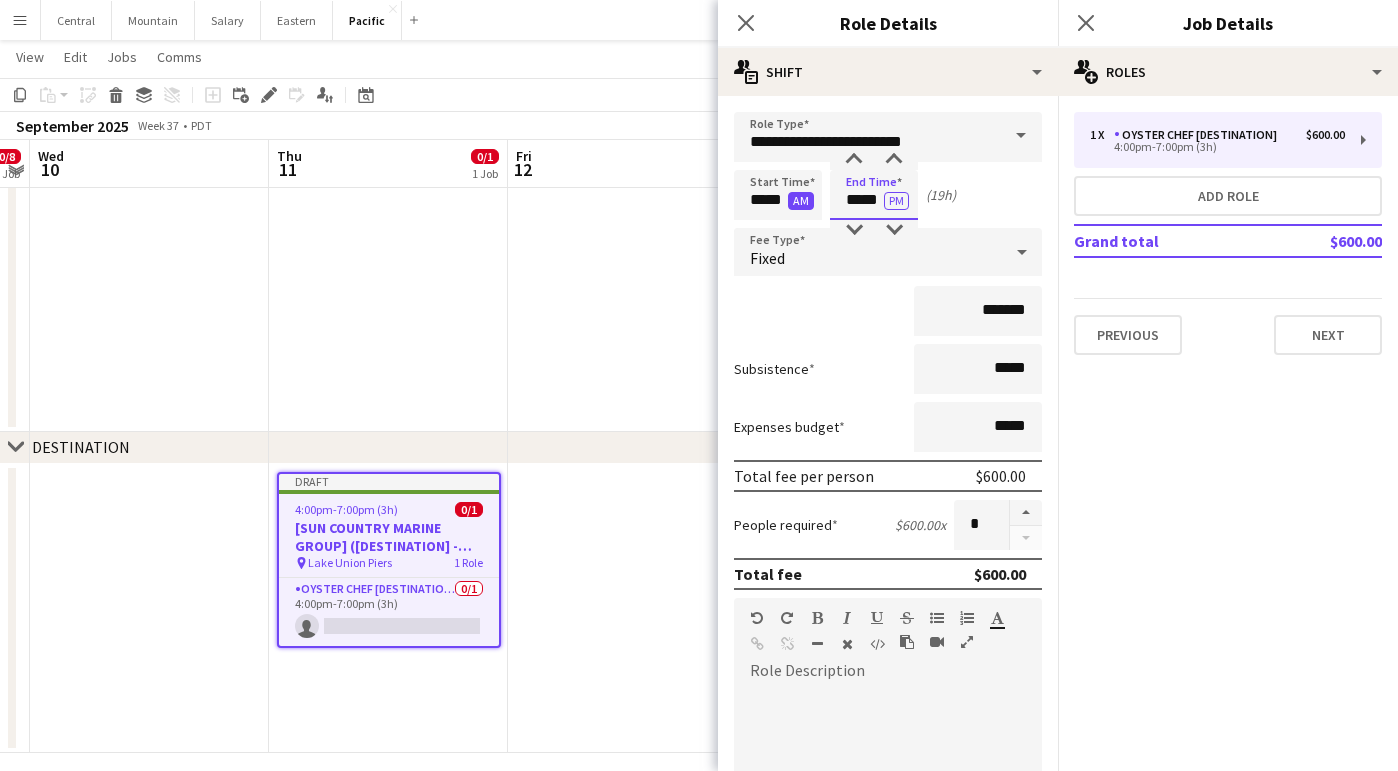 drag, startPoint x: 863, startPoint y: 203, endPoint x: 808, endPoint y: 203, distance: 55 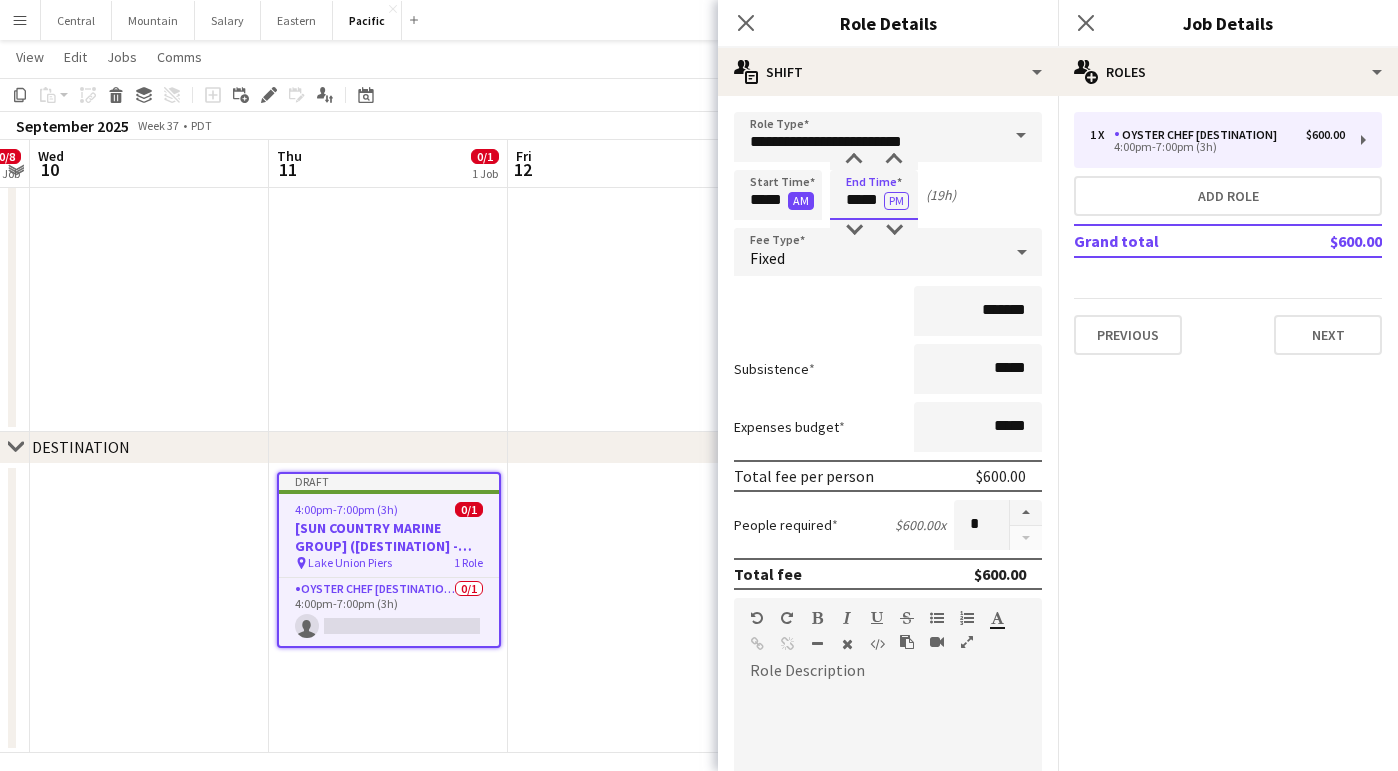 click on "Start Time  *****  AM
End Time  *****  PM
(19h)" at bounding box center (888, 195) 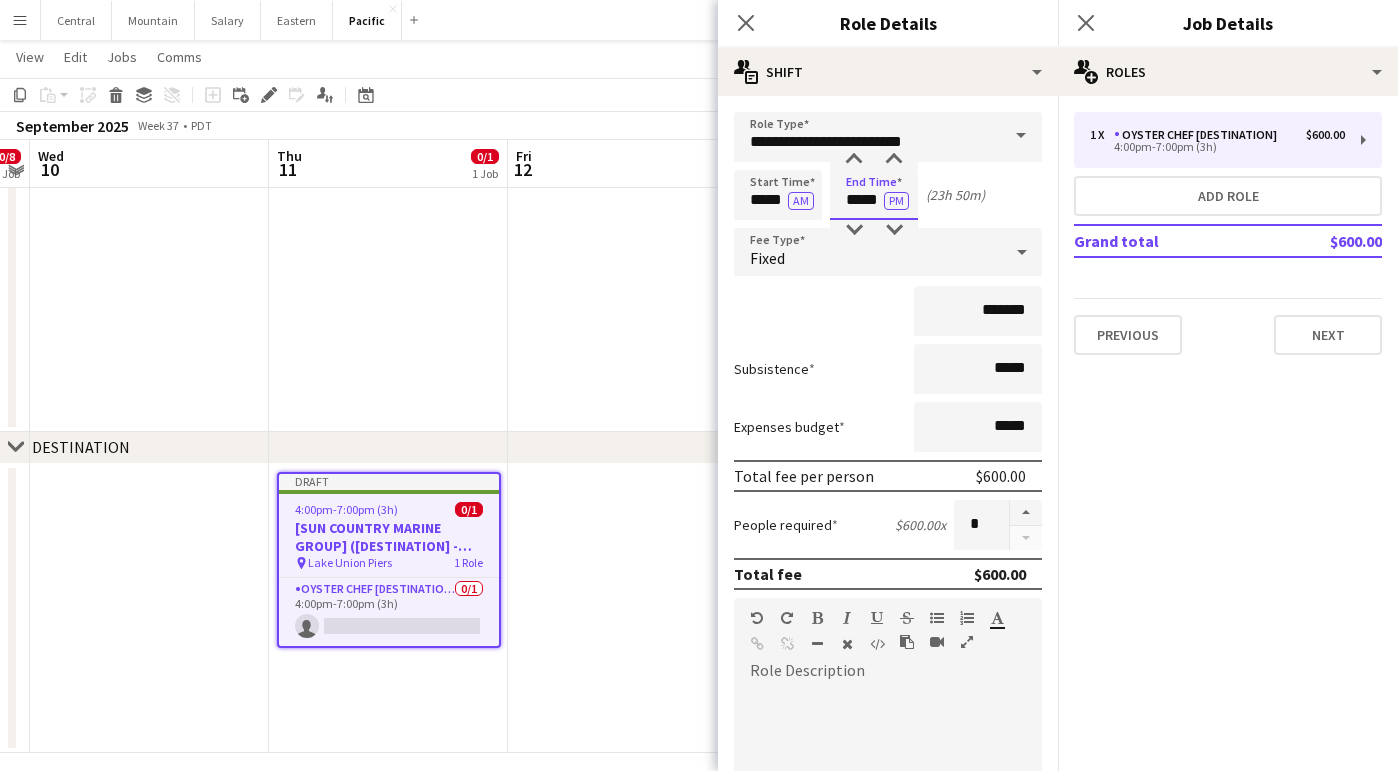 type on "*****" 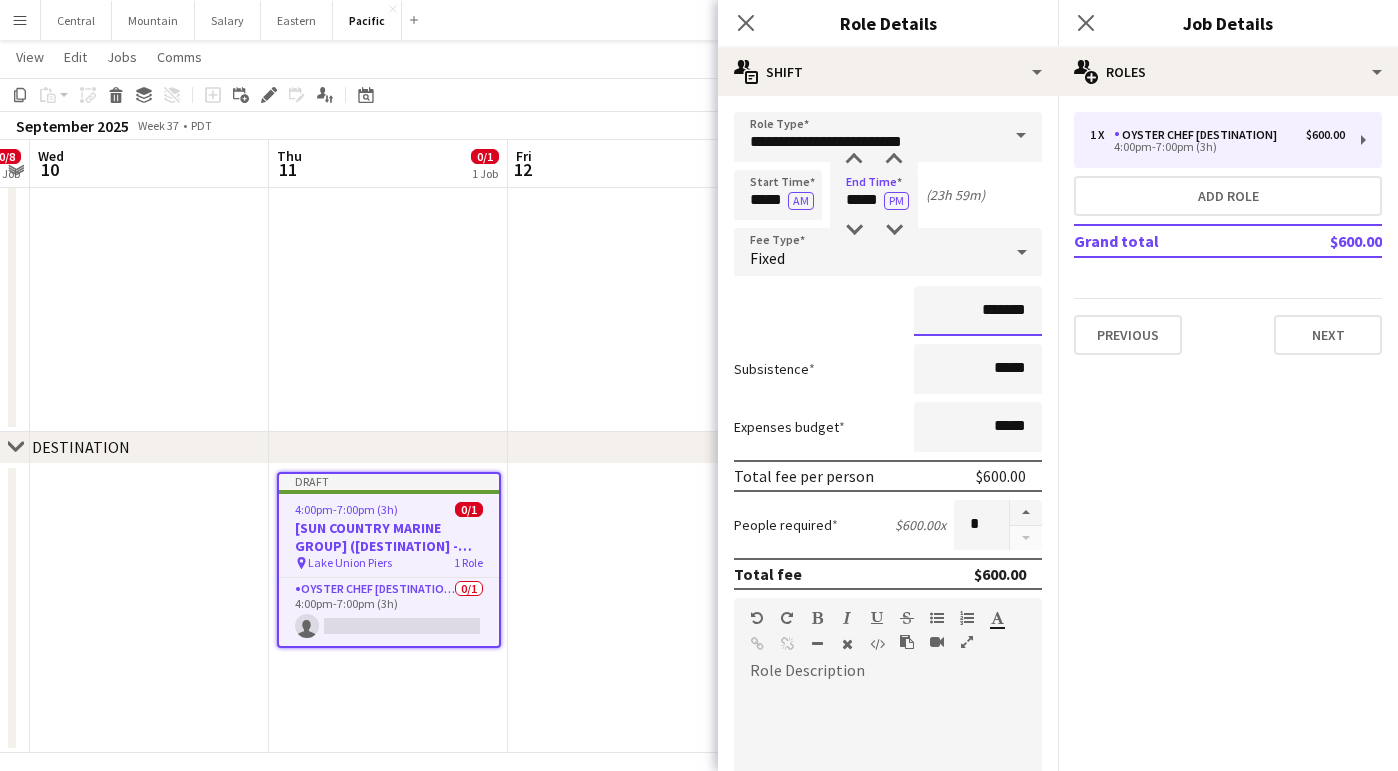 click on "*******" at bounding box center (978, 311) 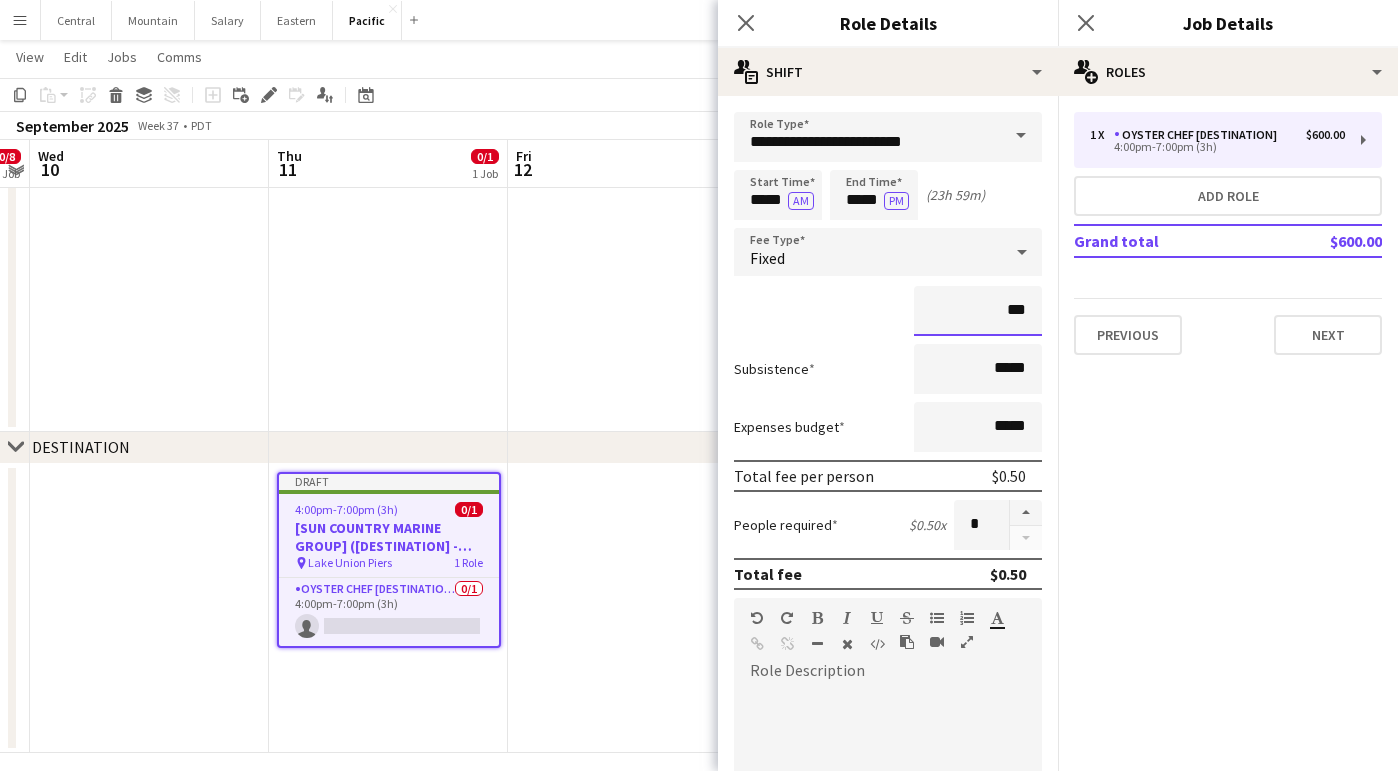 type on "**" 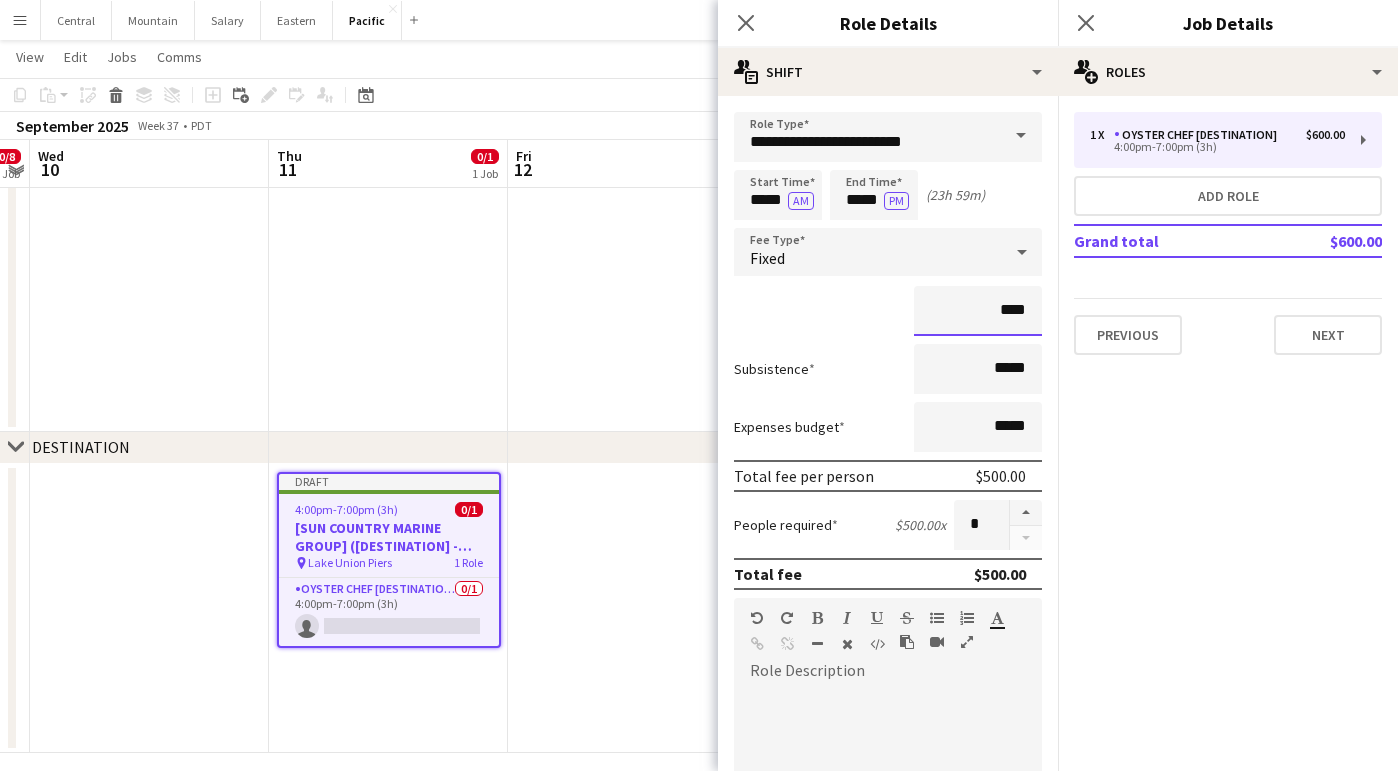 type on "****" 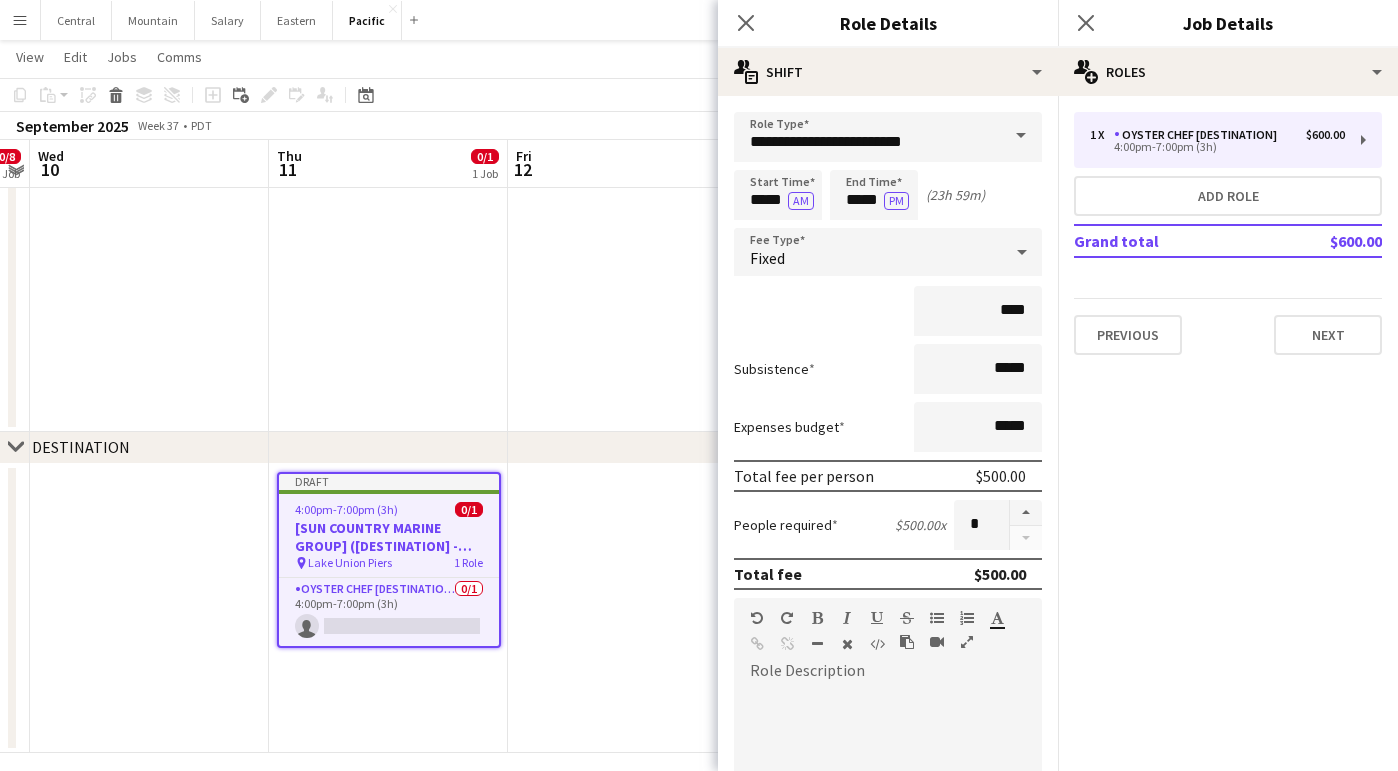 click on "****" at bounding box center [888, 311] 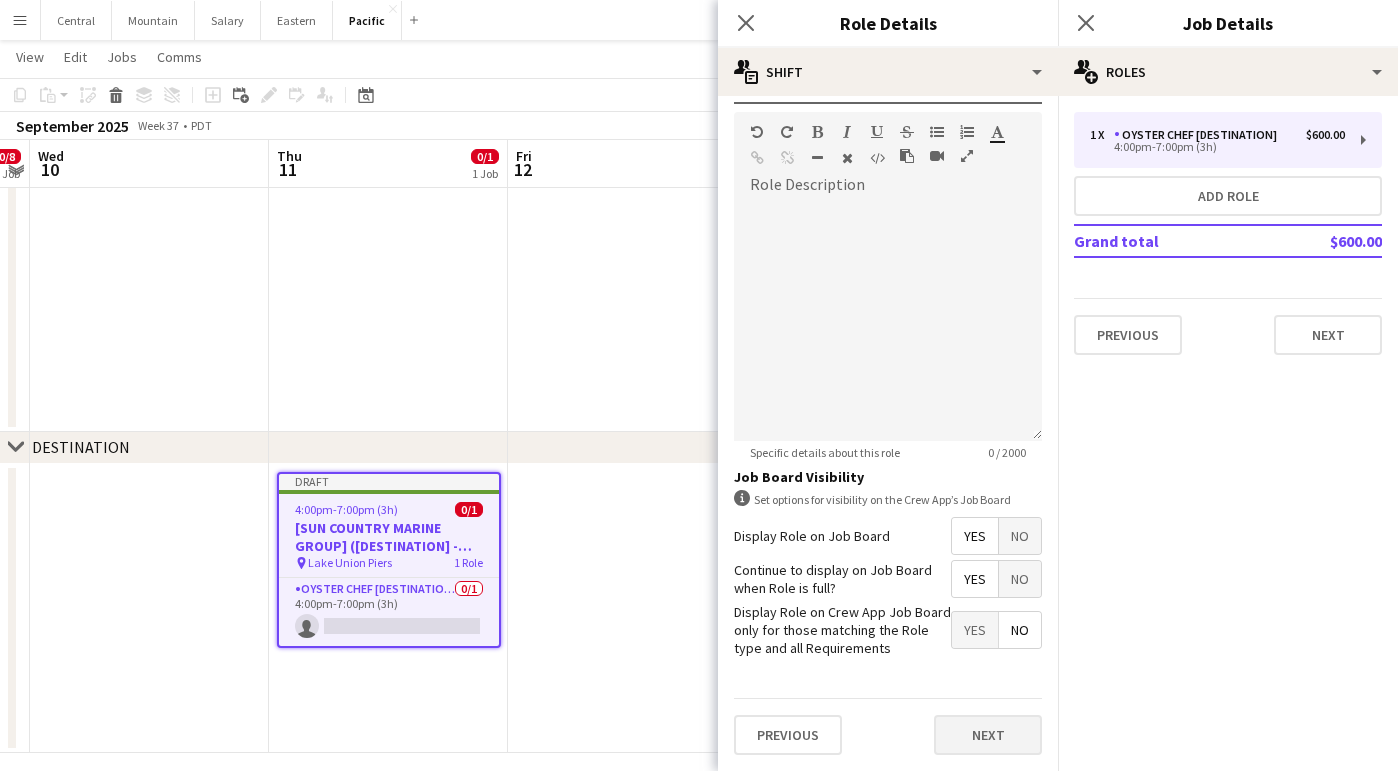 scroll, scrollTop: 485, scrollLeft: 0, axis: vertical 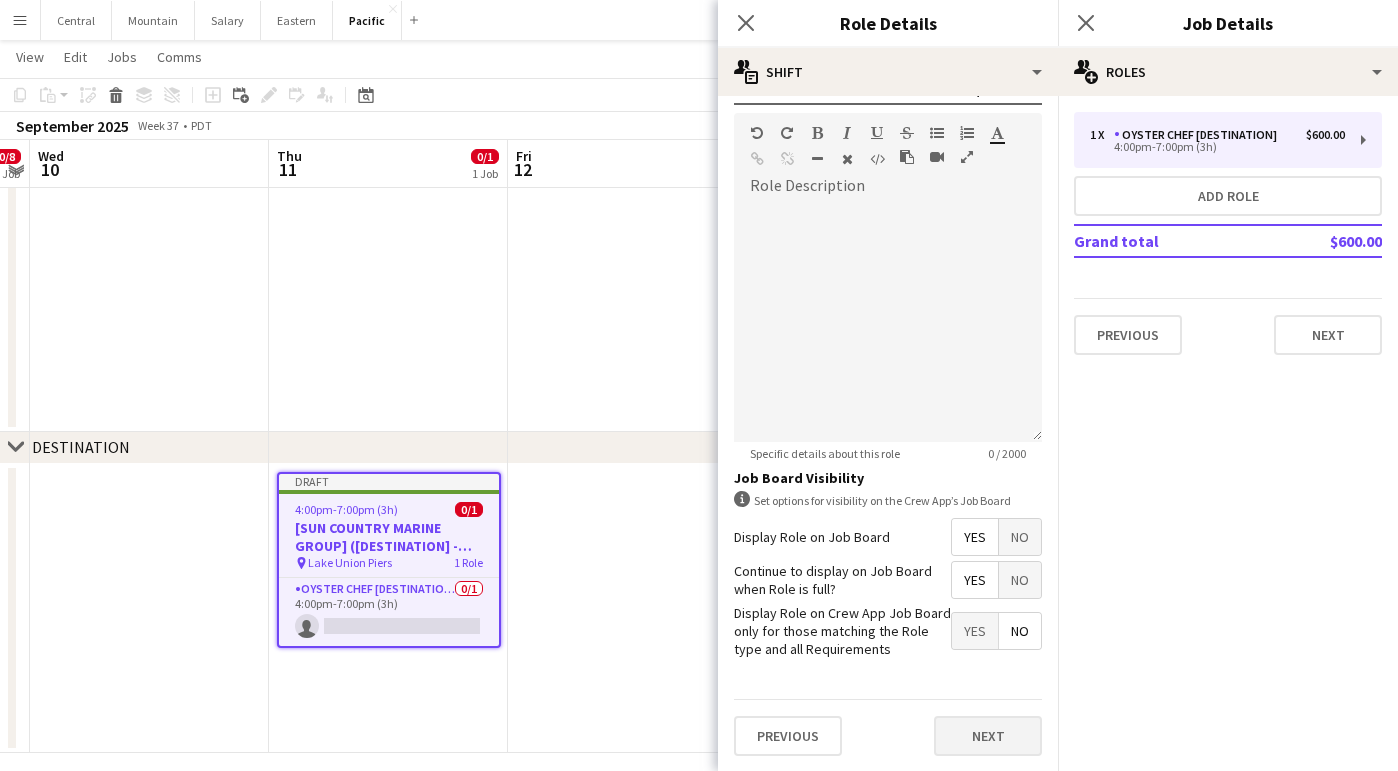click on "Next" at bounding box center (988, 736) 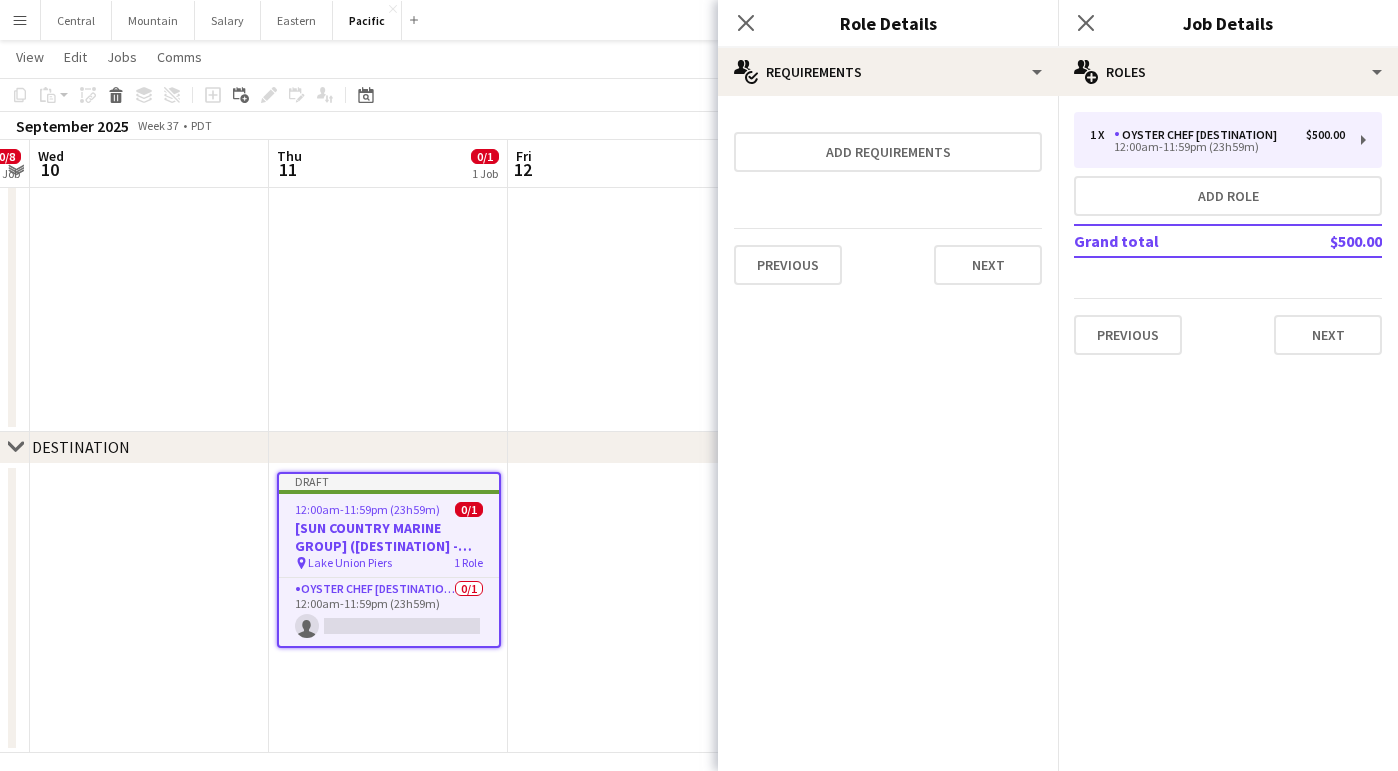 scroll, scrollTop: 0, scrollLeft: 0, axis: both 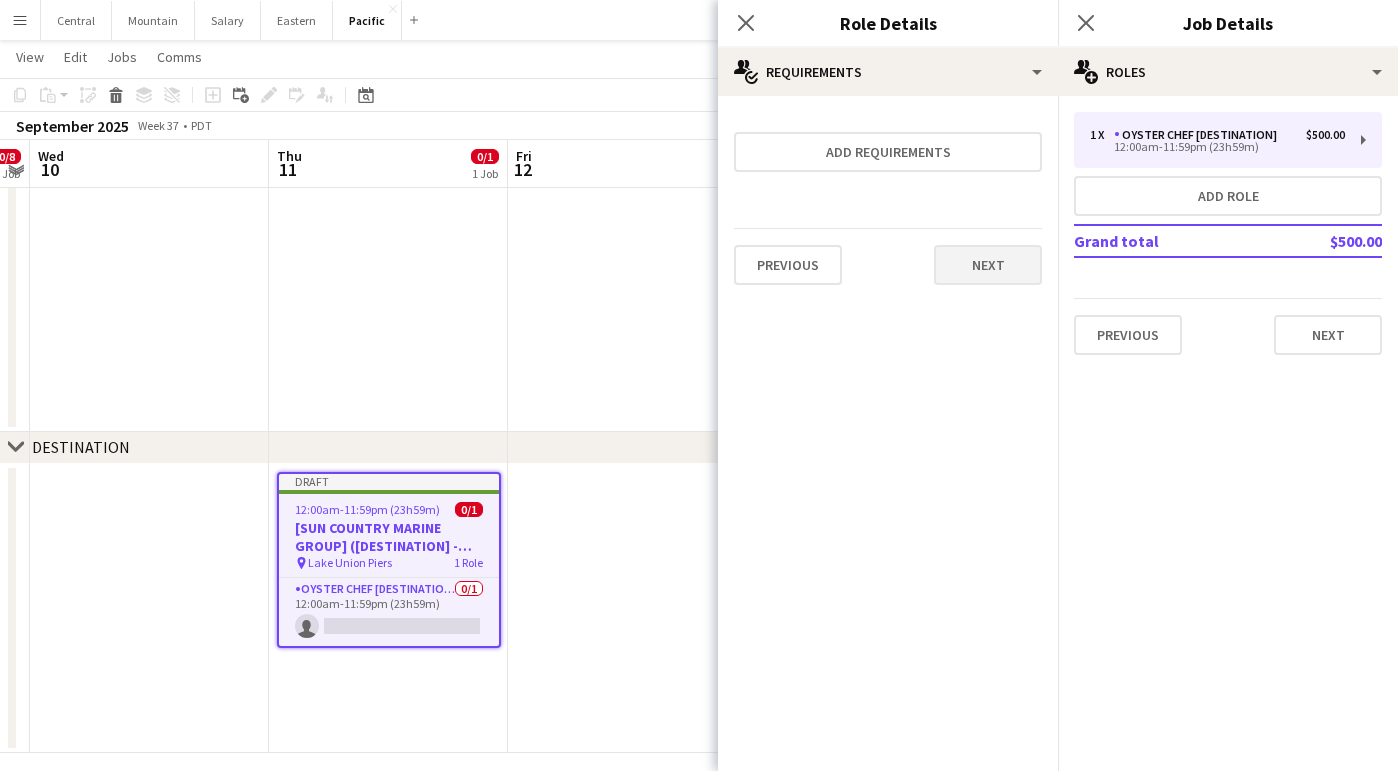 click on "Next" at bounding box center [988, 265] 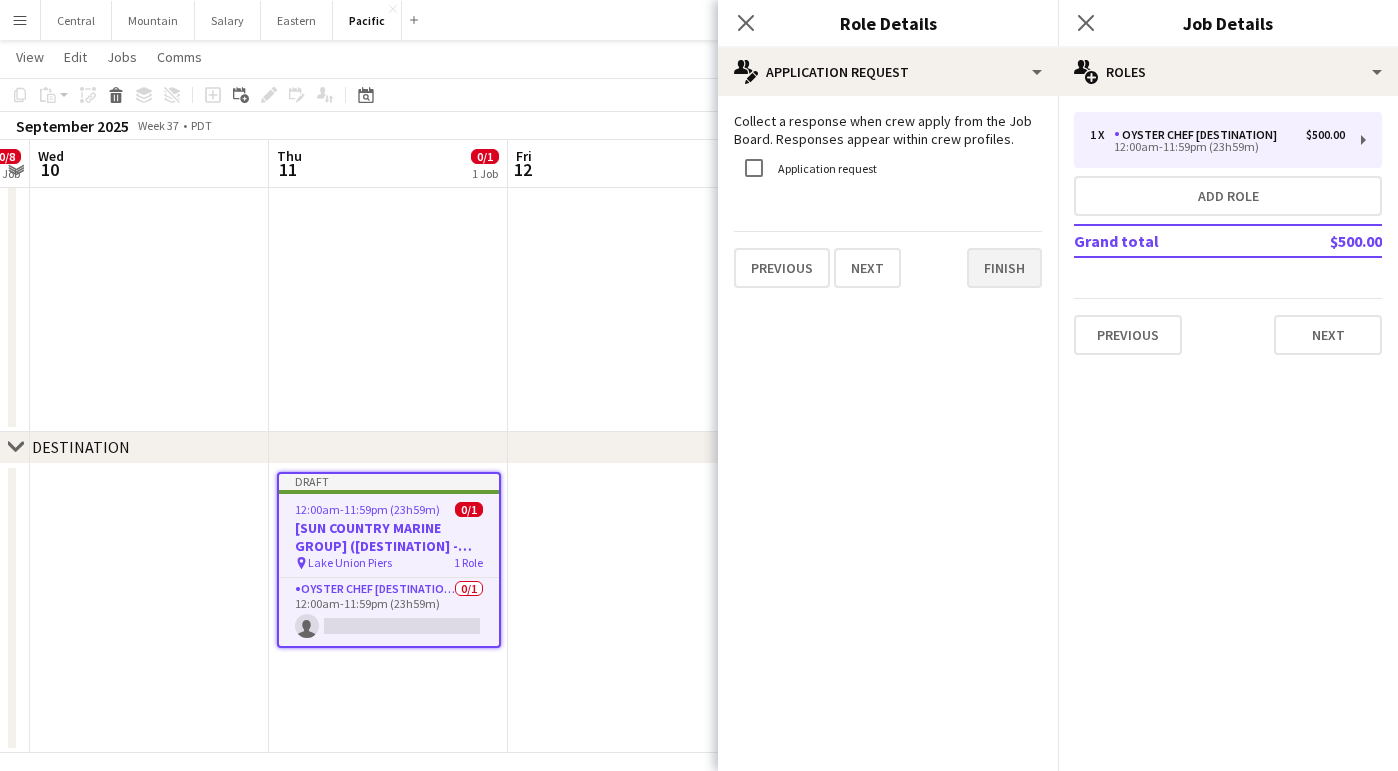 click on "Finish" at bounding box center (1004, 268) 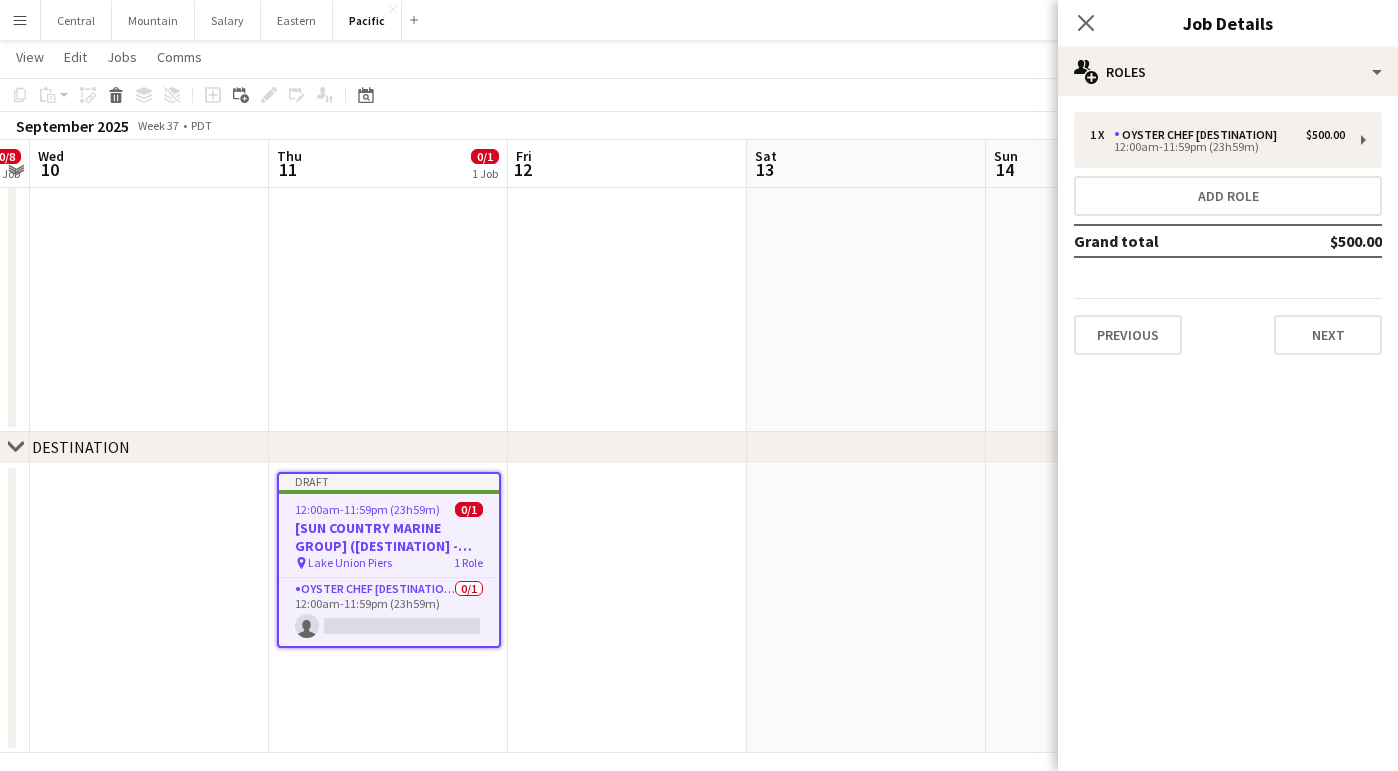 click on "1 x Oyster Chef [DESTINATION] [PRICE]   12:00am-11:59pm (23h59m)   Add role   Grand total   [PRICE]   Previous   Next" at bounding box center (1228, 233) 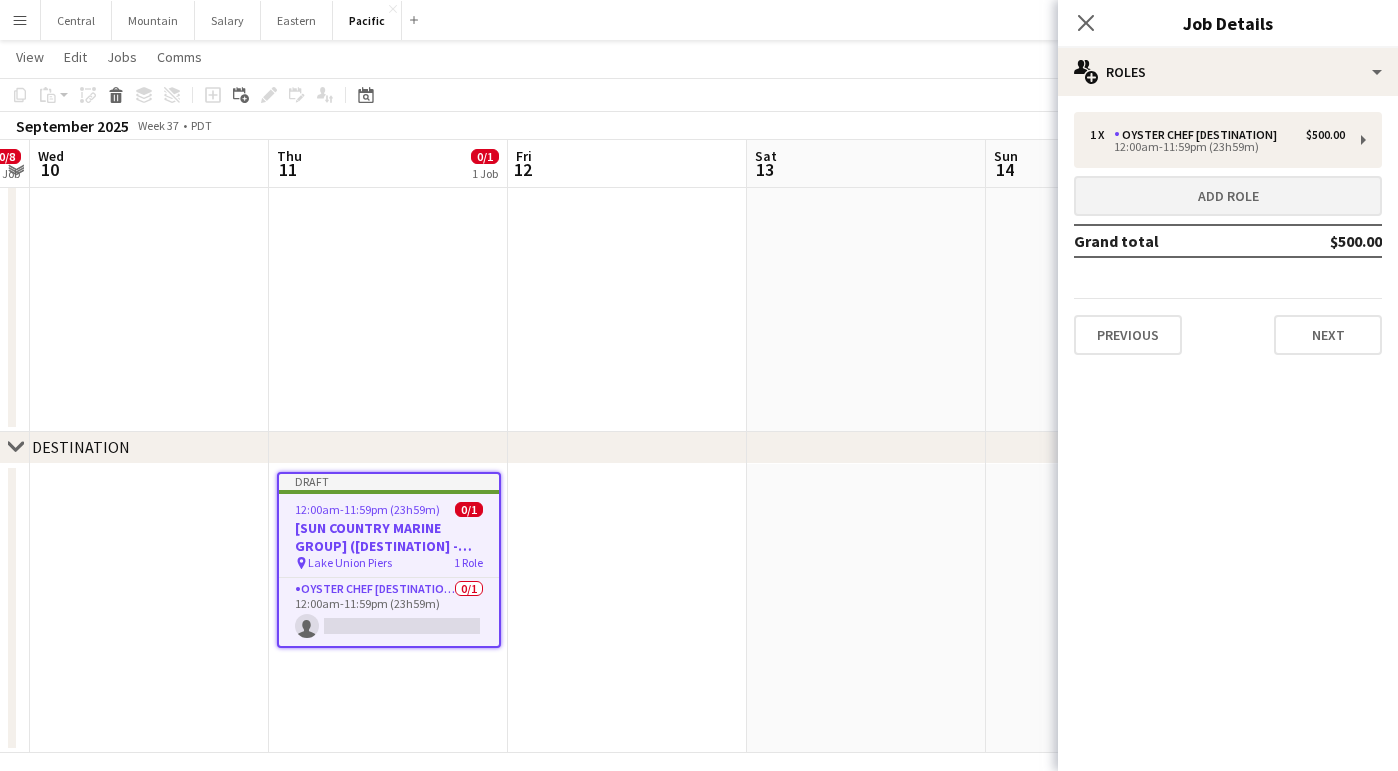 click on "Add role" at bounding box center [1228, 196] 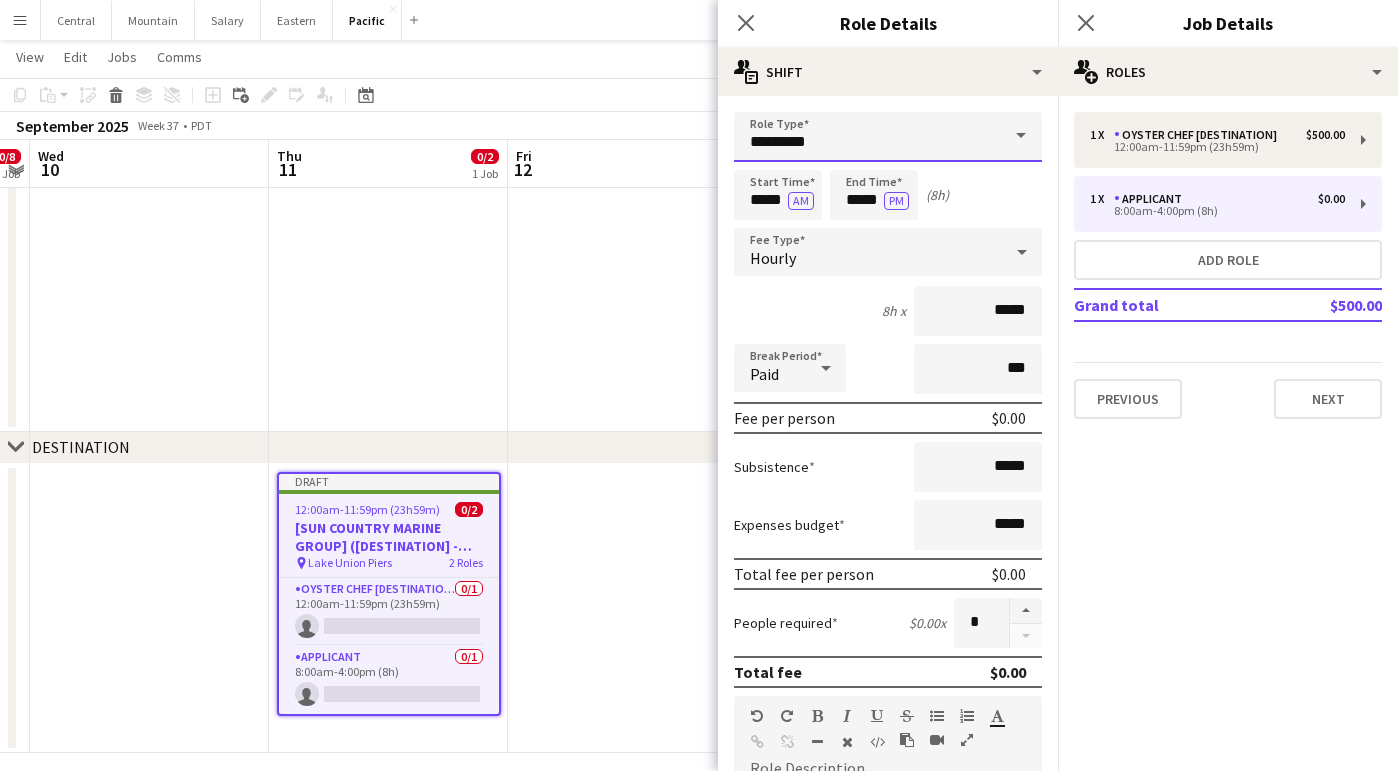 click on "*********" at bounding box center [888, 137] 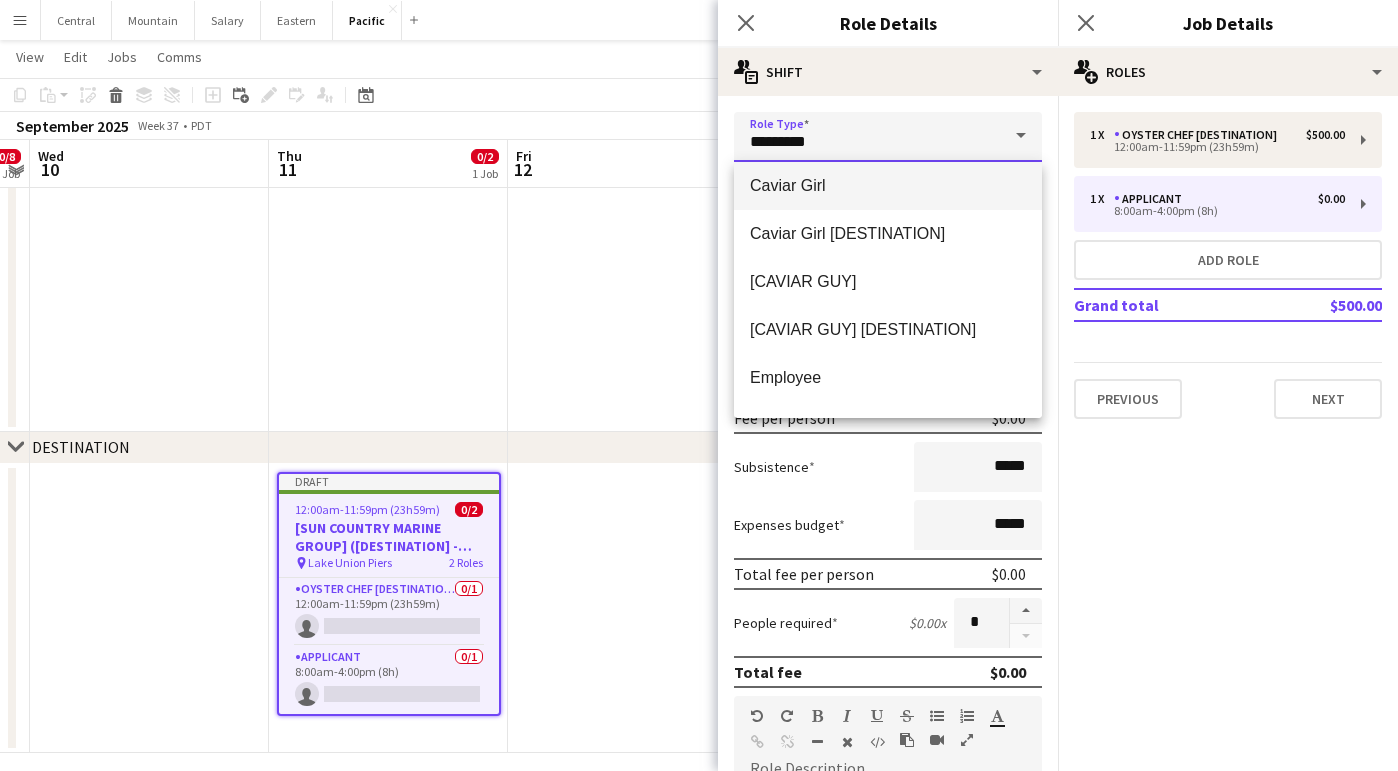 scroll, scrollTop: 49, scrollLeft: 0, axis: vertical 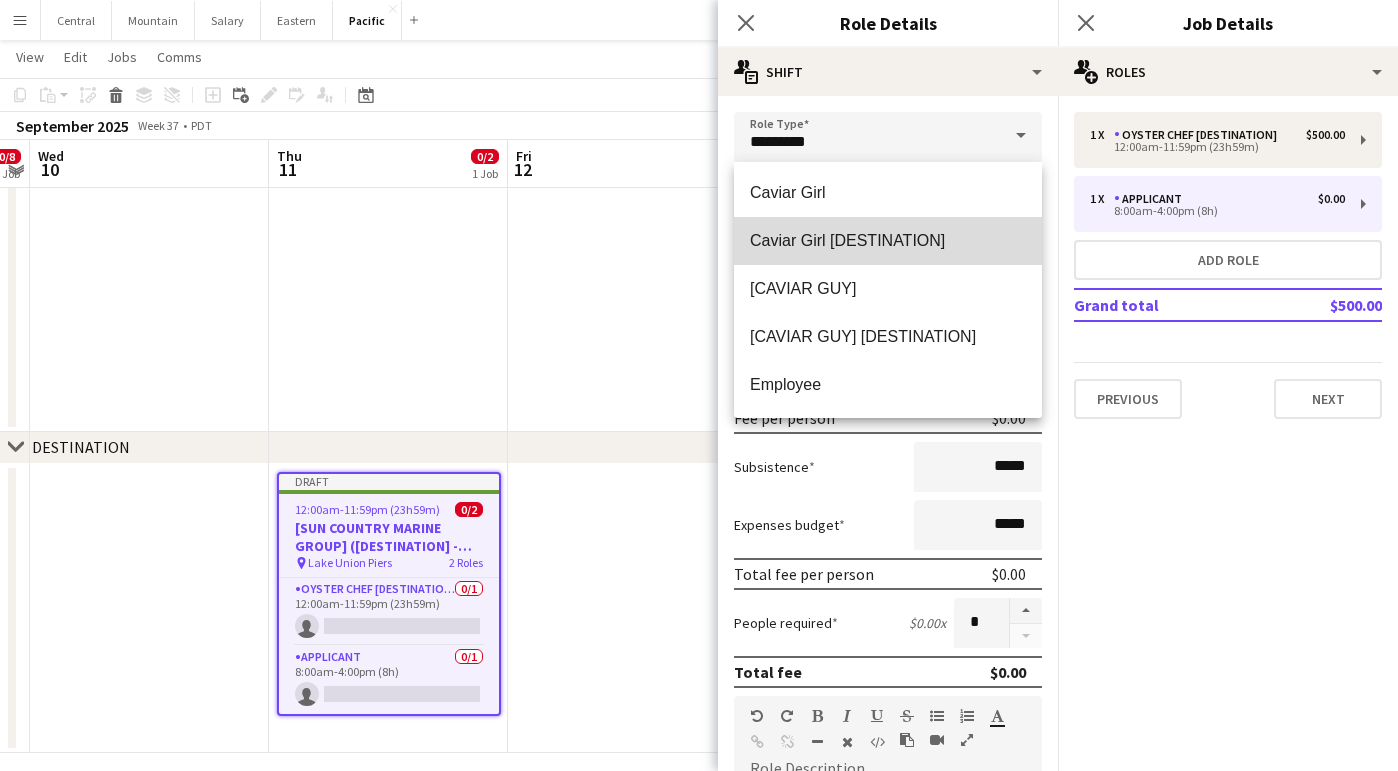 click on "Caviar Girl [DESTINATION]" at bounding box center (888, 240) 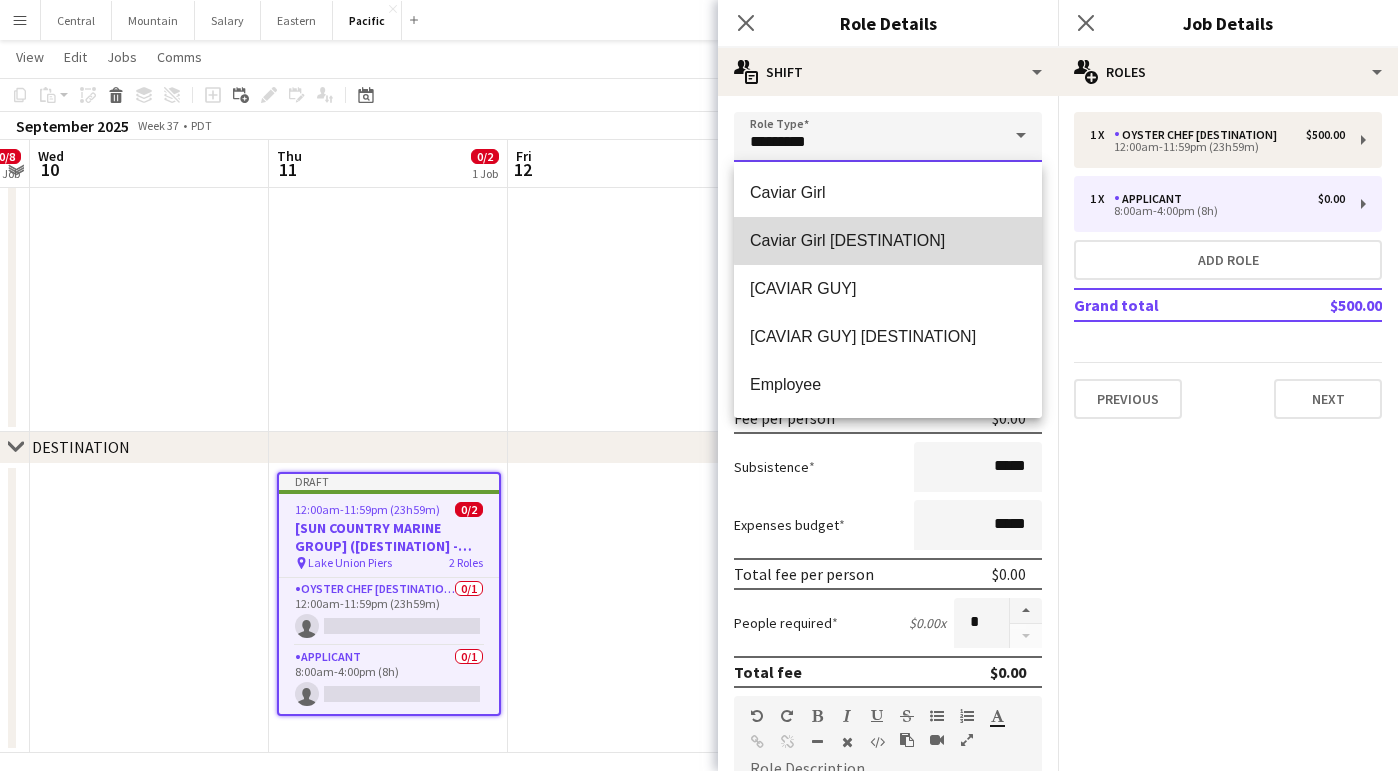 type on "**********" 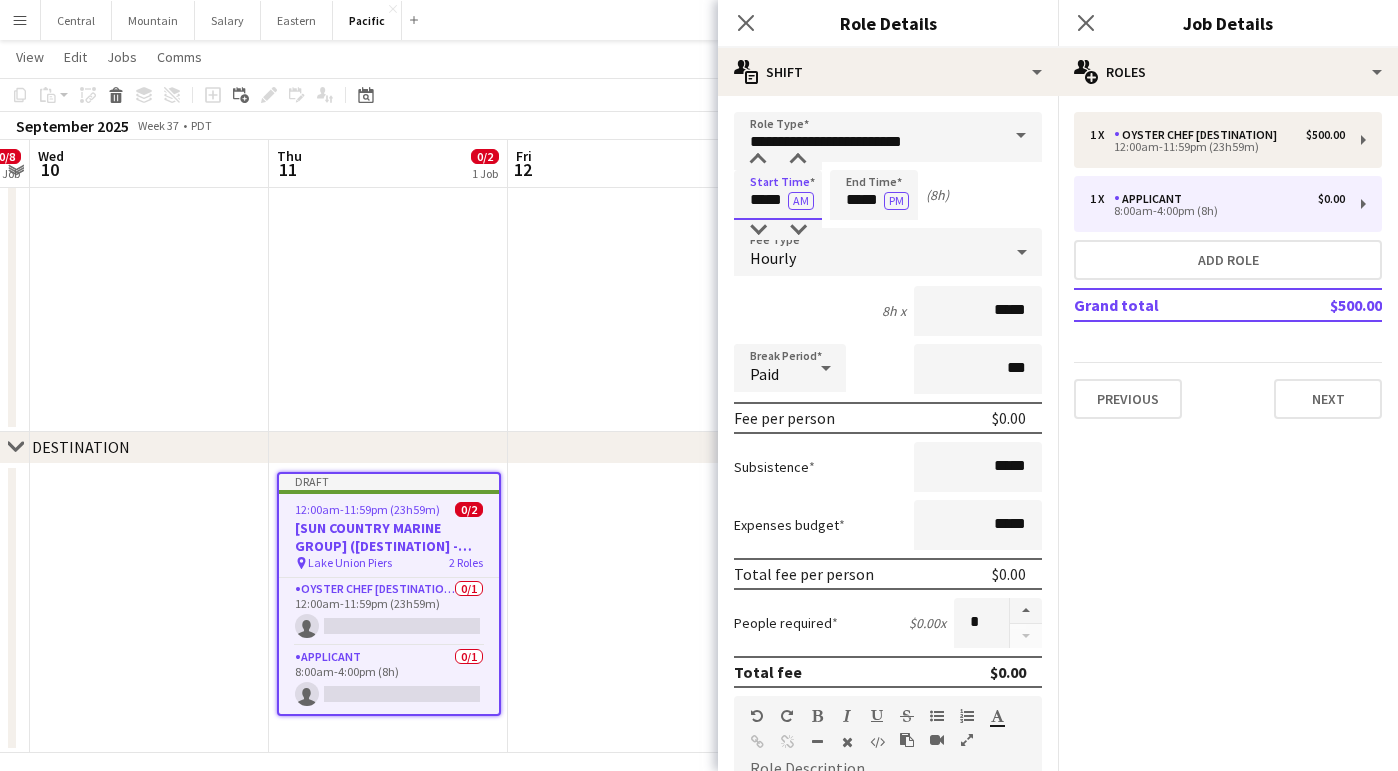 drag, startPoint x: 765, startPoint y: 197, endPoint x: 708, endPoint y: 197, distance: 57 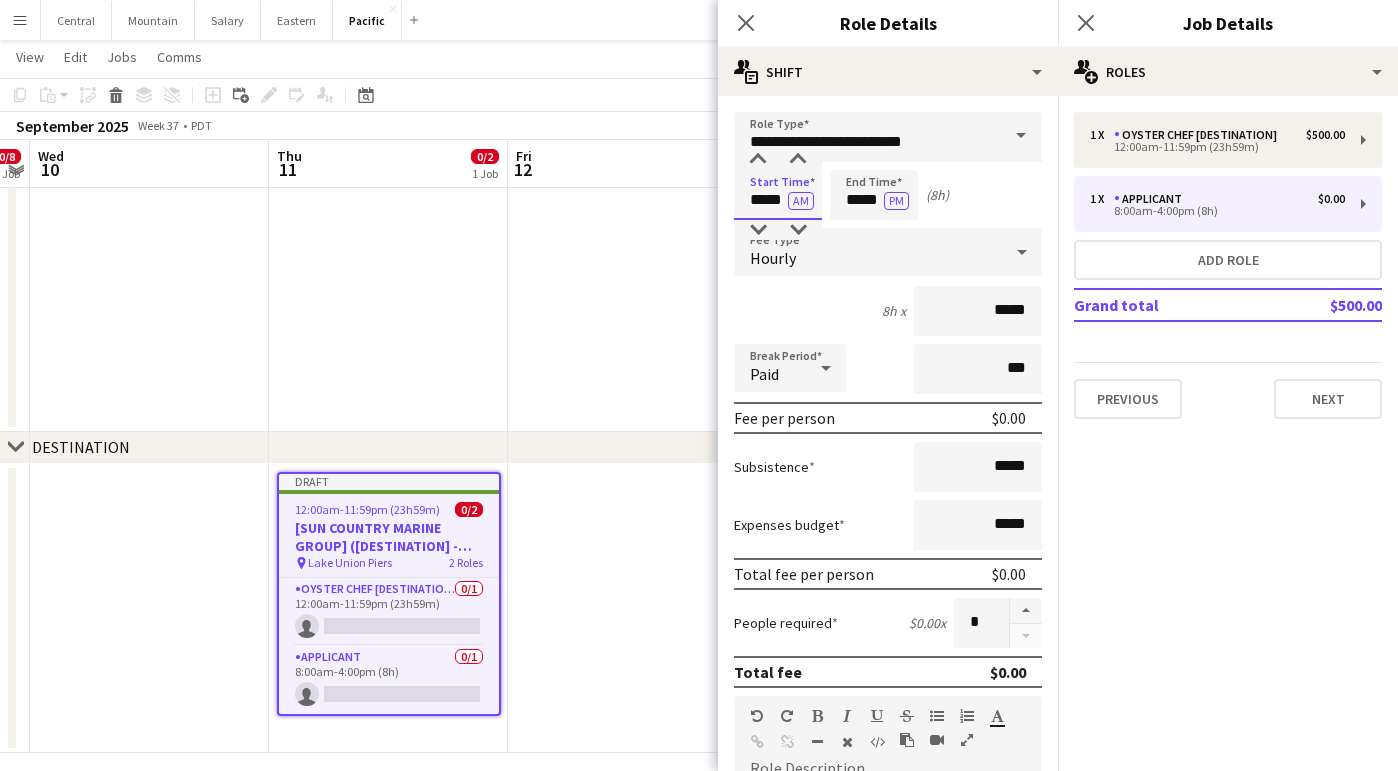 click on "Menu
Boards
Boards   Boards   All jobs   Status
Workforce
Workforce   My Workforce   Recruiting
Comms
Comms
Pay
Pay   Approvals   Payments   Reports
Platform Settings
Platform Settings   App settings   Your settings   Profiles
Training Academy
Training Academy
Knowledge Base
Knowledge Base
Product Updates
Product Updates   Log Out   Privacy   Central
Close
Mountain
Close
Salary
Close
Eastern
Close
Pacific
Close
Add
Help
Notifications
2   Pacific
user" at bounding box center [699, -187] 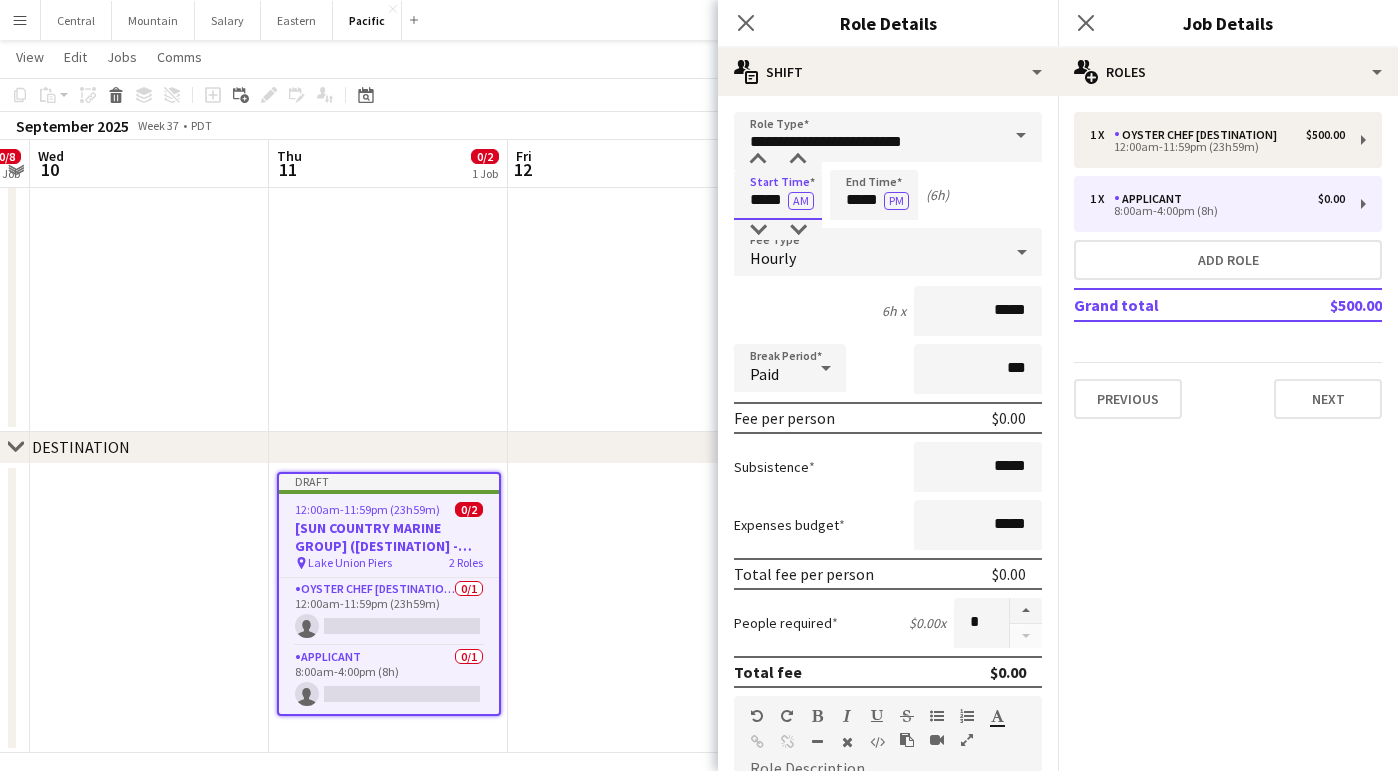 type on "*****" 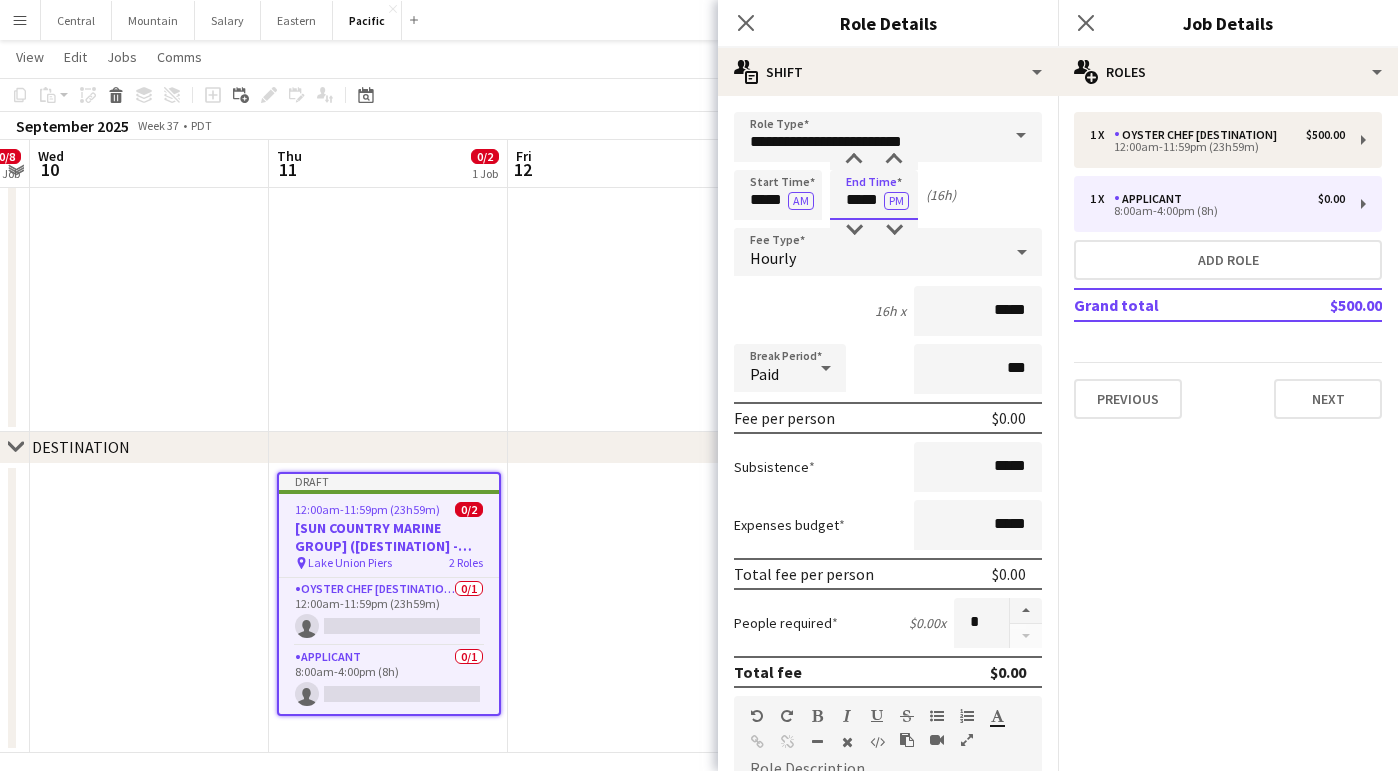 drag, startPoint x: 861, startPoint y: 200, endPoint x: 782, endPoint y: 201, distance: 79.00633 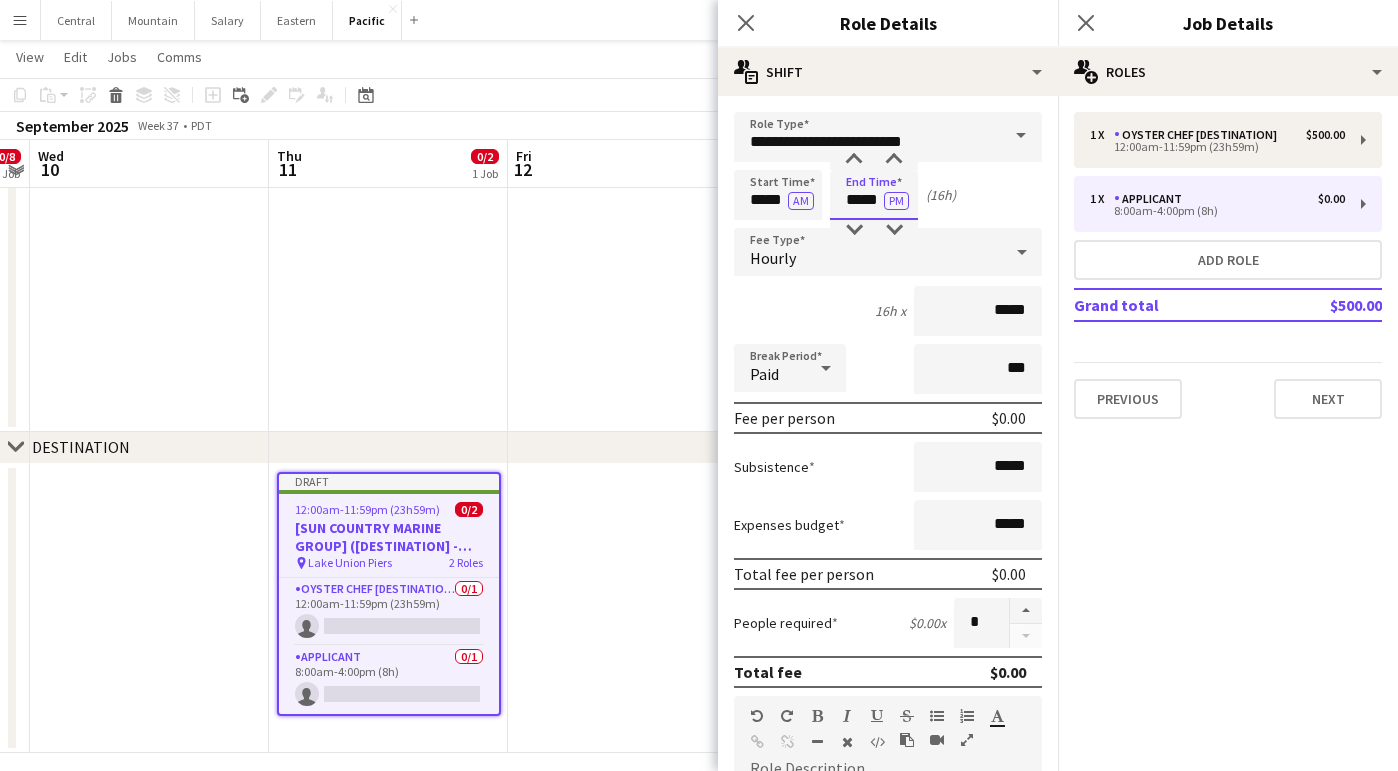 click on "Start Time  *****  AM
End Time  *****  PM
(16h)" at bounding box center (888, 195) 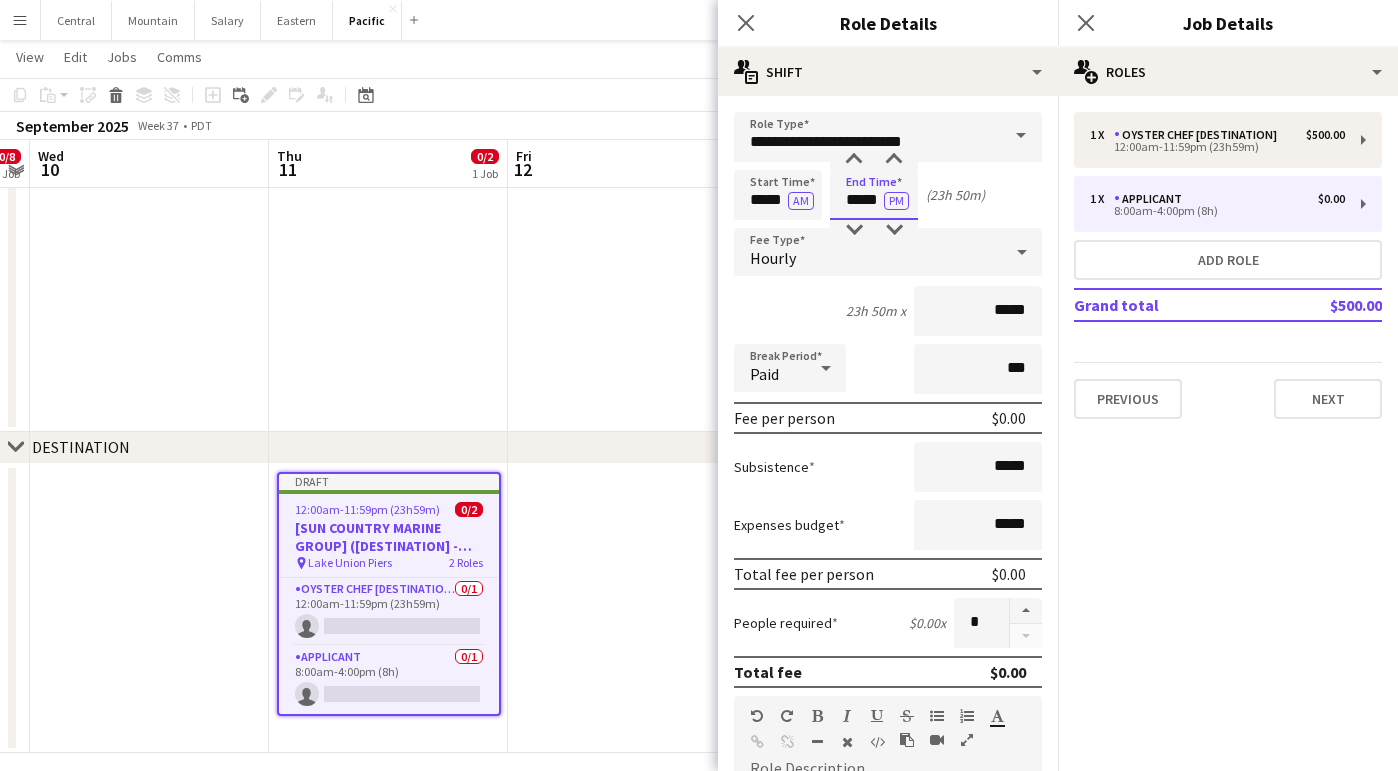 type on "*****" 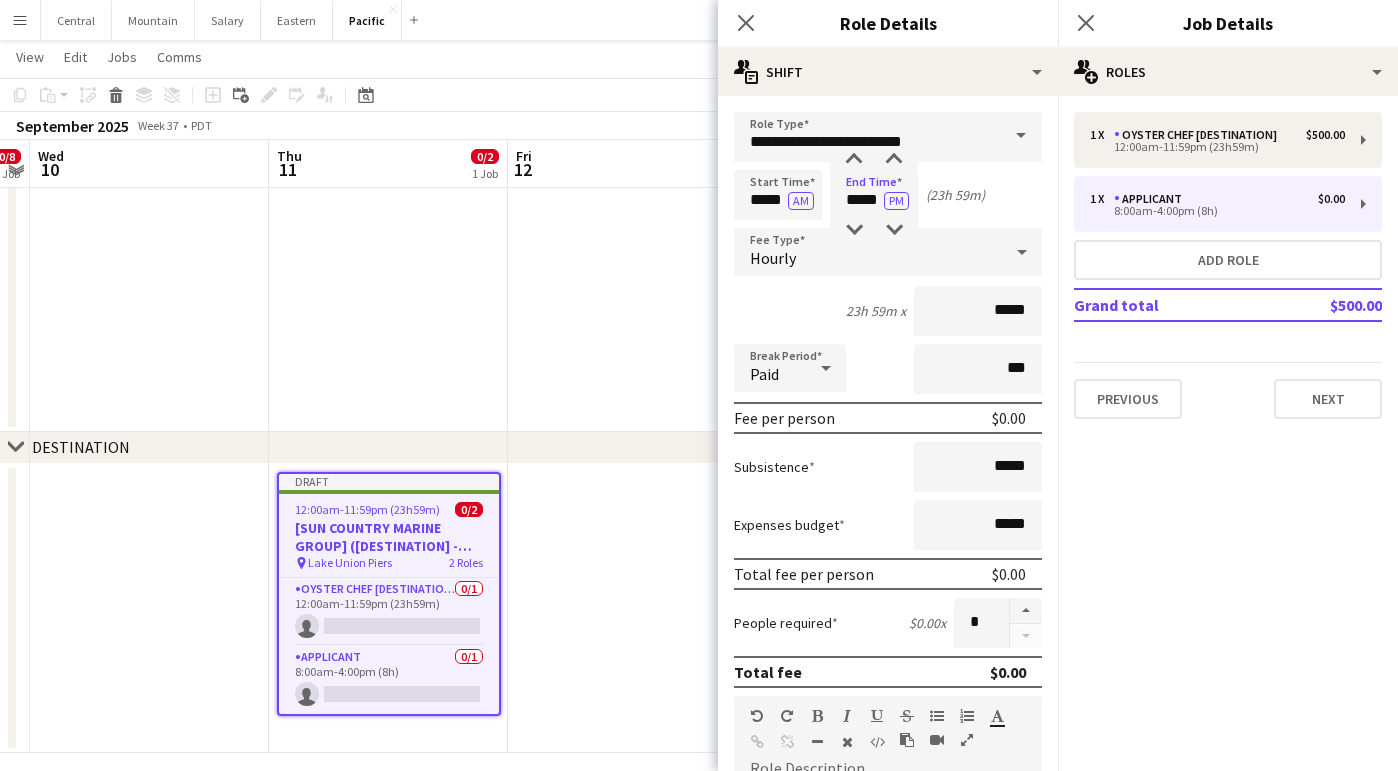 click on "Hourly" at bounding box center (868, 252) 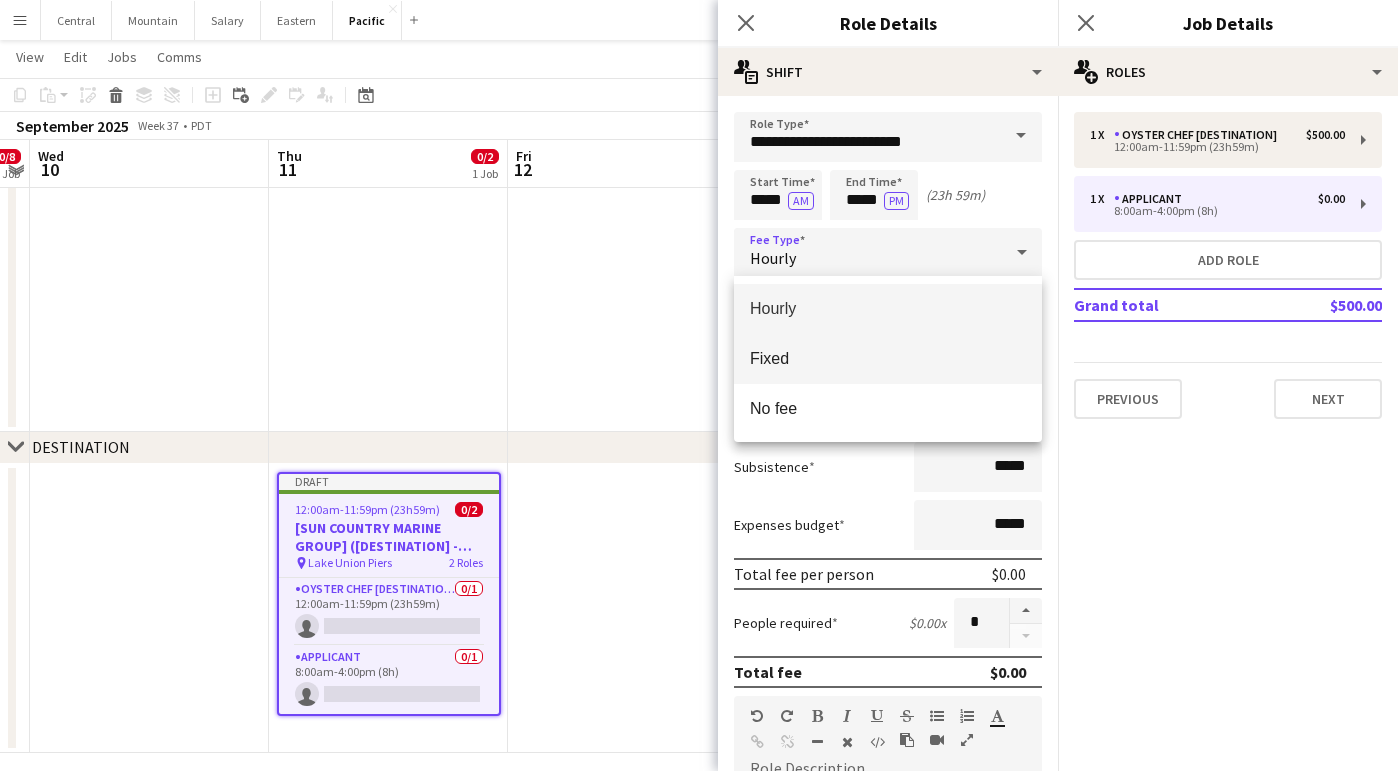 click on "Fixed" at bounding box center [888, 358] 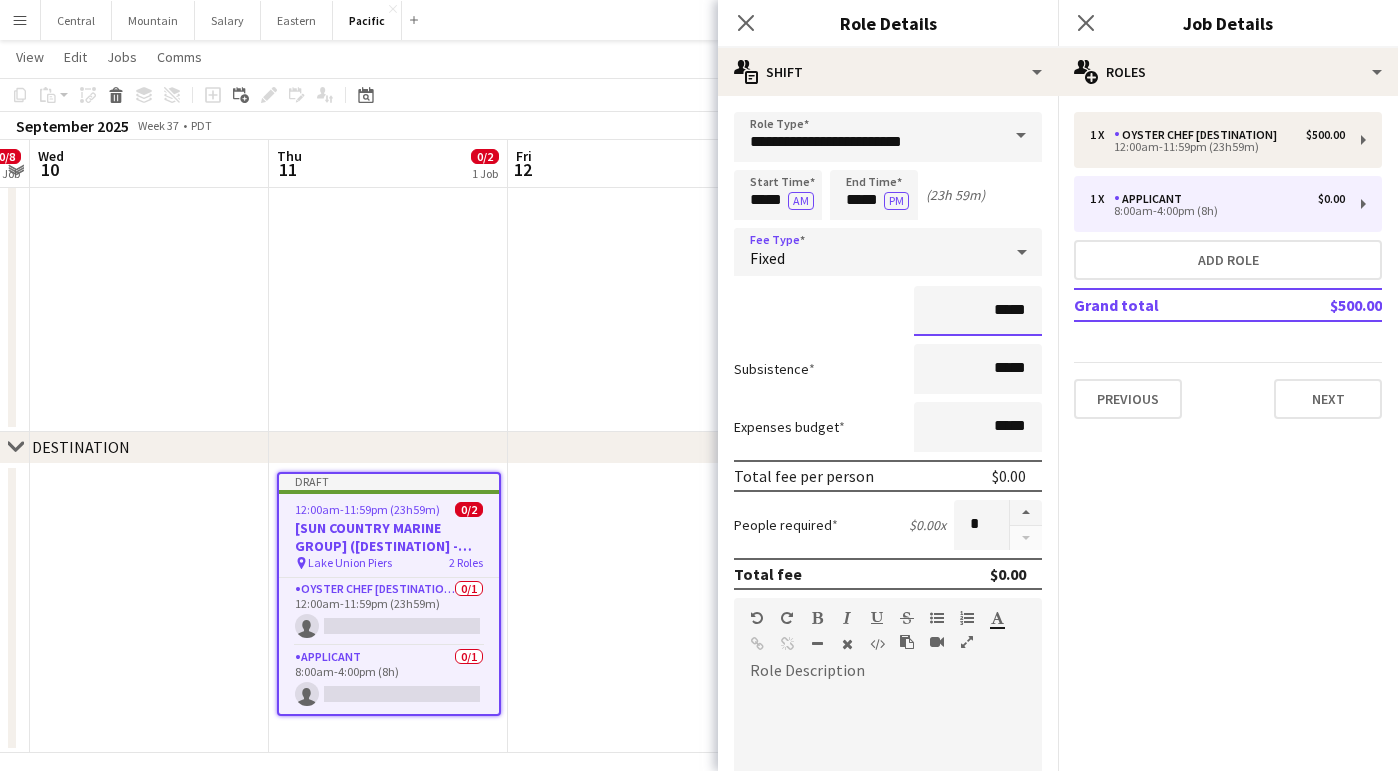 click on "*****" at bounding box center [978, 311] 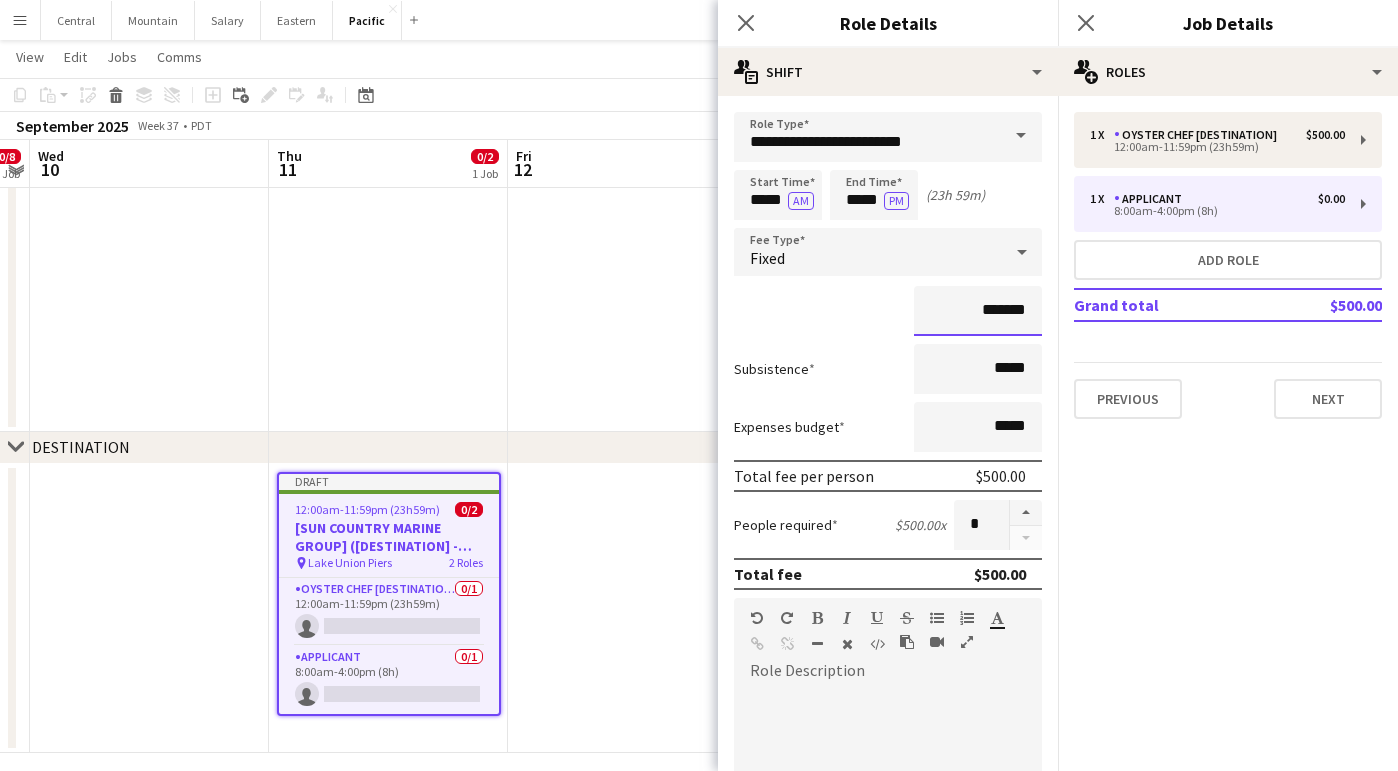 type on "*******" 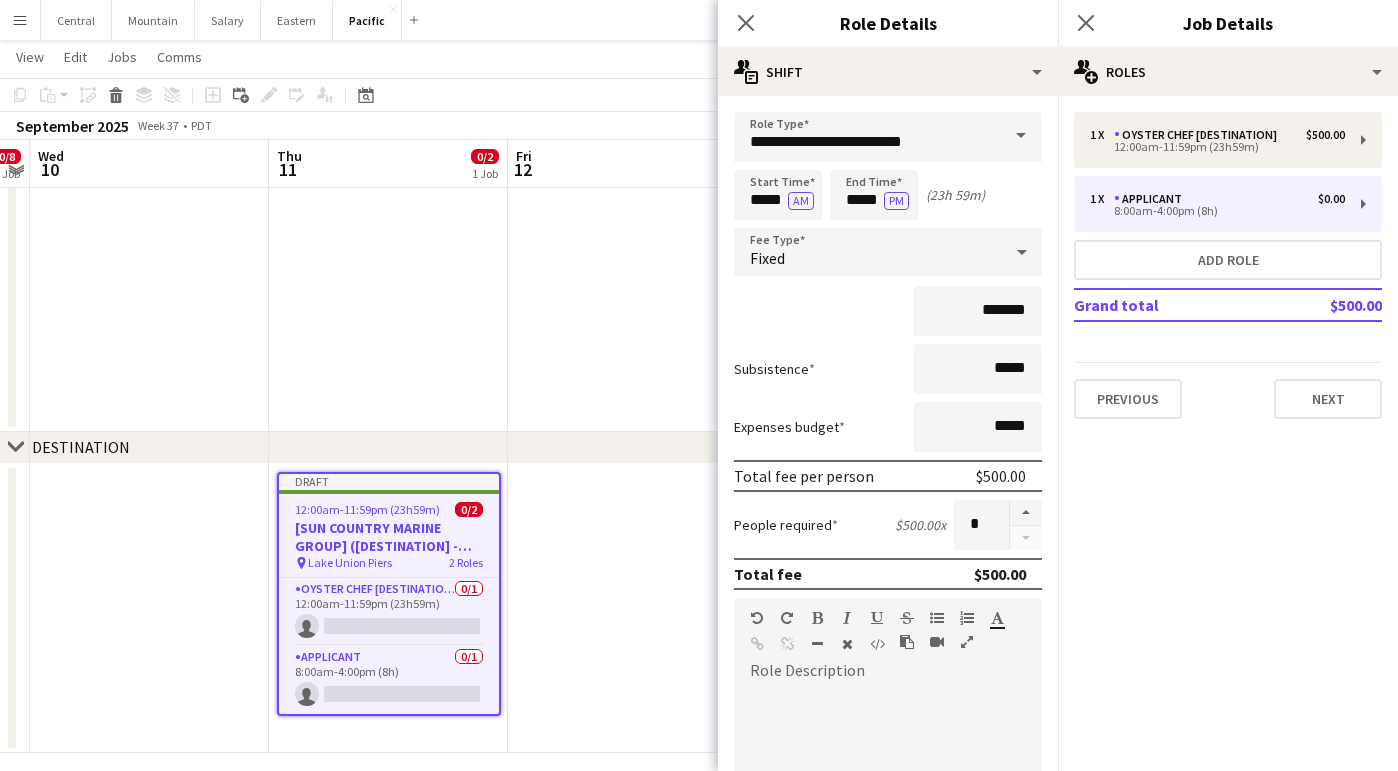 click on "Subsistence  *****" at bounding box center (888, 369) 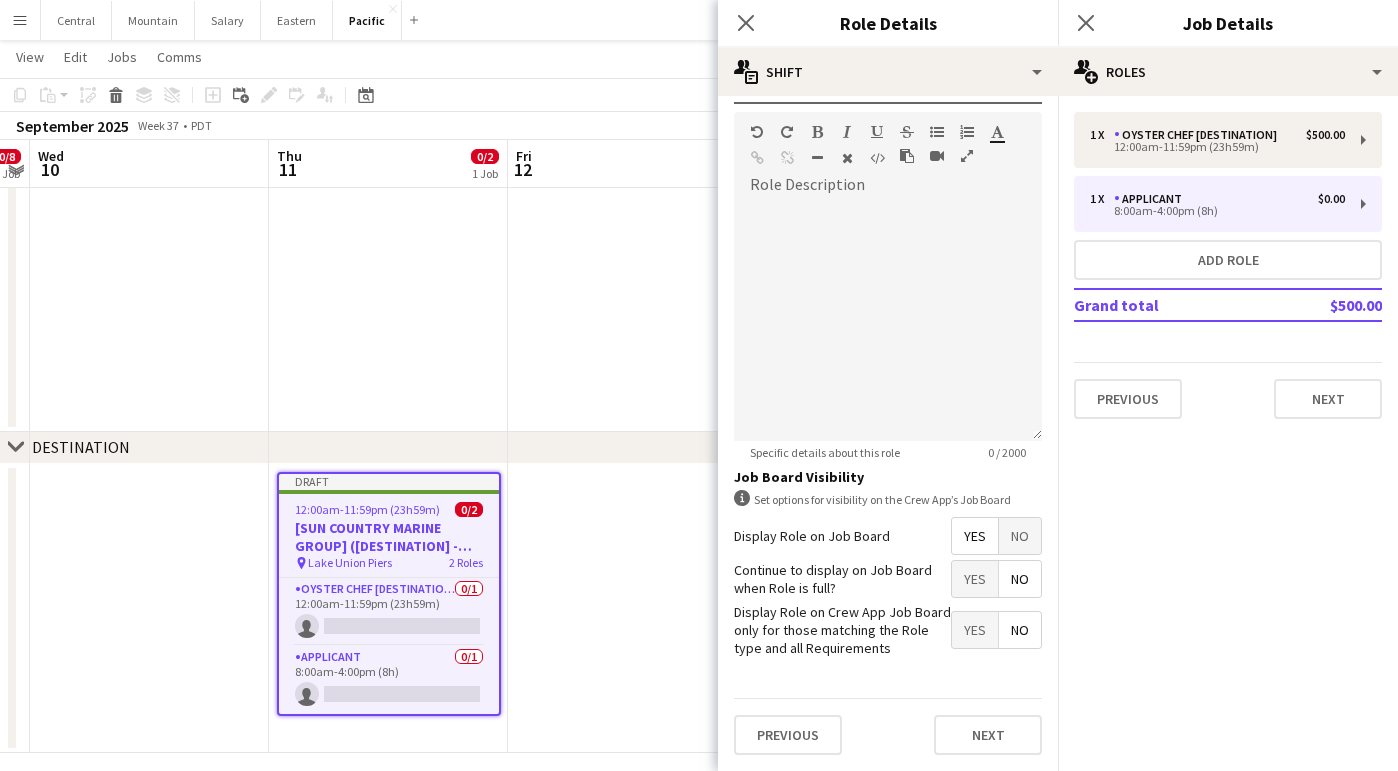 scroll, scrollTop: 485, scrollLeft: 0, axis: vertical 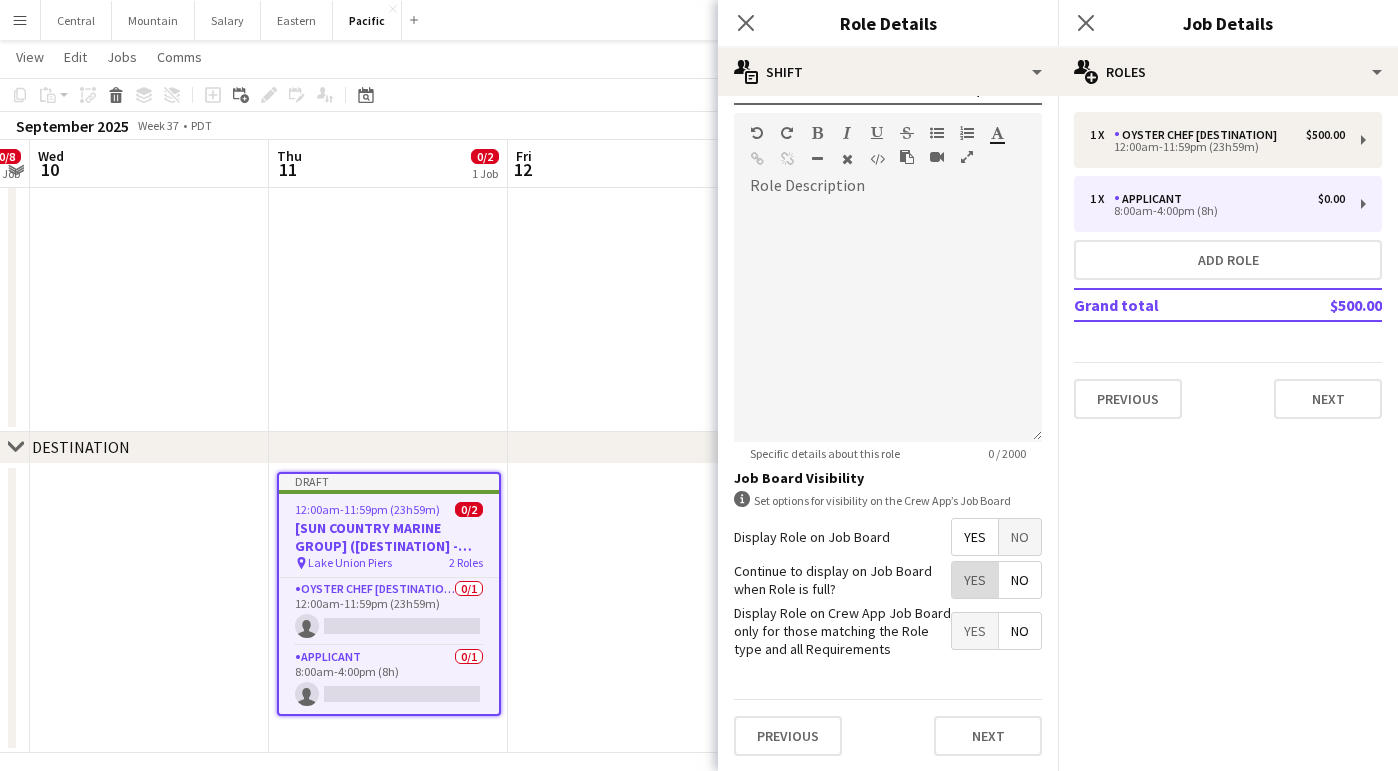 click on "Yes" at bounding box center [975, 580] 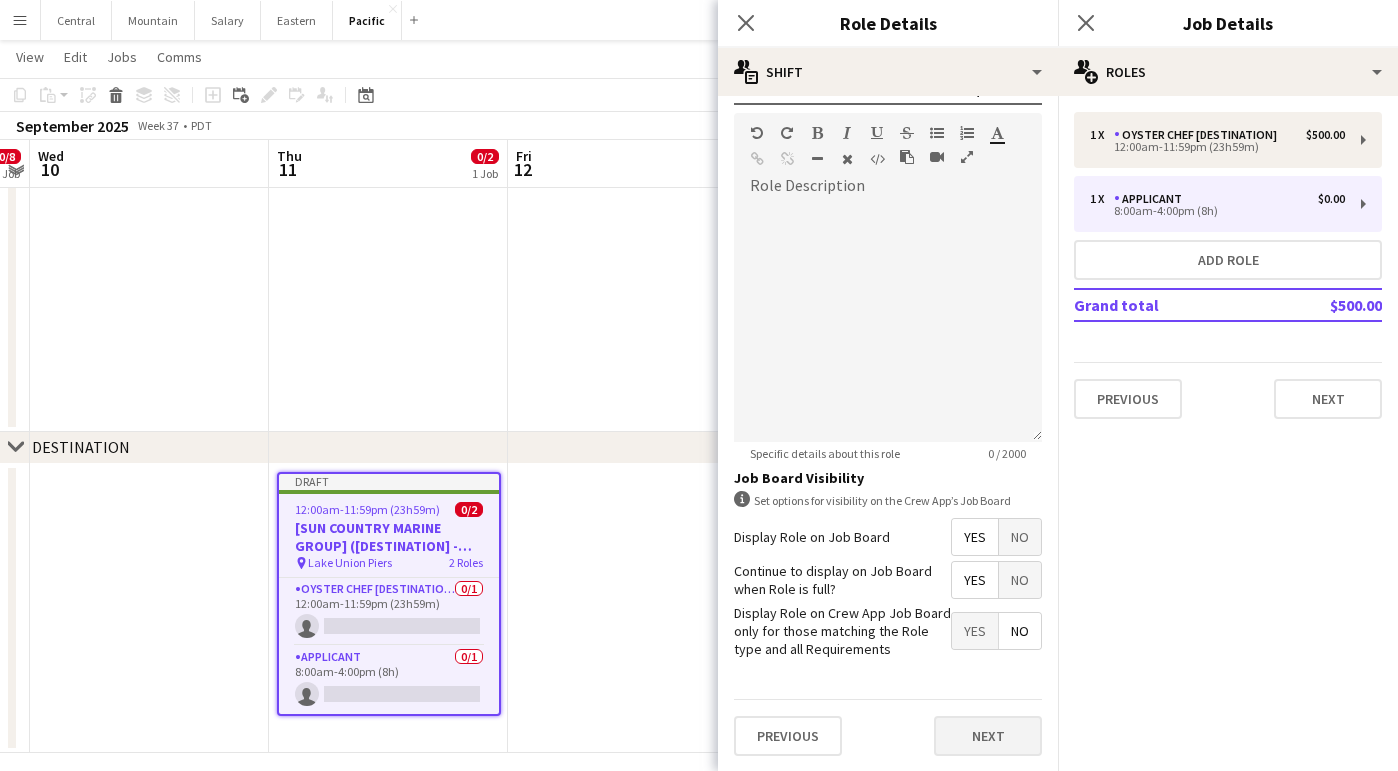 click on "Next" at bounding box center [988, 736] 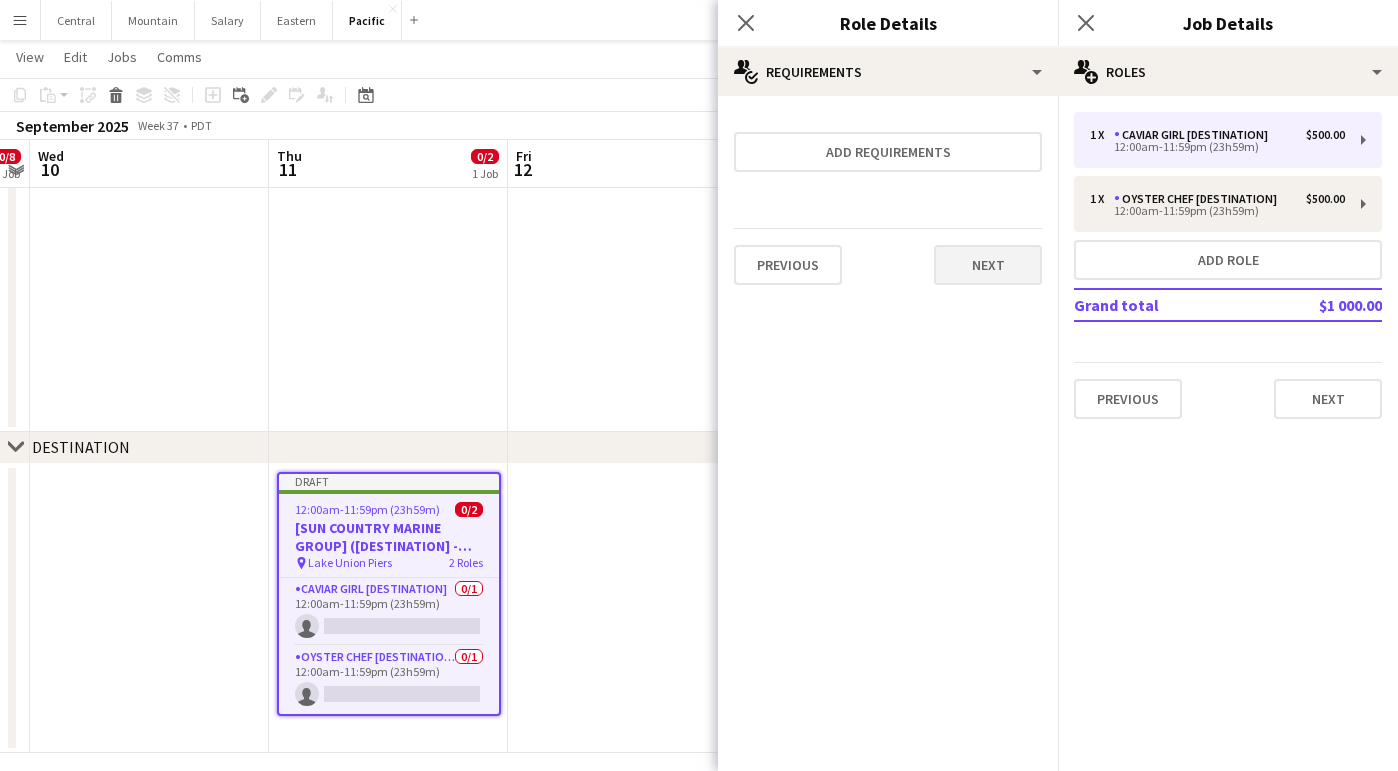 click on "Next" at bounding box center (988, 265) 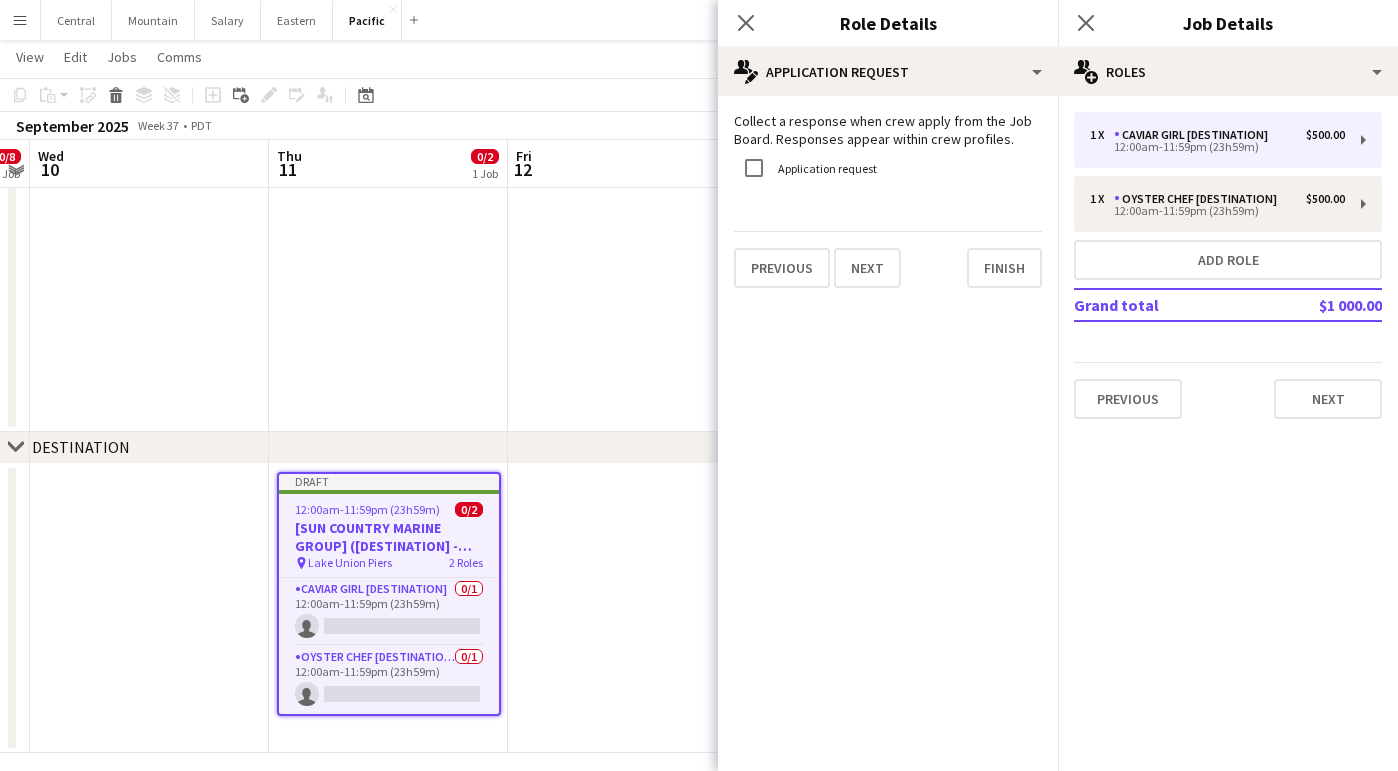 click on "Collect a response when crew apply from the Job Board. Responses appear within crew profiles.   Application request   Previous   Next   Finish" at bounding box center [888, 200] 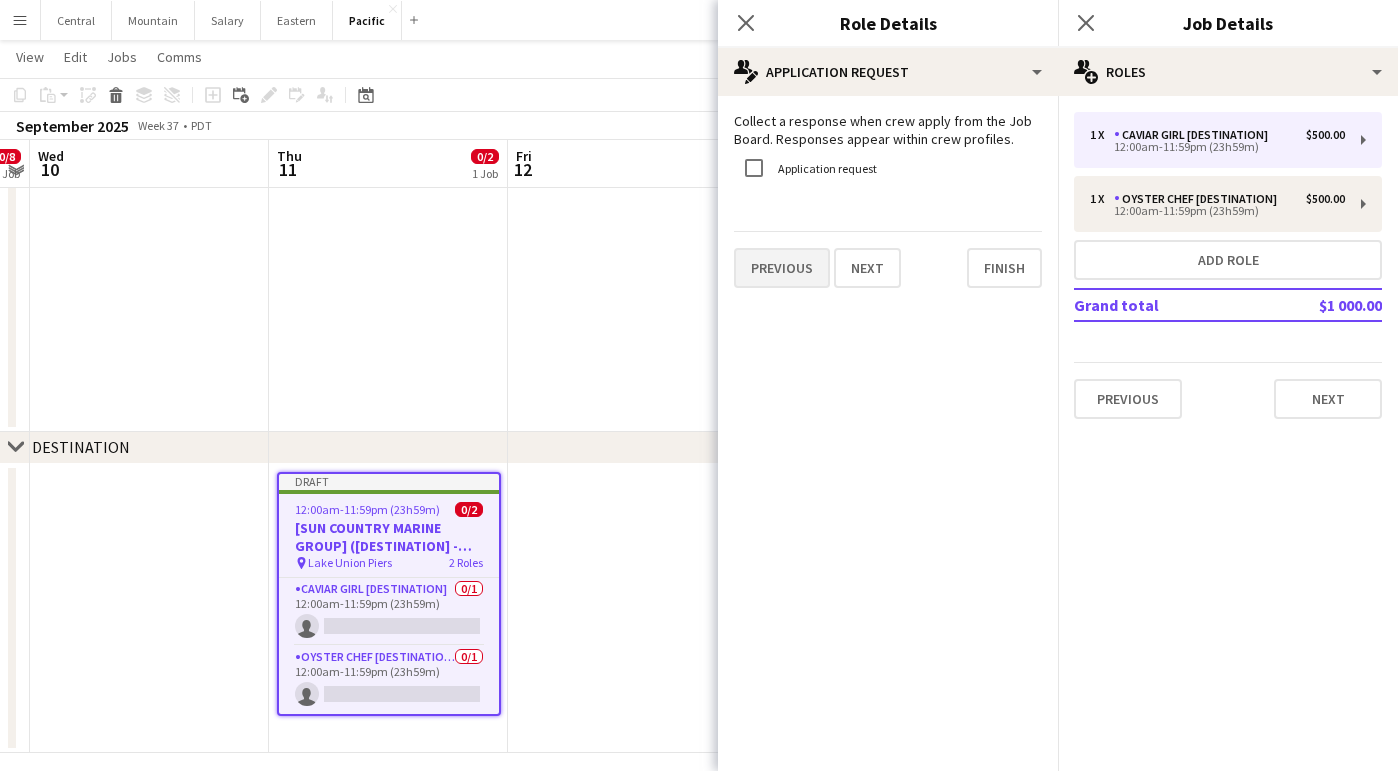 click on "Previous" at bounding box center (782, 268) 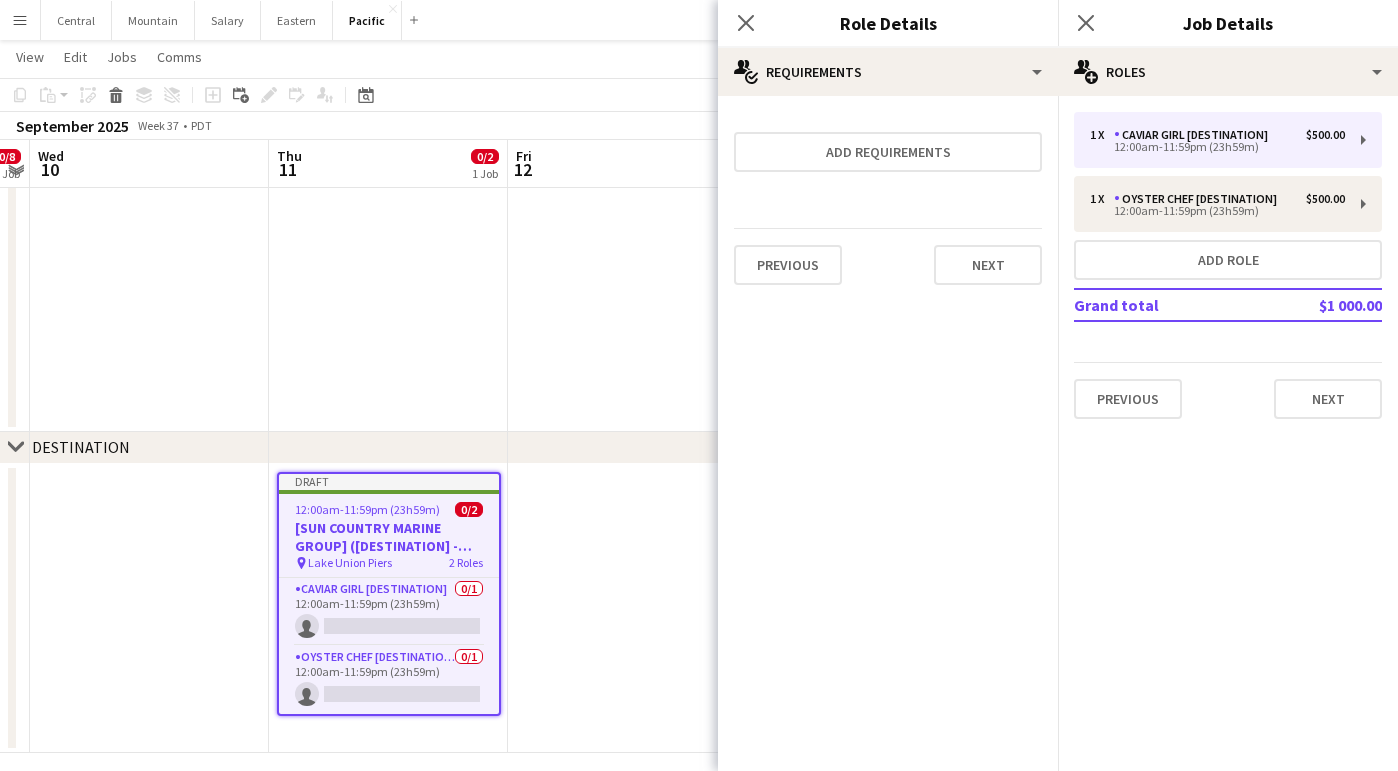 click on "Add requirements   Previous   Next" at bounding box center [888, 206] 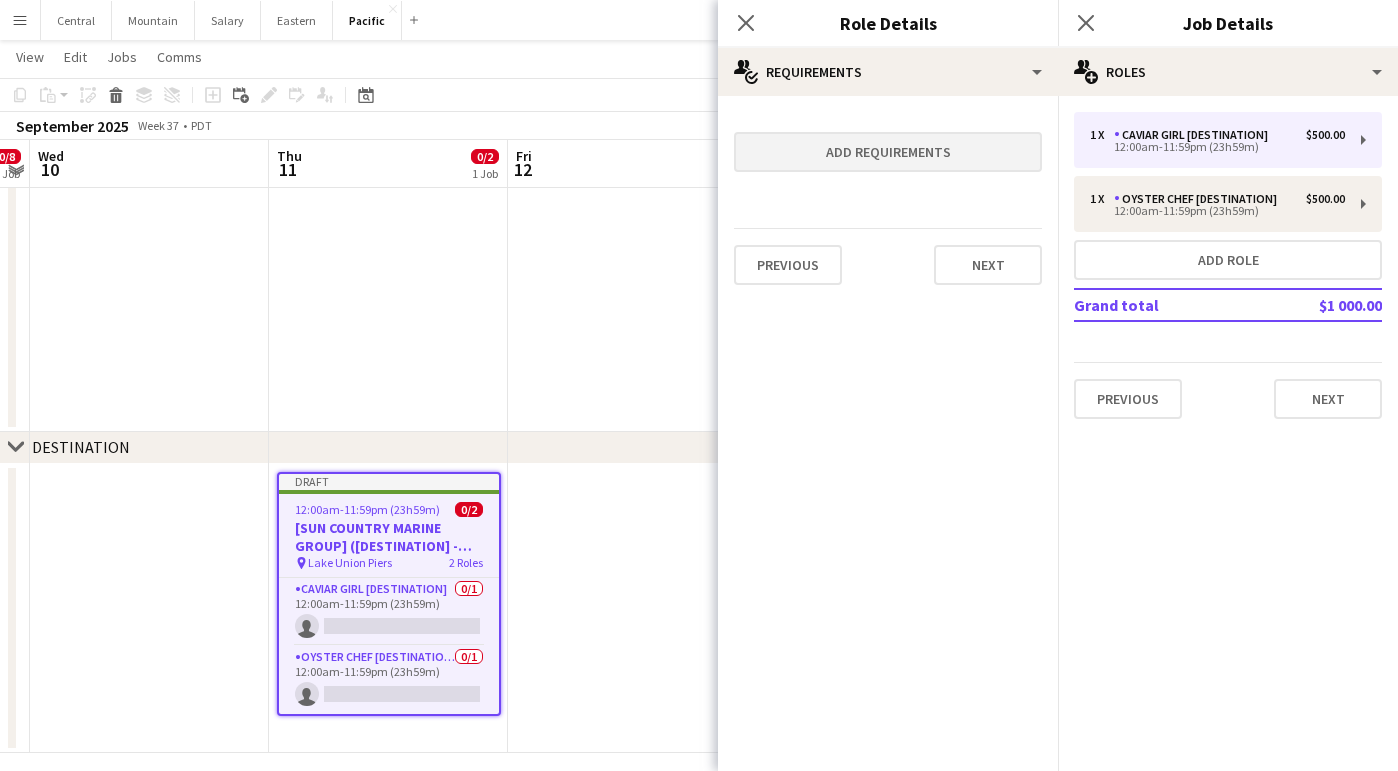 click on "Add requirements" at bounding box center (888, 152) 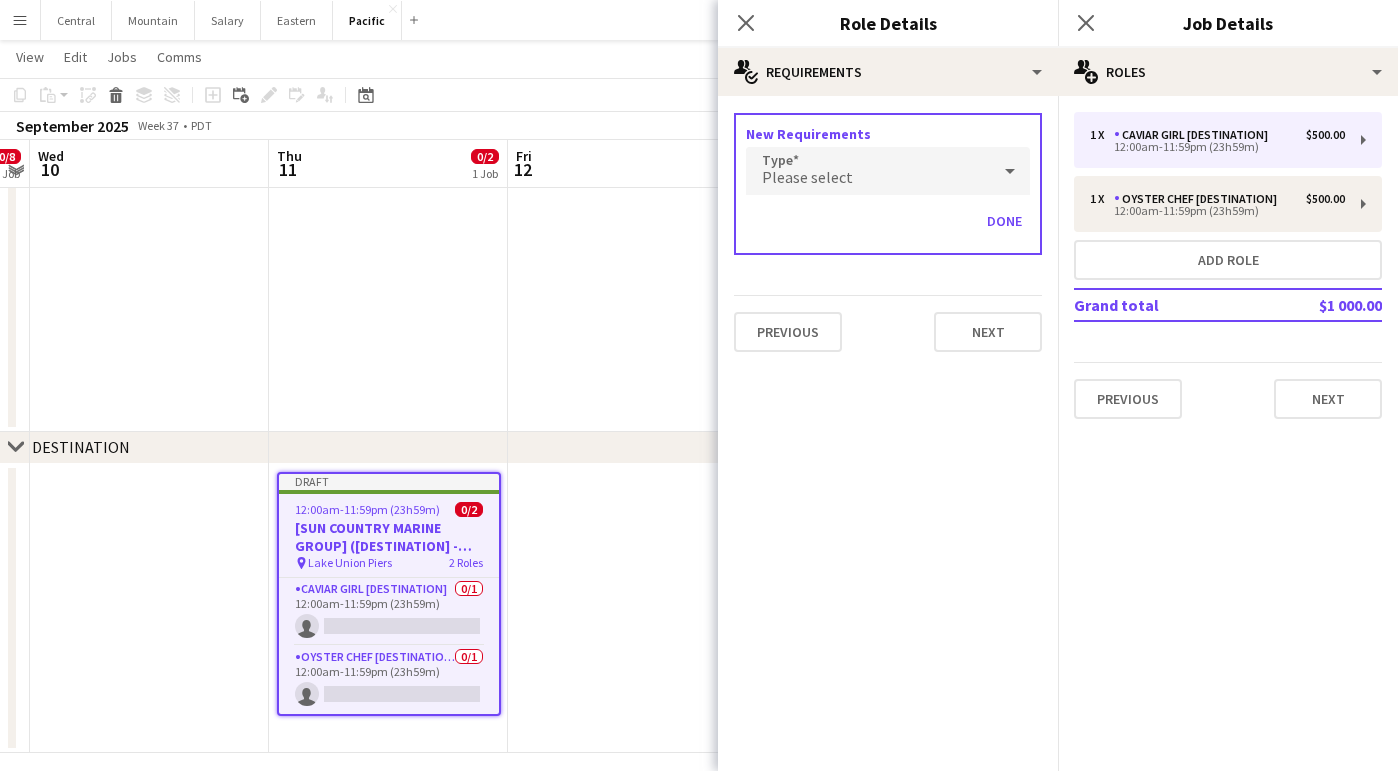 click on "Please select" at bounding box center (868, 171) 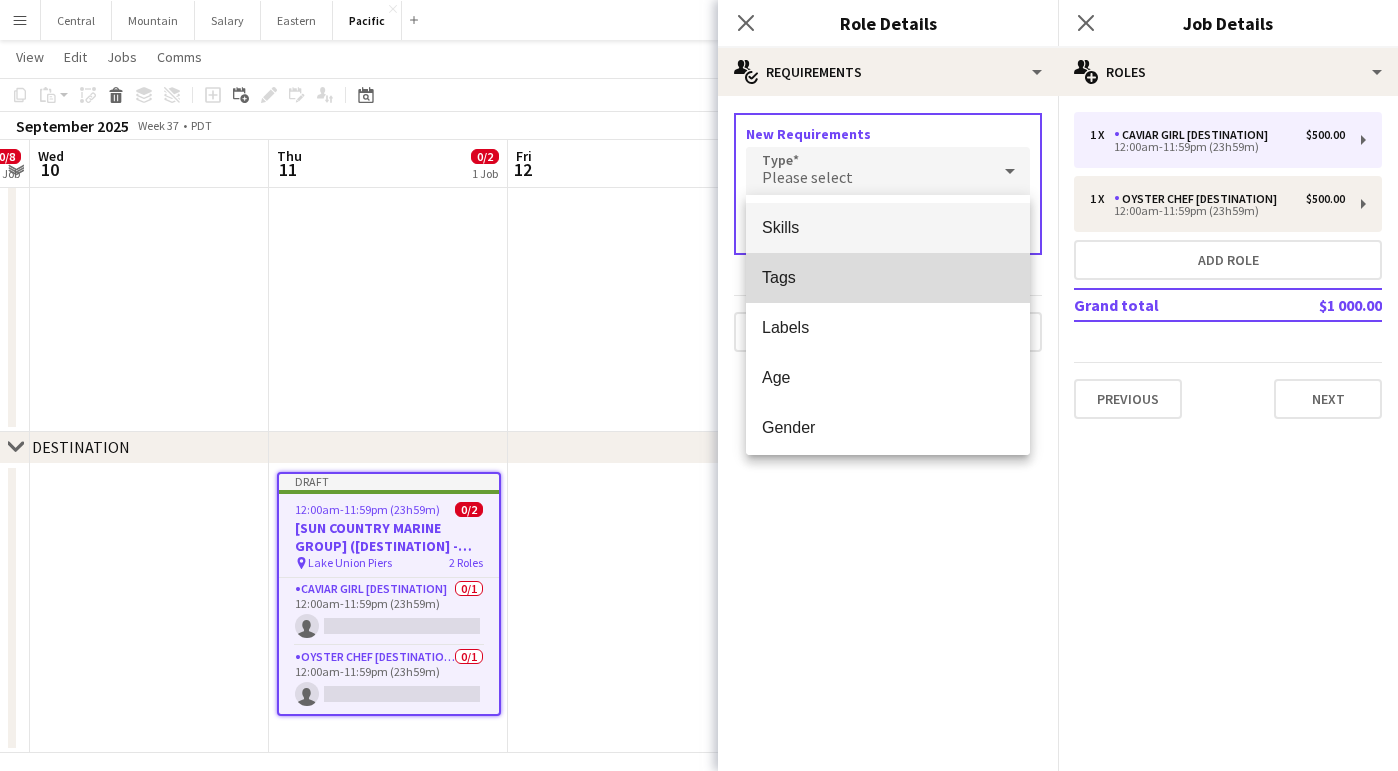 click on "Tags" at bounding box center (888, 277) 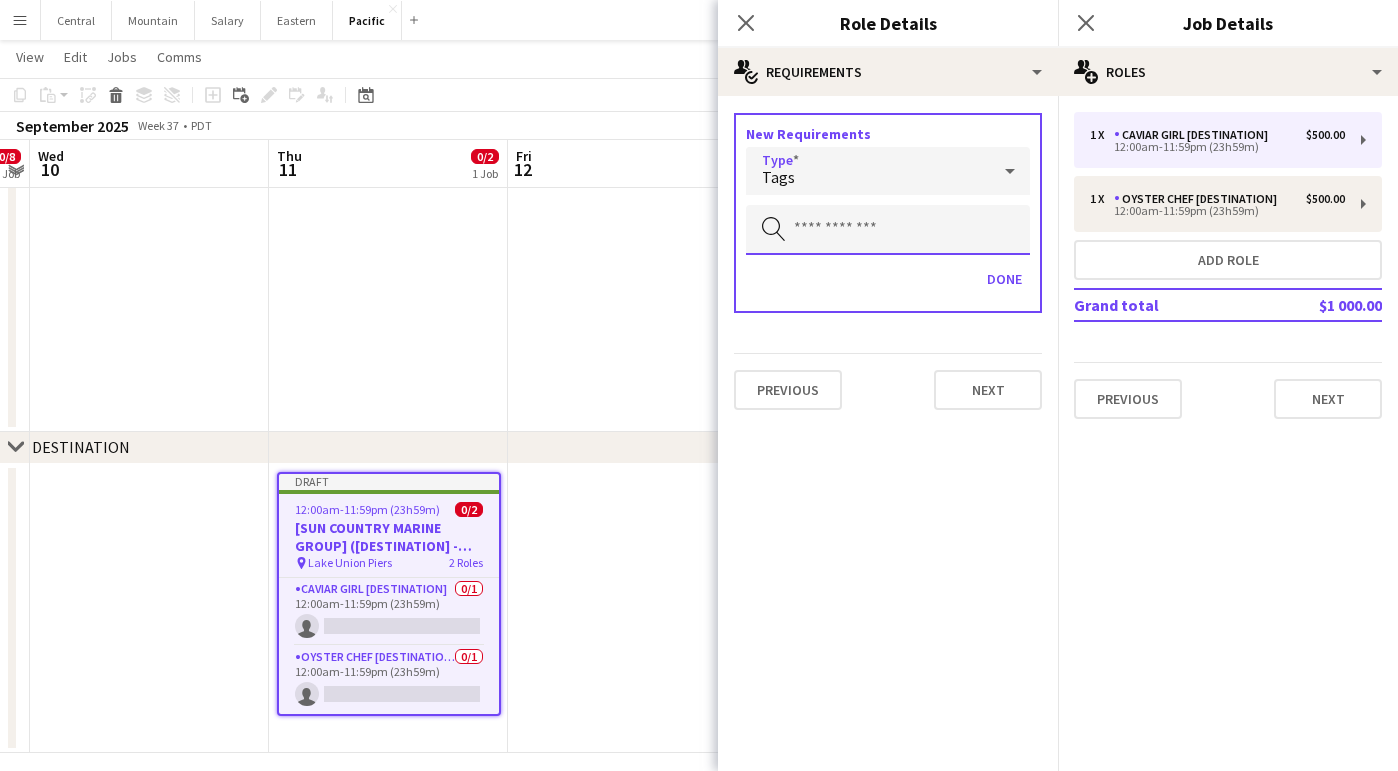 click at bounding box center [888, 230] 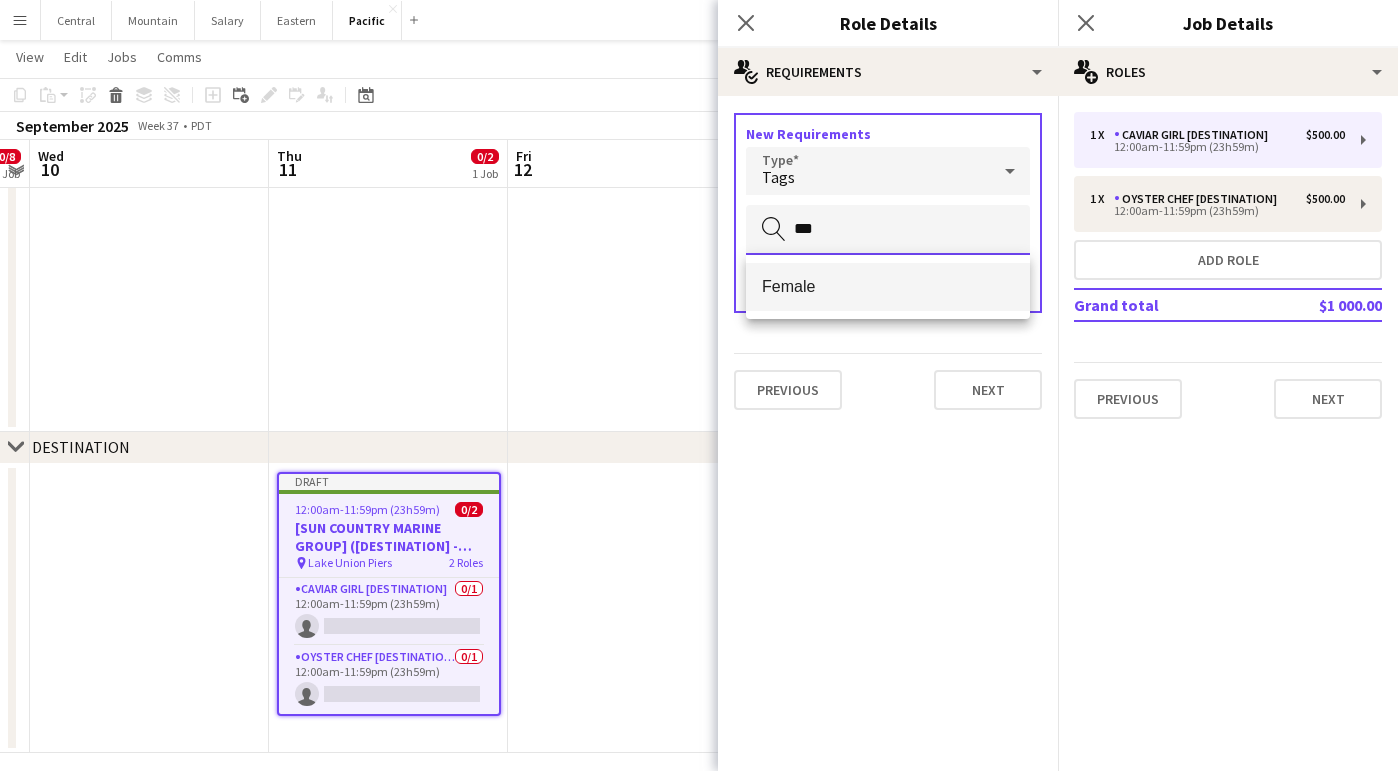 type on "***" 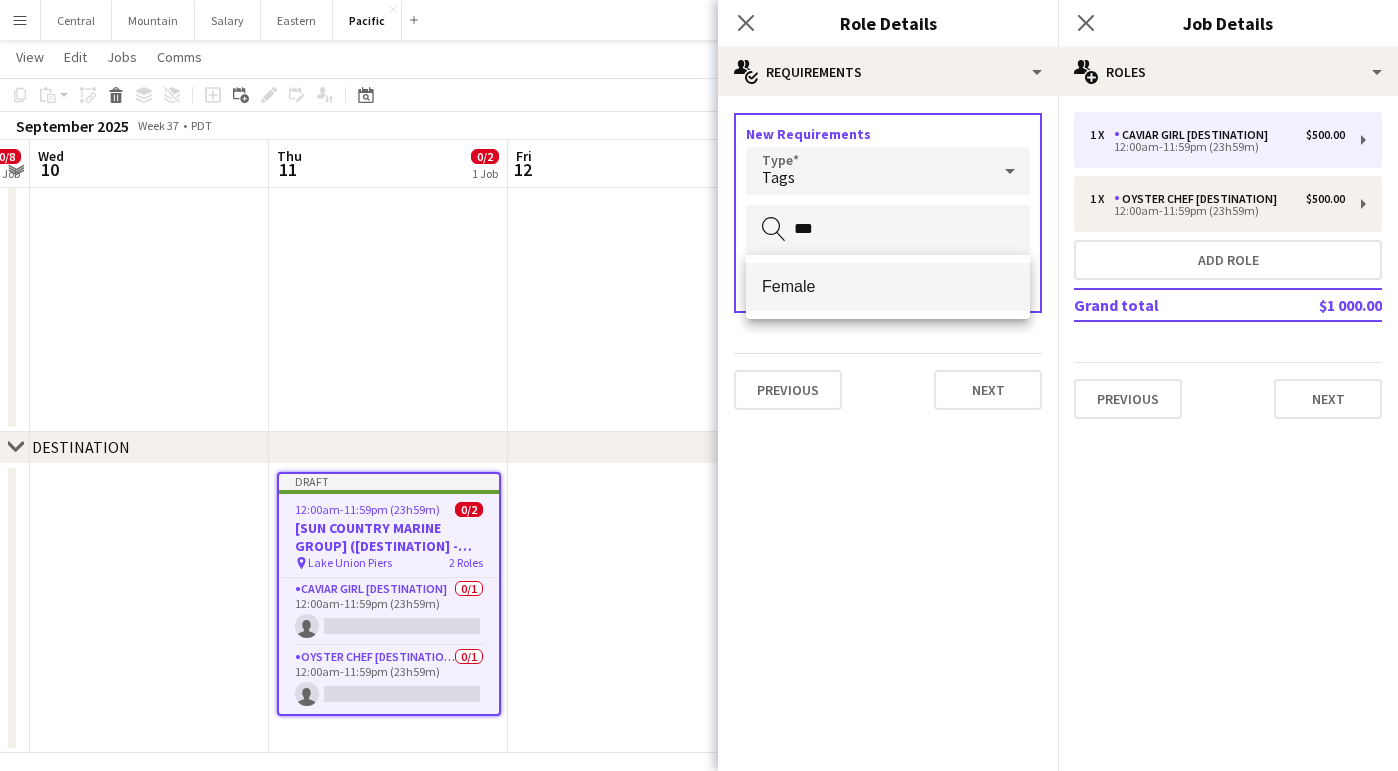 click on "Female" at bounding box center [888, 286] 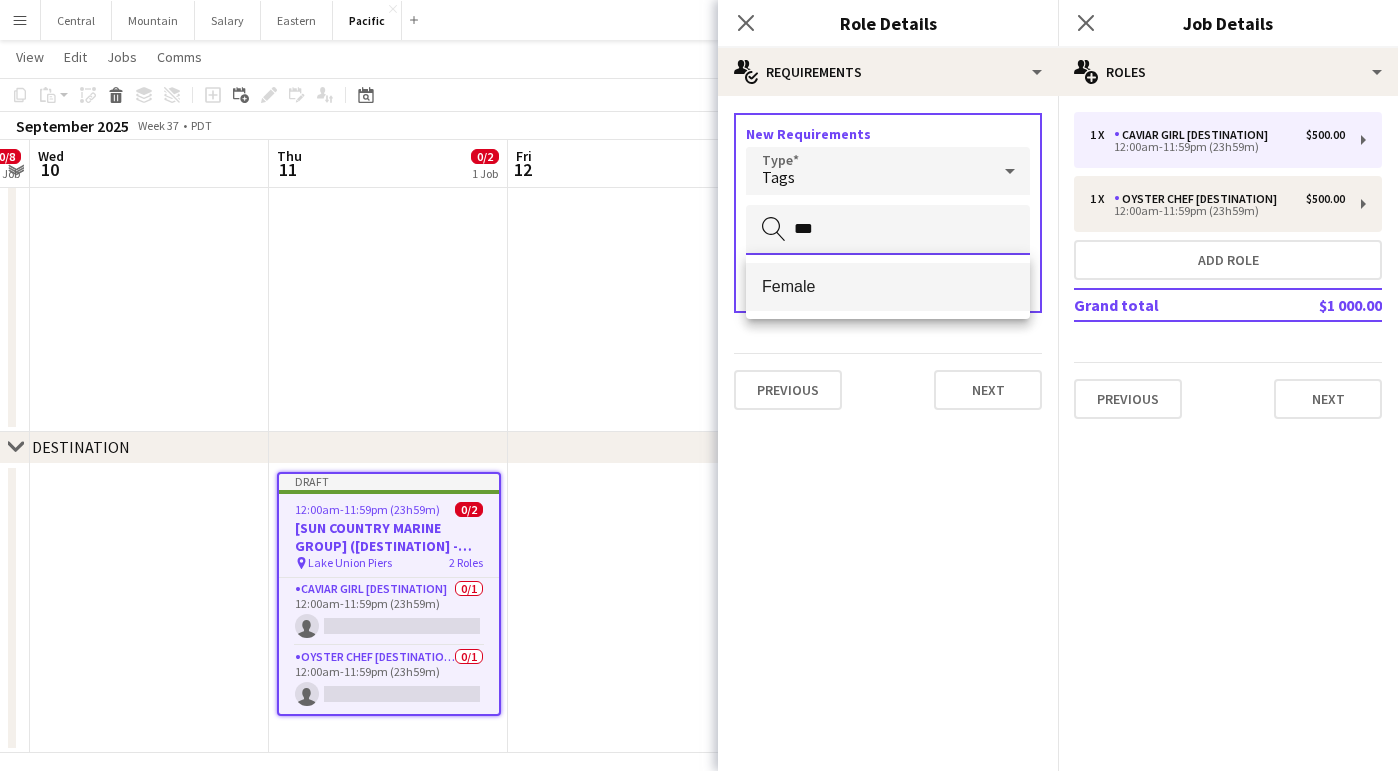 type 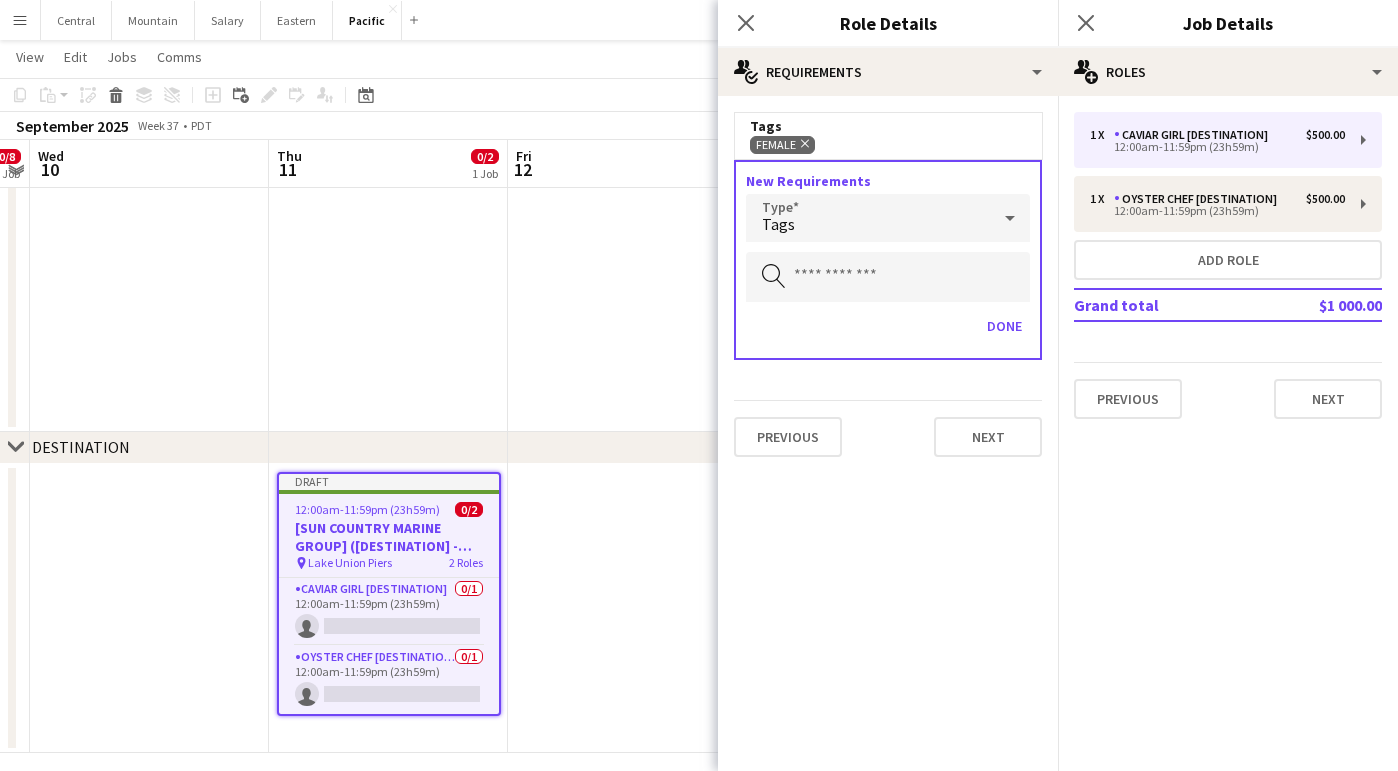 click on "Done" at bounding box center [888, 334] 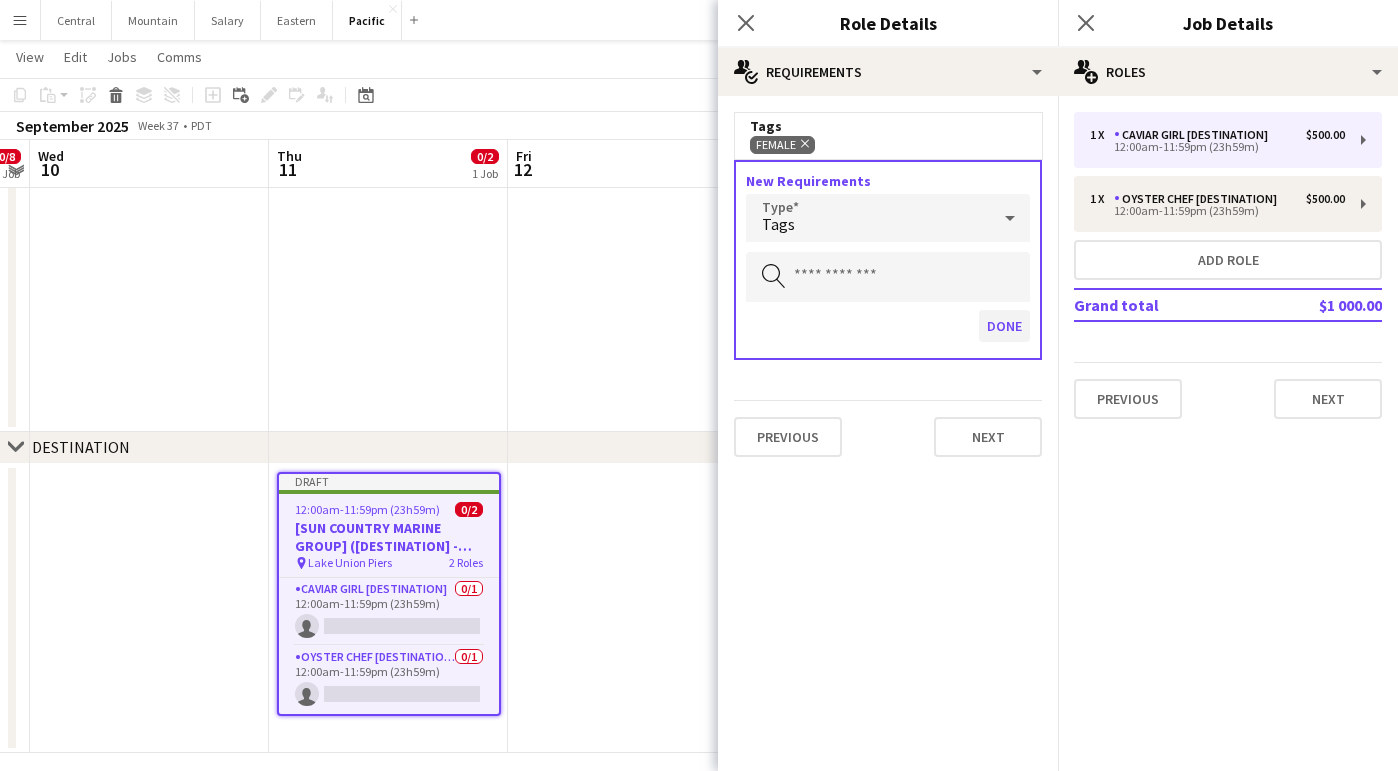 click on "Done" at bounding box center (1004, 326) 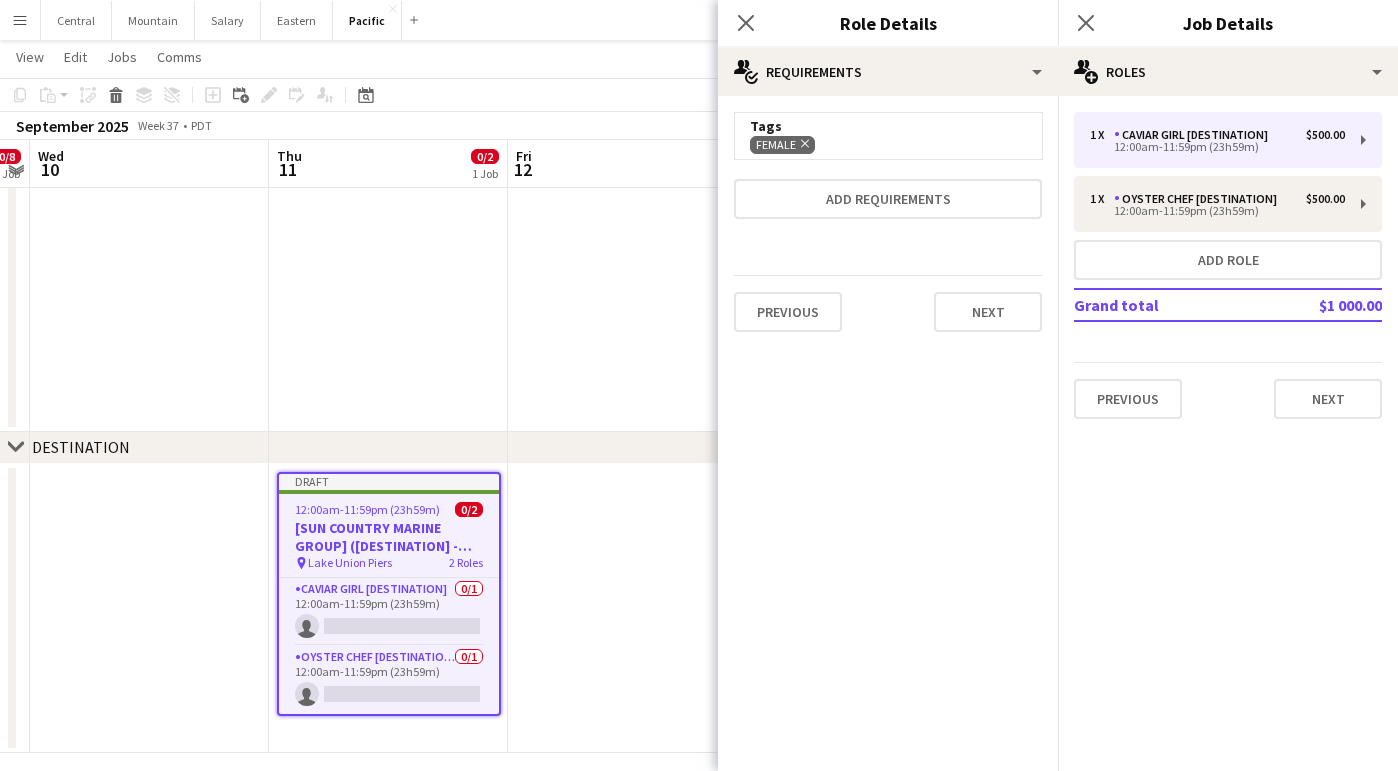 click on "Previous   Next" at bounding box center (888, 311) 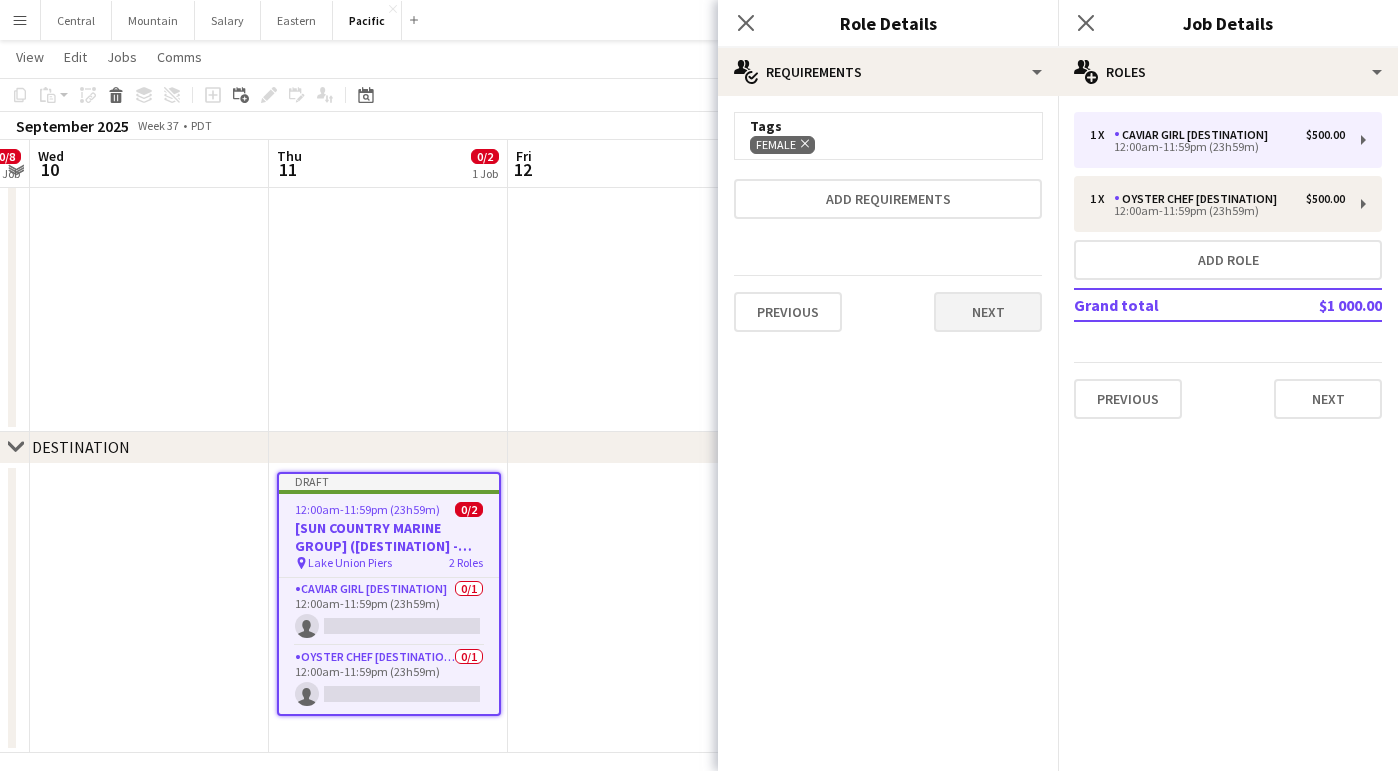 click on "Next" at bounding box center [988, 312] 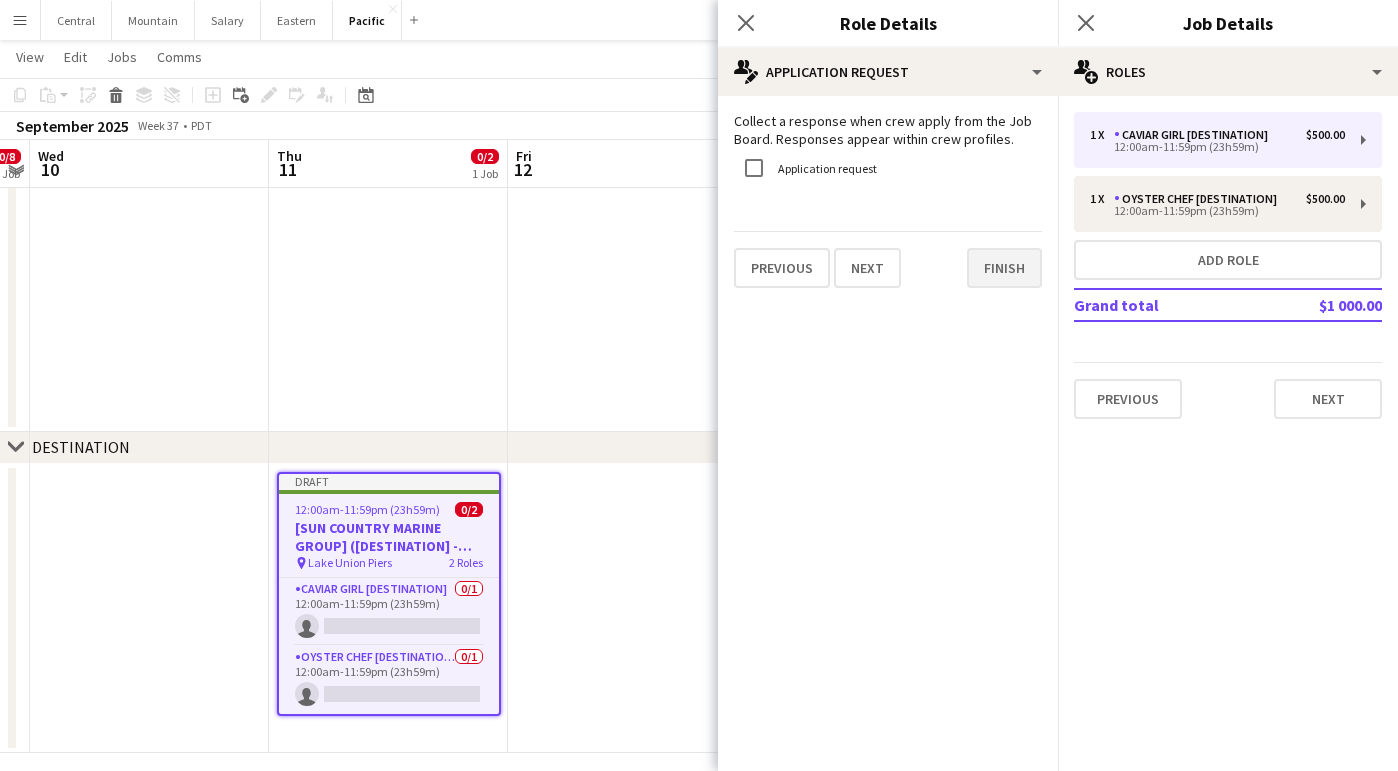click on "Finish" at bounding box center (1004, 268) 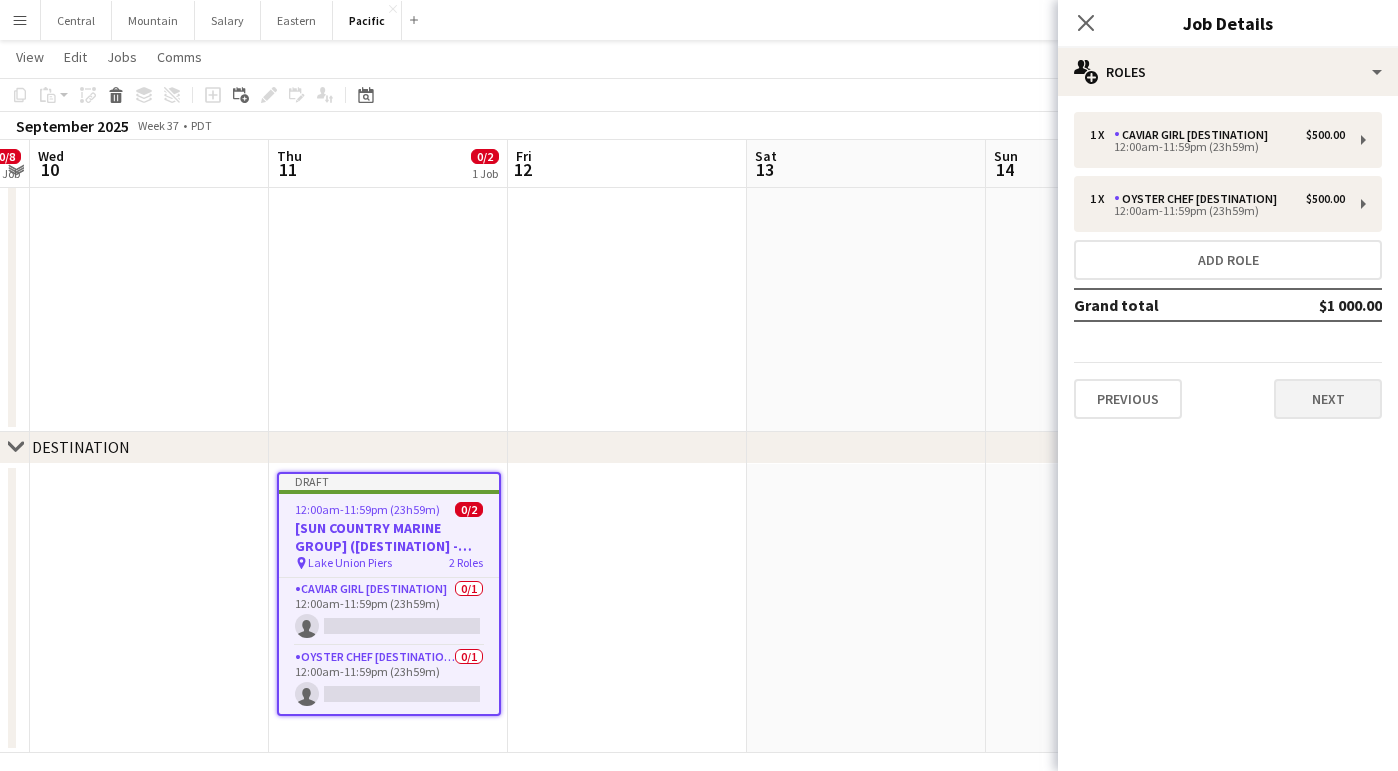 click on "Next" at bounding box center [1328, 399] 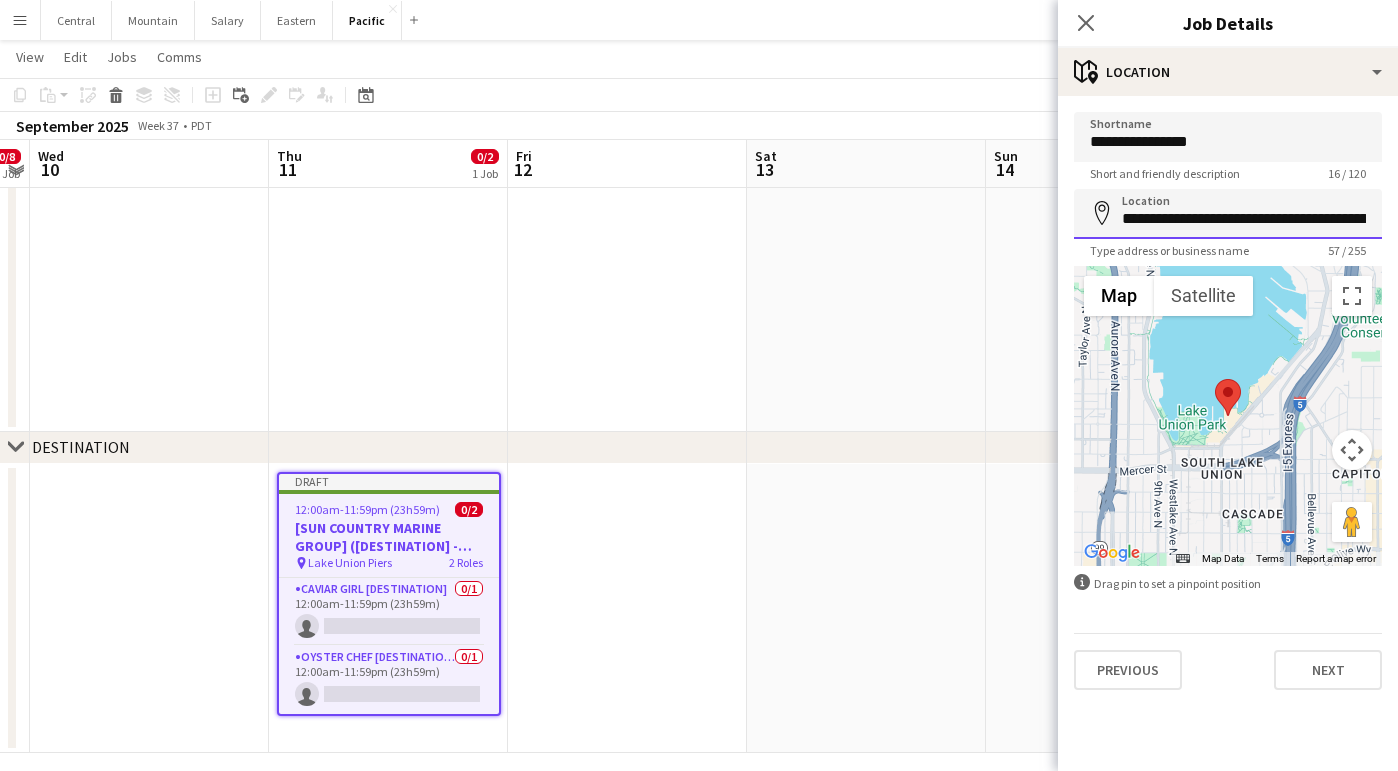 click on "**********" at bounding box center (1228, 214) 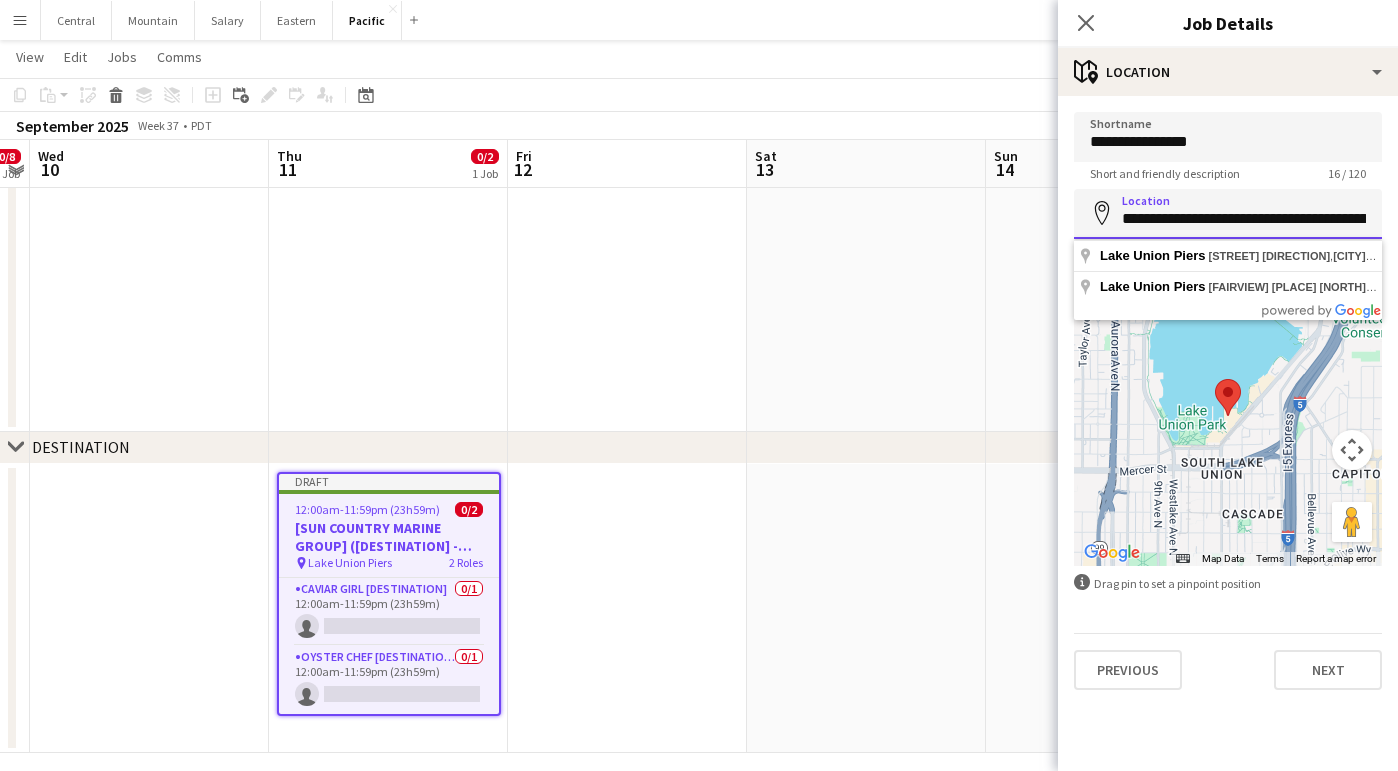 paste 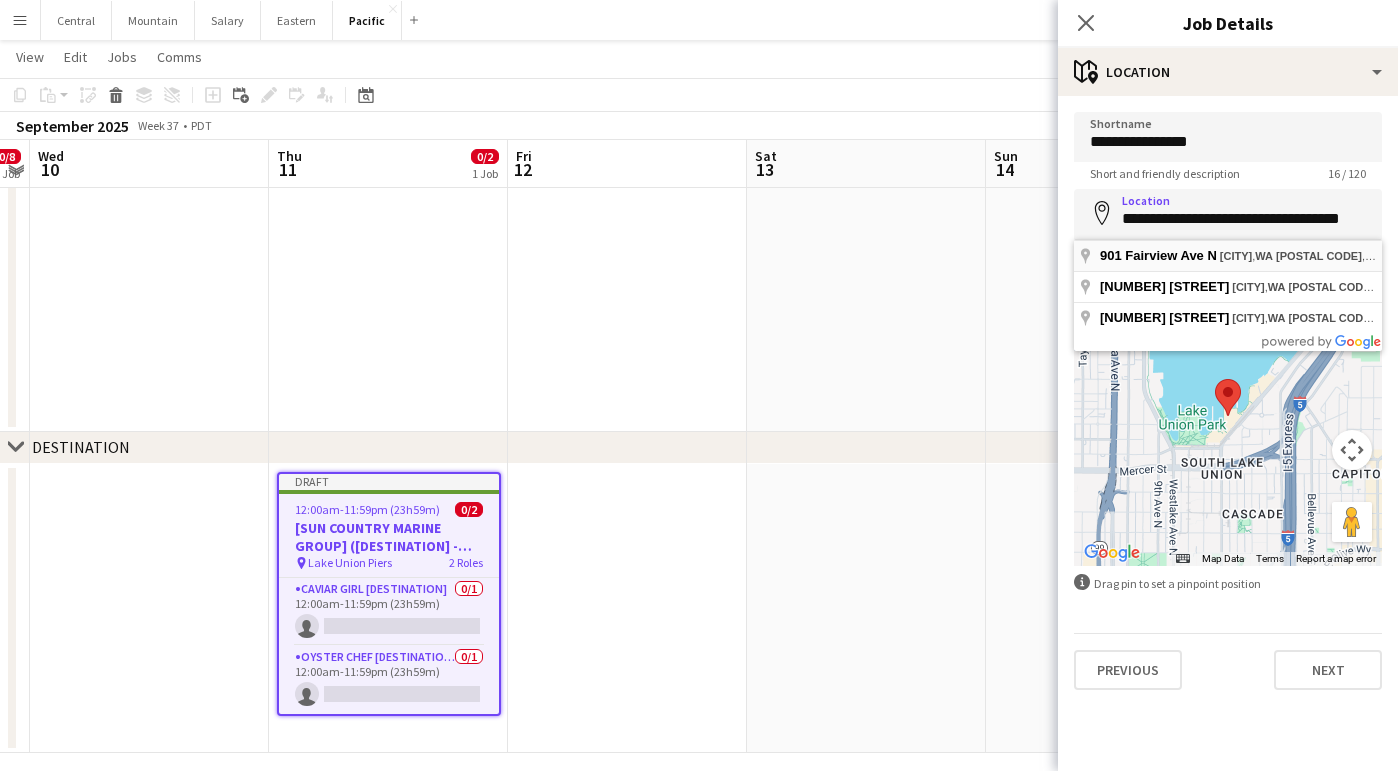 type on "**********" 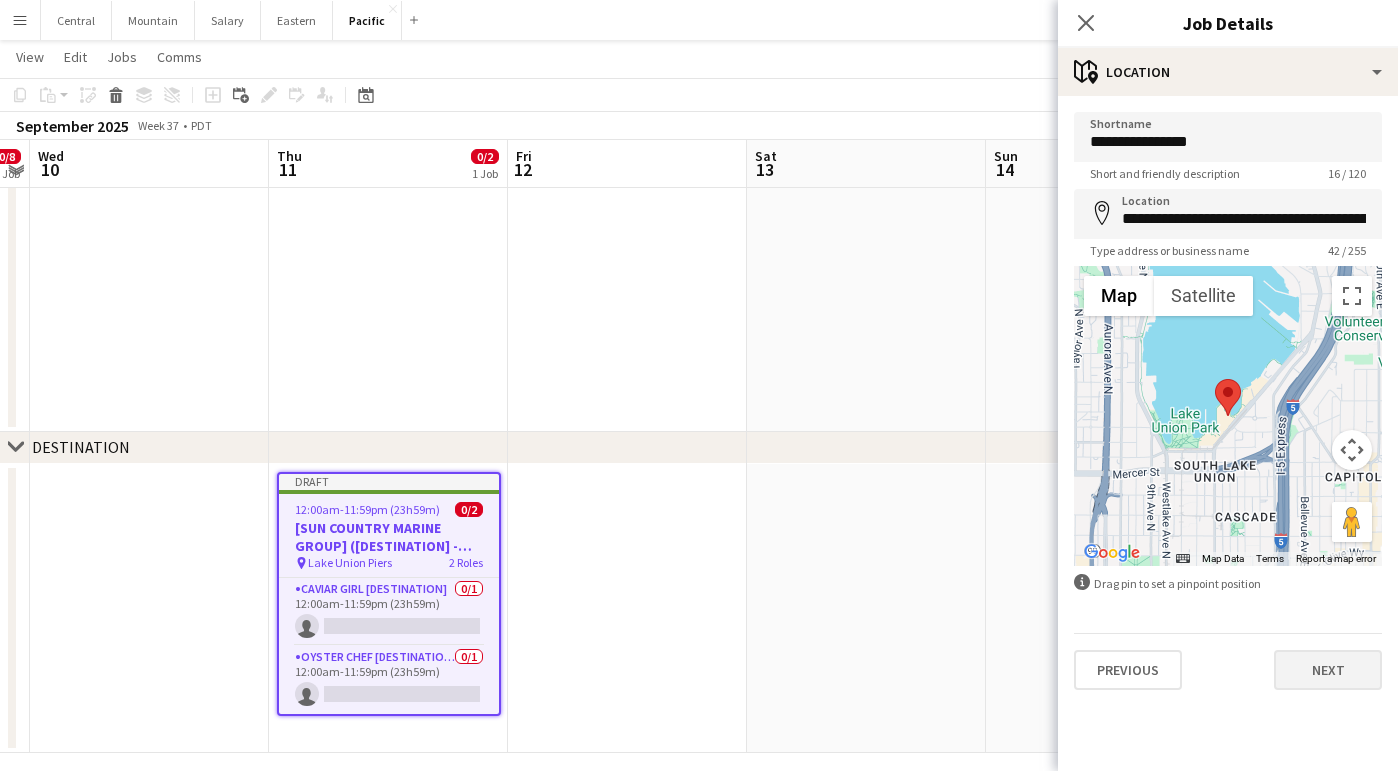 click on "Next" at bounding box center [1328, 670] 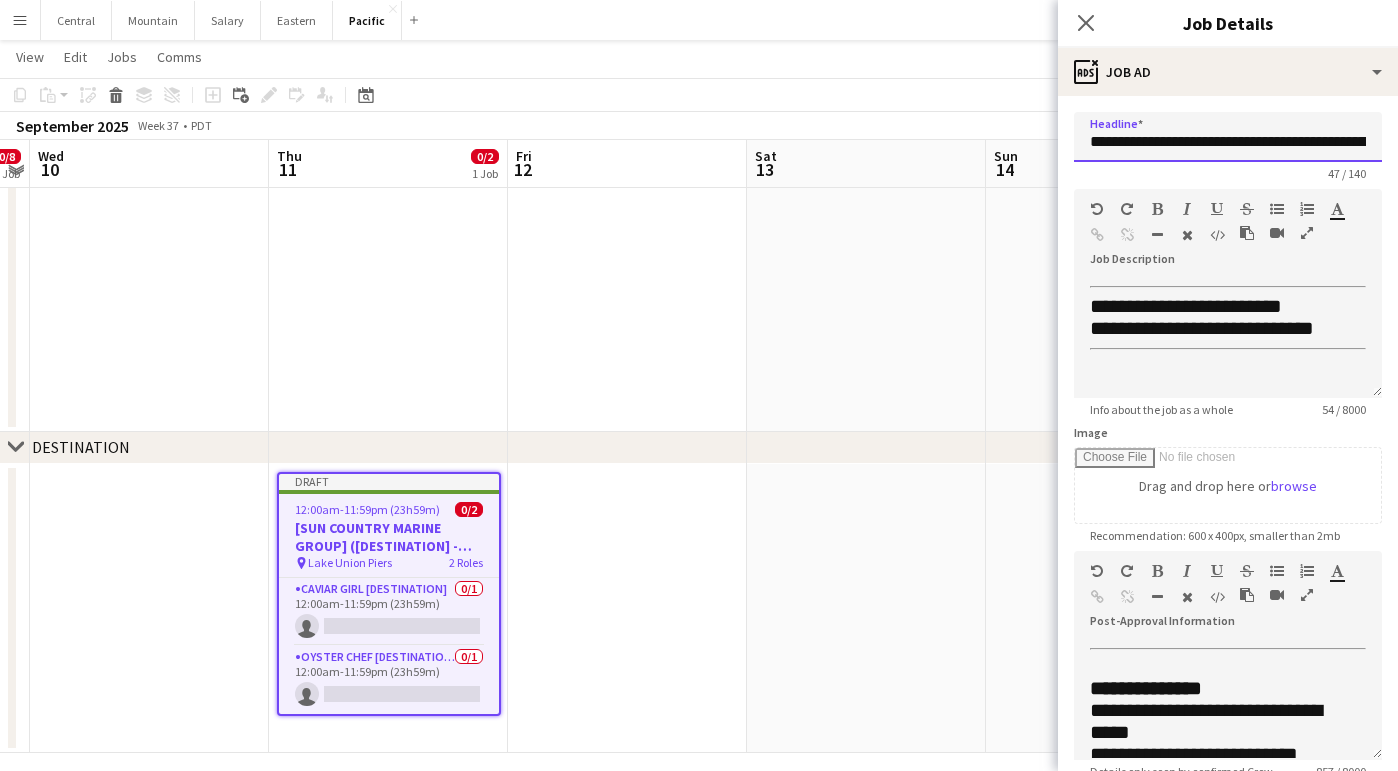 drag, startPoint x: 1227, startPoint y: 145, endPoint x: 1187, endPoint y: 145, distance: 40 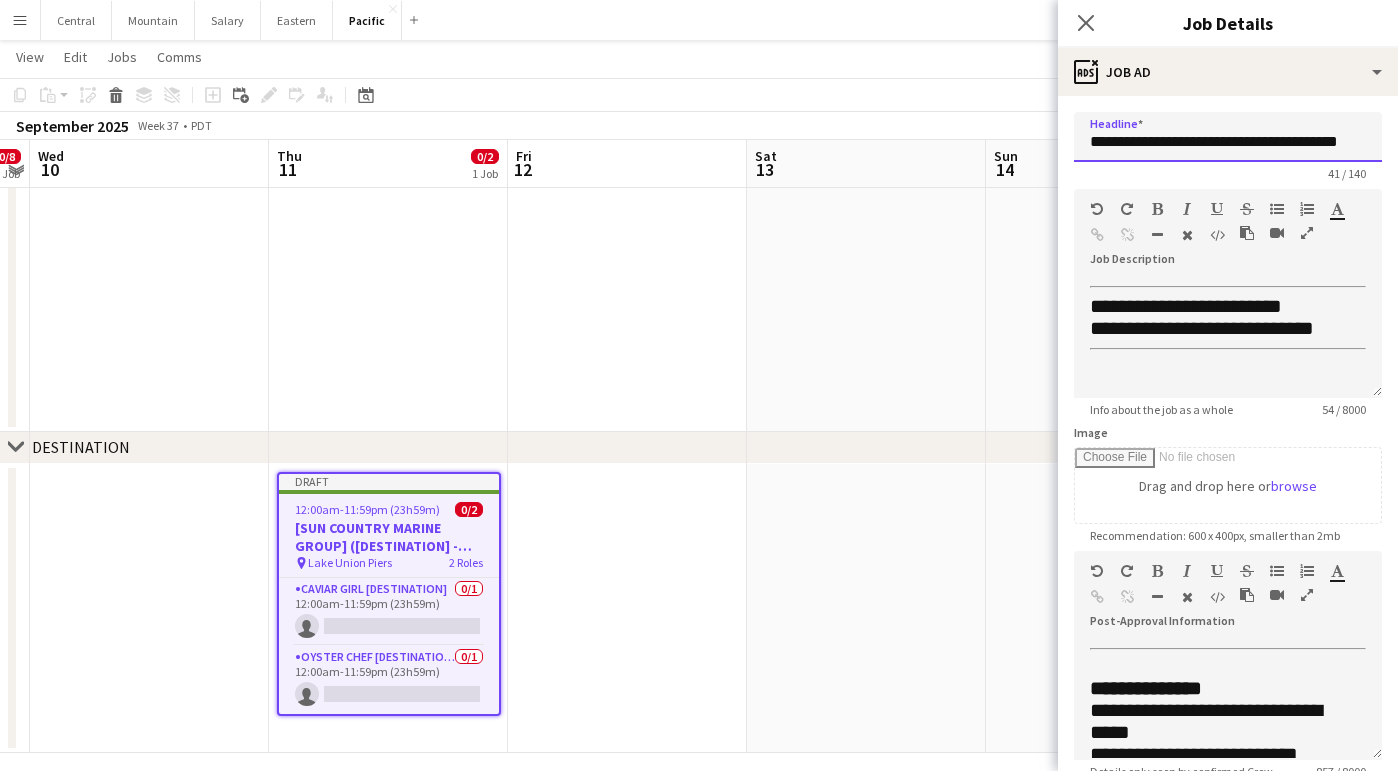 type on "**********" 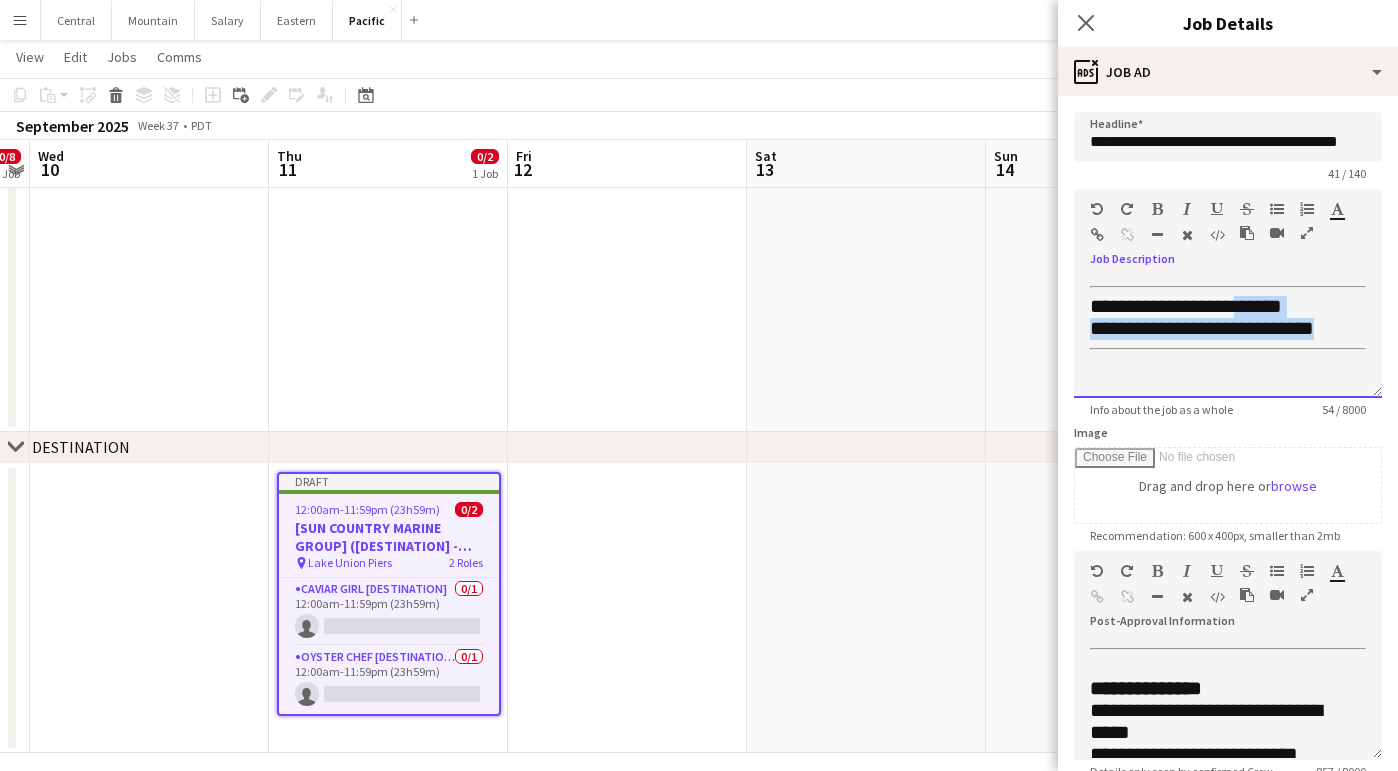drag, startPoint x: 1347, startPoint y: 330, endPoint x: 1240, endPoint y: 302, distance: 110.60289 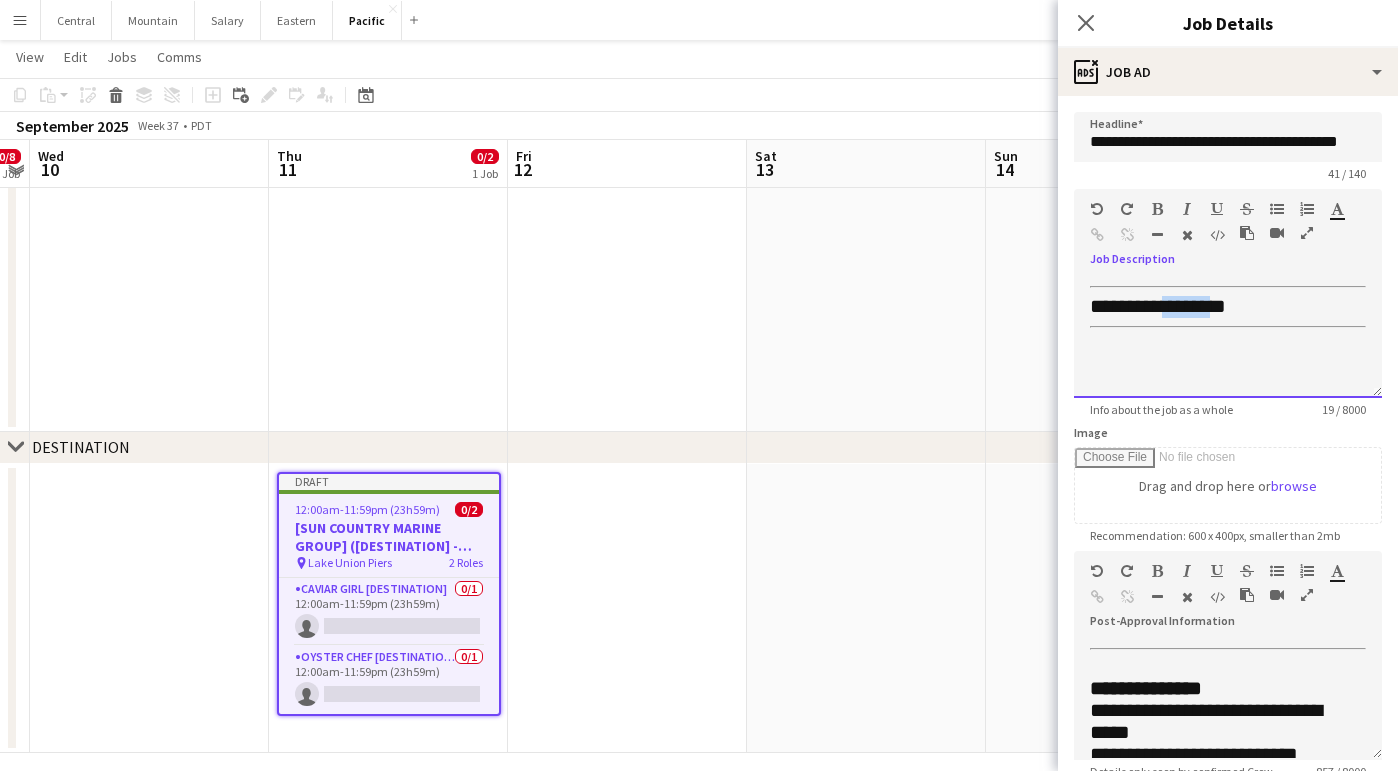 drag, startPoint x: 1223, startPoint y: 311, endPoint x: 1170, endPoint y: 310, distance: 53.009434 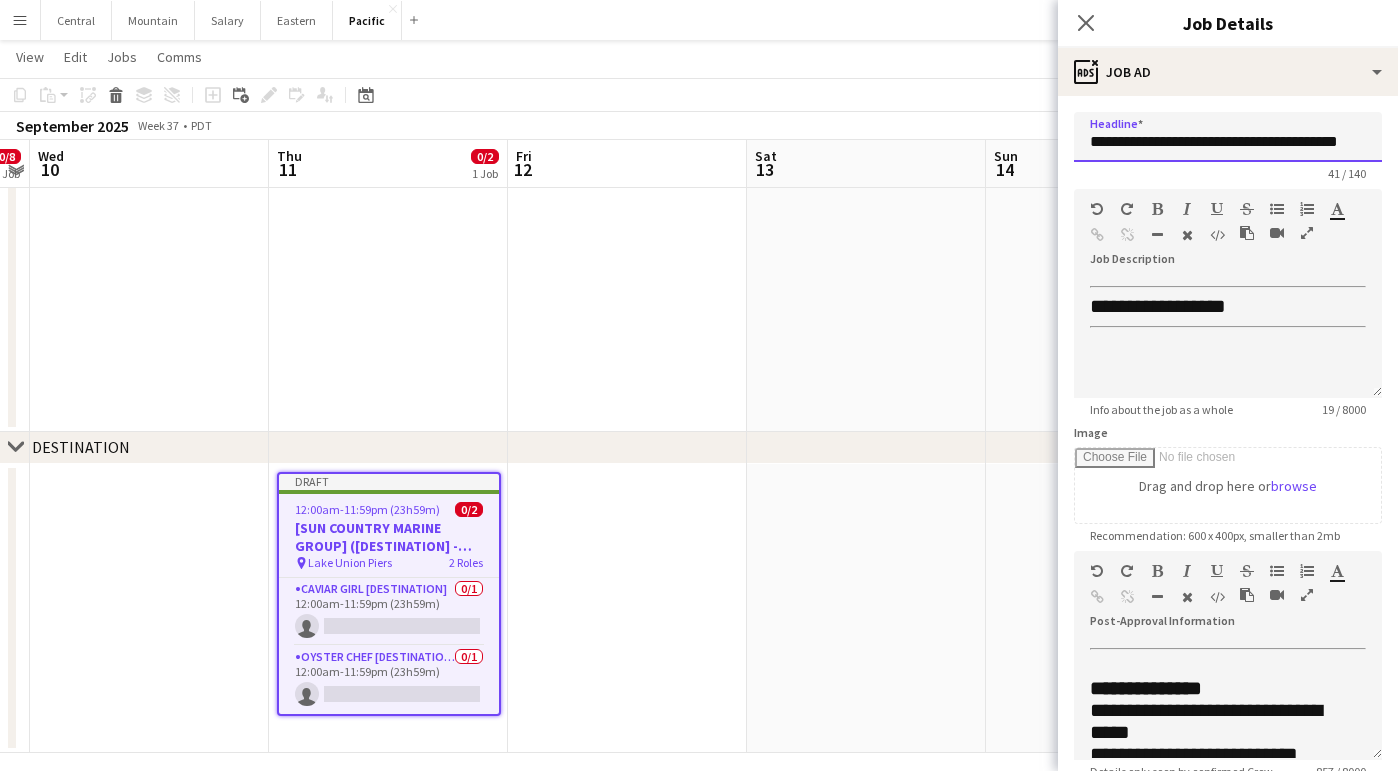 drag, startPoint x: 1265, startPoint y: 134, endPoint x: 1434, endPoint y: 148, distance: 169.57889 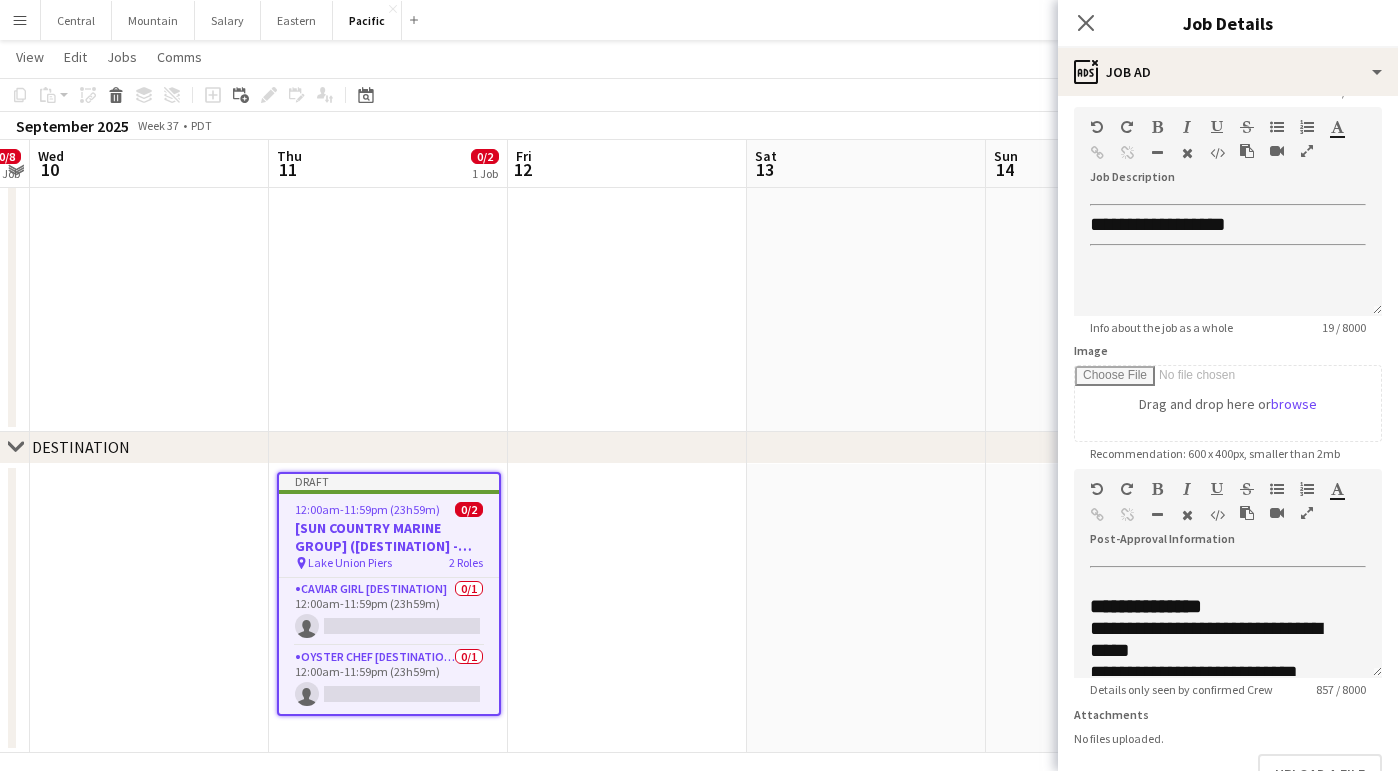 scroll, scrollTop: 103, scrollLeft: 0, axis: vertical 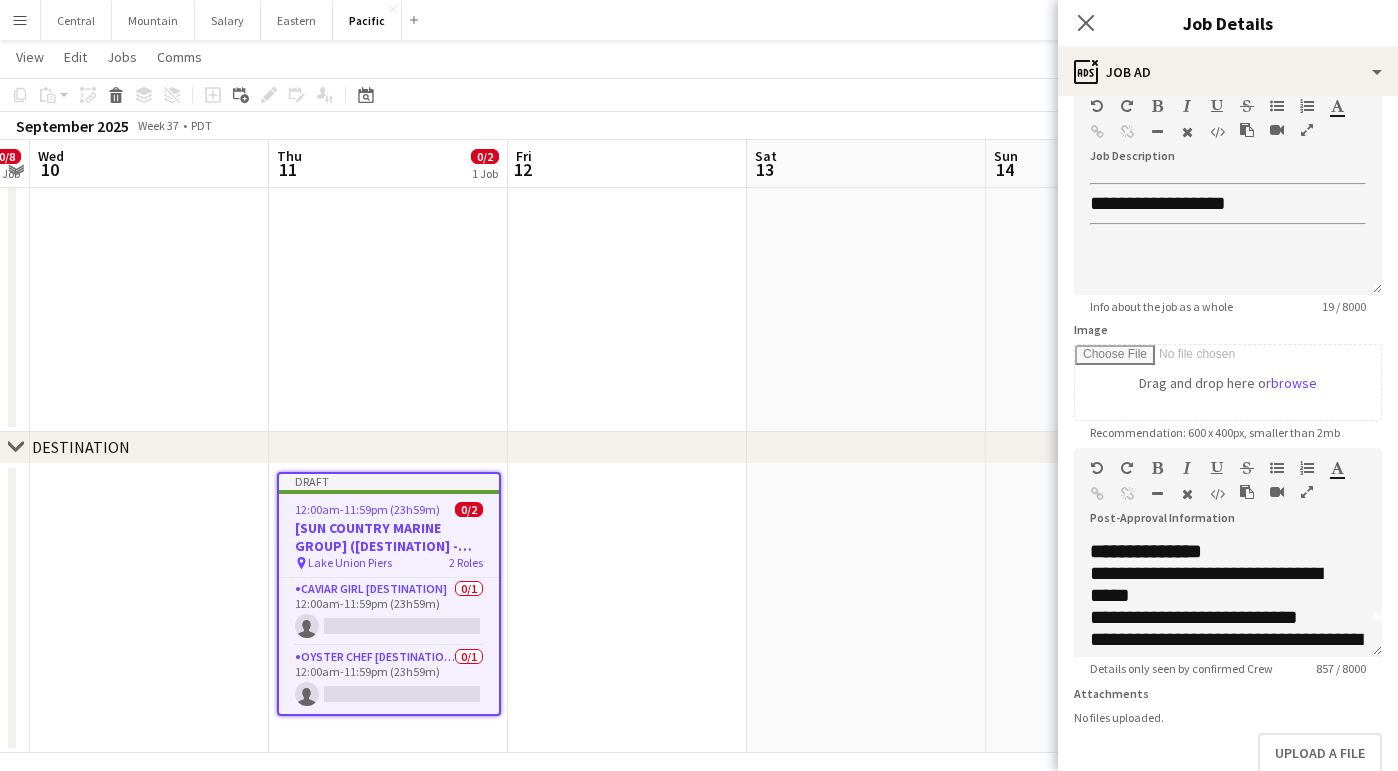 type on "**********" 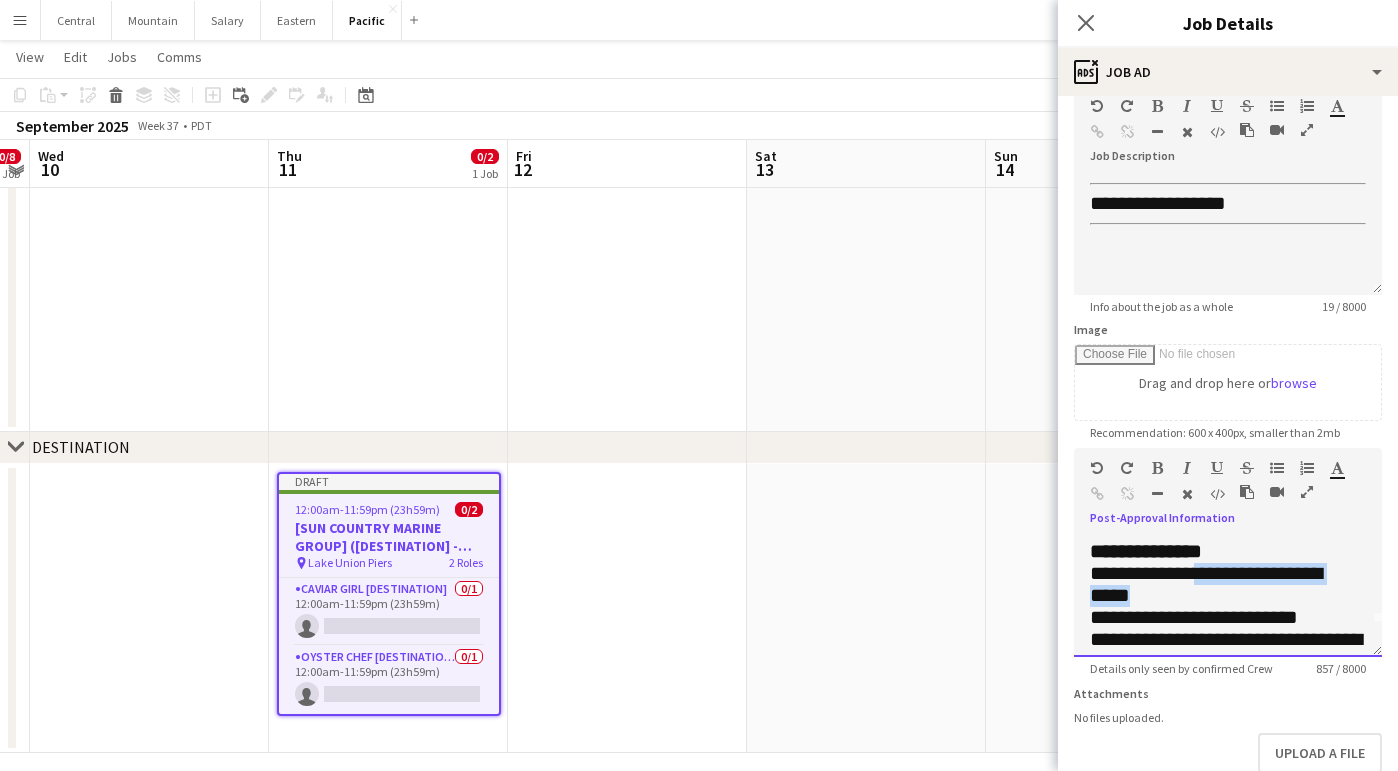 drag, startPoint x: 1175, startPoint y: 587, endPoint x: 1184, endPoint y: 566, distance: 22.847319 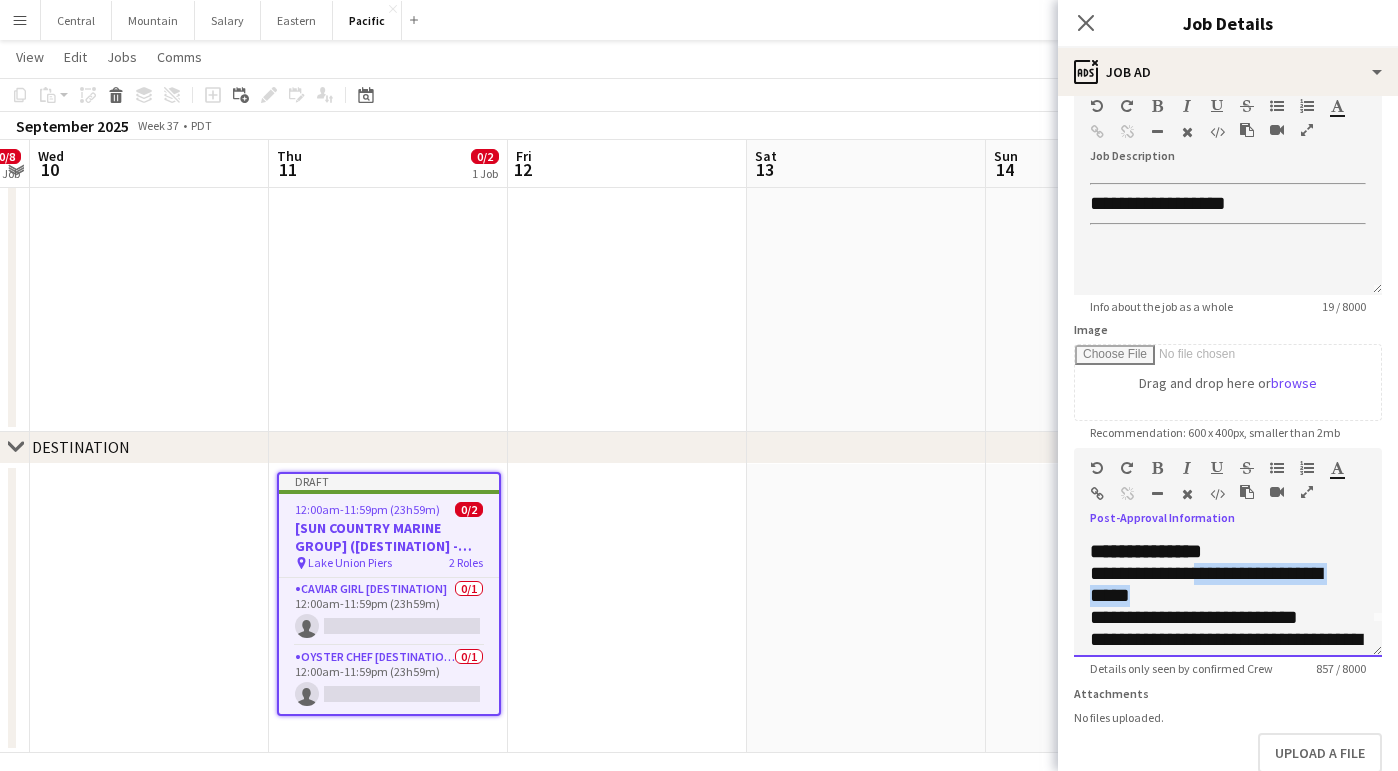 type 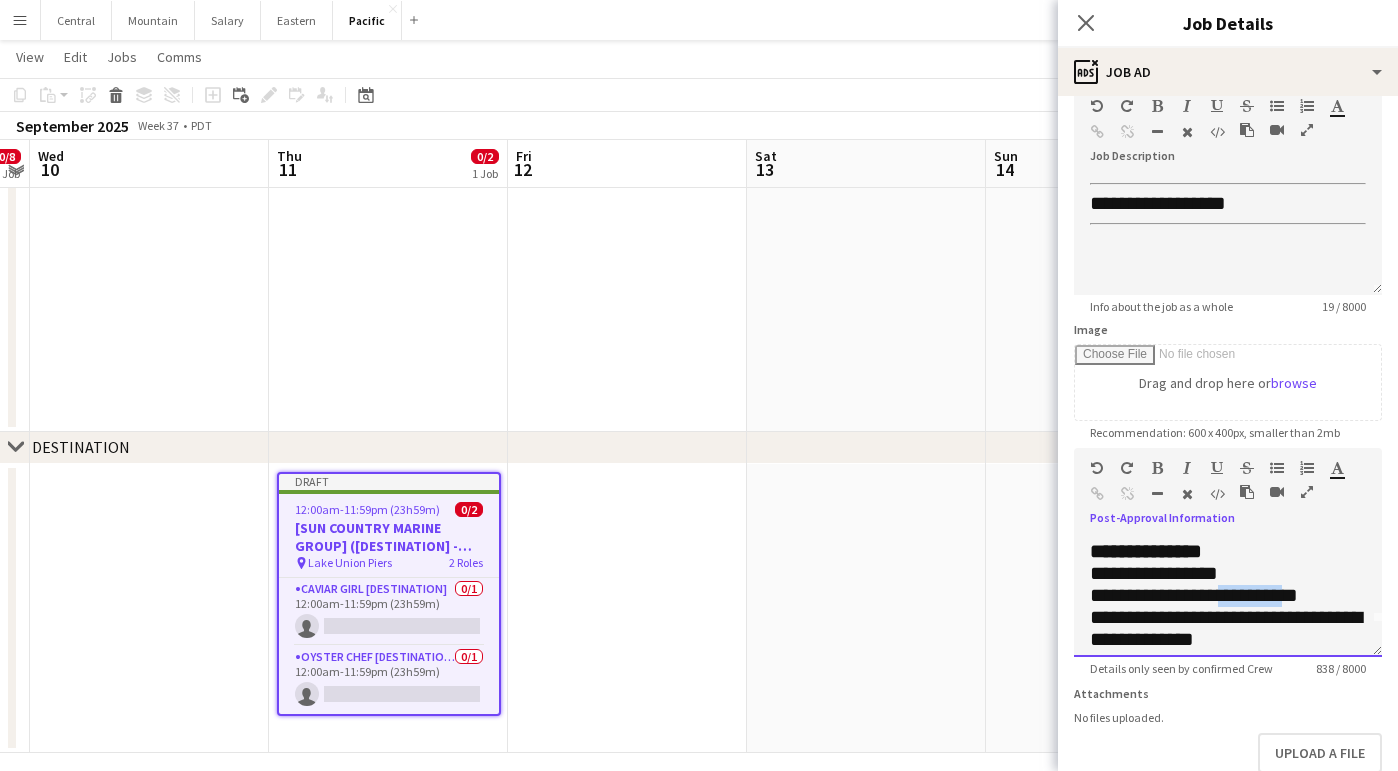 drag, startPoint x: 1271, startPoint y: 593, endPoint x: 1334, endPoint y: 593, distance: 63 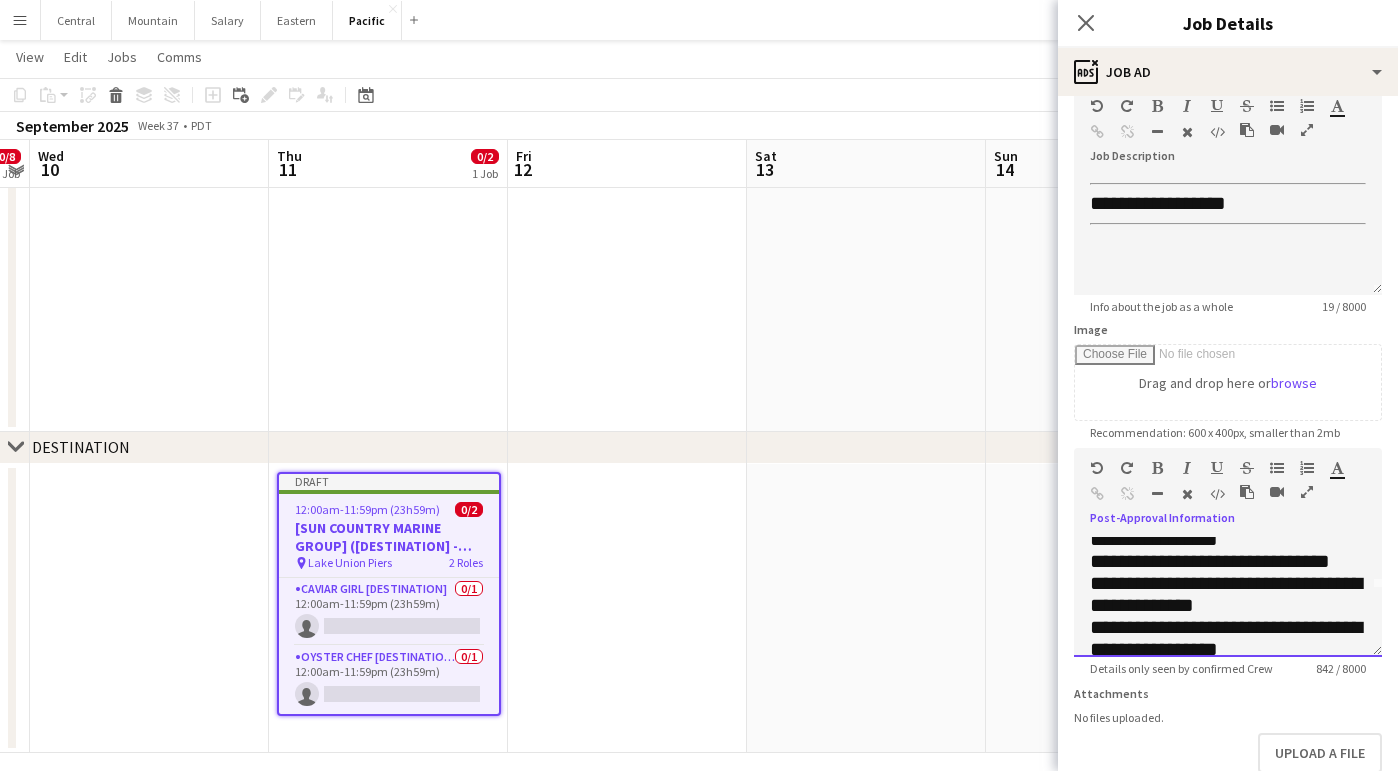 scroll, scrollTop: 76, scrollLeft: 0, axis: vertical 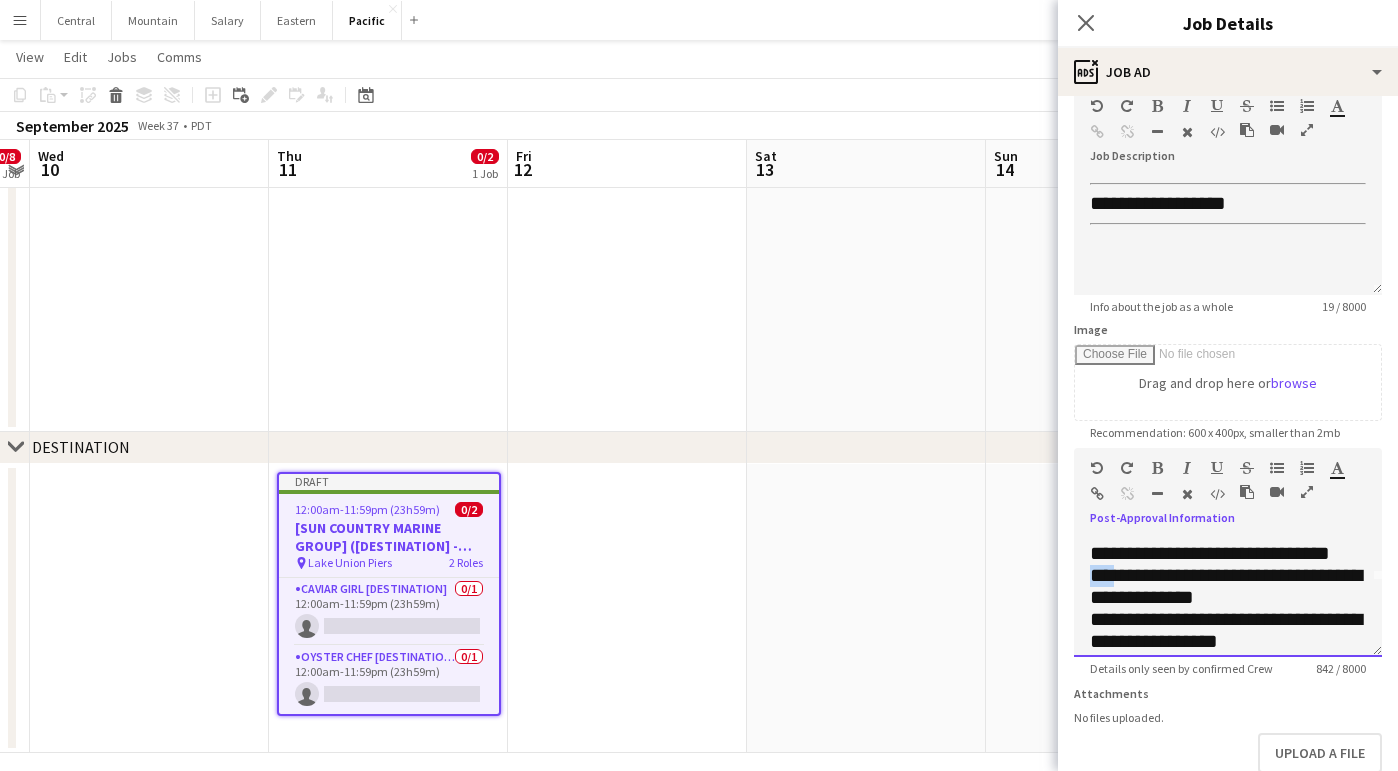 drag, startPoint x: 1119, startPoint y: 590, endPoint x: 1065, endPoint y: 590, distance: 54 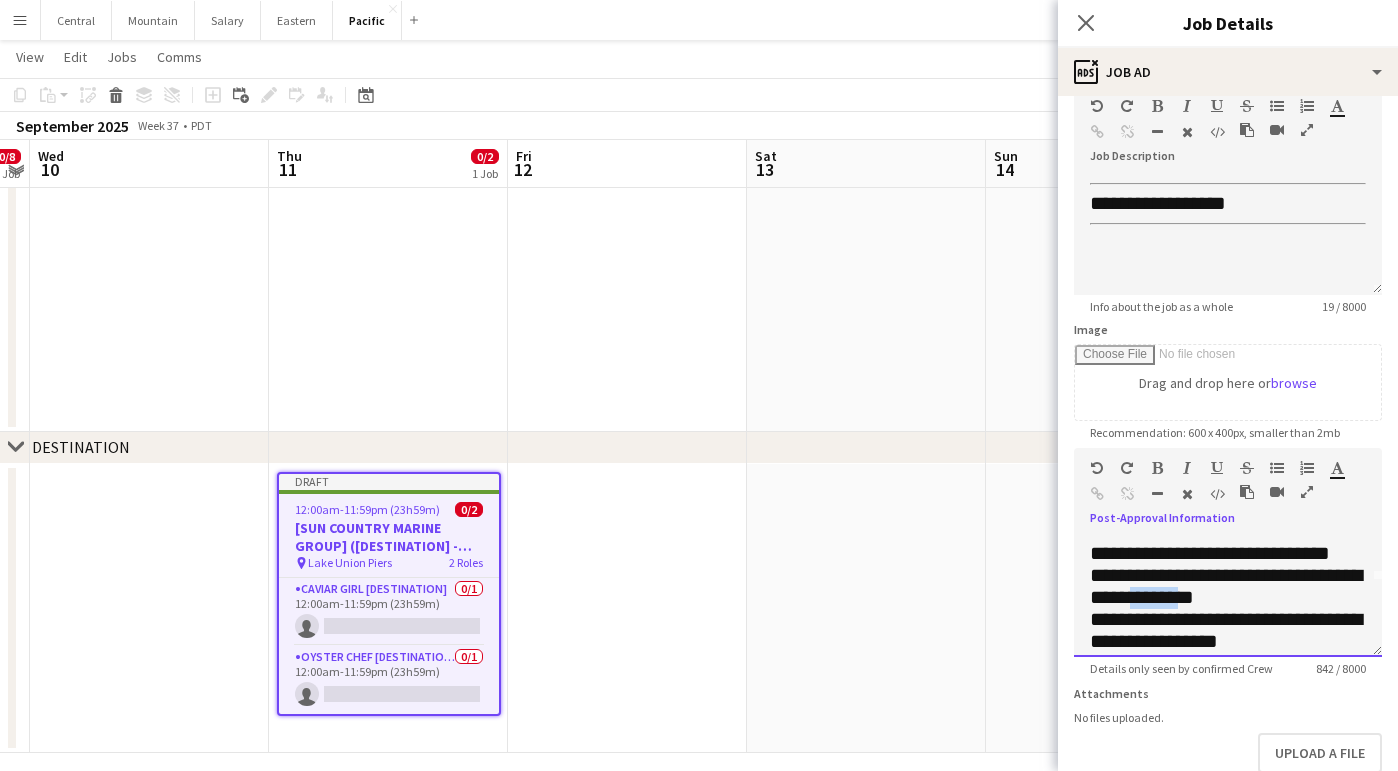 drag, startPoint x: 1210, startPoint y: 617, endPoint x: 1156, endPoint y: 615, distance: 54.037025 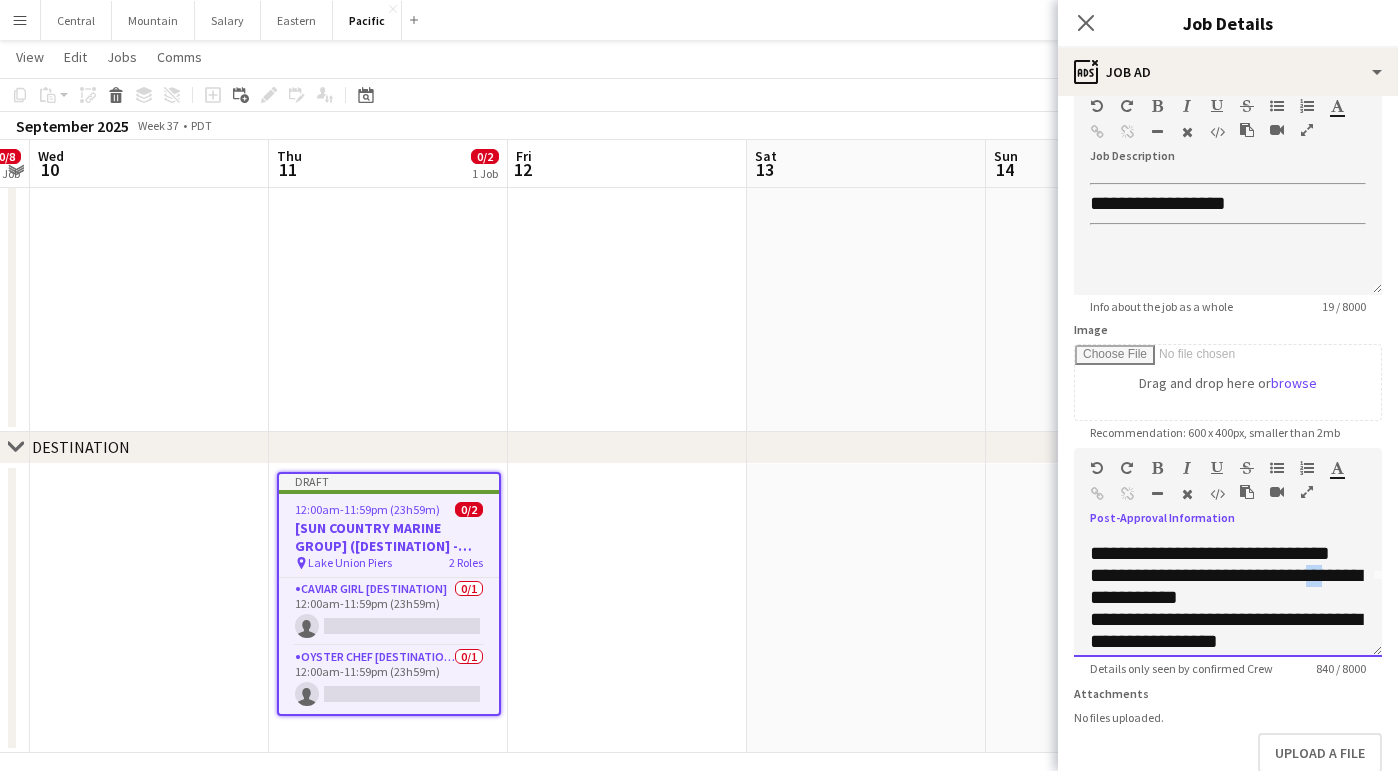 drag, startPoint x: 1343, startPoint y: 593, endPoint x: 1324, endPoint y: 593, distance: 19 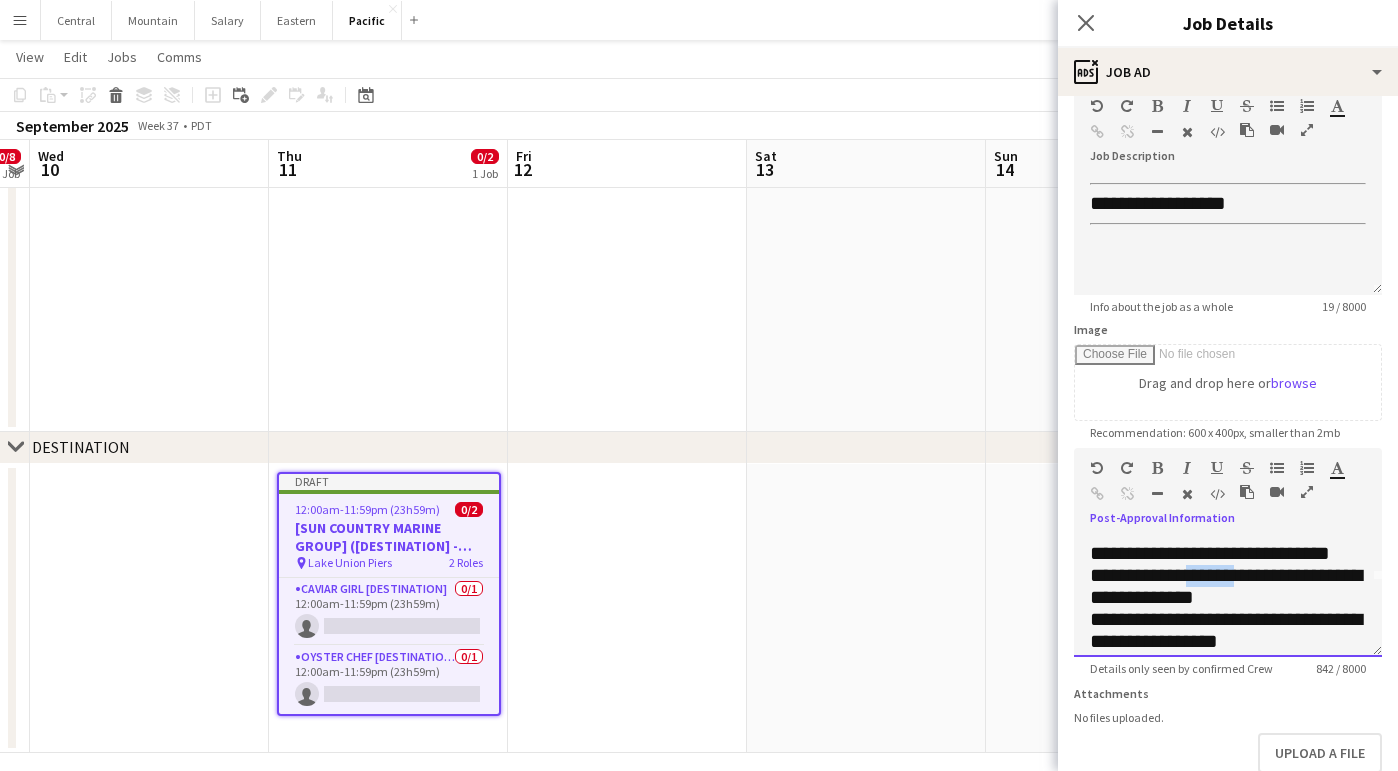 drag, startPoint x: 1247, startPoint y: 595, endPoint x: 1191, endPoint y: 596, distance: 56.008926 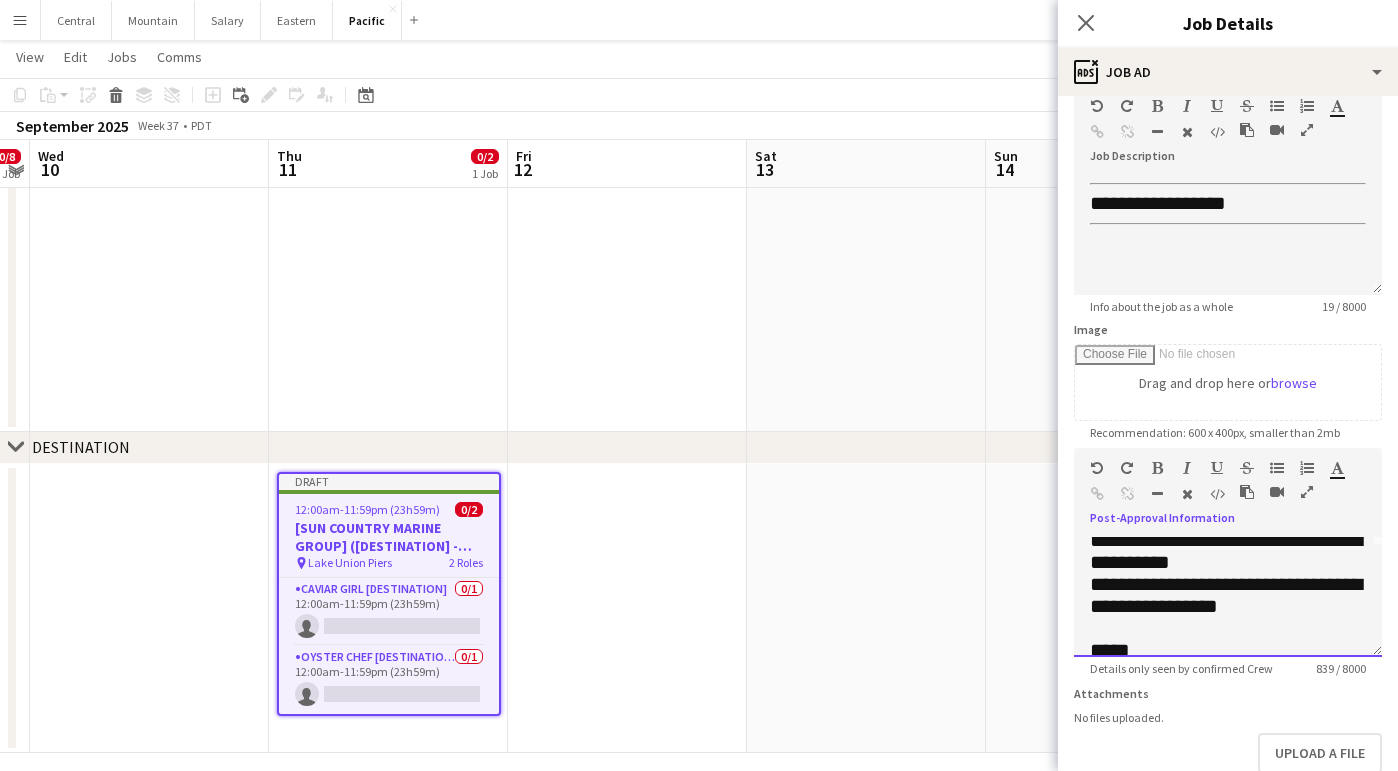 scroll, scrollTop: 121, scrollLeft: 0, axis: vertical 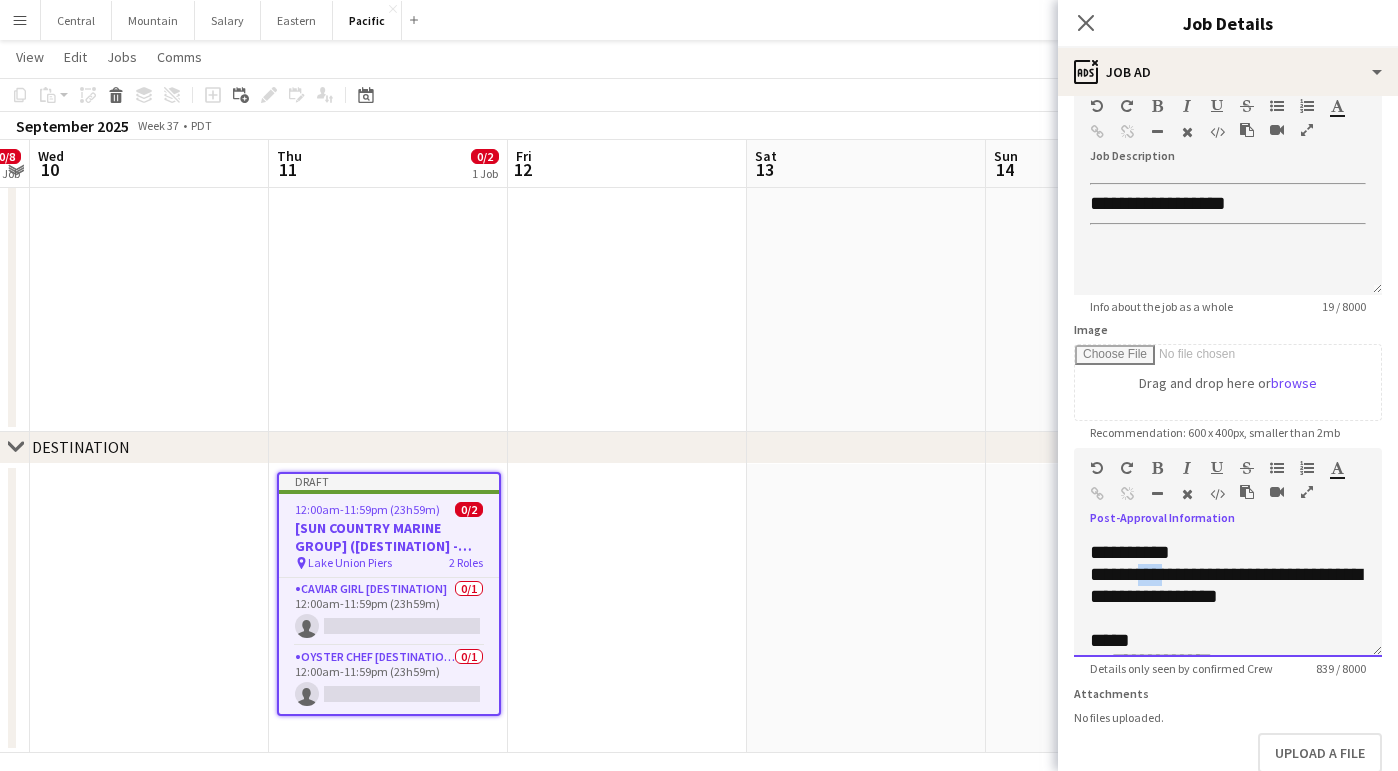 drag, startPoint x: 1167, startPoint y: 588, endPoint x: 1142, endPoint y: 591, distance: 25.179358 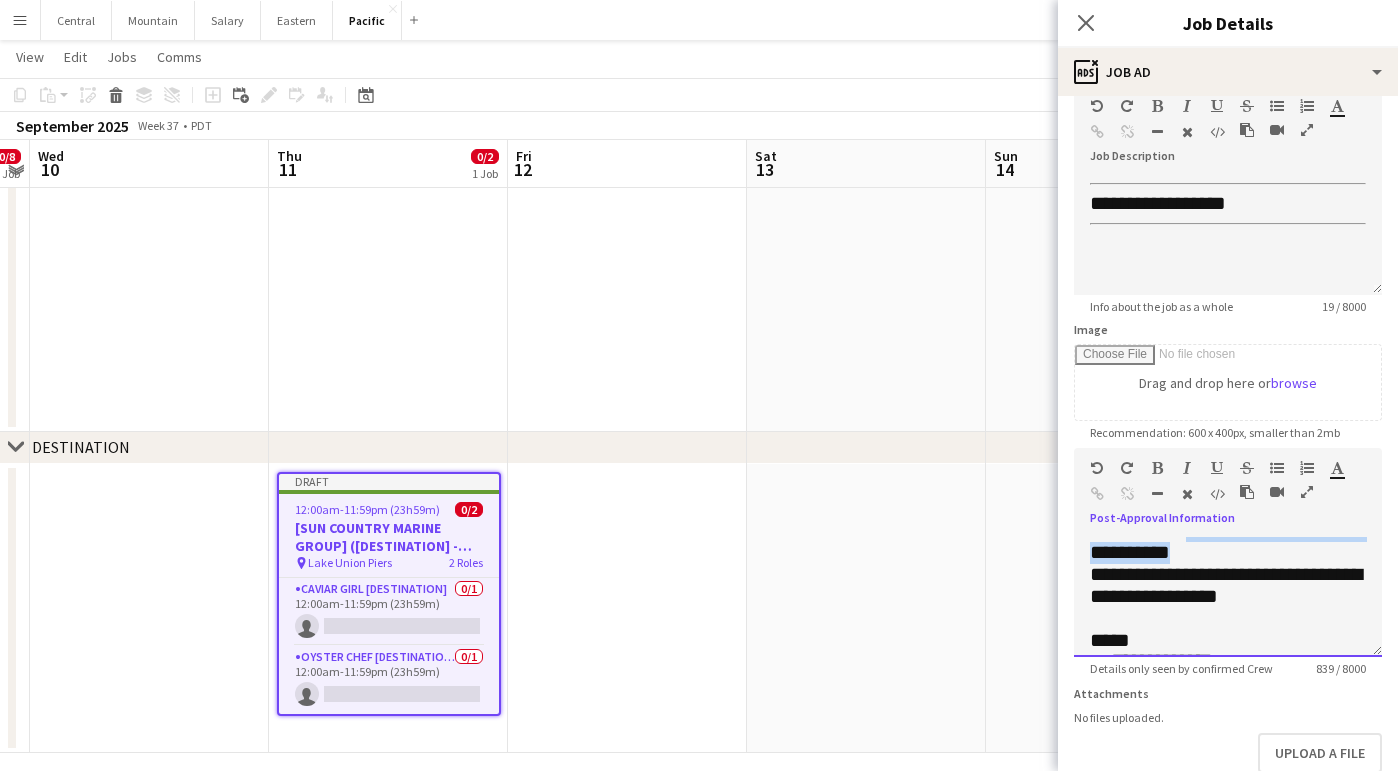 drag, startPoint x: 1234, startPoint y: 566, endPoint x: 1188, endPoint y: 547, distance: 49.76947 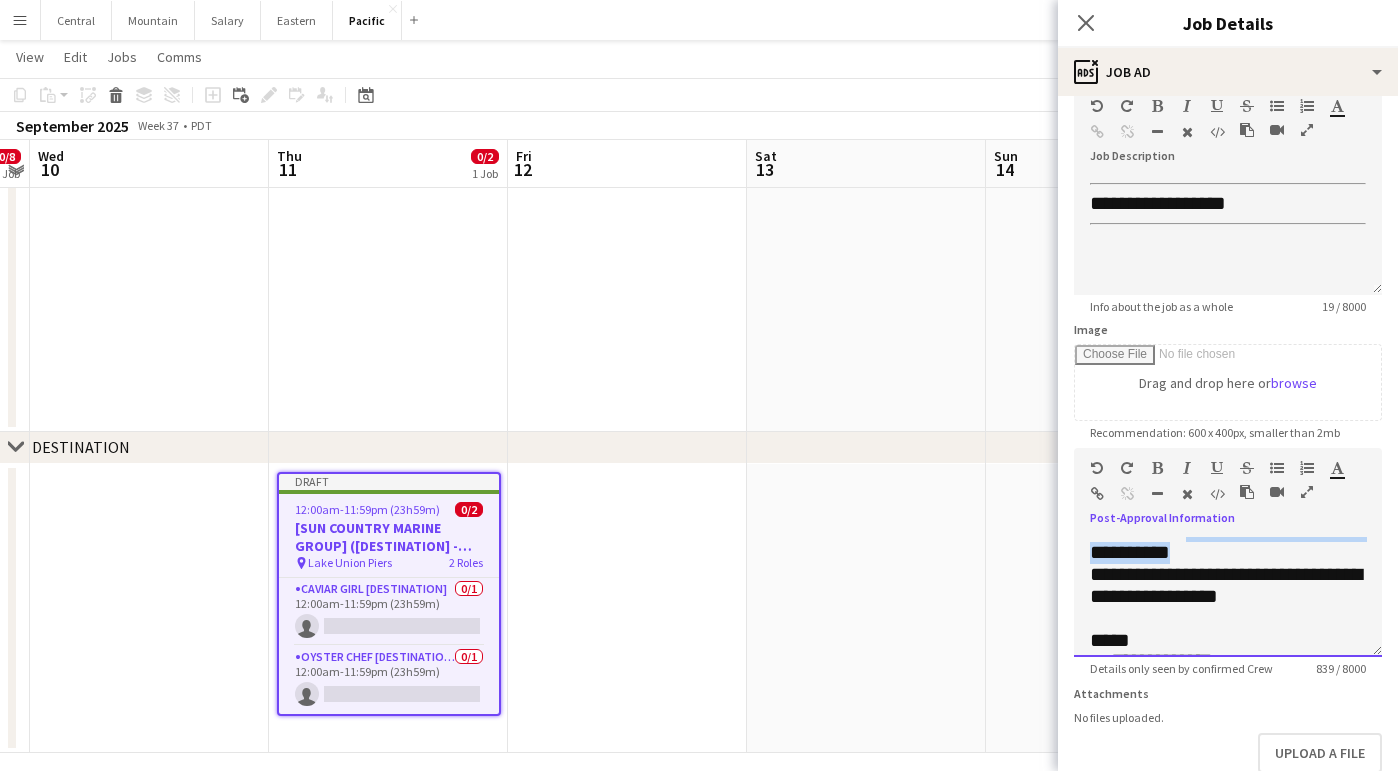 copy on "**********" 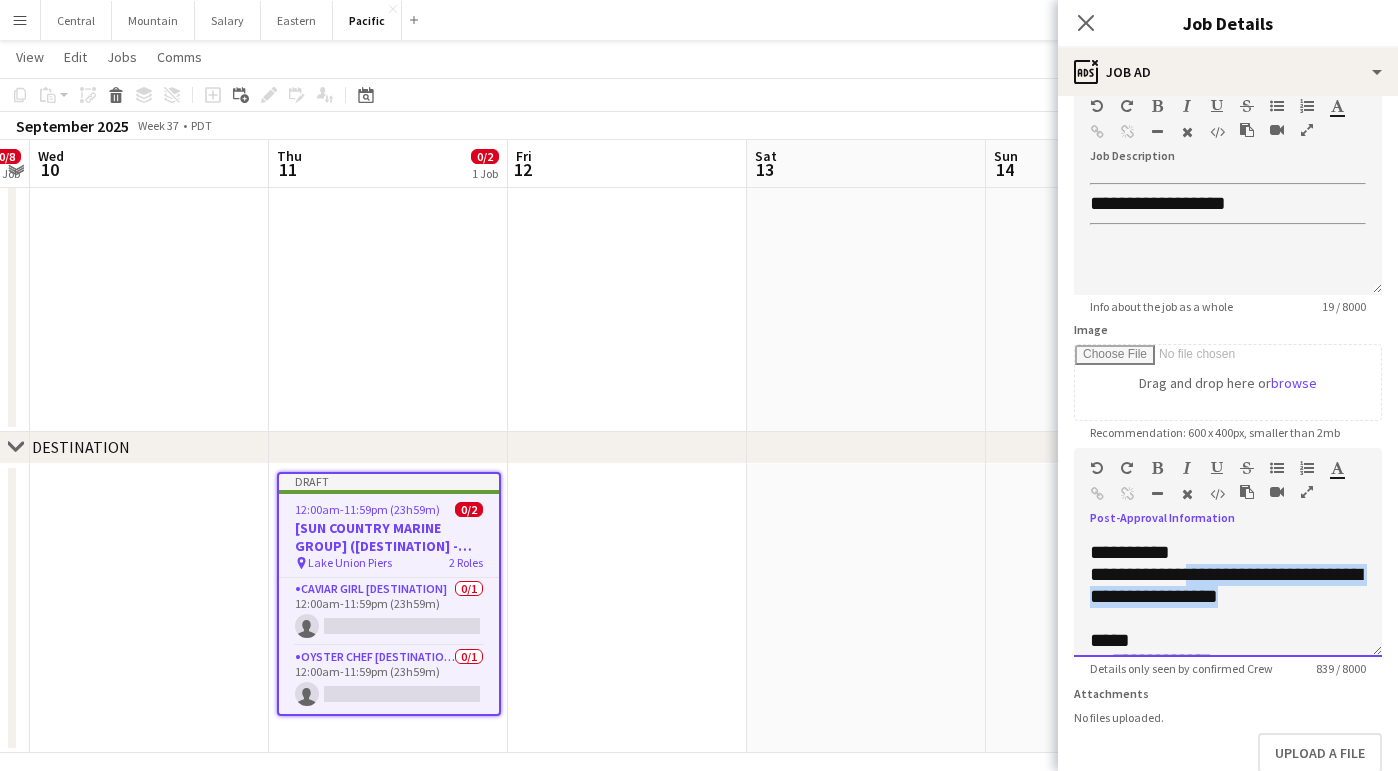 drag, startPoint x: 1303, startPoint y: 602, endPoint x: 1192, endPoint y: 587, distance: 112.00893 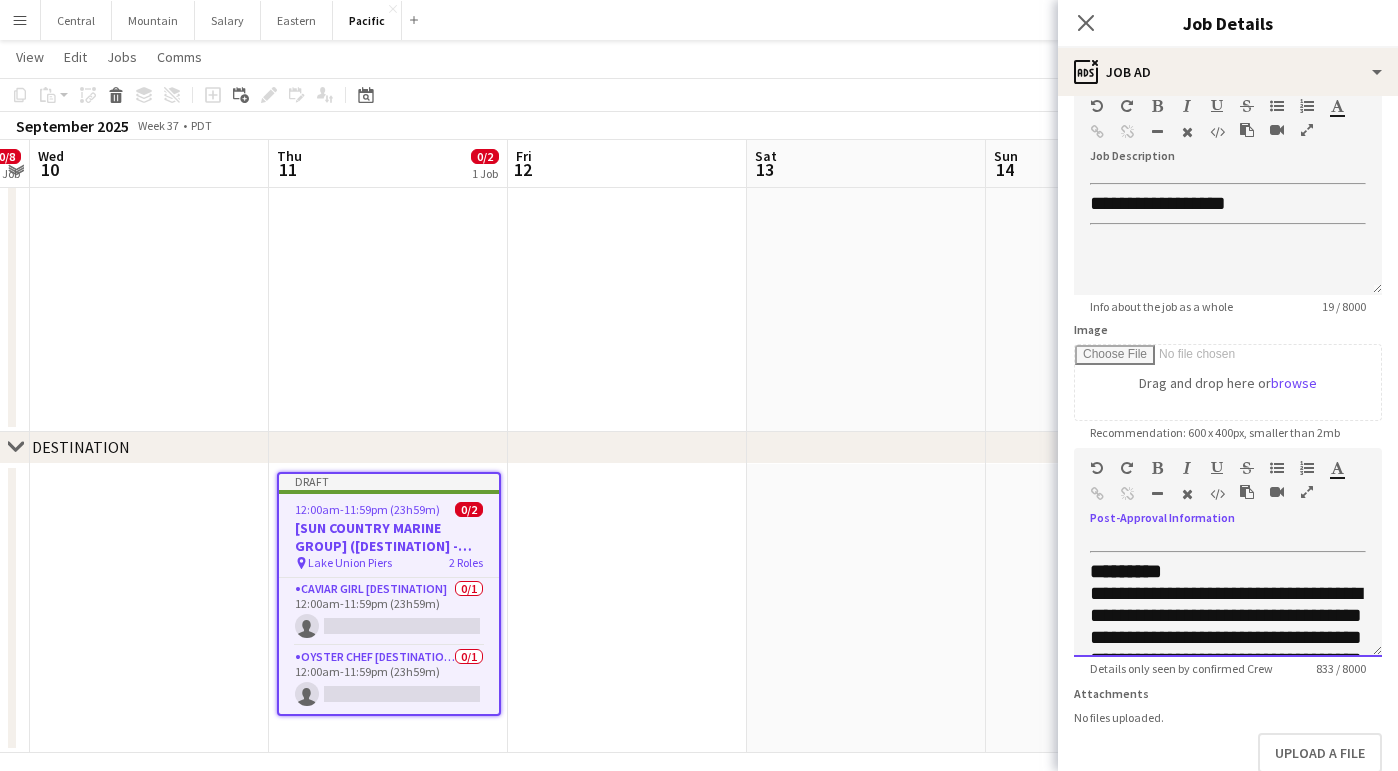 scroll, scrollTop: 366, scrollLeft: 0, axis: vertical 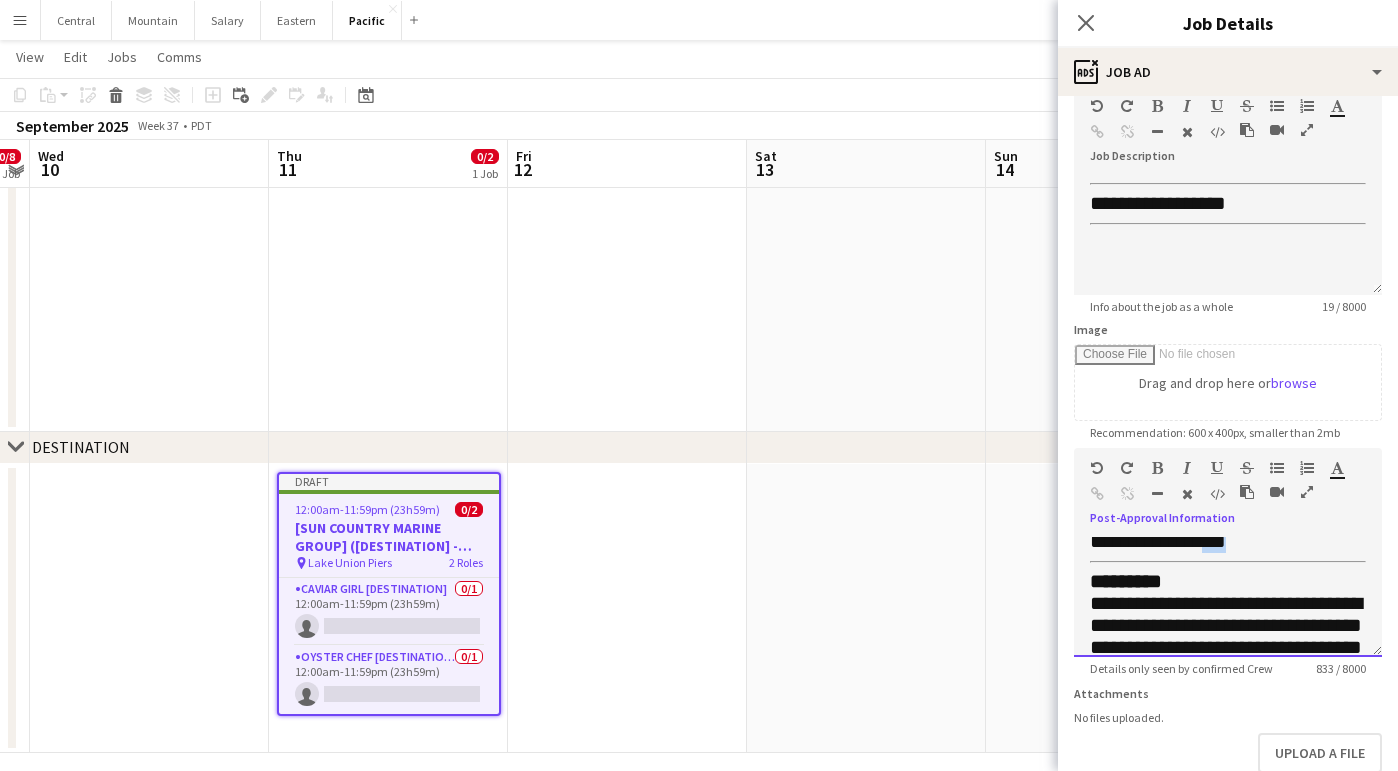 drag, startPoint x: 1252, startPoint y: 570, endPoint x: 1215, endPoint y: 571, distance: 37.01351 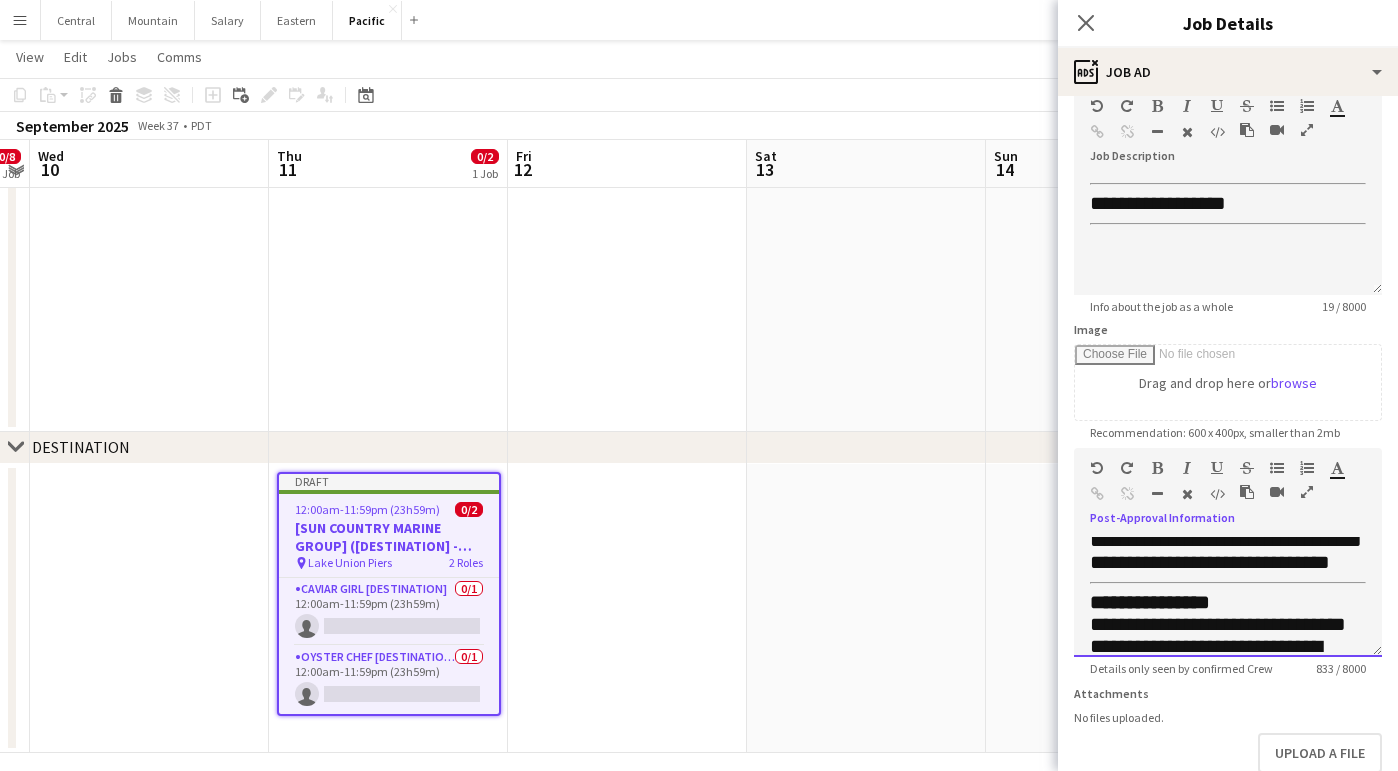 scroll, scrollTop: 490, scrollLeft: 0, axis: vertical 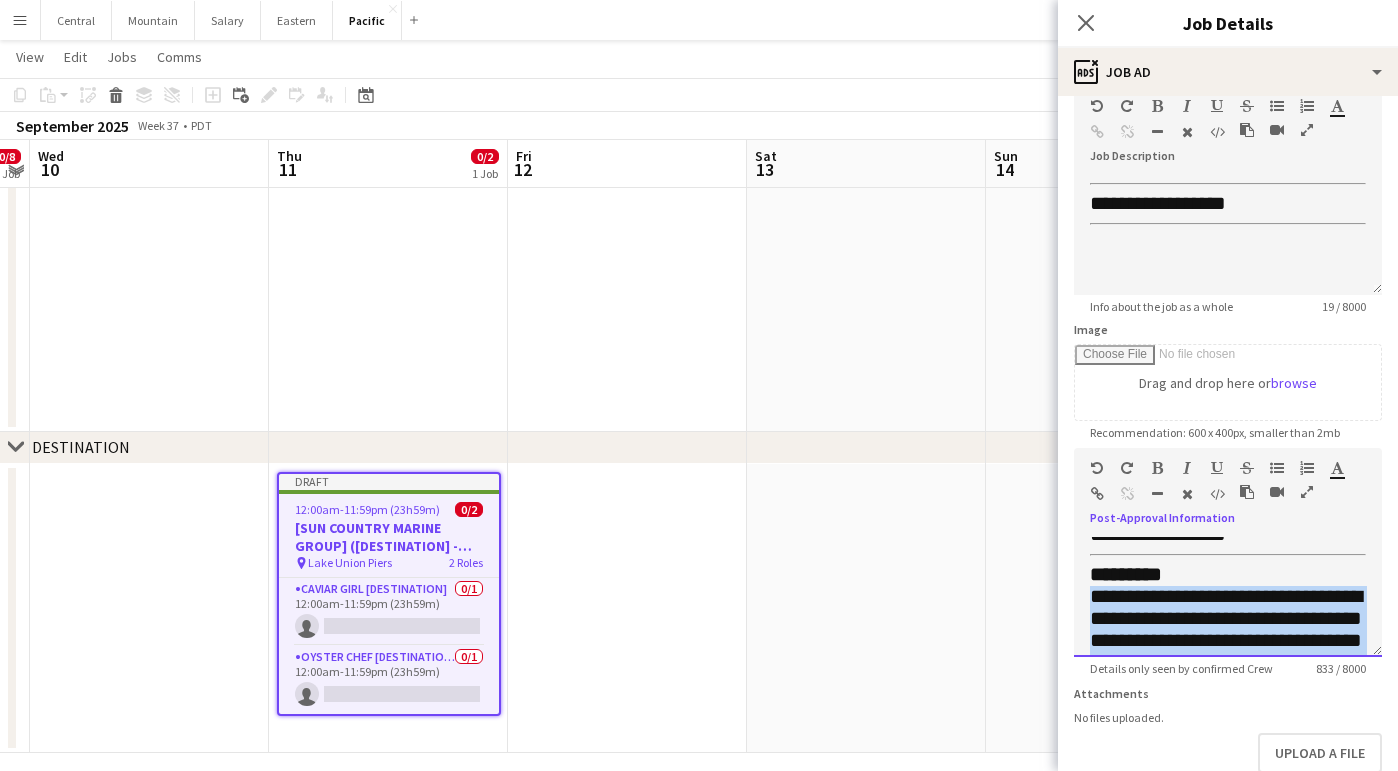 drag, startPoint x: 1202, startPoint y: 606, endPoint x: 1083, endPoint y: 614, distance: 119.26861 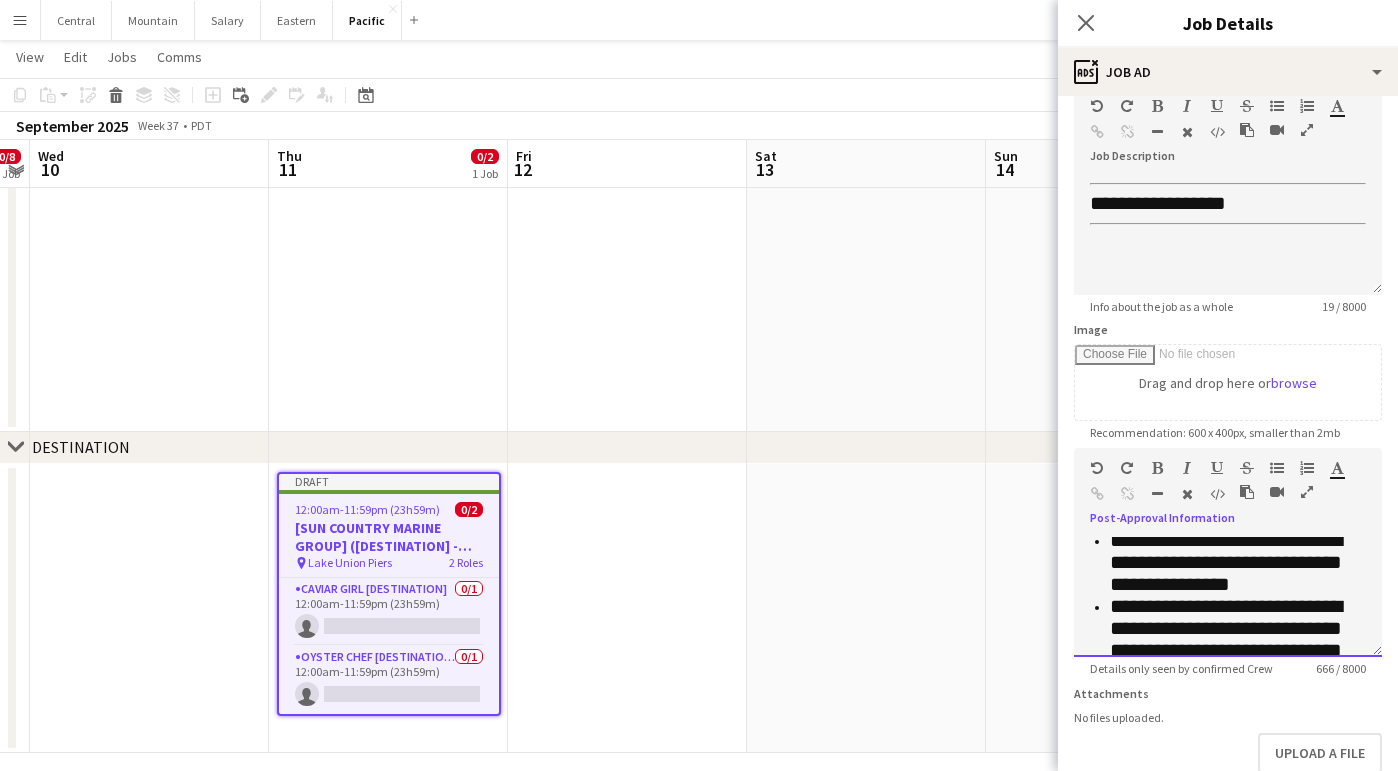 scroll, scrollTop: 605, scrollLeft: 0, axis: vertical 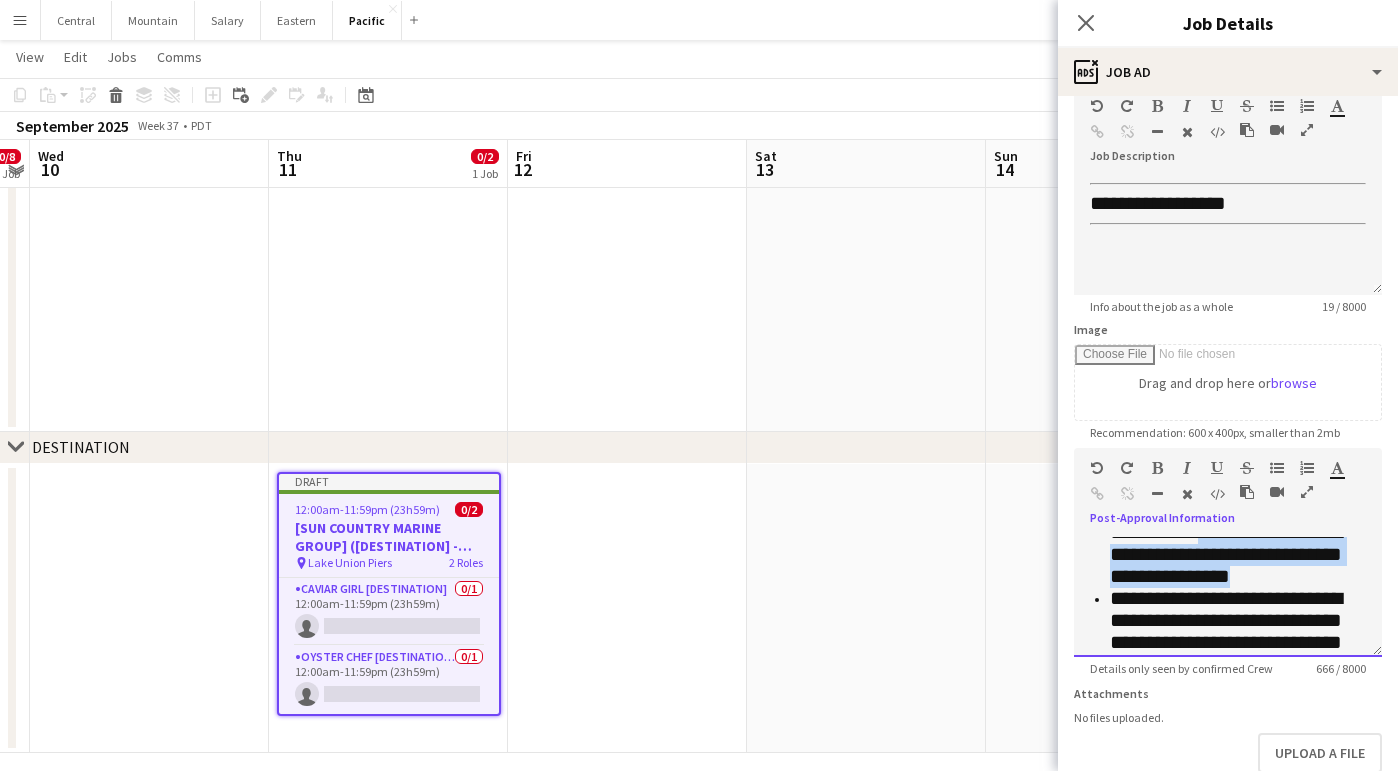 drag, startPoint x: 1296, startPoint y: 620, endPoint x: 1216, endPoint y: 576, distance: 91.3017 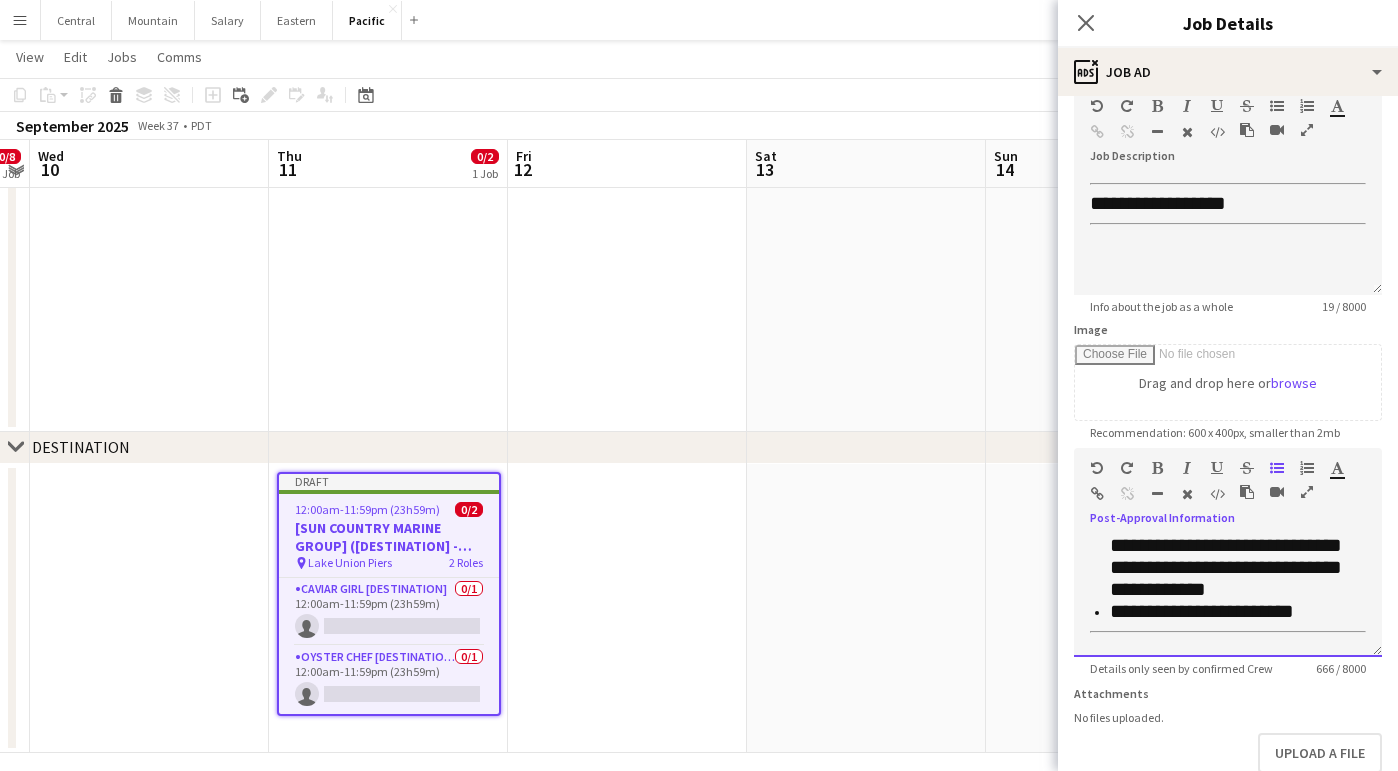 scroll, scrollTop: 757, scrollLeft: 0, axis: vertical 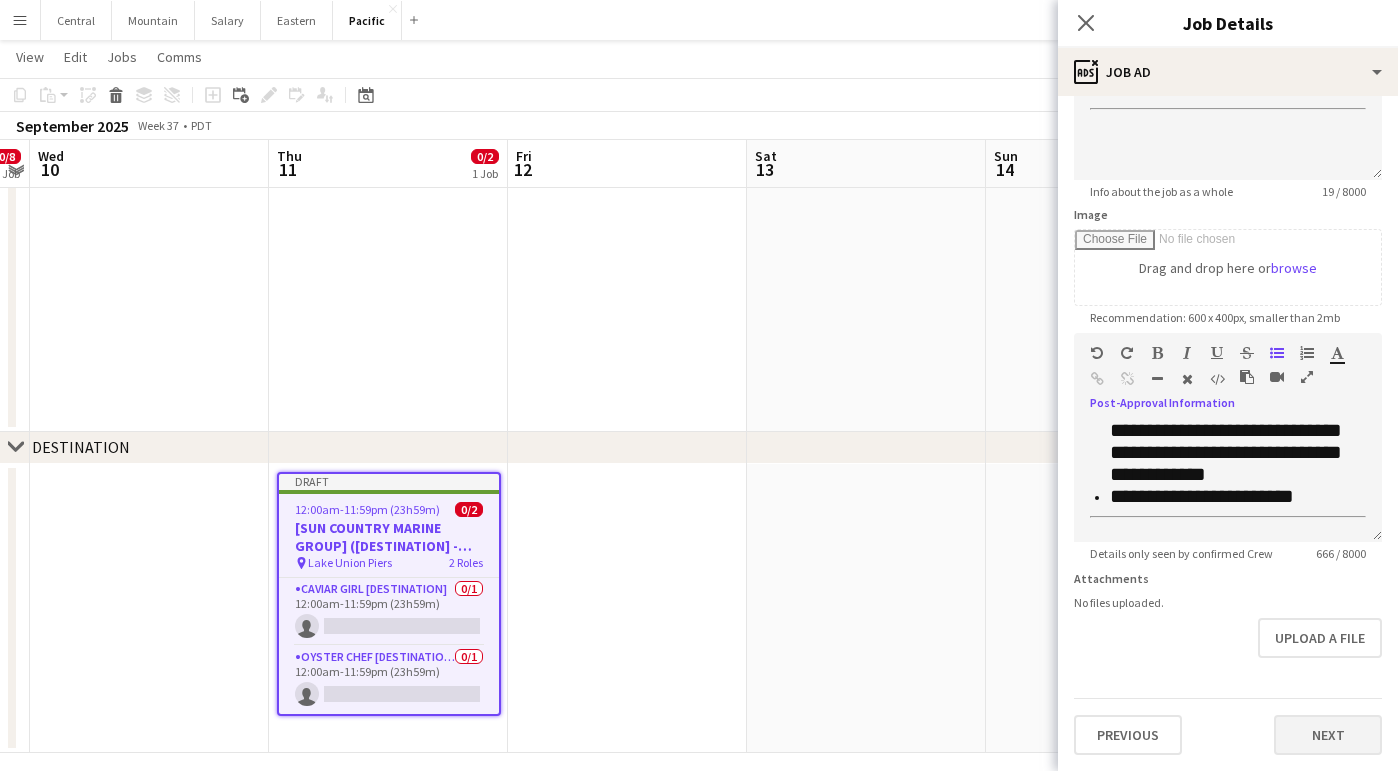 click on "Next" at bounding box center (1328, 735) 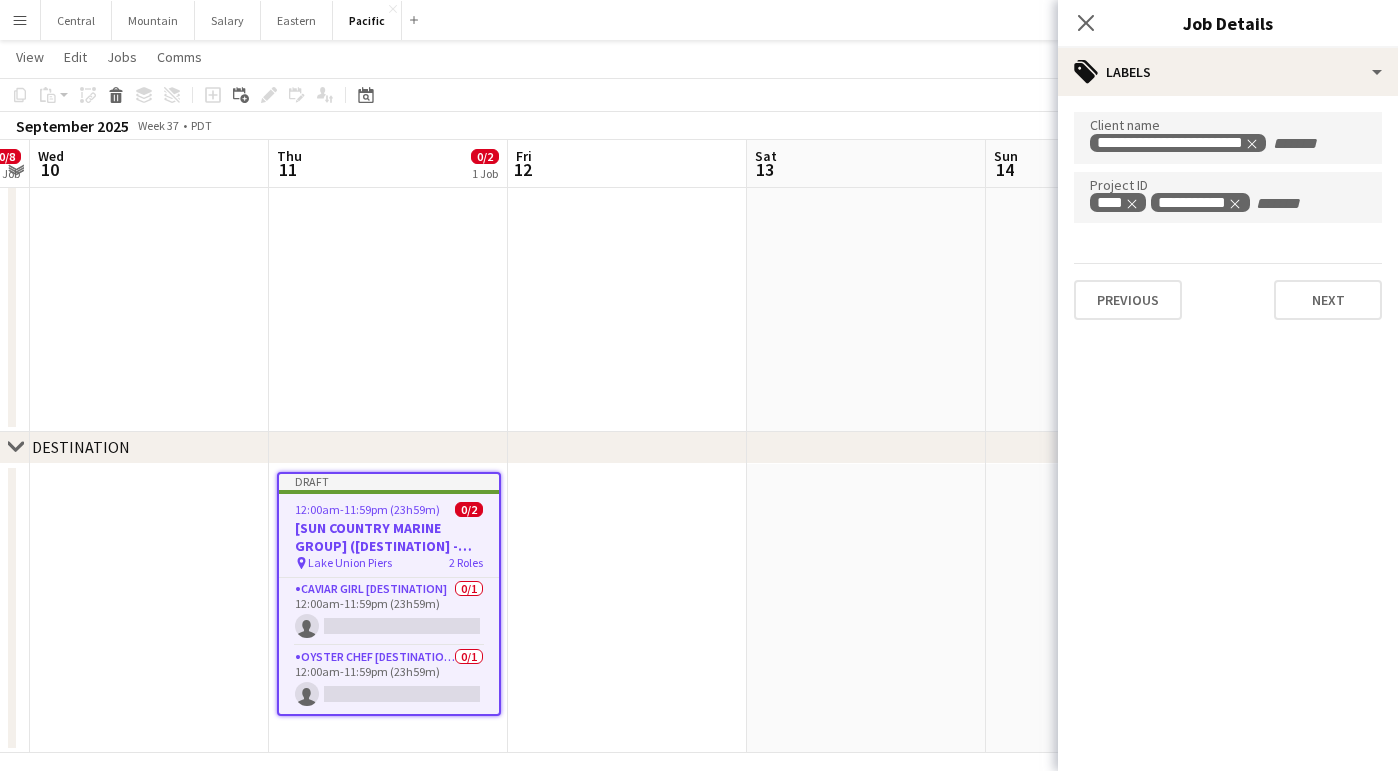 scroll, scrollTop: 0, scrollLeft: 0, axis: both 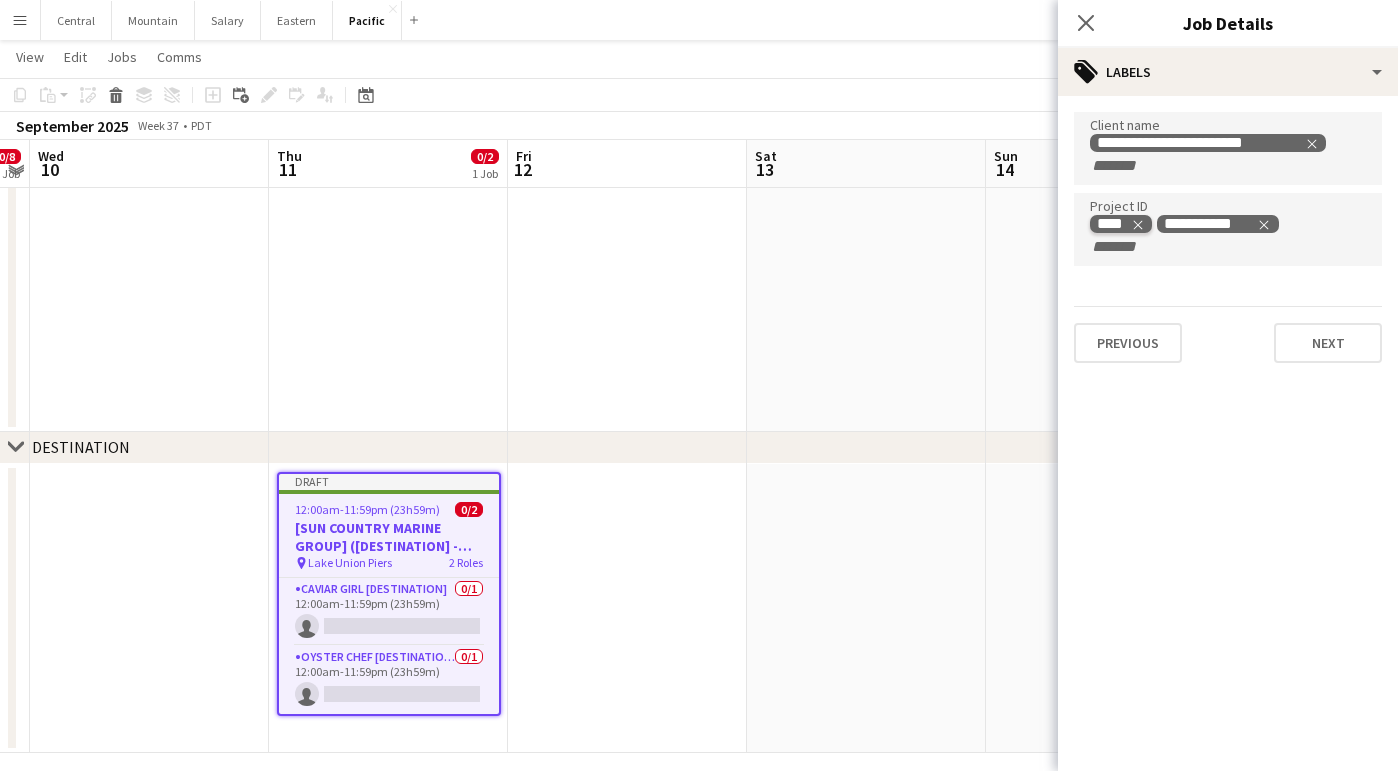 click 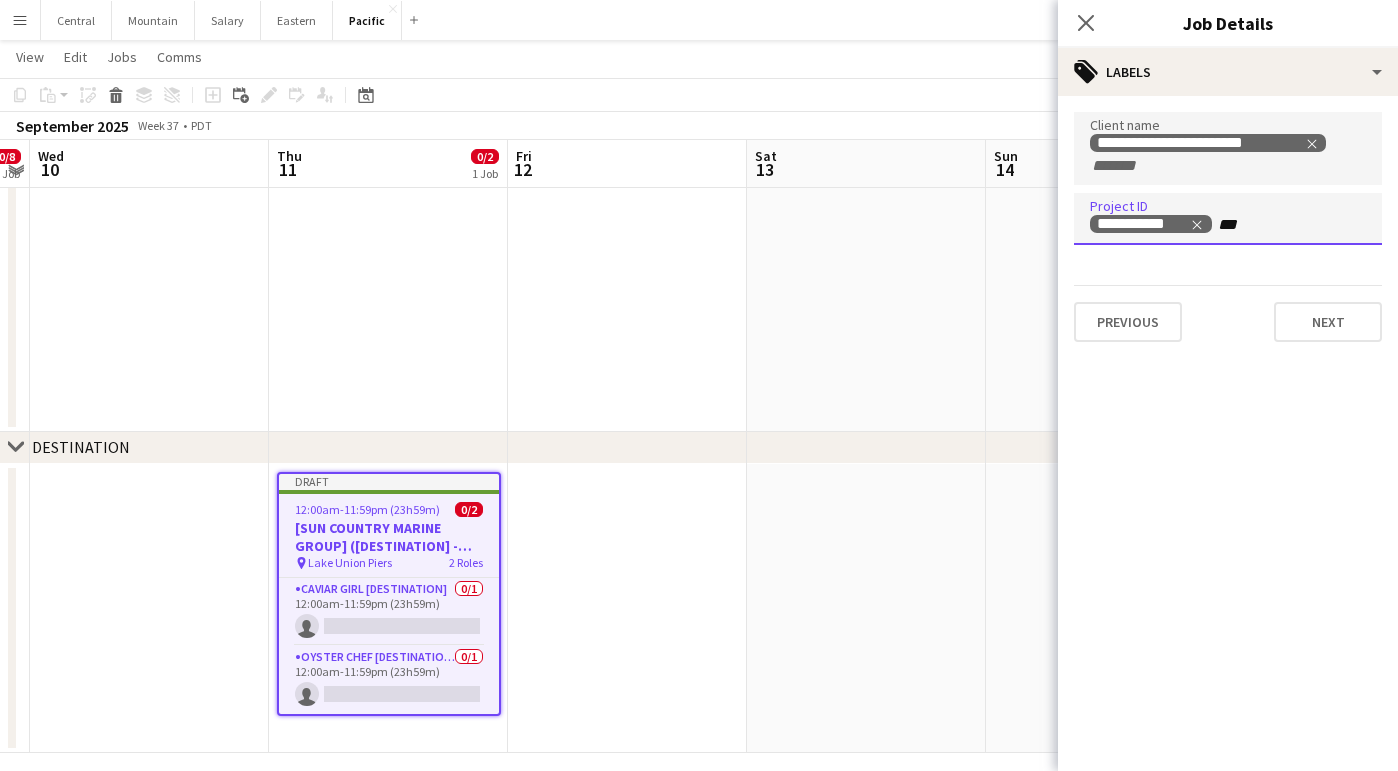 type on "****" 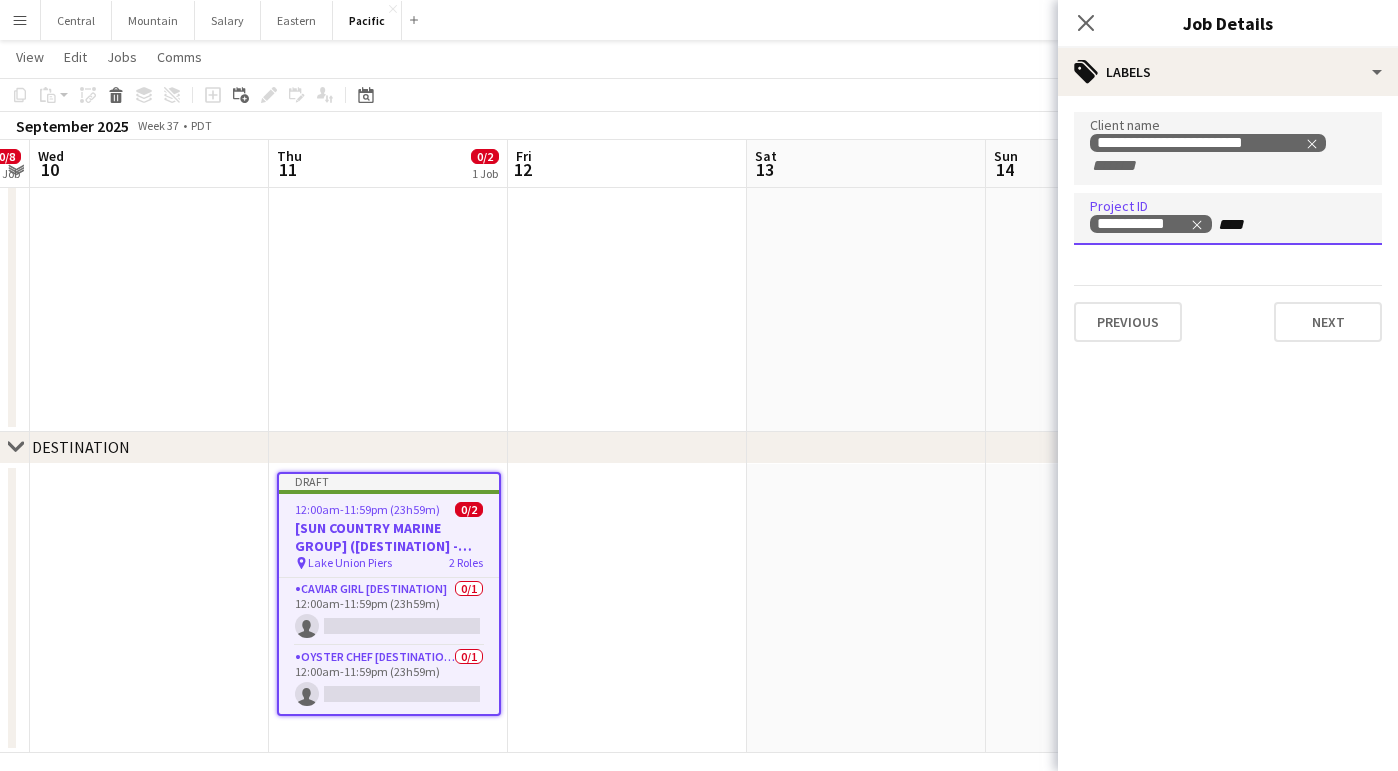 type 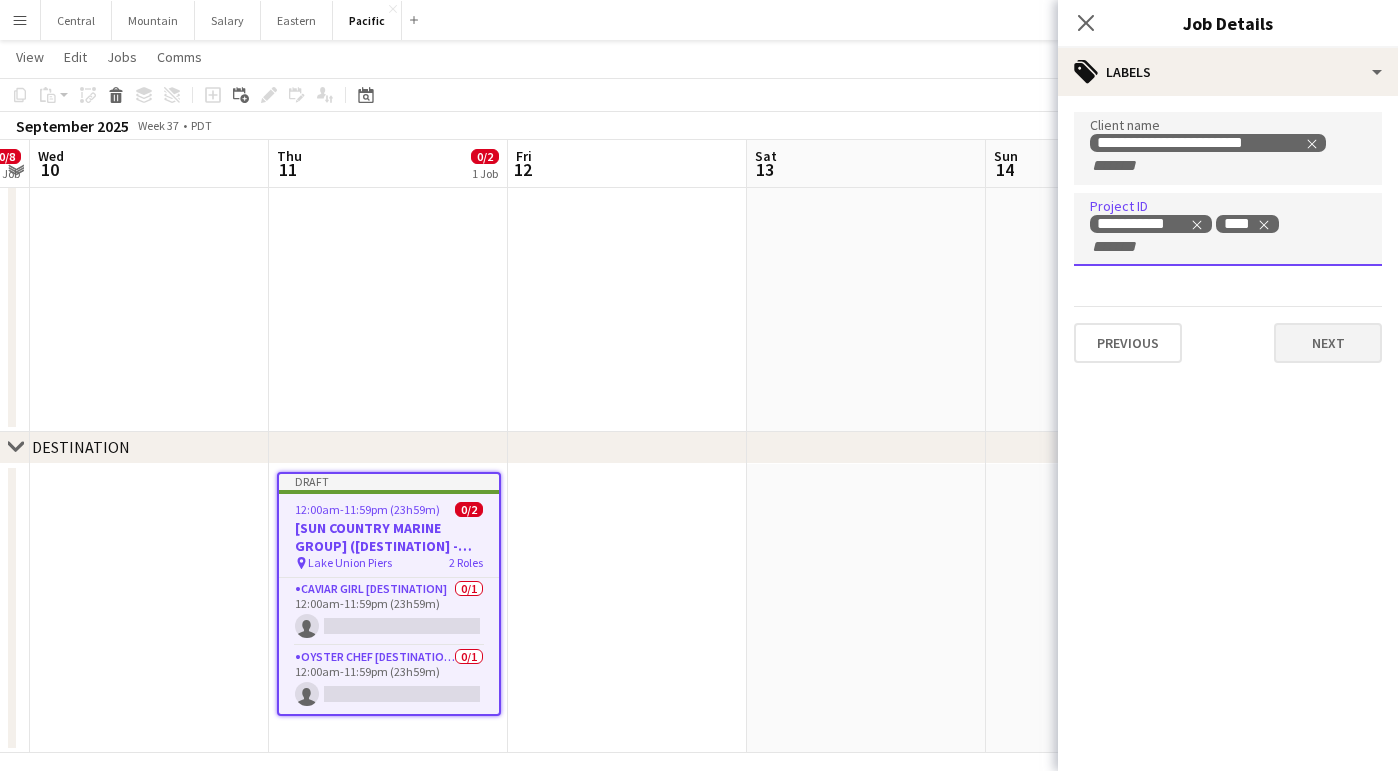 click on "Next" at bounding box center [1328, 343] 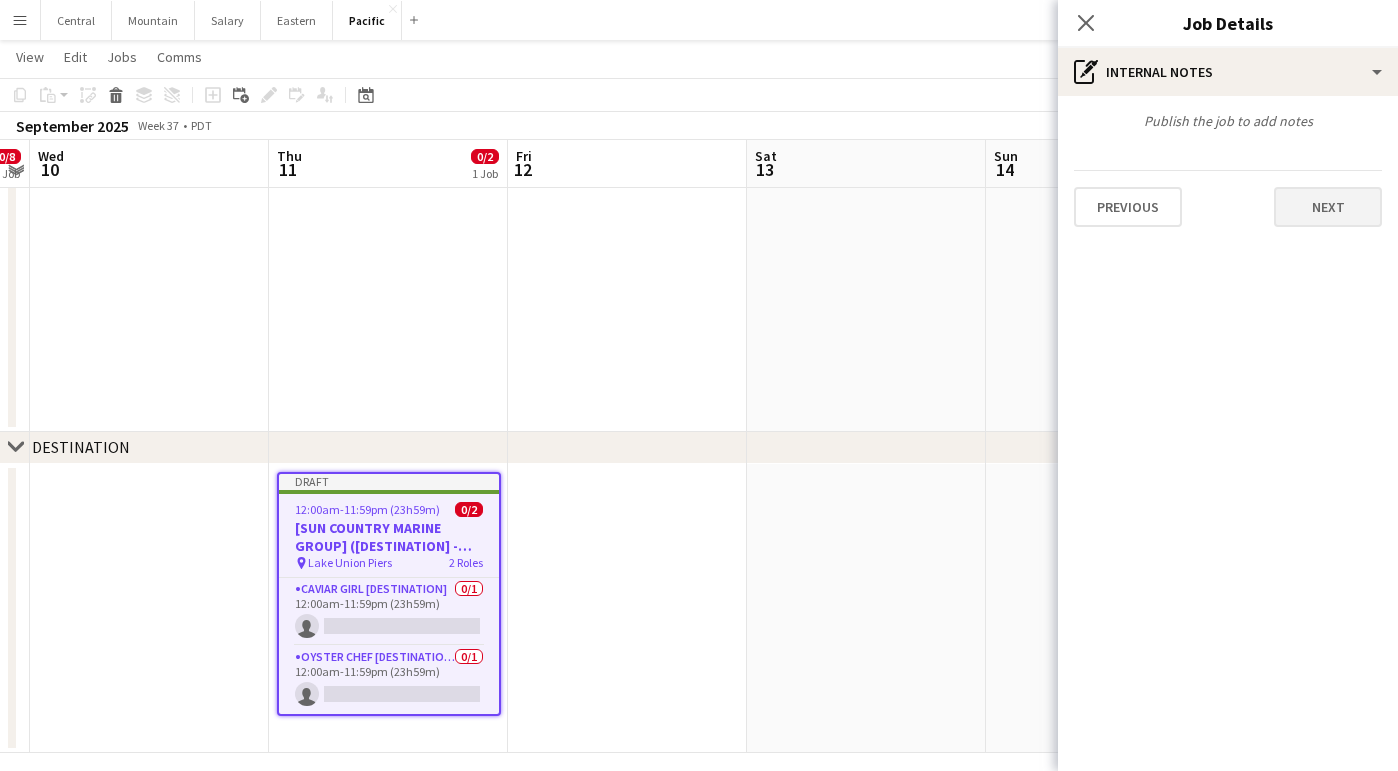 click on "Next" at bounding box center (1328, 207) 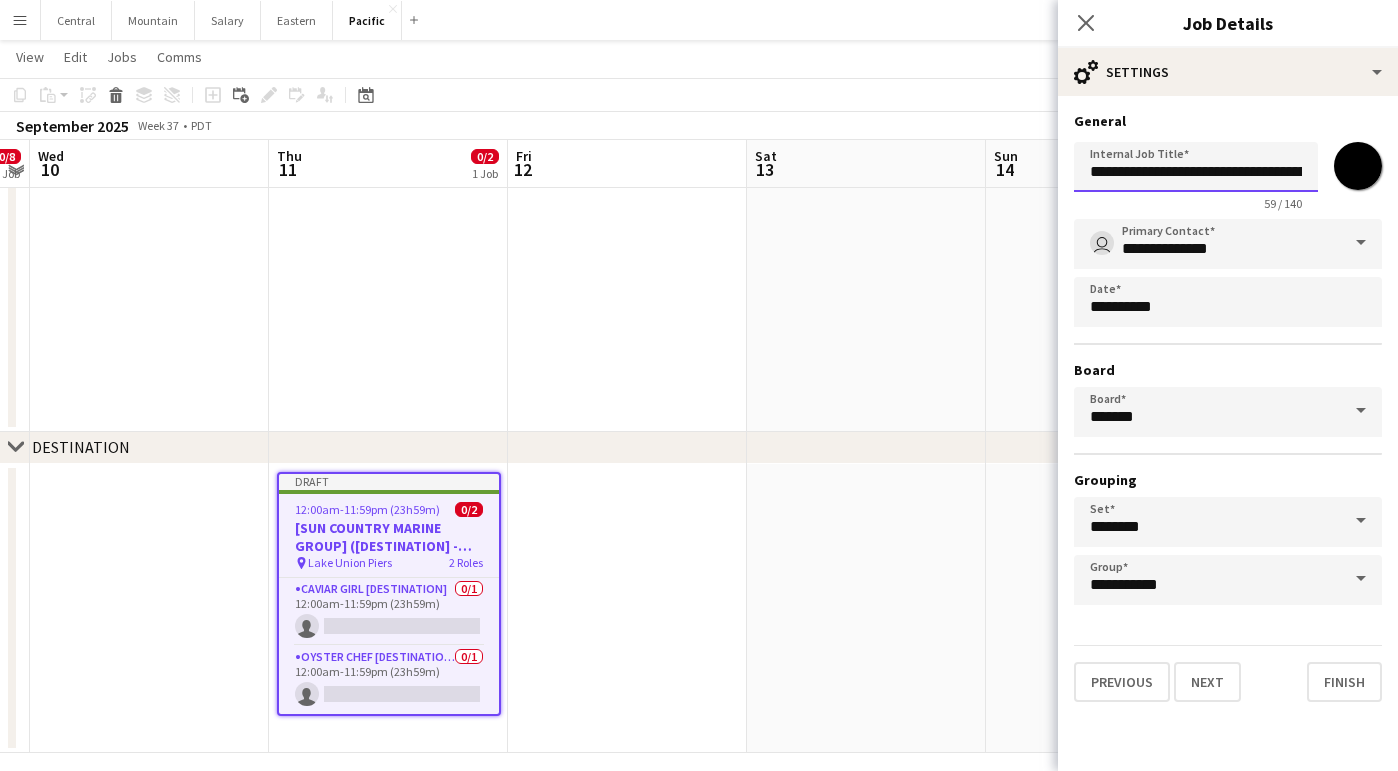 click on "**********" at bounding box center (1196, 167) 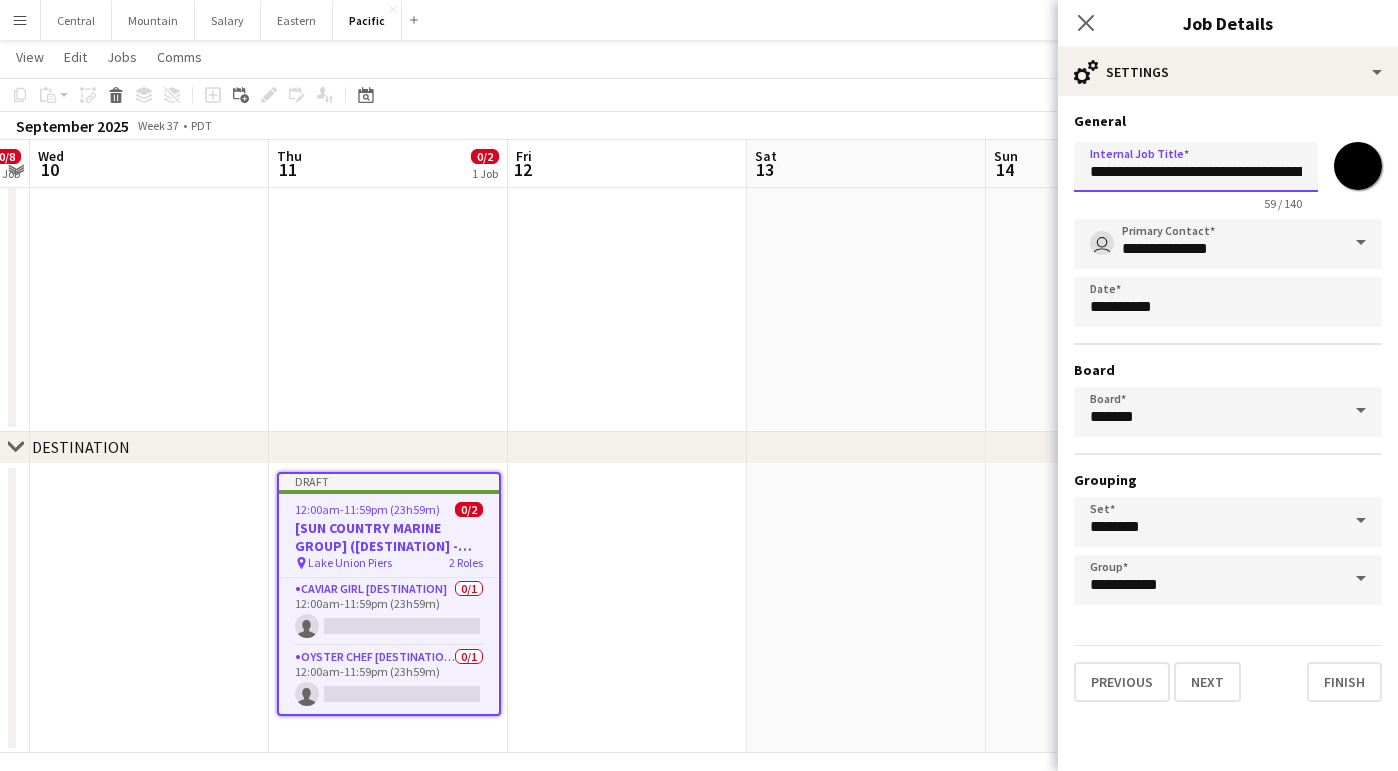 click on "**********" at bounding box center (1196, 167) 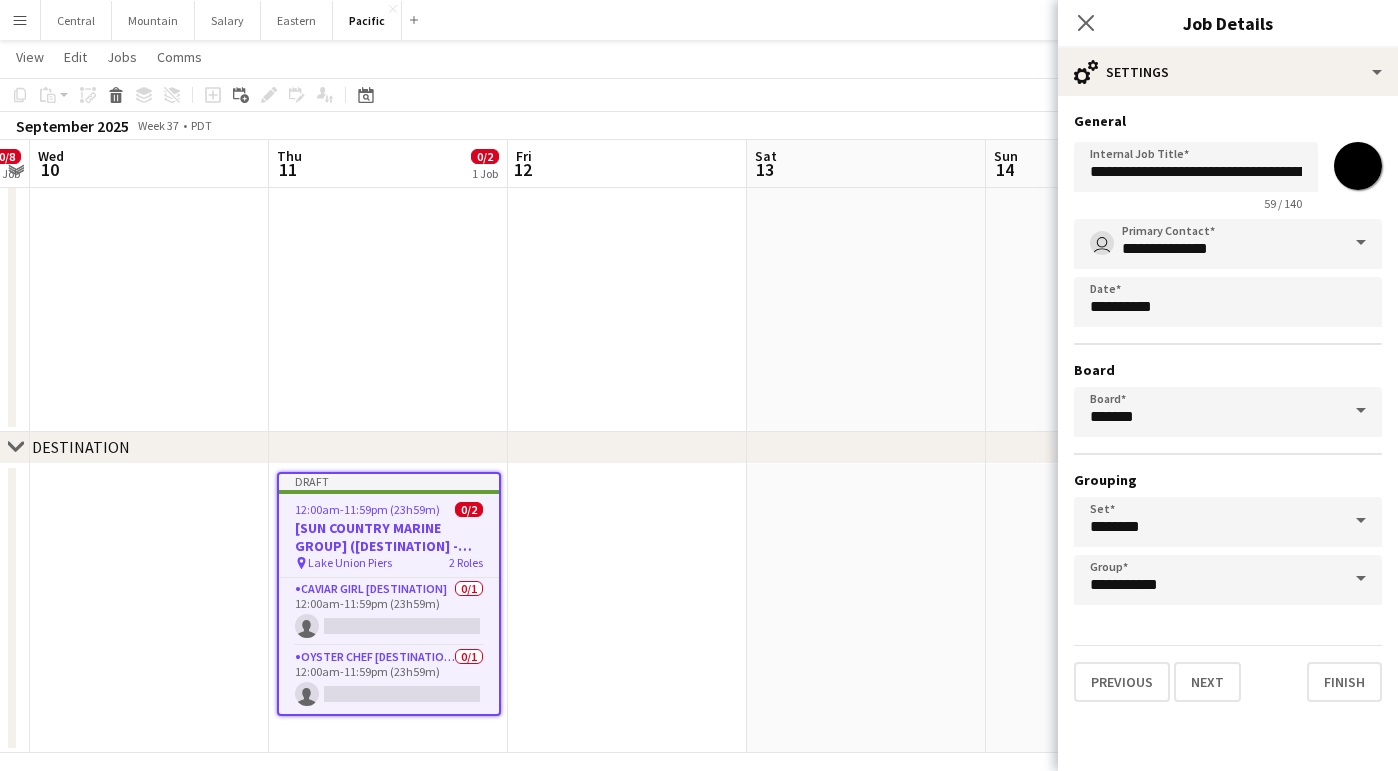 click on "*******" at bounding box center [1358, 166] 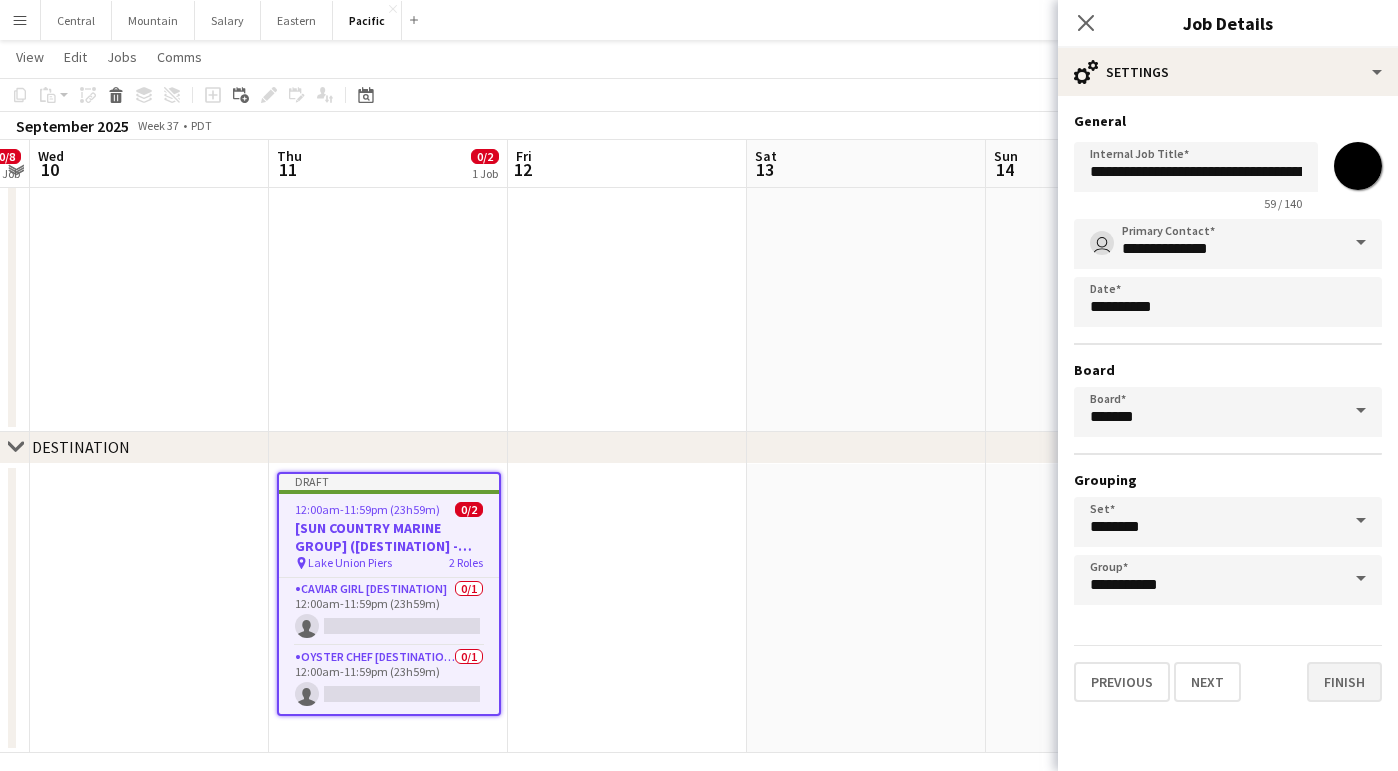 click on "Finish" at bounding box center [1344, 682] 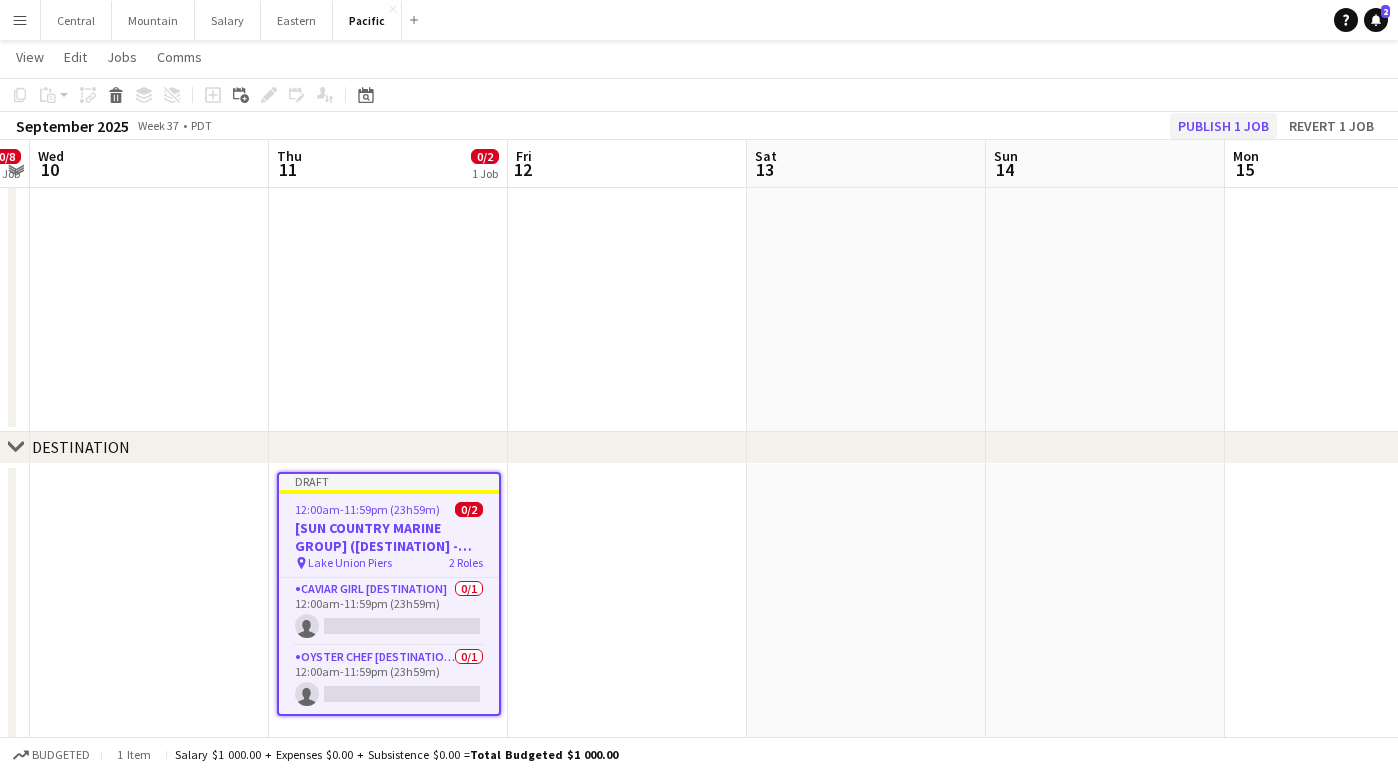 click on "Publish 1 job" 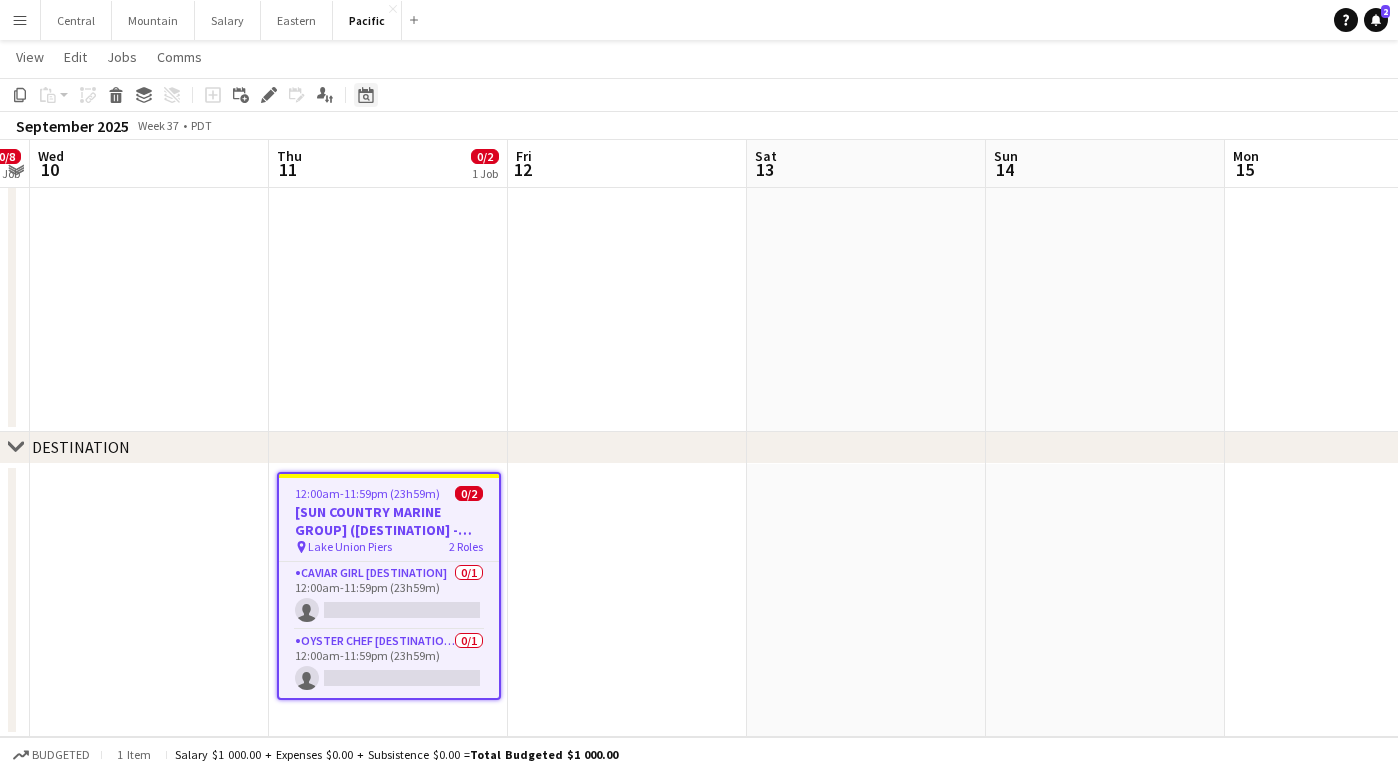 click 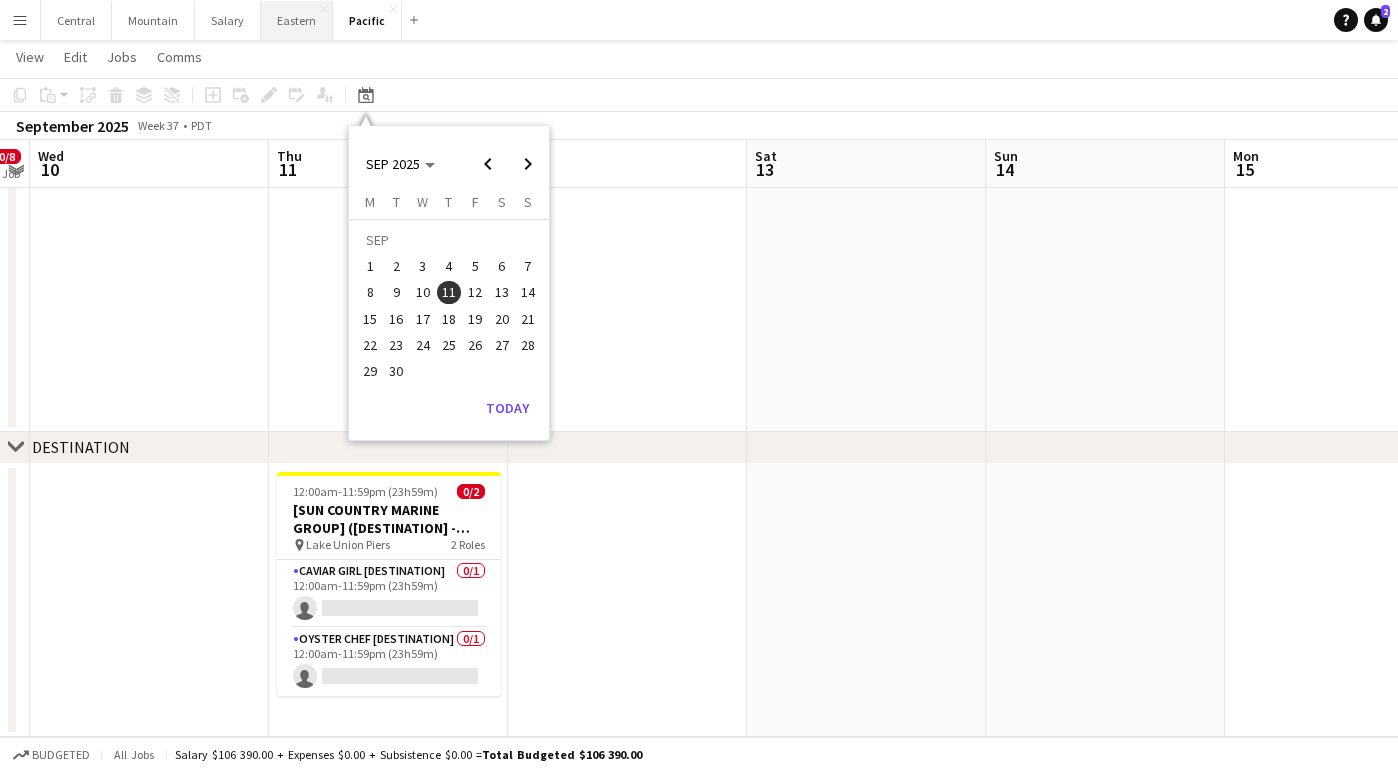 click on "Eastern
Close" at bounding box center [297, 20] 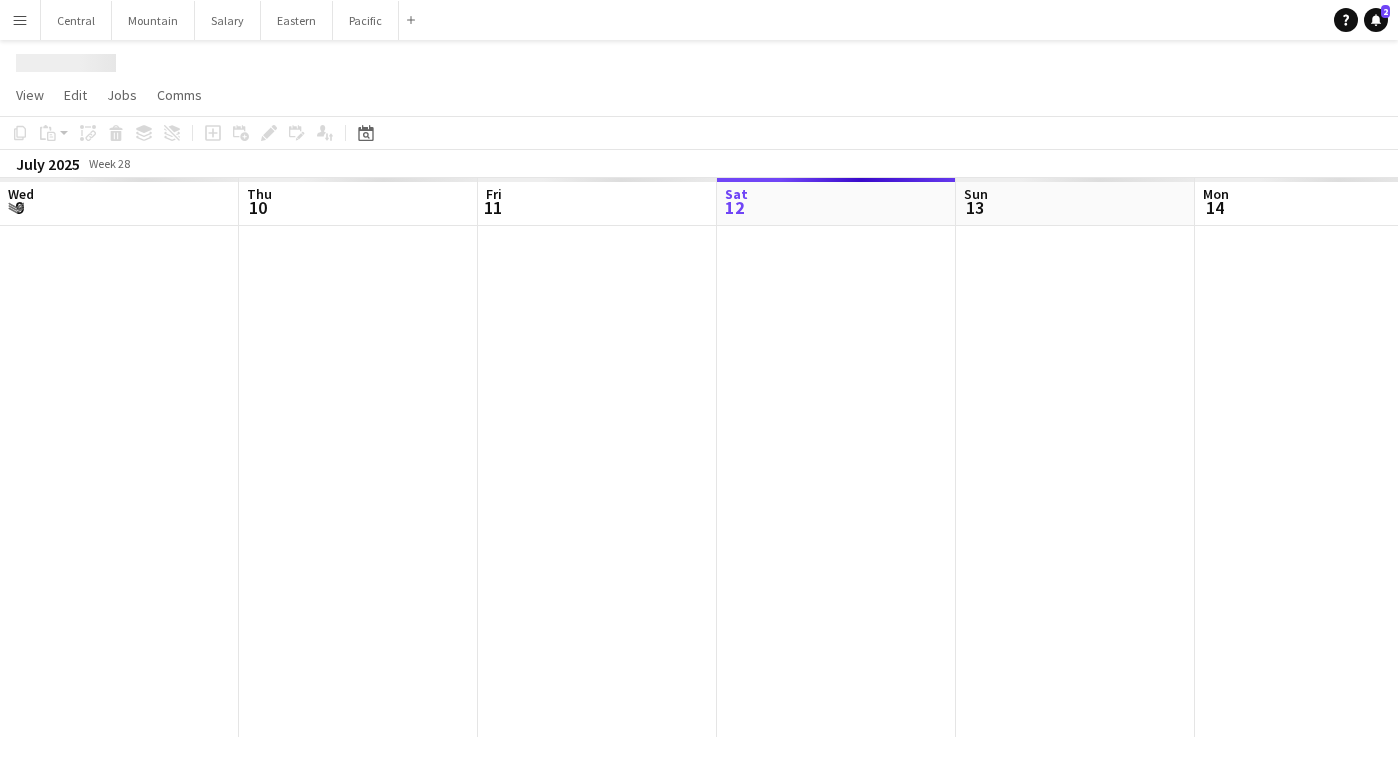 scroll, scrollTop: 0, scrollLeft: 0, axis: both 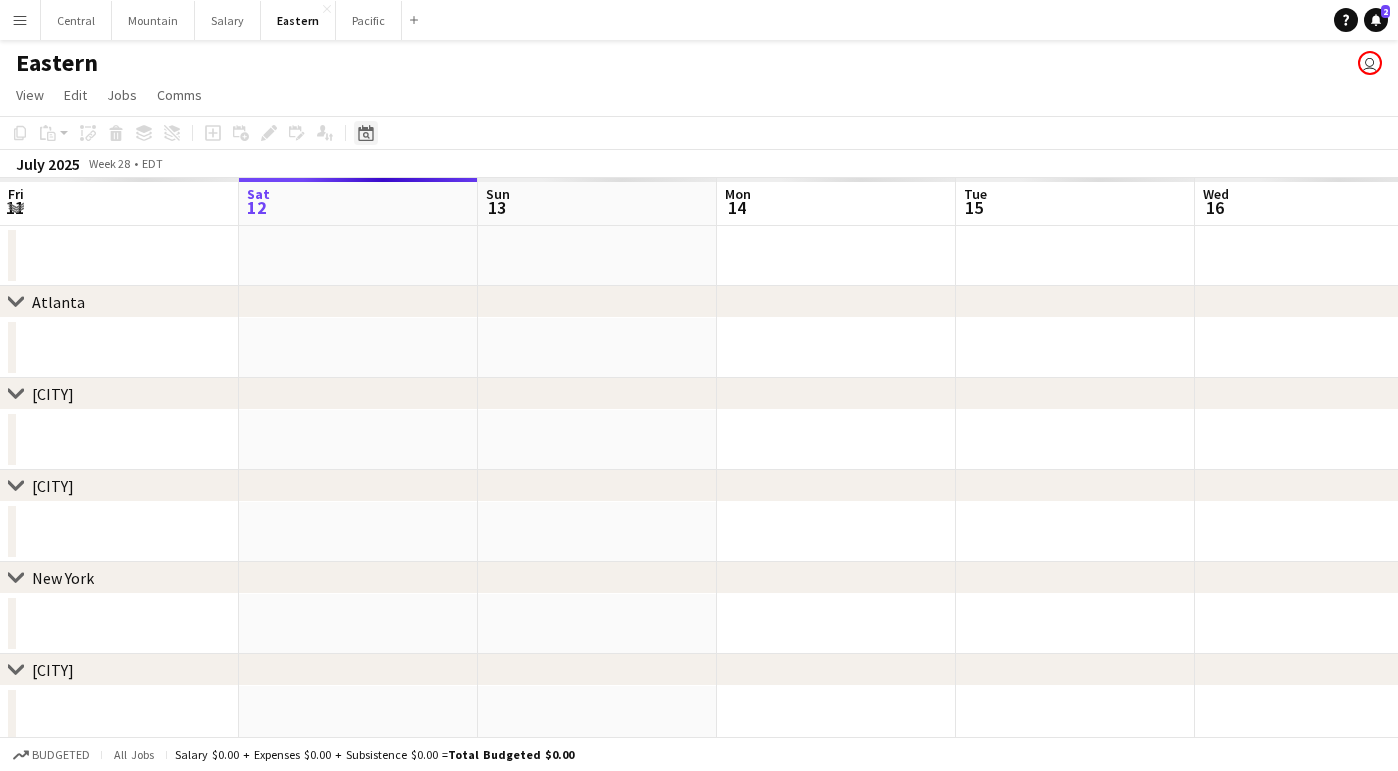 click on "Date picker" at bounding box center [366, 133] 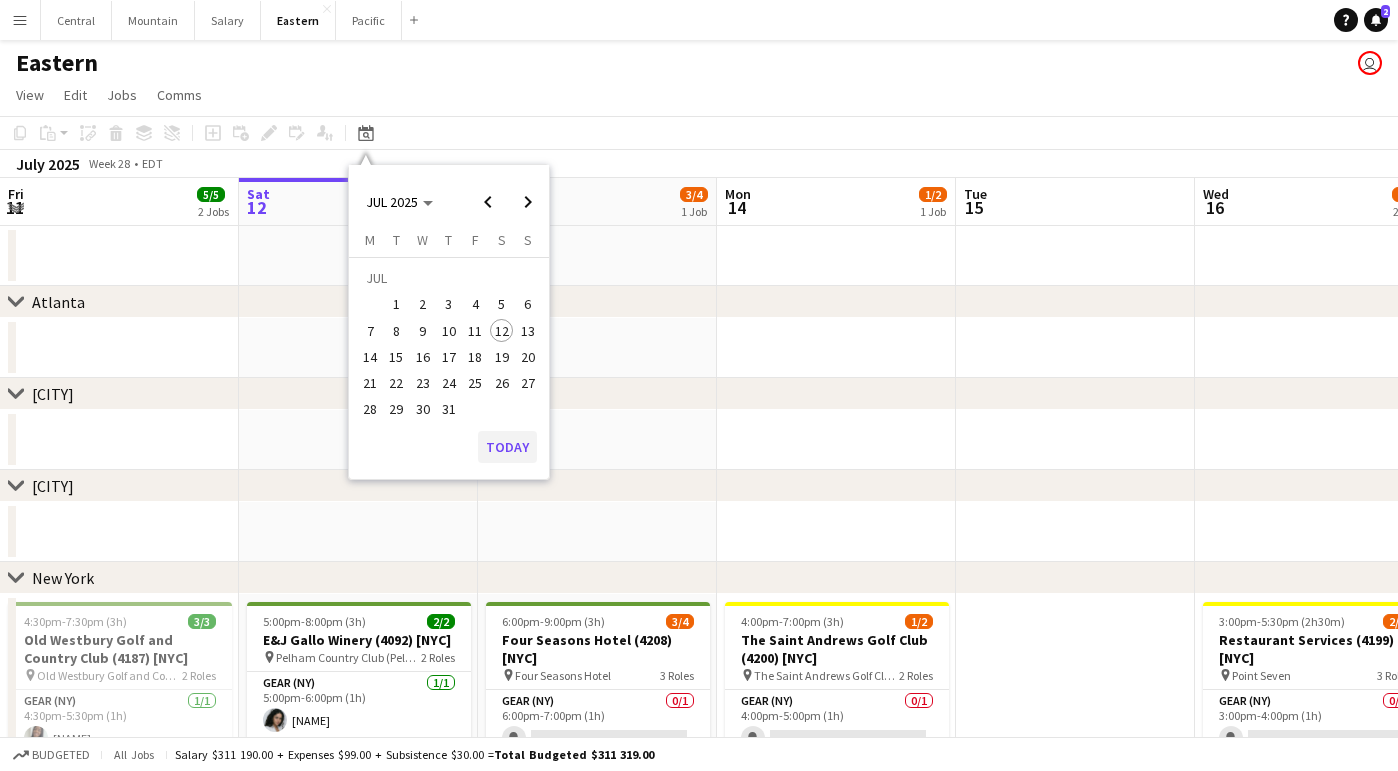 click on "Today" at bounding box center (507, 447) 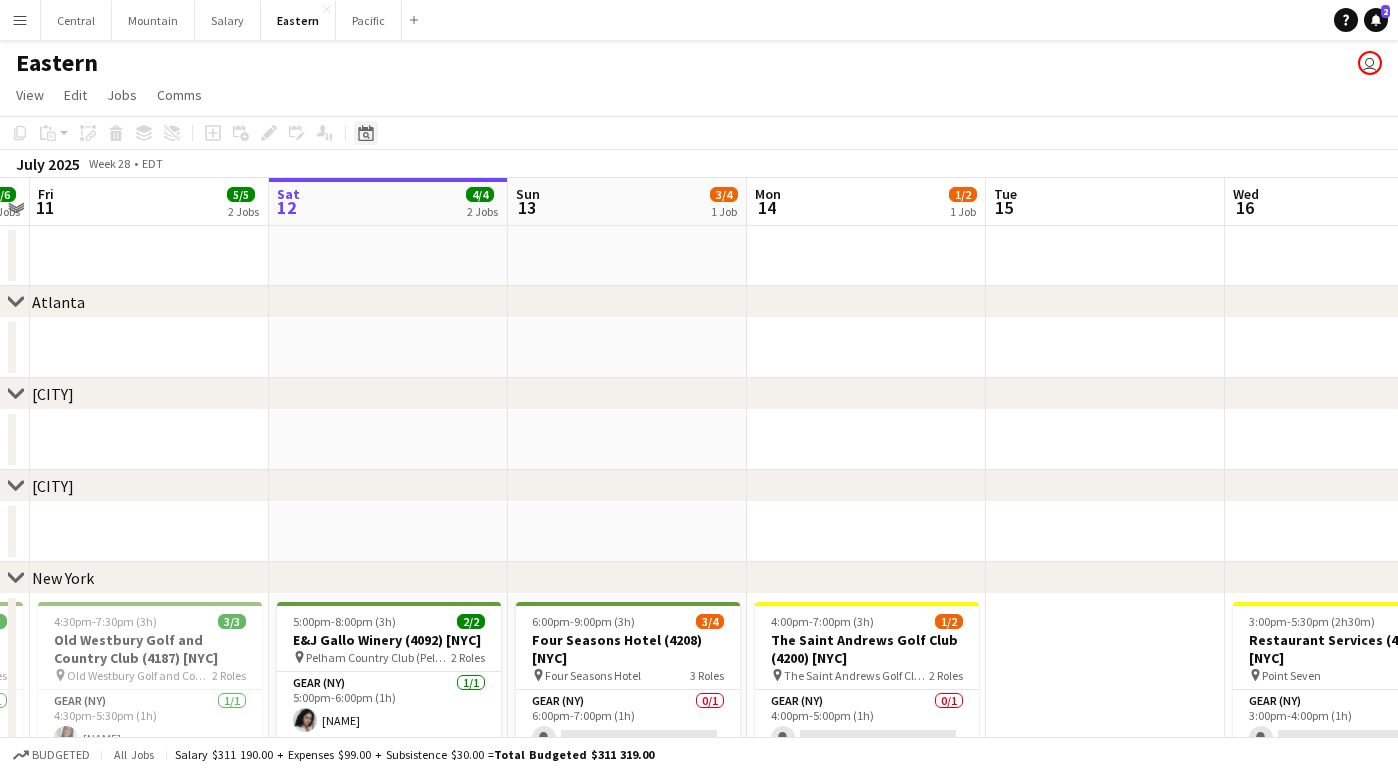 click on "Date picker" at bounding box center (366, 133) 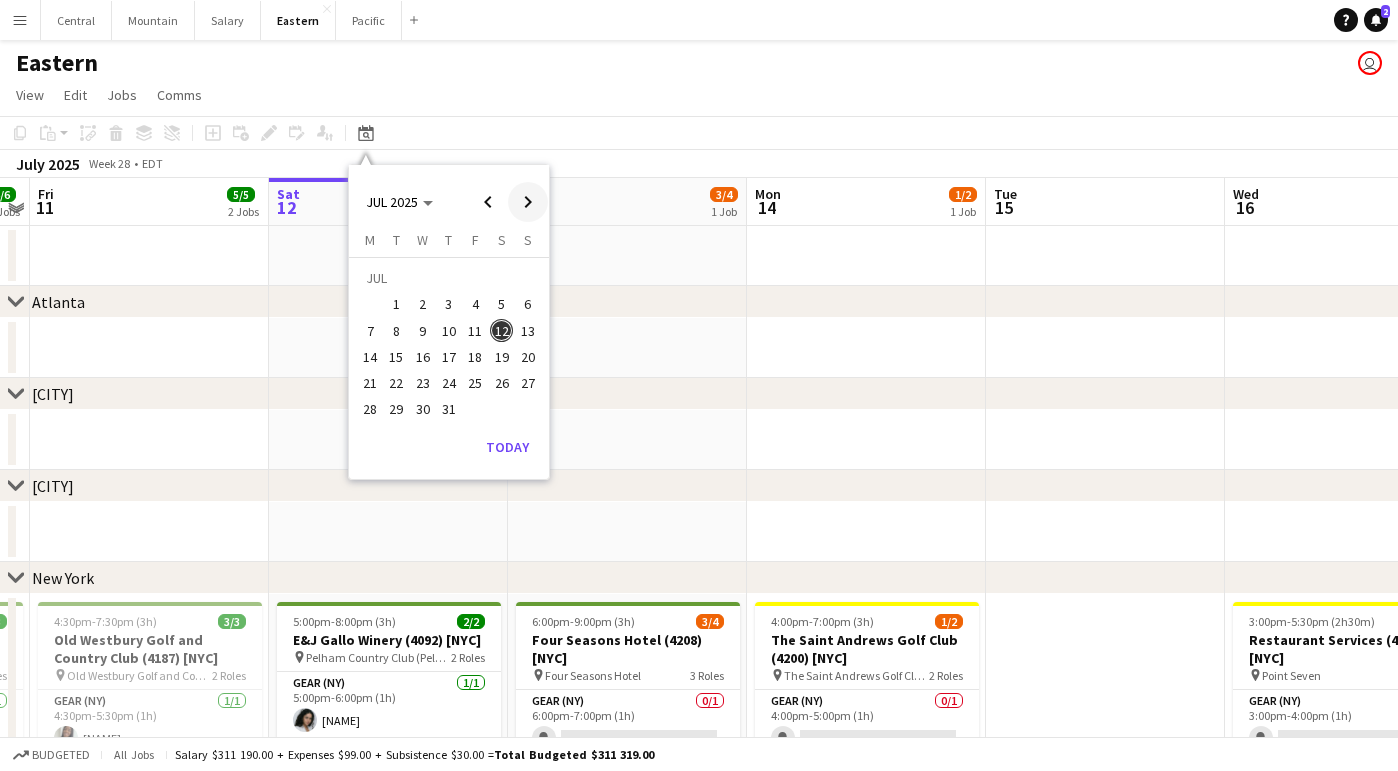 click at bounding box center (528, 202) 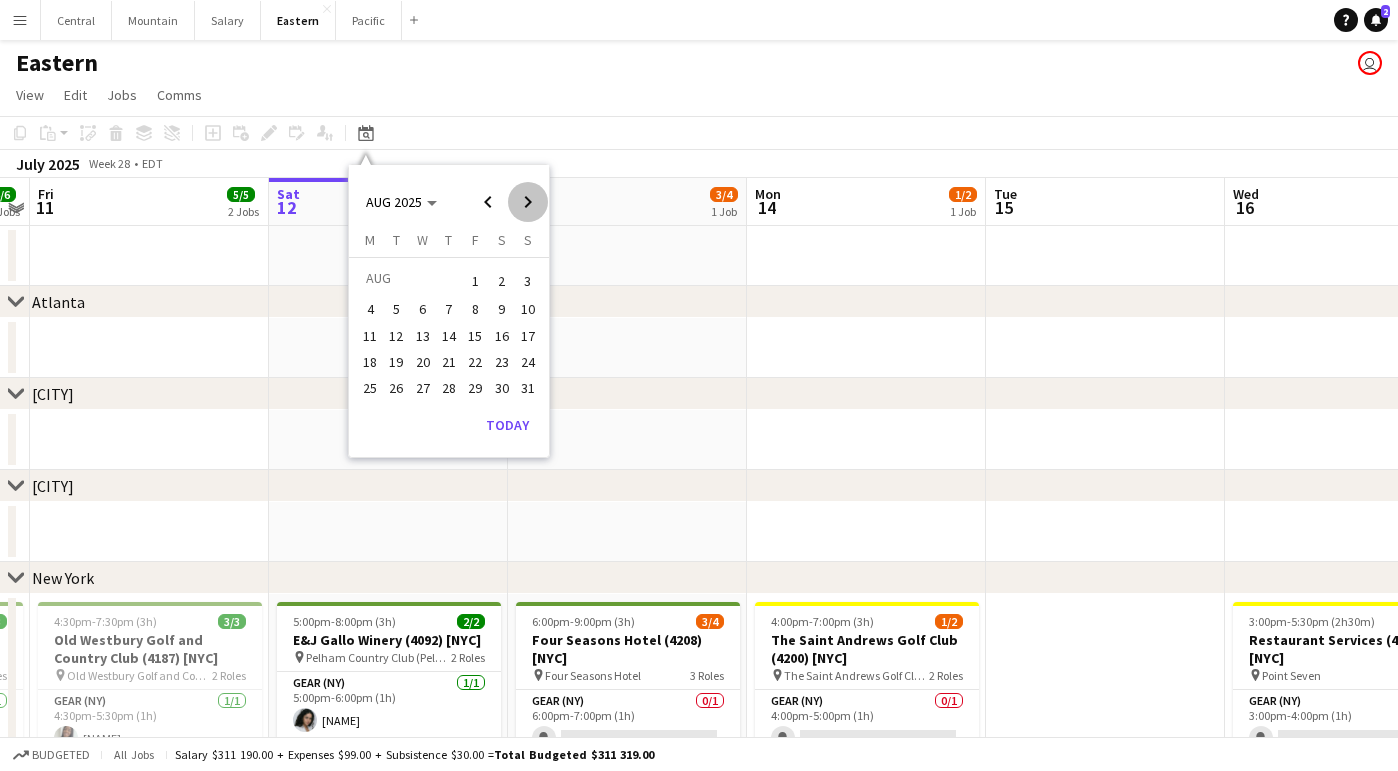 click at bounding box center (528, 202) 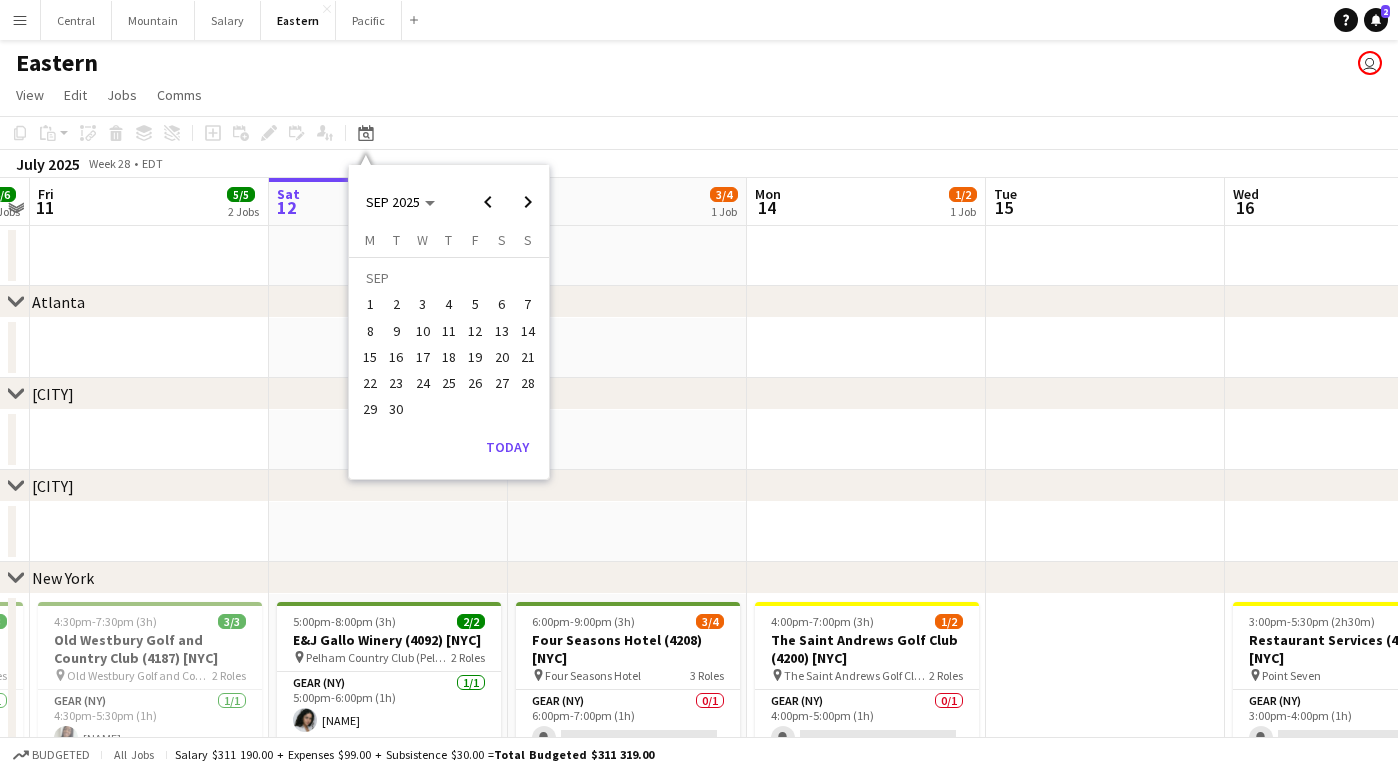 click on "18" at bounding box center [449, 357] 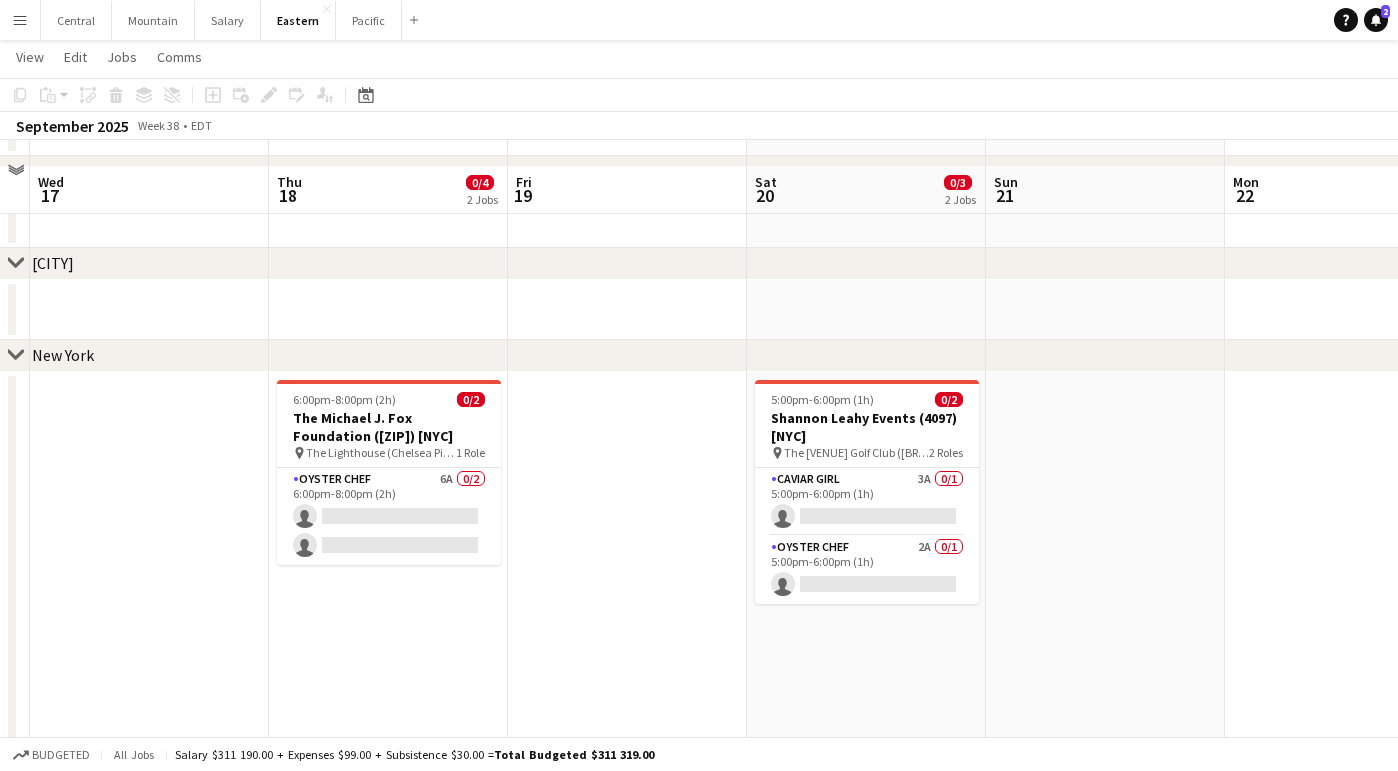 scroll, scrollTop: 426, scrollLeft: 0, axis: vertical 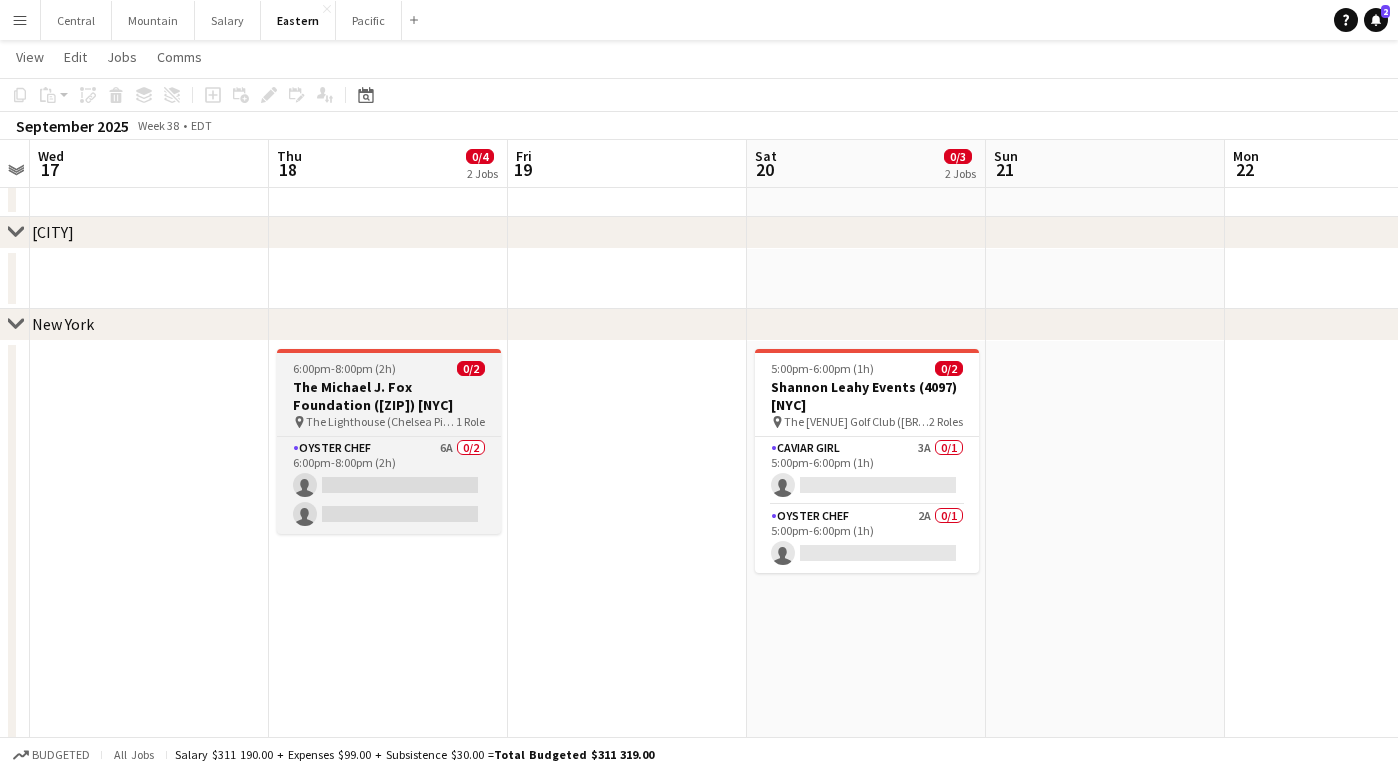 click on "The Michael J. Fox Foundation ([ZIP]) [NYC]" at bounding box center [389, 396] 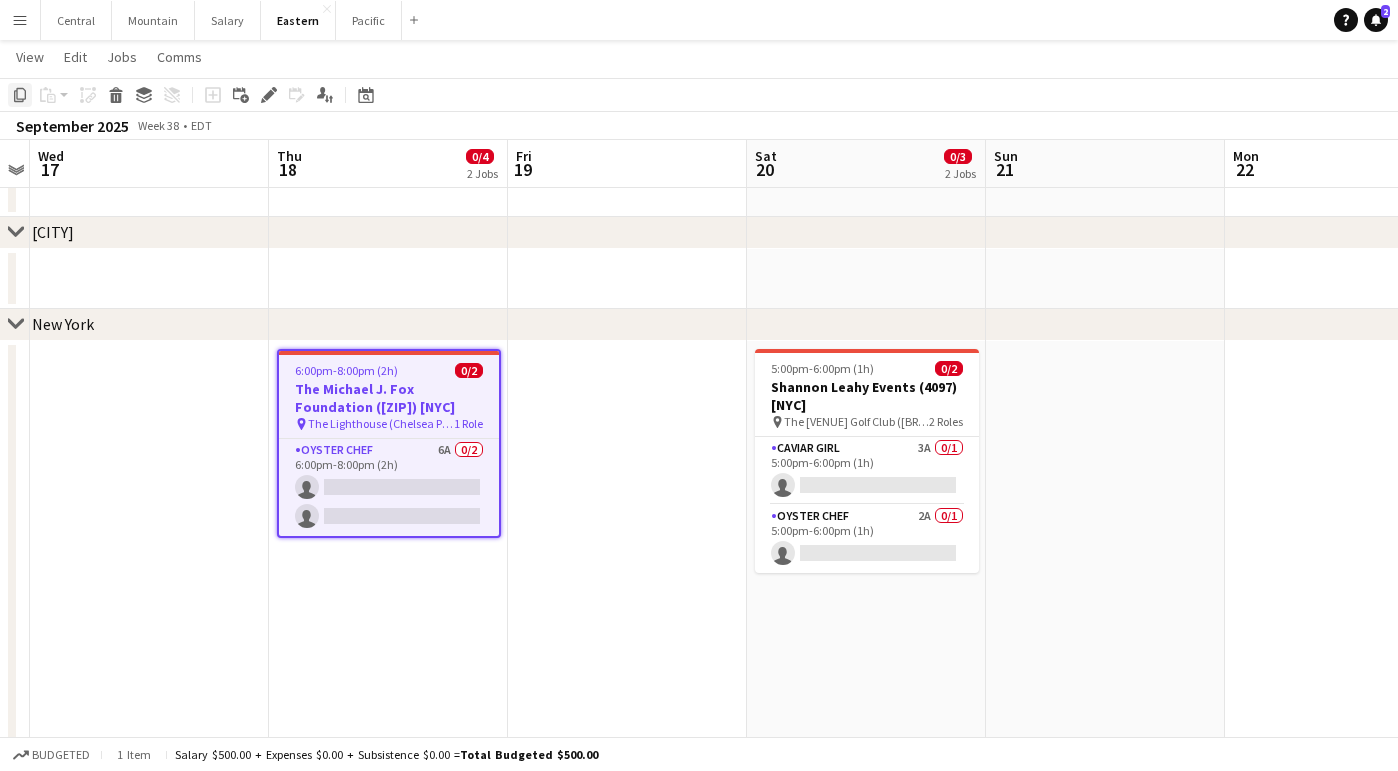 click on "Copy" 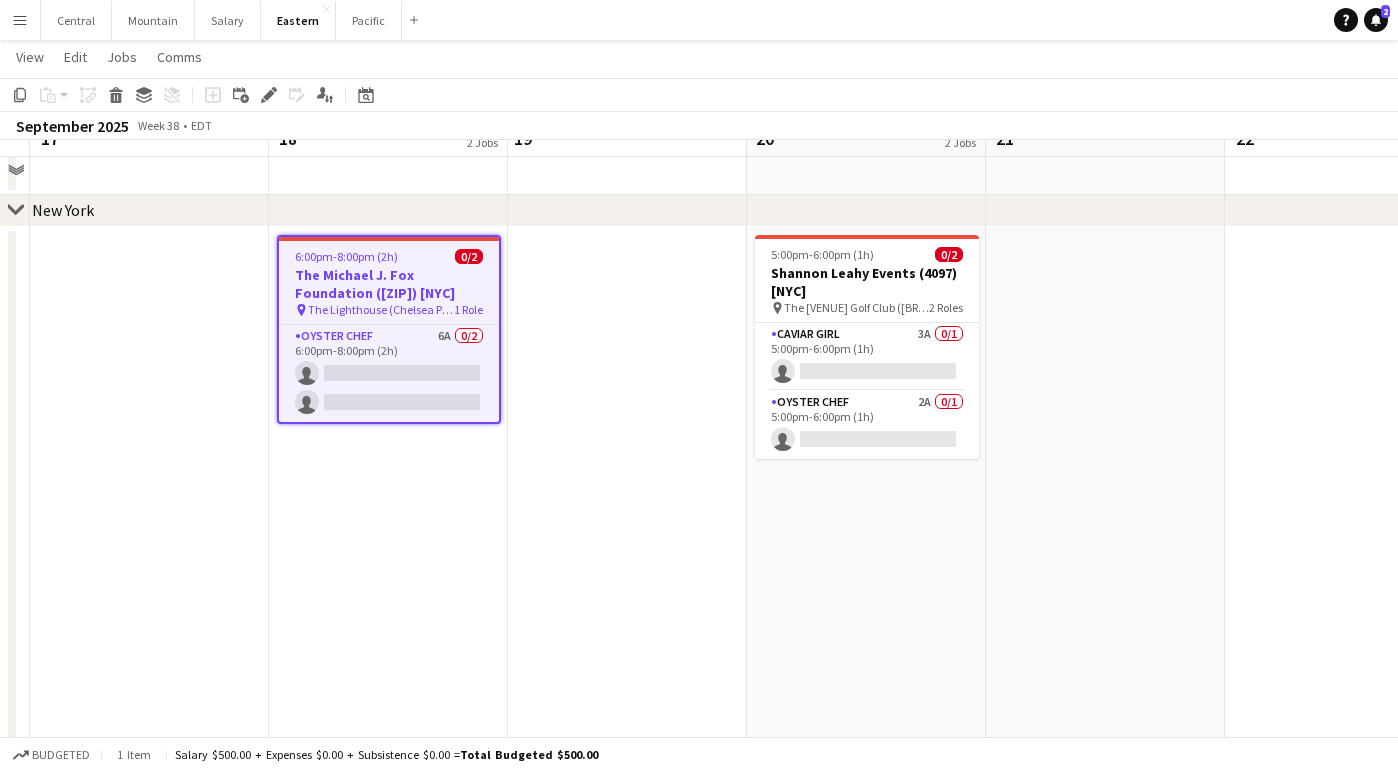 scroll, scrollTop: 549, scrollLeft: 0, axis: vertical 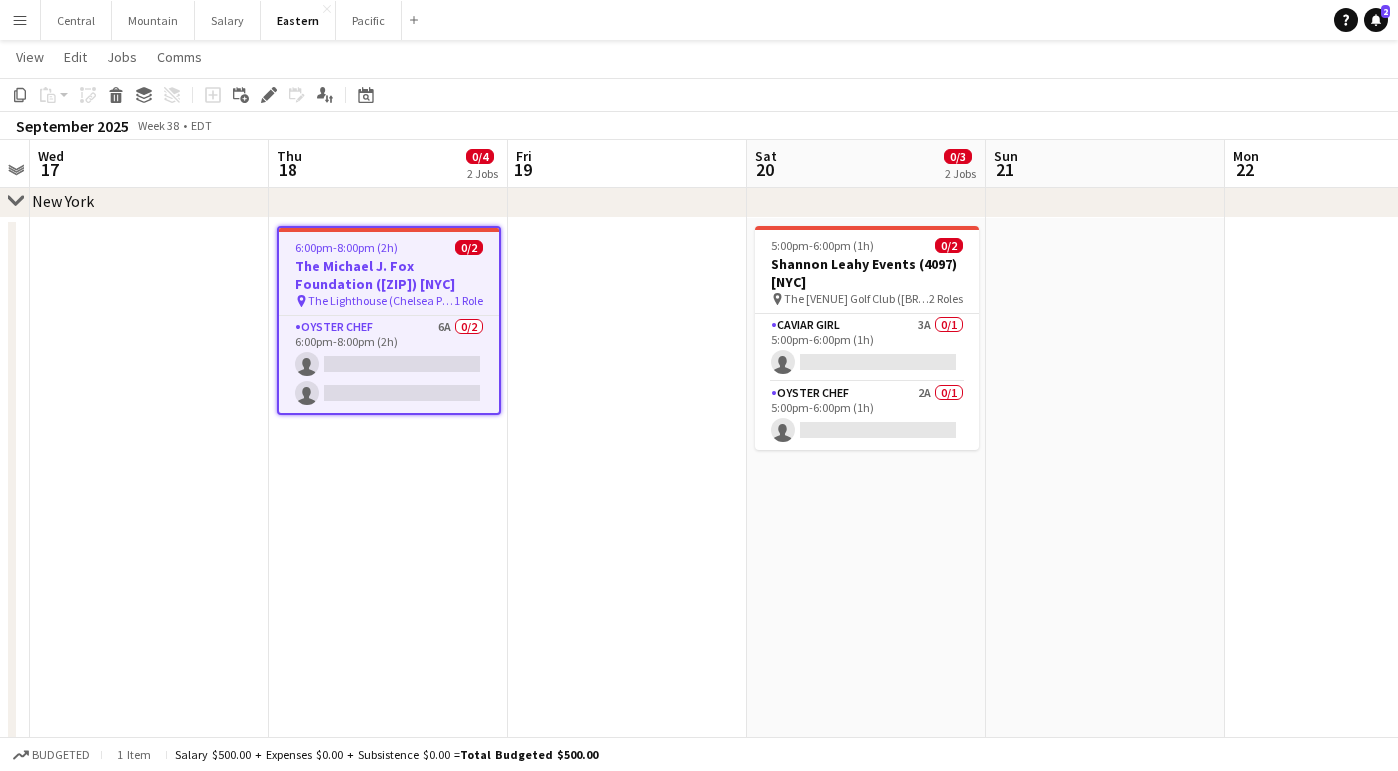 click on "6:00pm-8:00pm (2h)    0/2   The Michael J. Fox Foundation ([ZIP]) [NYC]
pin
The Lighthouse (Chelsea Piers)   1 Role   Oyster Chef   6A   0/2   6:00pm-8:00pm (2h)
single-neutral-actions
single-neutral-actions" at bounding box center [388, 541] 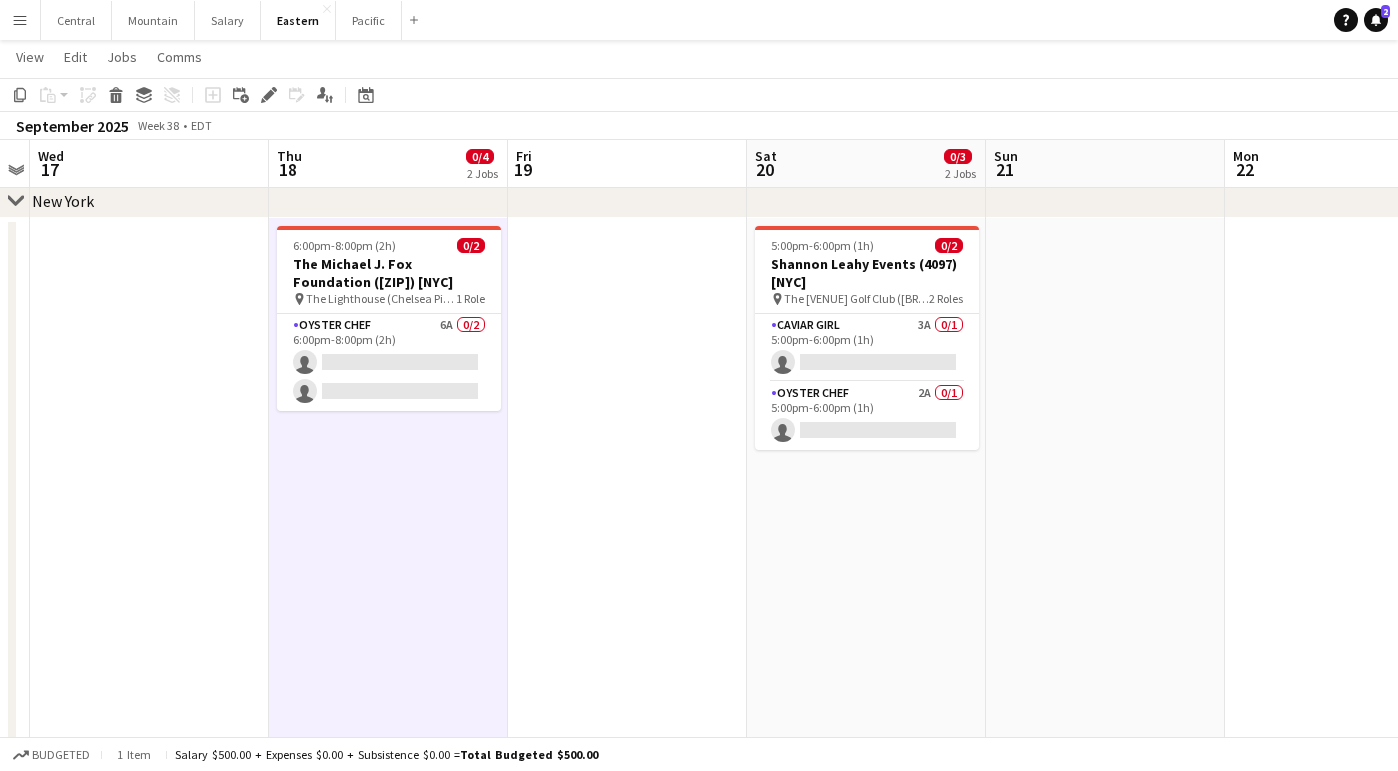 scroll, scrollTop: 0, scrollLeft: 686, axis: horizontal 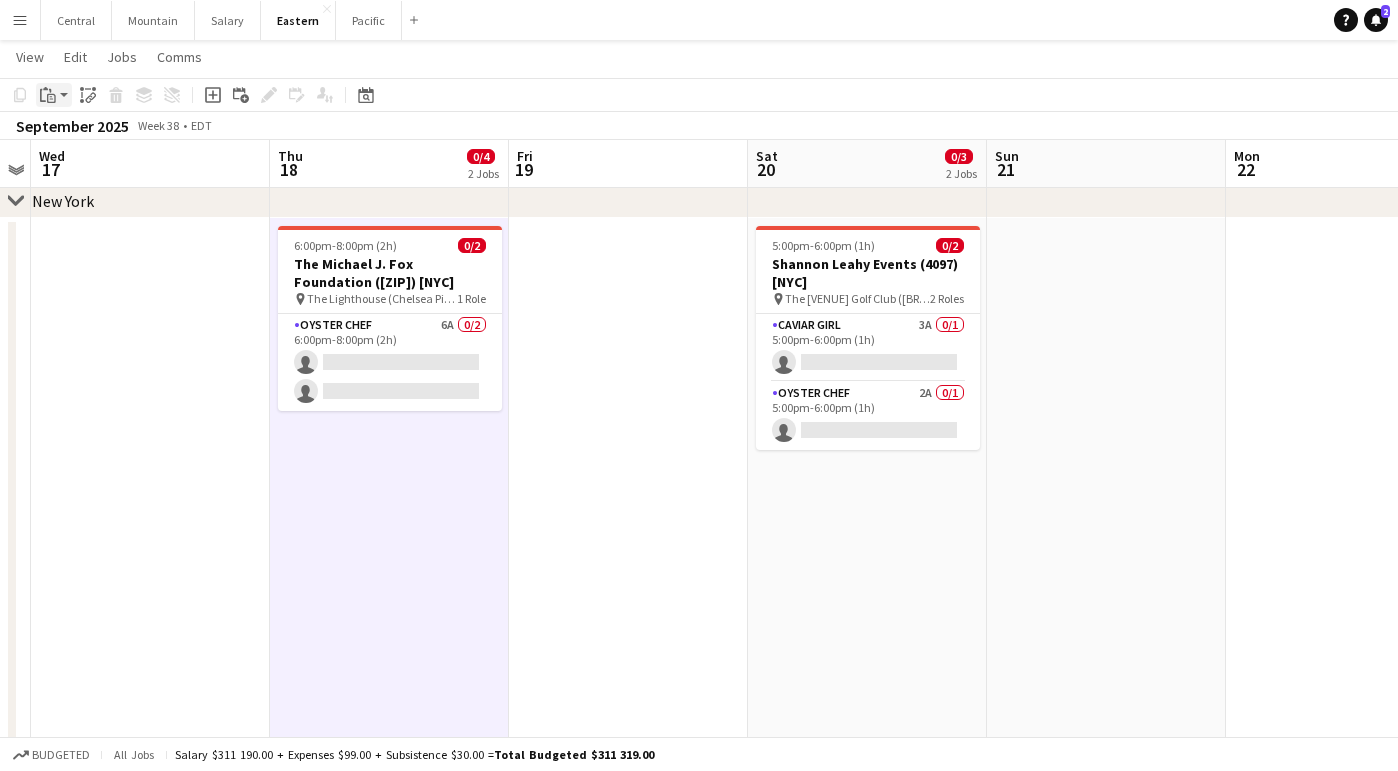 click on "Paste" at bounding box center [48, 95] 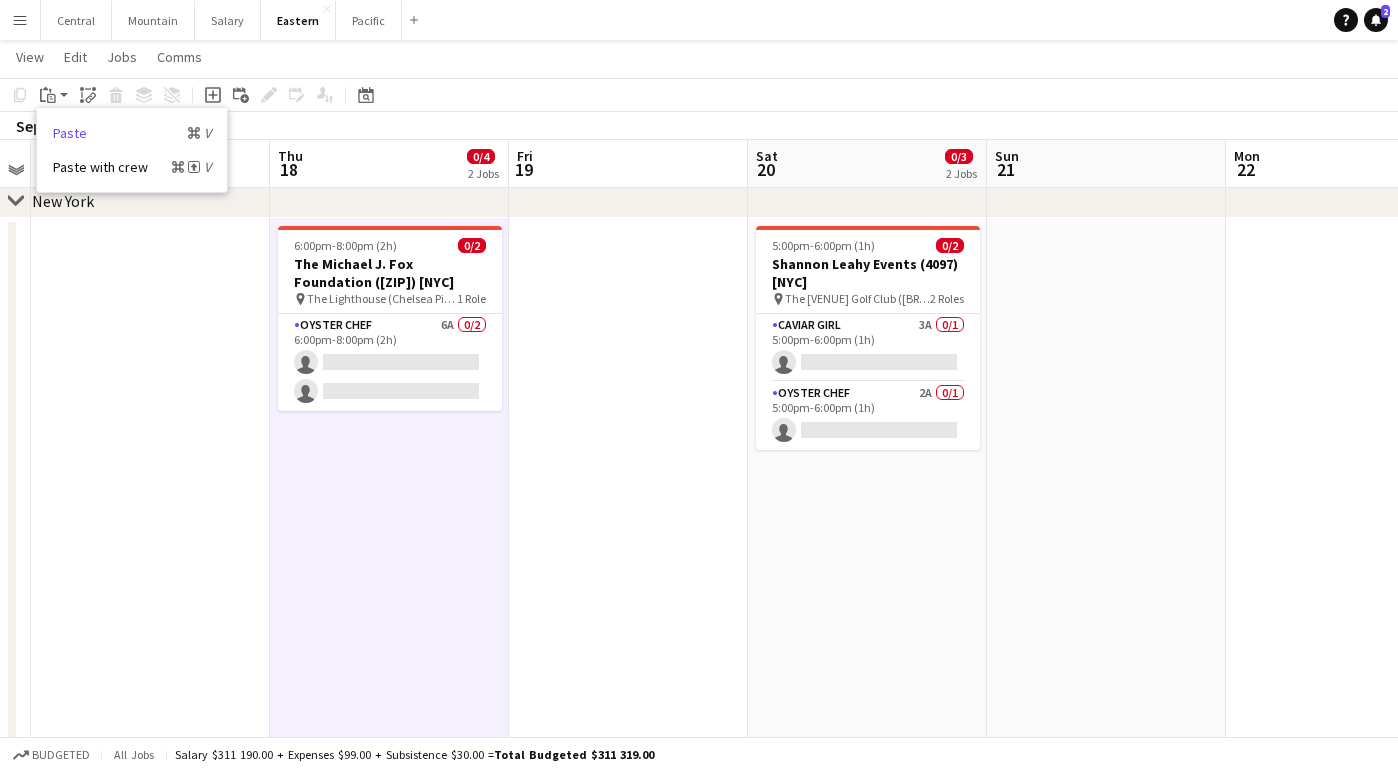 click on "Paste
Command
V" at bounding box center [132, 133] 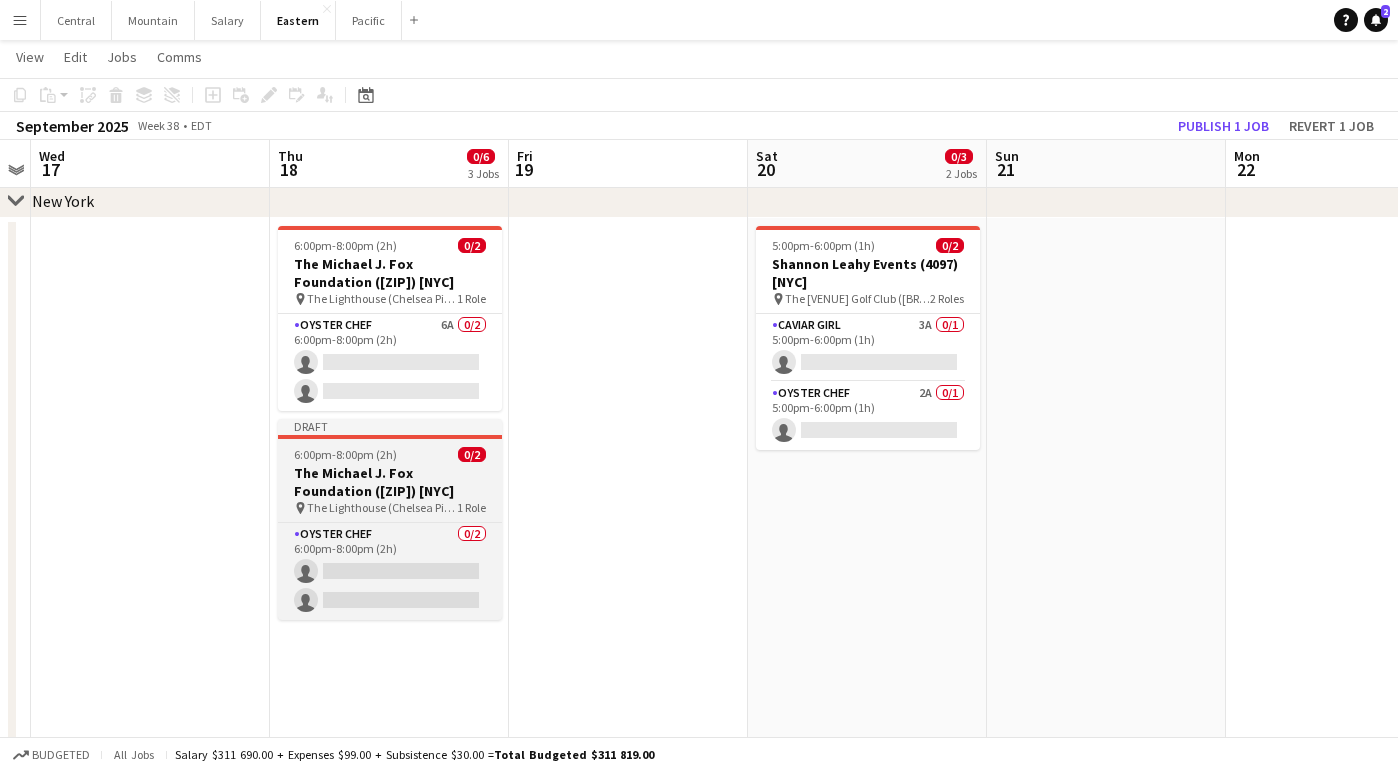 click on "Draft   6:00pm-8:00pm (2h)    0/2   The Michael J. Fox Foundation ([ZIP]) [NYC]
pin
The Lighthouse (Chelsea Piers)   1 Role   Oyster Chef   0/2   6:00pm-8:00pm (2h)
single-neutral-actions
single-neutral-actions" at bounding box center (390, 519) 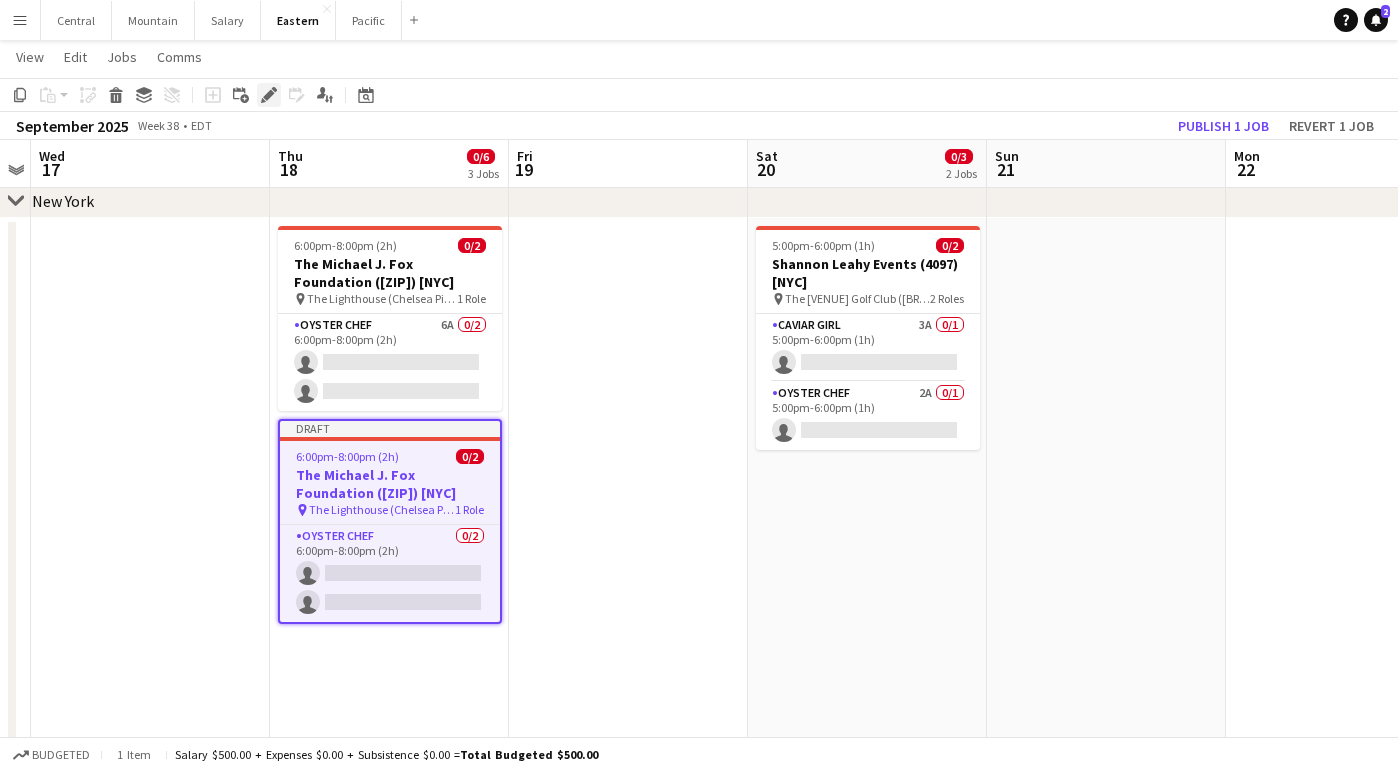 click 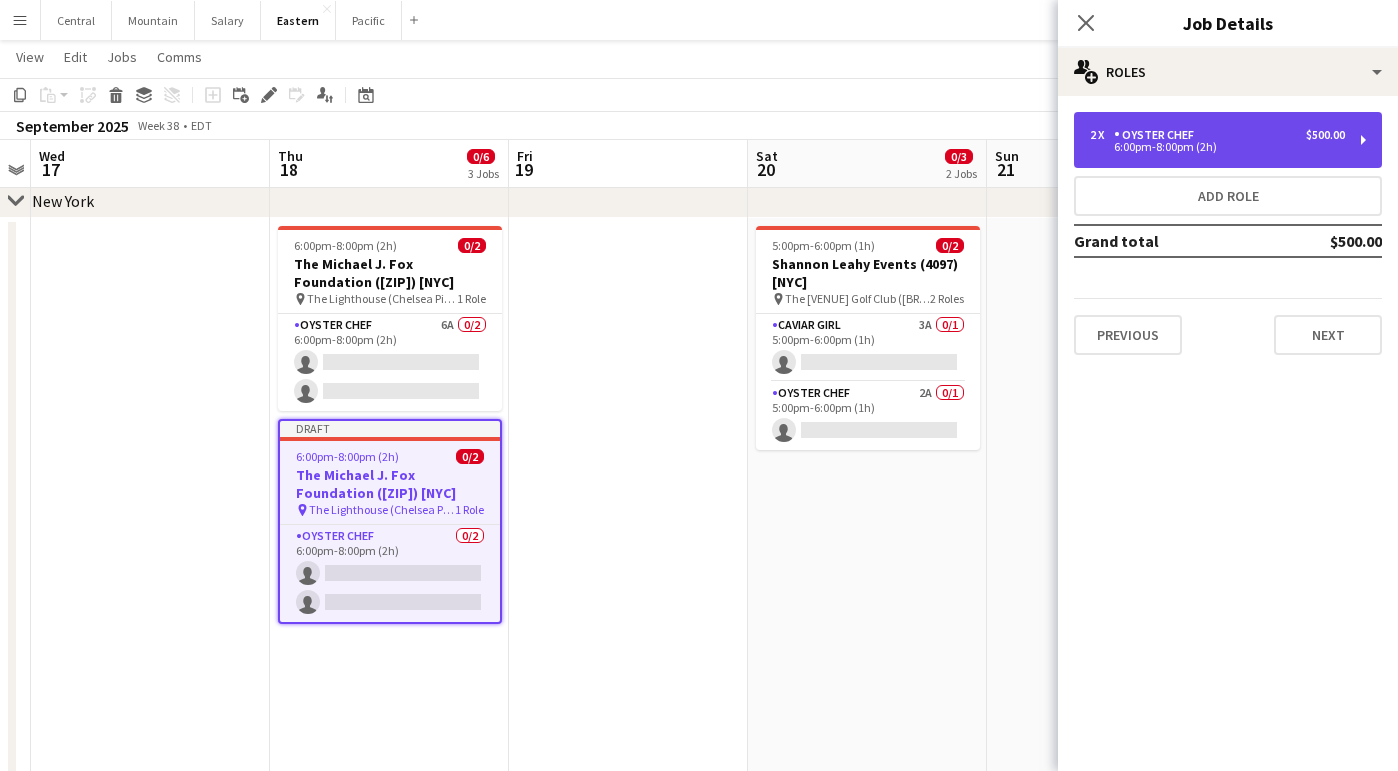 click on "Oyster Chef" at bounding box center (1158, 135) 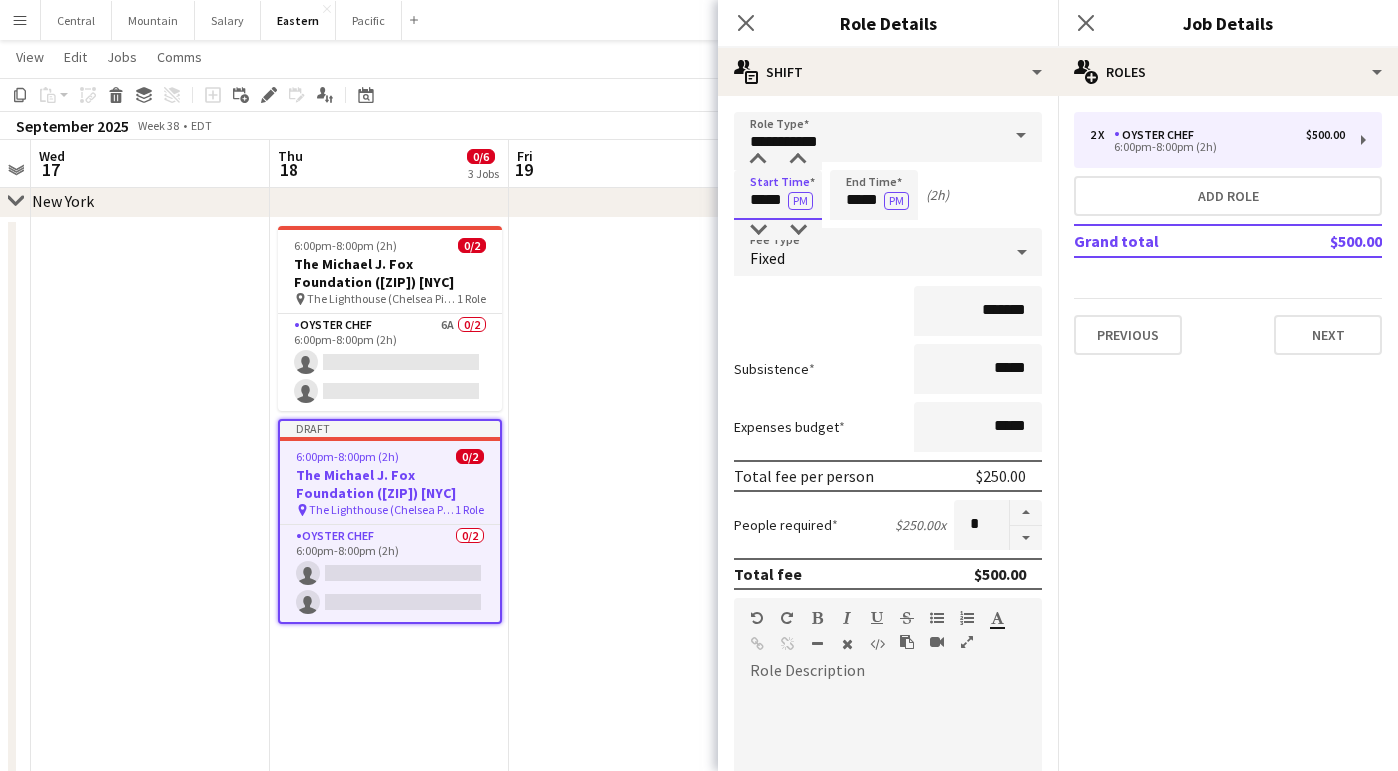click on "*****" at bounding box center [778, 195] 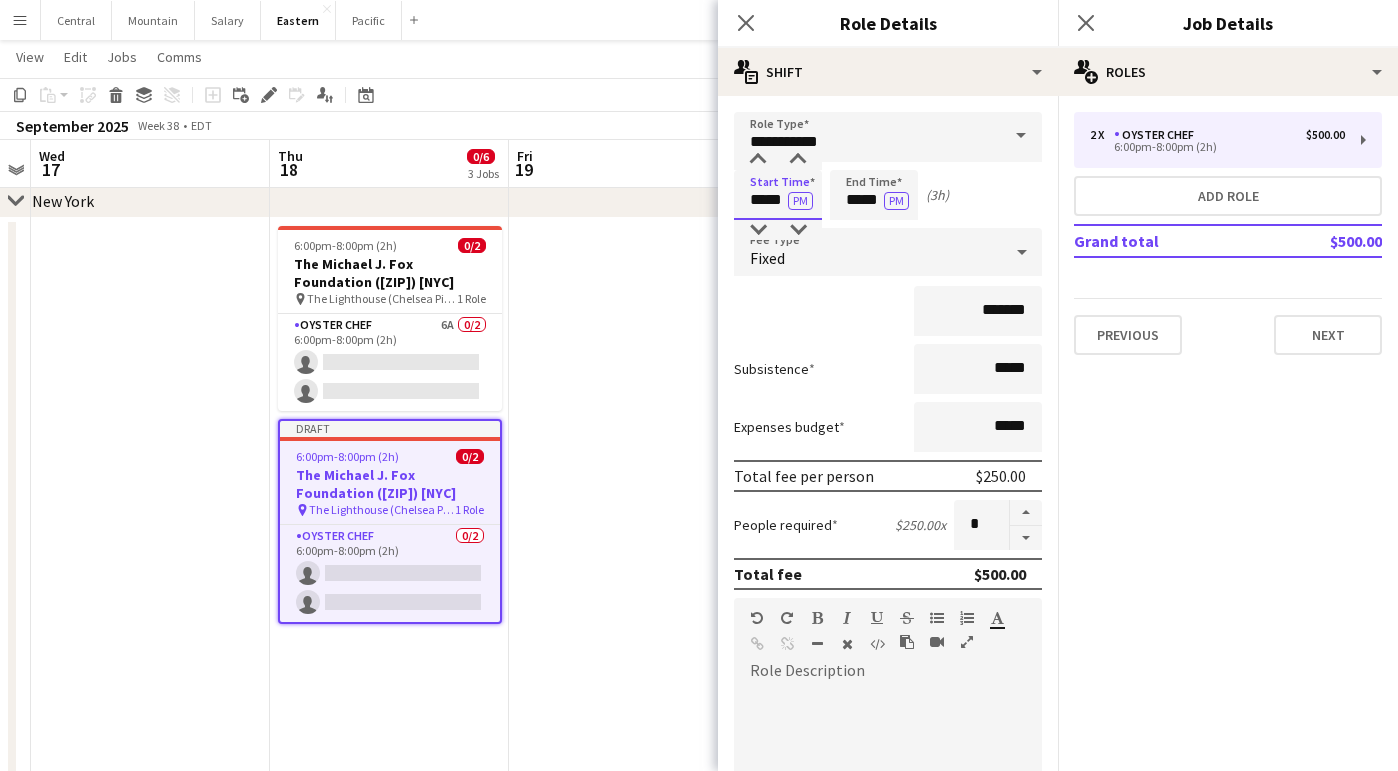 type on "*****" 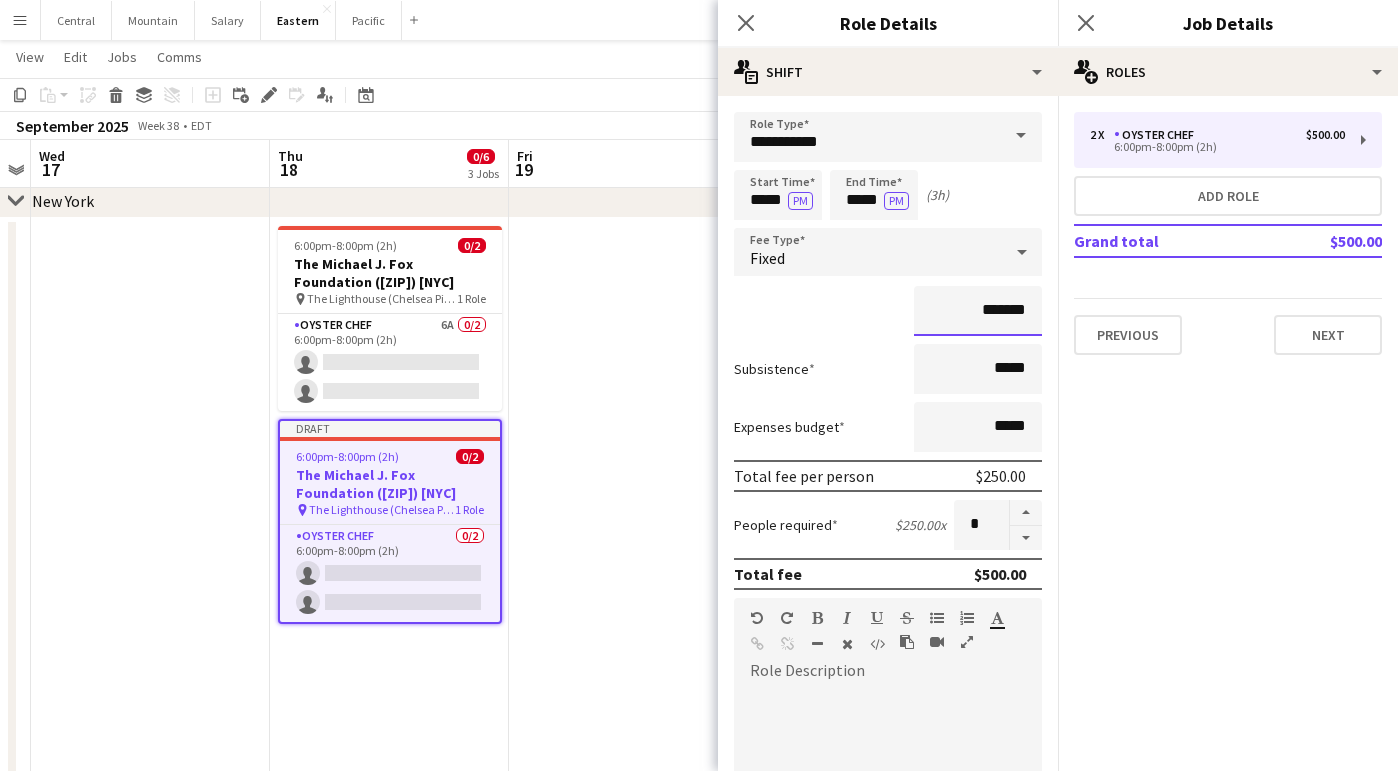 drag, startPoint x: 997, startPoint y: 308, endPoint x: 985, endPoint y: 307, distance: 12.0415945 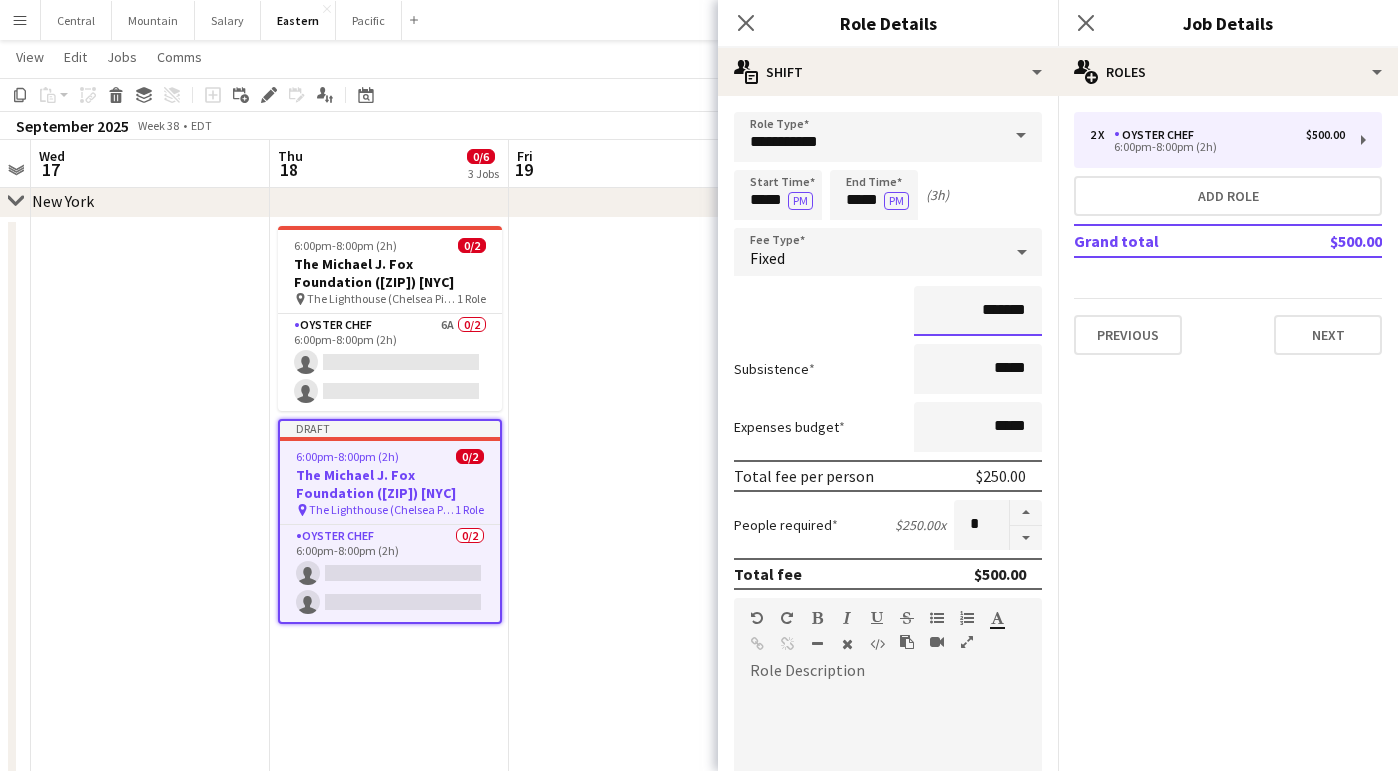 click on "*******" at bounding box center [978, 311] 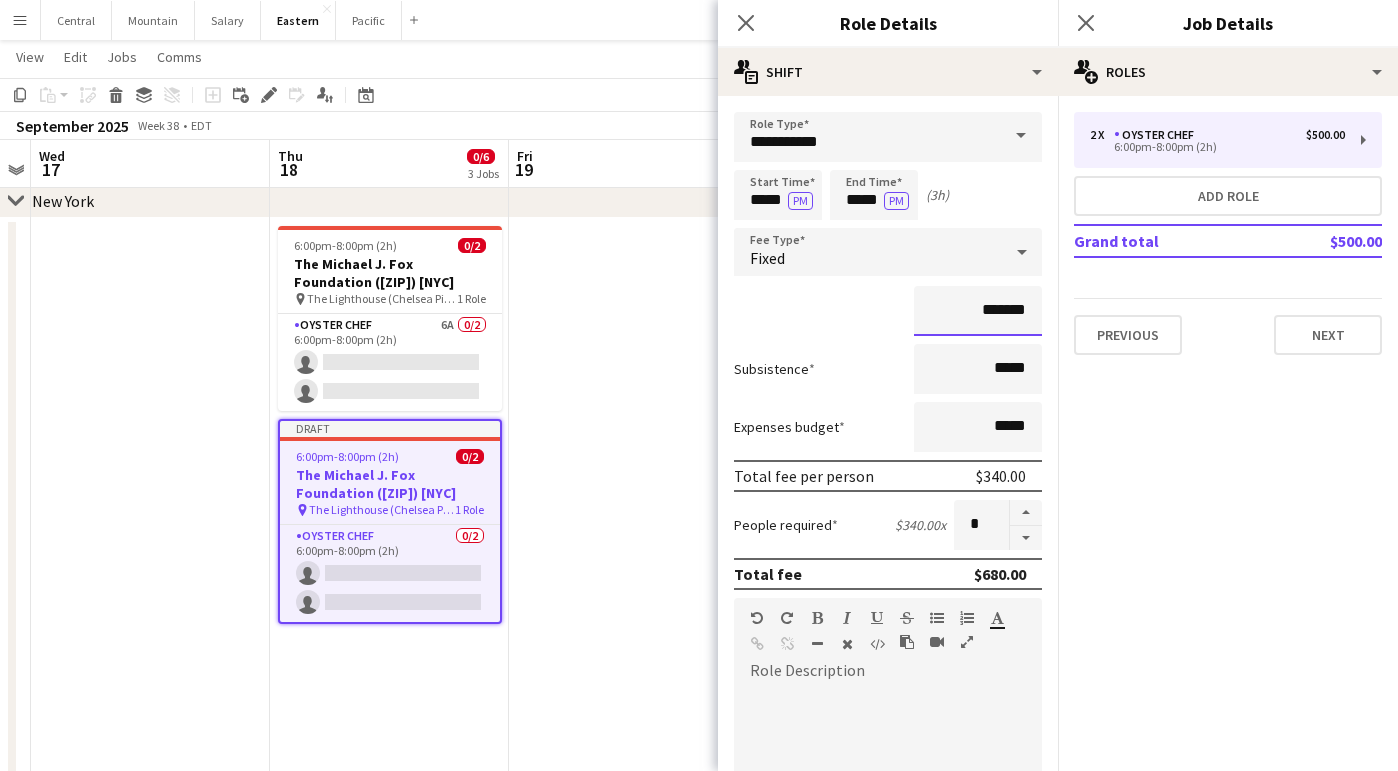 type on "*******" 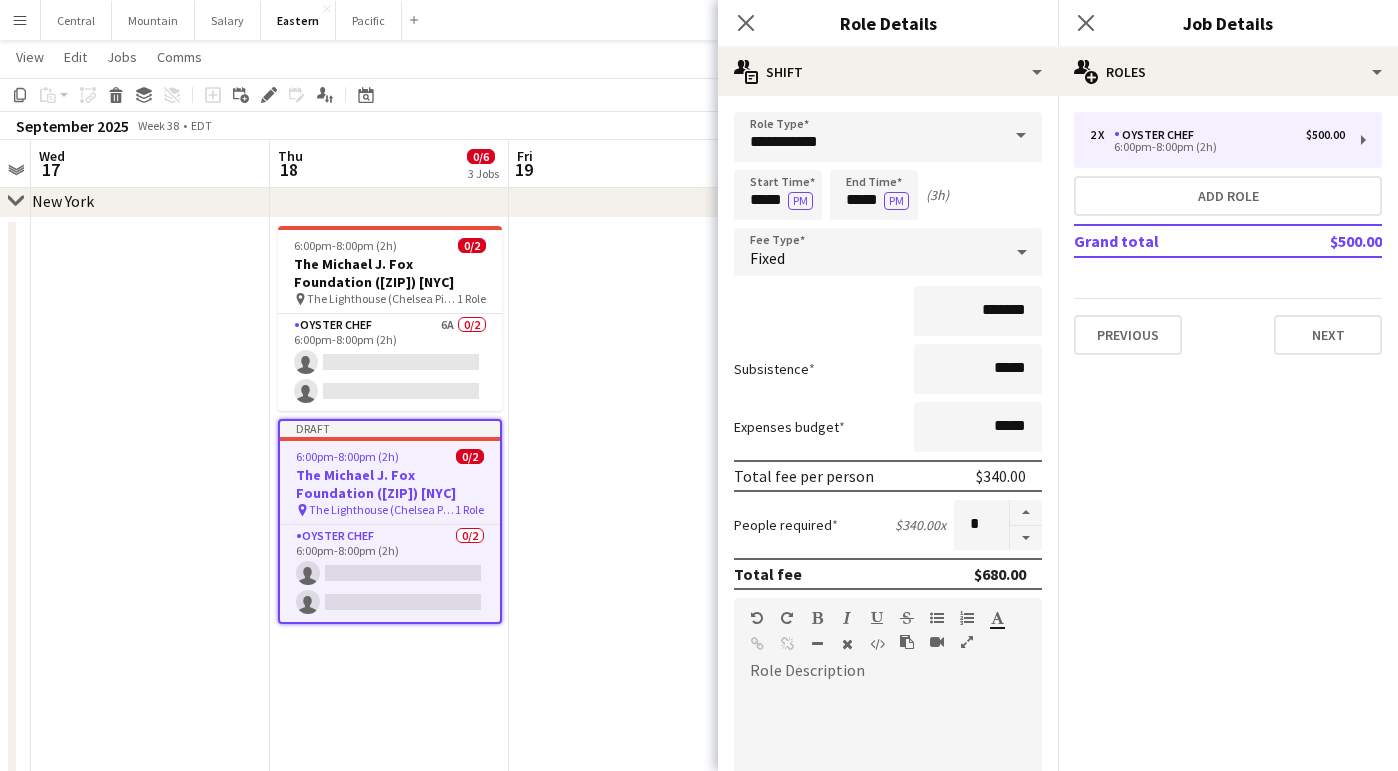 click on "Subsistence  *****" at bounding box center [888, 369] 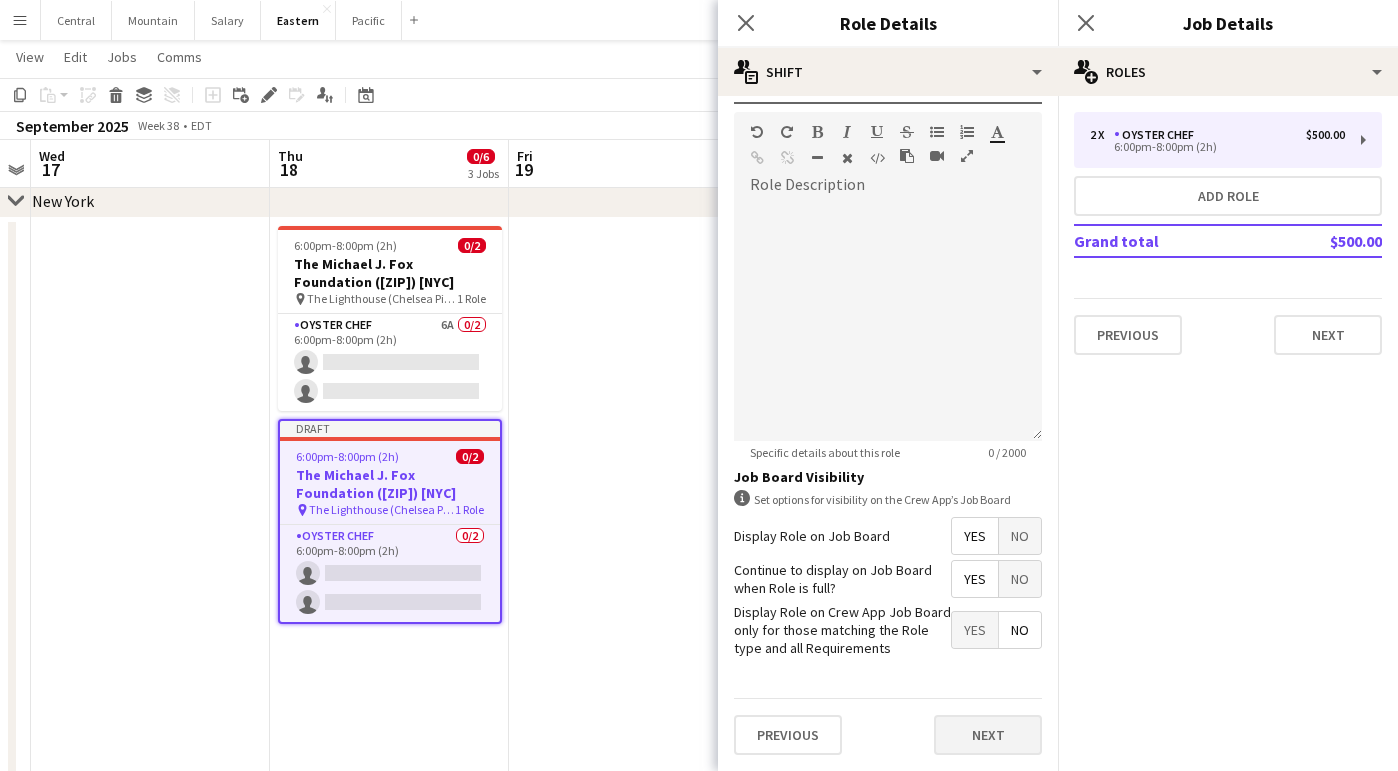 scroll, scrollTop: 485, scrollLeft: 0, axis: vertical 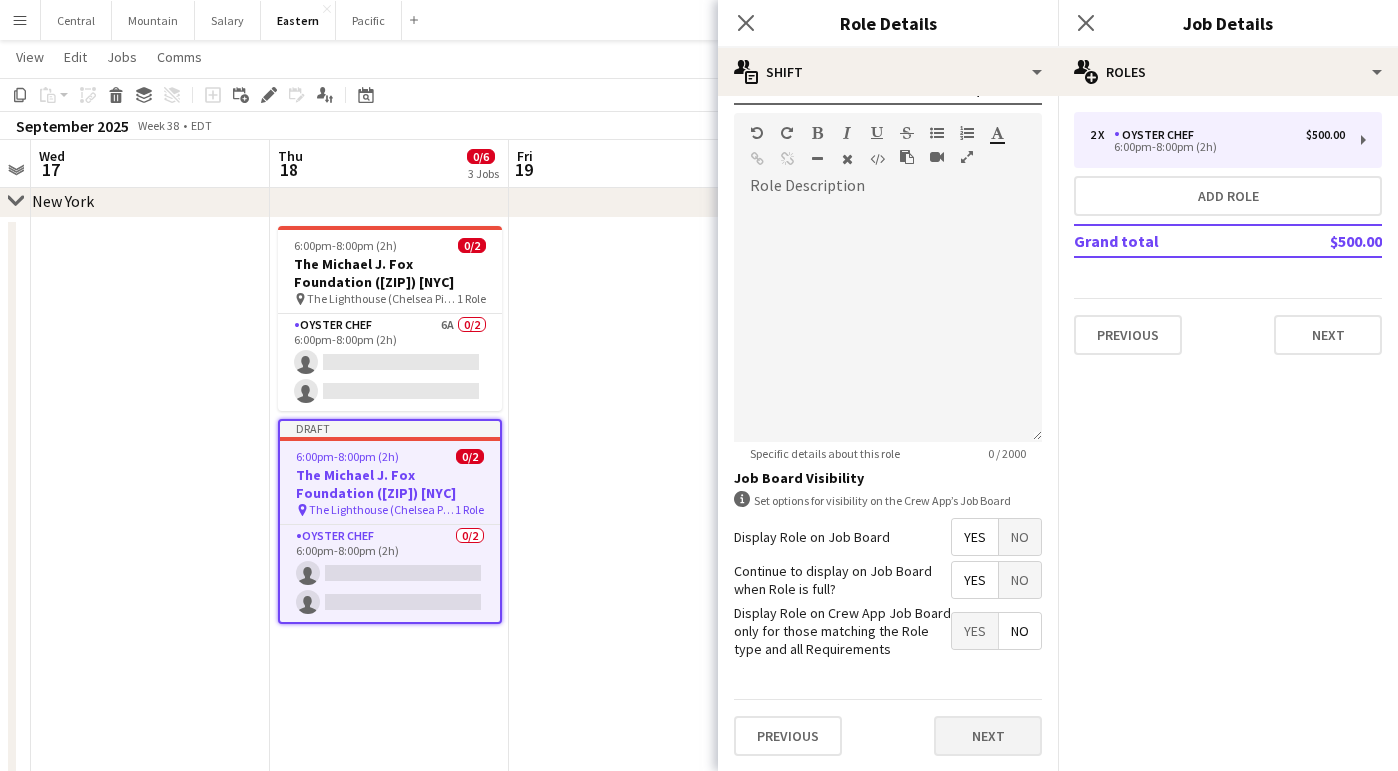 click on "Next" at bounding box center (988, 736) 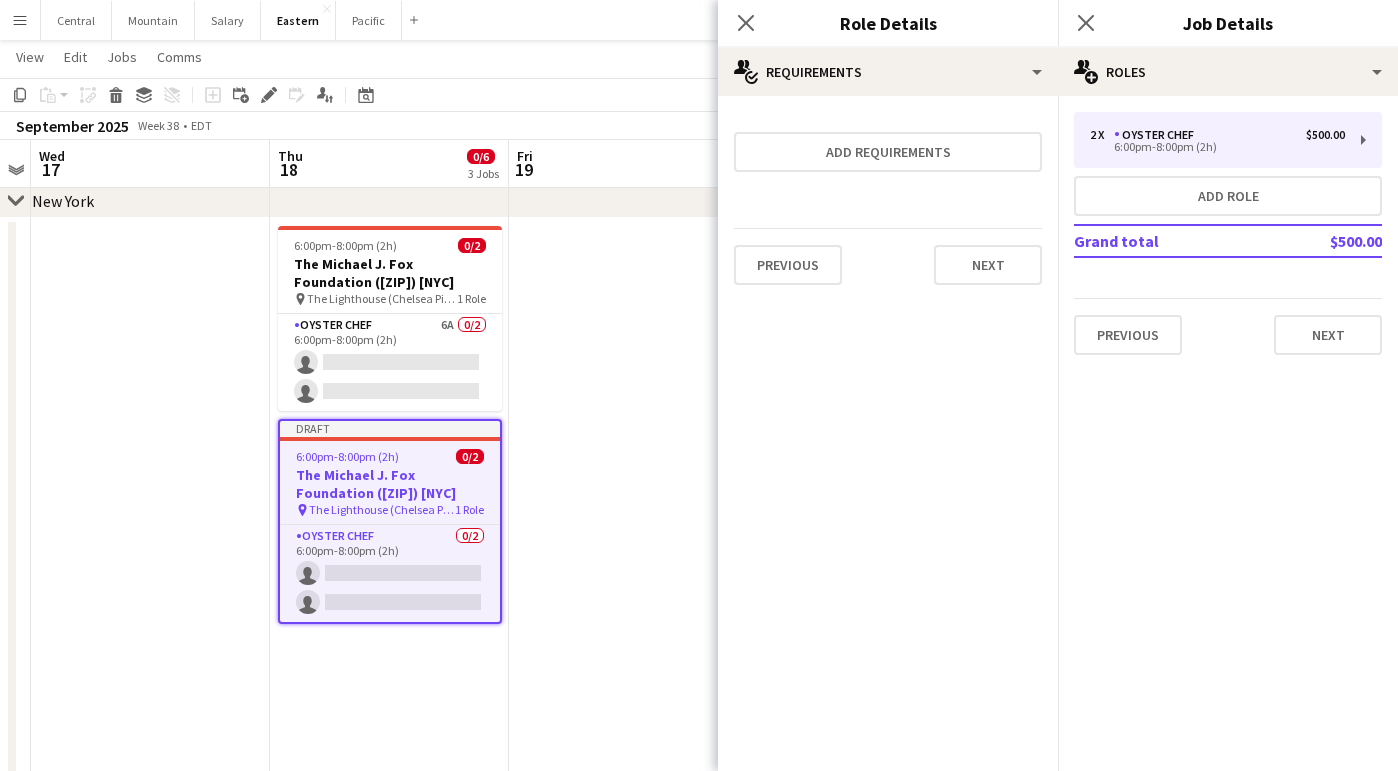 scroll, scrollTop: 0, scrollLeft: 0, axis: both 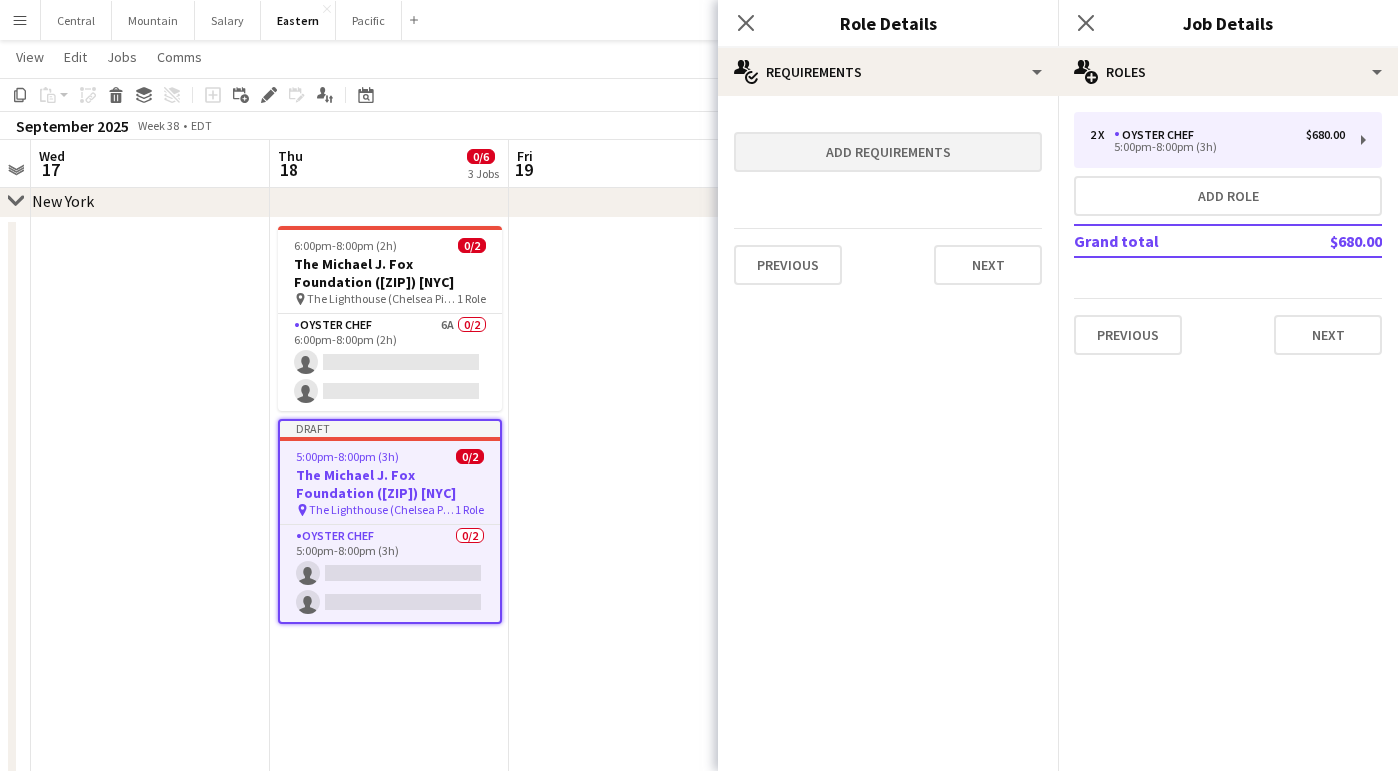 click on "Add requirements" at bounding box center (888, 152) 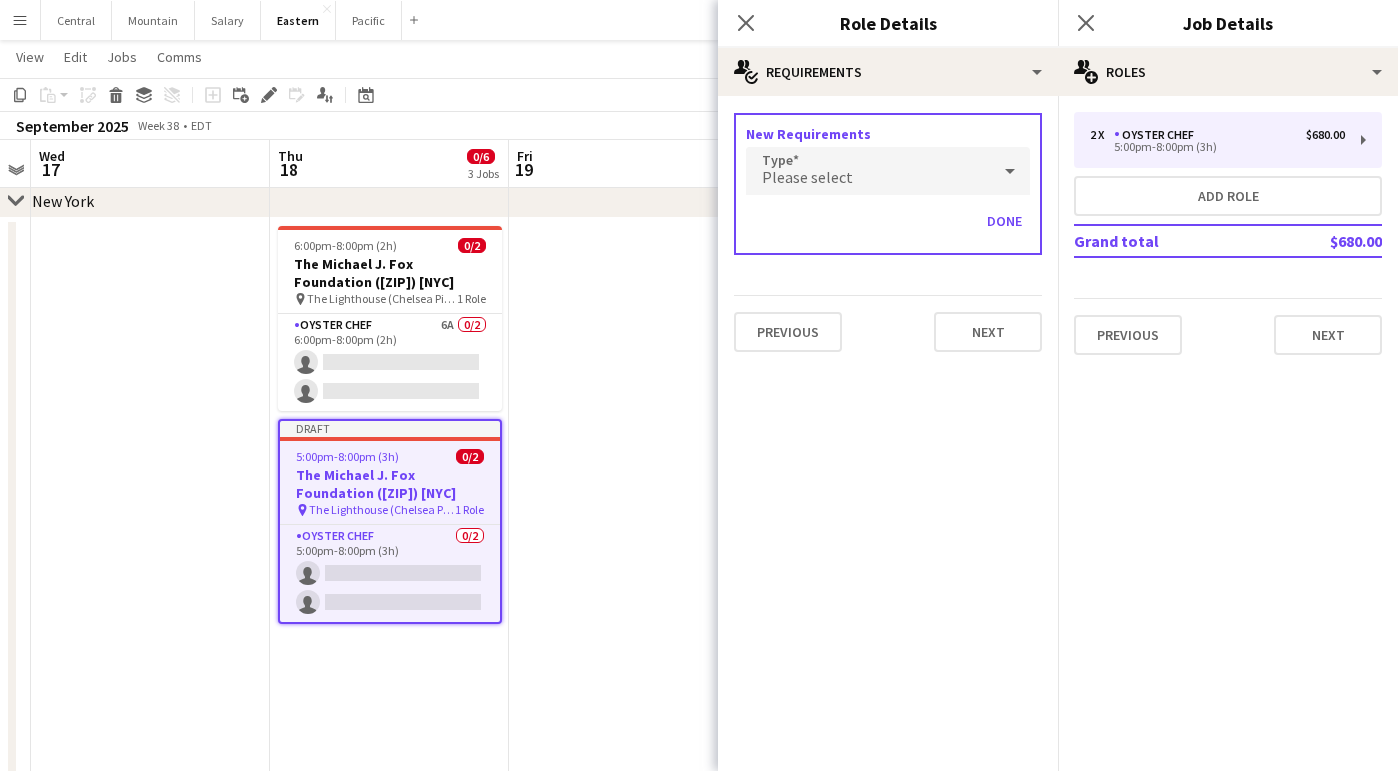 click on "Please select" at bounding box center [868, 171] 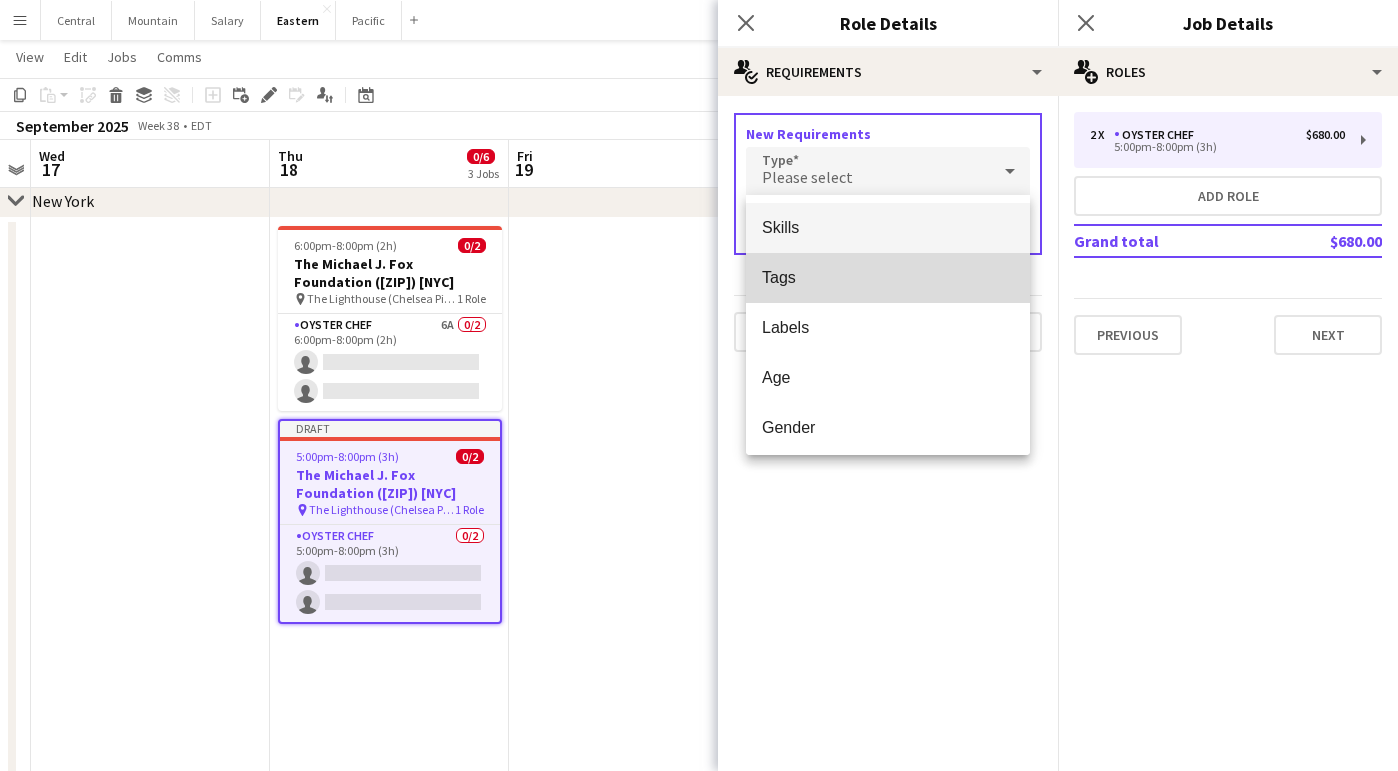 click on "Tags" at bounding box center (888, 277) 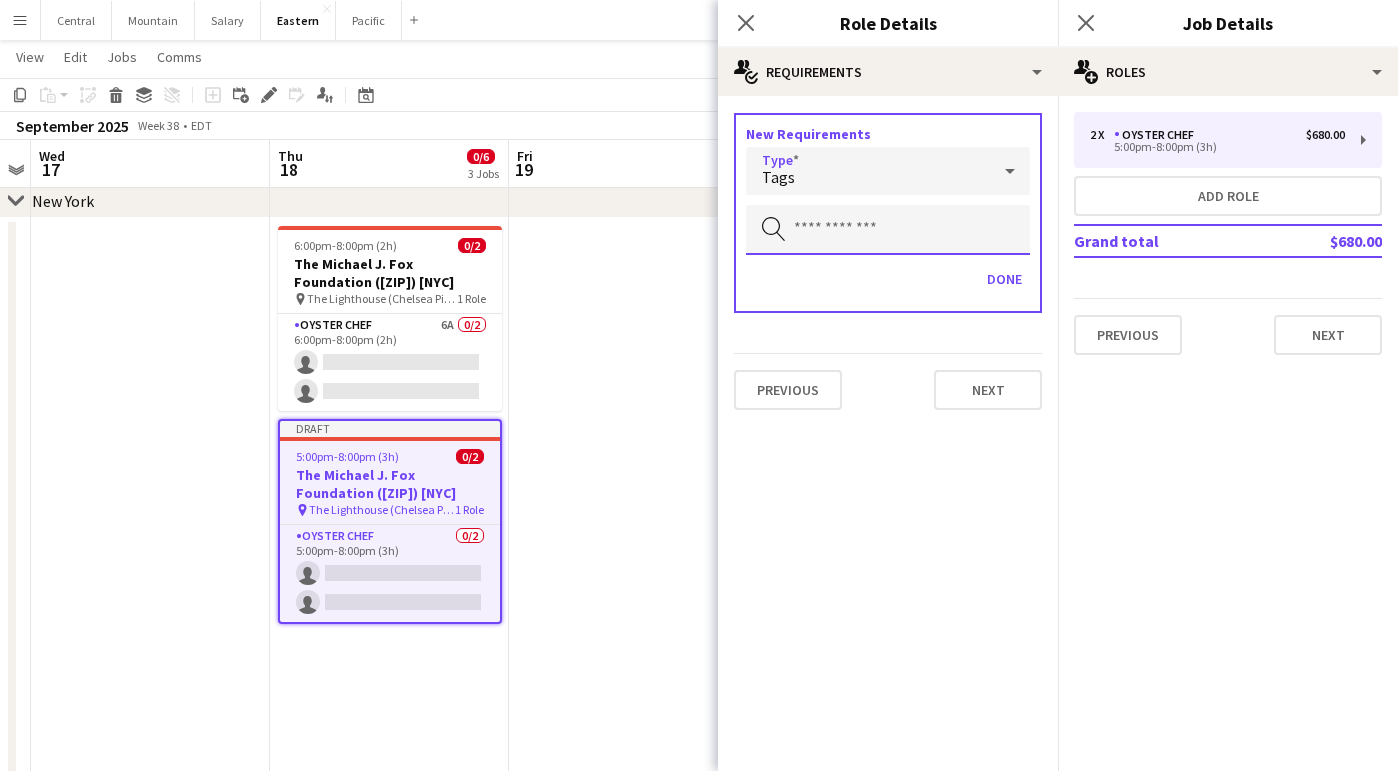 click at bounding box center [888, 230] 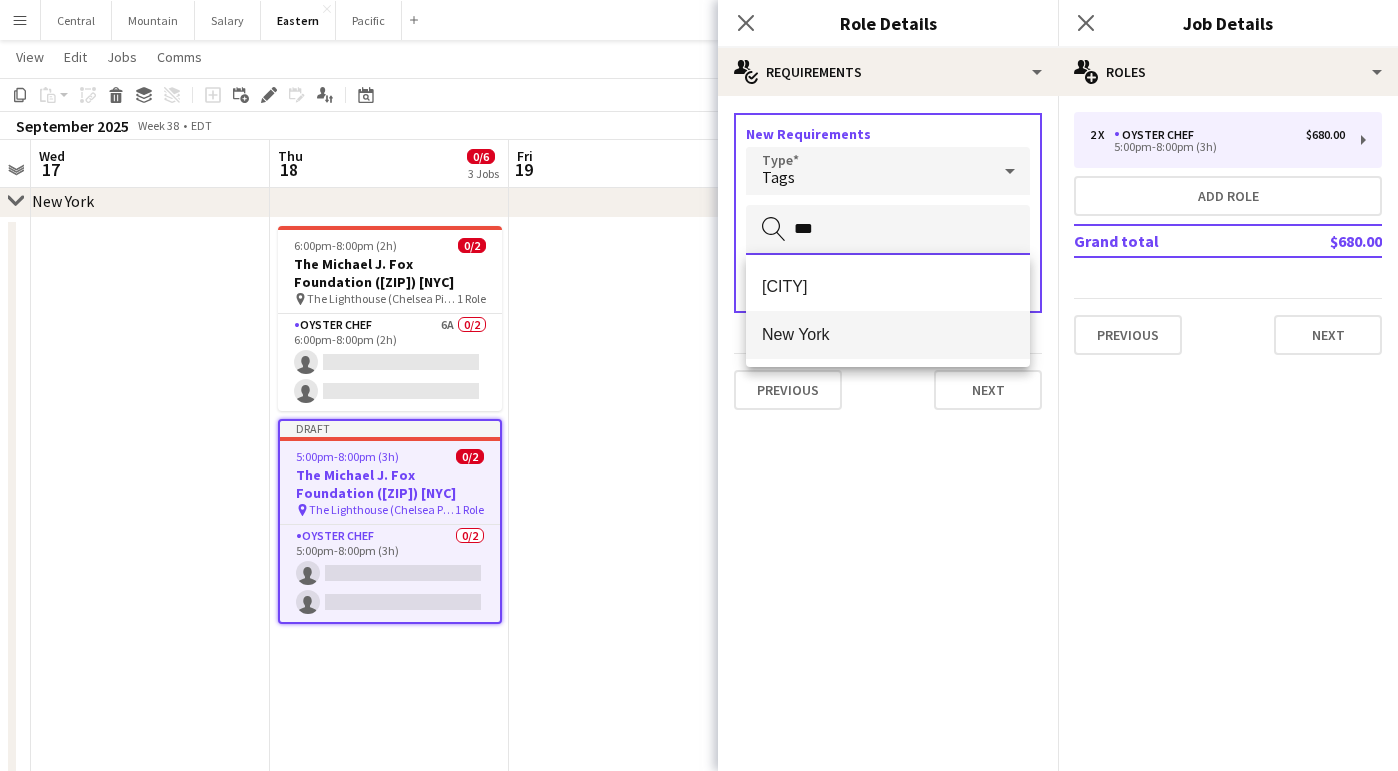 type on "***" 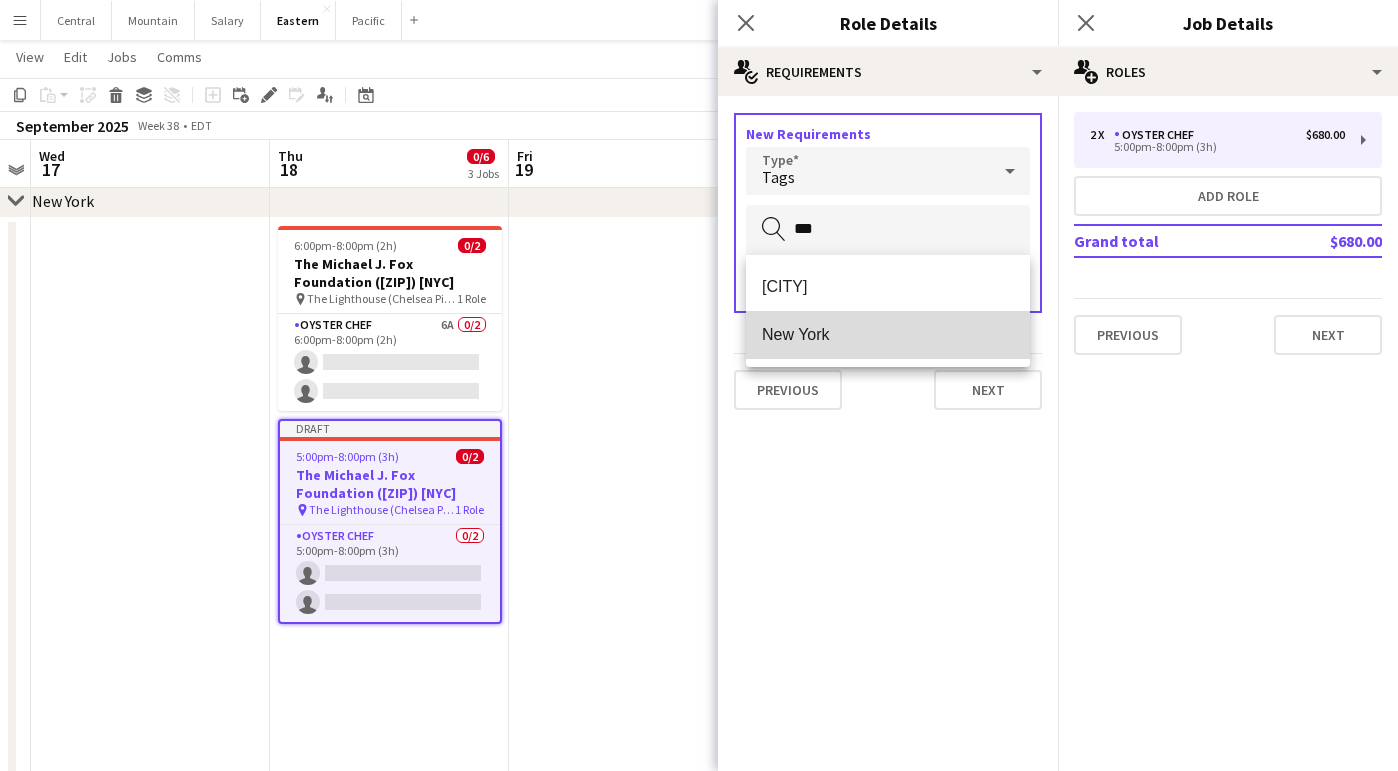 click on "New York" at bounding box center (888, 334) 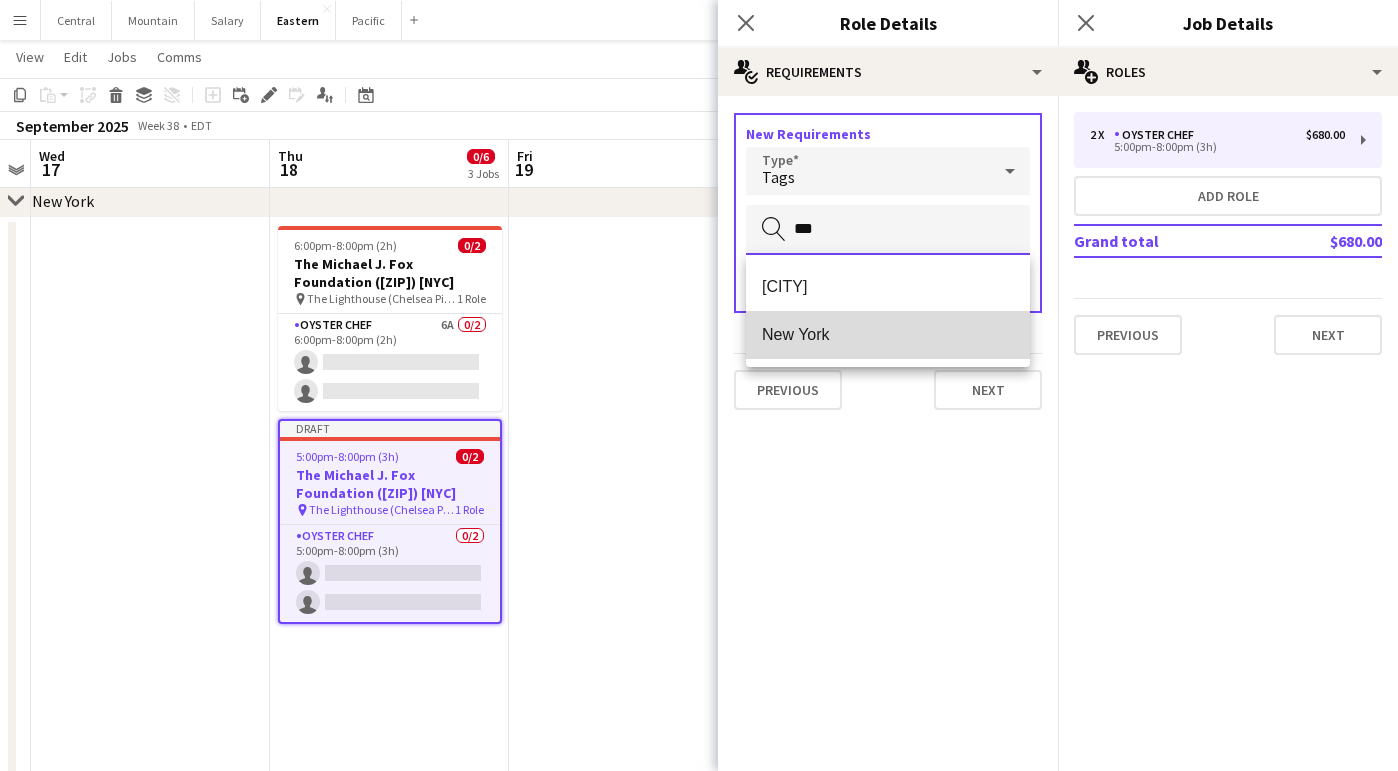 type 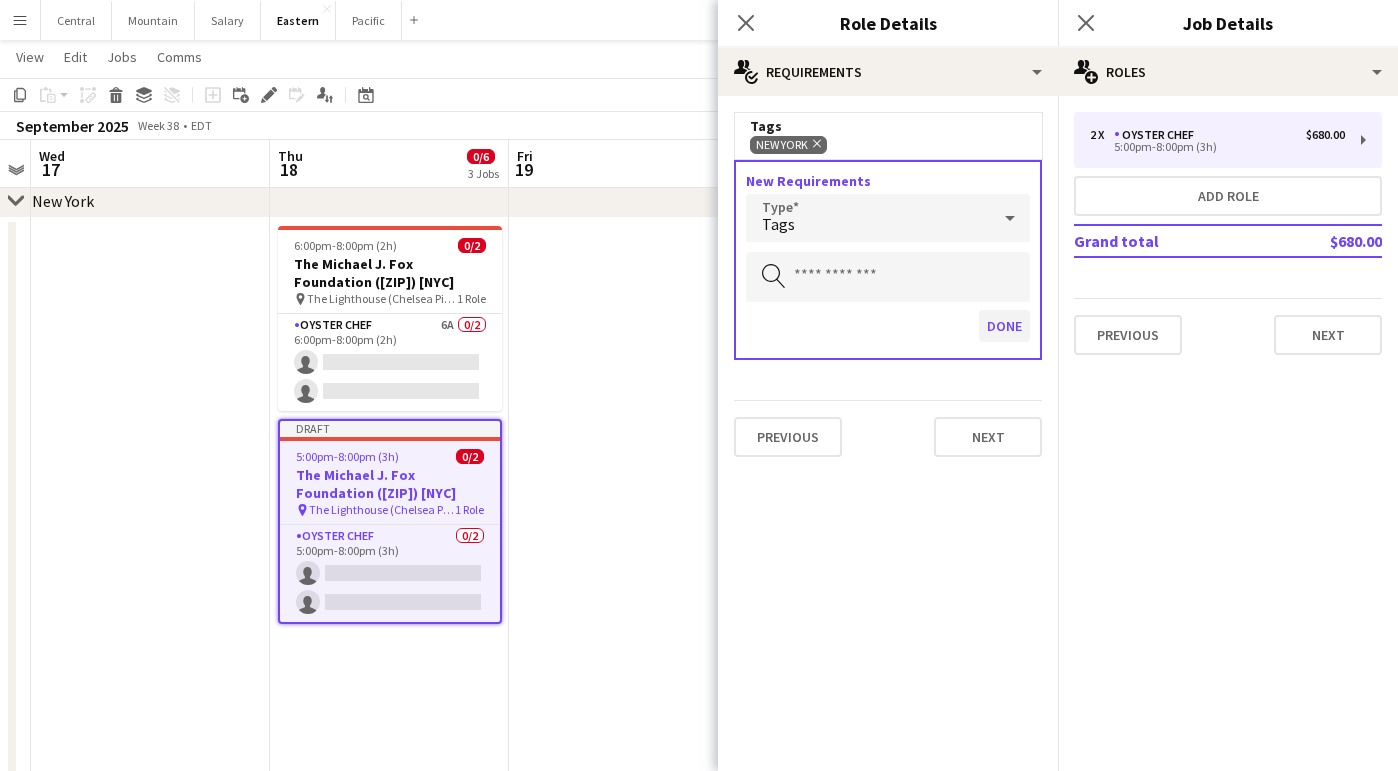 click on "Done" at bounding box center (1004, 326) 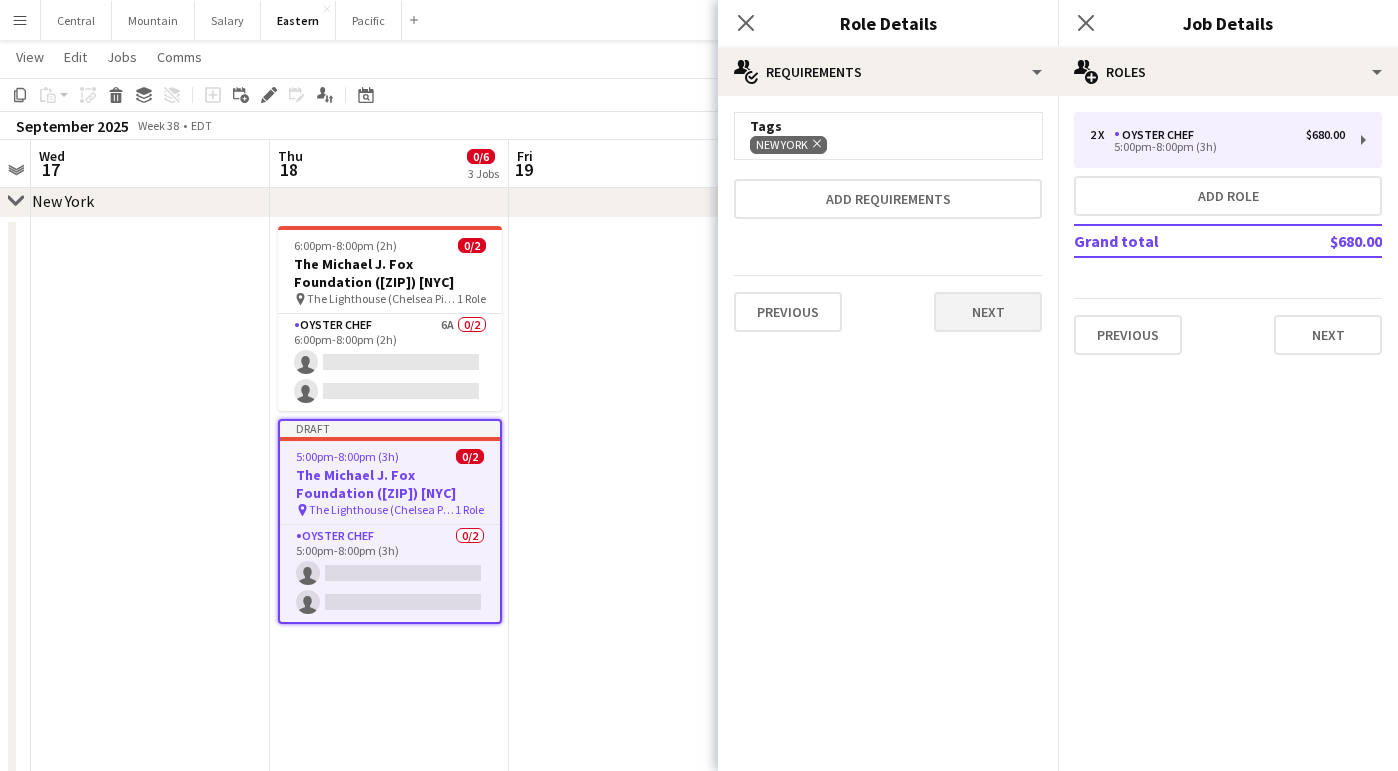 click on "Next" at bounding box center (988, 312) 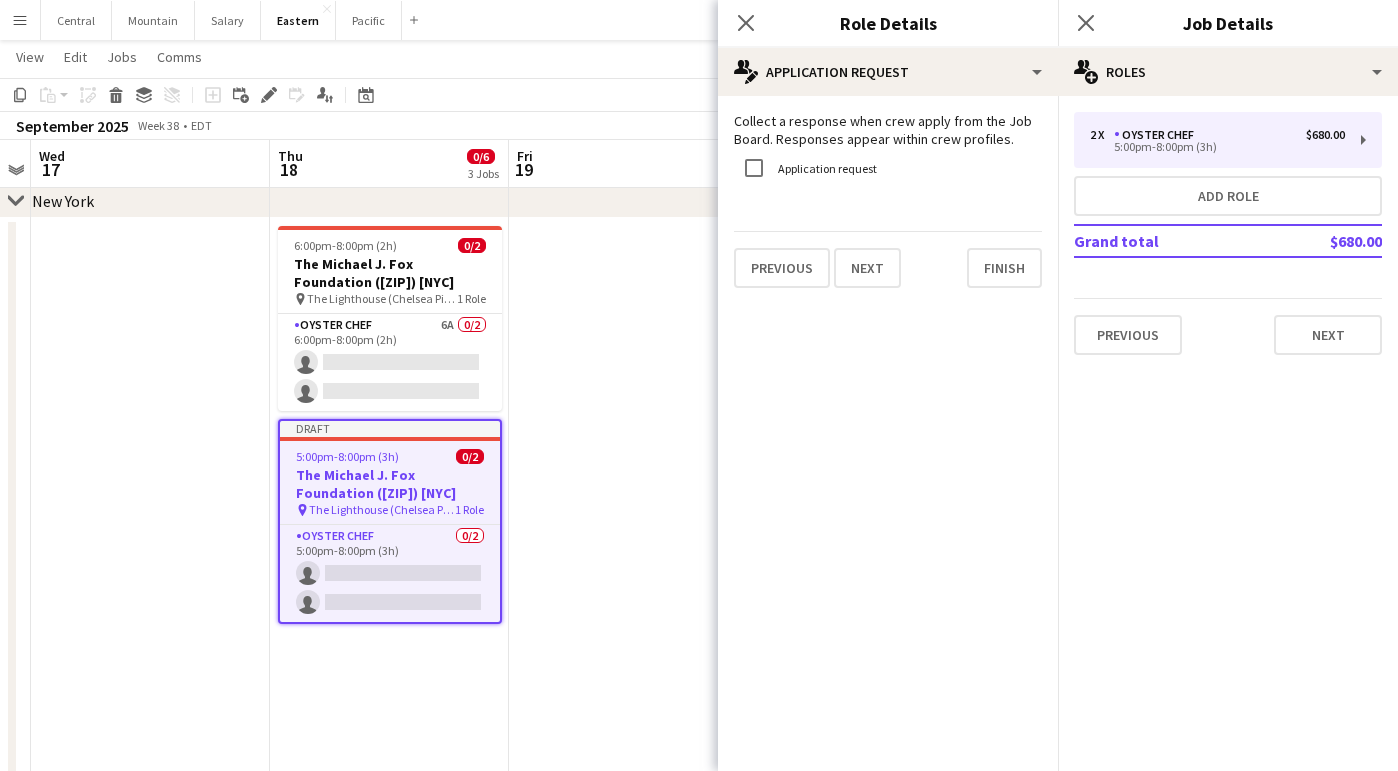 click on "pencil4
Application Request   Collect a response when crew apply from the Job Board. Responses appear within crew profiles.   Application request   Previous   Next   Finish" 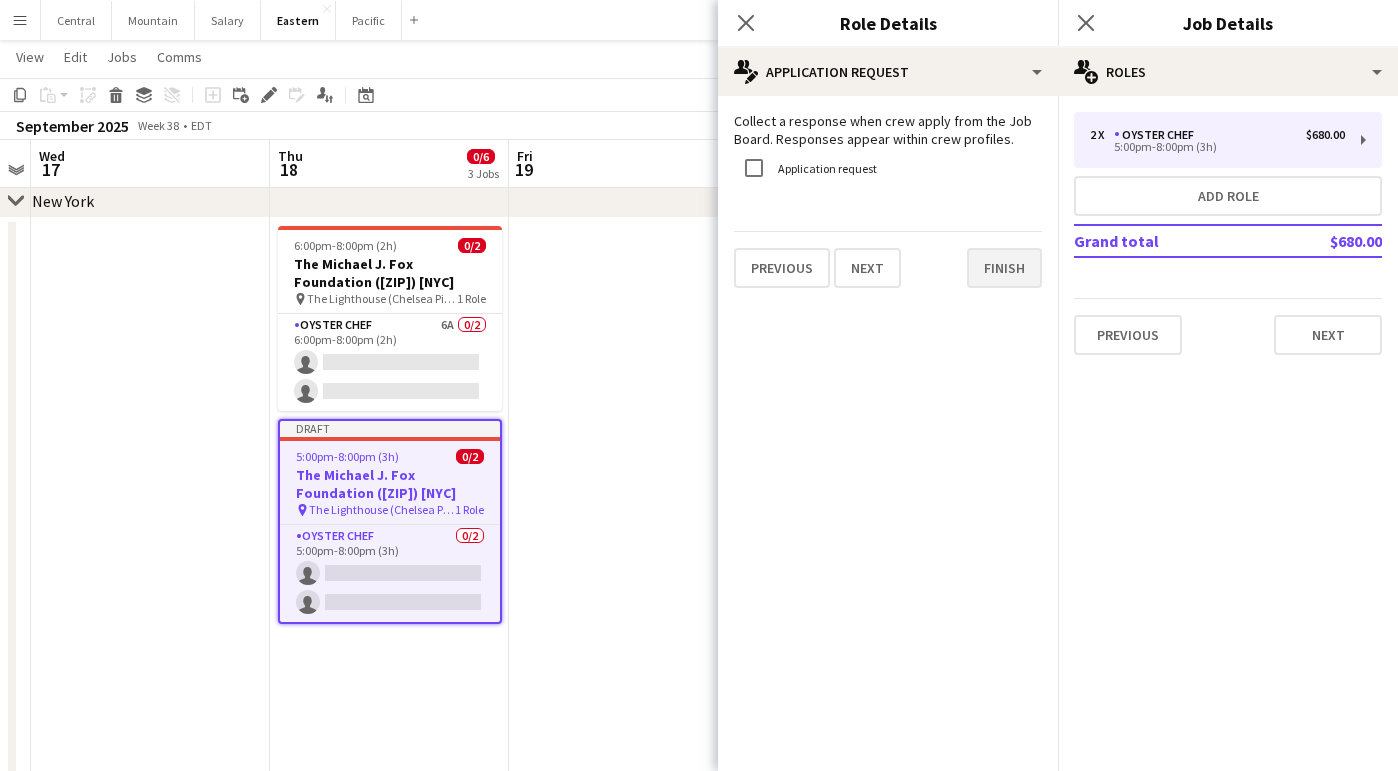 click on "Finish" at bounding box center [1004, 268] 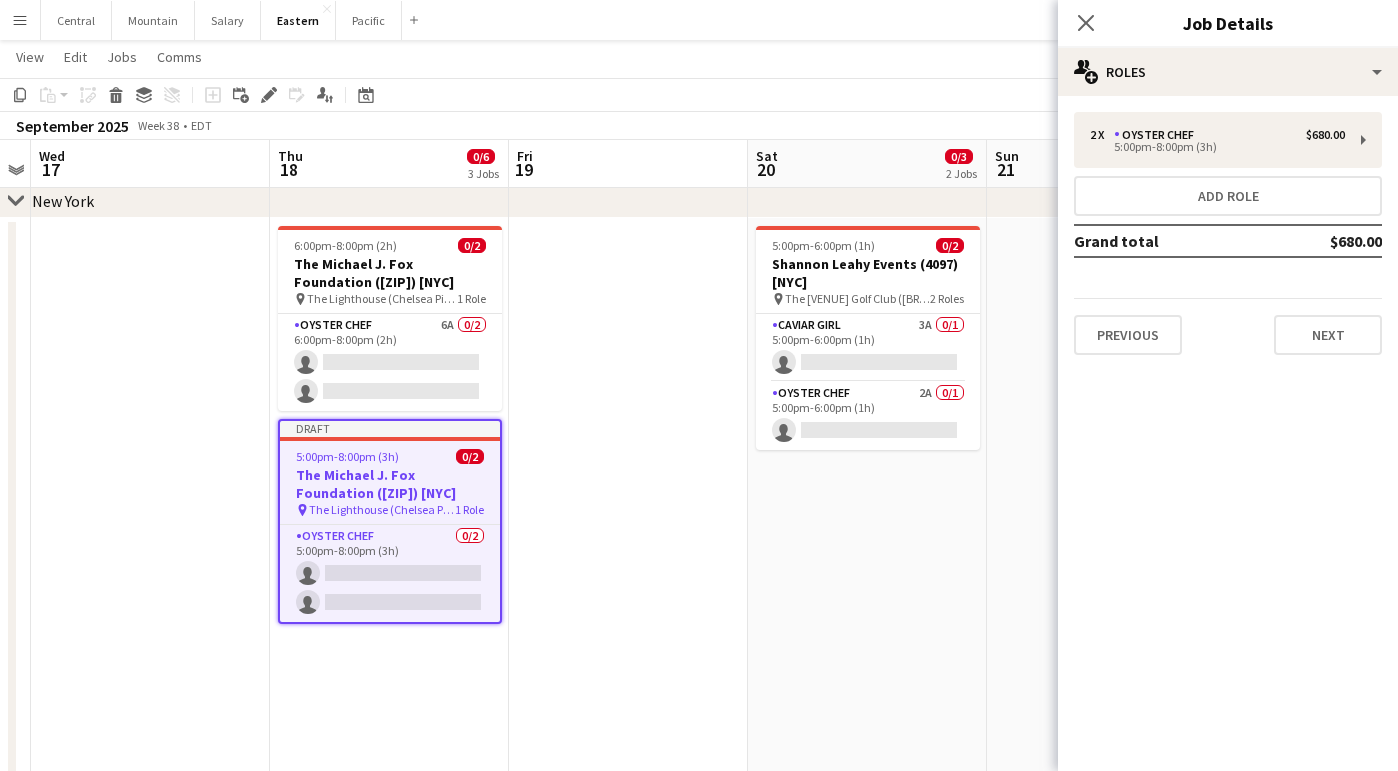 click on "pencil3
General details   2 x   Oyster Chef   $680.00   5:00pm-8:00pm (3h)   Add role   Grand total   $680.00   Previous   Next" 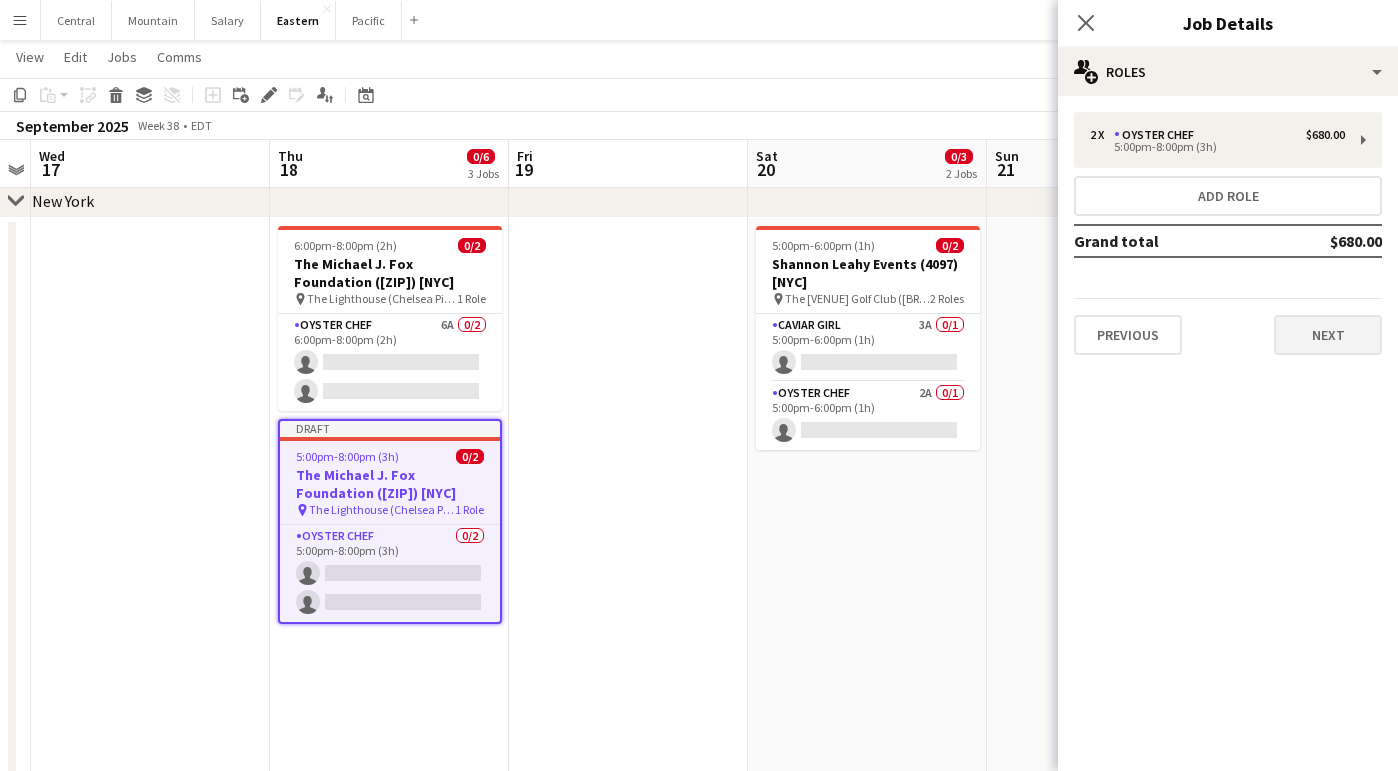 click on "Next" at bounding box center [1328, 335] 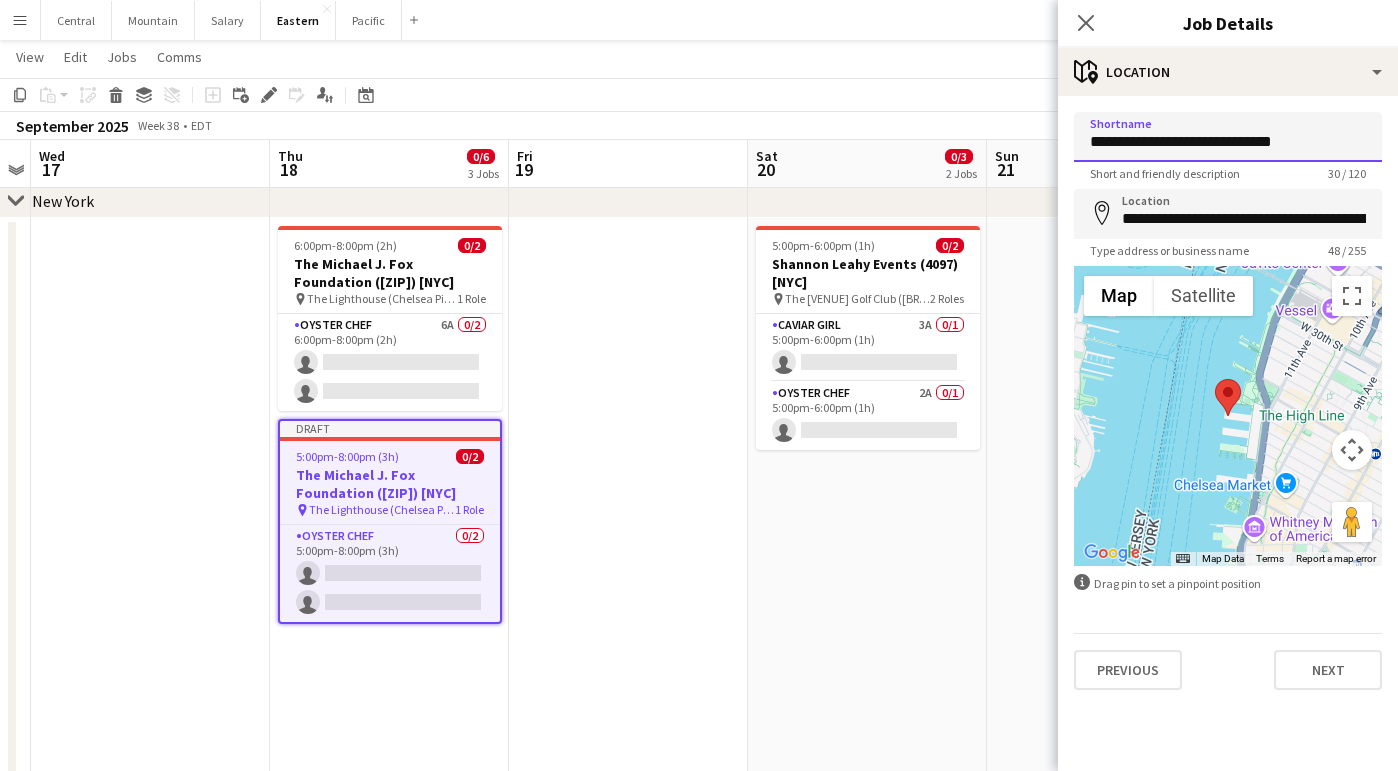 drag, startPoint x: 1320, startPoint y: 139, endPoint x: 1040, endPoint y: 123, distance: 280.45676 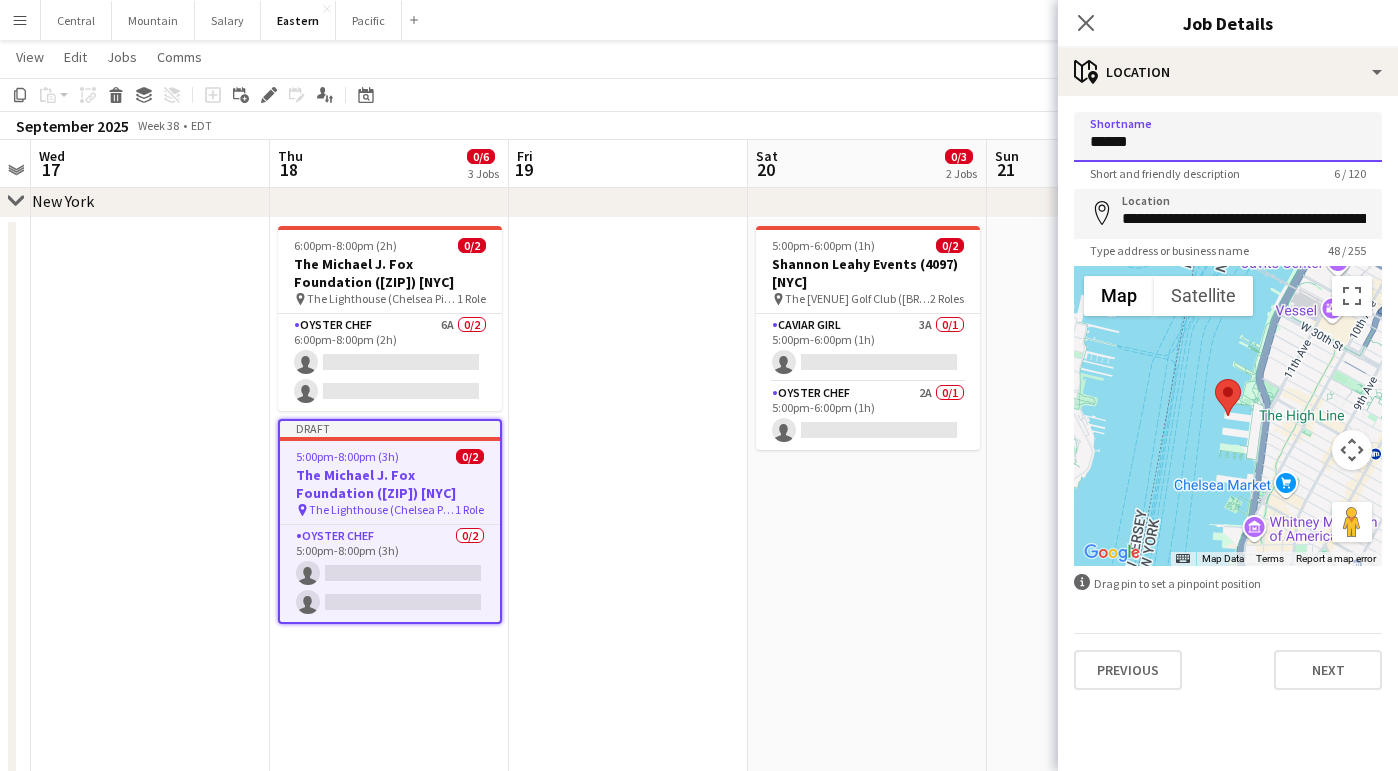 type on "******" 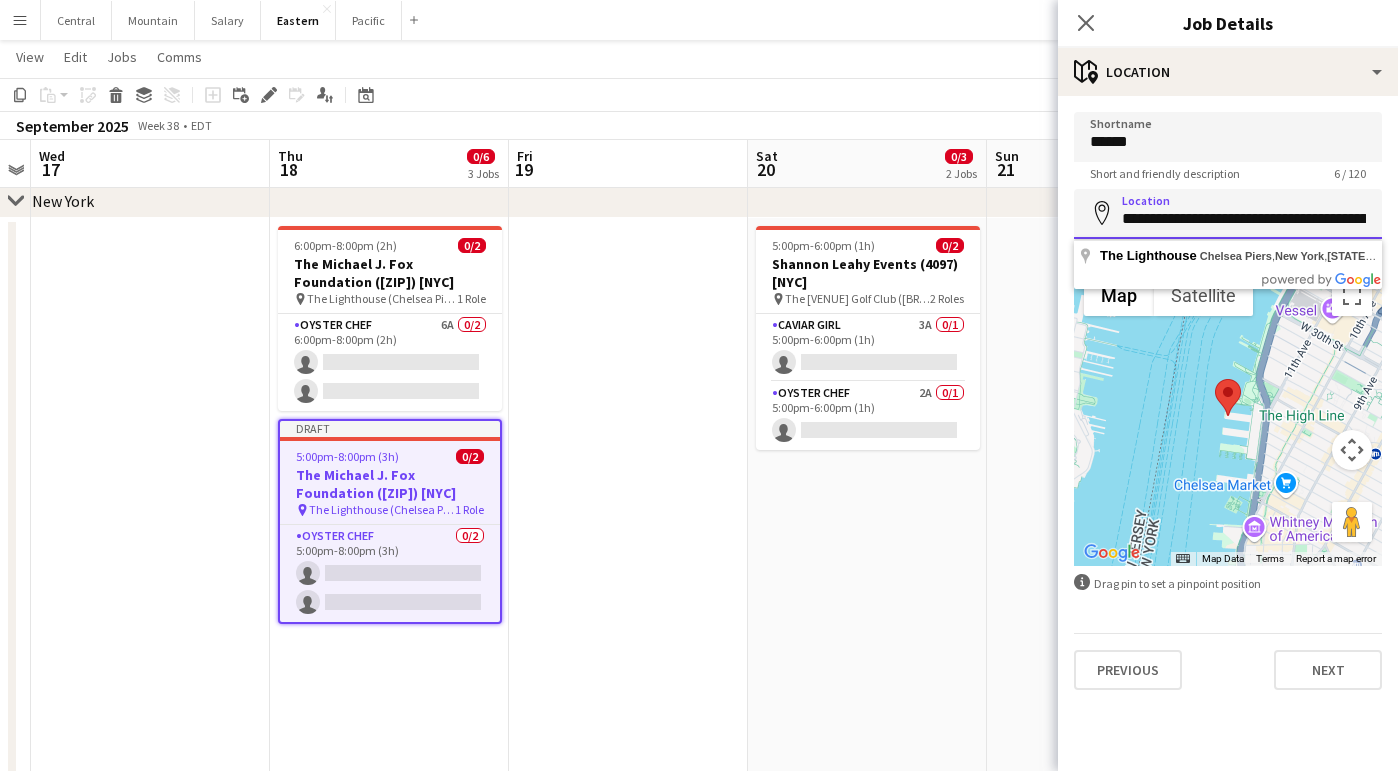 paste 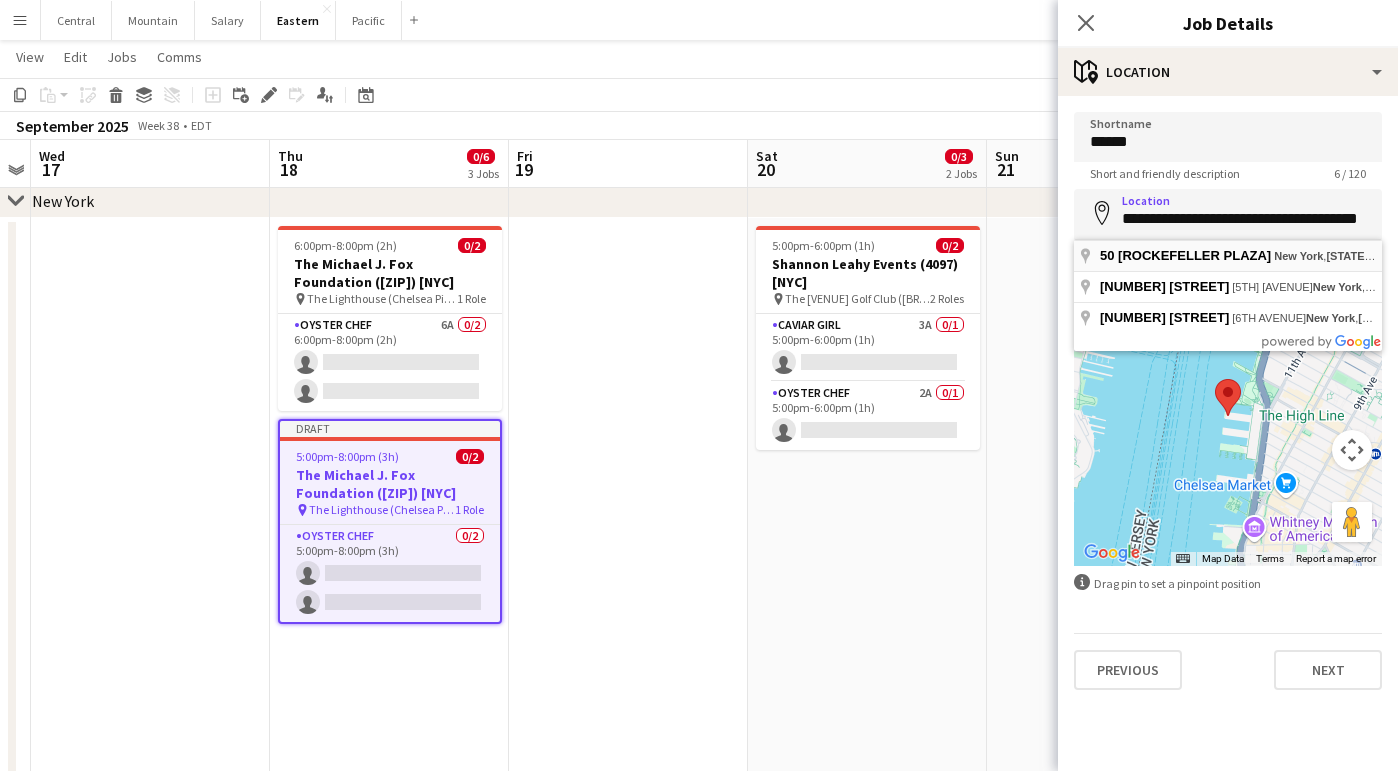 type on "**********" 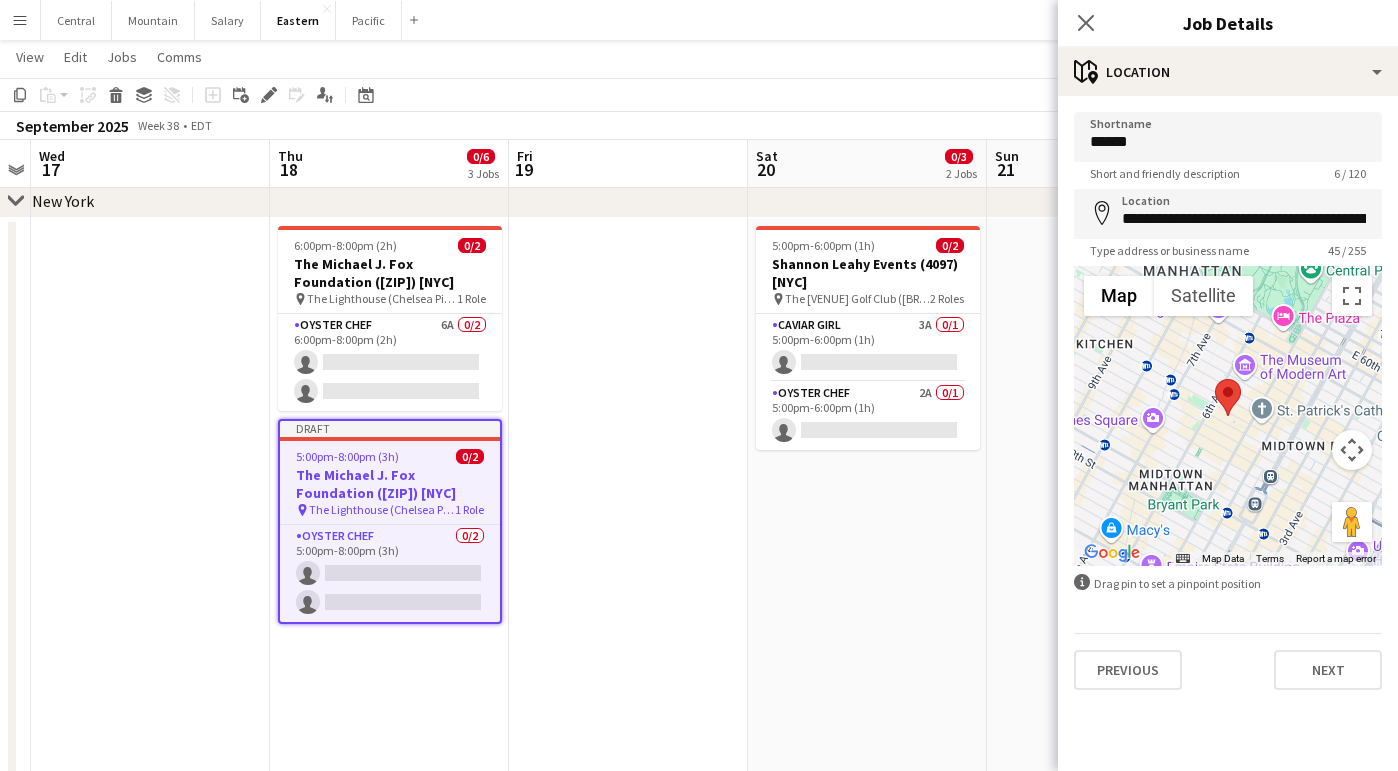 click on "**********" at bounding box center (1228, 401) 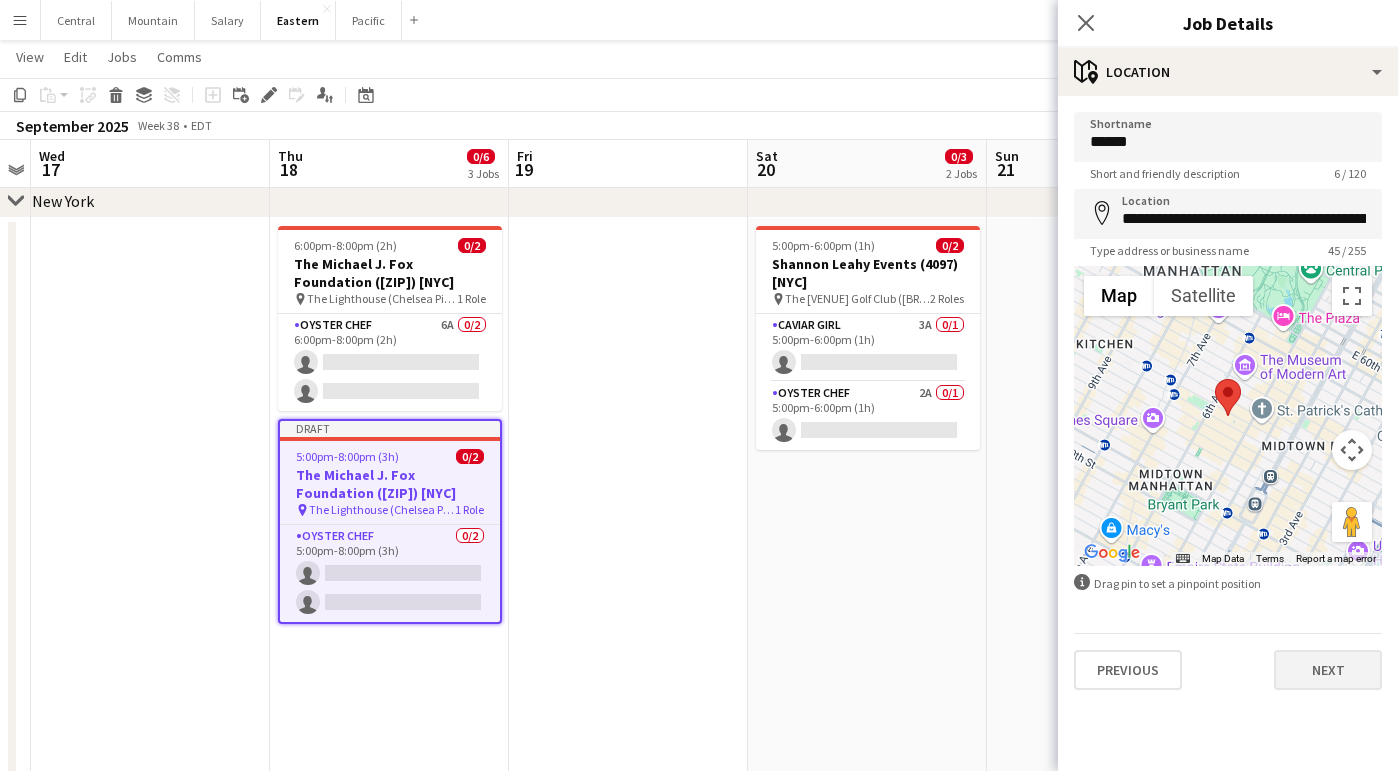 click on "Next" at bounding box center [1328, 670] 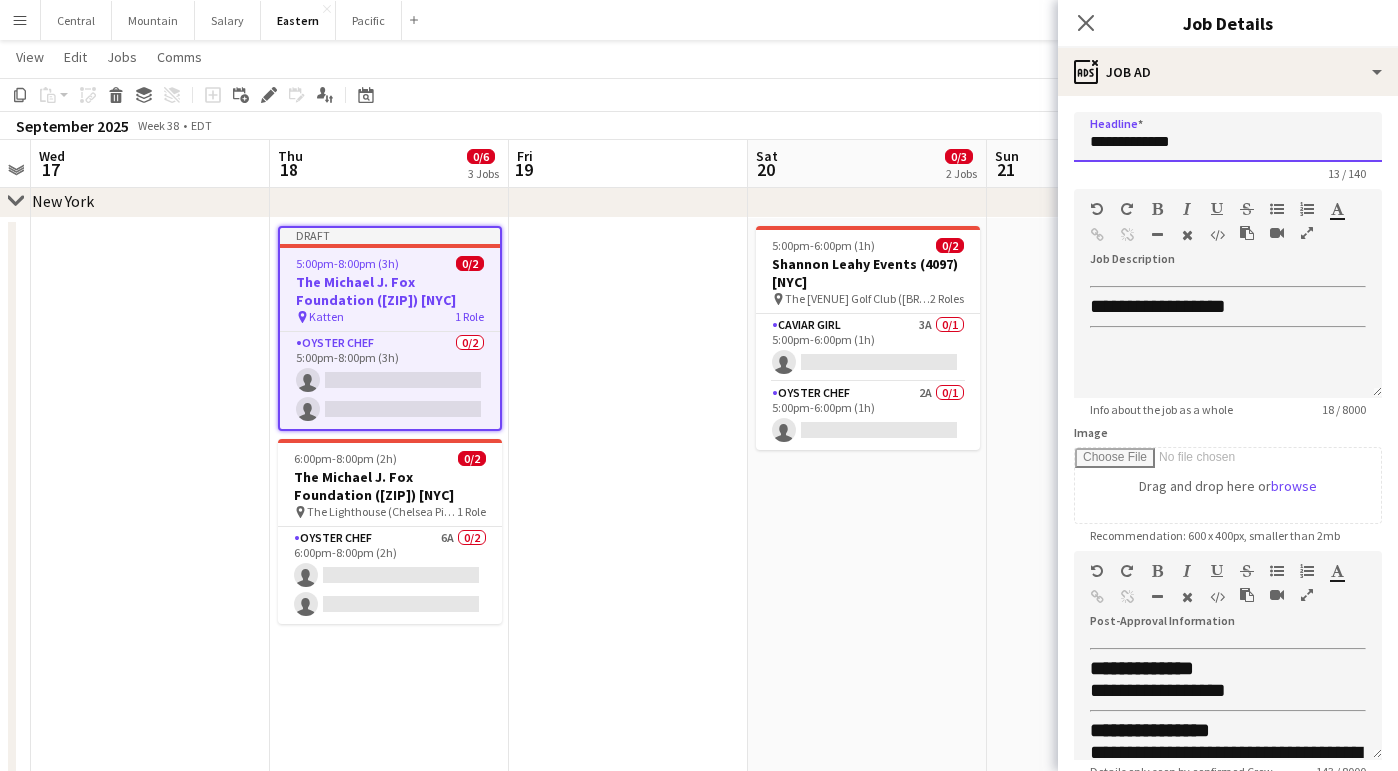 drag, startPoint x: 1138, startPoint y: 144, endPoint x: 1009, endPoint y: 144, distance: 129 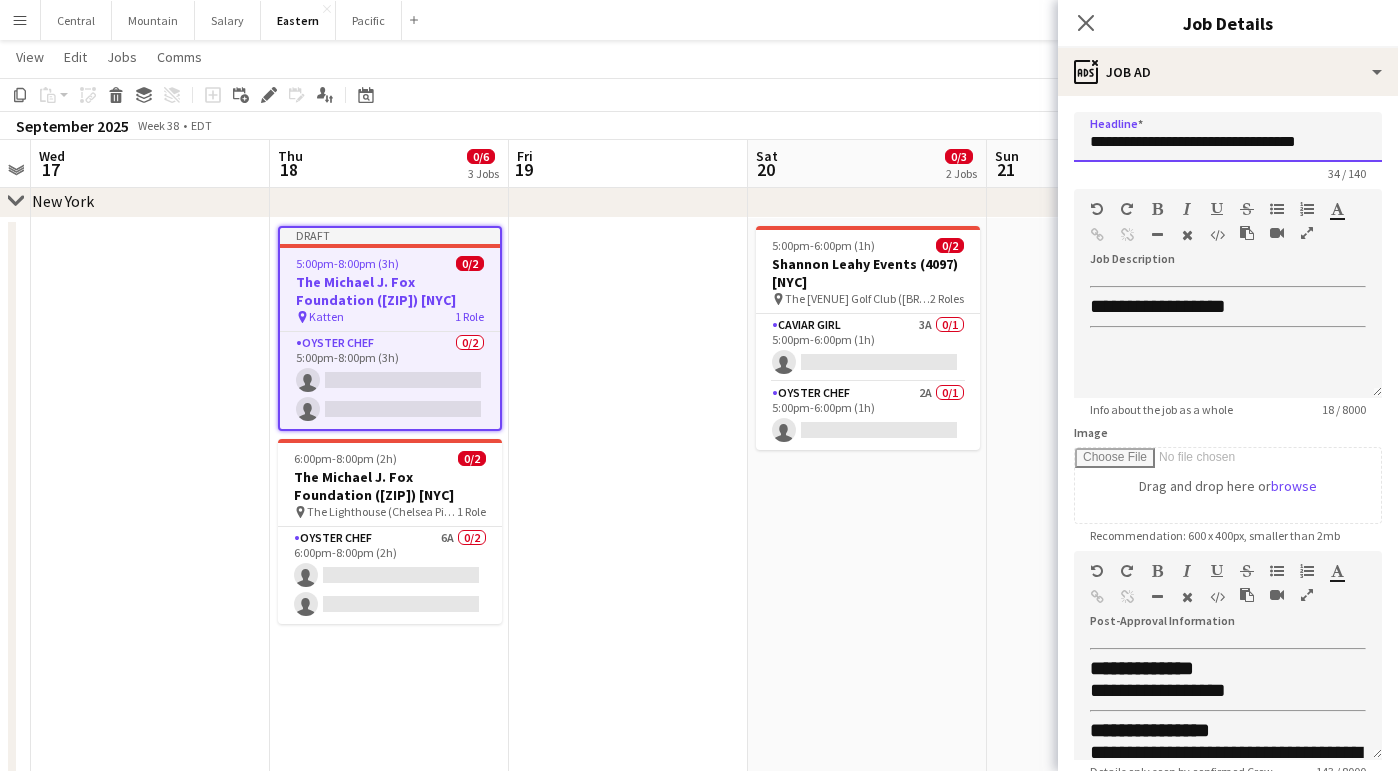 type on "**********" 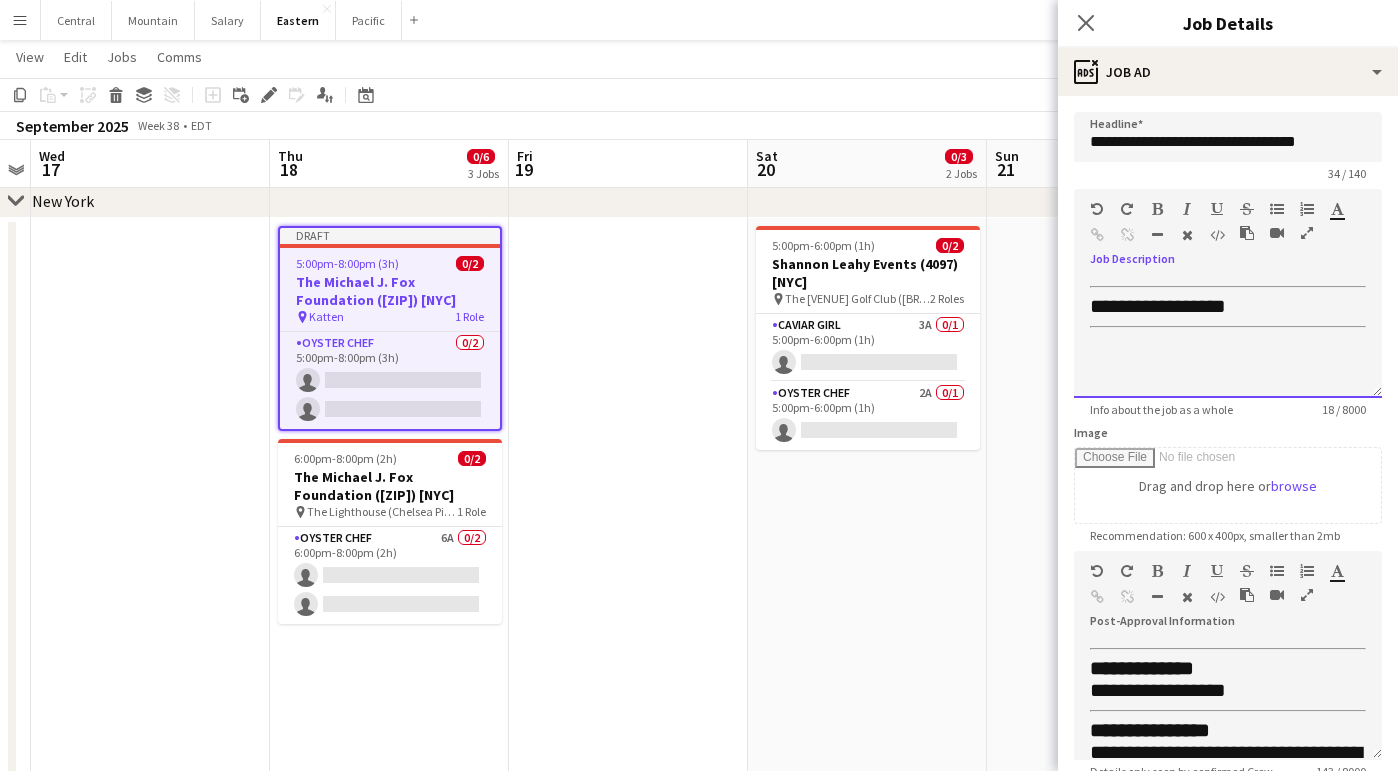 click on "**********" at bounding box center [1158, 306] 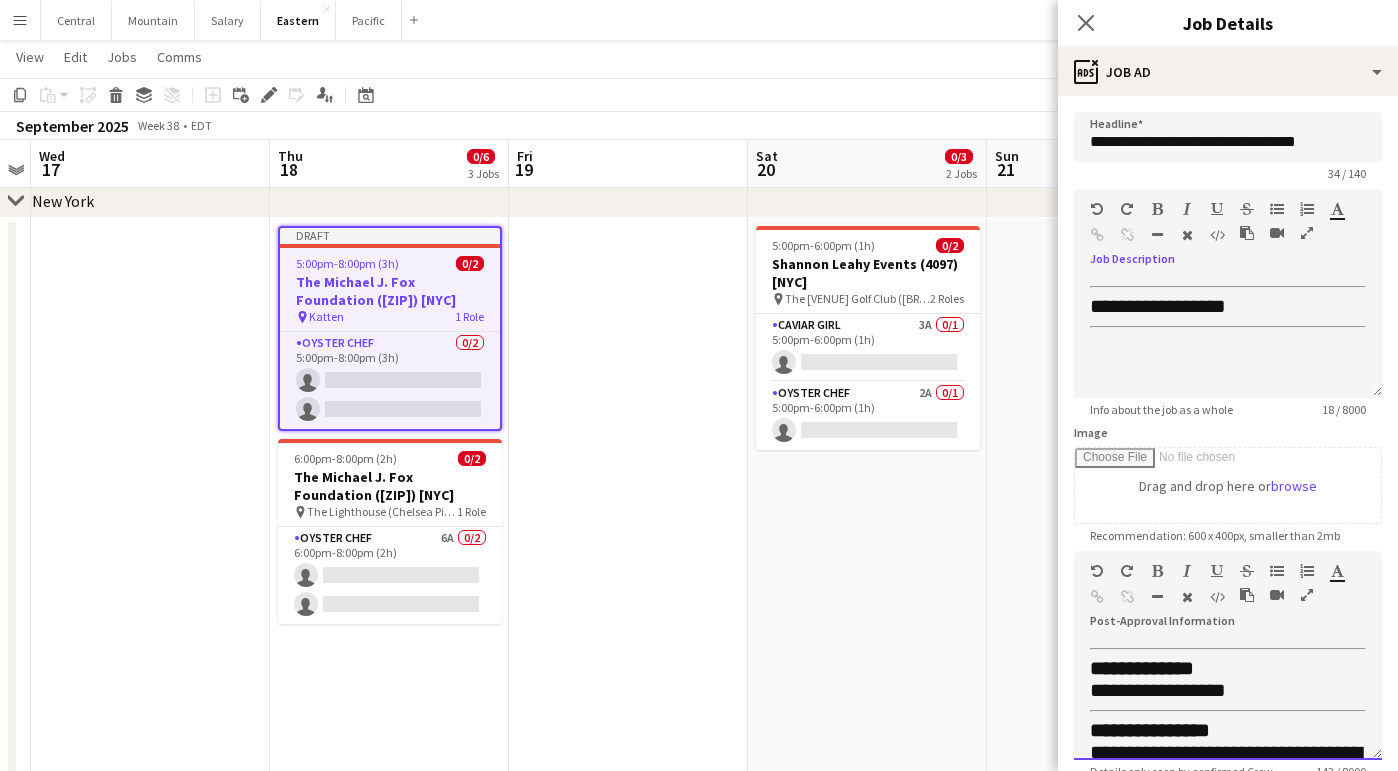 click on "**********" at bounding box center (1158, 690) 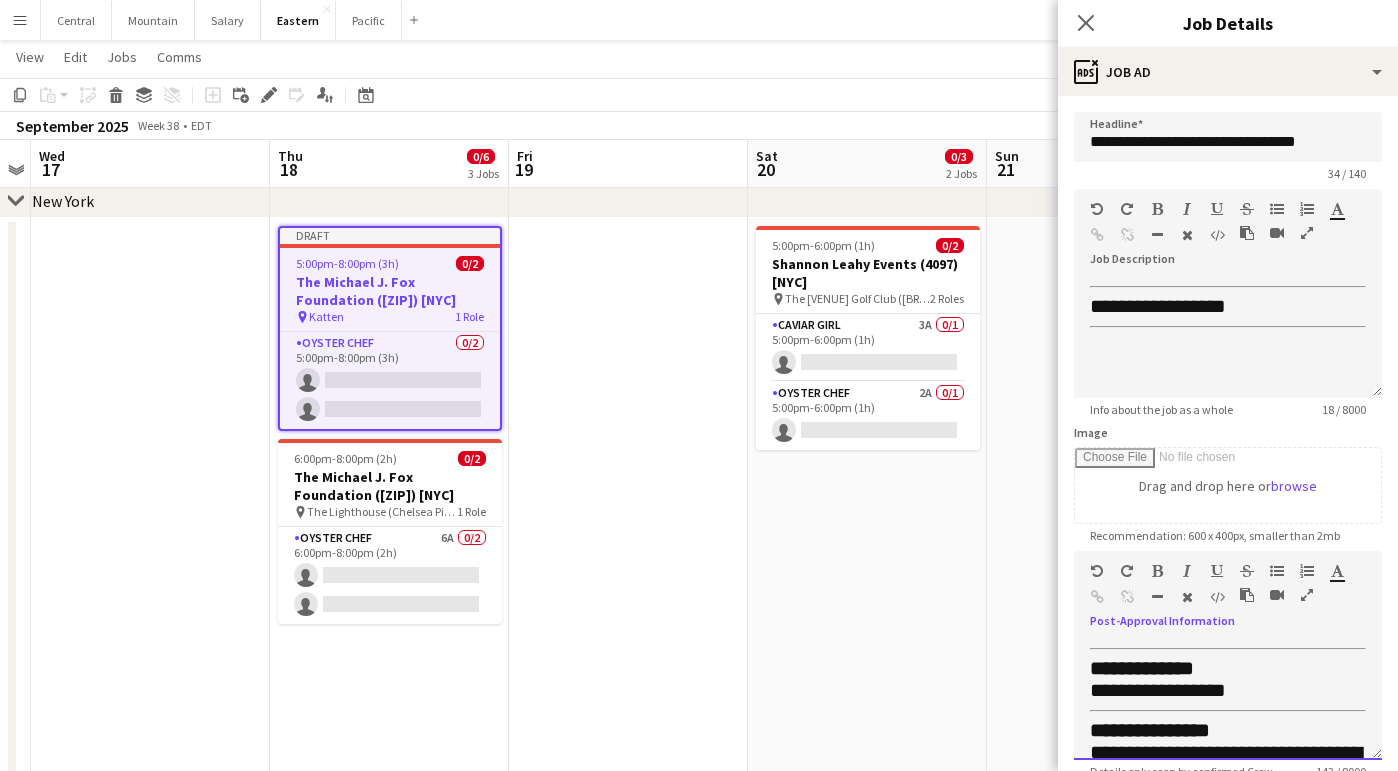 type 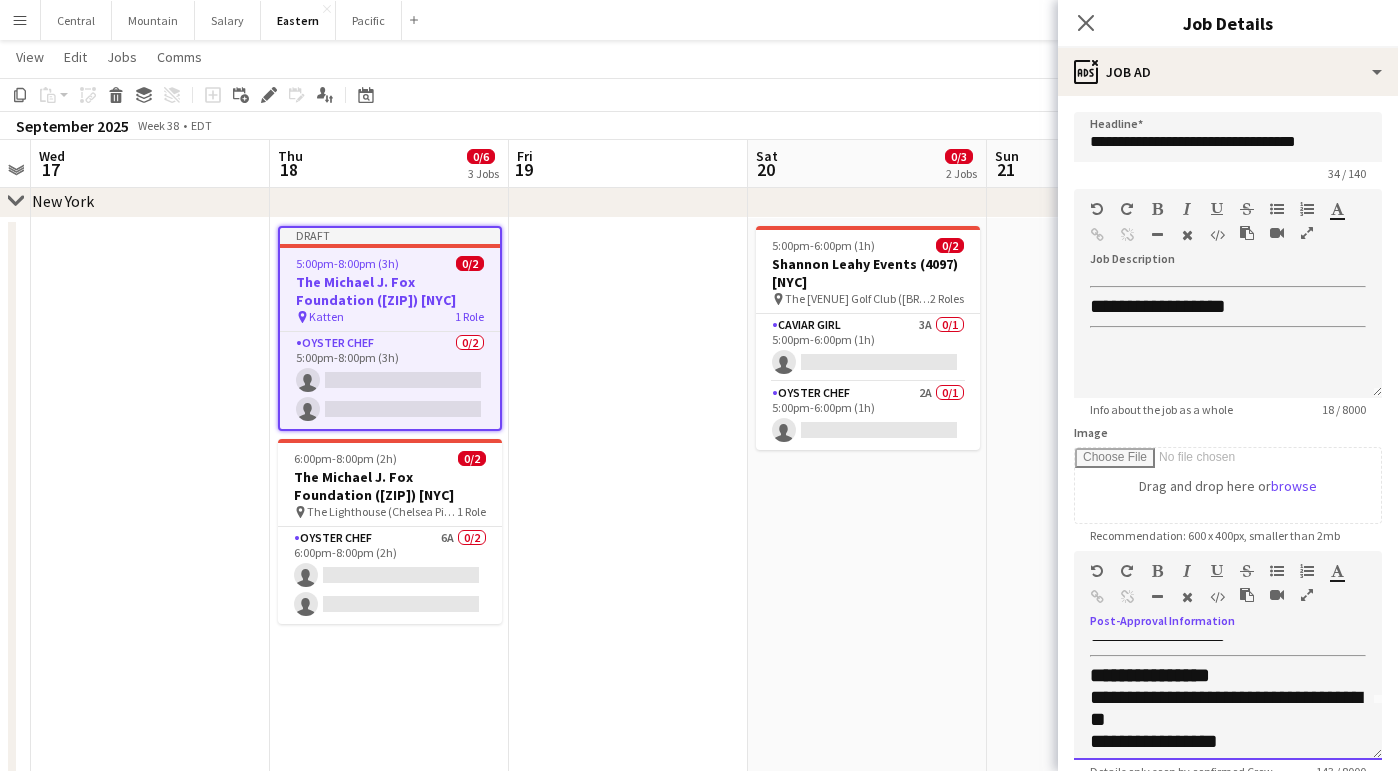 scroll, scrollTop: 60, scrollLeft: 0, axis: vertical 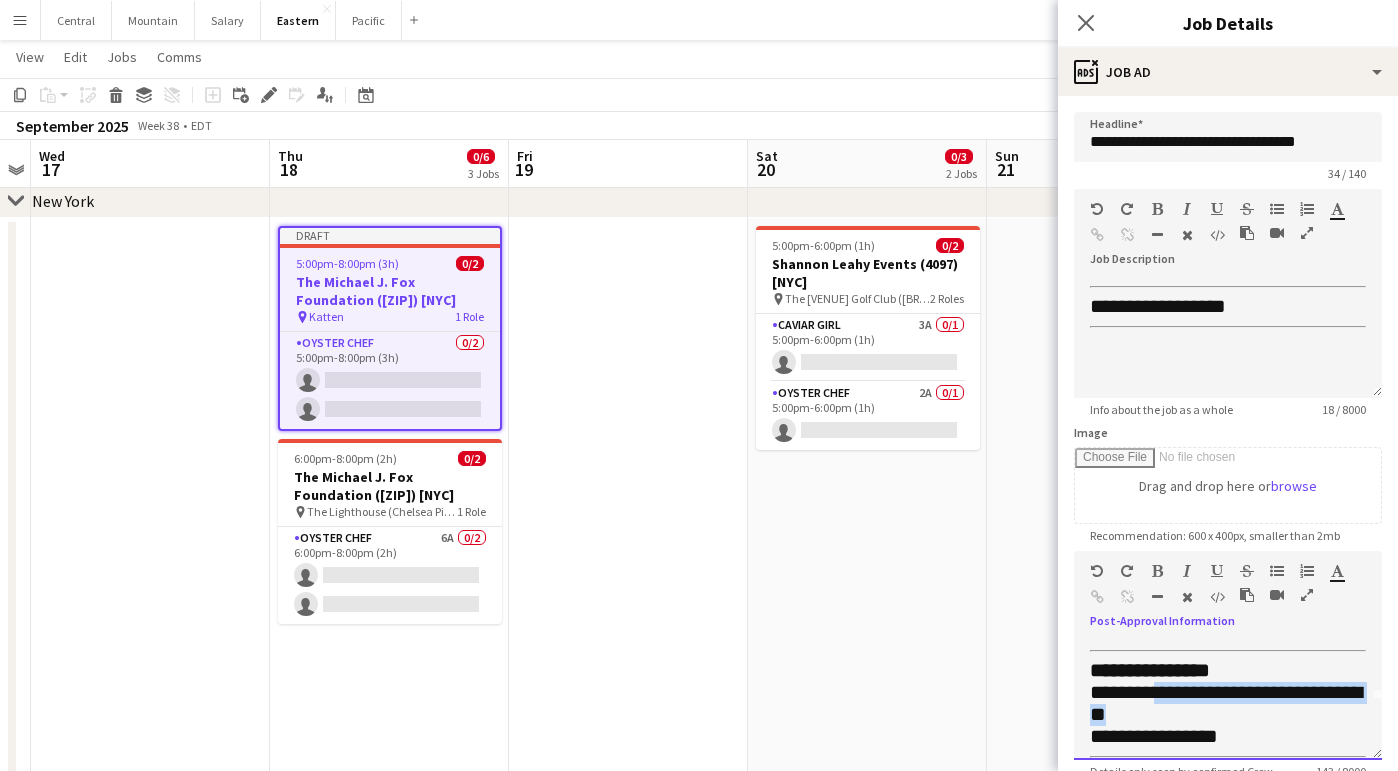 drag, startPoint x: 1232, startPoint y: 710, endPoint x: 1161, endPoint y: 692, distance: 73.24616 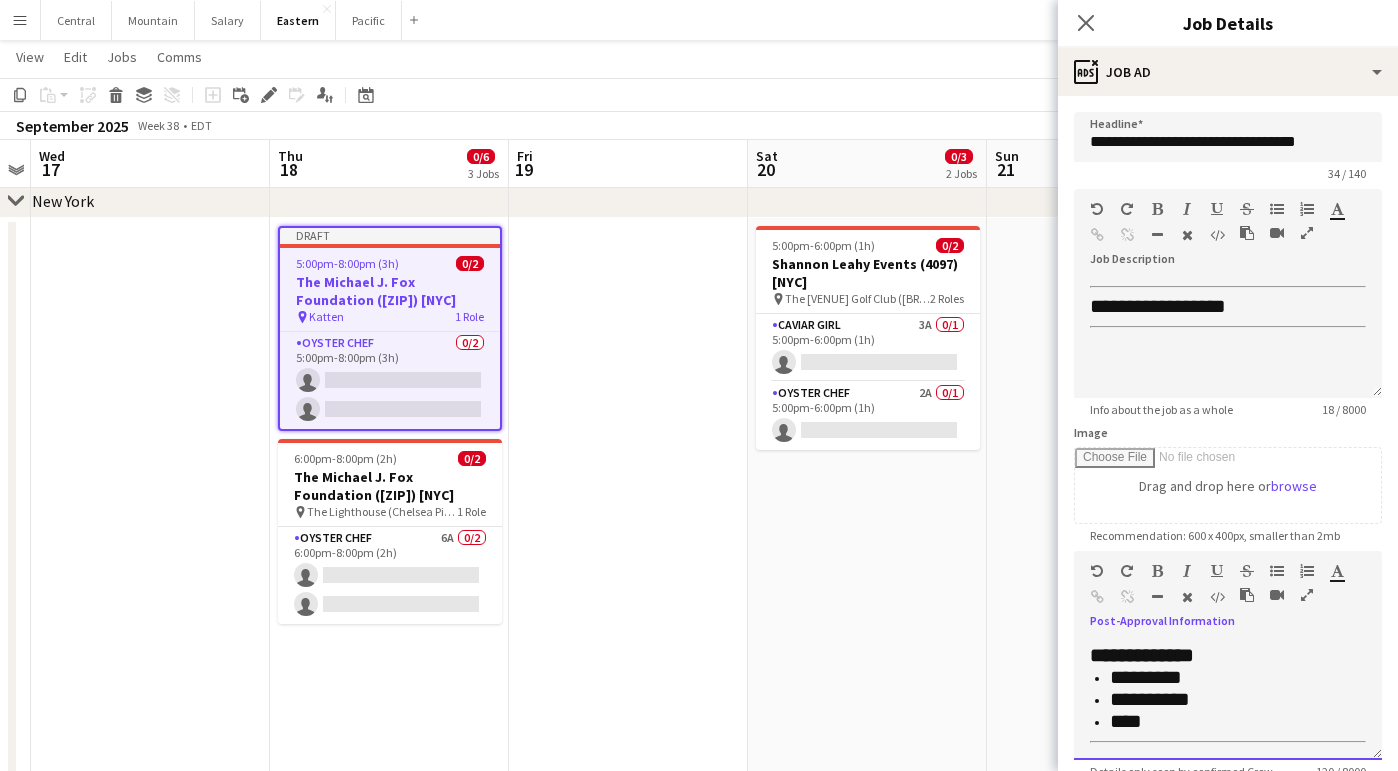 scroll, scrollTop: 157, scrollLeft: 0, axis: vertical 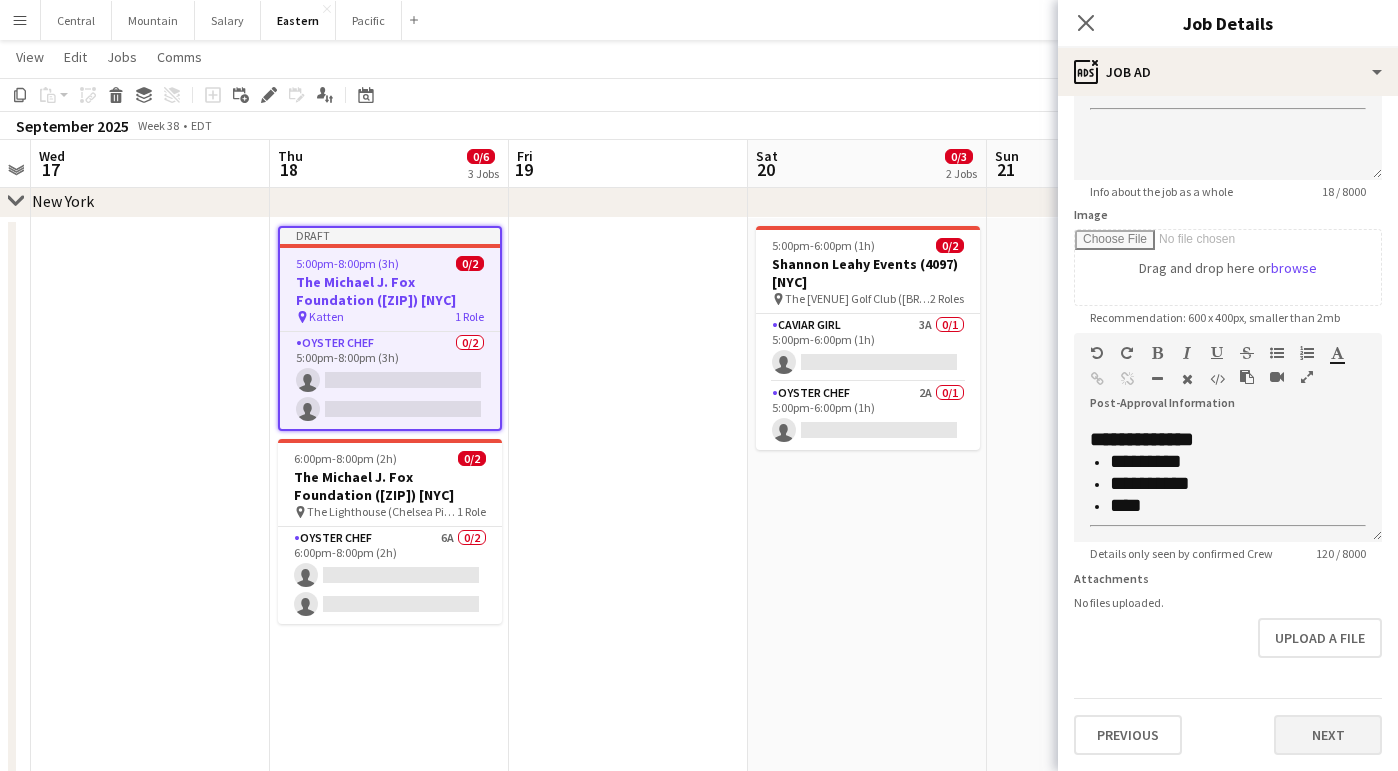 click on "Next" at bounding box center (1328, 735) 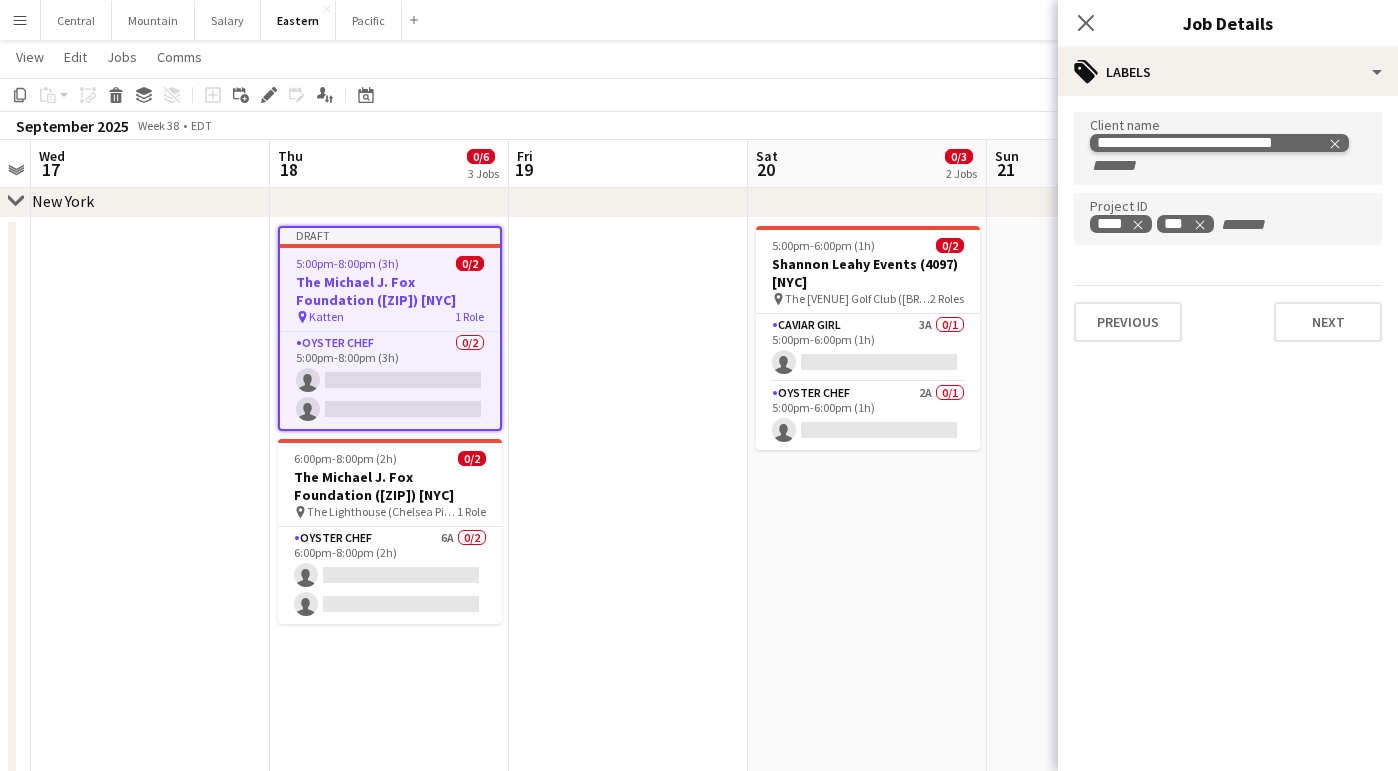 click 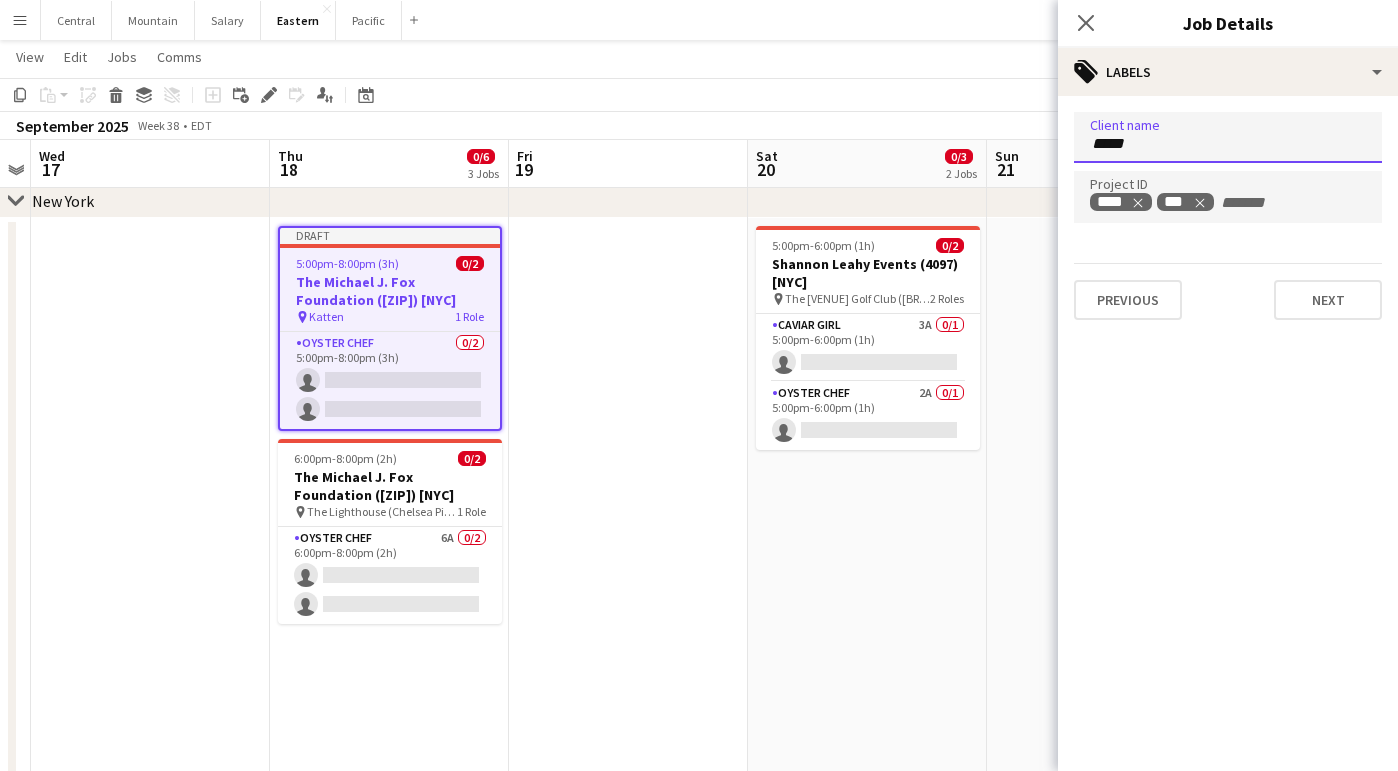 type on "******" 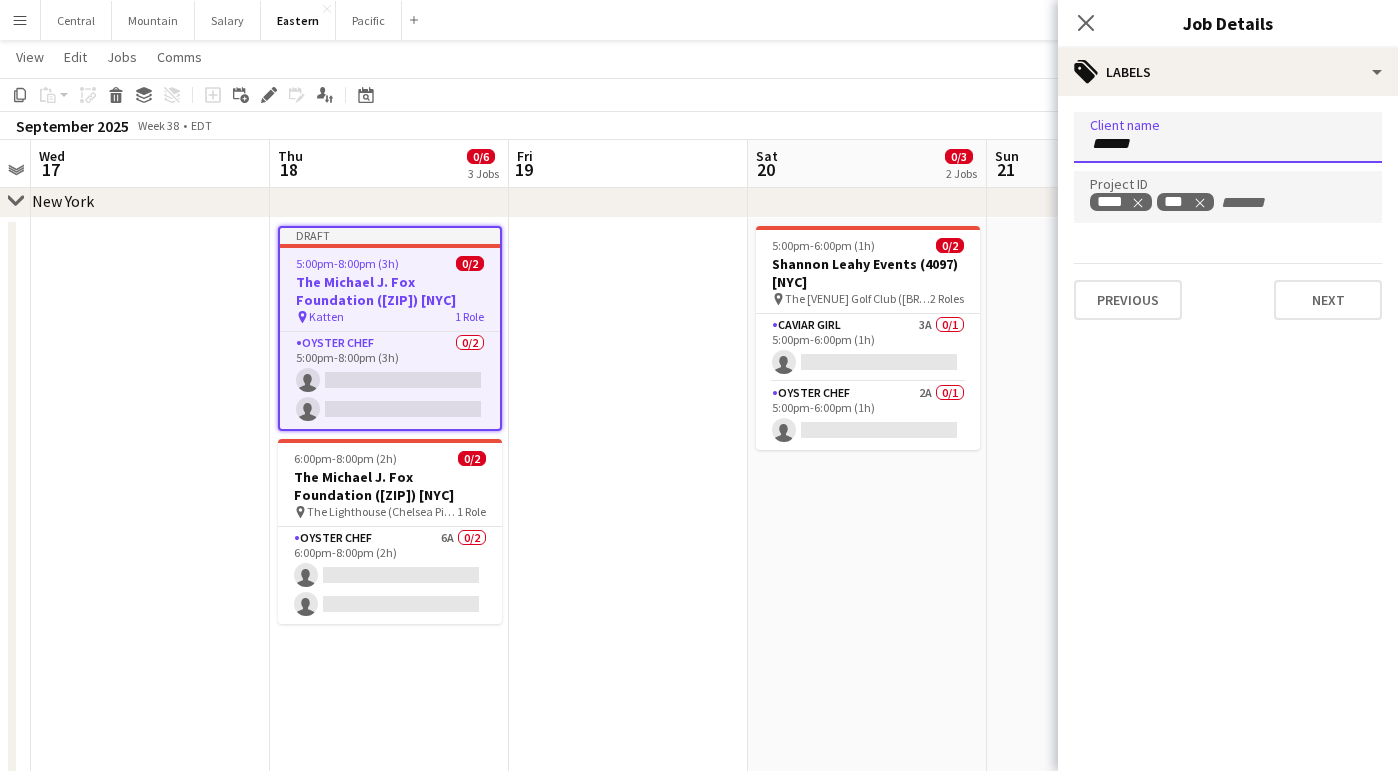 type 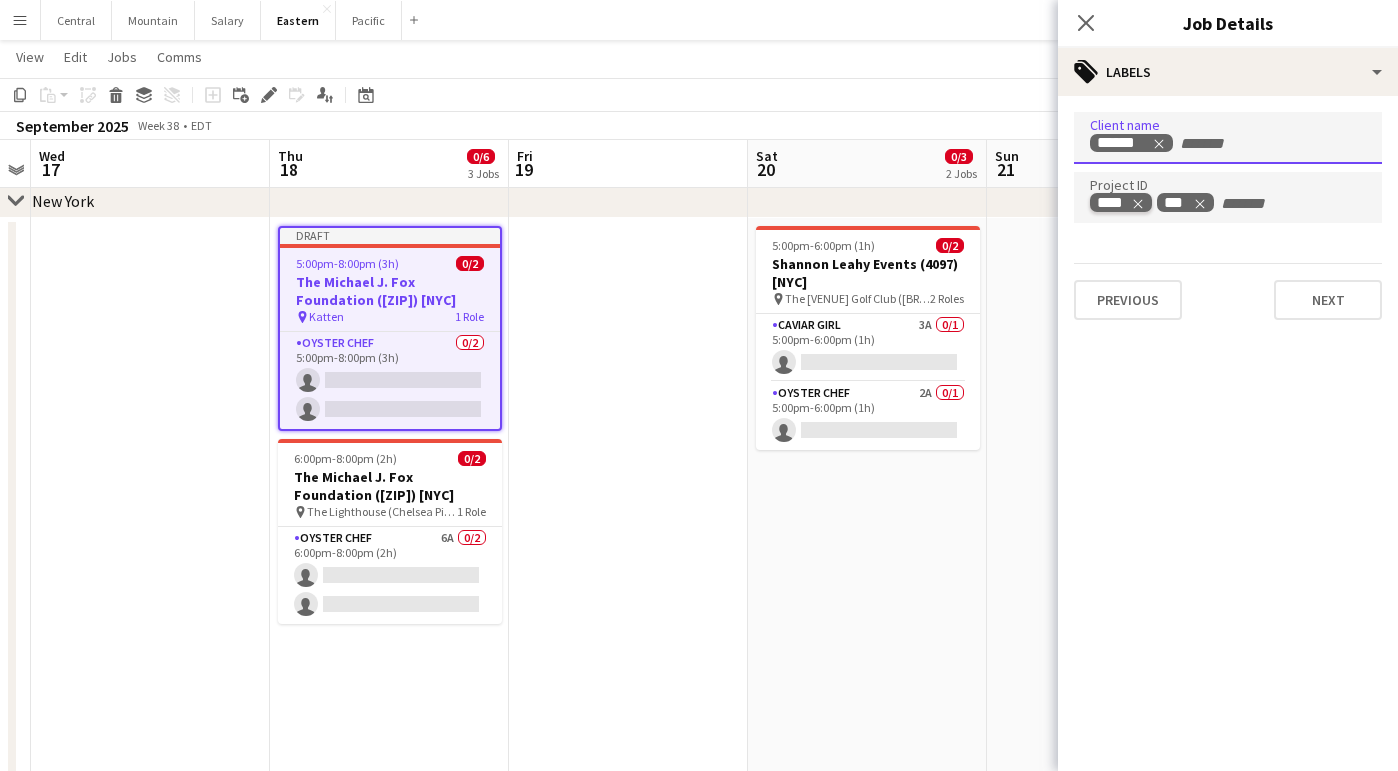 click 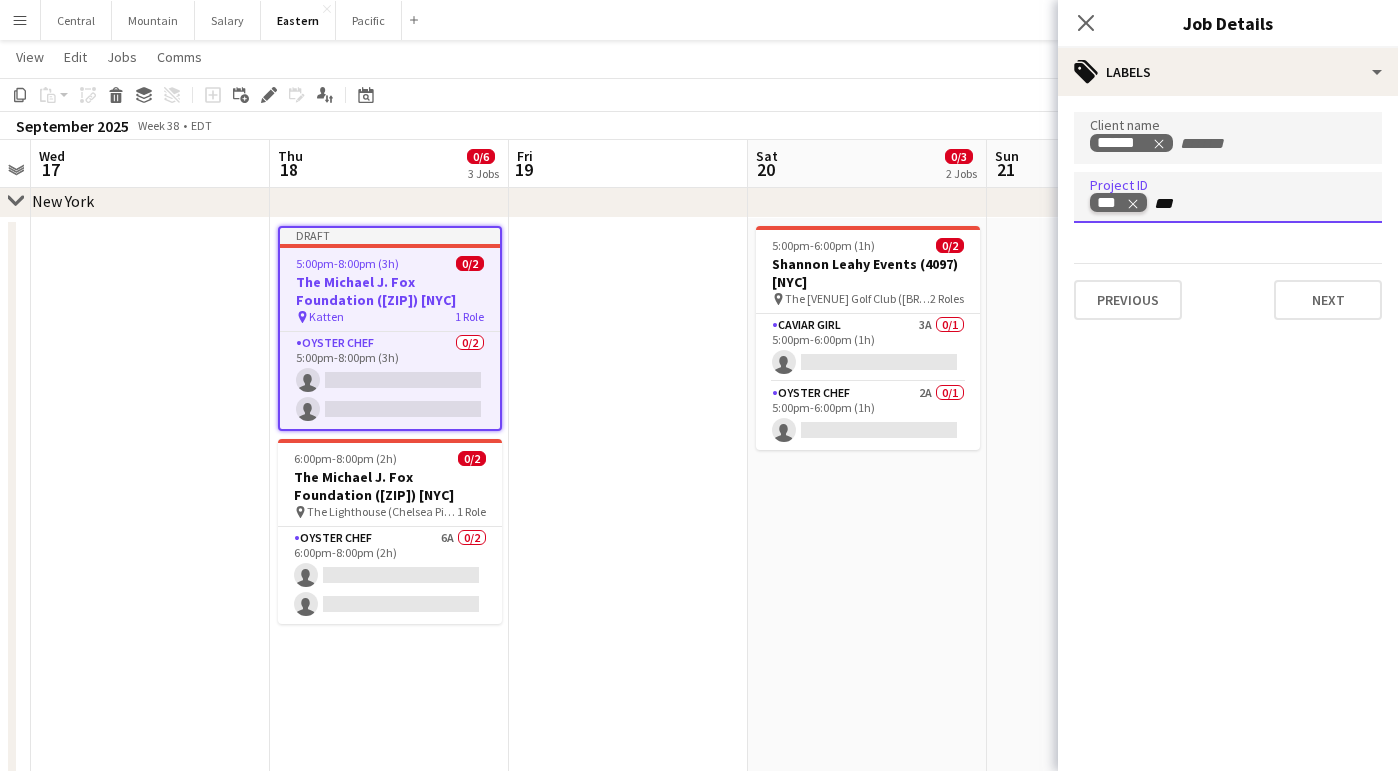 type on "****" 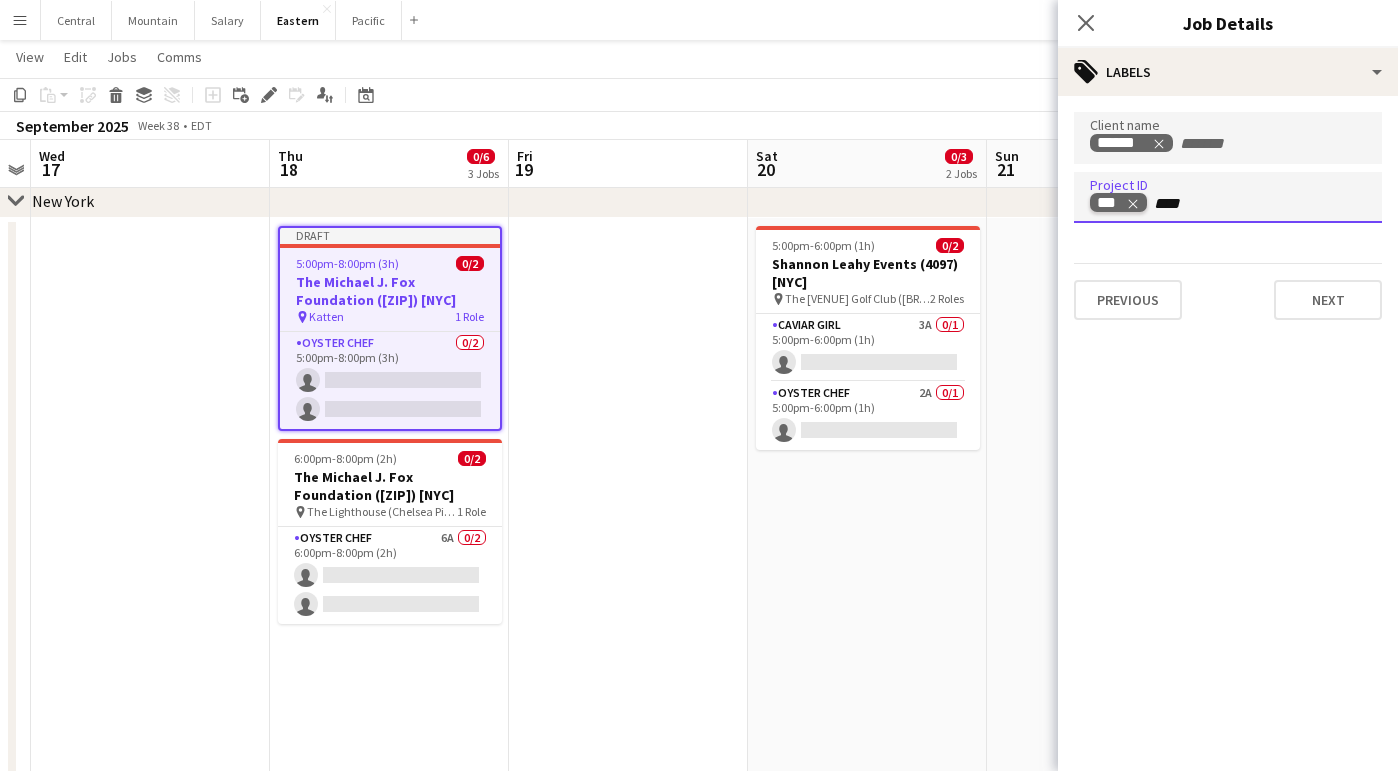 type 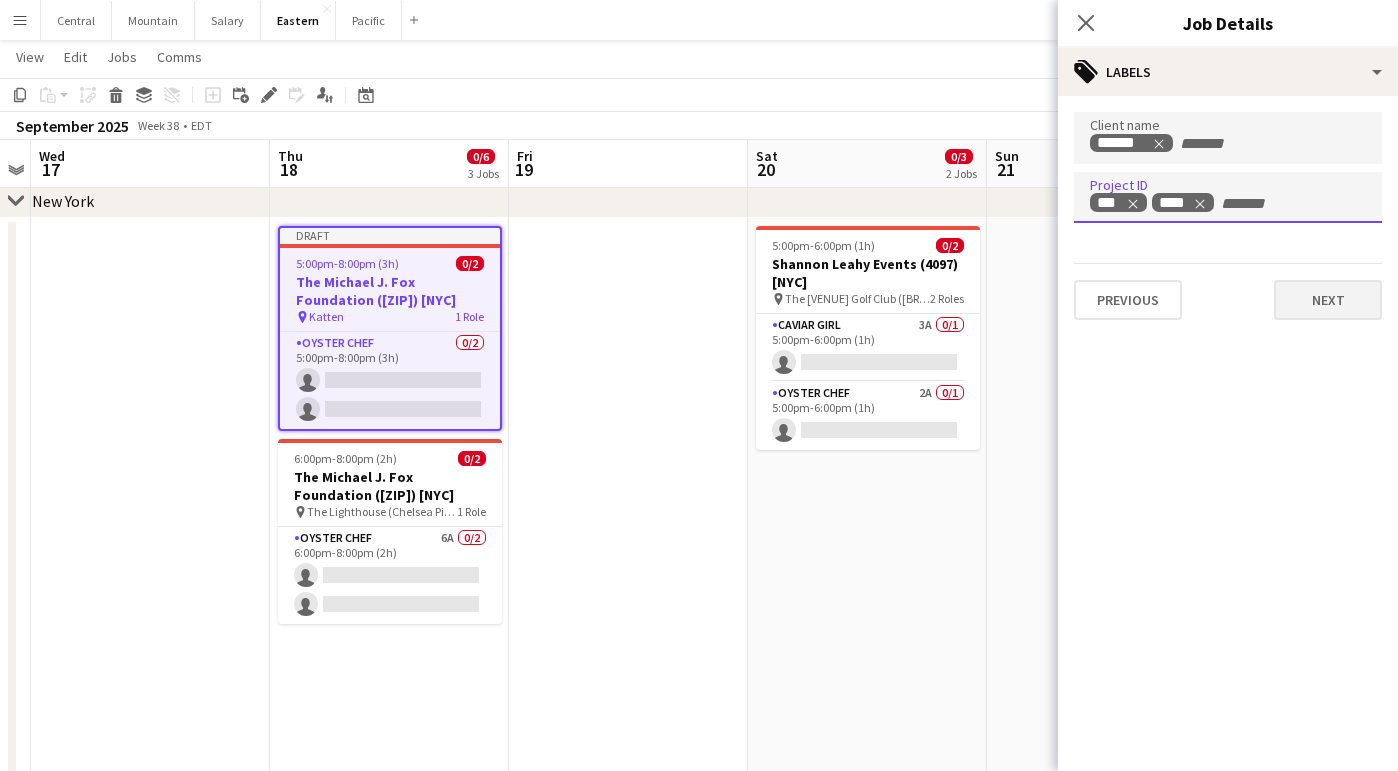 click on "Next" at bounding box center (1328, 300) 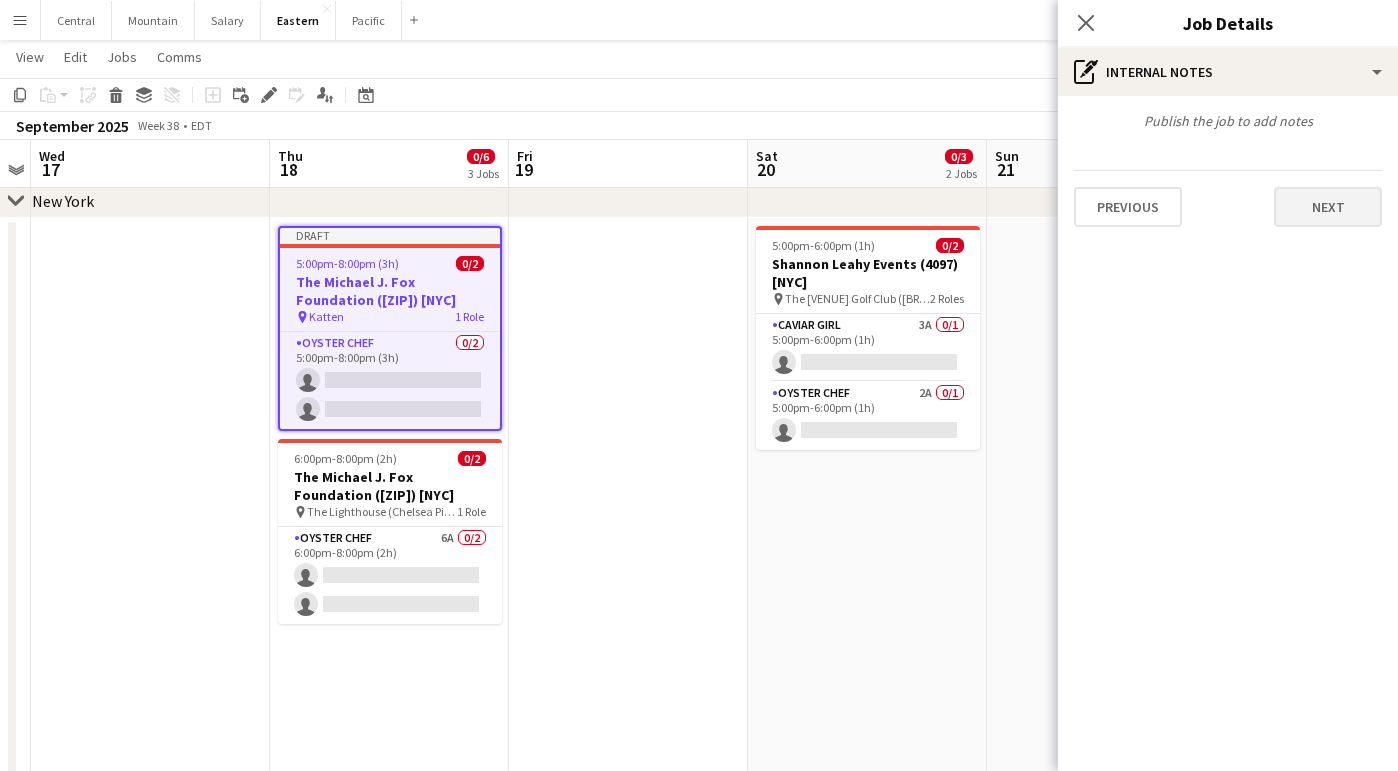 click on "Next" at bounding box center (1328, 207) 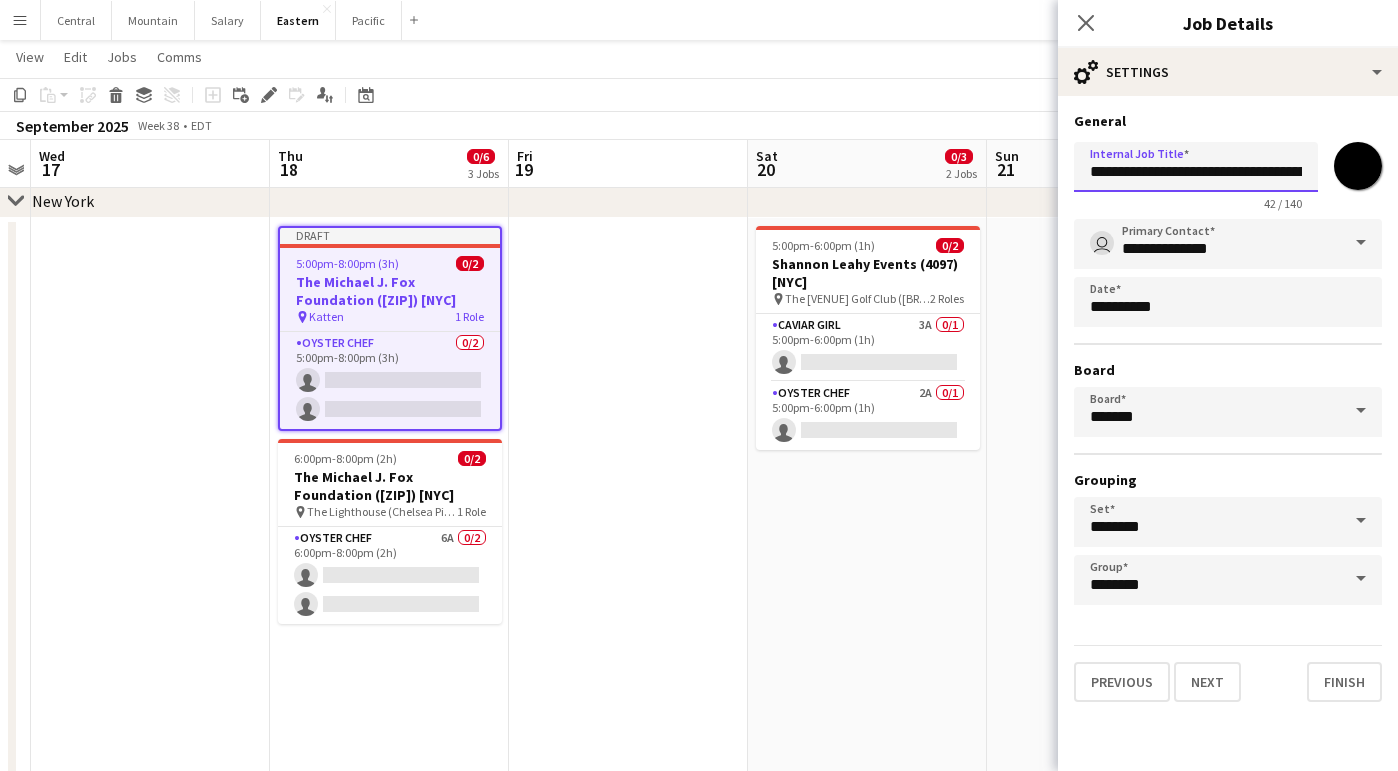 drag, startPoint x: 1289, startPoint y: 172, endPoint x: 986, endPoint y: 163, distance: 303.13364 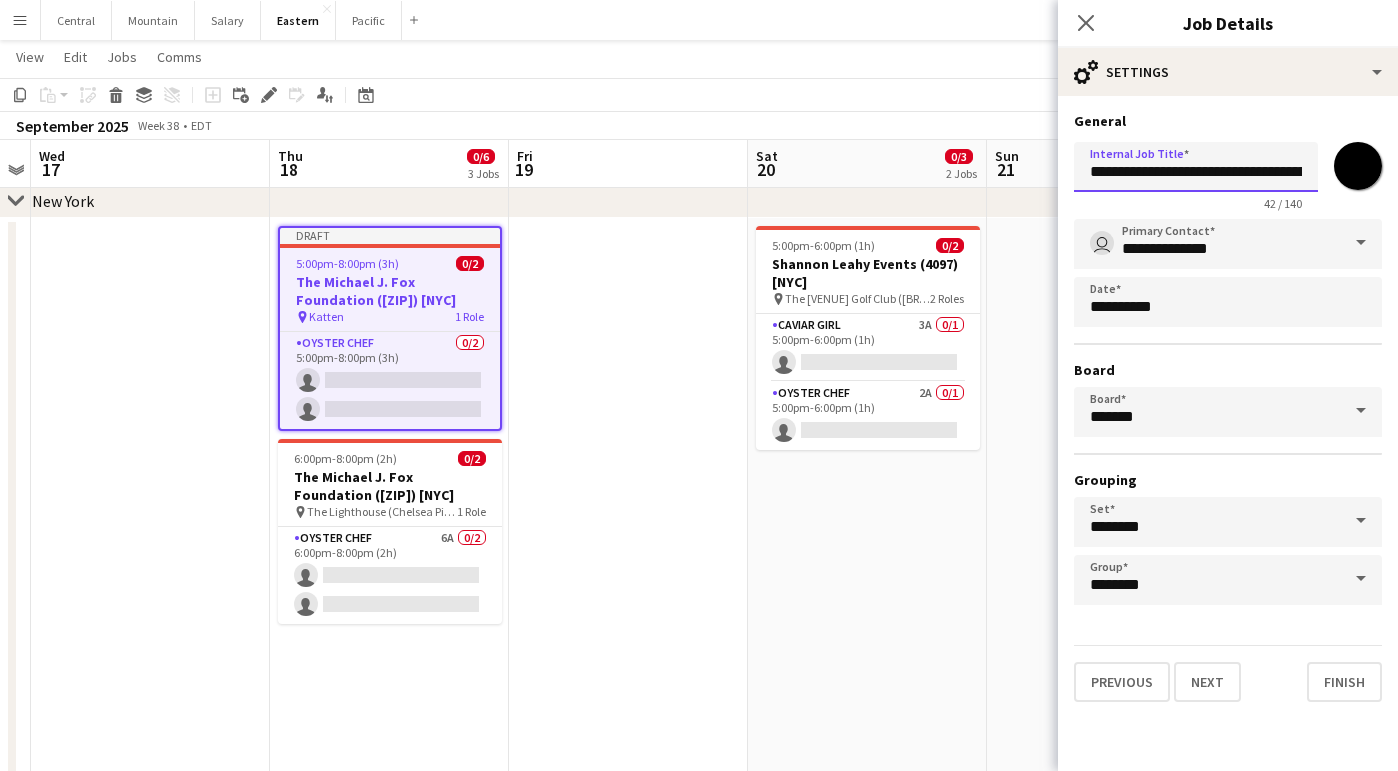 click on "Menu
Boards
Boards   Boards   All jobs   Status
Workforce
Workforce   My Workforce   Recruiting
Comms
Comms
Pay
Pay   Approvals   Payments   Reports
Platform Settings
Platform Settings   App settings   Your settings   Profiles
Training Academy
Training Academy
Knowledge Base
Knowledge Base
Product Updates
Product Updates   Log Out   Privacy   Central
Close
Mountain
Close
Salary
Close
Eastern
Close
Pacific
Close
Add
Help
Notifications
2   Eastern
user" at bounding box center [699, 399] 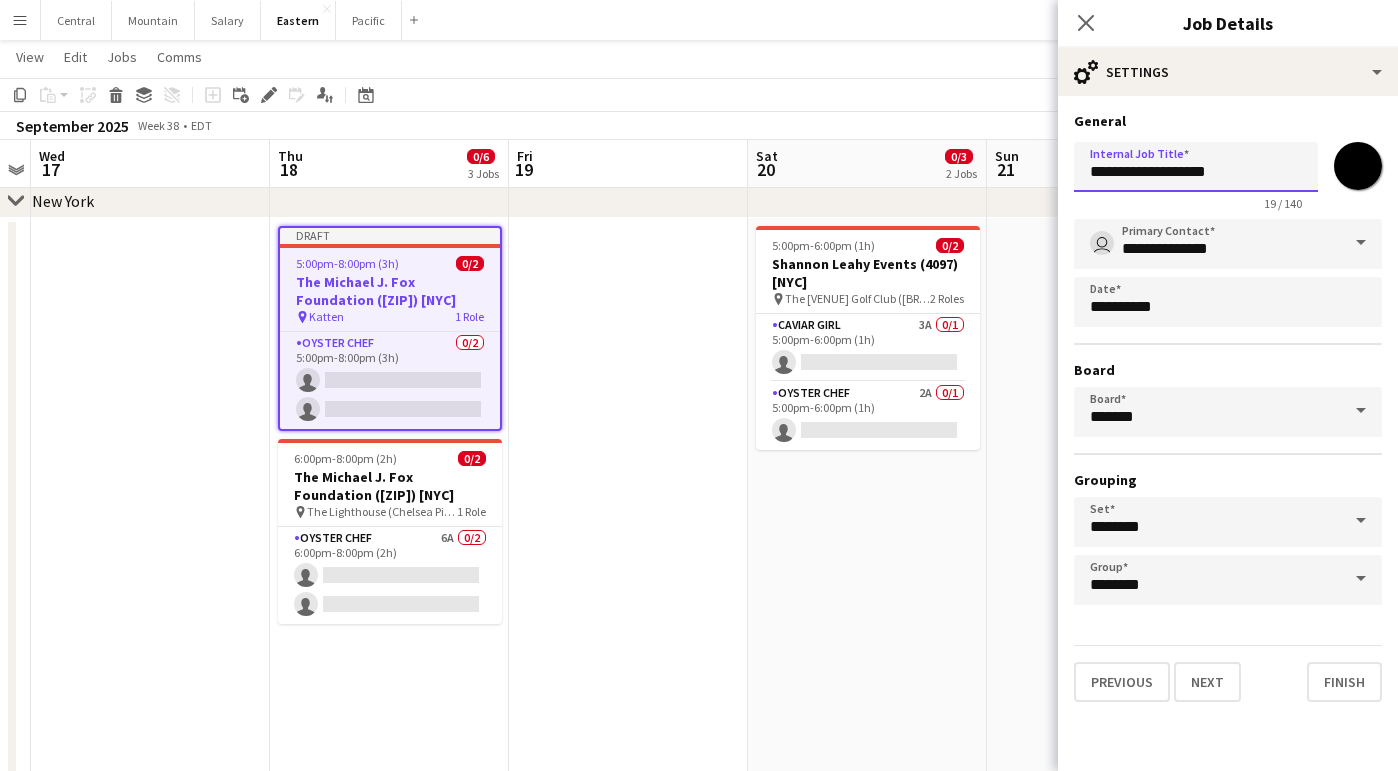 drag, startPoint x: 1172, startPoint y: 174, endPoint x: 1142, endPoint y: 174, distance: 30 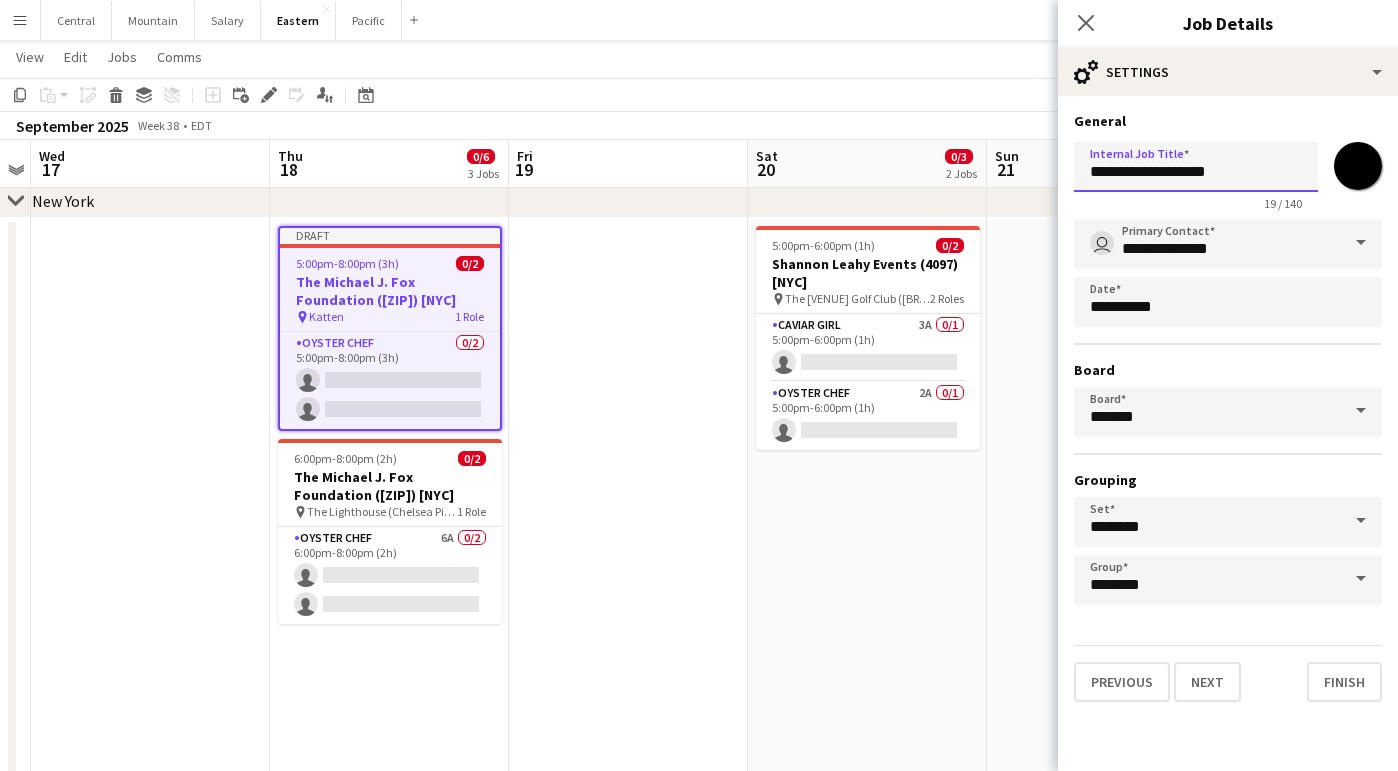 click on "**********" at bounding box center (1196, 167) 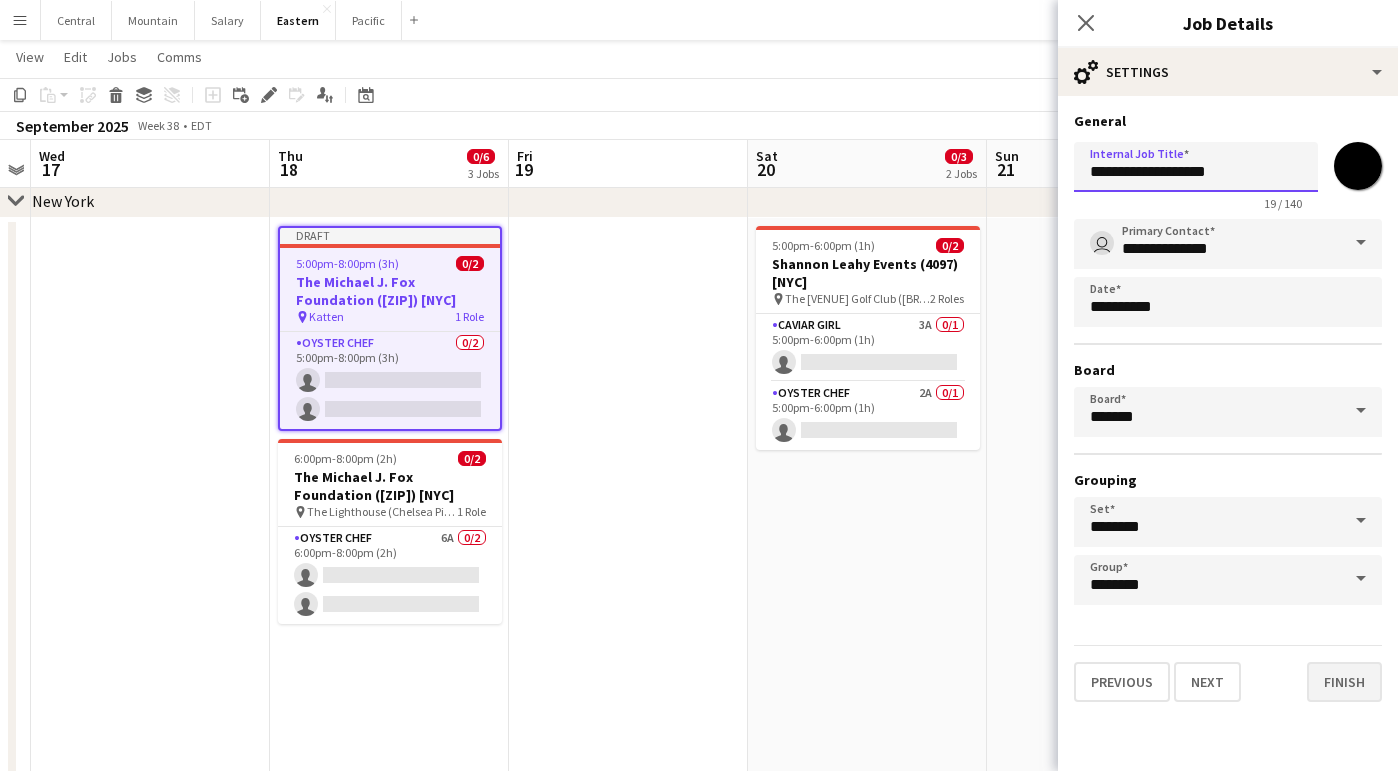 type on "**********" 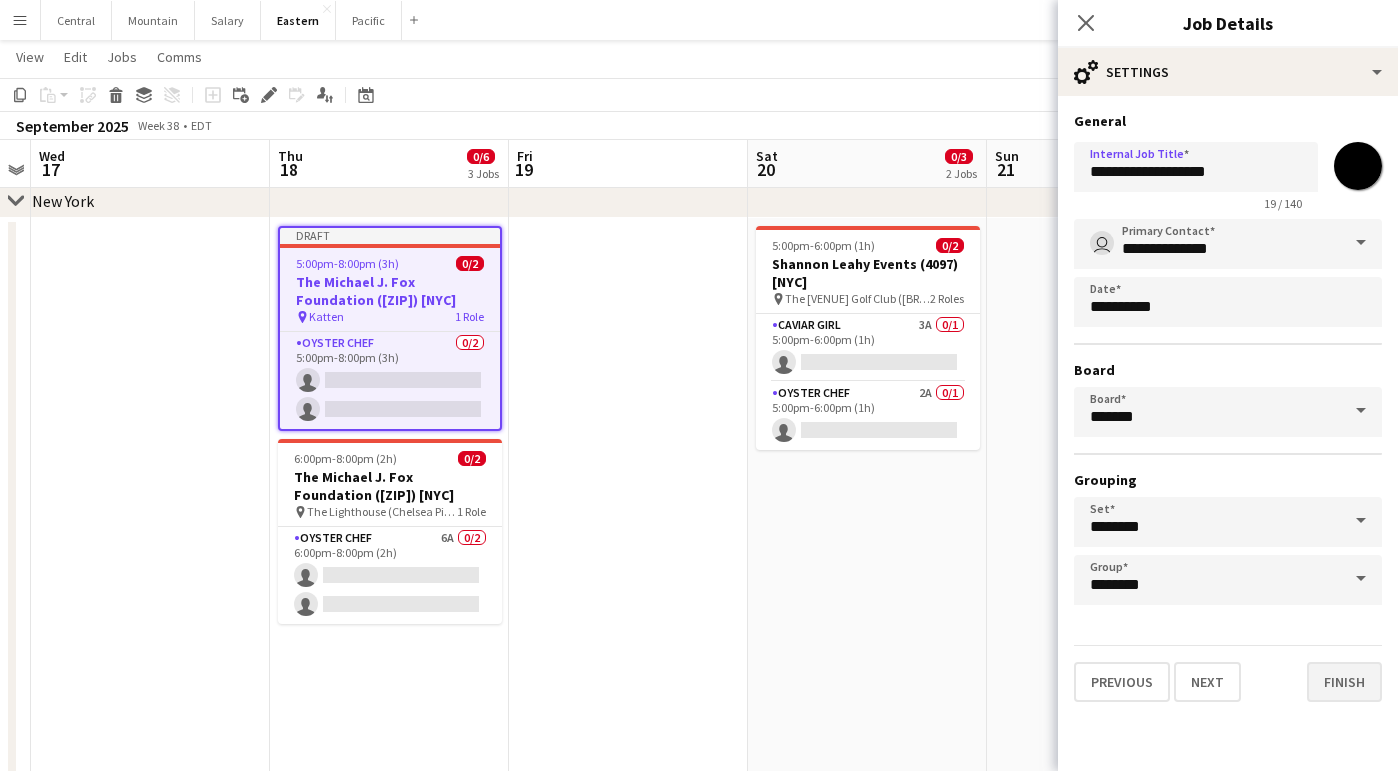click on "Finish" at bounding box center (1344, 682) 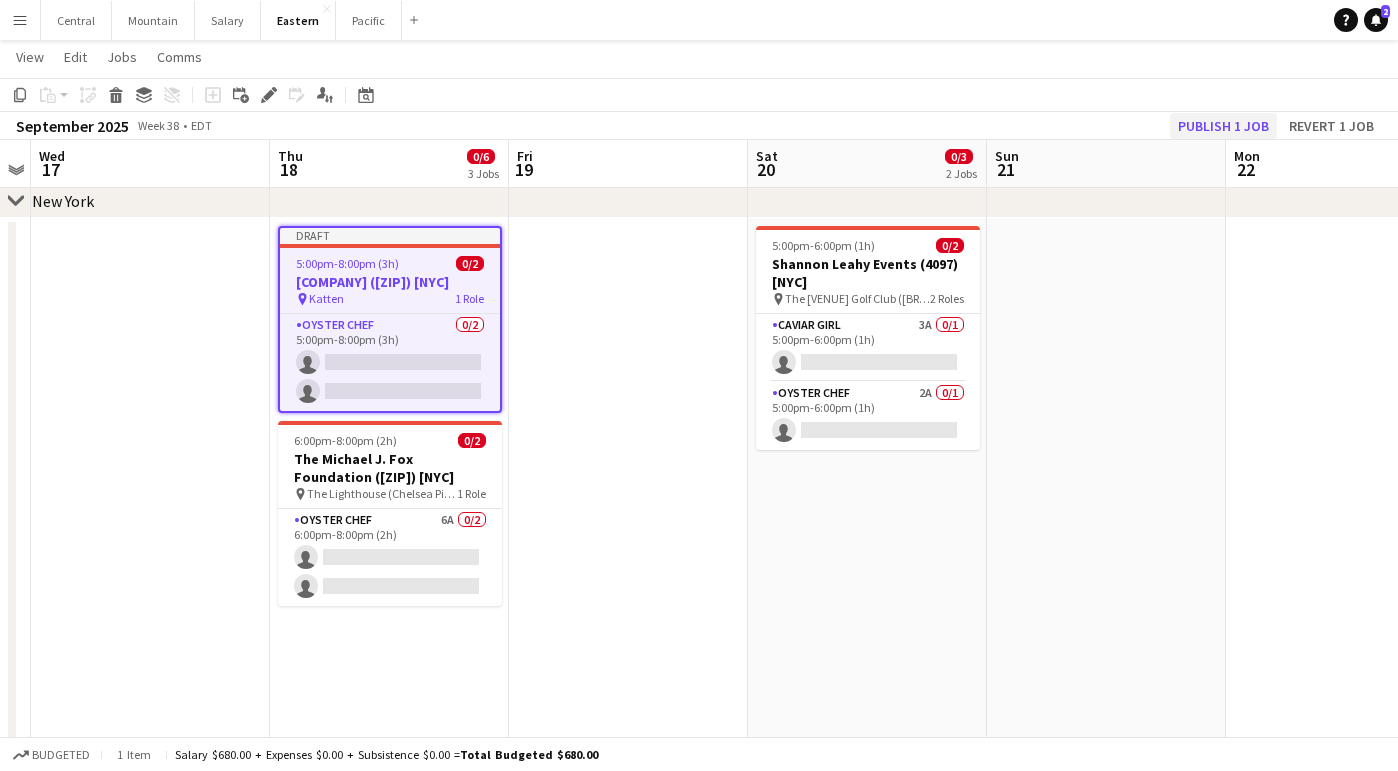 click on "Publish 1 job" 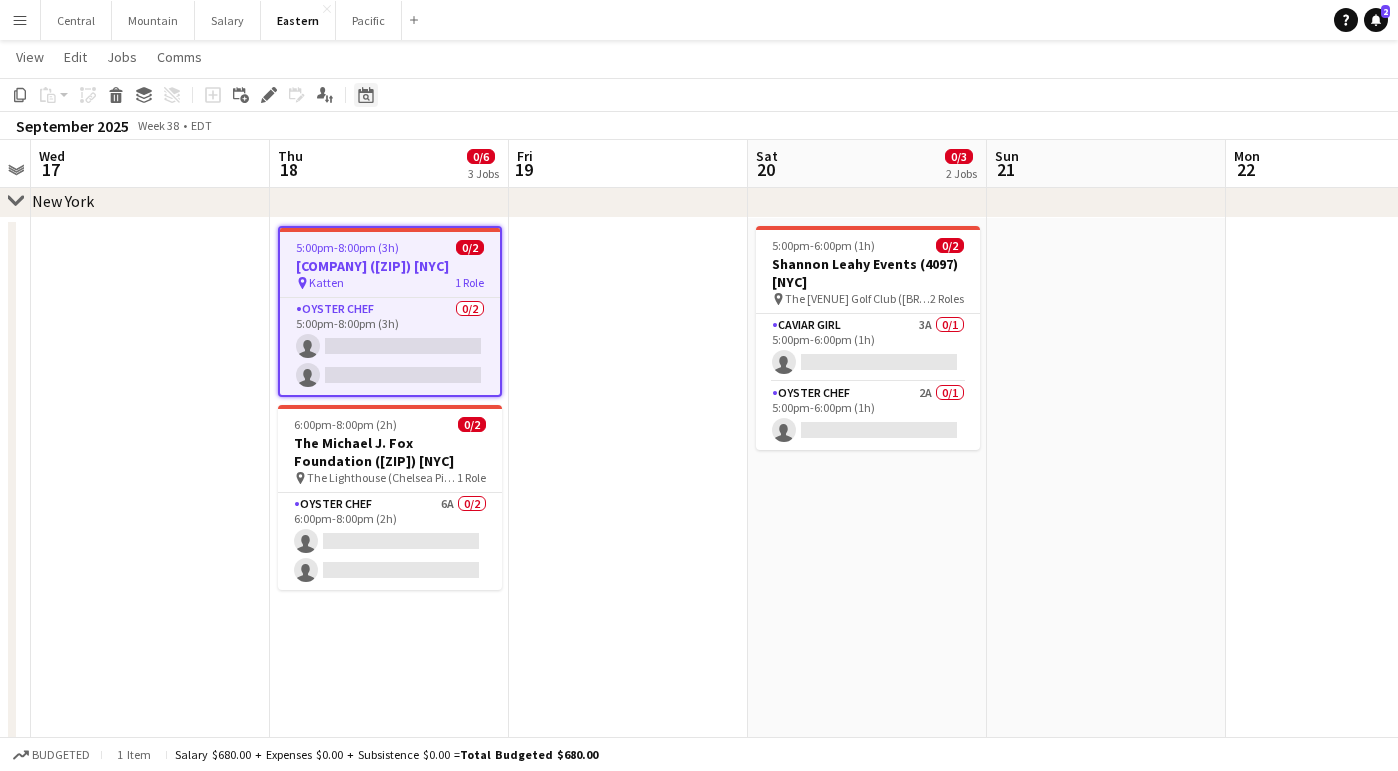 click 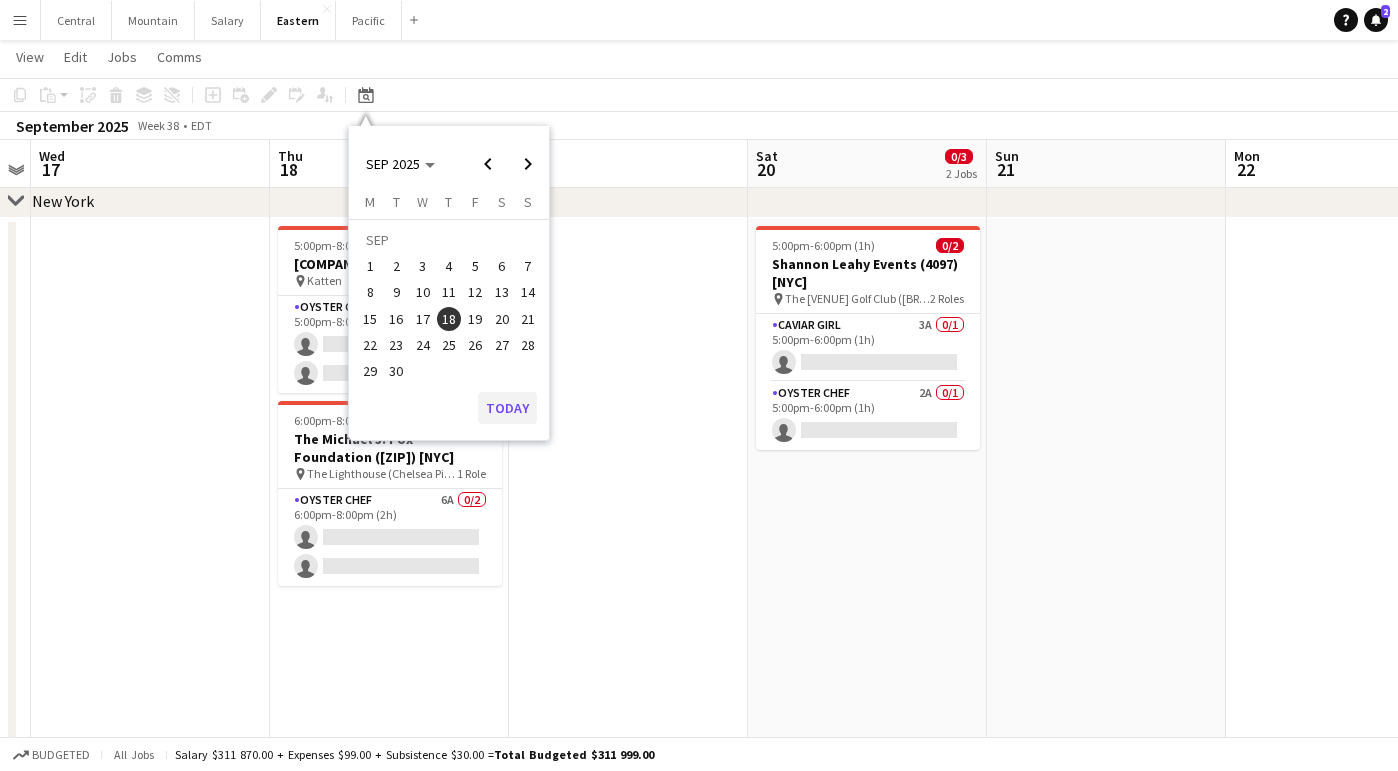 click on "Today" at bounding box center (507, 408) 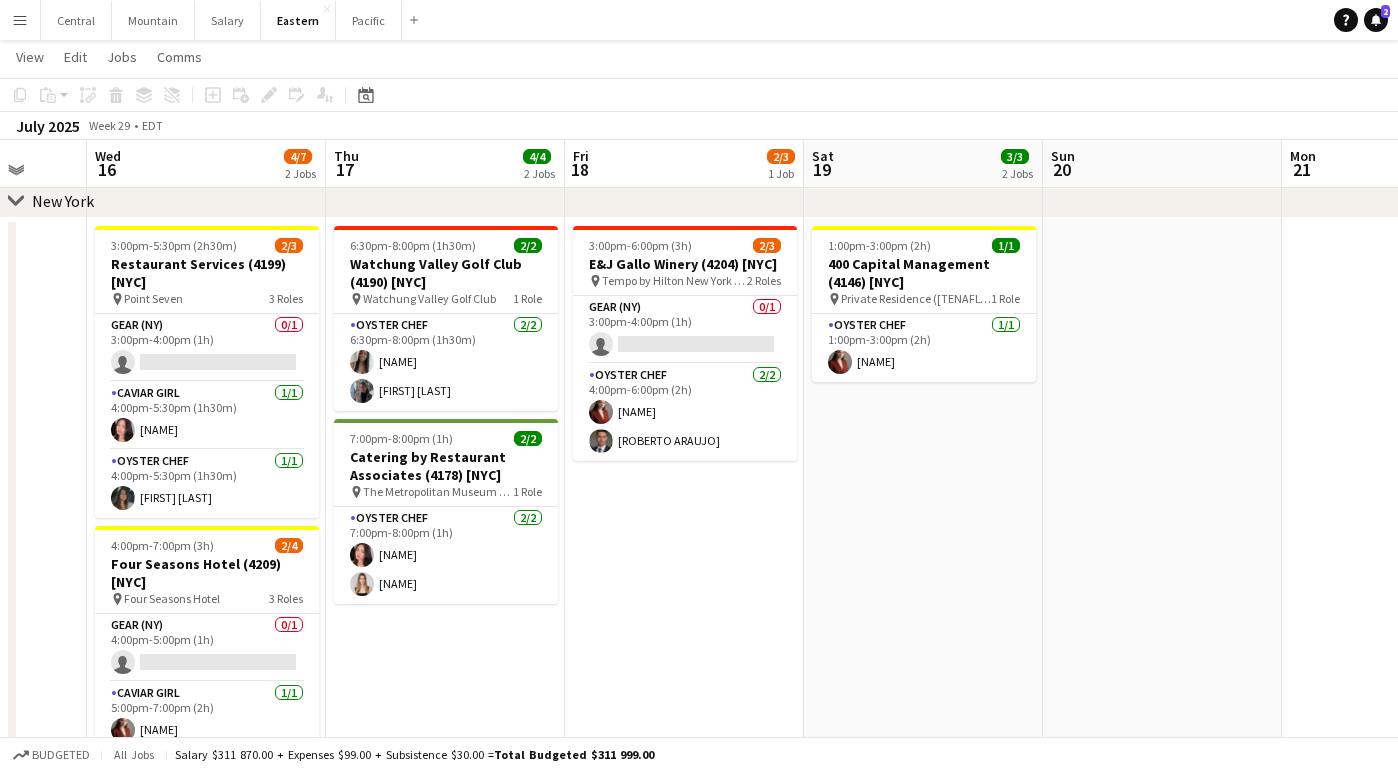 scroll, scrollTop: 0, scrollLeft: 630, axis: horizontal 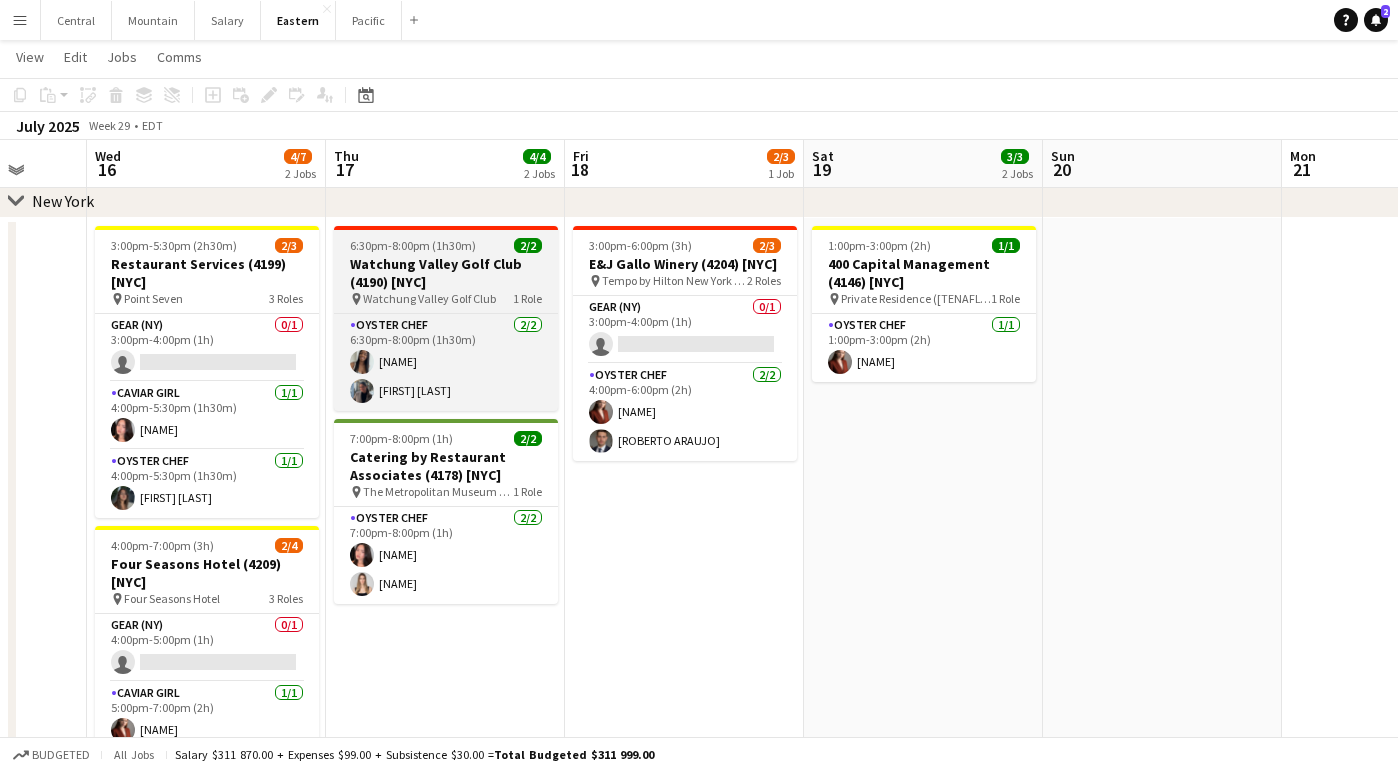 click on "Watchung Valley Golf Club (4190) [NYC]" at bounding box center [446, 273] 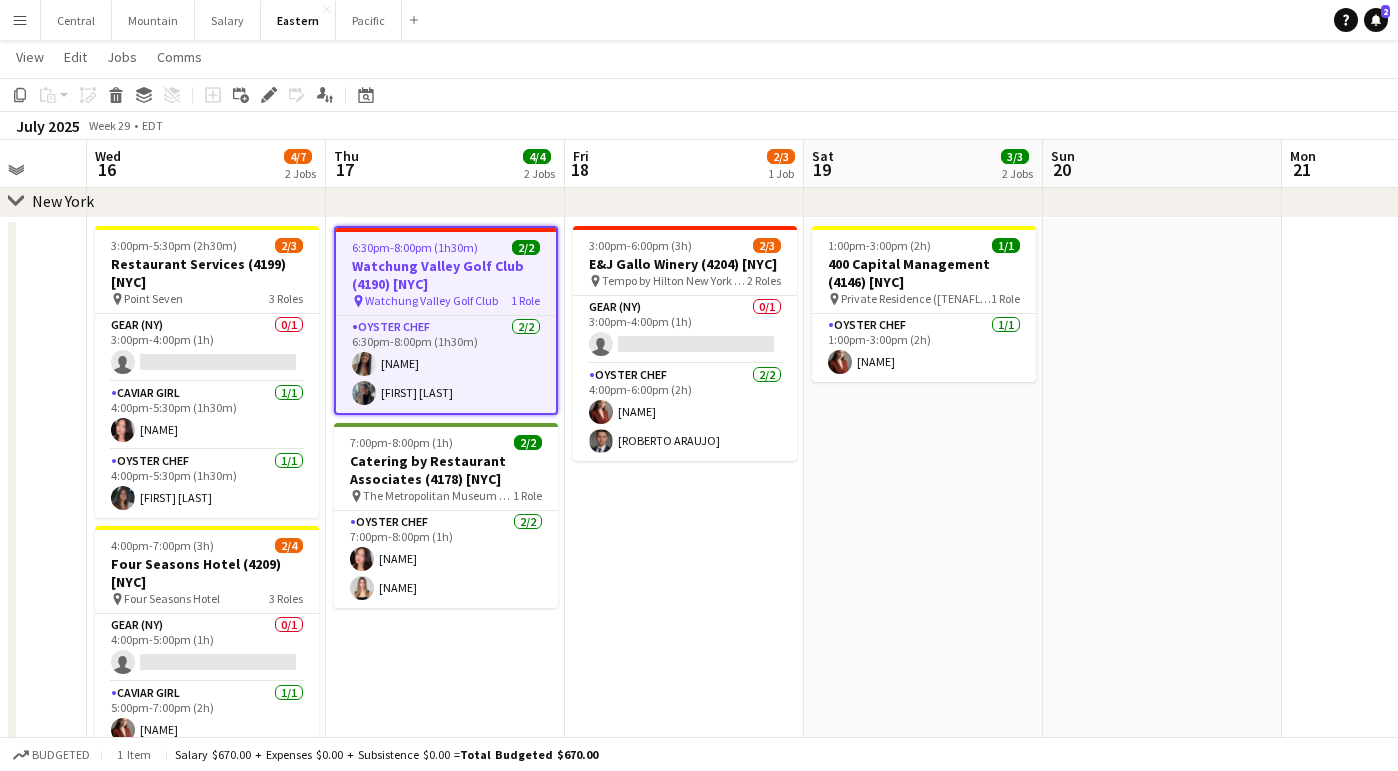 click on "Copy
Paste
Paste
Command
V Paste with crew
Command
Shift
V
Paste linked Job
Delete
Group
Ungroup
Add job
Add linked Job
Edit
Edit linked Job
Applicants
Date picker
JUL 2025 JUL 2025 Monday M Tuesday T Wednesday W Thursday T Friday F Saturday S Sunday S  JUL      1   2   3   4   5   6   7   8   9   10   11   12   13   14   15   16   17   18   19   20   21   22   23   24" 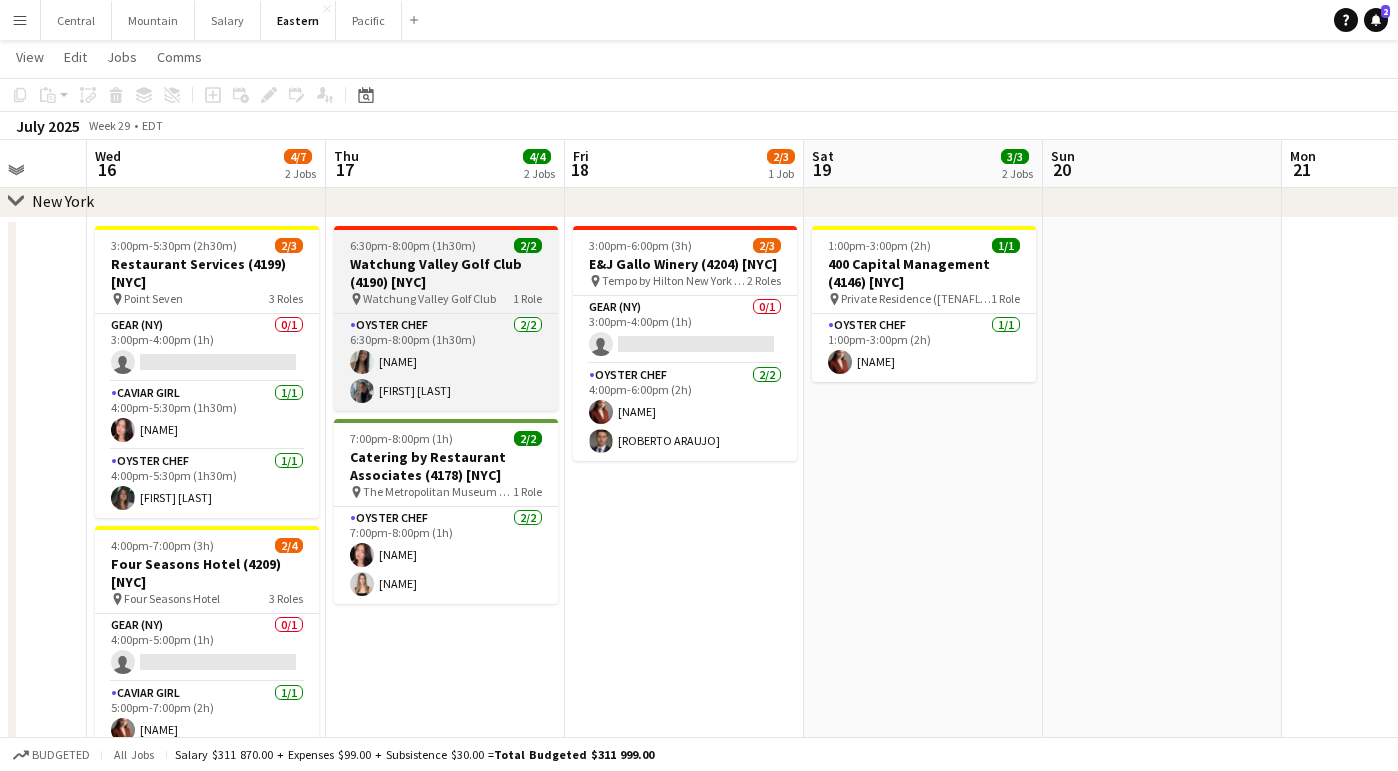 click on "Watchung Valley Golf Club (4190) [NYC]" at bounding box center [446, 273] 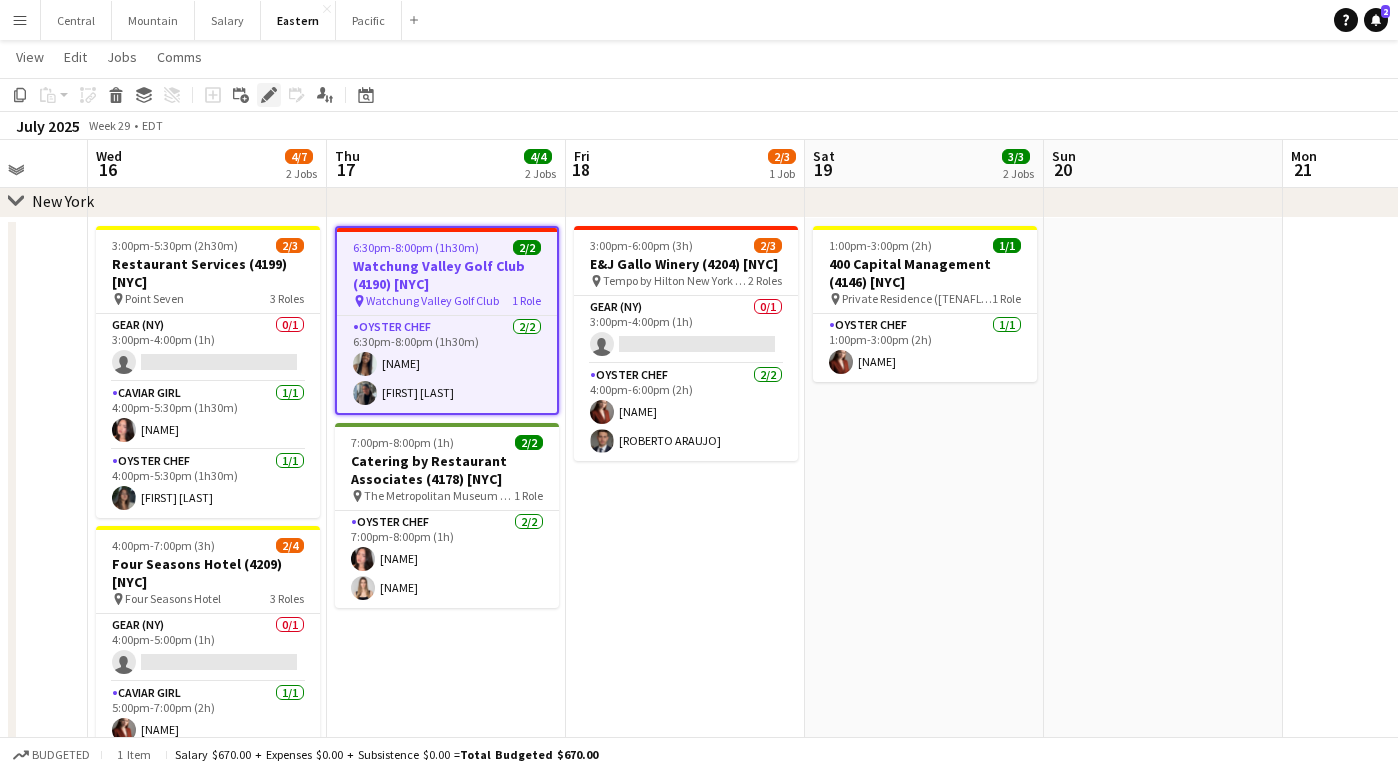 click 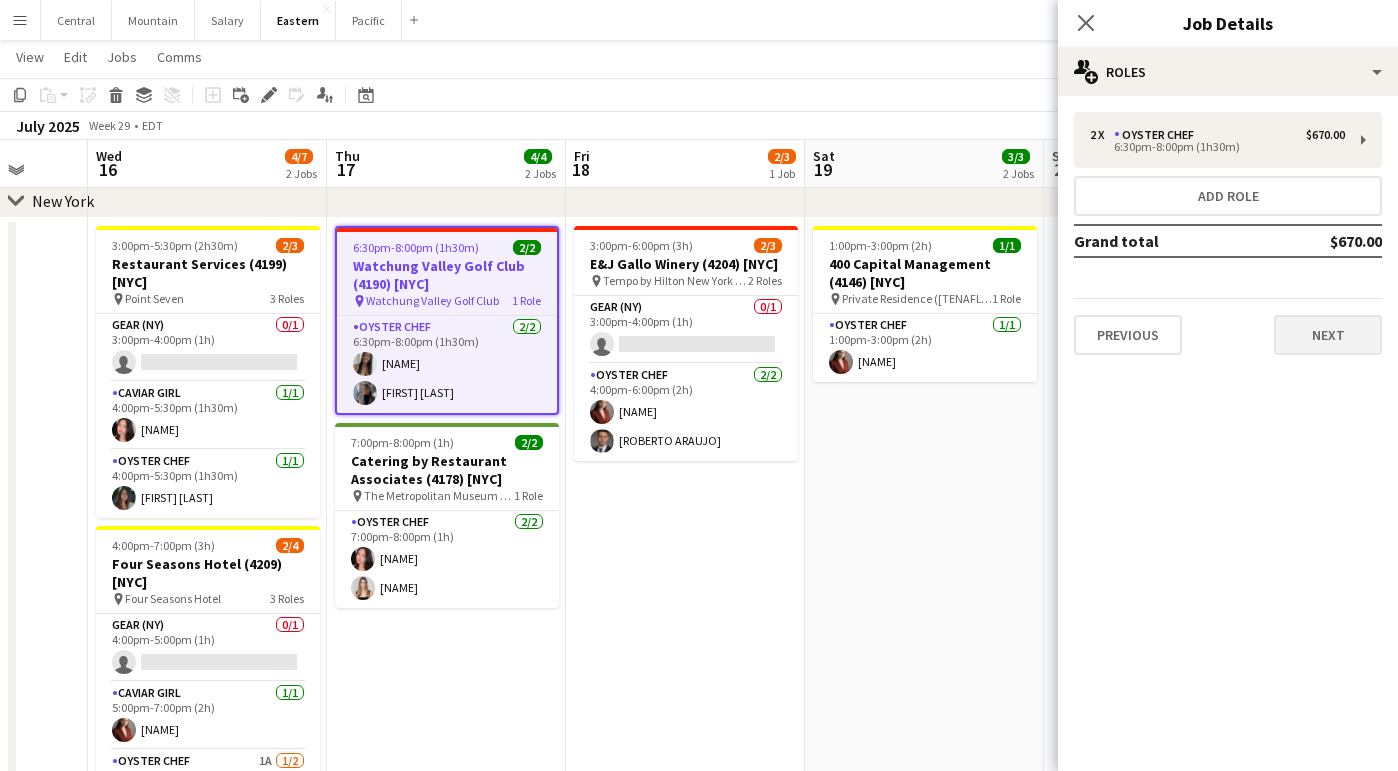 click on "Next" at bounding box center (1328, 335) 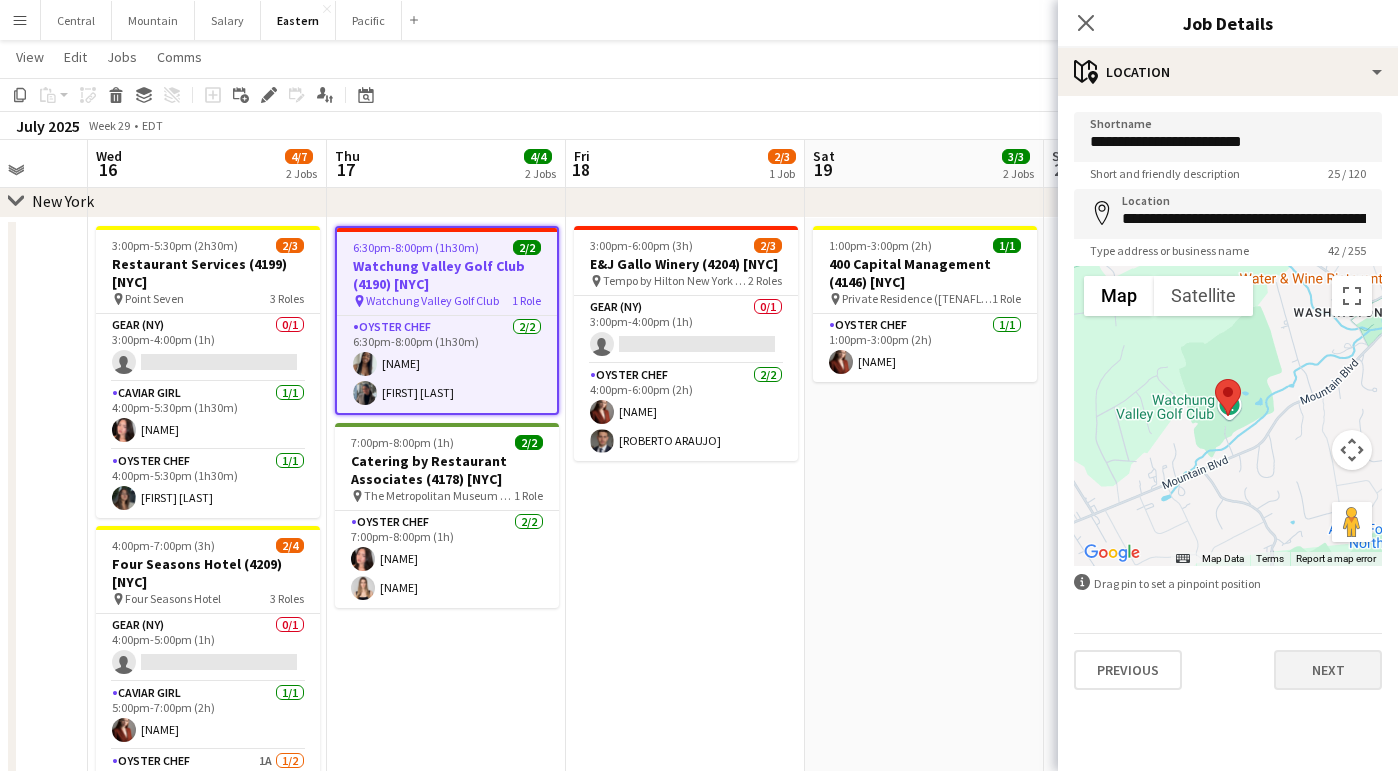 click on "Next" at bounding box center (1328, 670) 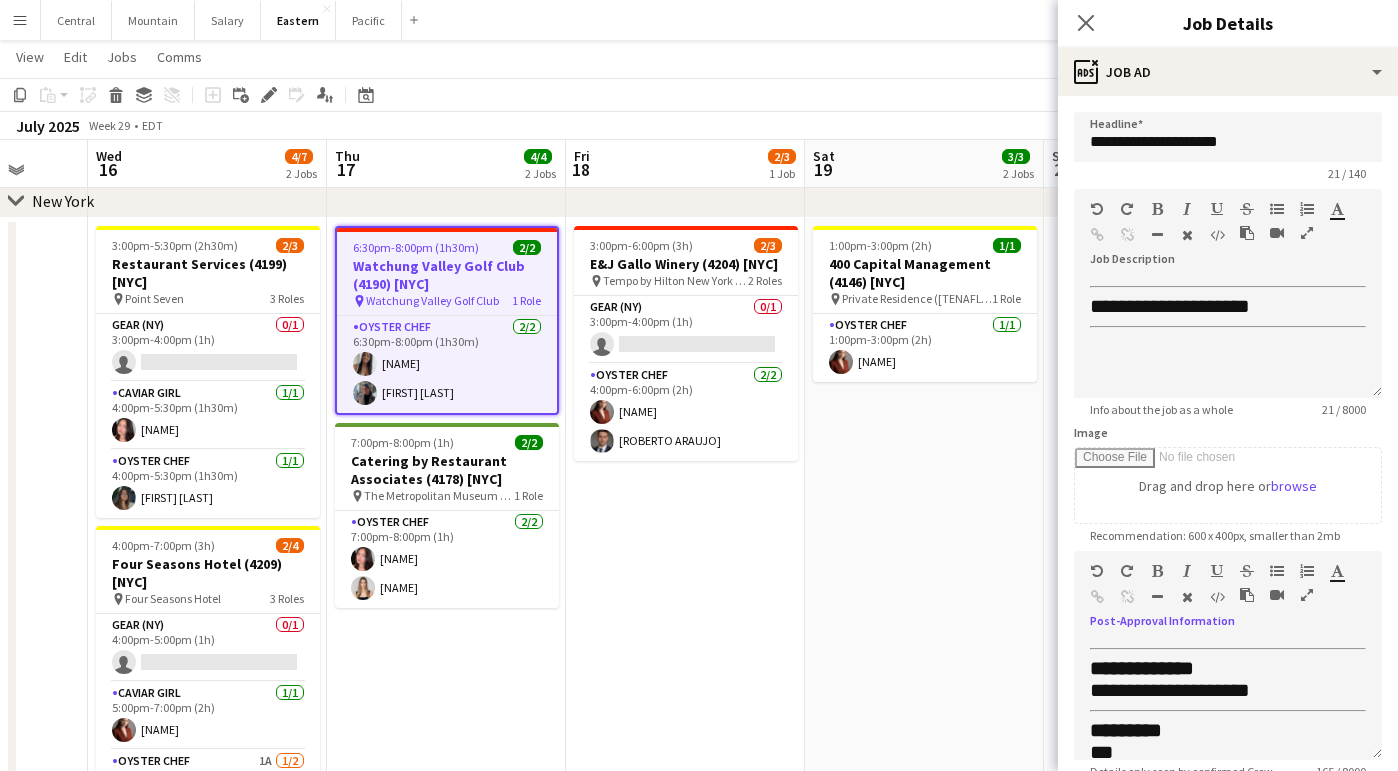 click at bounding box center (1307, 595) 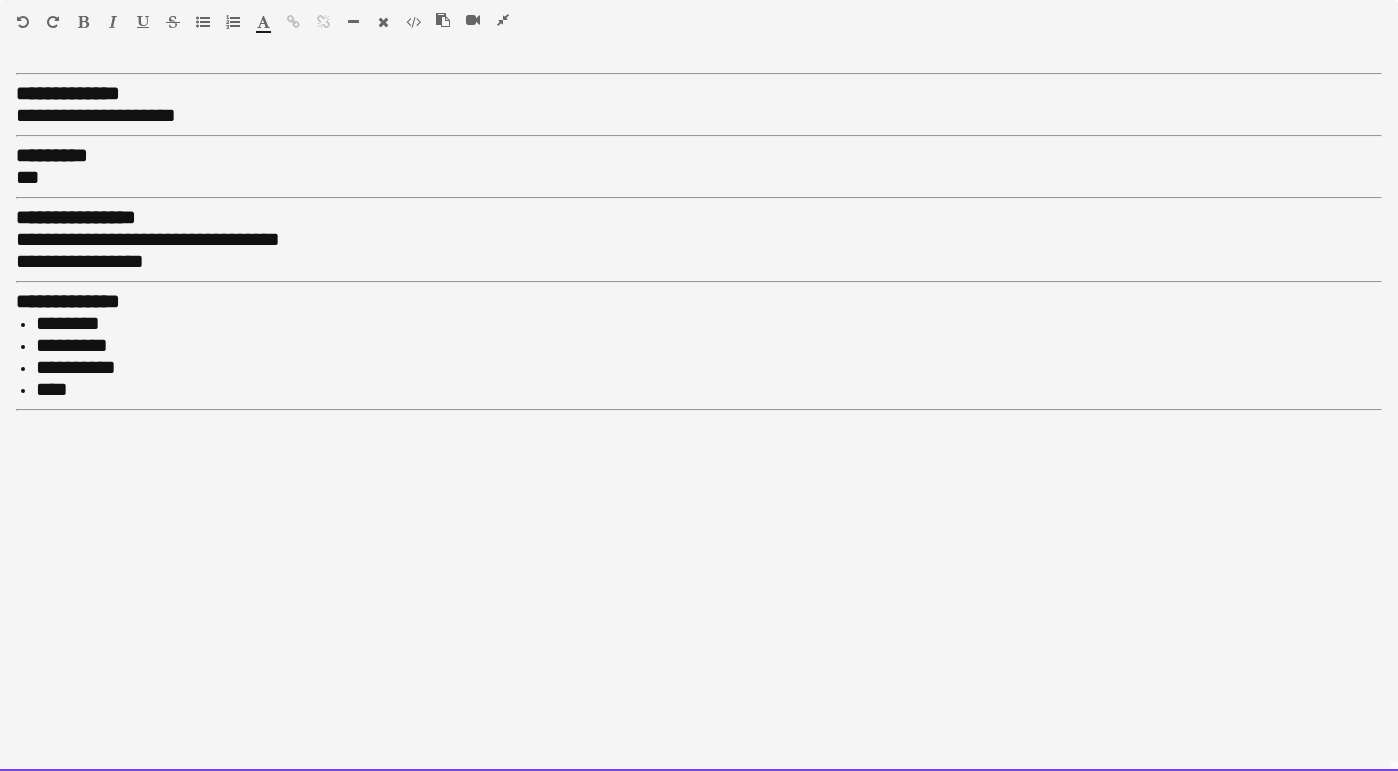 click on "**********" at bounding box center [148, 239] 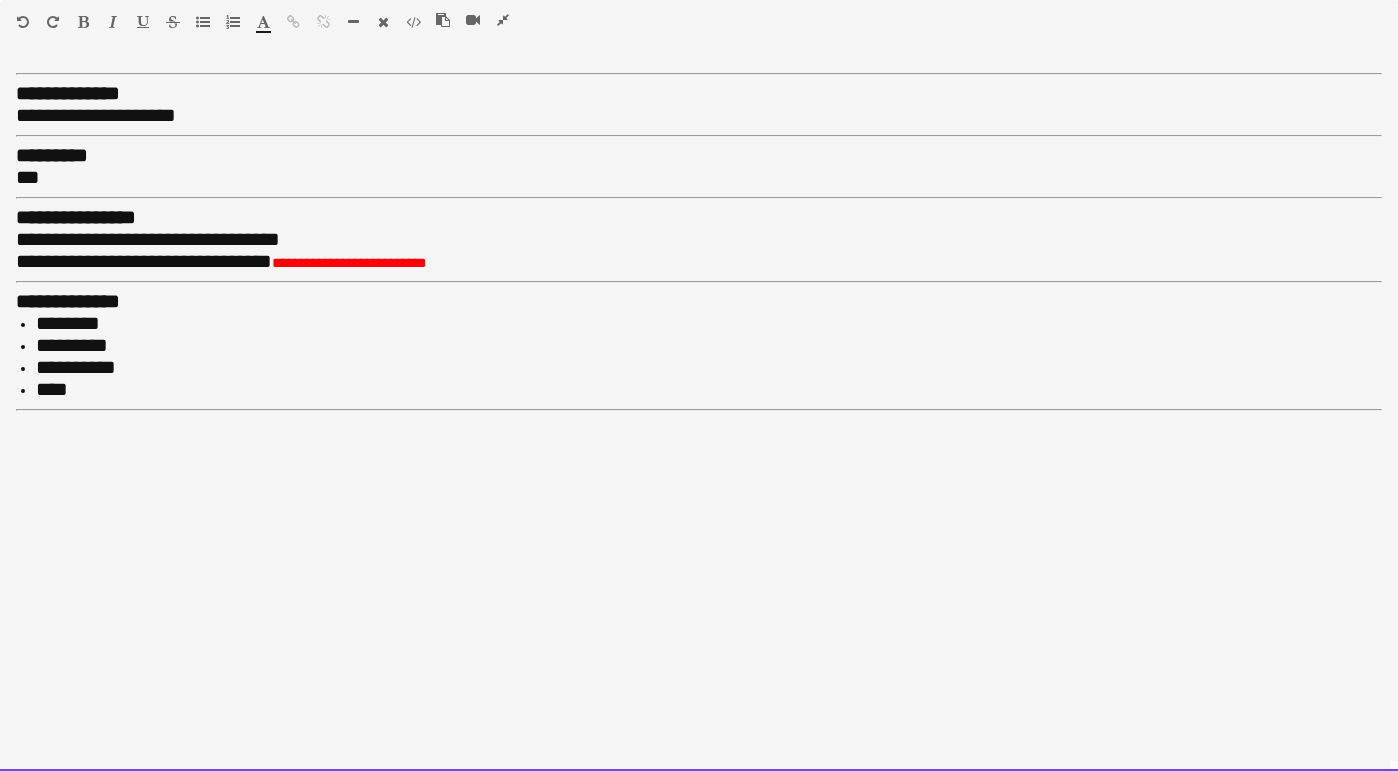 click on "**********" at bounding box center [144, 261] 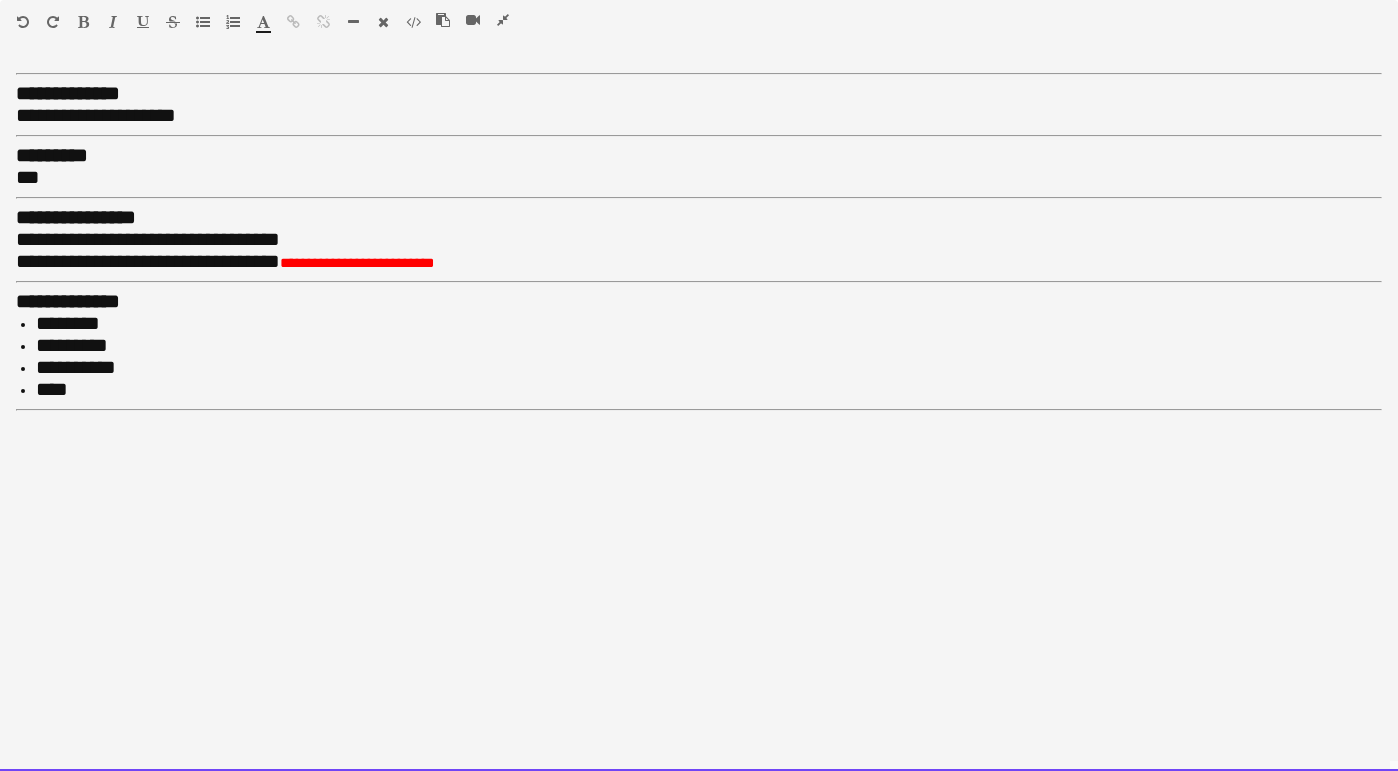 click on "**********" at bounding box center [148, 261] 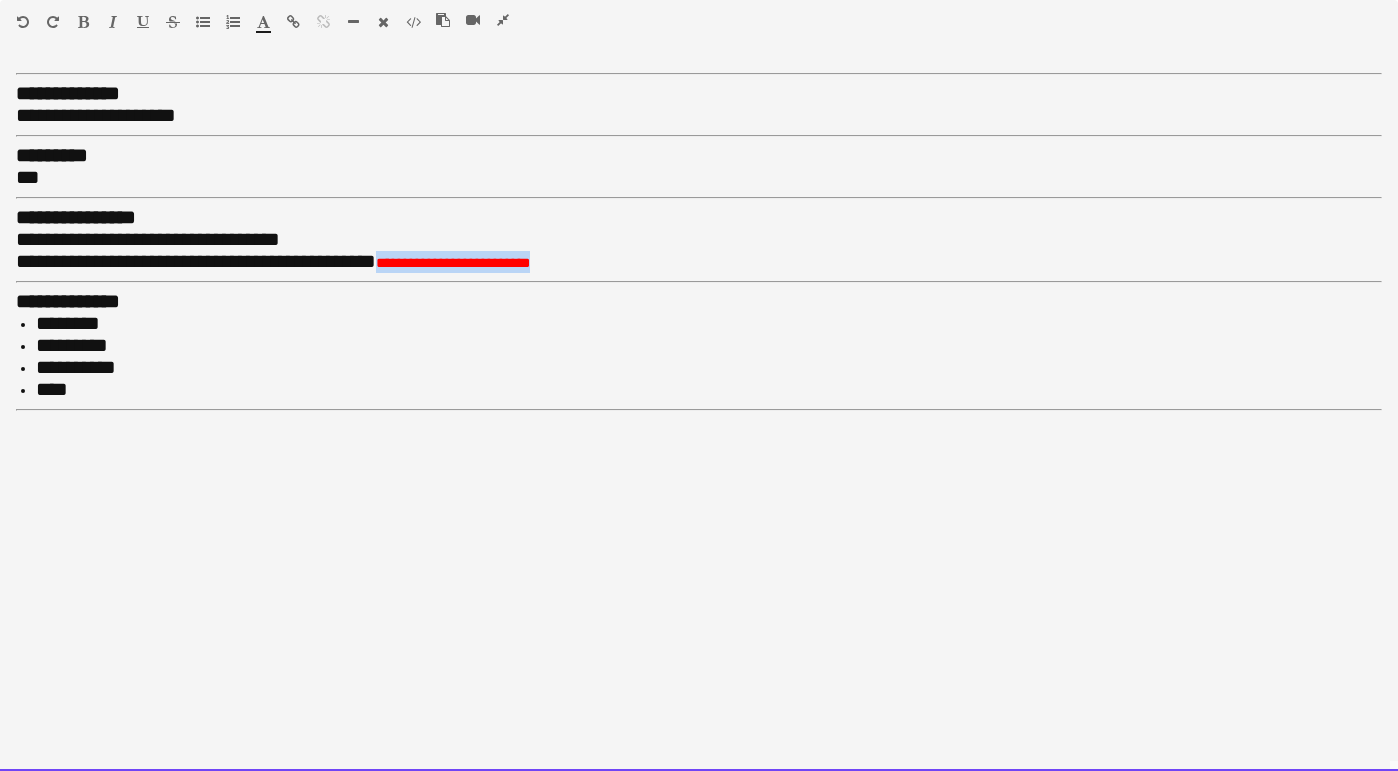 drag, startPoint x: 437, startPoint y: 259, endPoint x: 655, endPoint y: 249, distance: 218.22923 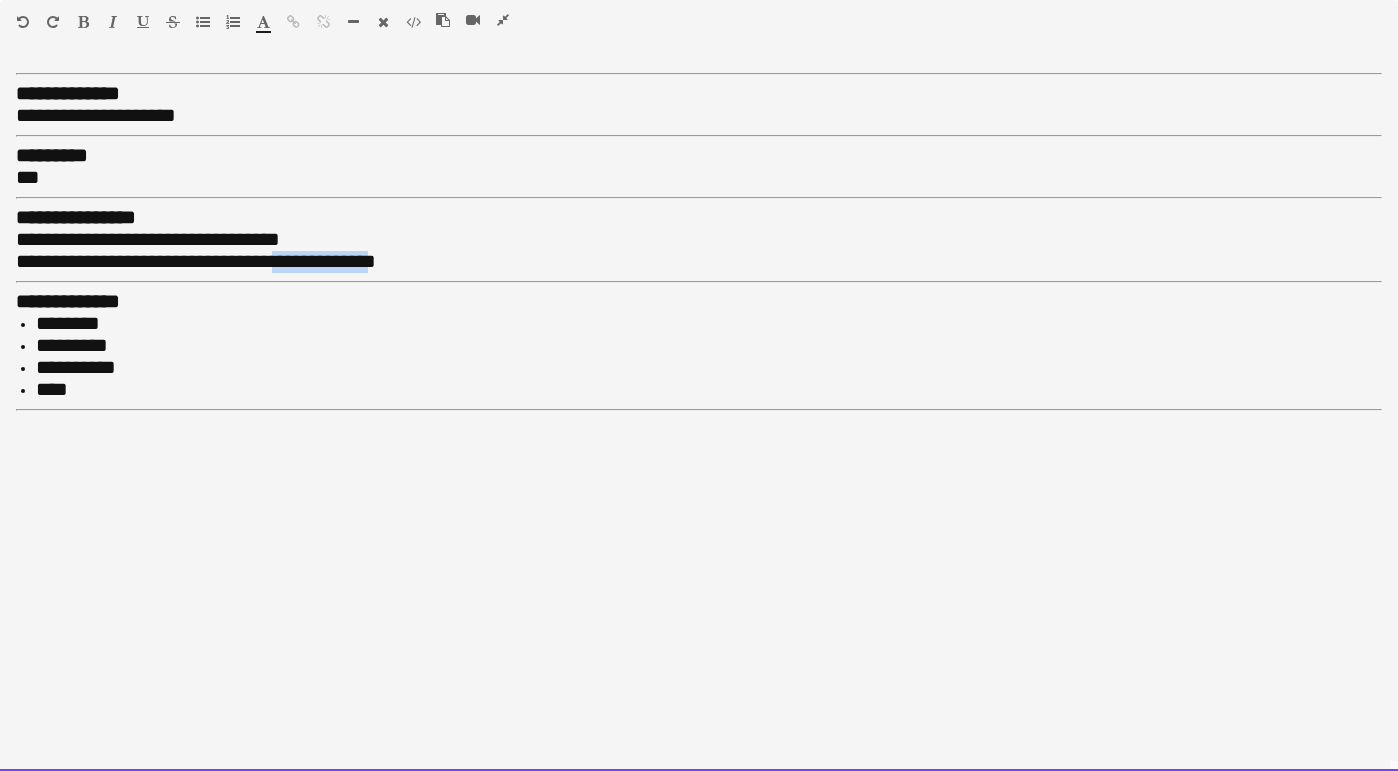 drag, startPoint x: 429, startPoint y: 257, endPoint x: 329, endPoint y: 256, distance: 100.005 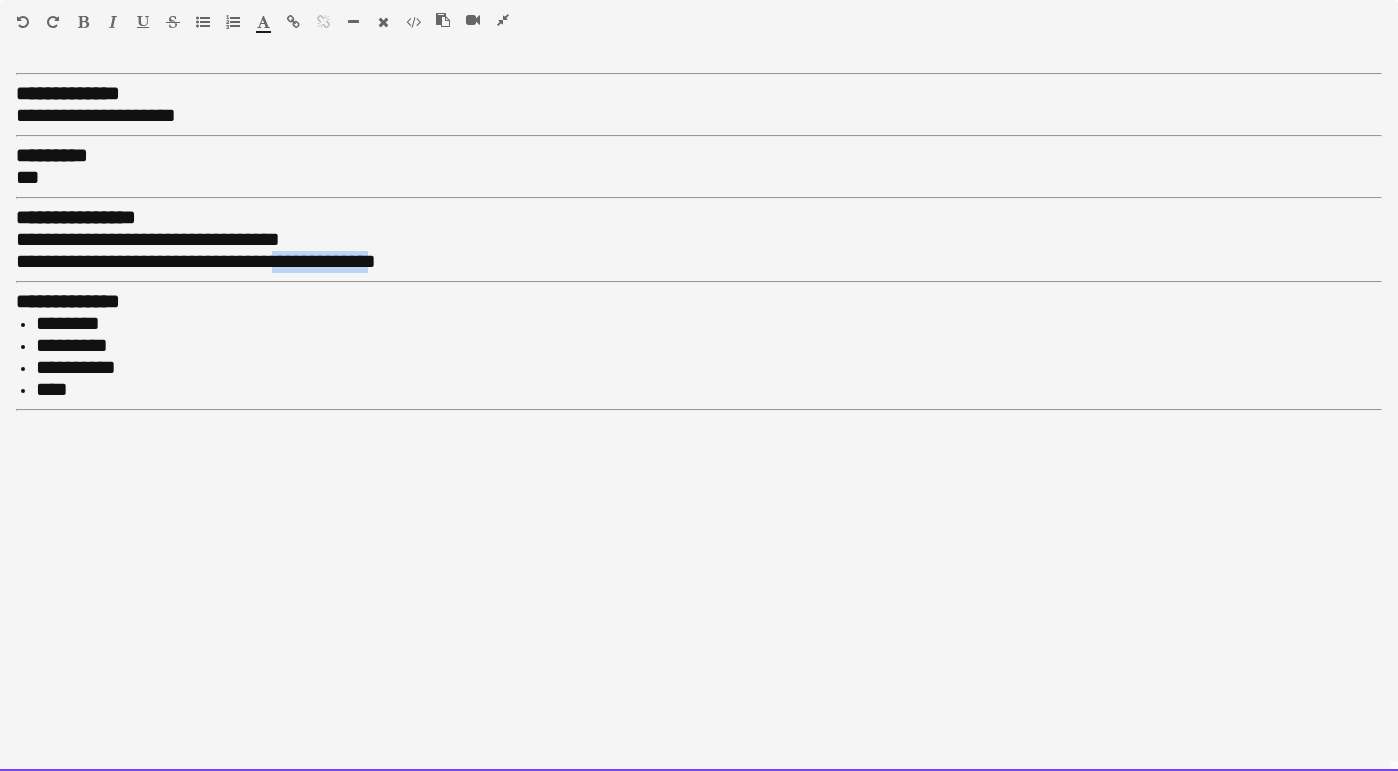 copy on "**********" 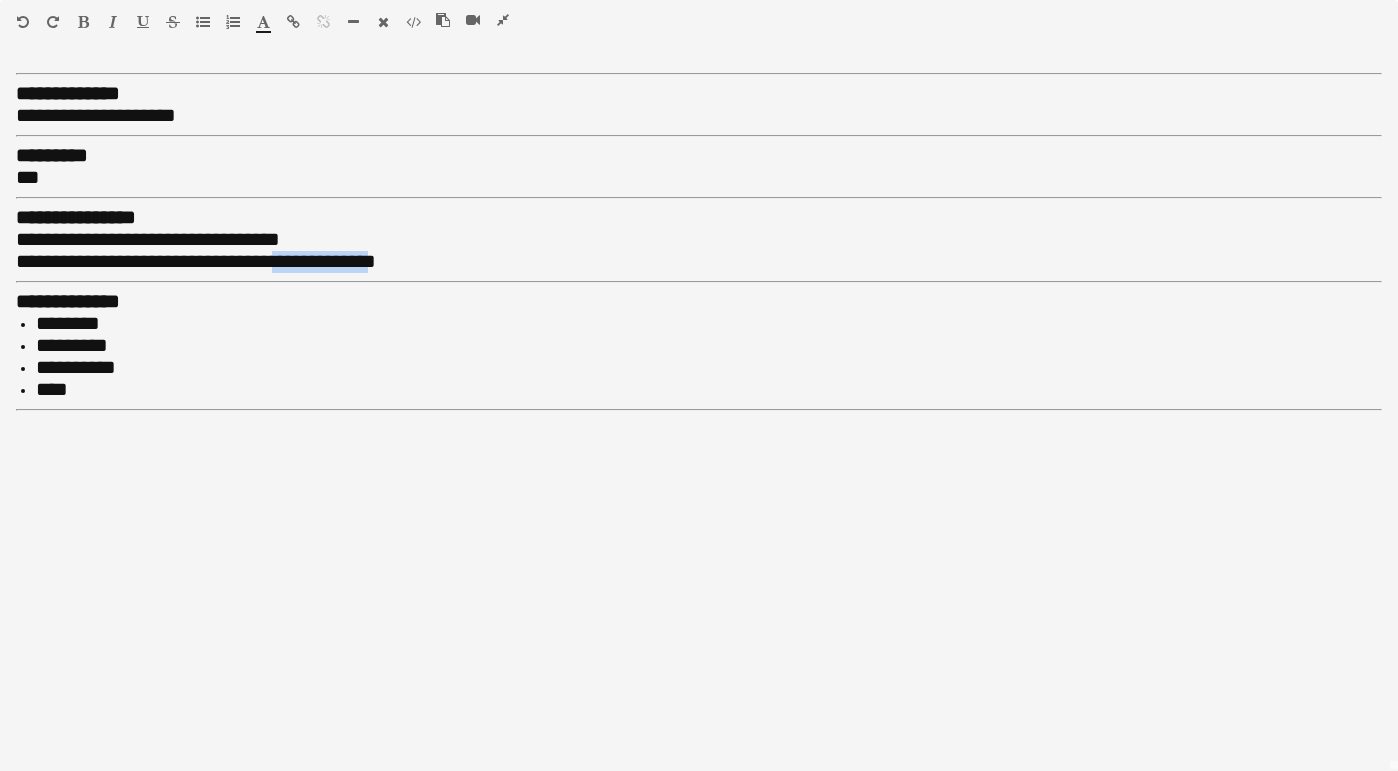 click at bounding box center (293, 22) 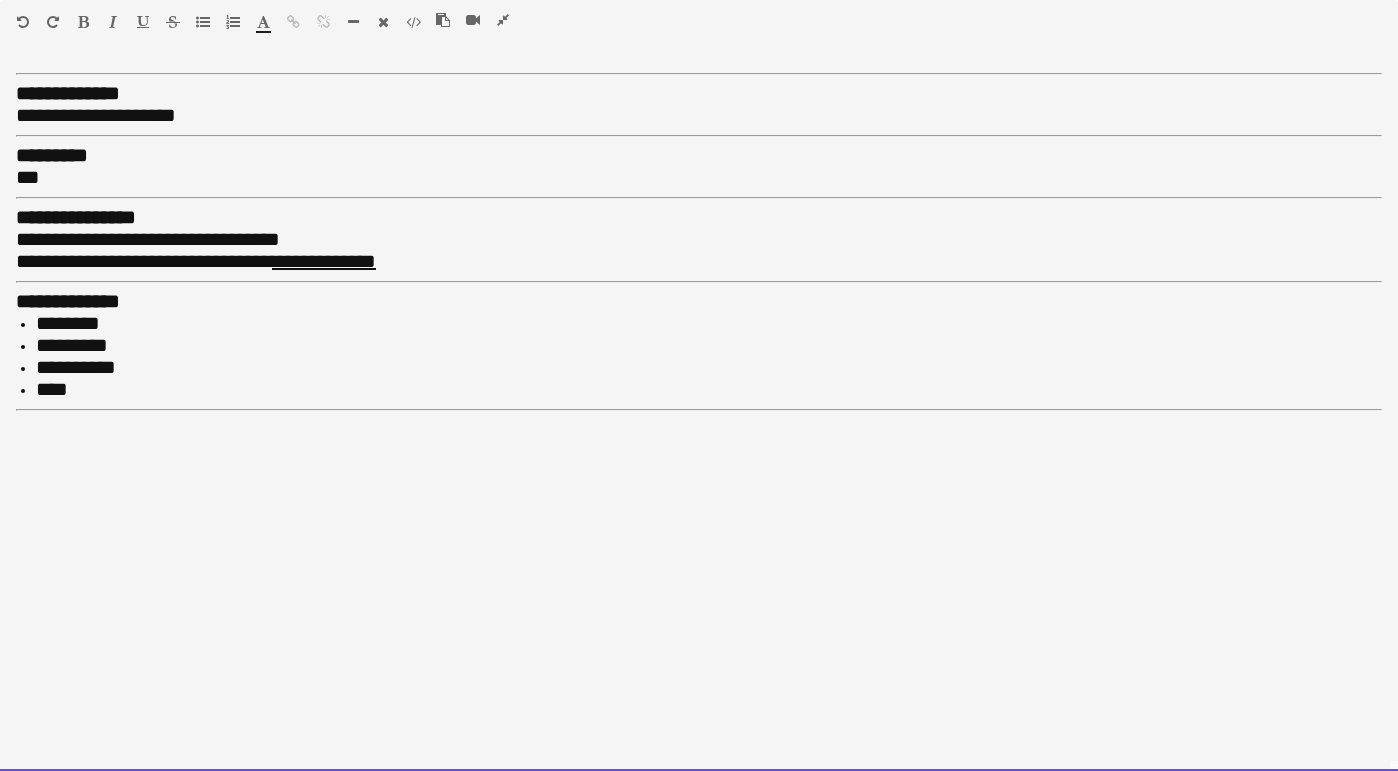 click on "*********" at bounding box center (709, 346) 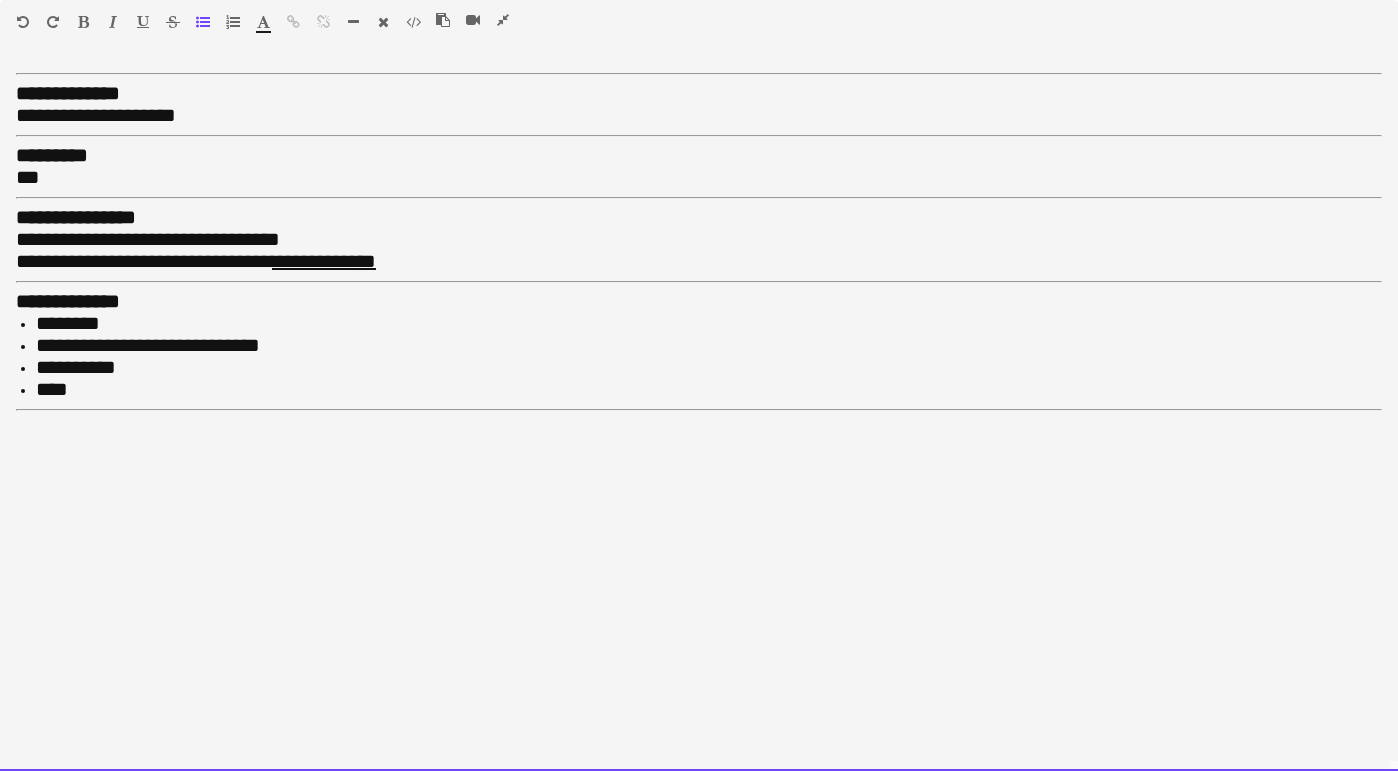 click on "**********" at bounding box center [709, 368] 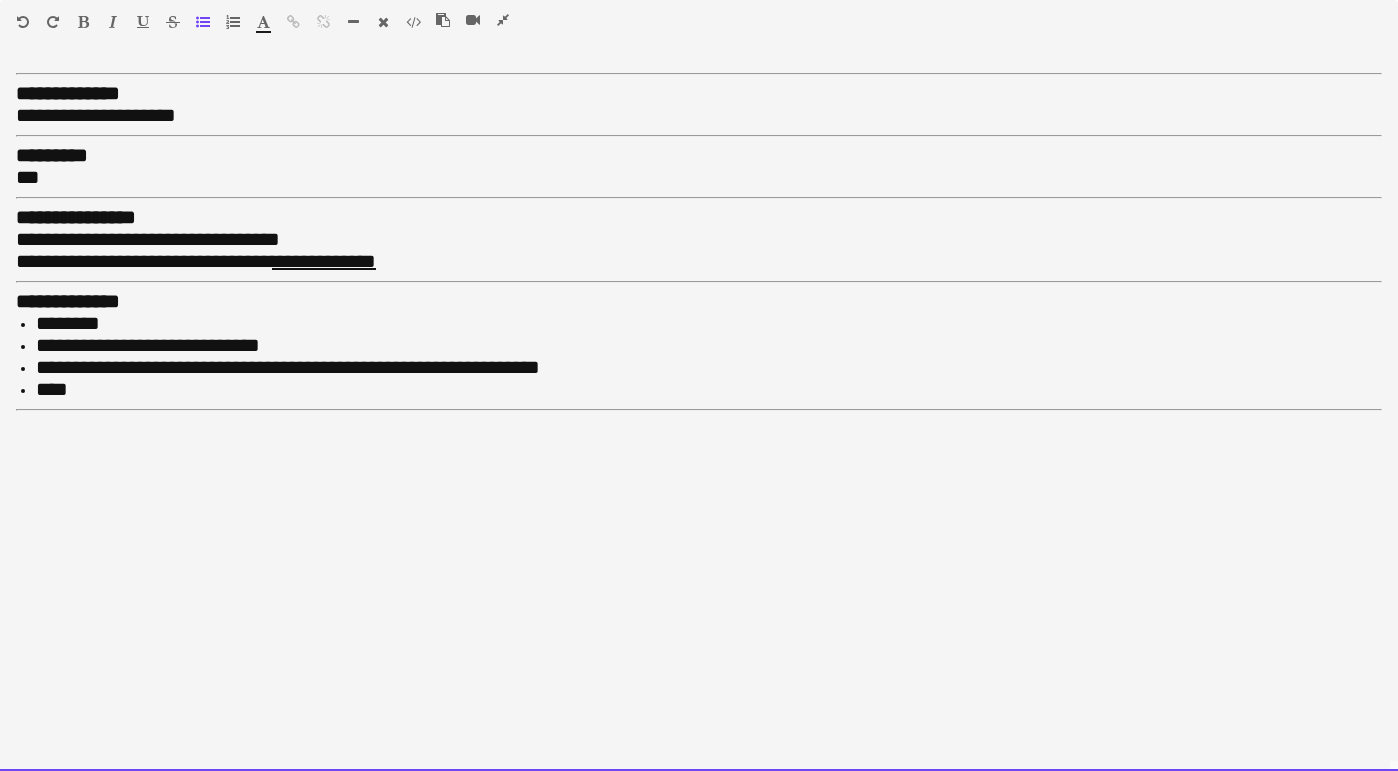 click on "****" at bounding box center [709, 390] 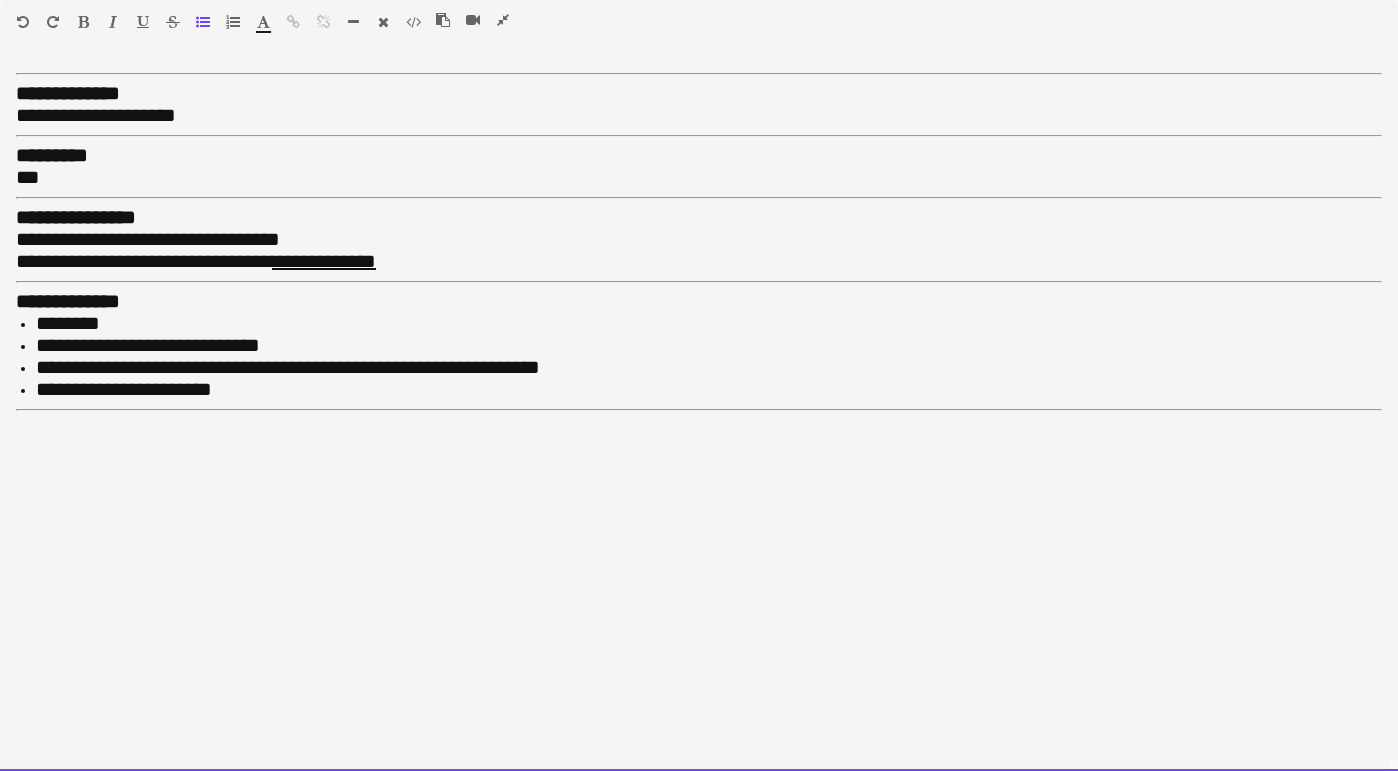 click on "********" at bounding box center [709, 324] 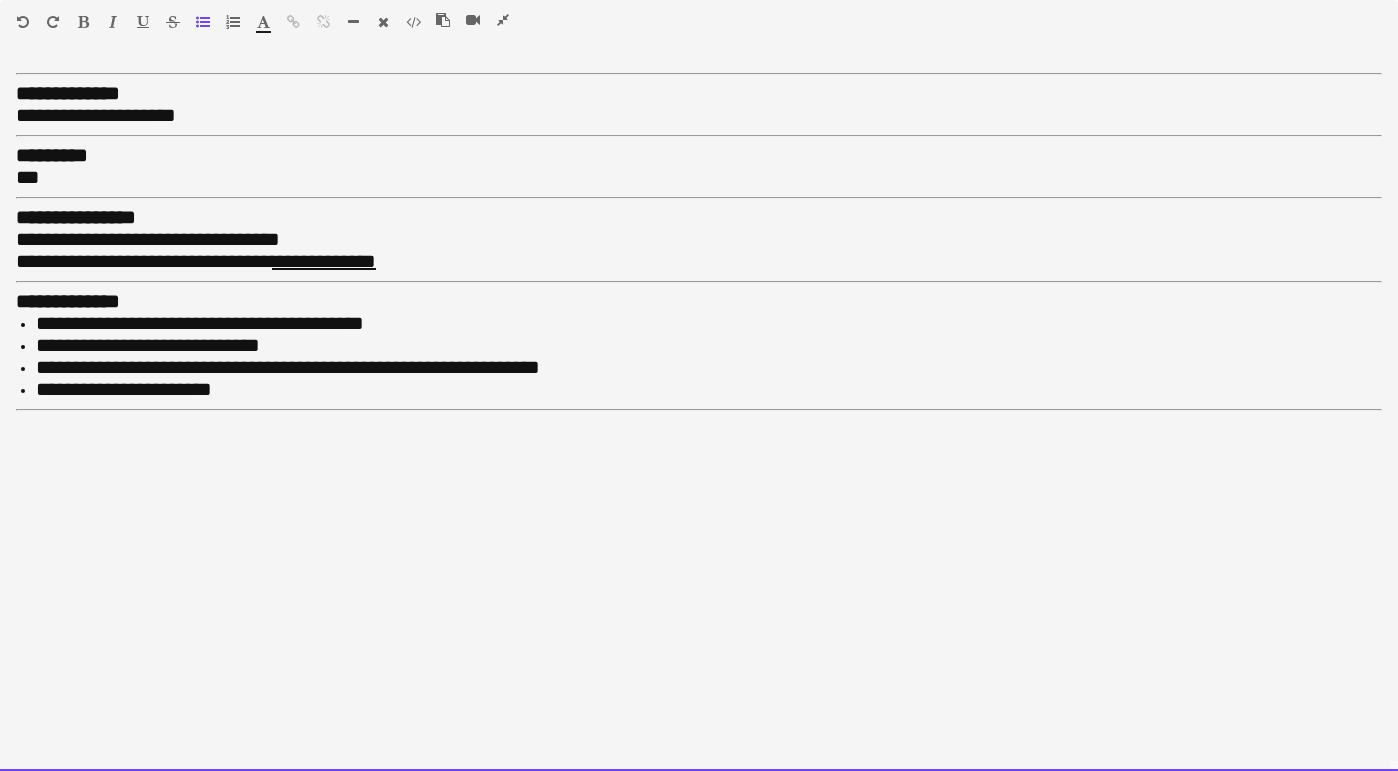 click on "**********" at bounding box center (200, 323) 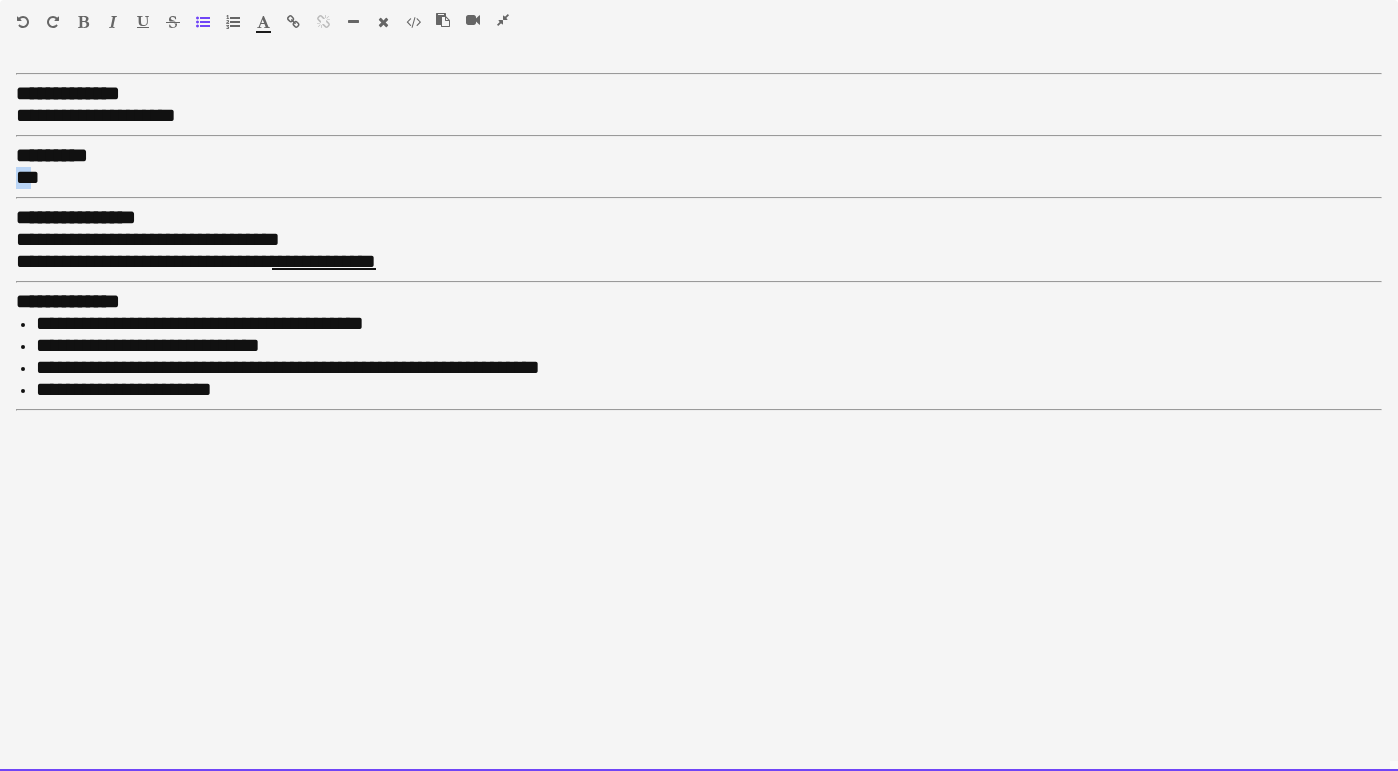 drag, startPoint x: 27, startPoint y: 181, endPoint x: 0, endPoint y: 181, distance: 27 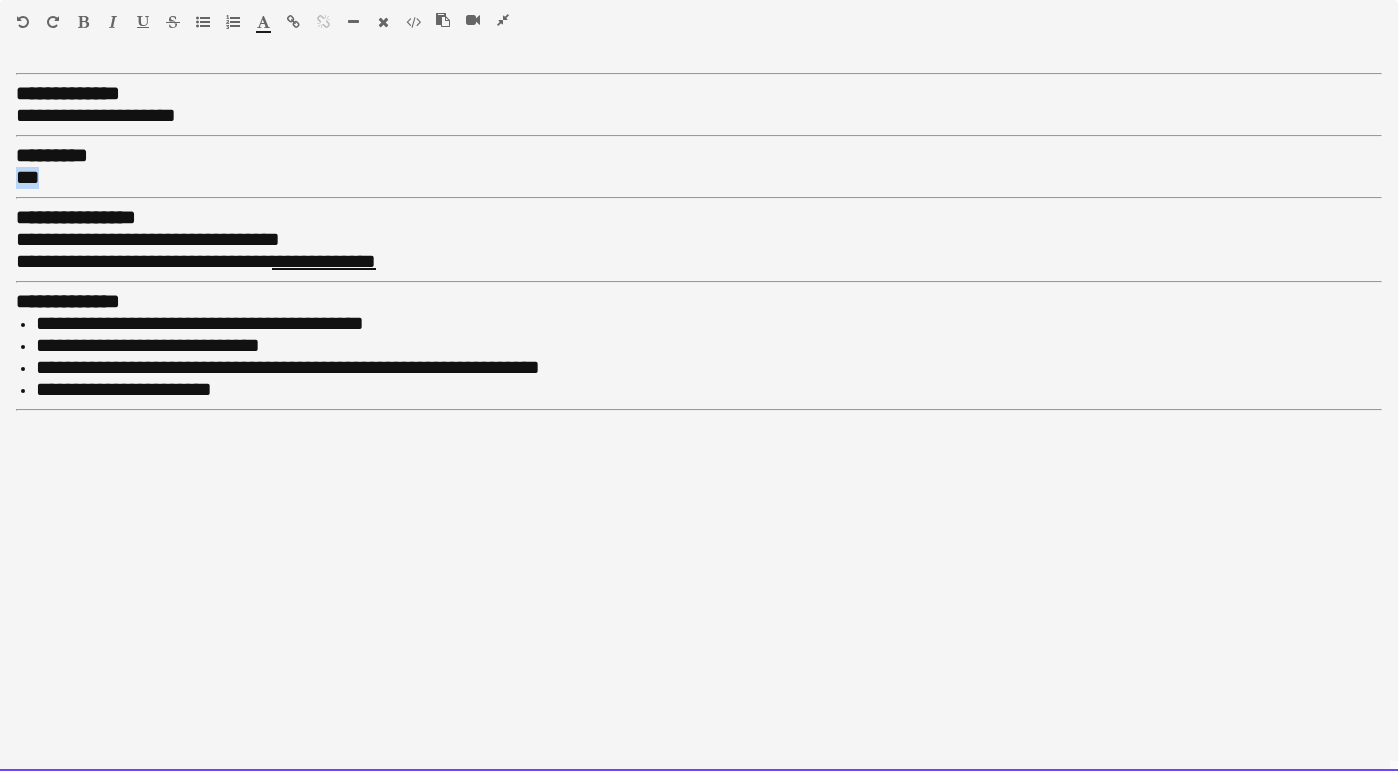 drag, startPoint x: 31, startPoint y: 177, endPoint x: -3, endPoint y: 177, distance: 34 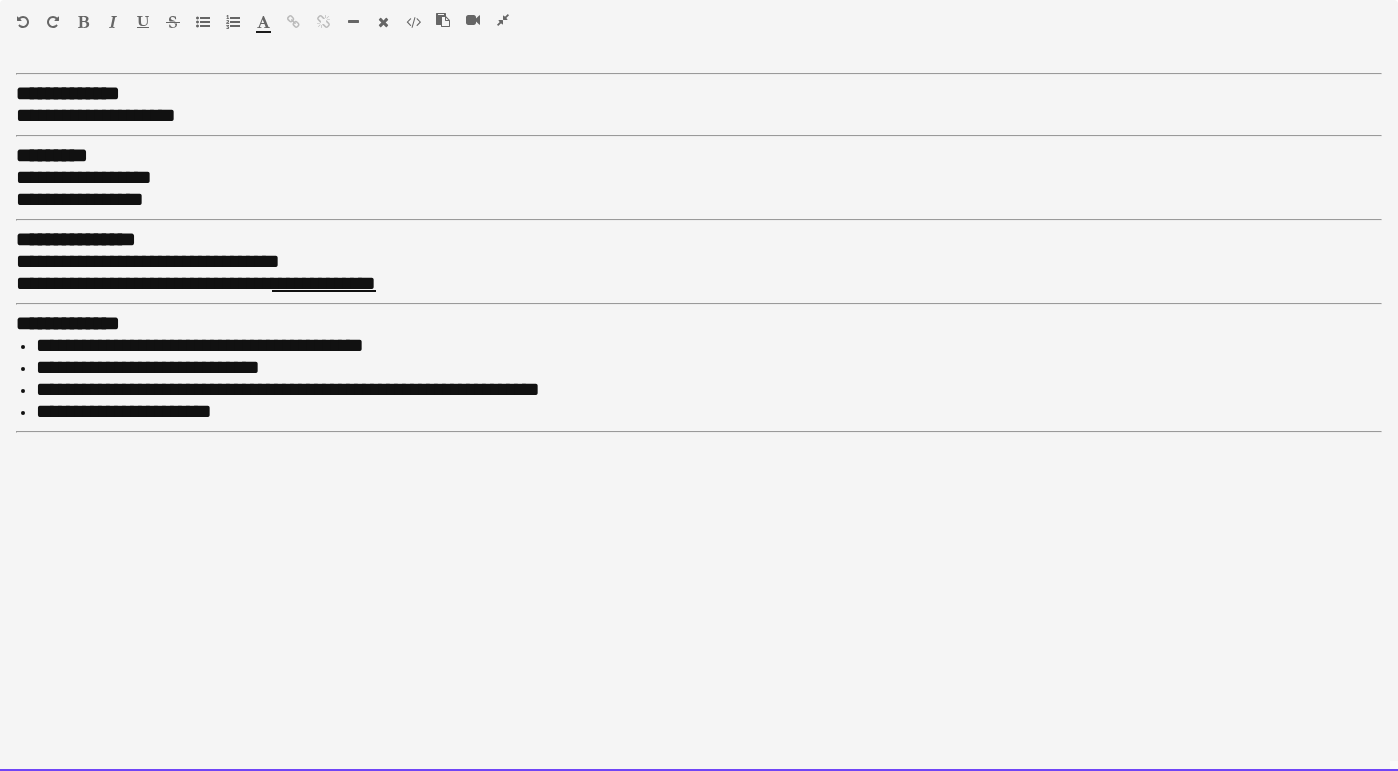 click on "**********" at bounding box center [96, 115] 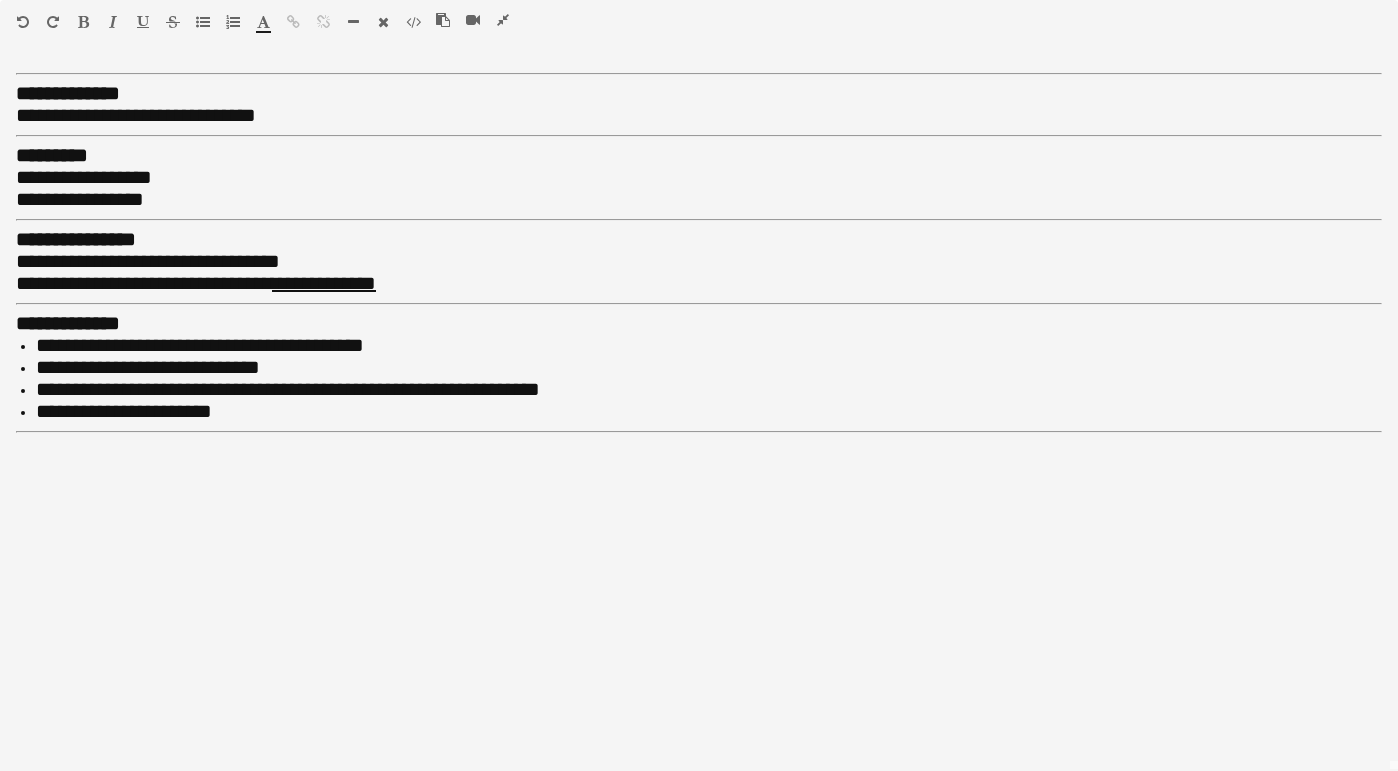 click at bounding box center [503, 20] 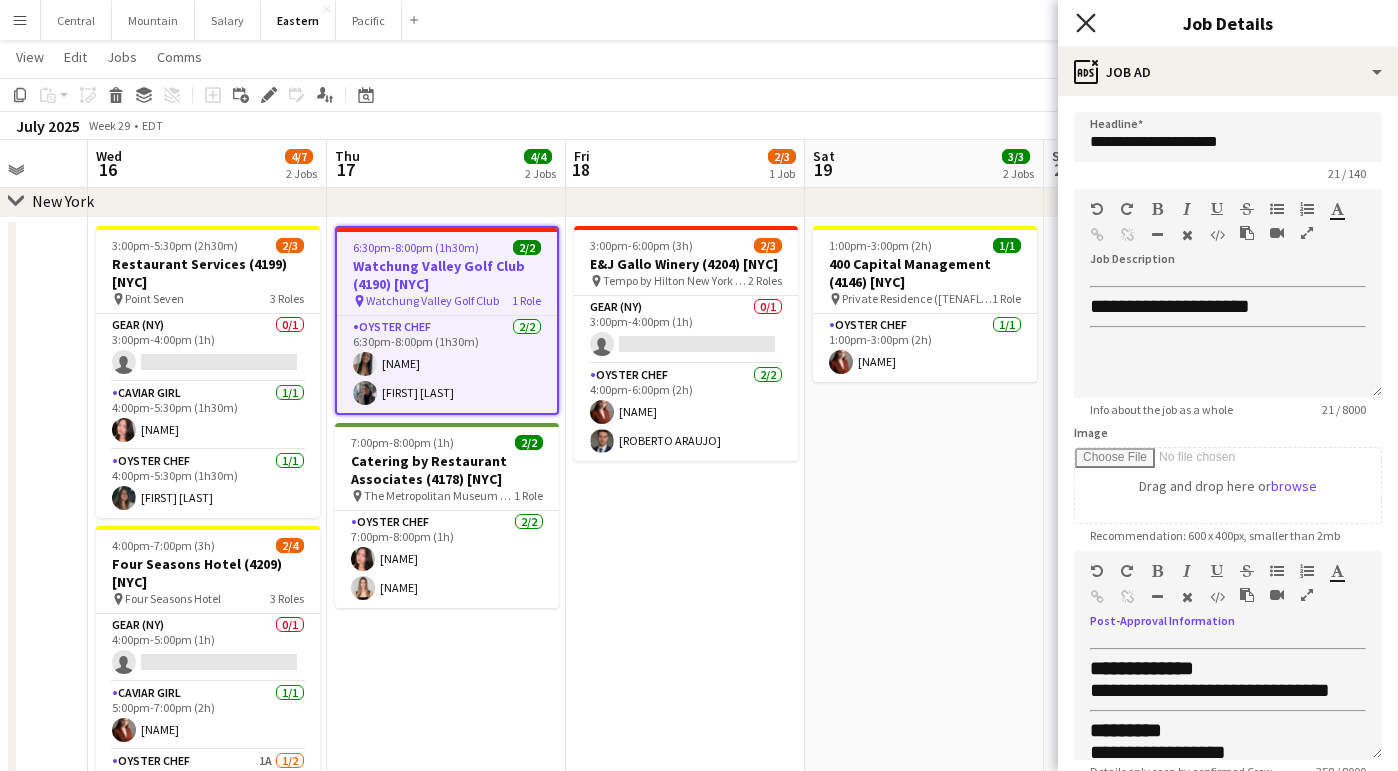click on "Close pop-in" 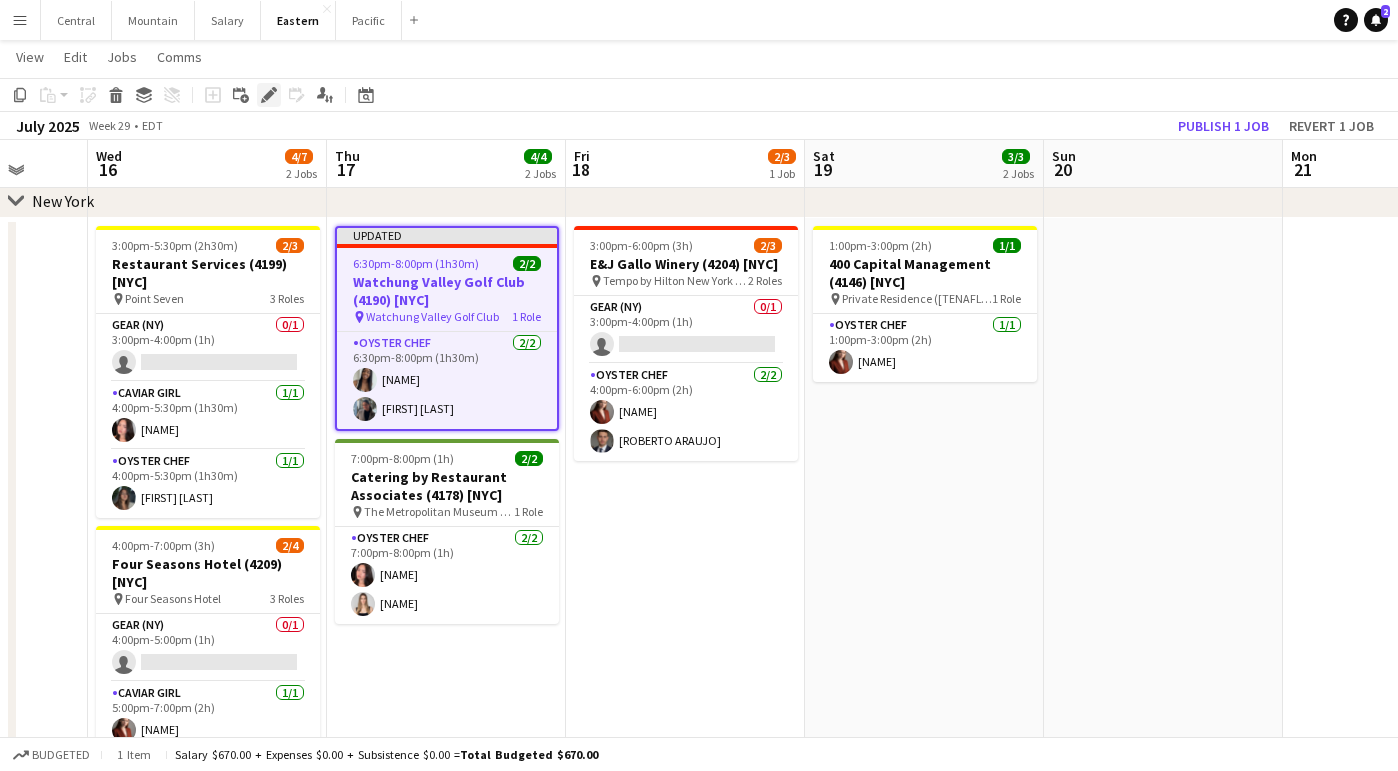 click on "Edit" 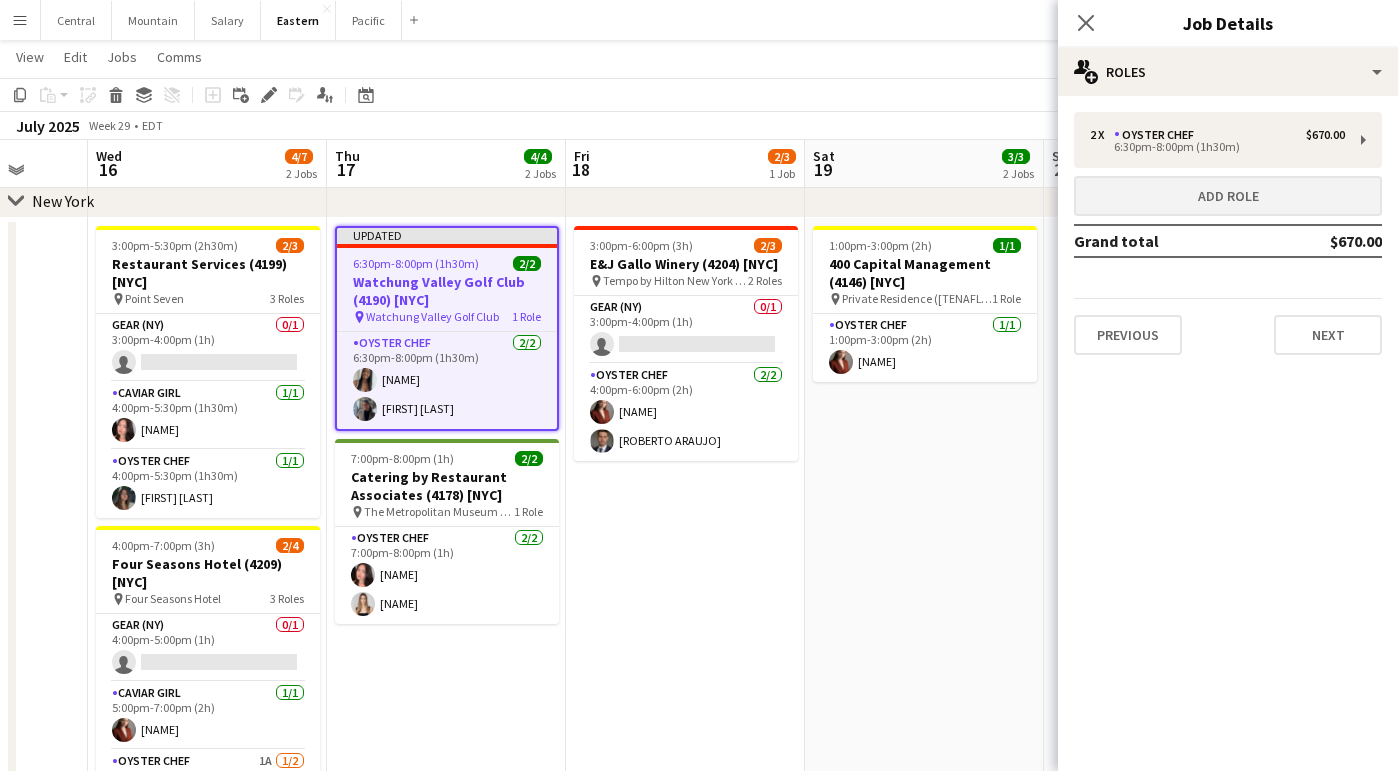 click on "Add role" at bounding box center (1228, 196) 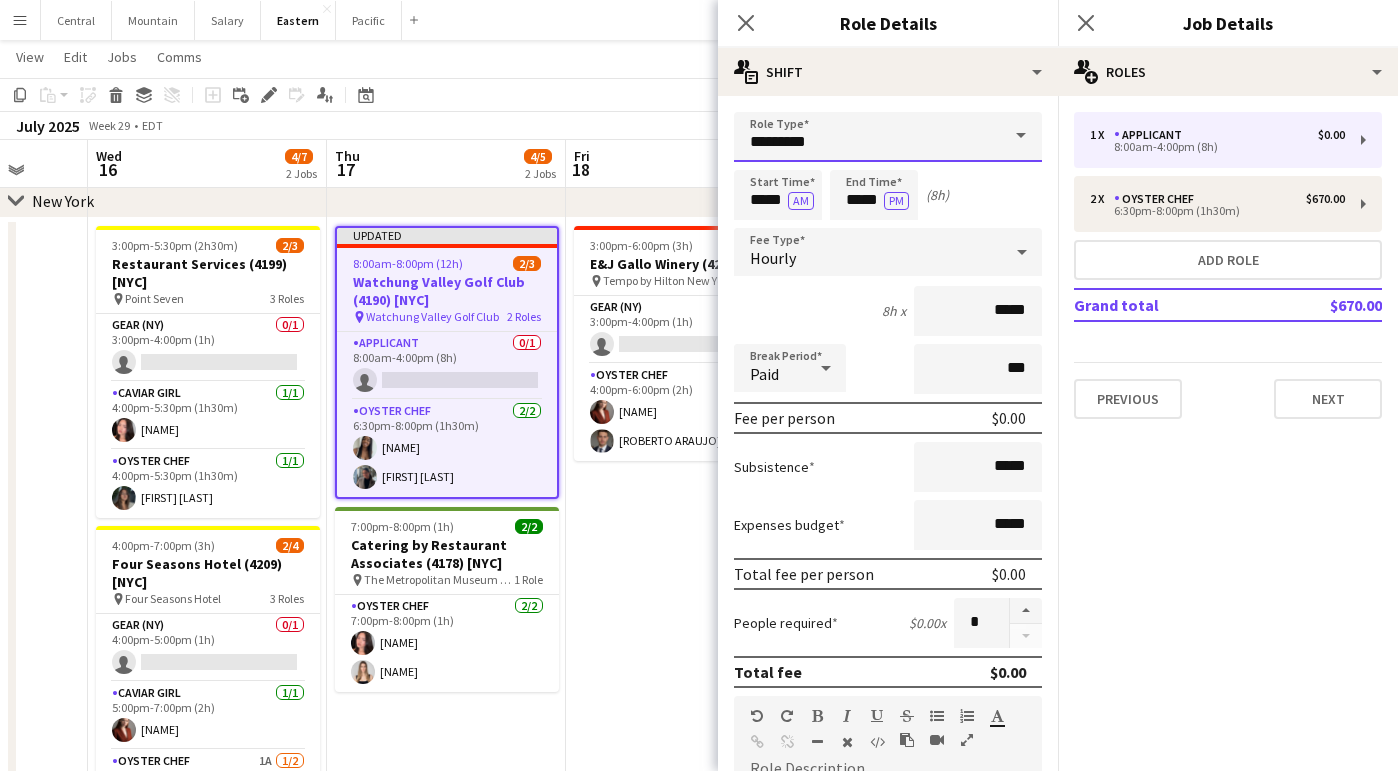 click on "*********" at bounding box center (888, 137) 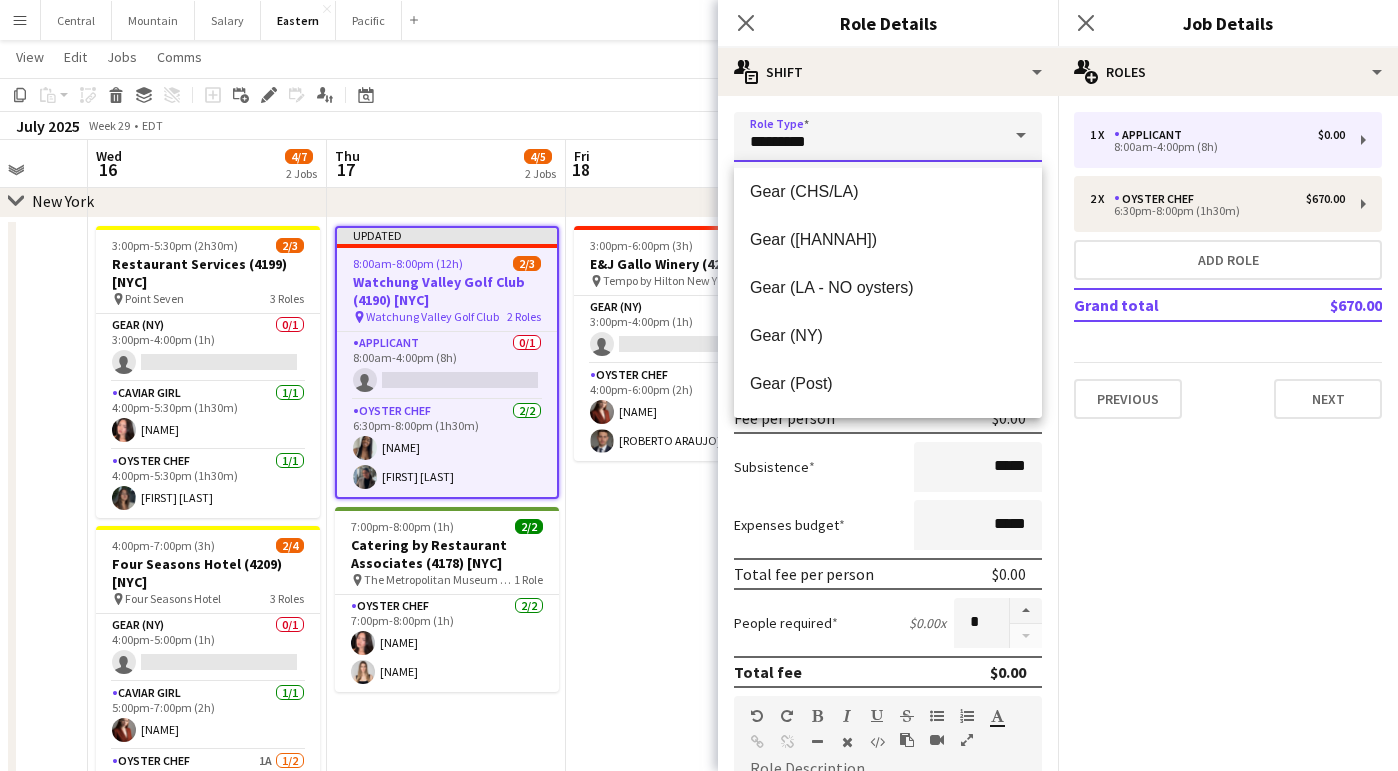 scroll, scrollTop: 360, scrollLeft: 0, axis: vertical 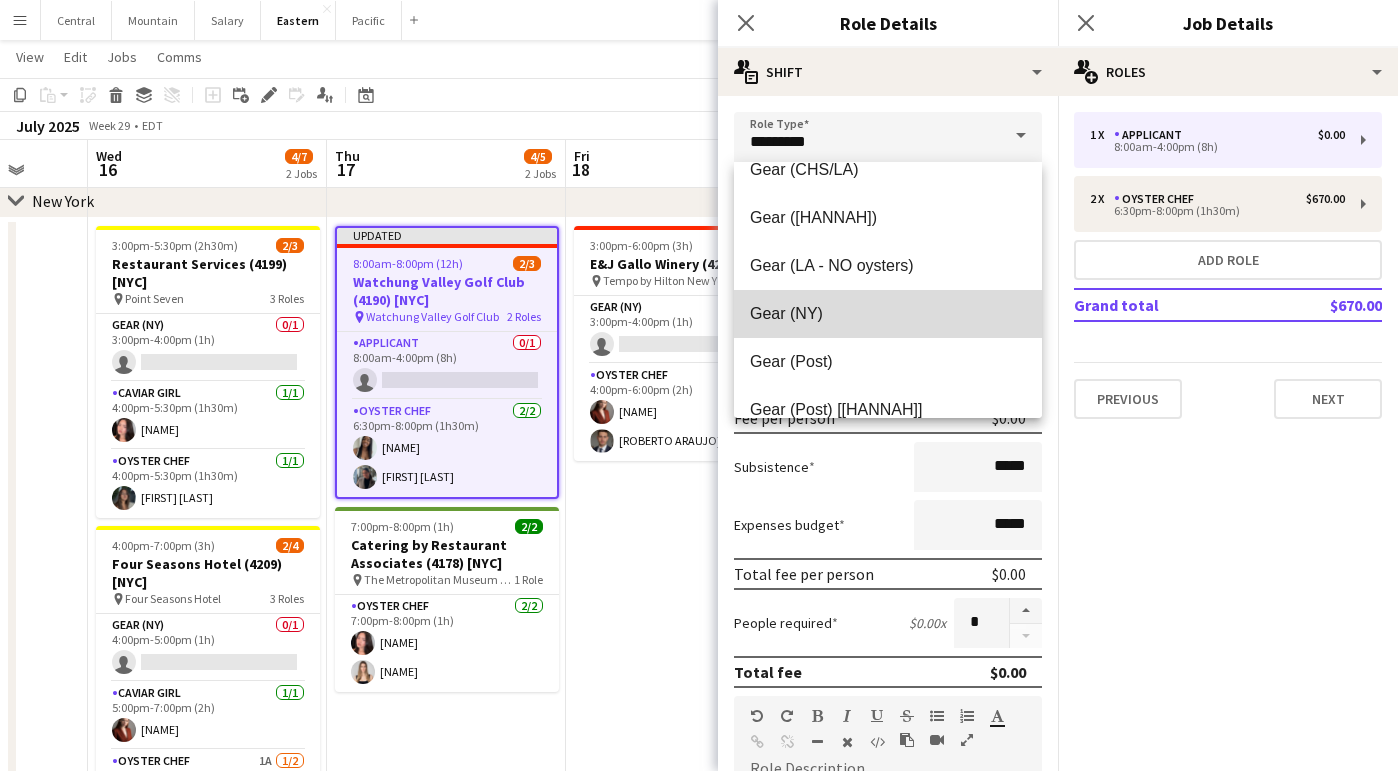 click on "Gear (NY)" at bounding box center (888, 313) 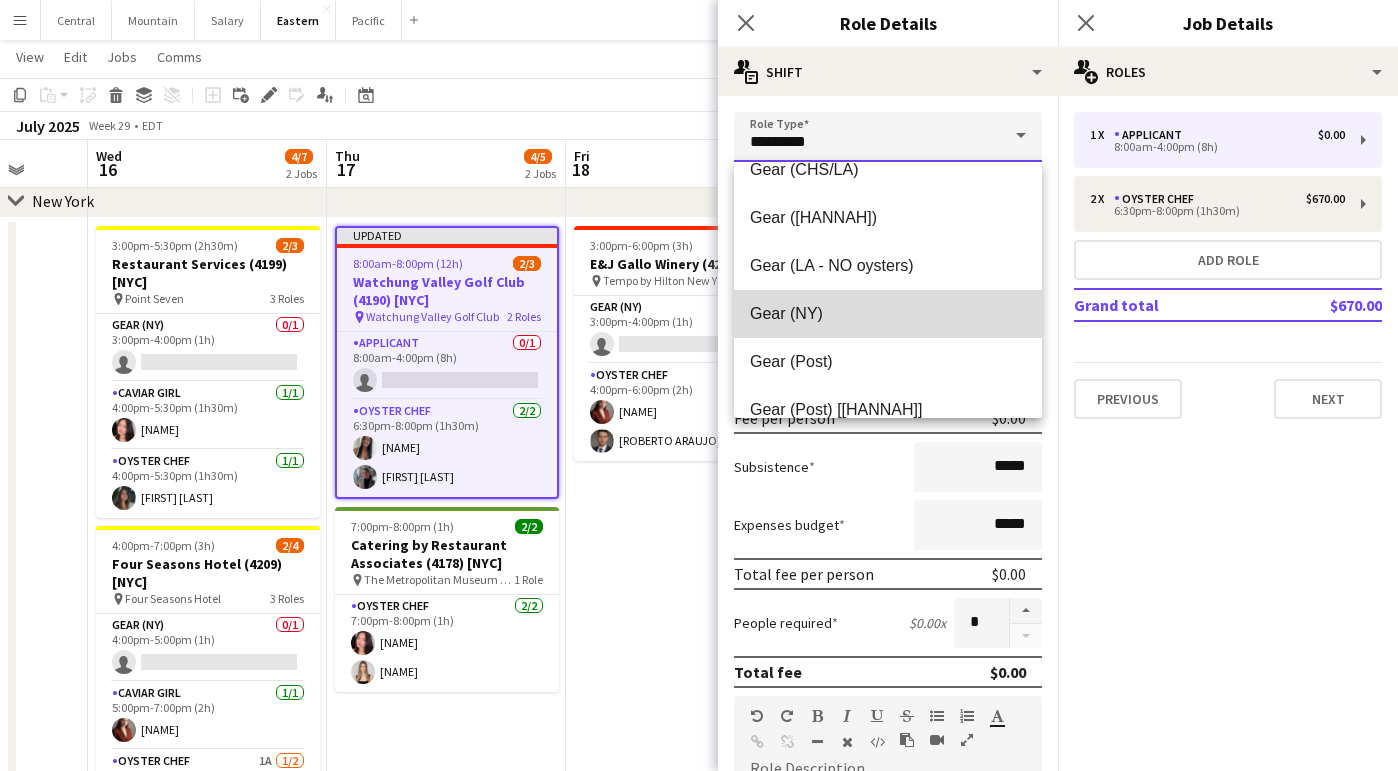 type on "*********" 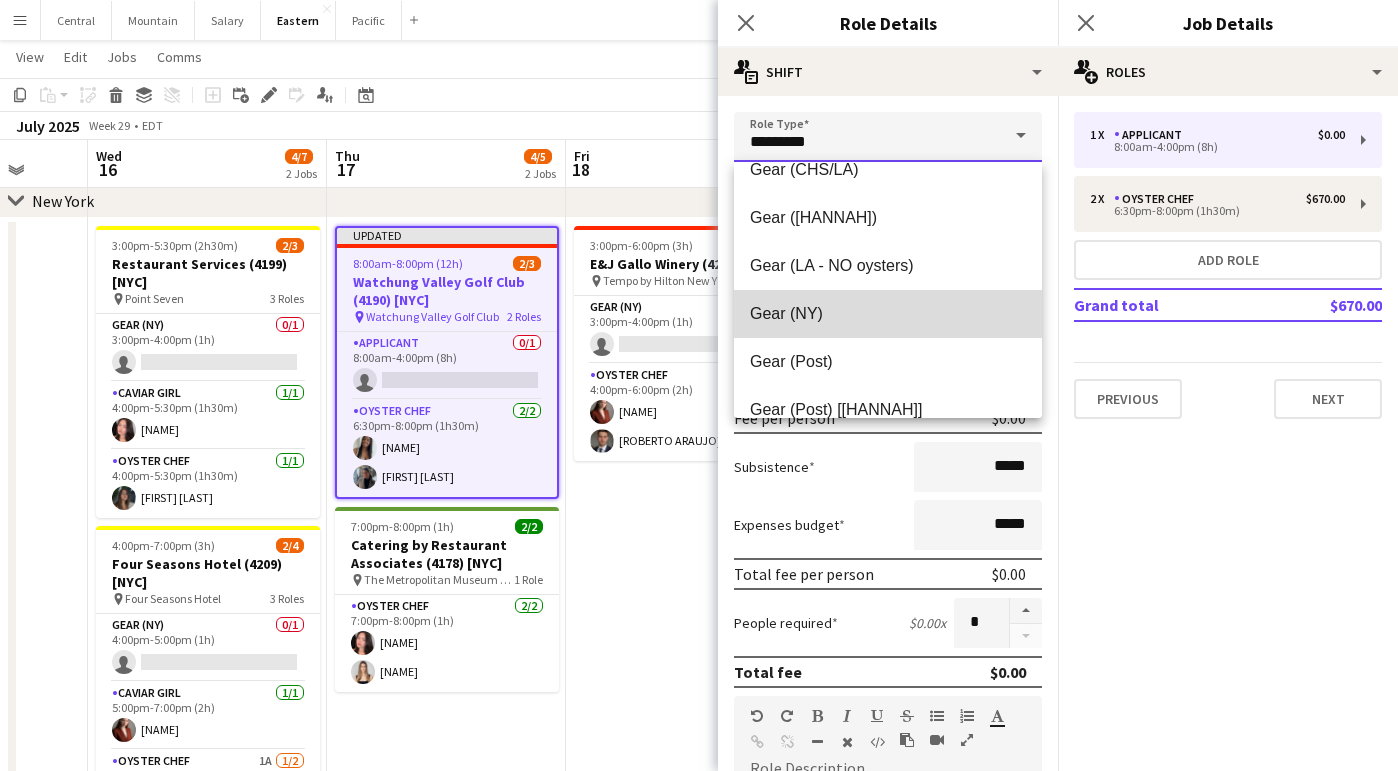 type on "******" 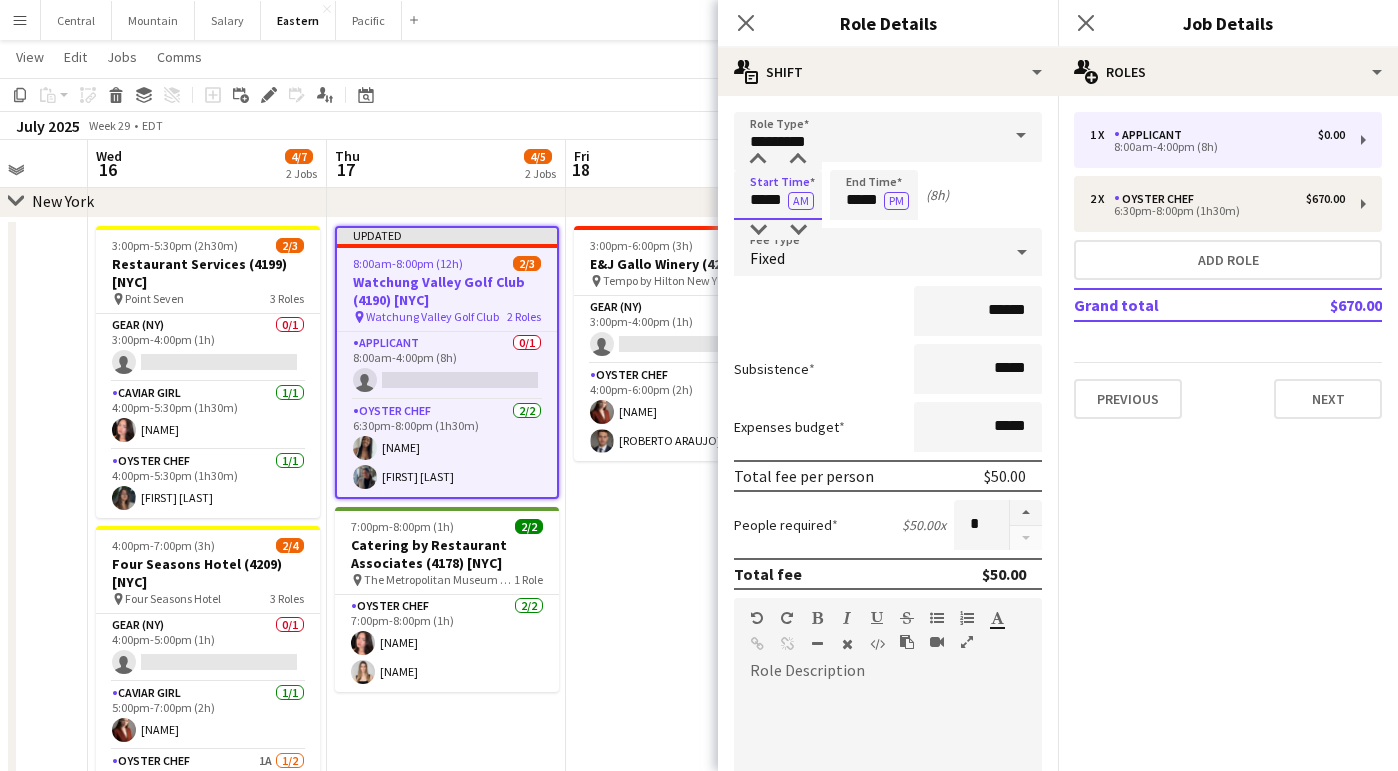click on "*****" at bounding box center [778, 195] 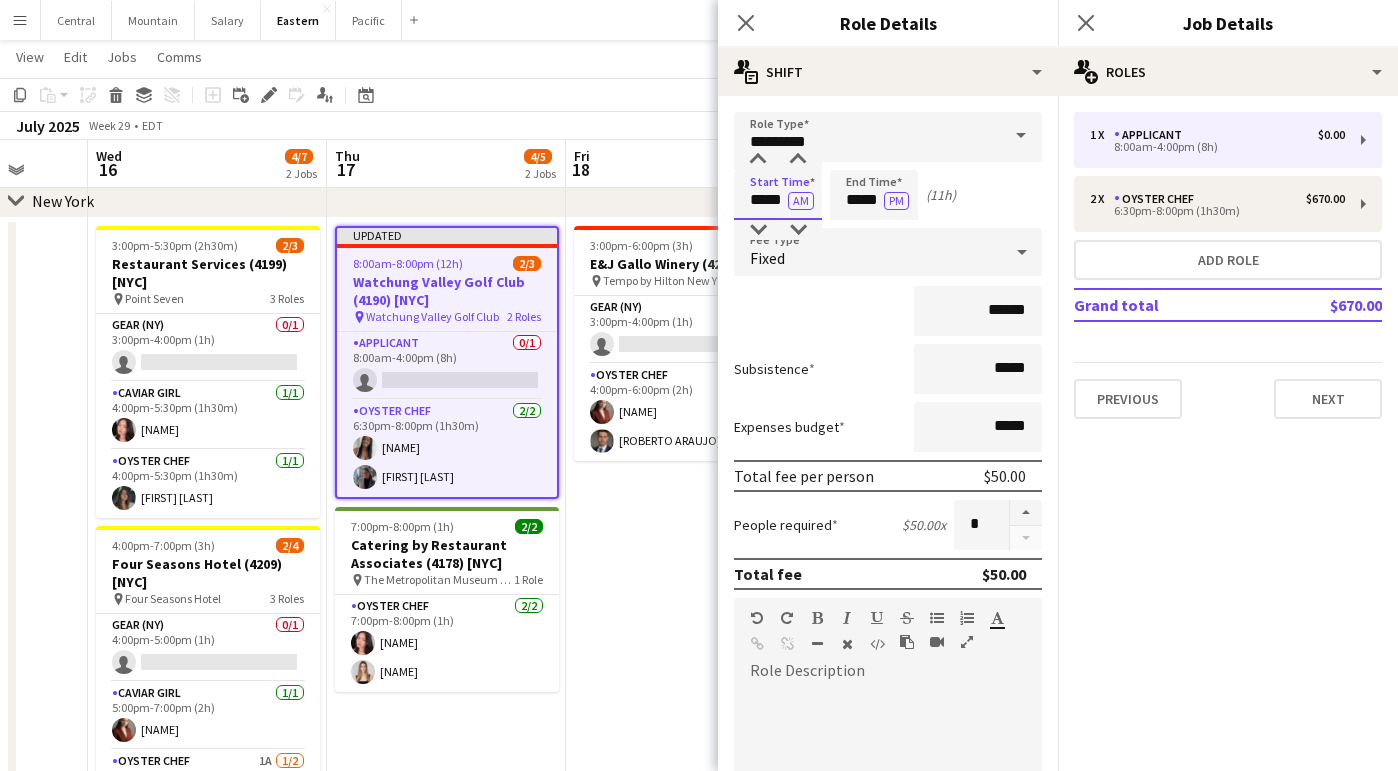 click on "*****" at bounding box center [778, 195] 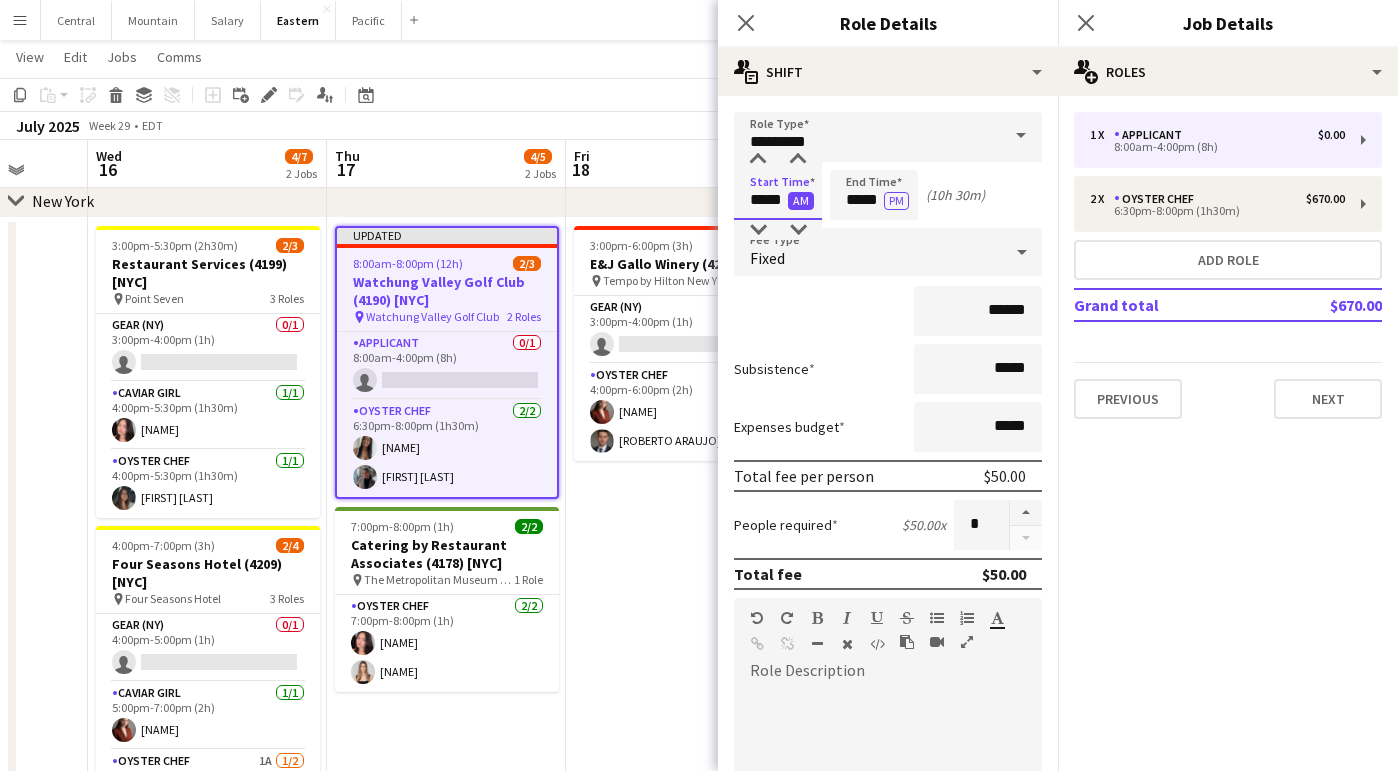 type on "*****" 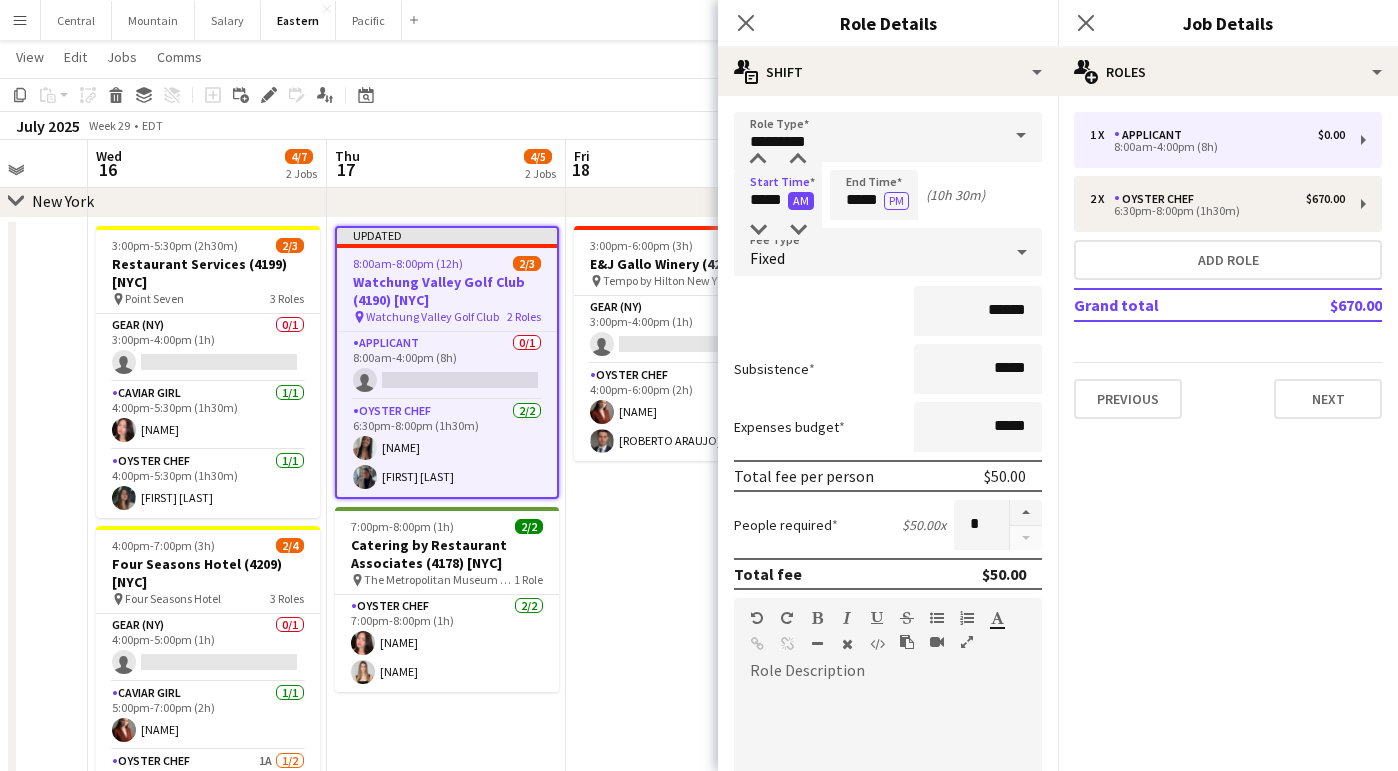 click on "AM" at bounding box center (801, 201) 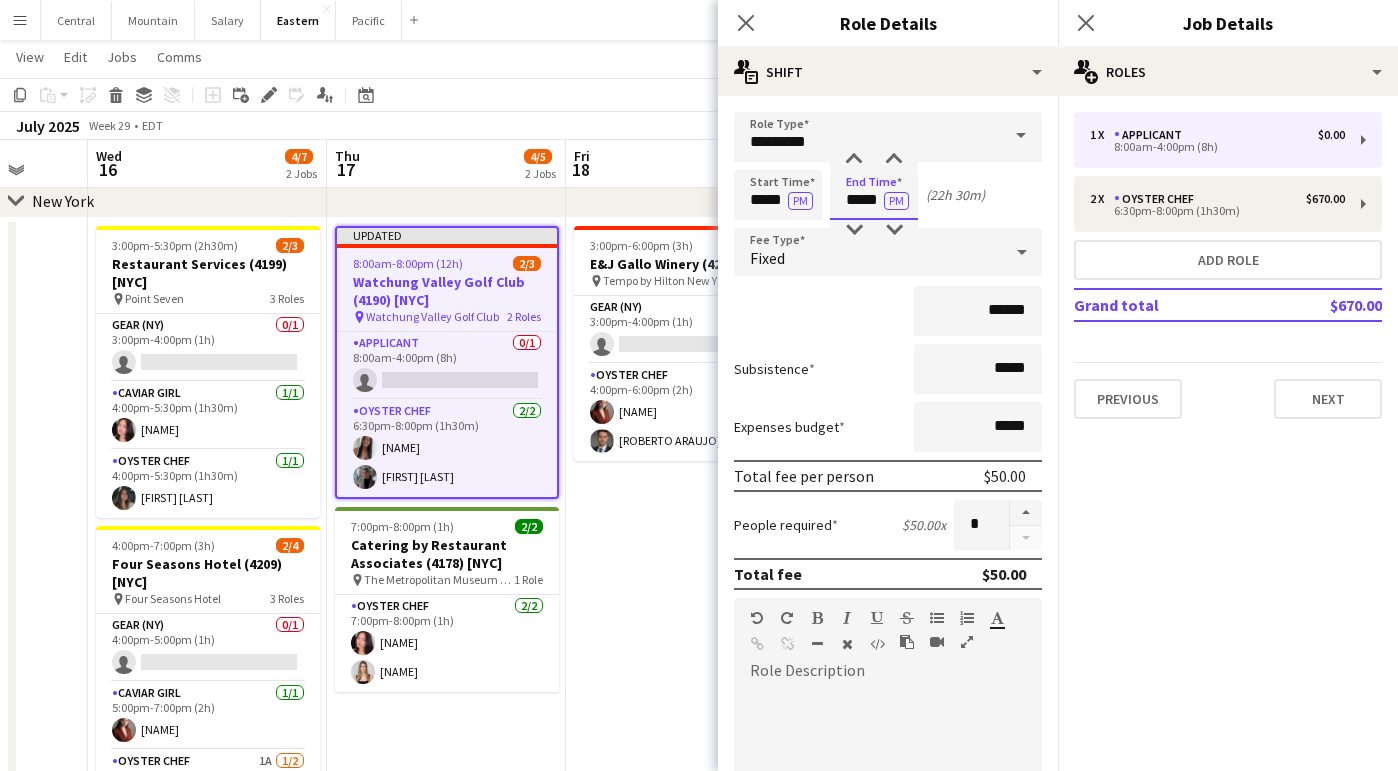 click on "*****" at bounding box center (874, 195) 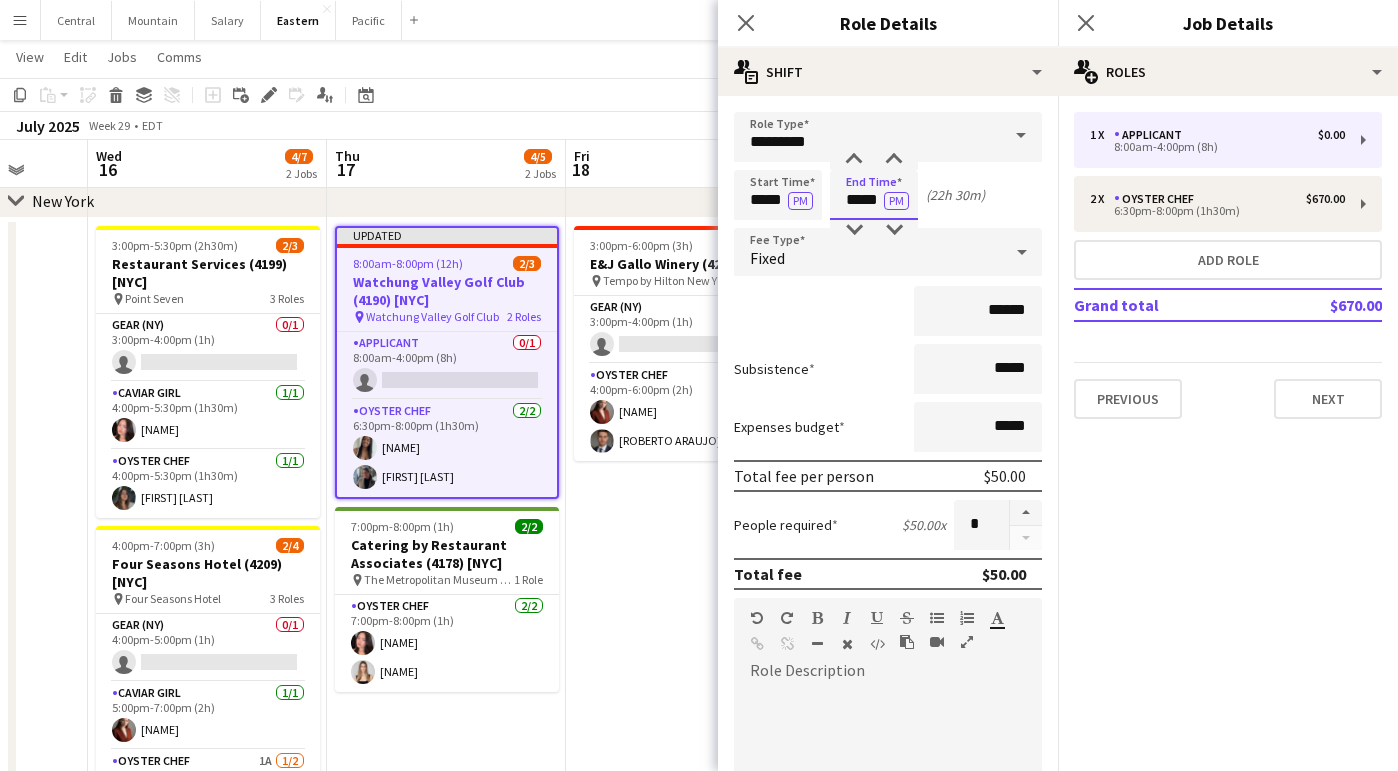 click on "*****" at bounding box center (874, 195) 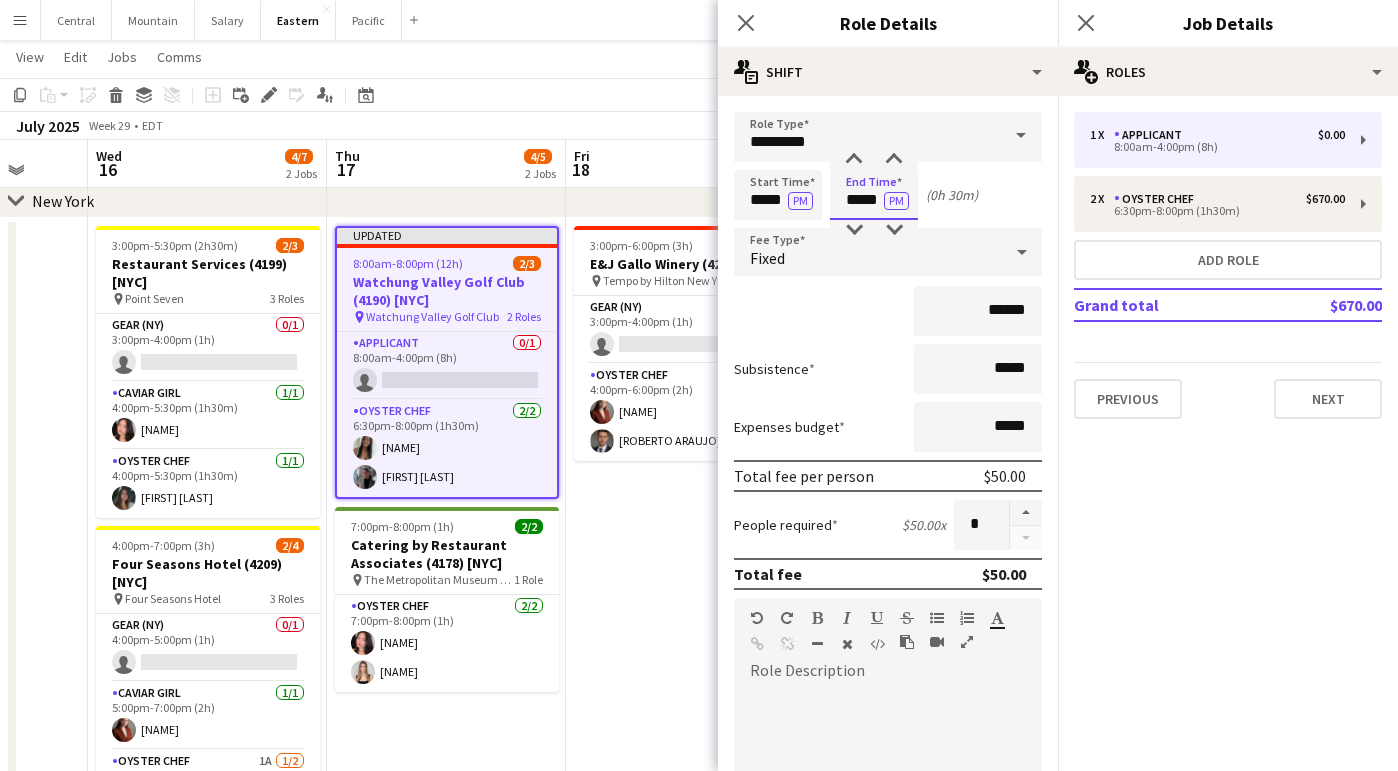 click on "*****" at bounding box center (874, 195) 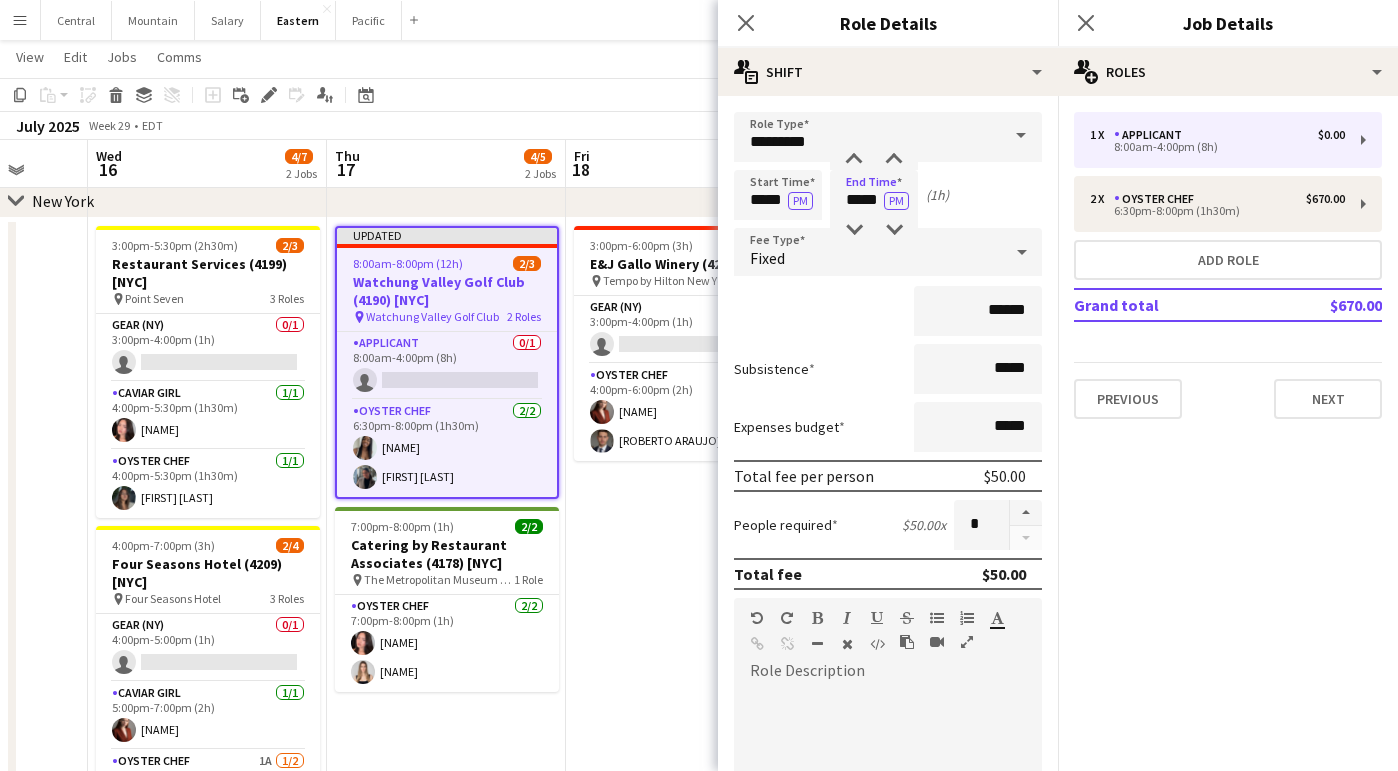 click on "******" at bounding box center [888, 311] 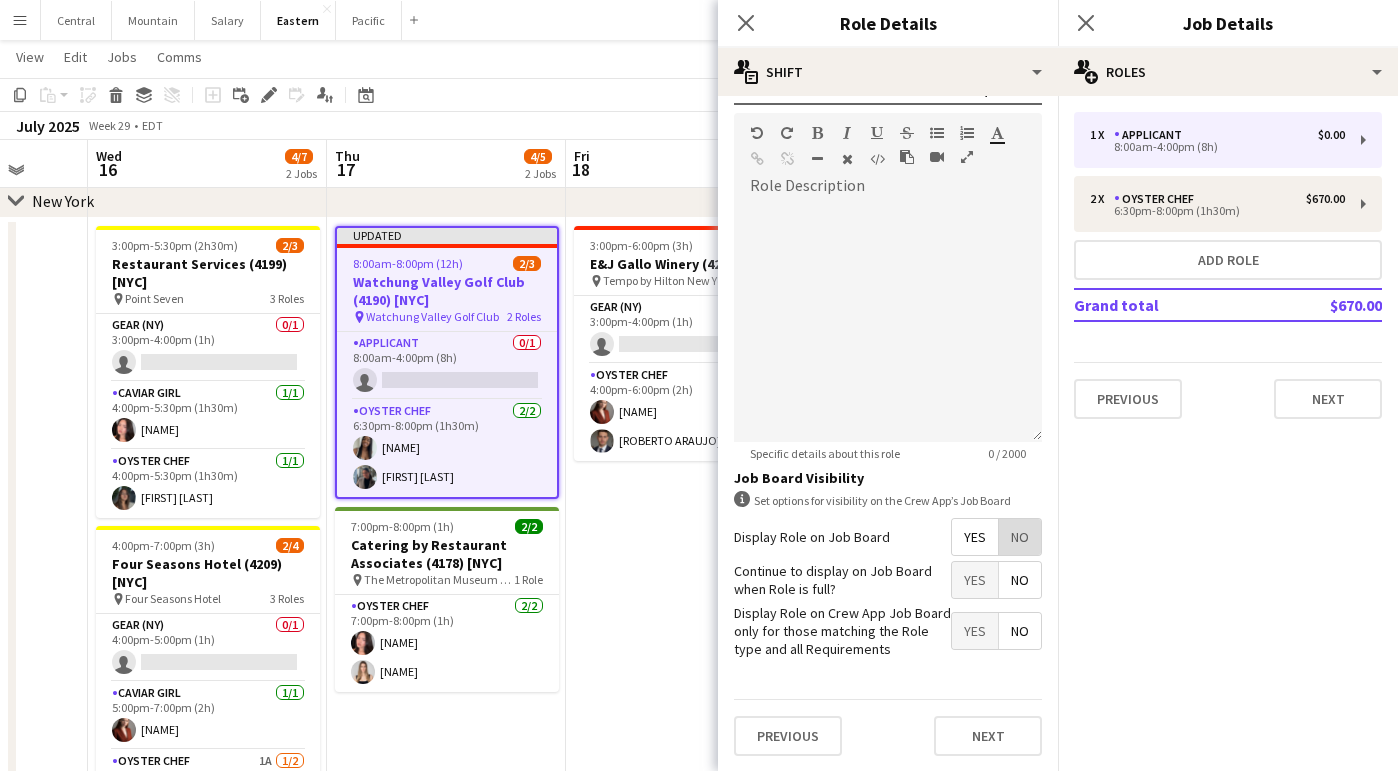 click on "No" at bounding box center (1020, 537) 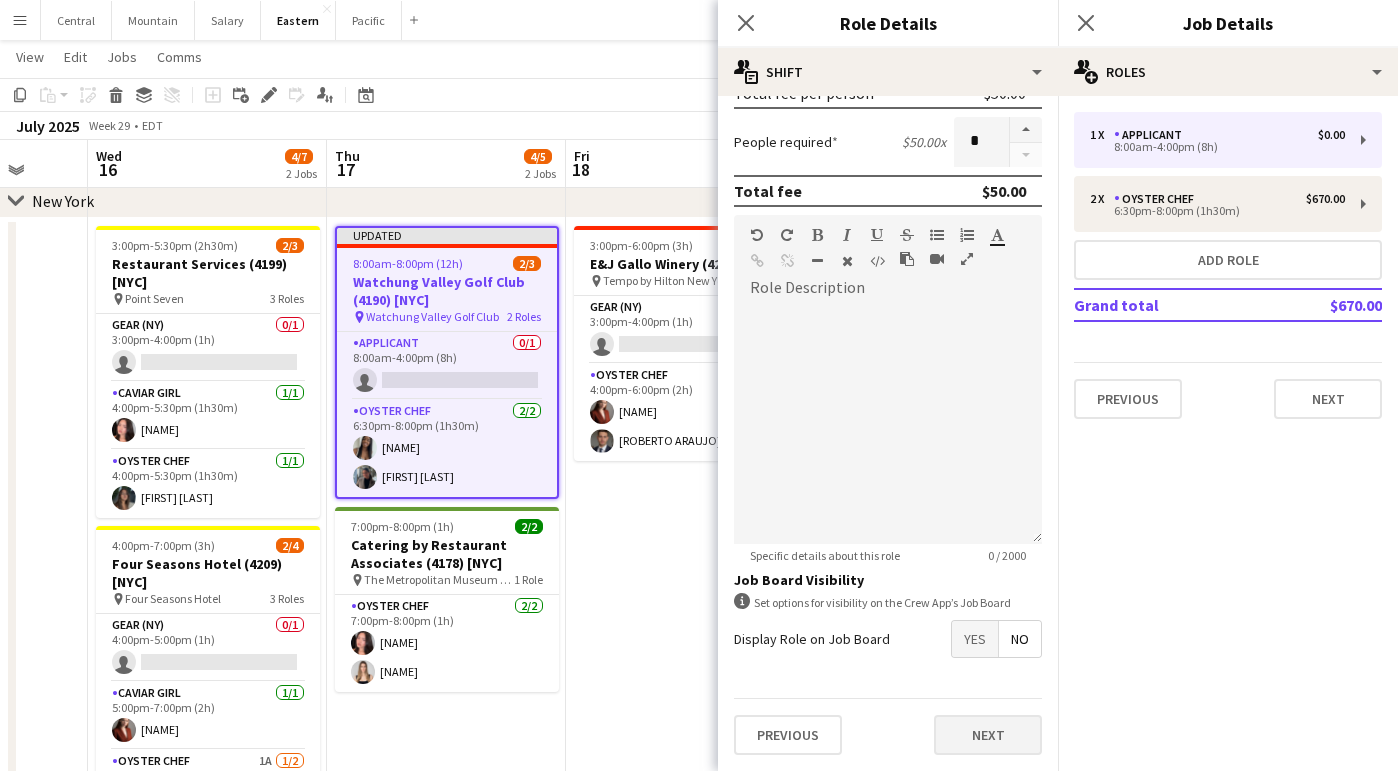click on "Next" at bounding box center (988, 735) 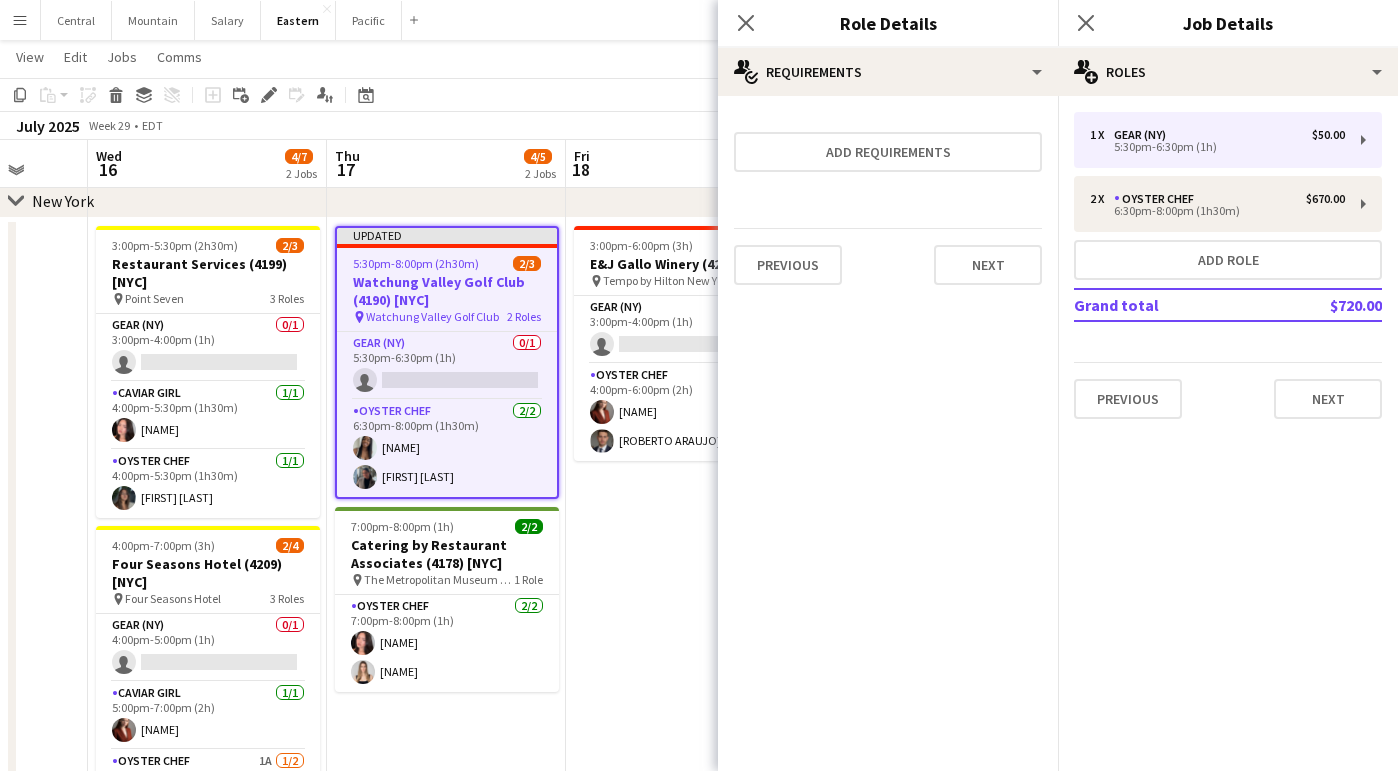scroll, scrollTop: 0, scrollLeft: 0, axis: both 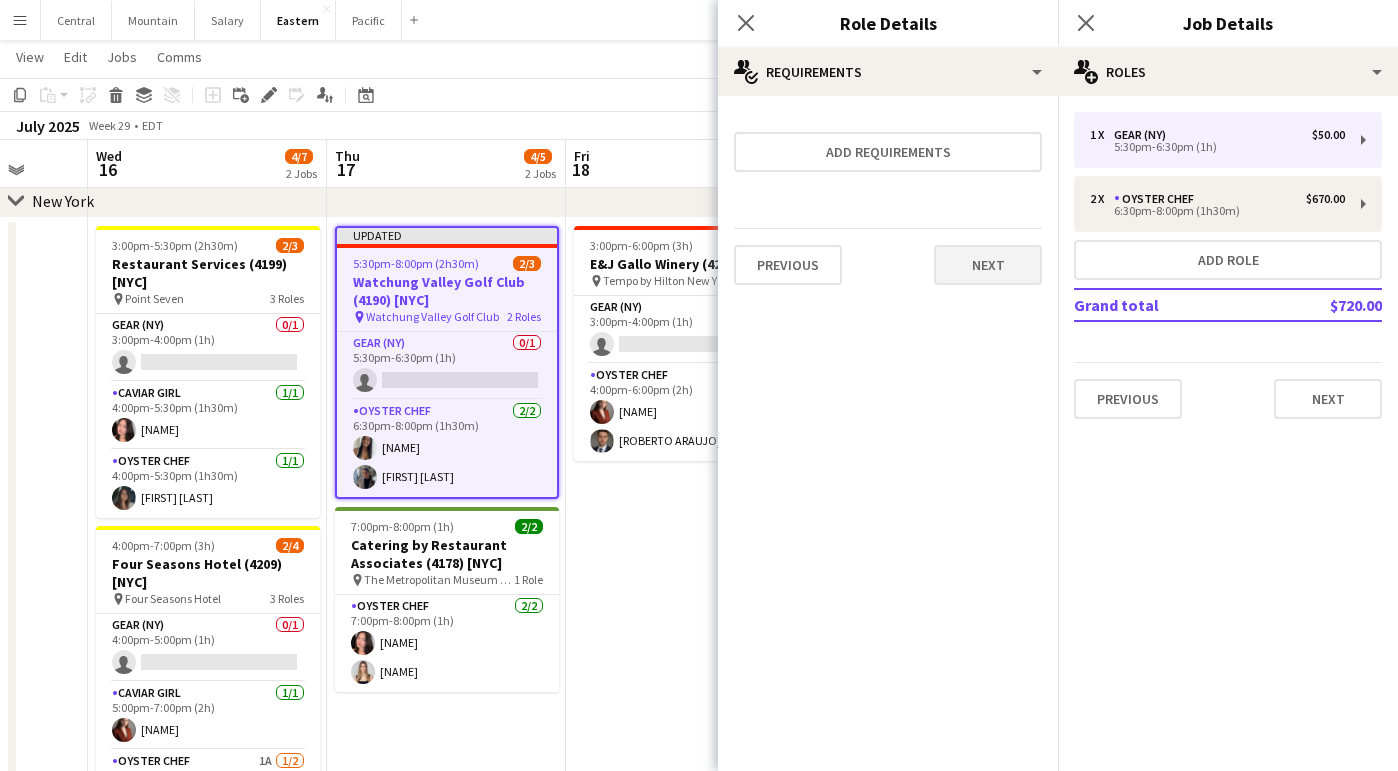 click on "Next" at bounding box center [988, 265] 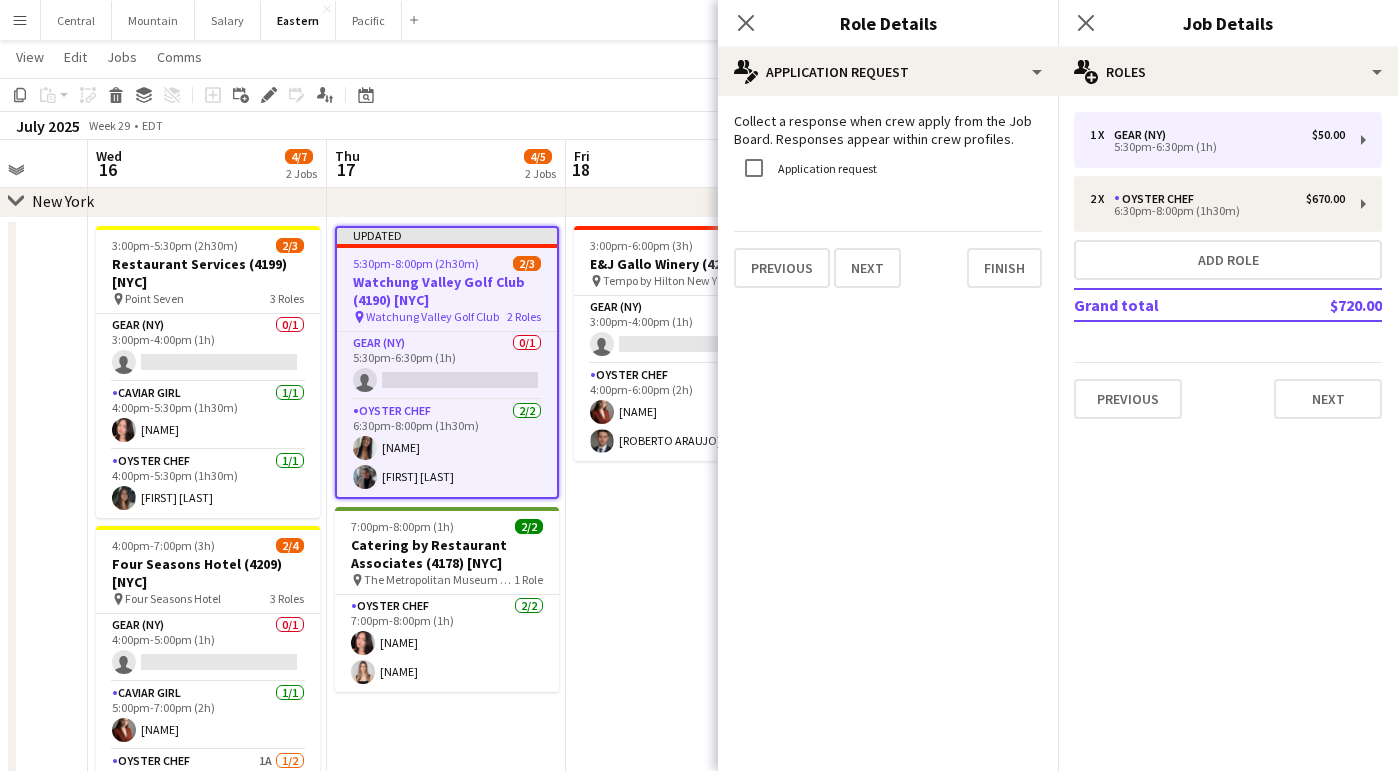 click on "Previous   Next   Finish" at bounding box center (888, 259) 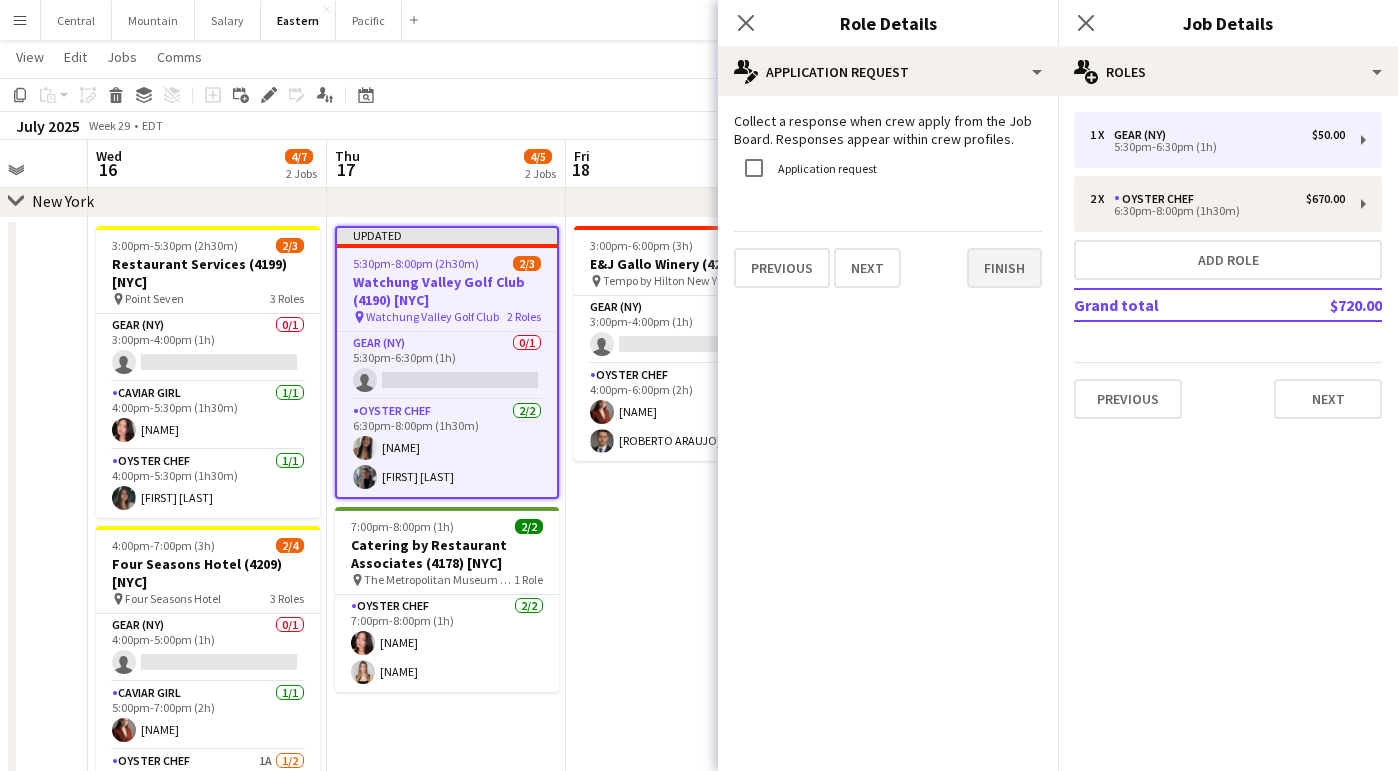 click on "Finish" at bounding box center (1004, 268) 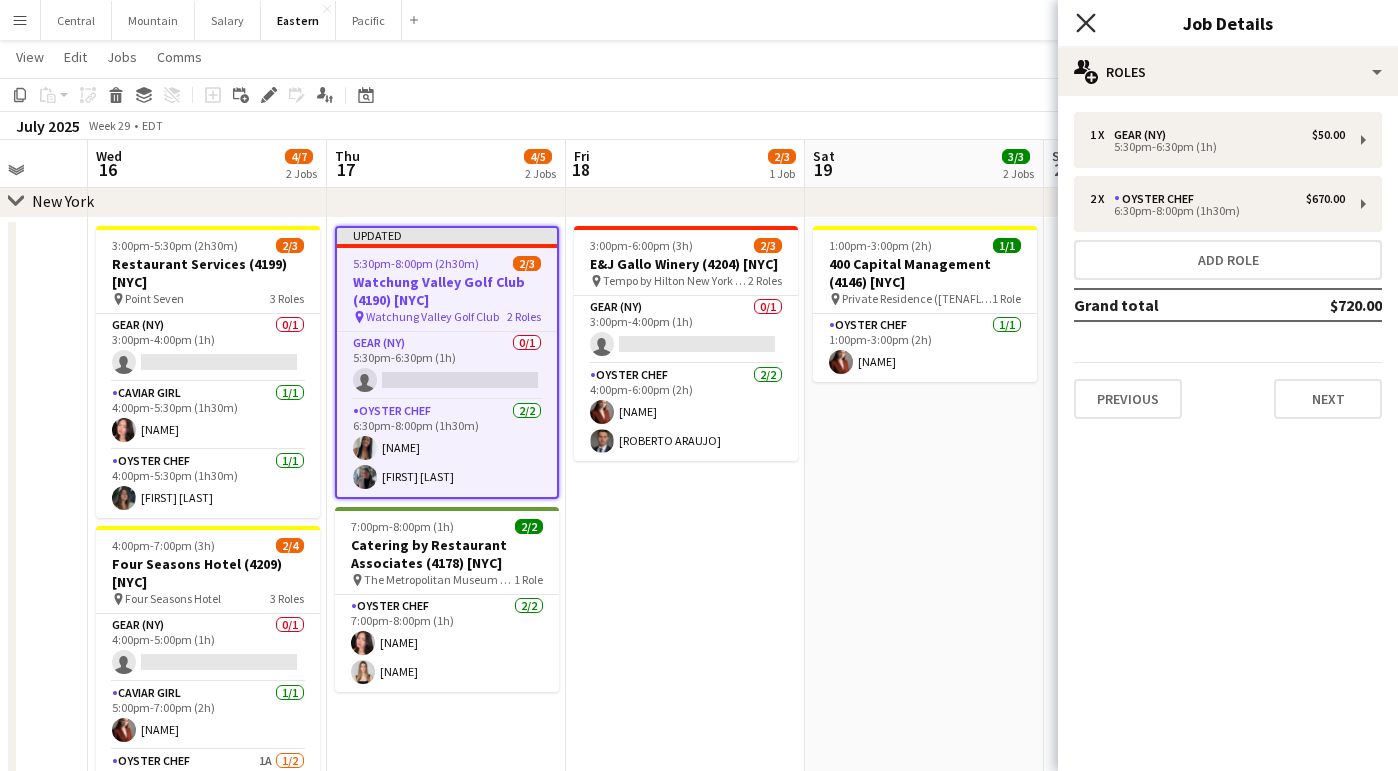 click on "Close pop-in" 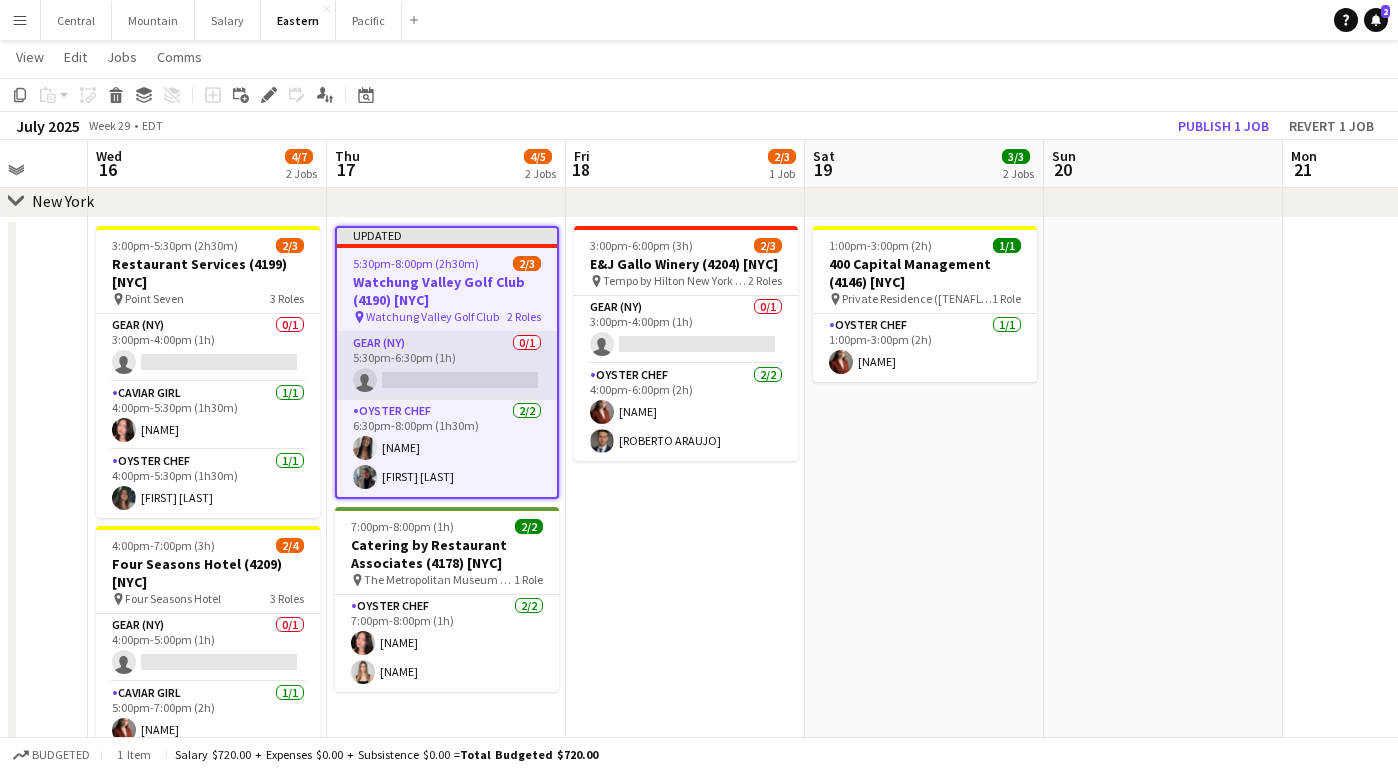 click on "Gear ([NY])   0/1   5:30pm-6:30pm (1h)
single-neutral-actions" at bounding box center [447, 366] 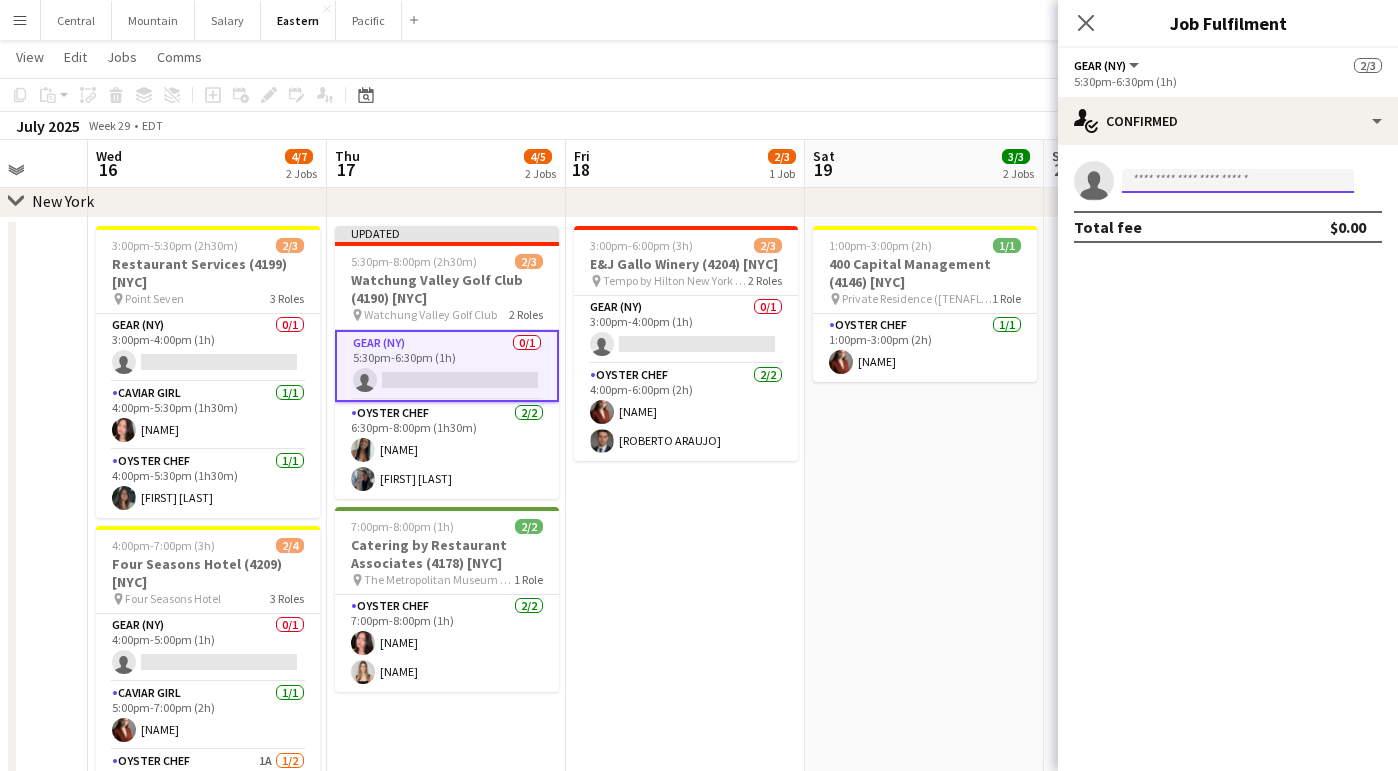 click at bounding box center (1238, 181) 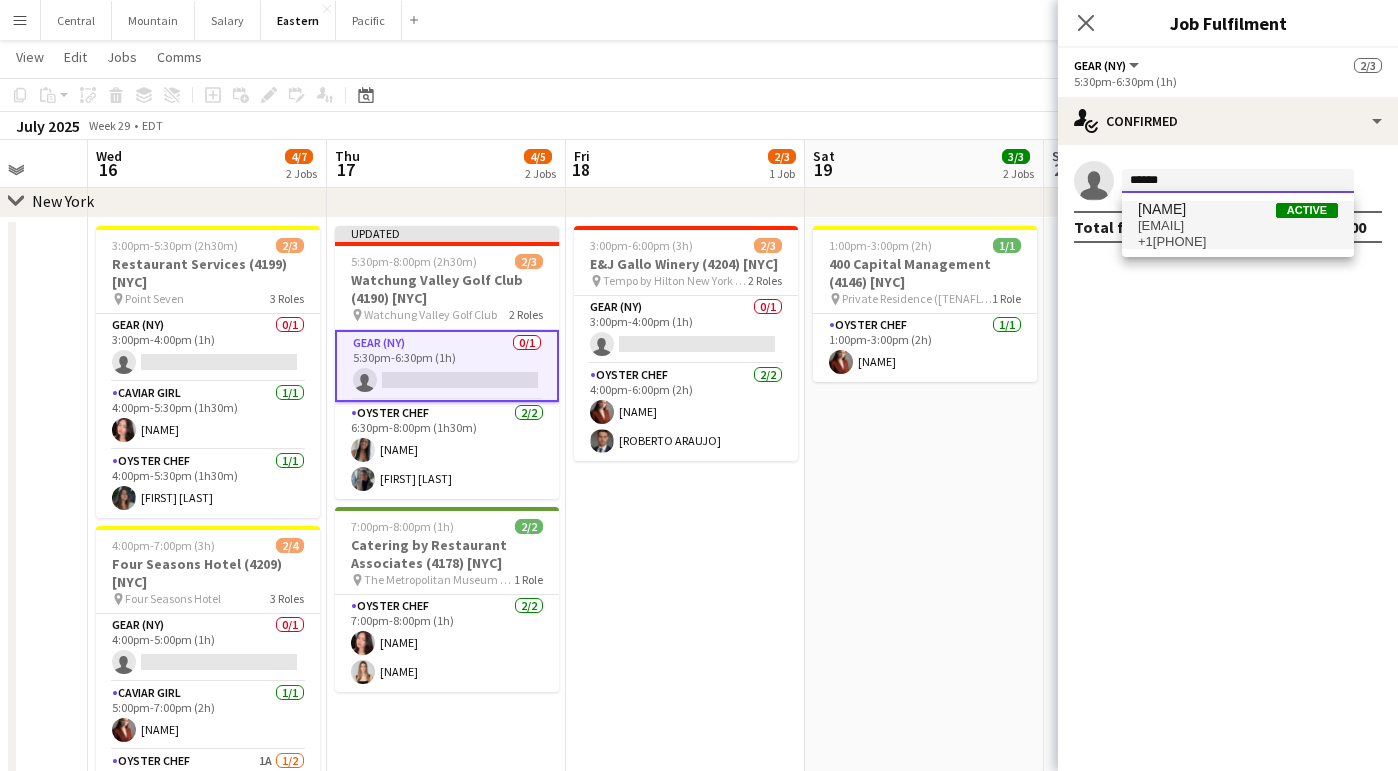 type on "******" 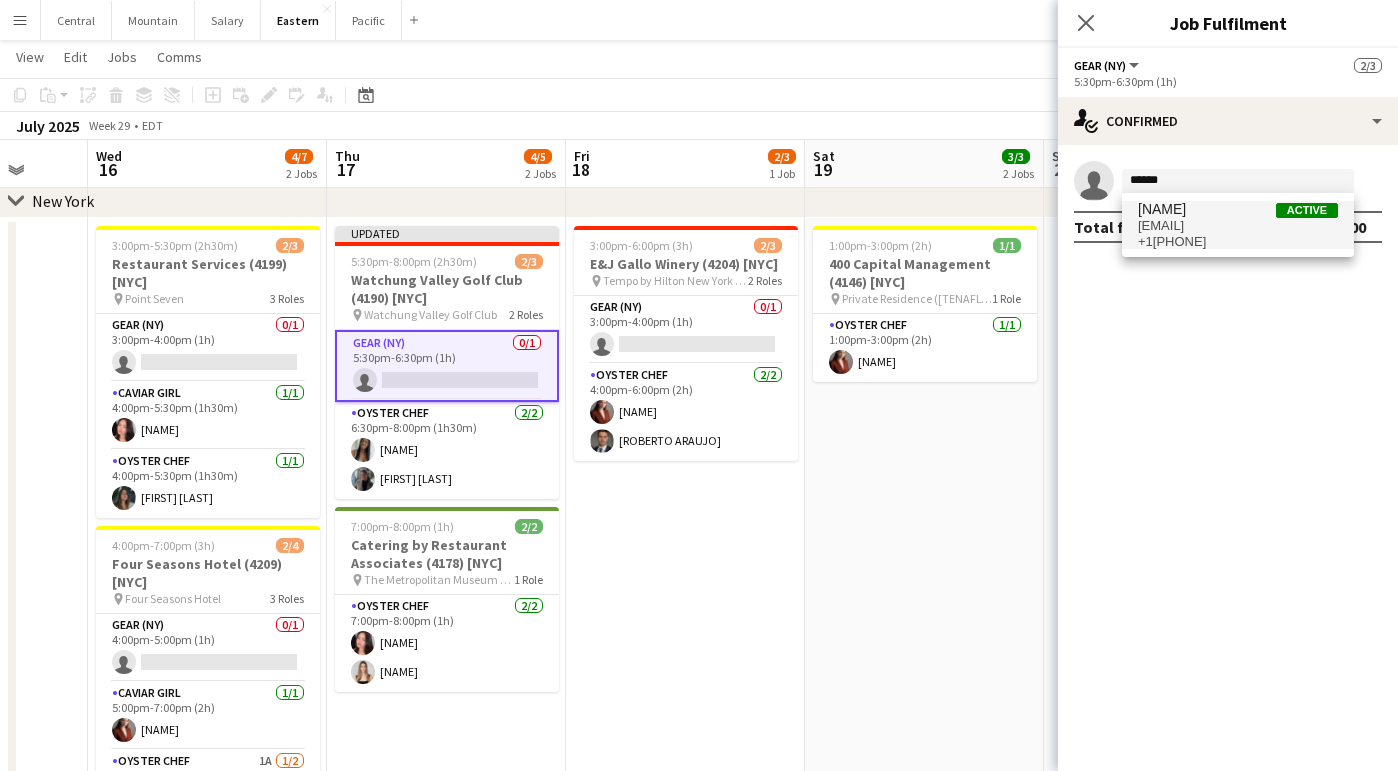 click on "[EMAIL]" at bounding box center (1238, 226) 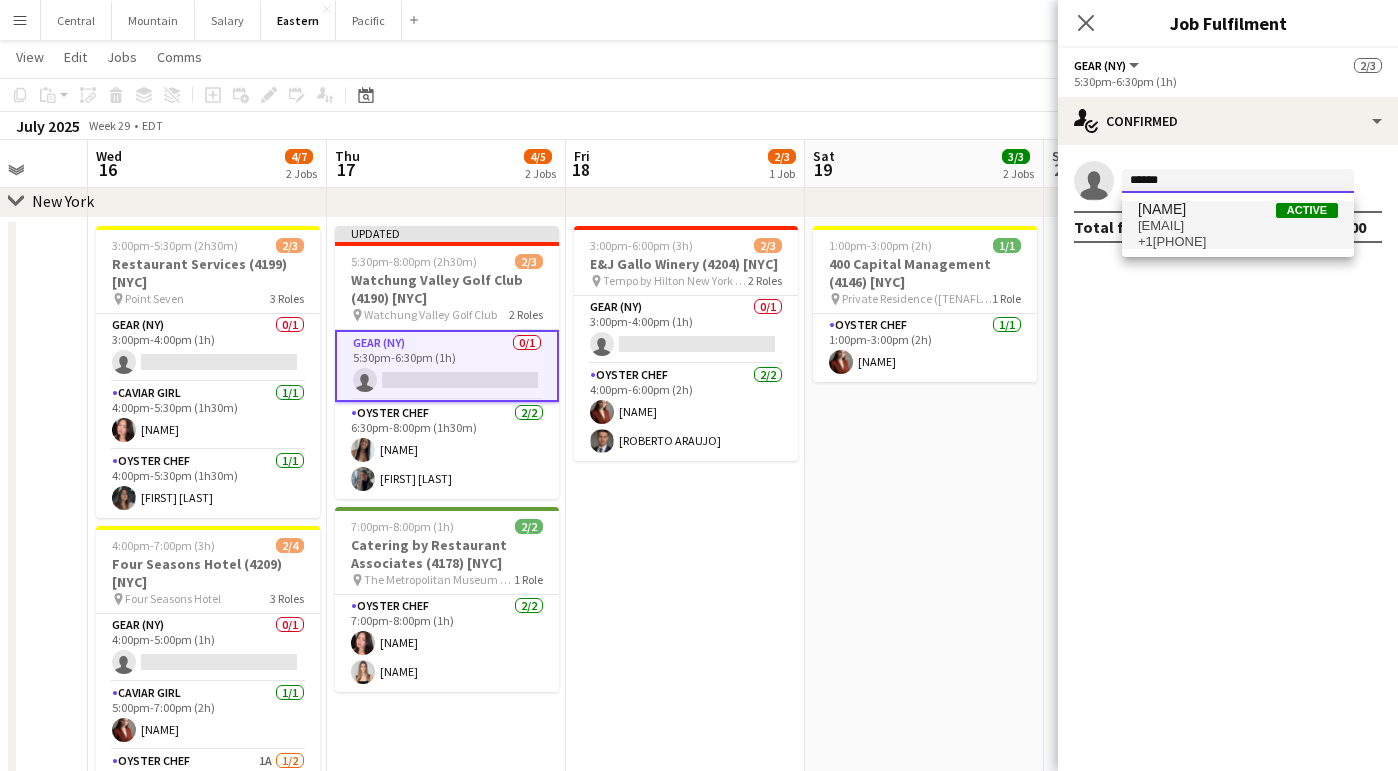 type 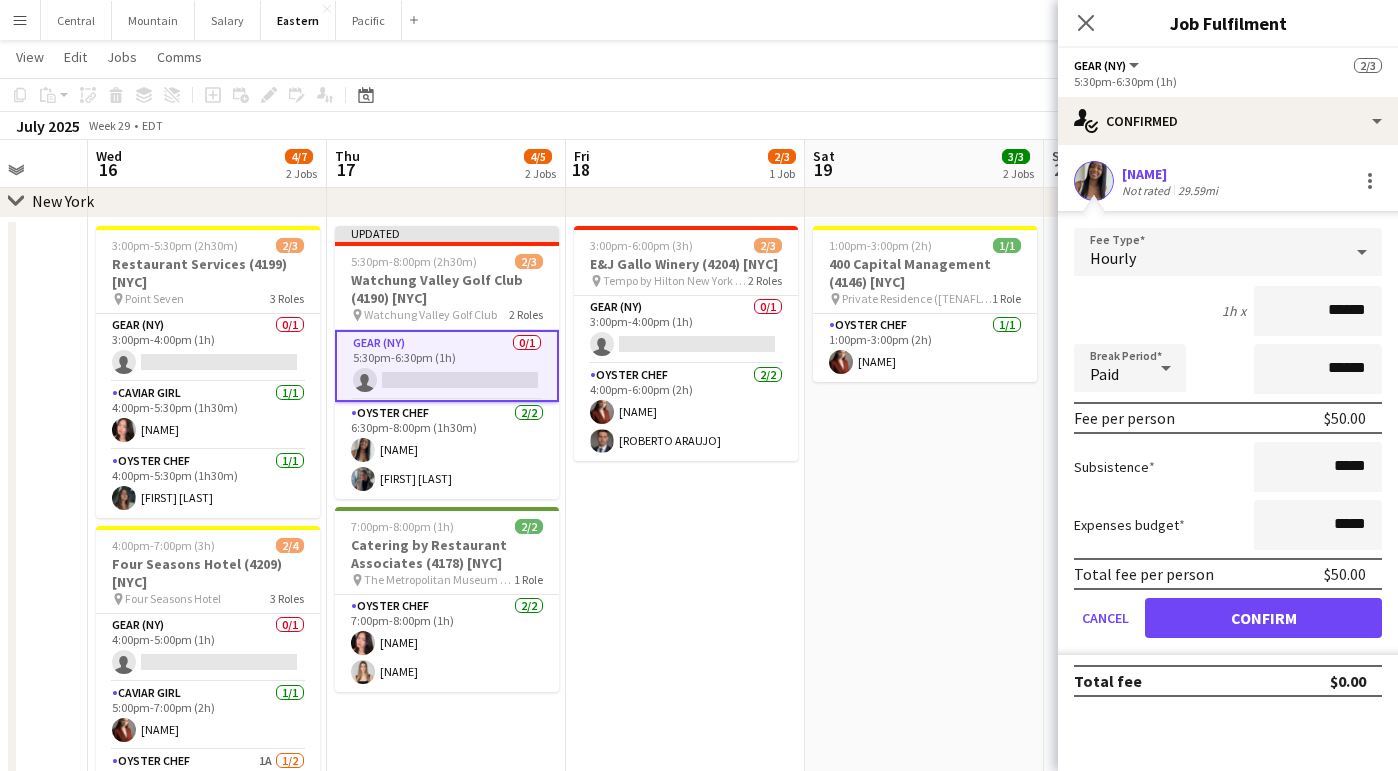 click on "Total fee per person   $50.00" at bounding box center [1228, 574] 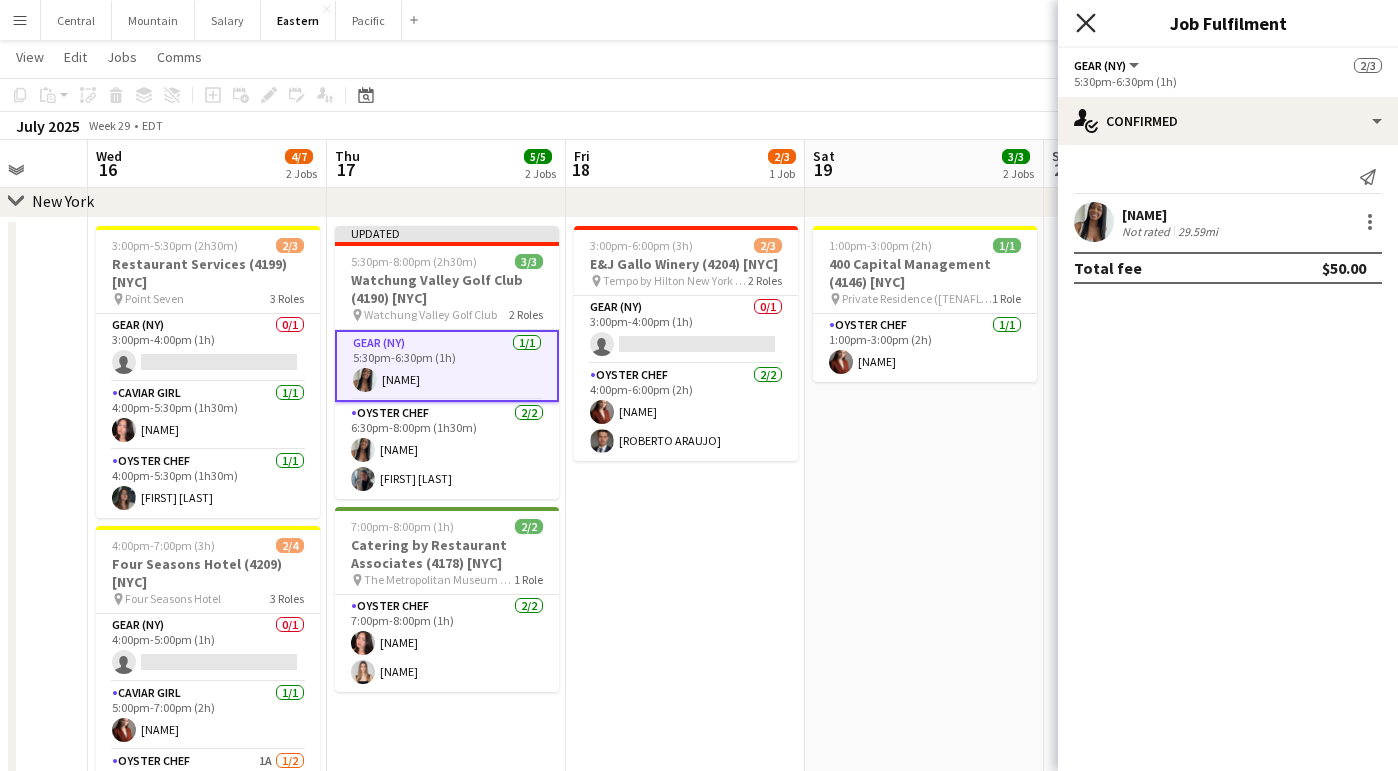 click on "Close pop-in" 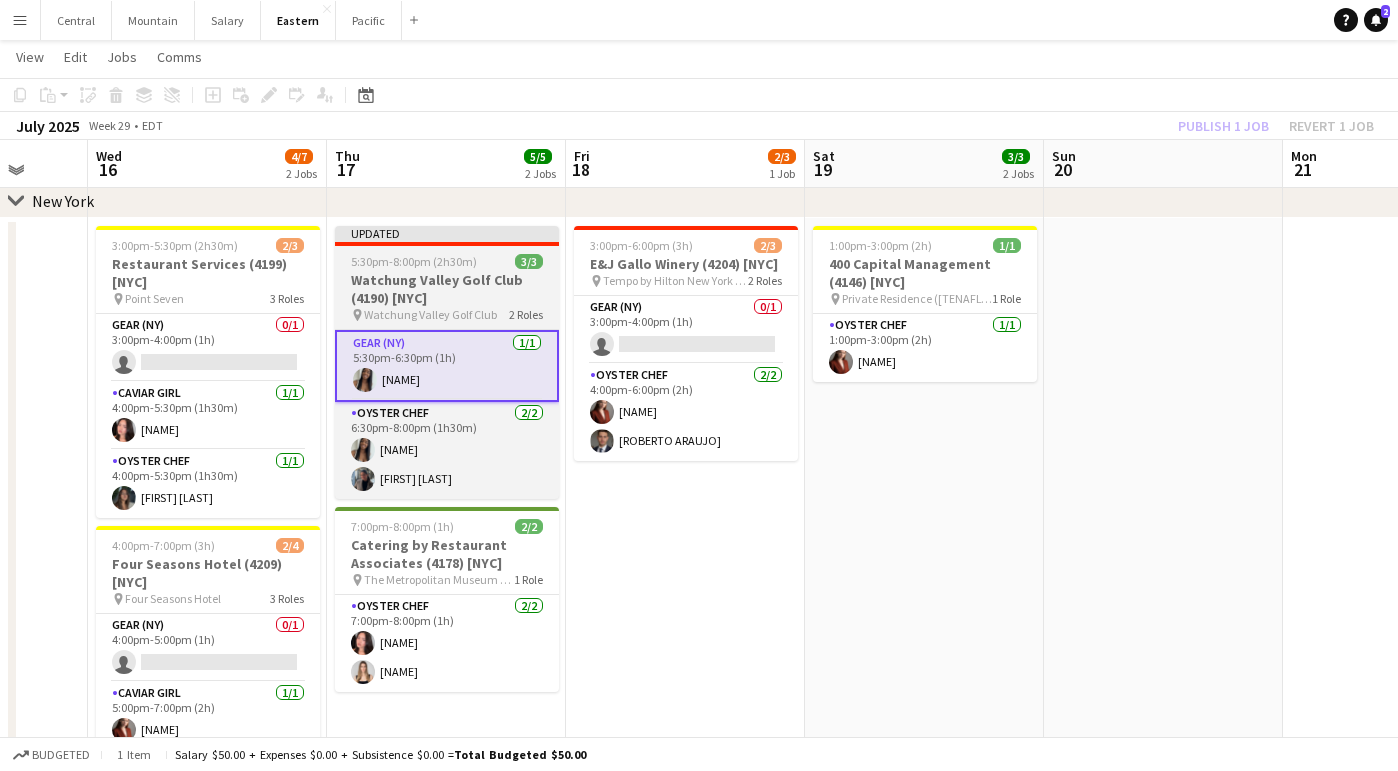 click on "Watchung Valley Golf Club (4190) [NYC]" at bounding box center (447, 289) 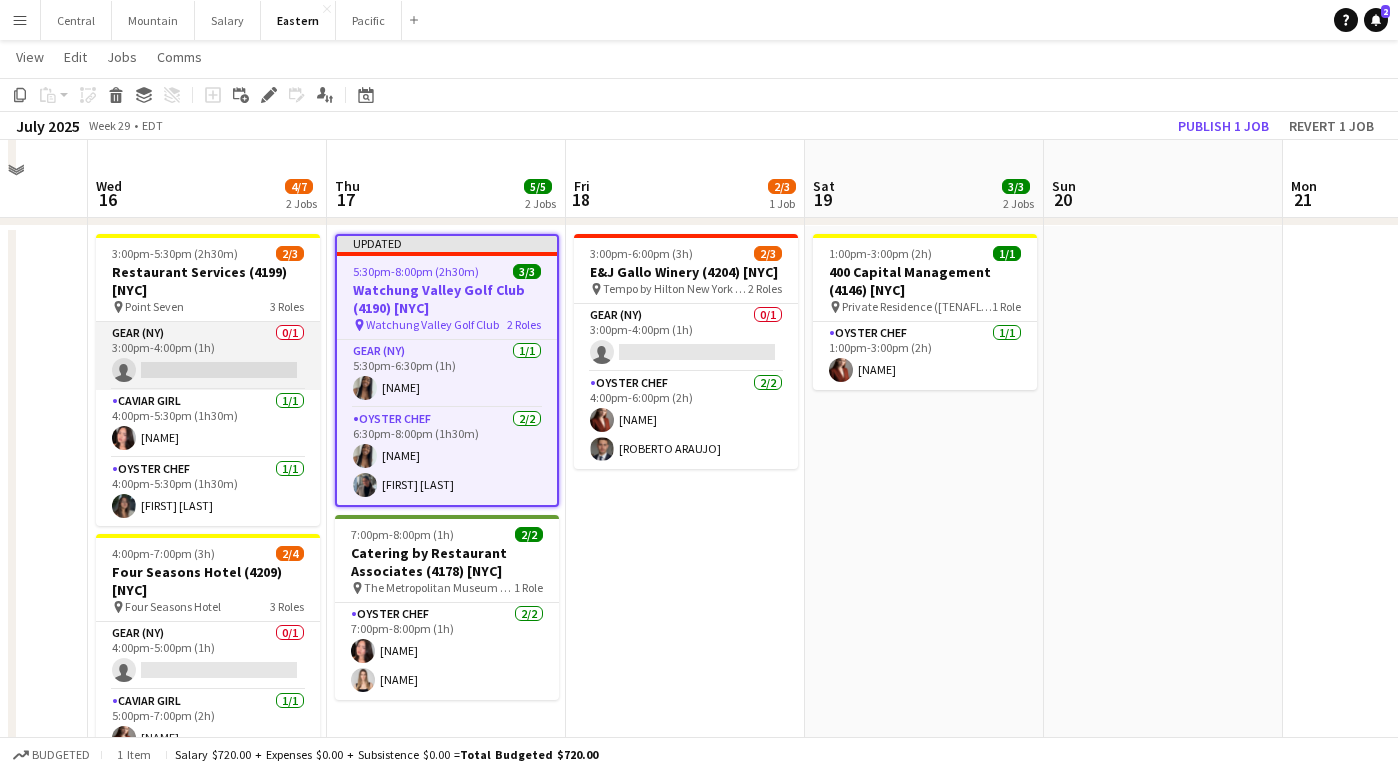 scroll, scrollTop: 539, scrollLeft: 0, axis: vertical 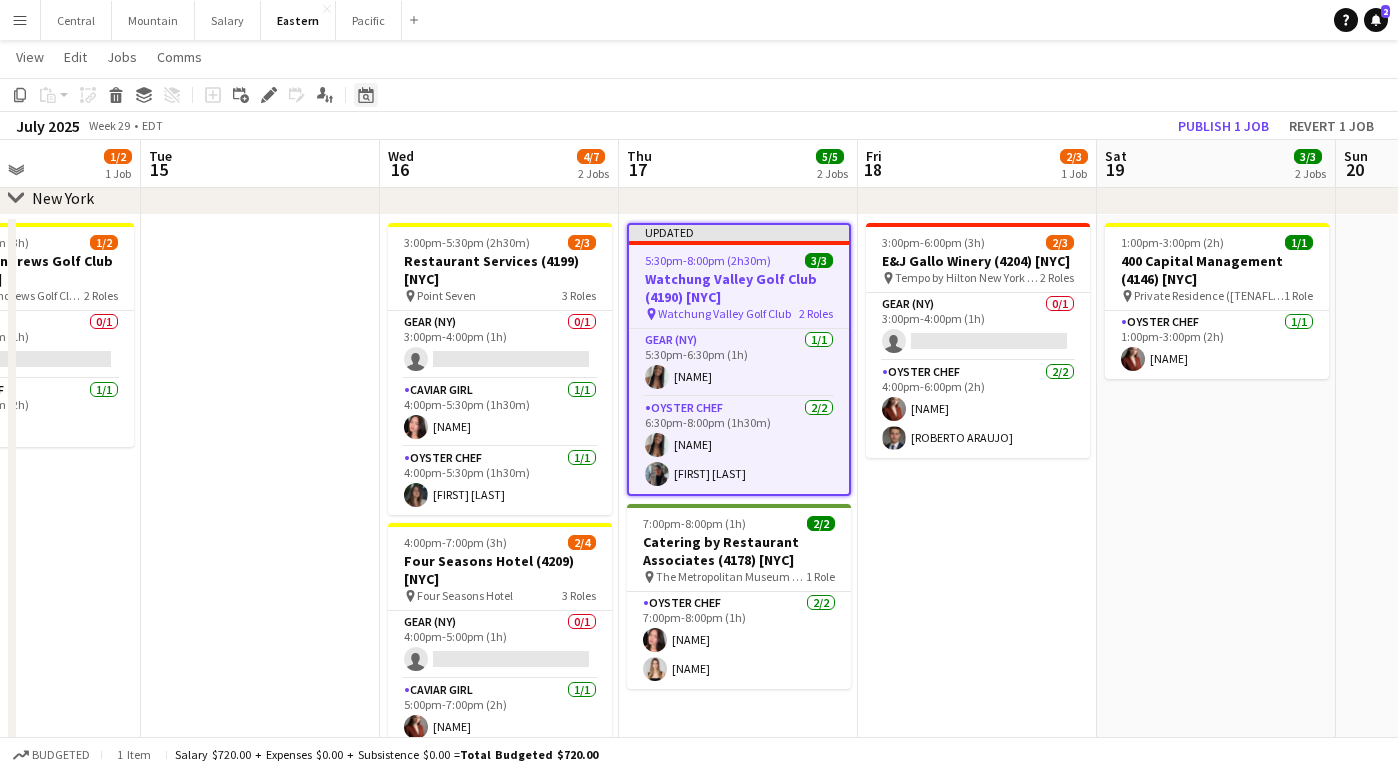 click 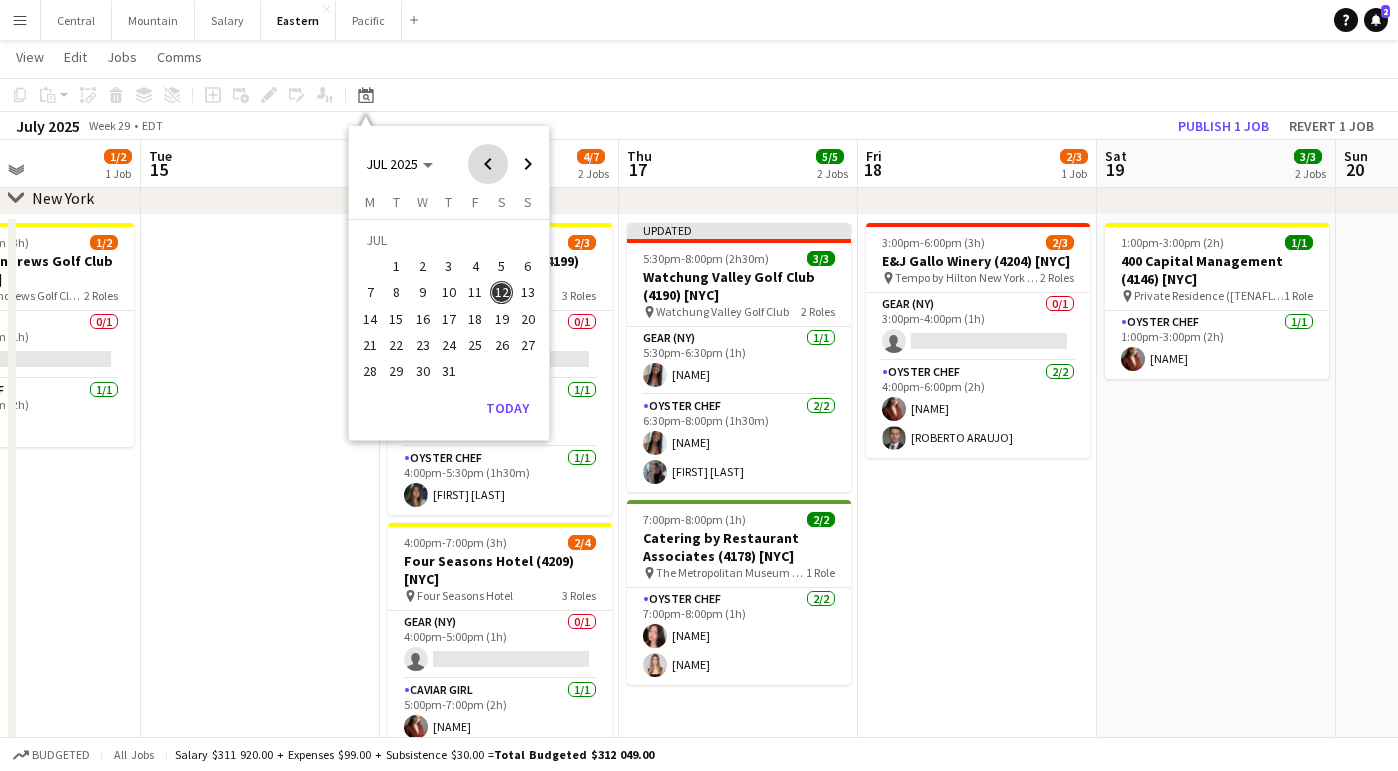 click at bounding box center (488, 164) 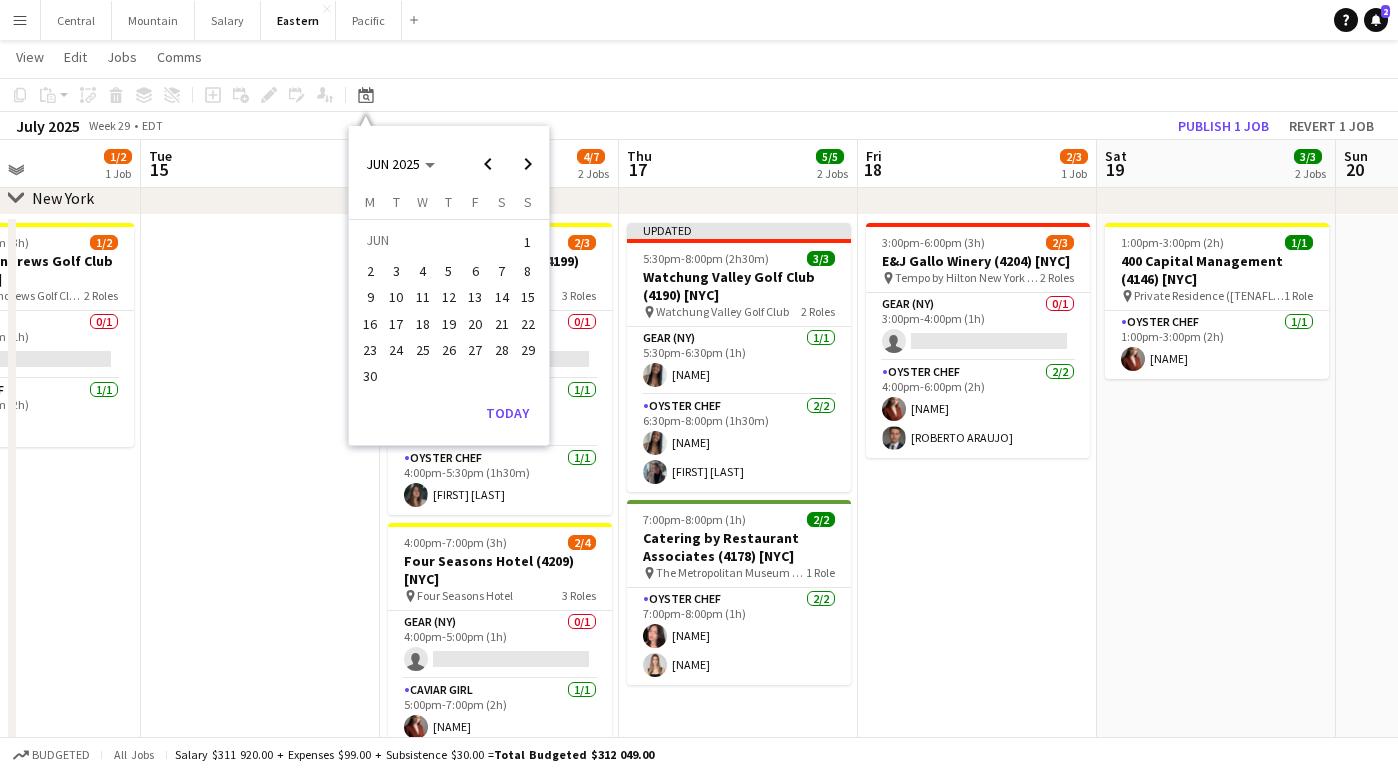 click on "14" at bounding box center (502, 298) 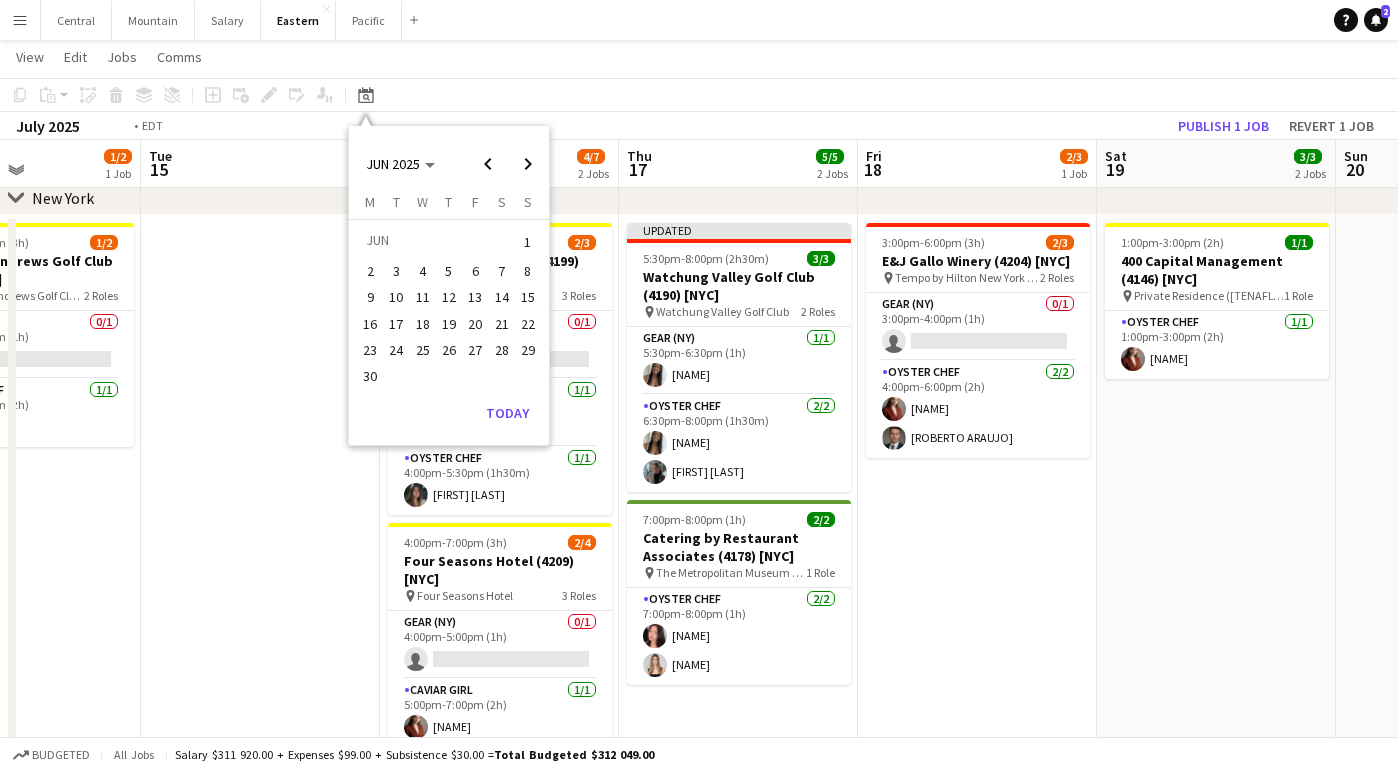 scroll, scrollTop: 0, scrollLeft: 687, axis: horizontal 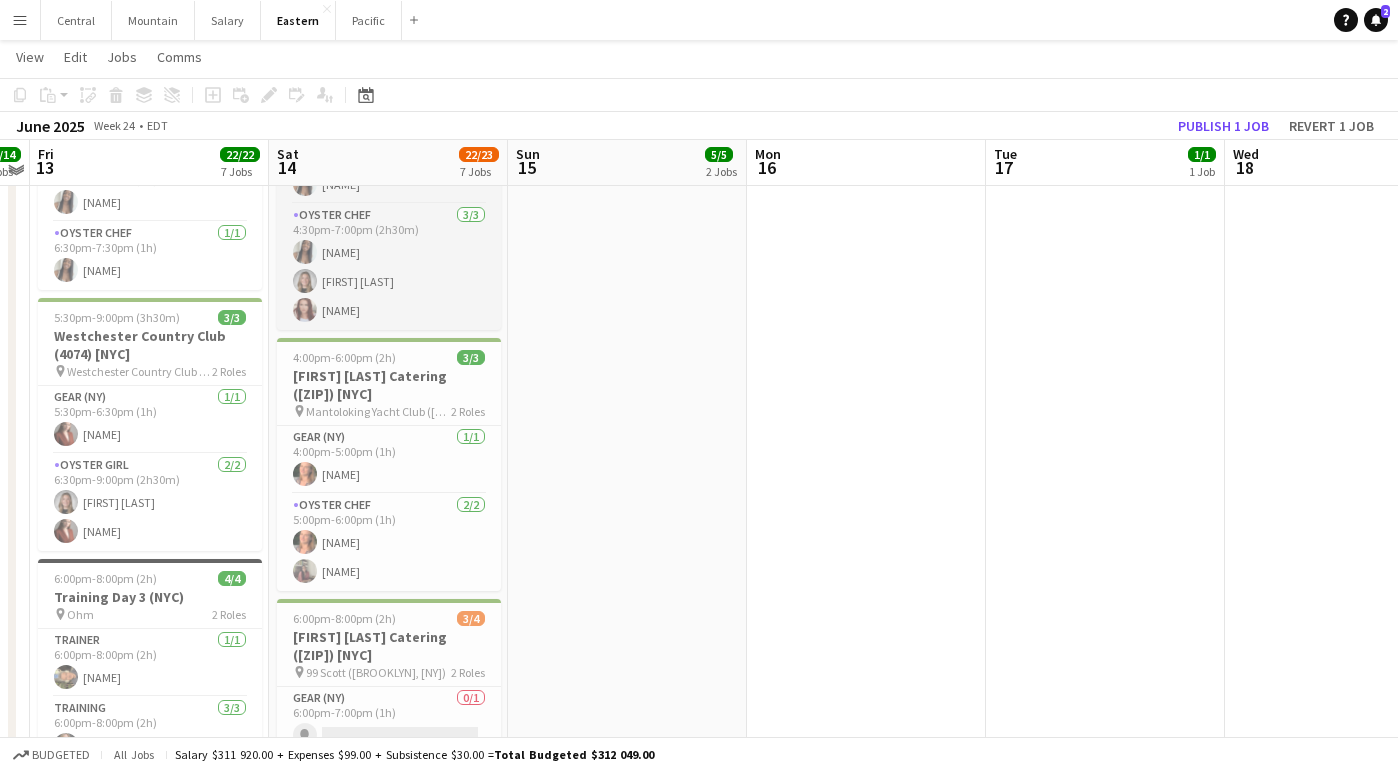 click on "4:00pm-6:00pm (2h)    3/3   [FIRST] [LAST] Catering ([ZIP]) [NYC]
pin
[MANTOLOKING YACHT CLUB] ([MANTOLOKING], [STATE])   2 Roles   Gear (NY)   1/1   4:00pm-5:00pm (1h)
[FIRST] [LAST]  Oyster Chef   2/2   5:00pm-6:00pm (1h)
[FIRST] [LAST] [FIRST] [LAST]" at bounding box center (389, 464) 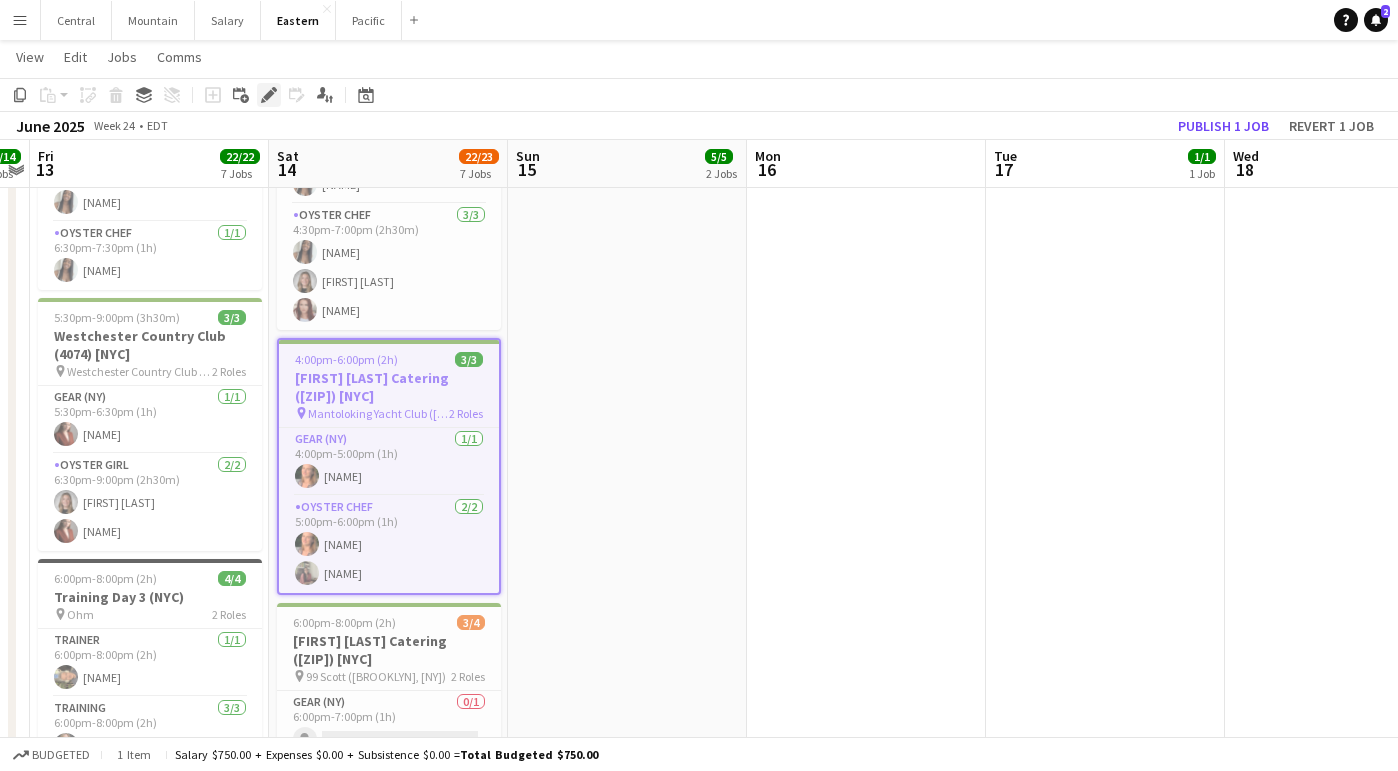 click 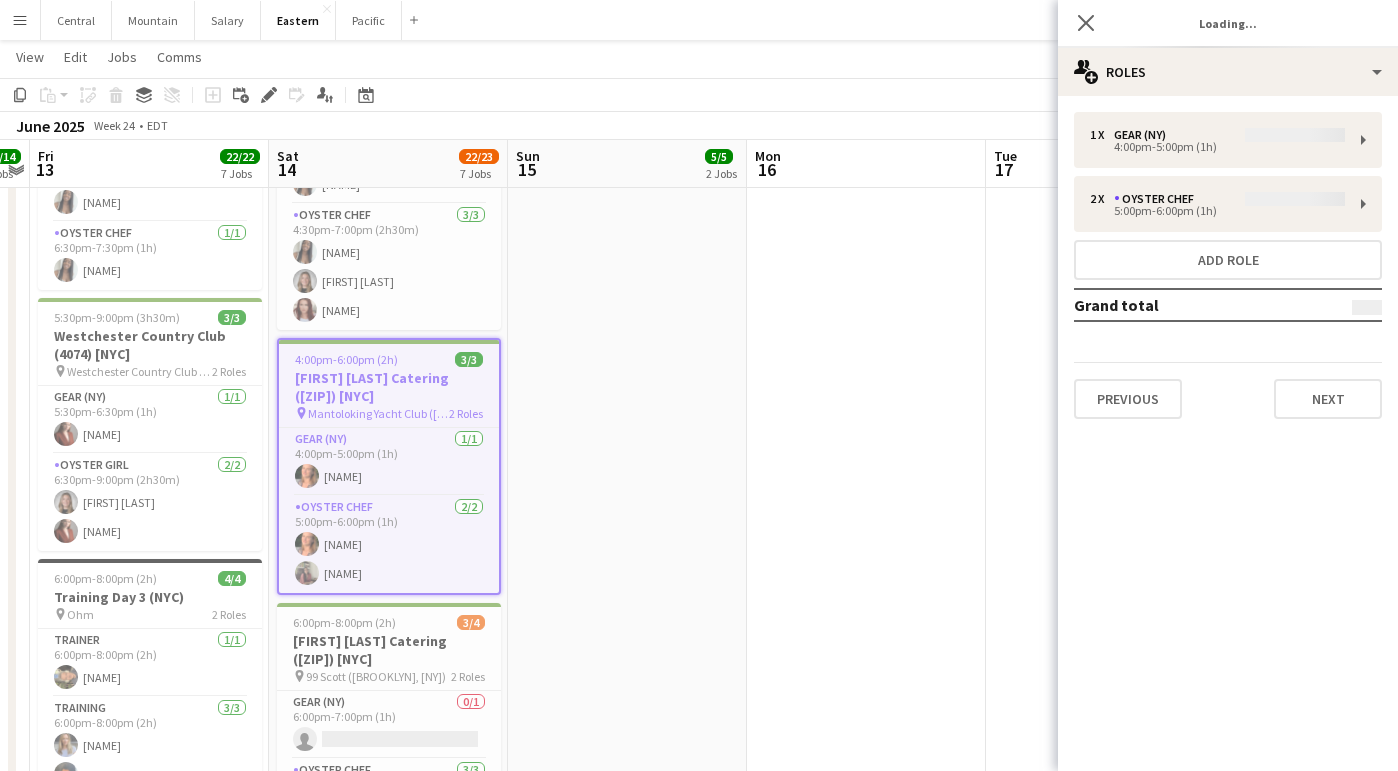 type on "**********" 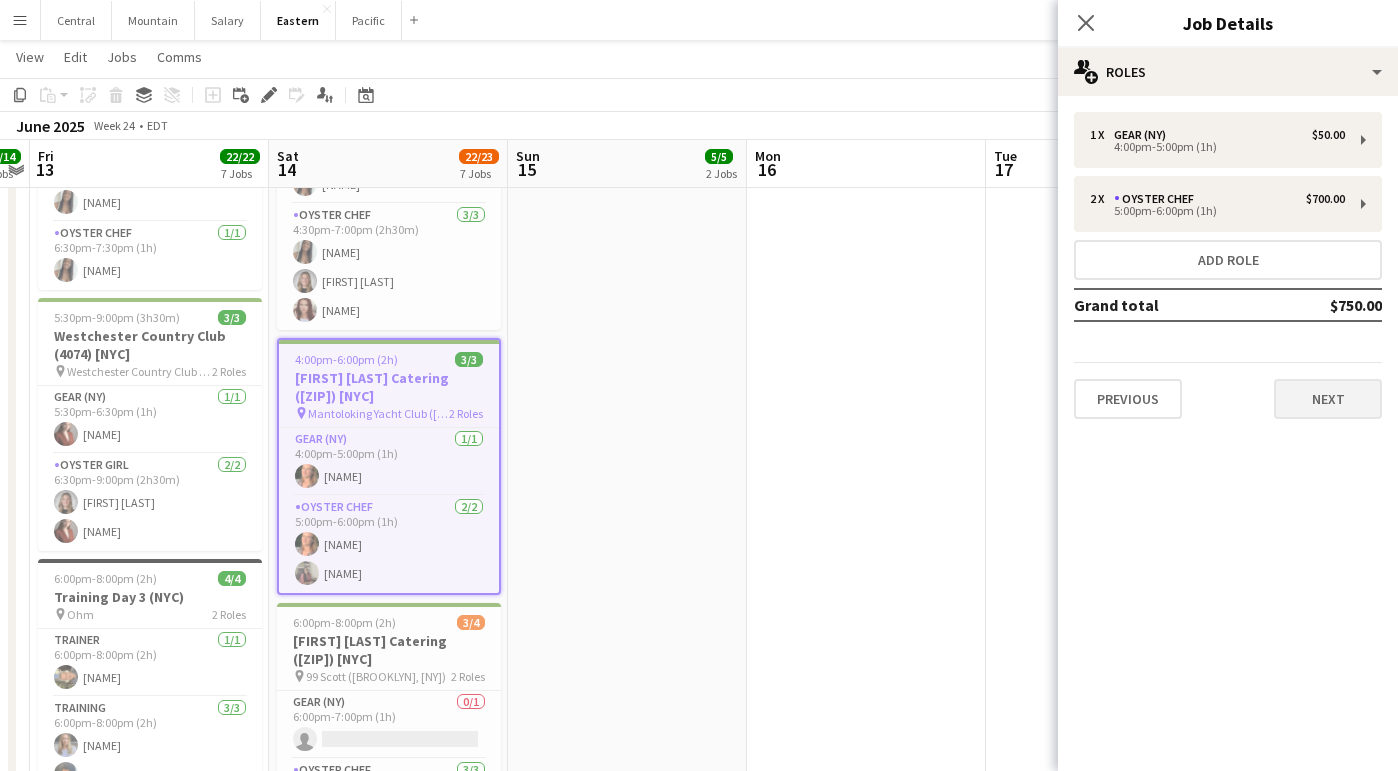 click on "Next" at bounding box center [1328, 399] 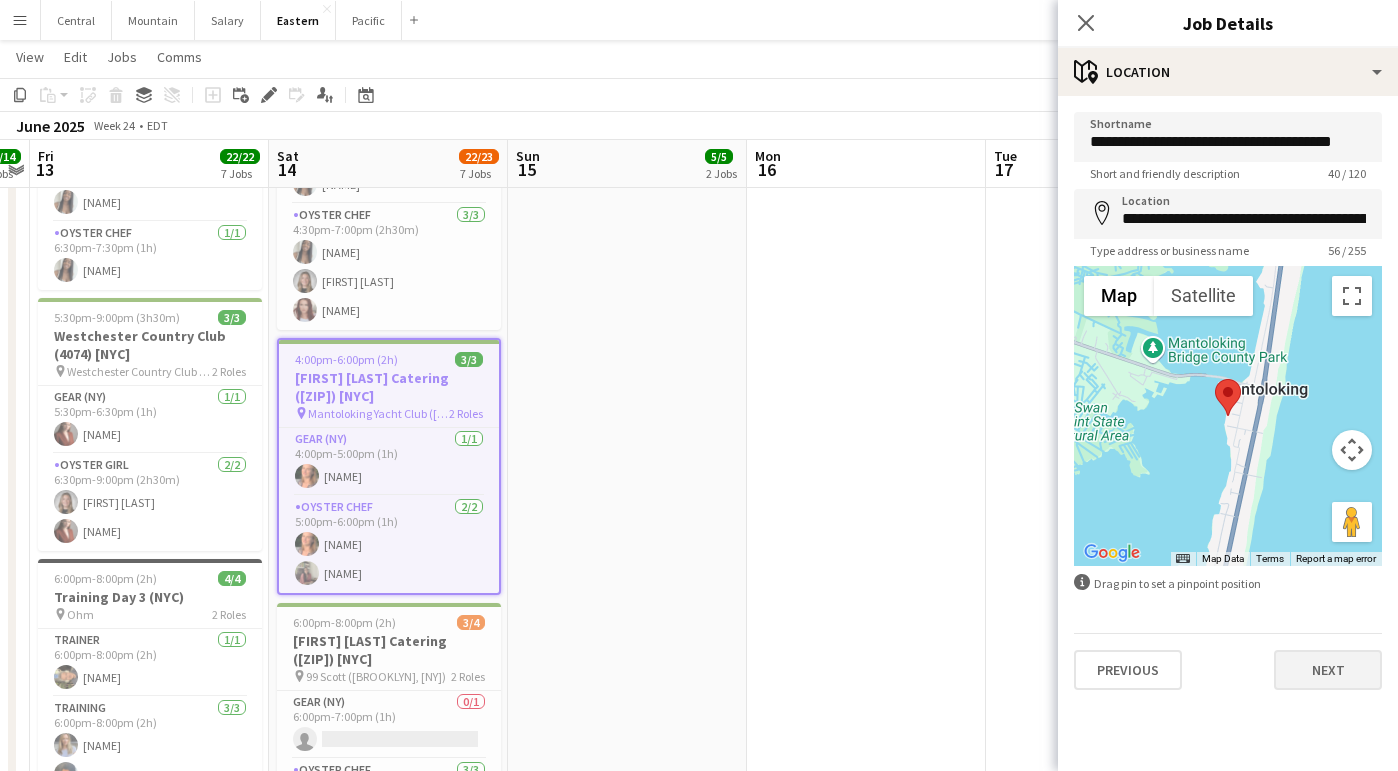 click on "Next" at bounding box center [1328, 670] 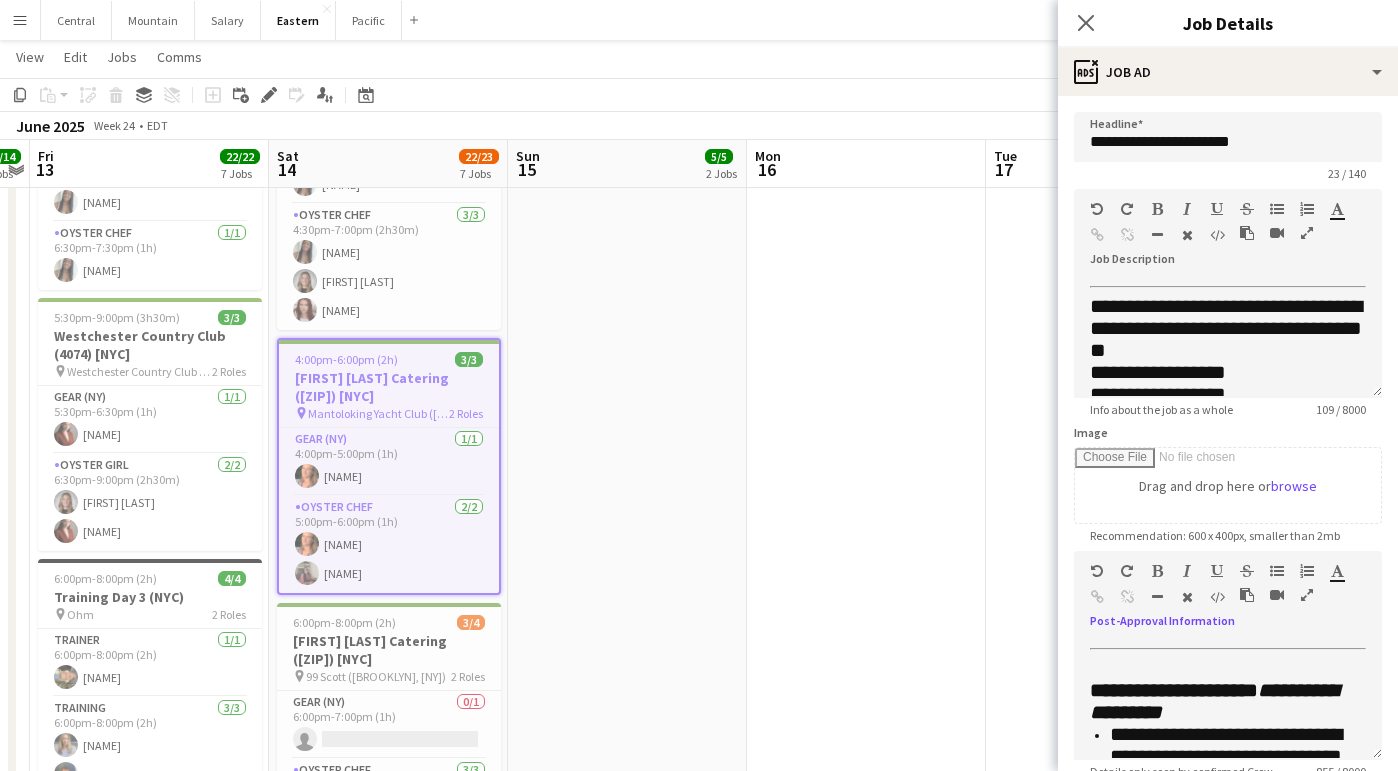 click at bounding box center [1307, 595] 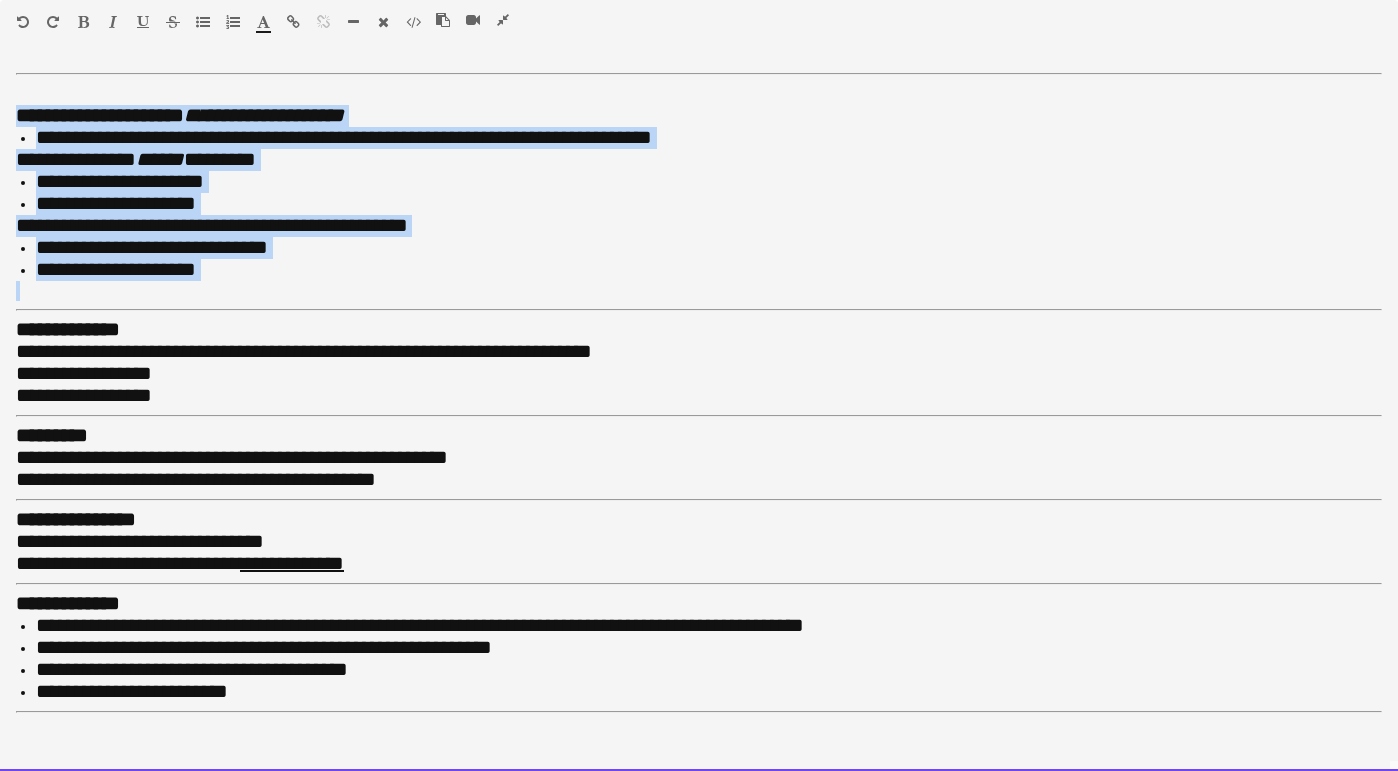 drag, startPoint x: 227, startPoint y: 272, endPoint x: -35, endPoint y: 113, distance: 306.47186 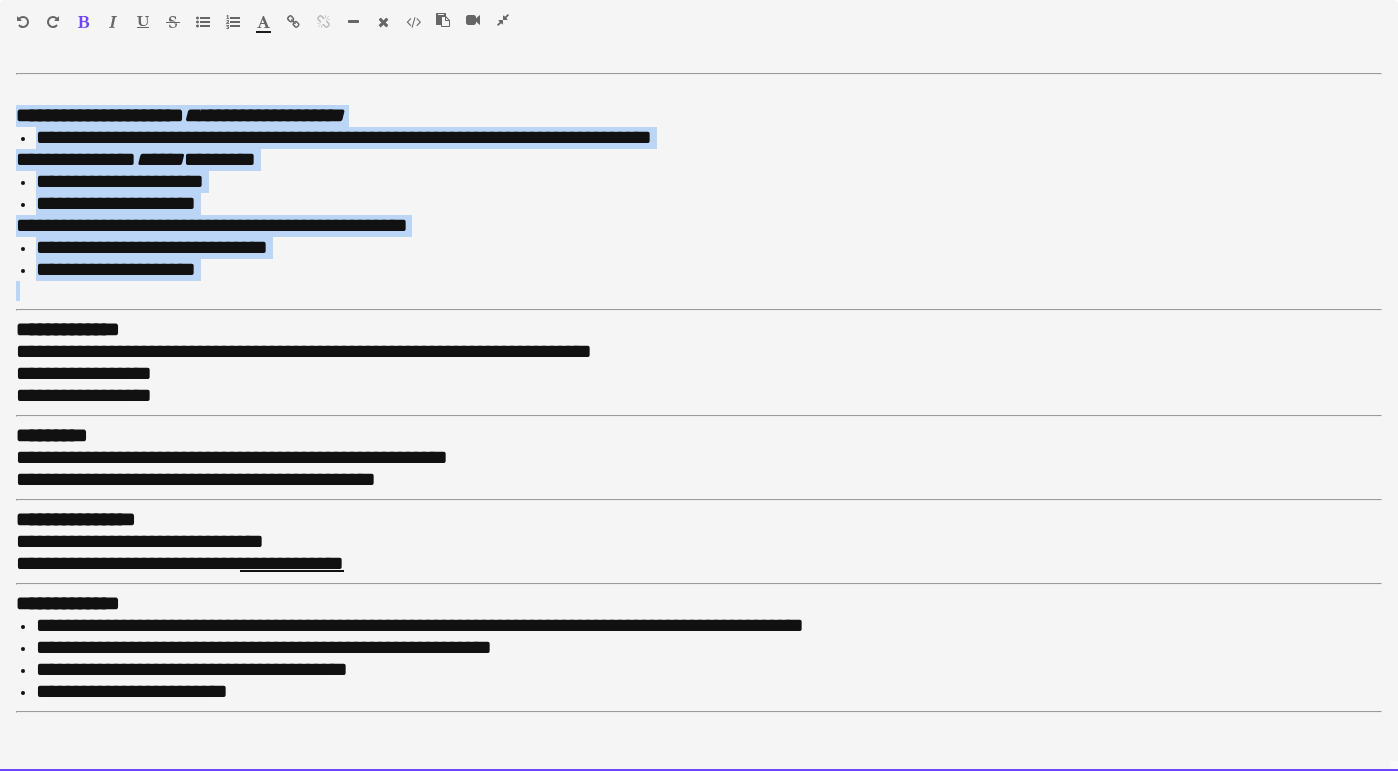 click at bounding box center [481, 24] 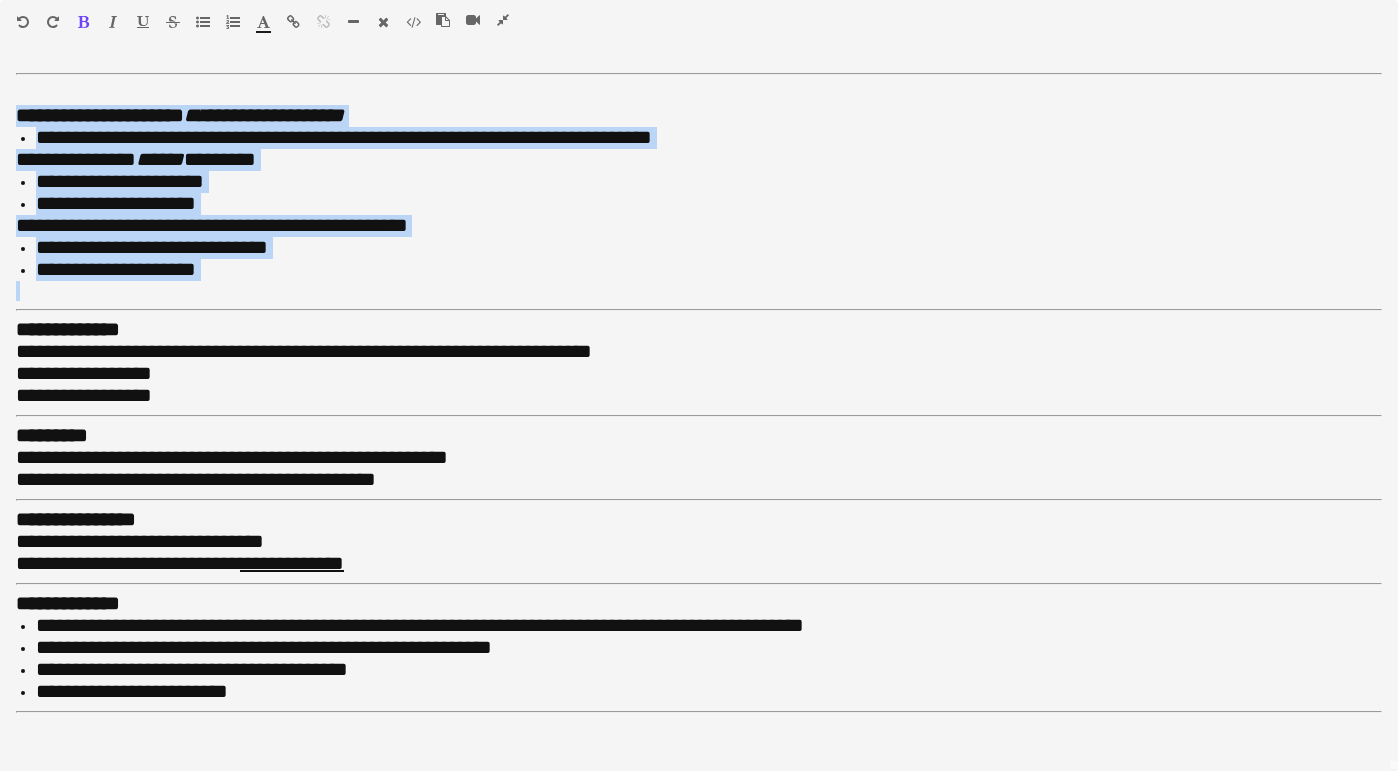 click at bounding box center (503, 20) 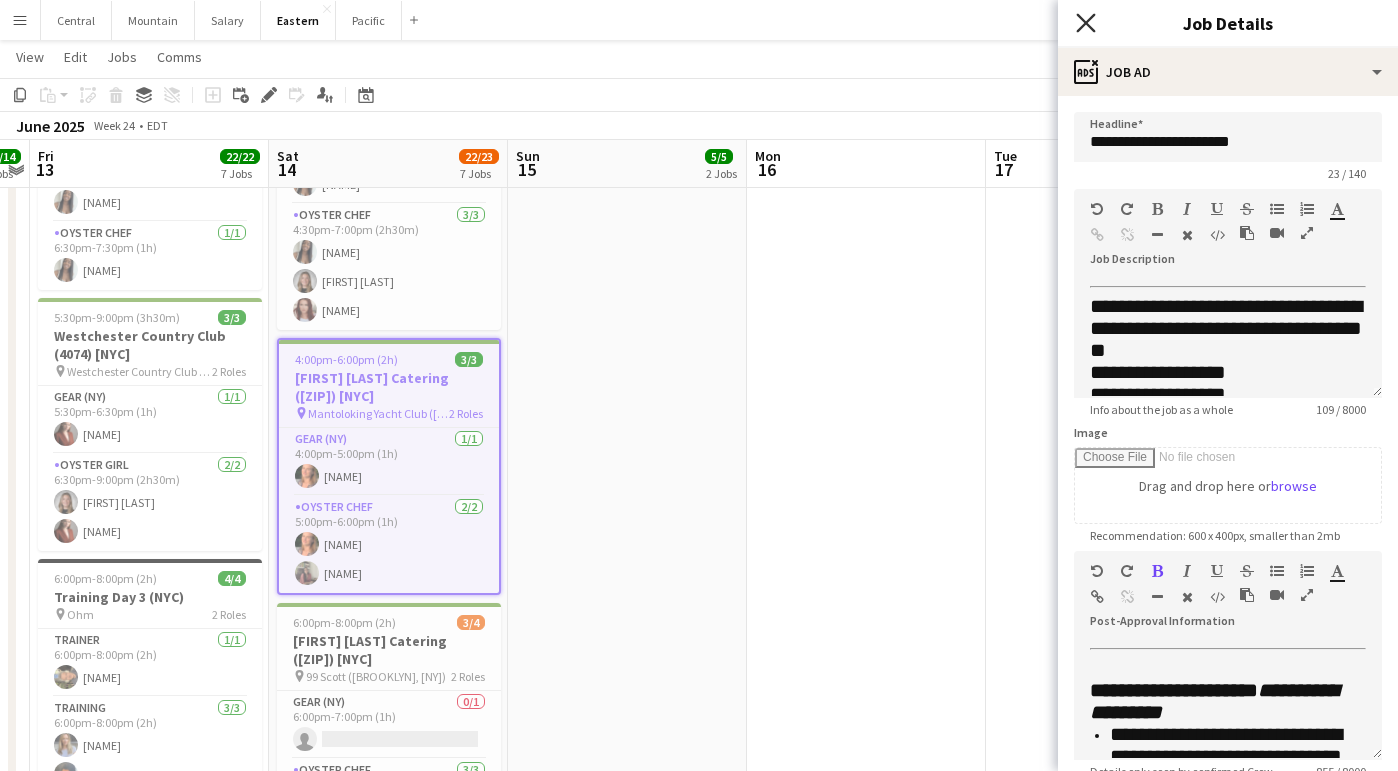 click on "Close pop-in" 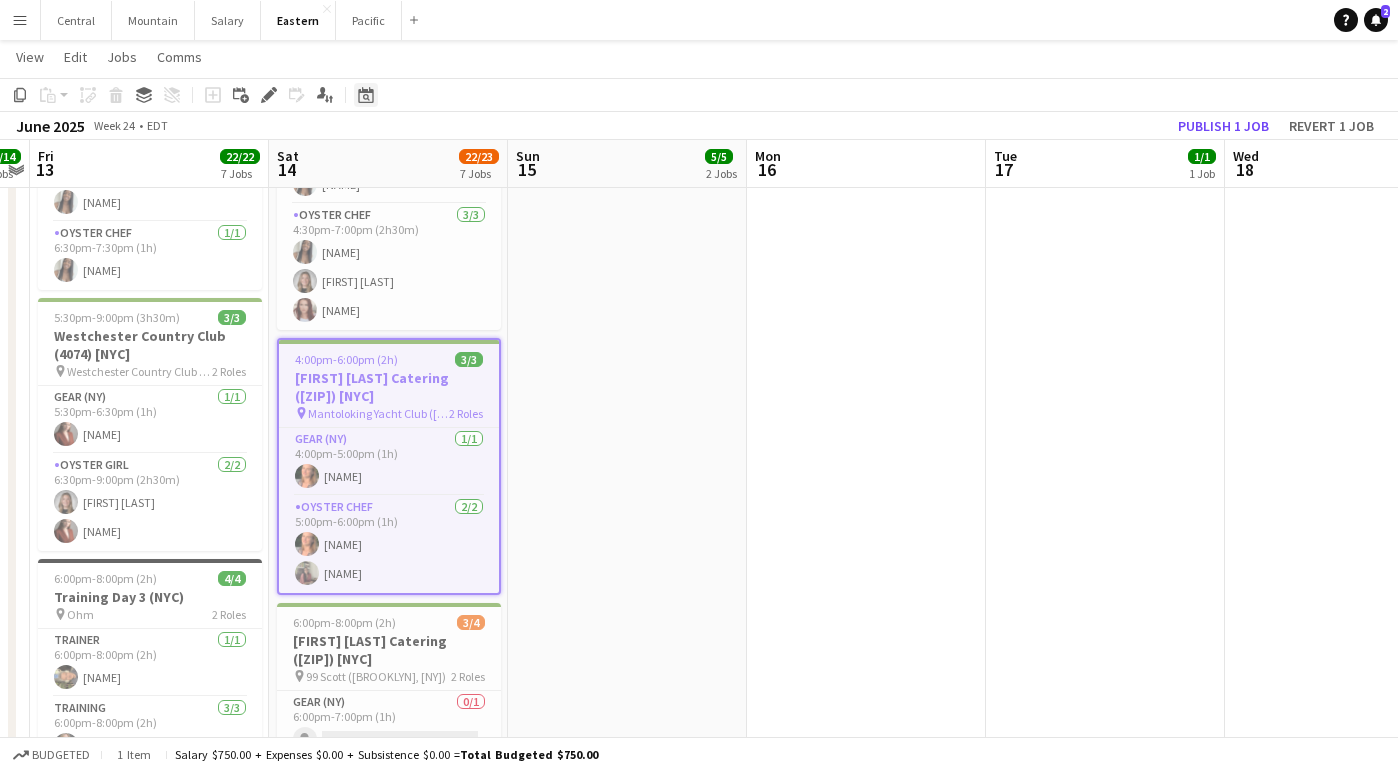 click on "Date picker" 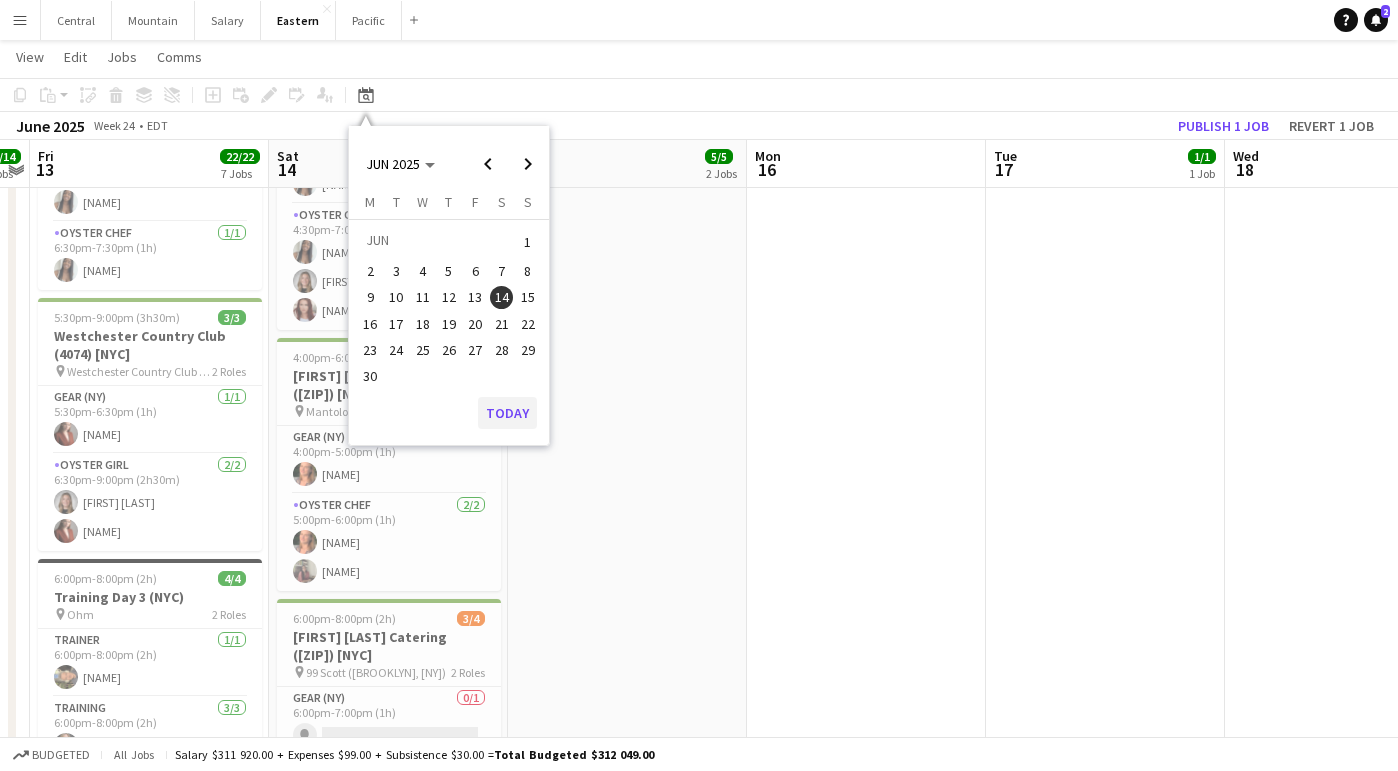 click on "Today" at bounding box center [507, 413] 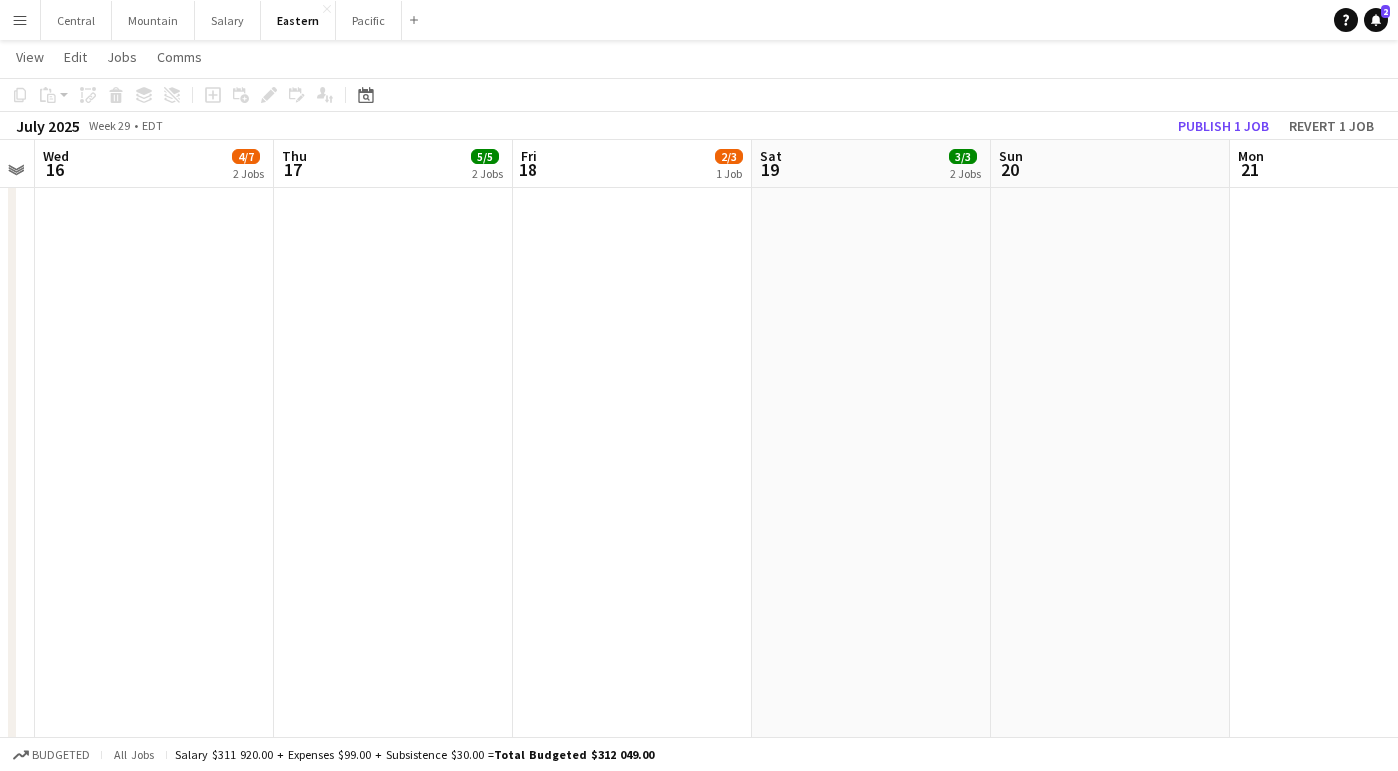 scroll, scrollTop: 0, scrollLeft: 795, axis: horizontal 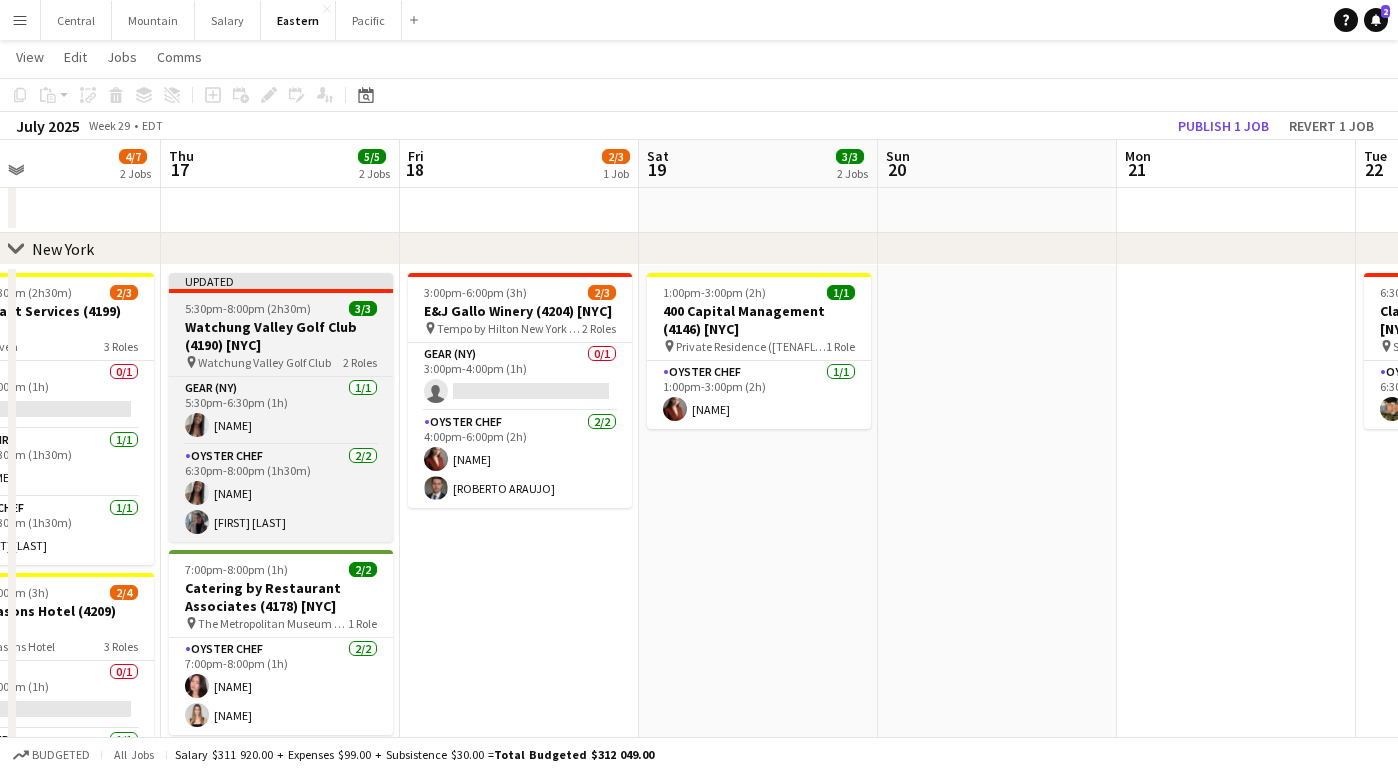 click on "Watchung Valley Golf Club (4190) [NYC]" at bounding box center (281, 336) 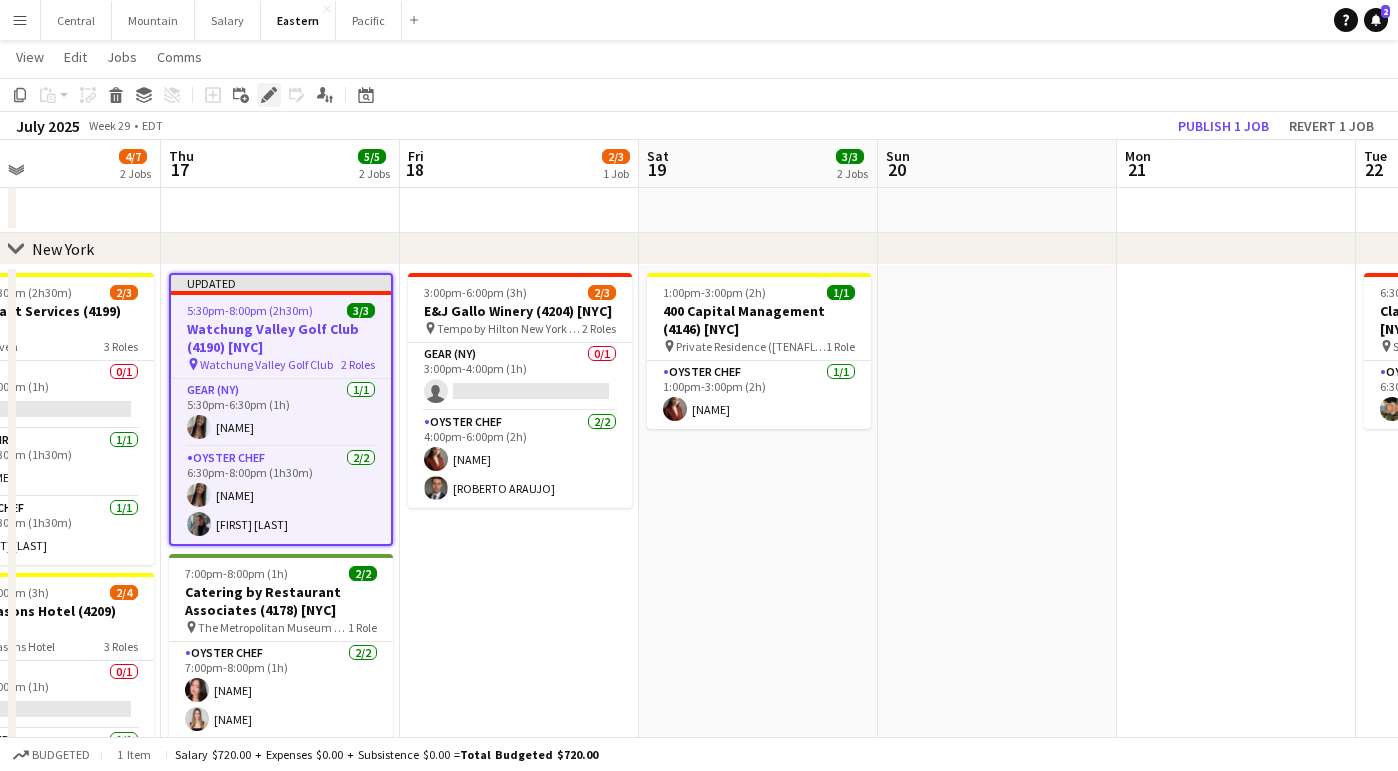 click 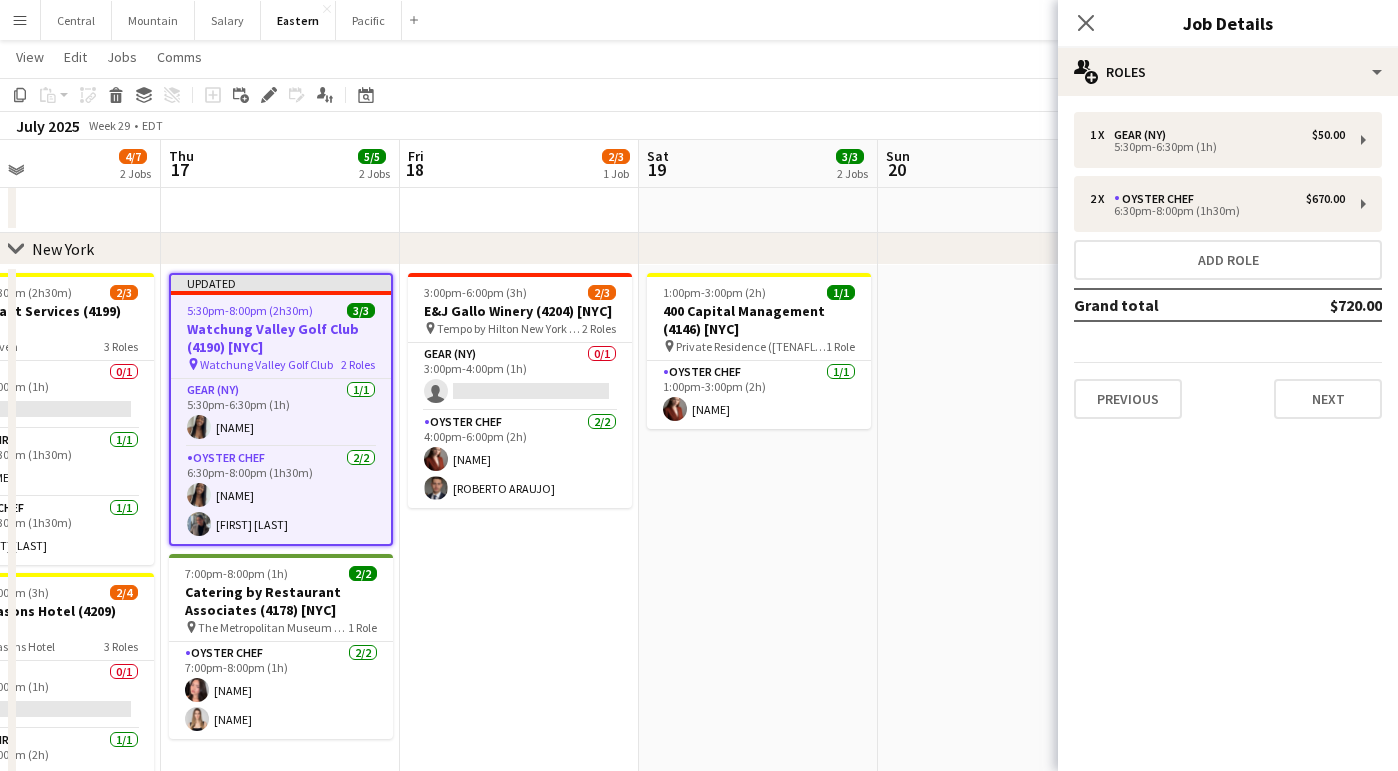 click on "Previous   Next" at bounding box center (1228, 390) 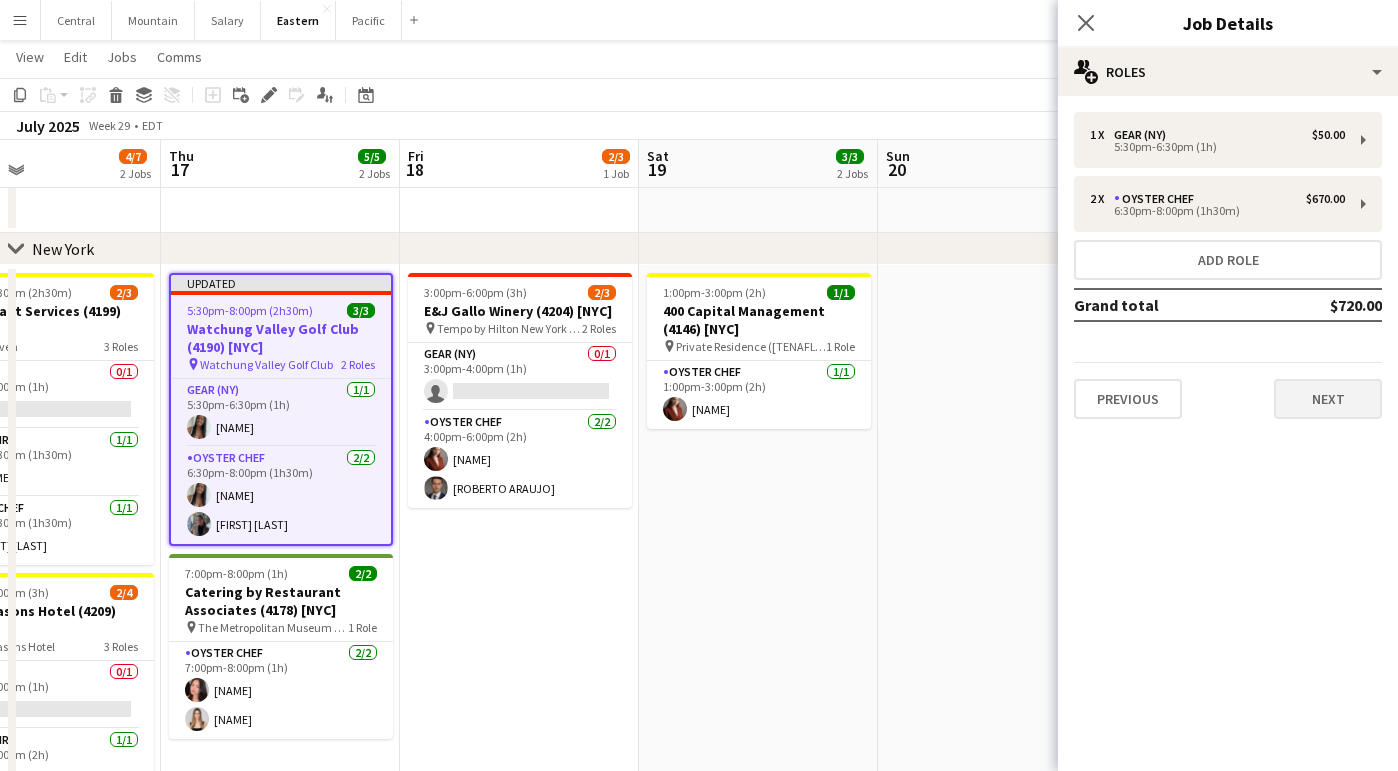 click on "Next" at bounding box center (1328, 399) 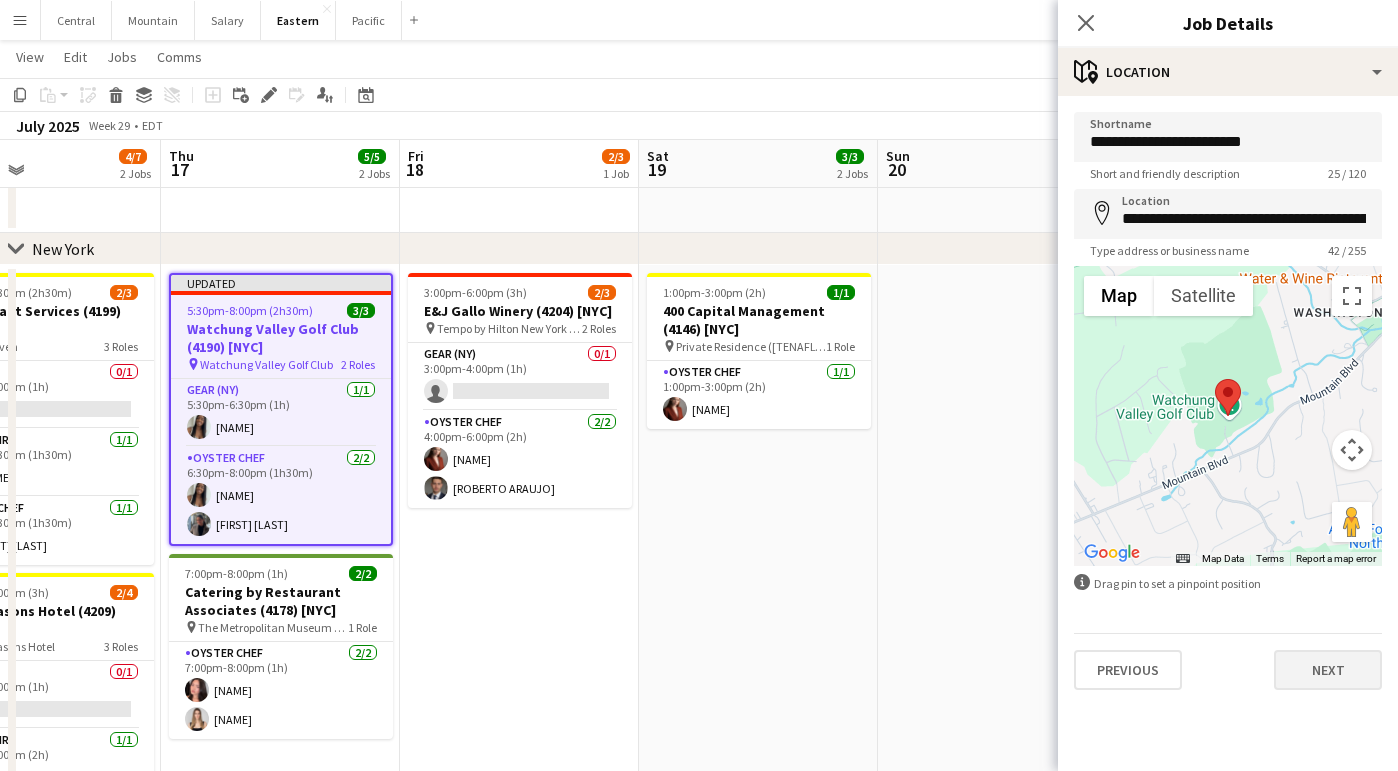 click on "Next" at bounding box center [1328, 670] 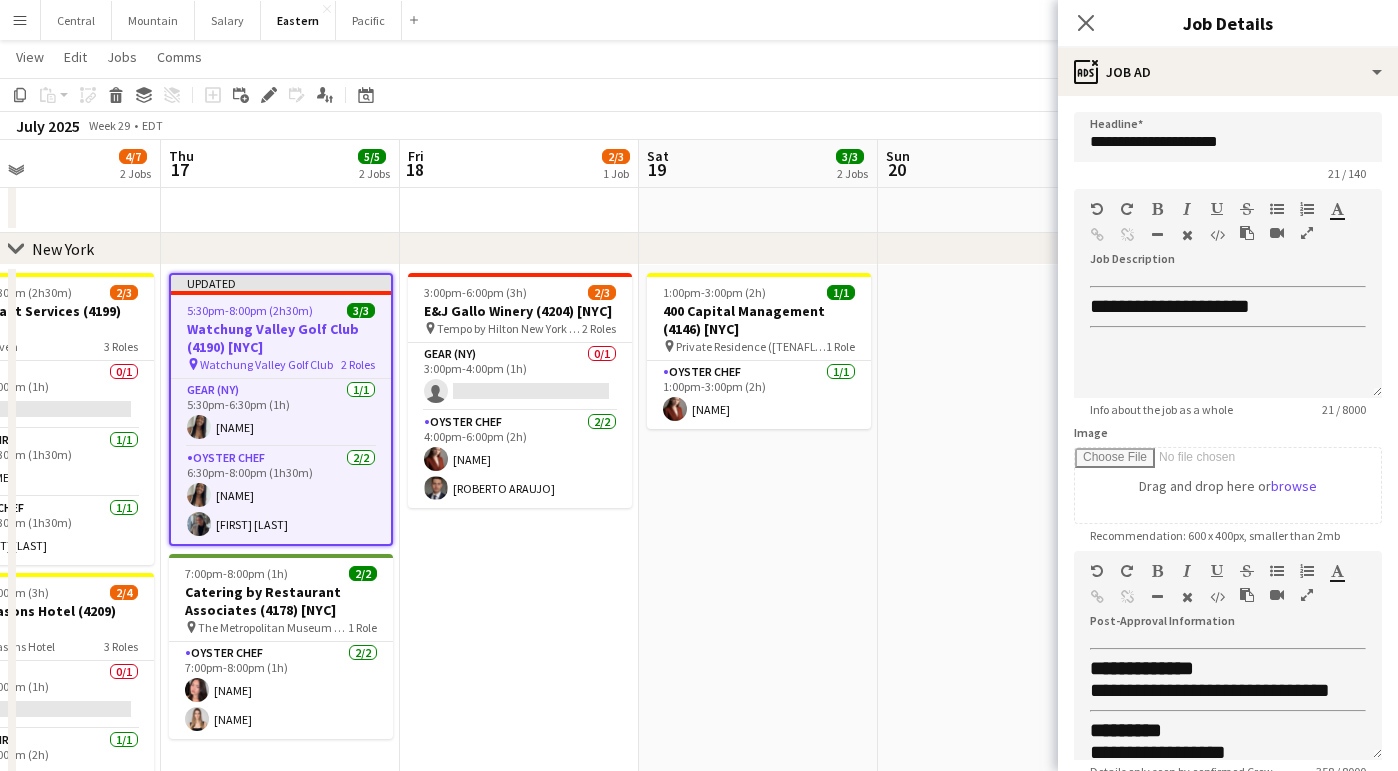 click at bounding box center (1307, 595) 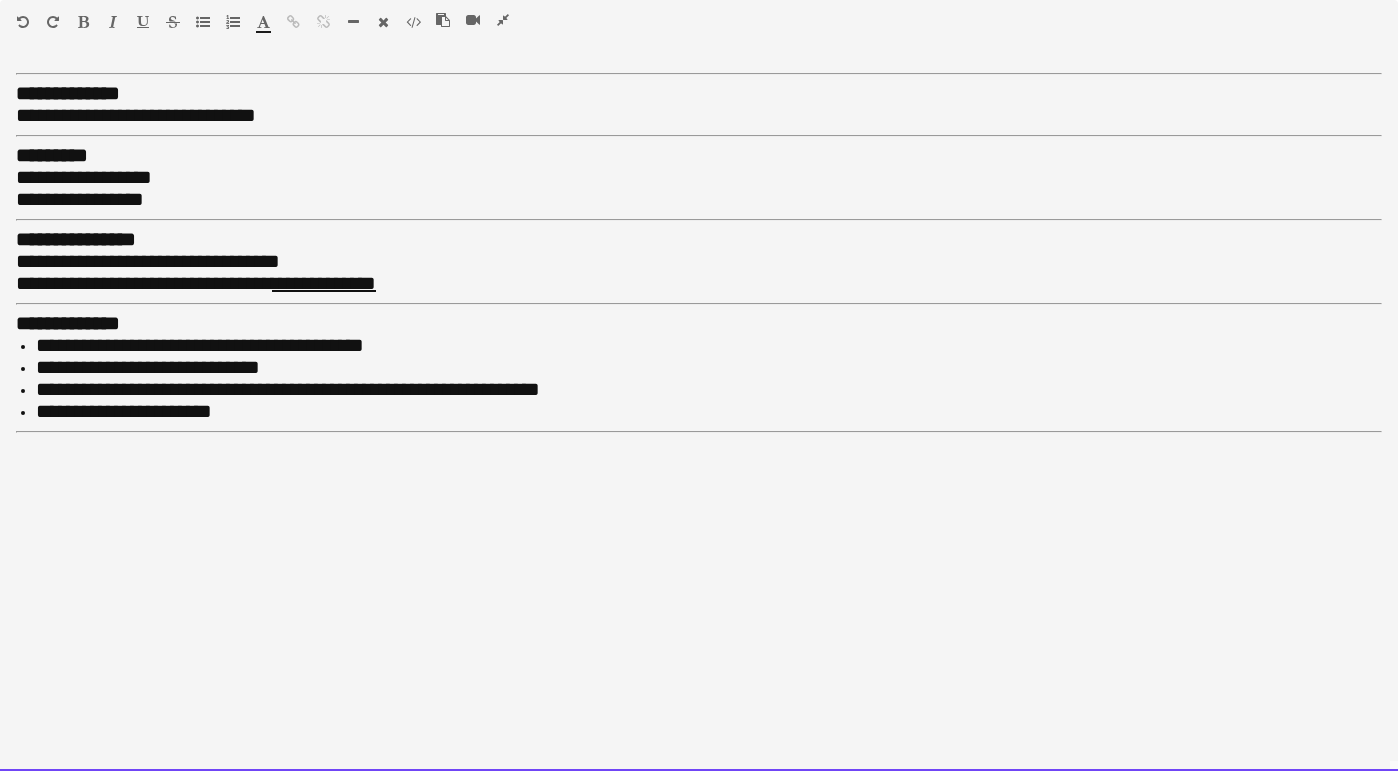 click on "**********" at bounding box center [699, 418] 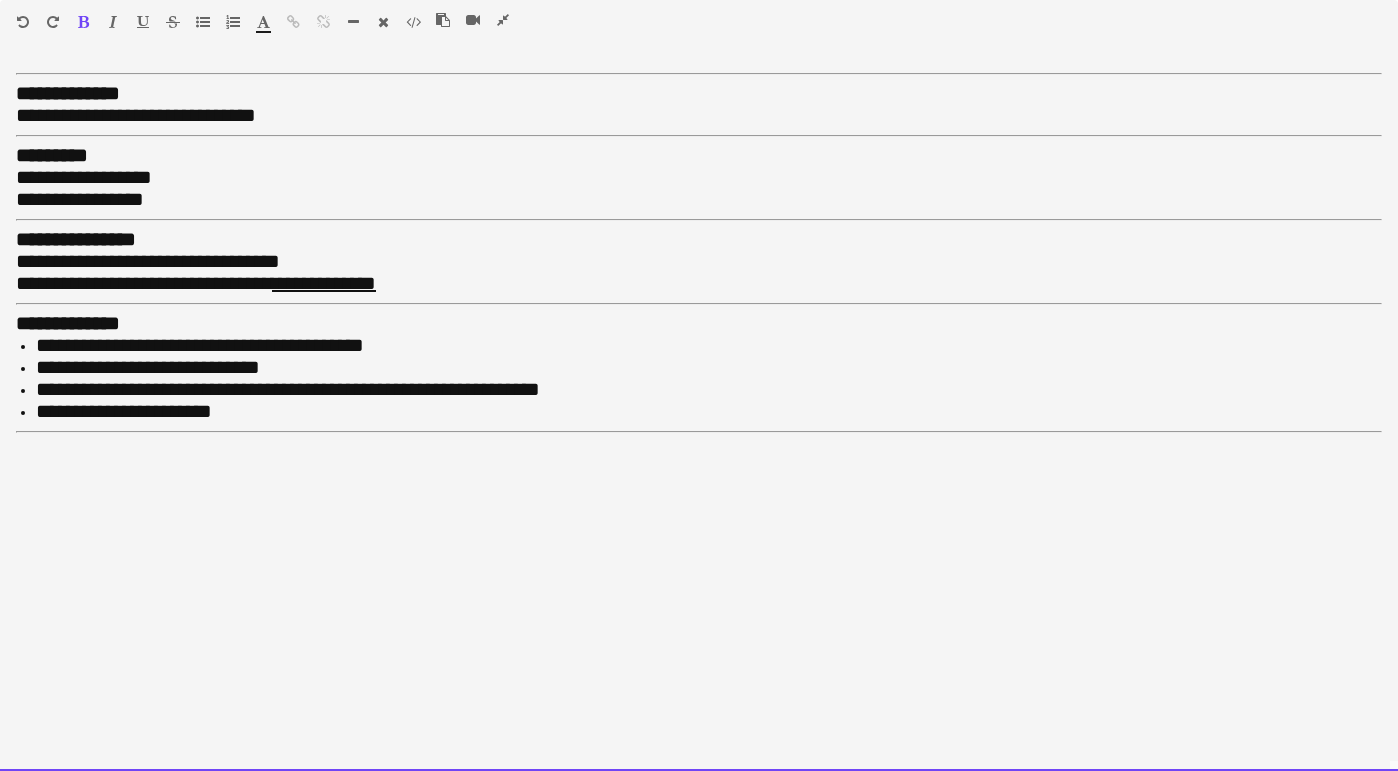 type 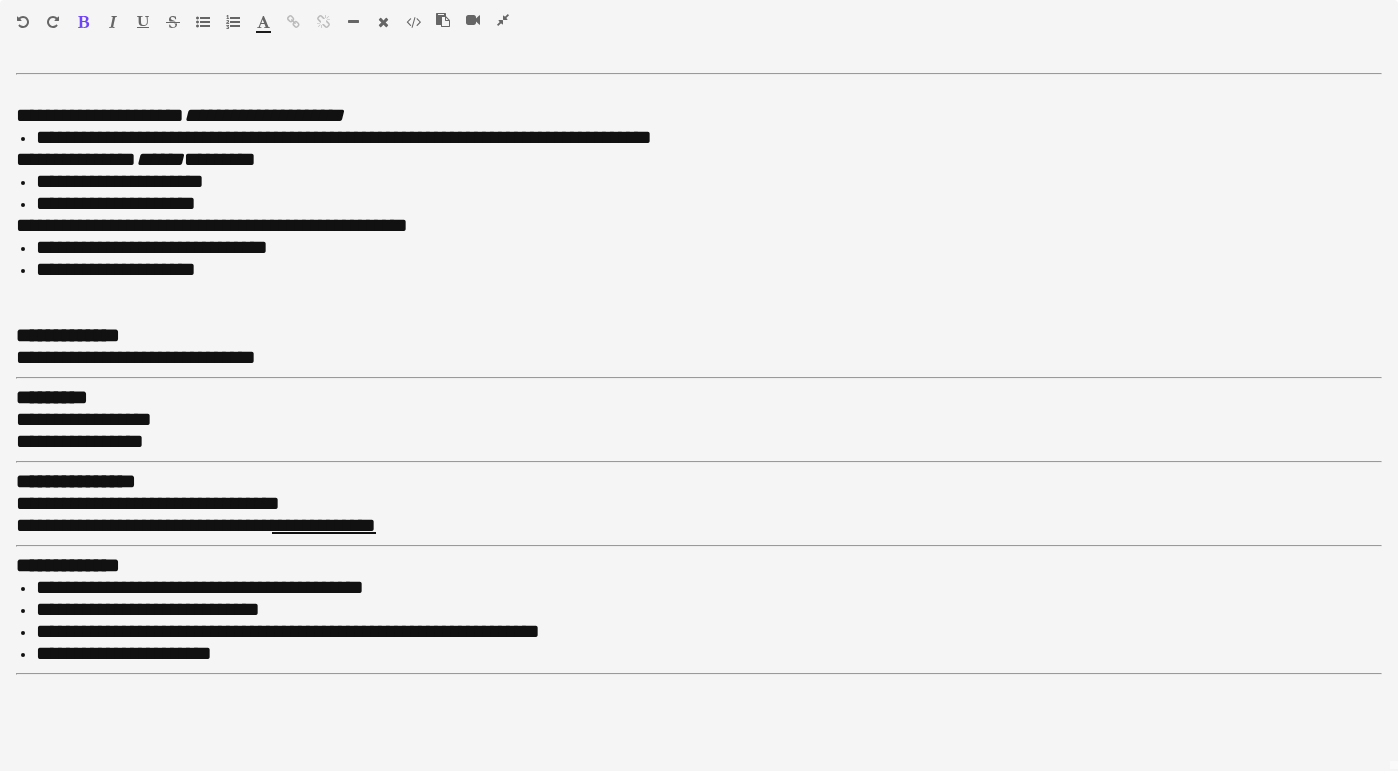 click at bounding box center (353, 22) 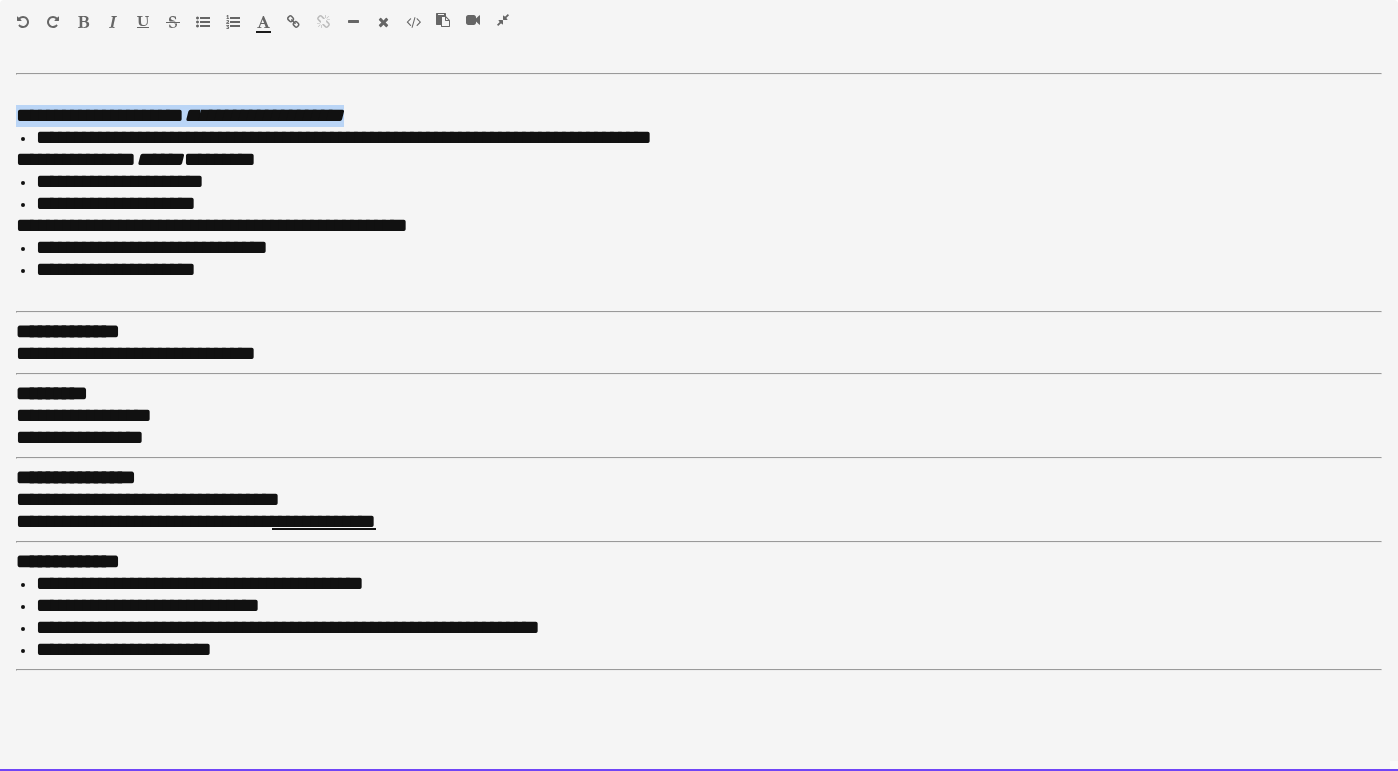 drag, startPoint x: 378, startPoint y: 114, endPoint x: 16, endPoint y: 111, distance: 362.01242 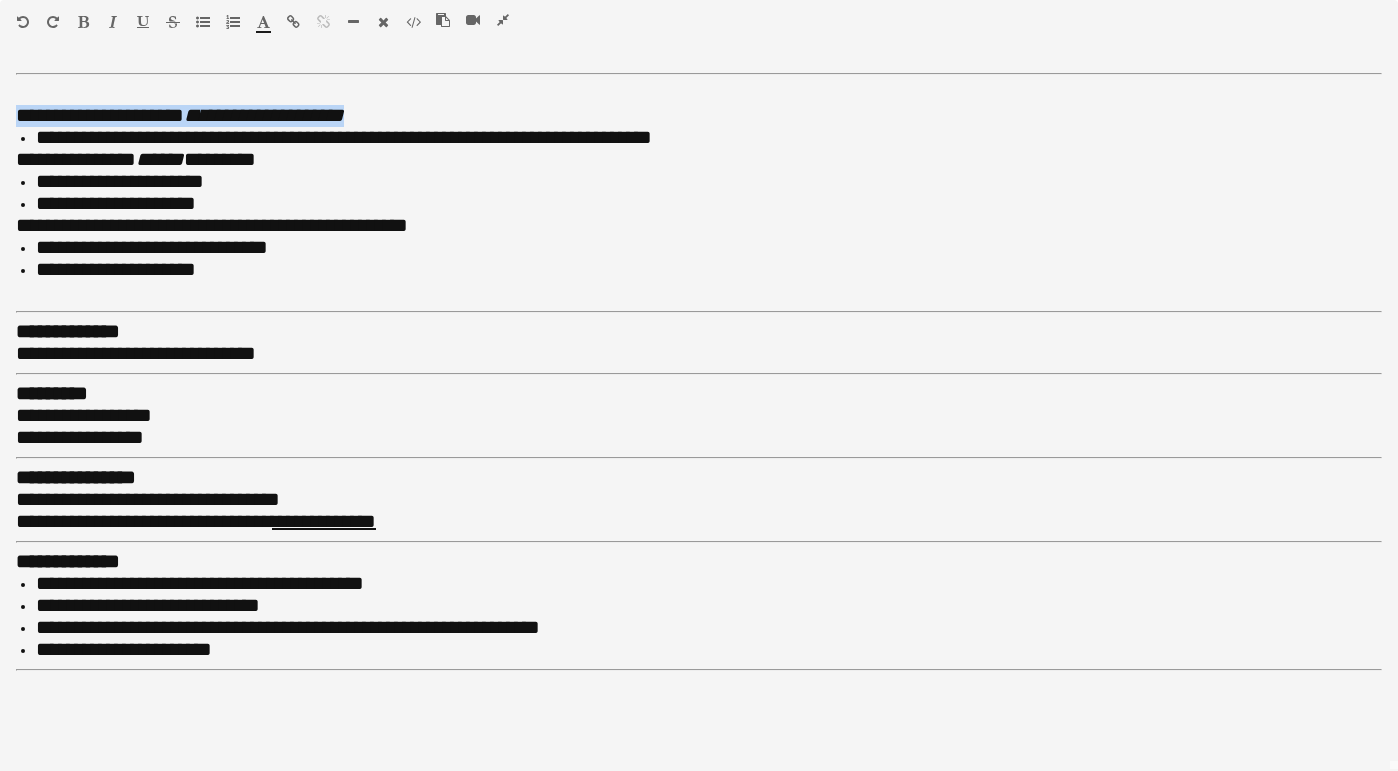 click at bounding box center (83, 22) 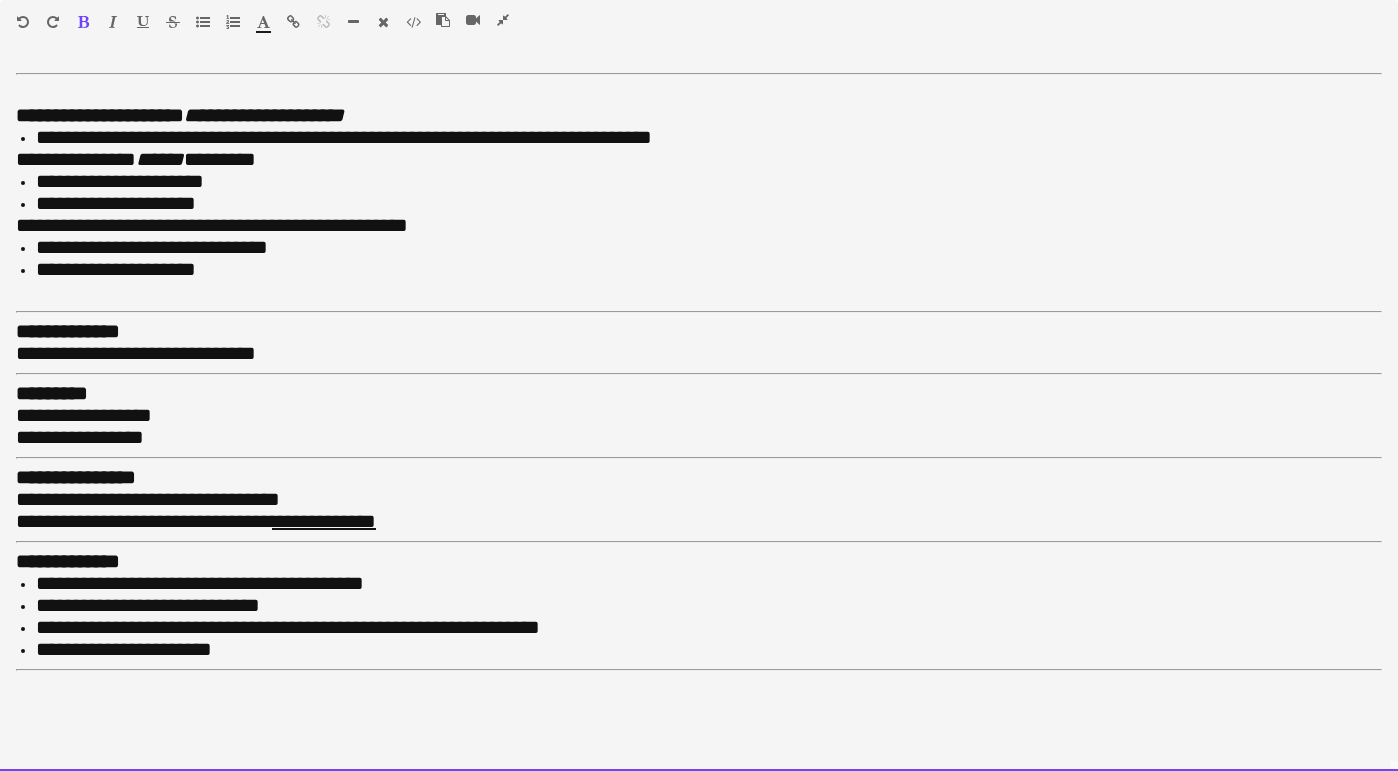 click on "*****" at bounding box center [160, 159] 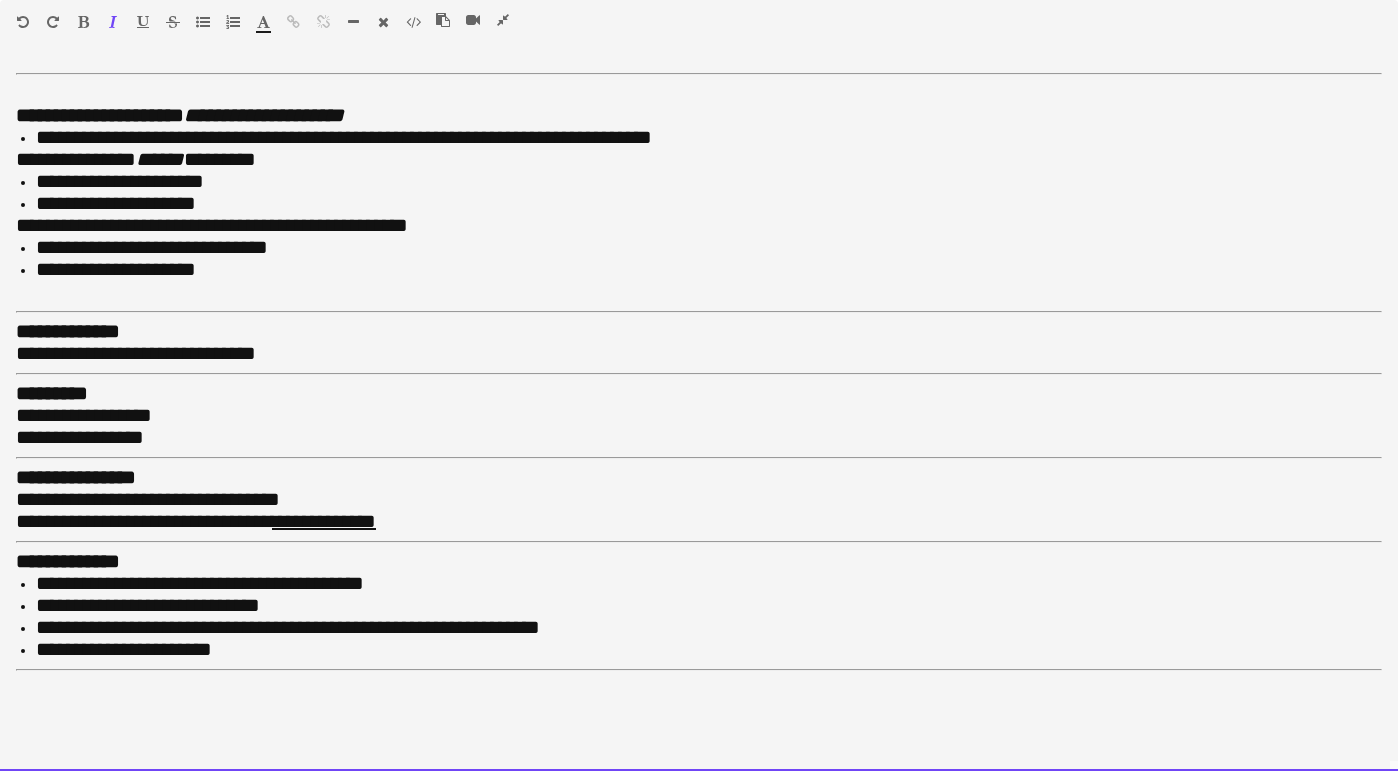 click on "**********" at bounding box center [699, 160] 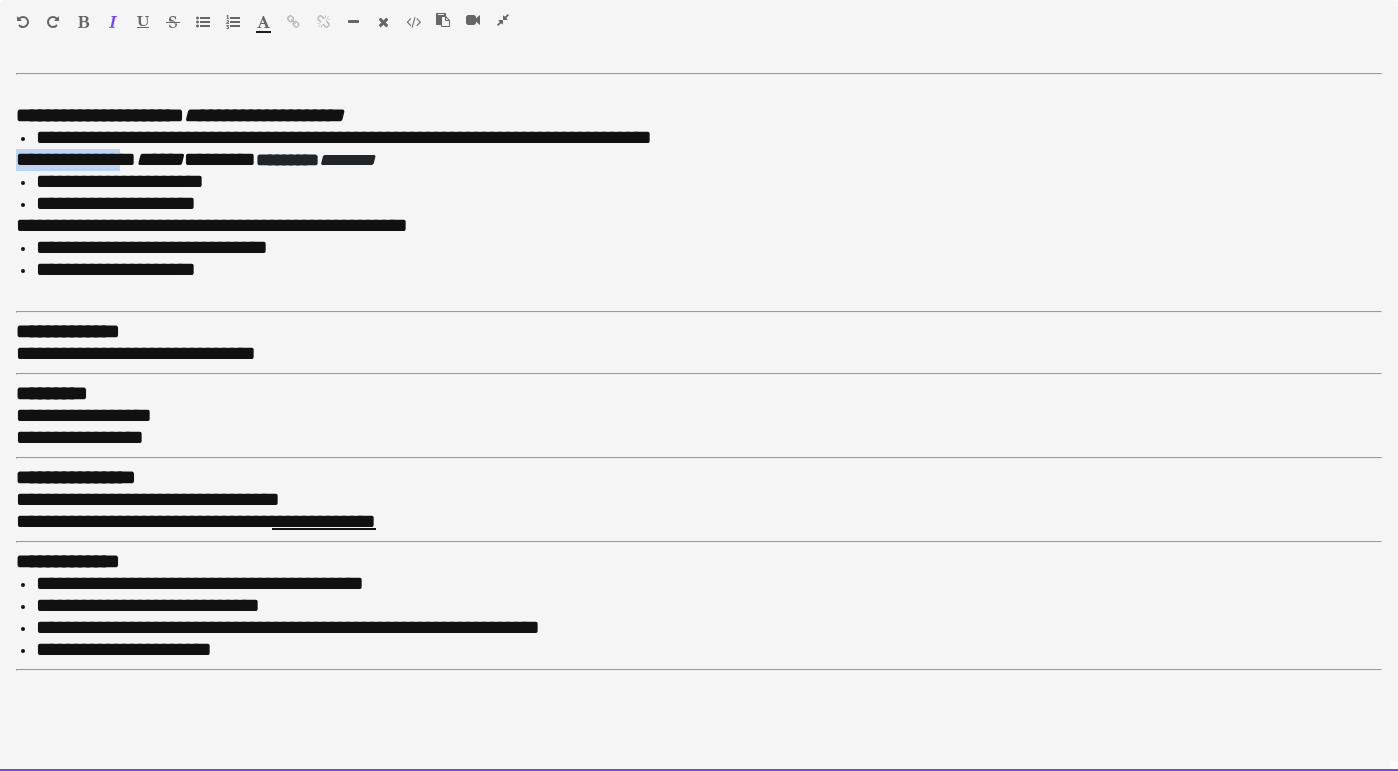 drag, startPoint x: 144, startPoint y: 158, endPoint x: 22, endPoint y: 158, distance: 122 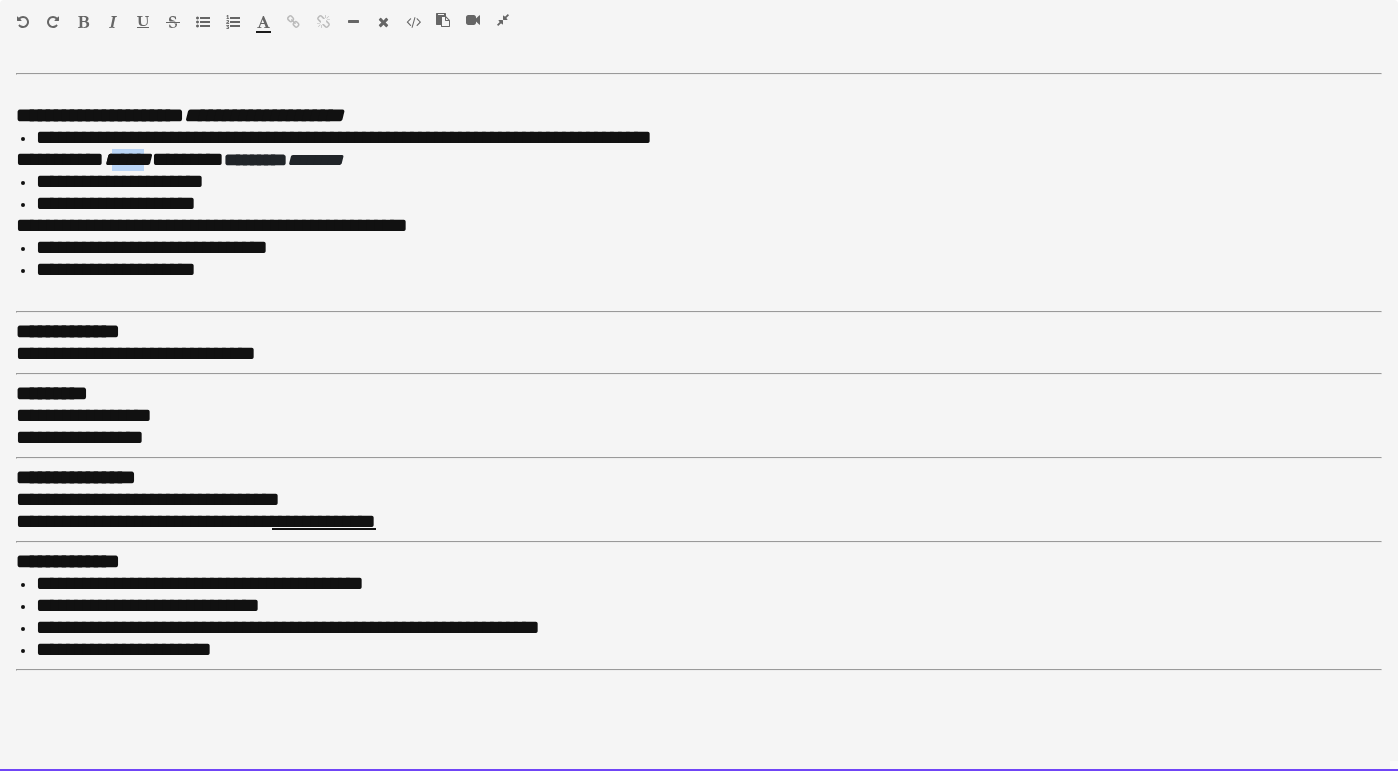 drag, startPoint x: 105, startPoint y: 155, endPoint x: 149, endPoint y: 154, distance: 44.011364 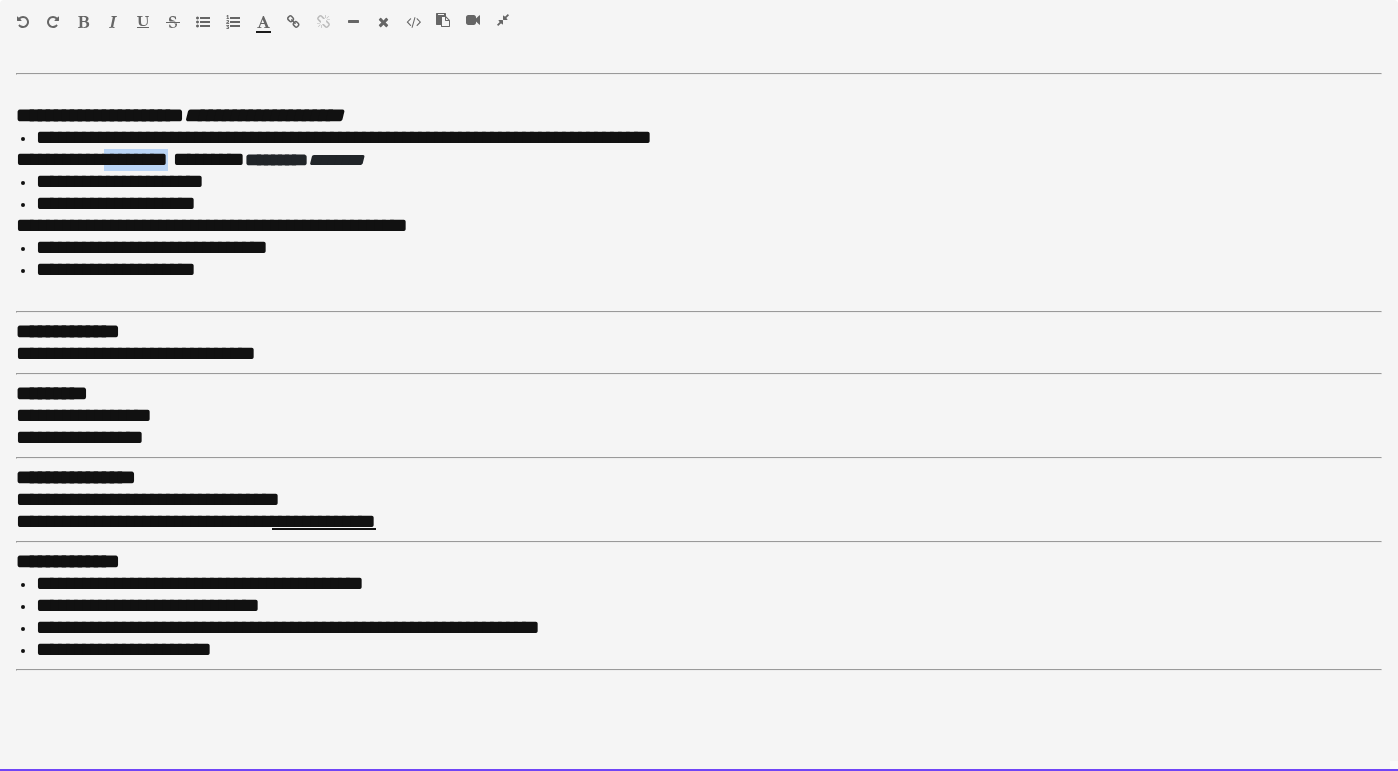 drag, startPoint x: 101, startPoint y: 154, endPoint x: 167, endPoint y: 155, distance: 66.007576 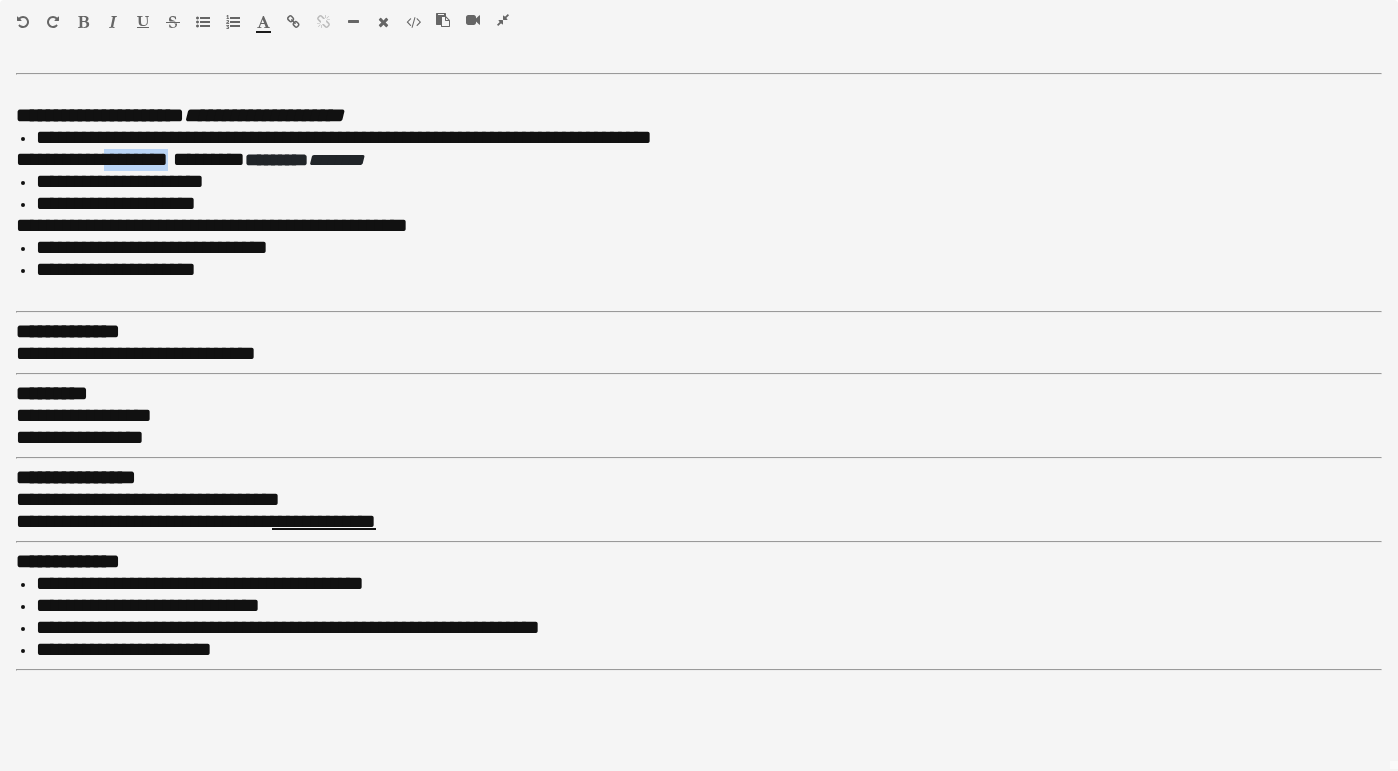 click at bounding box center (113, 22) 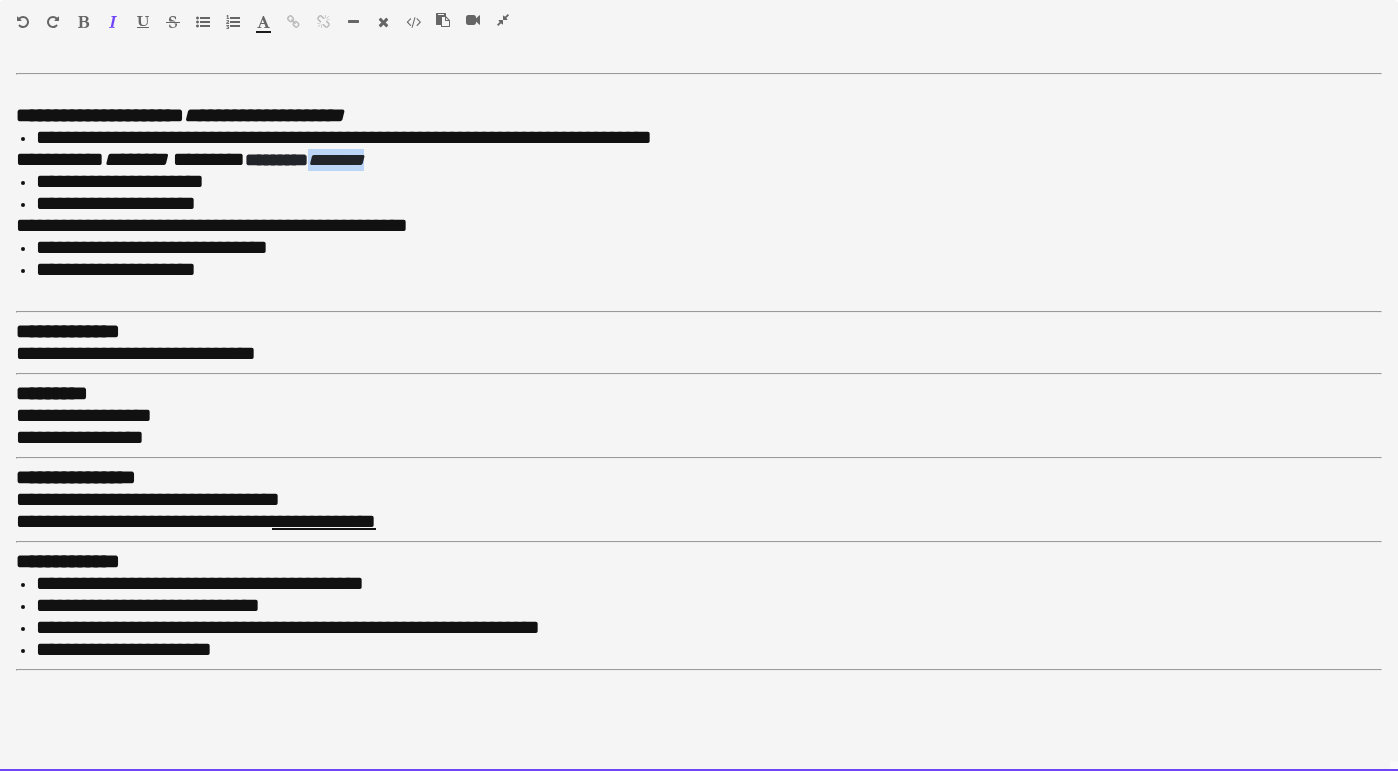 drag, startPoint x: 406, startPoint y: 160, endPoint x: 330, endPoint y: 157, distance: 76.05919 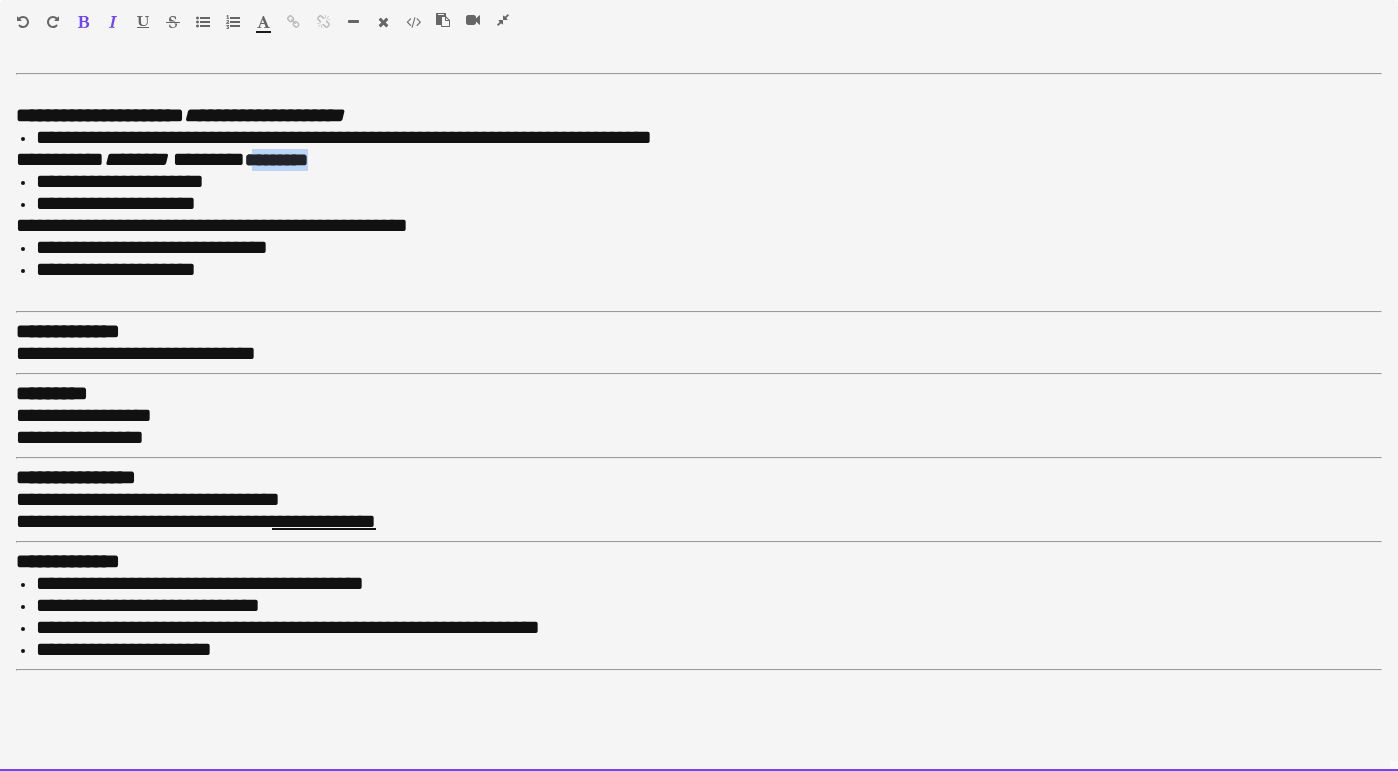 drag, startPoint x: 342, startPoint y: 159, endPoint x: 263, endPoint y: 156, distance: 79.05694 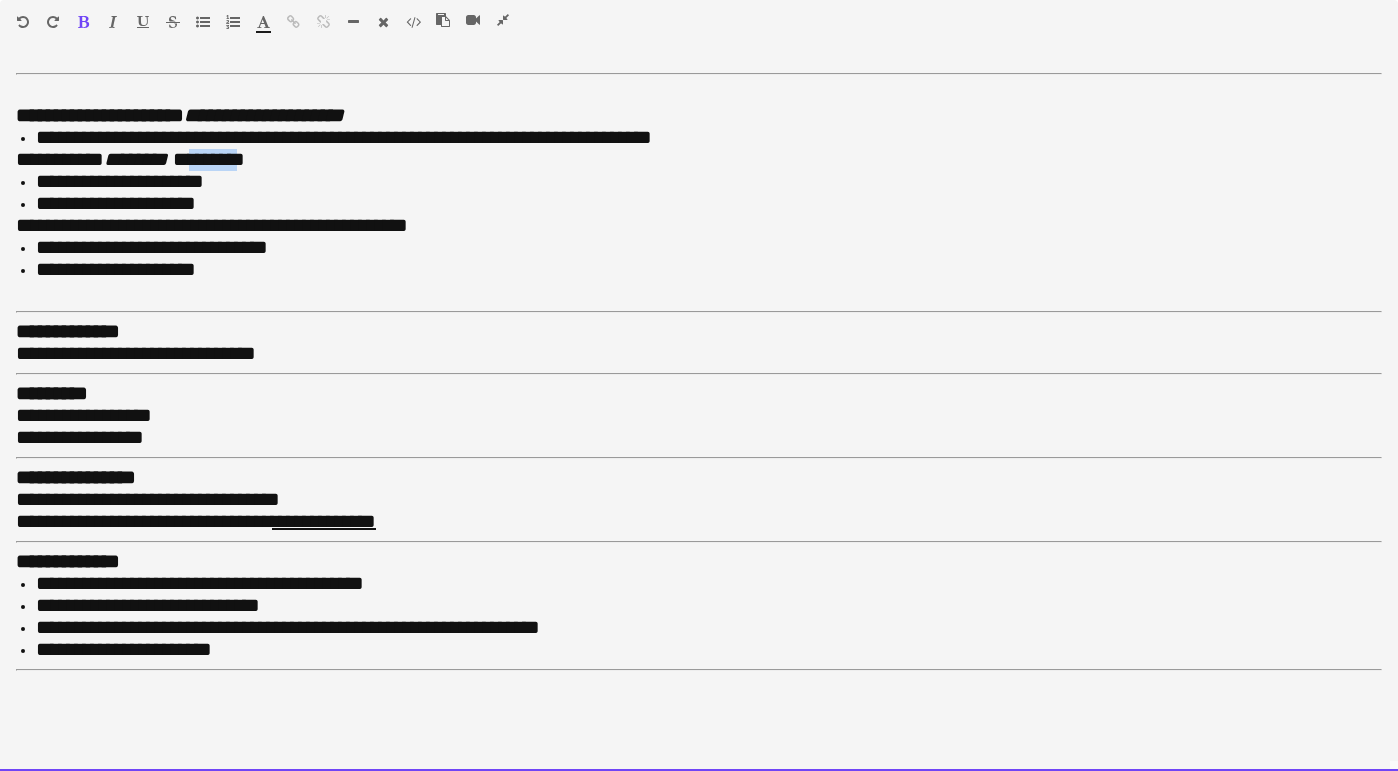 drag, startPoint x: 249, startPoint y: 156, endPoint x: 186, endPoint y: 160, distance: 63.126858 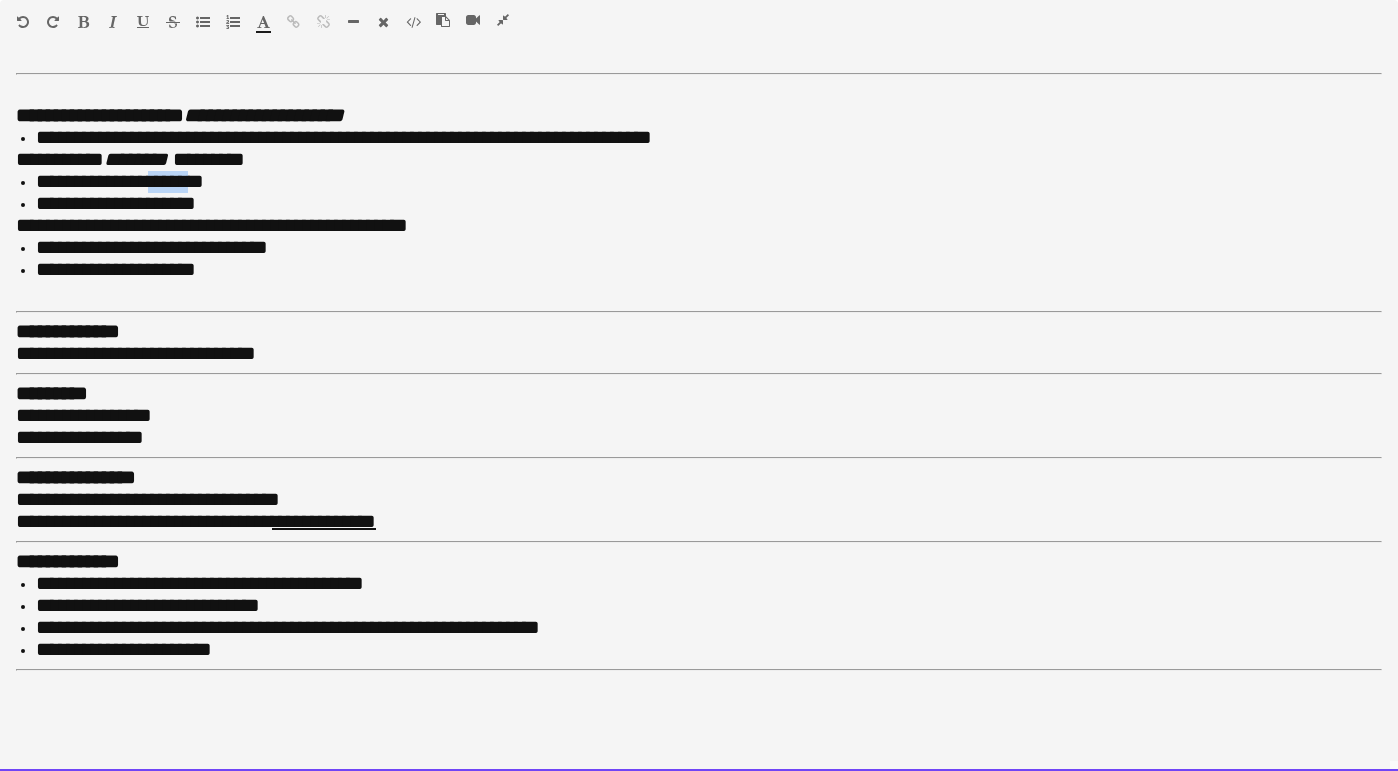drag, startPoint x: 189, startPoint y: 179, endPoint x: 155, endPoint y: 179, distance: 34 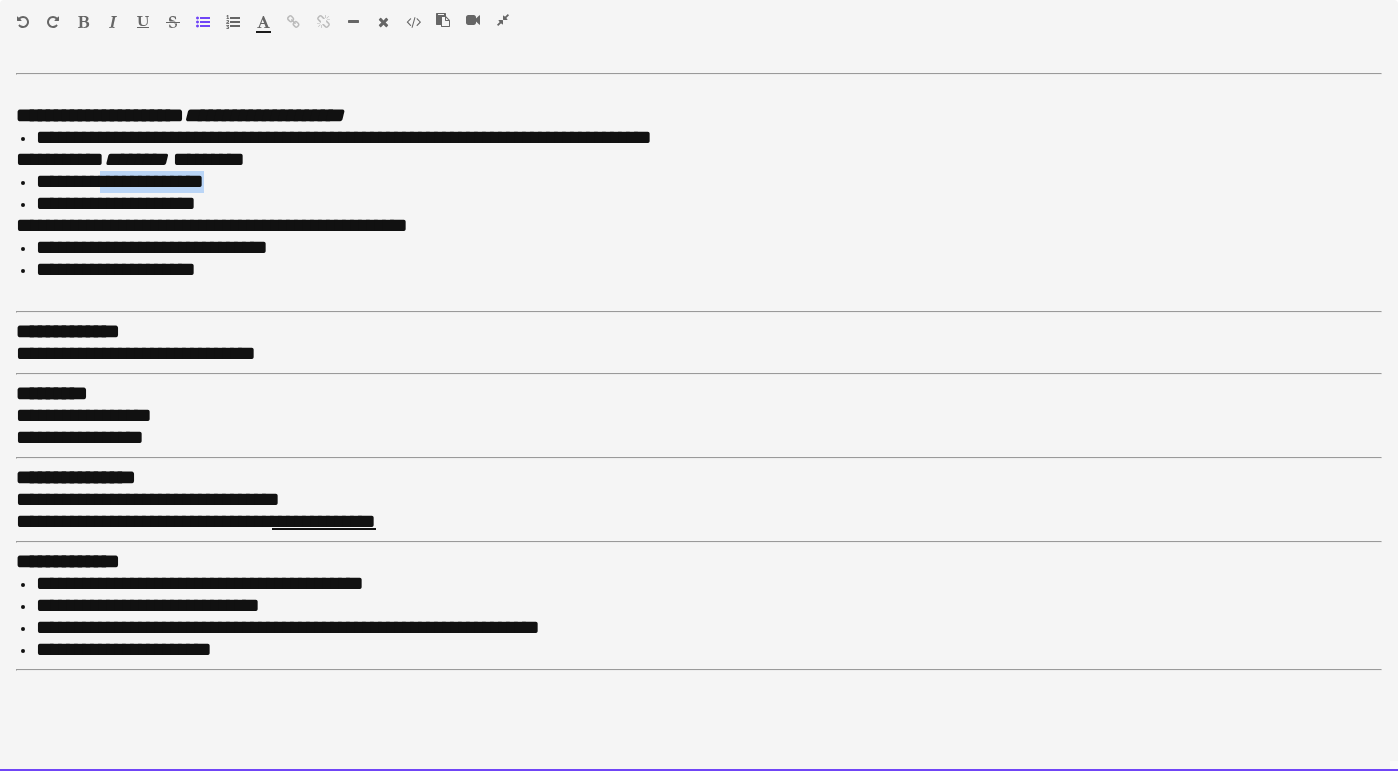 drag, startPoint x: 215, startPoint y: 176, endPoint x: 101, endPoint y: 174, distance: 114.01754 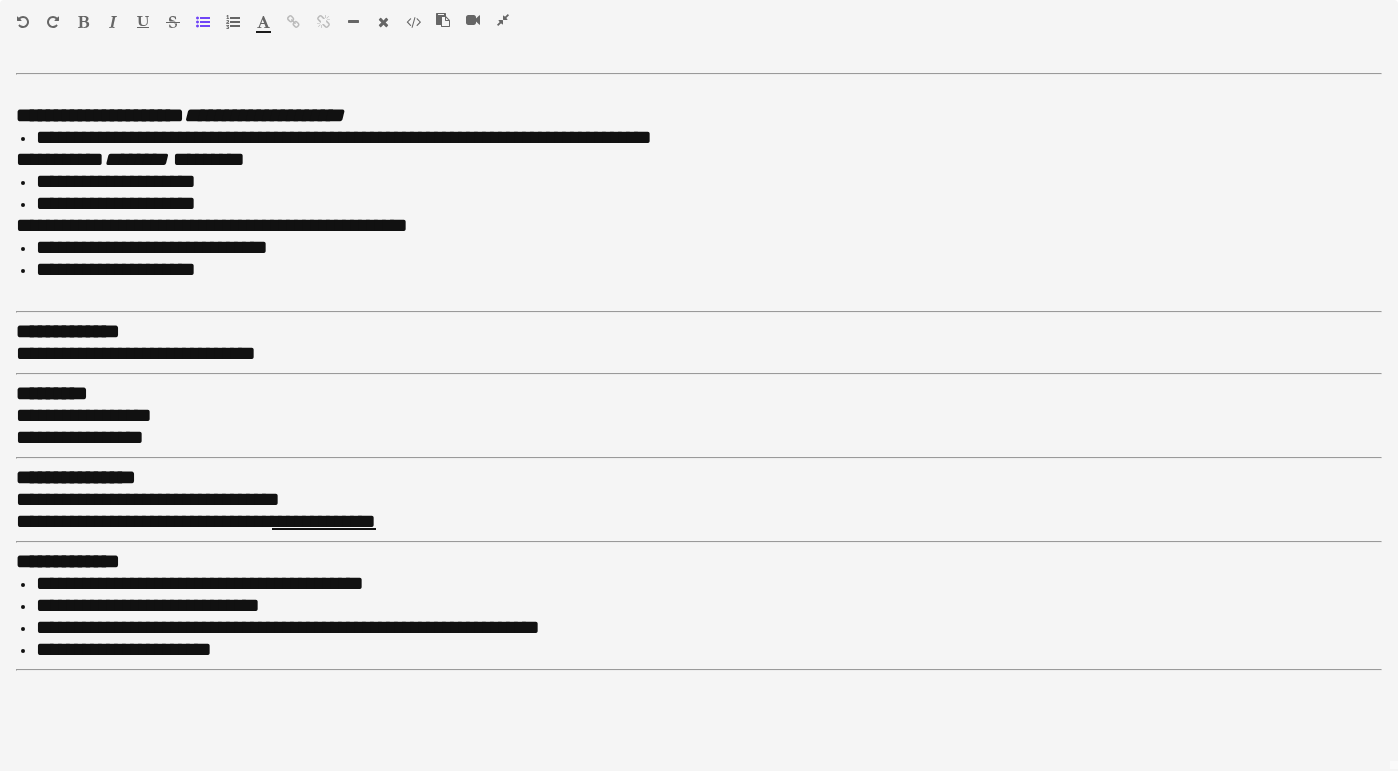 click at bounding box center [503, 20] 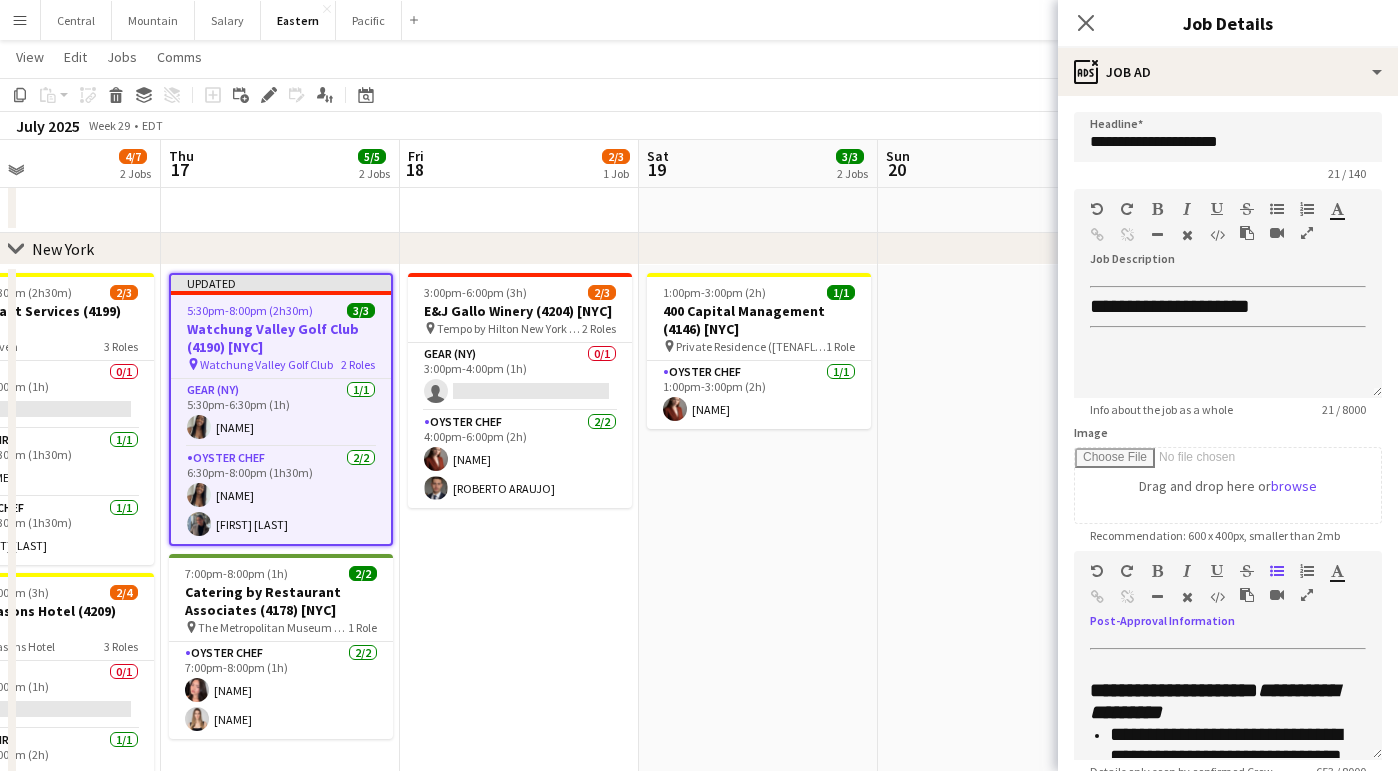click at bounding box center (1307, 595) 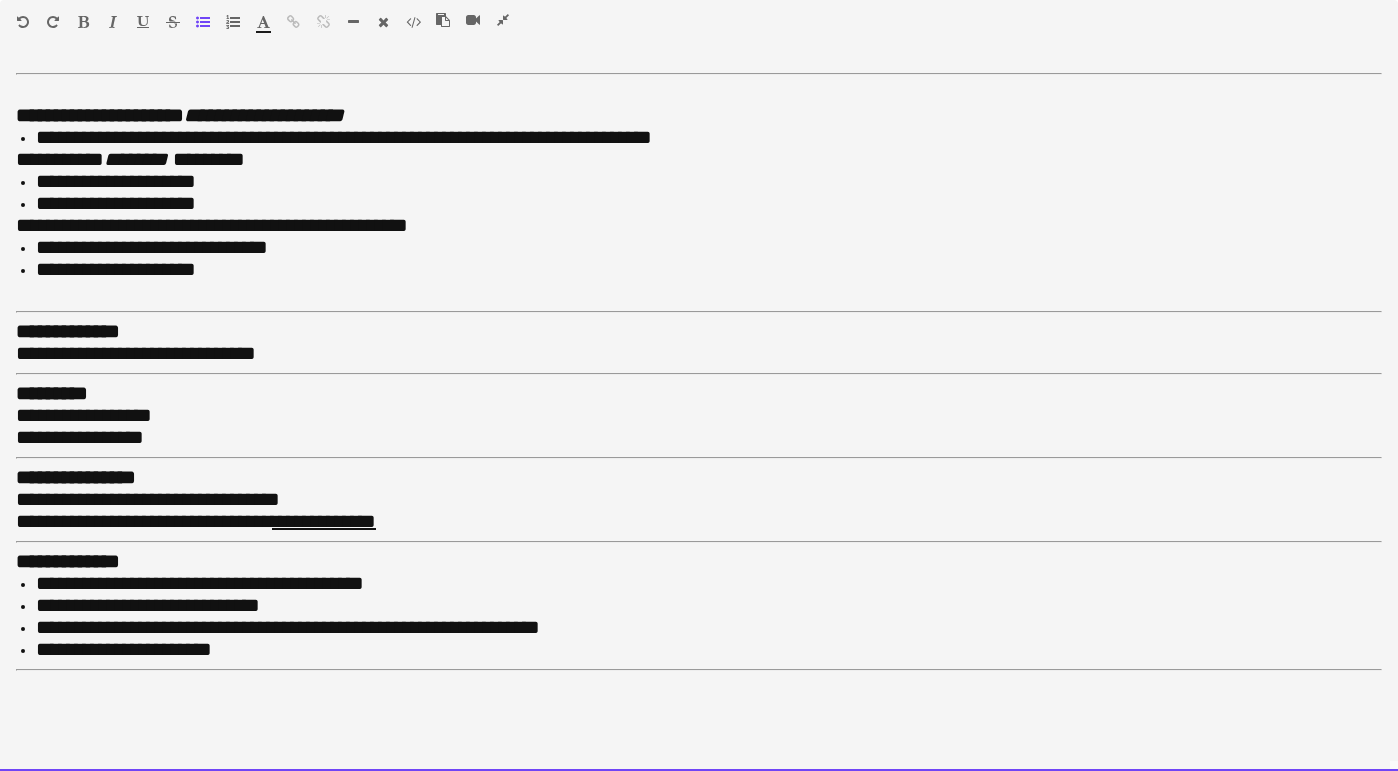 click on "**********" at bounding box center (699, 418) 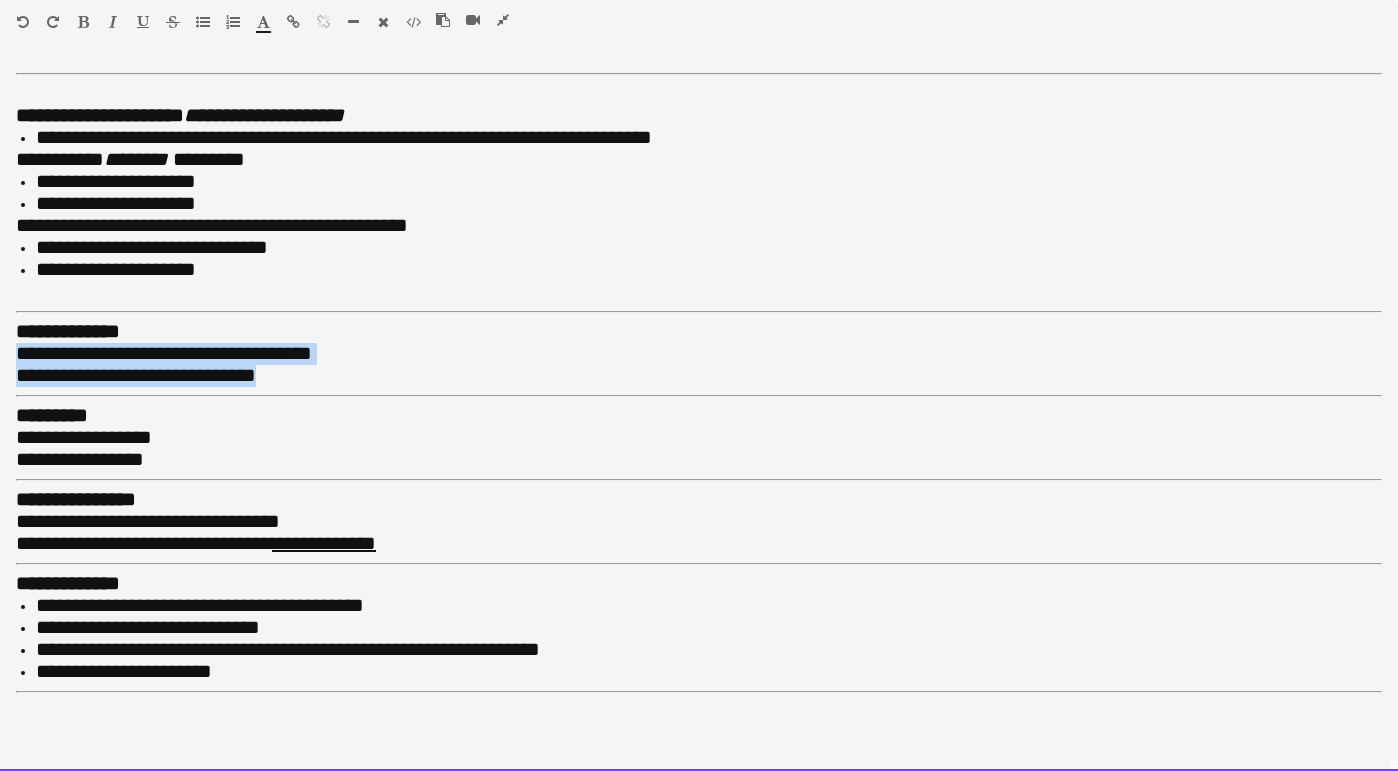 drag, startPoint x: 289, startPoint y: 363, endPoint x: -15, endPoint y: 345, distance: 304.53244 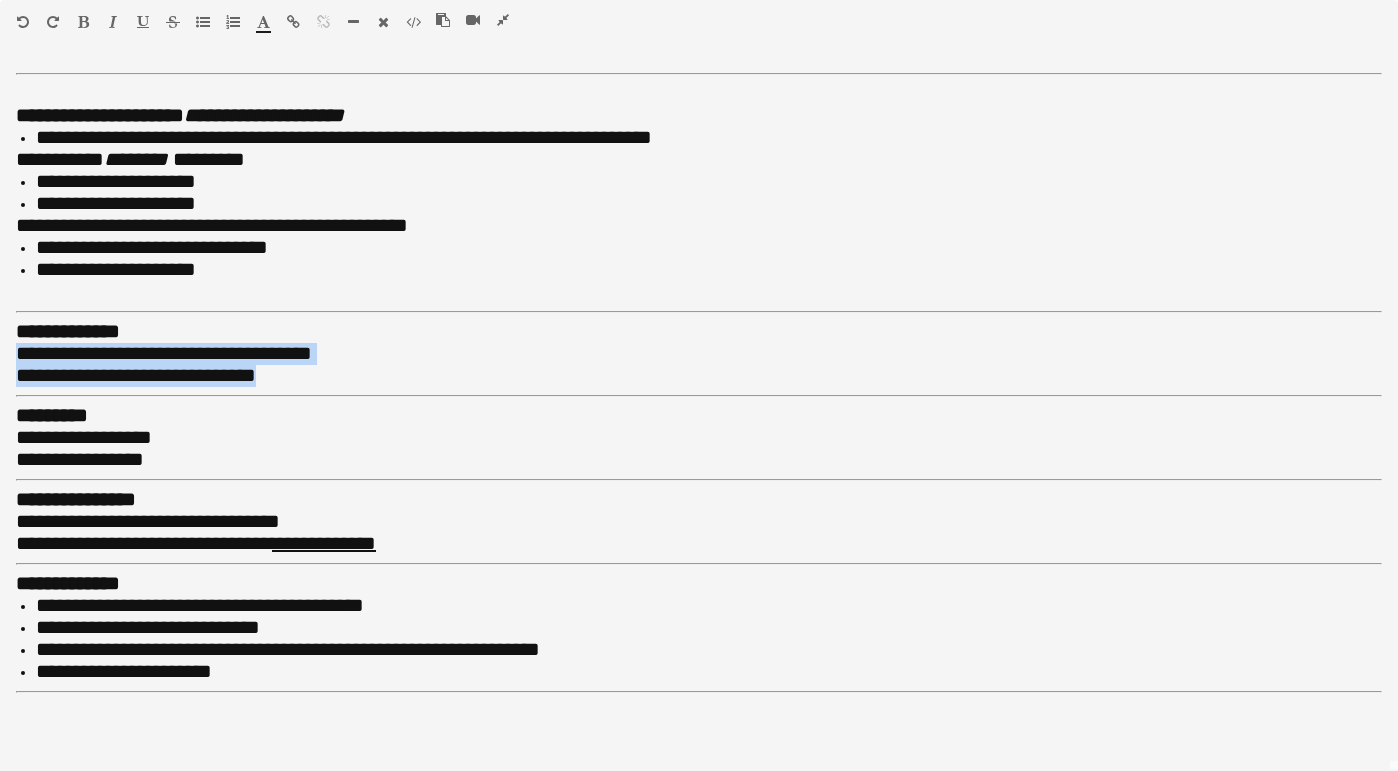click at bounding box center [503, 20] 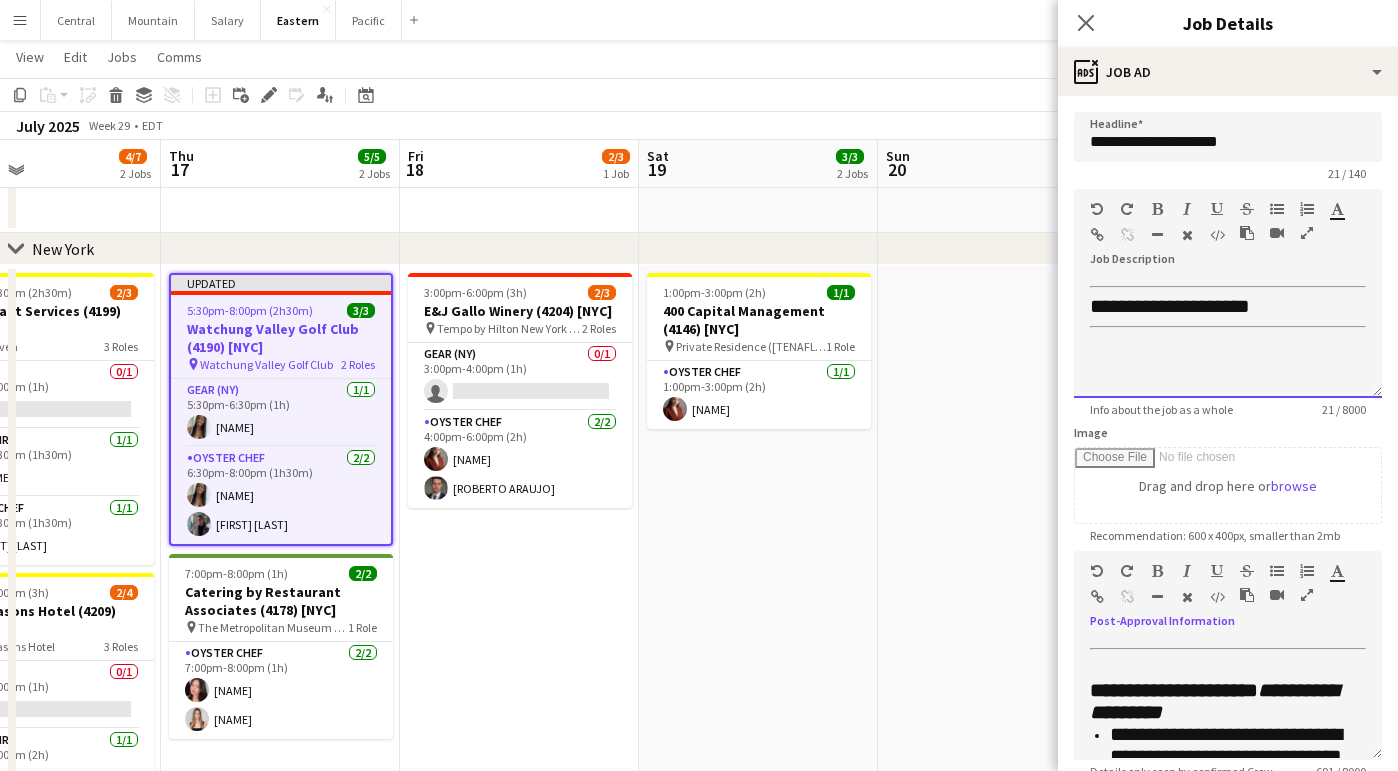 click on "**********" at bounding box center [1170, 306] 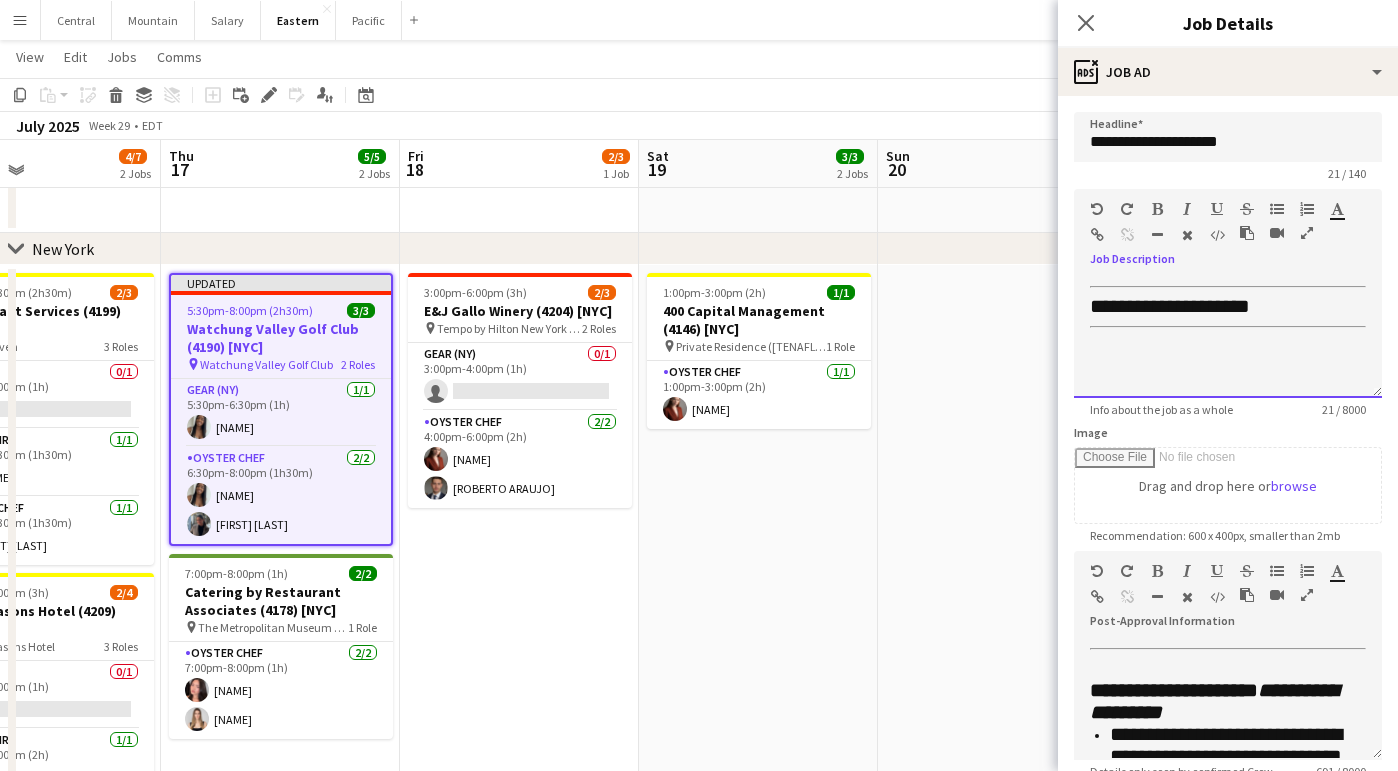 click on "**********" at bounding box center [1170, 306] 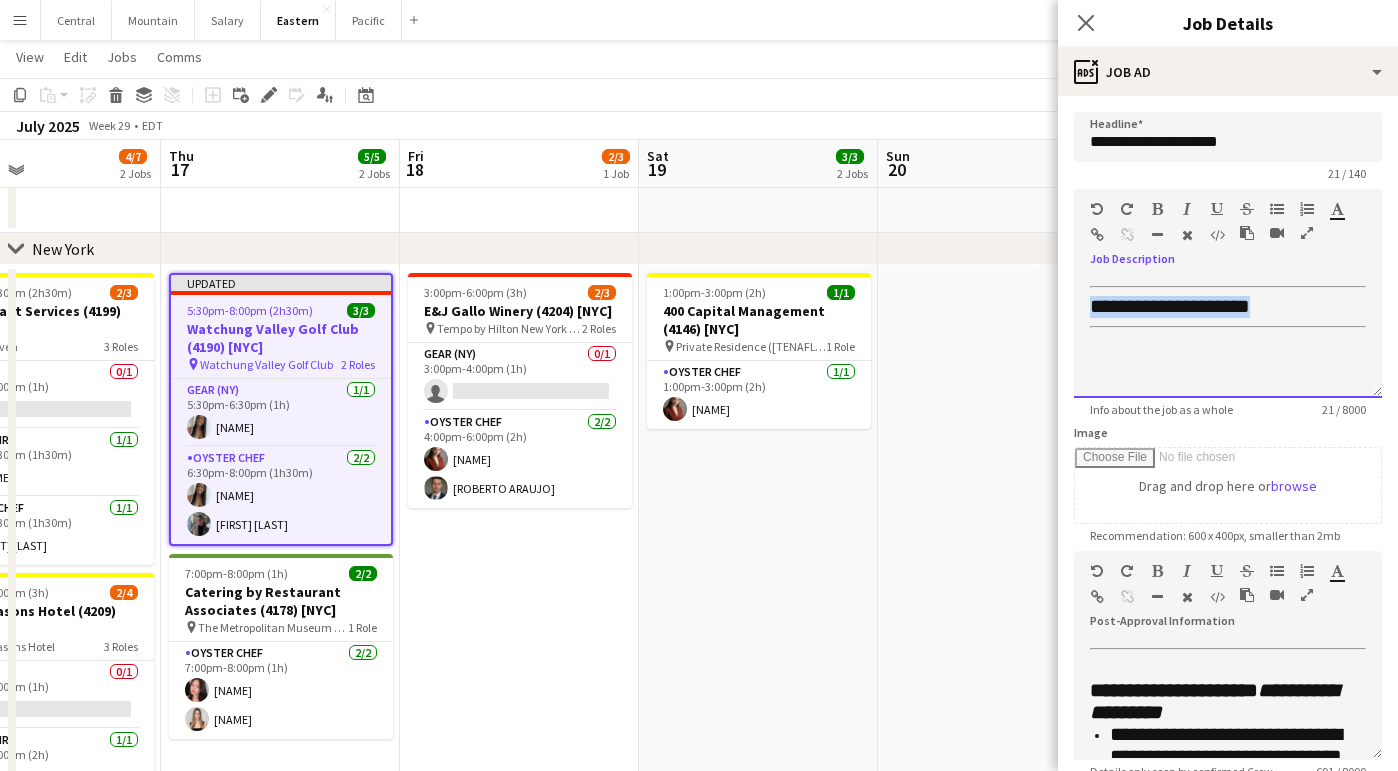 drag, startPoint x: 1271, startPoint y: 306, endPoint x: 989, endPoint y: 303, distance: 282.01596 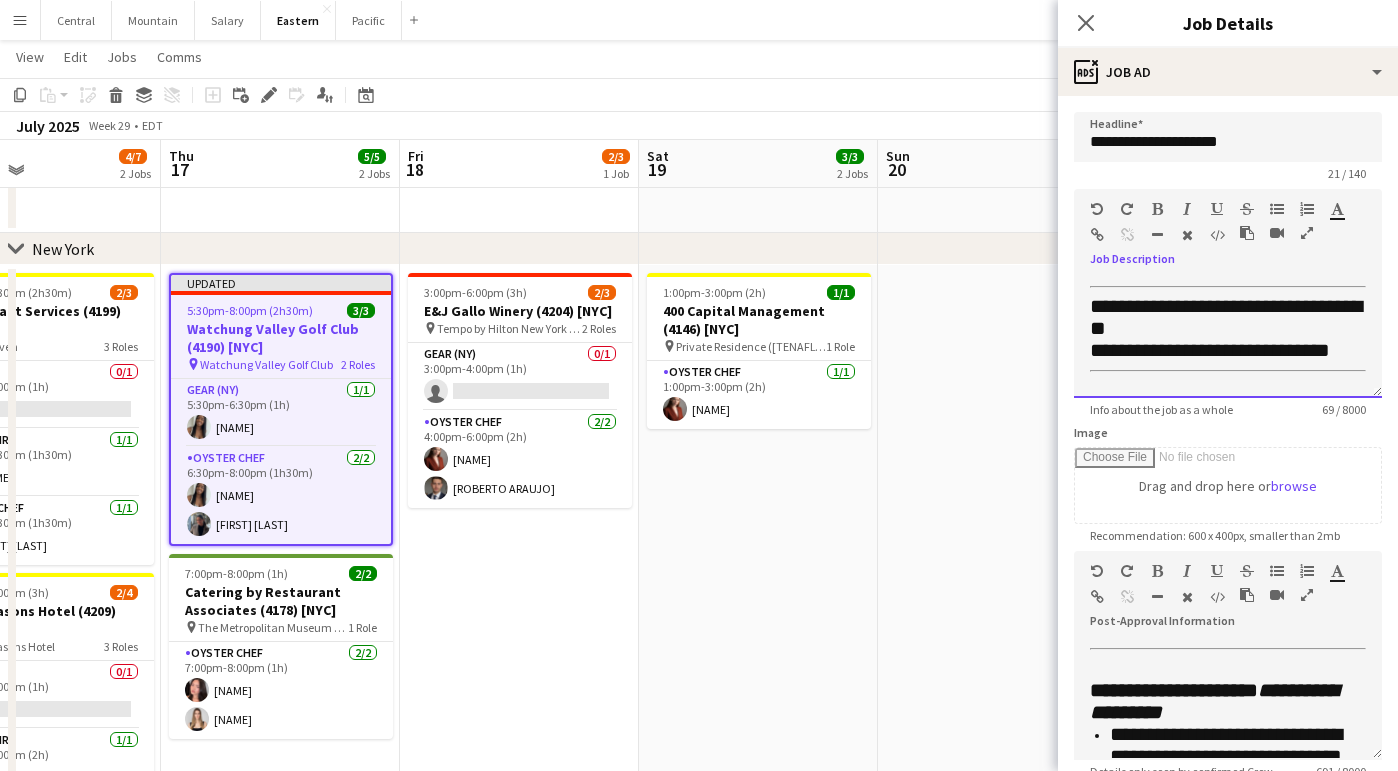 type 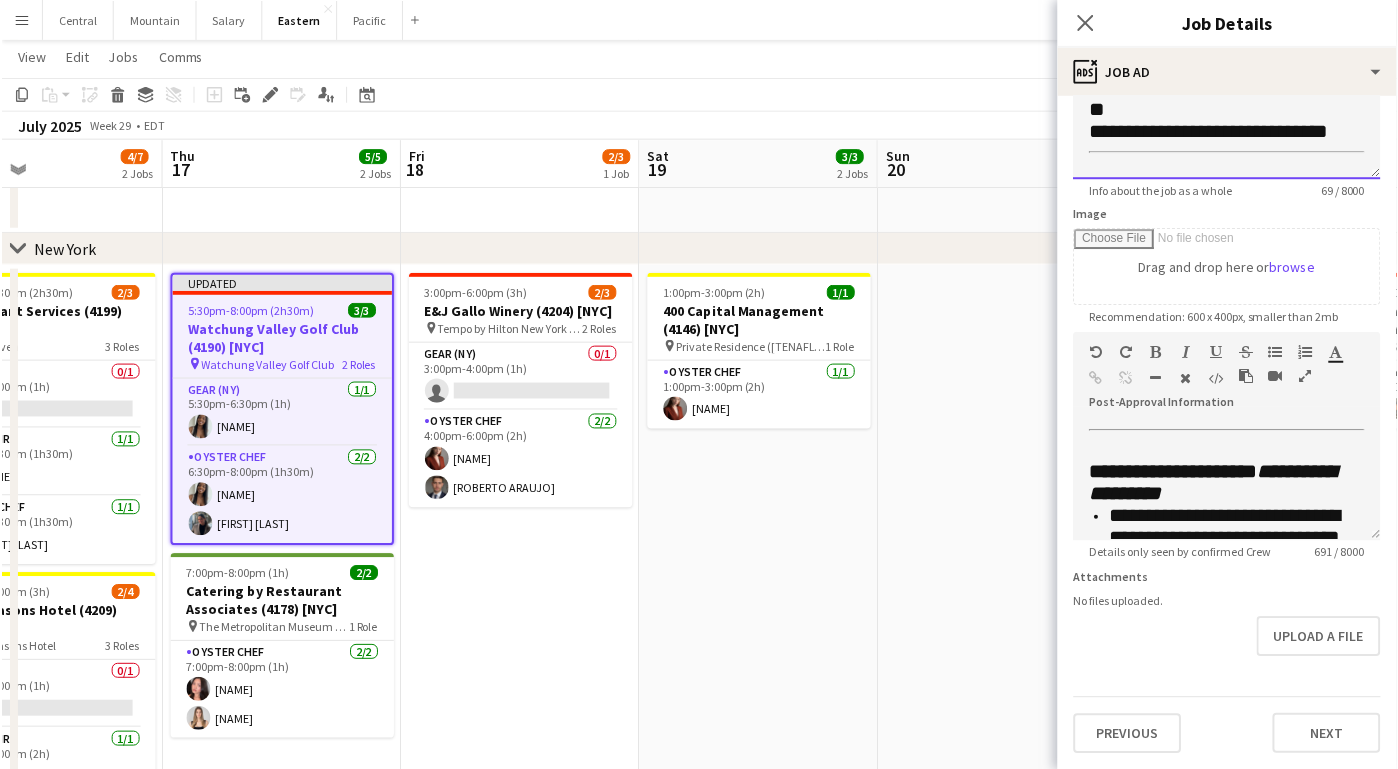 scroll, scrollTop: 218, scrollLeft: 0, axis: vertical 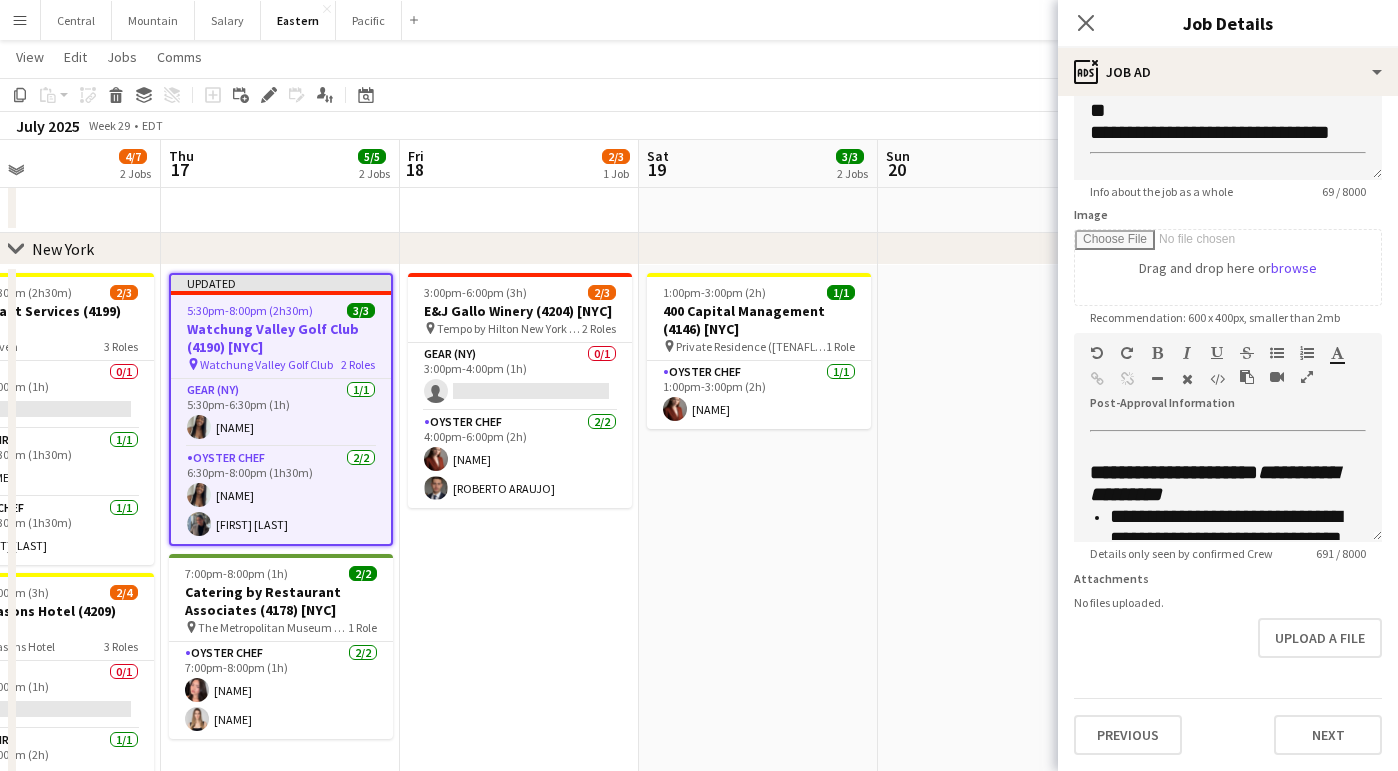 click on "**********" at bounding box center (1228, 324) 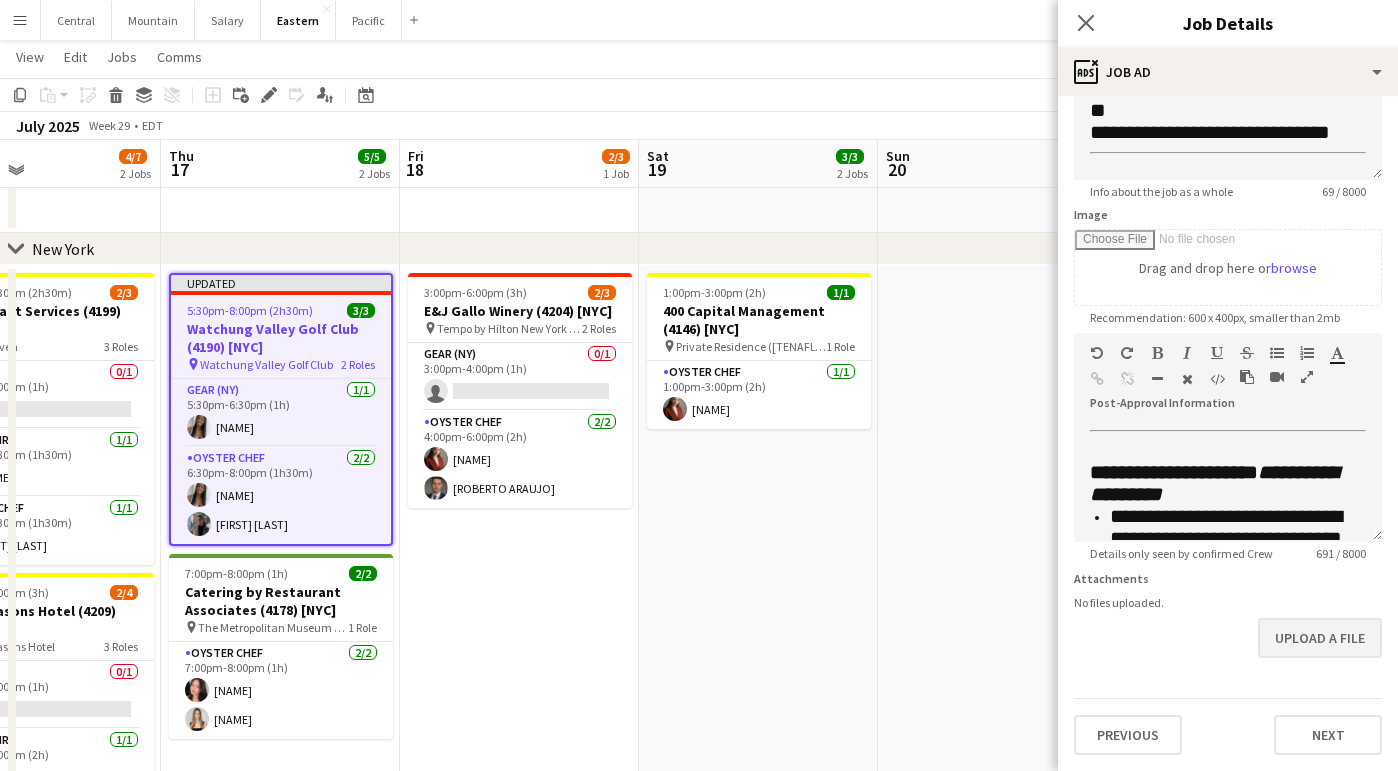 click on "Upload a file" at bounding box center (1320, 638) 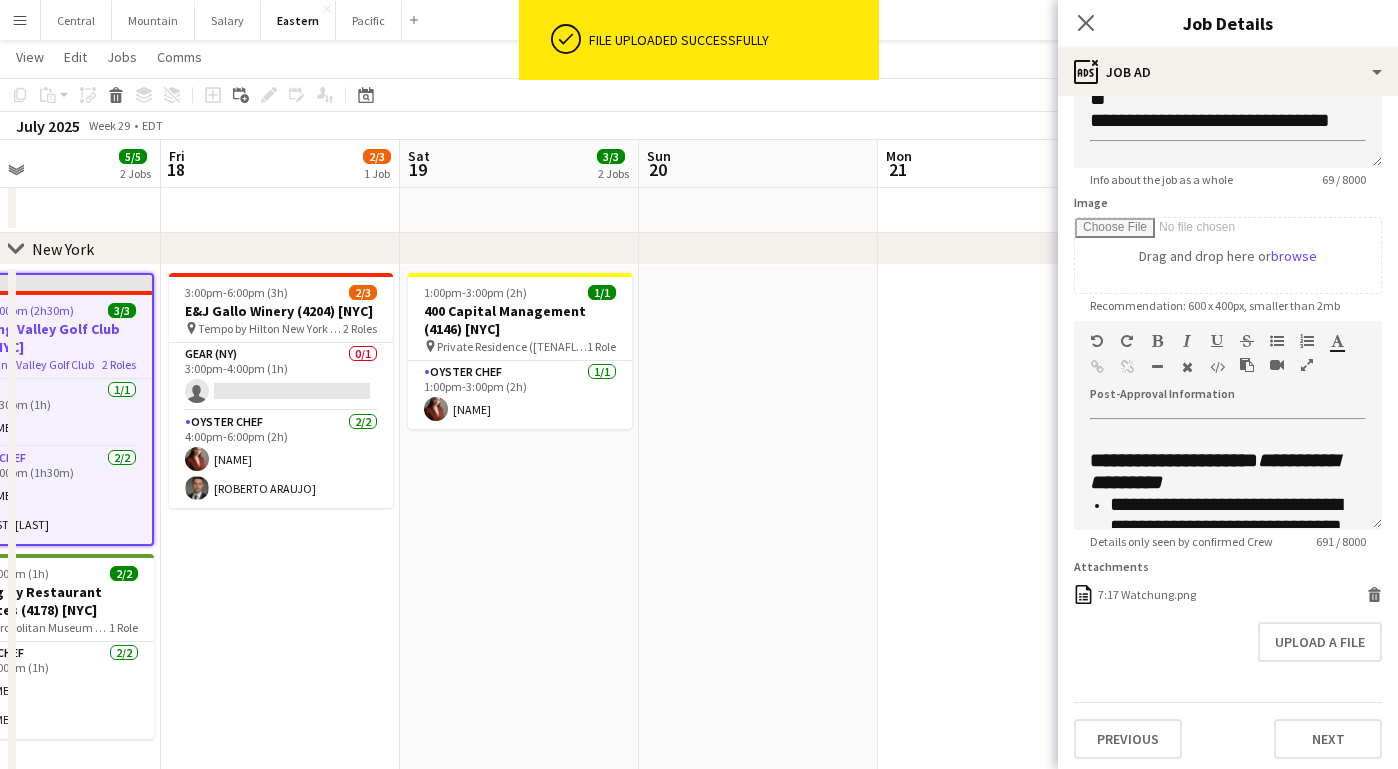 scroll, scrollTop: 228, scrollLeft: 0, axis: vertical 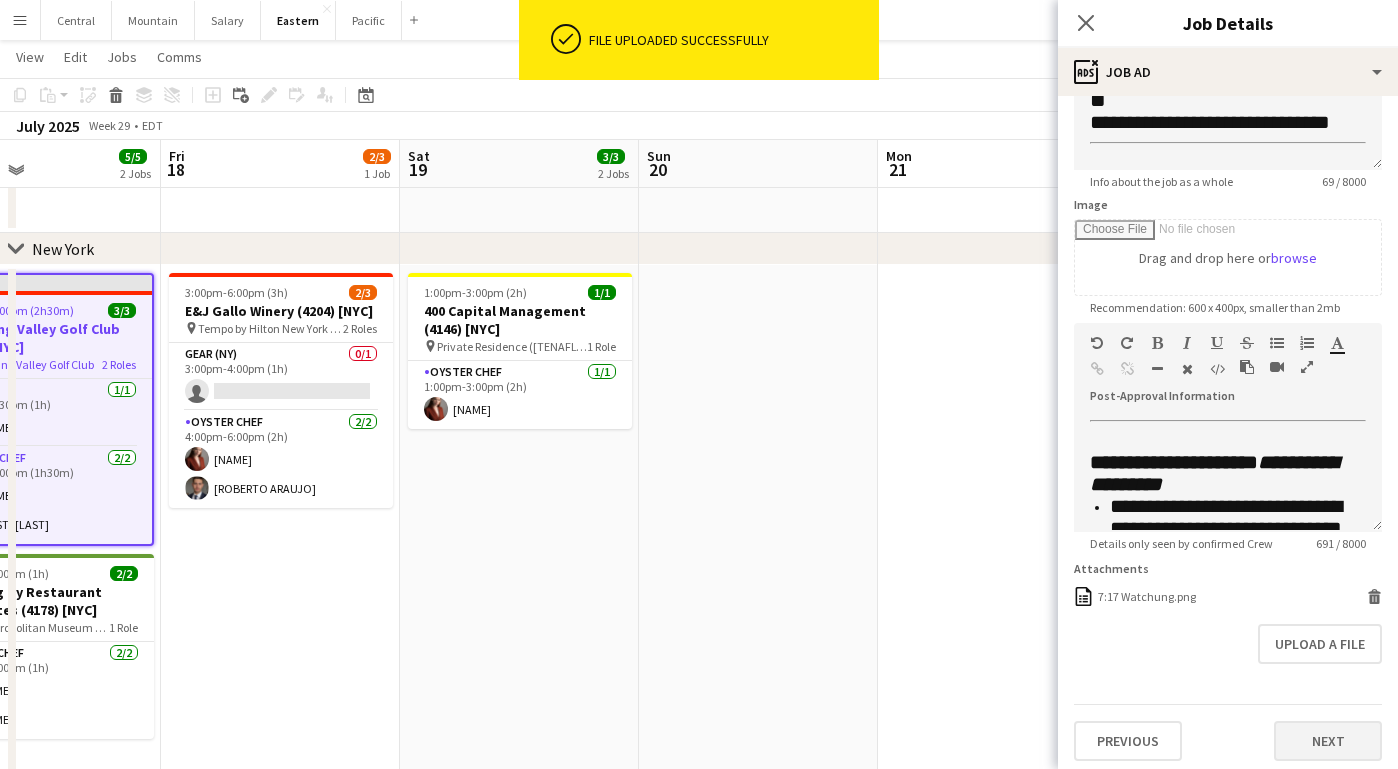 click on "Next" at bounding box center [1328, 741] 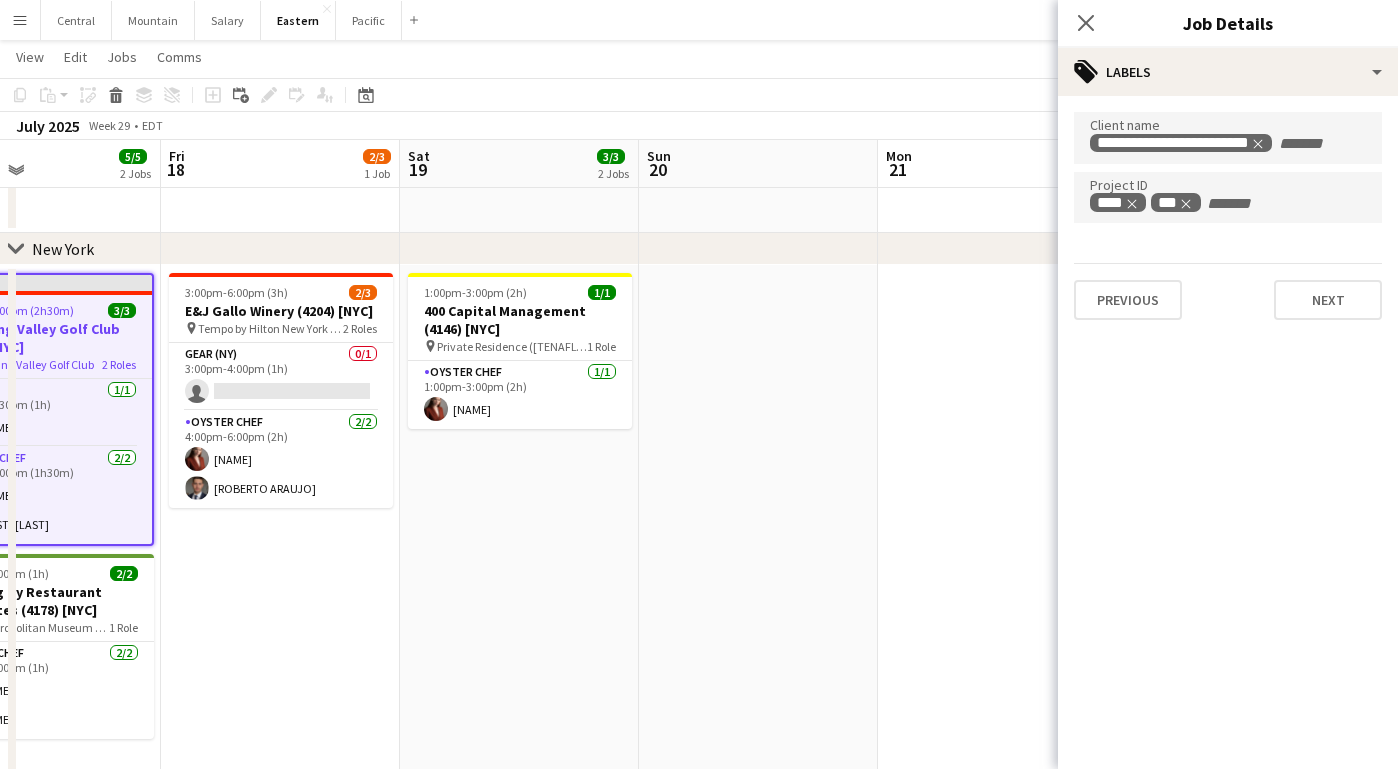 scroll, scrollTop: 0, scrollLeft: 0, axis: both 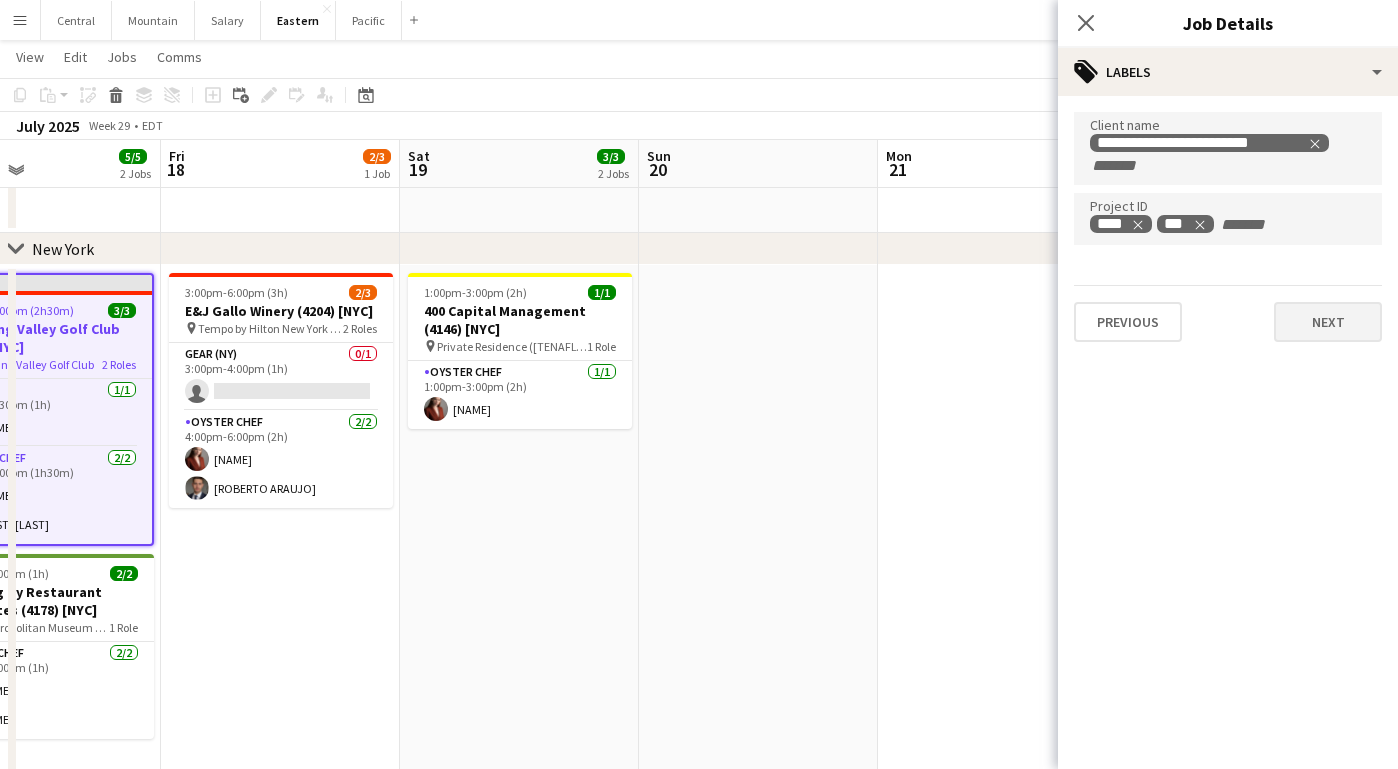 click on "Next" at bounding box center (1328, 322) 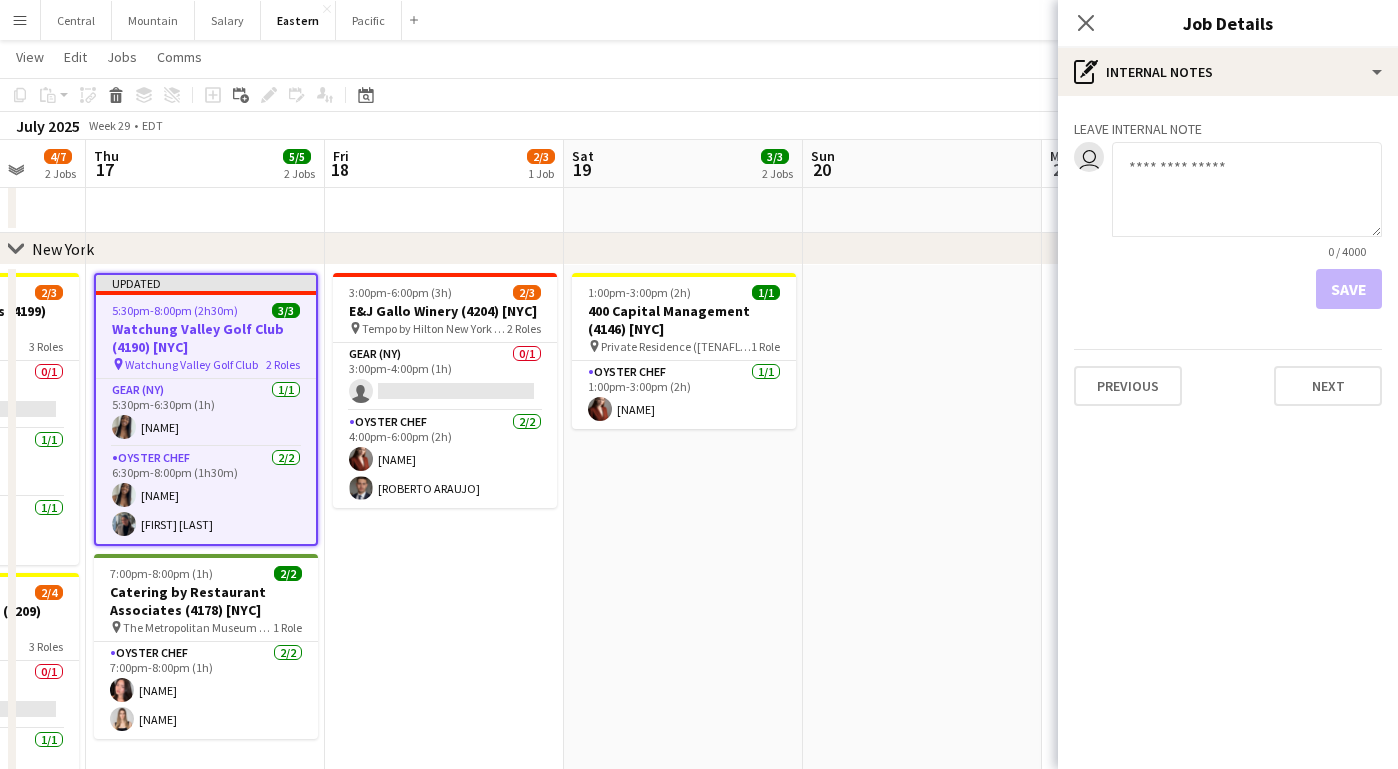 scroll, scrollTop: 0, scrollLeft: 623, axis: horizontal 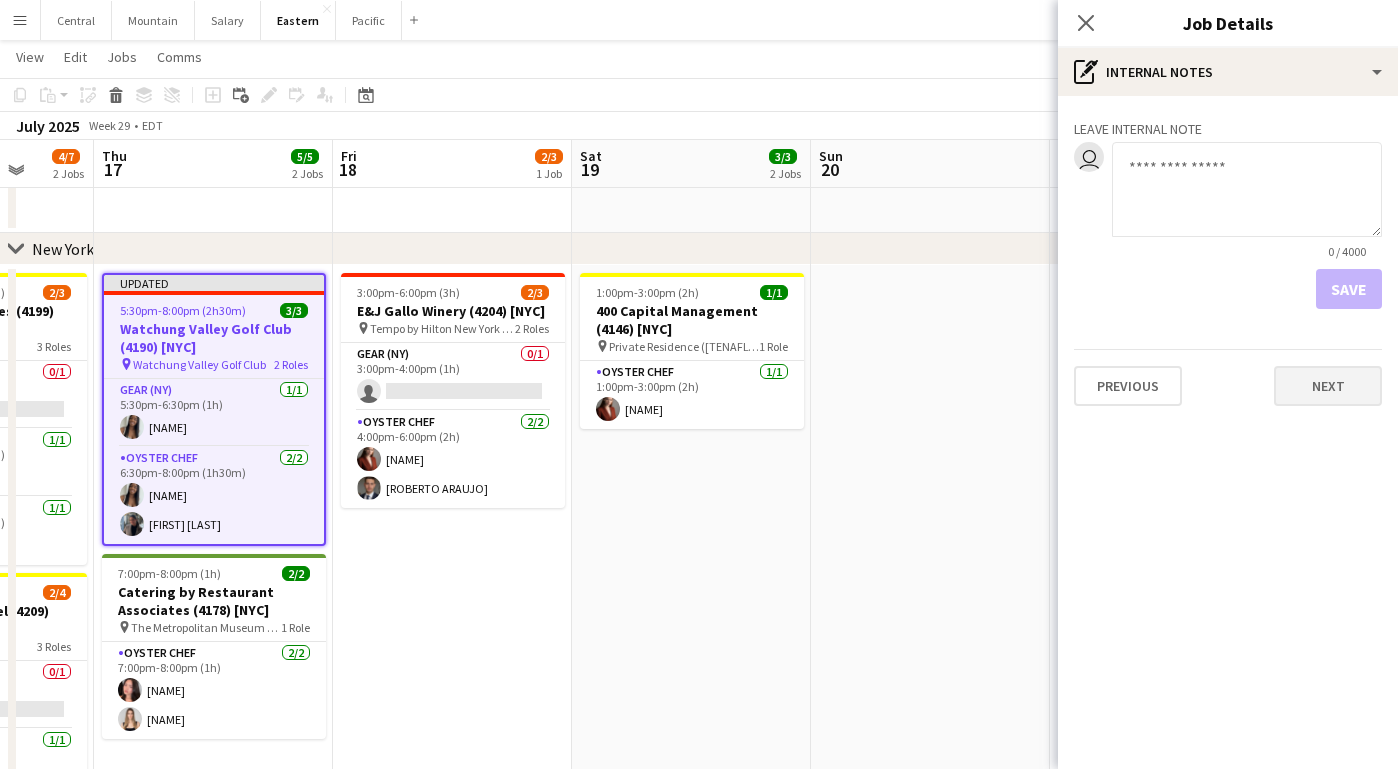 click on "Next" at bounding box center [1328, 386] 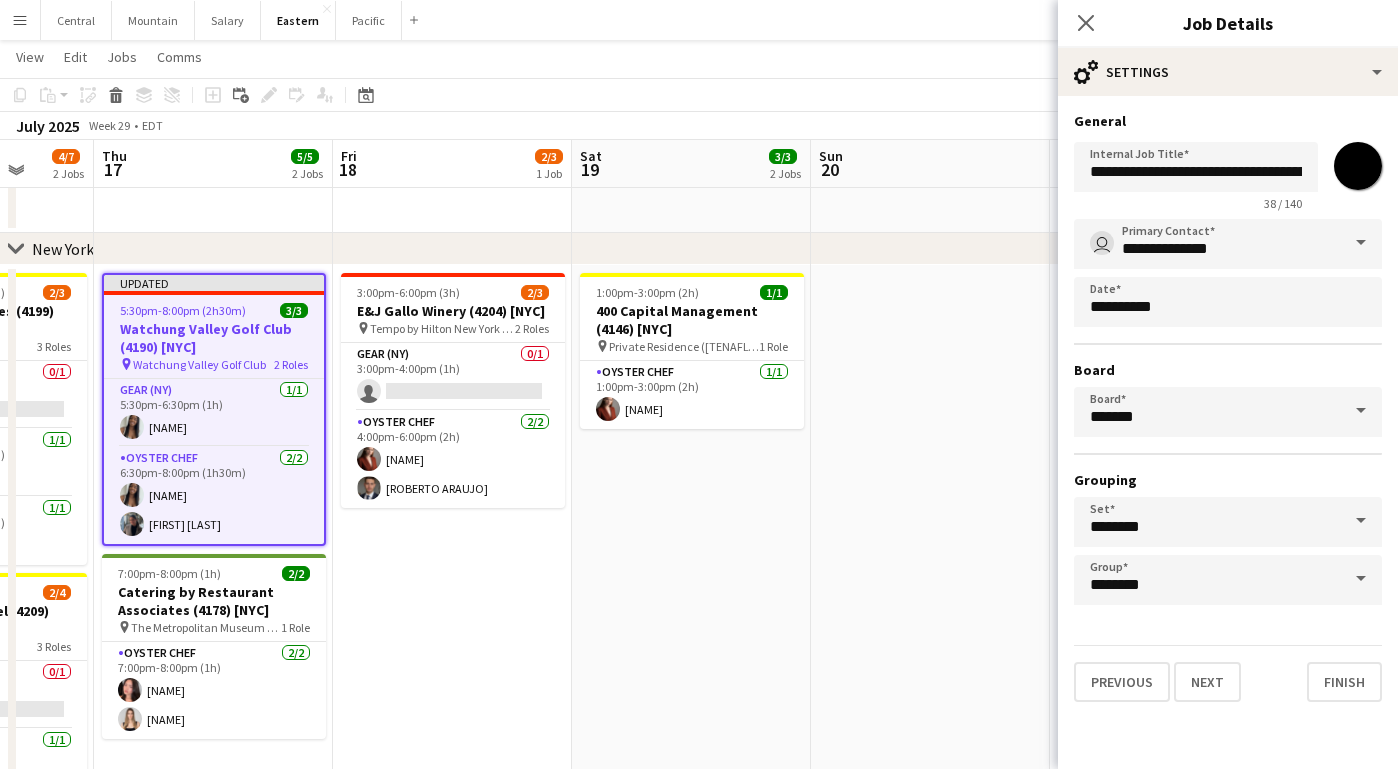 click on "*******" at bounding box center (1358, 166) 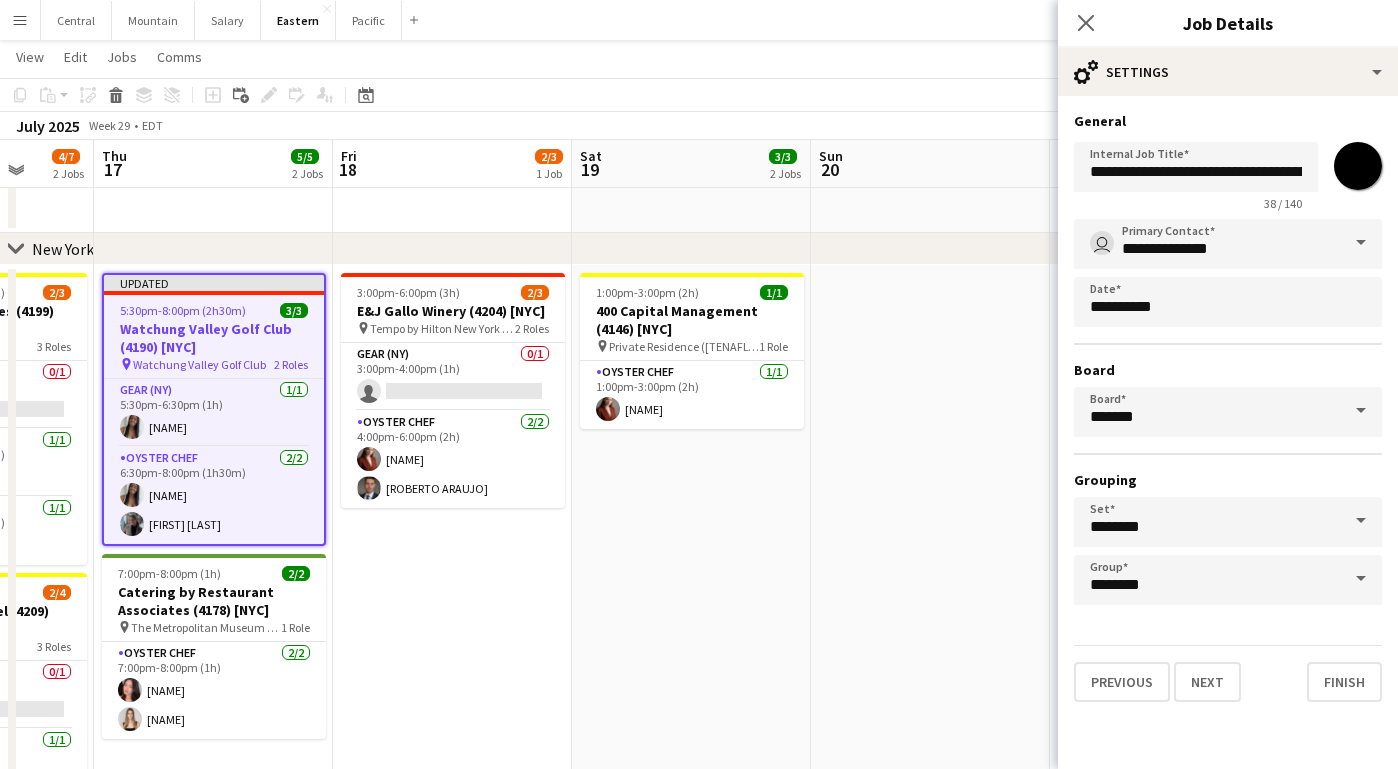 type on "*******" 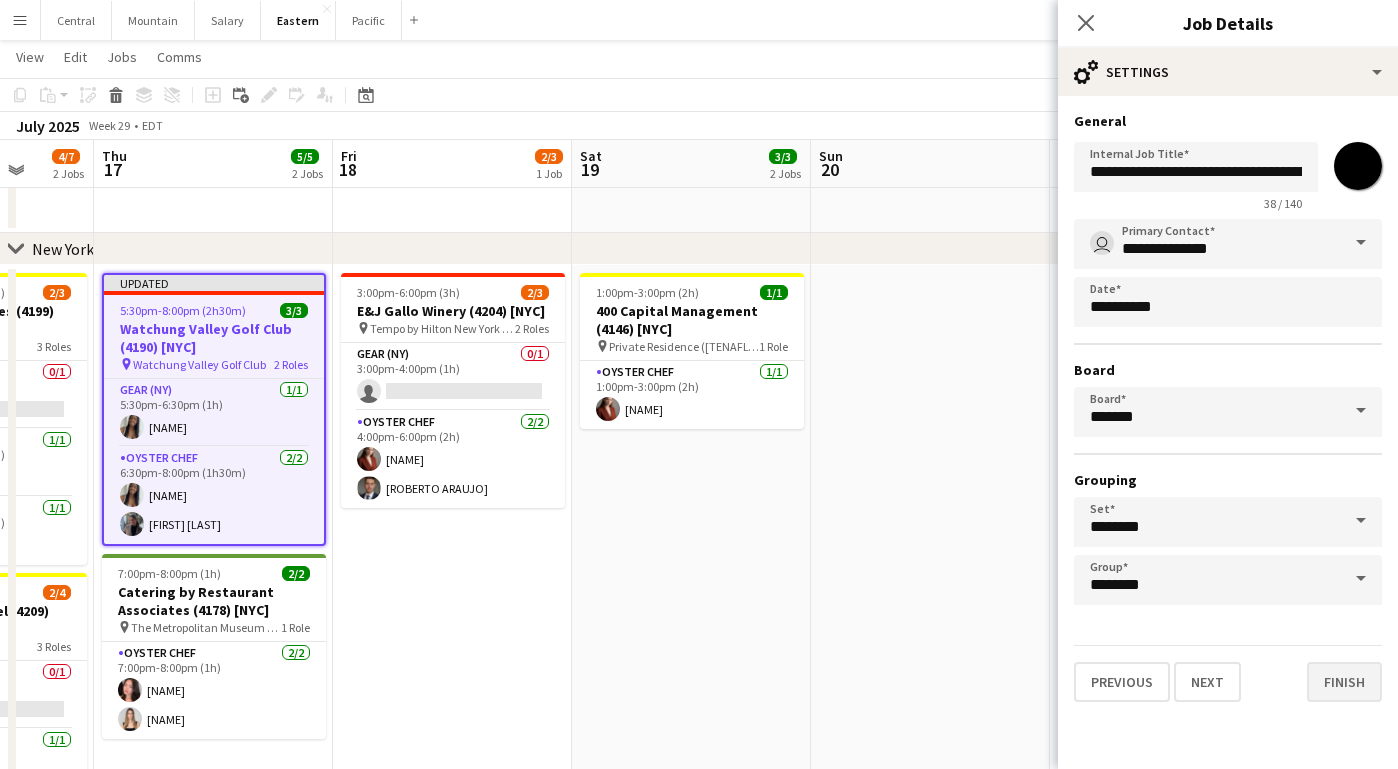 click on "Finish" at bounding box center [1344, 682] 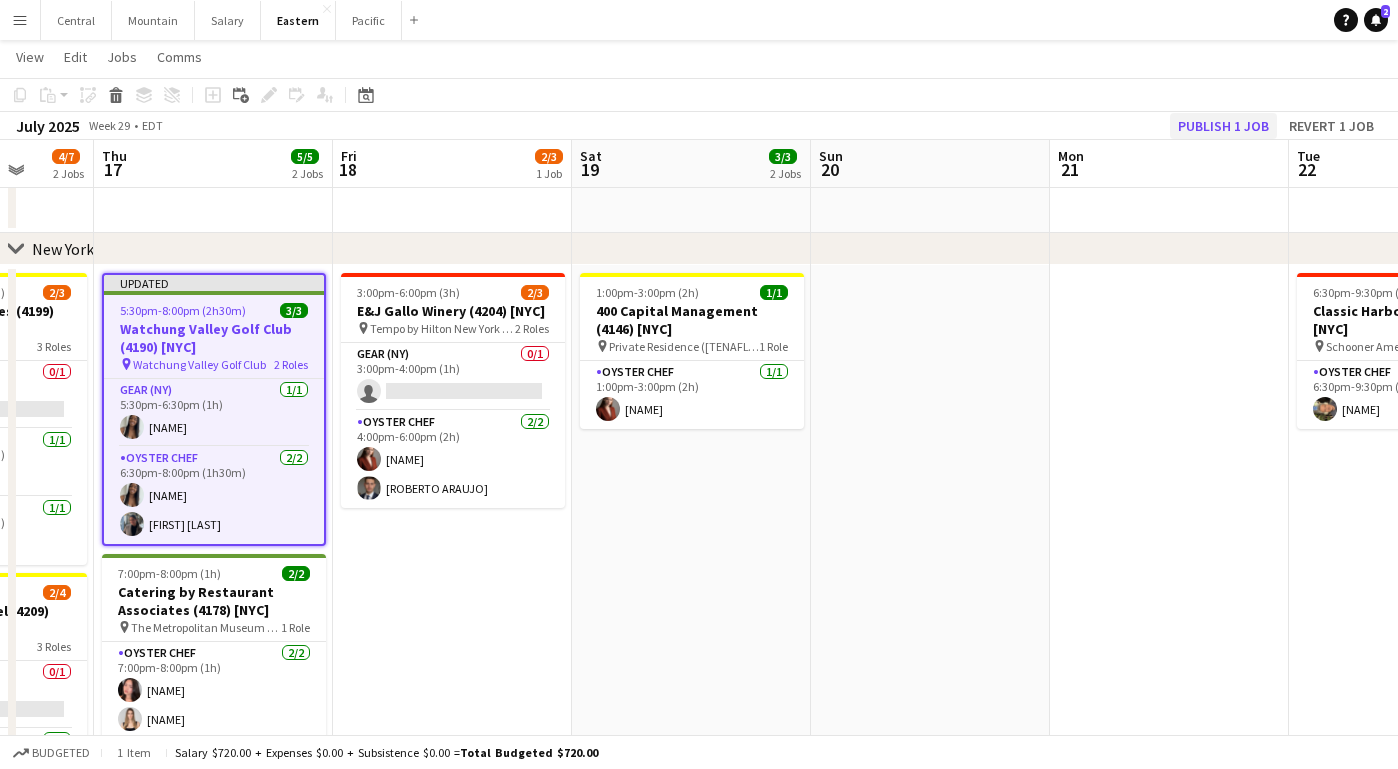 click on "Publish 1 job" 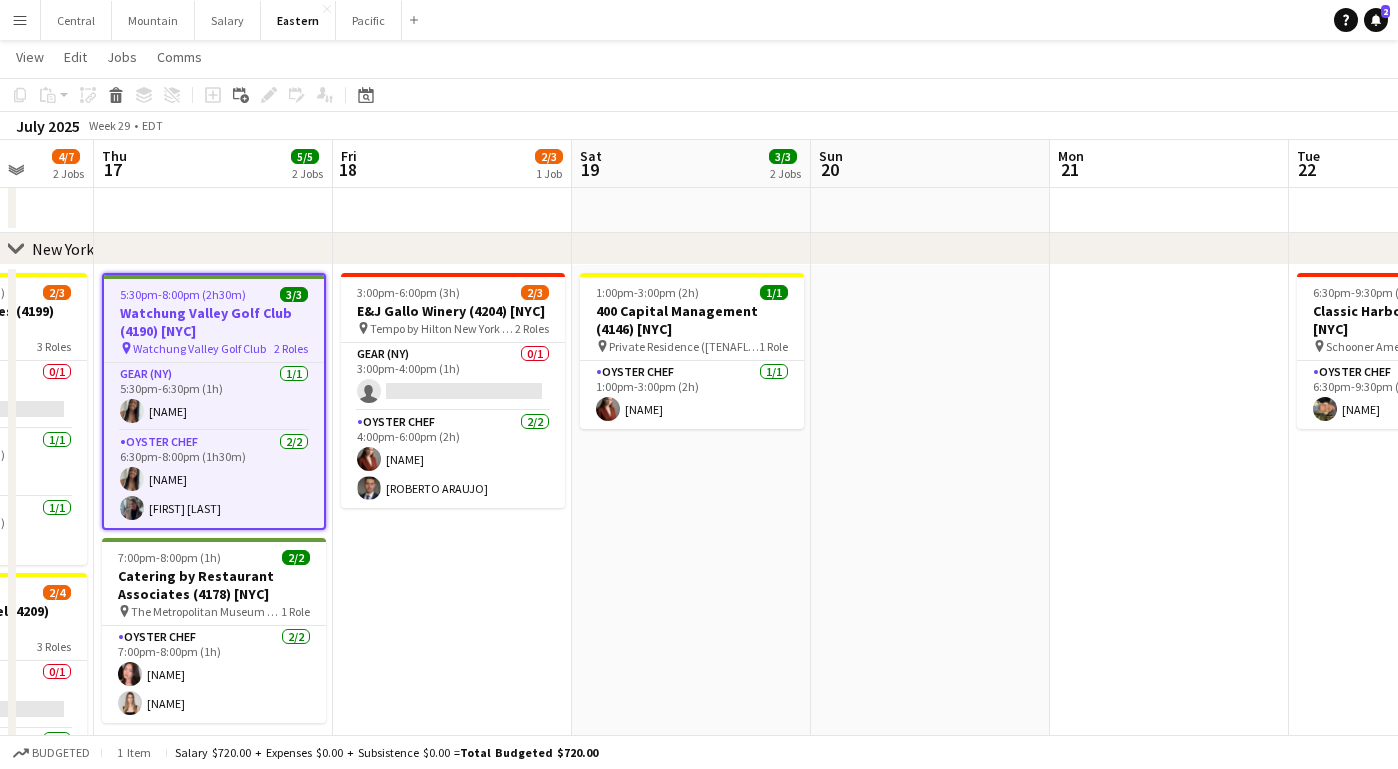 click on "View  Day view expanded Day view collapsed Month view Date picker Jump to today Expand Linked Jobs Collapse Linked Jobs  Edit  Copy
Command
C  Paste  Without Crew
Command
V With Crew
Command
Shift
V Paste as linked job  Group  Group Ungroup  Jobs  New Job Edit Job Delete Job New Linked Job Edit Linked Jobs Job fulfilment Promote Role Copy Role URL  Comms  Notify confirmed crew Create chat" 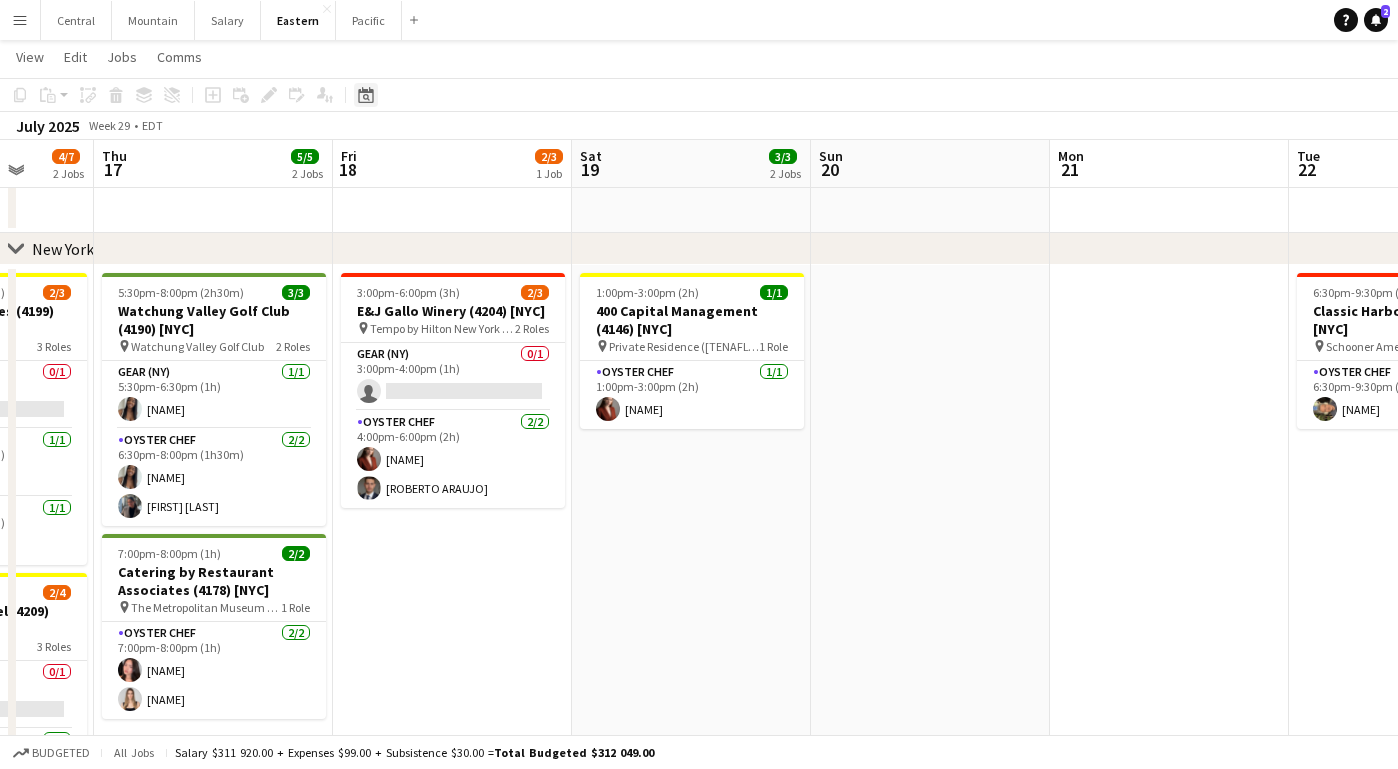click 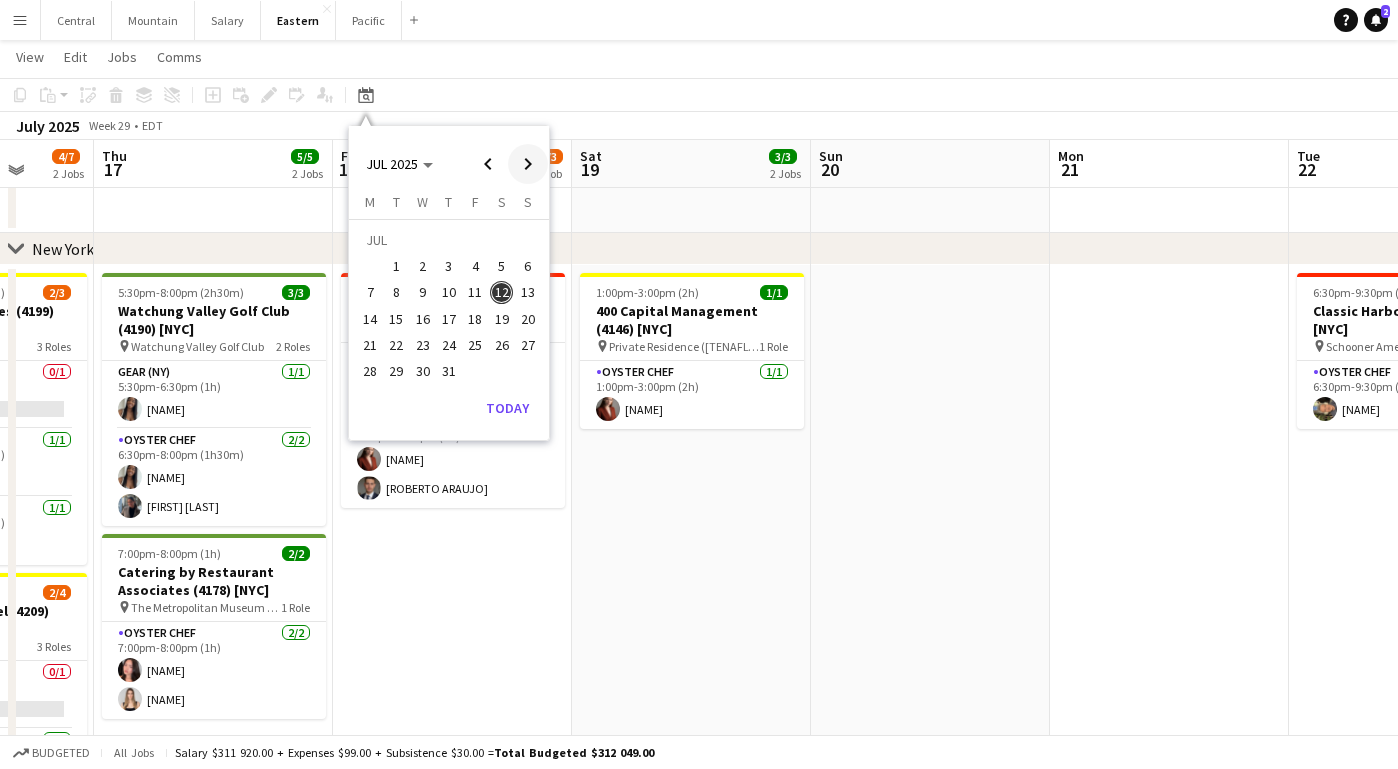 click at bounding box center (528, 164) 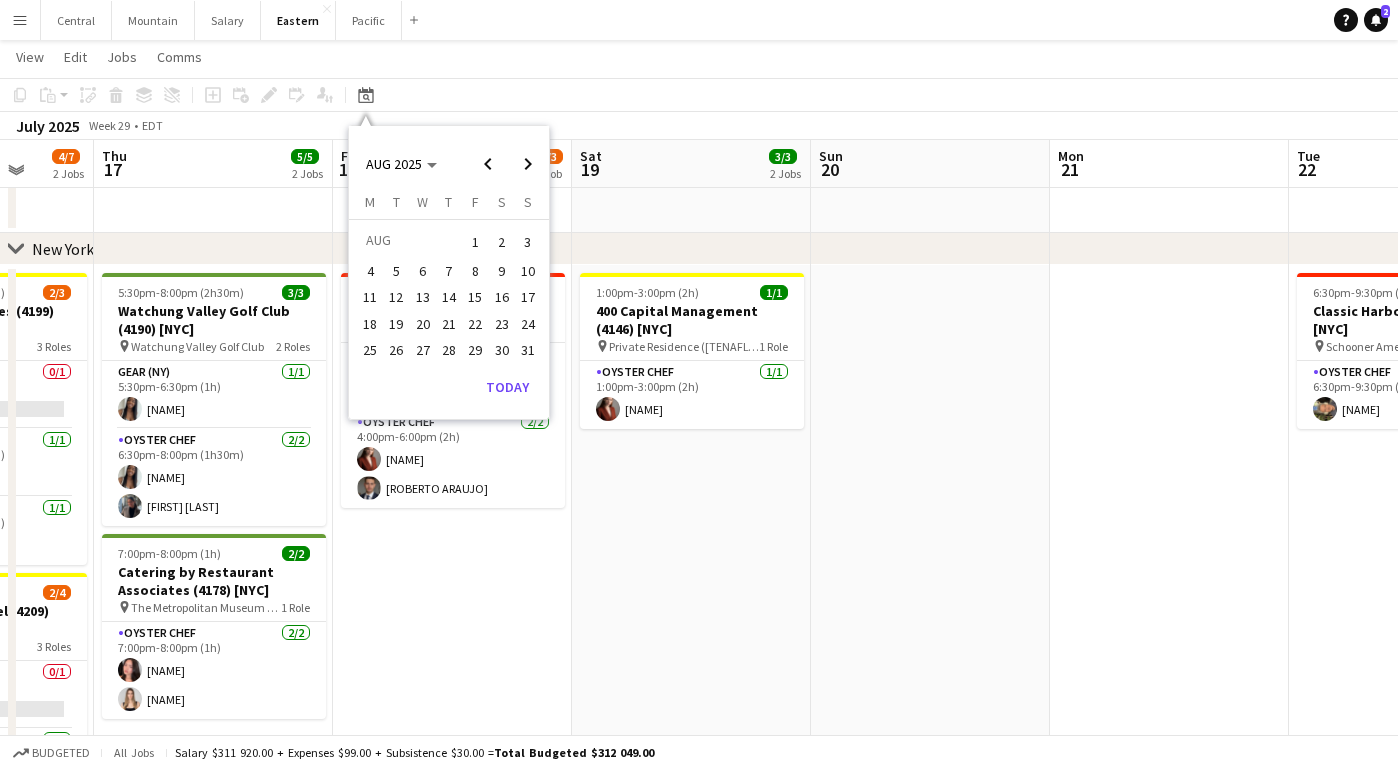 click on "30" at bounding box center (502, 350) 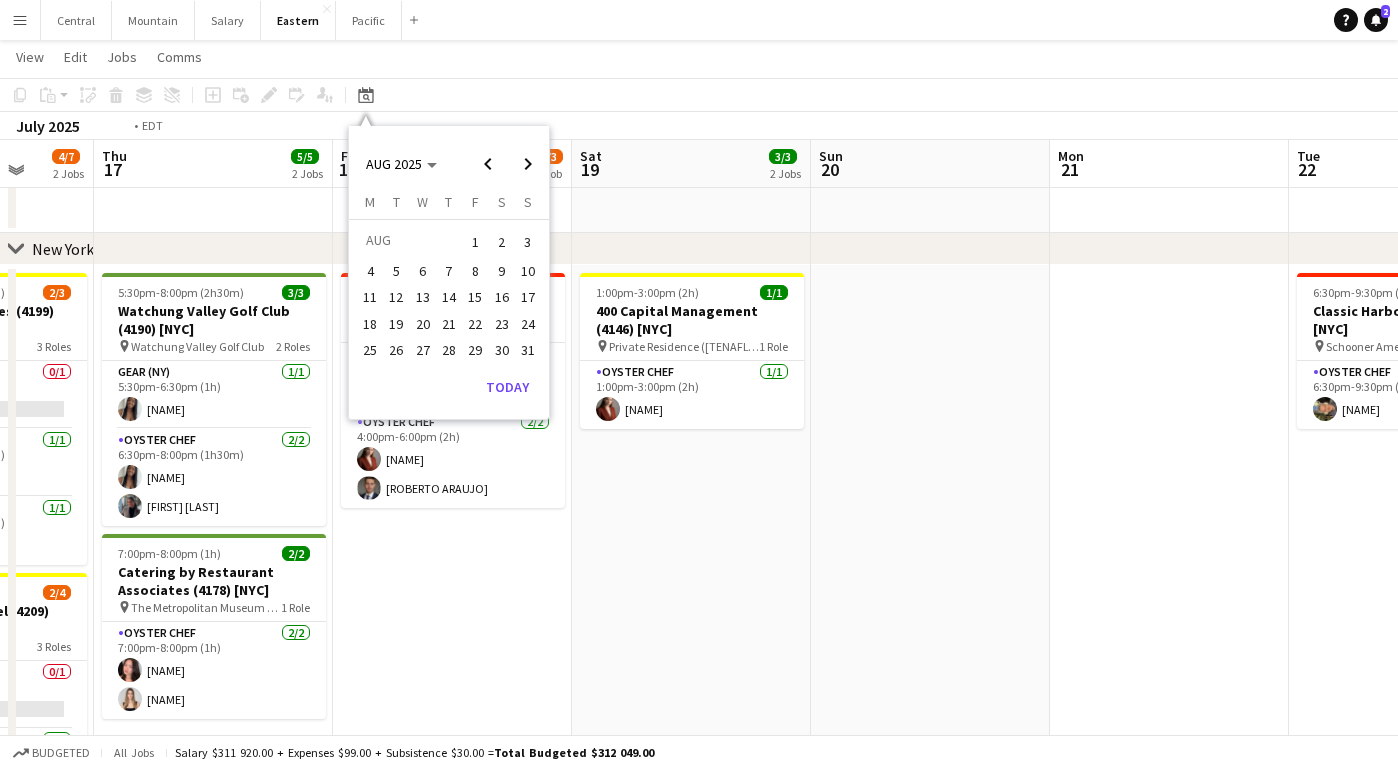 scroll, scrollTop: 0, scrollLeft: 687, axis: horizontal 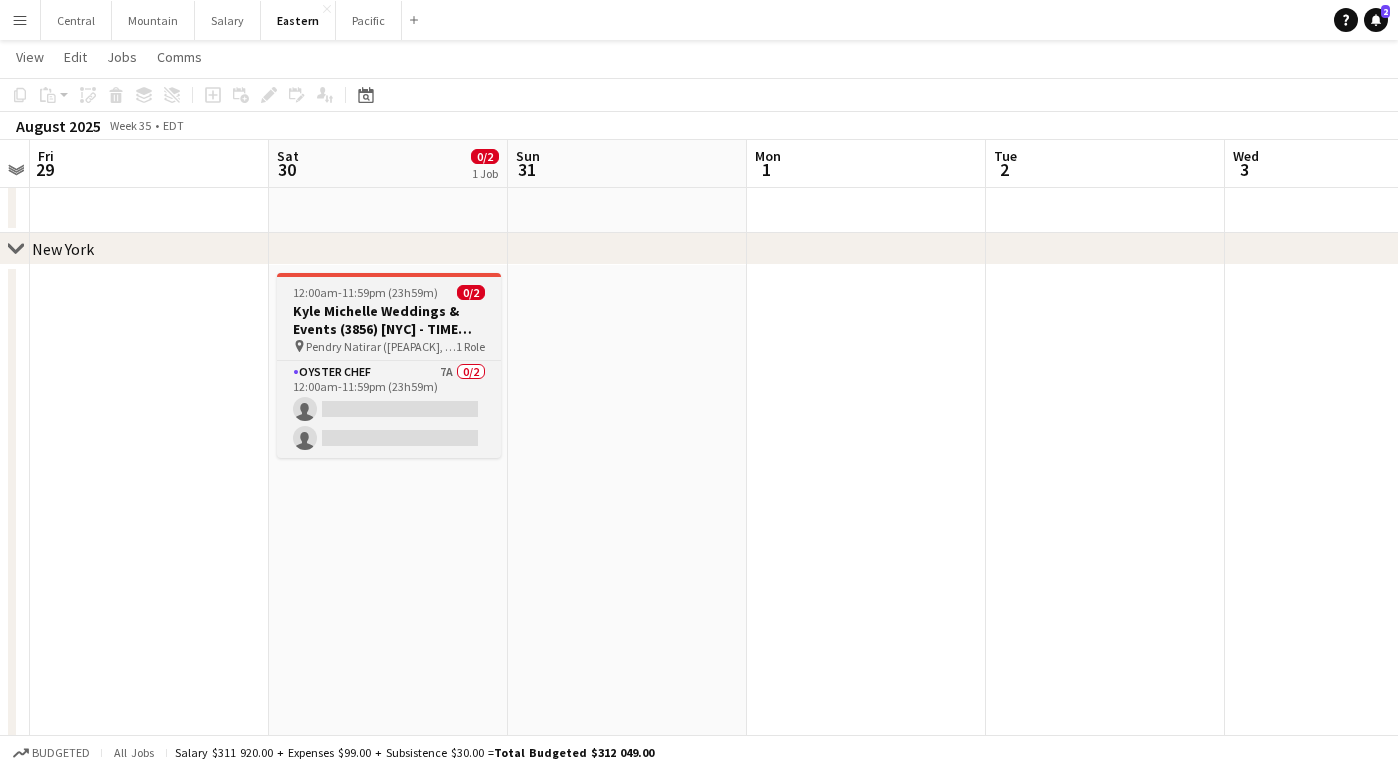 click on "Kyle Michelle Weddings & Events (3856) [NYC] - TIME TBD (1.5 hours)" at bounding box center (389, 320) 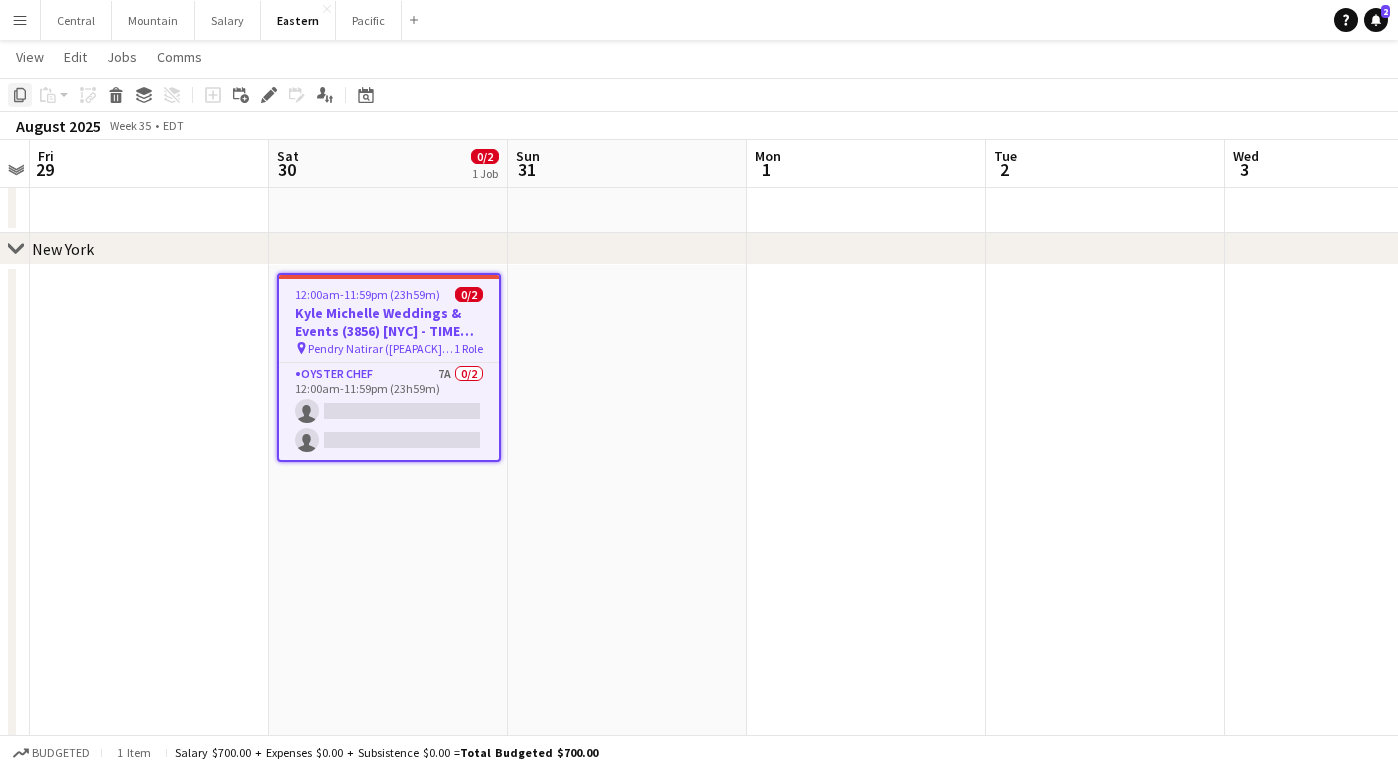 click 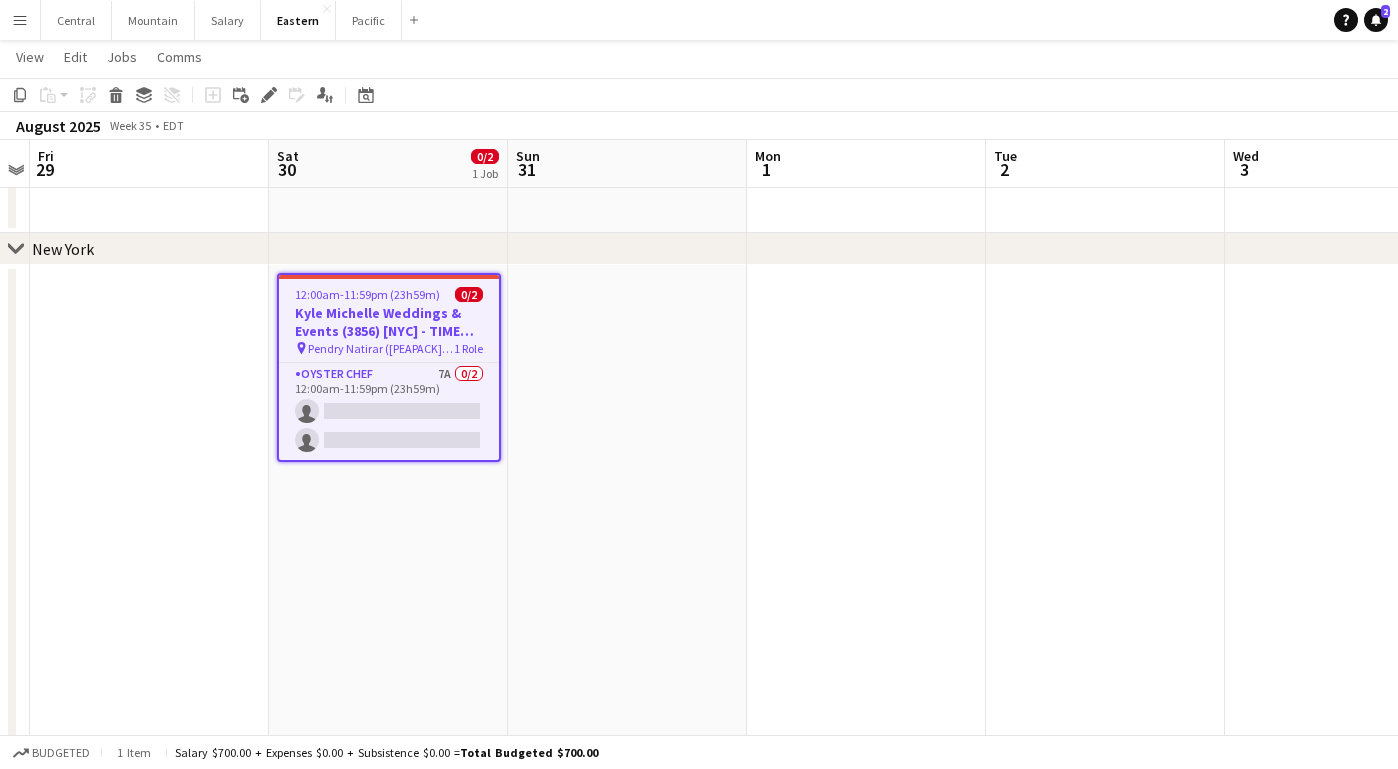 click at bounding box center (627, 1093) 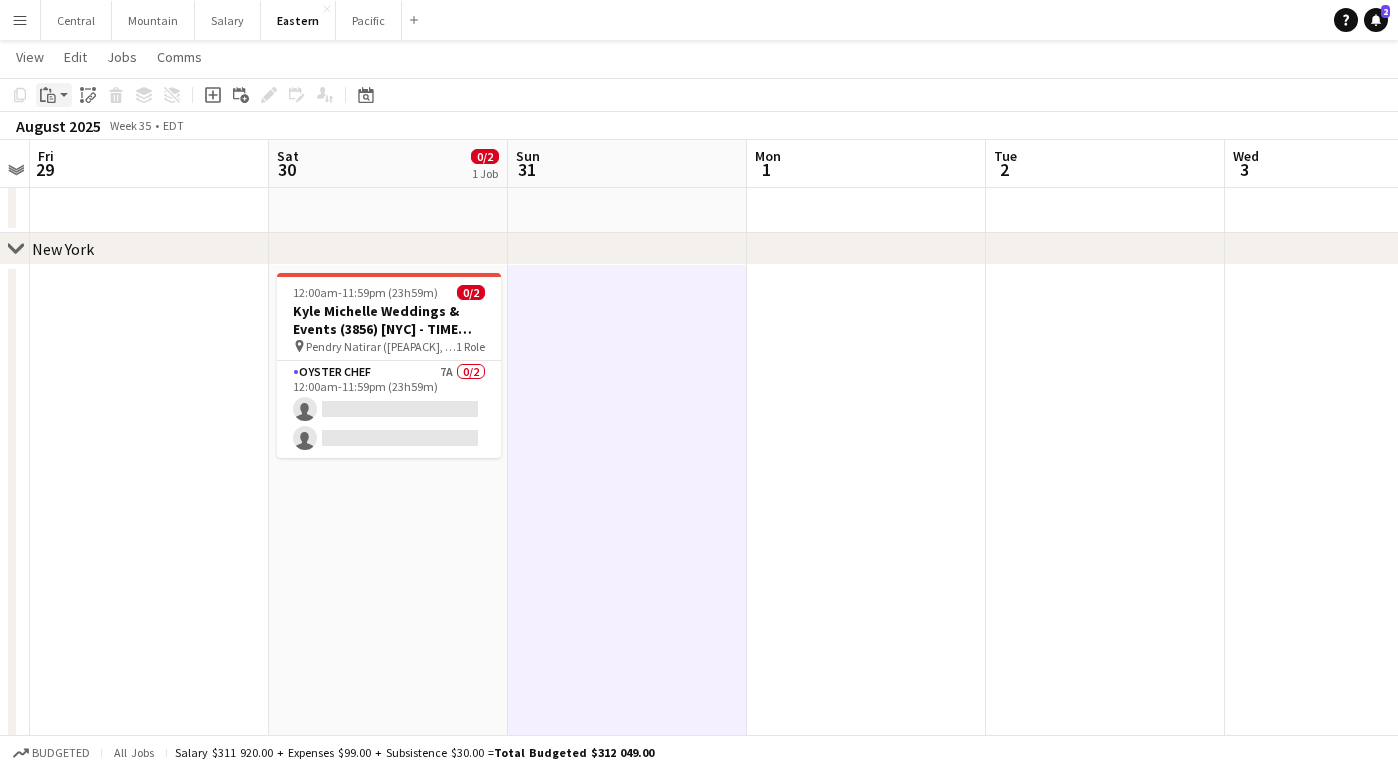 click on "Paste" 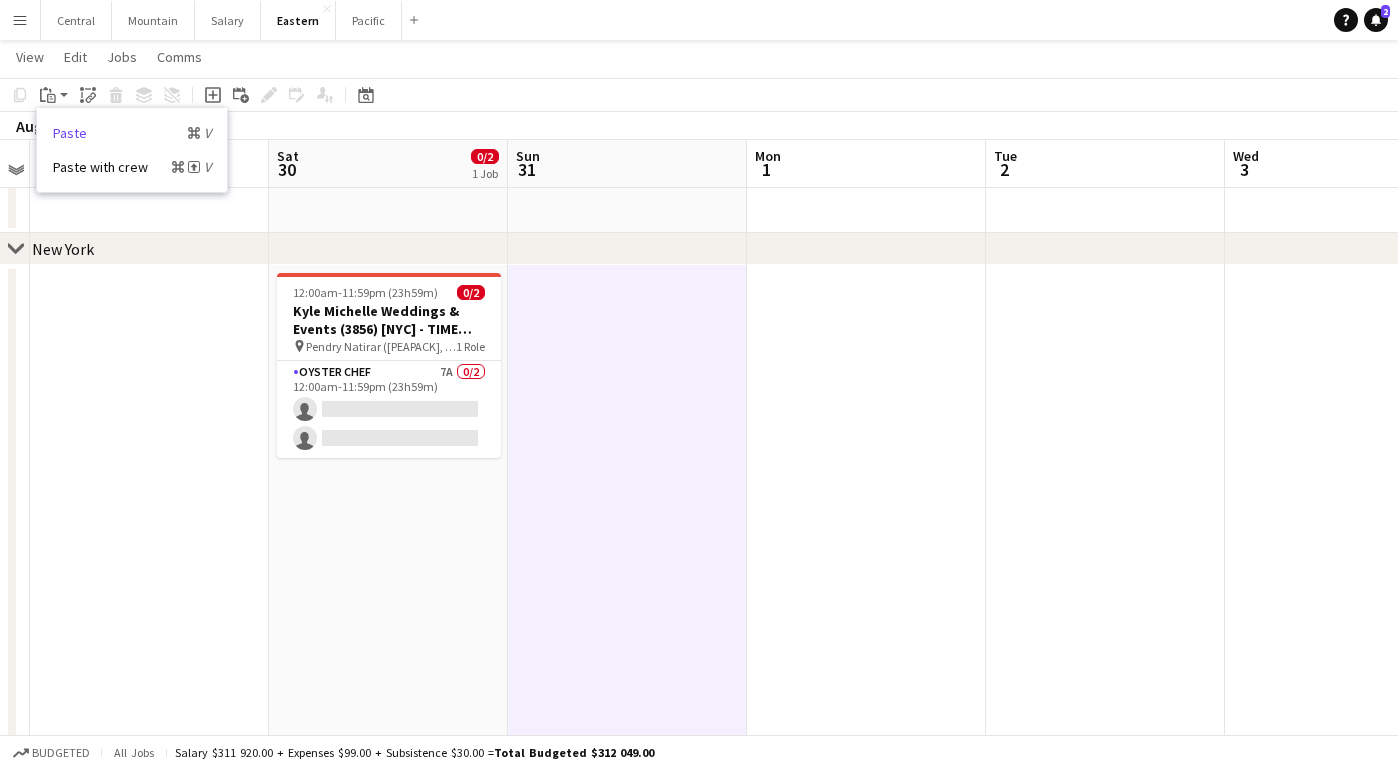 click on "Paste
Command
V" at bounding box center [132, 133] 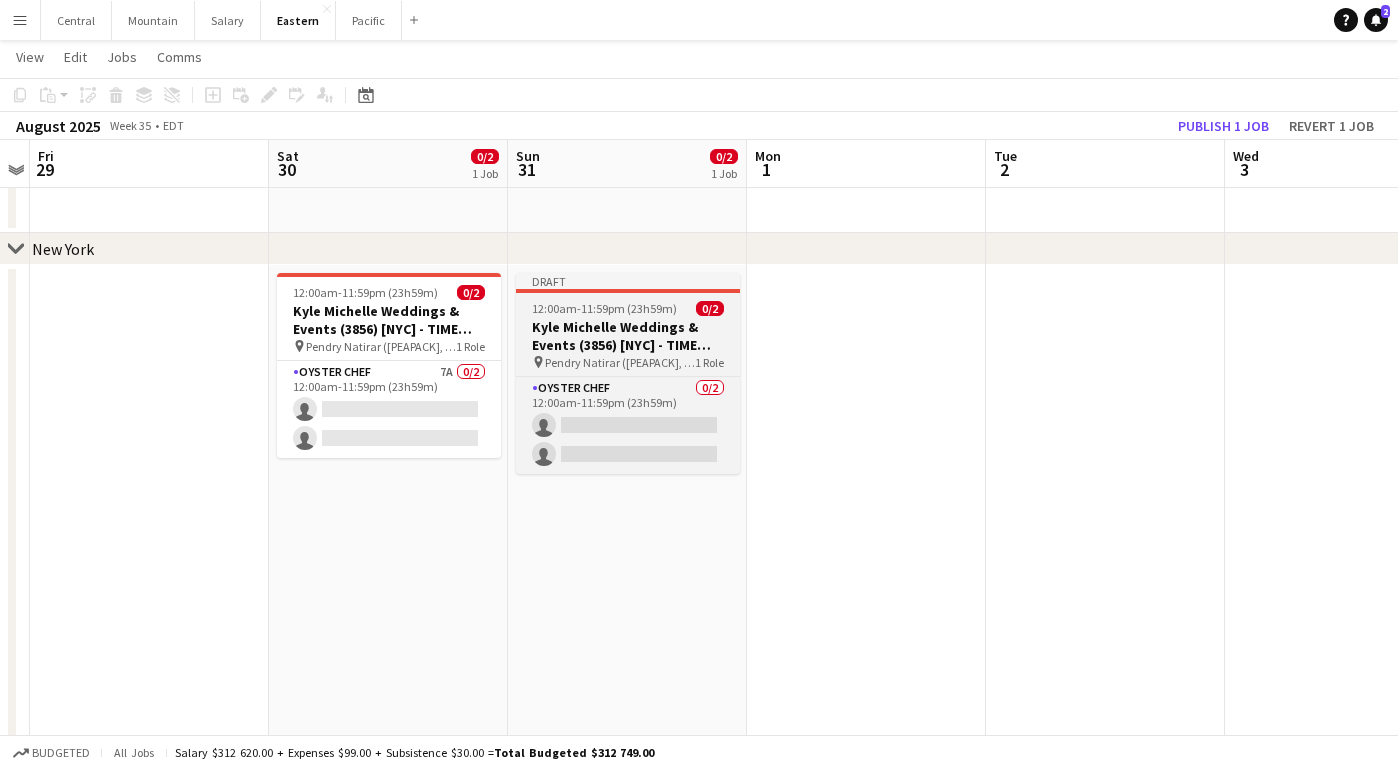 click on "Kyle Michelle Weddings & Events (3856) [NYC] - TIME TBD (1.5 hours)" at bounding box center (628, 336) 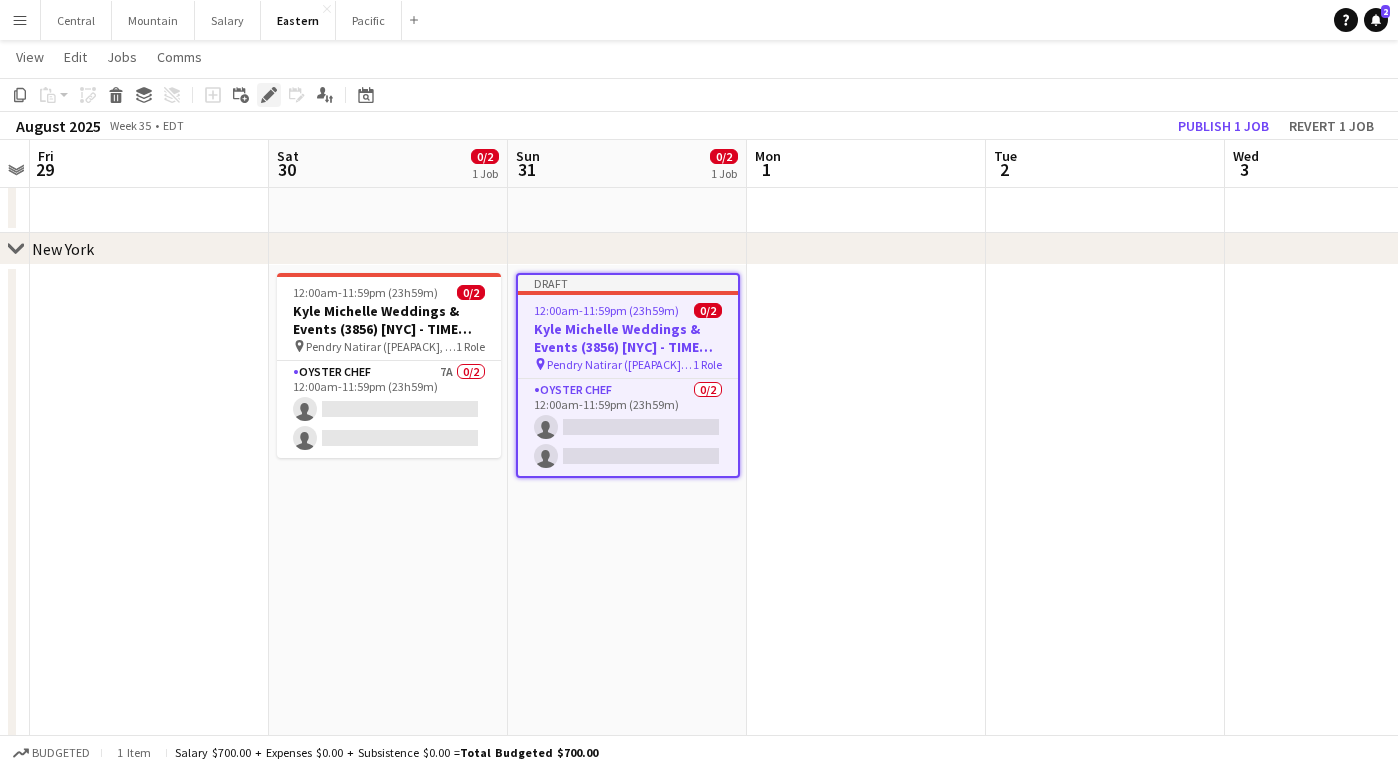 click on "Edit" 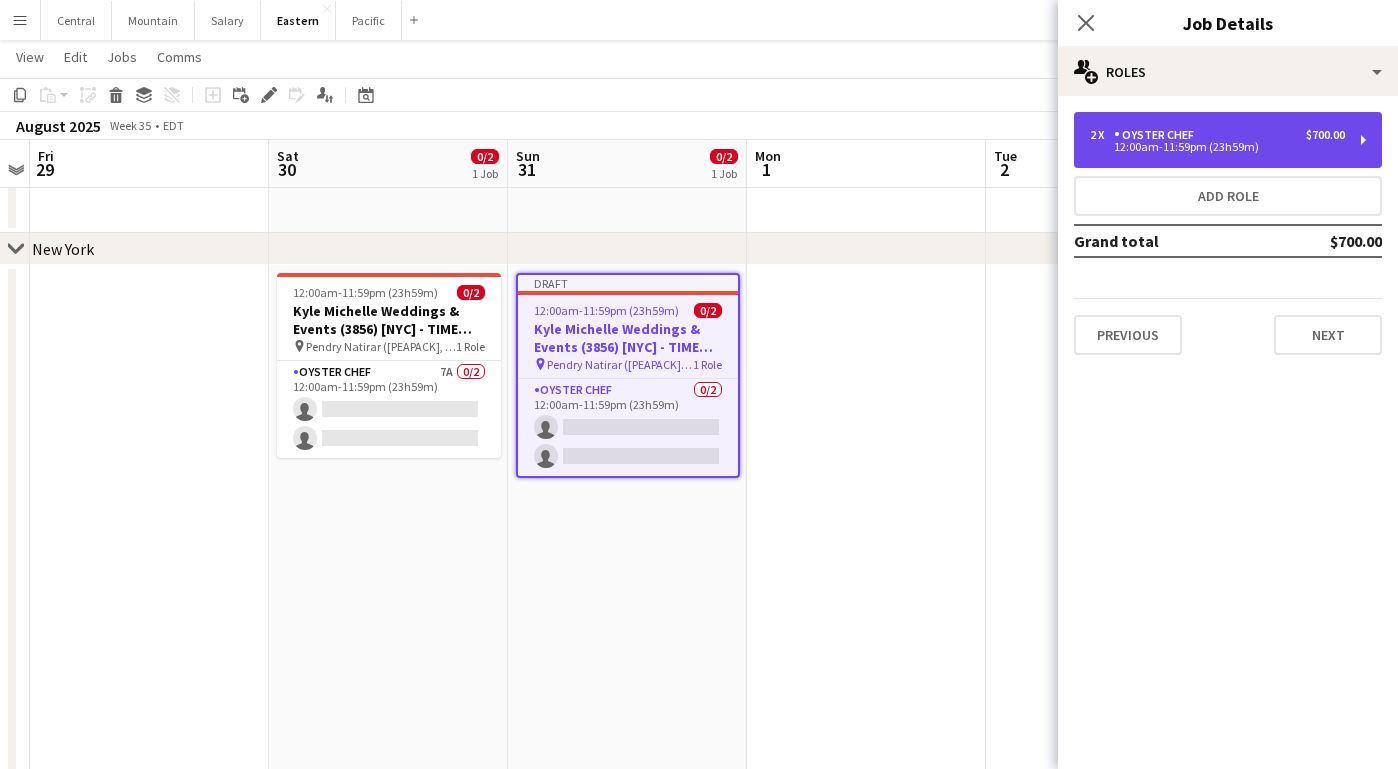 click on "2 x   Oyster Chef   $700.00" at bounding box center (1217, 135) 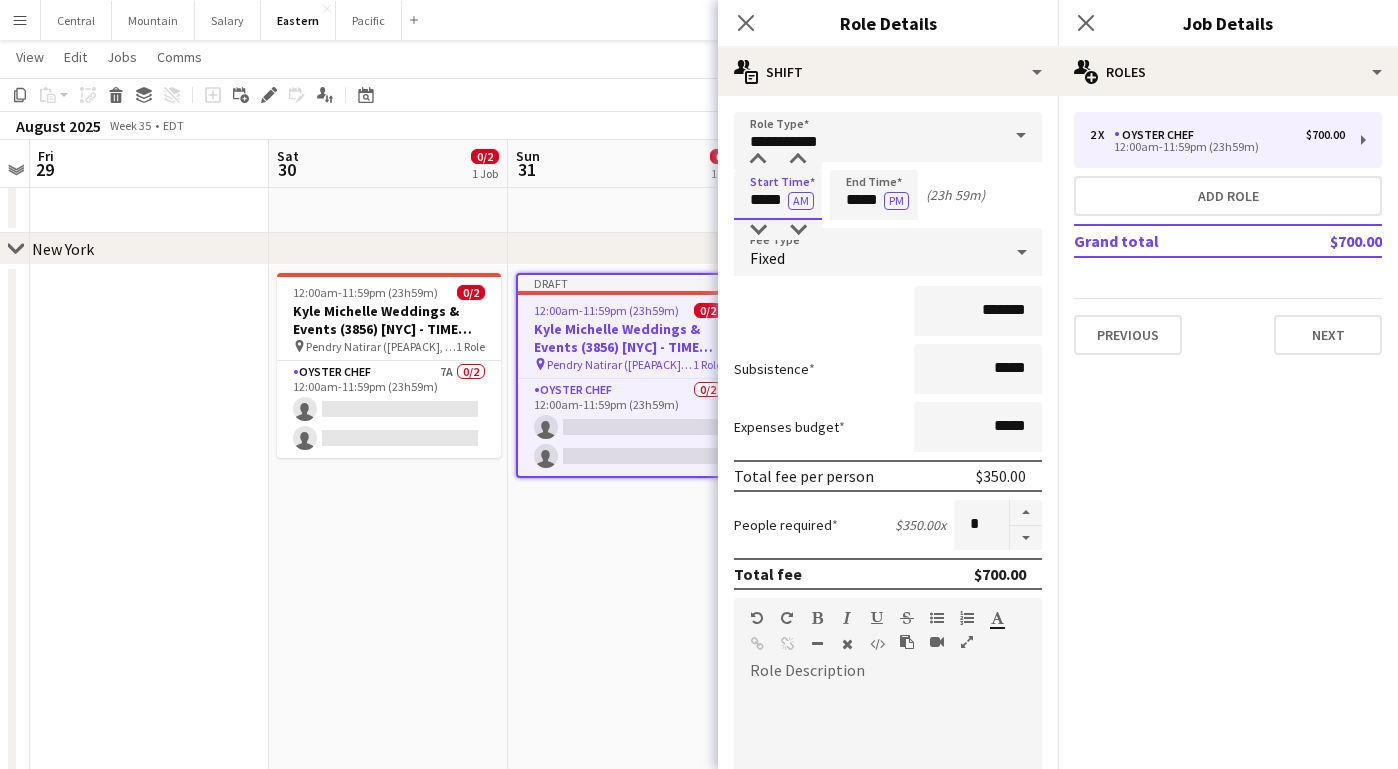 drag, startPoint x: 768, startPoint y: 199, endPoint x: 674, endPoint y: 185, distance: 95.036835 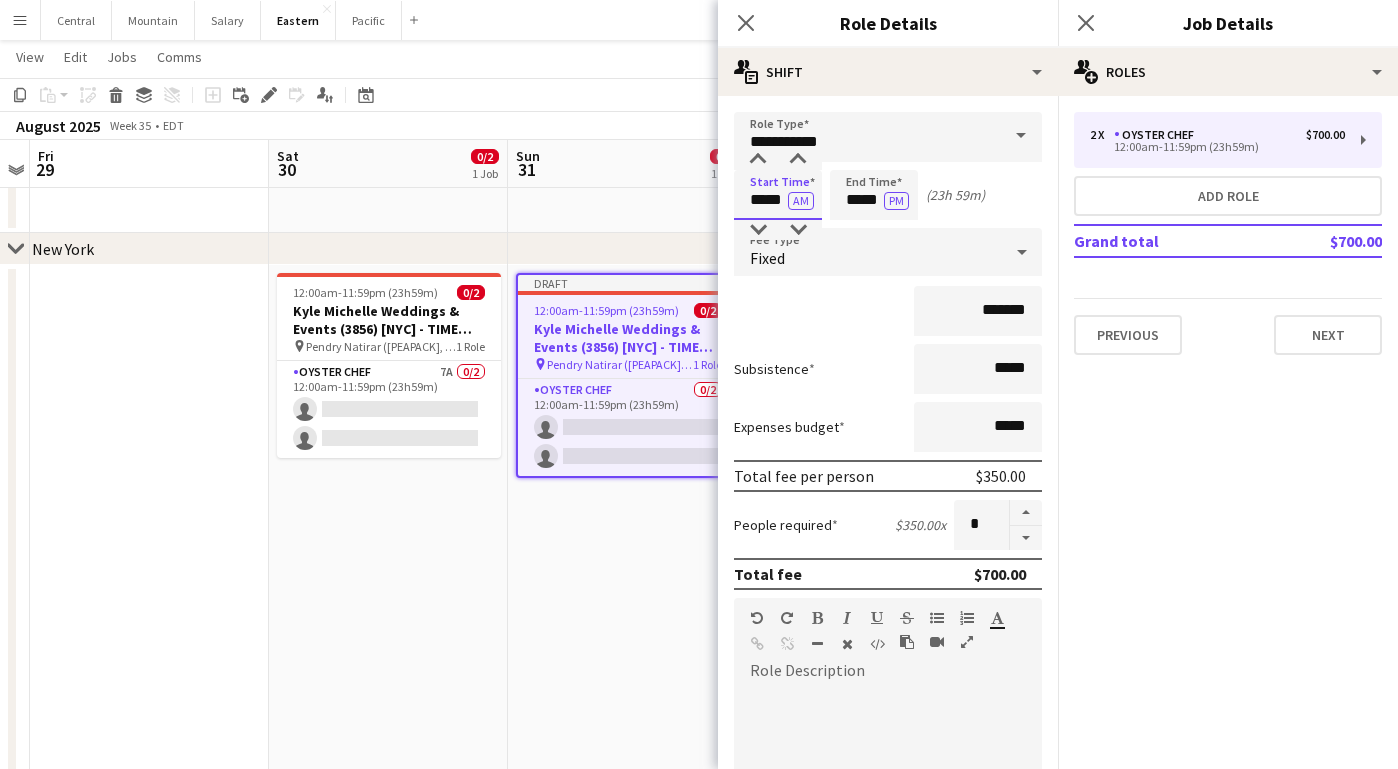 click on "Menu
Boards
Boards   Boards   All jobs   Status
Workforce
Workforce   My Workforce   Recruiting
Comms
Comms
Pay
Pay   Approvals   Payments   Reports
Platform Settings
Platform Settings   App settings   Your settings   Profiles
Training Academy
Training Academy
Knowledge Base
Knowledge Base
Product Updates
Product Updates   Log Out   Privacy   Central
Close
Mountain
Close
Salary
Close
Eastern
Close
Pacific
Close
Add
Help
Notifications
2   Eastern
user" at bounding box center [699, 844] 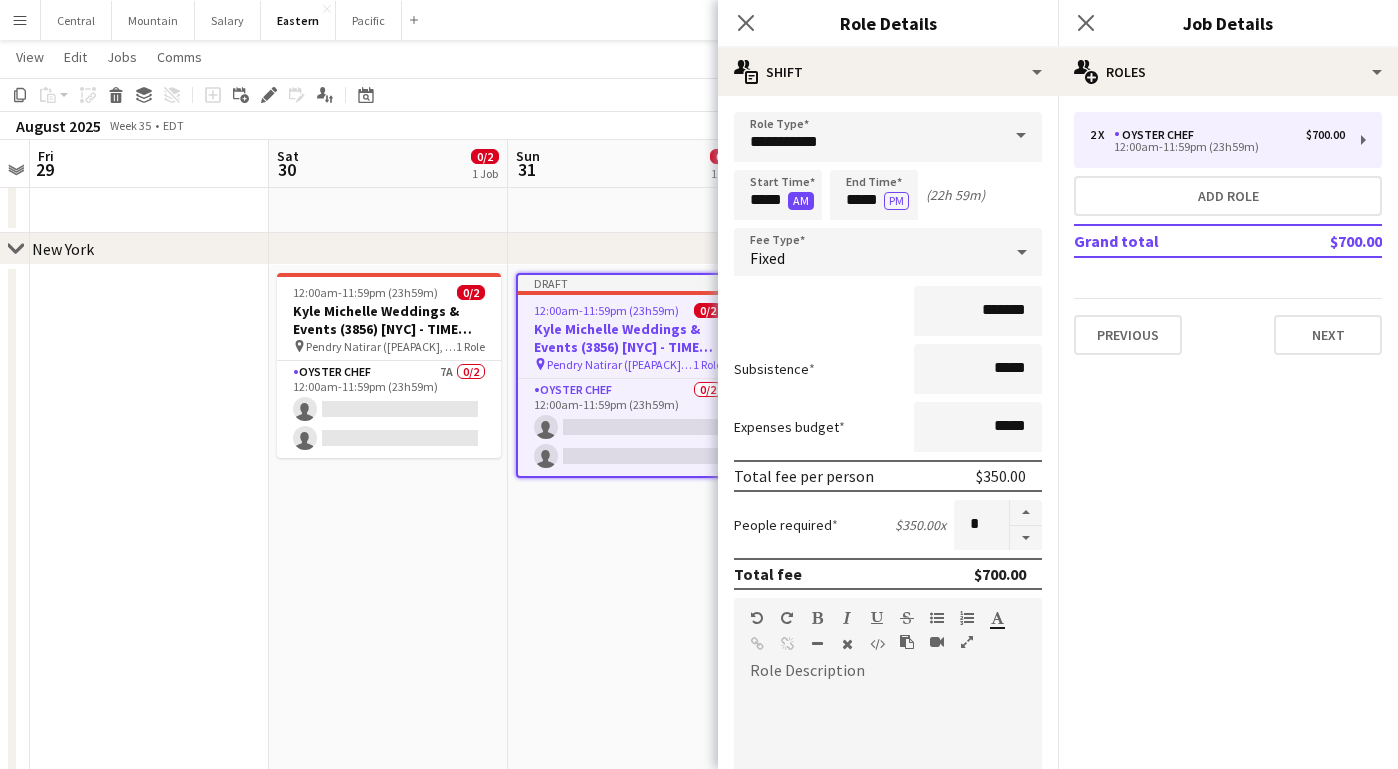 click on "AM" at bounding box center [801, 201] 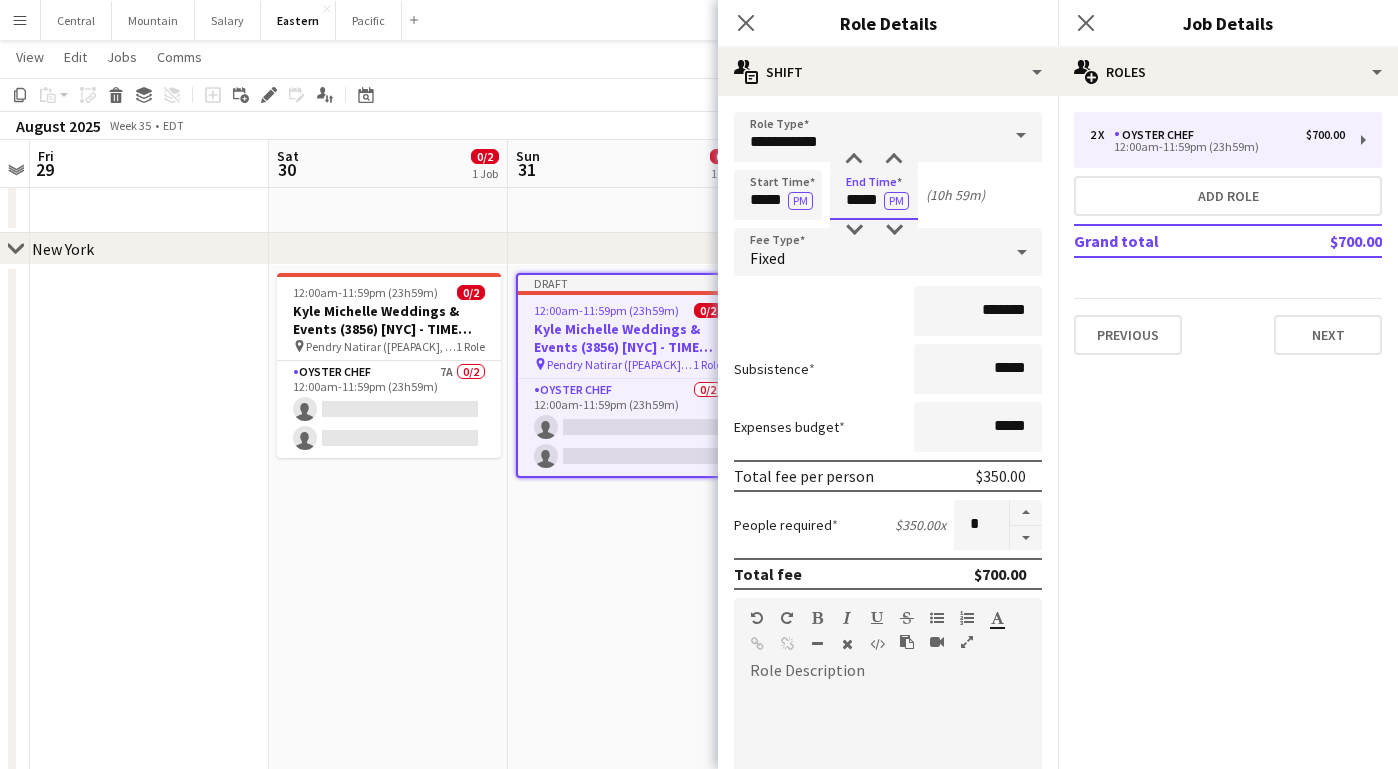 drag, startPoint x: 860, startPoint y: 203, endPoint x: 756, endPoint y: 187, distance: 105.22357 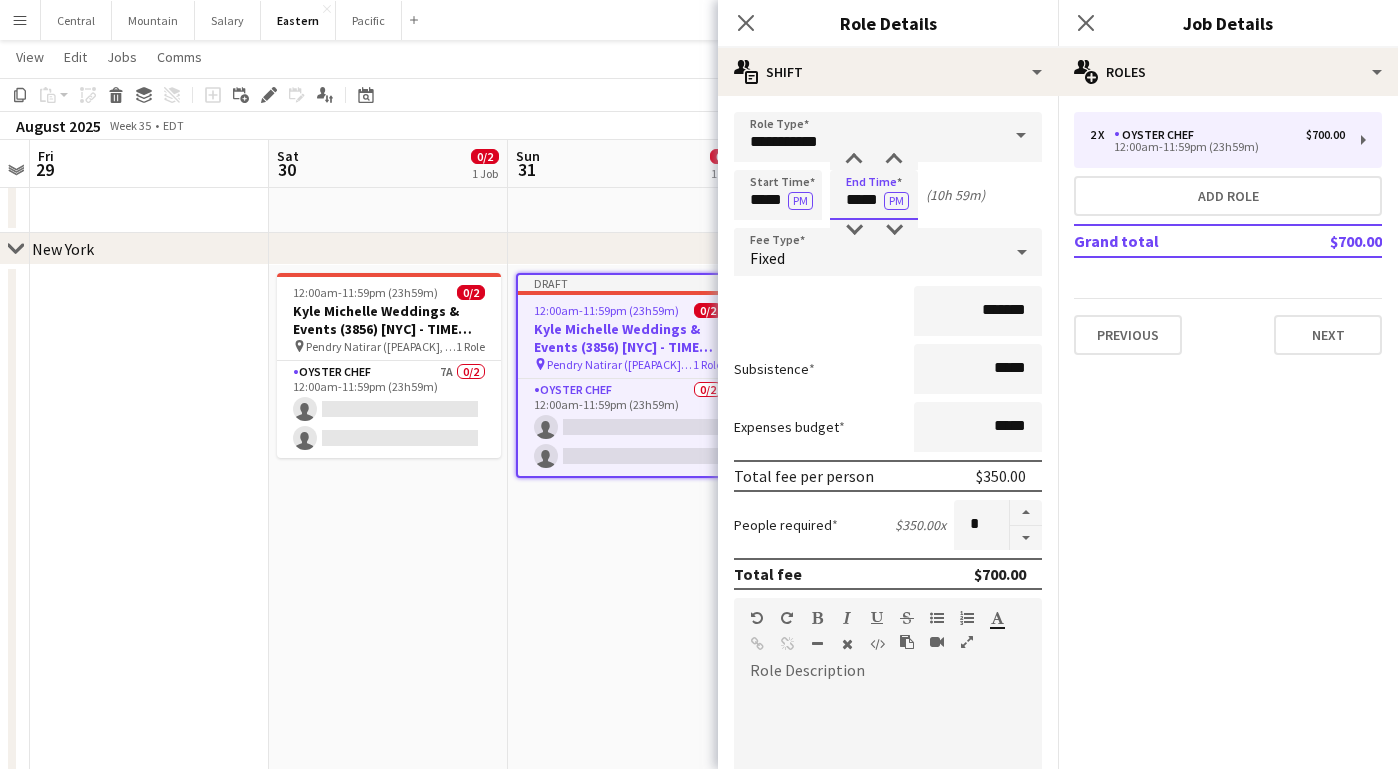 click on "Start Time  *****  PM
End Time  *****  PM
(10h 59m)" at bounding box center [888, 195] 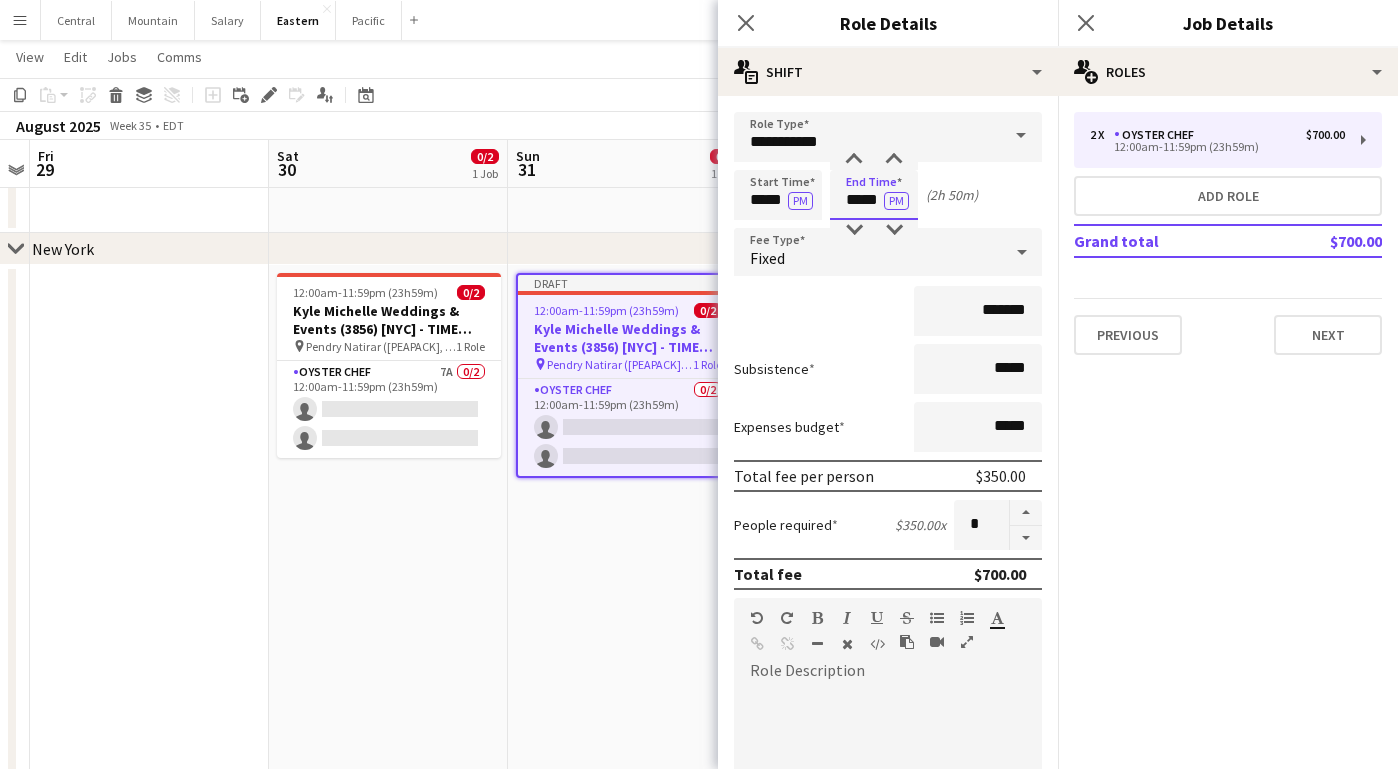 click on "*****" at bounding box center (874, 195) 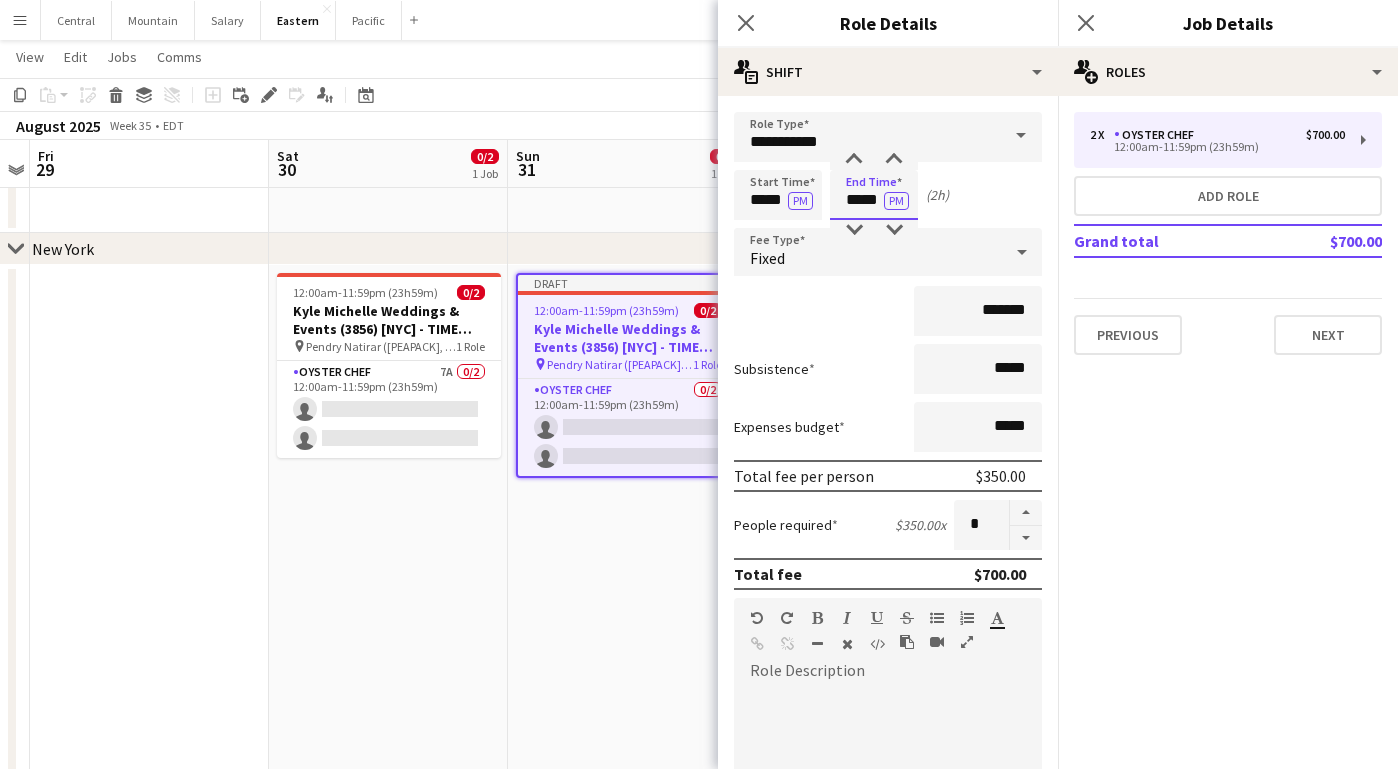 type on "*****" 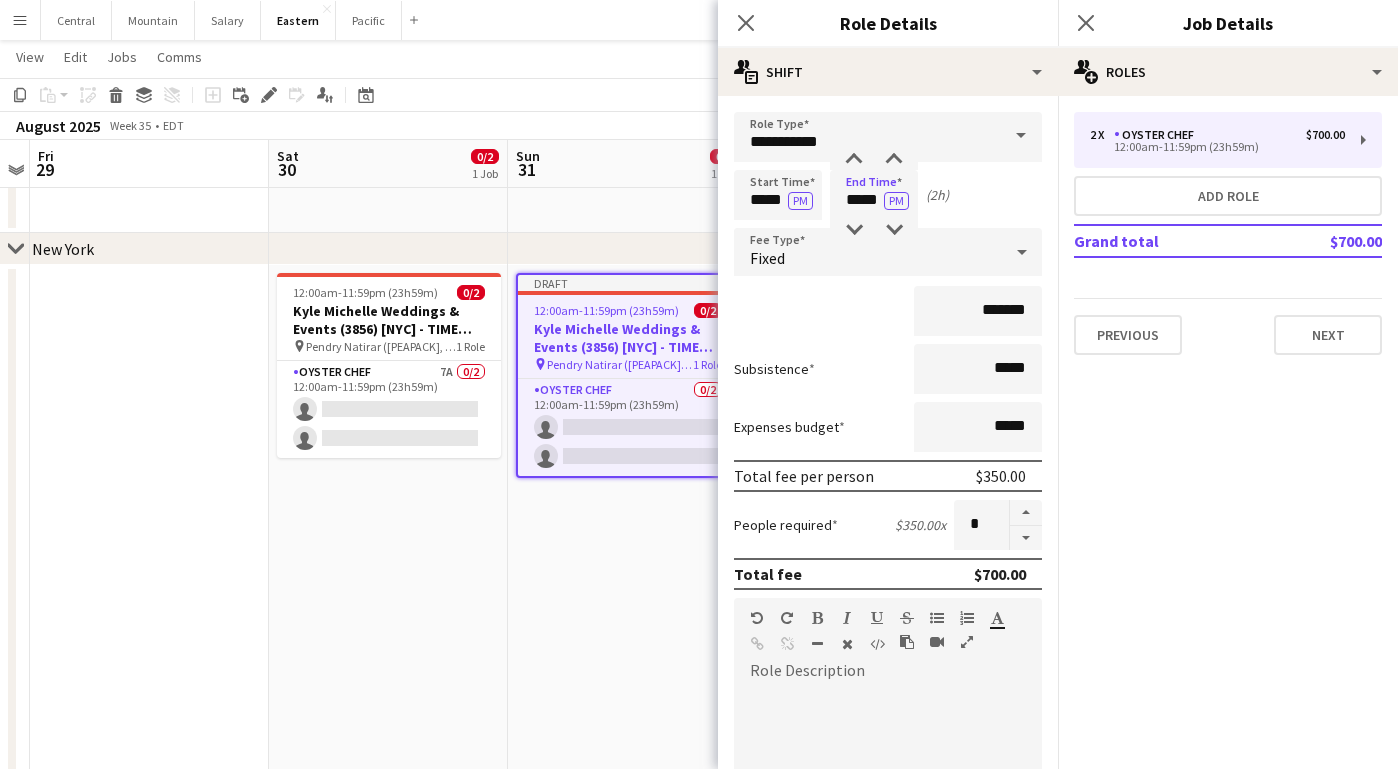 click on "*******" at bounding box center [888, 311] 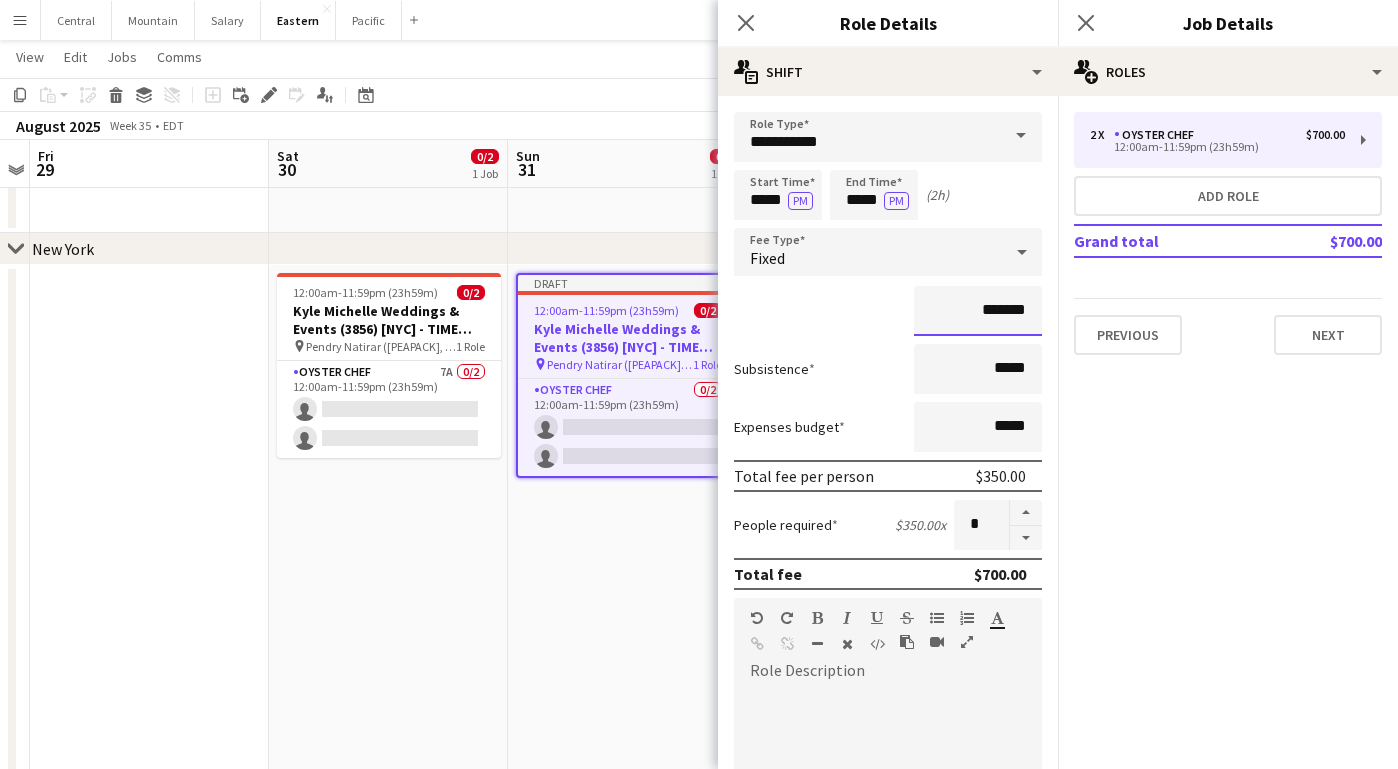 drag, startPoint x: 1008, startPoint y: 311, endPoint x: 987, endPoint y: 311, distance: 21 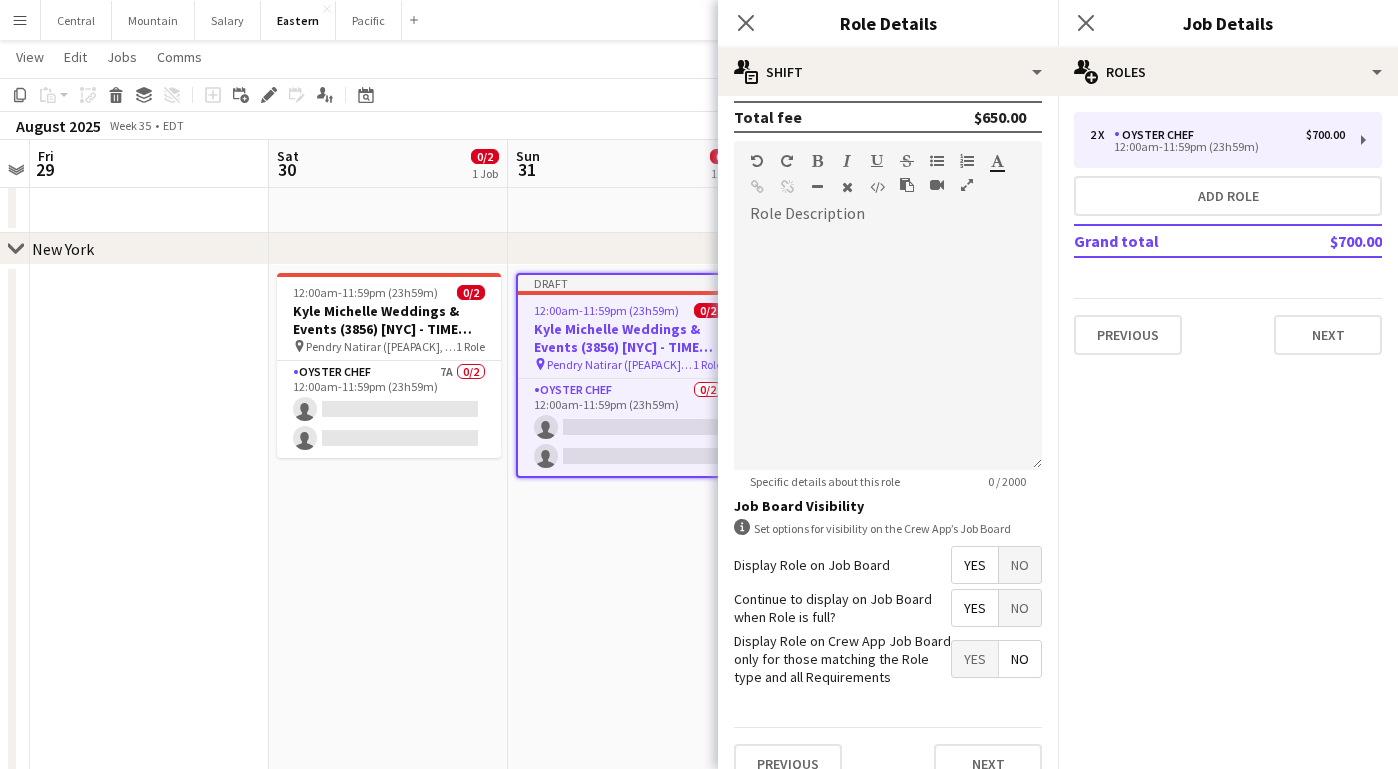 scroll, scrollTop: 460, scrollLeft: 0, axis: vertical 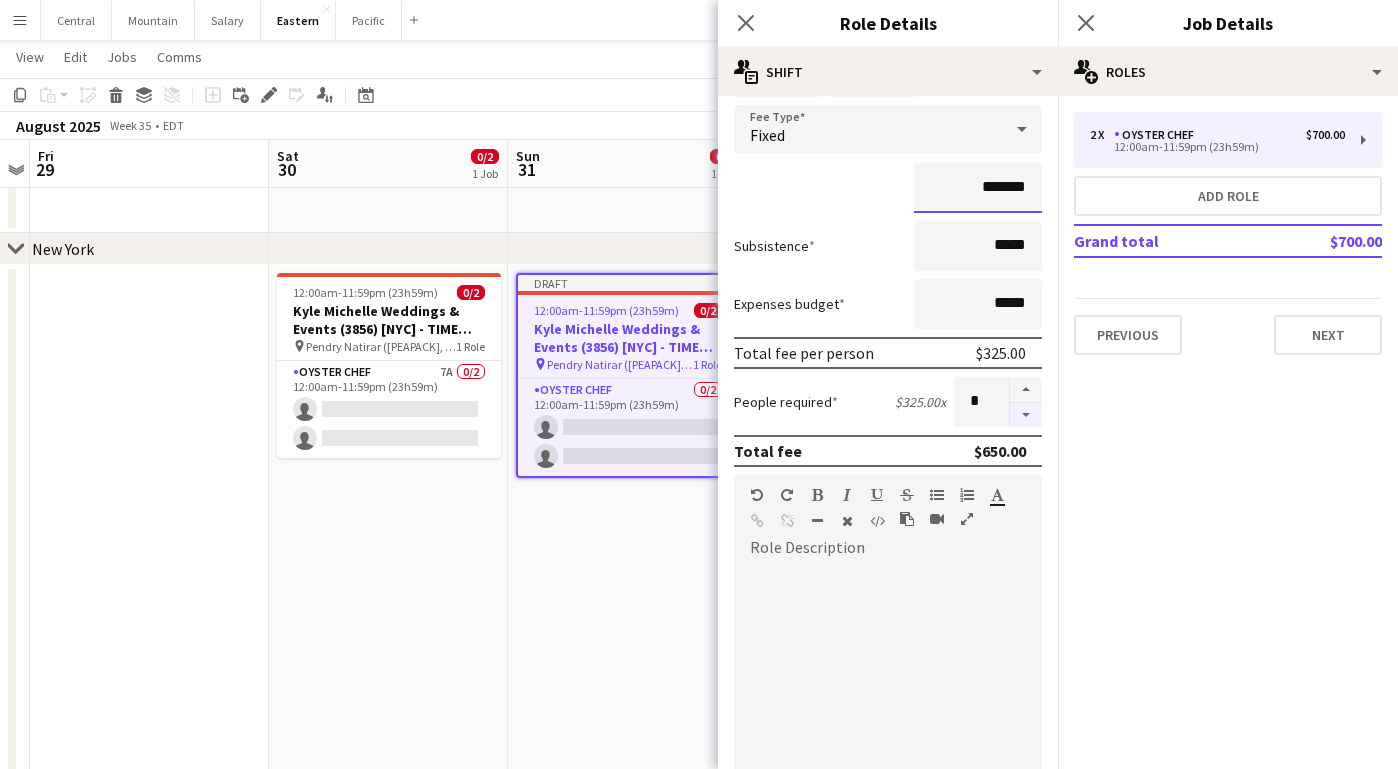 type on "*******" 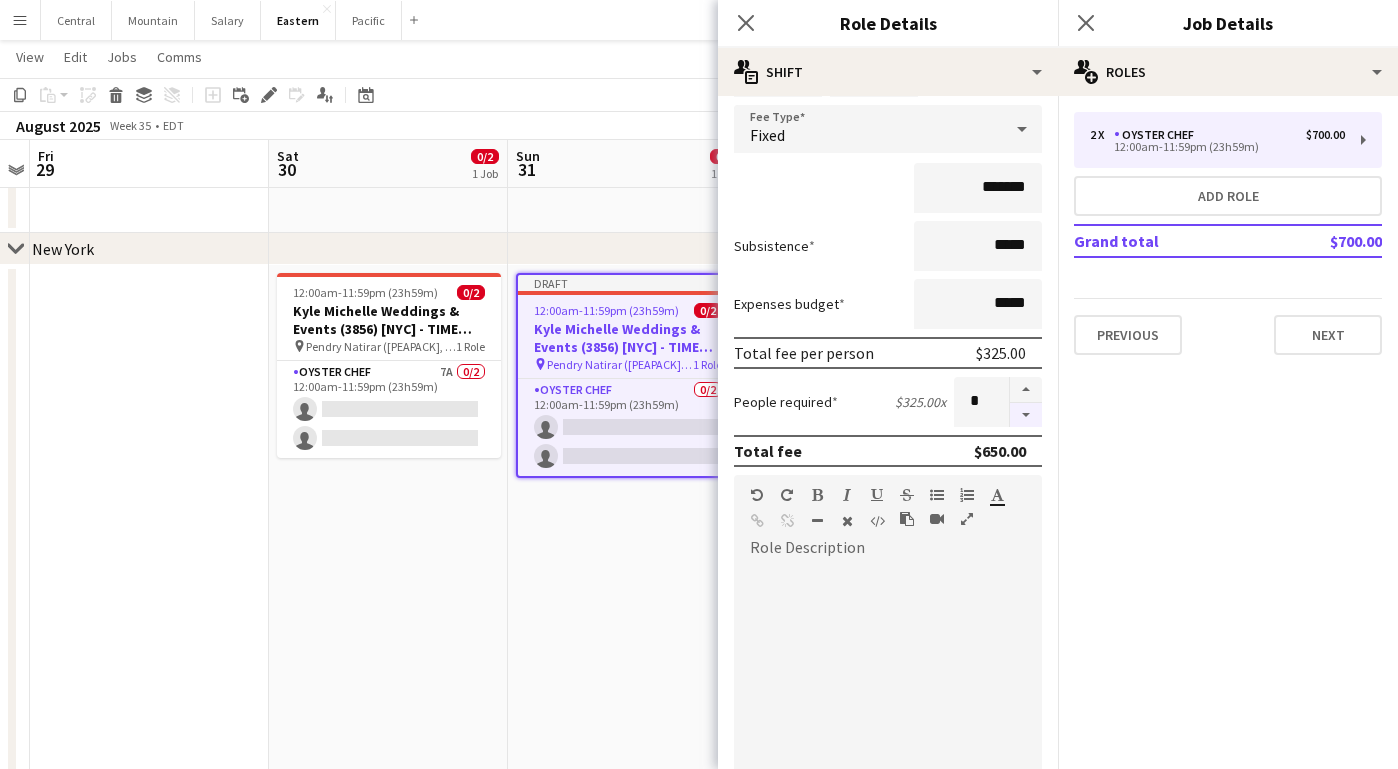 click at bounding box center [1026, 415] 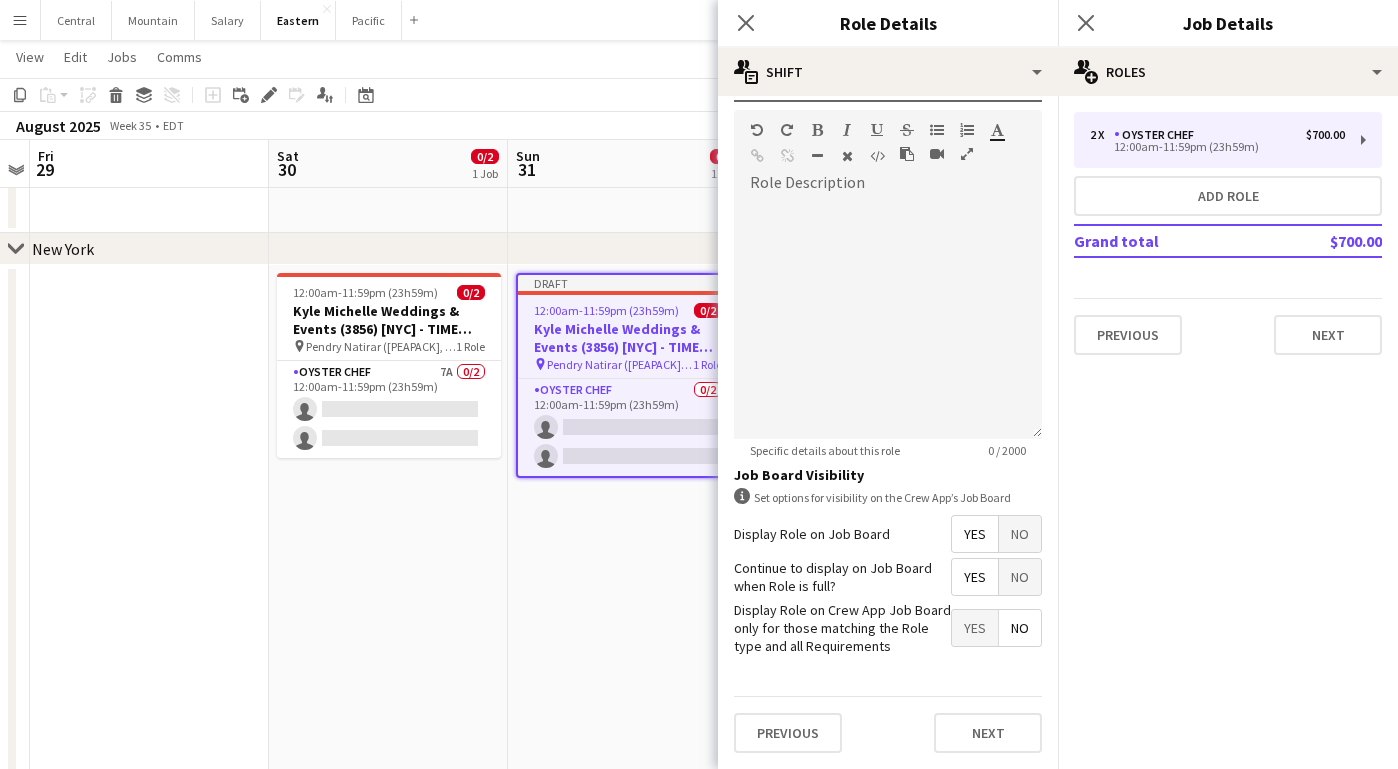 scroll, scrollTop: 487, scrollLeft: 0, axis: vertical 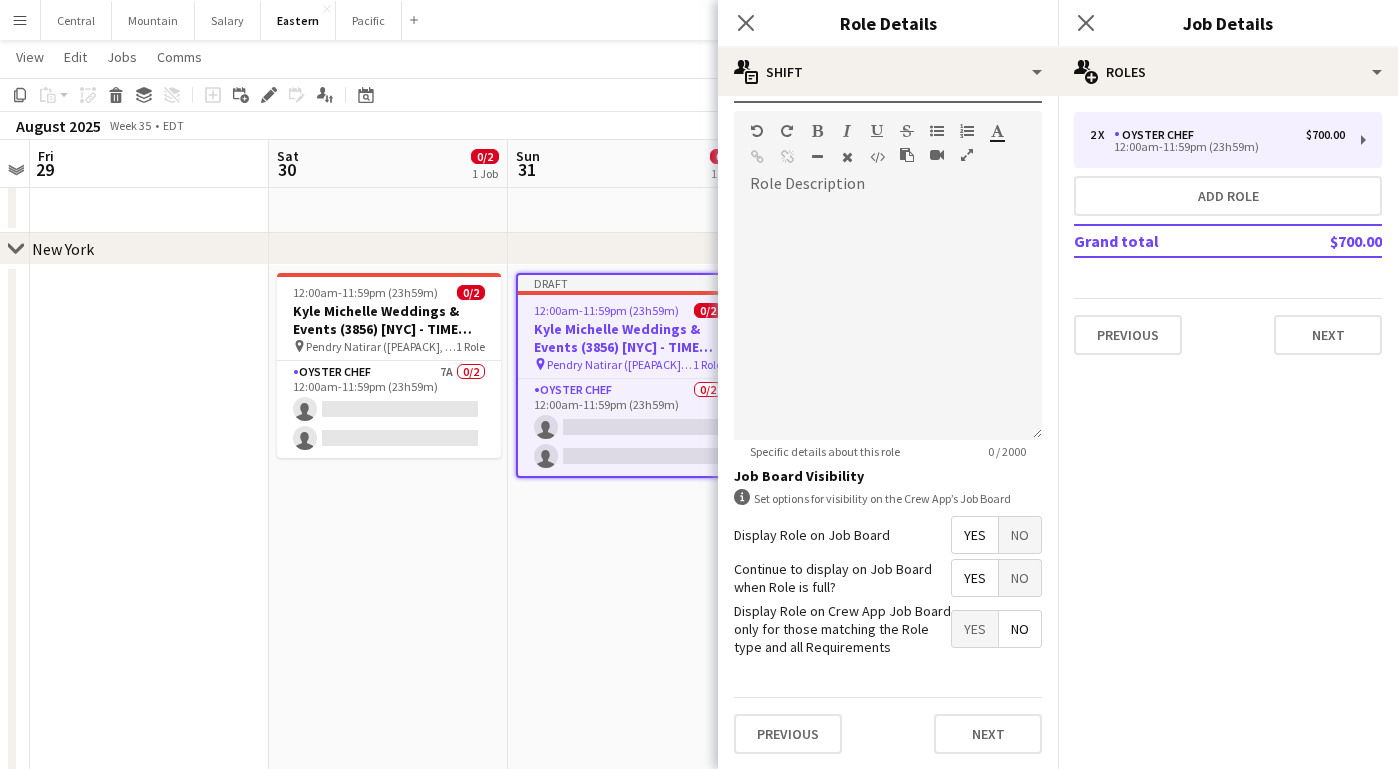 click on "Previous   Next" at bounding box center [888, 733] 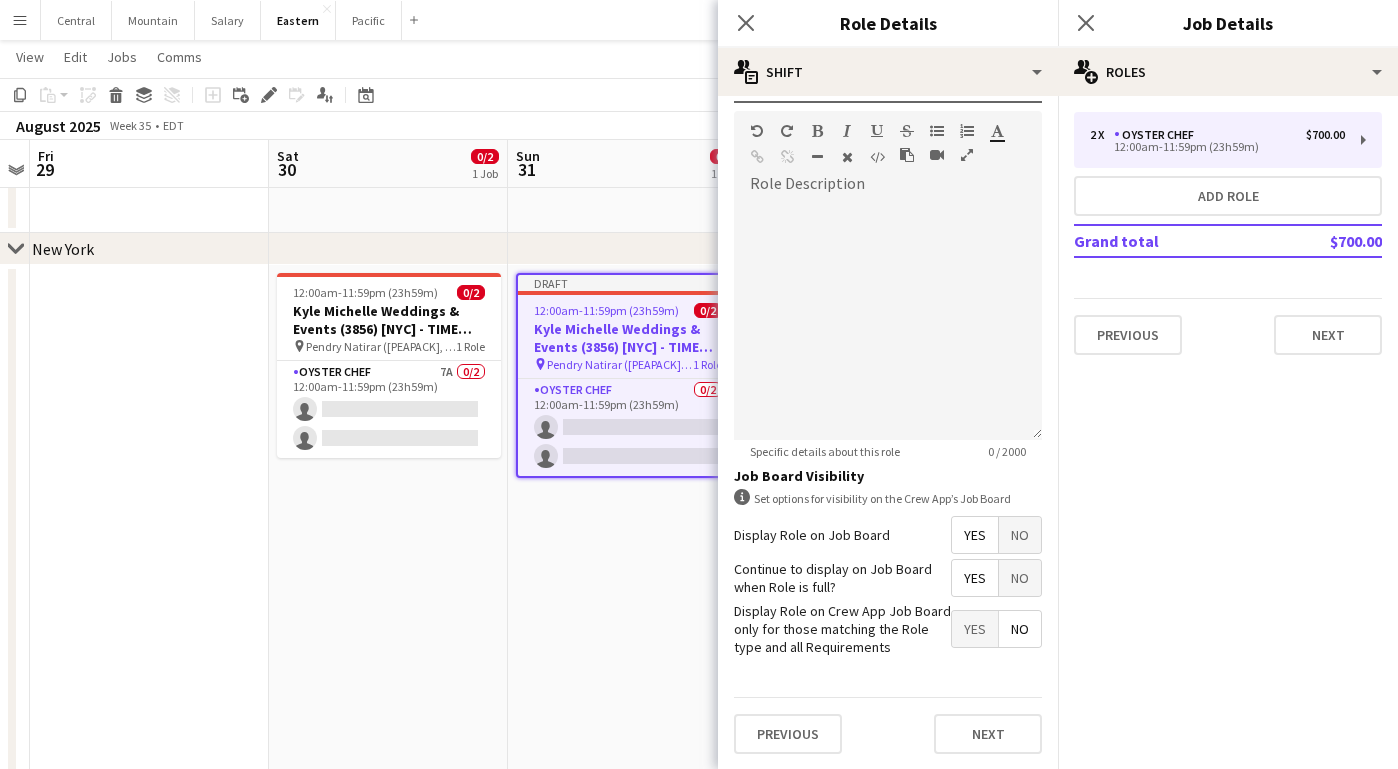 click on "Next" at bounding box center (988, 734) 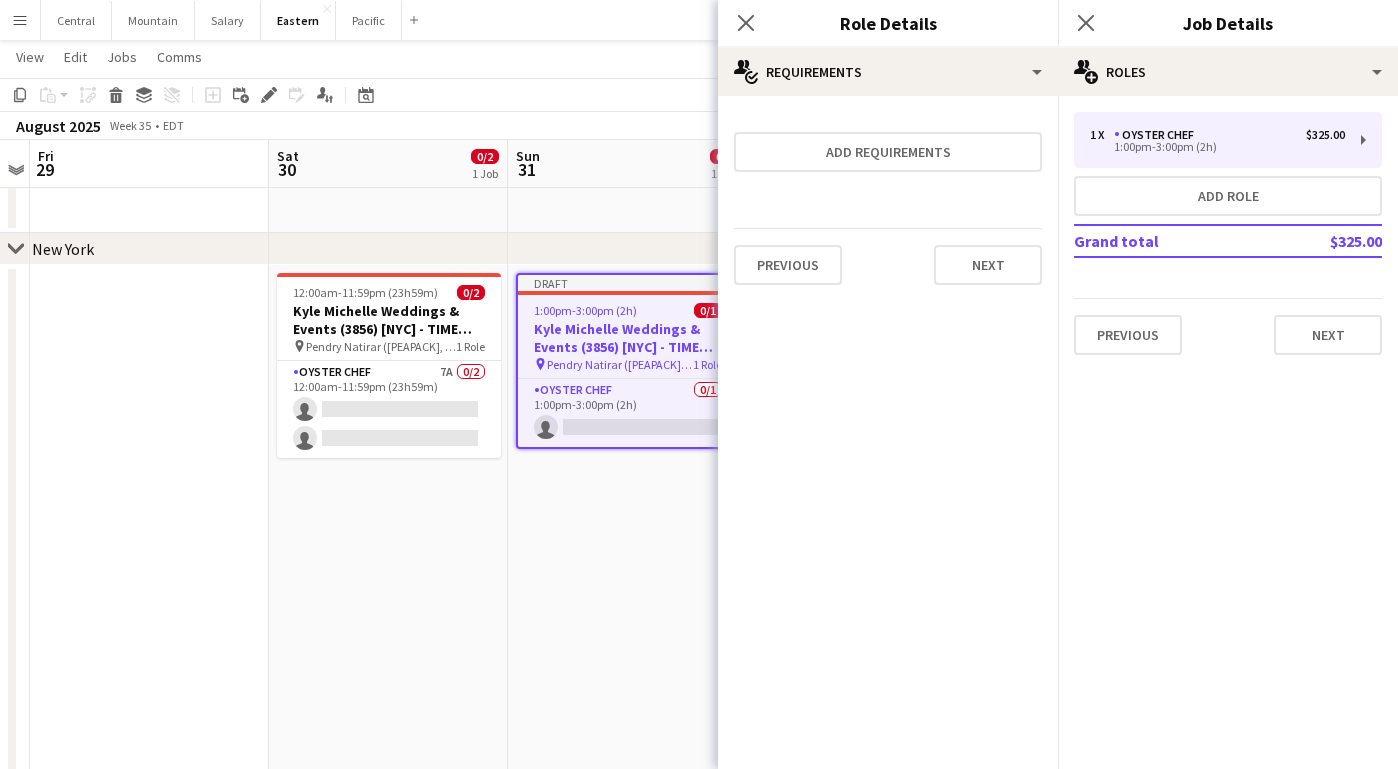 scroll, scrollTop: 0, scrollLeft: 0, axis: both 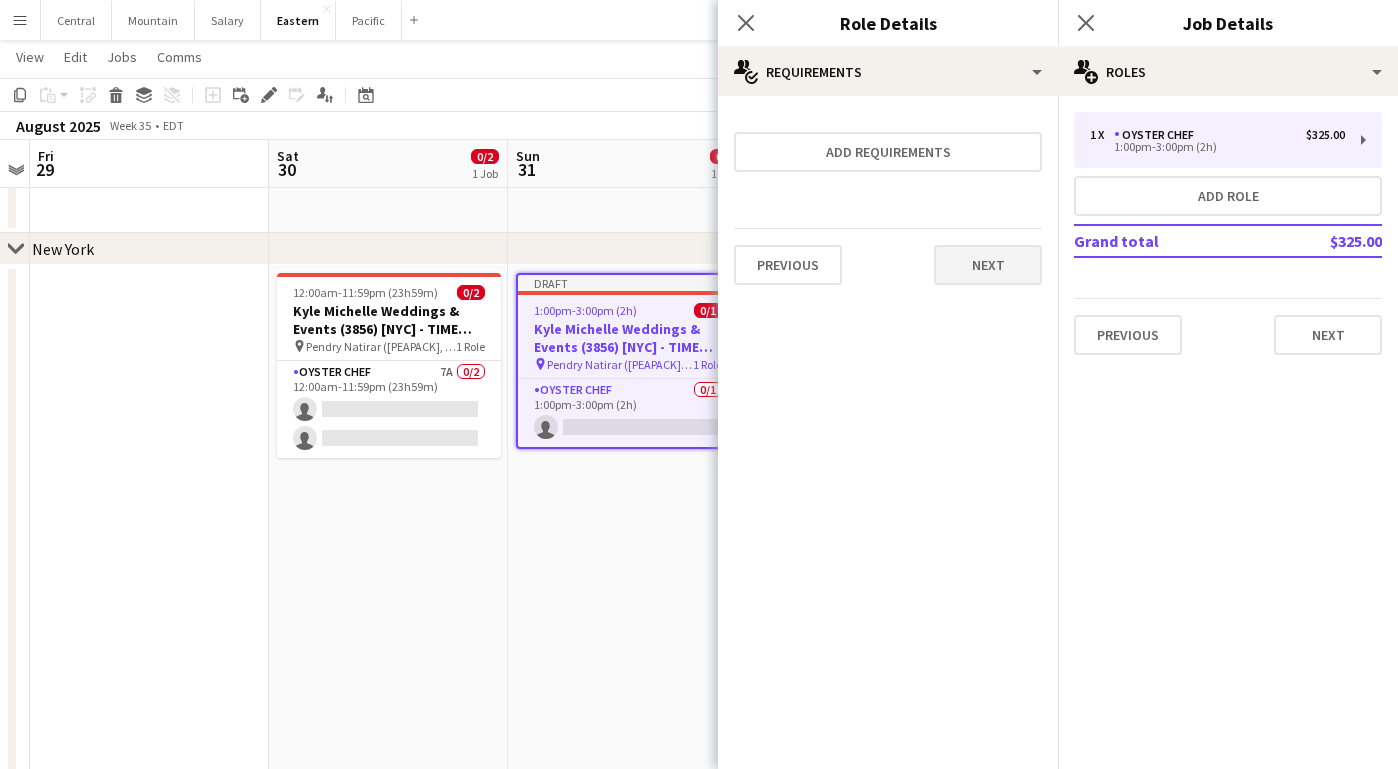 click on "Next" at bounding box center (988, 265) 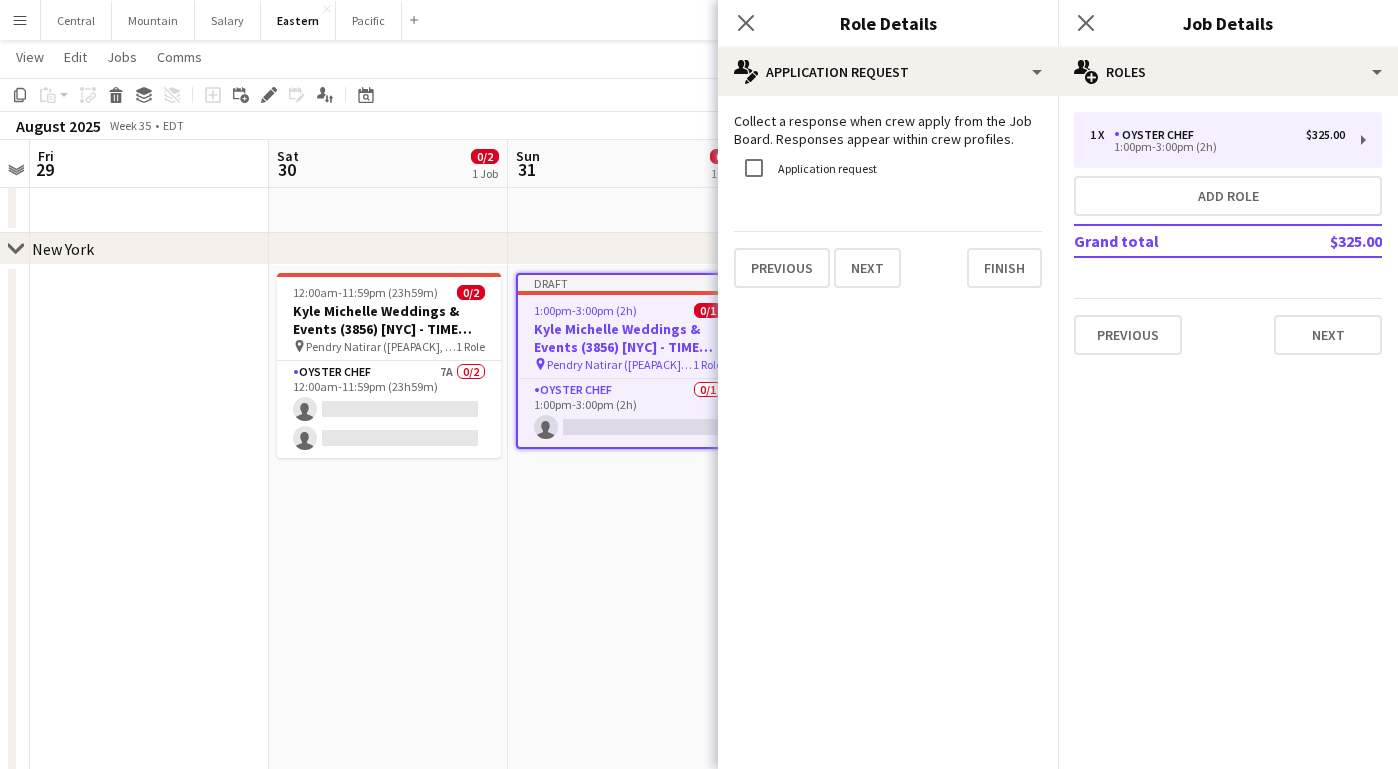 click on "Finish" at bounding box center [1004, 268] 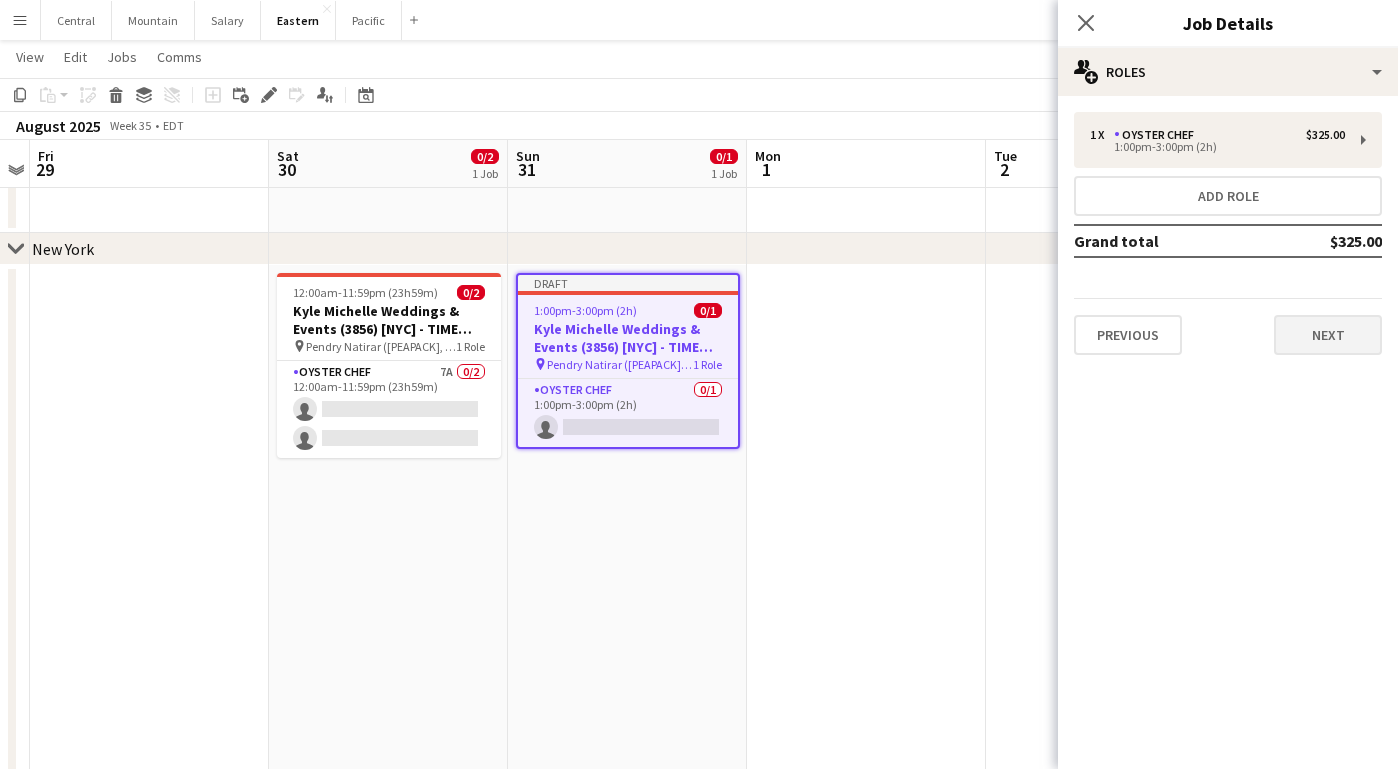 click on "Next" at bounding box center [1328, 335] 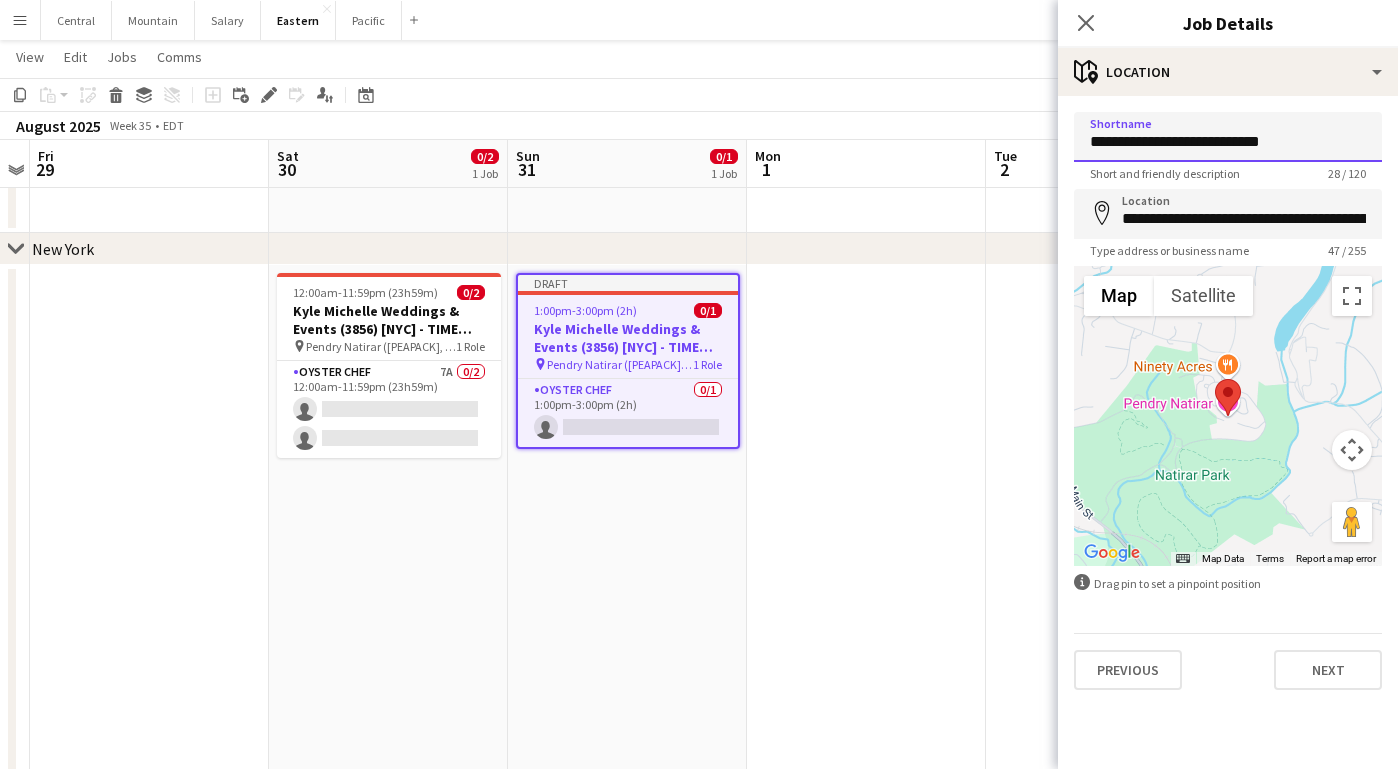 drag, startPoint x: 1188, startPoint y: 143, endPoint x: 883, endPoint y: 130, distance: 305.27692 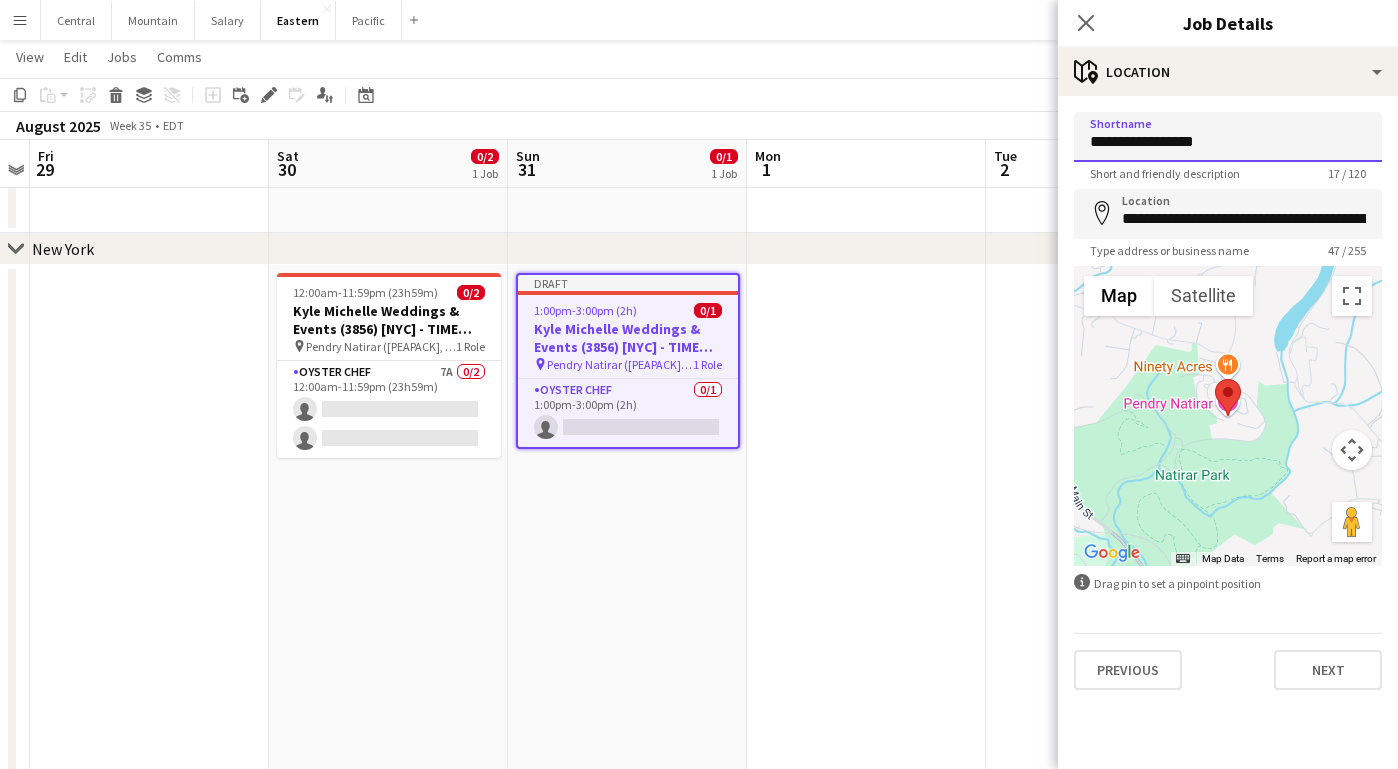 drag, startPoint x: 1181, startPoint y: 138, endPoint x: 1128, endPoint y: 138, distance: 53 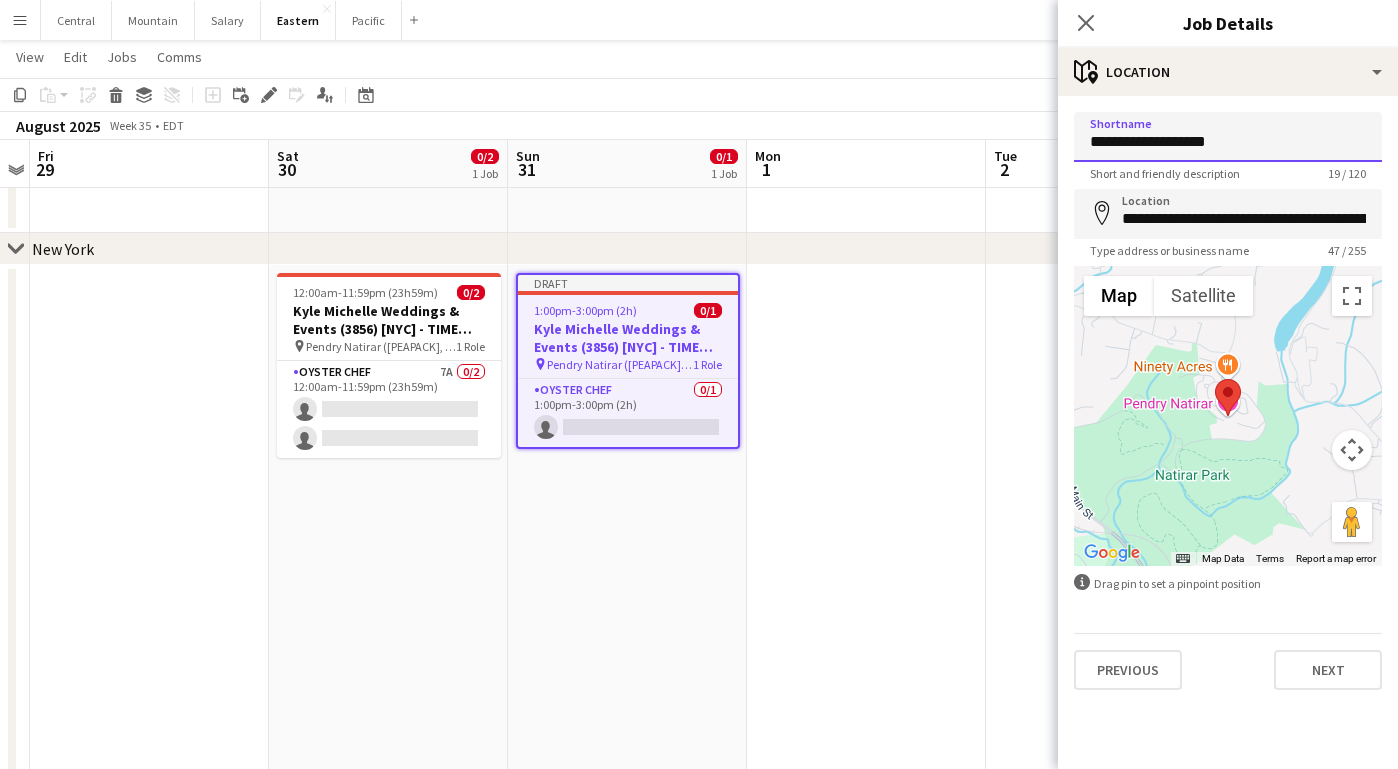 click on "**********" at bounding box center (1228, 137) 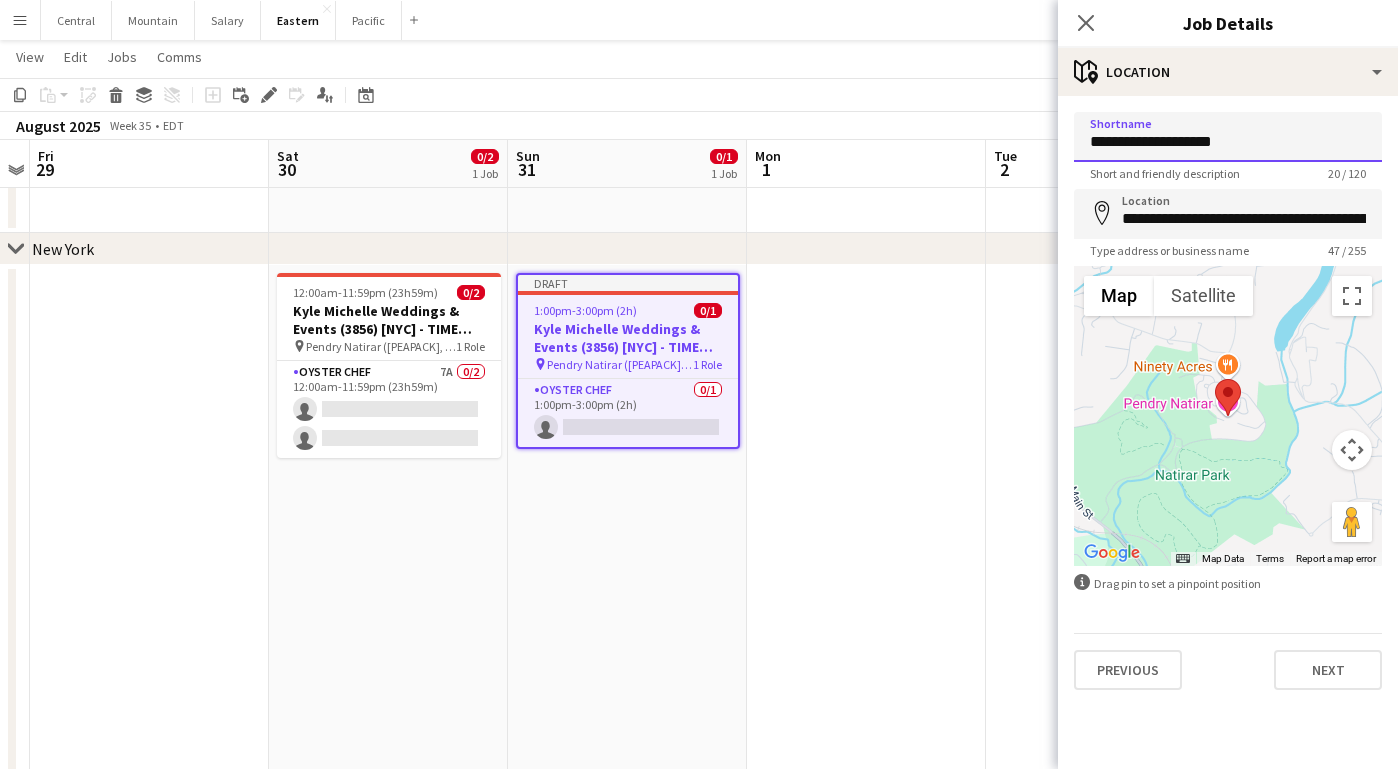 type on "**********" 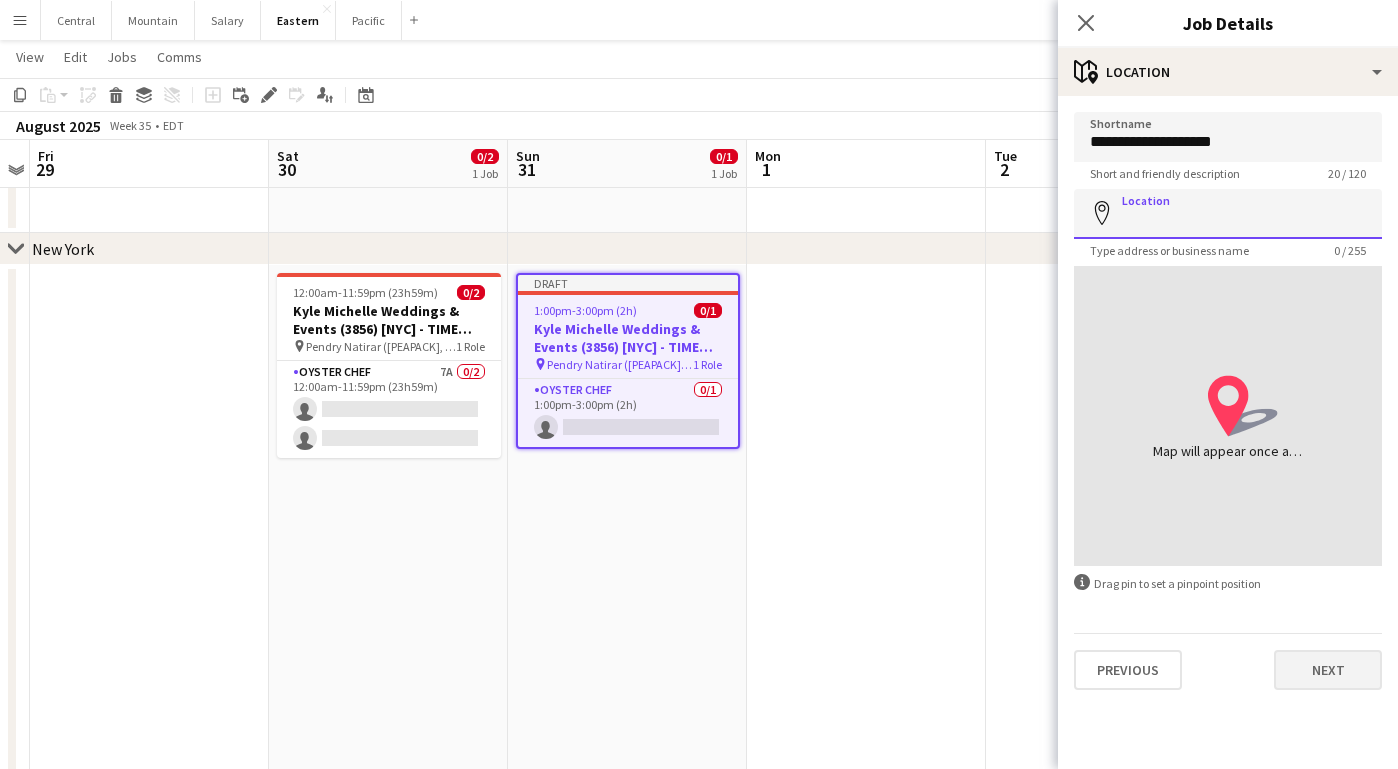 type 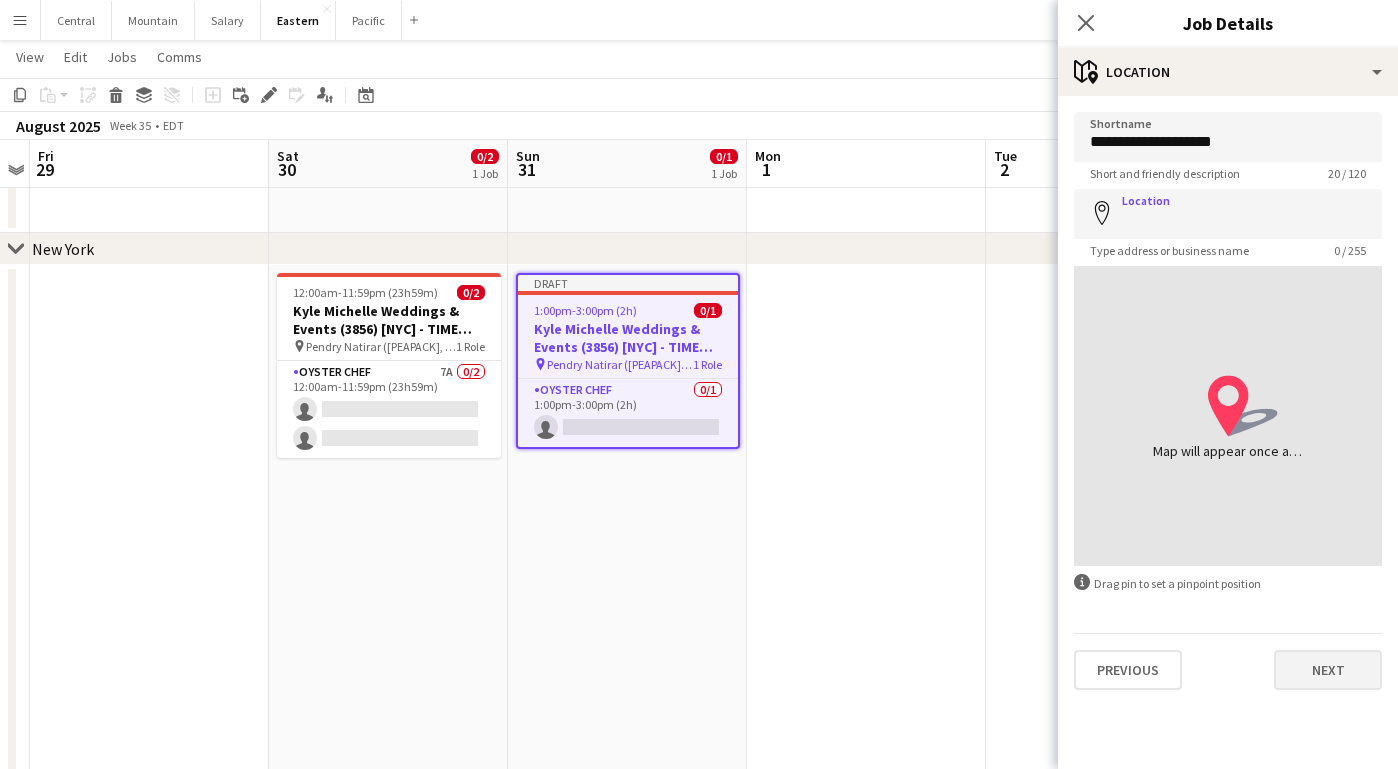 click on "Next" at bounding box center [1328, 670] 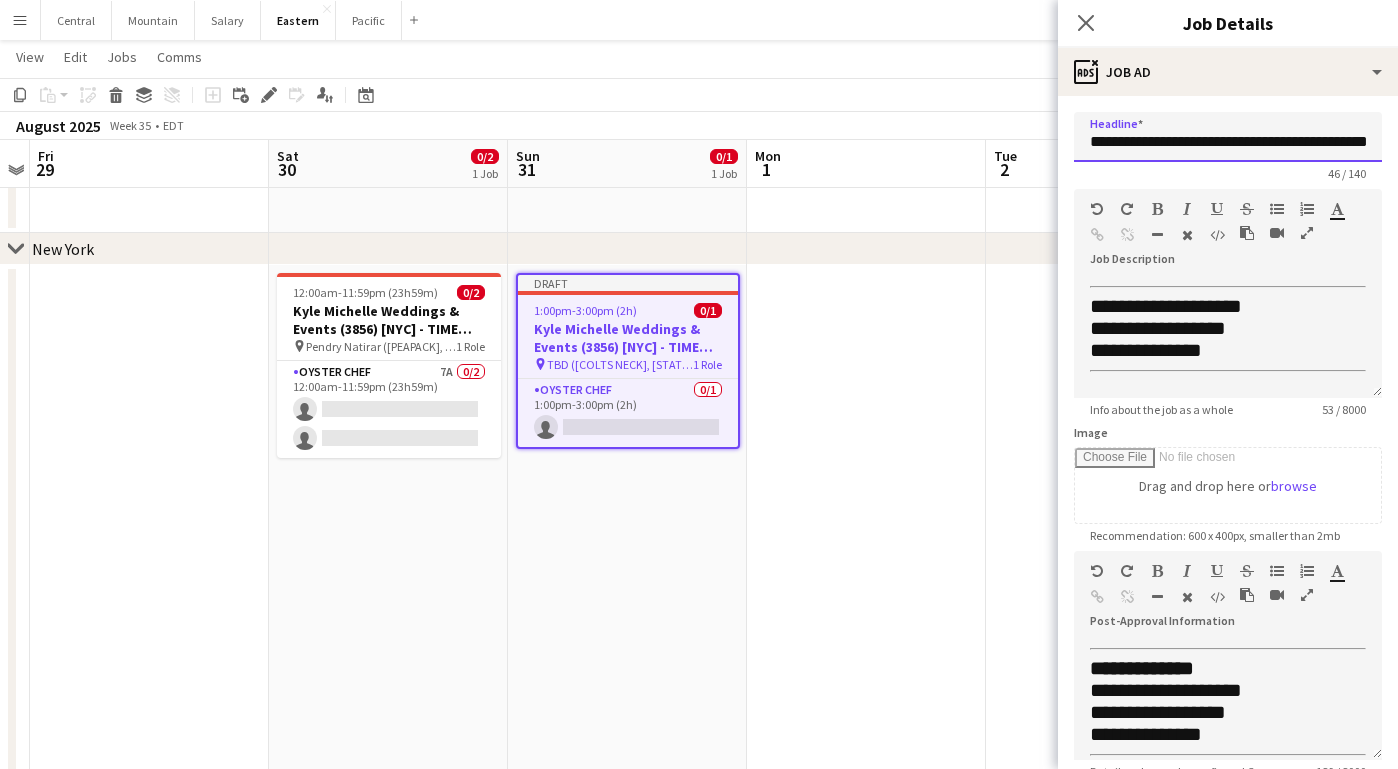 drag, startPoint x: 1212, startPoint y: 142, endPoint x: 967, endPoint y: 140, distance: 245.00816 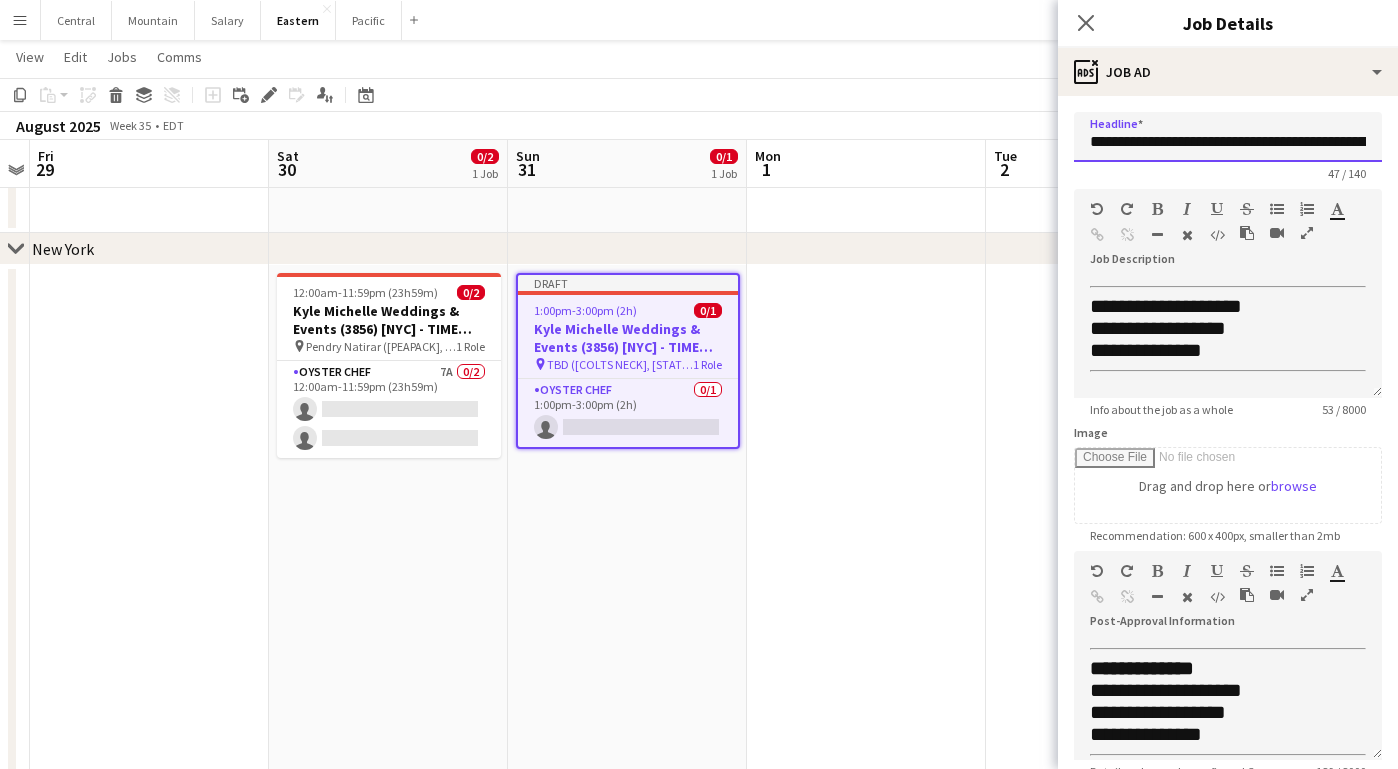 drag, startPoint x: 1274, startPoint y: 144, endPoint x: 1365, endPoint y: 138, distance: 91.197586 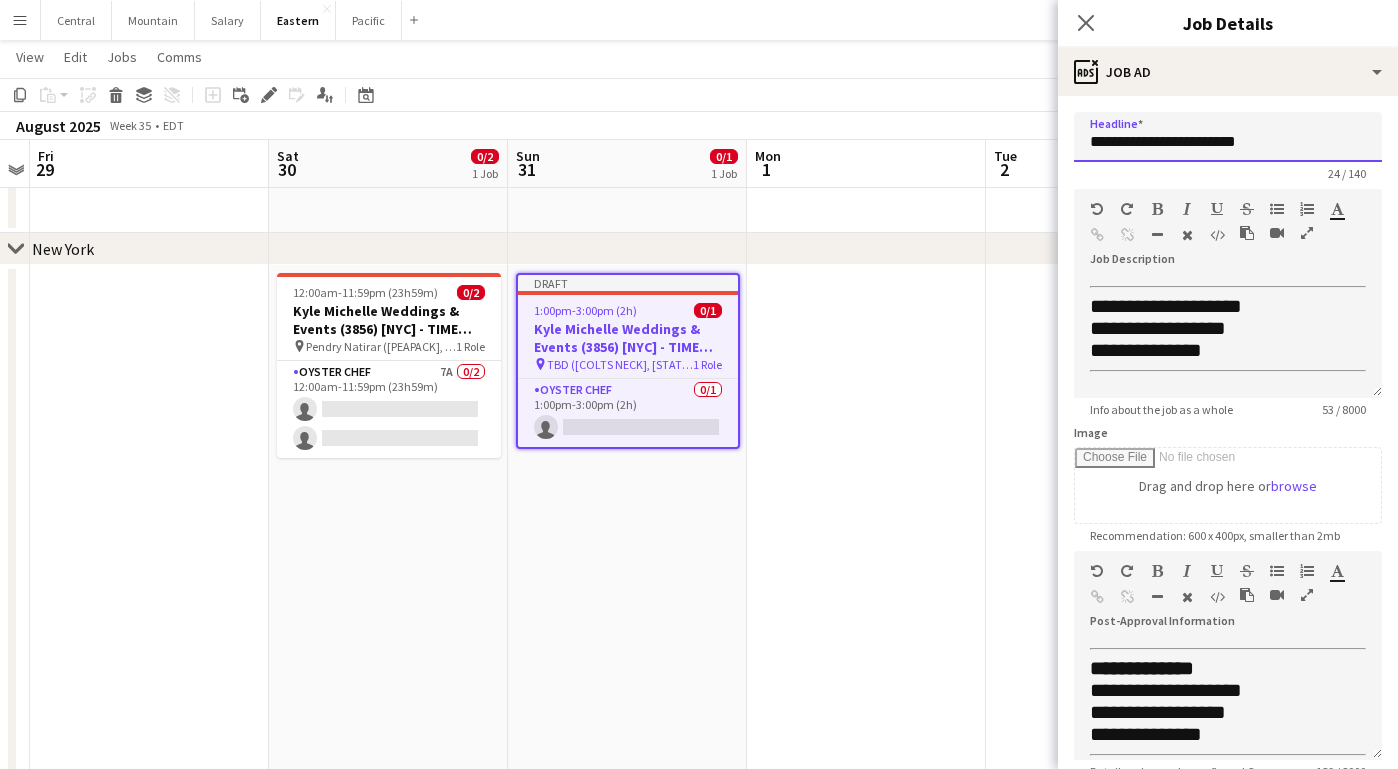 click on "**********" at bounding box center (1228, 137) 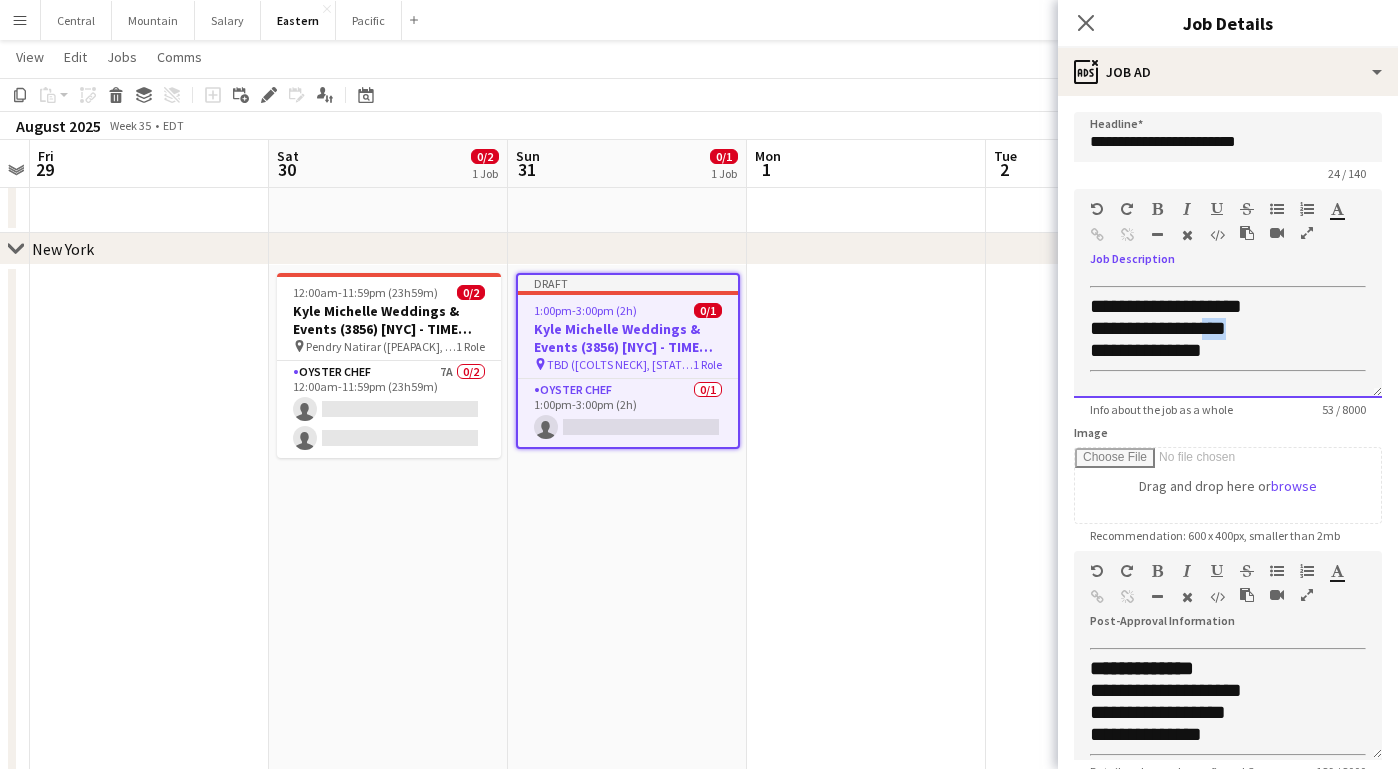 drag, startPoint x: 1252, startPoint y: 320, endPoint x: 1214, endPoint y: 320, distance: 38 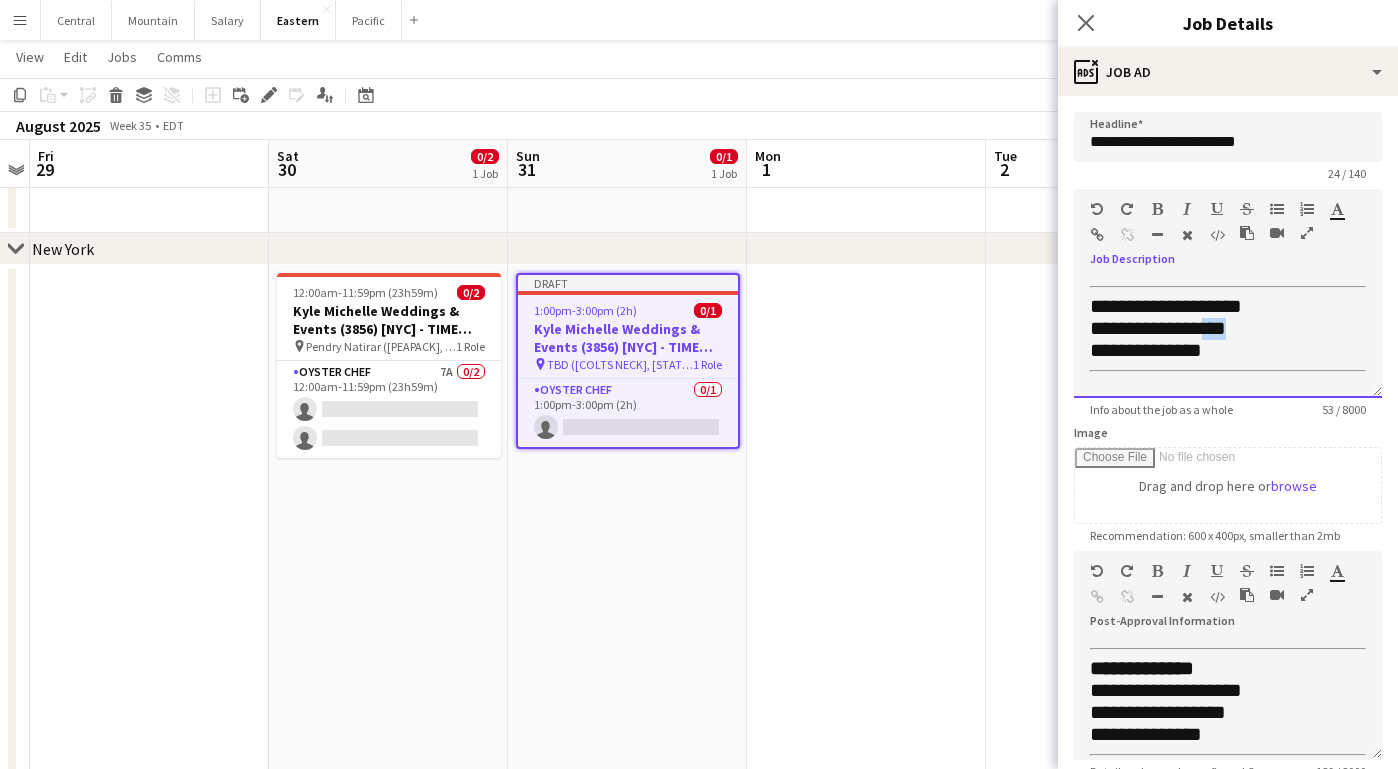 type 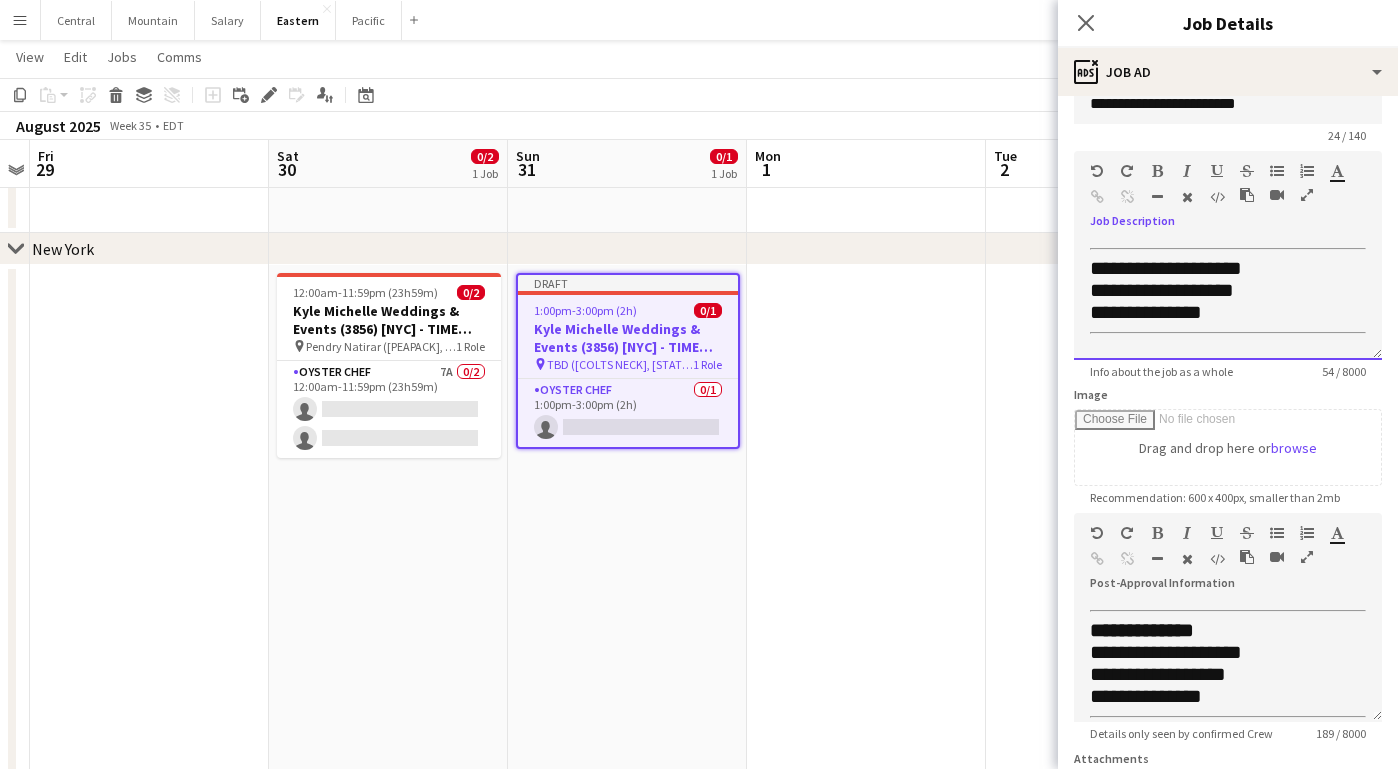 scroll, scrollTop: 49, scrollLeft: 0, axis: vertical 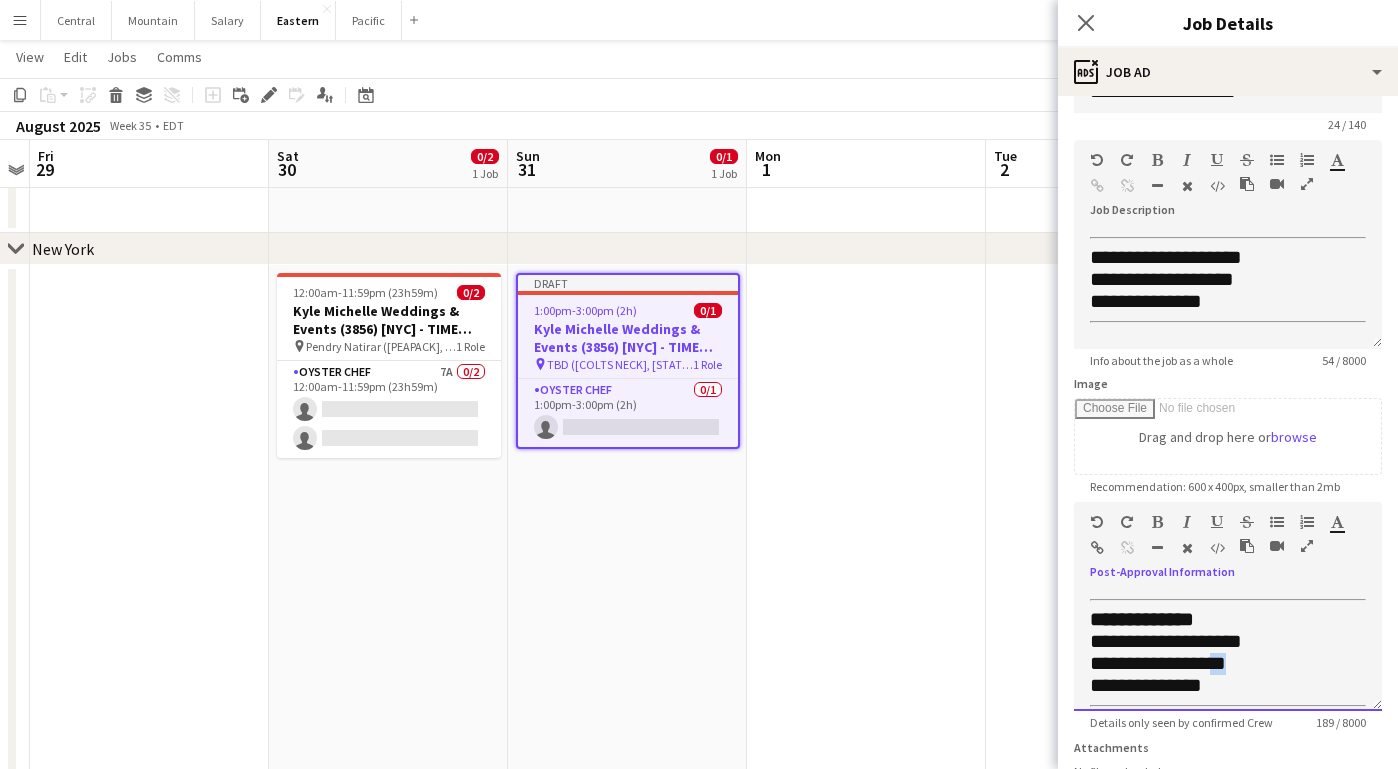 drag, startPoint x: 1248, startPoint y: 669, endPoint x: 1223, endPoint y: 649, distance: 32.01562 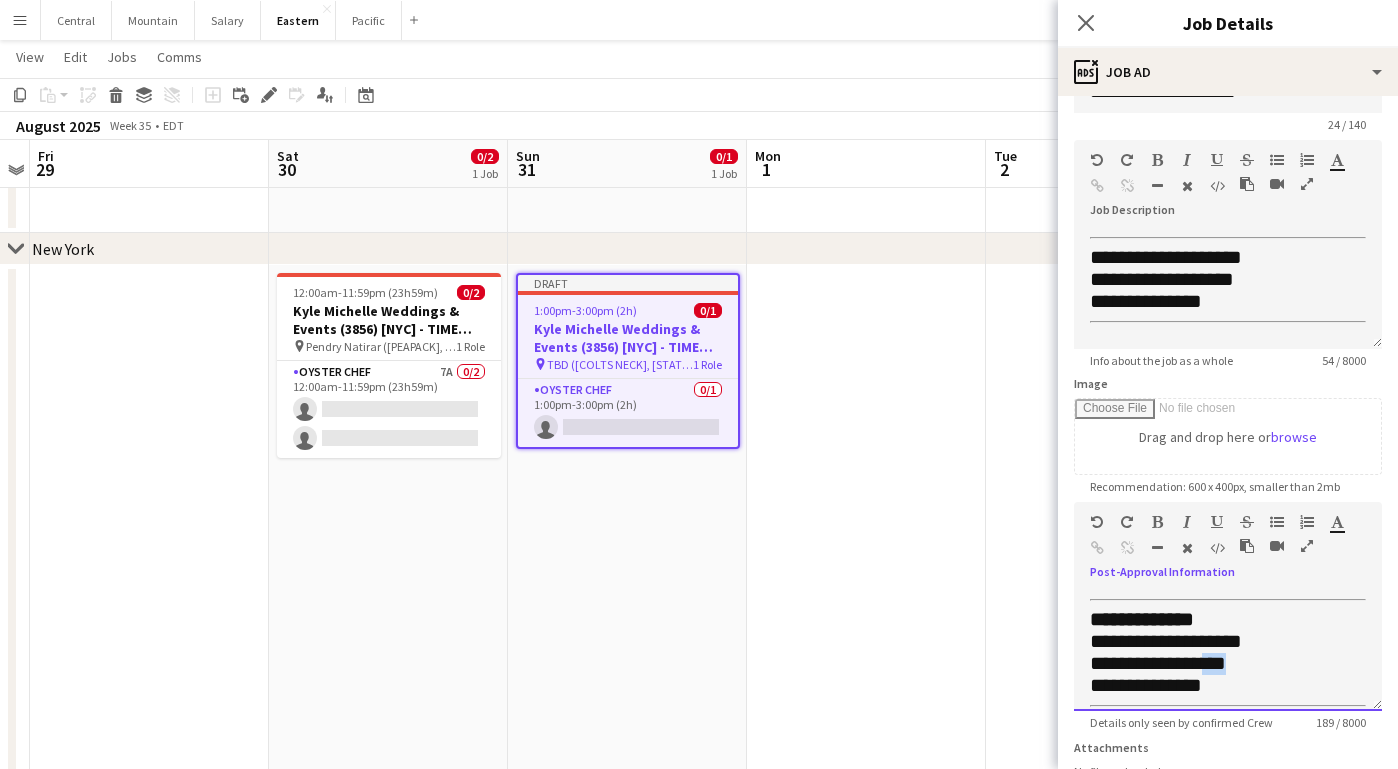 drag, startPoint x: 1249, startPoint y: 657, endPoint x: 1216, endPoint y: 657, distance: 33 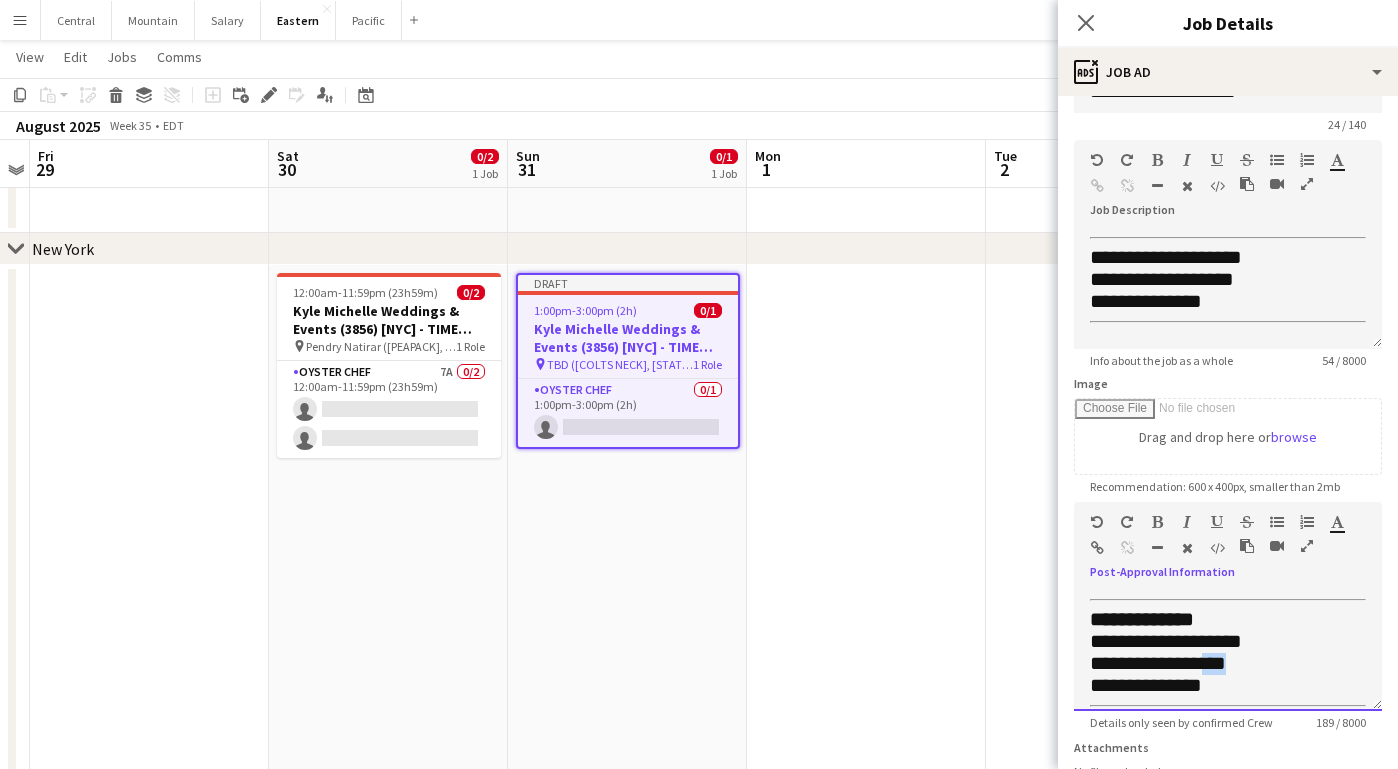 type 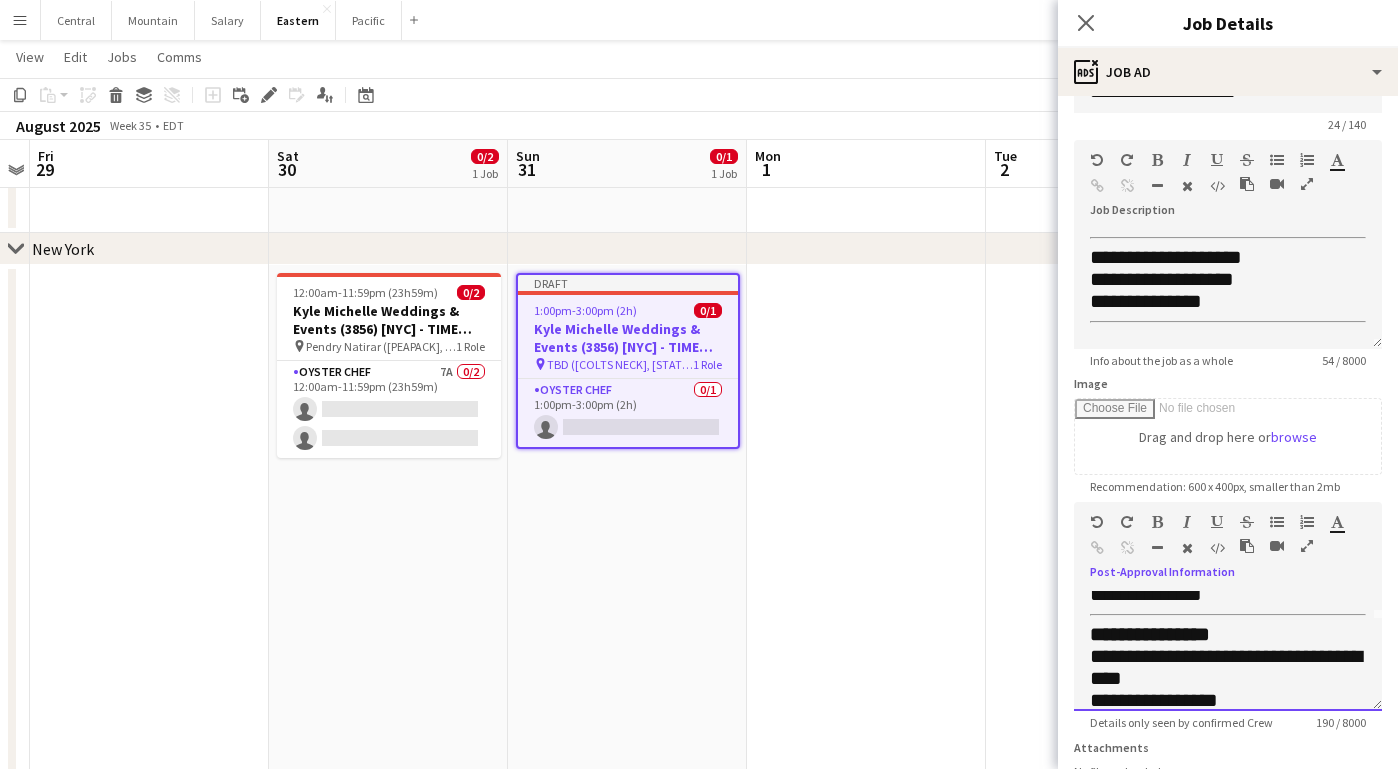 scroll, scrollTop: 102, scrollLeft: 0, axis: vertical 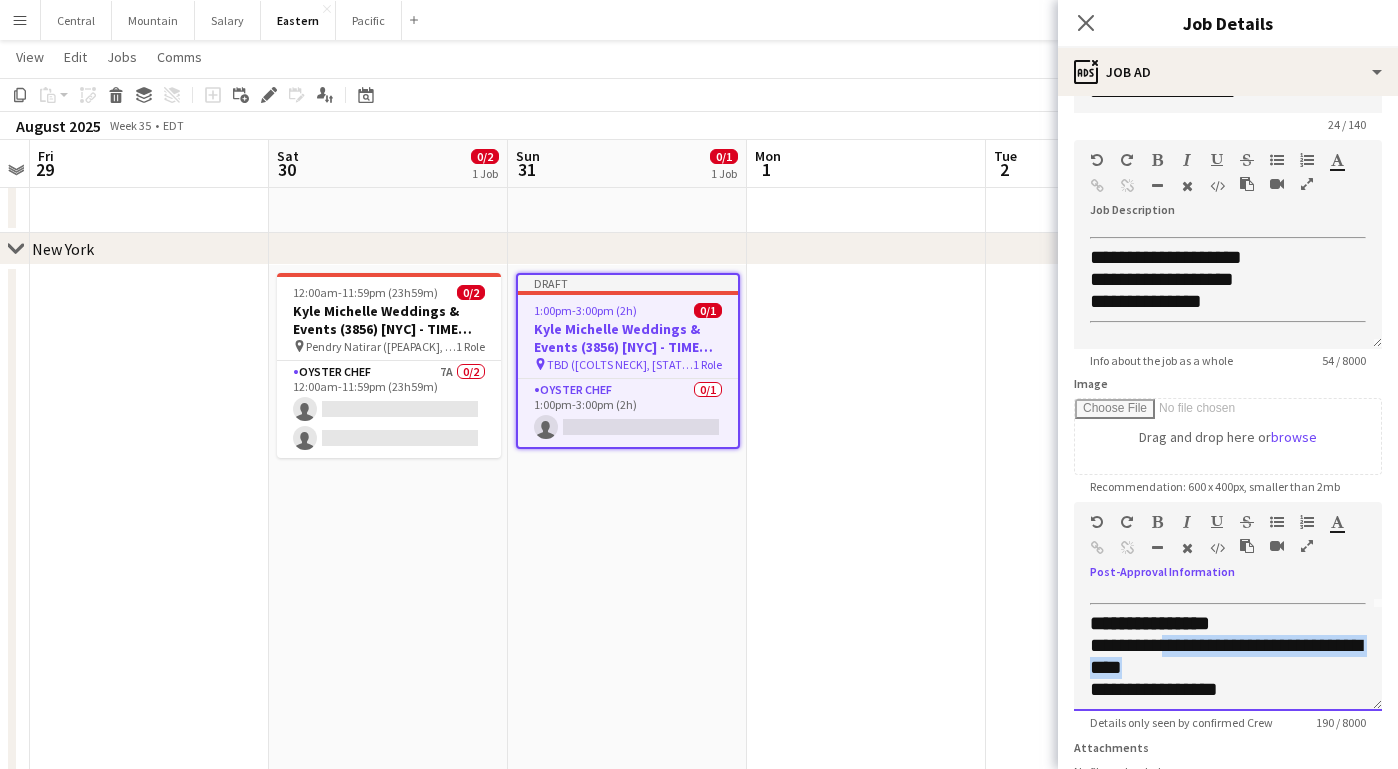 drag, startPoint x: 1206, startPoint y: 666, endPoint x: 1166, endPoint y: 641, distance: 47.169907 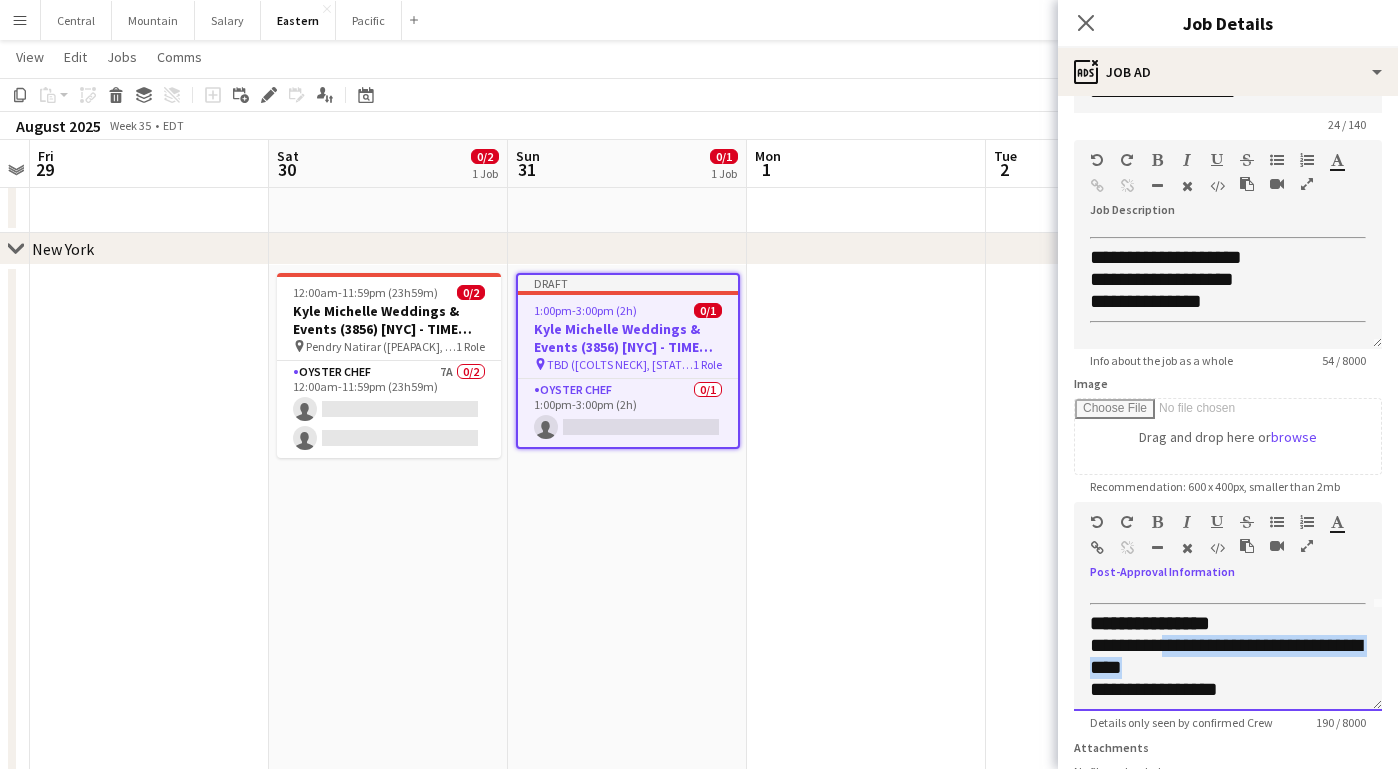 click on "**********" at bounding box center (1226, 656) 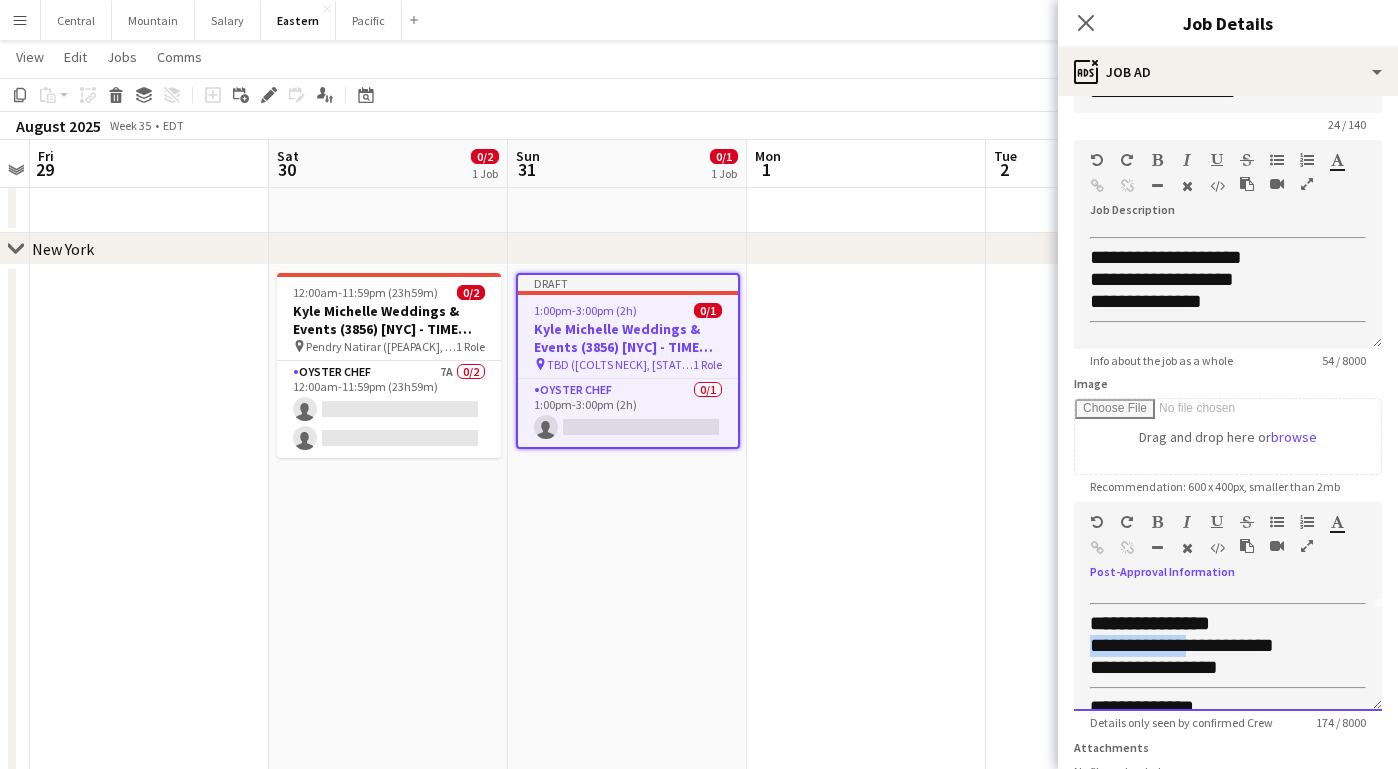 drag, startPoint x: 1292, startPoint y: 622, endPoint x: 1199, endPoint y: 645, distance: 95.80188 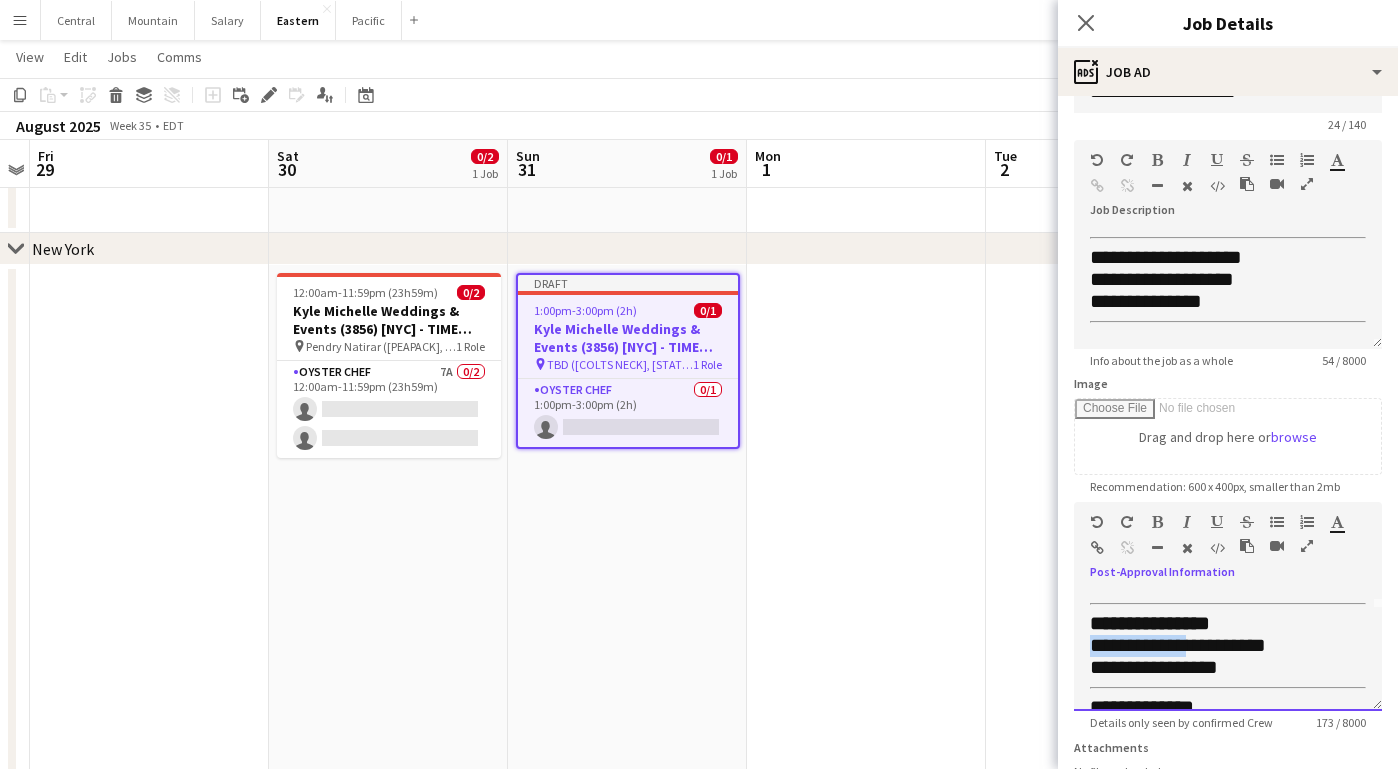 click on "**********" at bounding box center (1146, 645) 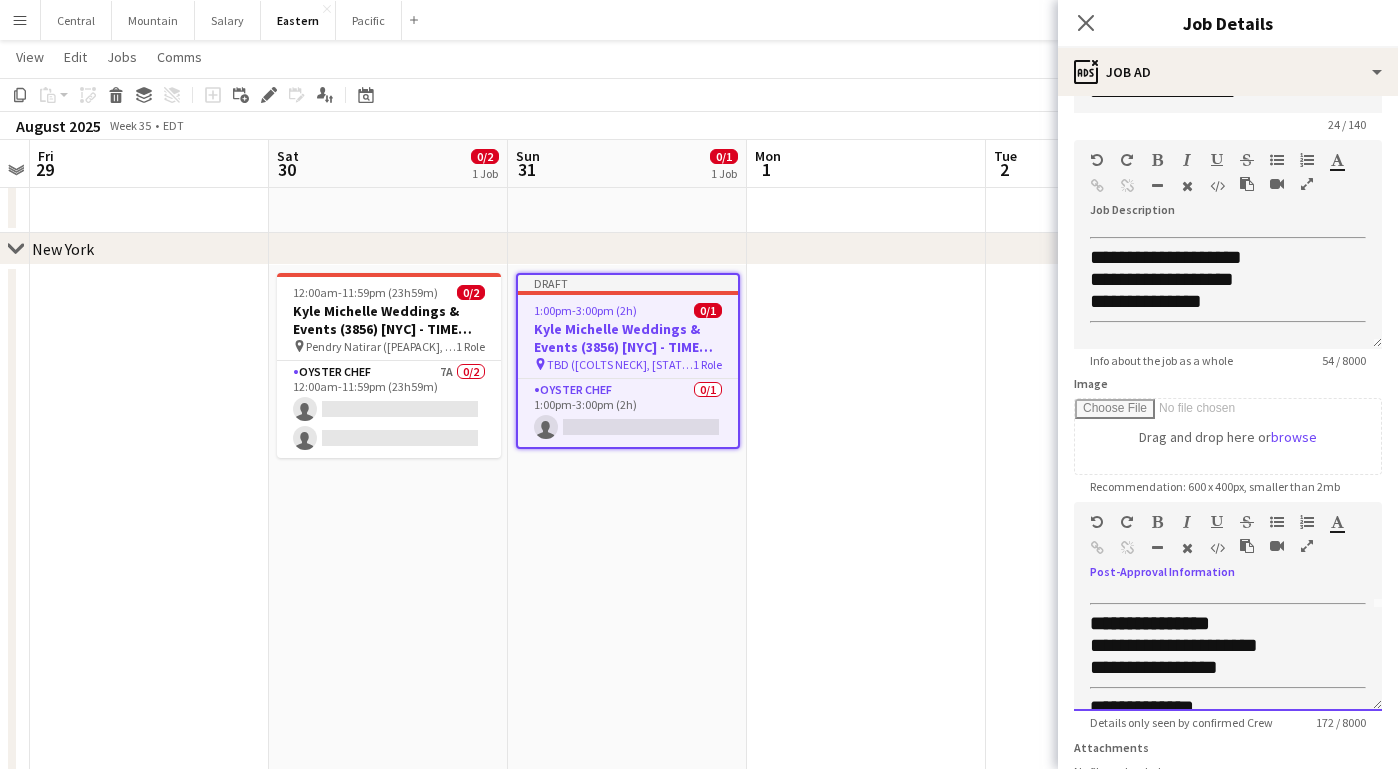 scroll, scrollTop: 124, scrollLeft: 0, axis: vertical 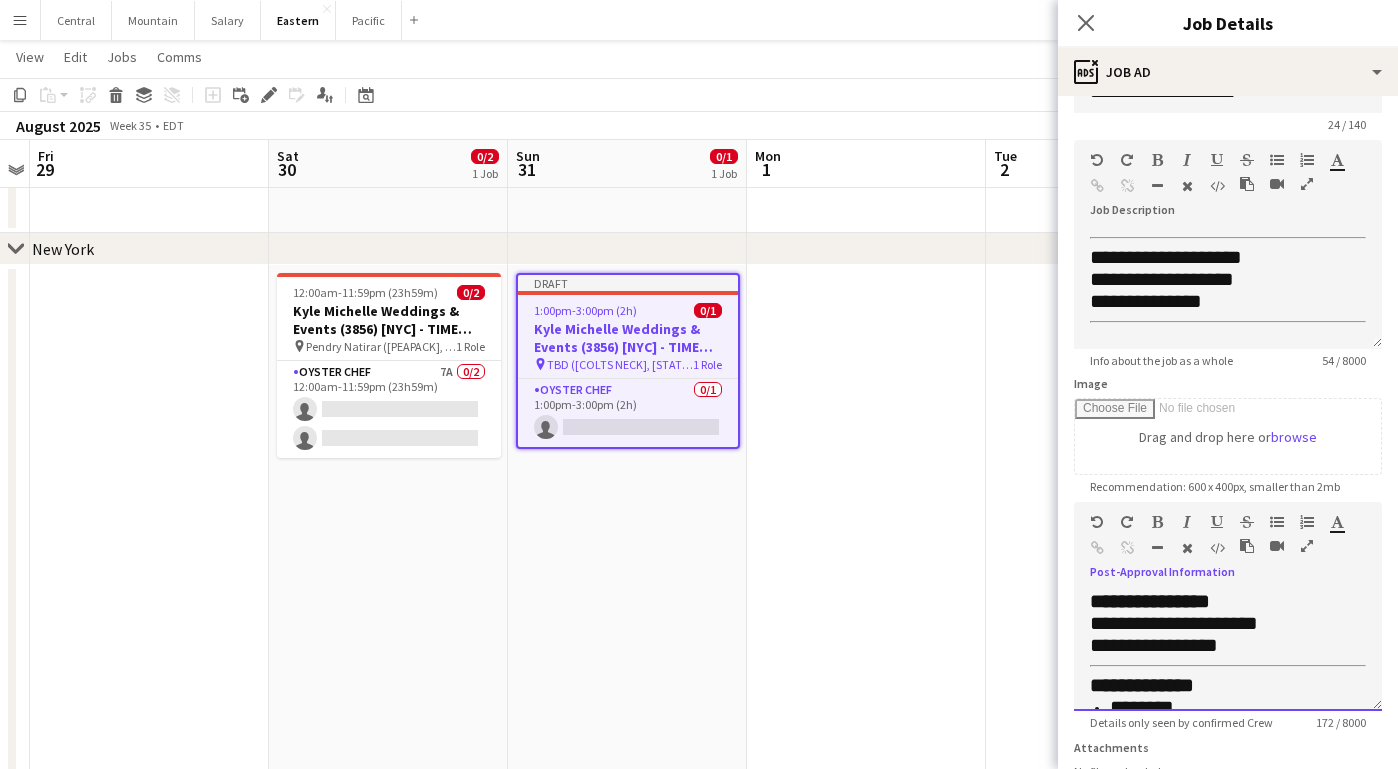 click on "********" at bounding box center (1226, 623) 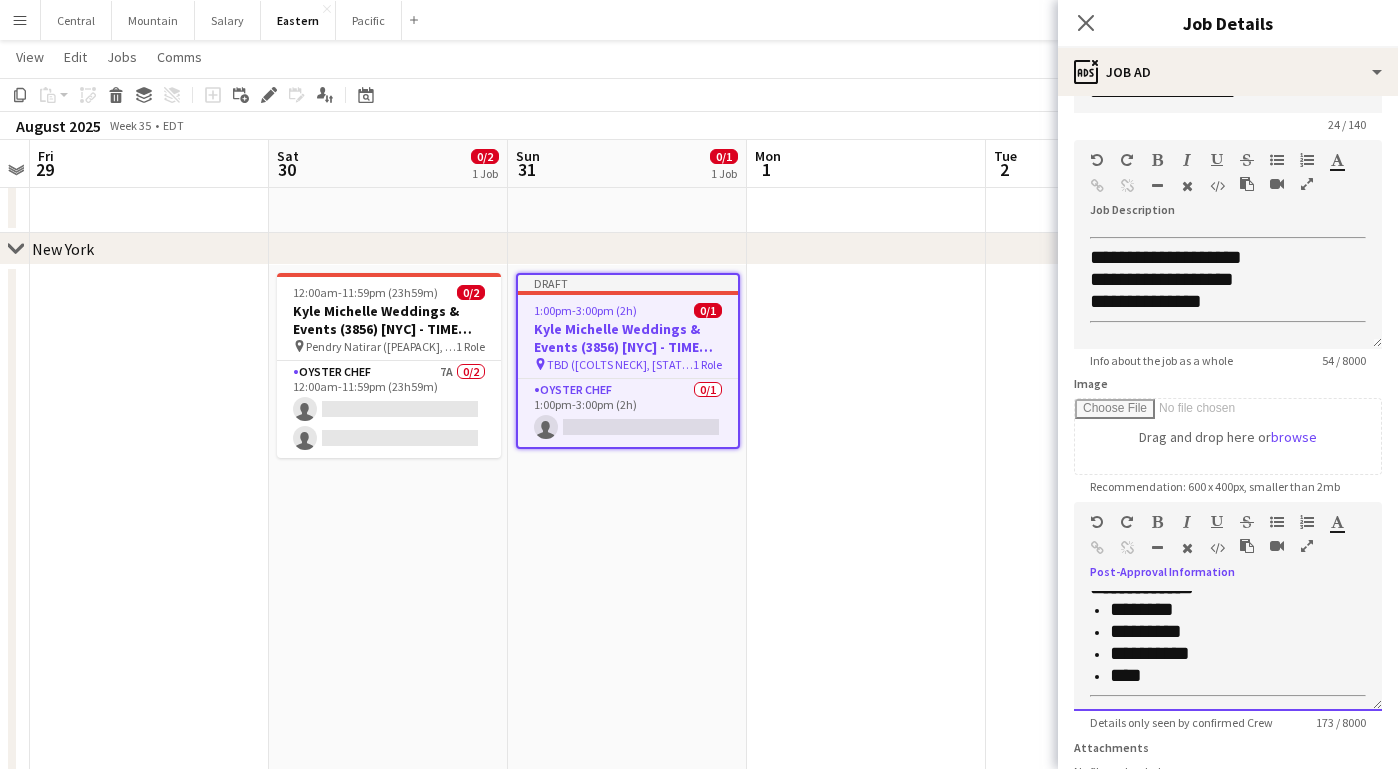 scroll, scrollTop: 220, scrollLeft: 0, axis: vertical 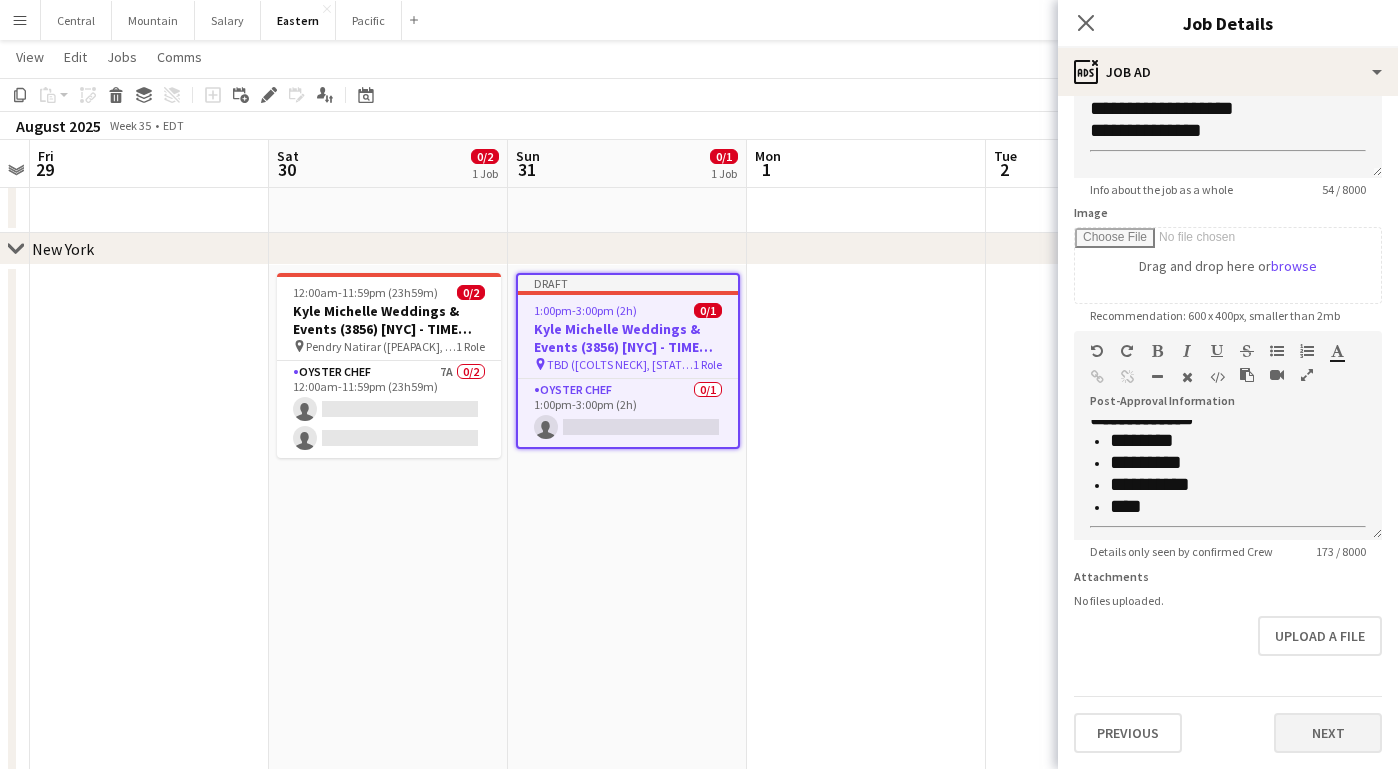 click on "Next" at bounding box center [1328, 733] 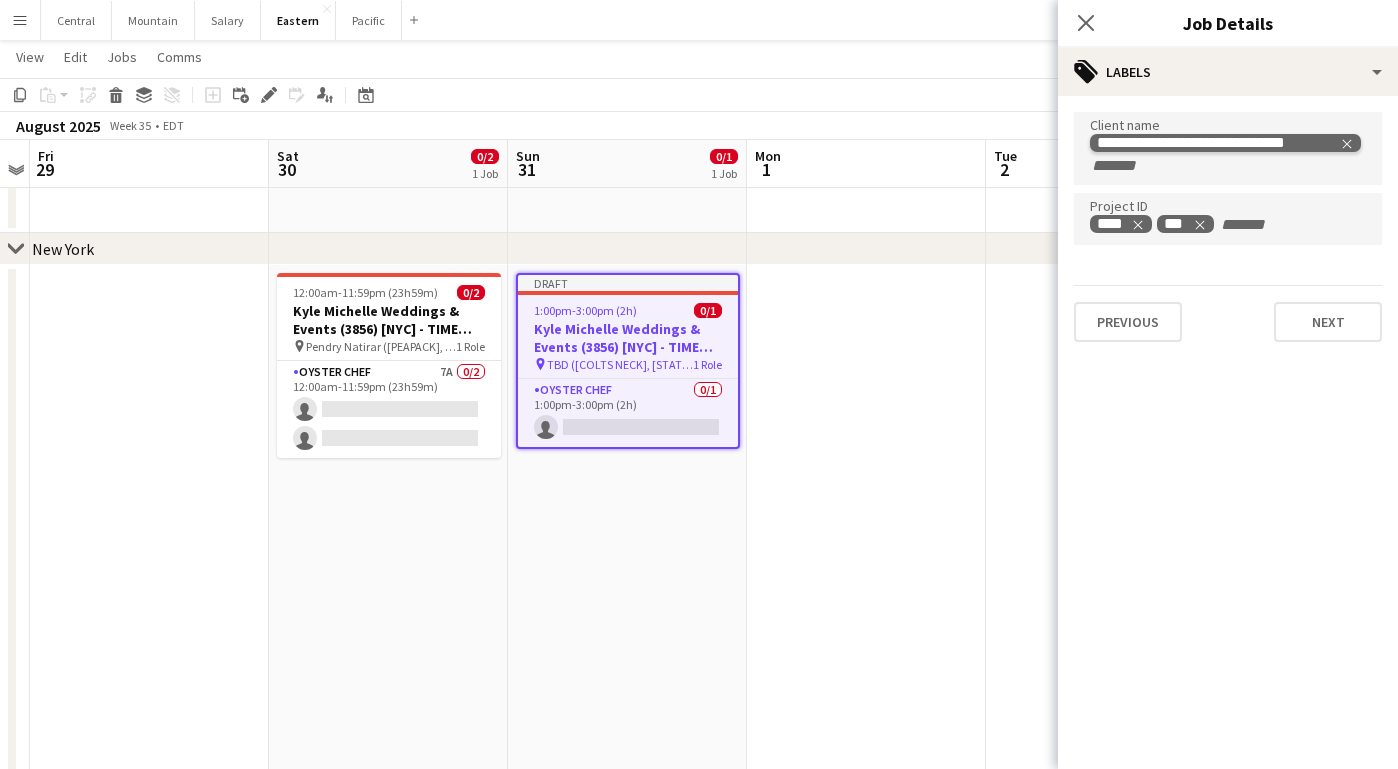click 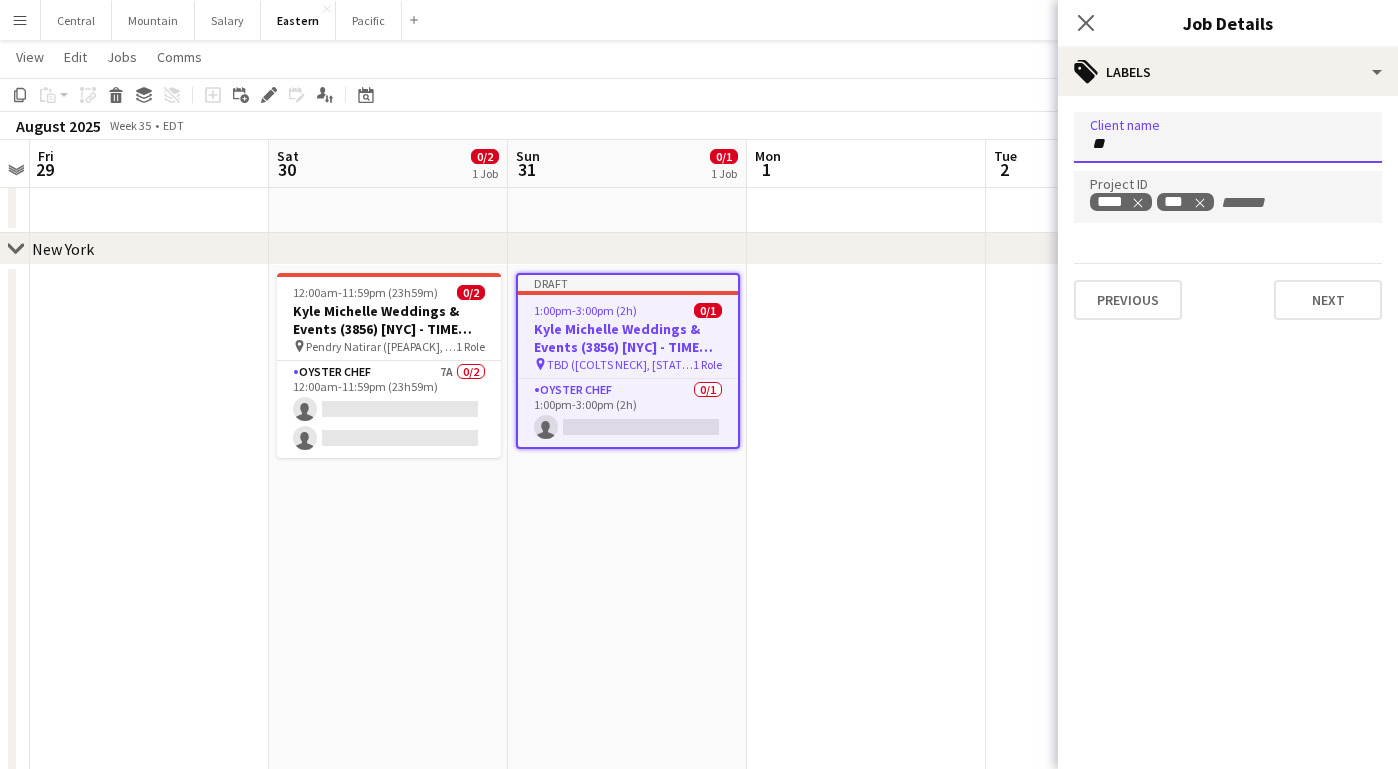 type on "*" 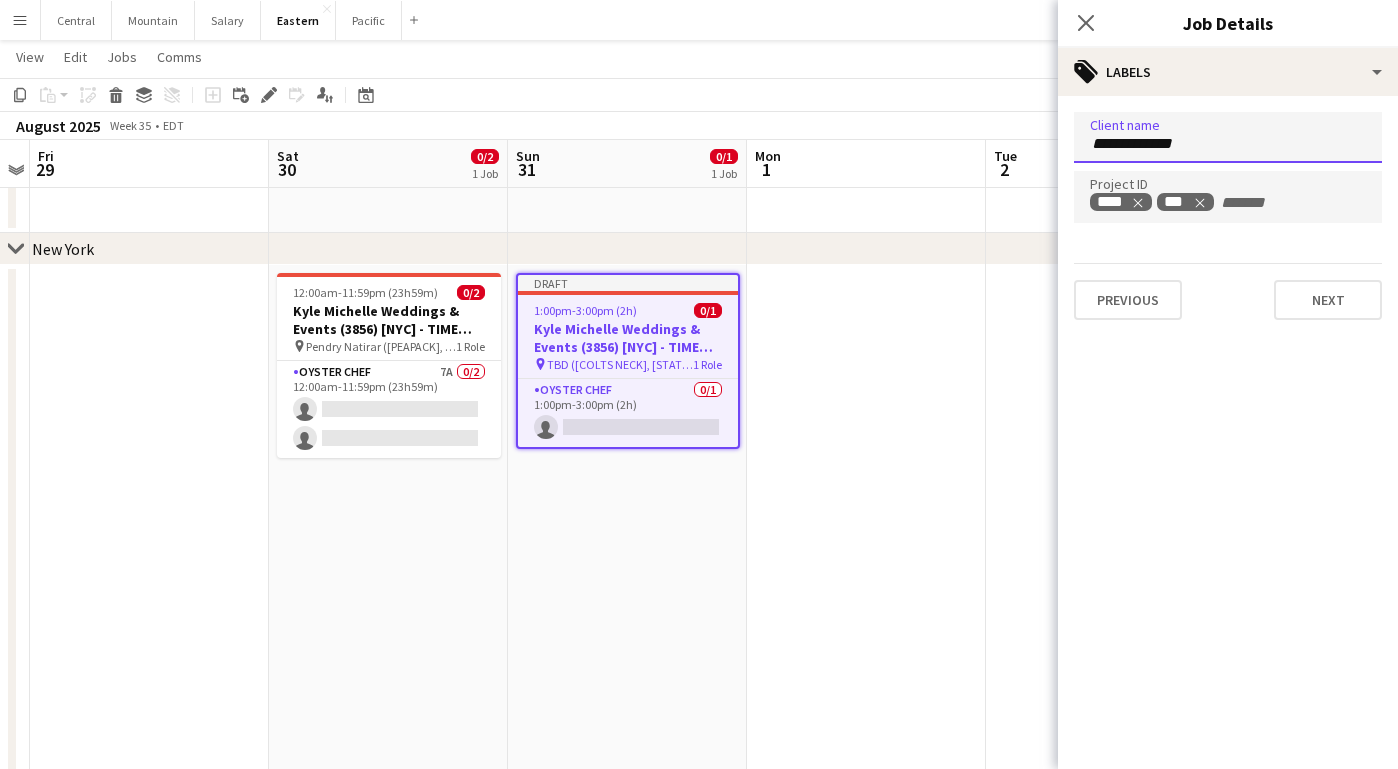 type on "**********" 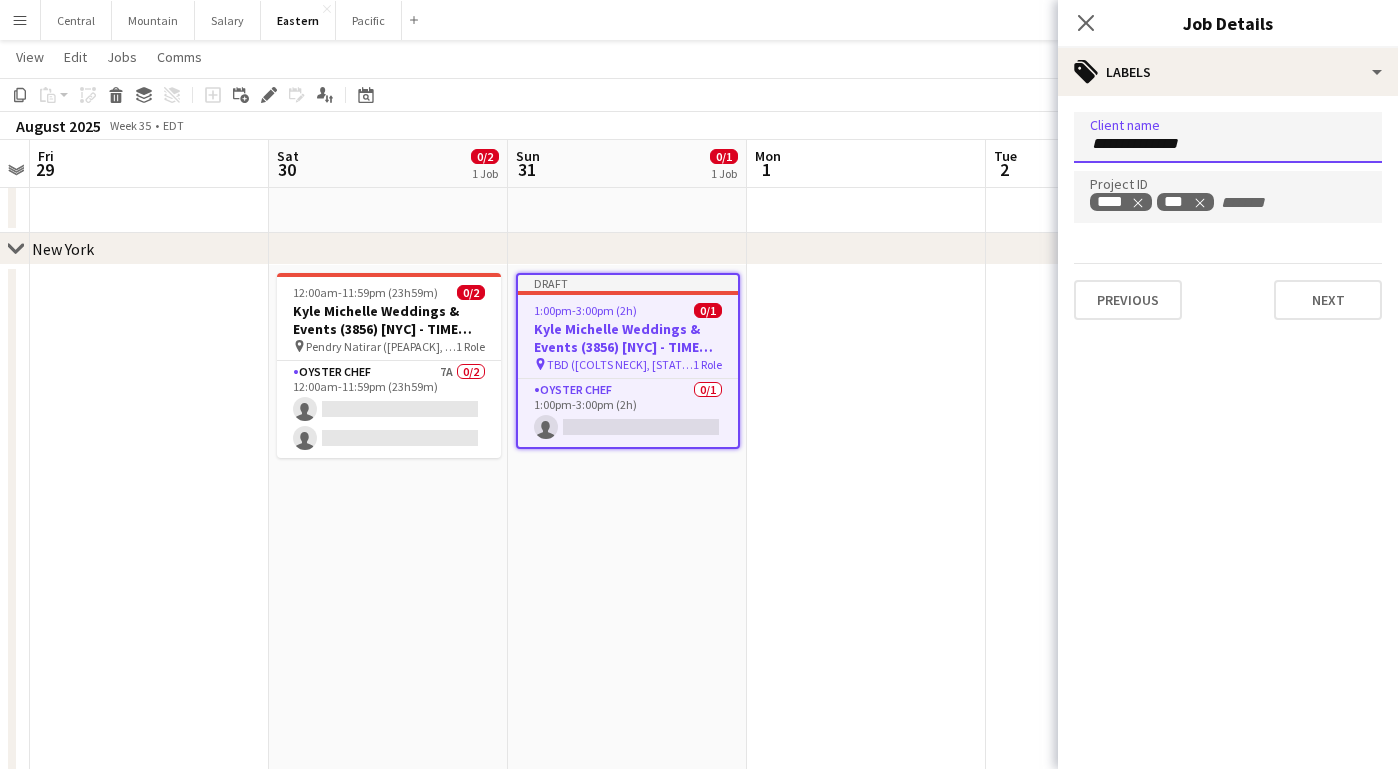 type 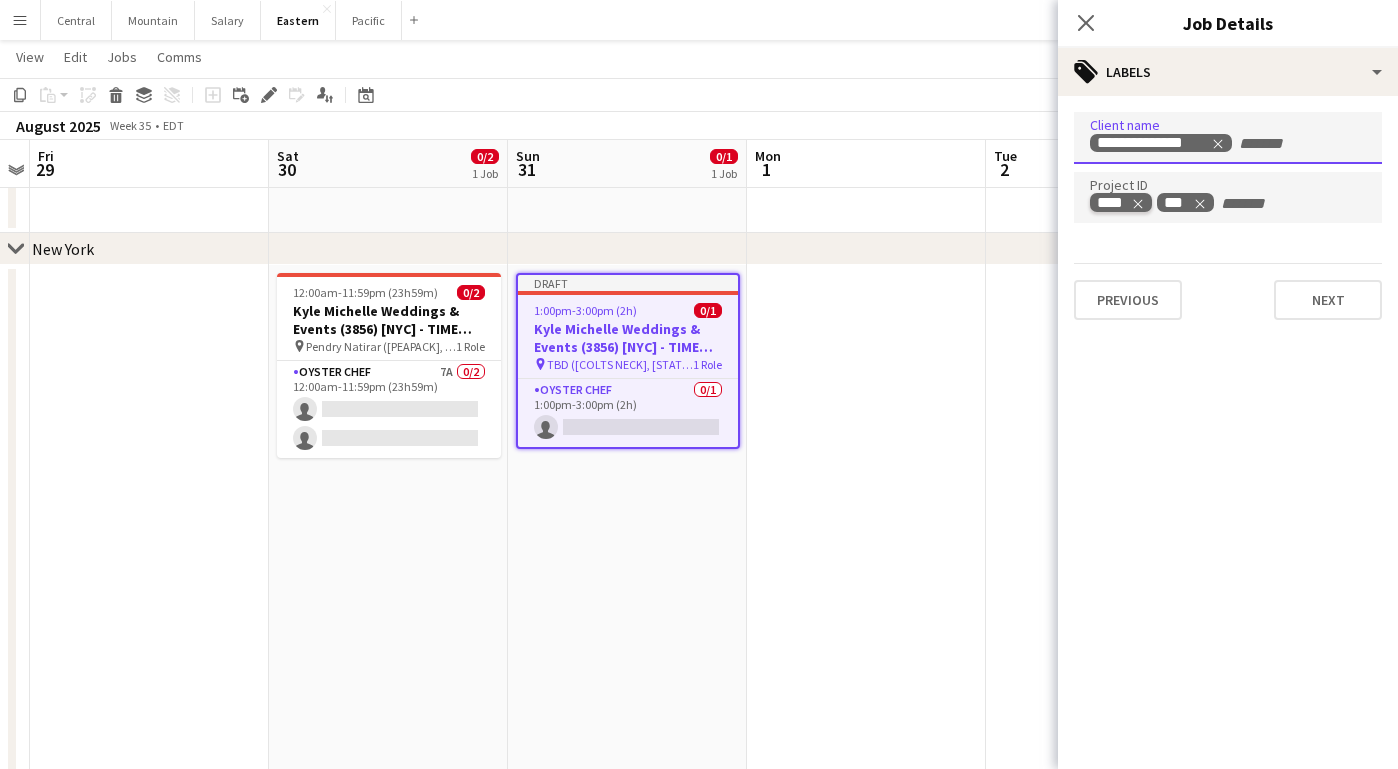 click 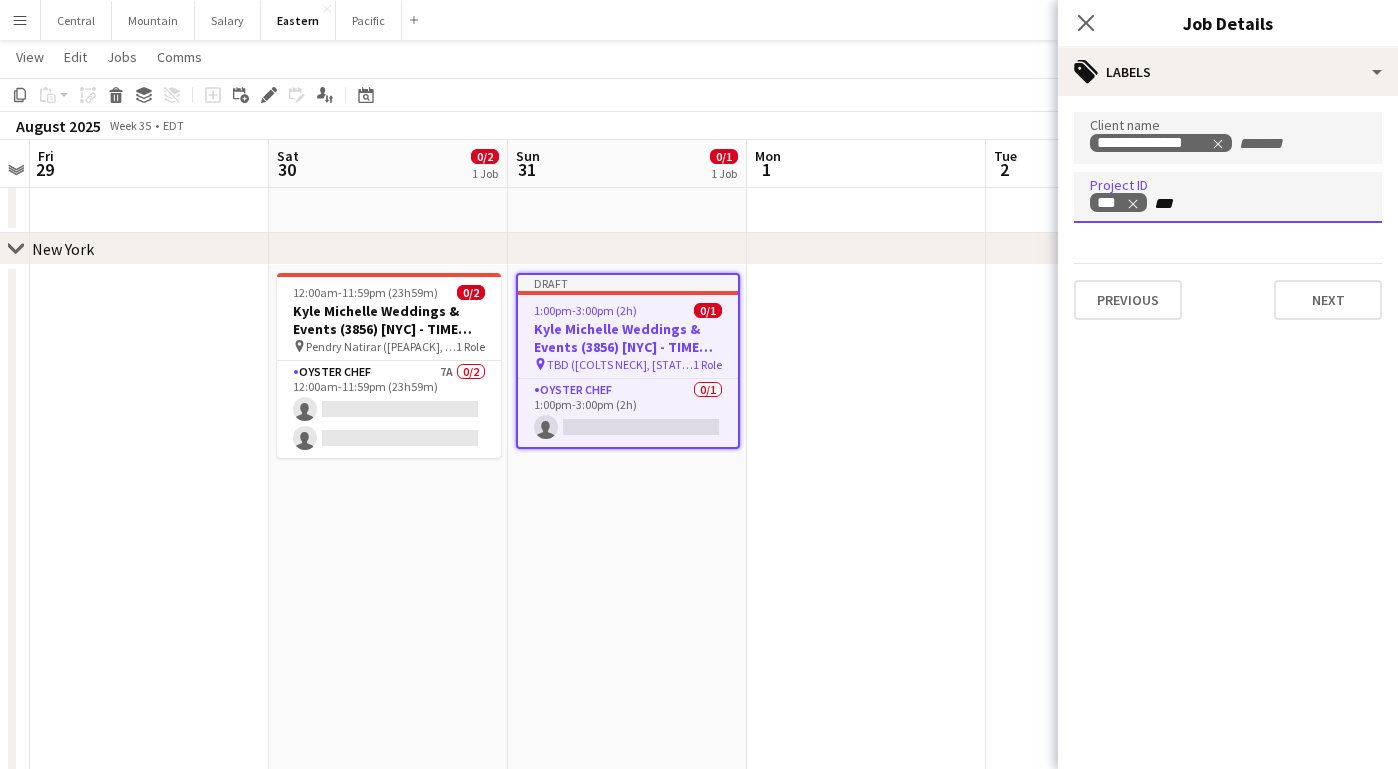 type on "****" 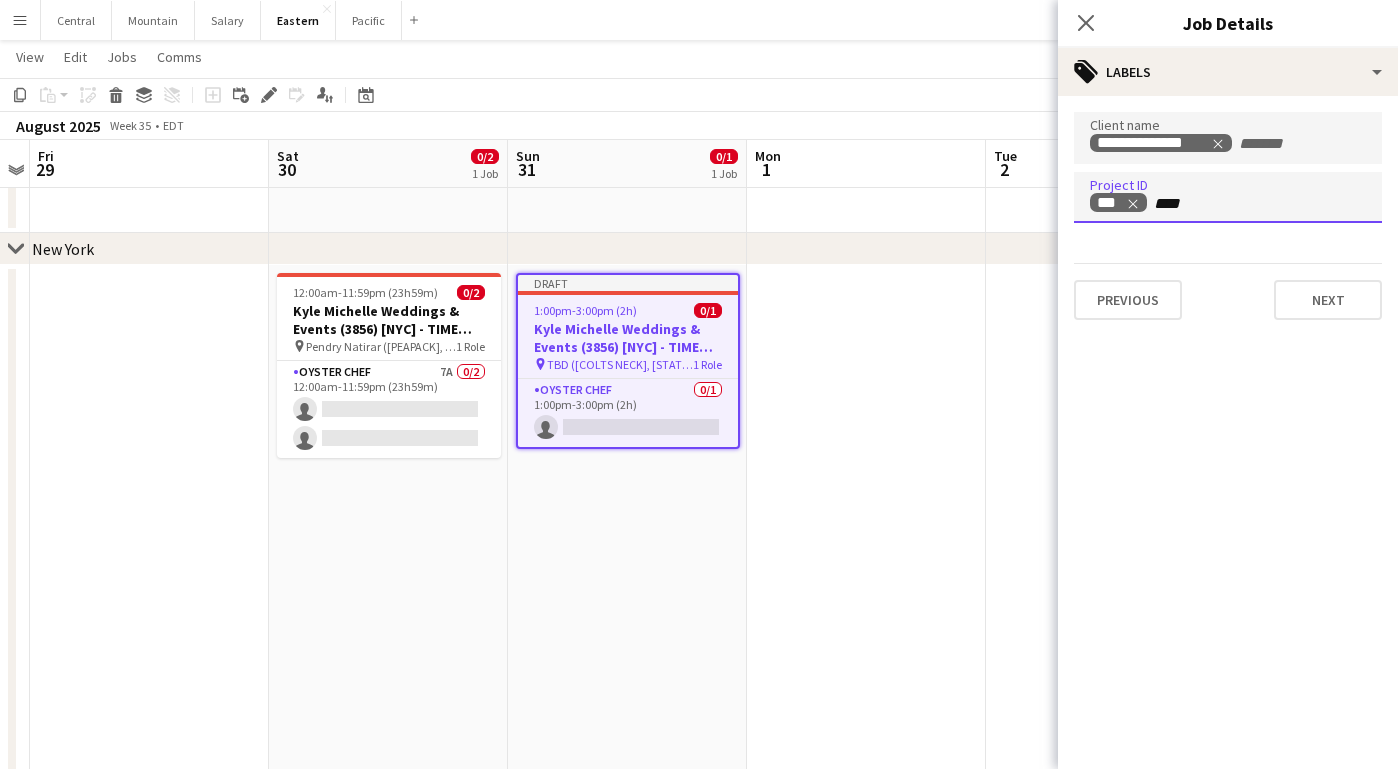 type 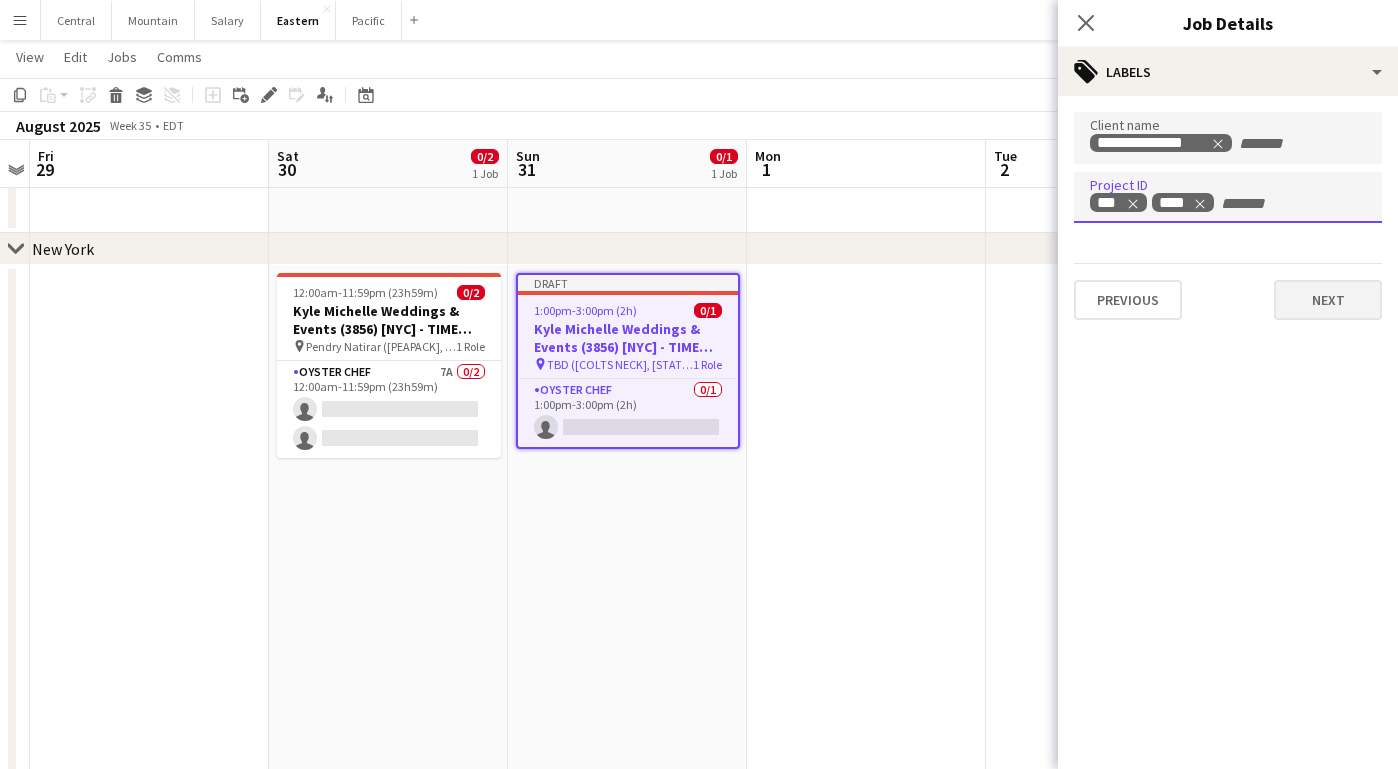 click on "Next" at bounding box center (1328, 300) 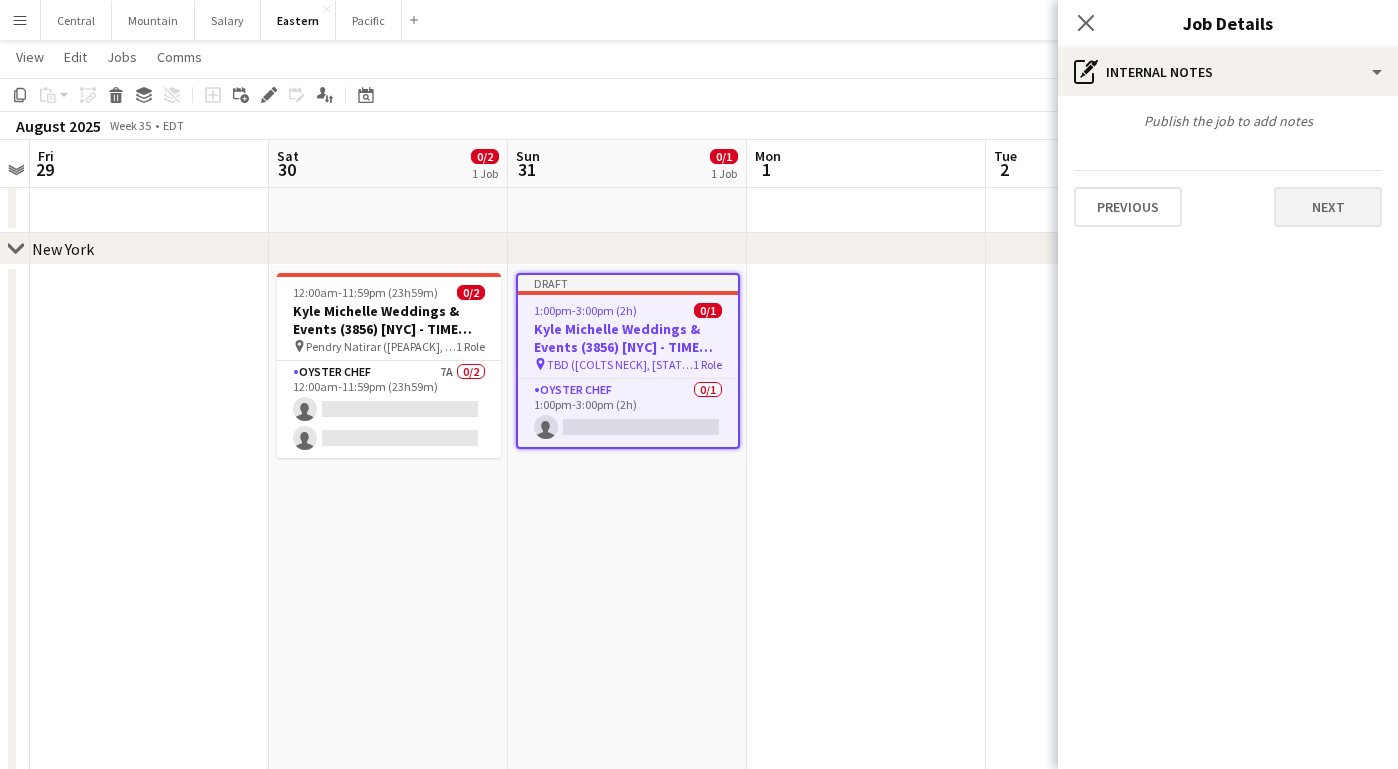 click on "Next" at bounding box center [1328, 207] 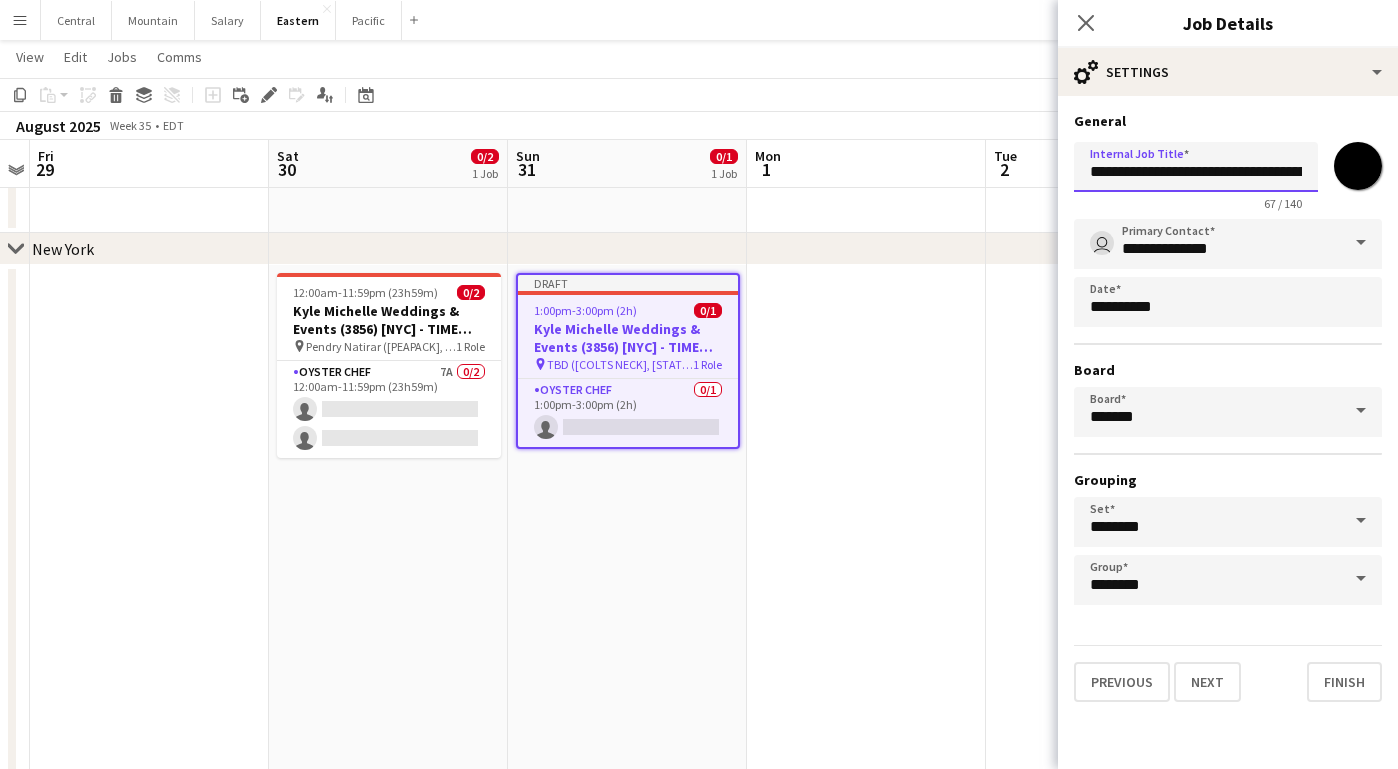 drag, startPoint x: 1275, startPoint y: 169, endPoint x: 982, endPoint y: 163, distance: 293.06143 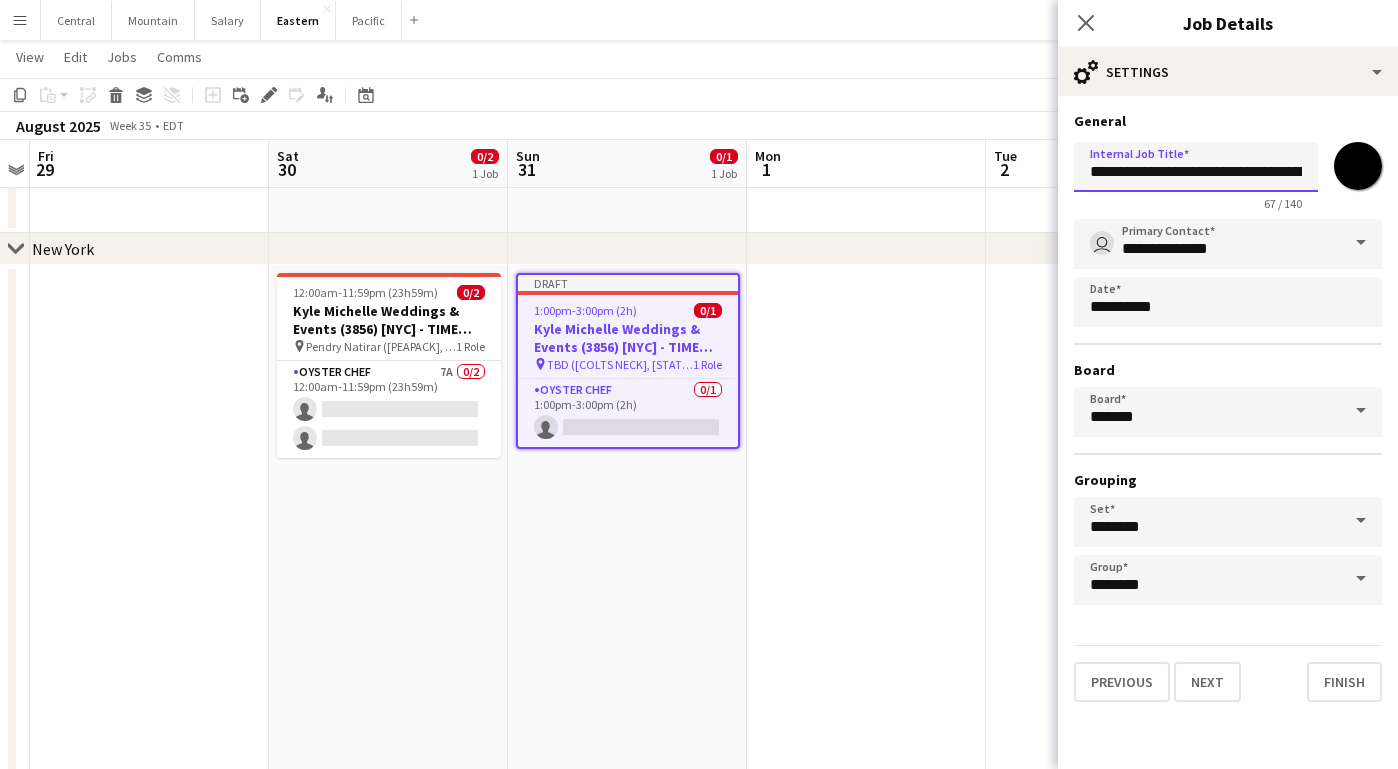 click on "Menu
Boards
Boards   Boards   All jobs   Status
Workforce
Workforce   My Workforce   Recruiting
Comms
Comms
Pay
Pay   Approvals   Payments   Reports
Platform Settings
Platform Settings   App settings   Your settings   Profiles
Training Academy
Training Academy
Knowledge Base
Knowledge Base
Product Updates
Product Updates   Log Out   Privacy   Central
Close
Mountain
Close
Salary
Close
Eastern
Close
Pacific
Close
Add
Help
Notifications
2   Eastern
user" at bounding box center (699, 844) 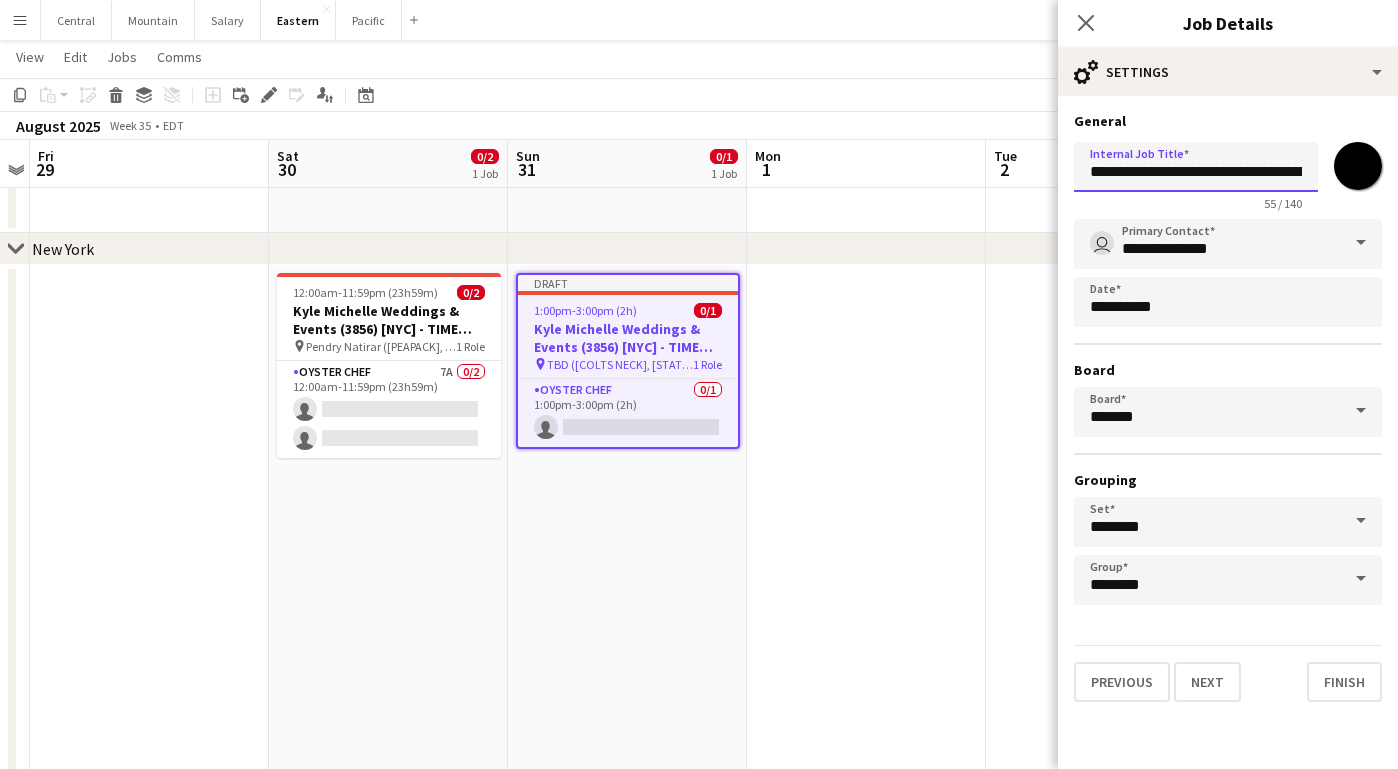 drag, startPoint x: 1226, startPoint y: 176, endPoint x: 1198, endPoint y: 176, distance: 28 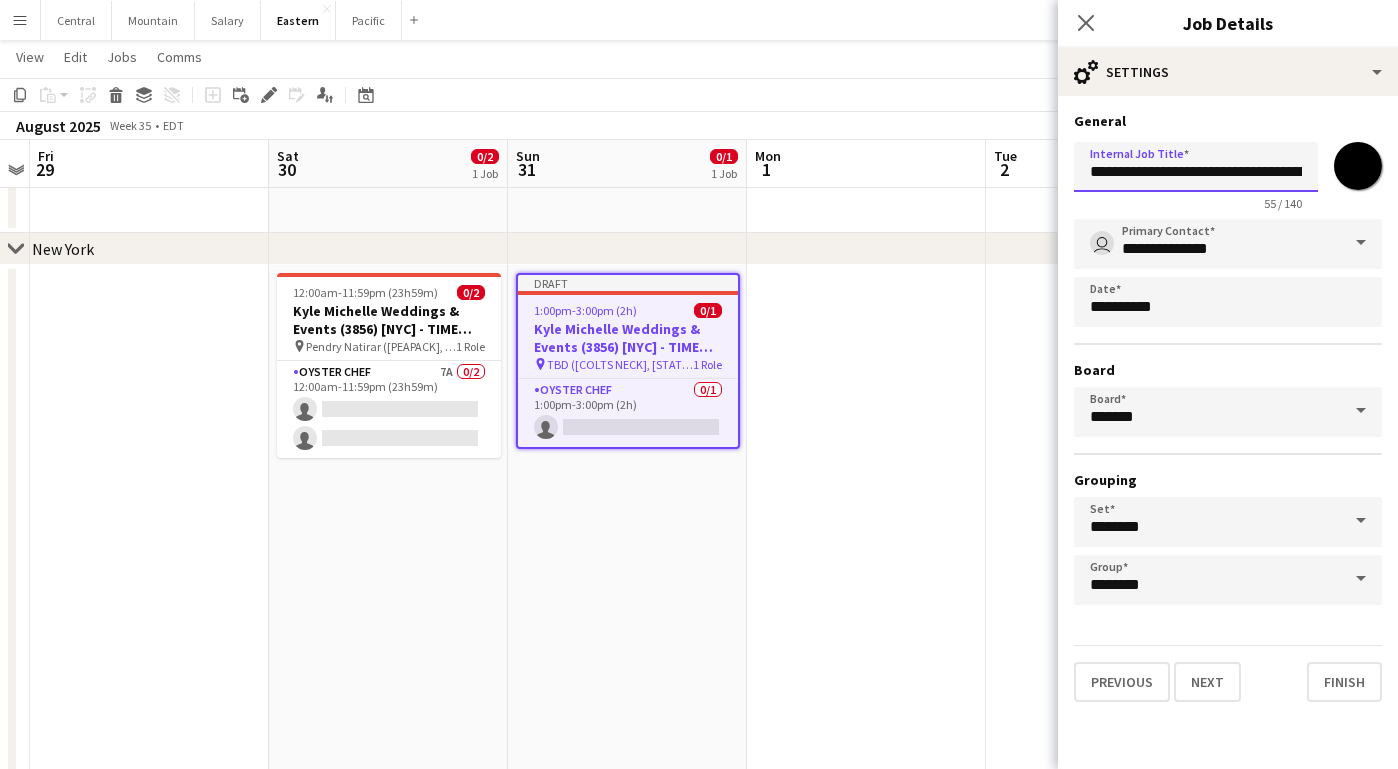 click on "**********" at bounding box center [1196, 167] 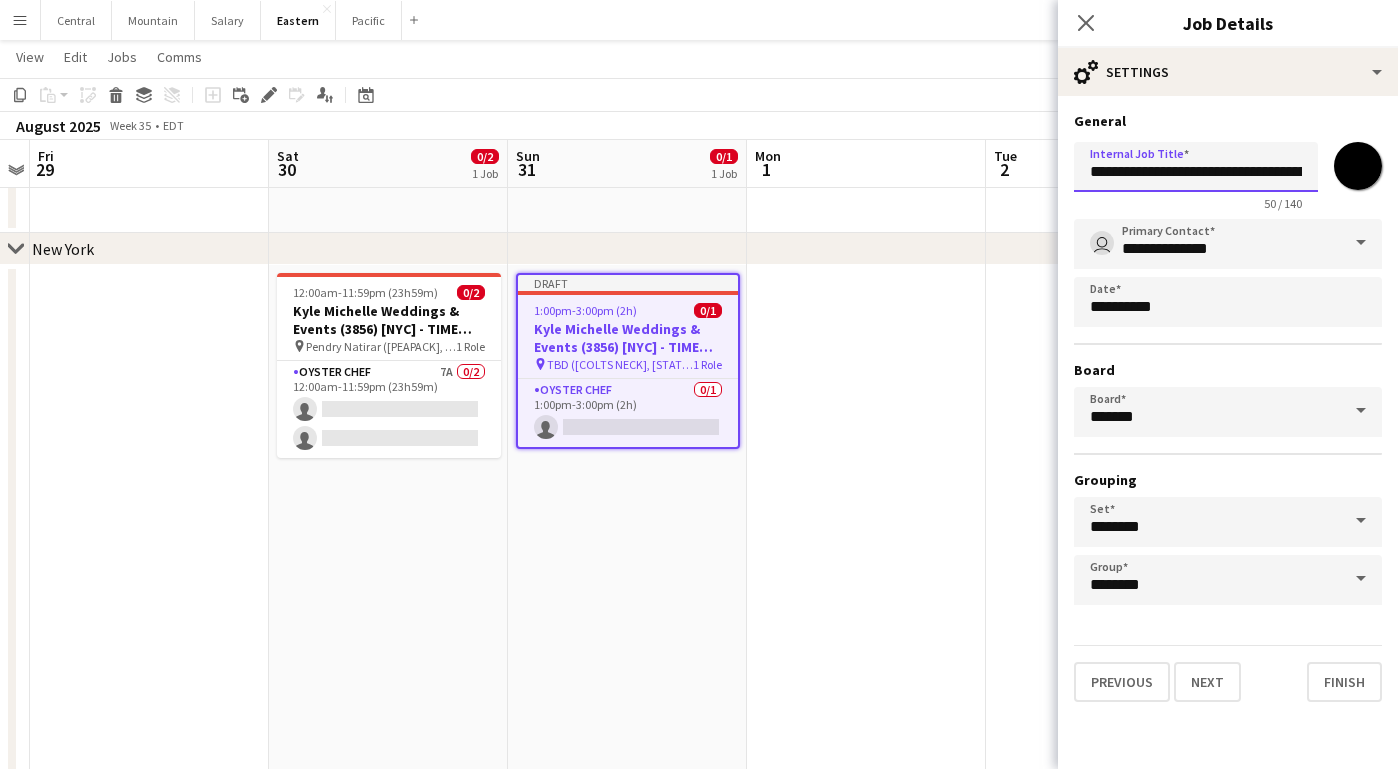 drag, startPoint x: 1229, startPoint y: 169, endPoint x: 1200, endPoint y: 171, distance: 29.068884 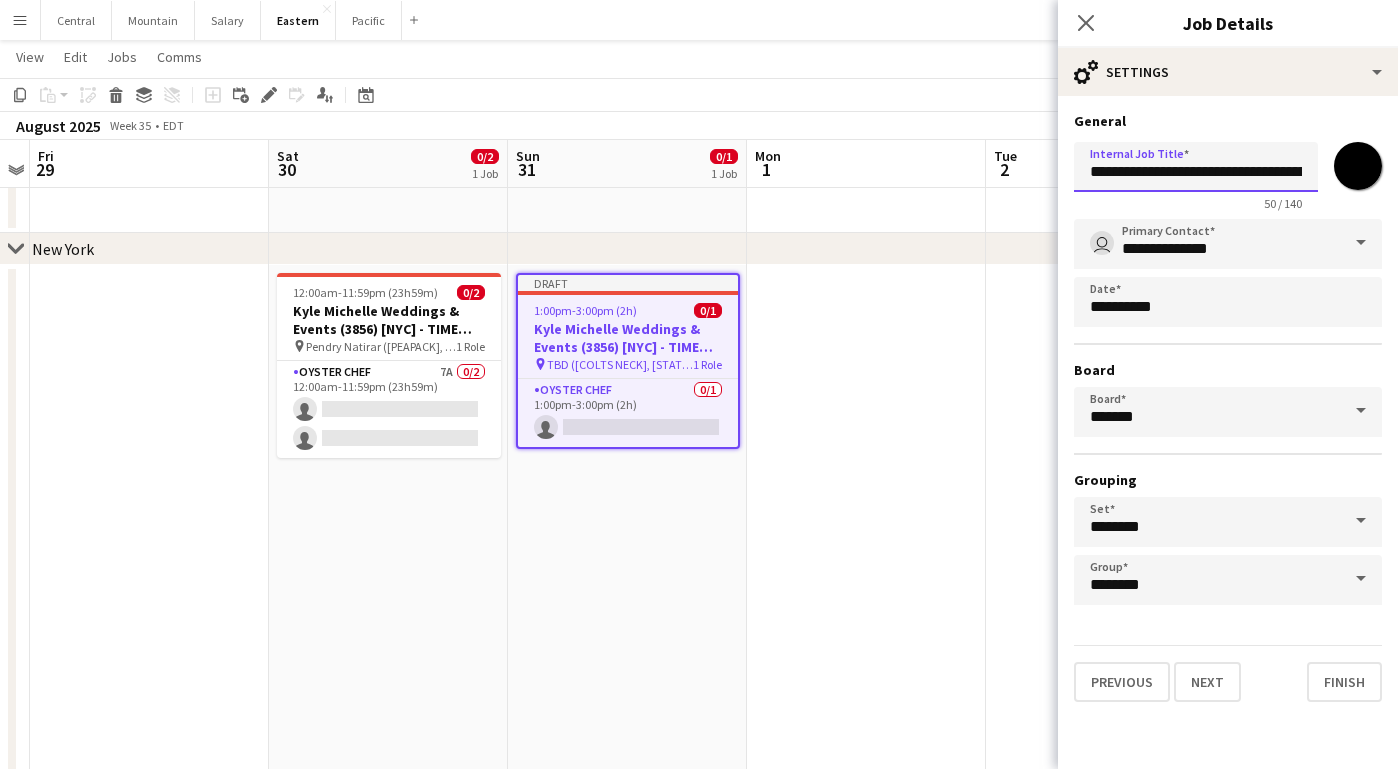 click on "**********" at bounding box center (1196, 167) 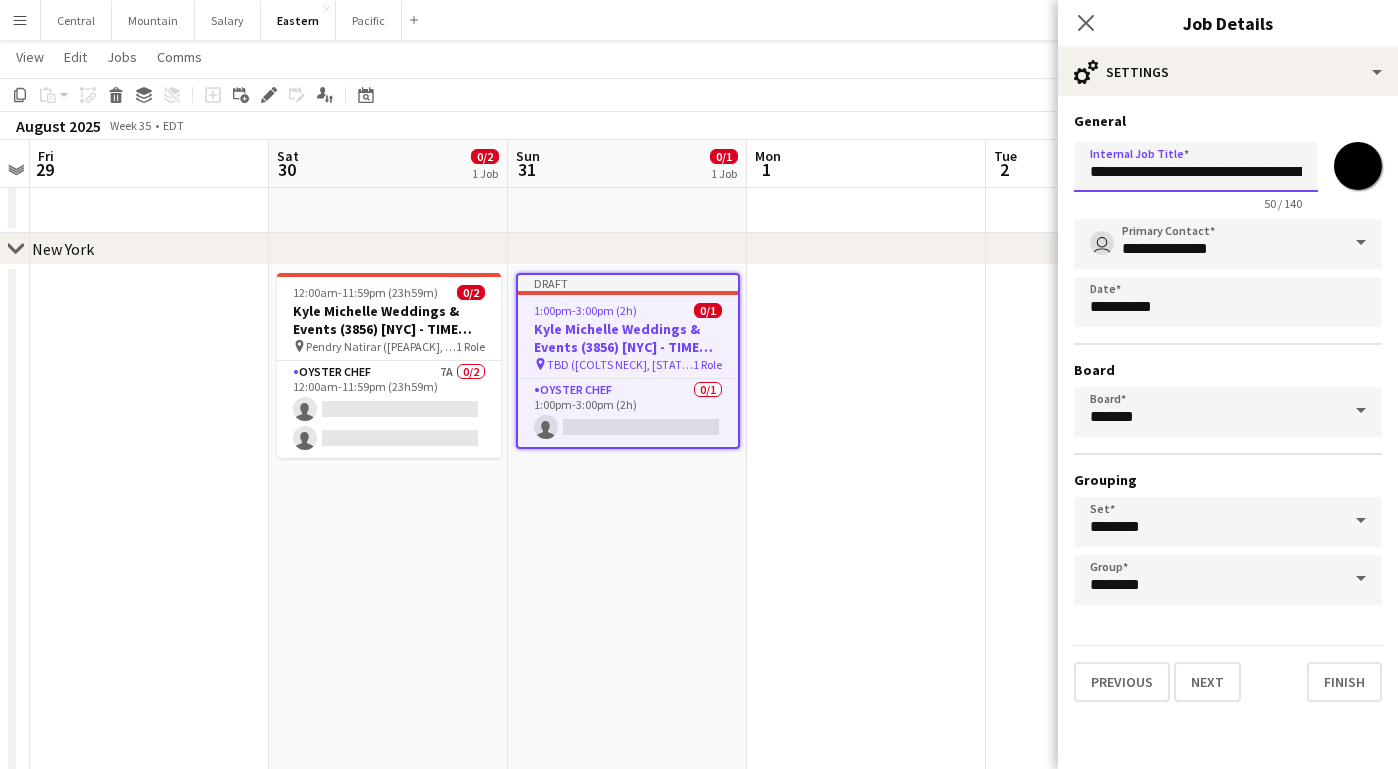 drag, startPoint x: 1276, startPoint y: 173, endPoint x: 1414, endPoint y: 177, distance: 138.05795 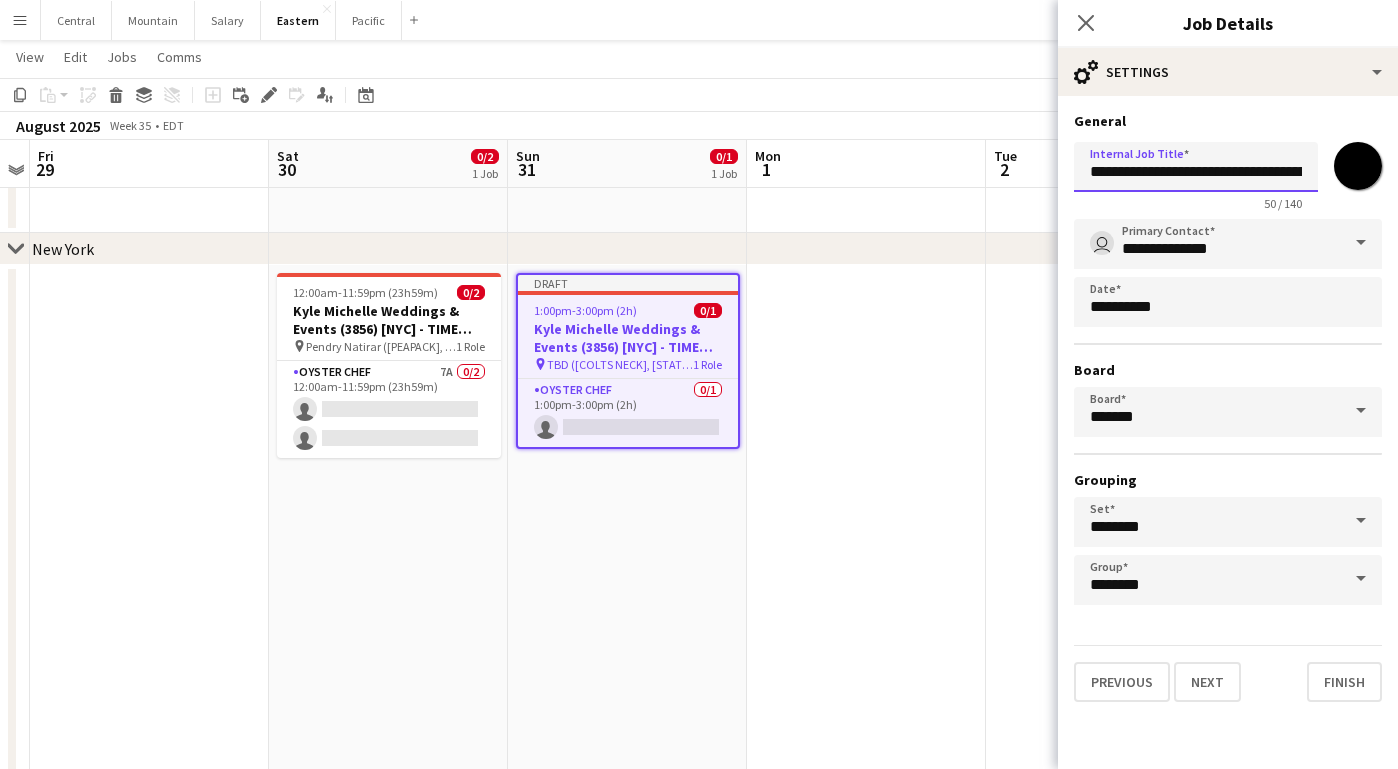 click on "Menu
Boards
Boards   Boards   All jobs   Status
Workforce
Workforce   My Workforce   Recruiting
Comms
Comms
Pay
Pay   Approvals   Payments   Reports
Platform Settings
Platform Settings   App settings   Your settings   Profiles
Training Academy
Training Academy
Knowledge Base
Knowledge Base
Product Updates
Product Updates   Log Out   Privacy   Central
Close
Mountain
Close
Salary
Close
Eastern
Close
Pacific
Close
Add
Help
Notifications
2   Eastern
user" at bounding box center [699, 844] 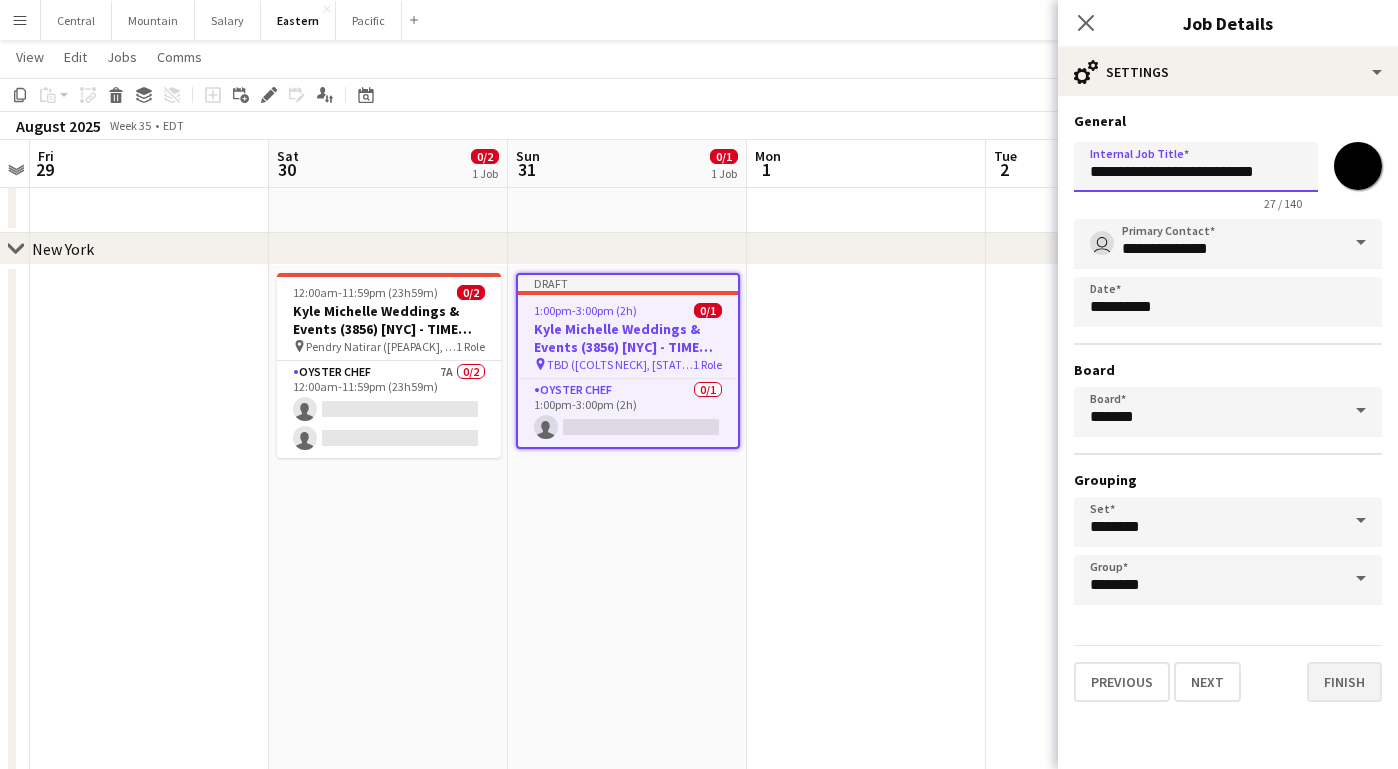 type on "**********" 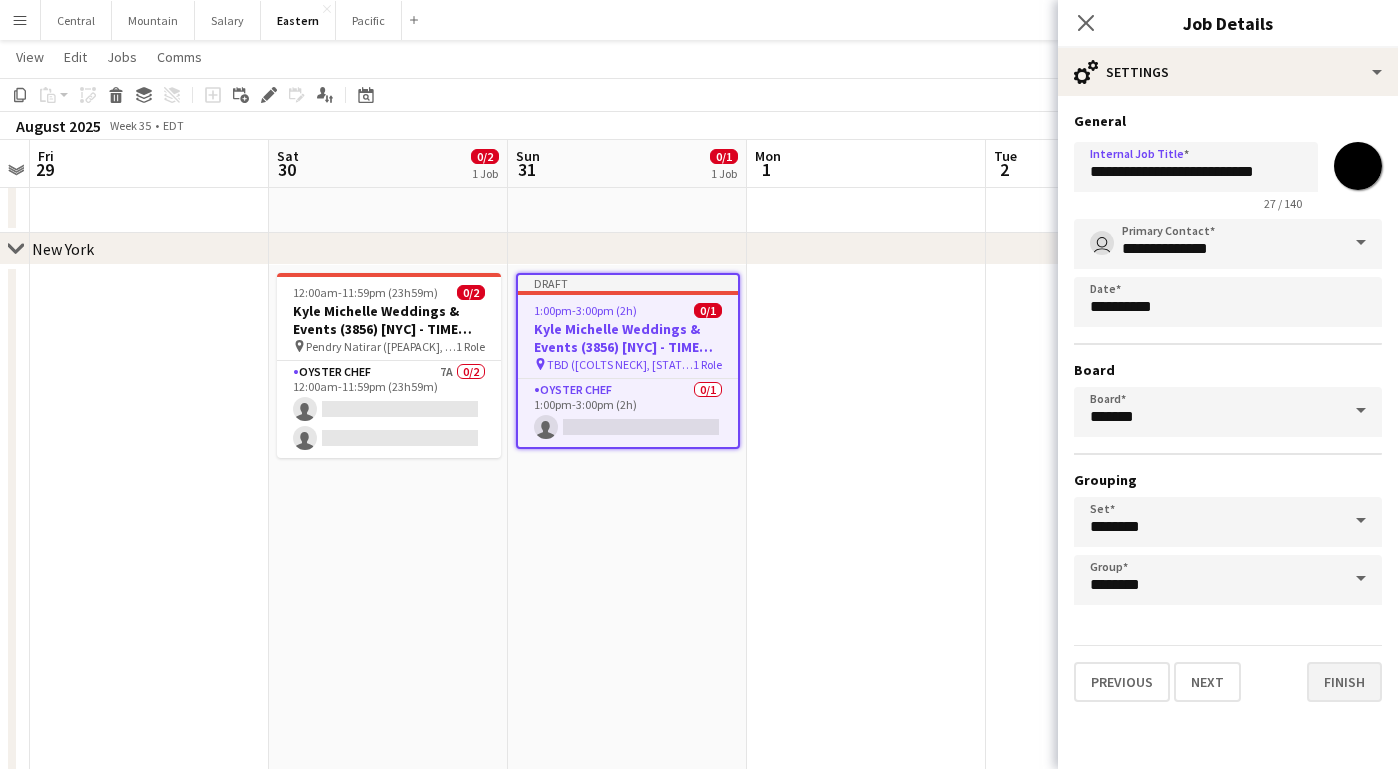 click on "Finish" at bounding box center [1344, 682] 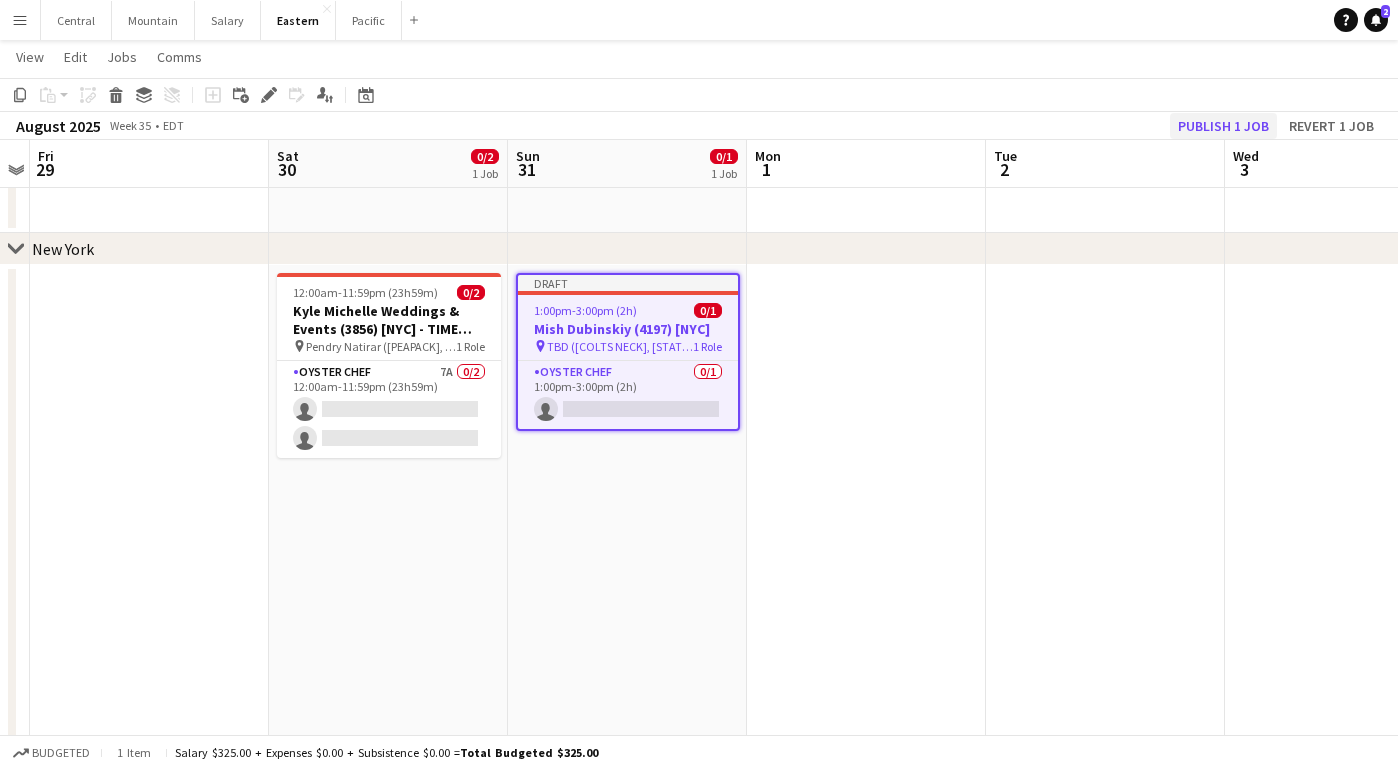 click on "Publish 1 job" 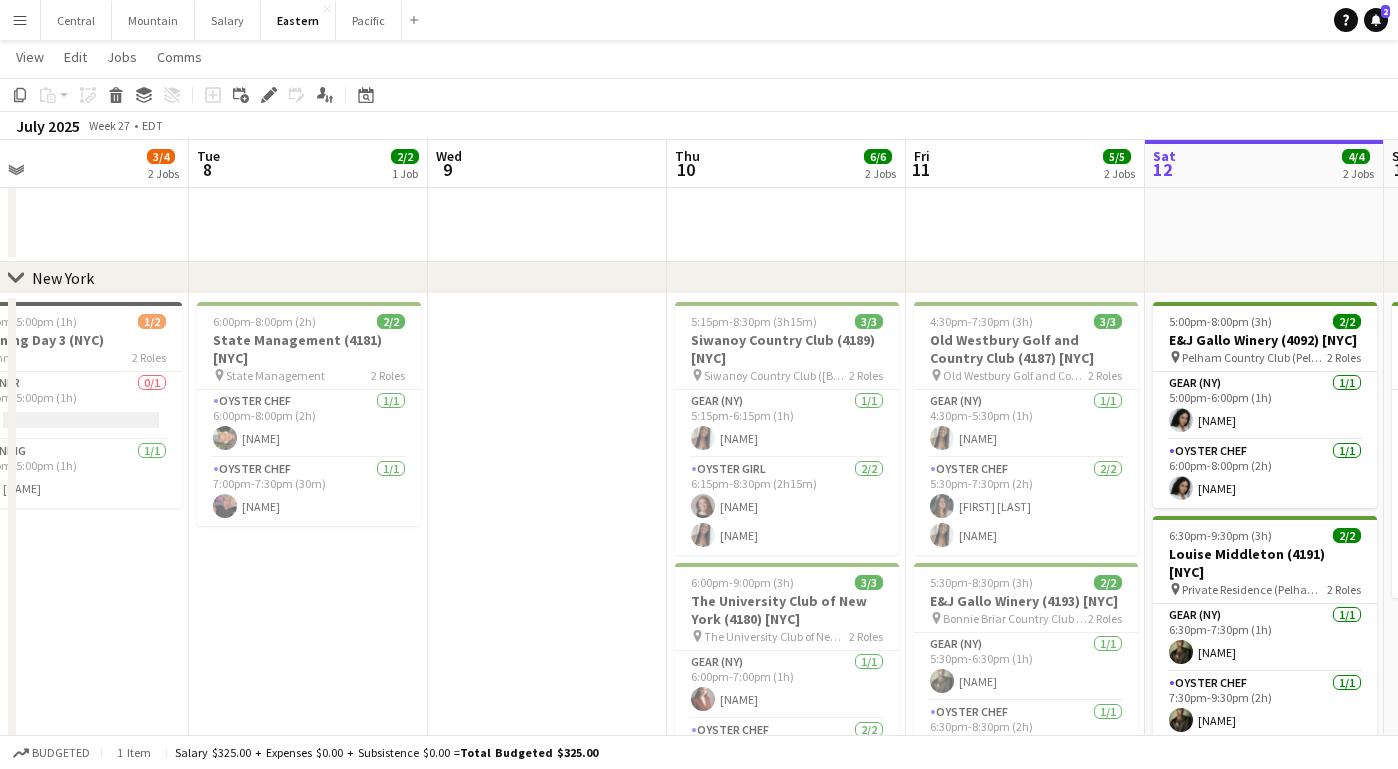 scroll, scrollTop: 0, scrollLeft: 636, axis: horizontal 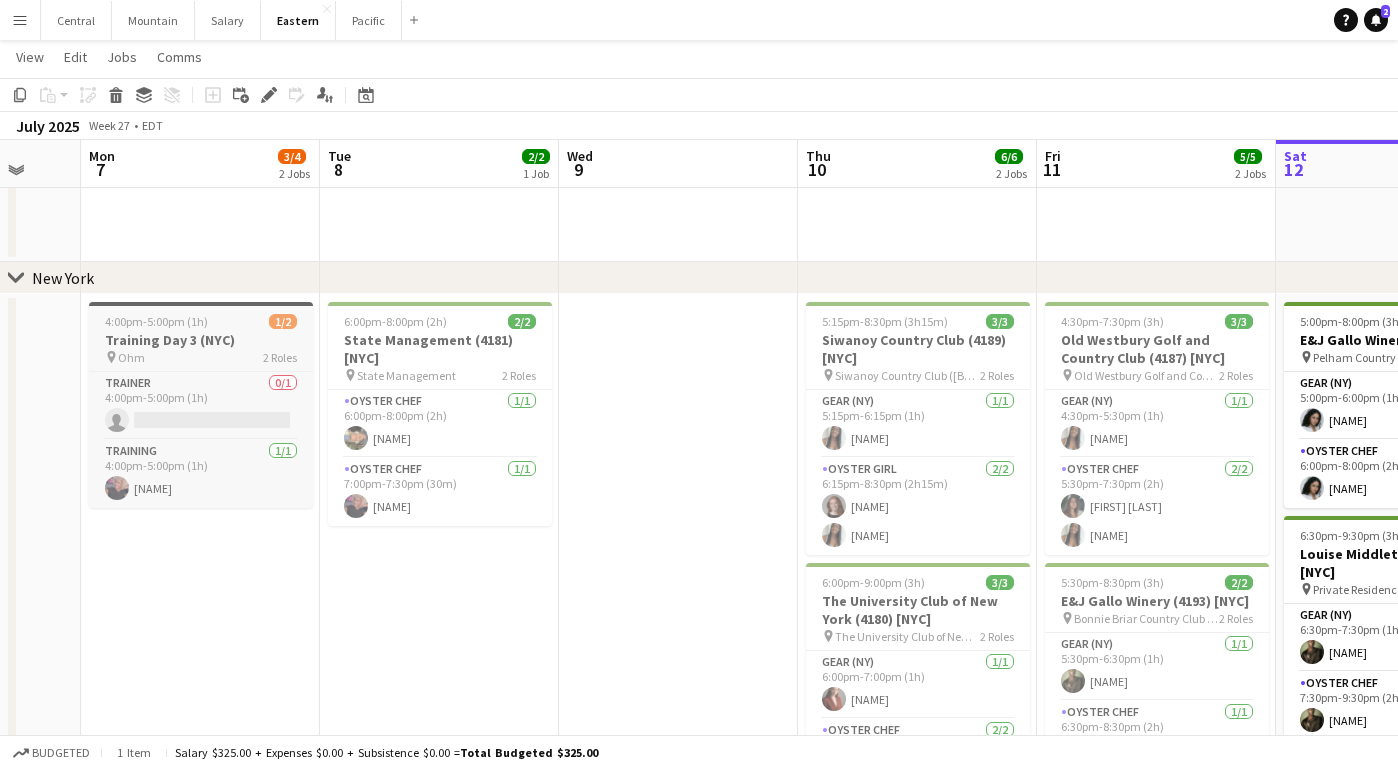 click on "Training Day 3 (NYC)" at bounding box center (201, 340) 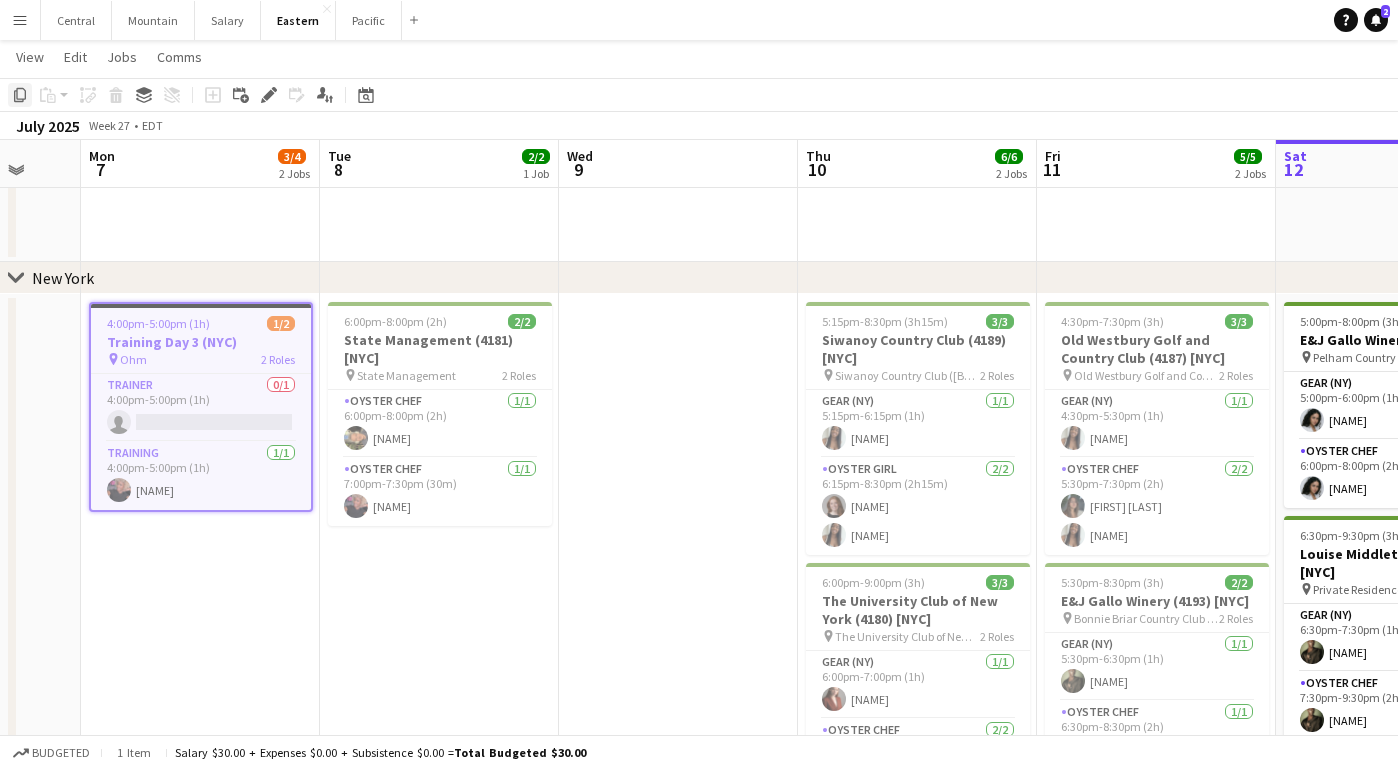 click on "Copy" 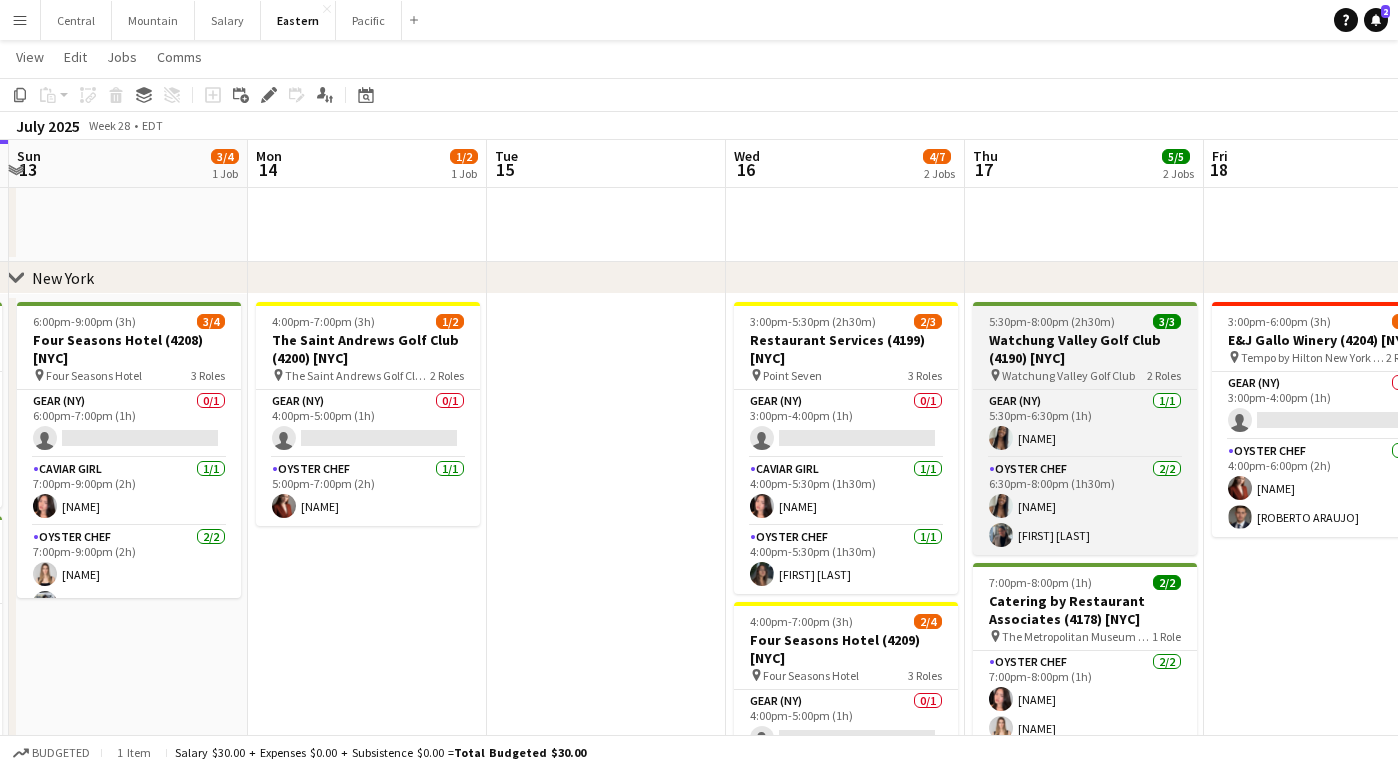 scroll, scrollTop: 0, scrollLeft: 440, axis: horizontal 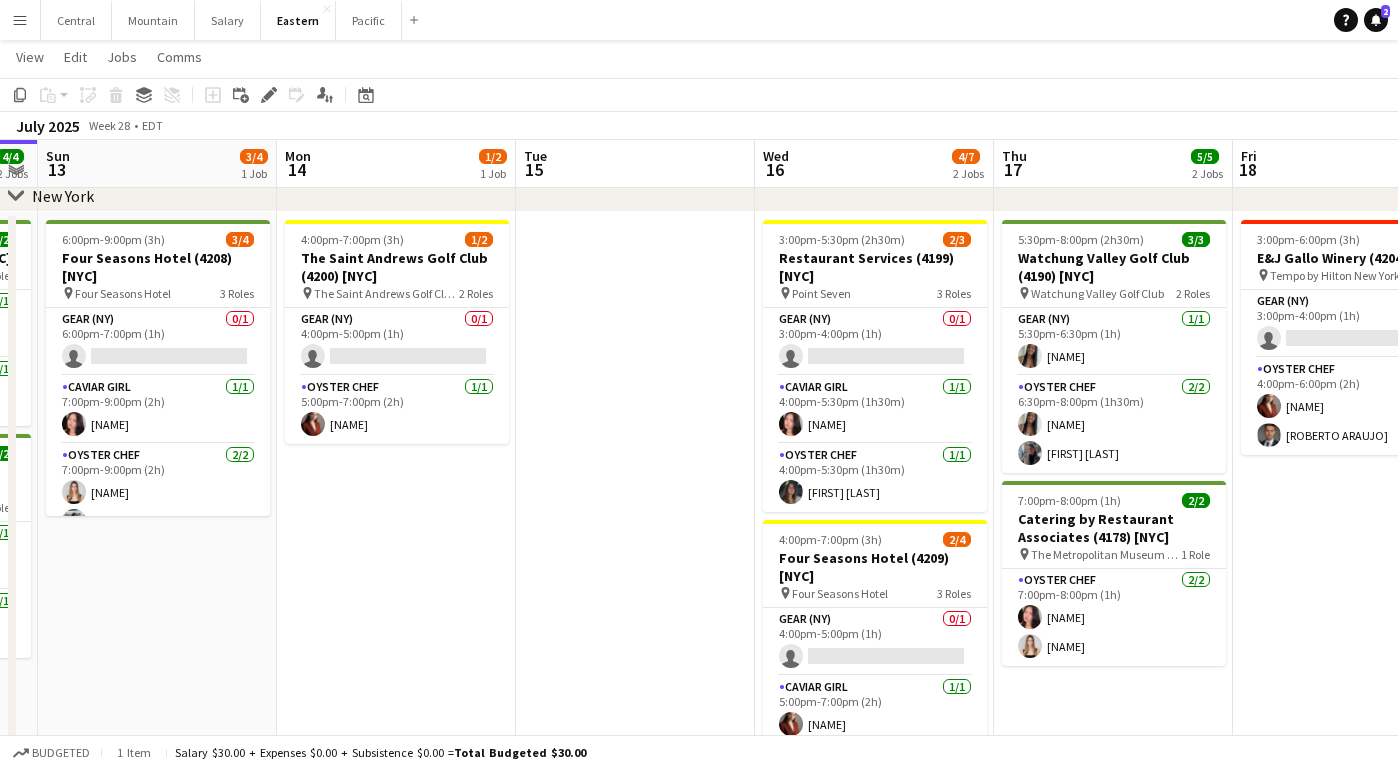 click on "4:00pm-7:00pm (3h)    1/2   The Saint Andrews Golf Club (4200) [NYC]
pin
The Saint Andrews Golf Club ([HASTINGS-ON-HUDSON], [NY])   2 Roles   Gear ([NY])   0/1   4:00pm-5:00pm (1h)
single-neutral-actions
Oyster Chef   1/1   5:00pm-7:00pm (2h)
Agnes Artych" at bounding box center [396, 1040] 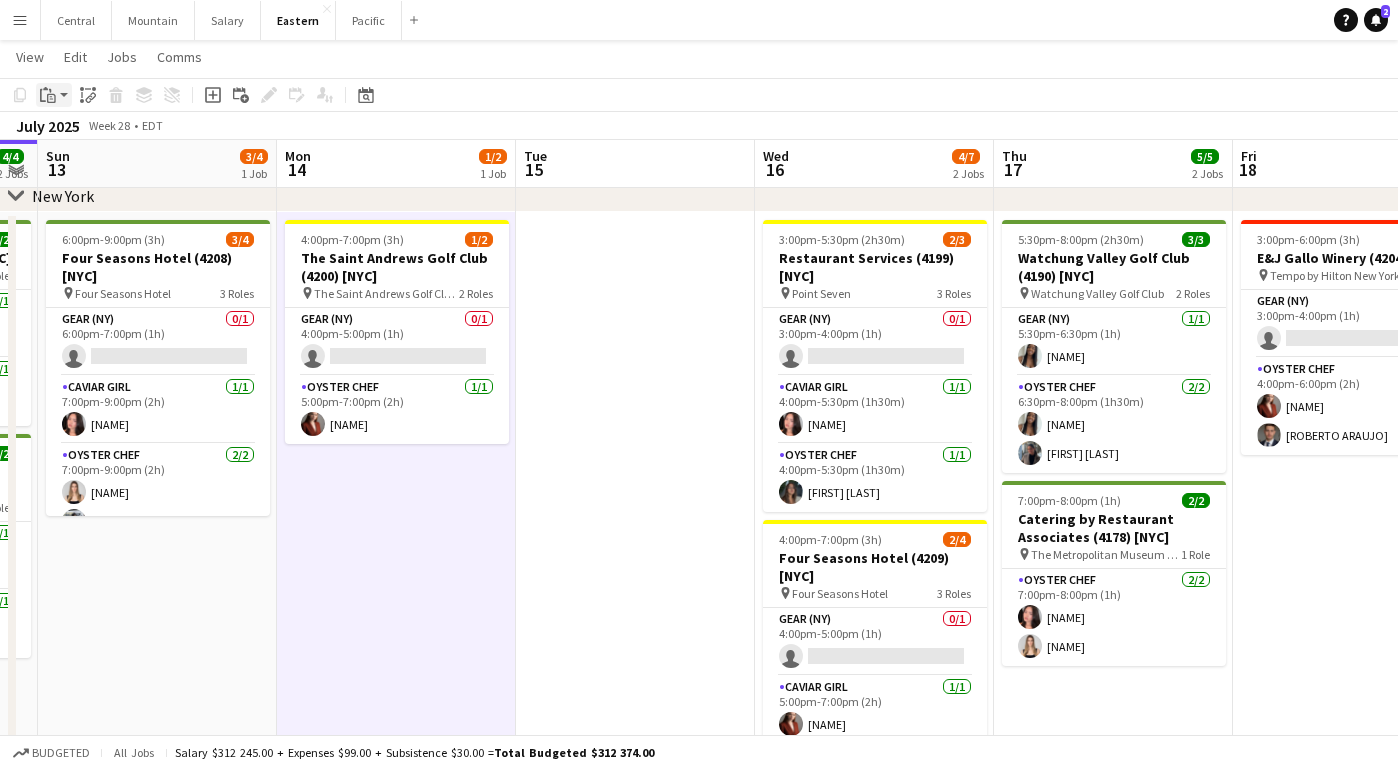click on "Paste" 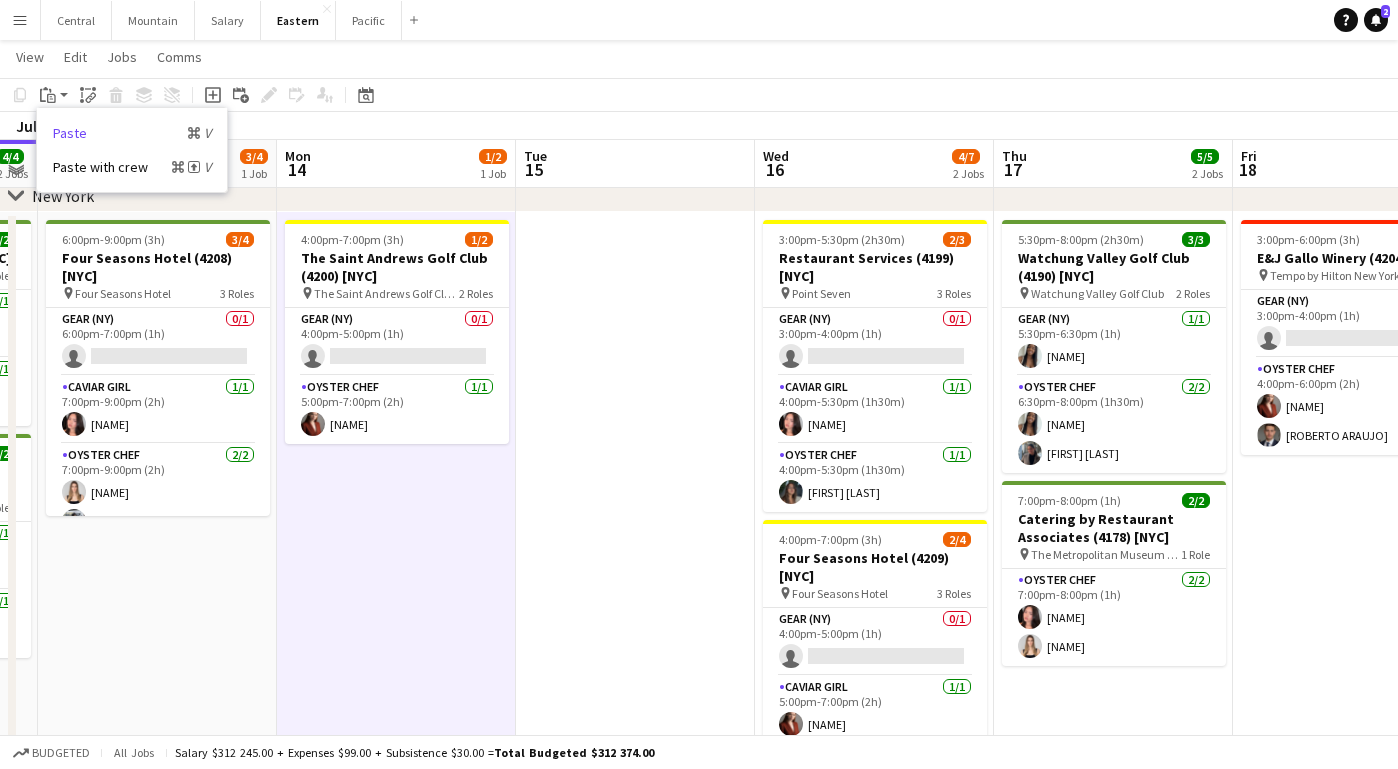 click on "Paste
Command
V" at bounding box center [132, 133] 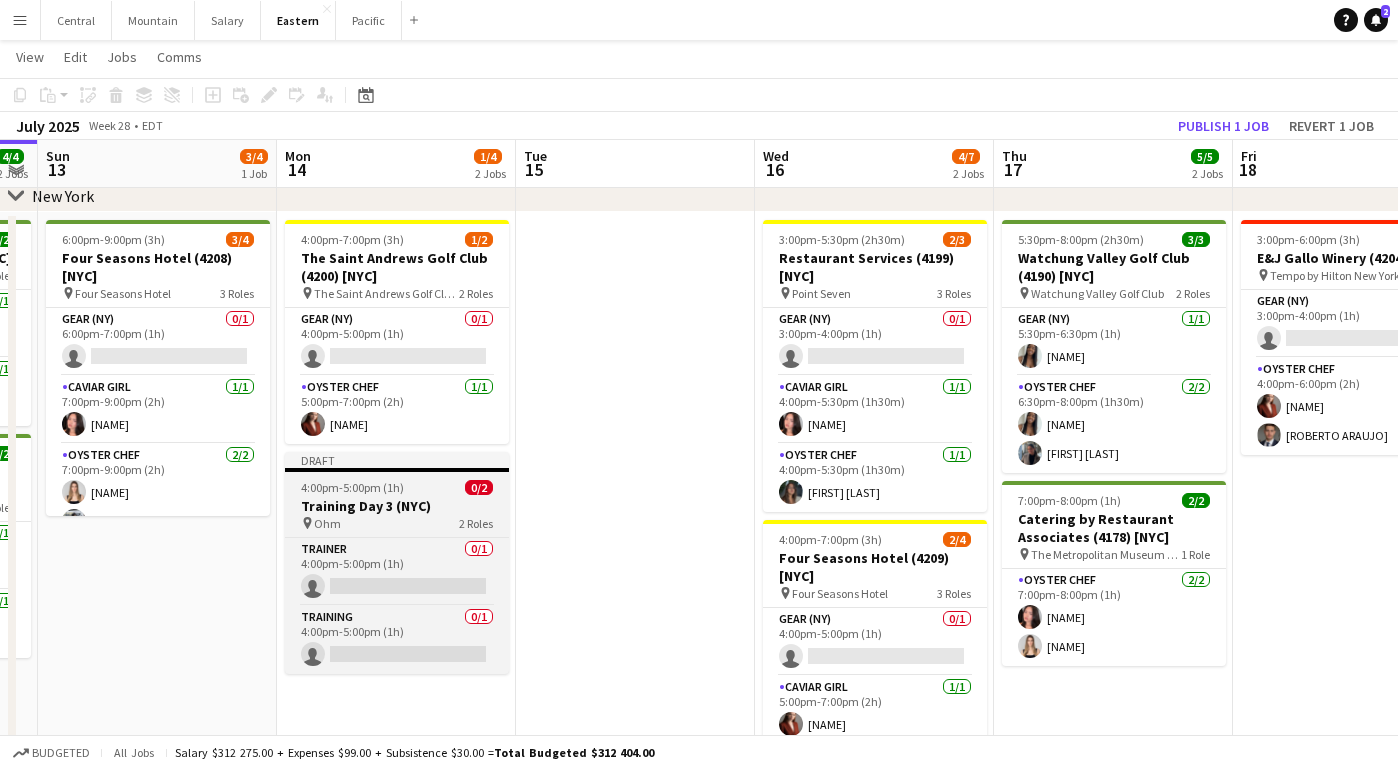 click on "Training Day 3 (NYC)" at bounding box center [397, 506] 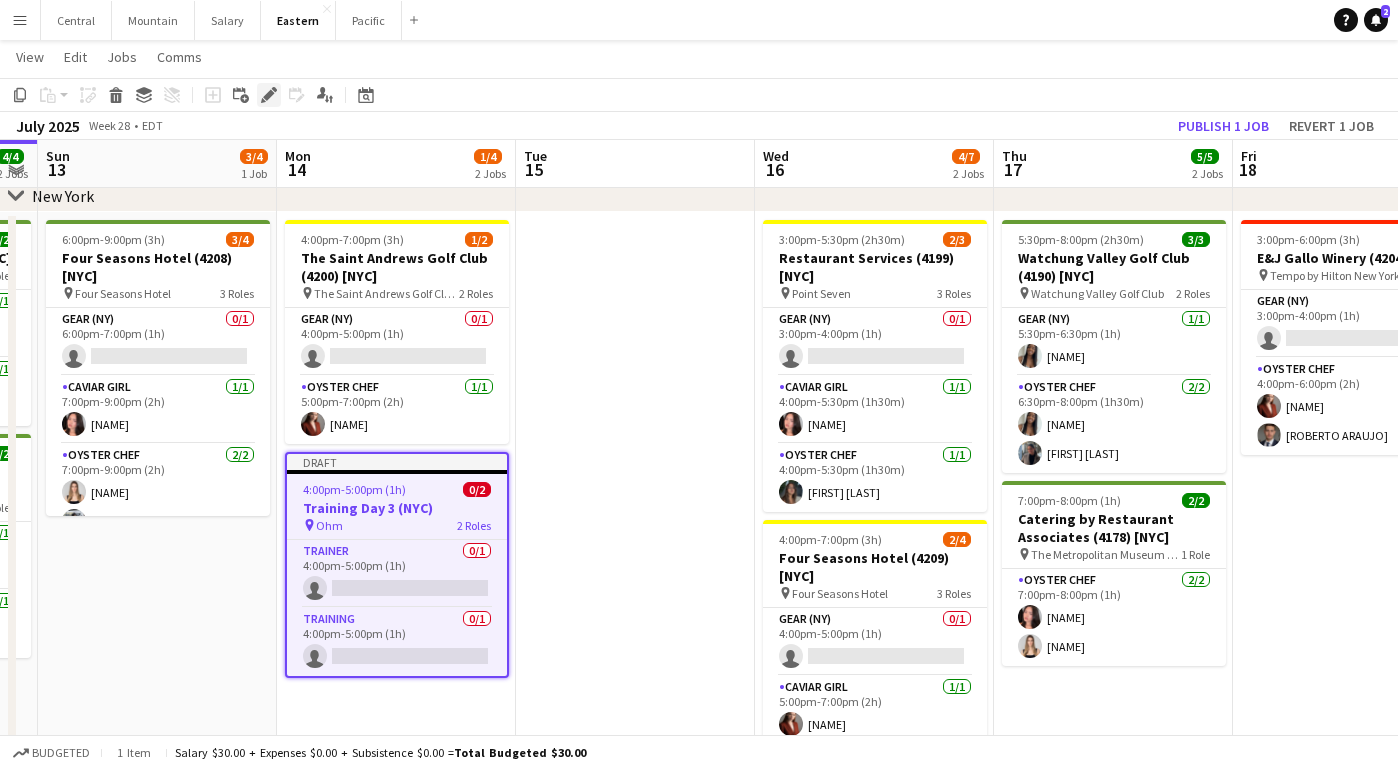 click 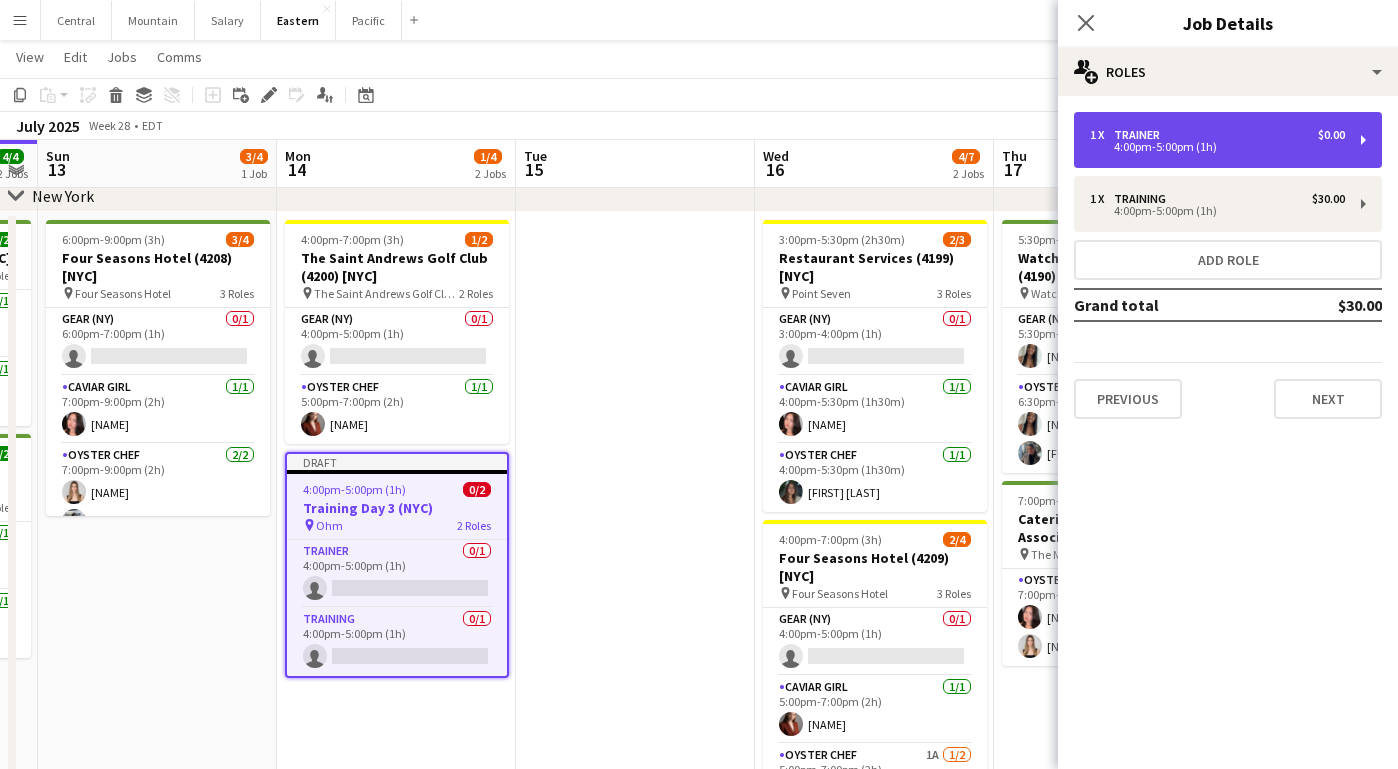 click on "4:00pm-5:00pm (1h)" at bounding box center (1217, 147) 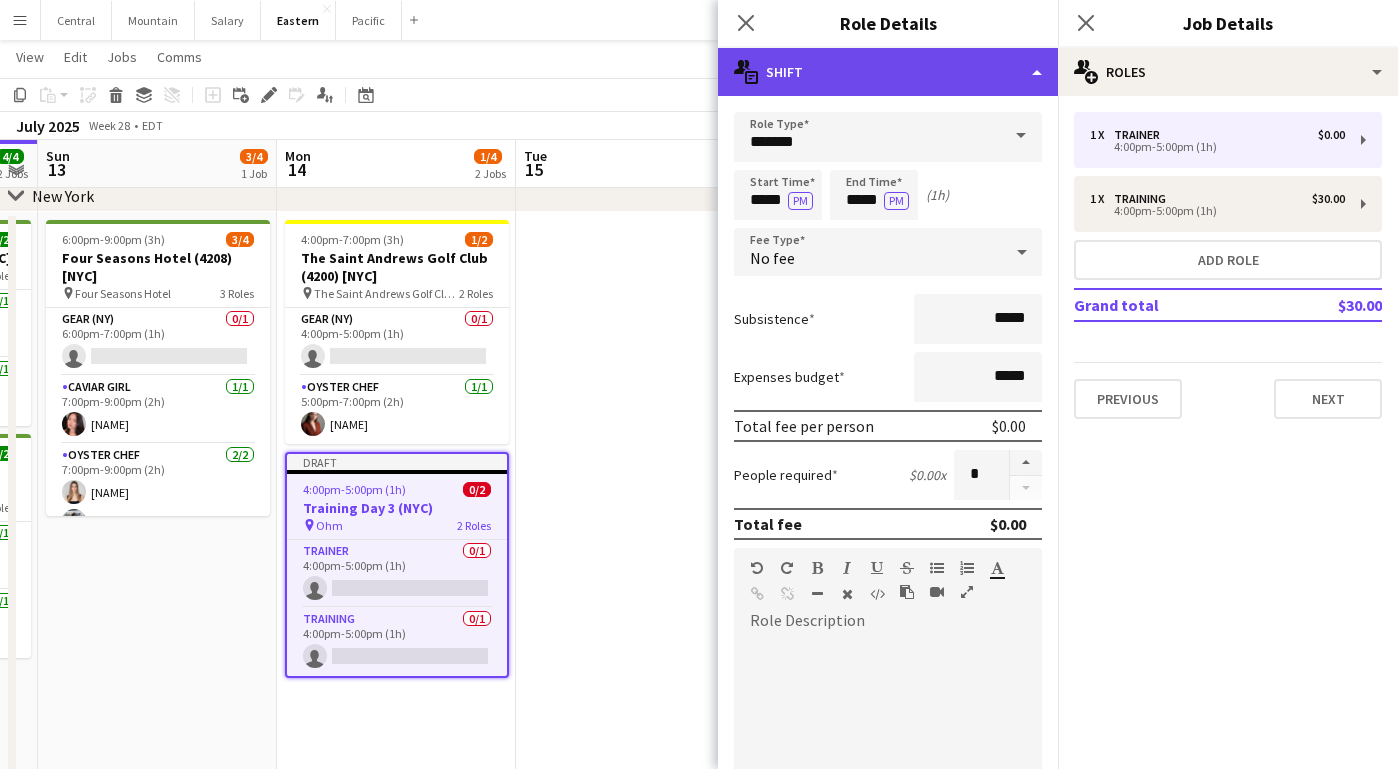 click on "multiple-actions-text
Shift" 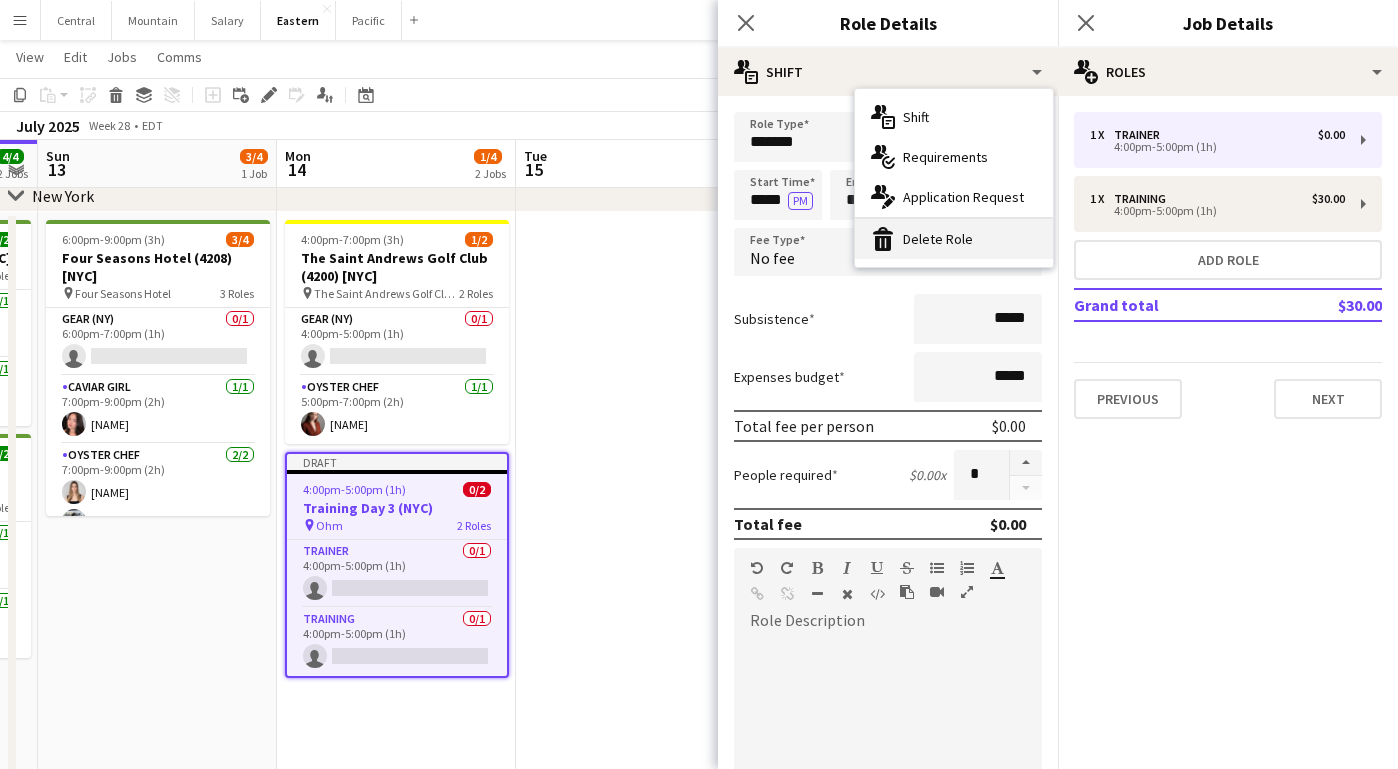 click on "bin-2
Delete Role" at bounding box center [954, 239] 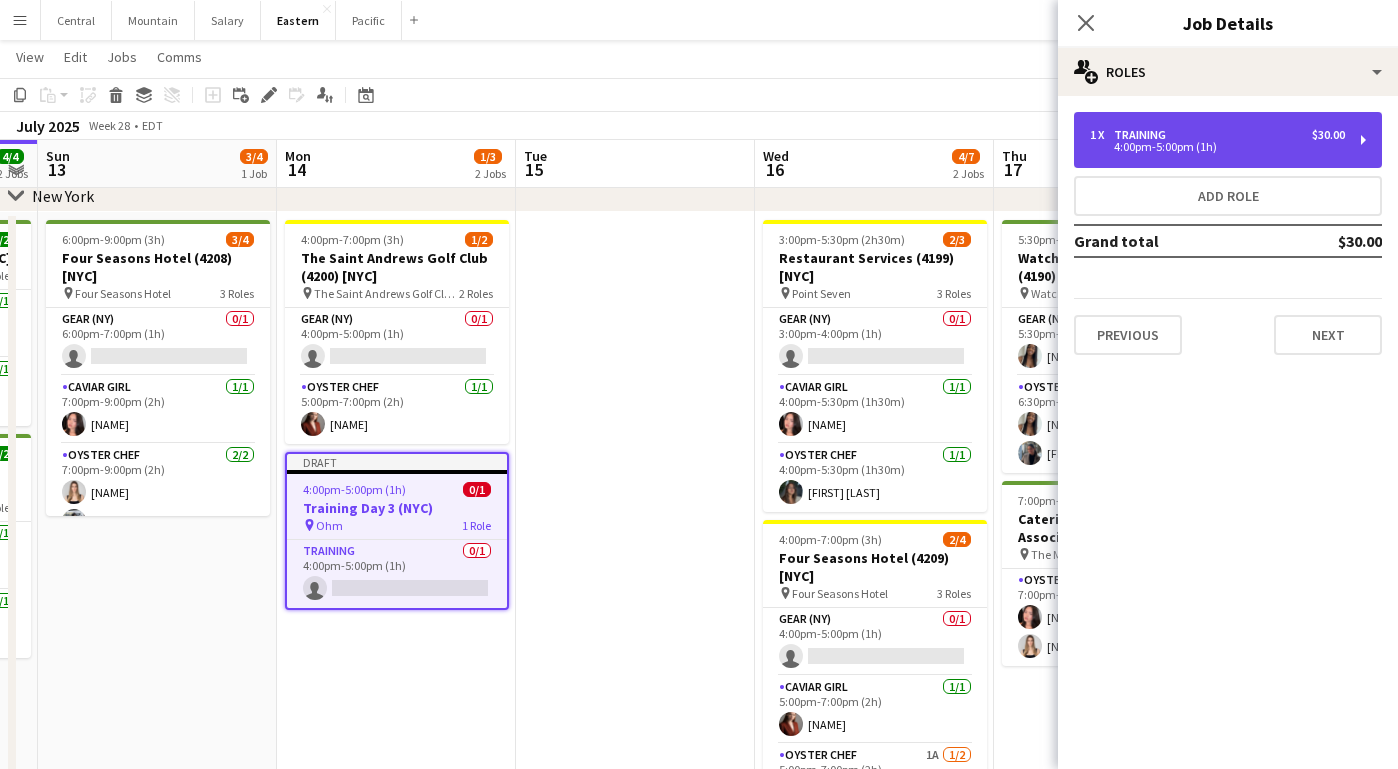 click on "1 x Training [PRICE]   4:00pm-5:00pm (1h)" at bounding box center (1228, 140) 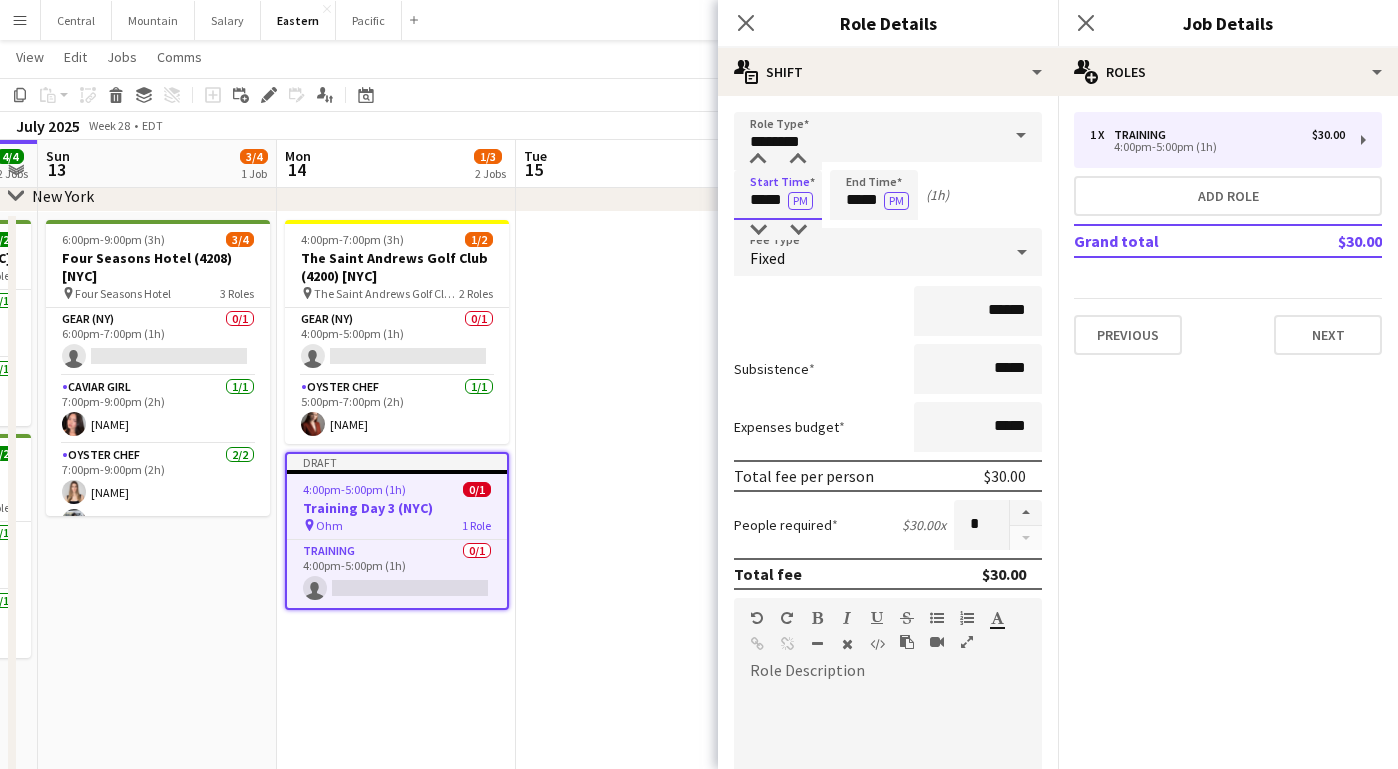 drag, startPoint x: 762, startPoint y: 203, endPoint x: 735, endPoint y: 203, distance: 27 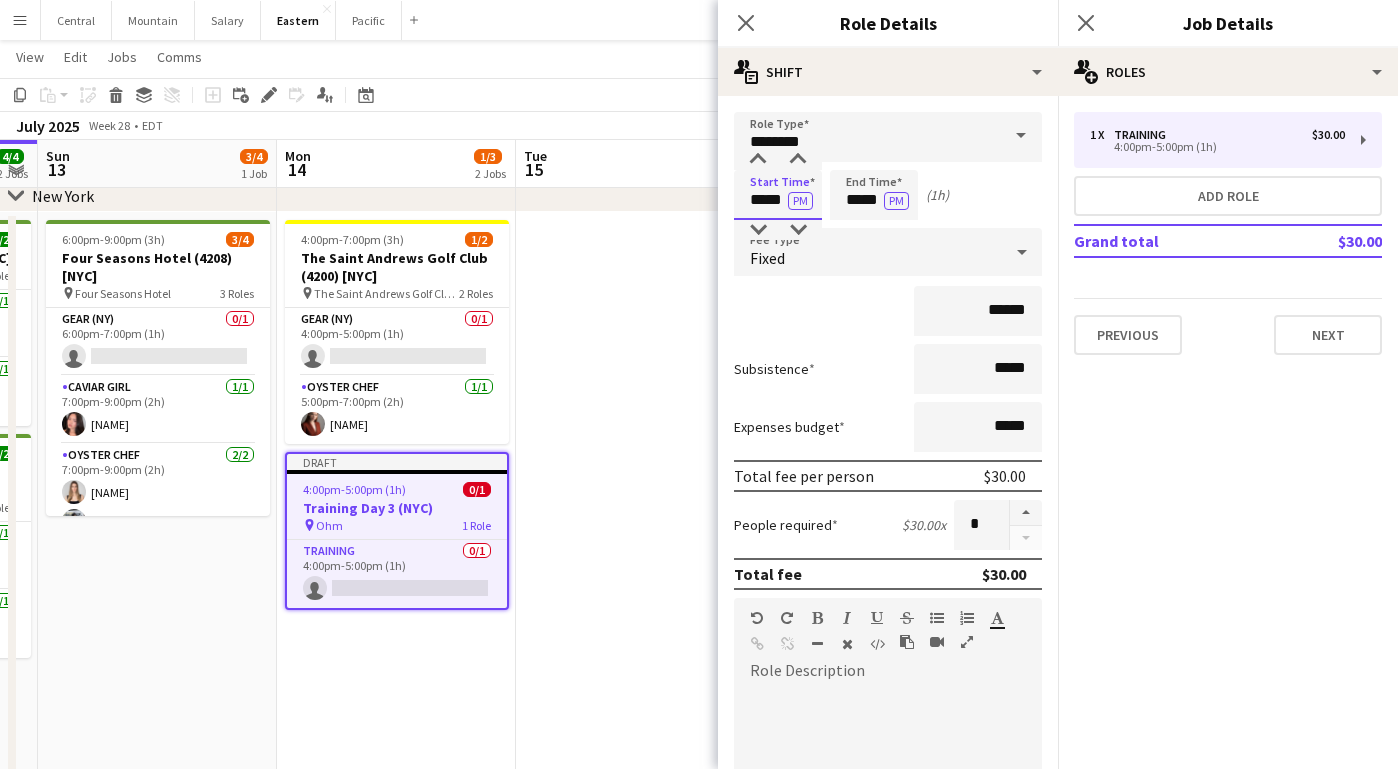click on "*****" at bounding box center (778, 195) 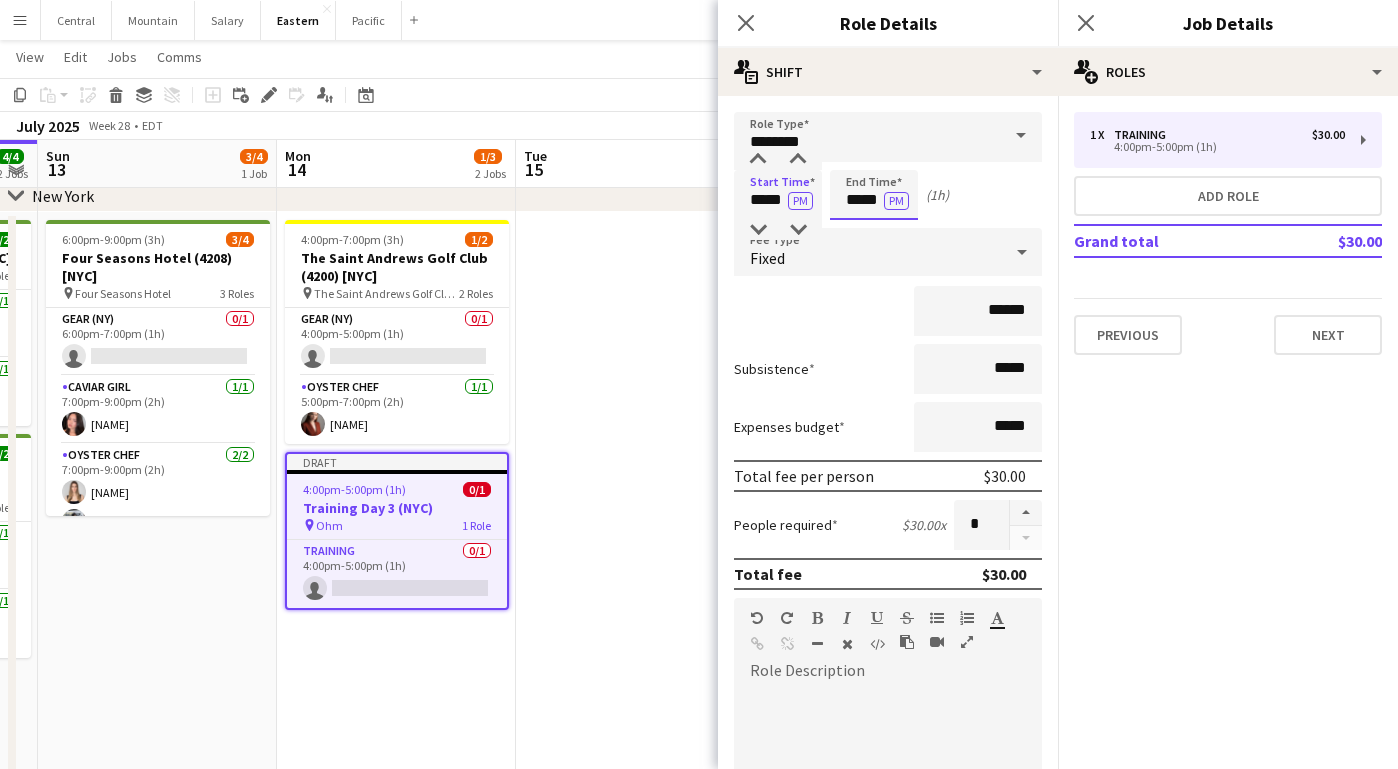 type 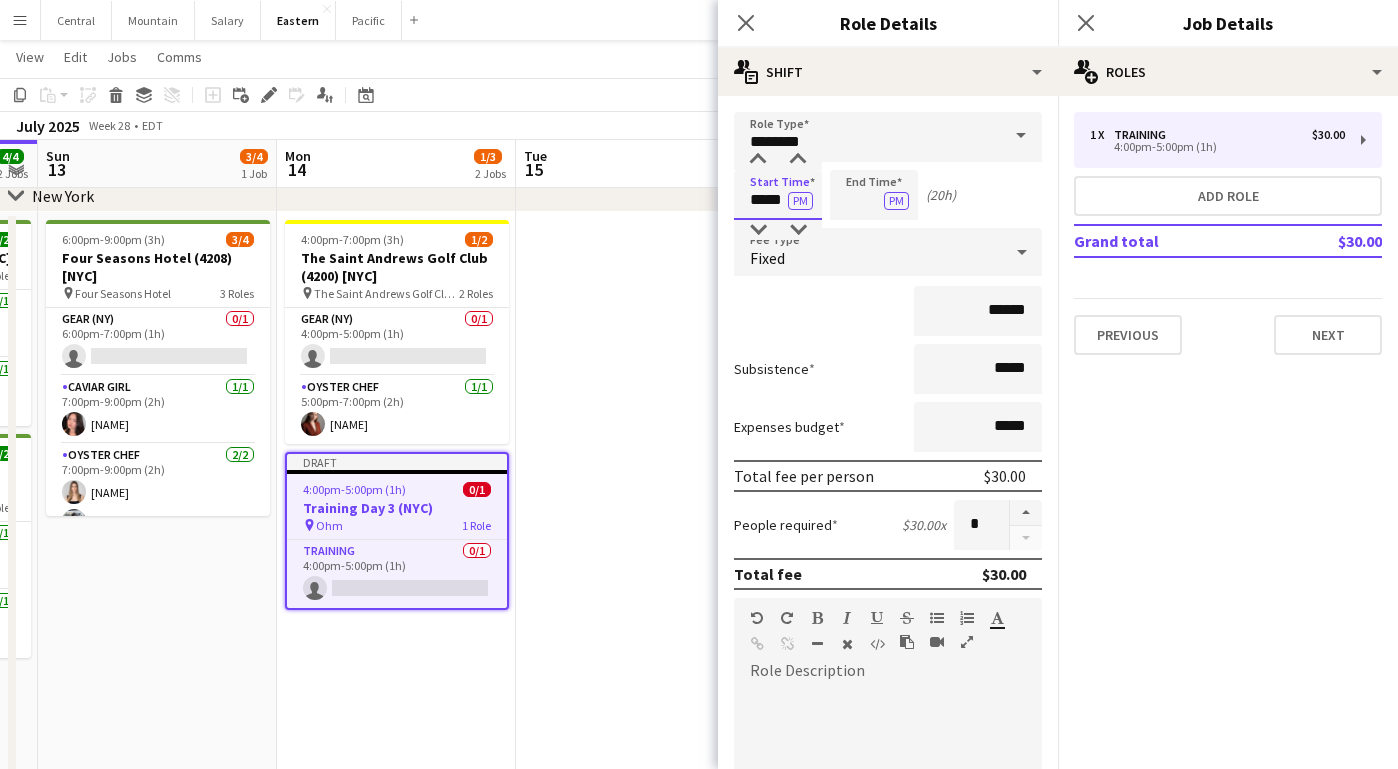 drag, startPoint x: 763, startPoint y: 201, endPoint x: 731, endPoint y: 201, distance: 32 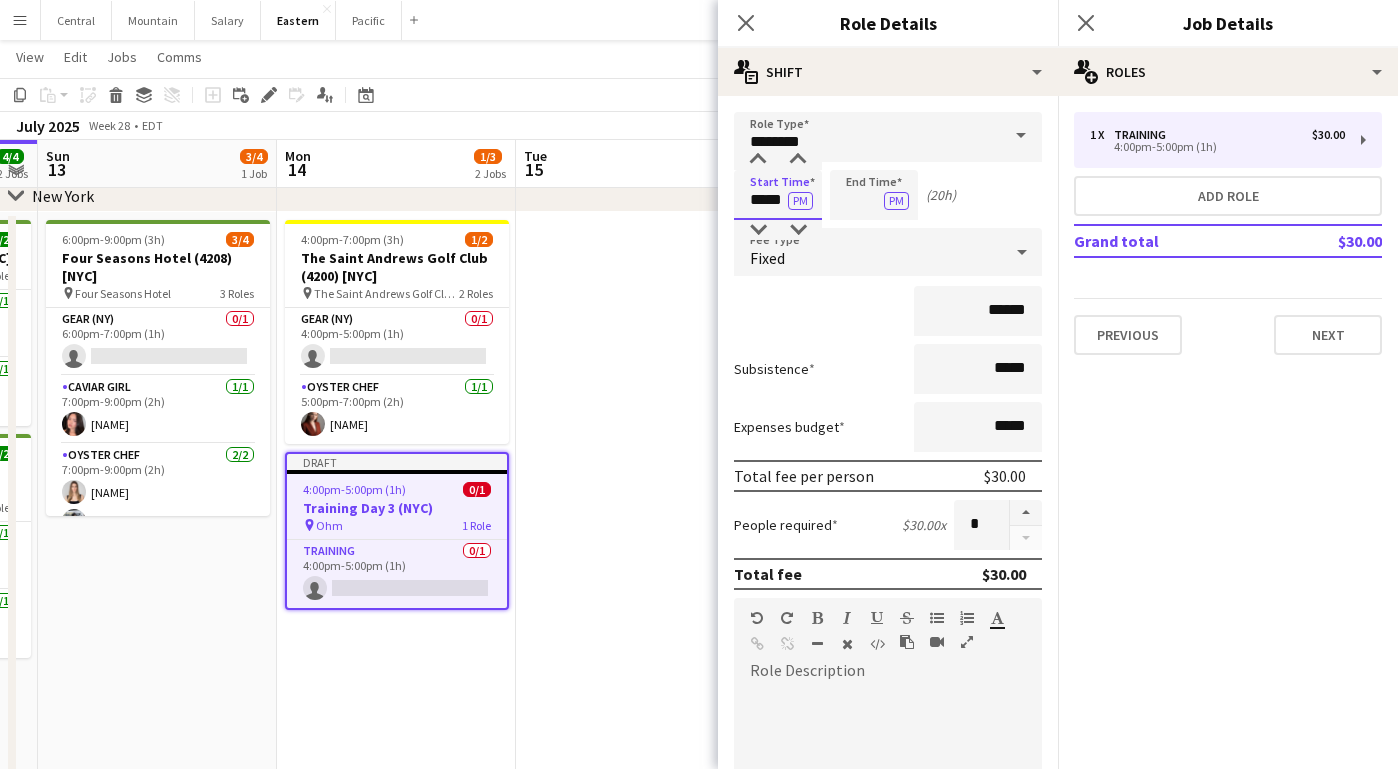 click on "Role Type  ********  Start Time  *****  PM
End Time   PM
(20h)   Fee Type  Fixed ******  Subsistence  *****  Expenses budget  *****  Total fee per person   $30.00   People required   $30.00   x  *  Total fee   $30.00   Role Description  default   Heading 1   Heading 2   Heading 3   Heading 4   Heading 5   Heading 6   Heading 7   Paragraph   Predefined   Standard   default  Times New Roman   Arial   Times New Roman   Calibri   Comic Sans MS  3   1   2   3   4   5   6   7  ******* ******* Specific details about this role  0 / 2000   Job Board Visibility
information-circle
Set options for visibility on the Crew App’s Job Board   Display Role on Job Board   Yes   No   Previous   Next" at bounding box center [888, 633] 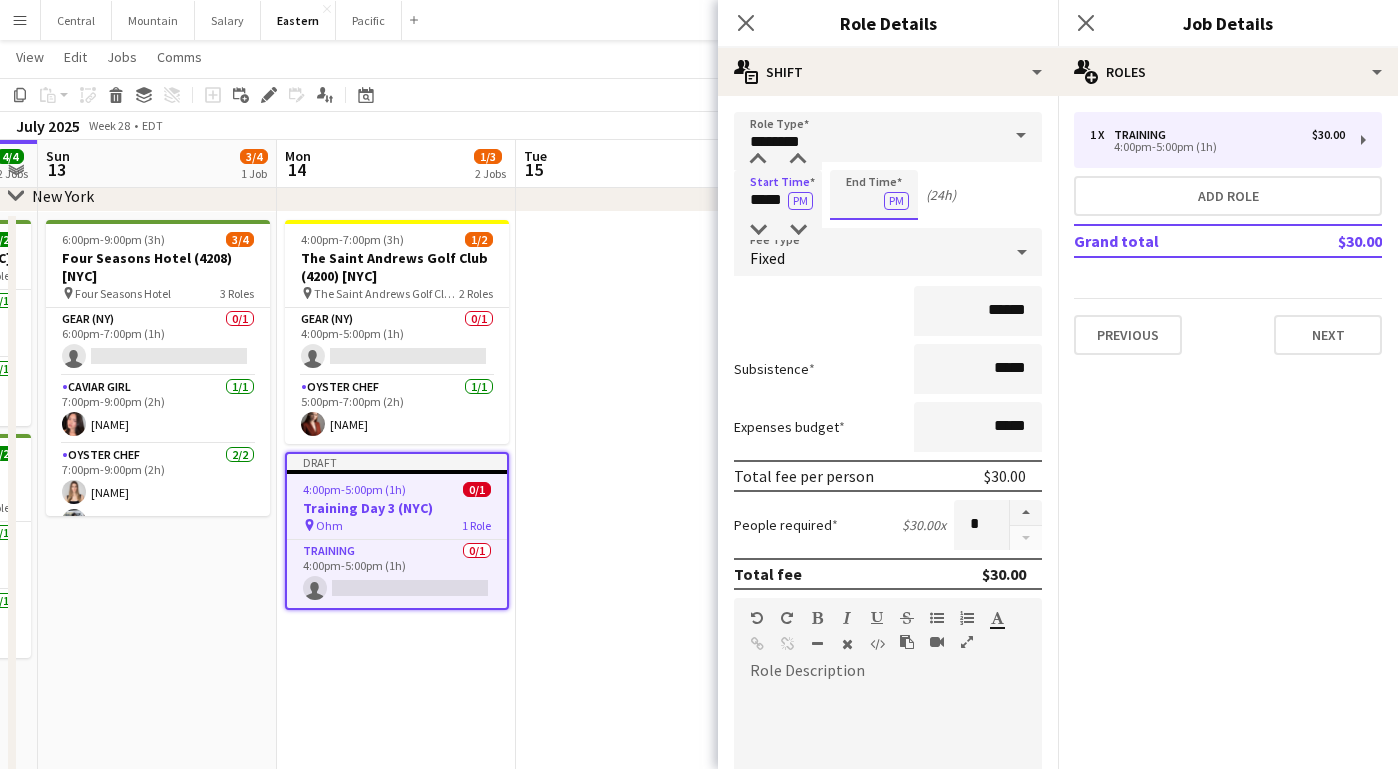 click at bounding box center [874, 195] 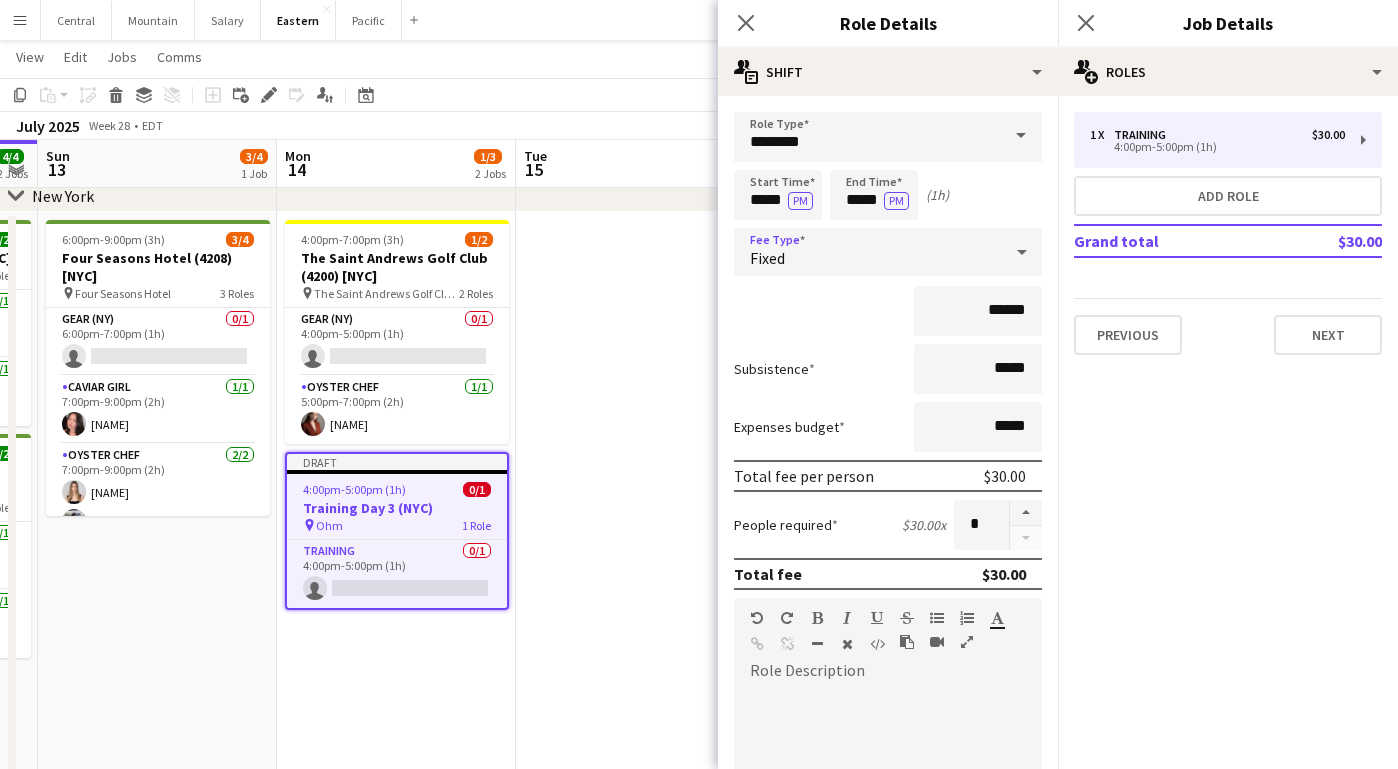 click on "Fixed" at bounding box center (868, 252) 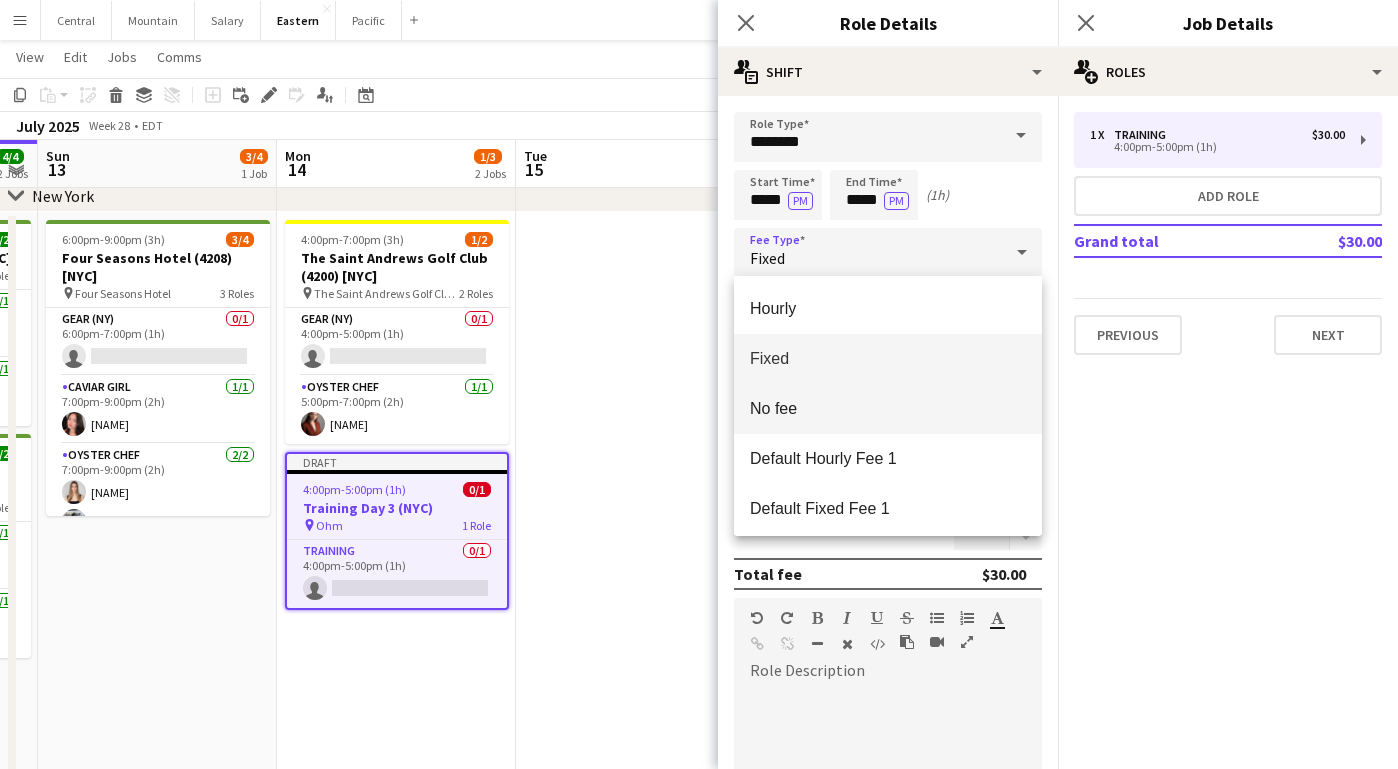 click on "No fee" at bounding box center [888, 408] 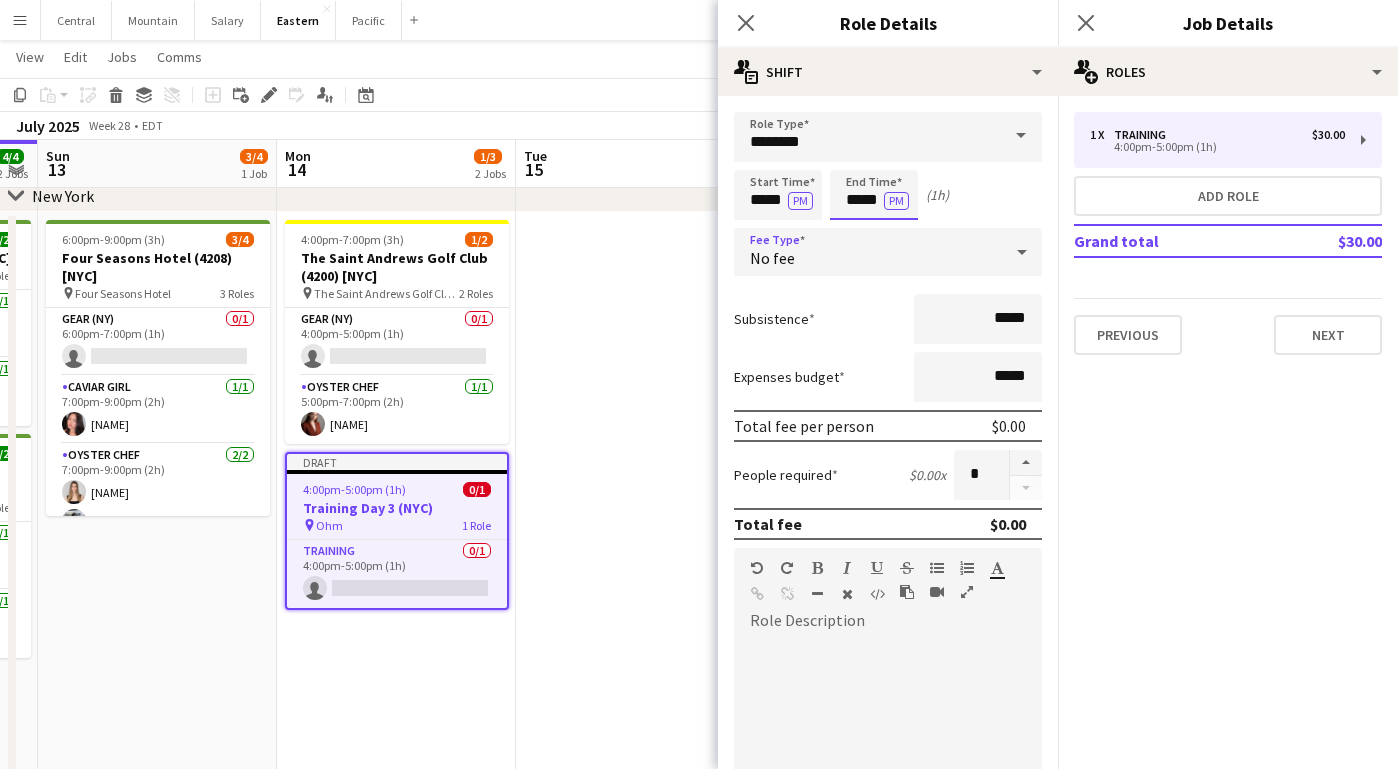 click on "*****" at bounding box center [874, 195] 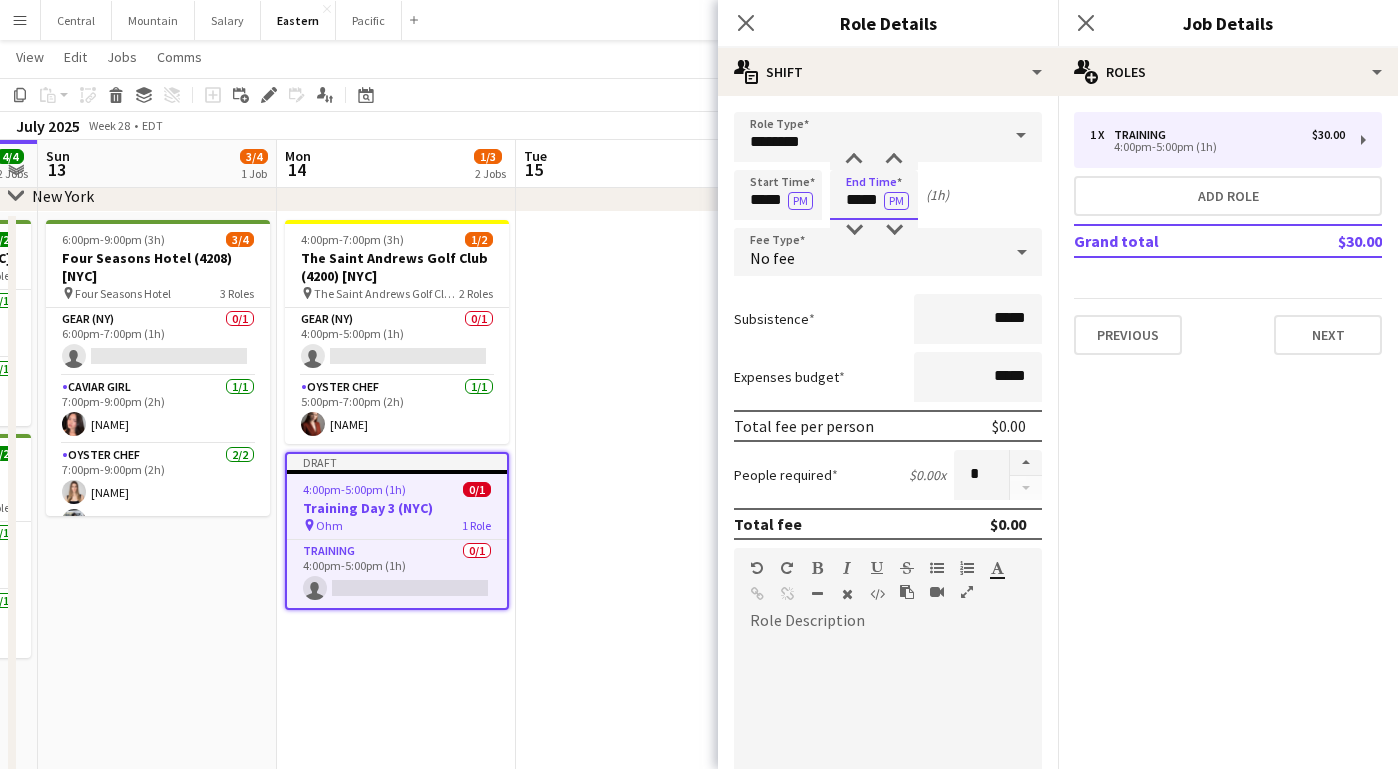 type on "*****" 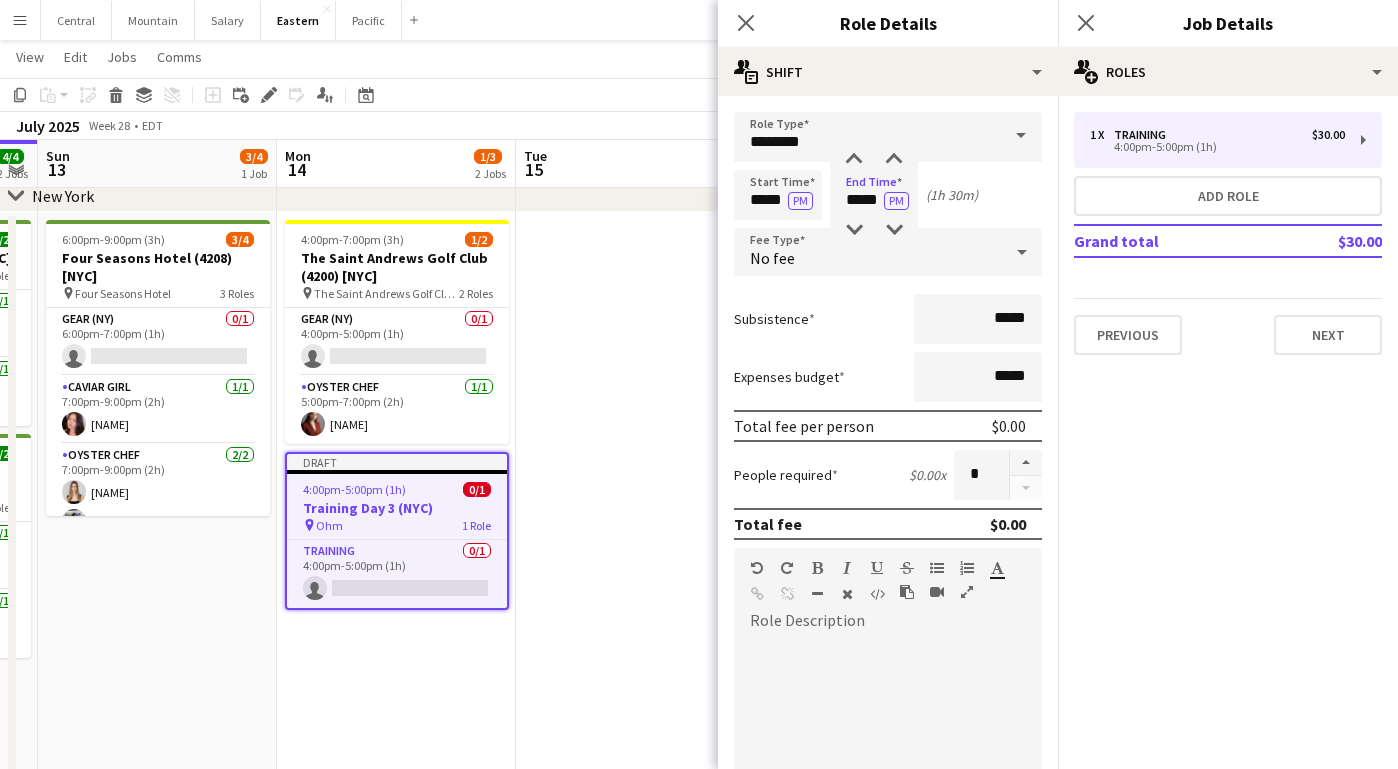 click on "Role Type  ********  Start Time  *****  PM
End Time  *****  PM
(1h 30m)   Fee Type  No fee  Subsistence  *****  Expenses budget  *****  Total fee per person   $0.00   People required   $0.00   x  *  Total fee   $0.00   Role Description  default   Heading 1   Heading 2   Heading 3   Heading 4   Heading 5   Heading 6   Heading 7   Paragraph   Predefined   Standard   default  Times New Roman   Arial   Times New Roman   Calibri   Comic Sans MS  3   1   2   3   4   5   6   7  ******* ******* Specific details about this role  0 / 2000   Job Board Visibility
information-circle
Set options for visibility on the Crew App’s Job Board   Display Role on Job Board   Yes   No   Previous   Next" at bounding box center [888, 608] 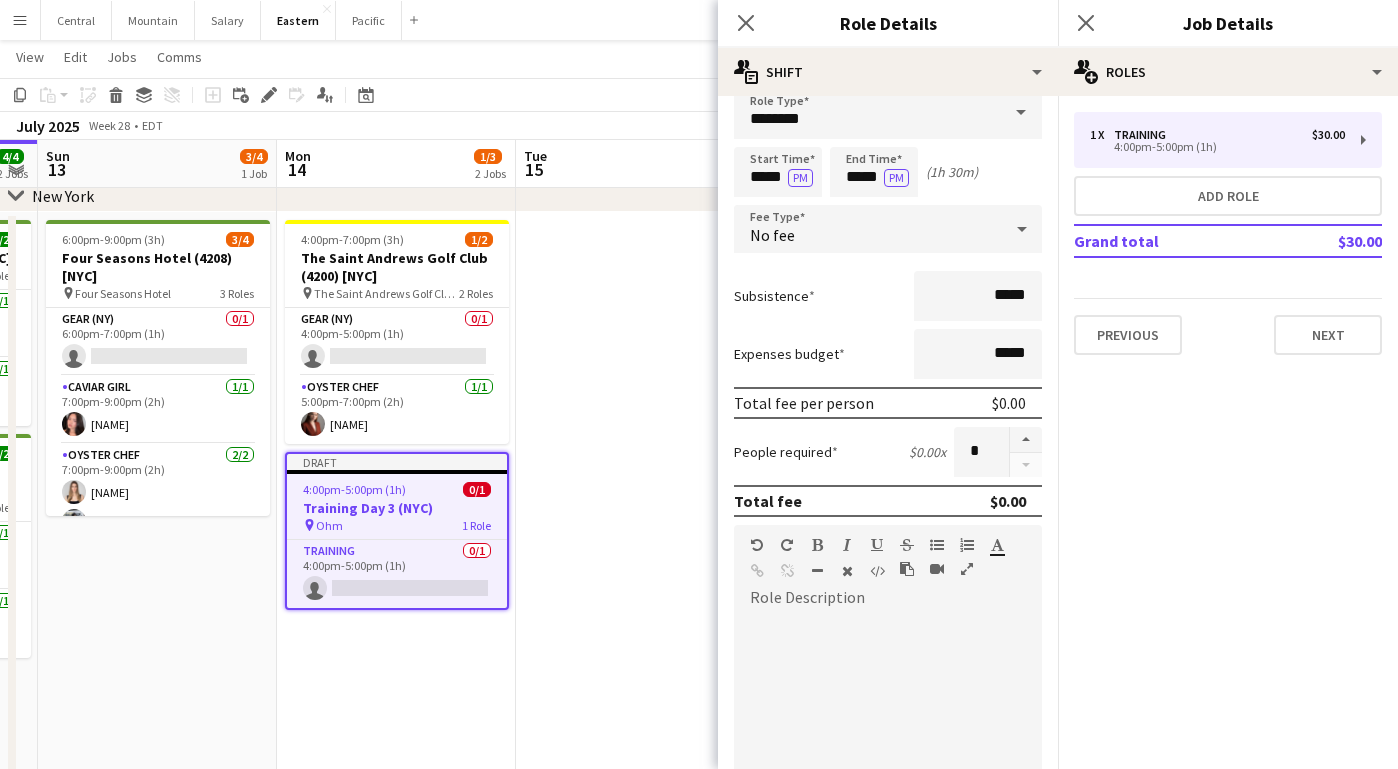 scroll, scrollTop: 26, scrollLeft: 0, axis: vertical 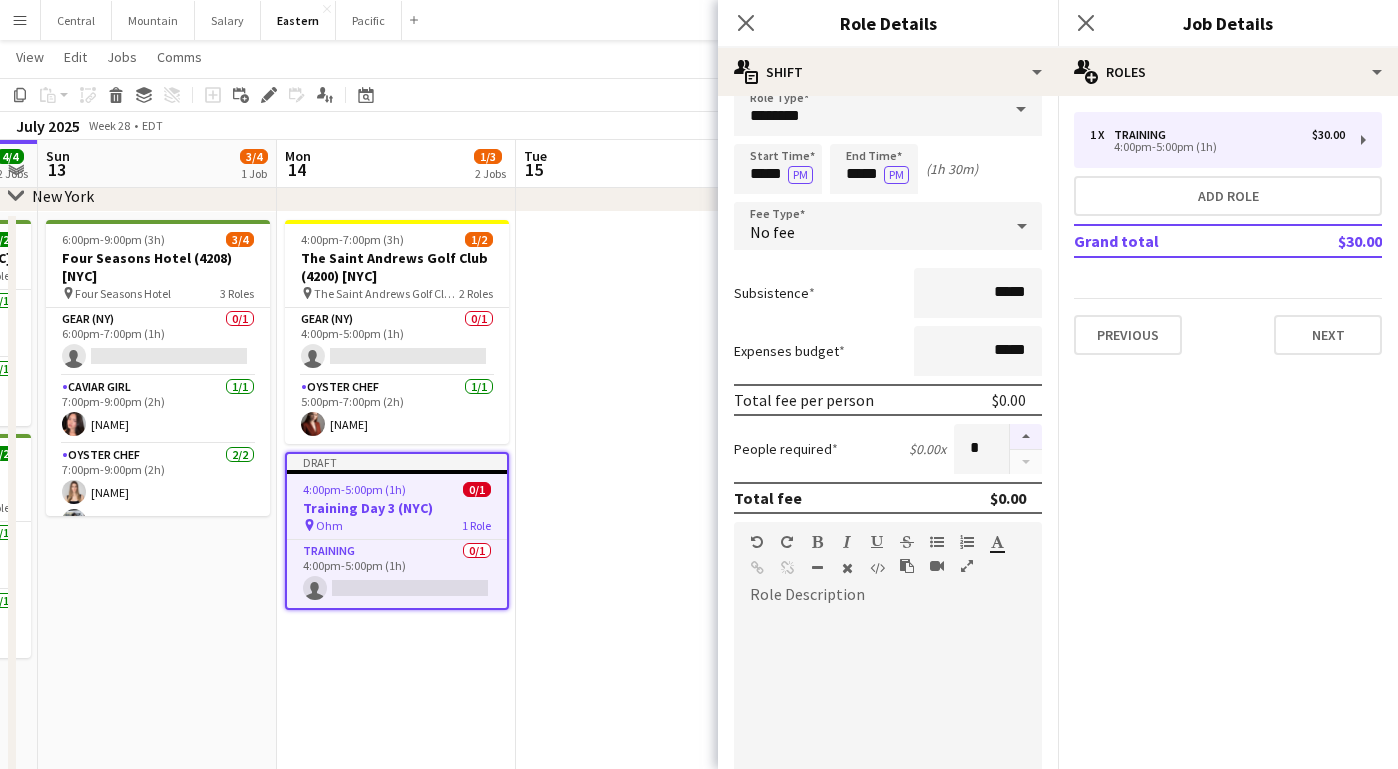 click at bounding box center [1026, 437] 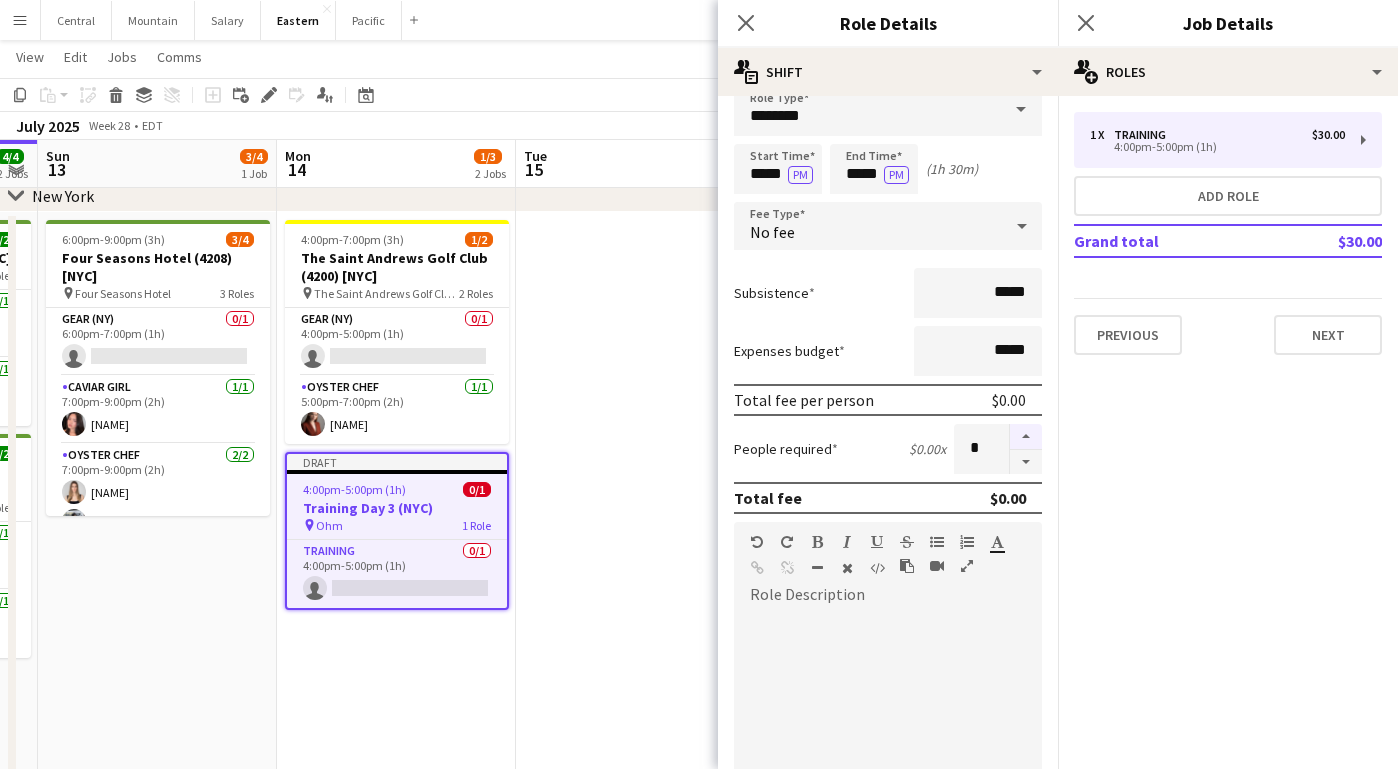click at bounding box center [1026, 437] 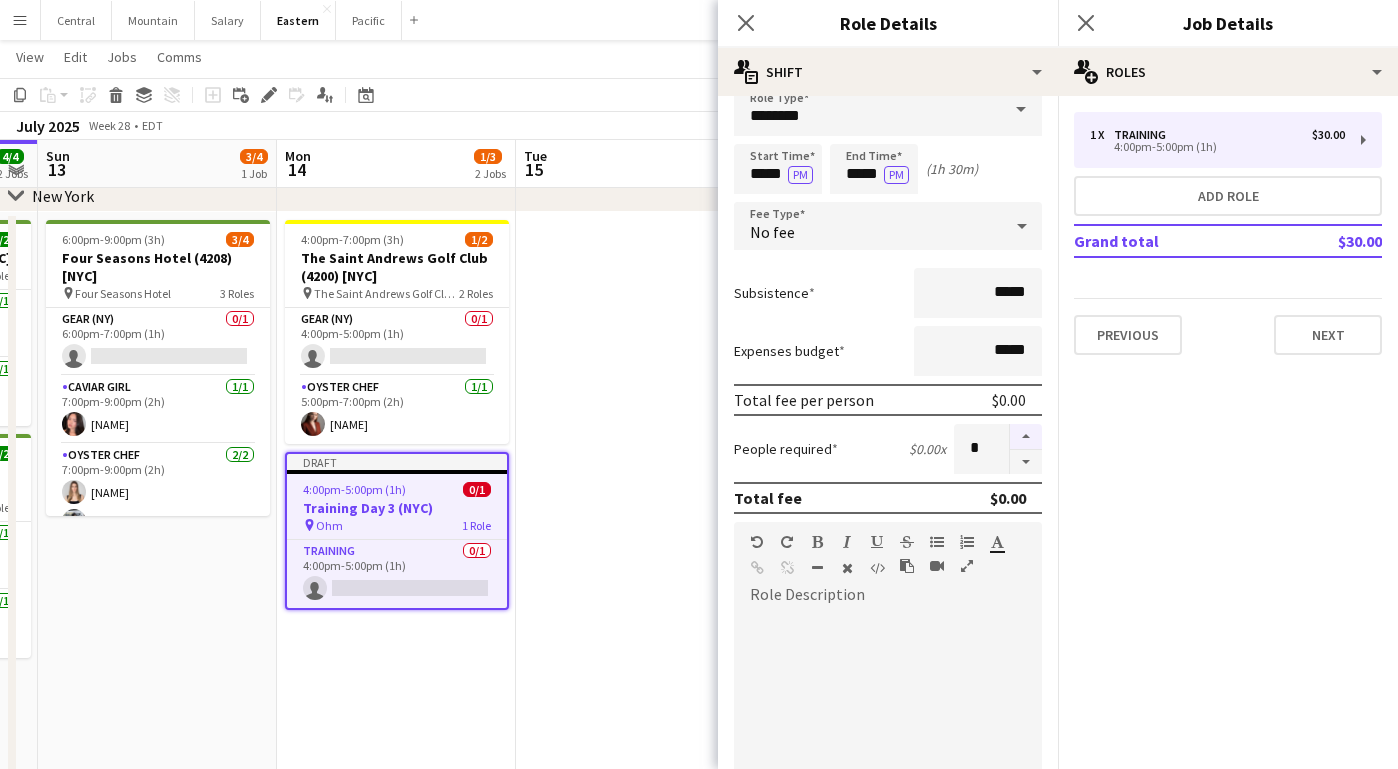 click at bounding box center (1026, 437) 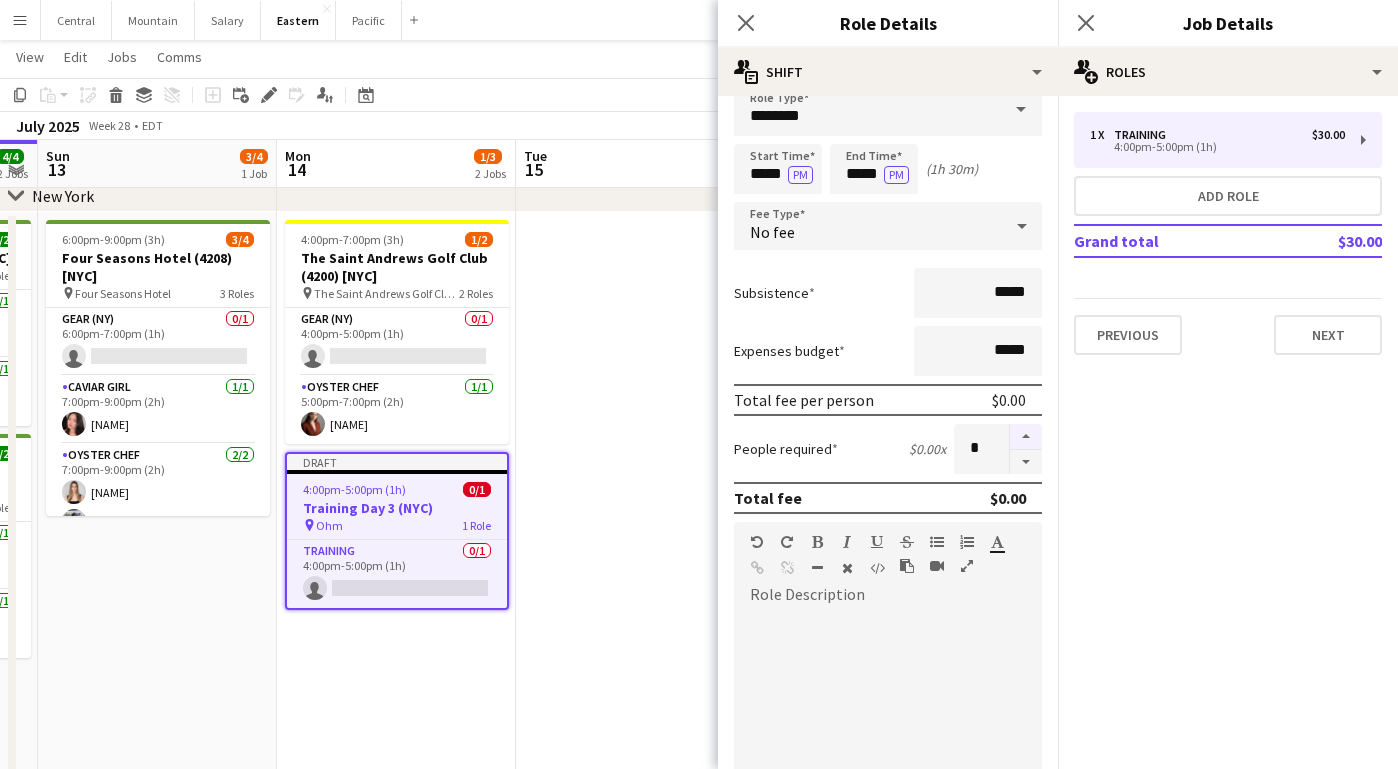 click at bounding box center (1026, 437) 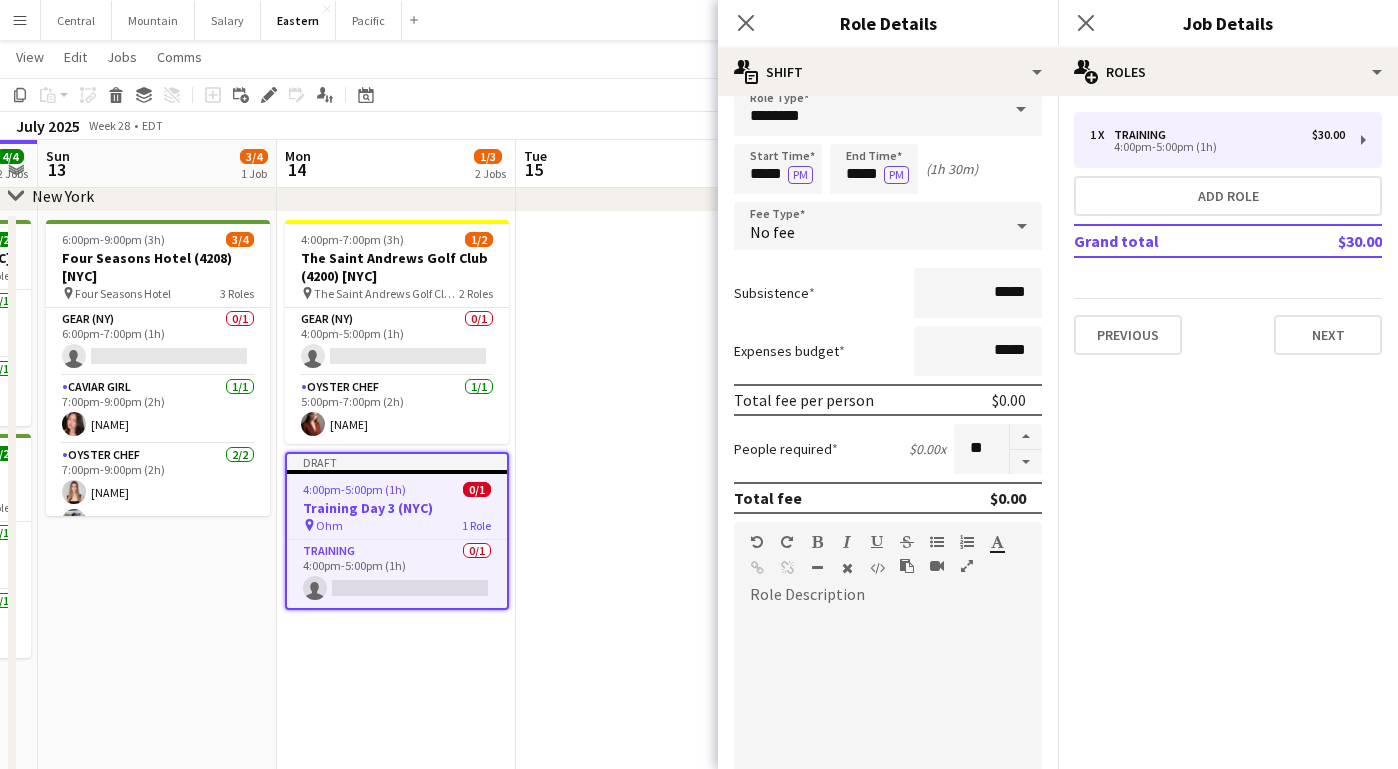 click on "Subsistence  *****" at bounding box center [888, 293] 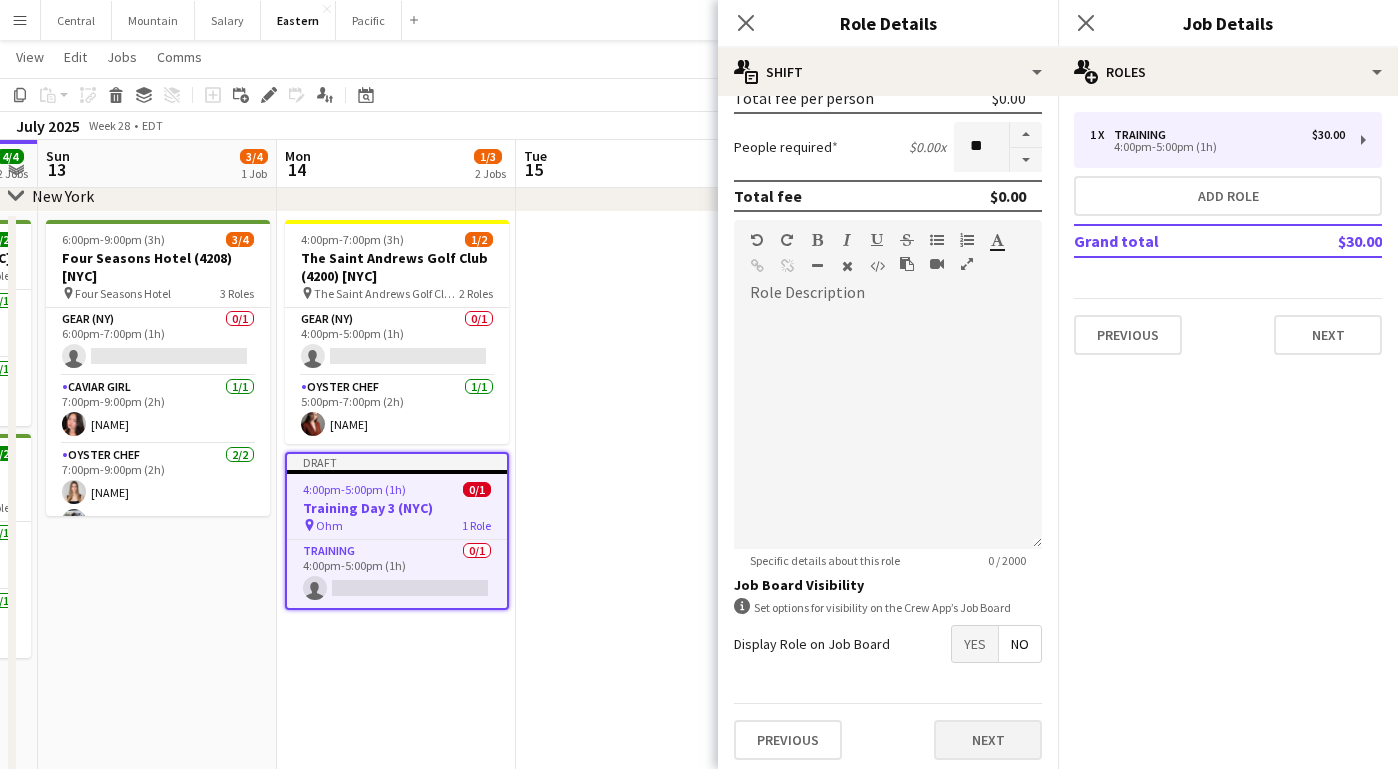 scroll, scrollTop: 327, scrollLeft: 0, axis: vertical 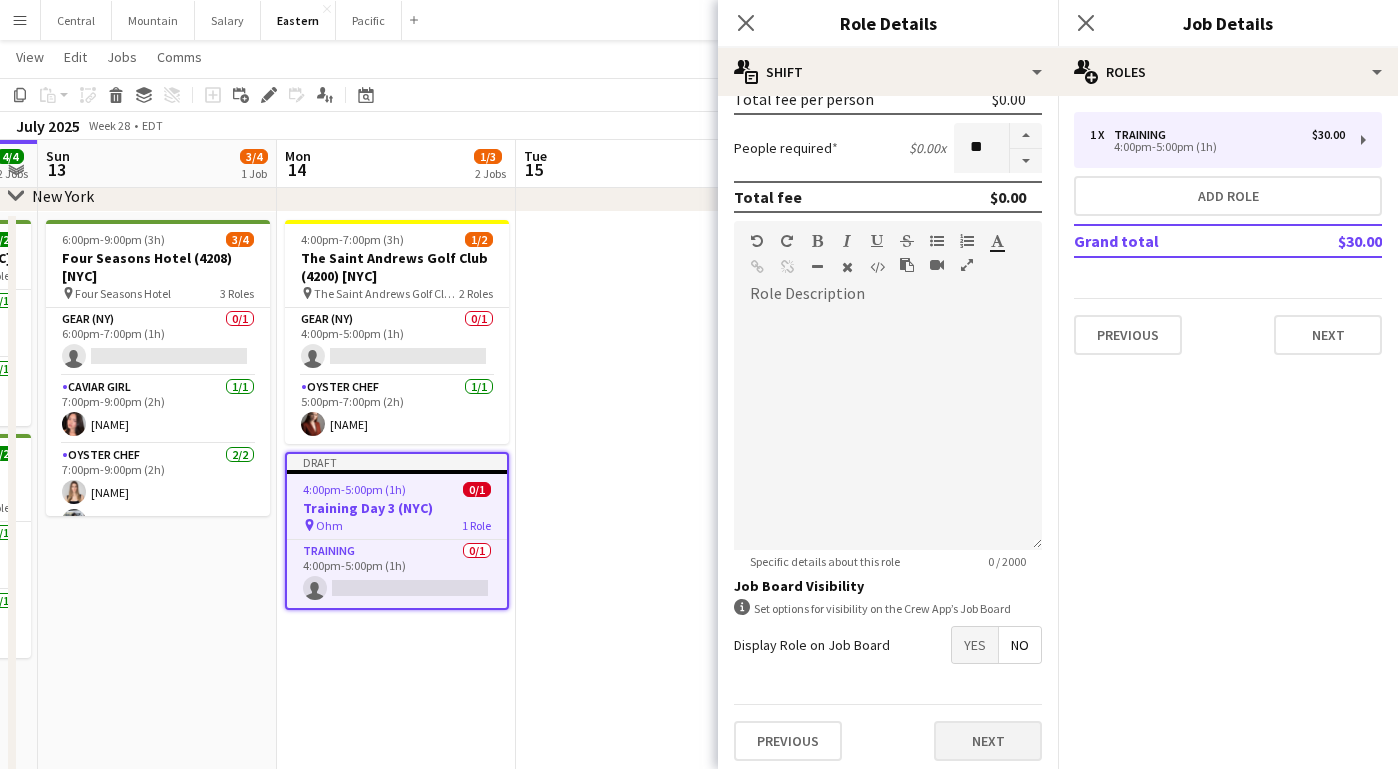 click on "Next" at bounding box center [988, 741] 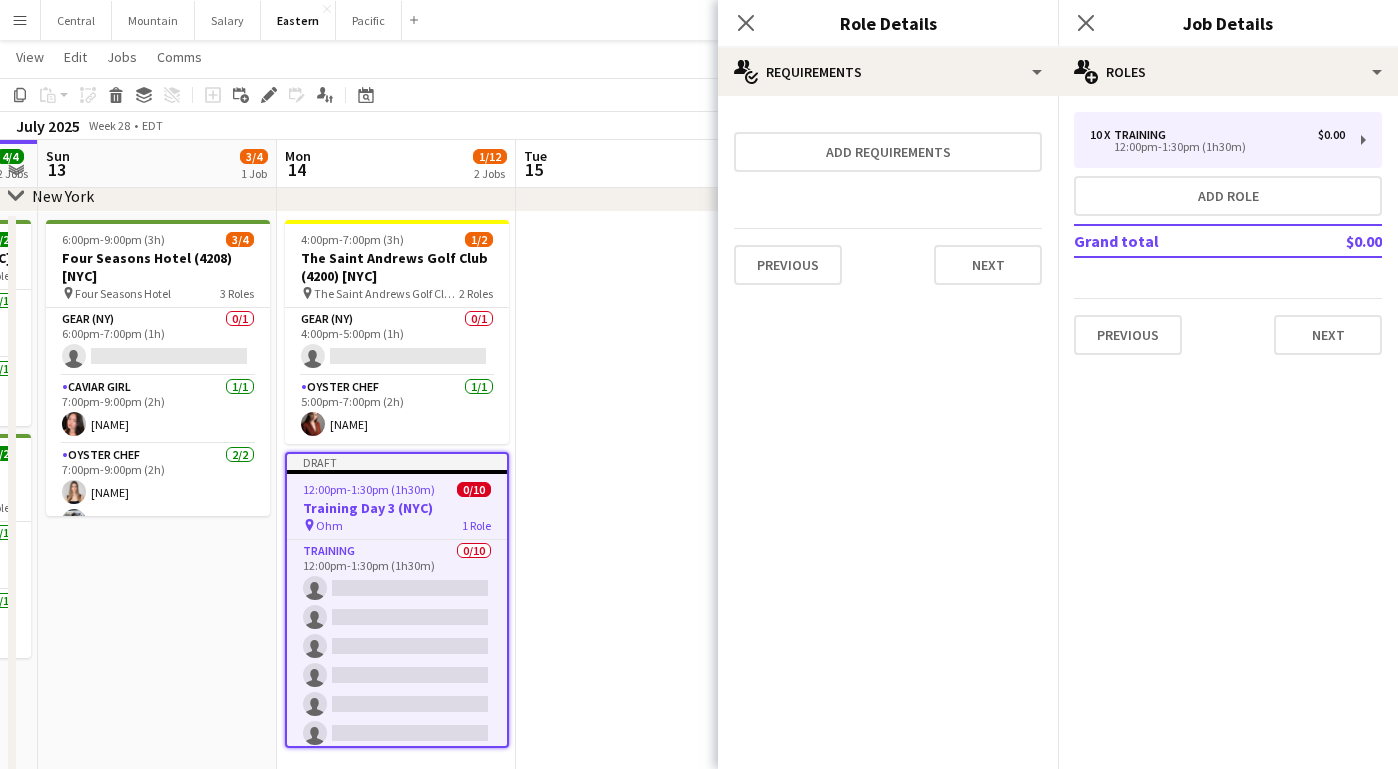 scroll, scrollTop: 0, scrollLeft: 0, axis: both 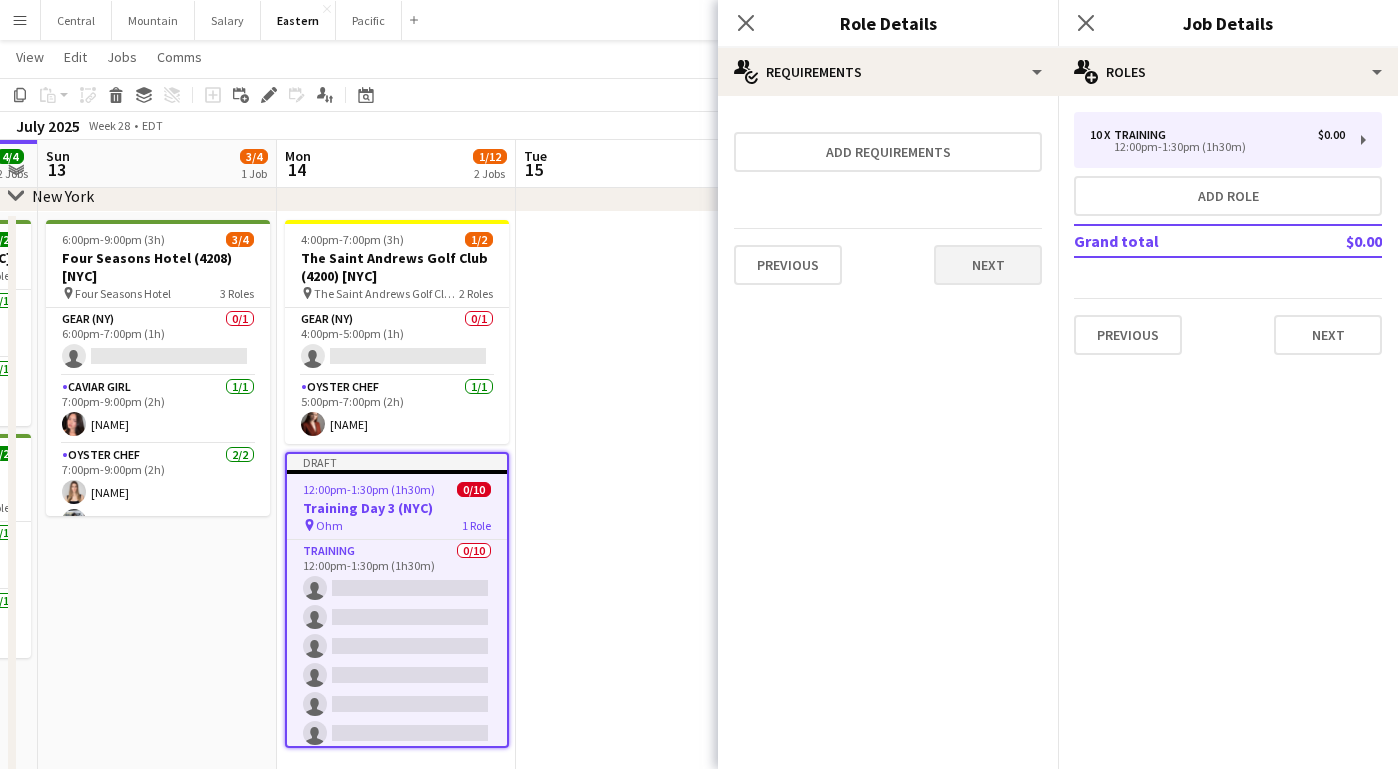 click on "Next" at bounding box center (988, 265) 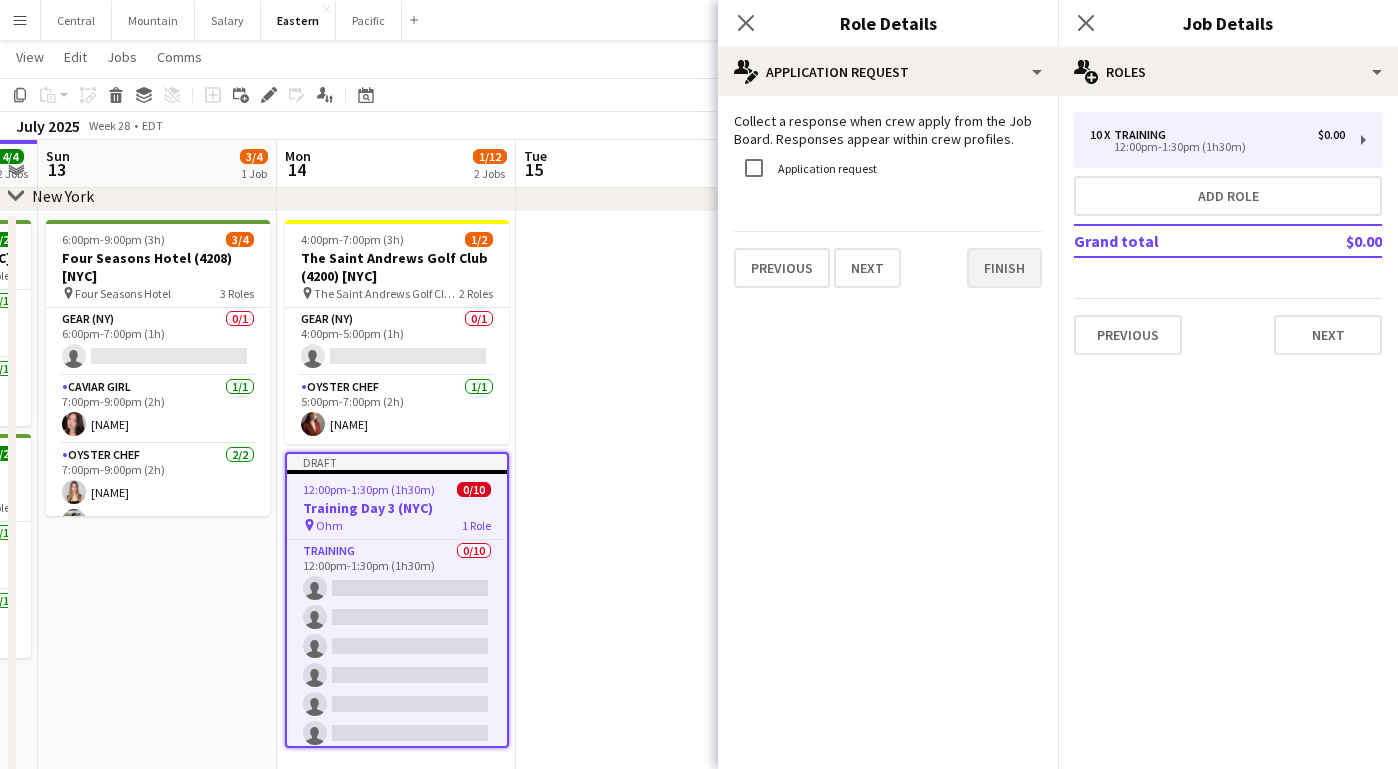 click on "Finish" at bounding box center (1004, 268) 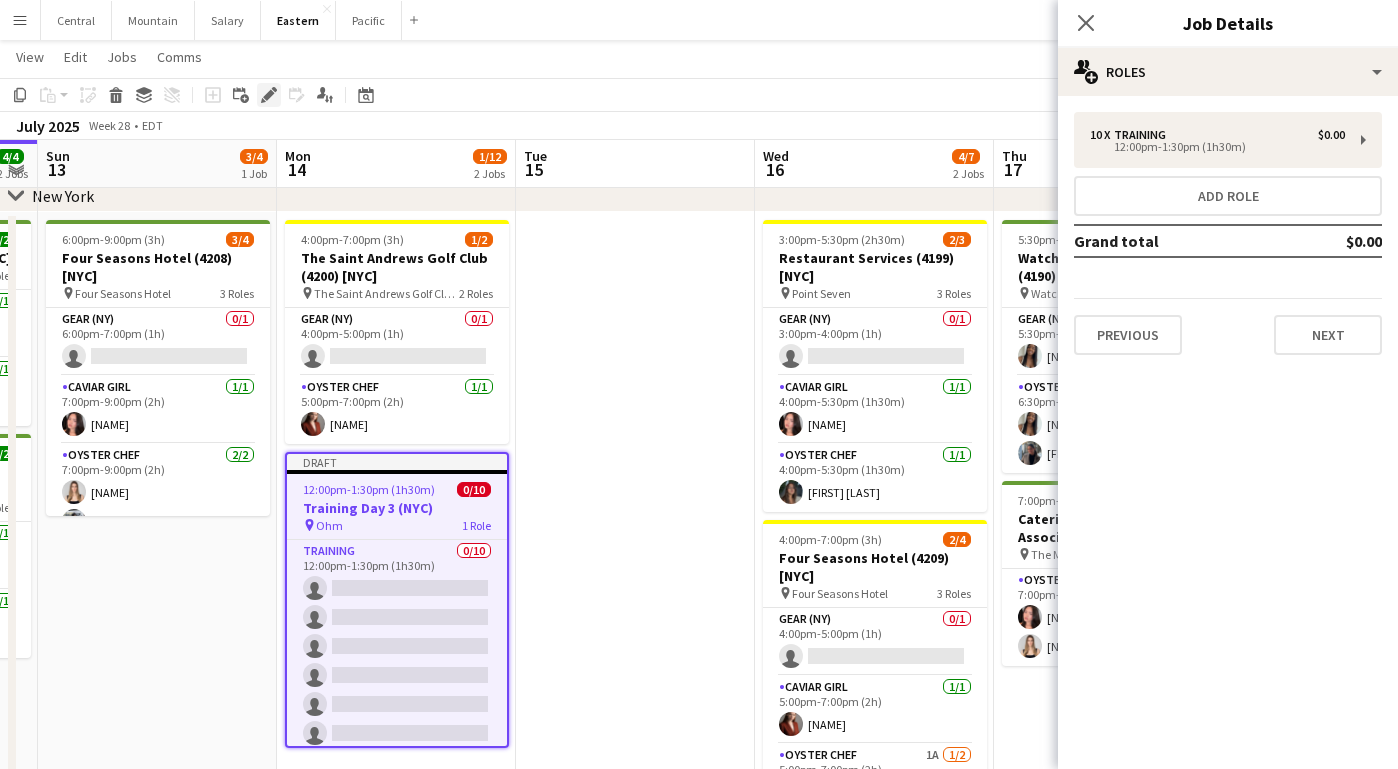 click on "Edit" at bounding box center (269, 95) 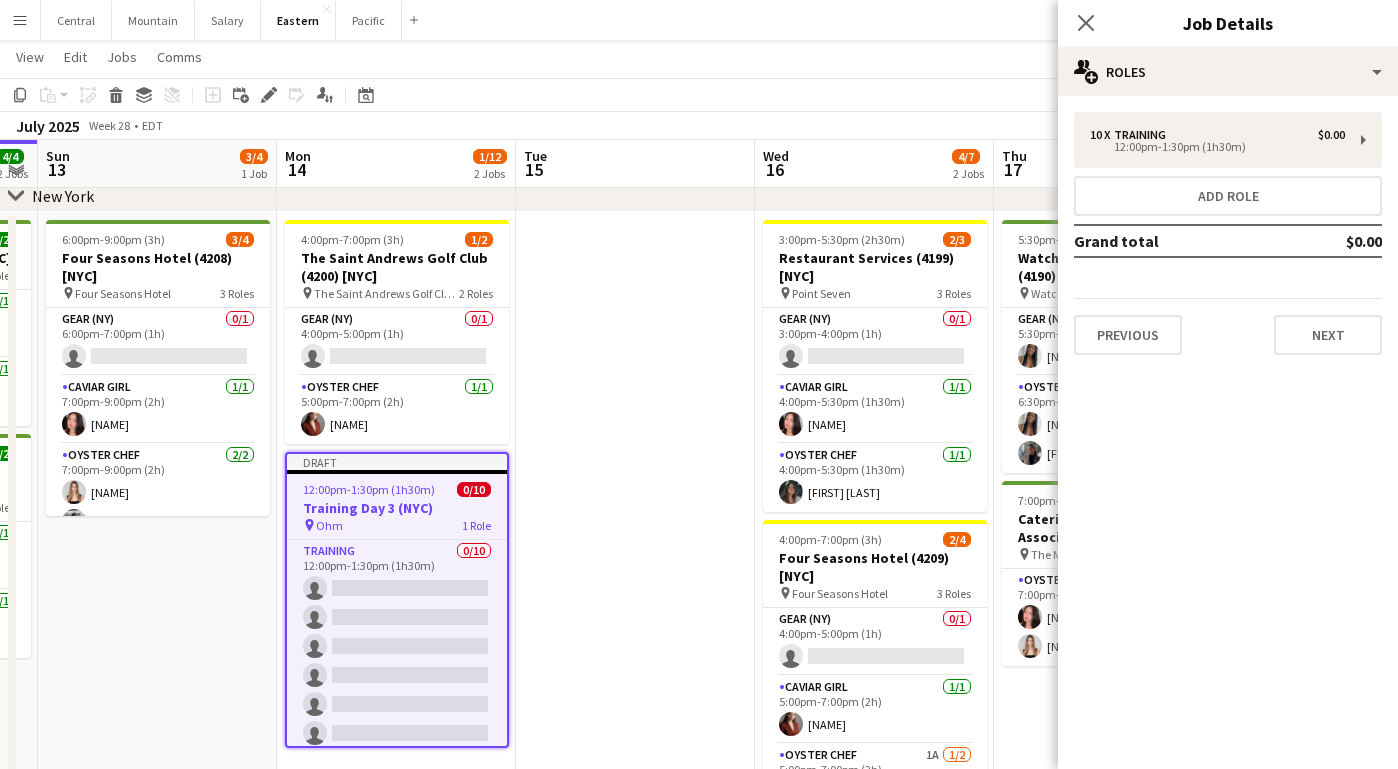 click on "10 x Training [PRICE]   12:00pm-1:30pm (1h30m)   Add role   Grand total   [PRICE]   Previous   Next" at bounding box center (1228, 233) 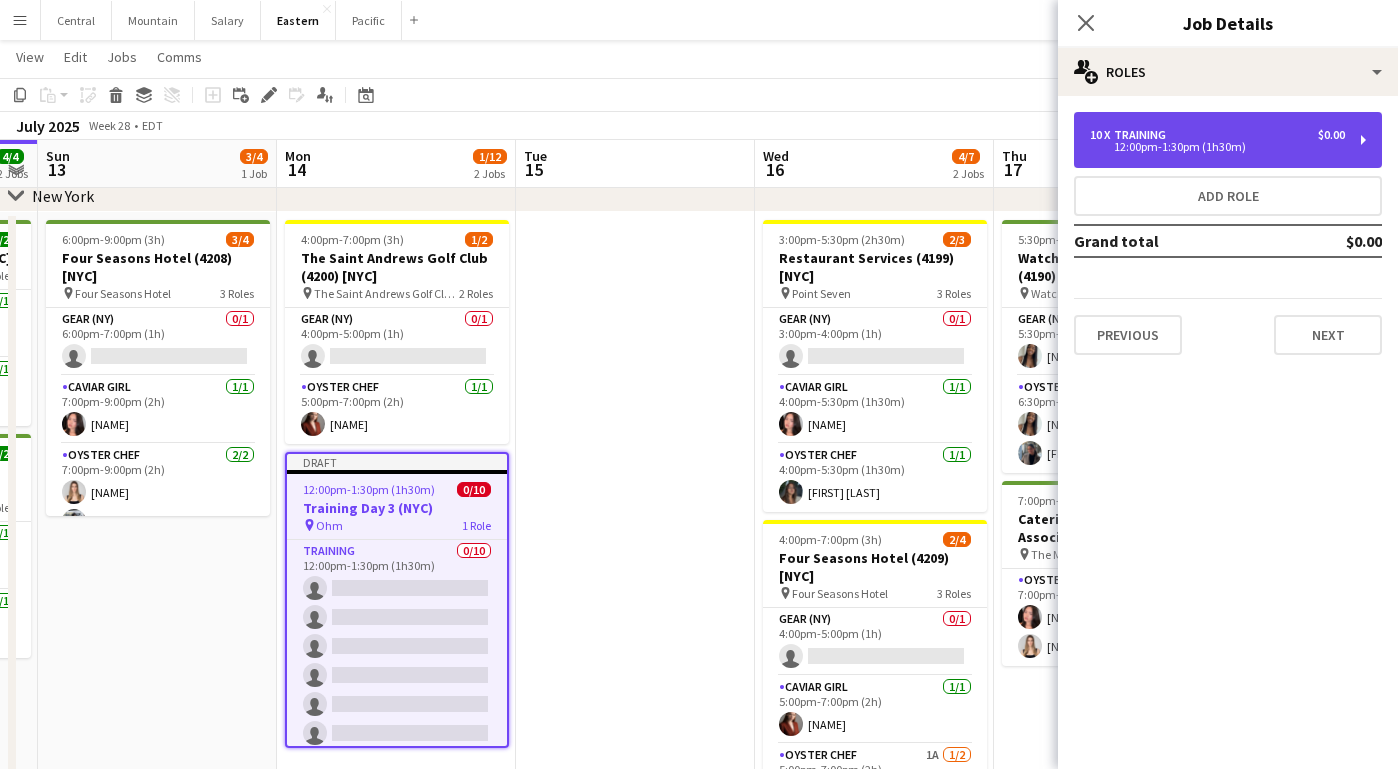 click on "10 x   Training   $0.00" at bounding box center (1217, 135) 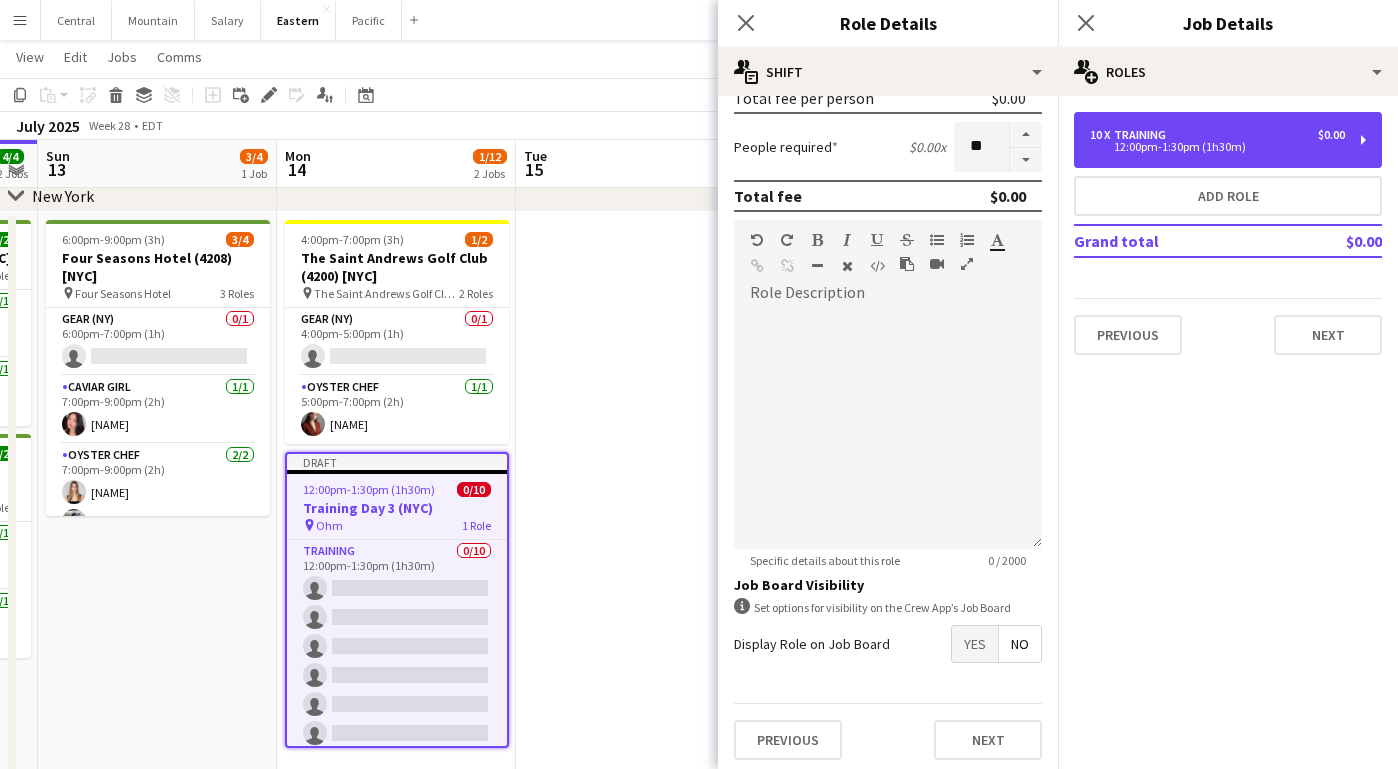 scroll, scrollTop: 327, scrollLeft: 0, axis: vertical 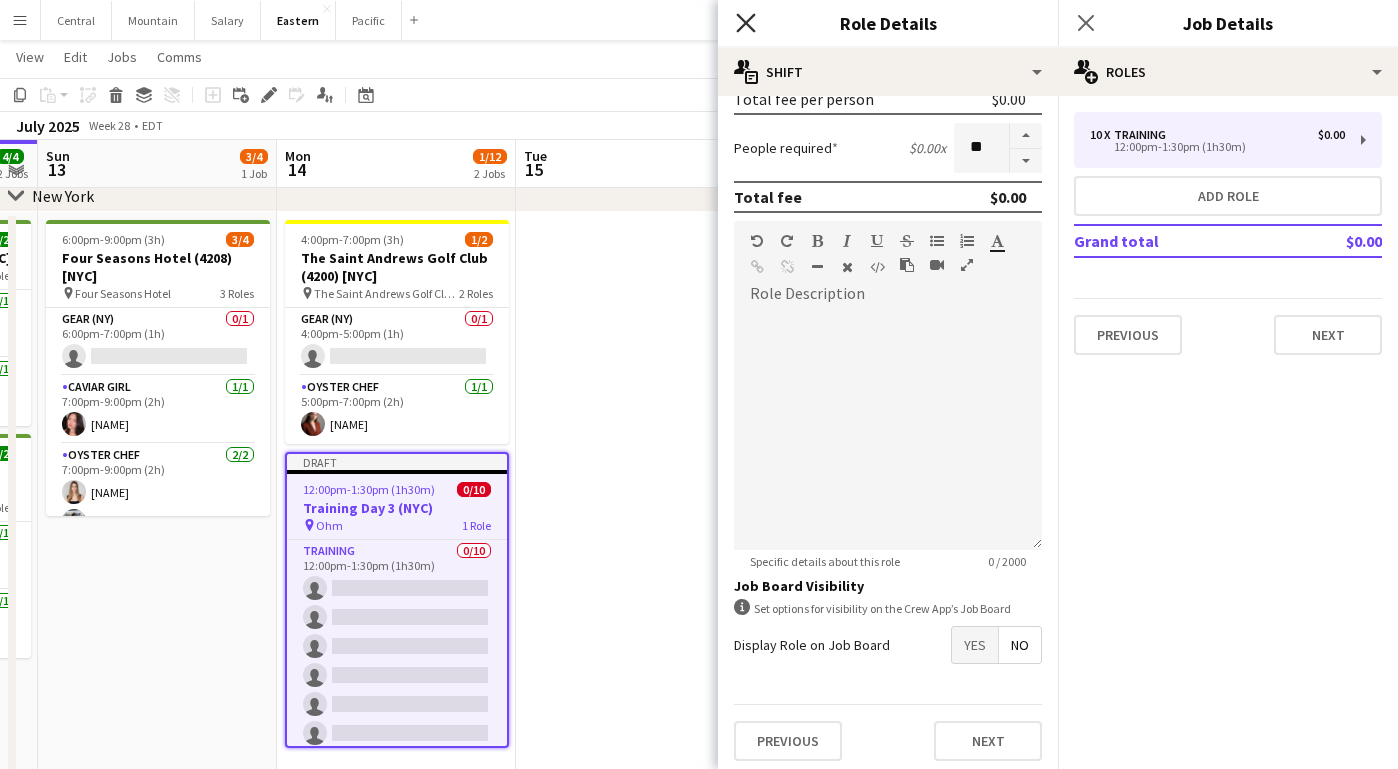 click on "Close pop-in" 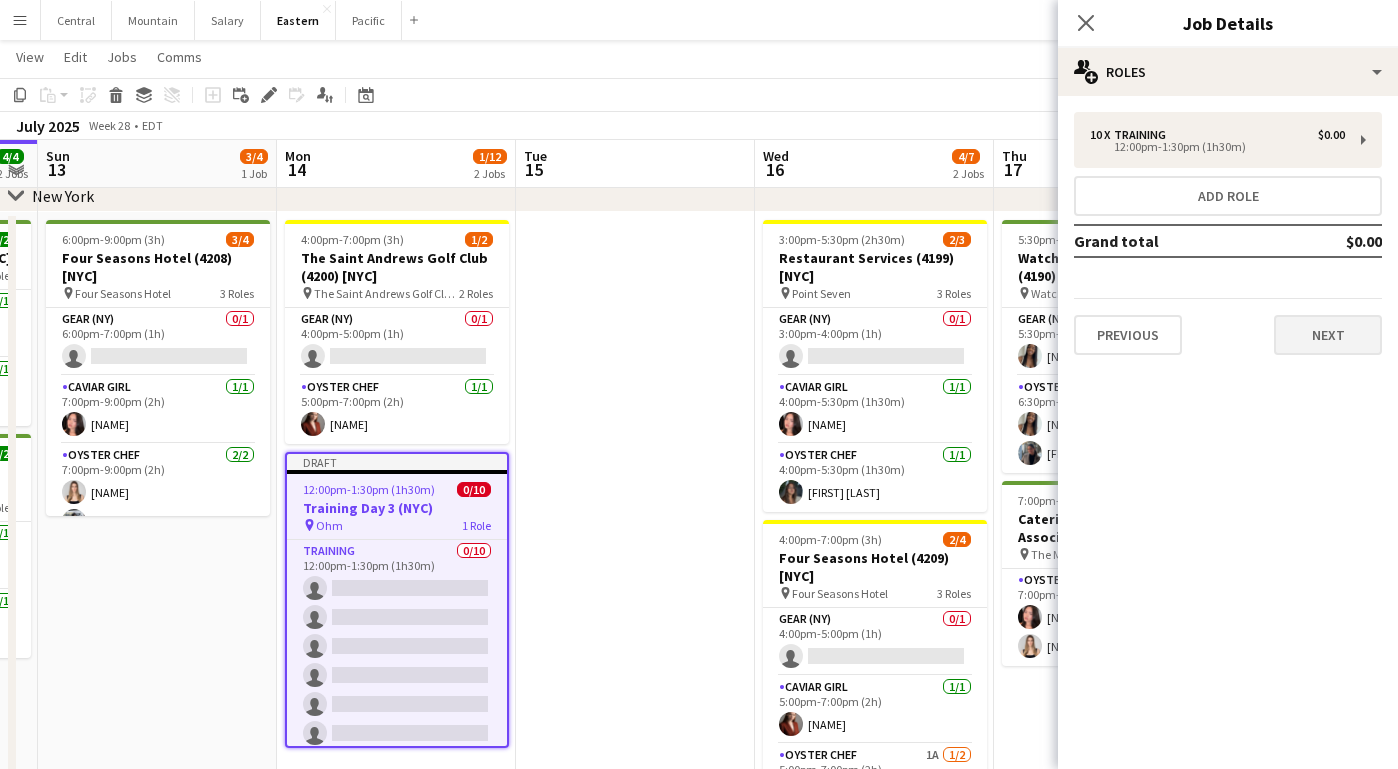 click on "Next" at bounding box center [1328, 335] 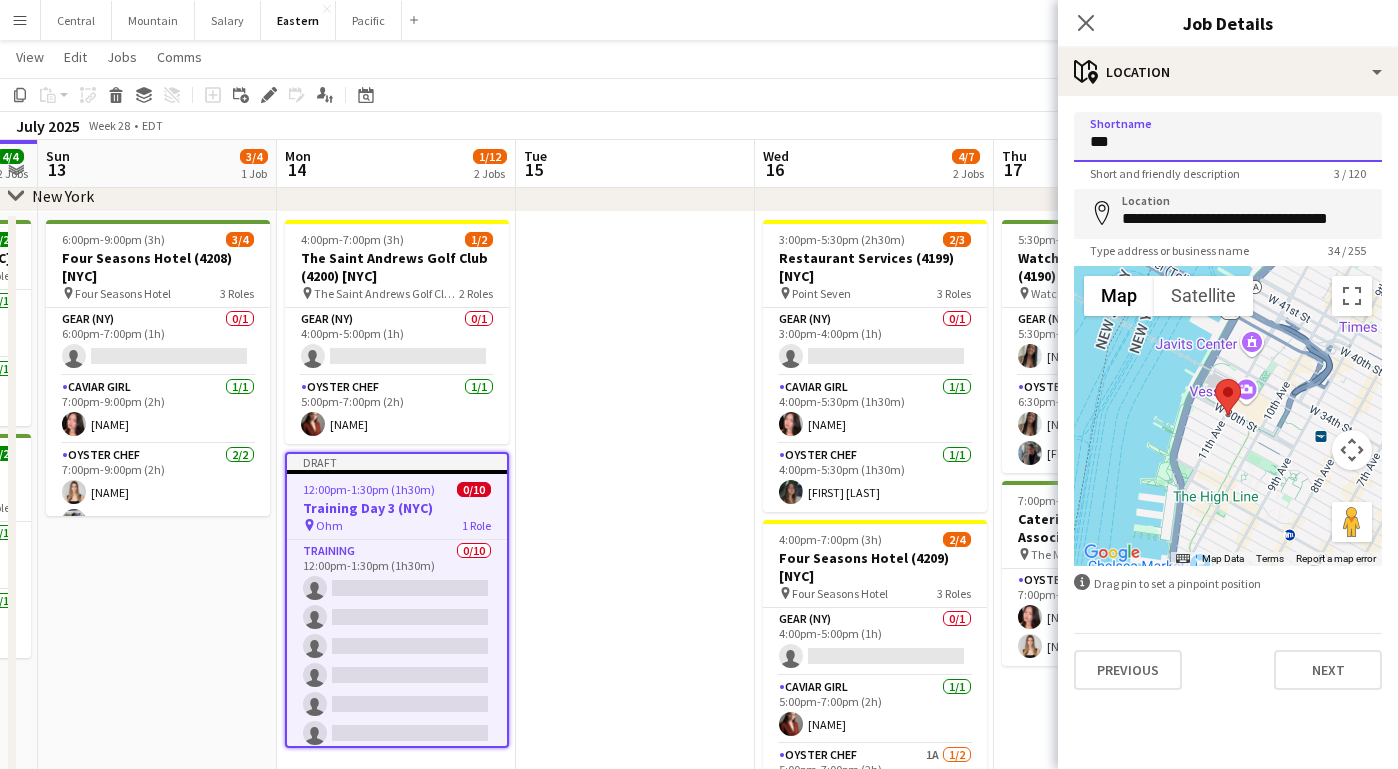 drag, startPoint x: 1127, startPoint y: 144, endPoint x: 753, endPoint y: 144, distance: 374 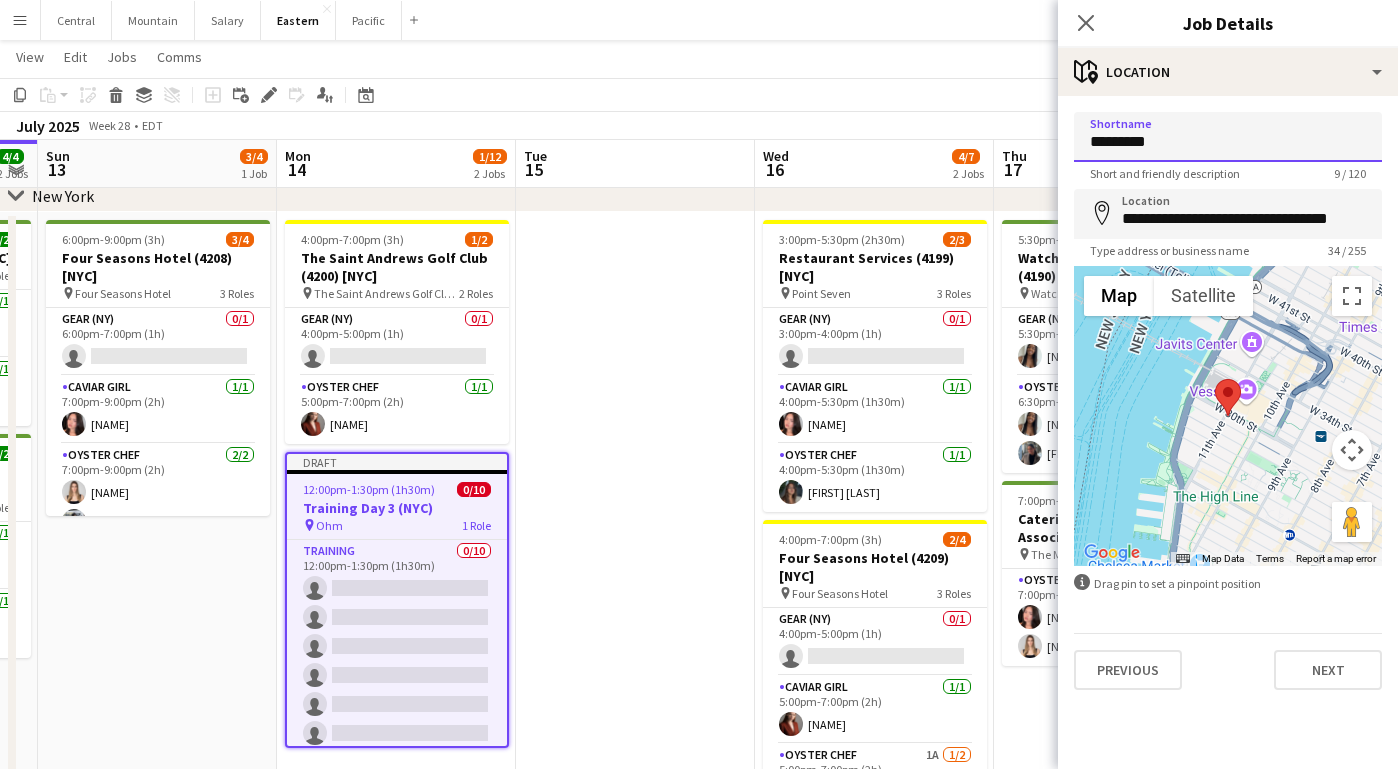 type on "*********" 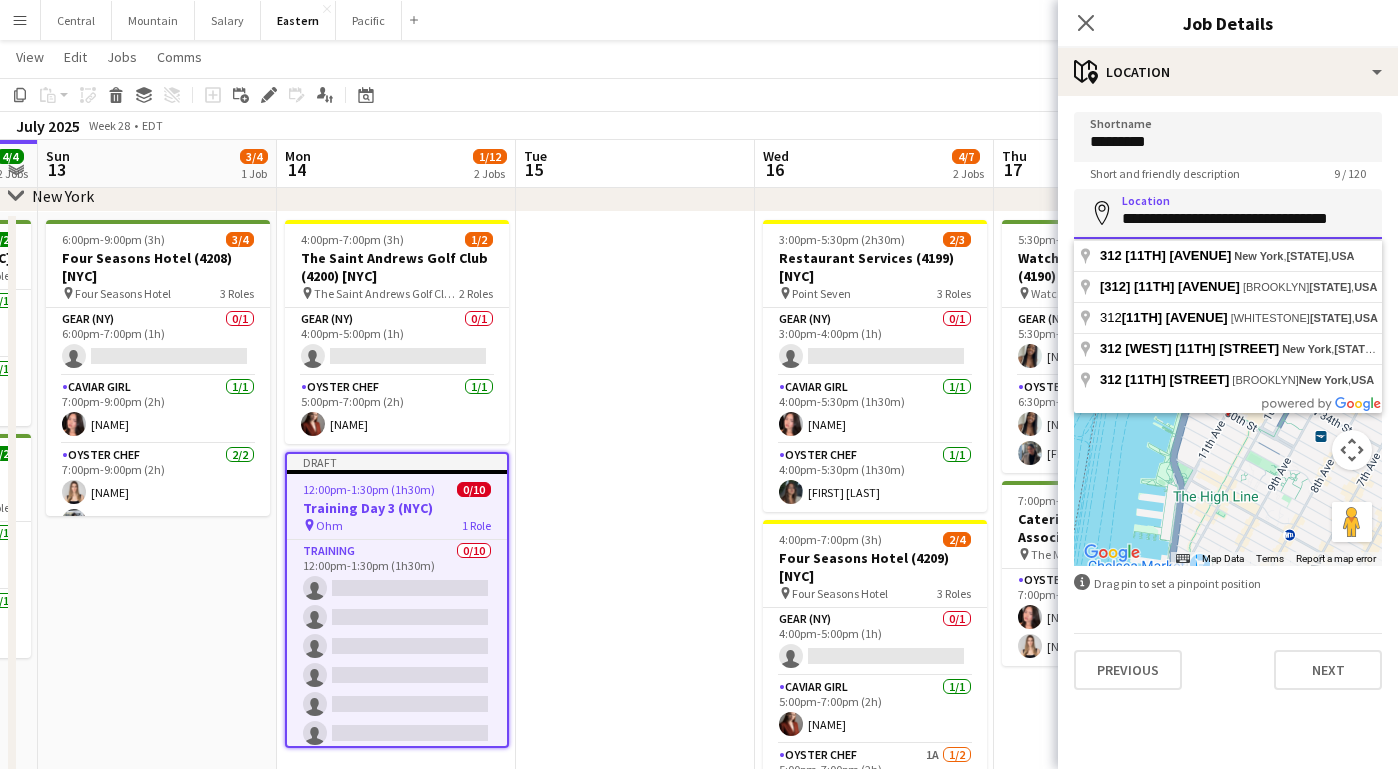 paste 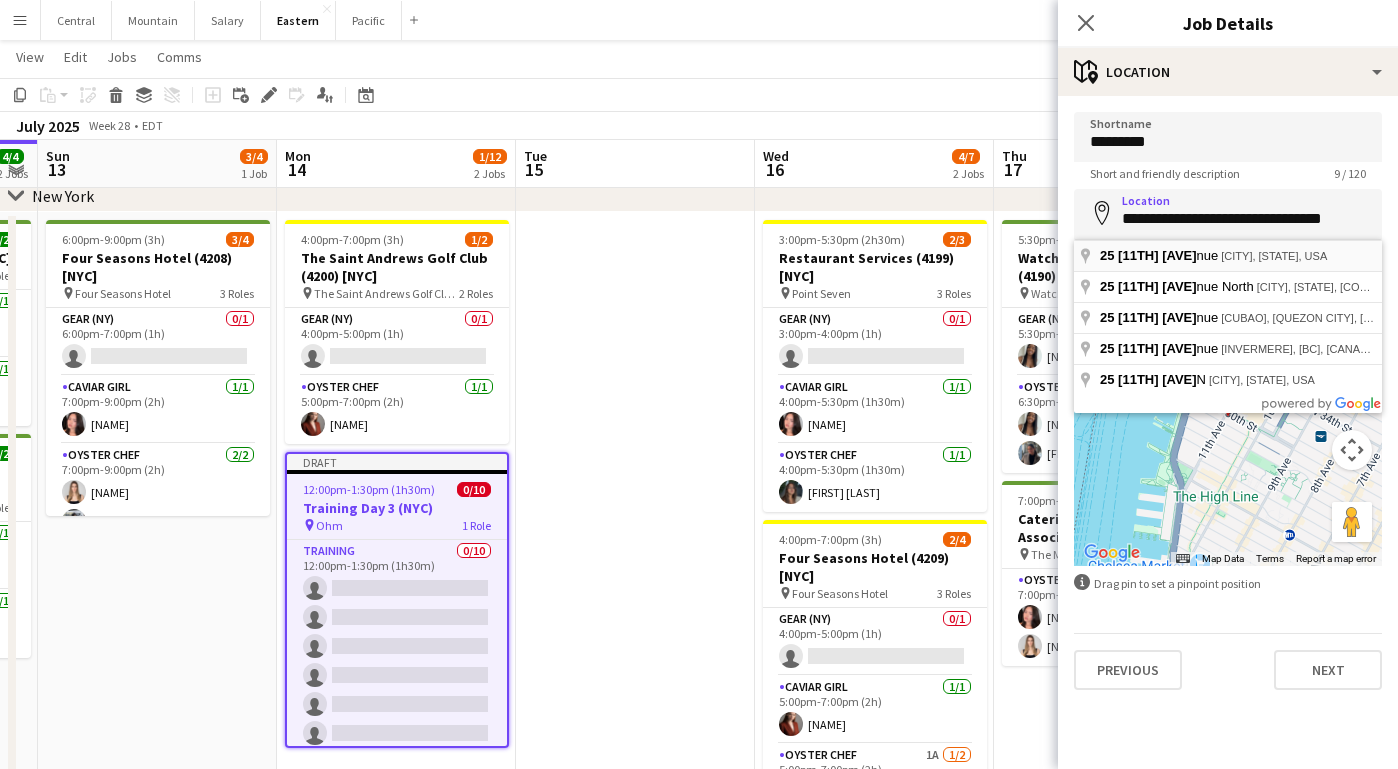 type on "**********" 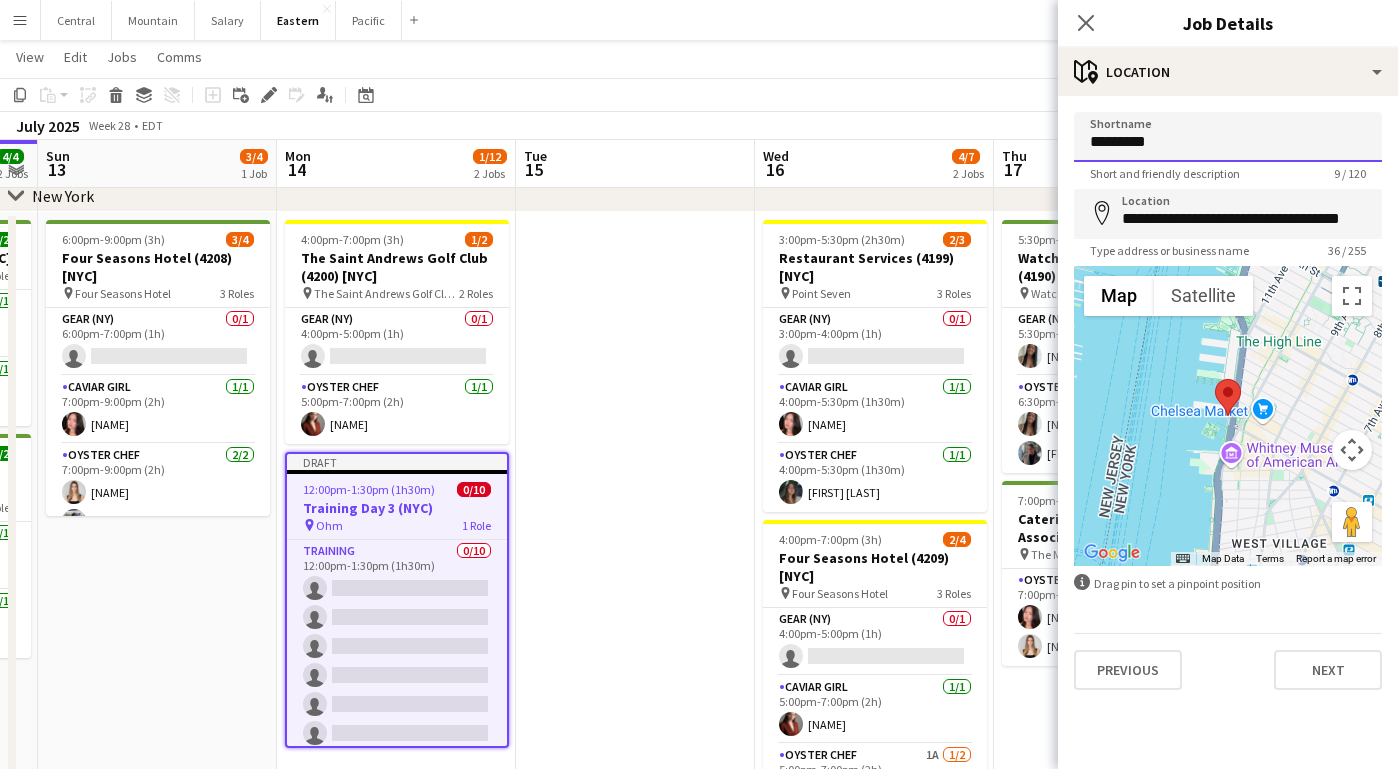 click on "*********" at bounding box center [1228, 137] 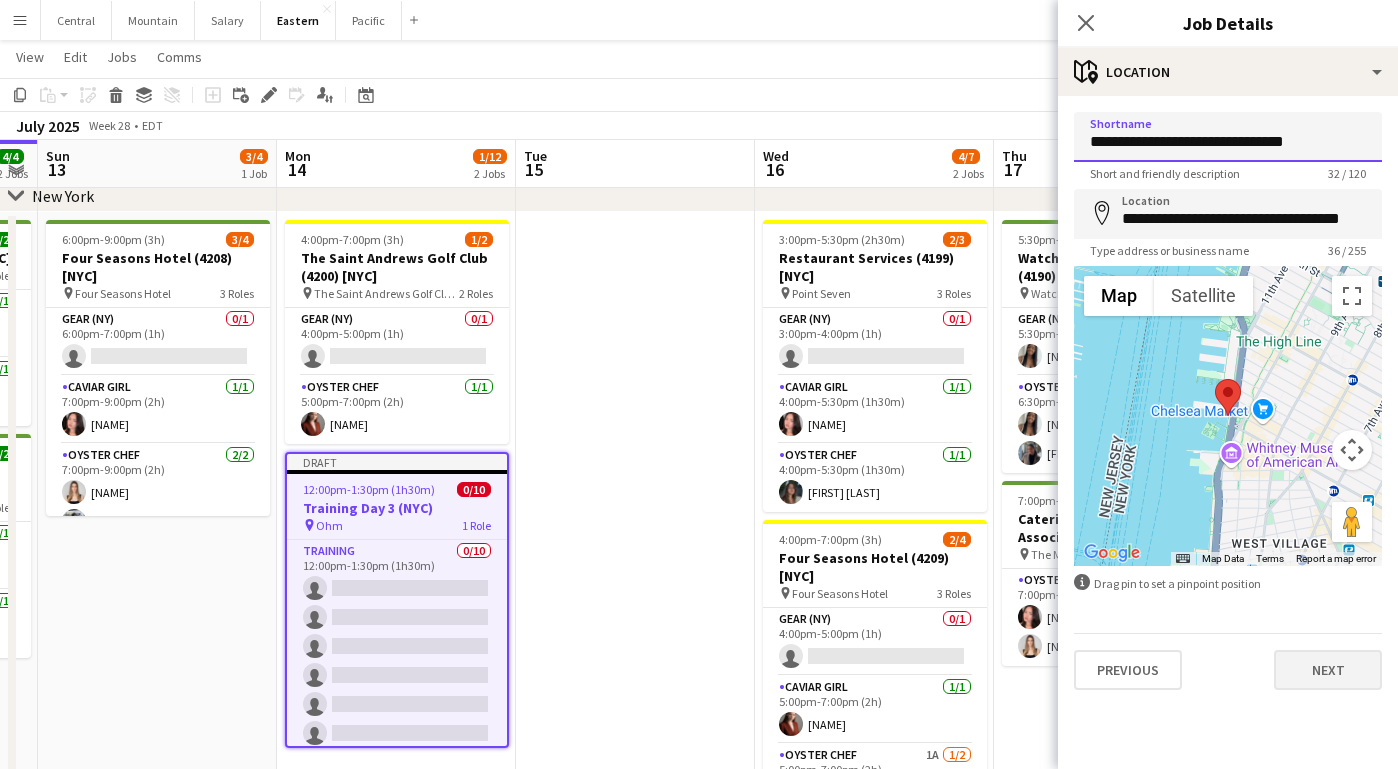 type on "**********" 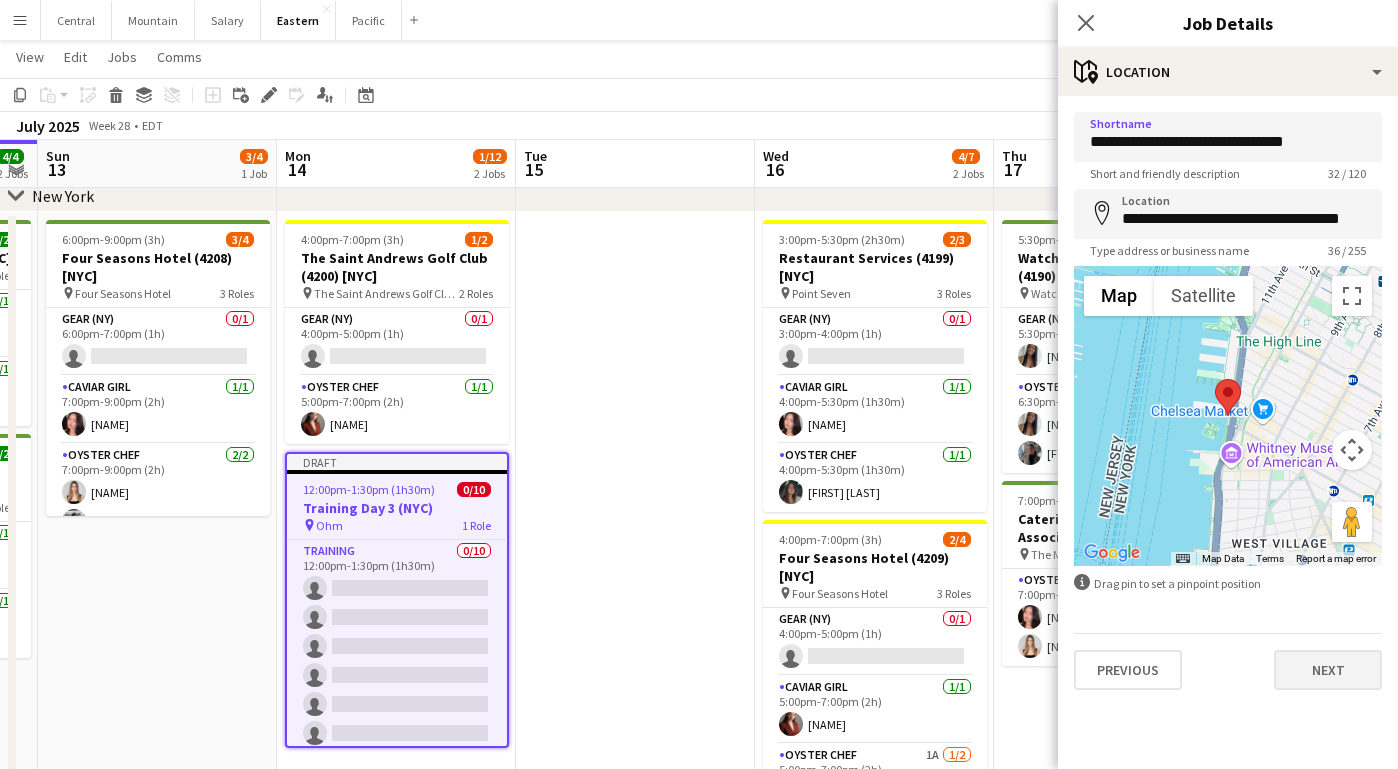 click on "Next" at bounding box center (1328, 670) 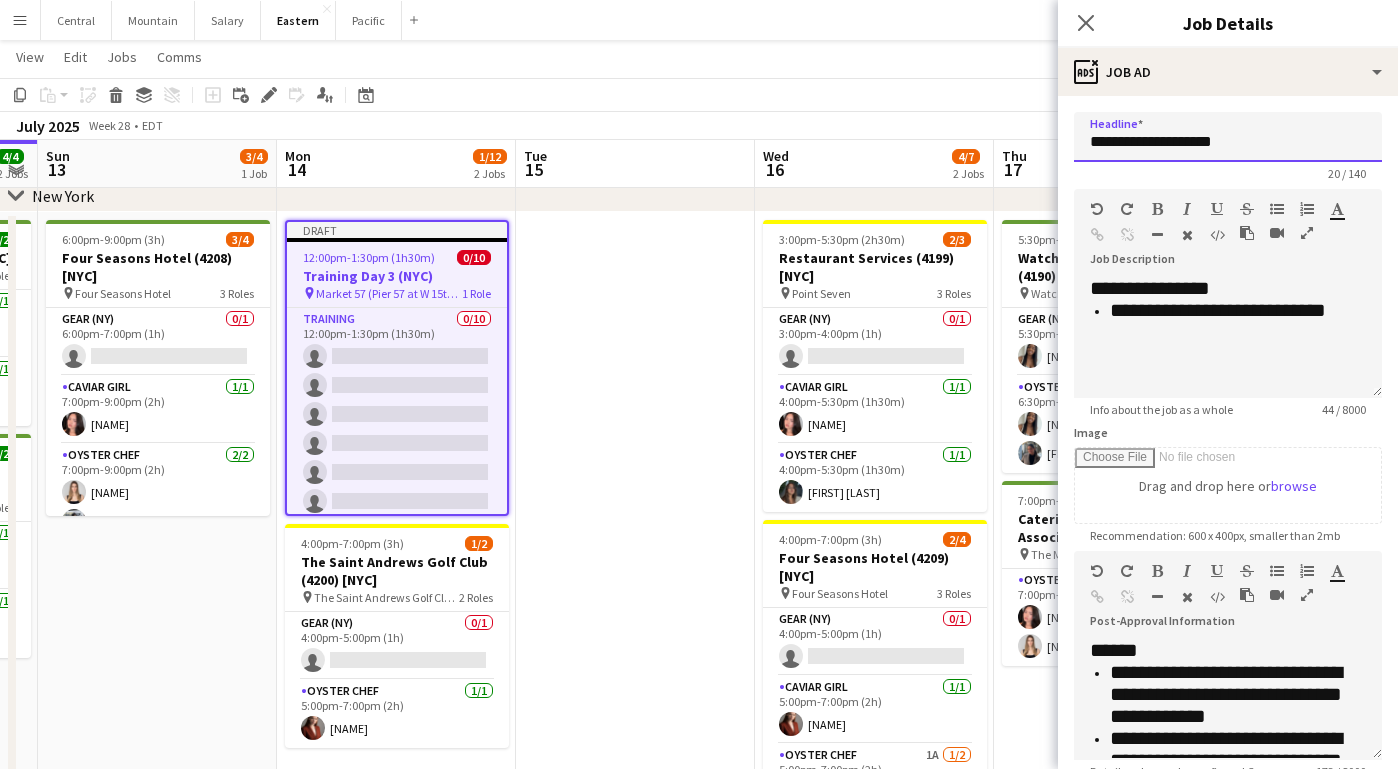 drag, startPoint x: 1183, startPoint y: 143, endPoint x: 1038, endPoint y: 143, distance: 145 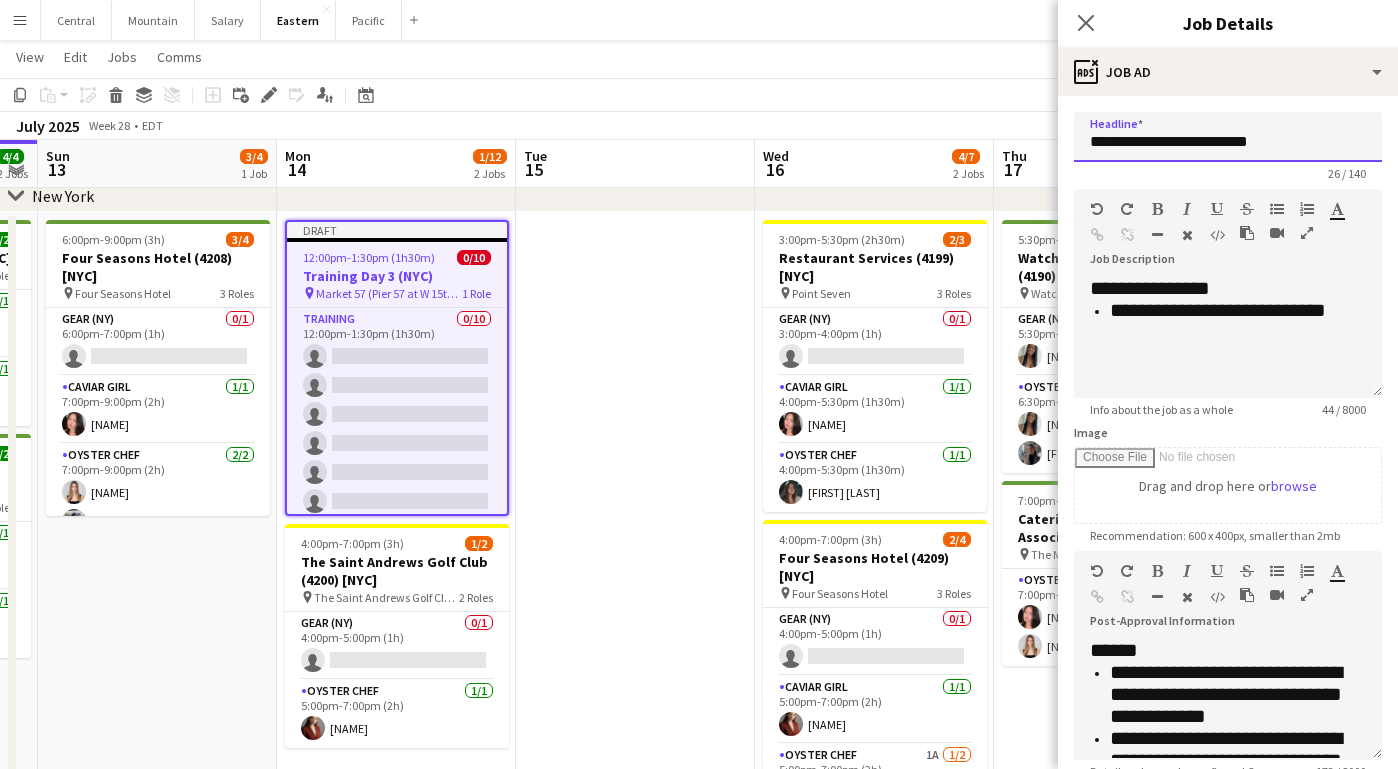drag, startPoint x: 1270, startPoint y: 145, endPoint x: 1229, endPoint y: 145, distance: 41 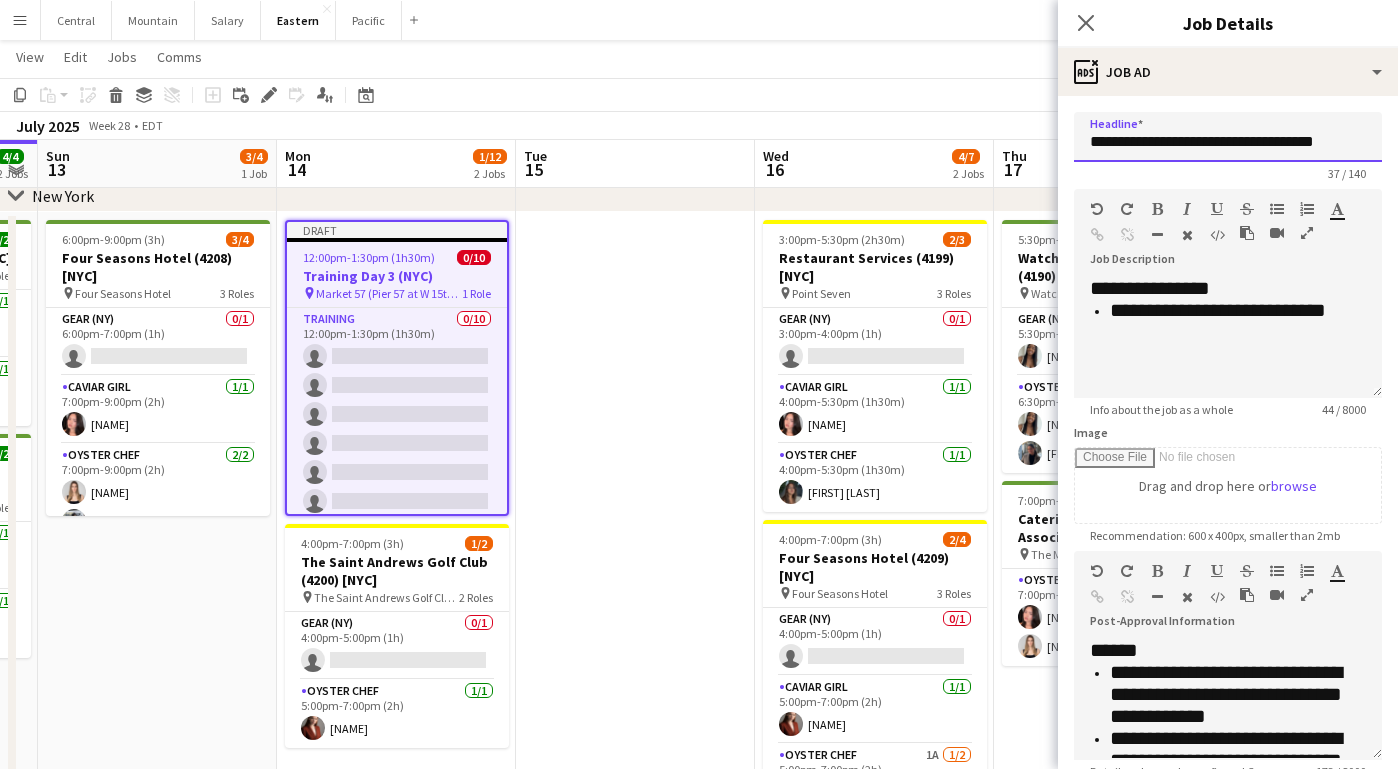 type on "**********" 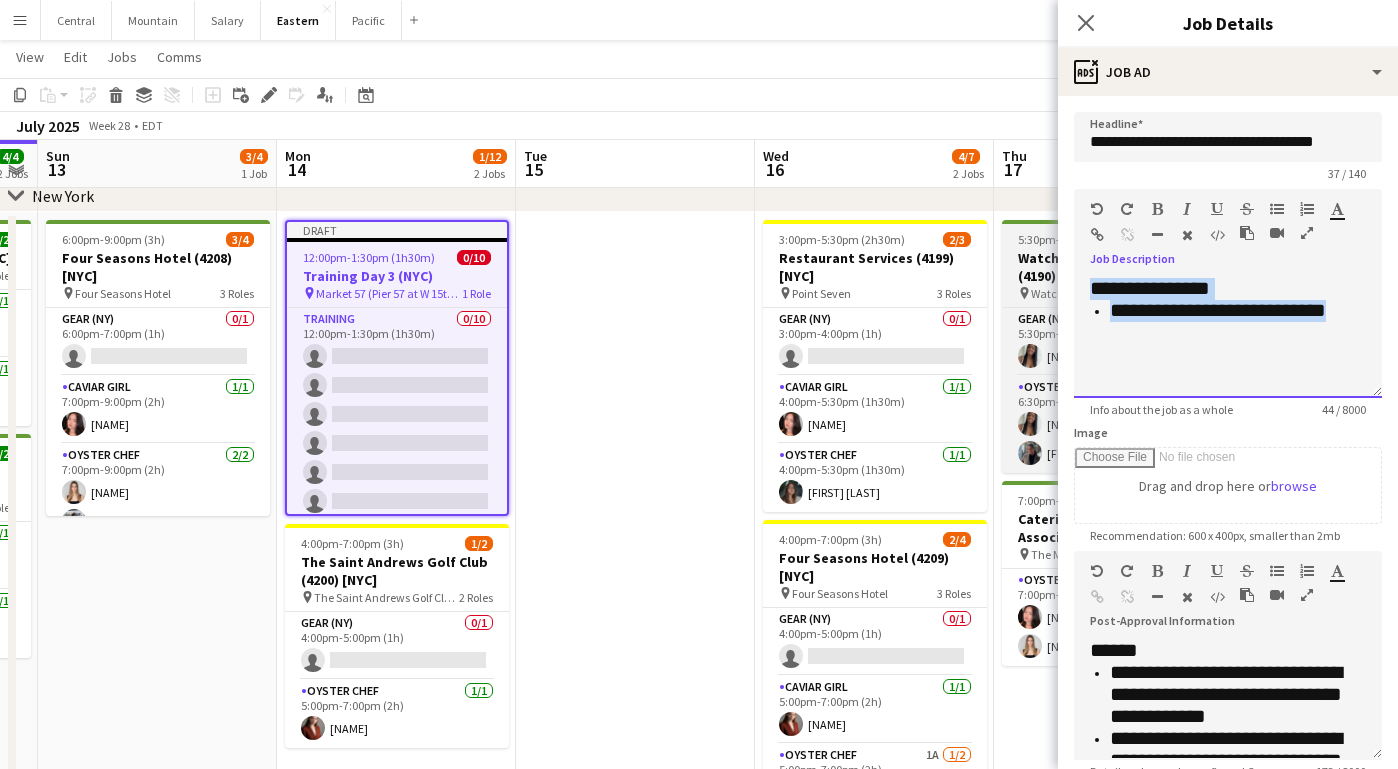 drag, startPoint x: 1331, startPoint y: 316, endPoint x: 1052, endPoint y: 271, distance: 282.60574 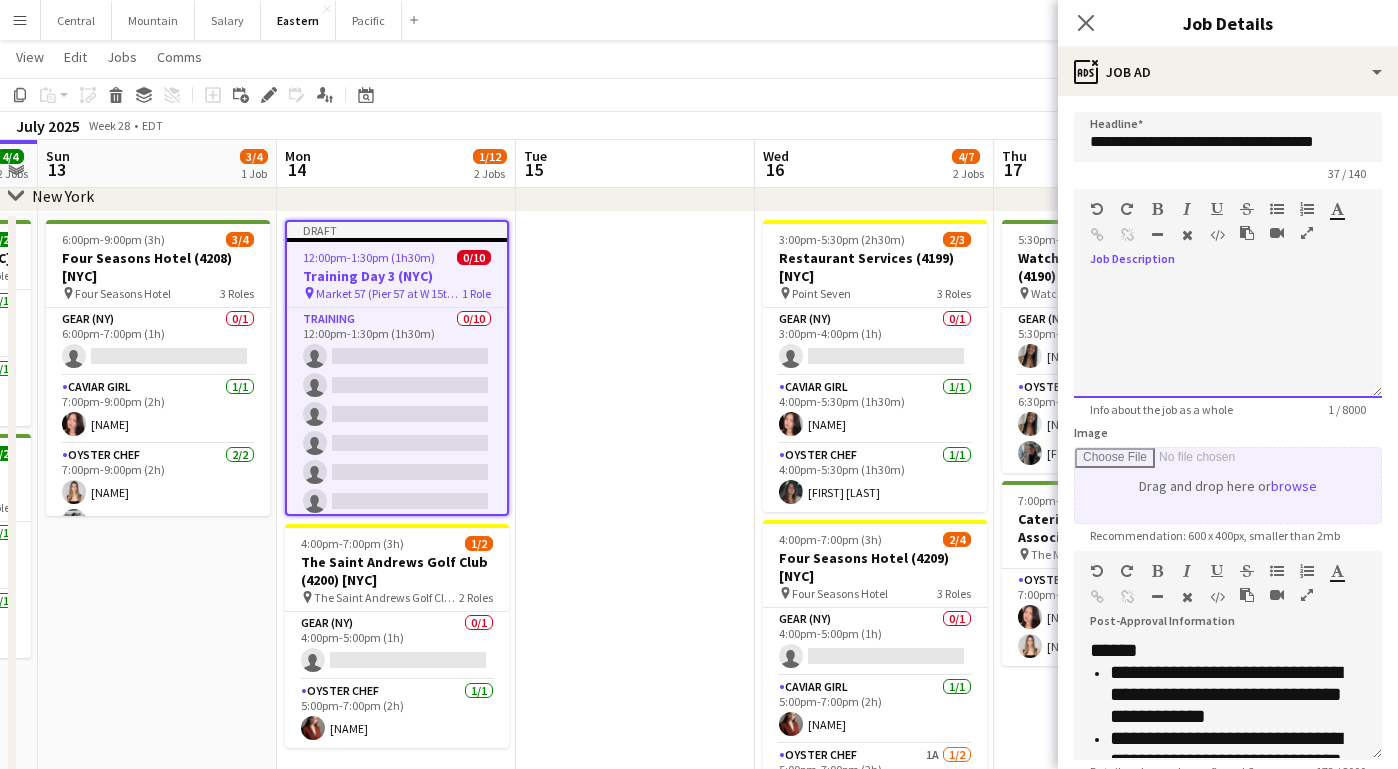 scroll, scrollTop: 18, scrollLeft: 0, axis: vertical 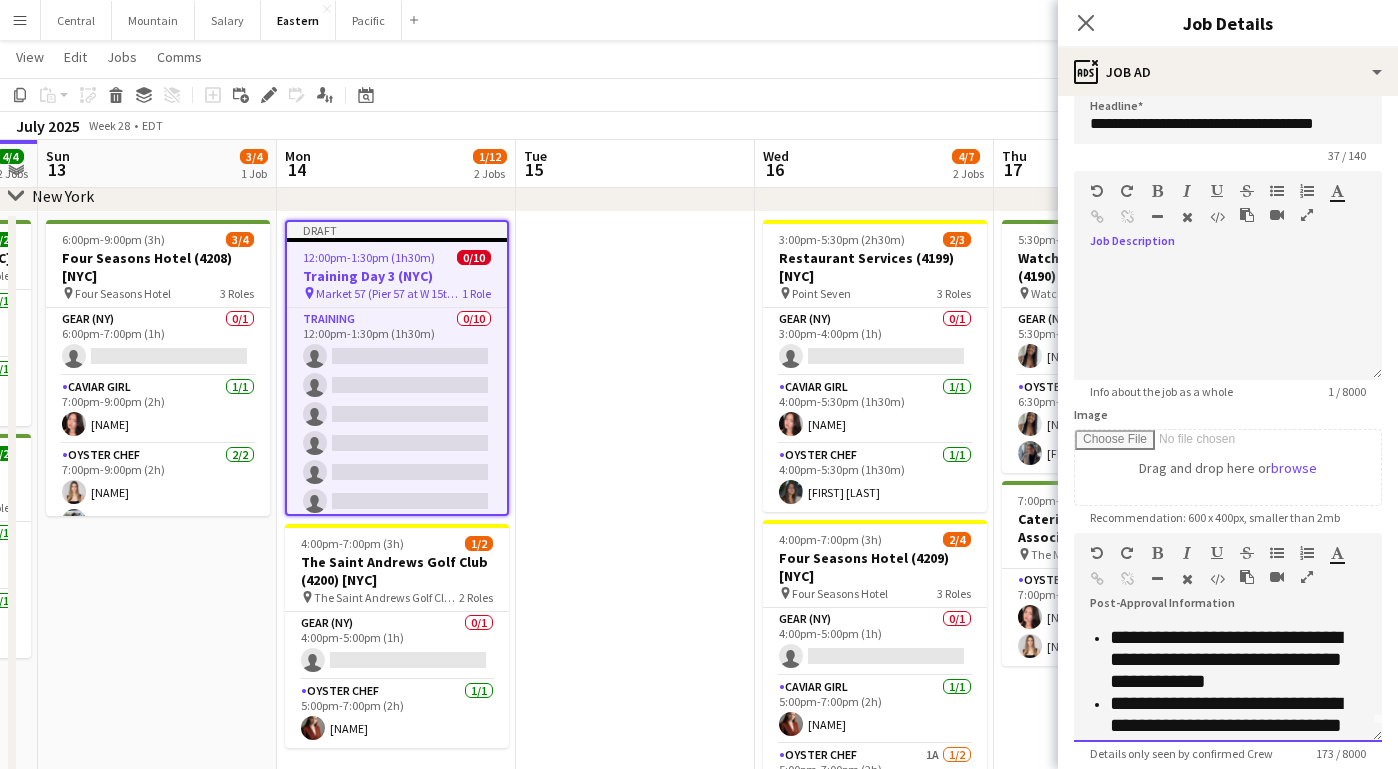 click on "**********" at bounding box center (1238, 725) 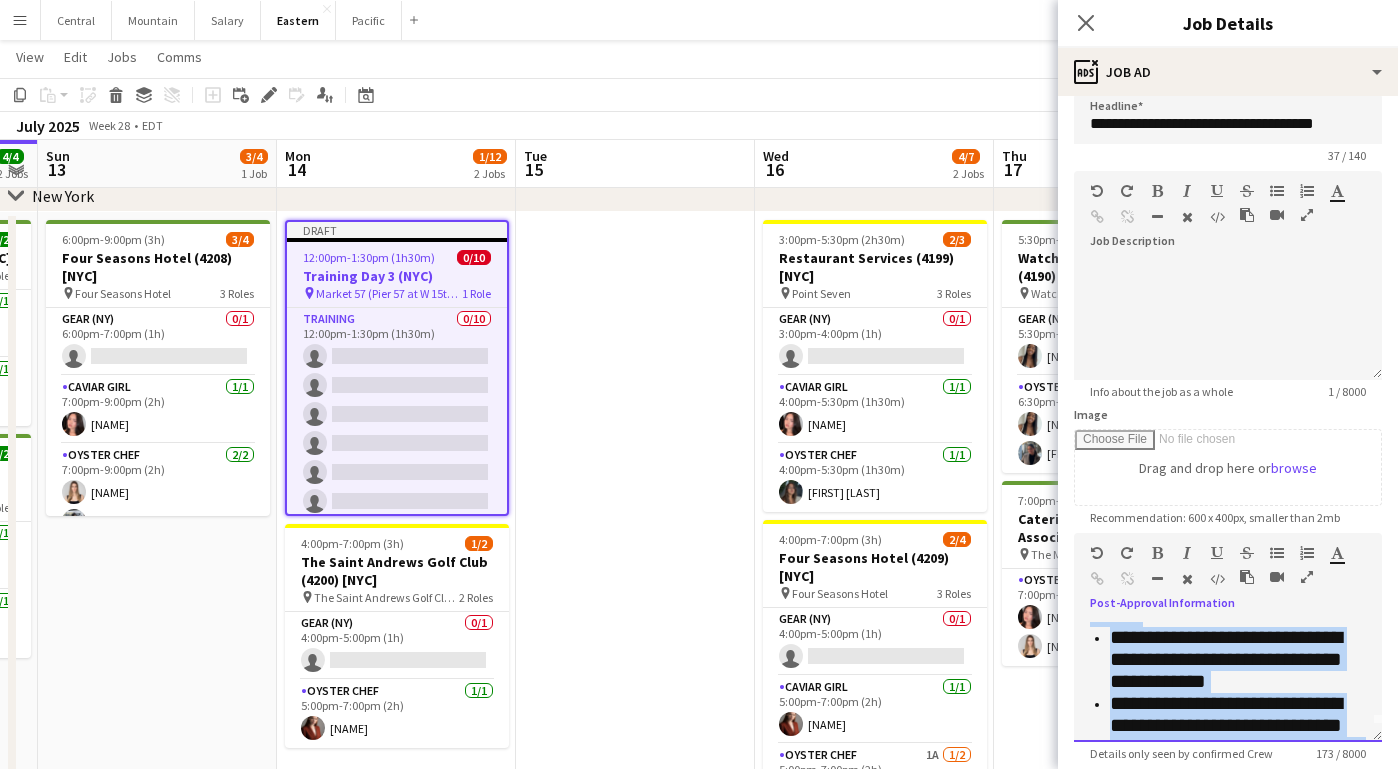 type 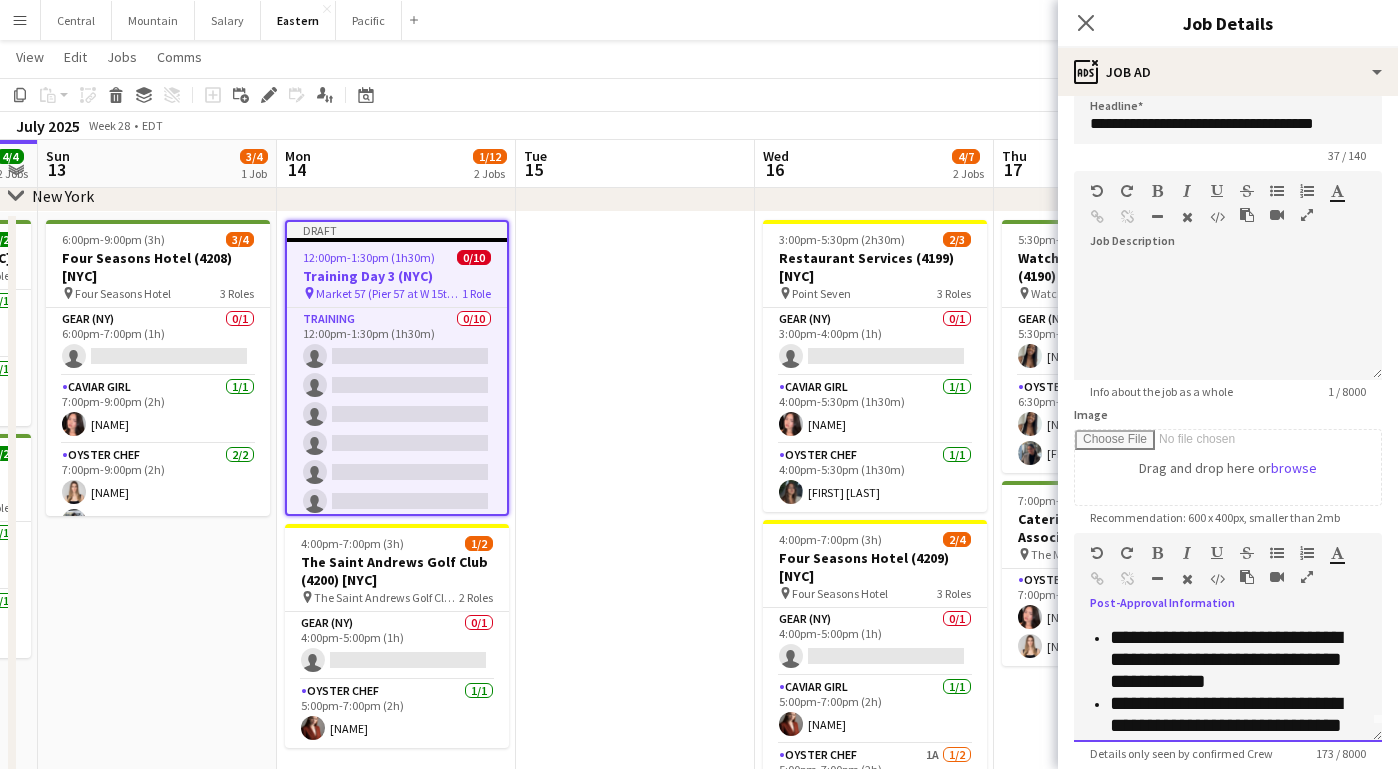 scroll, scrollTop: 0, scrollLeft: 0, axis: both 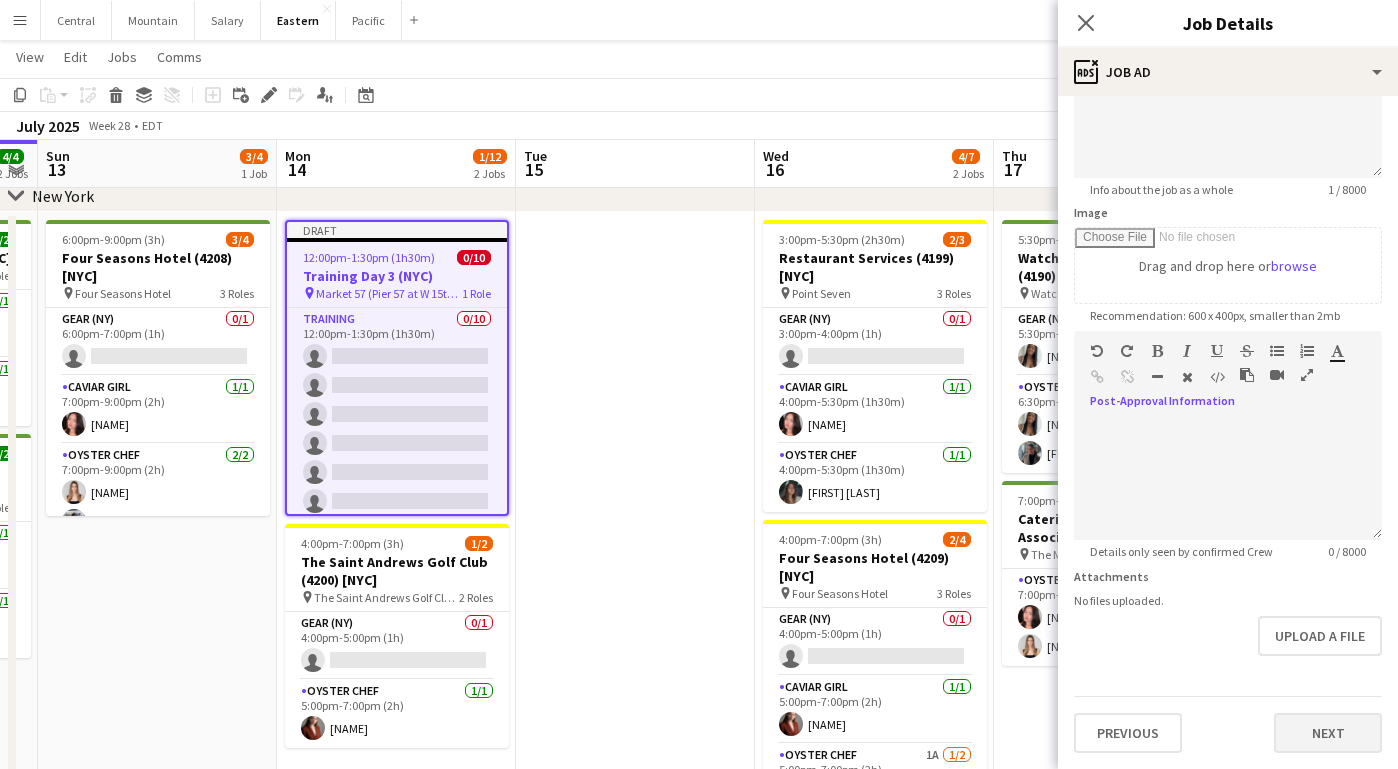 click on "Next" at bounding box center [1328, 733] 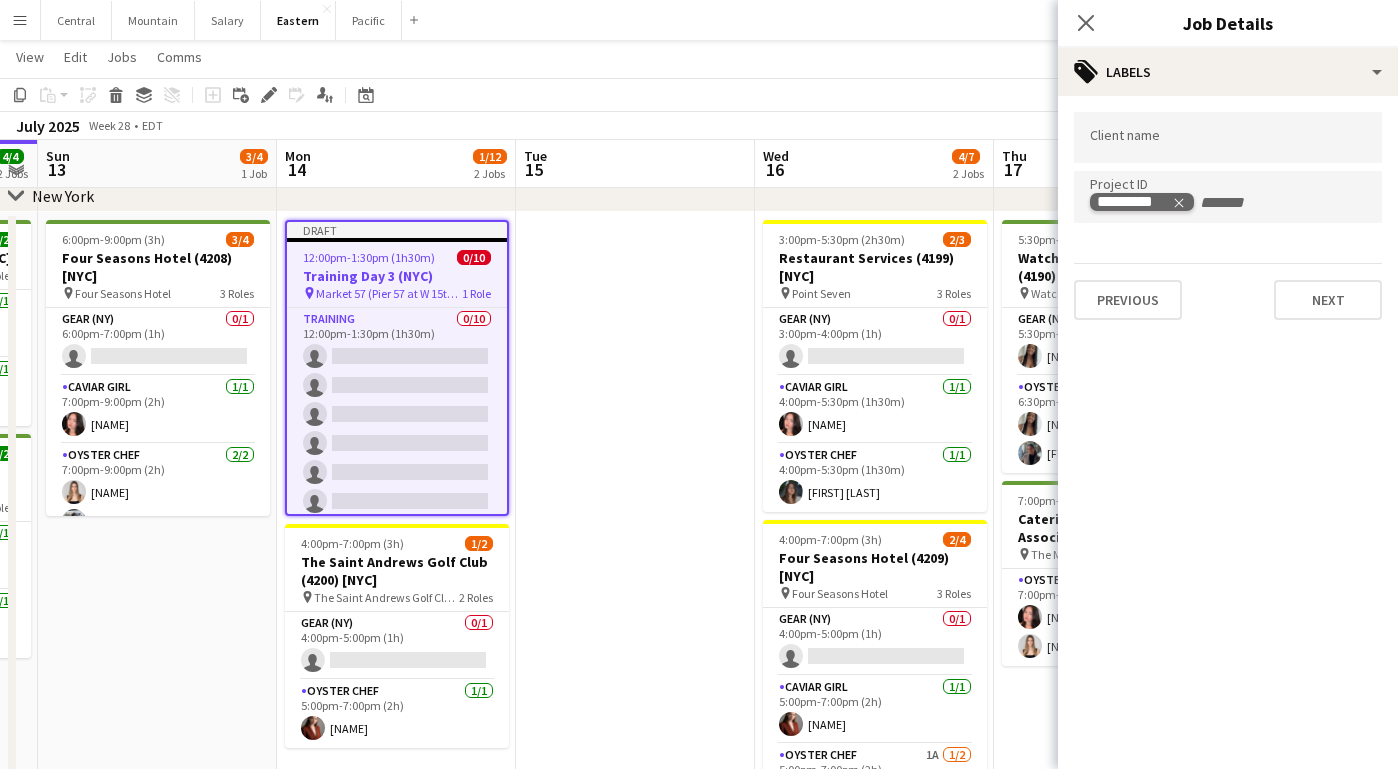 click 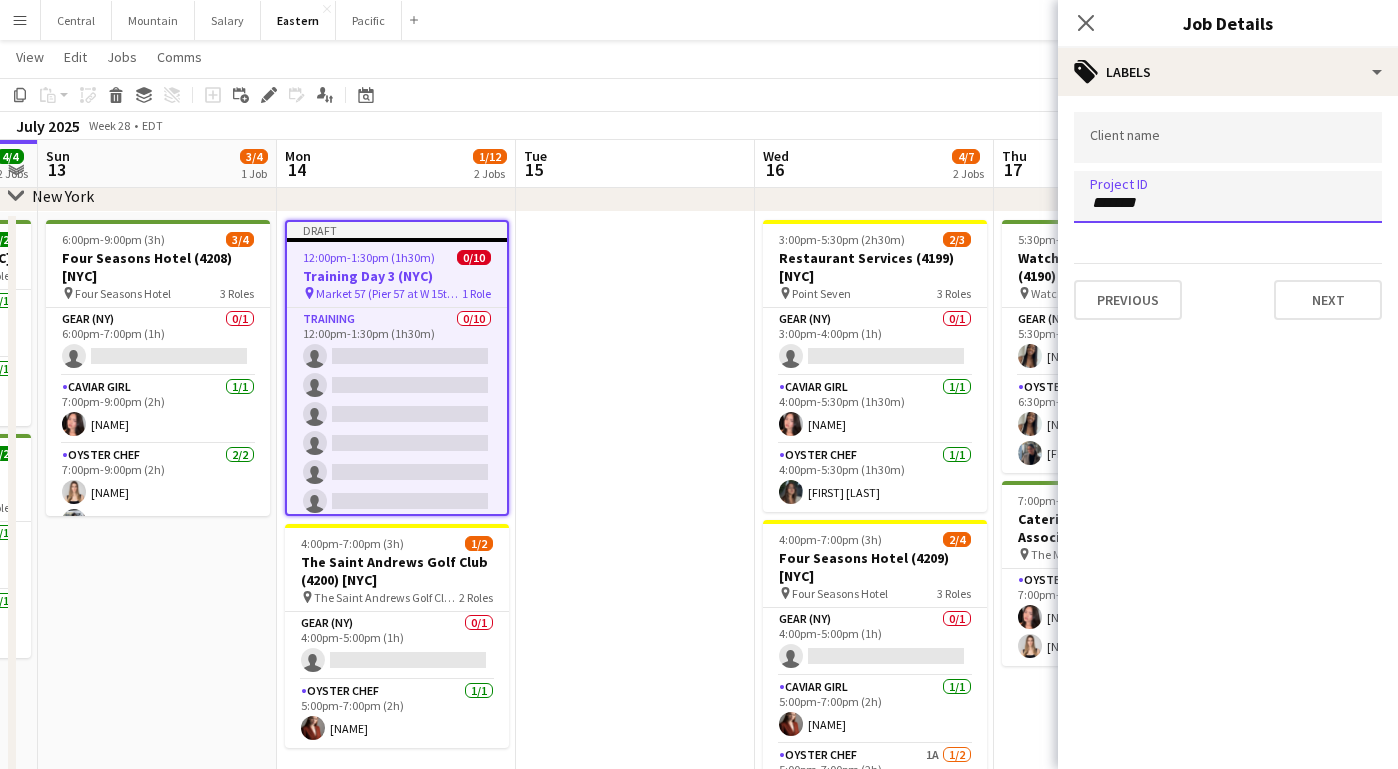 type on "********" 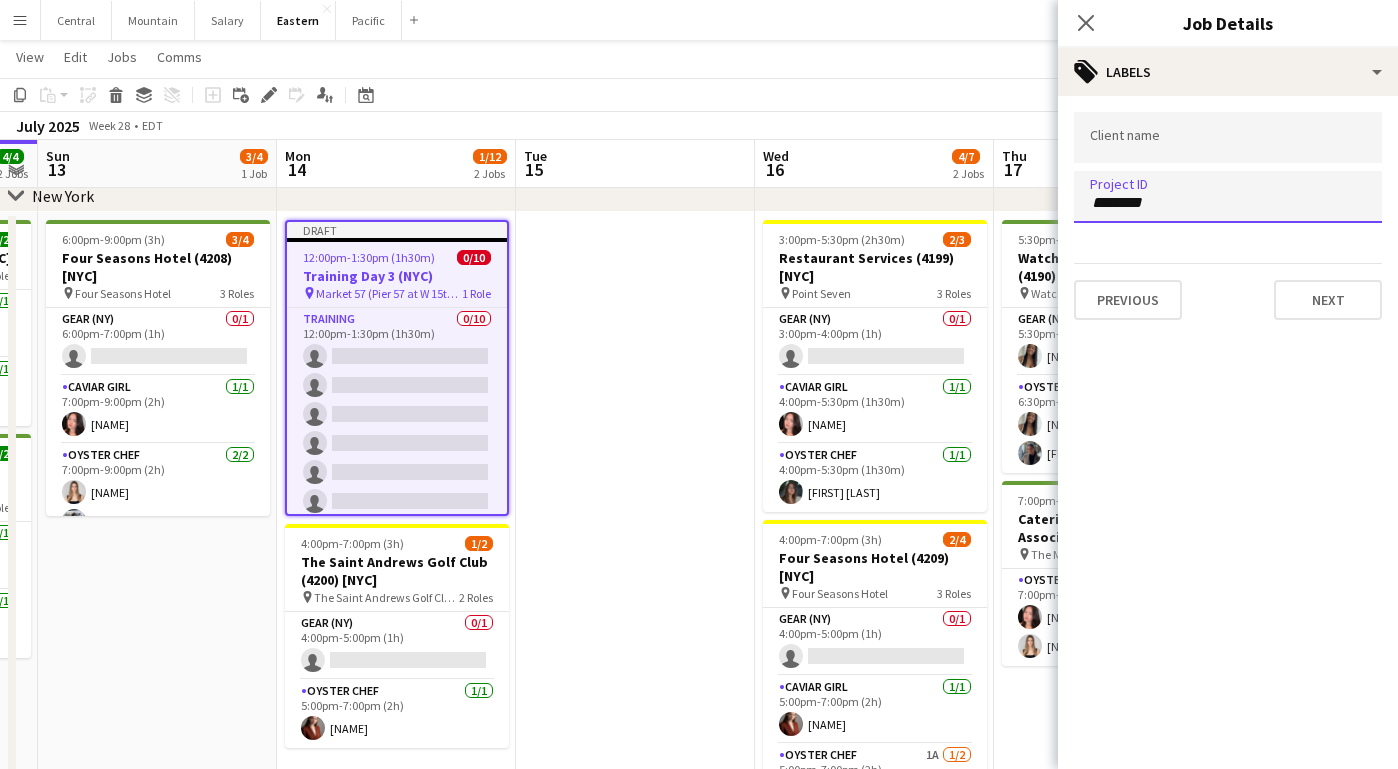 type 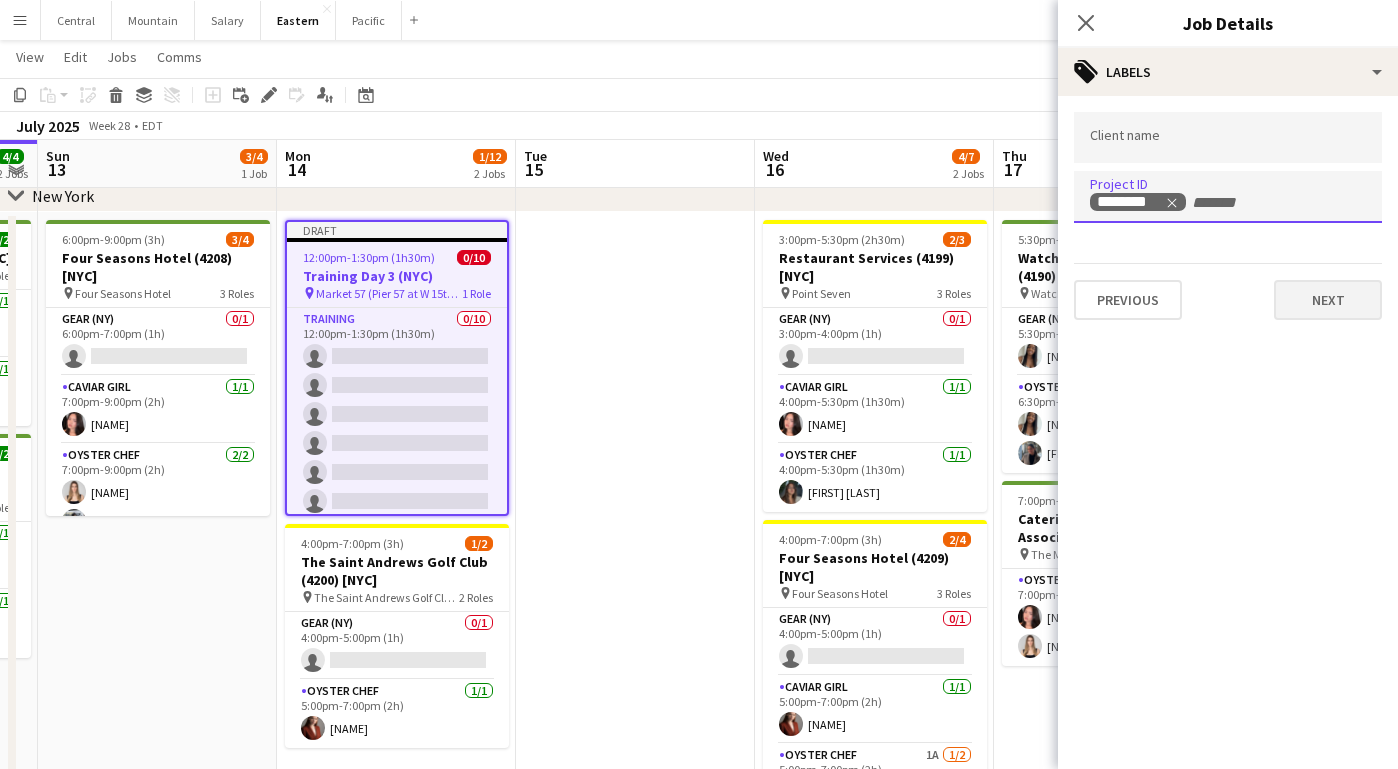 click on "Next" at bounding box center (1328, 300) 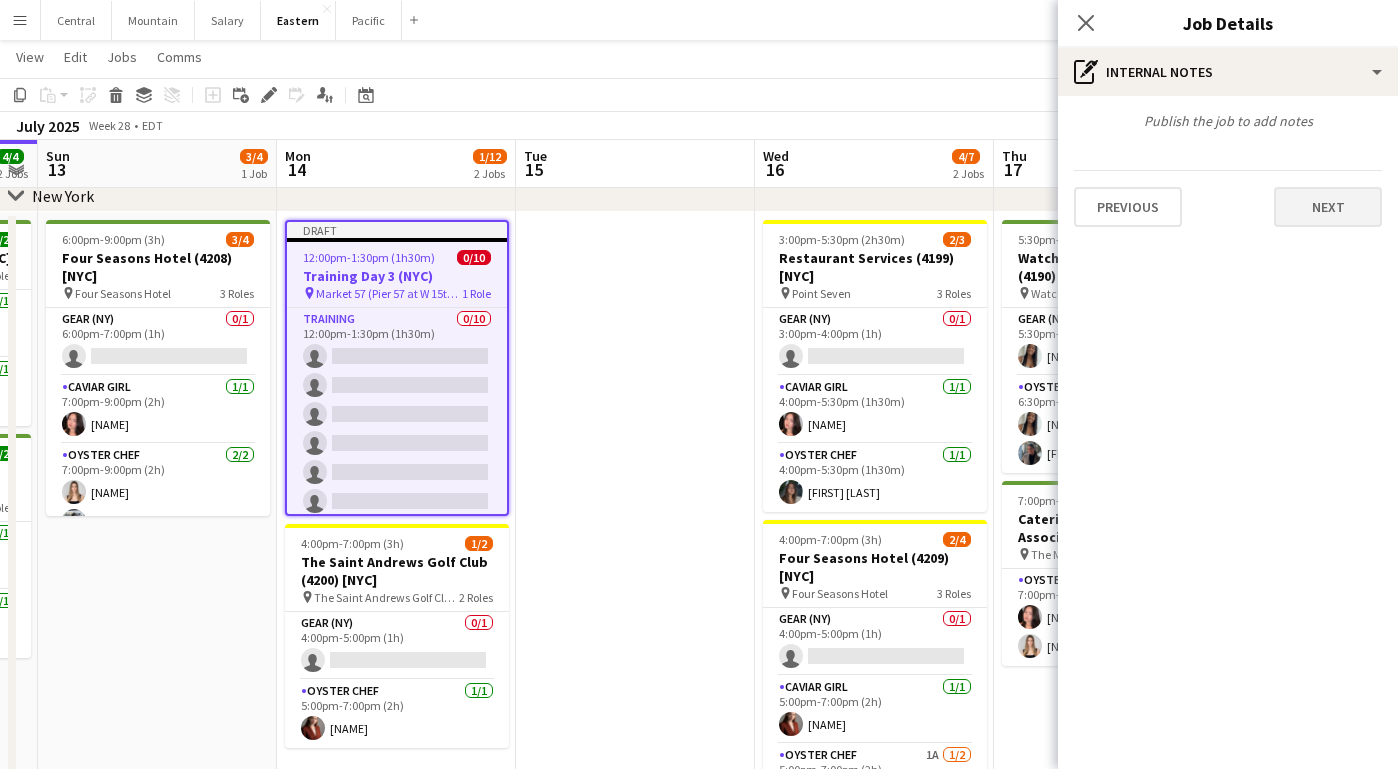 click on "Next" at bounding box center (1328, 207) 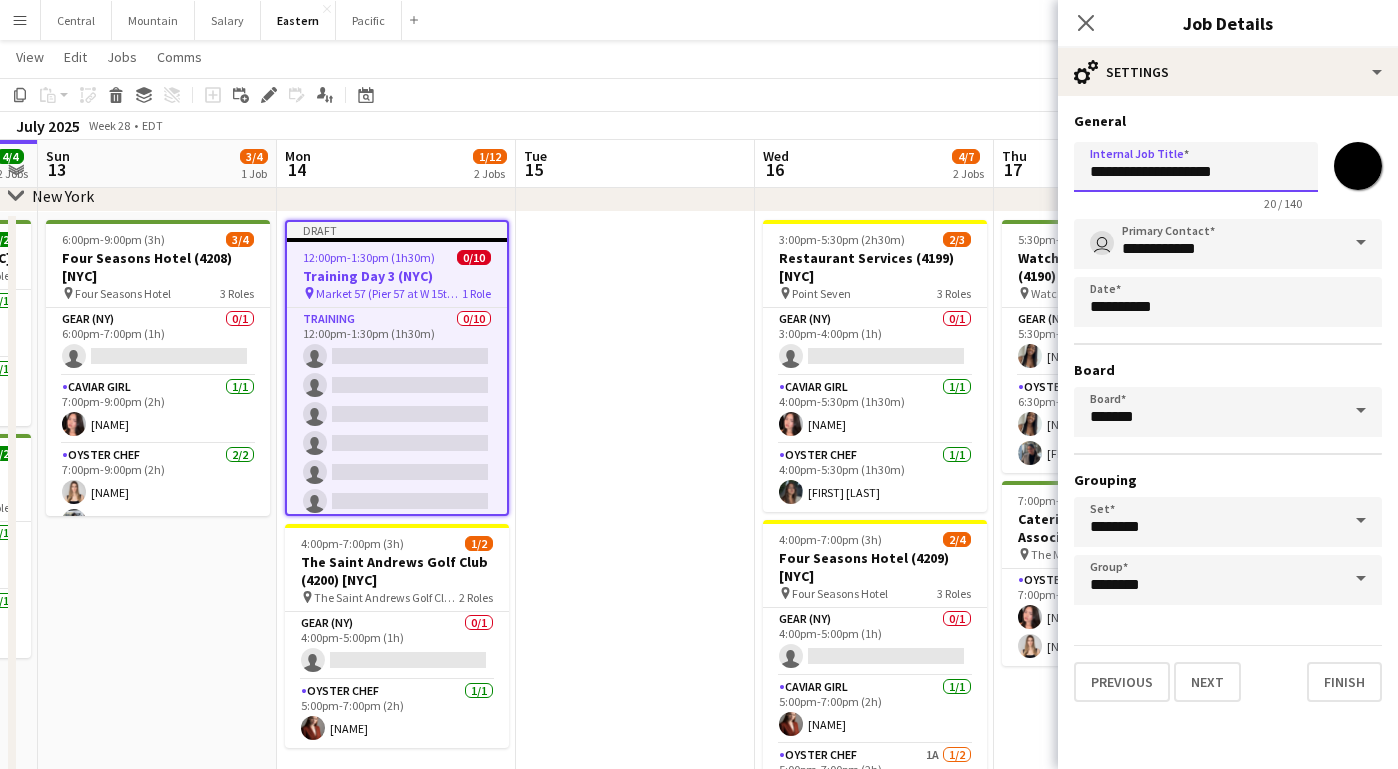 drag, startPoint x: 1184, startPoint y: 174, endPoint x: 976, endPoint y: 174, distance: 208 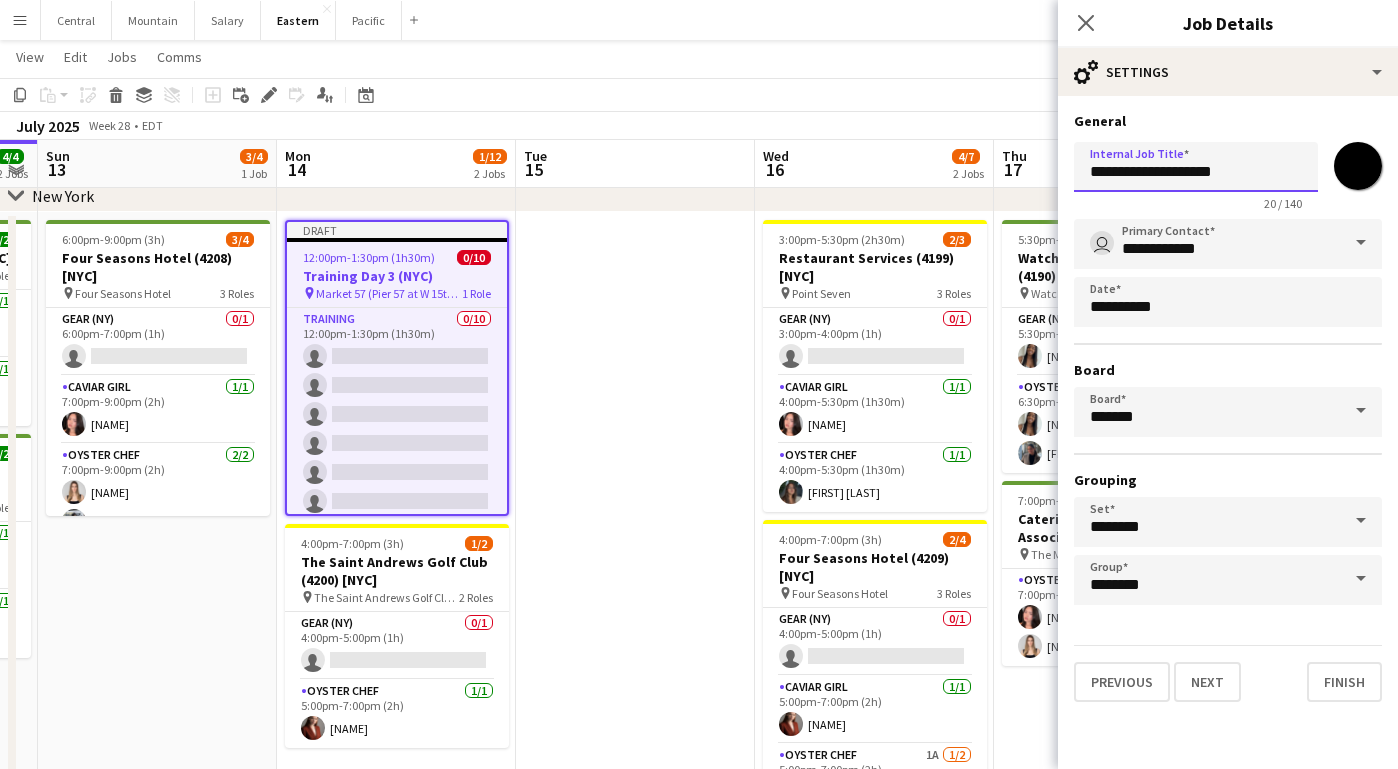 click on "Menu
Boards
Boards   Boards   All jobs   Status
Workforce
Workforce   My Workforce   Recruiting
Comms
Comms
Pay
Pay   Approvals   Payments   Reports
Platform Settings
Platform Settings   App settings   Your settings   Profiles
Training Academy
Training Academy
Knowledge Base
Knowledge Base
Product Updates
Product Updates   Log Out   Privacy   Central
Close
Mountain
Close
Salary
Close
Eastern
Close
Pacific
Close
Add
Help
Notifications
2   Eastern
user" at bounding box center [699, 777] 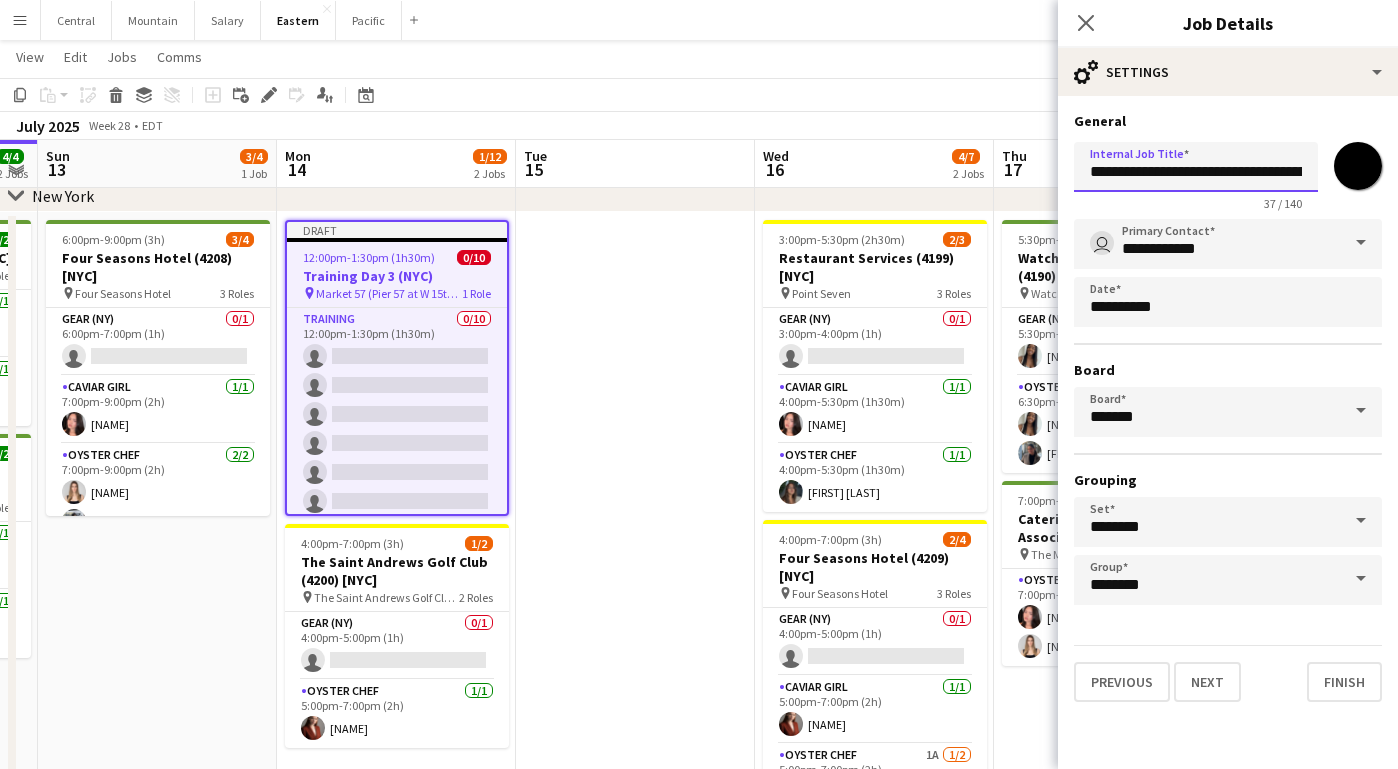 drag, startPoint x: 1228, startPoint y: 164, endPoint x: 1374, endPoint y: 171, distance: 146.16771 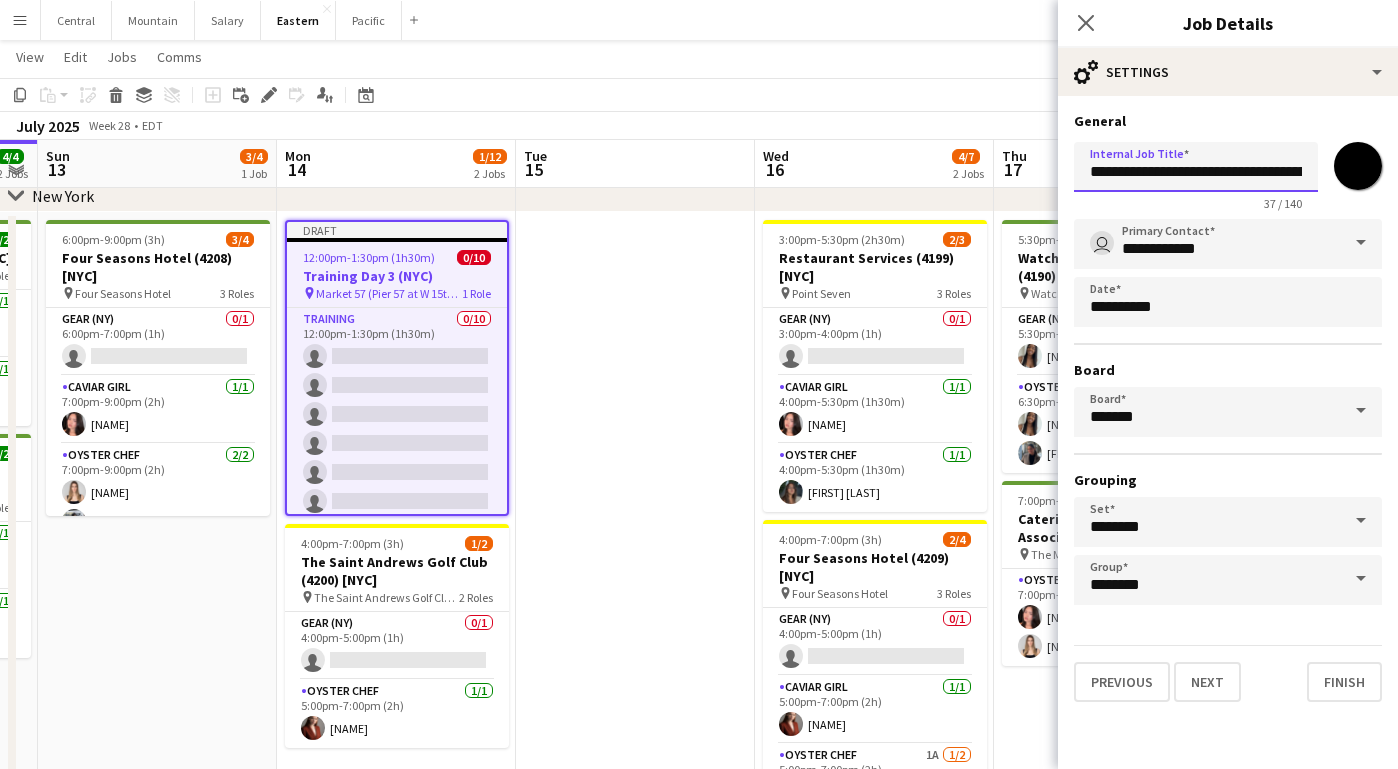 drag, startPoint x: 1300, startPoint y: 174, endPoint x: 1264, endPoint y: 174, distance: 36 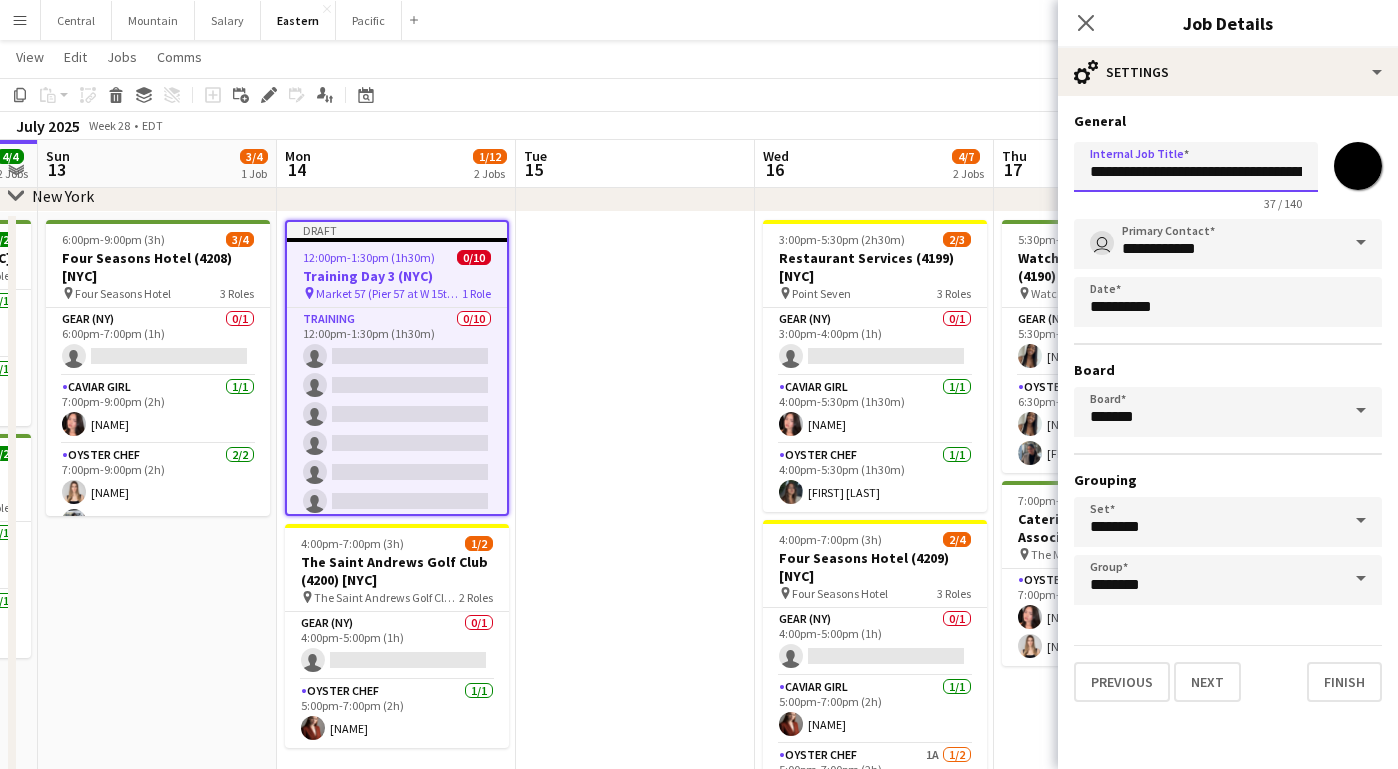 click on "**********" at bounding box center [1196, 167] 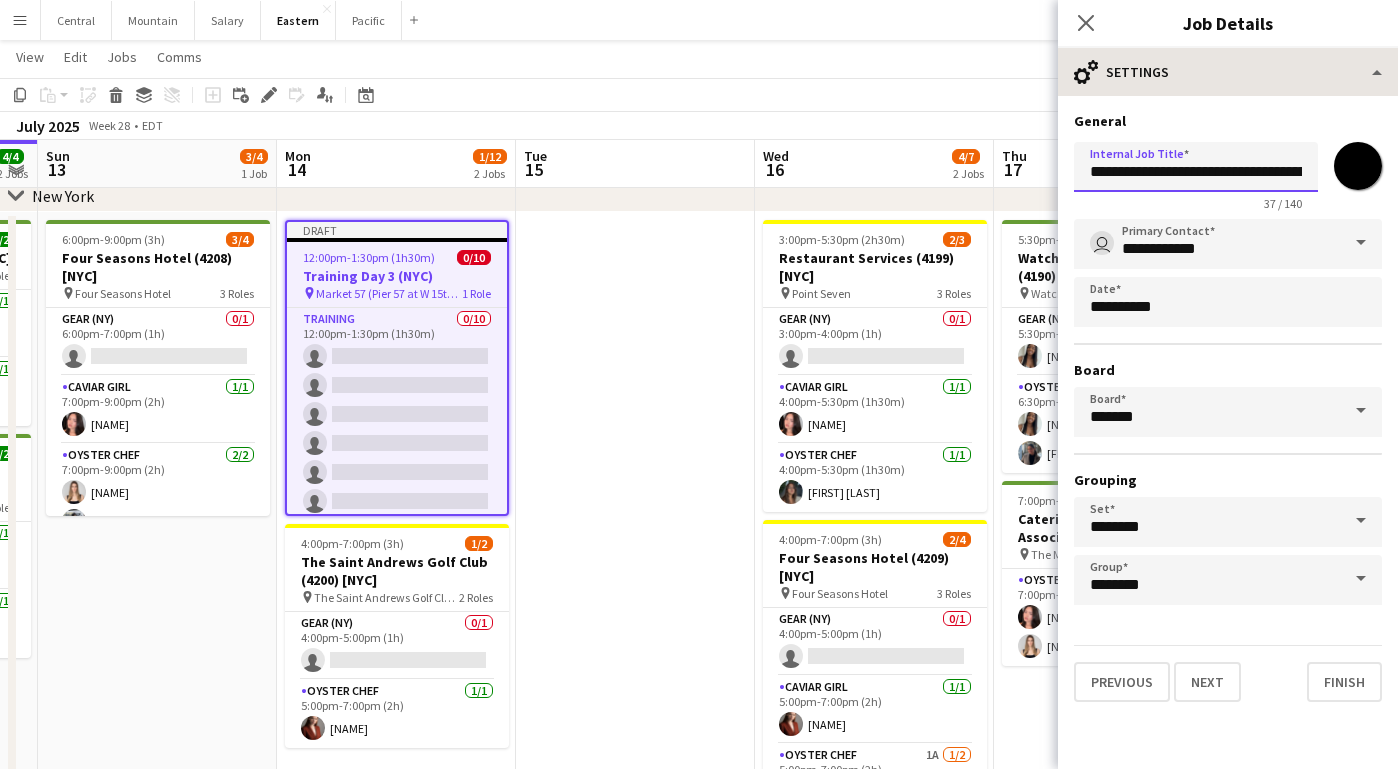 type on "**********" 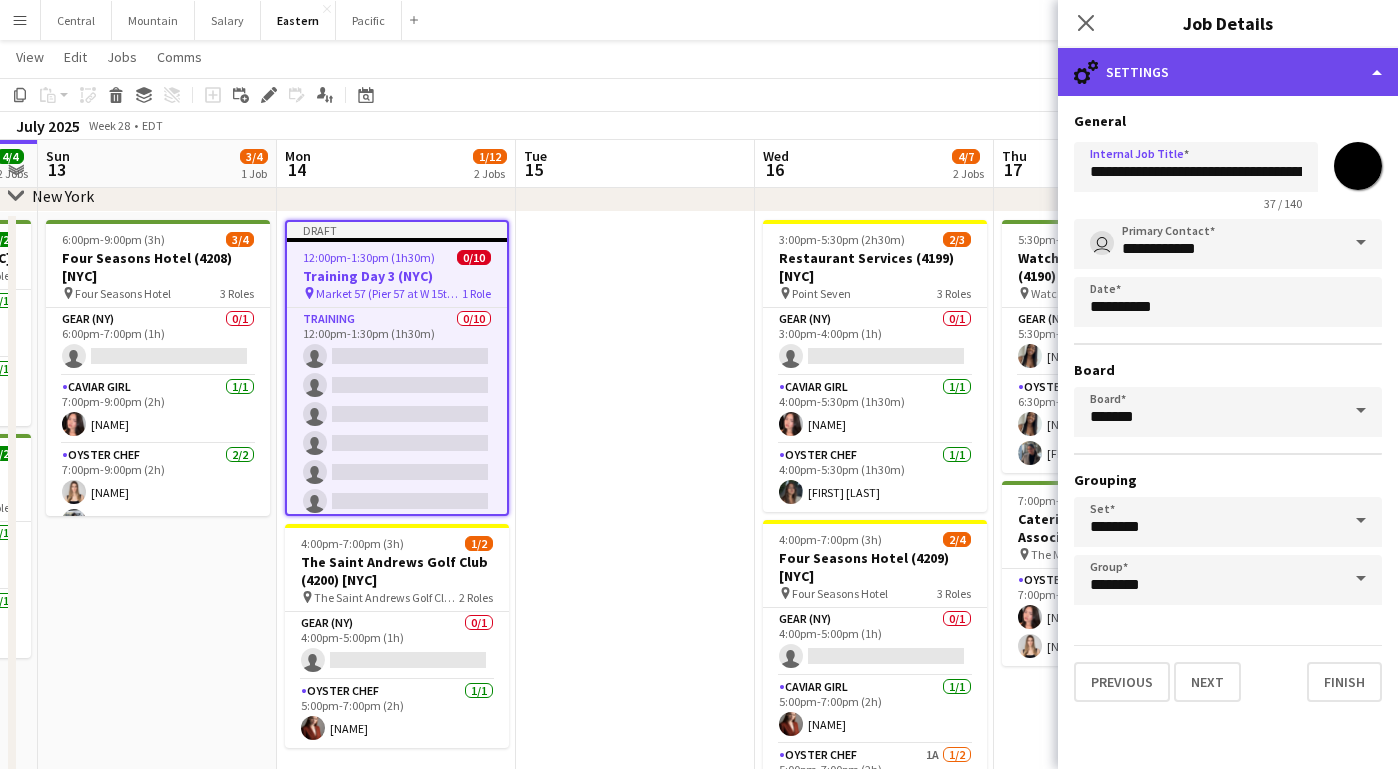 click on "cog-double-3
Settings" 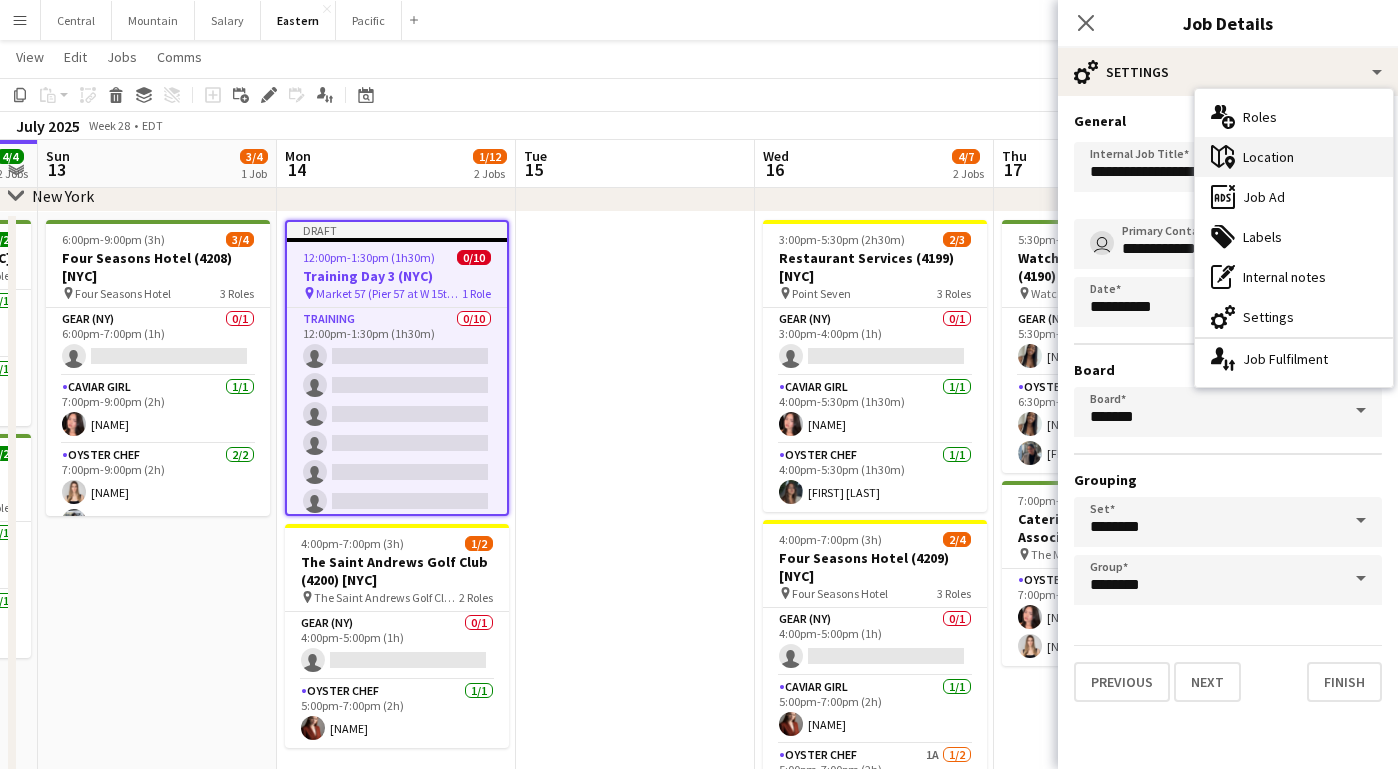 click on "maps-pin-1
Location" at bounding box center [1294, 157] 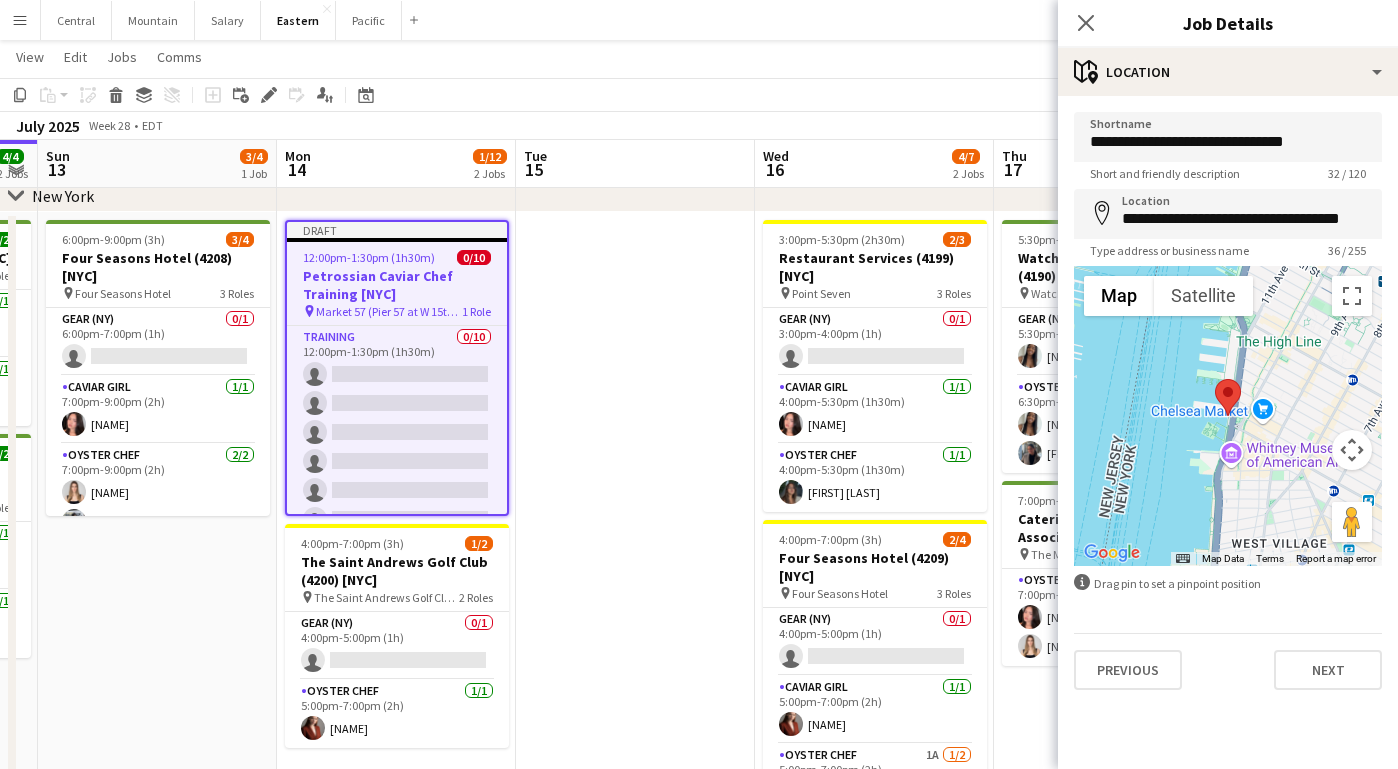 click on "**********" at bounding box center [1228, 401] 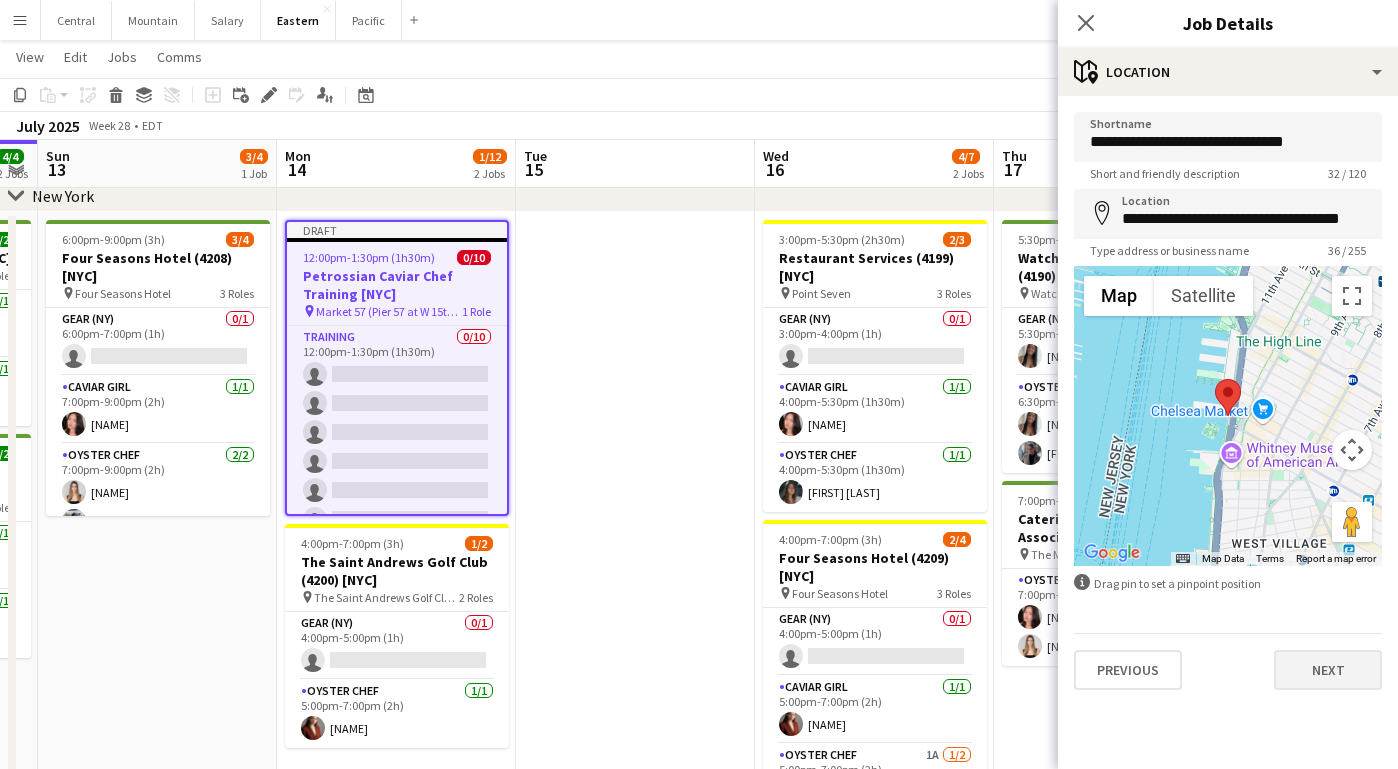 click on "Next" at bounding box center [1328, 670] 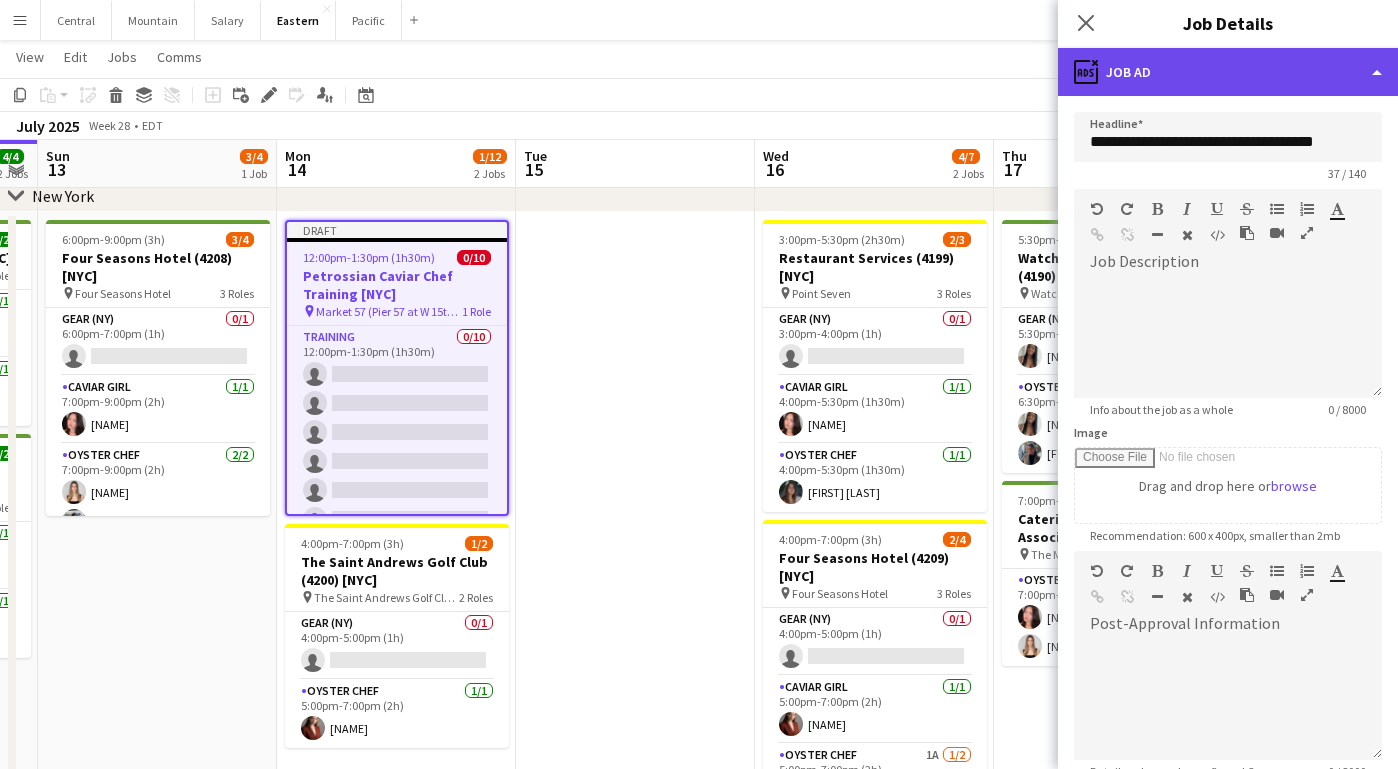 click on "ads-window
Job Ad" 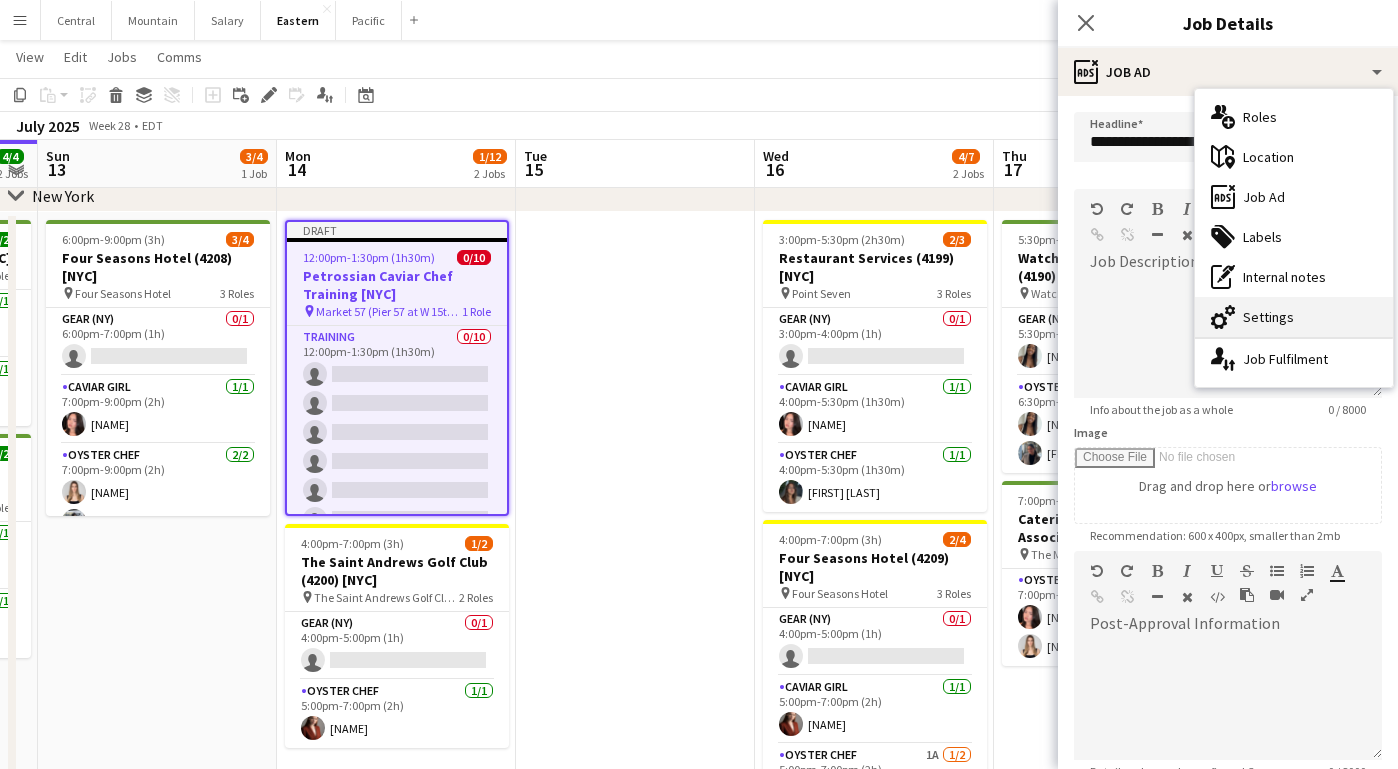 click on "cog-double-3
Settings" at bounding box center (1294, 317) 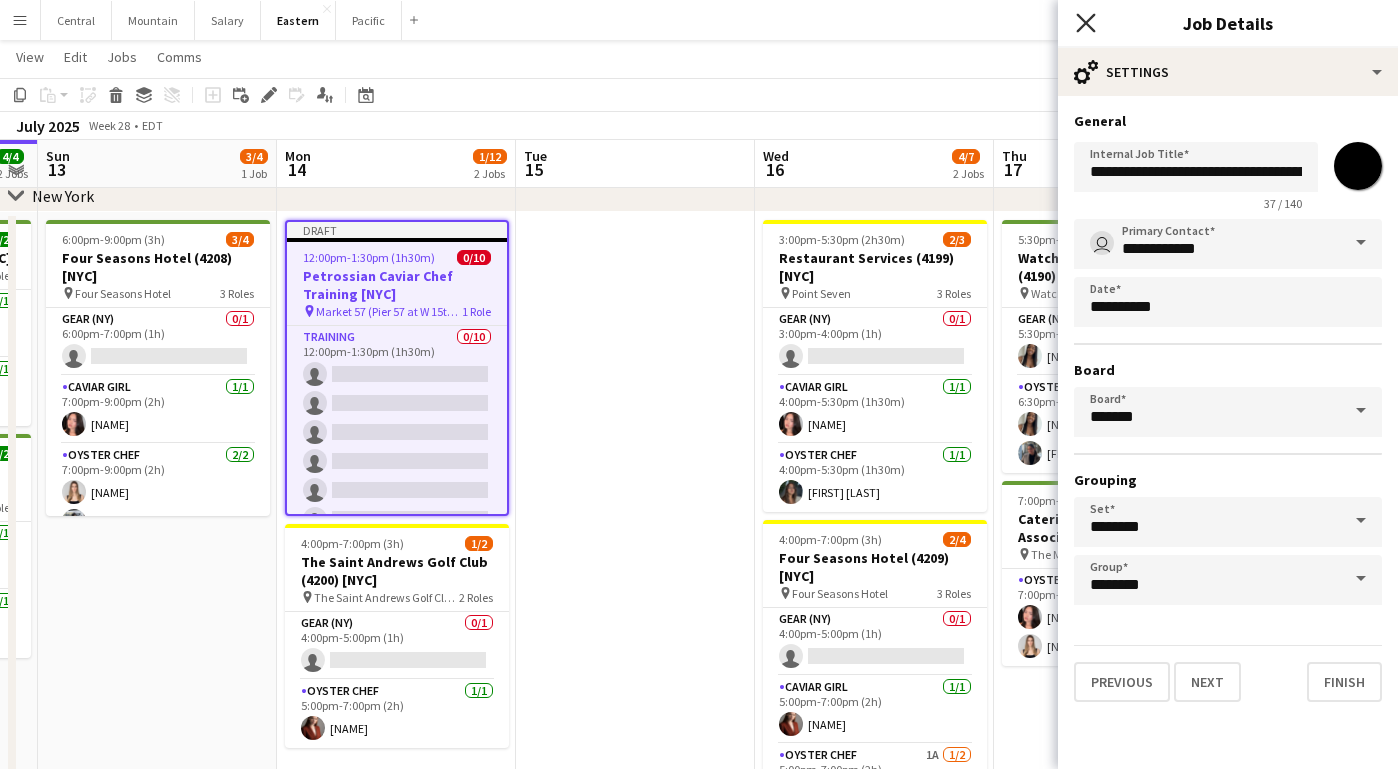 click on "Close pop-in" 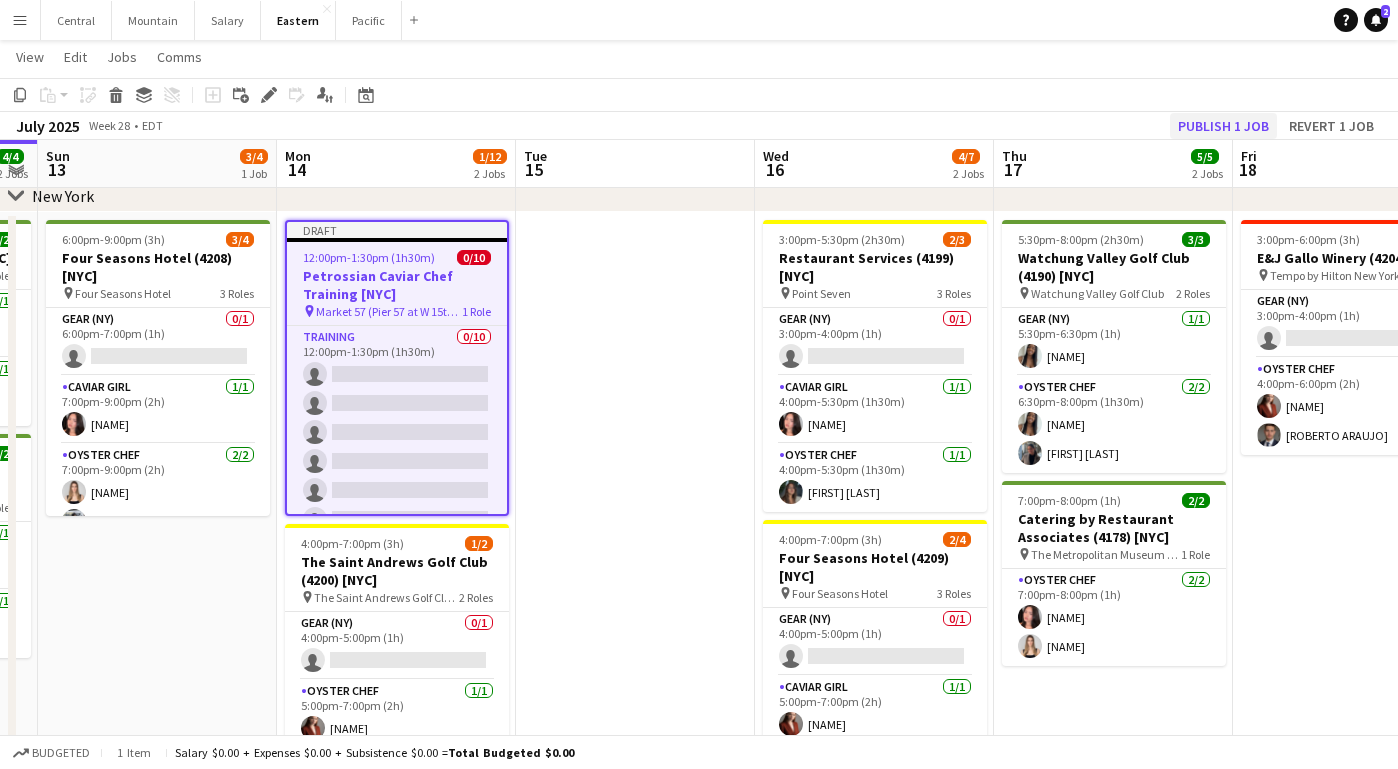 click on "Publish 1 job" 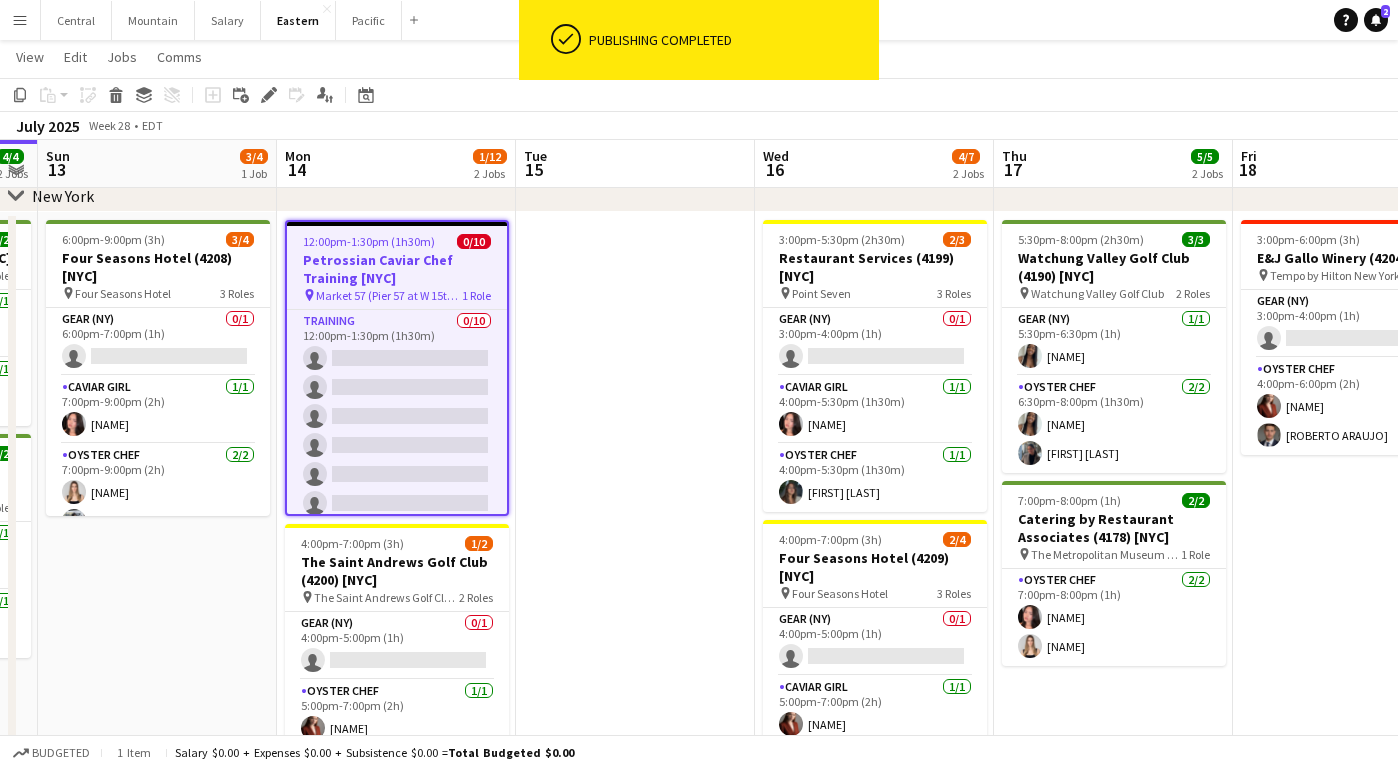 scroll, scrollTop: 0, scrollLeft: 0, axis: both 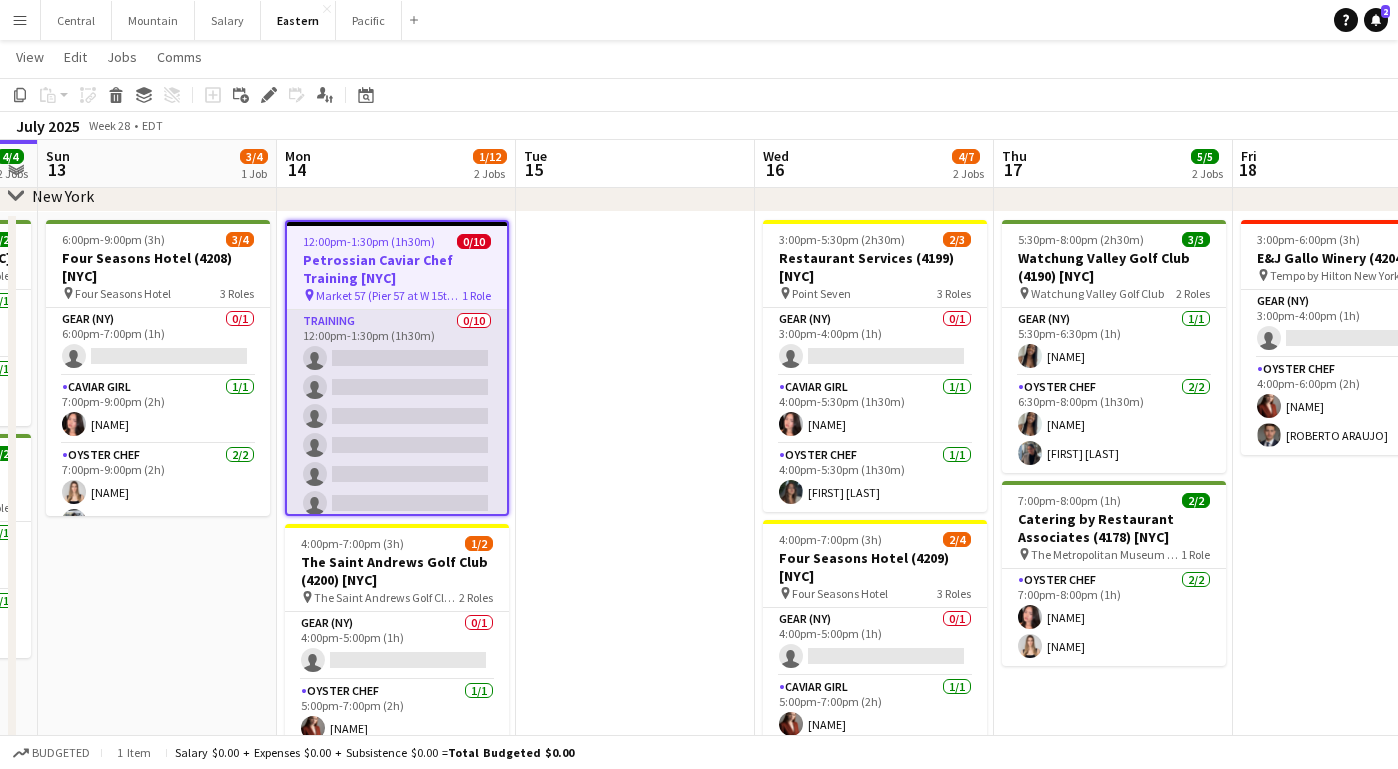 click on "Training   0/10   12:00pm-1:30pm (1h30m)
single-neutral-actions
single-neutral-actions
single-neutral-actions
single-neutral-actions
single-neutral-actions
single-neutral-actions
single-neutral-actions
single-neutral-actions
single-neutral-actions
single-neutral-actions" at bounding box center [397, 474] 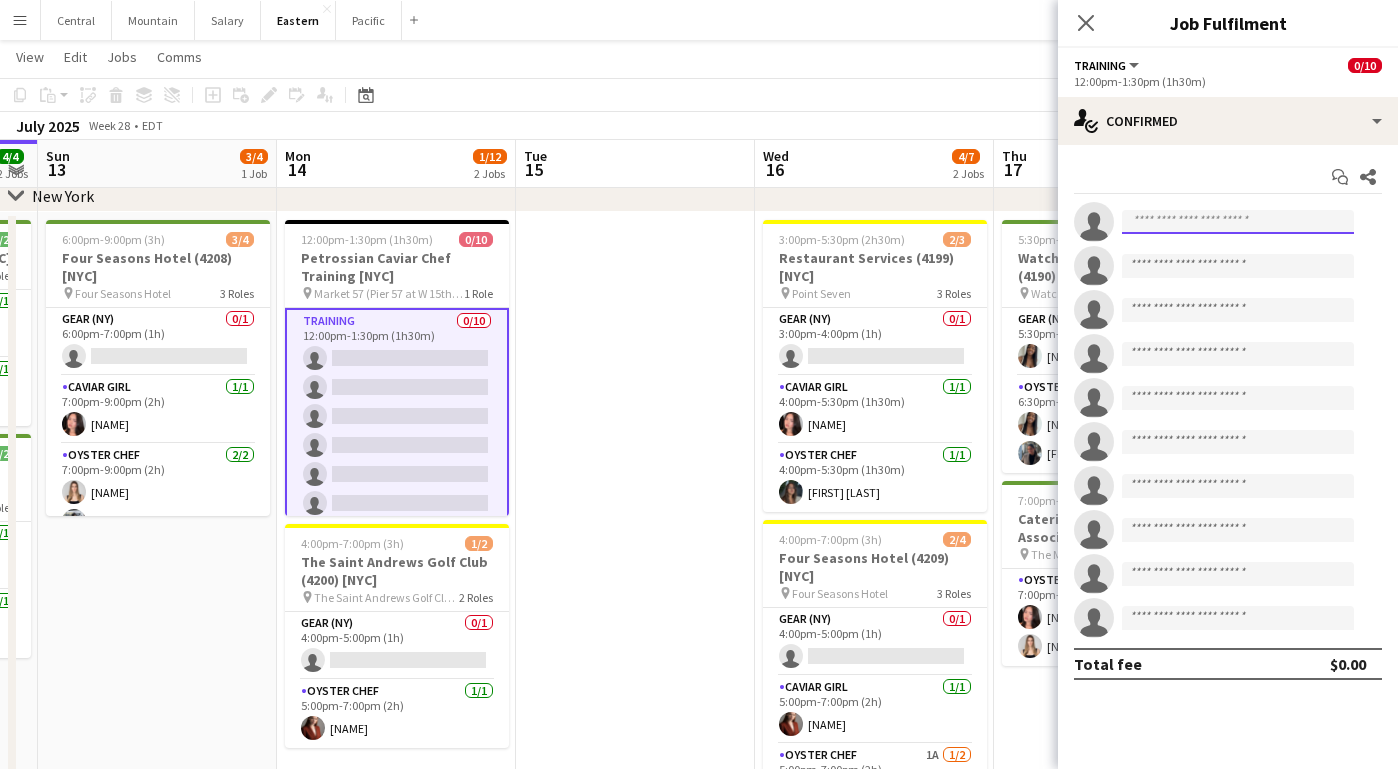 click at bounding box center (1238, 222) 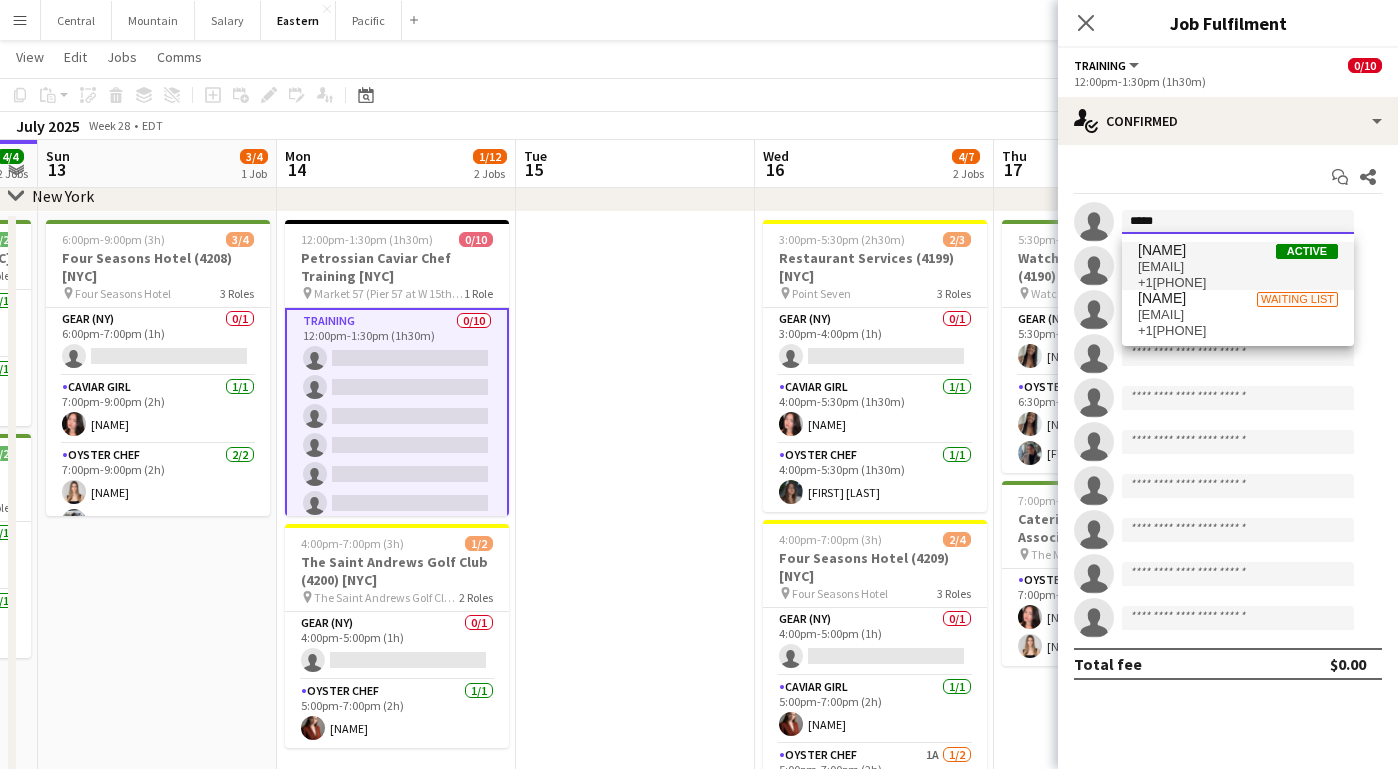 type on "*****" 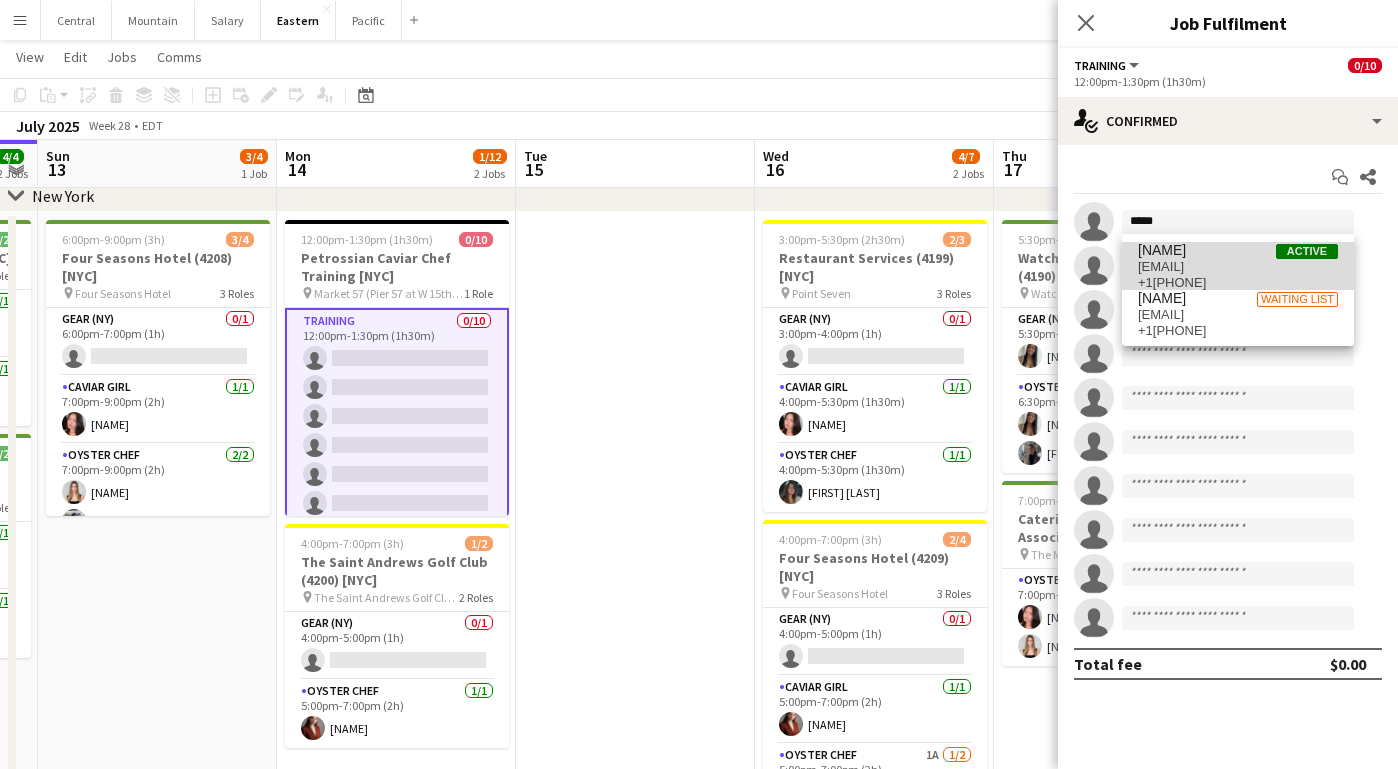 click on "[EMAIL]" at bounding box center [1238, 267] 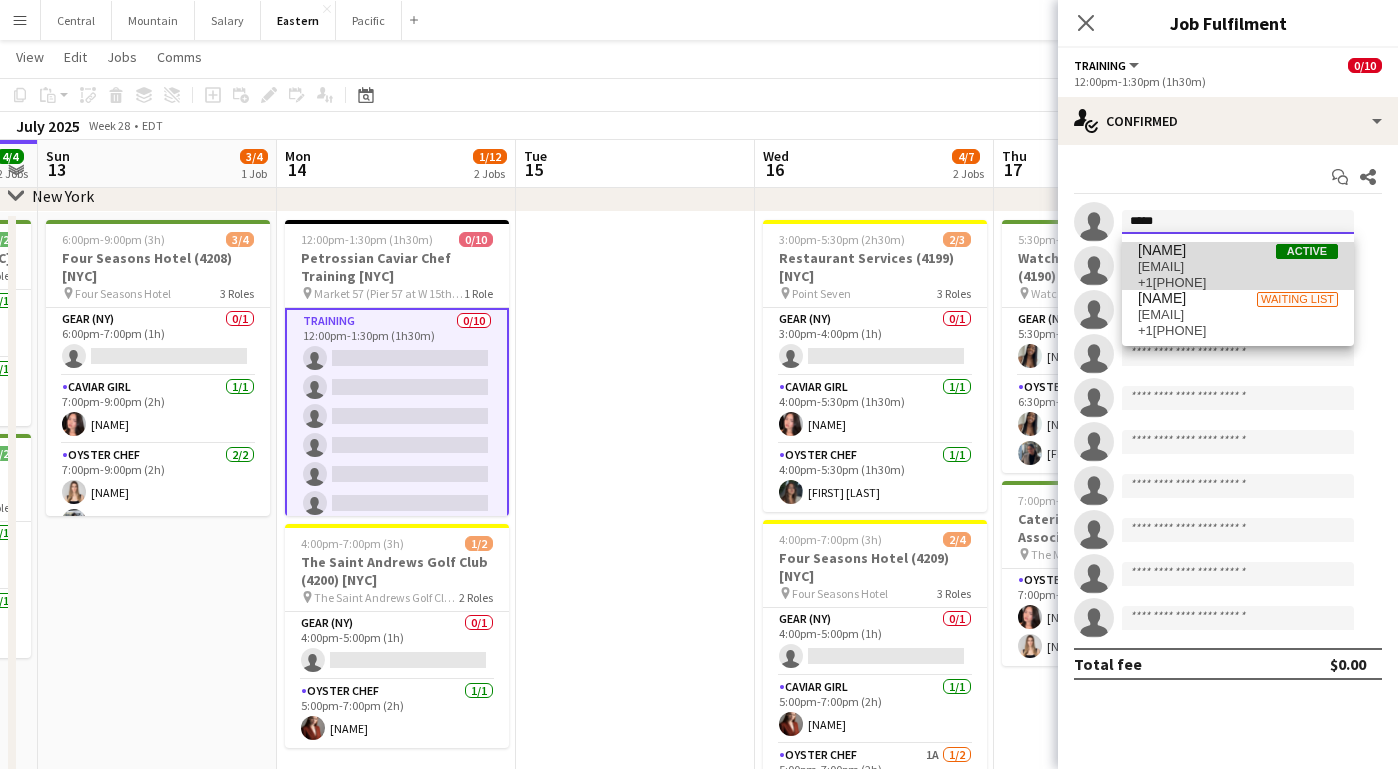 type 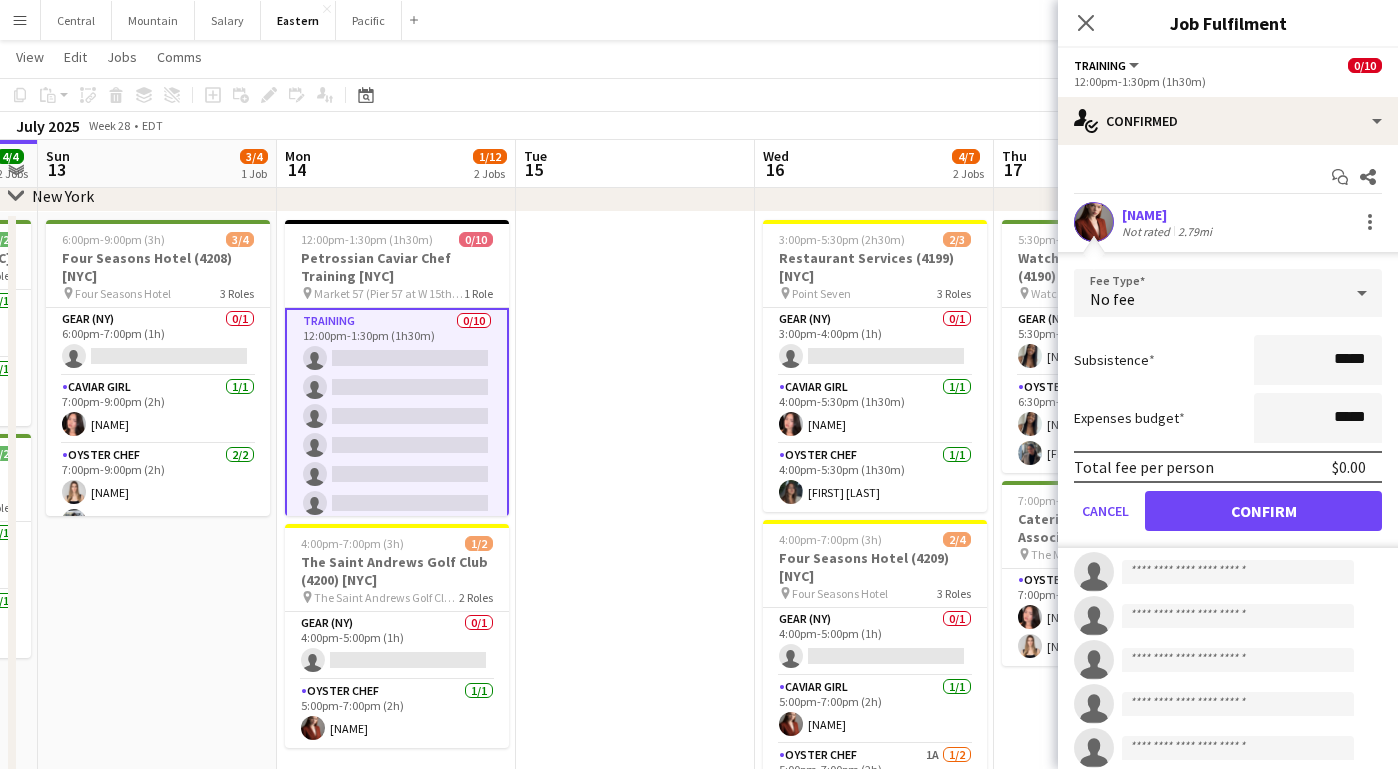 click on "Confirm" at bounding box center (1263, 511) 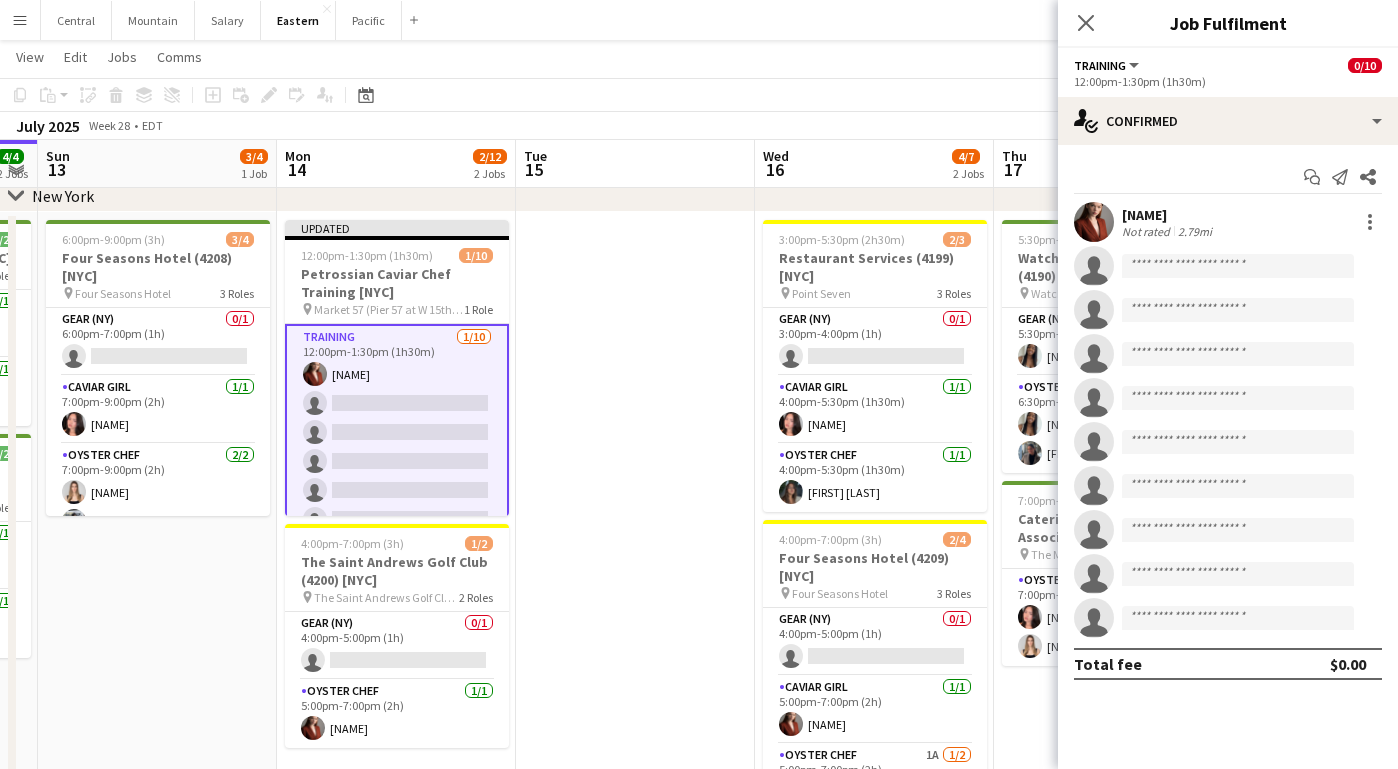click on "single-neutral-actions" 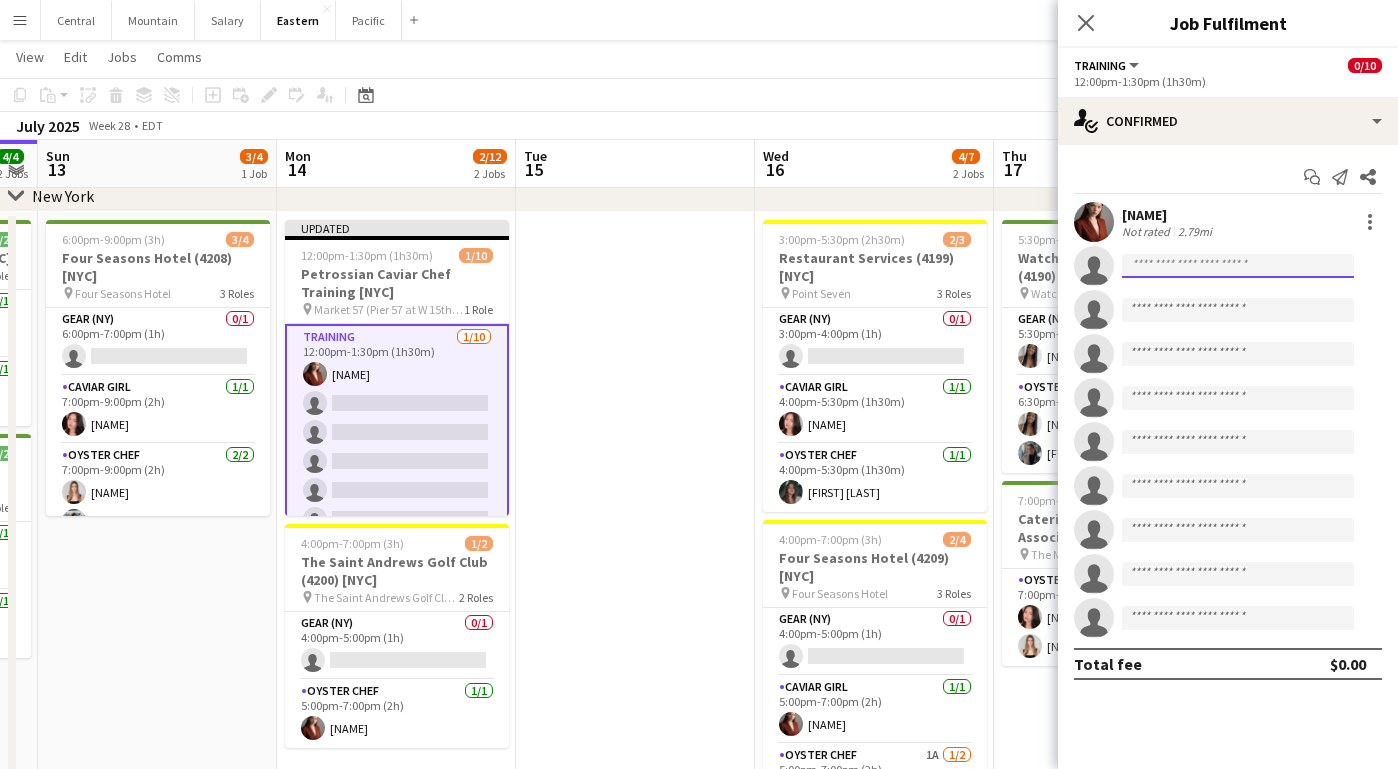click at bounding box center [1238, 310] 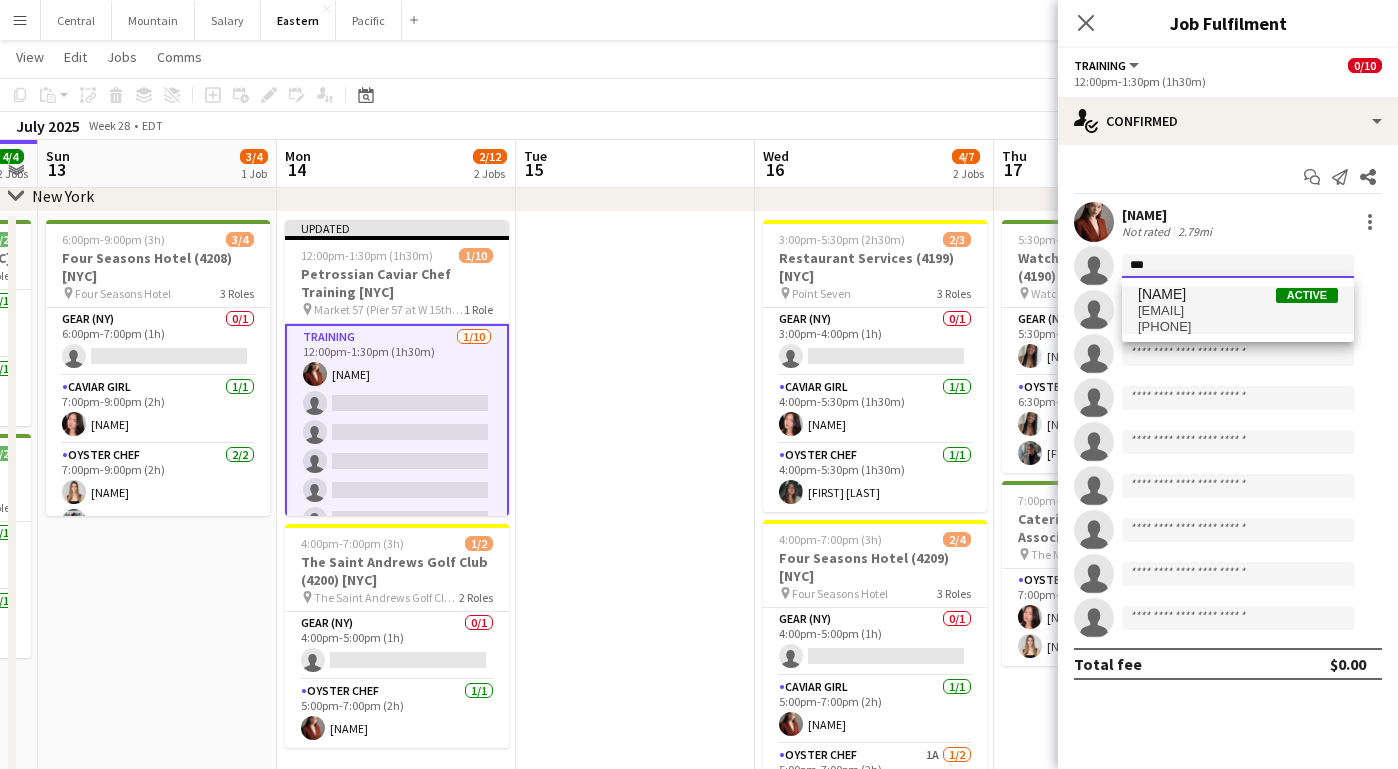 type on "***" 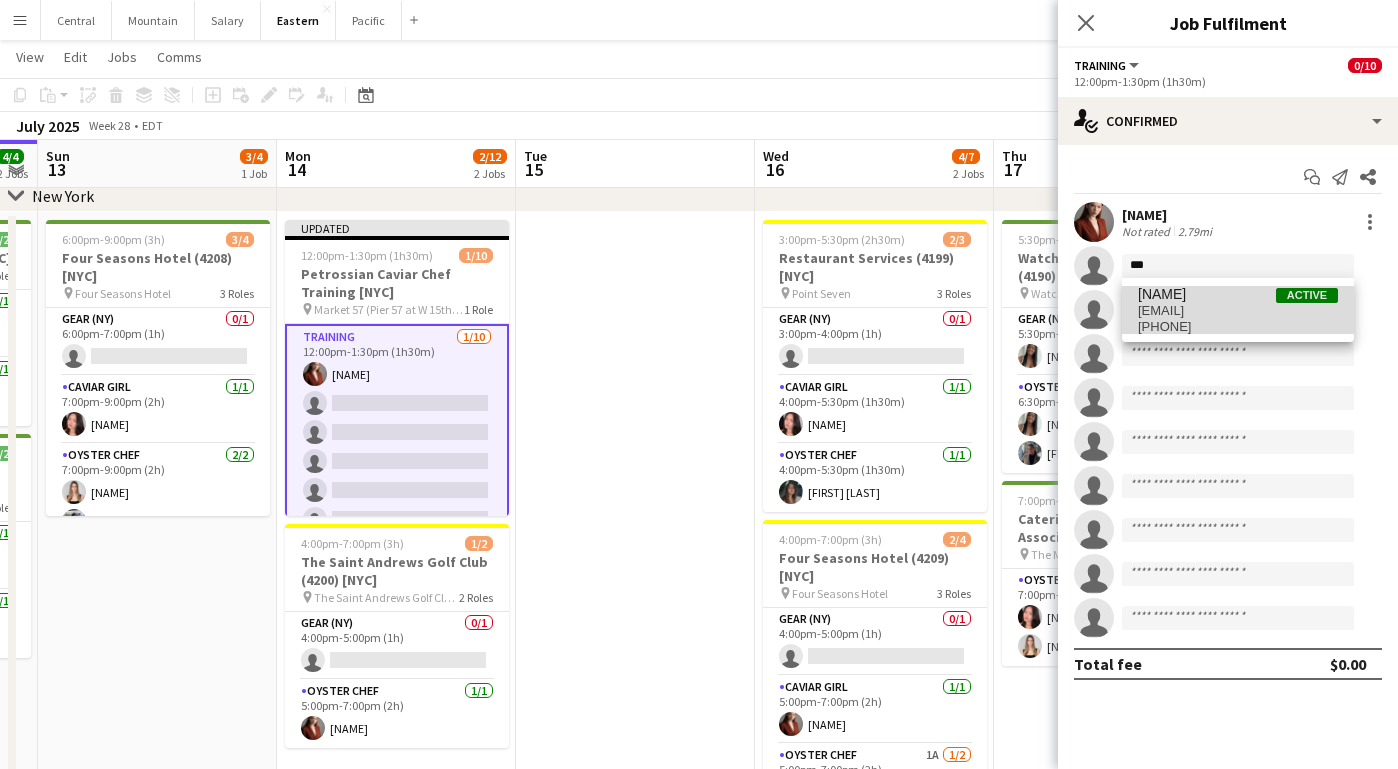 click on "[NAME]" at bounding box center [1162, 294] 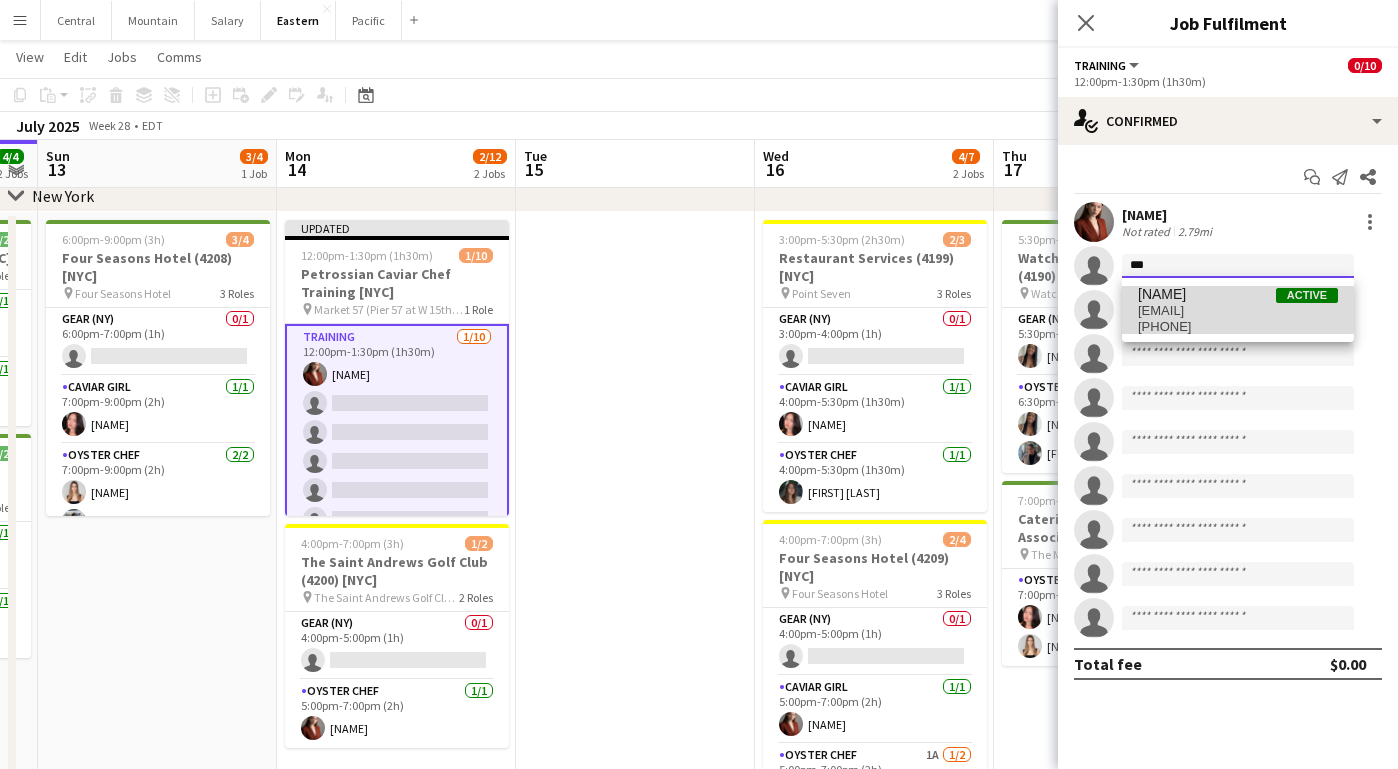 type 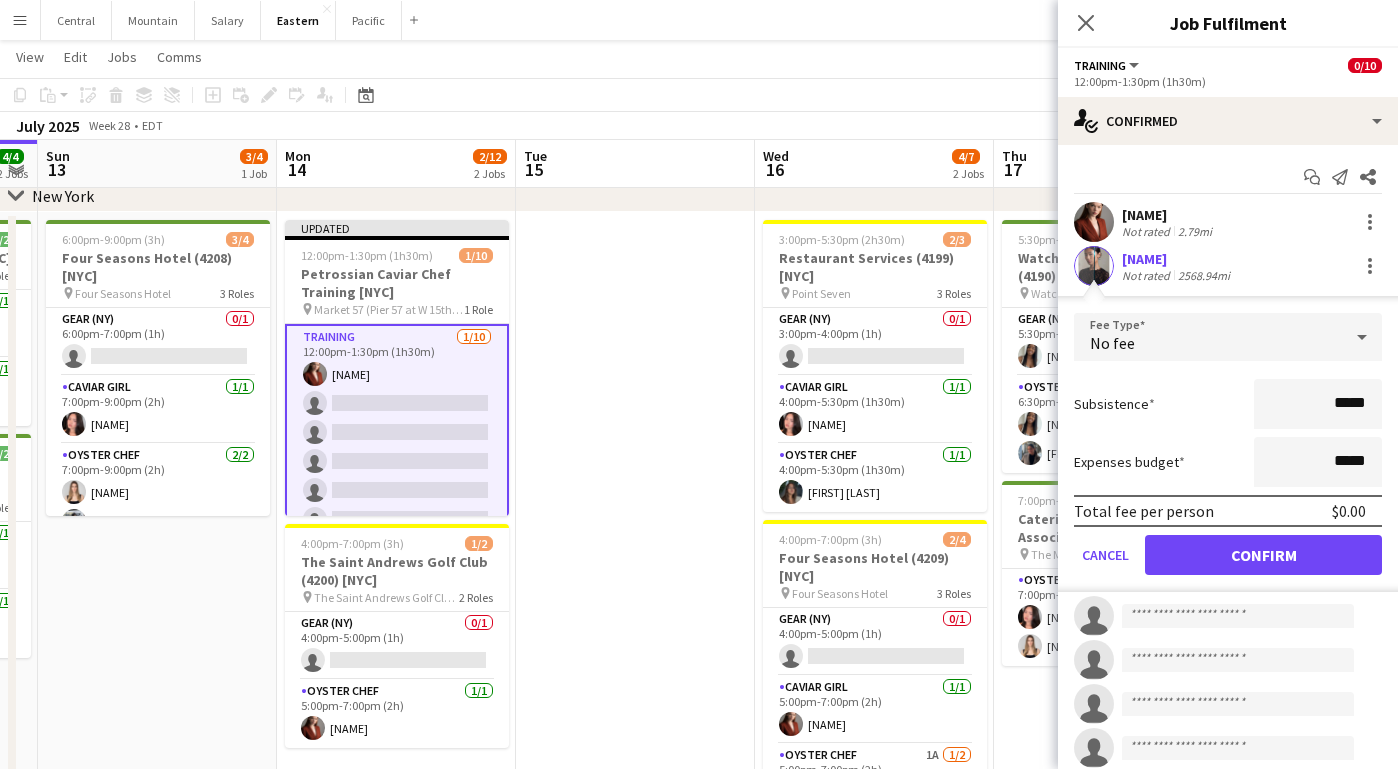 click on "Confirm" at bounding box center (1263, 555) 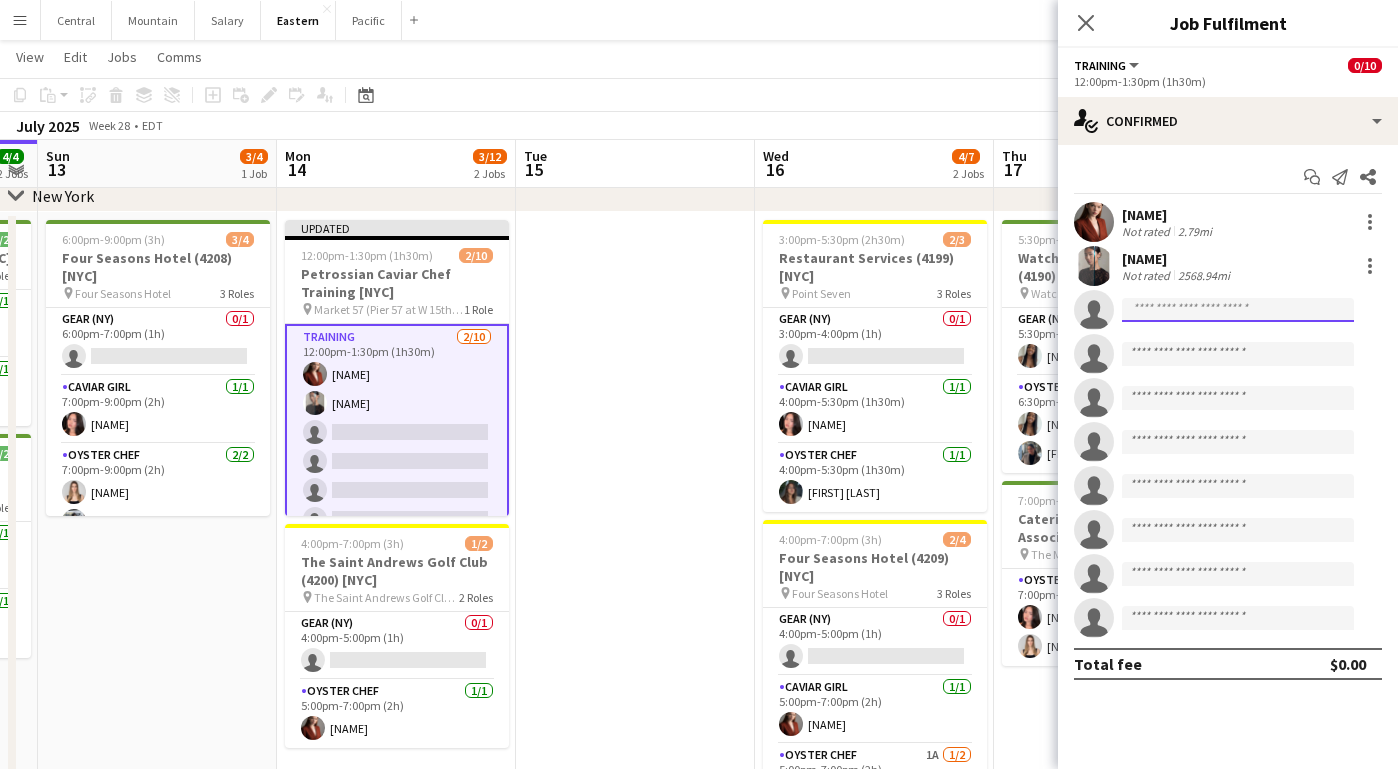 click at bounding box center (1238, 398) 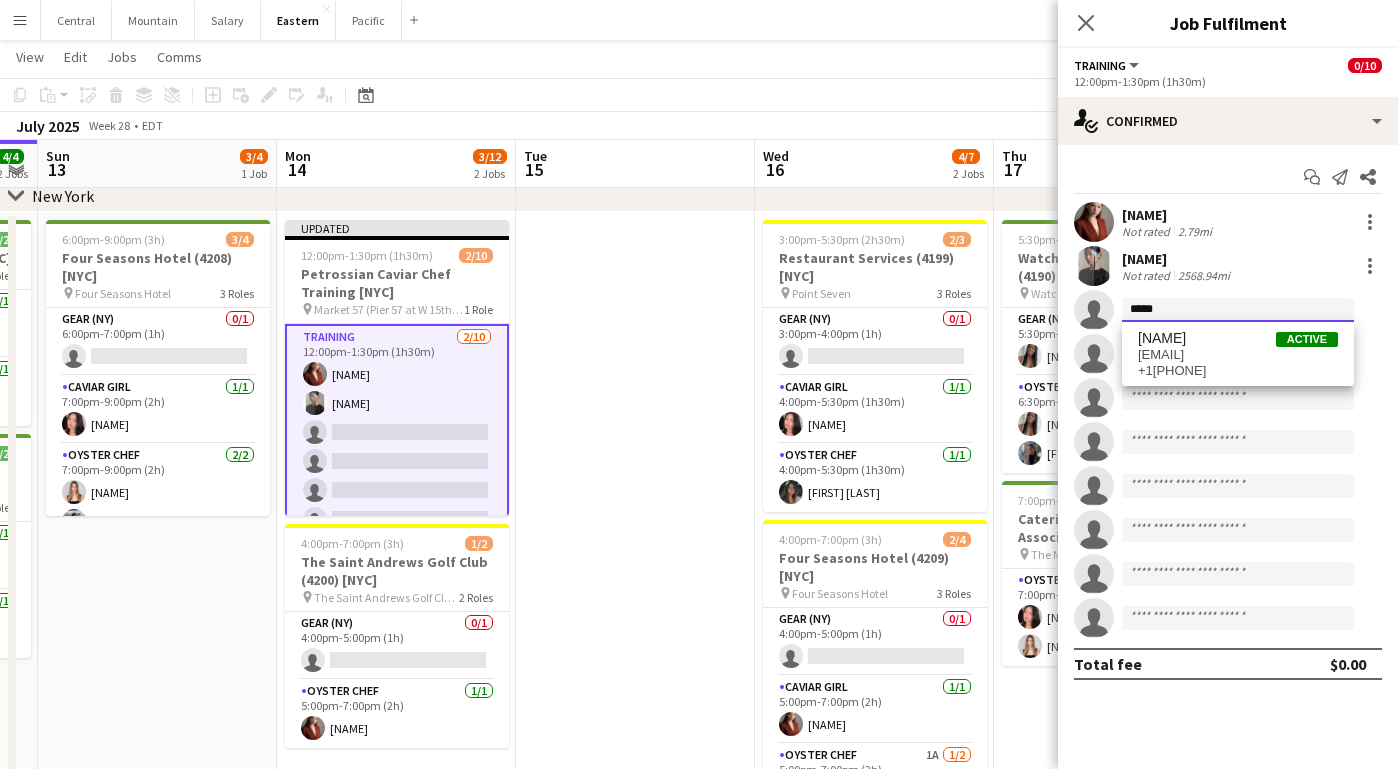 type on "*****" 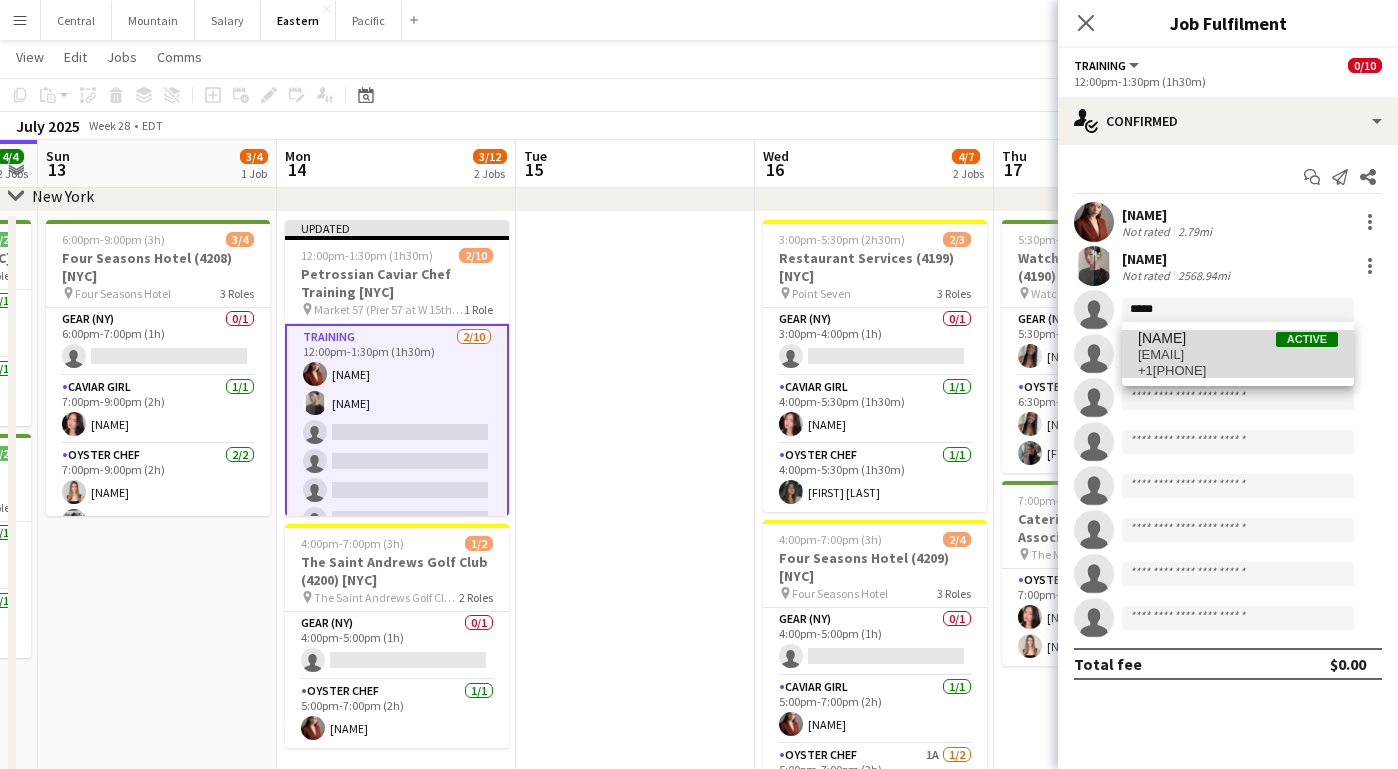 click on "[EMAIL]" at bounding box center (1238, 355) 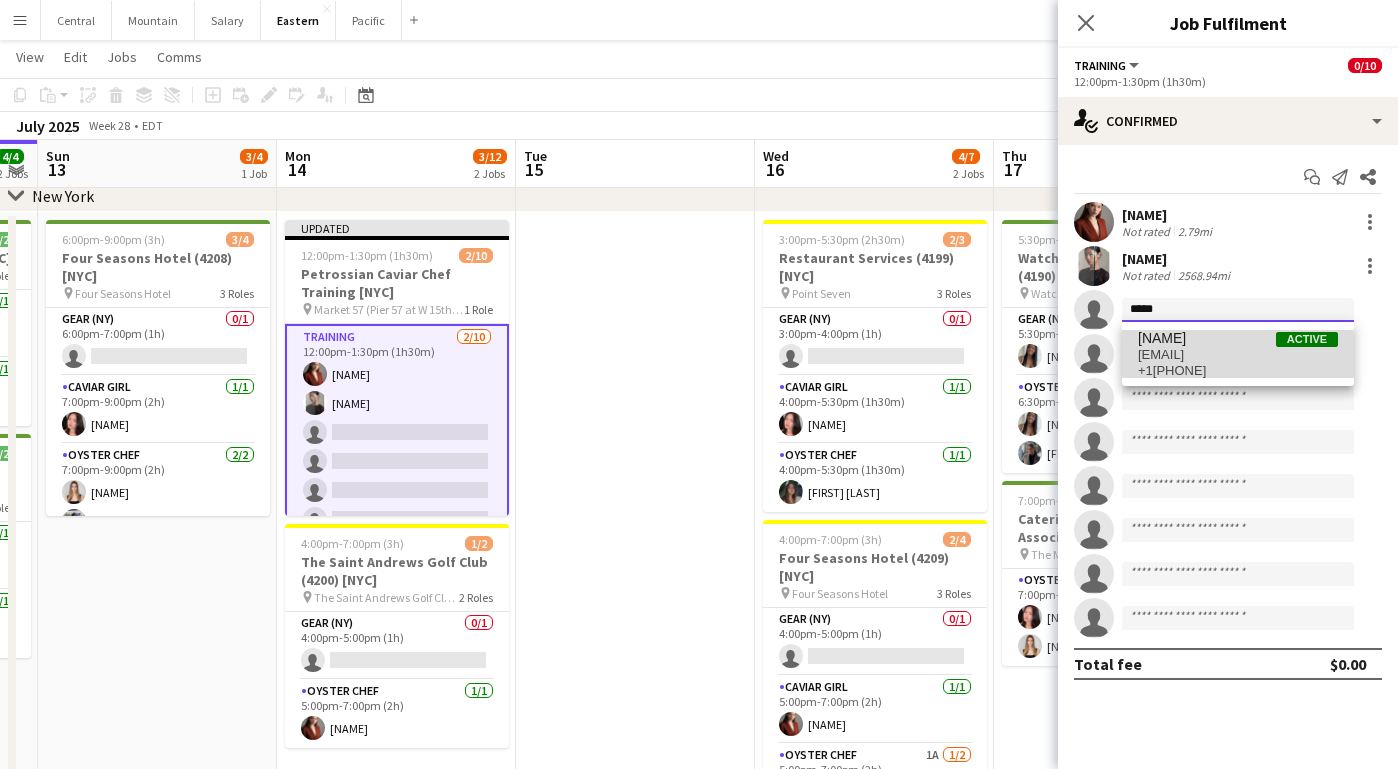 type 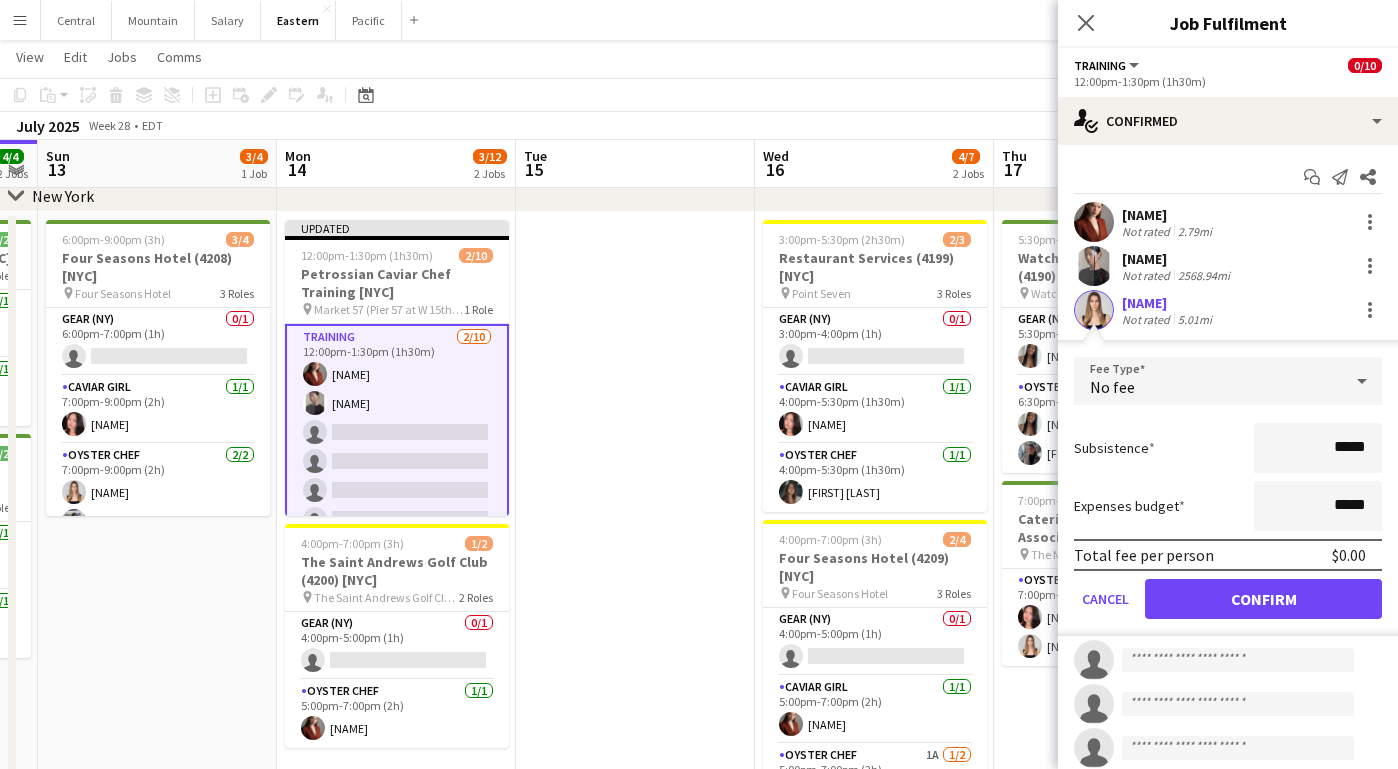 click on "Fee Type  No fee  Subsistence  *****  Expenses budget  *****  Total fee per person   $0.00   Cancel   Confirm" at bounding box center [1228, 496] 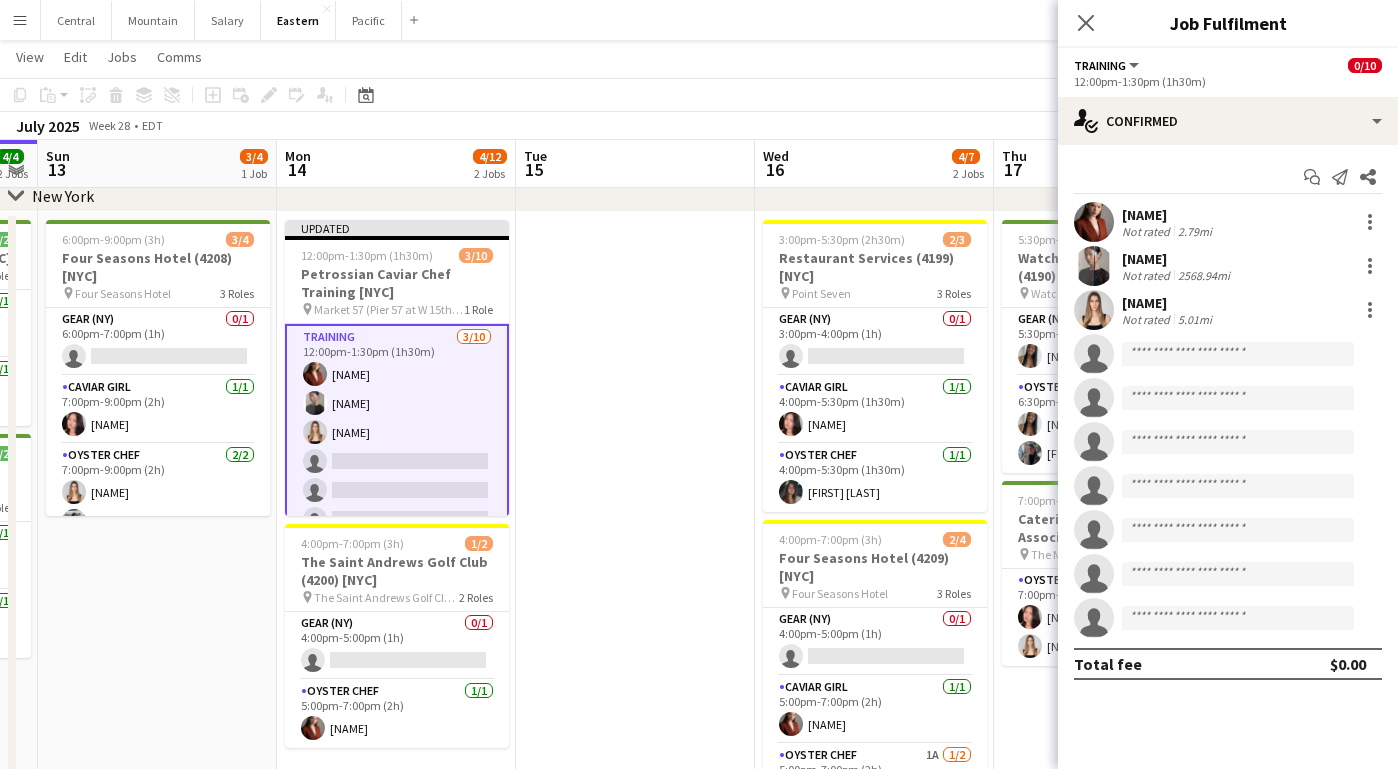 click on "single-neutral-actions" 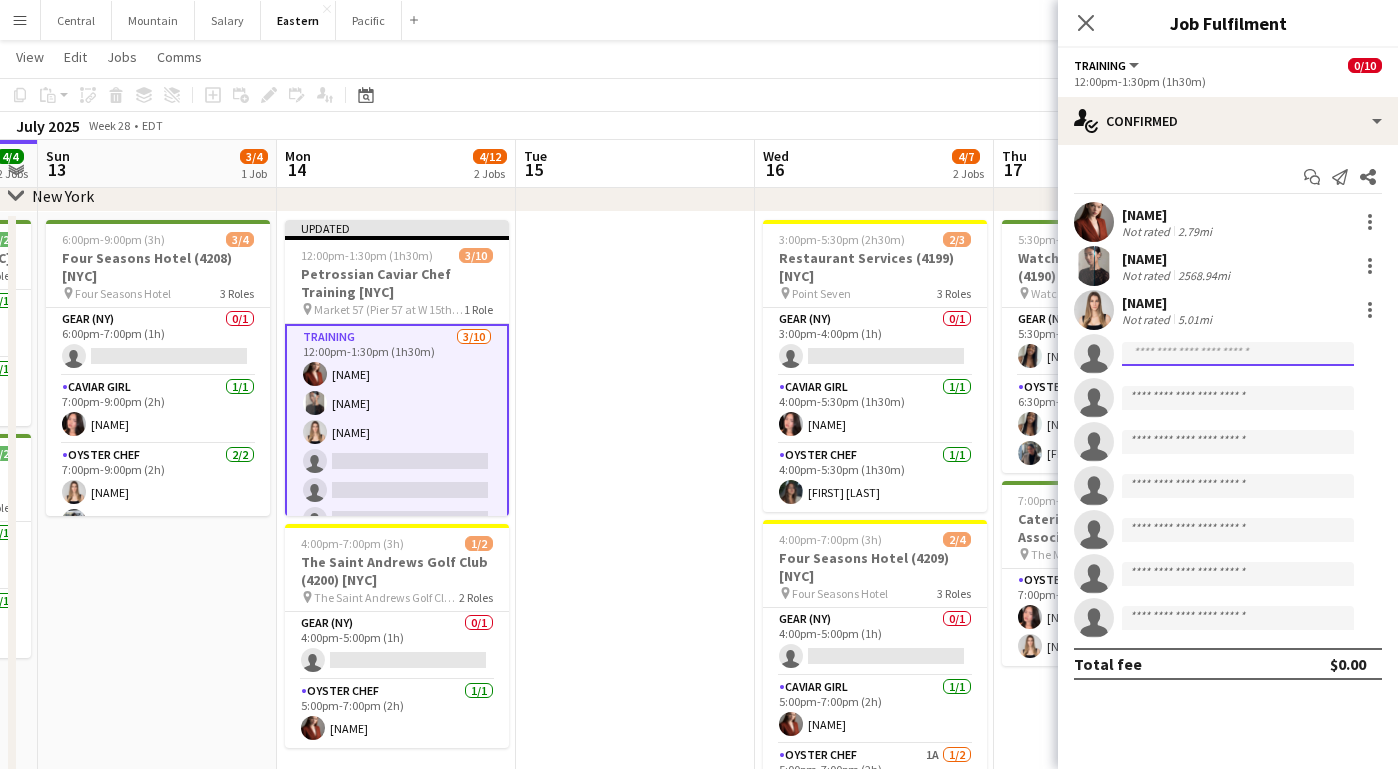 click at bounding box center [1238, 486] 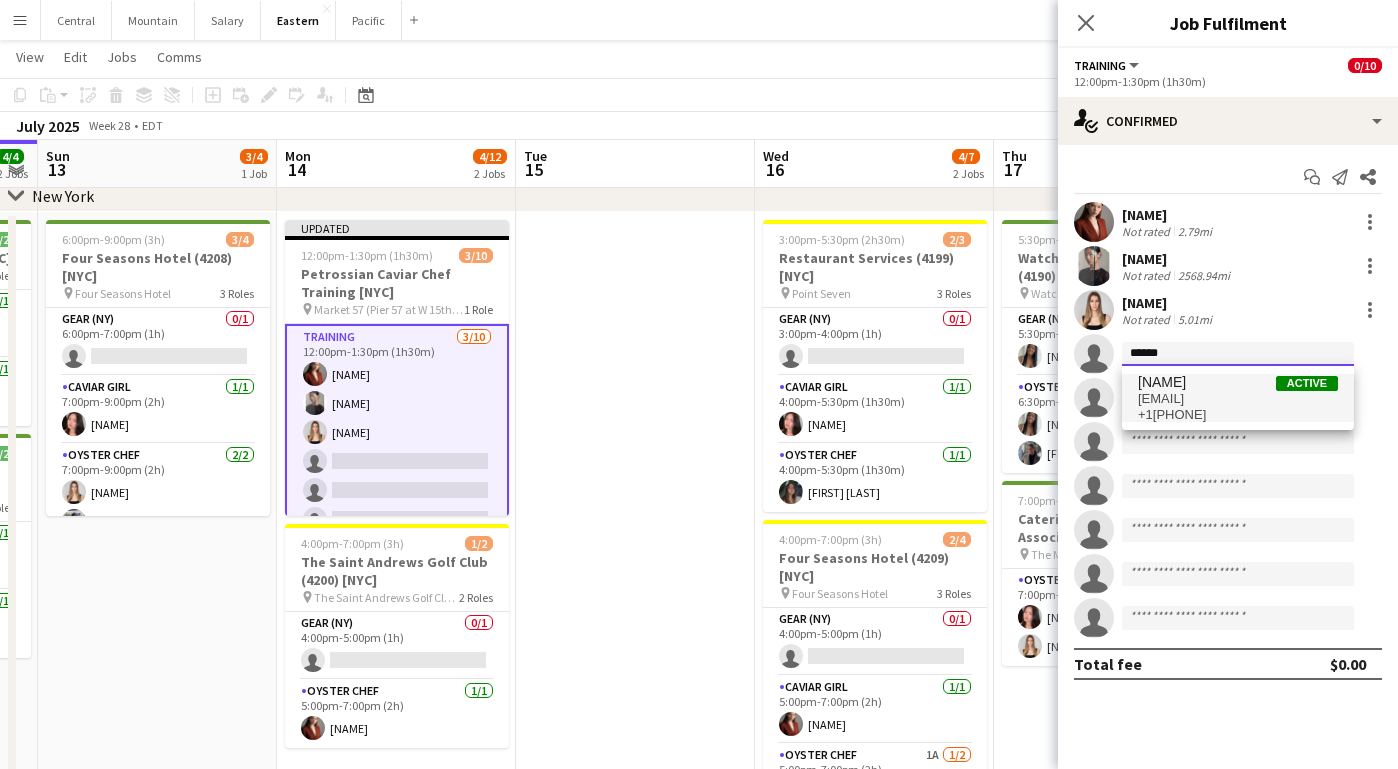 type on "******" 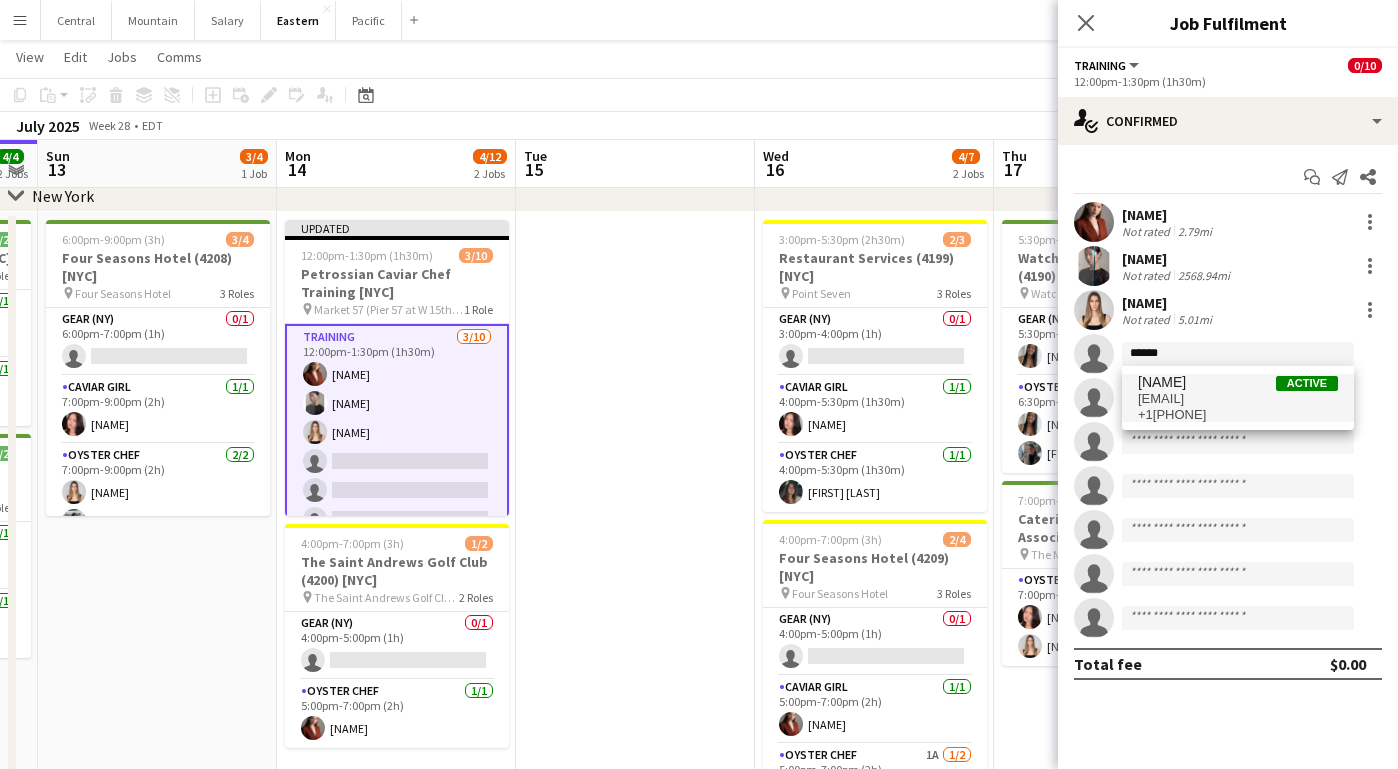 click on "[EMAIL]" at bounding box center [1238, 399] 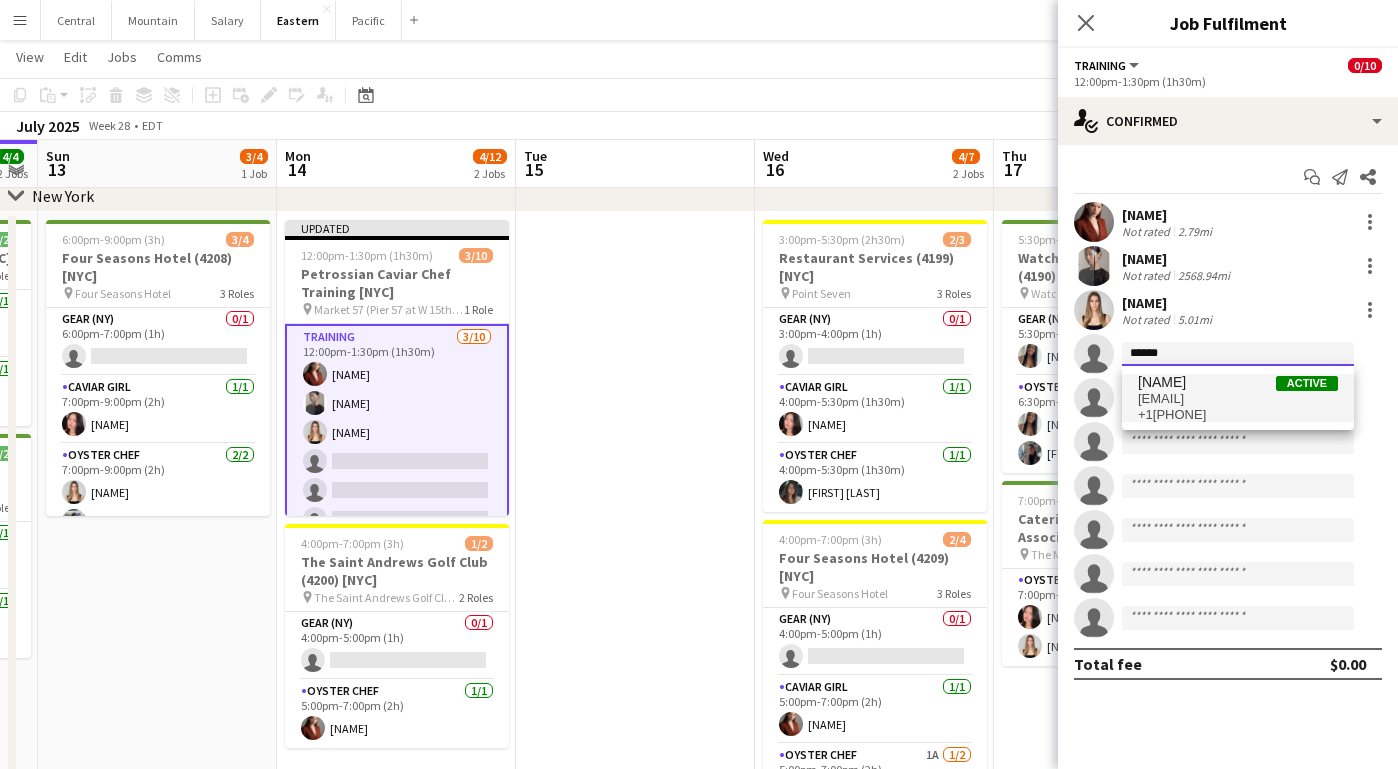 type 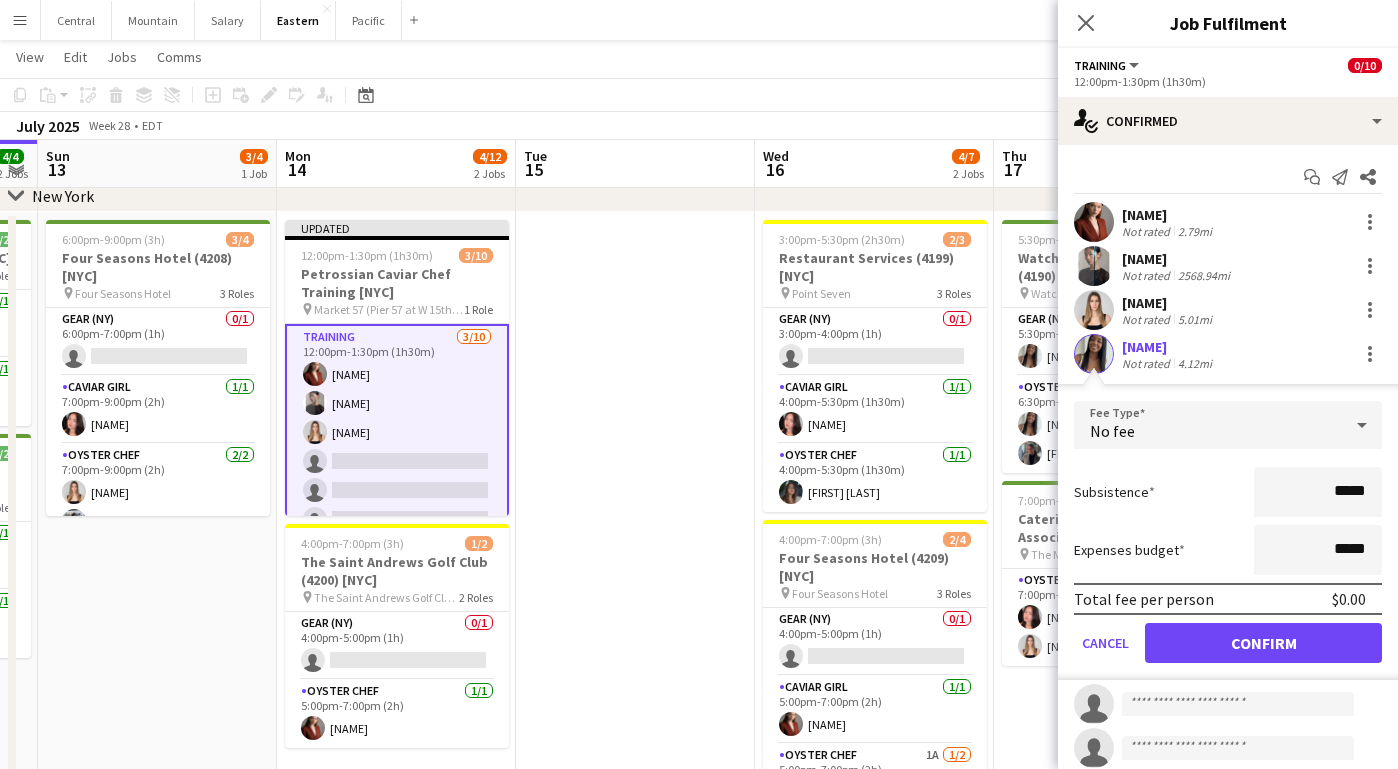 click on "Confirm" at bounding box center [1263, 643] 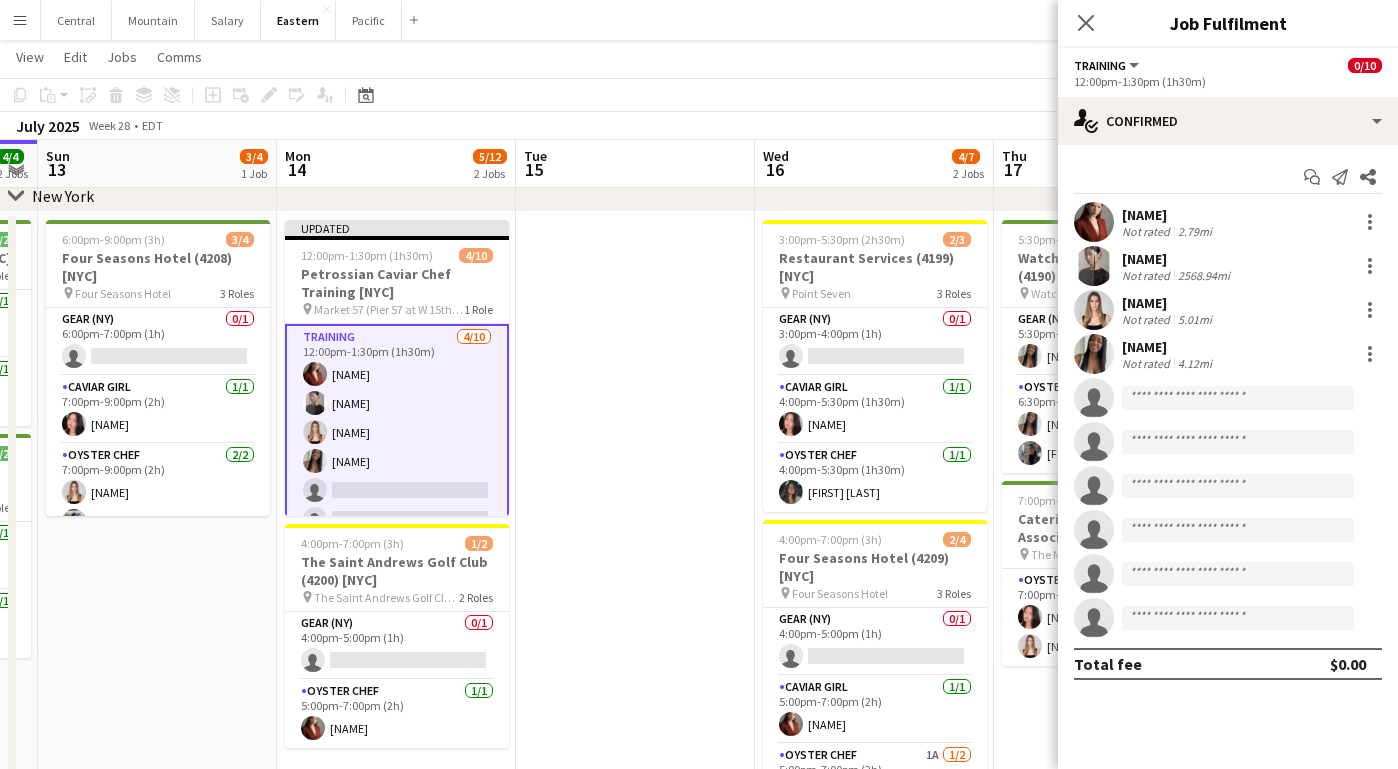 click on "single-neutral-actions" 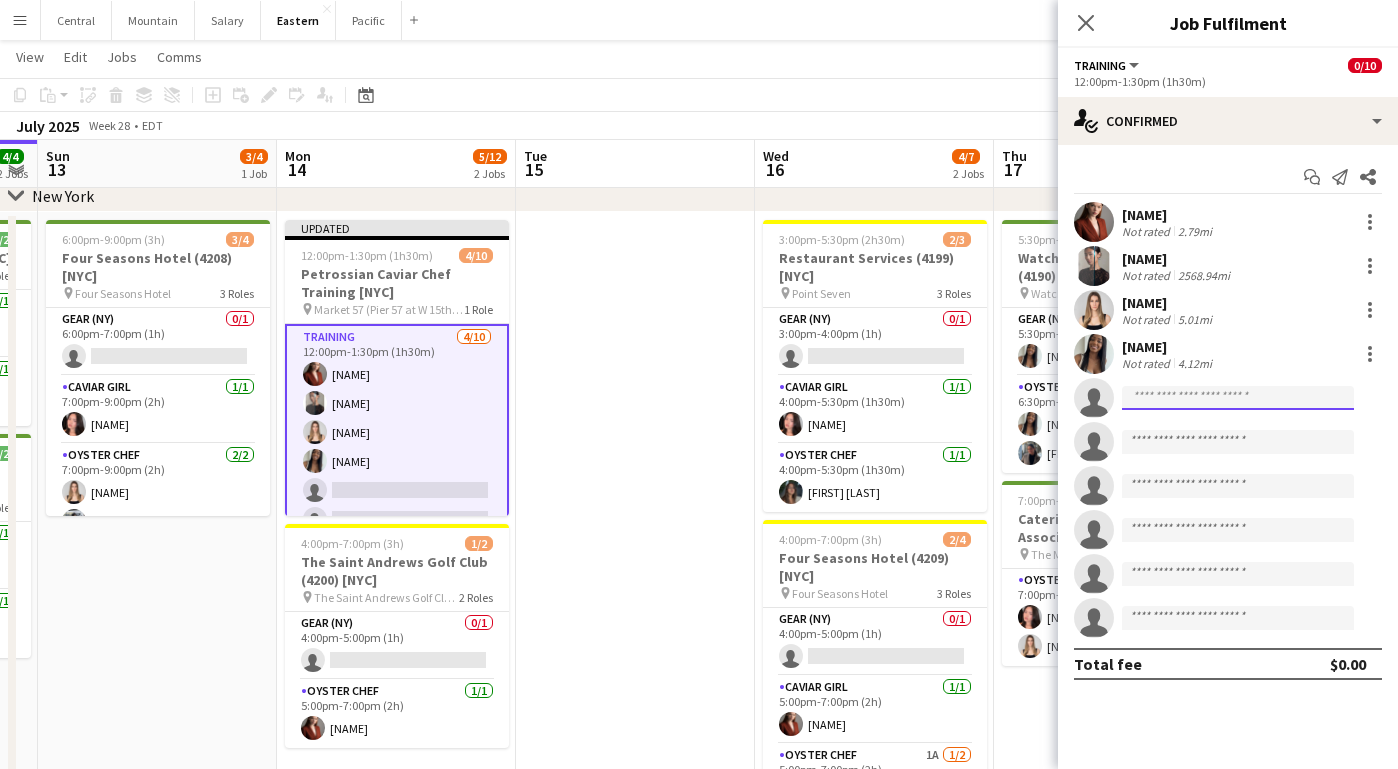 click at bounding box center (1238, 574) 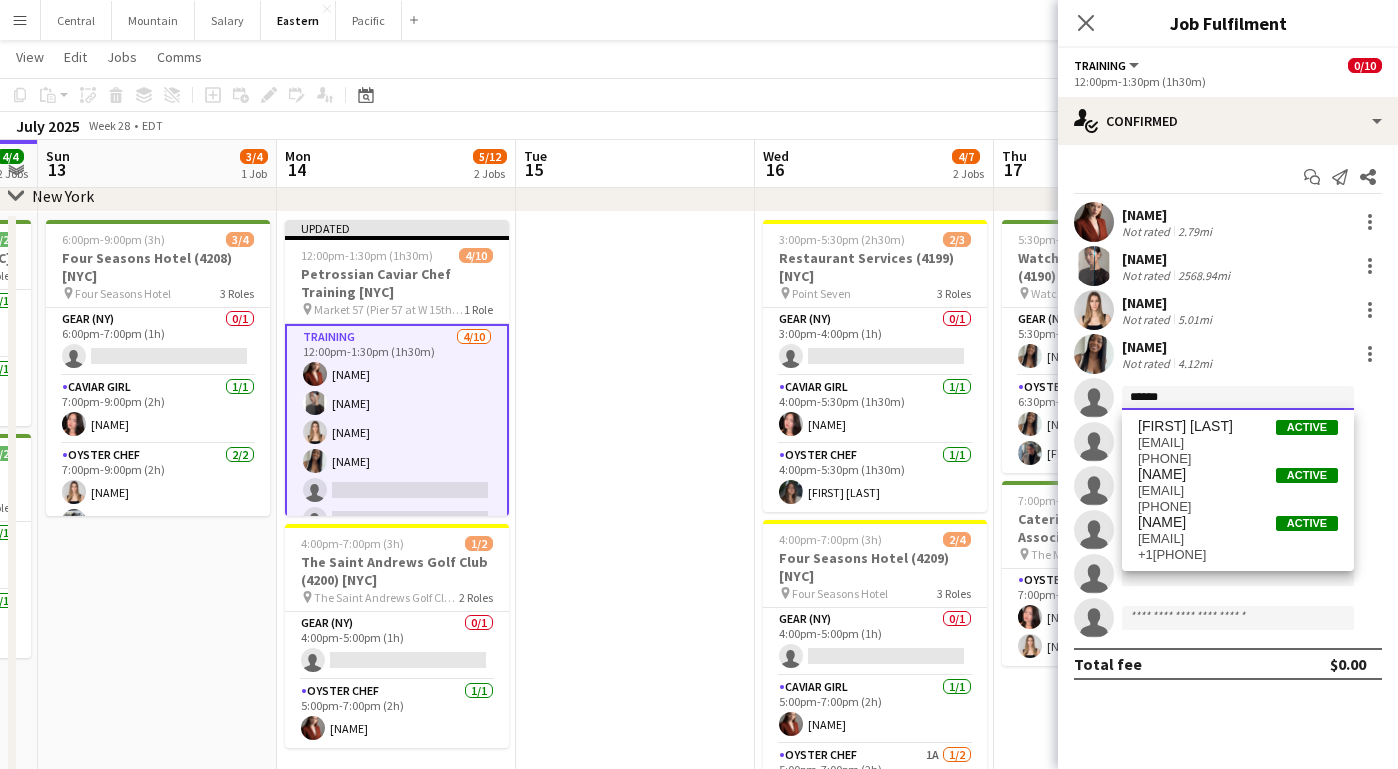 type on "******" 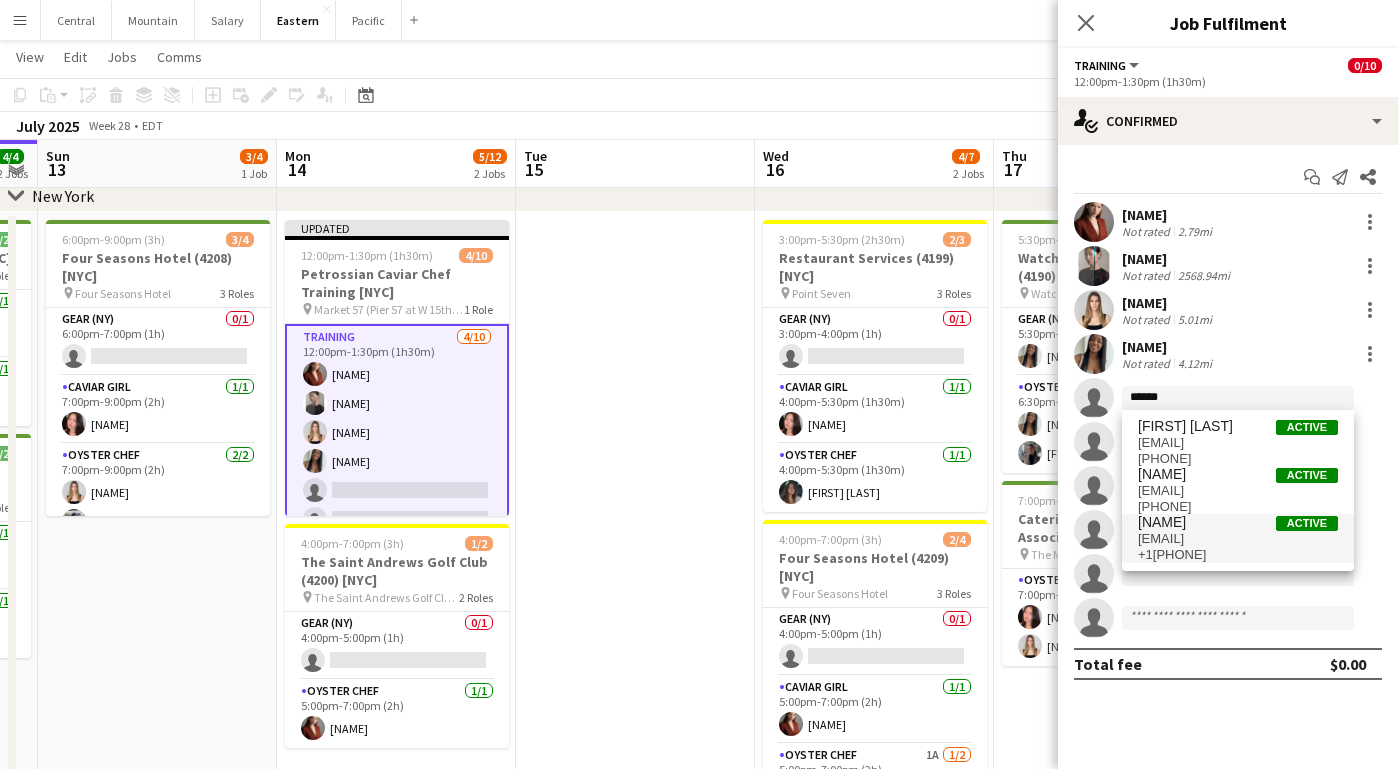 drag, startPoint x: 1223, startPoint y: 398, endPoint x: 1225, endPoint y: 544, distance: 146.0137 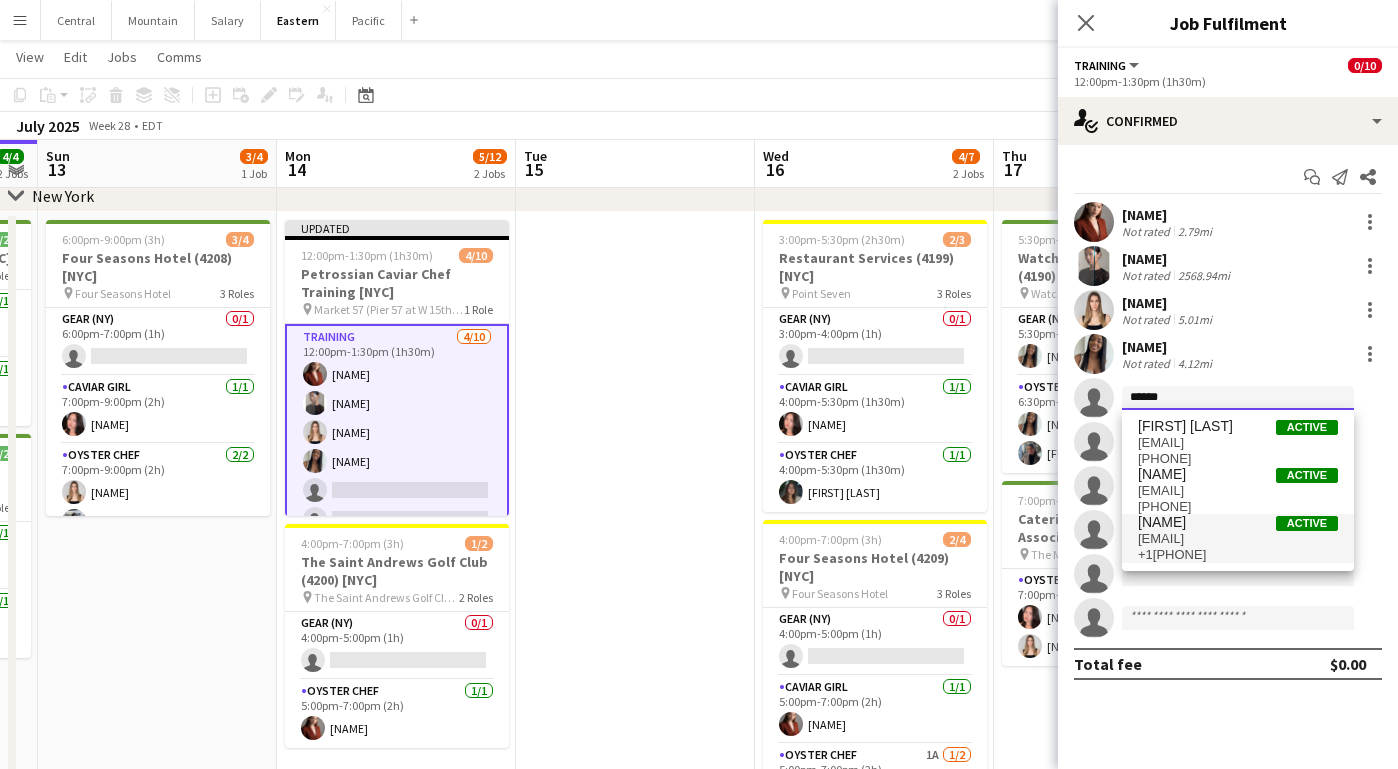type 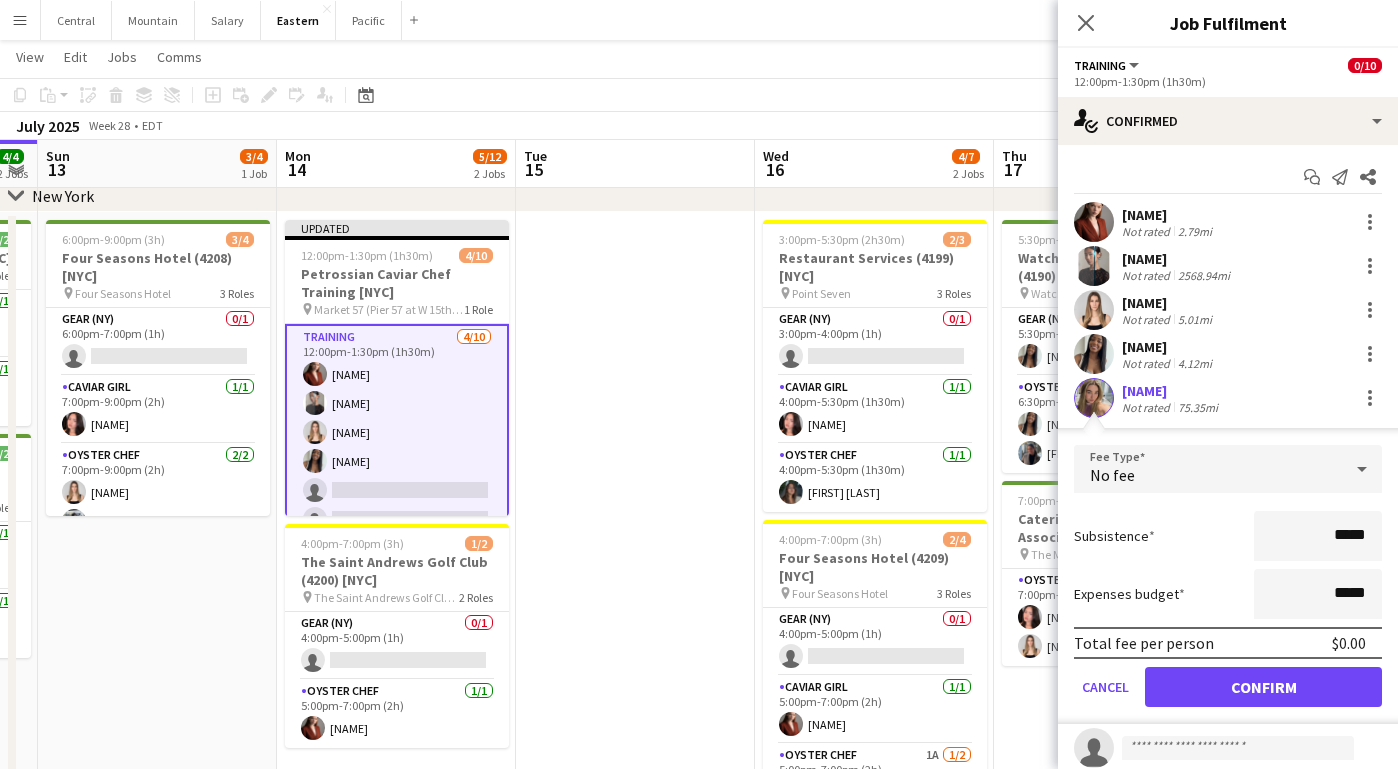 click on "Fee Type  No fee  Subsistence  *****  Expenses budget  *****  Total fee per person   $0.00   Cancel   Confirm" at bounding box center (1228, 584) 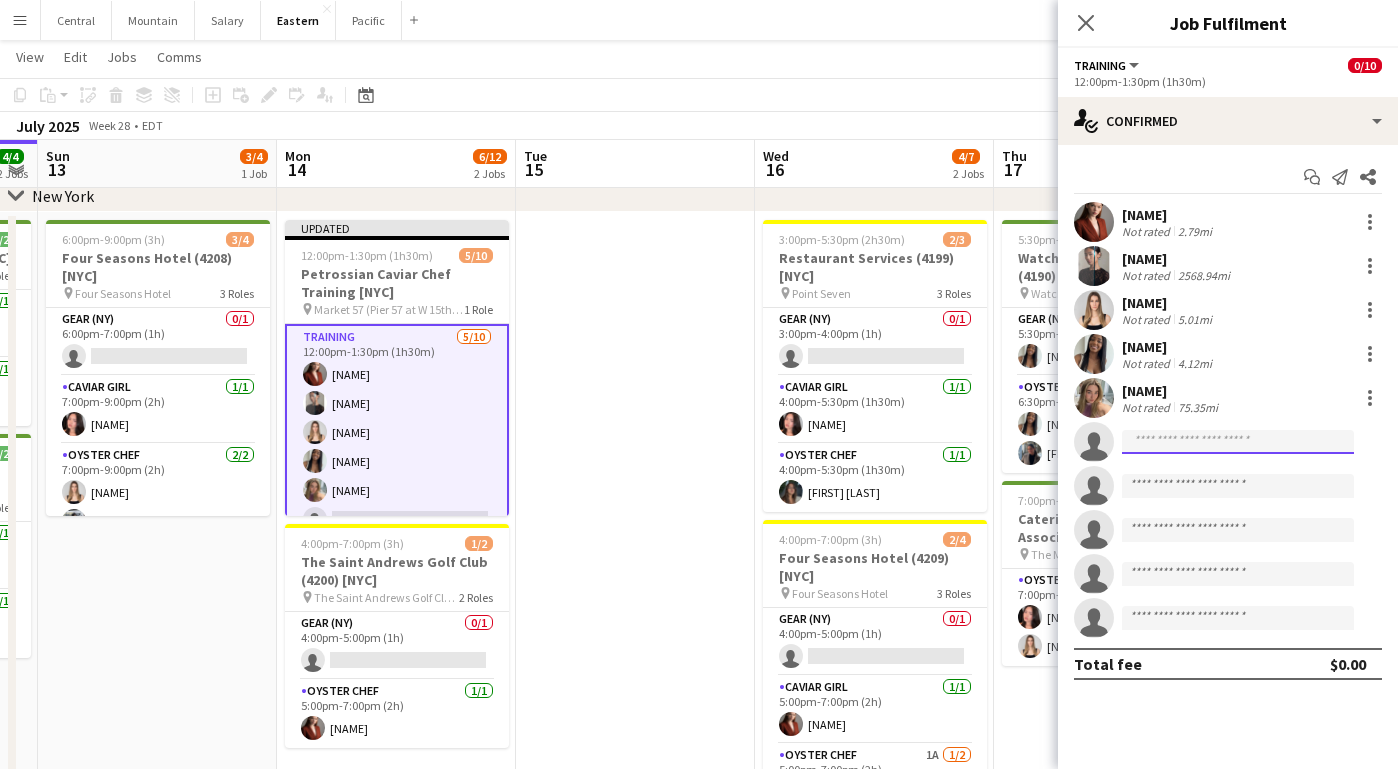 click 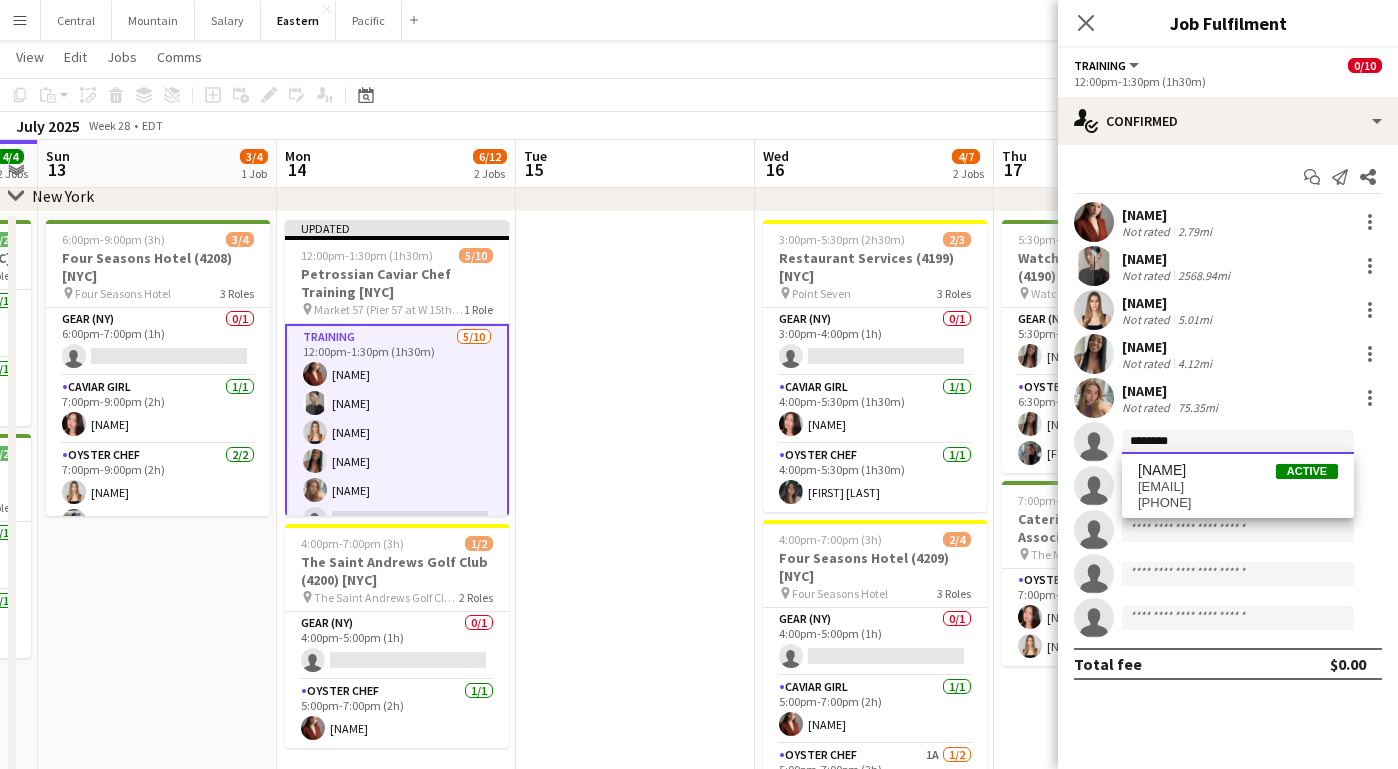 type on "********" 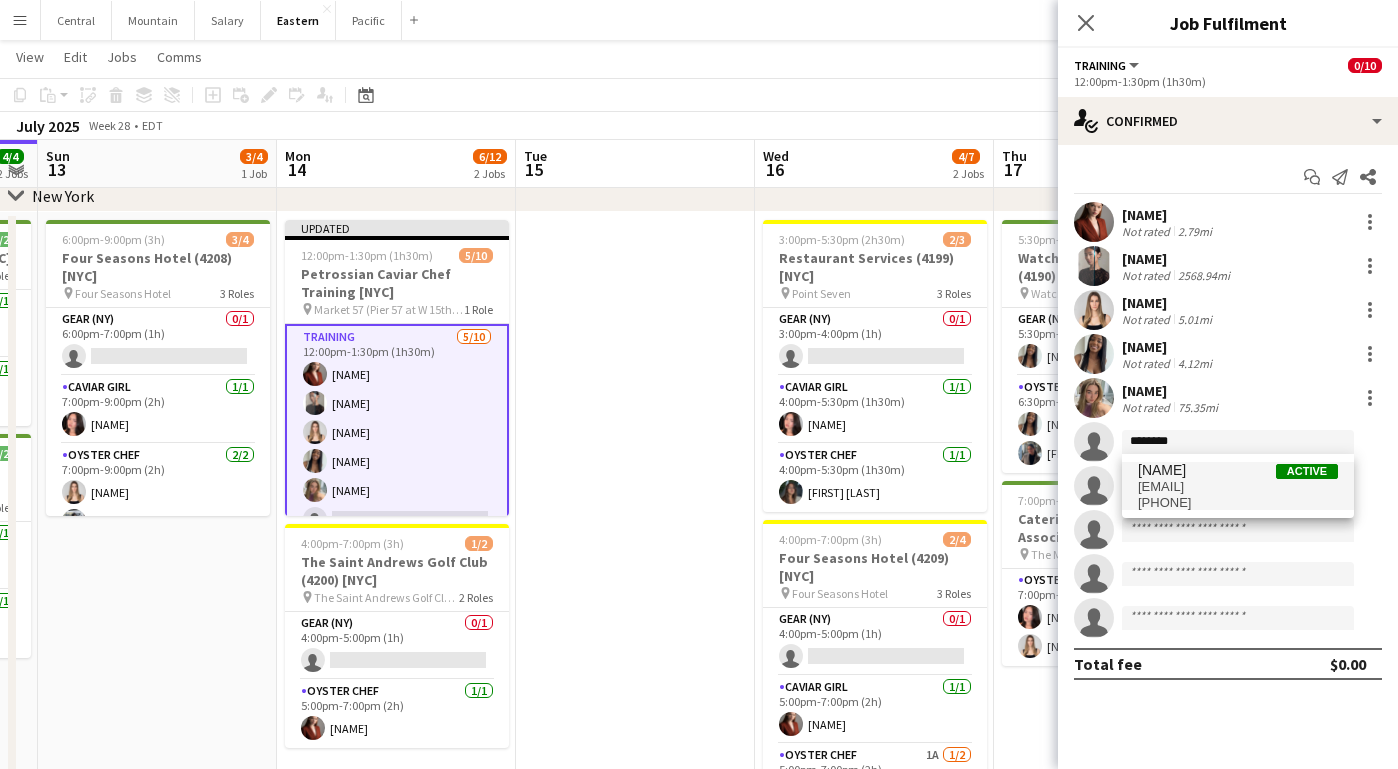 drag, startPoint x: 1320, startPoint y: 444, endPoint x: 1314, endPoint y: 485, distance: 41.4367 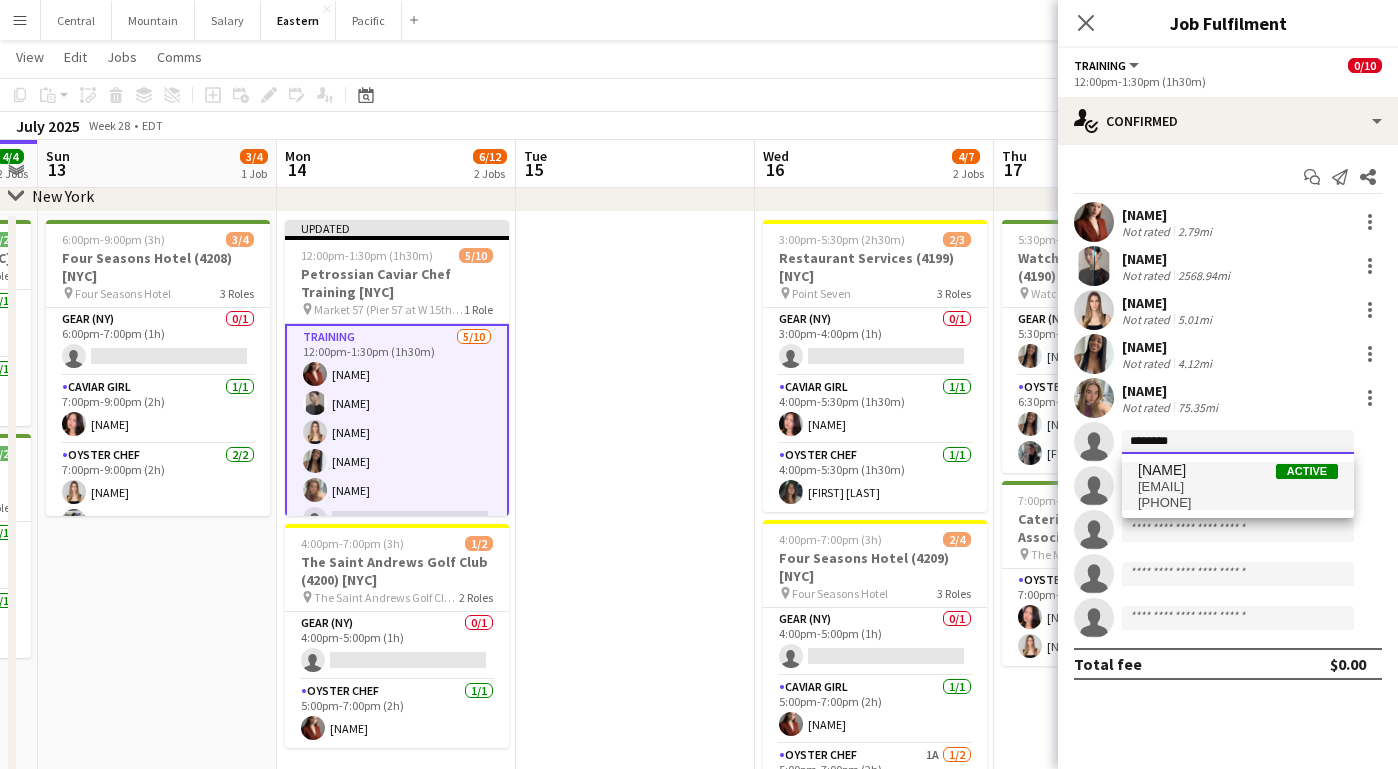 type 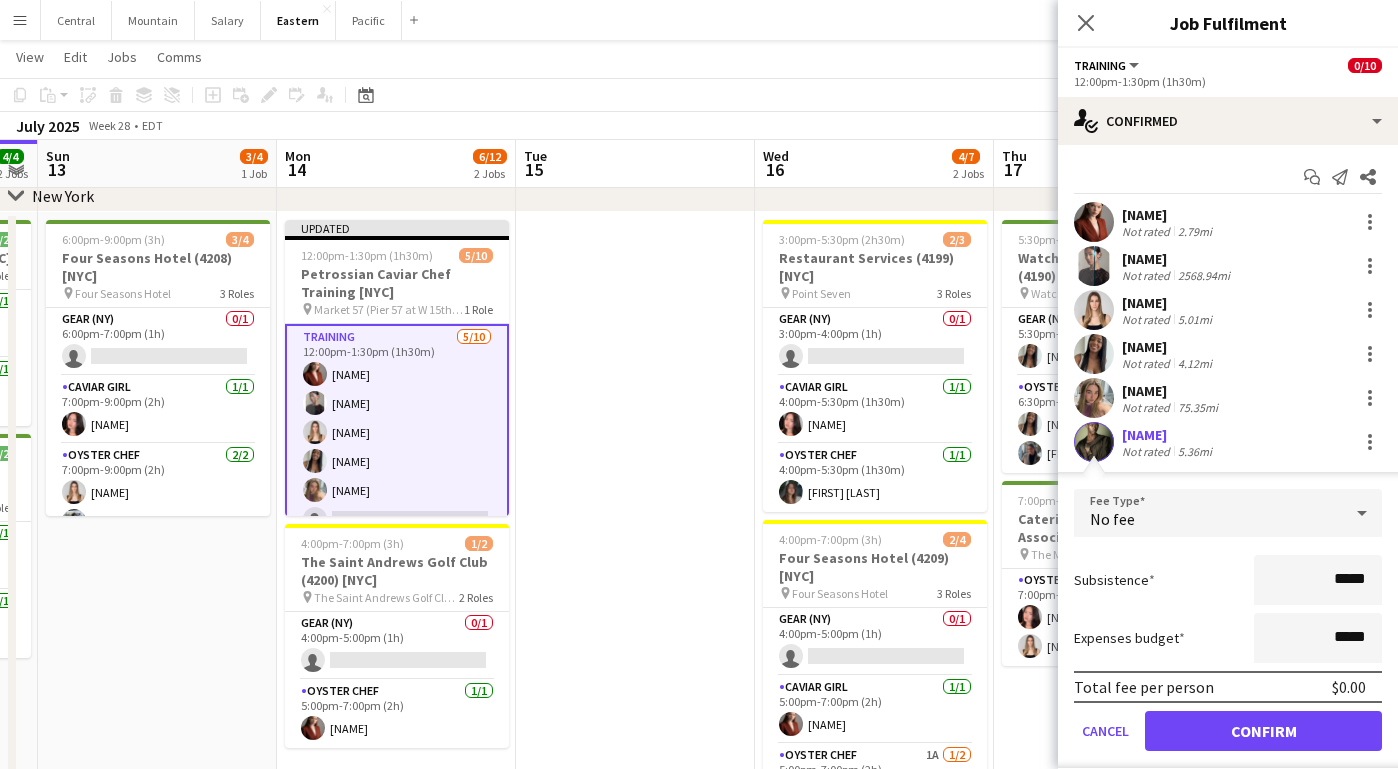 click on "Confirm" at bounding box center [1263, 731] 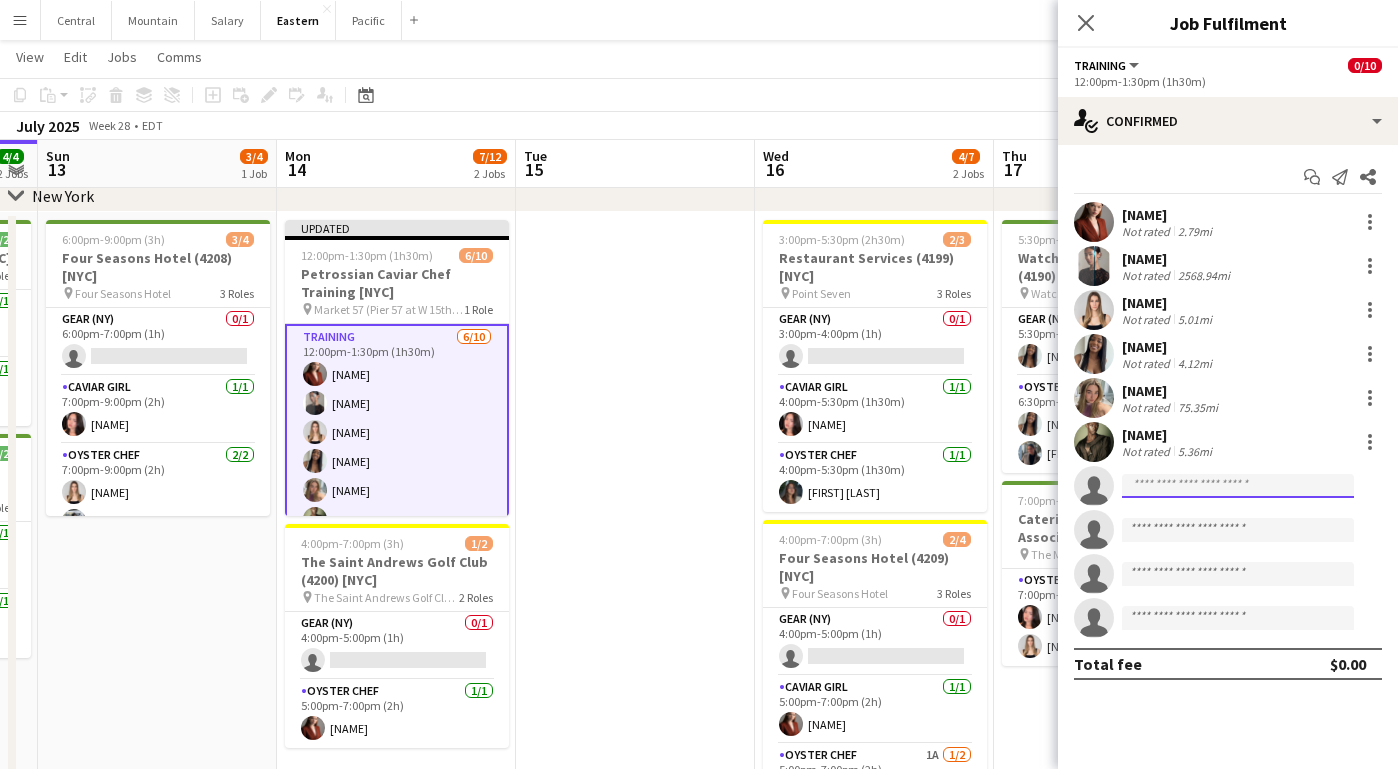 click 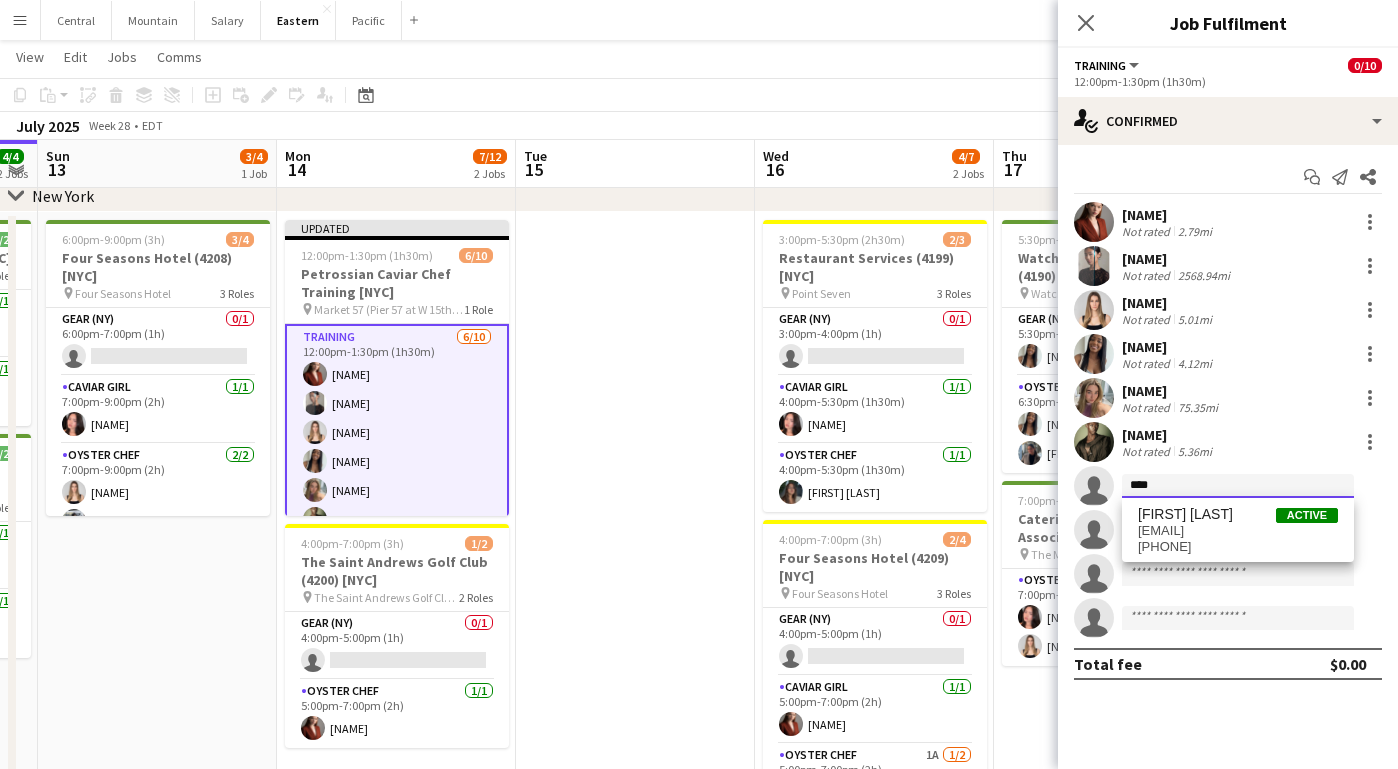 click on "****" 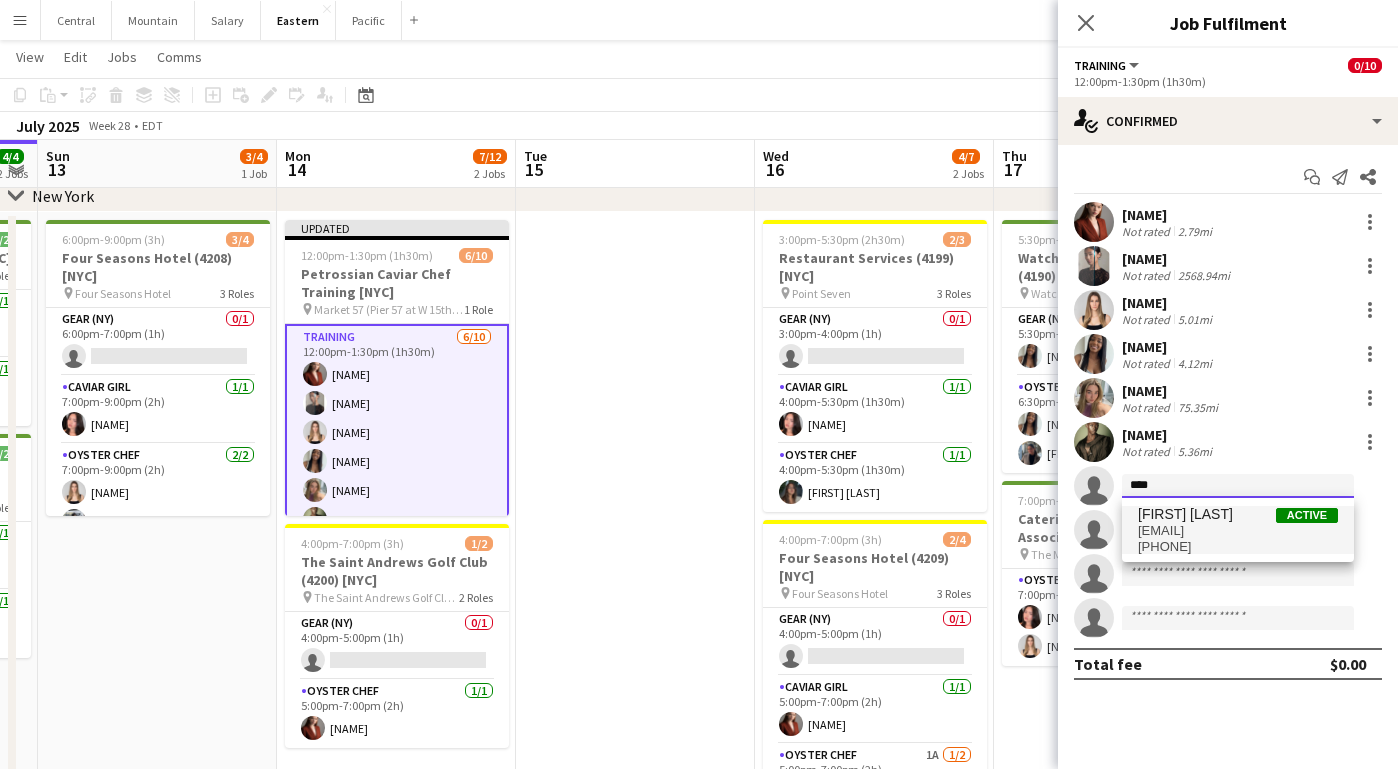 type on "****" 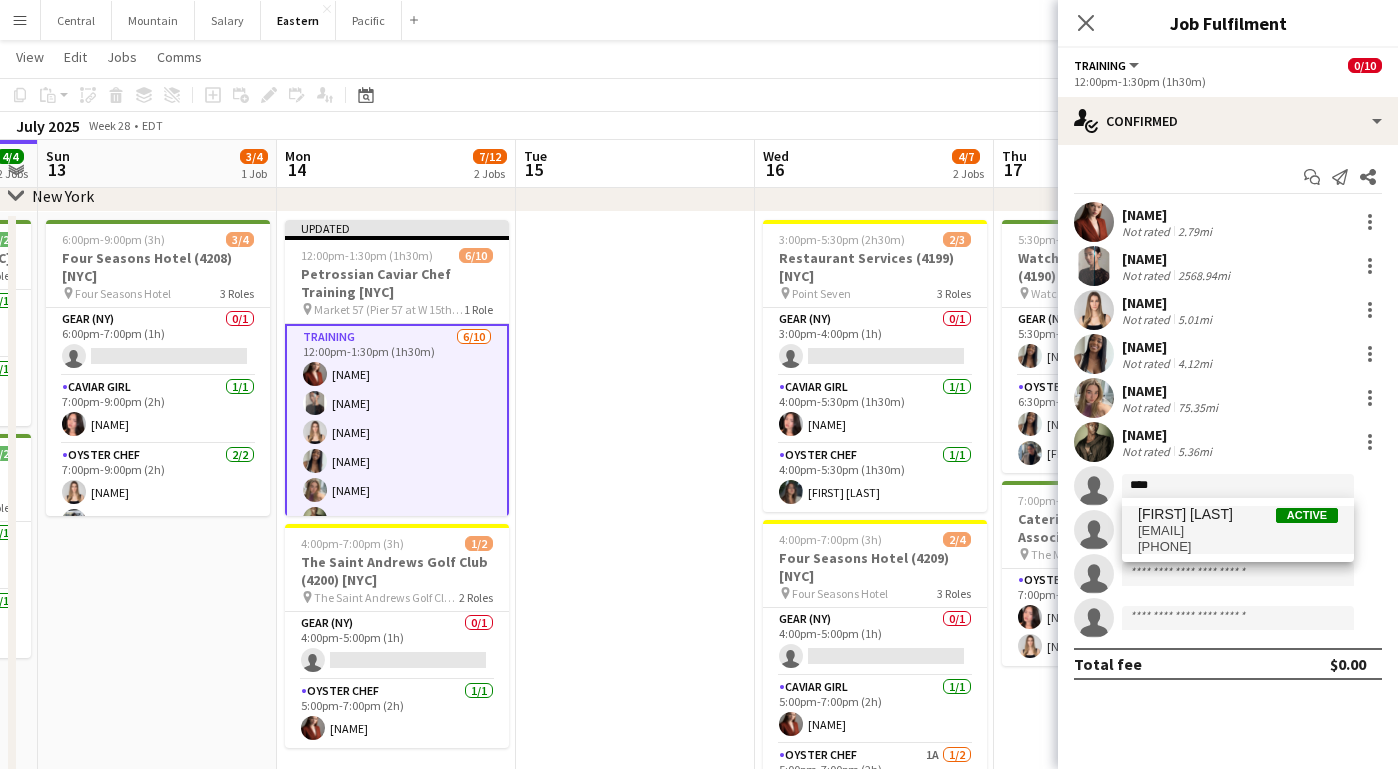 click on "[FIRST] [LAST] Active" at bounding box center [1238, 514] 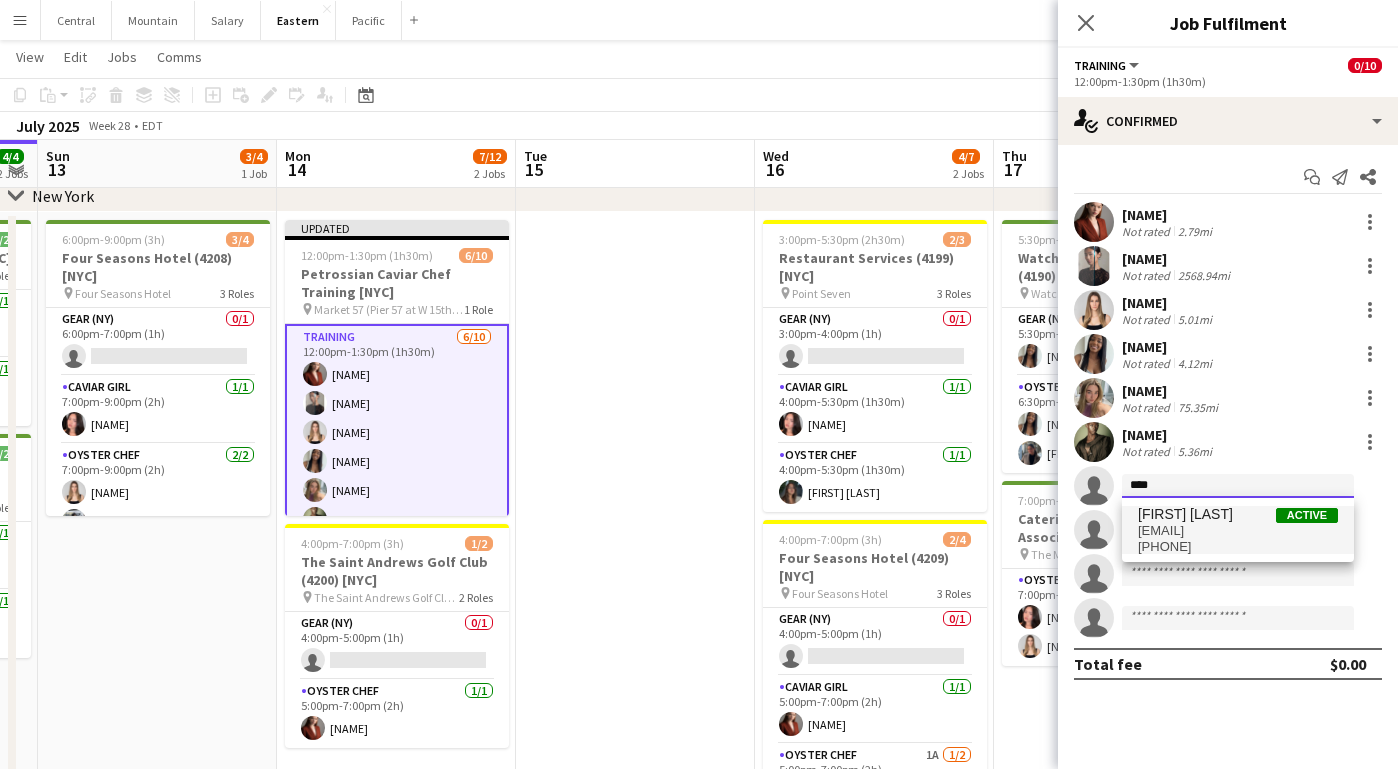 type 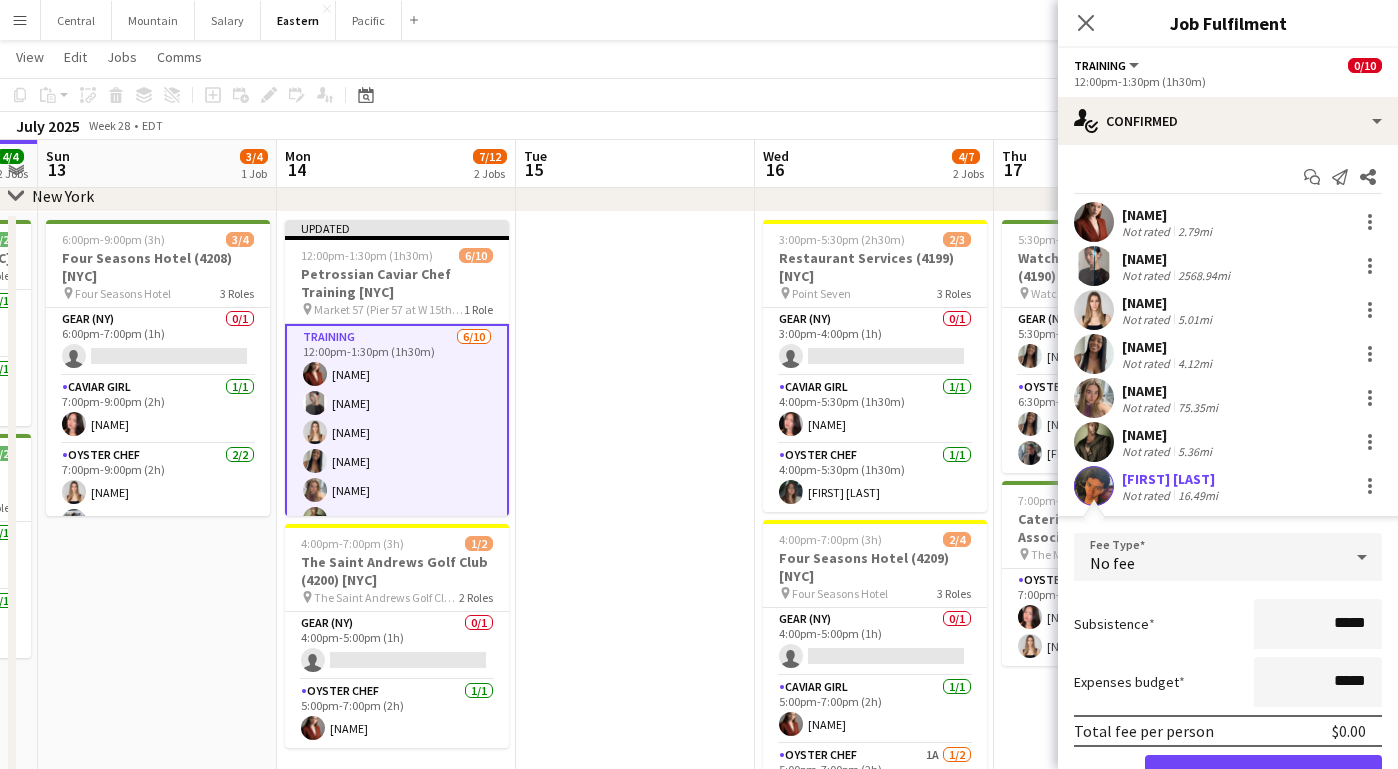 click on "Confirm" at bounding box center [1263, 775] 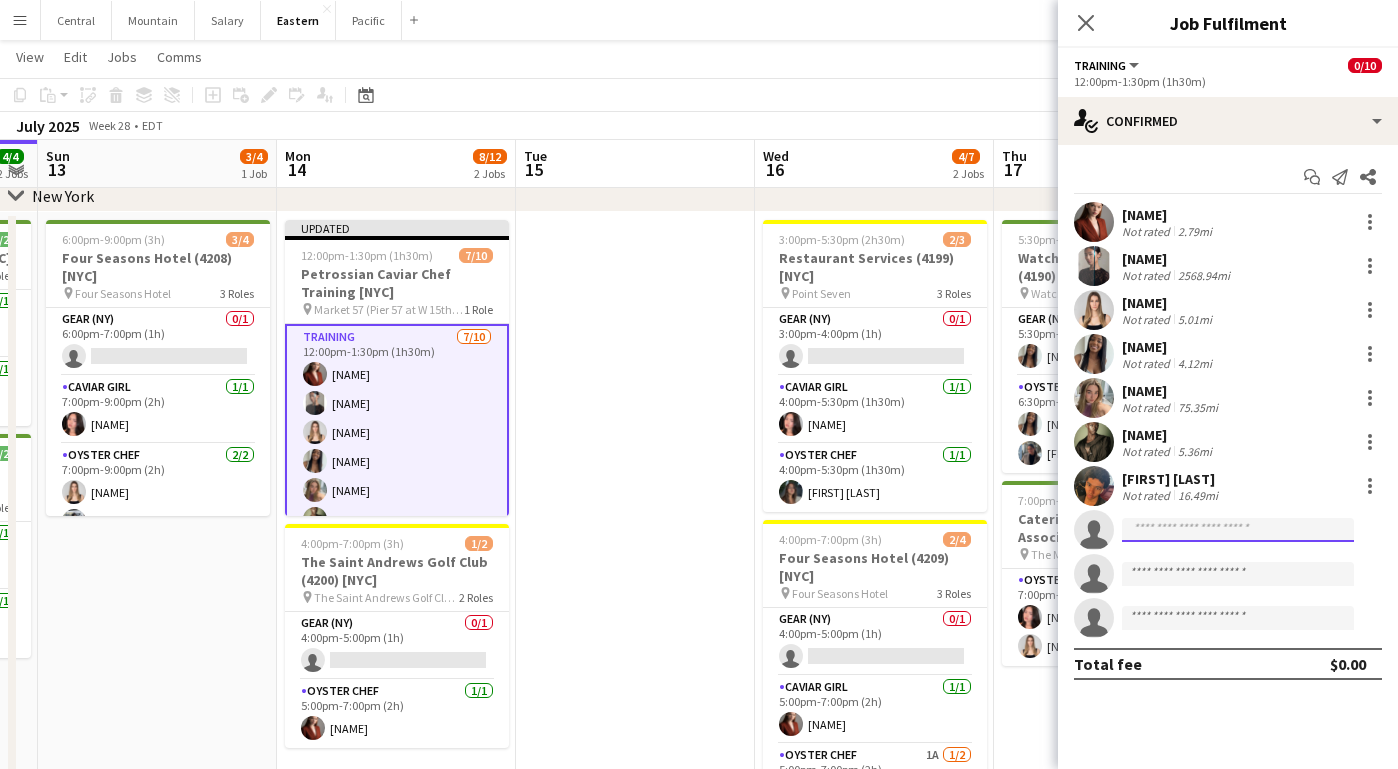 click 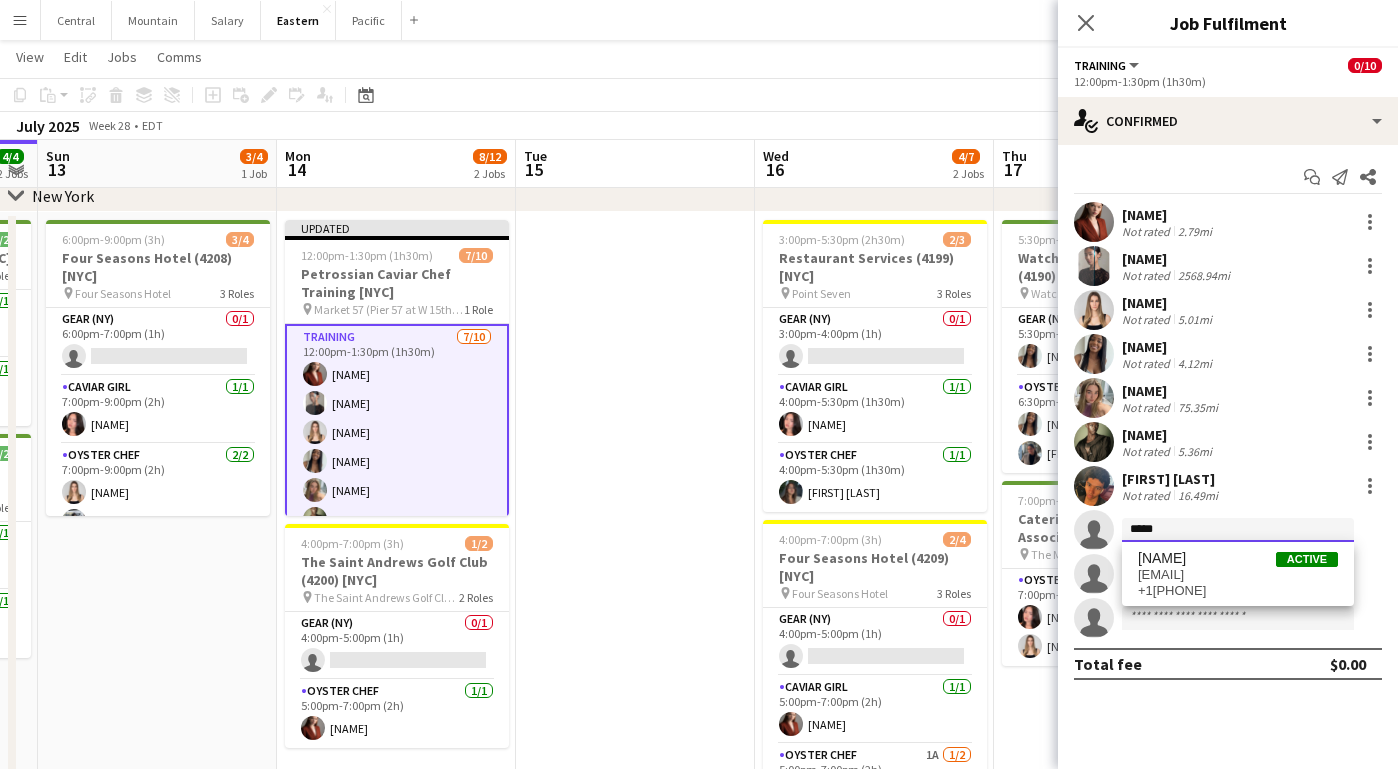 type on "*****" 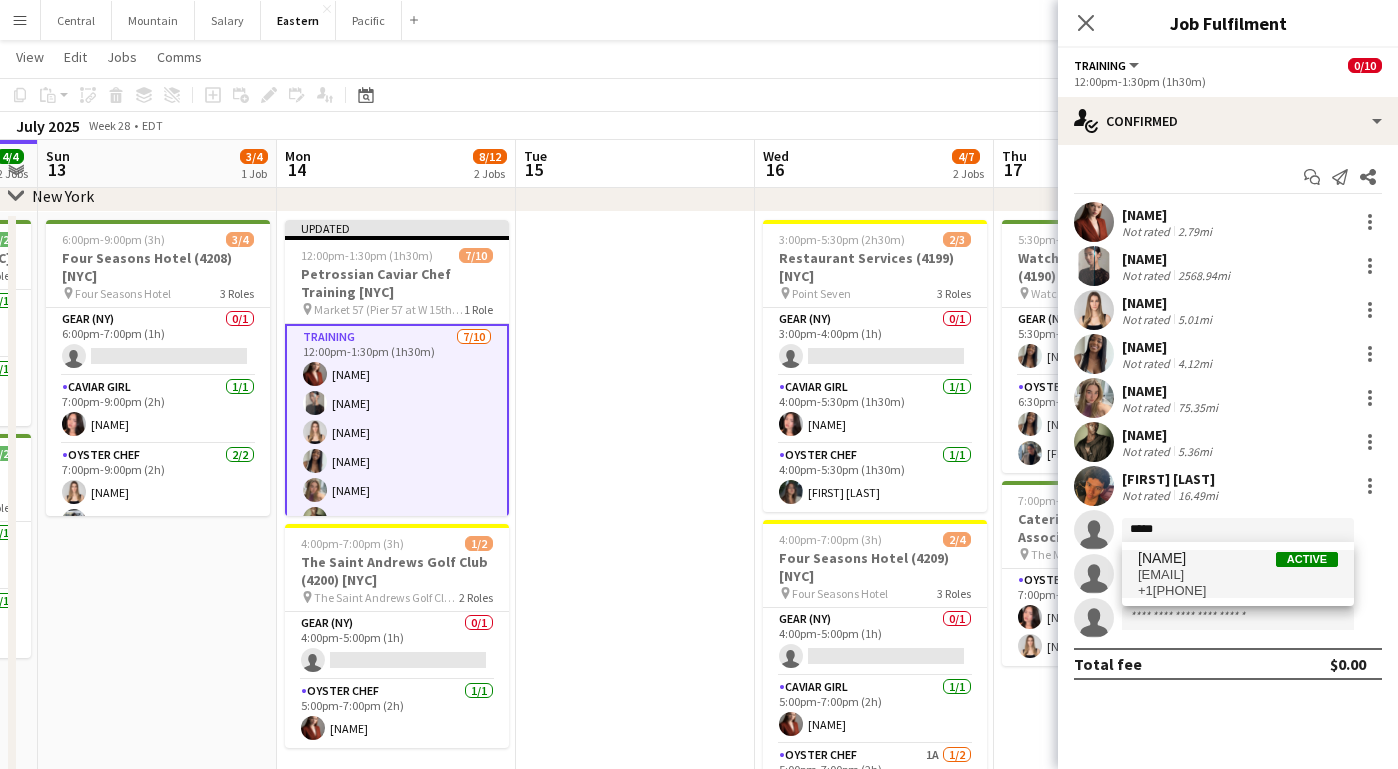 drag, startPoint x: 1195, startPoint y: 525, endPoint x: 1196, endPoint y: 563, distance: 38.013157 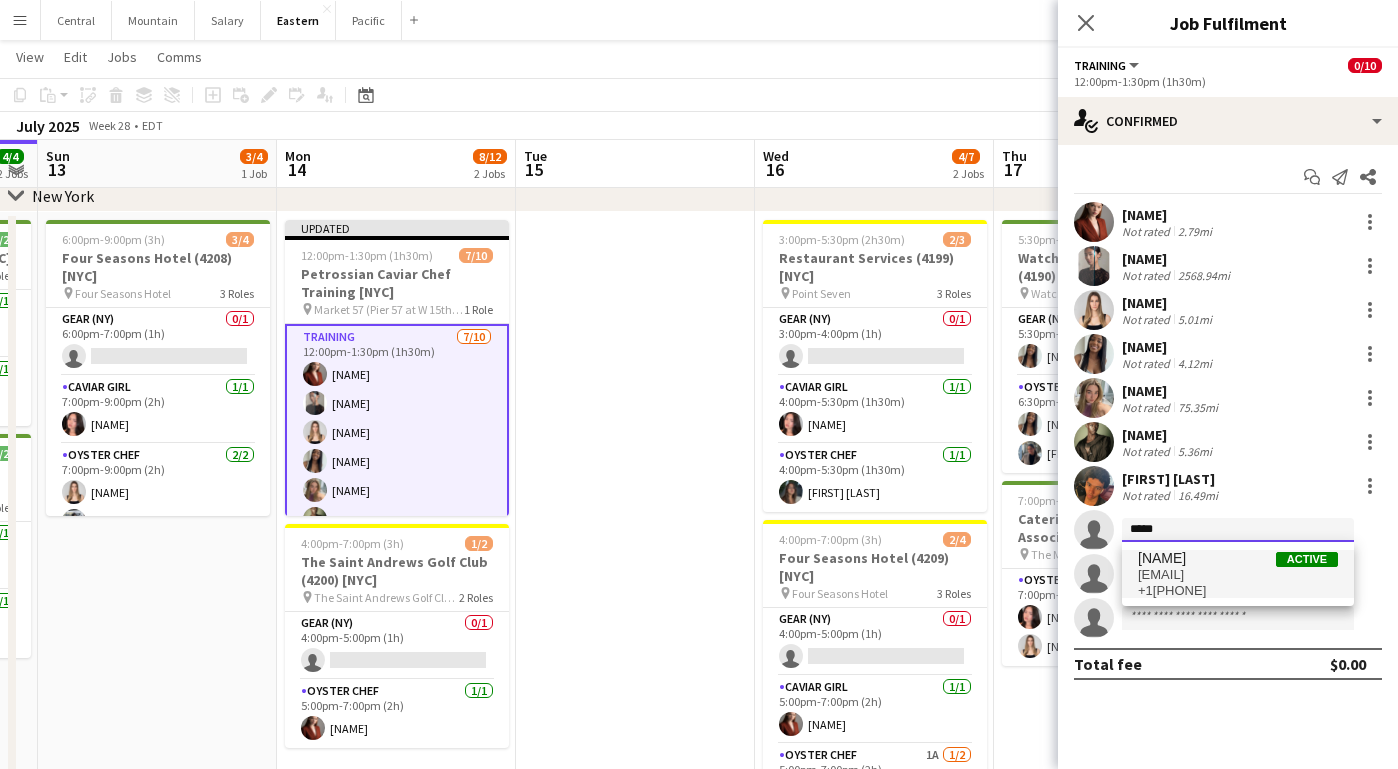 type 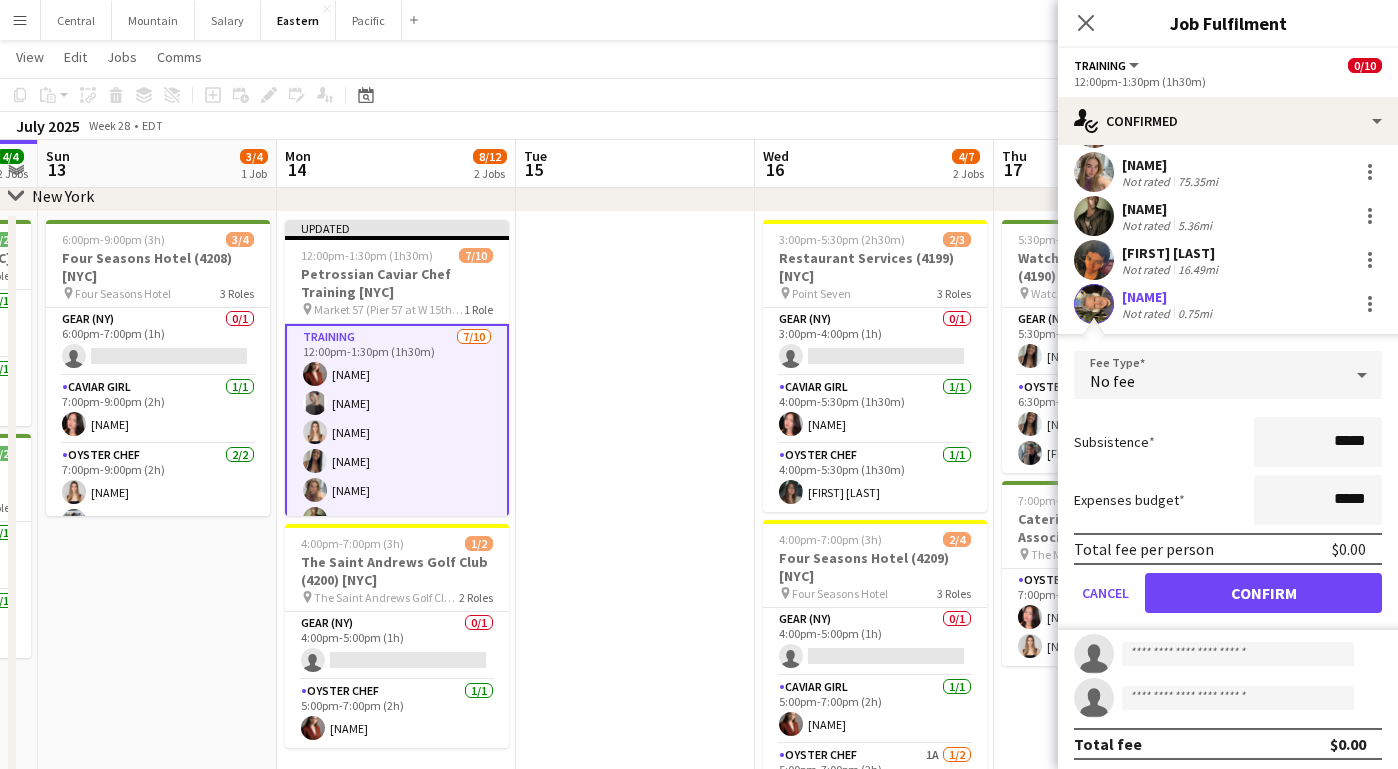 scroll, scrollTop: 225, scrollLeft: 0, axis: vertical 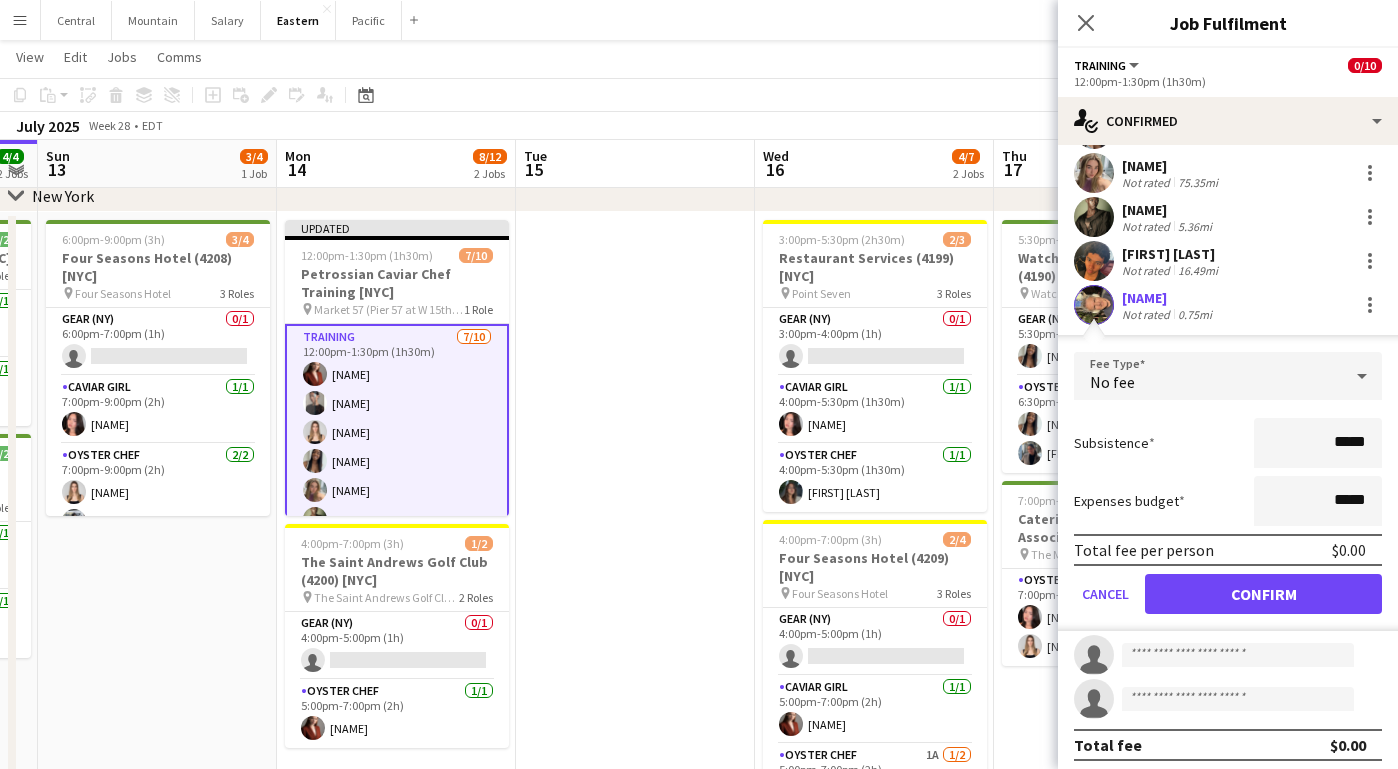 click on "Confirm" at bounding box center (1263, 594) 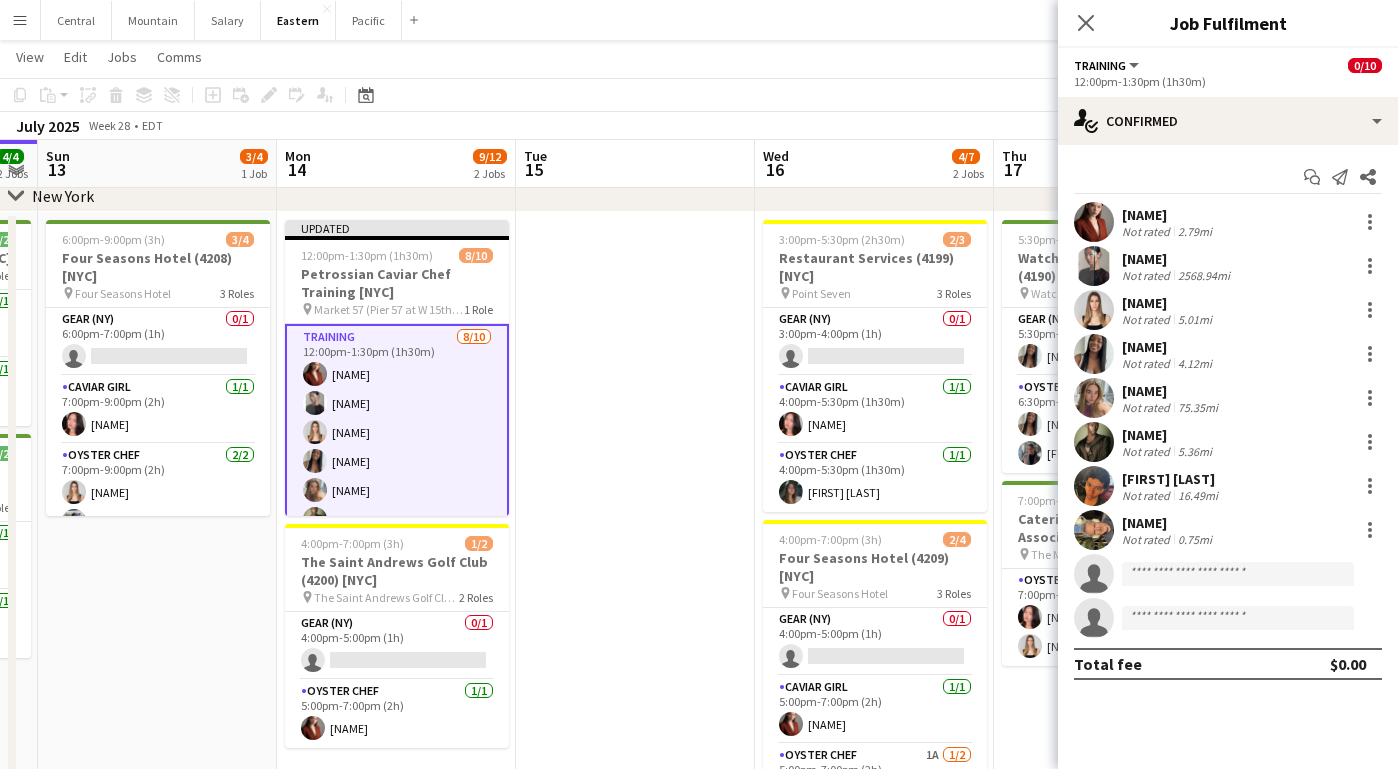 scroll, scrollTop: 0, scrollLeft: 0, axis: both 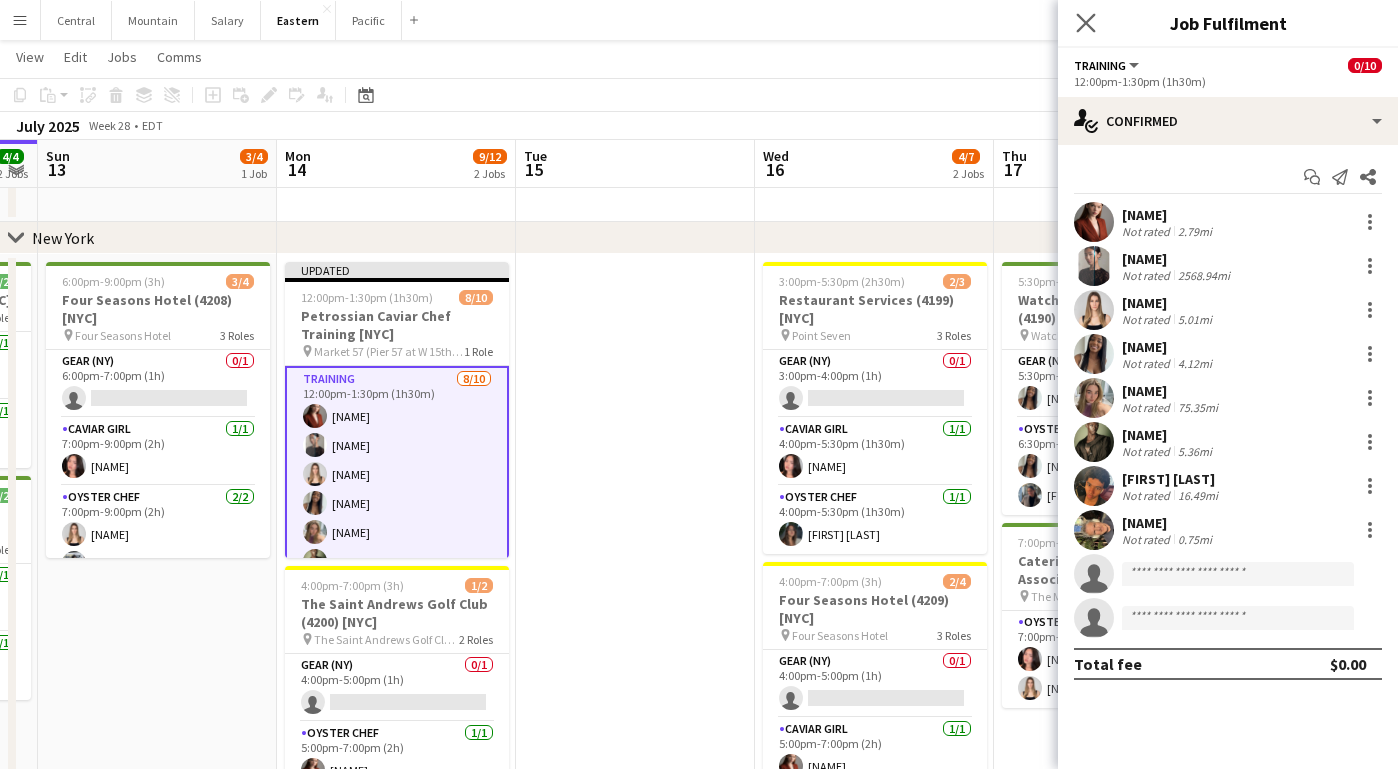 click on "Close pop-in" 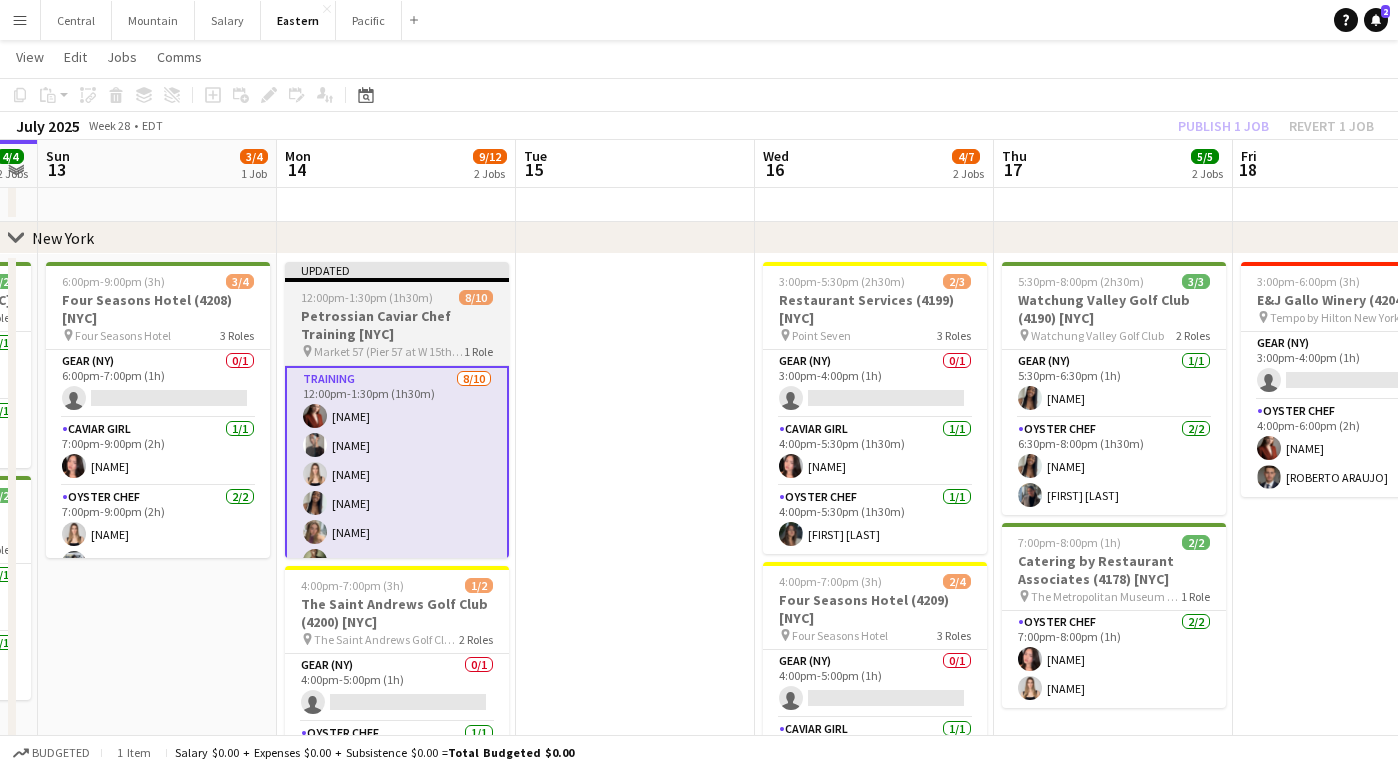 click on "Petrossian Caviar Chef Training [NYC]" at bounding box center [397, 325] 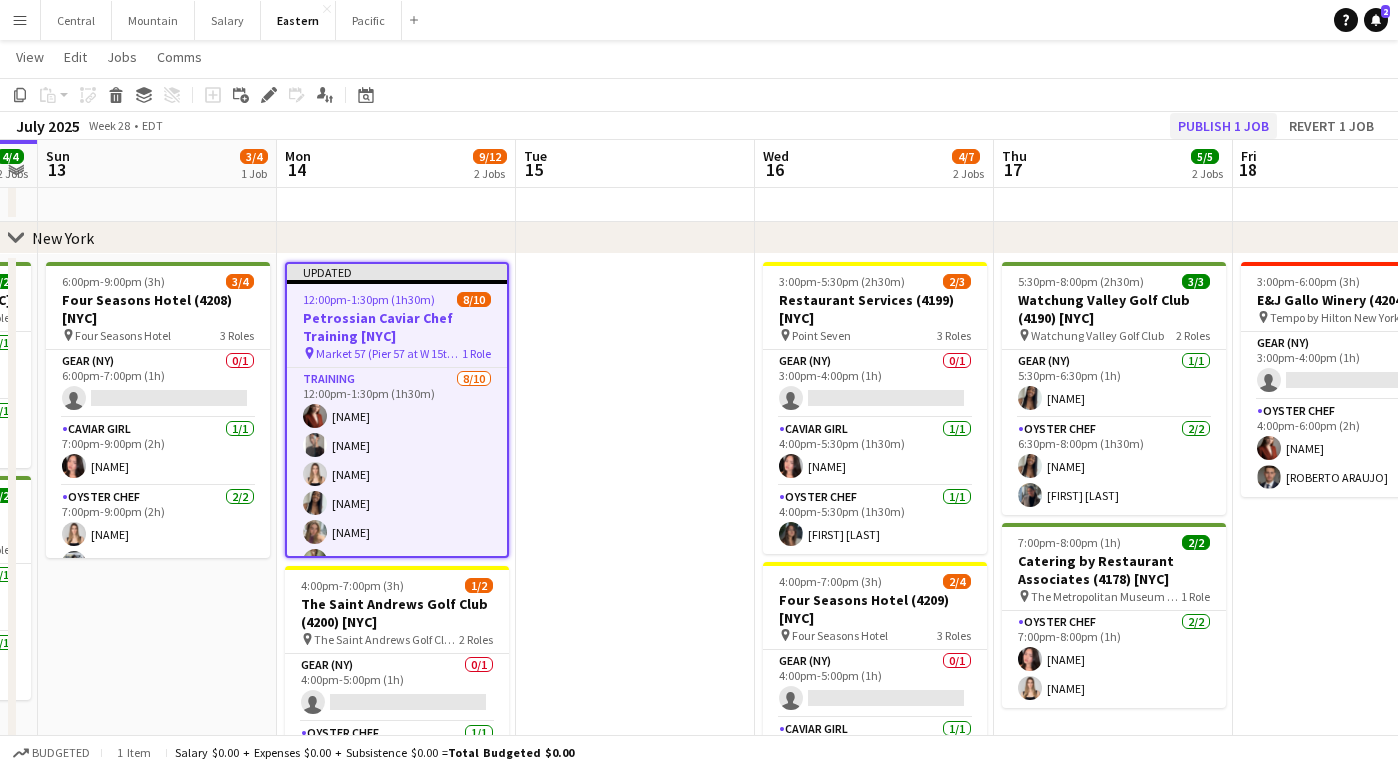 click on "Publish 1 job" 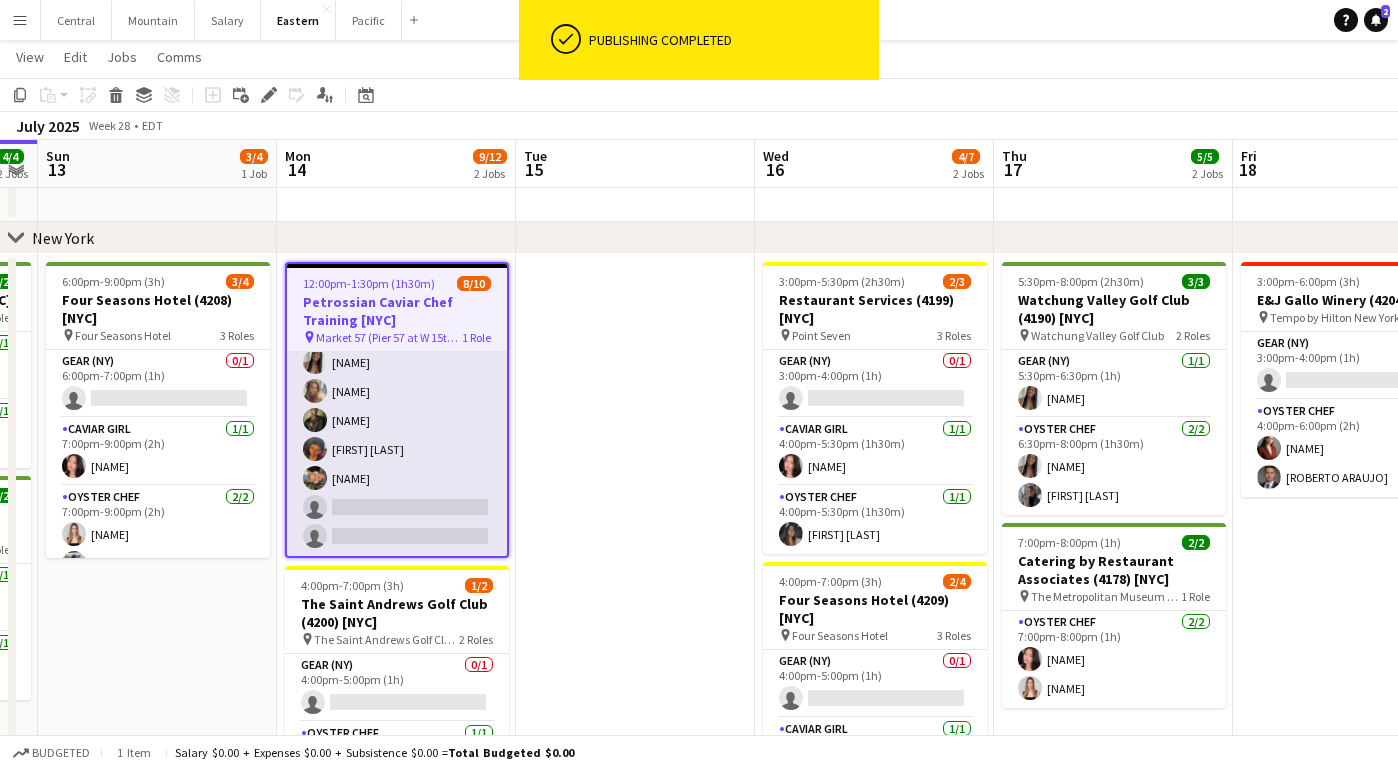 scroll, scrollTop: 136, scrollLeft: 0, axis: vertical 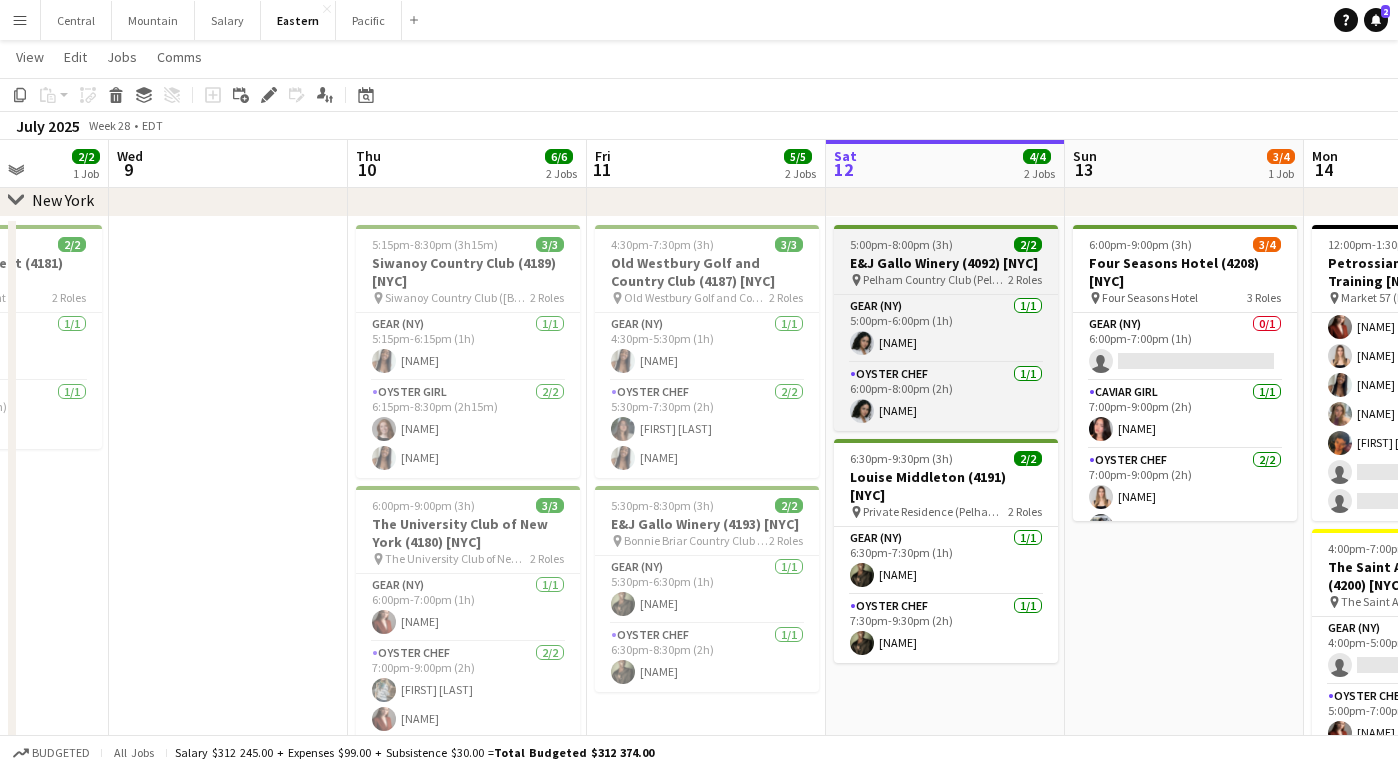 click on "E&J Gallo Winery (4092) [NYC]" at bounding box center (946, 263) 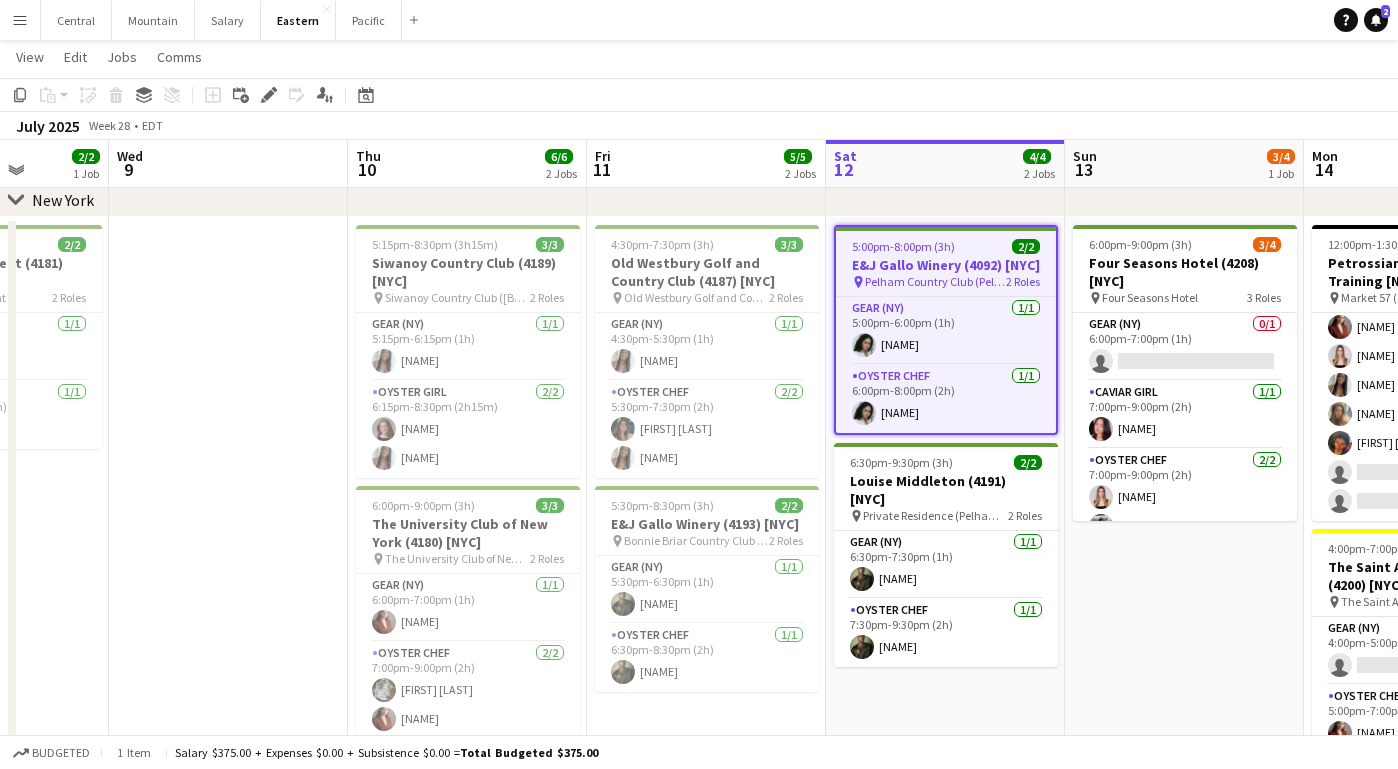 scroll, scrollTop: 0, scrollLeft: 607, axis: horizontal 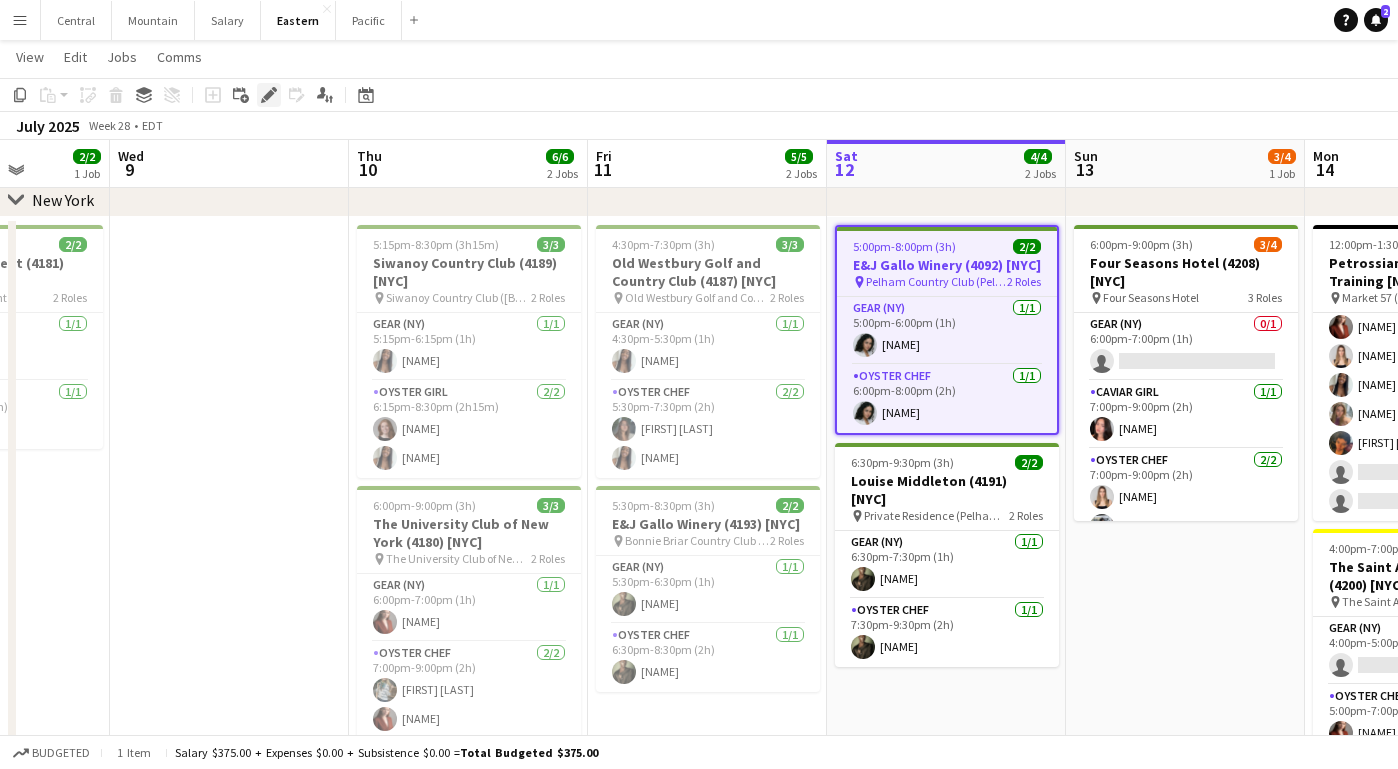 click on "Edit" 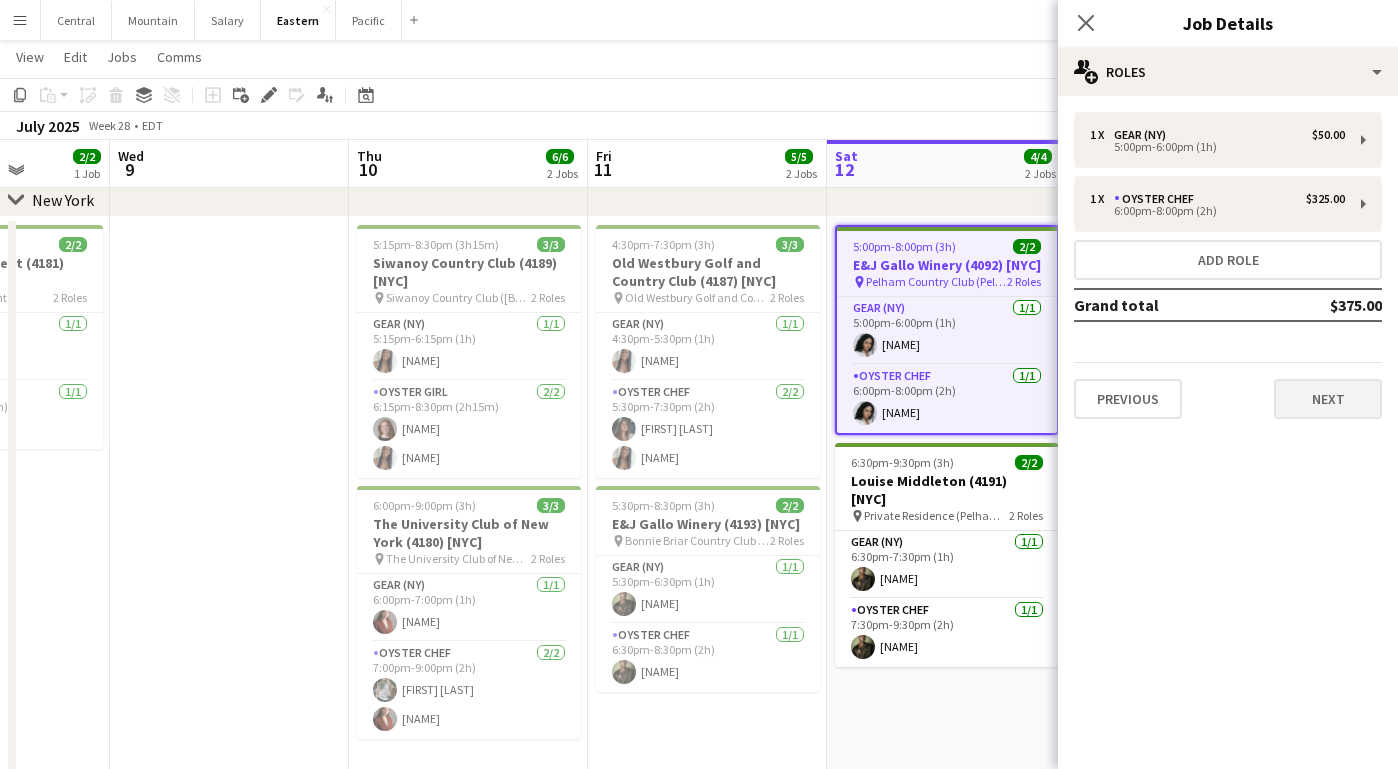 click on "Next" at bounding box center (1328, 399) 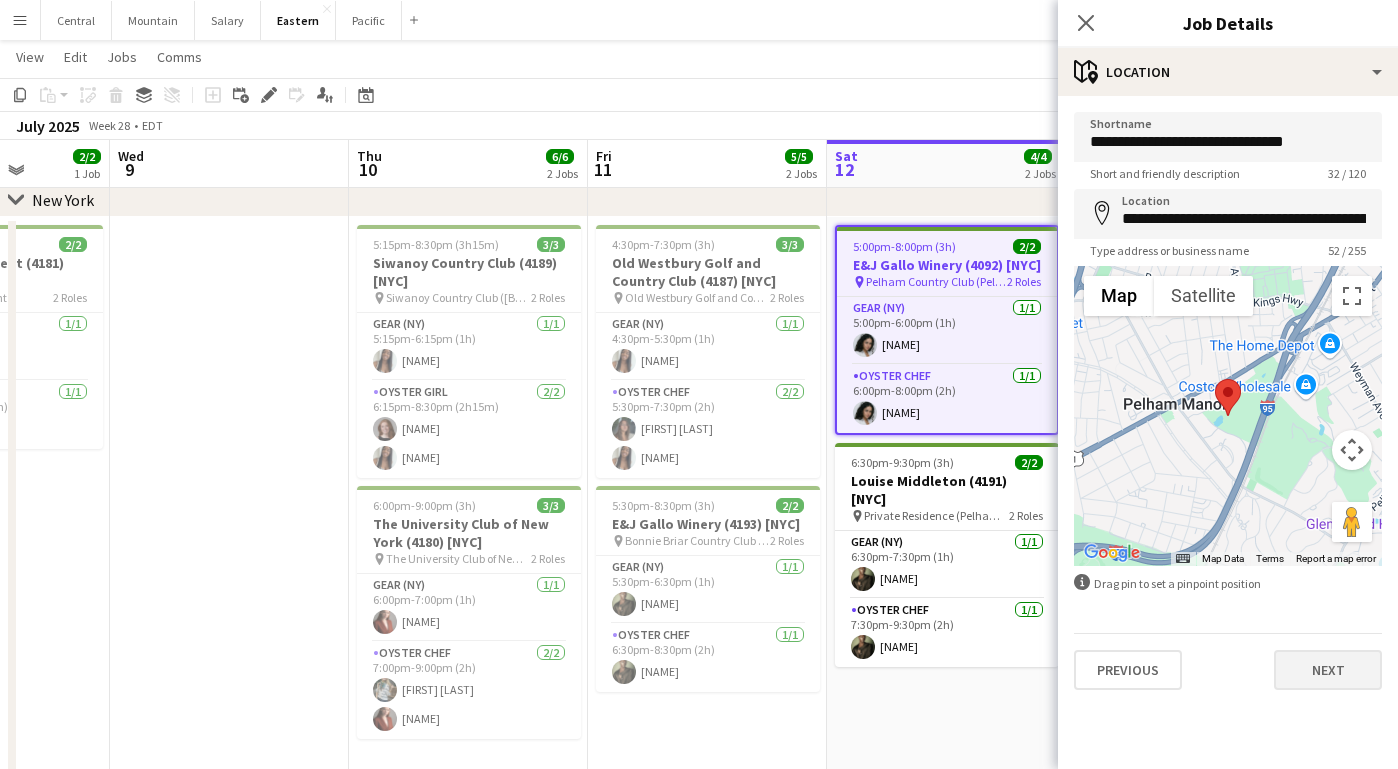 click on "Next" at bounding box center (1328, 670) 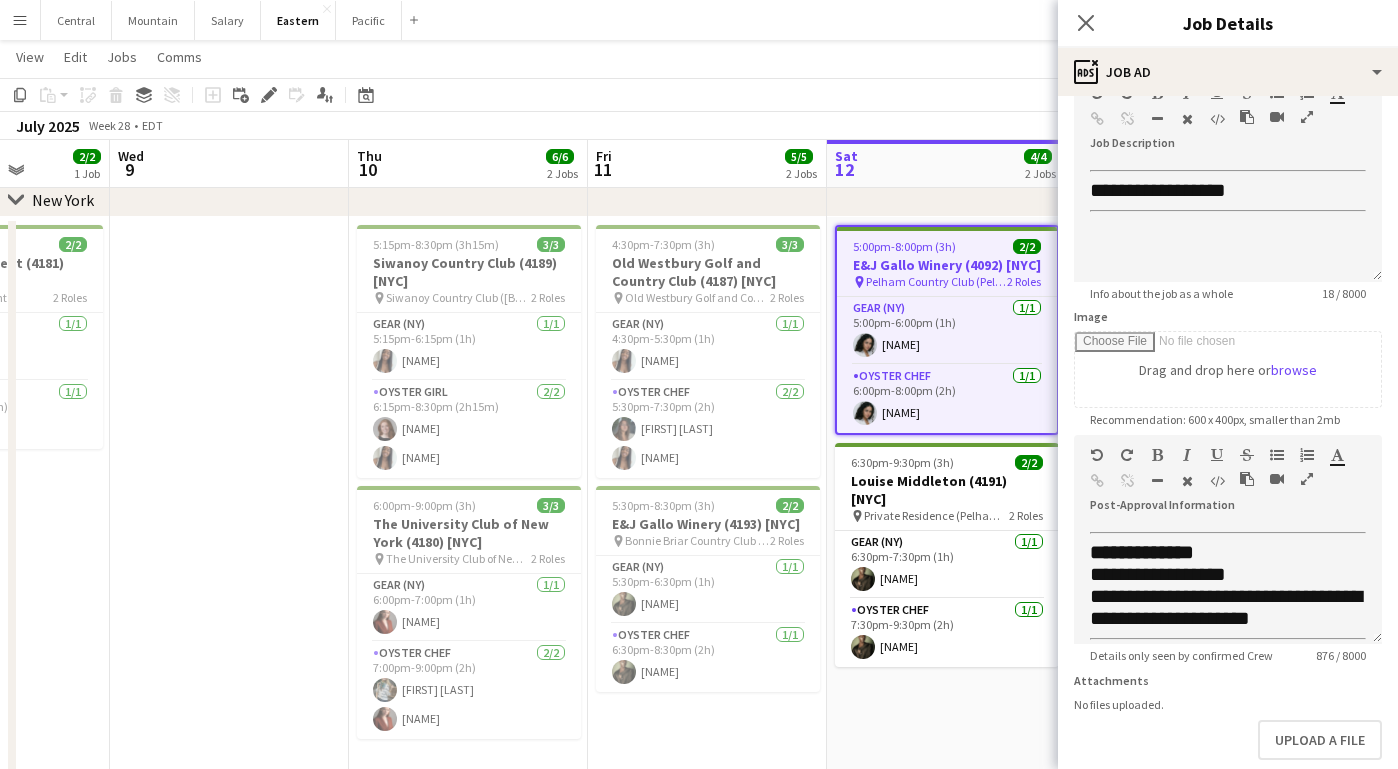 scroll, scrollTop: 121, scrollLeft: 0, axis: vertical 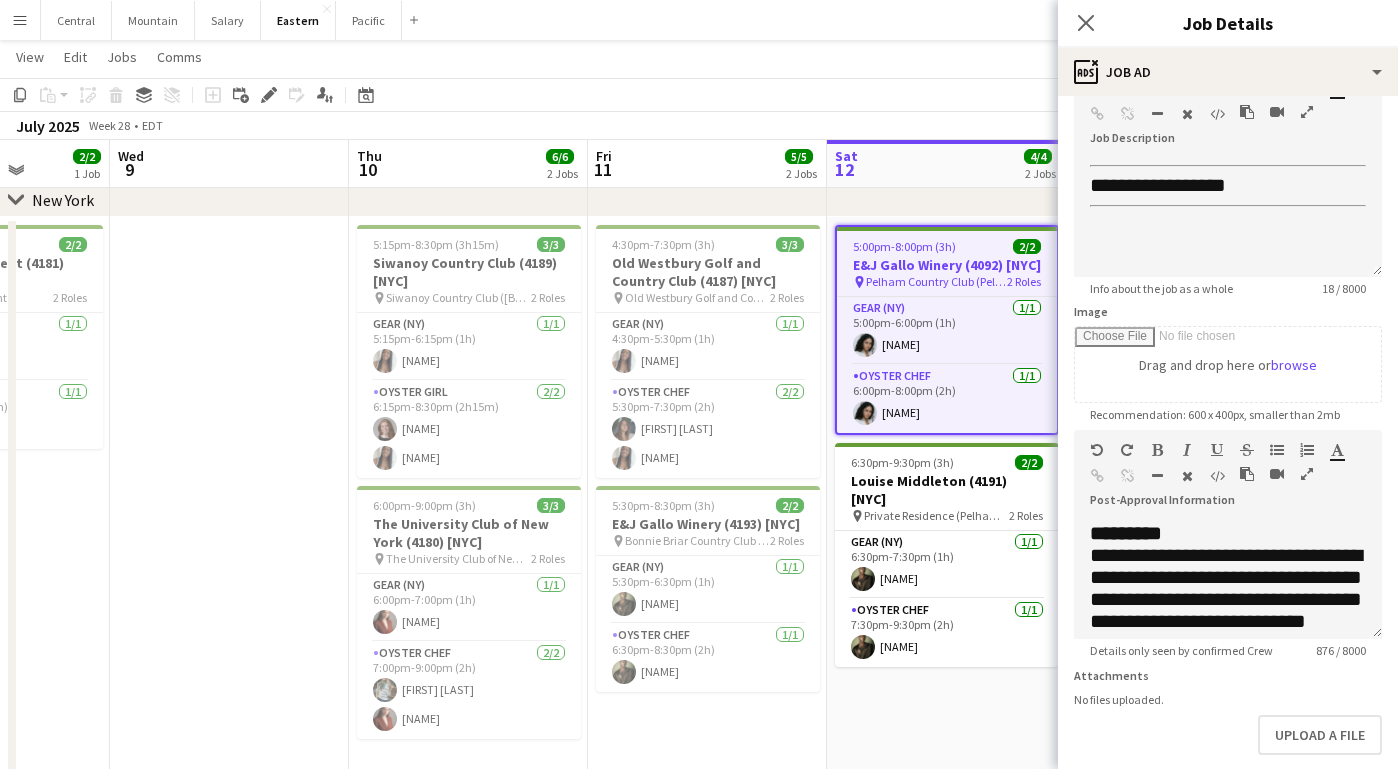 click on "Close pop-in" 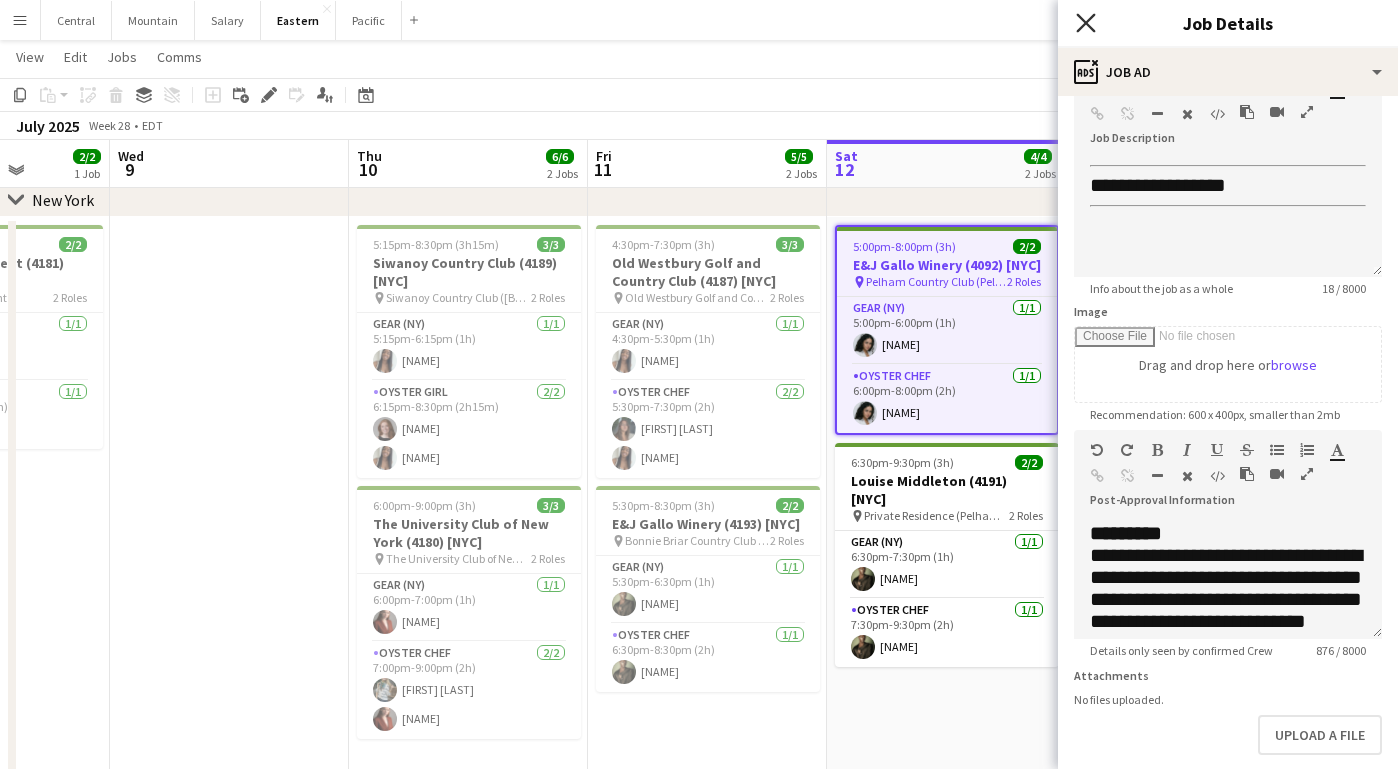 click on "Close pop-in" 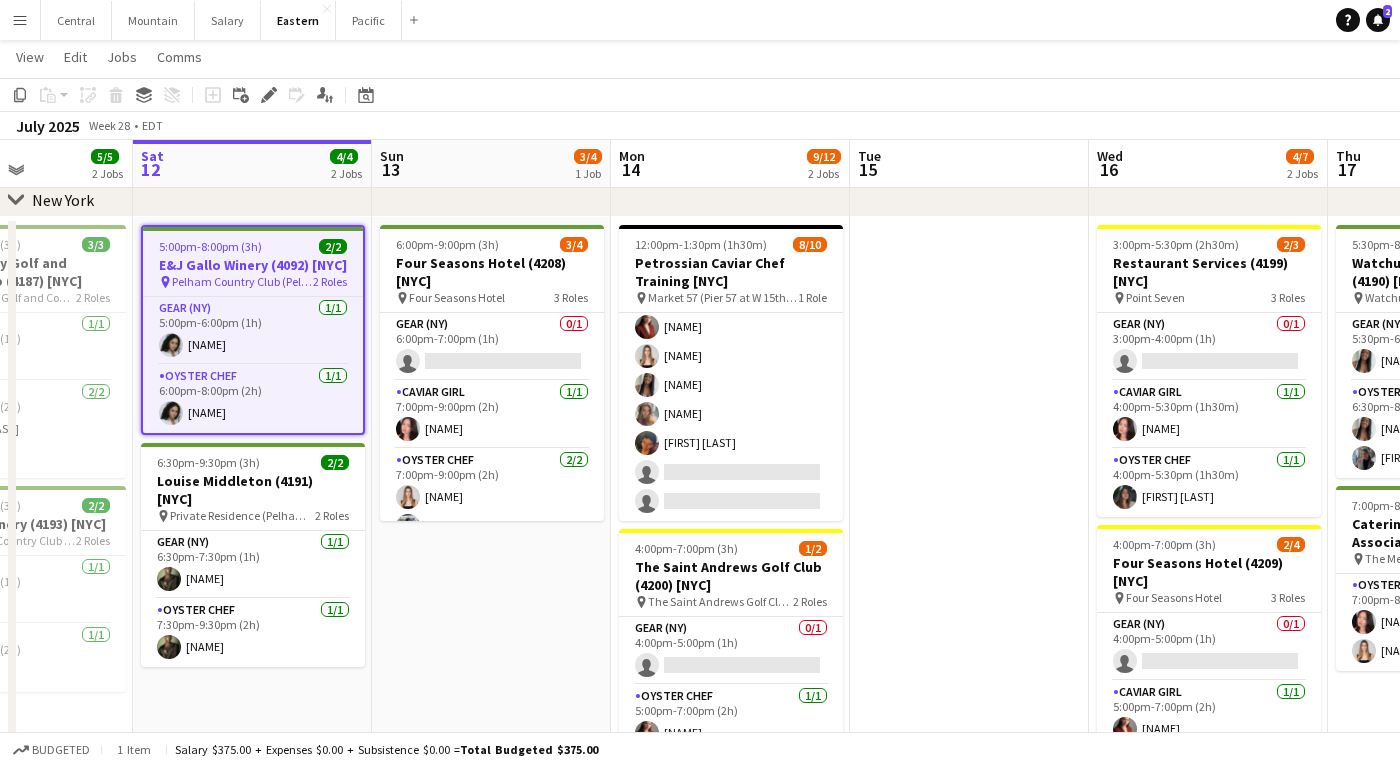 scroll, scrollTop: 0, scrollLeft: 616, axis: horizontal 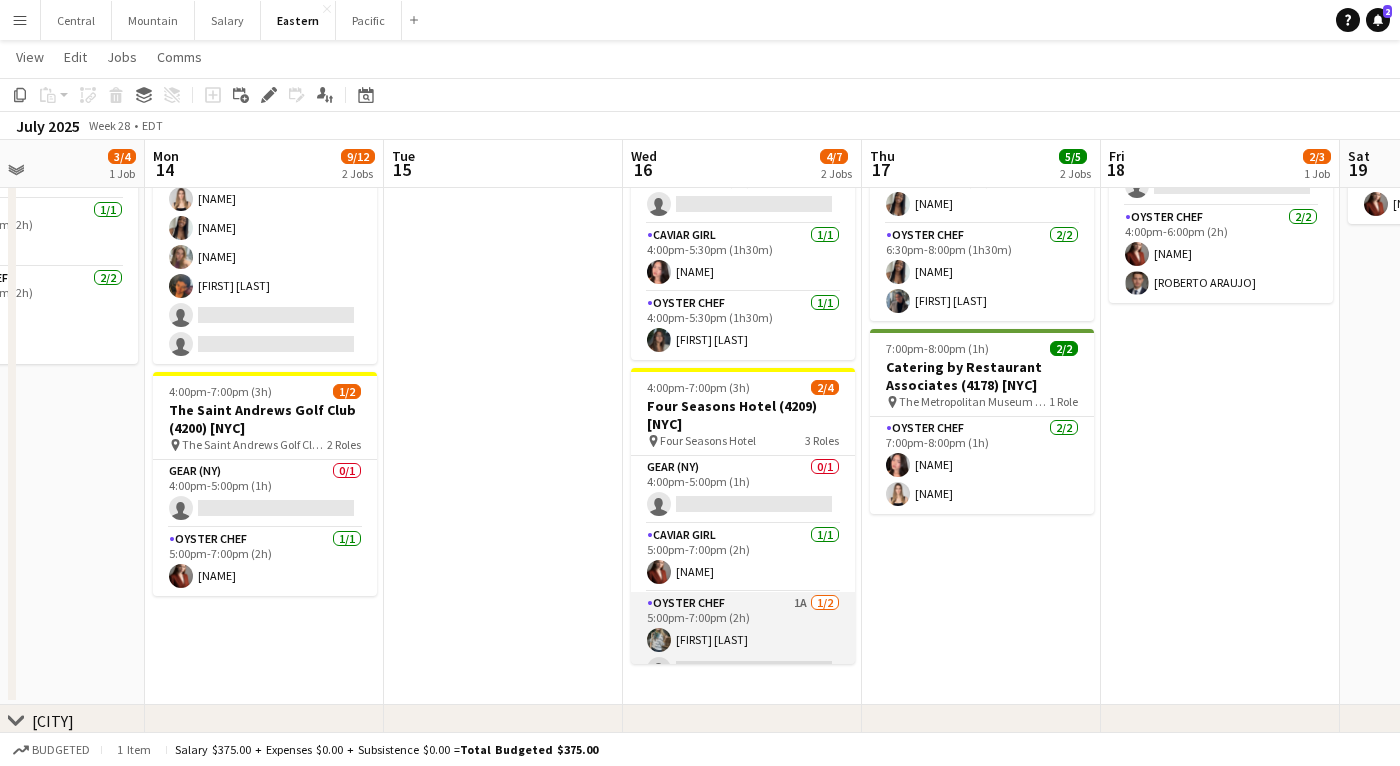 click on "Oyster Chef   1A   1/2   5:00pm-7:00pm (2h)
[FIRST] [LAST]
single-neutral-actions" at bounding box center [743, 640] 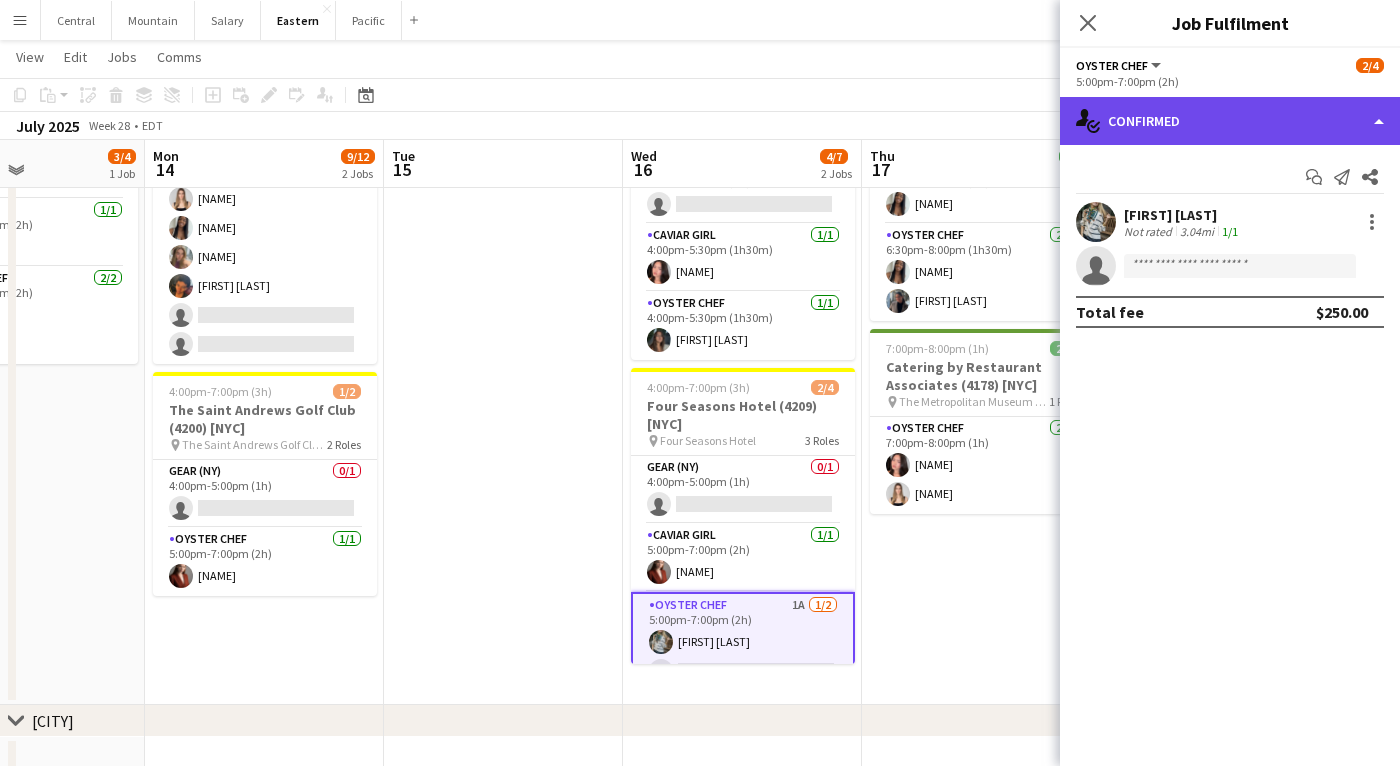 click on "single-neutral-actions-check-2
Confirmed" 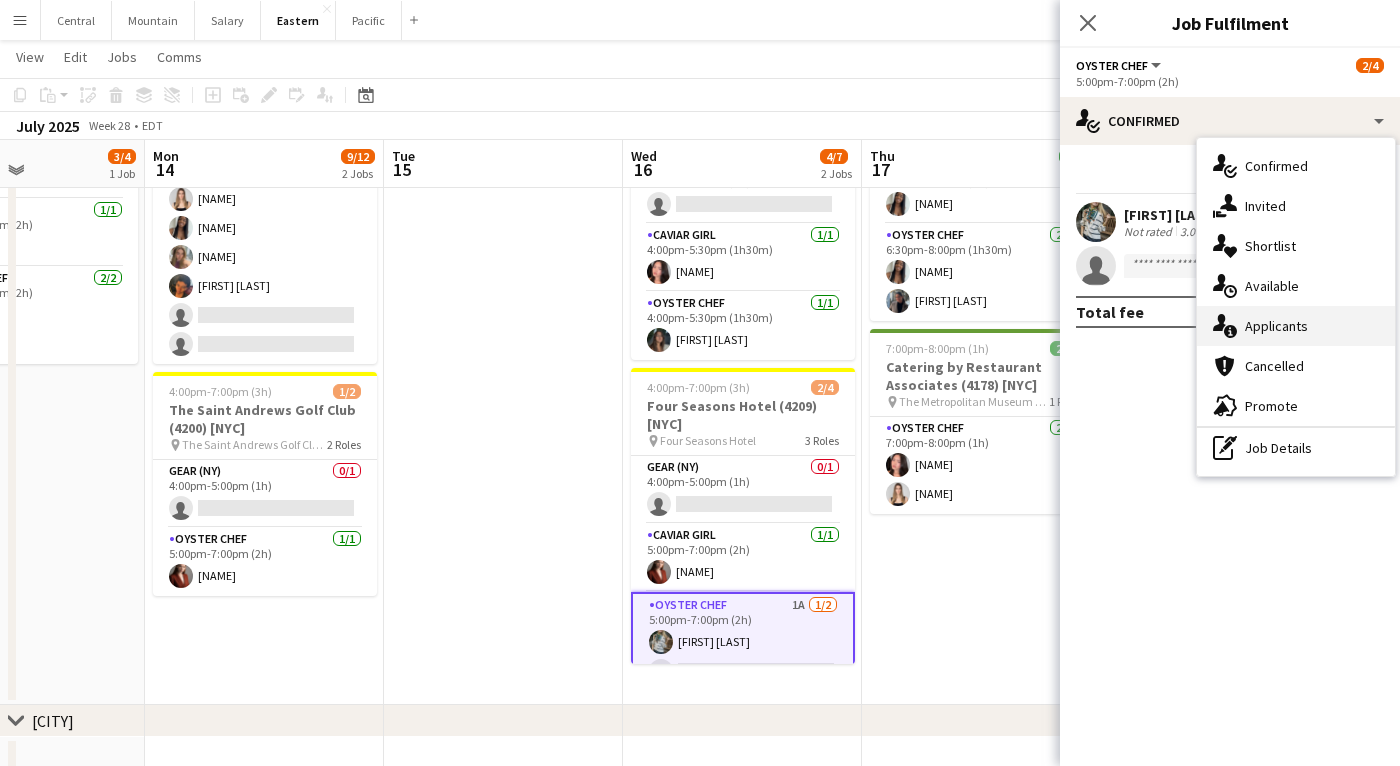 click 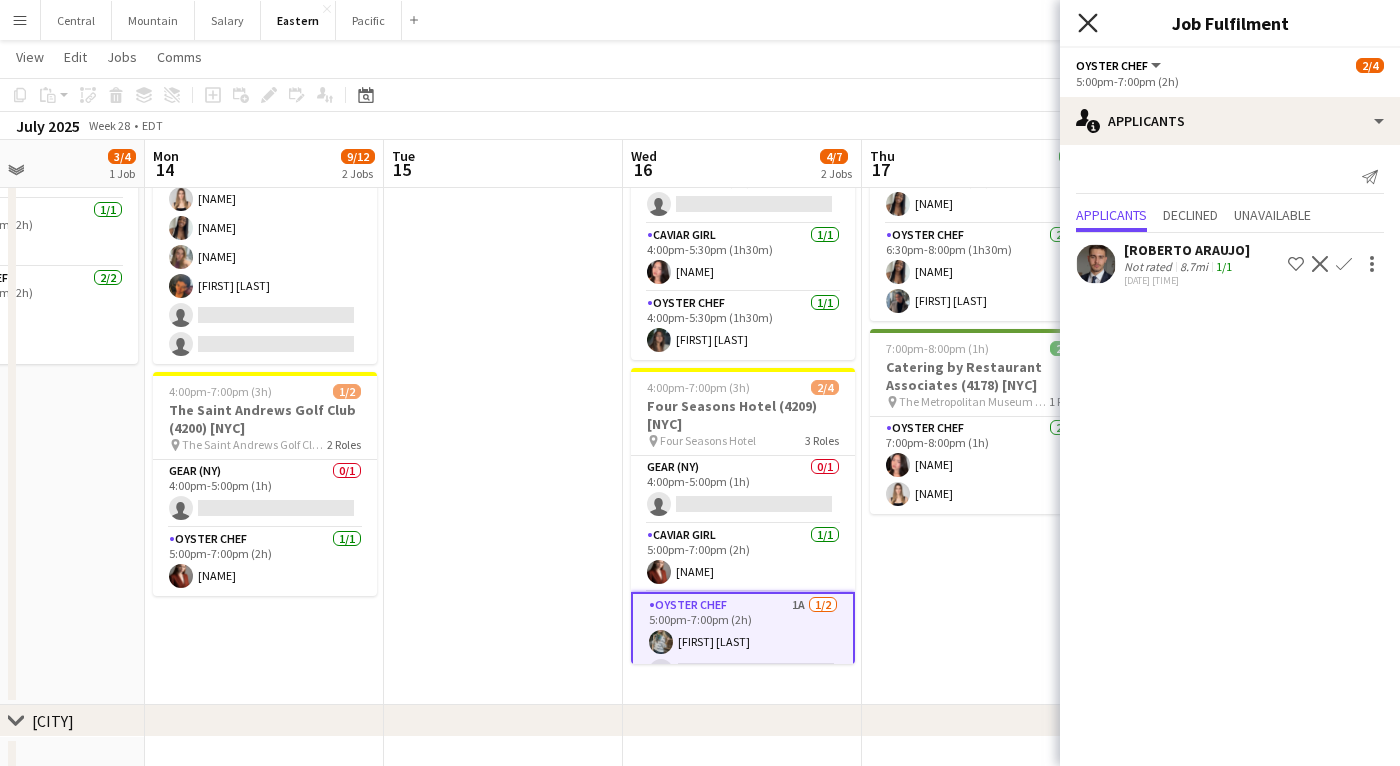 click 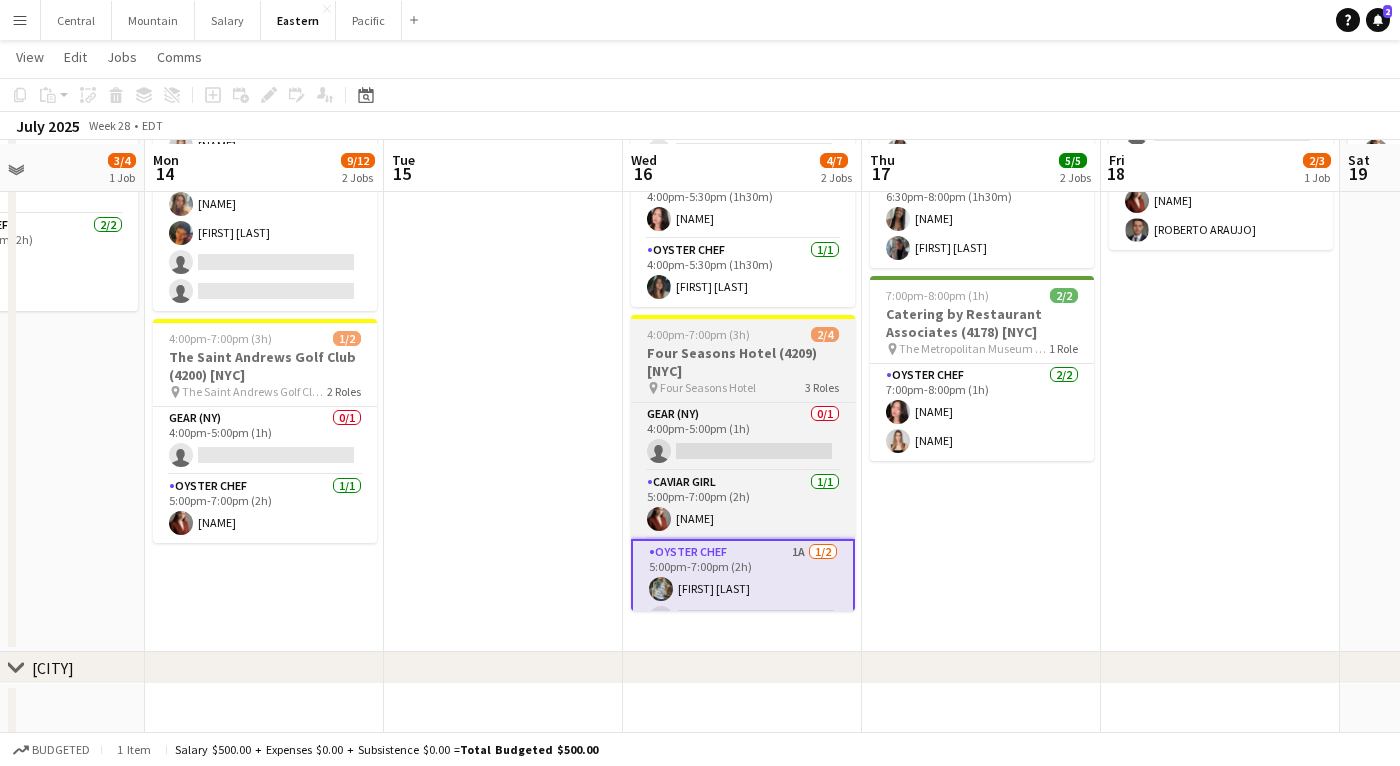 scroll, scrollTop: 806, scrollLeft: 0, axis: vertical 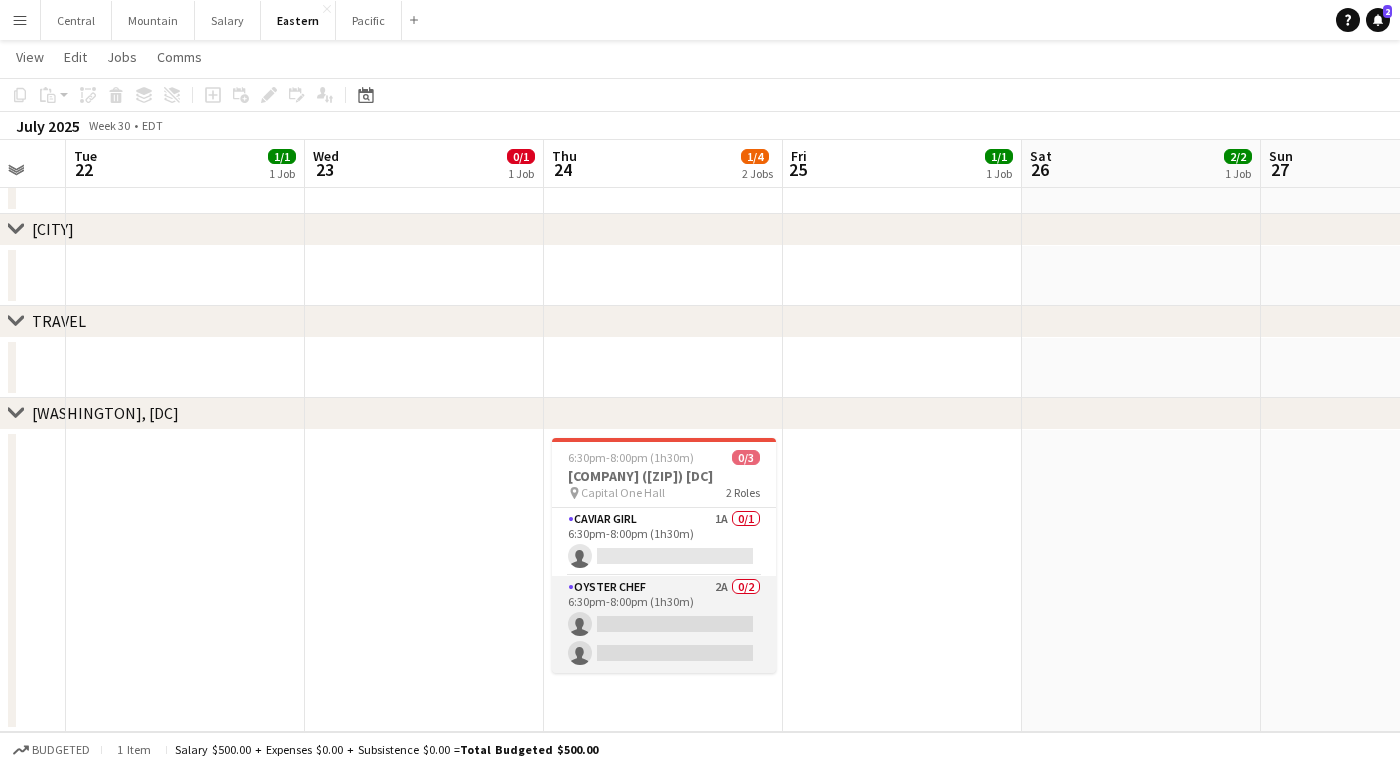 click on "Oyster Chef   2A   0/2   6:30pm-8:00pm (1h30m)
single-neutral-actions
single-neutral-actions" at bounding box center (664, 624) 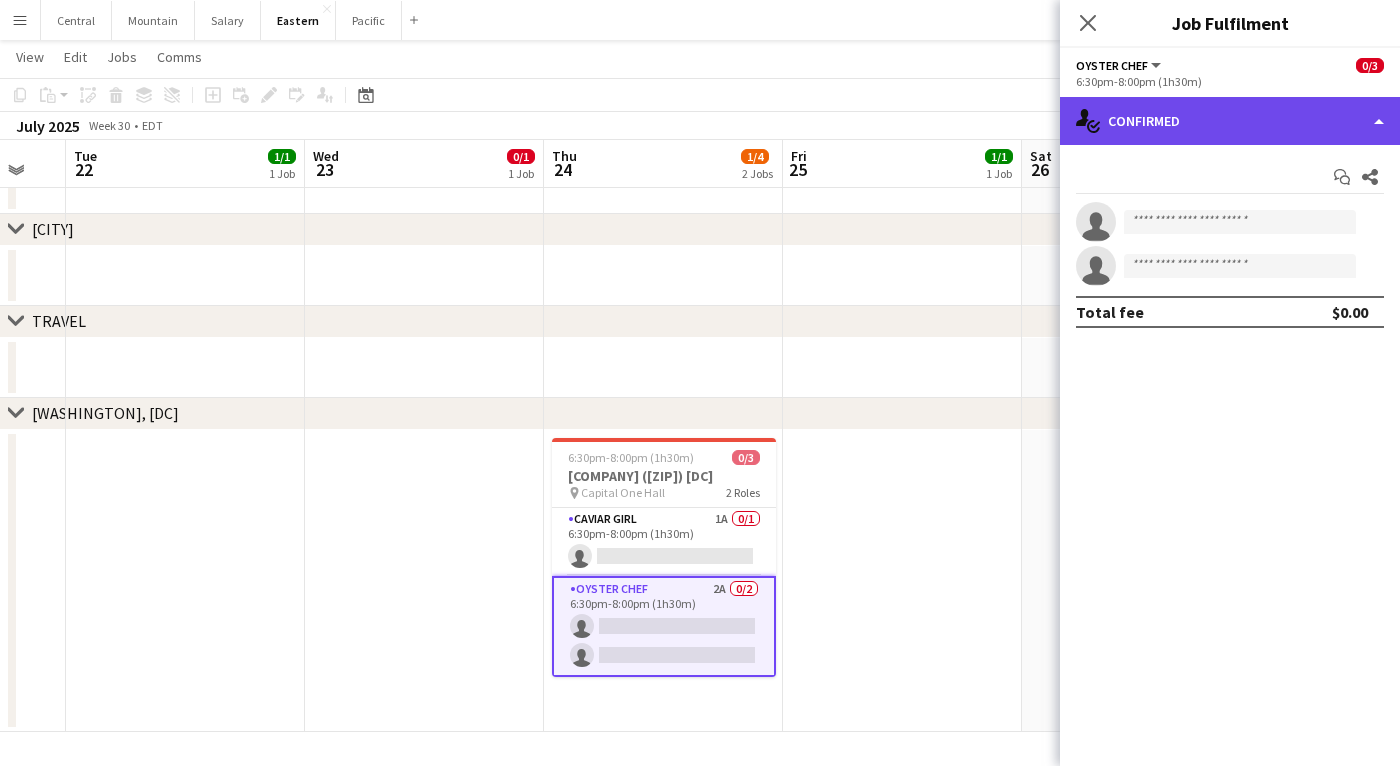 click on "single-neutral-actions-check-2
Confirmed" 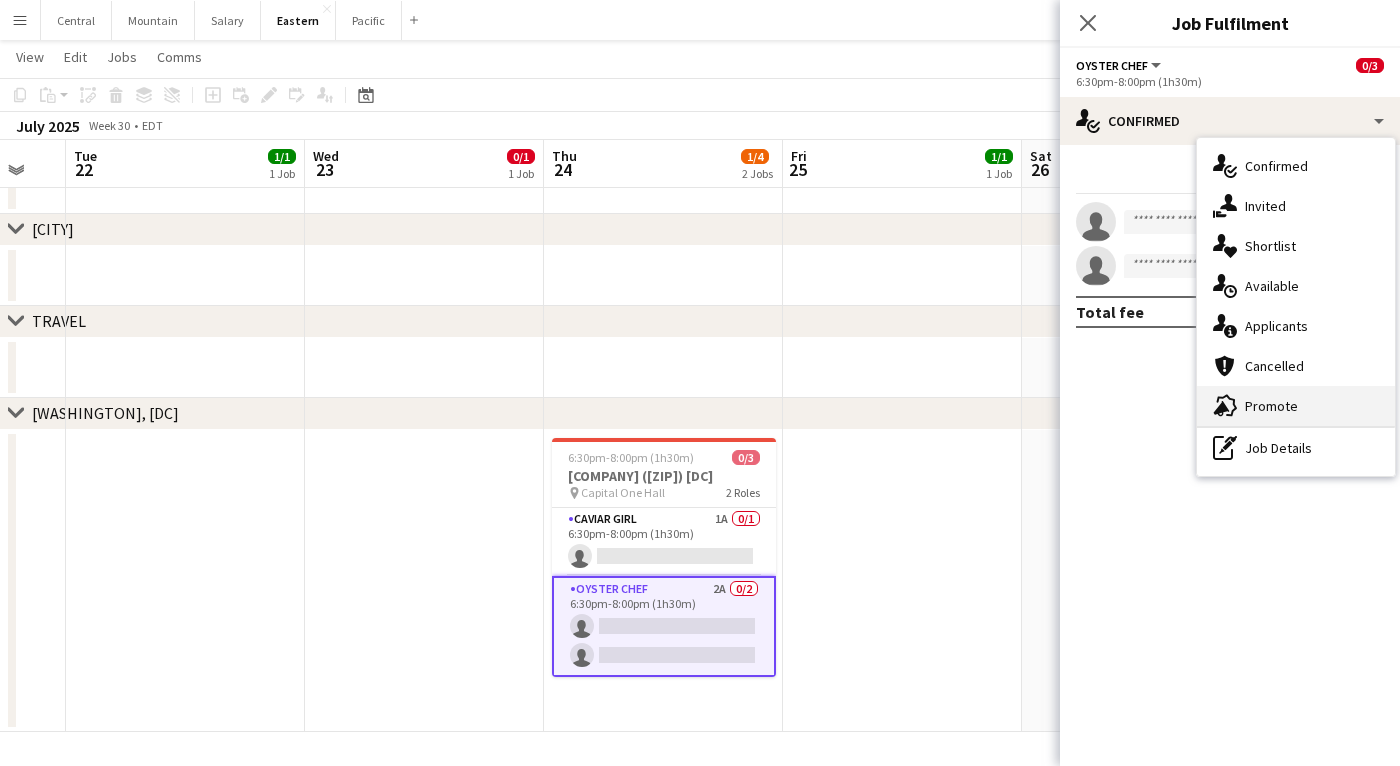 click on "advertising-megaphone
Promote" at bounding box center (1296, 406) 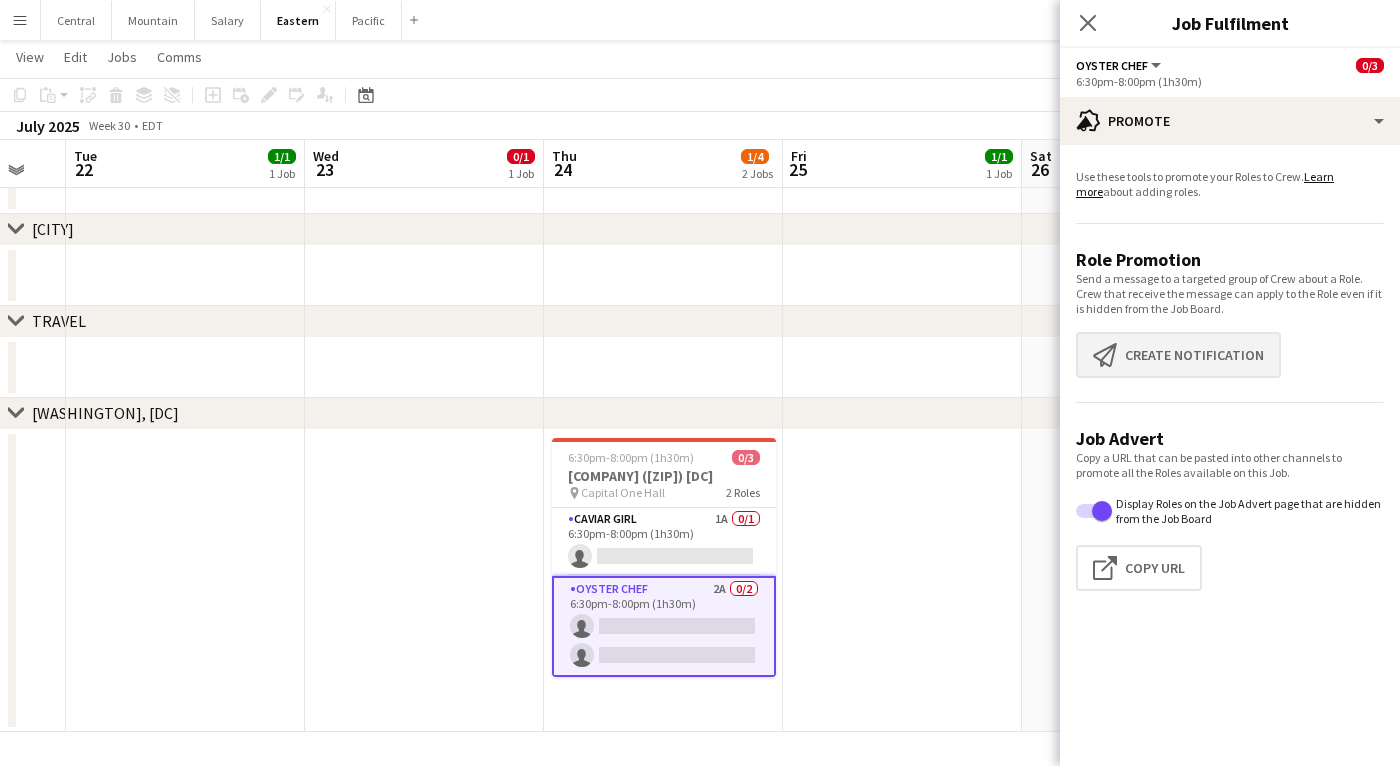 click on "Create notification
Create notification" at bounding box center [1178, 355] 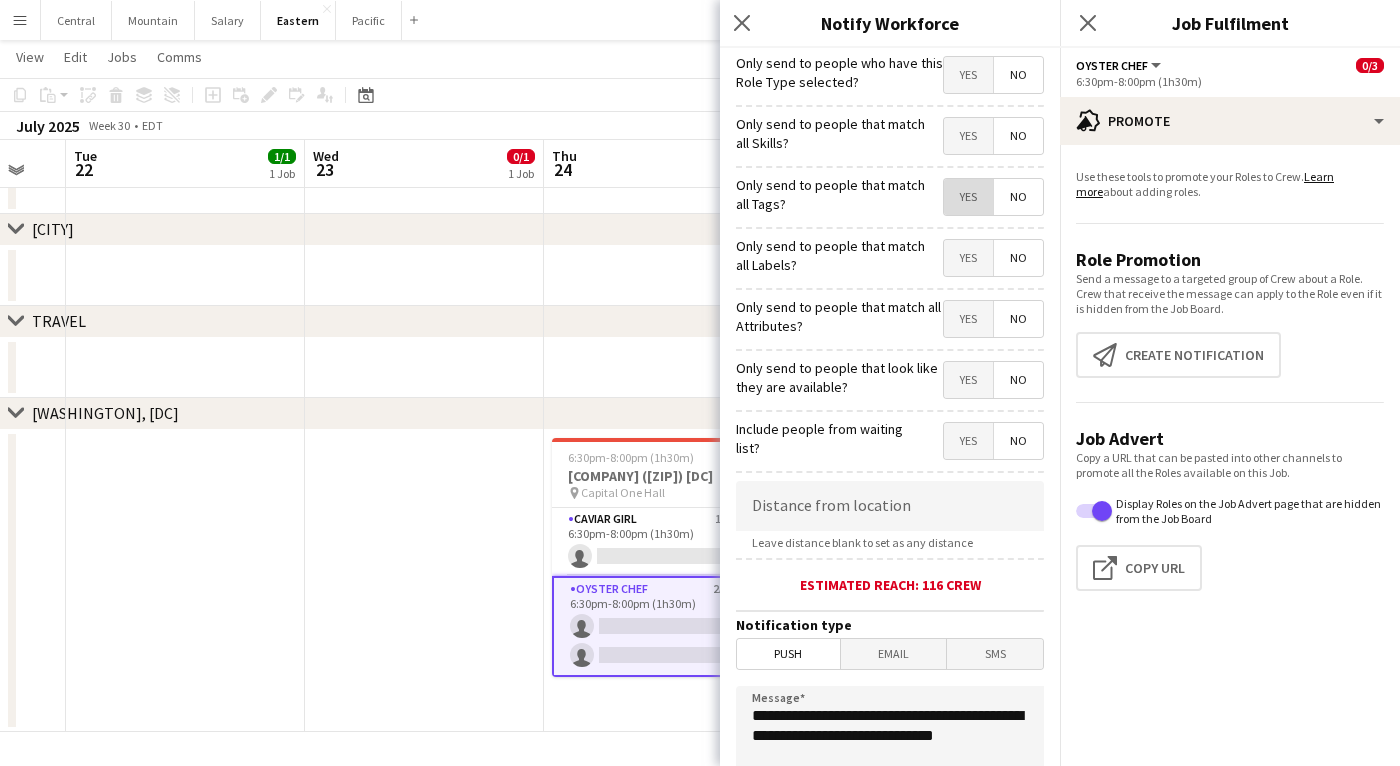 click on "Yes" at bounding box center (968, 197) 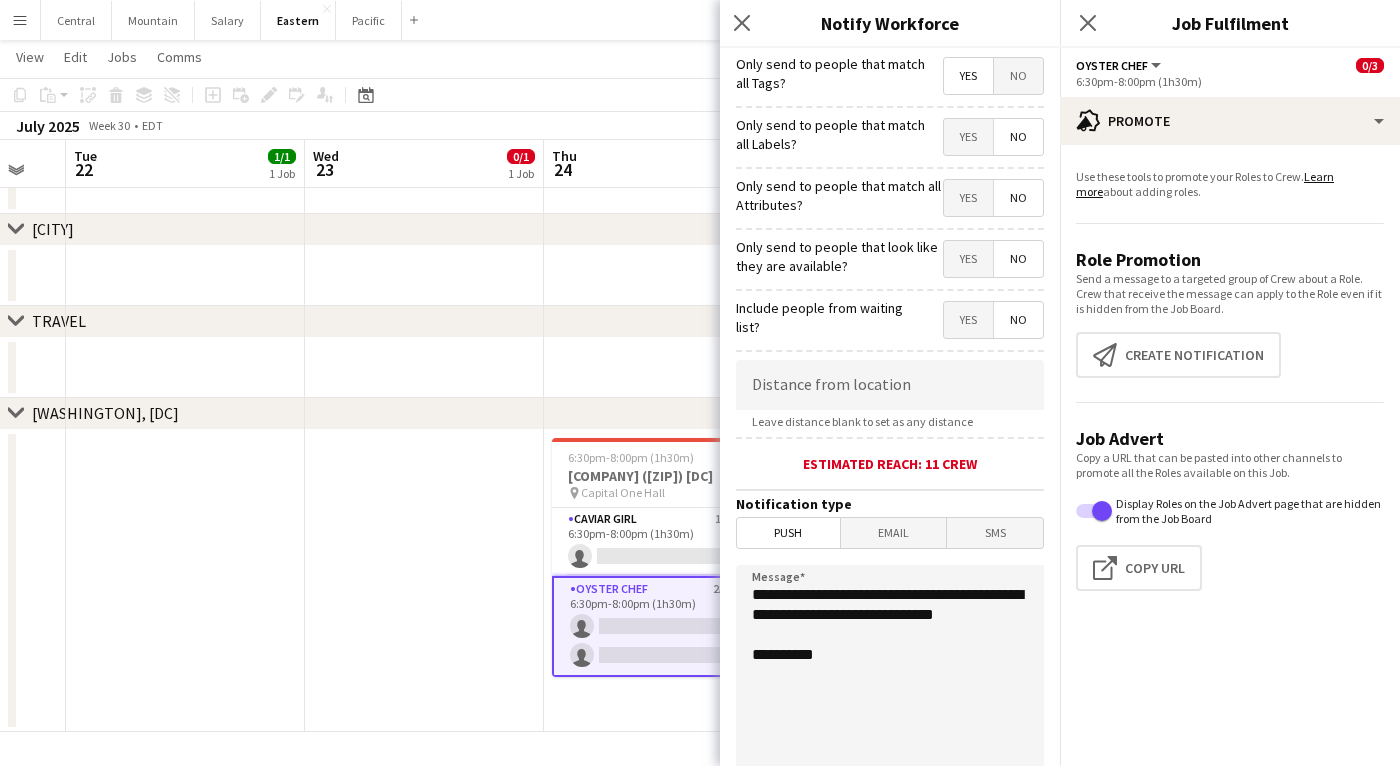 scroll, scrollTop: 125, scrollLeft: 0, axis: vertical 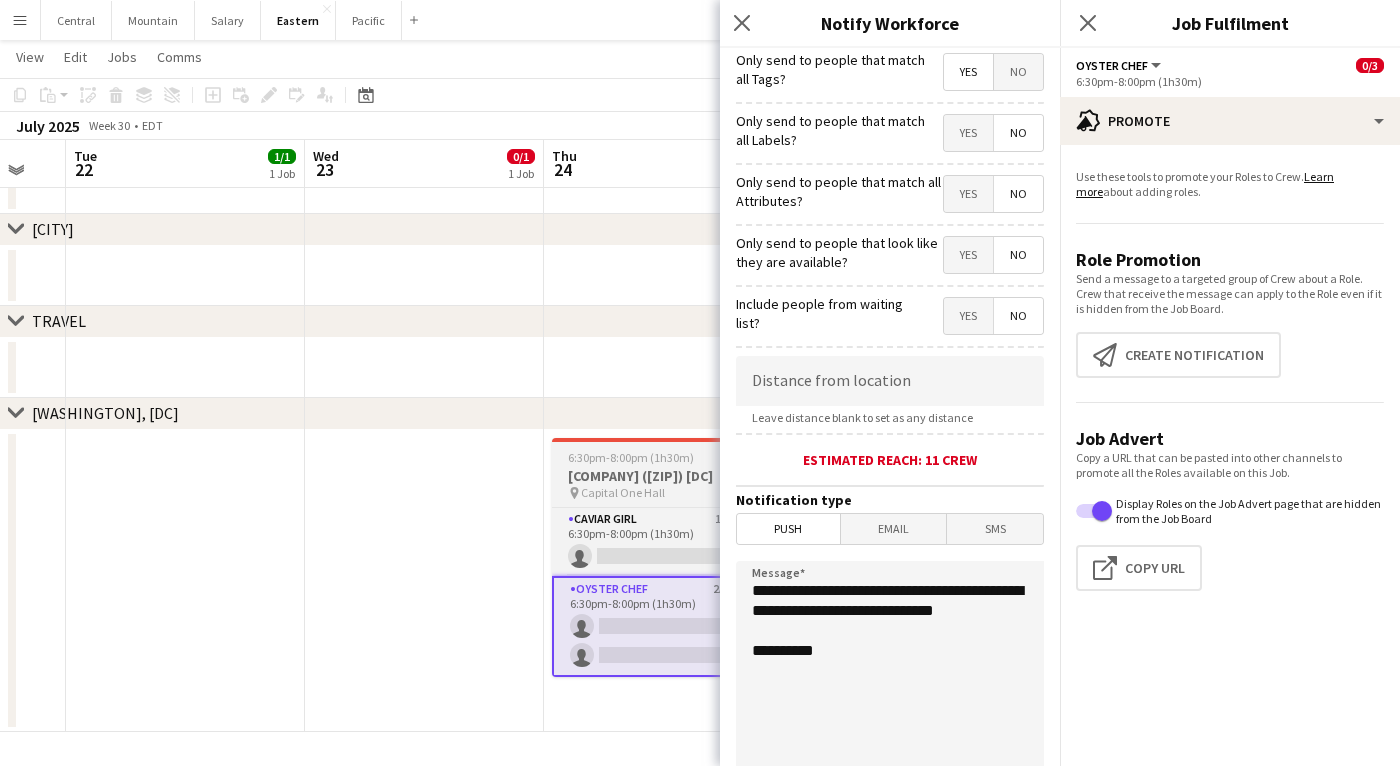 click on "[COMPANY] ([ZIP]) [DC]" at bounding box center (664, 476) 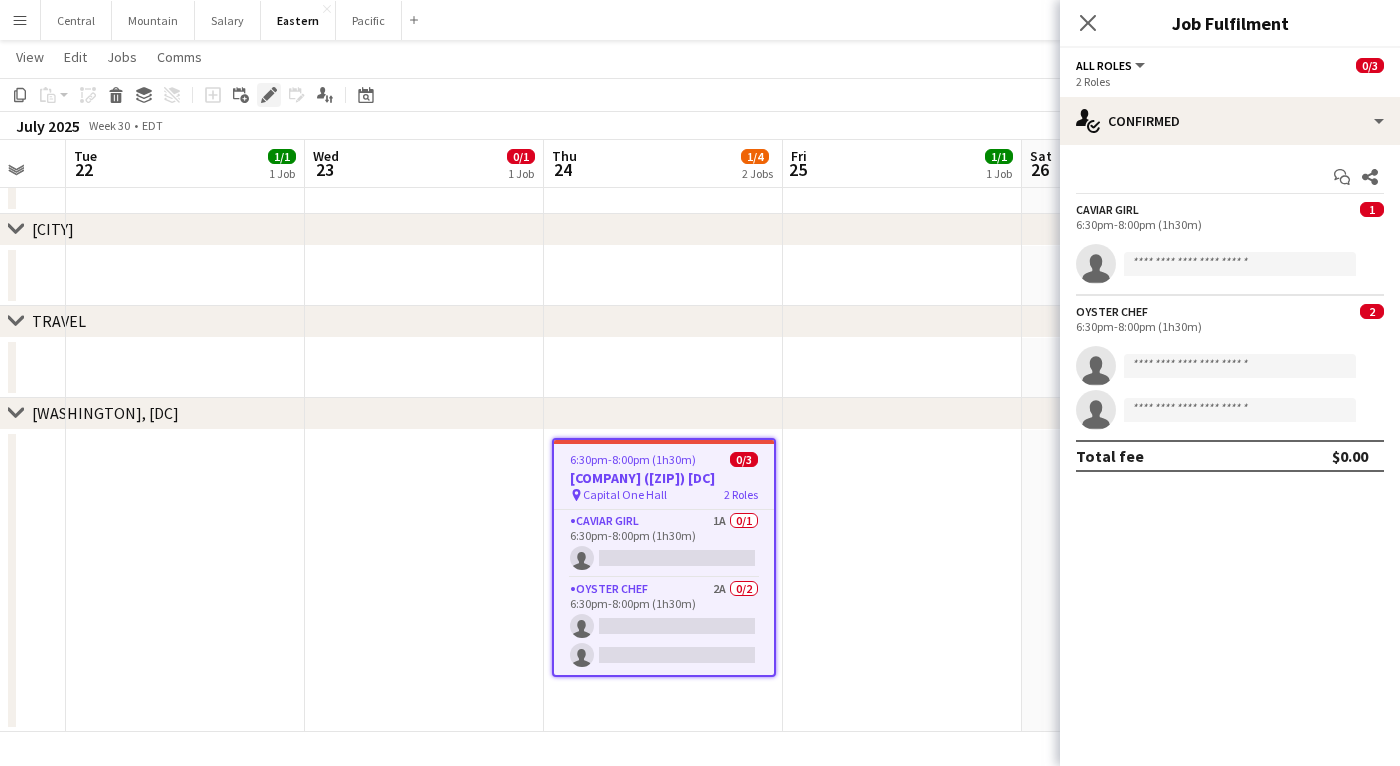 click on "Edit" at bounding box center (269, 95) 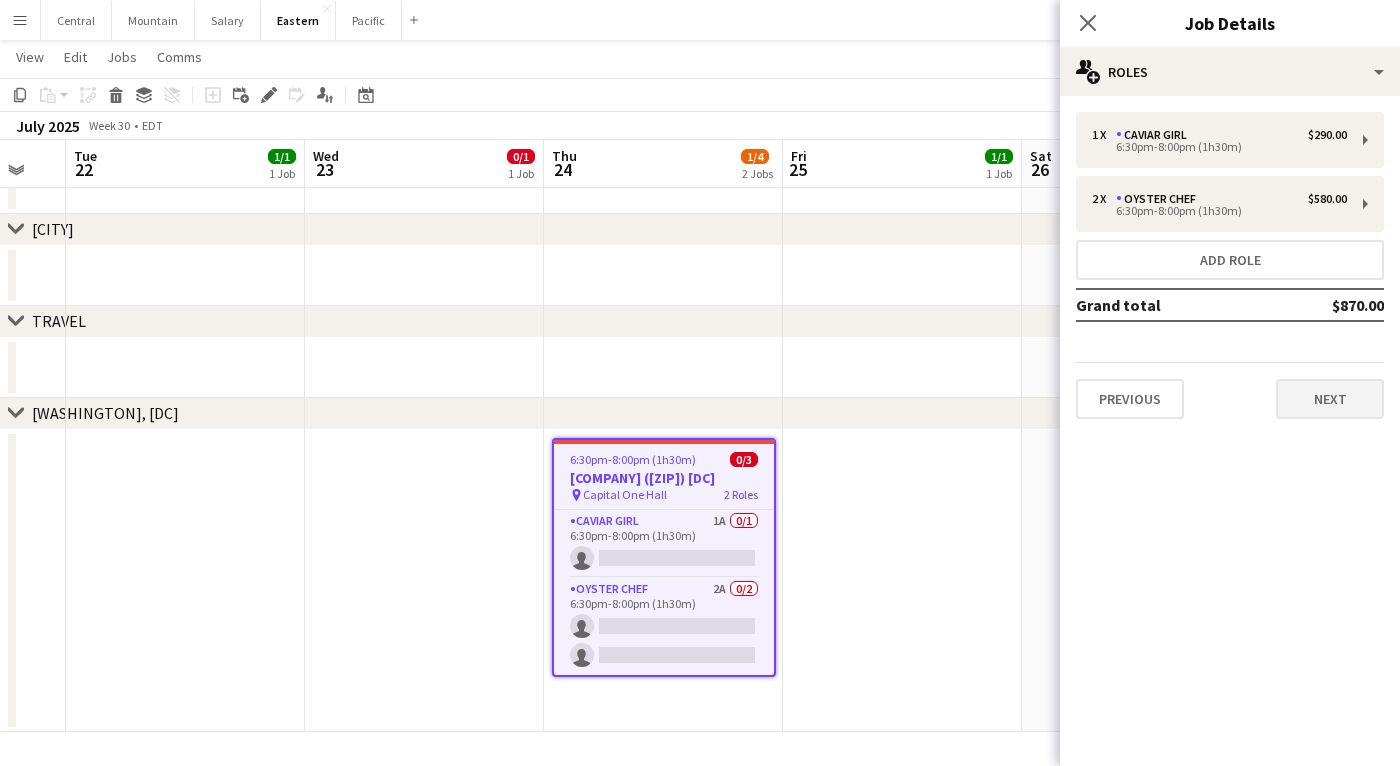 click on "Next" at bounding box center (1330, 399) 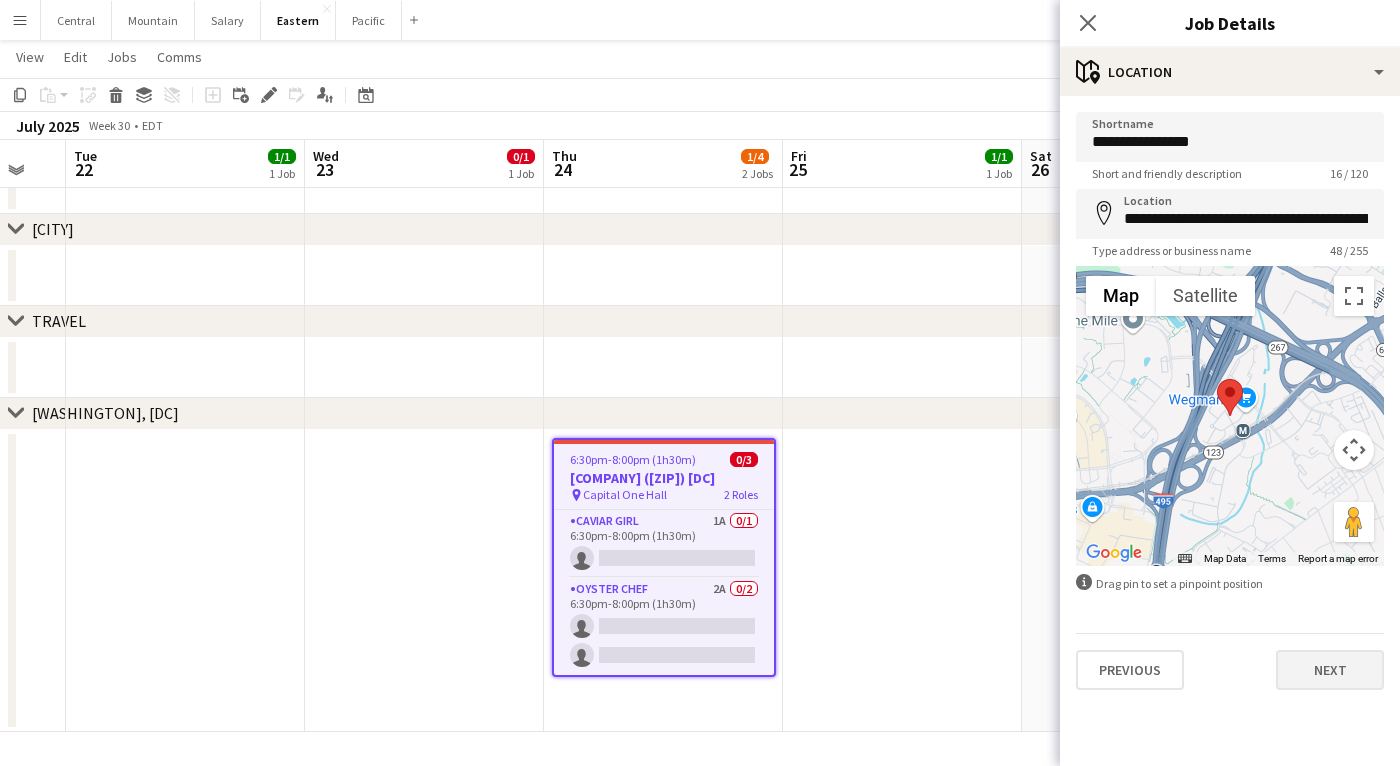 click on "Next" at bounding box center [1330, 670] 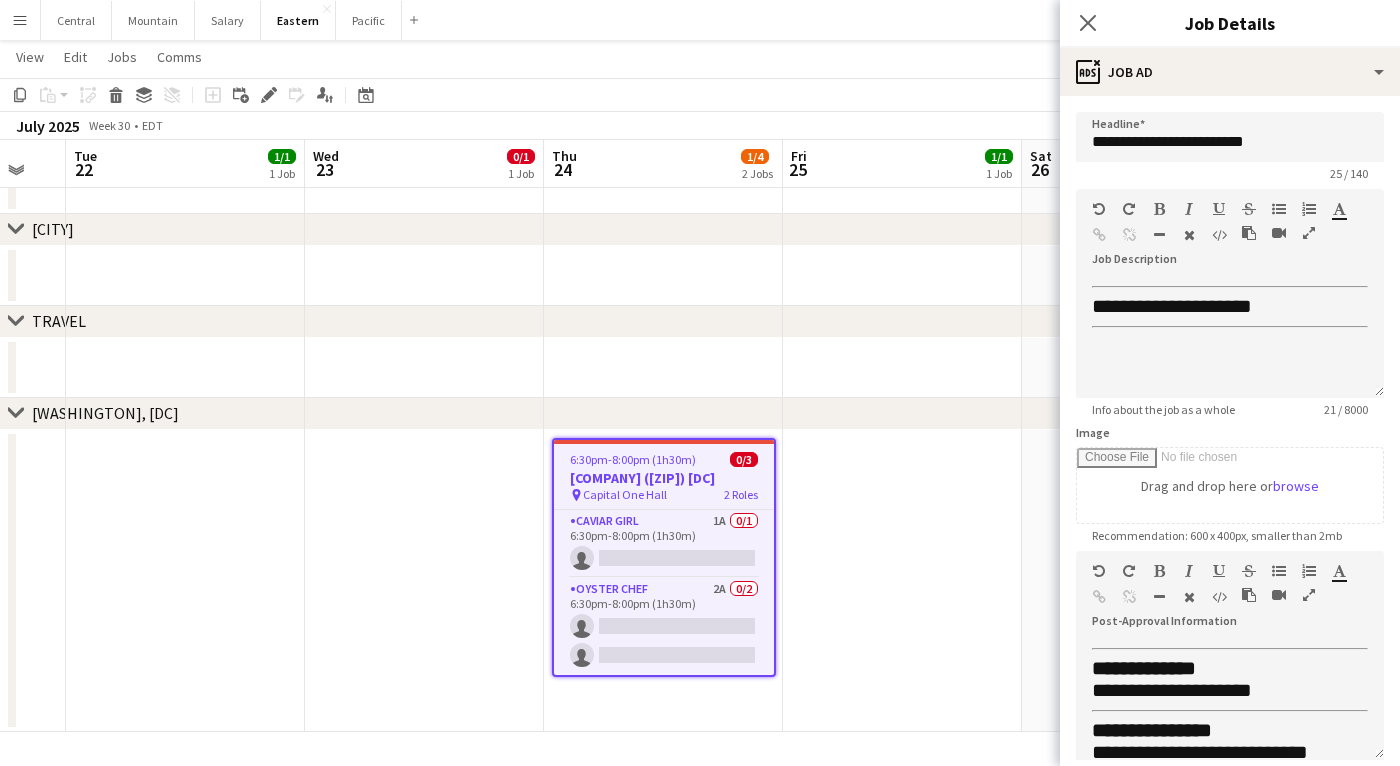 click on "25 / 140" at bounding box center [1230, 173] 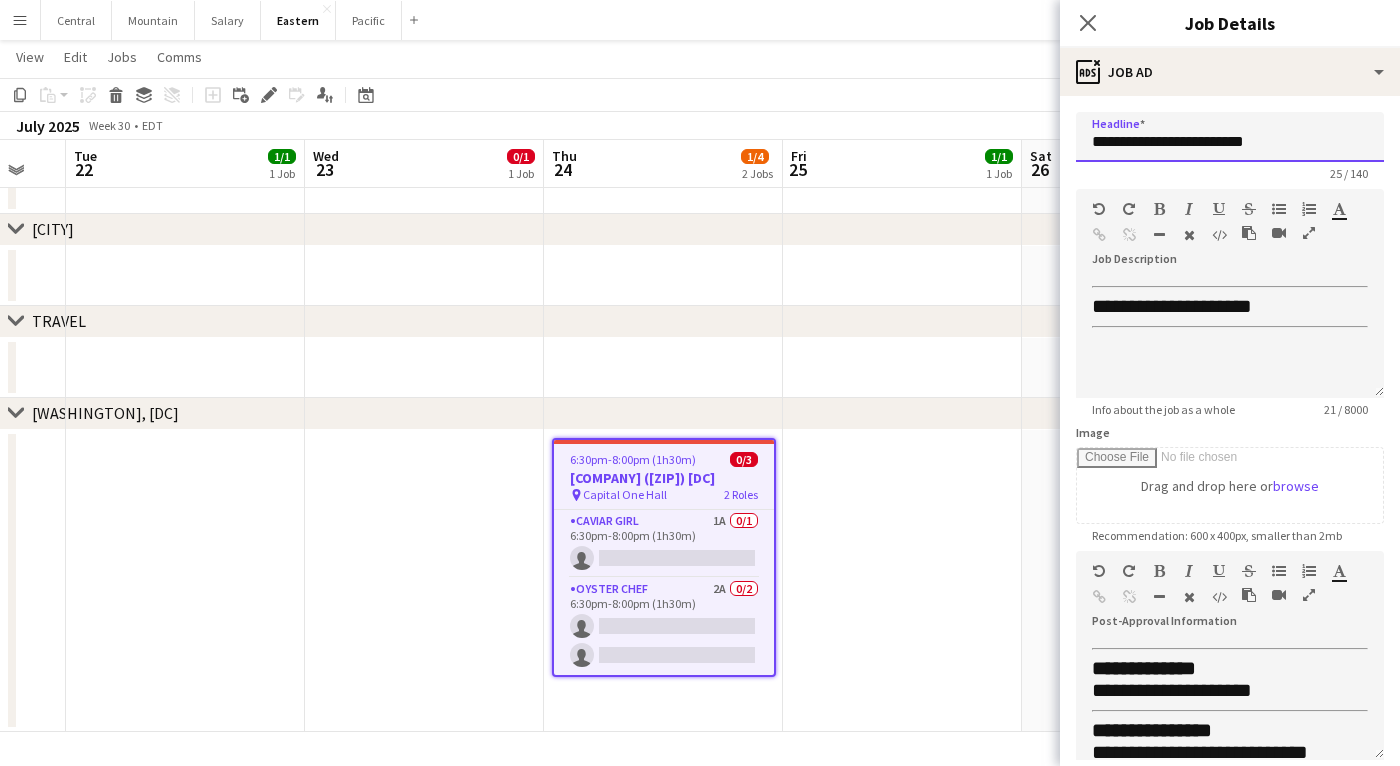 click on "**********" at bounding box center (1230, 137) 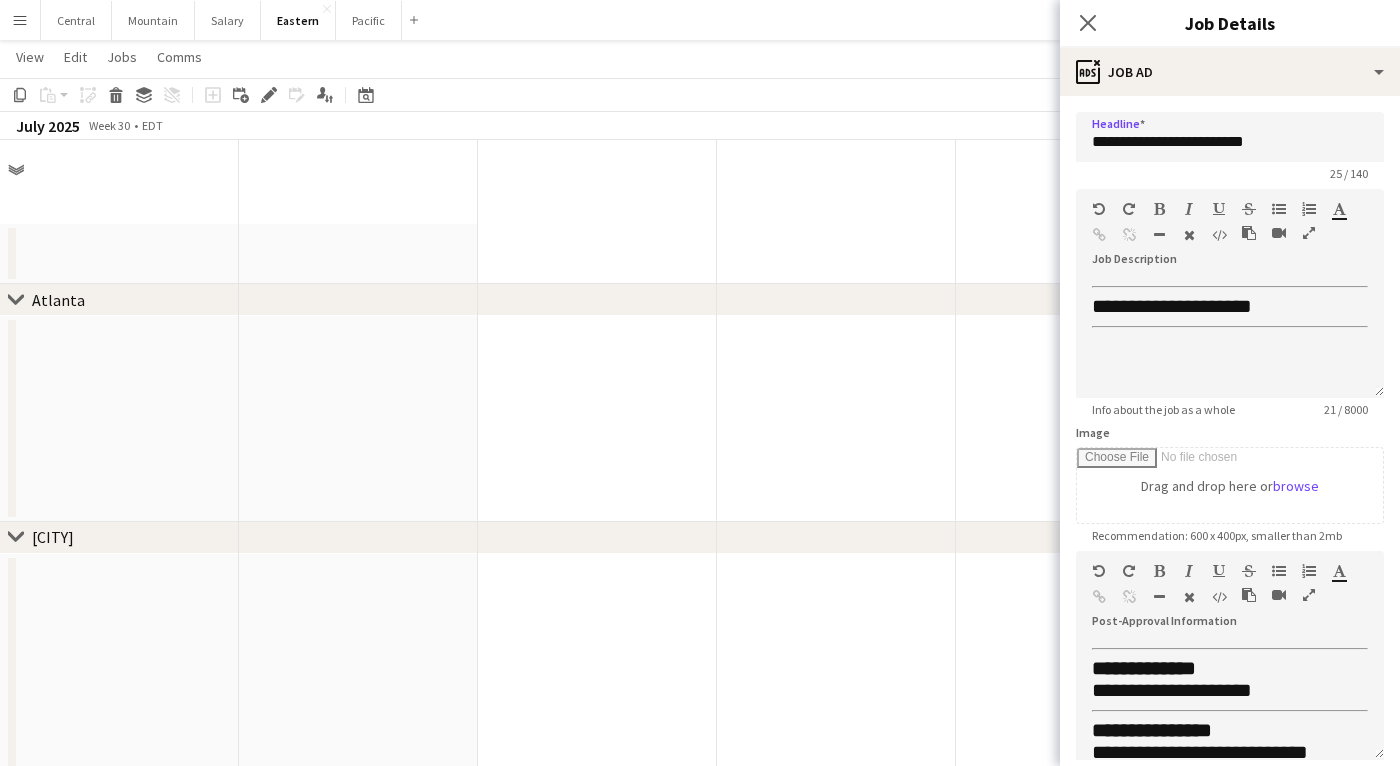 scroll, scrollTop: 1576, scrollLeft: 0, axis: vertical 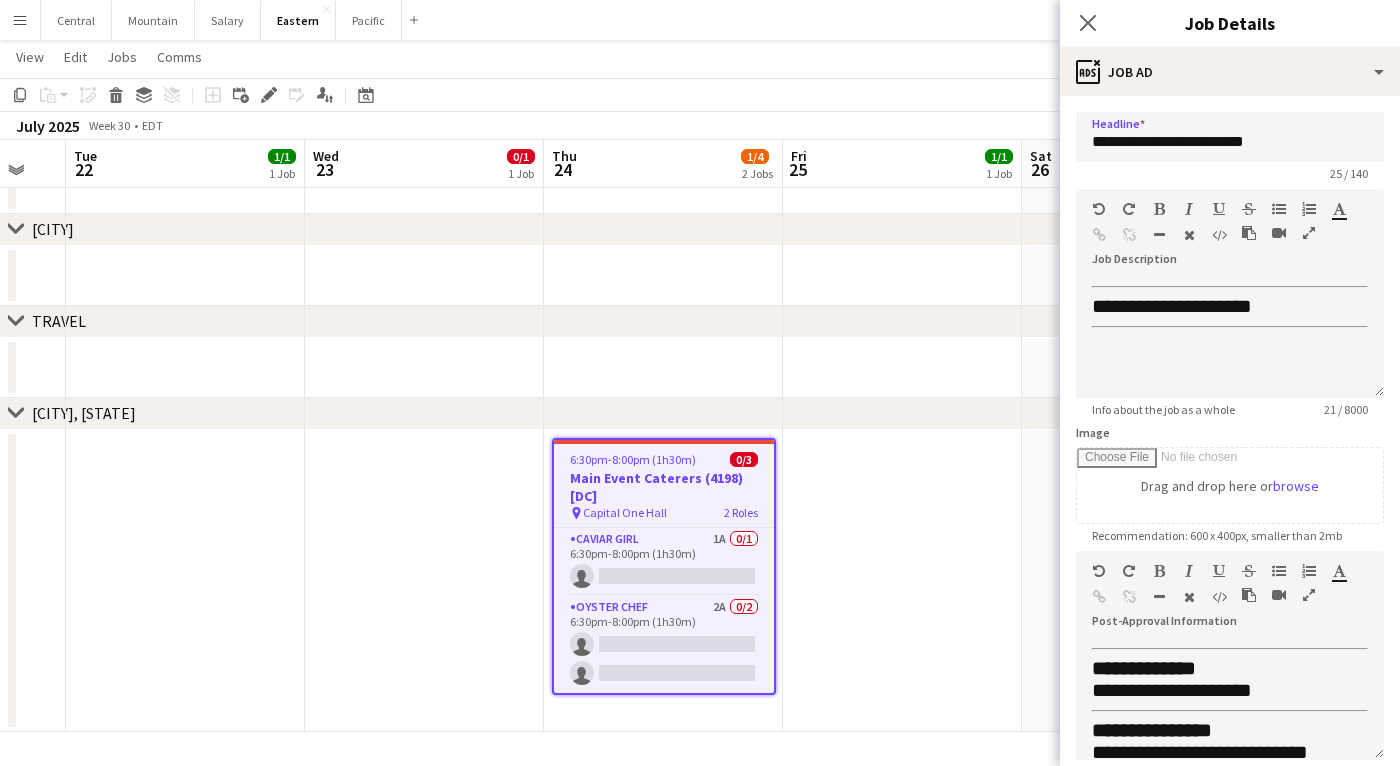 click on "**********" at bounding box center (1230, 137) 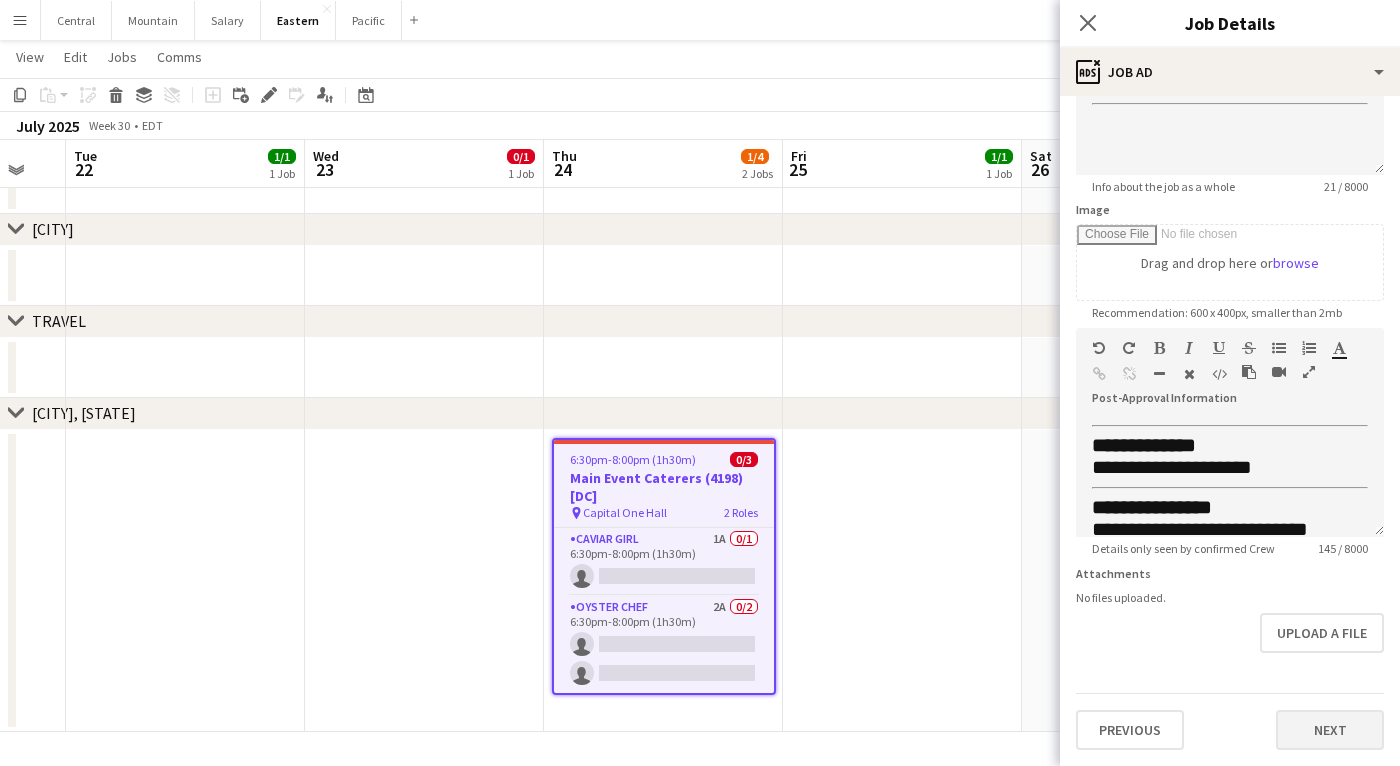scroll, scrollTop: 223, scrollLeft: 0, axis: vertical 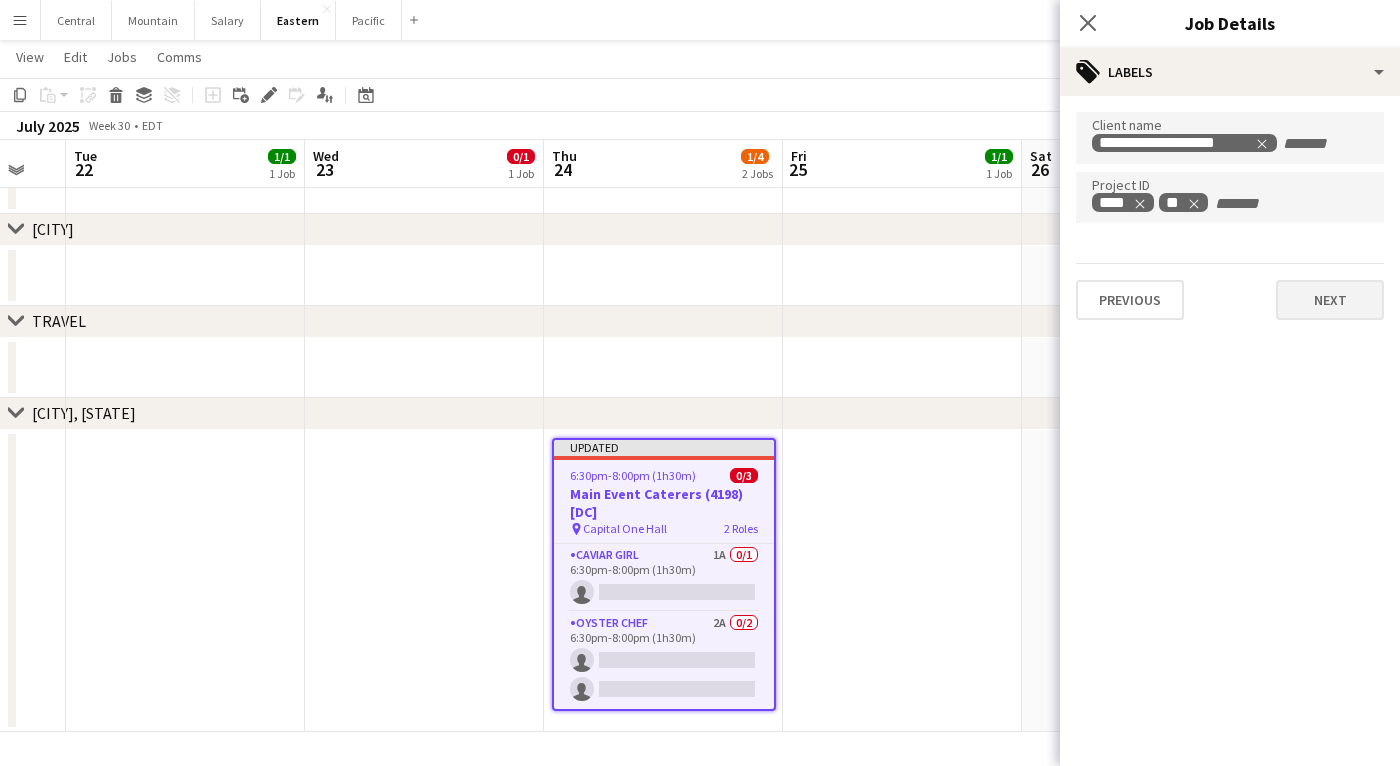 click on "Next" at bounding box center [1330, 300] 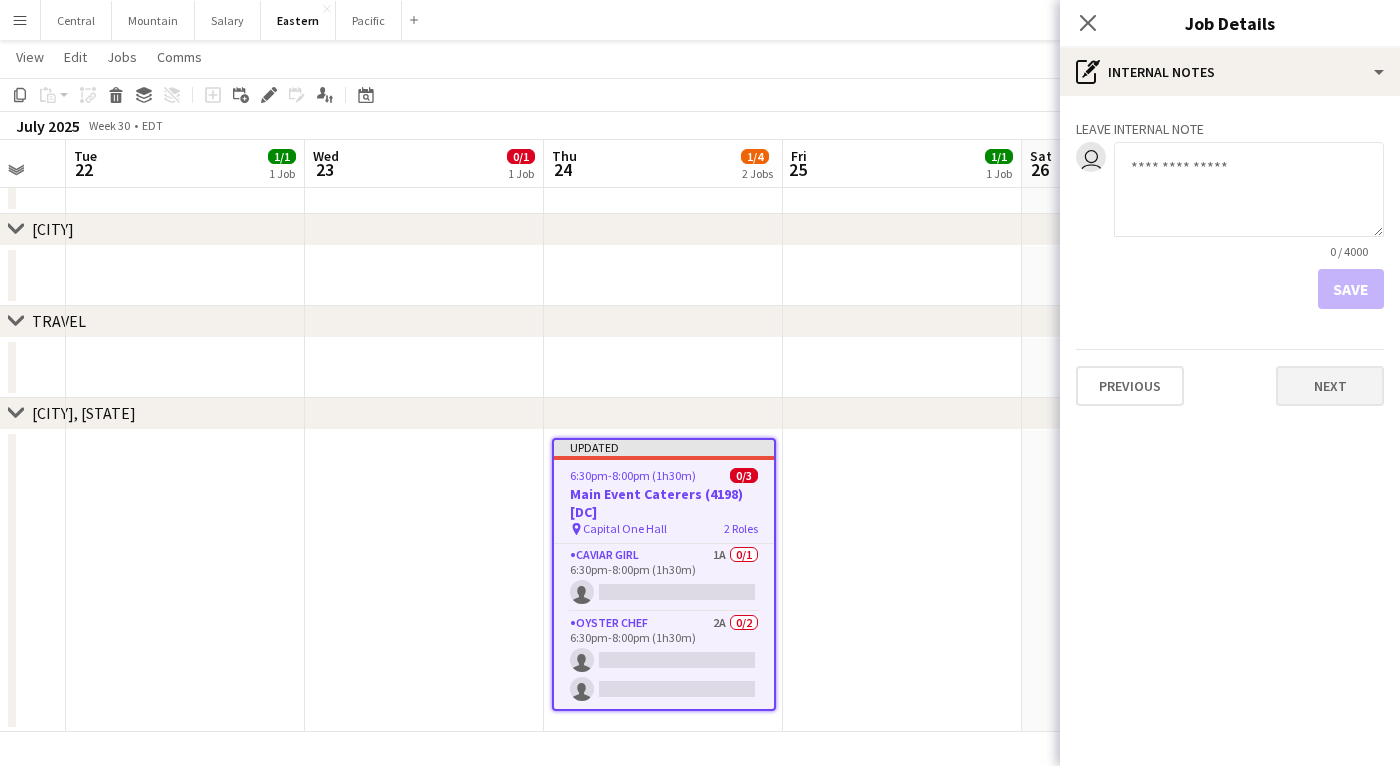 click on "Next" at bounding box center [1330, 386] 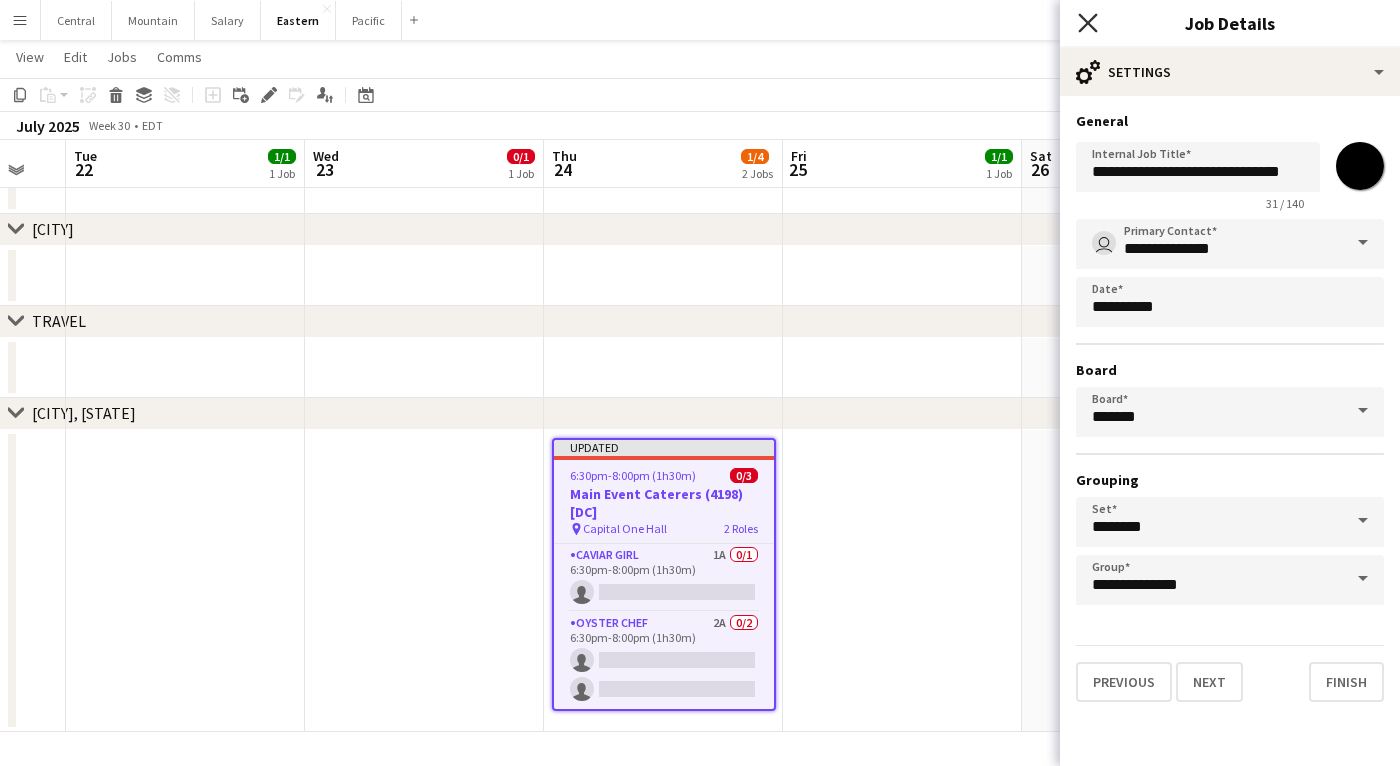 click on "Close pop-in" 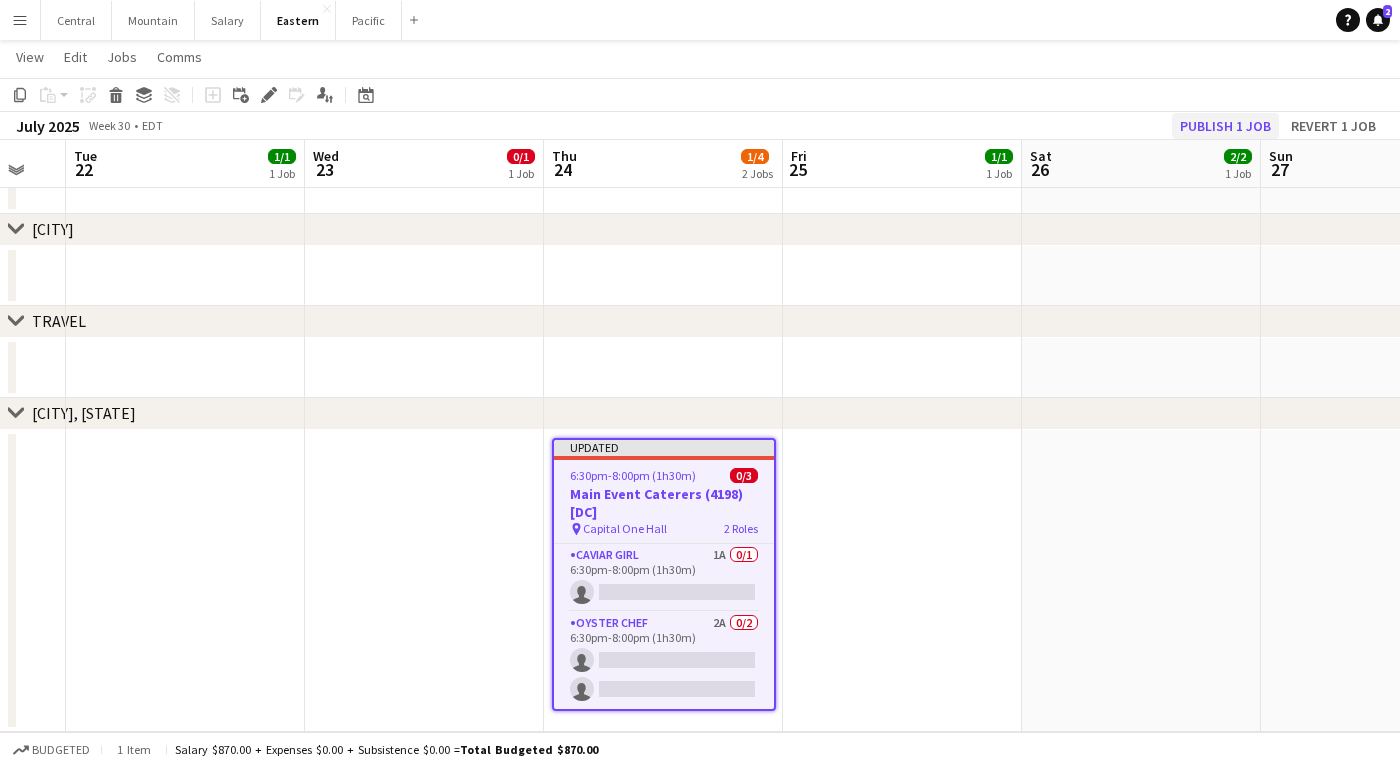 click on "Publish 1 job" 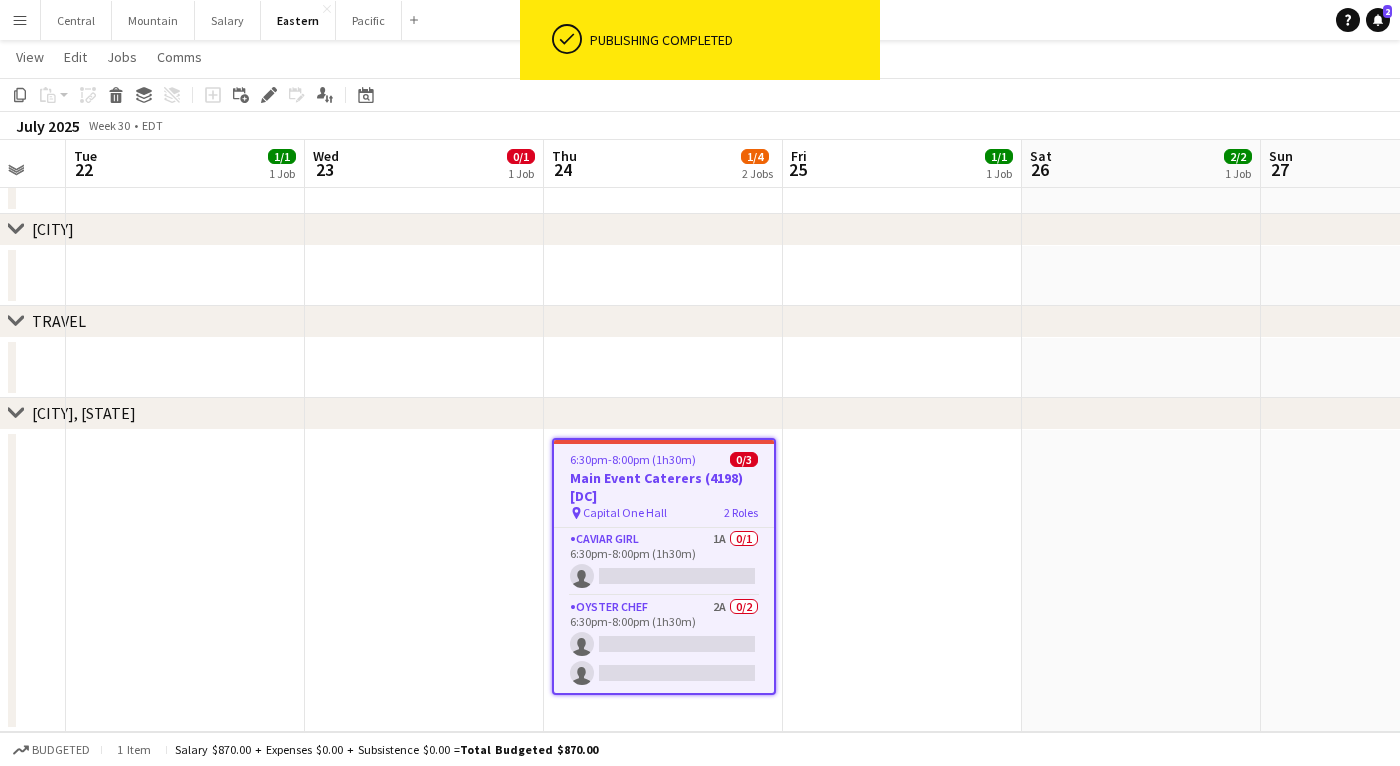 click on "Add job
Add linked Job
Edit
Edit linked Job
Applicants" 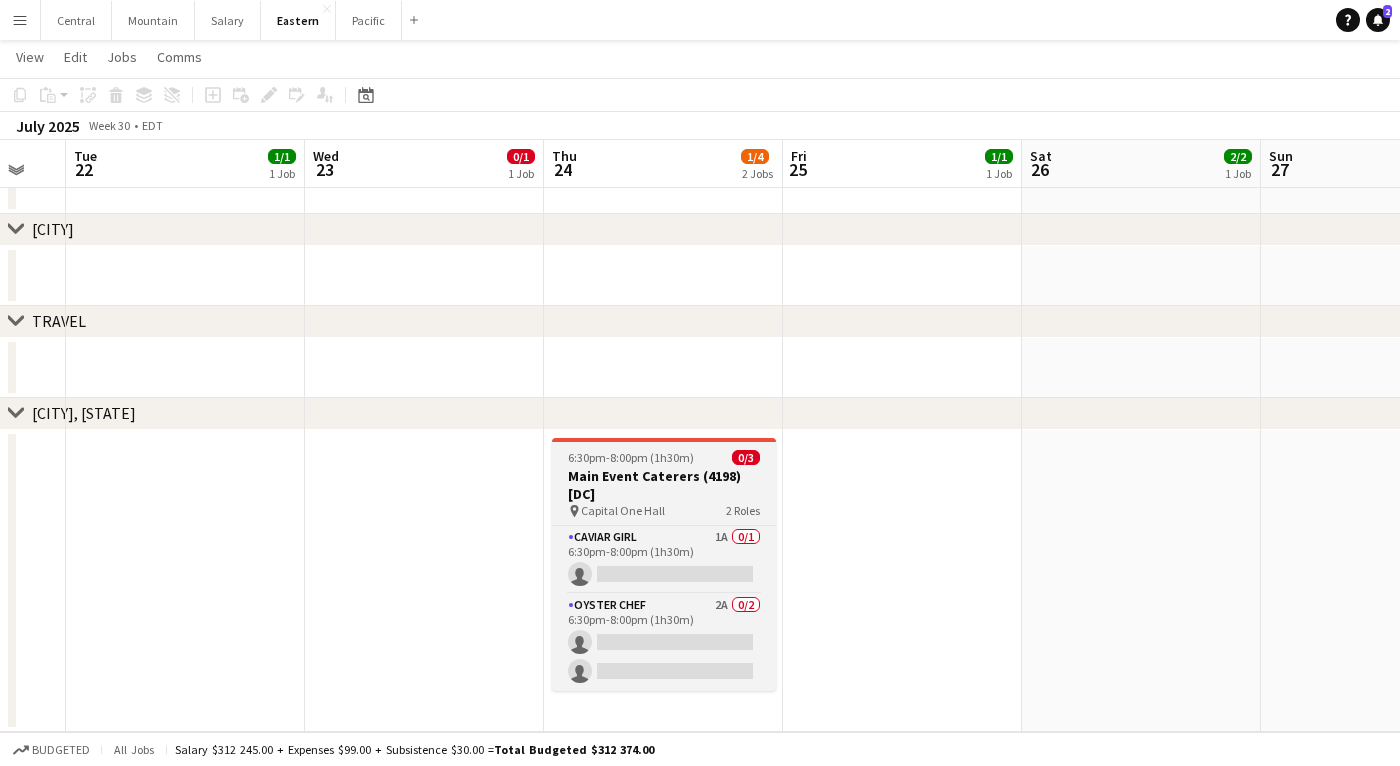 click on "Capital One Hall" at bounding box center [623, 510] 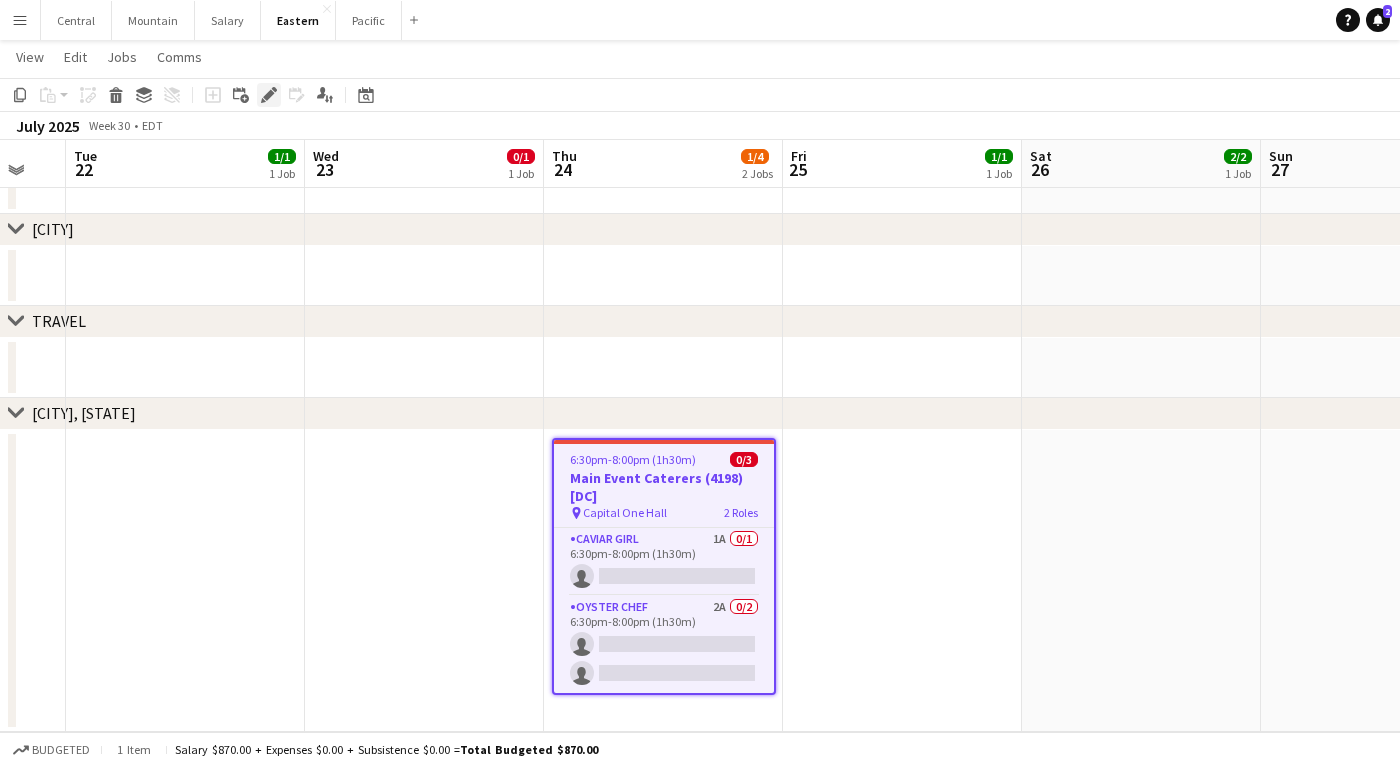 click on "Edit" 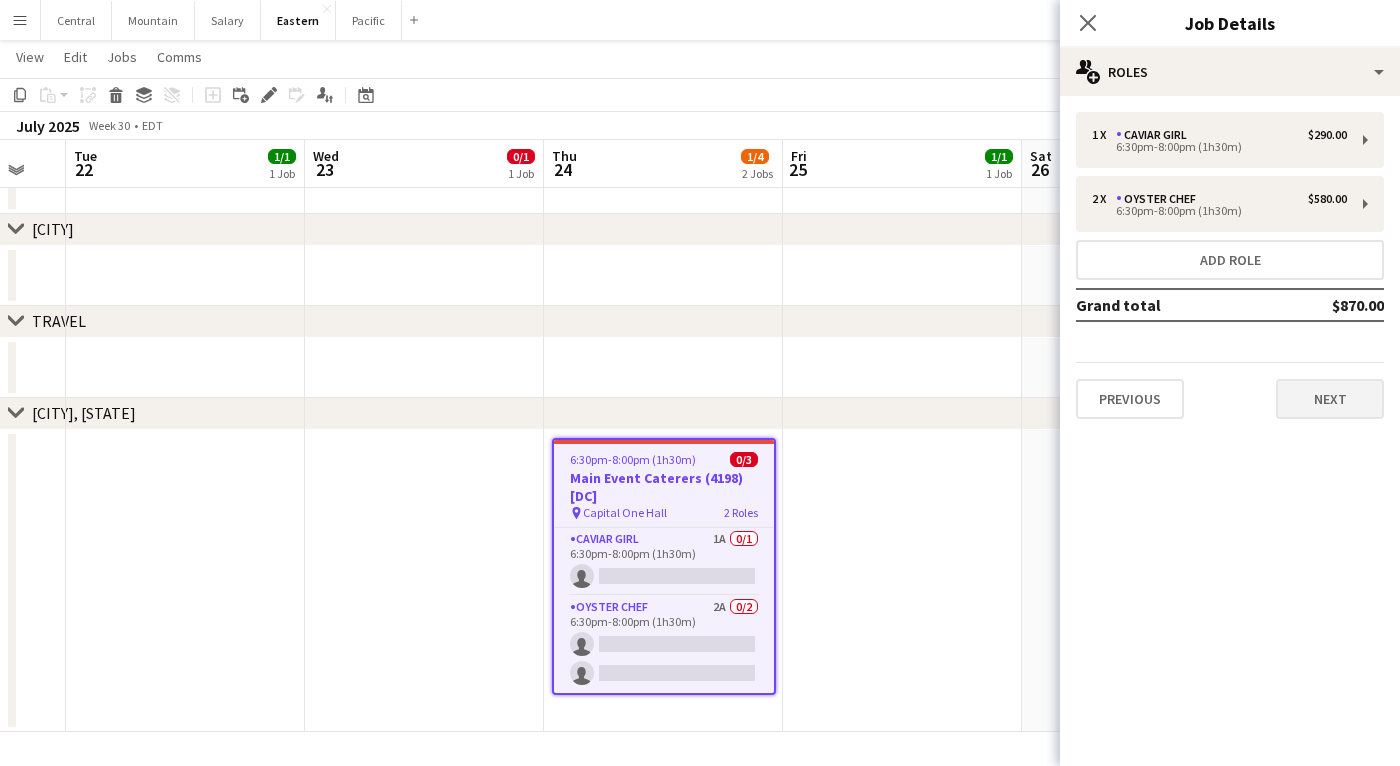 click on "Next" at bounding box center [1330, 399] 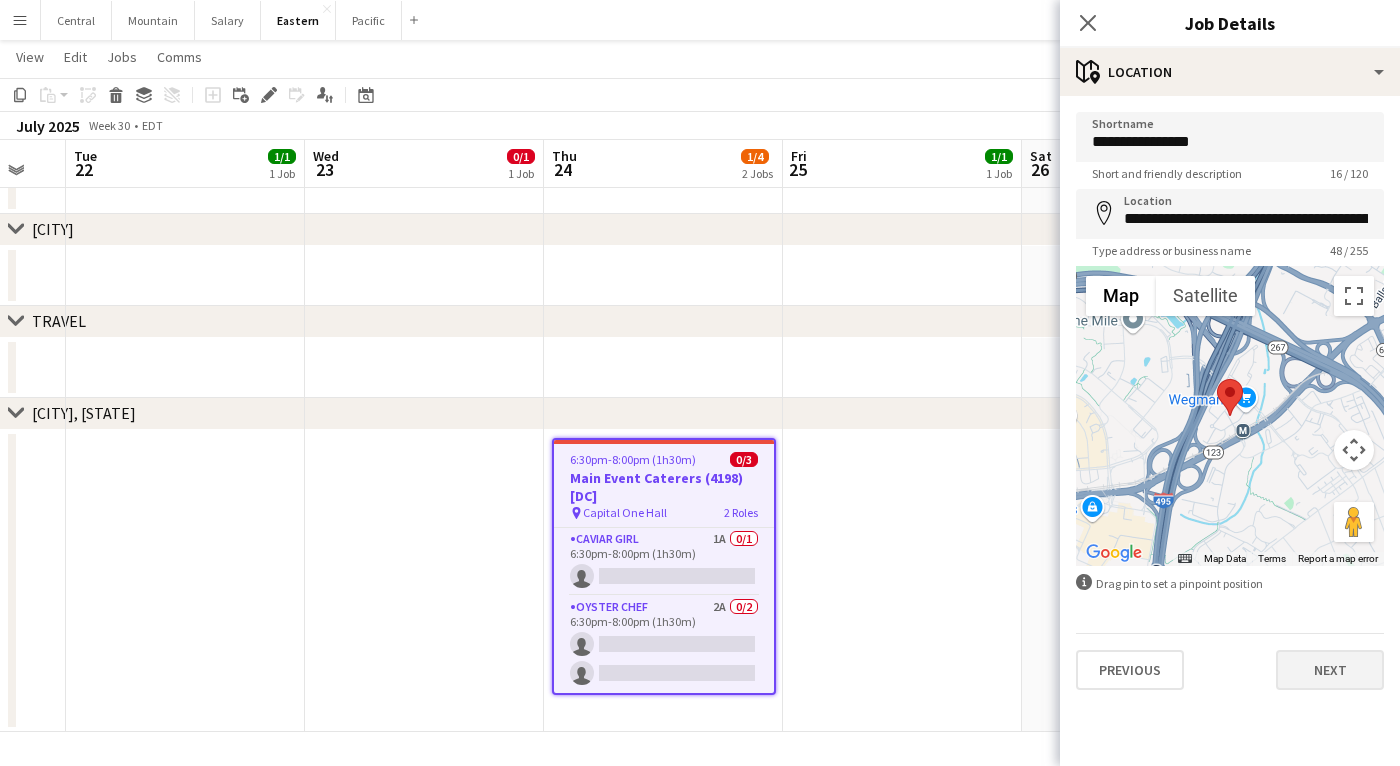 click on "Next" at bounding box center [1330, 670] 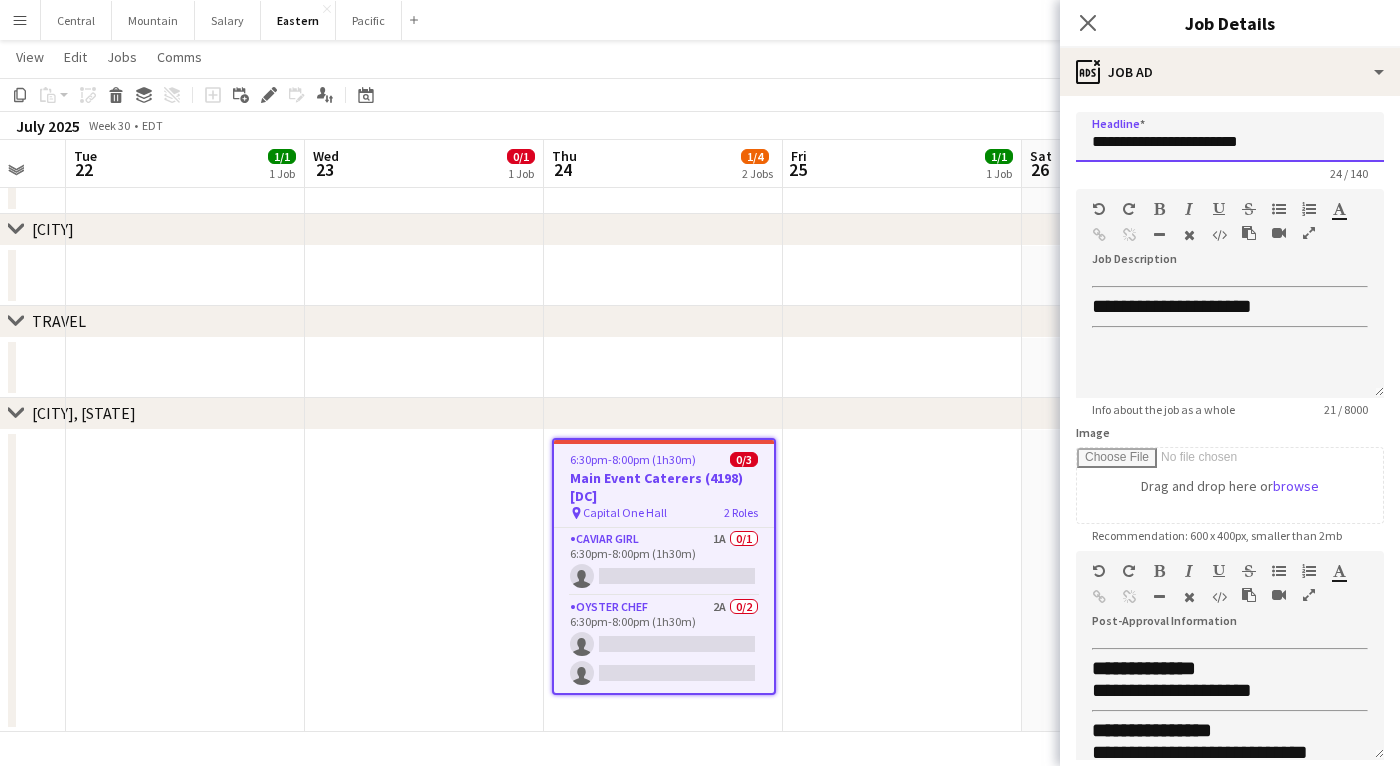 drag, startPoint x: 1268, startPoint y: 141, endPoint x: 1052, endPoint y: 141, distance: 216 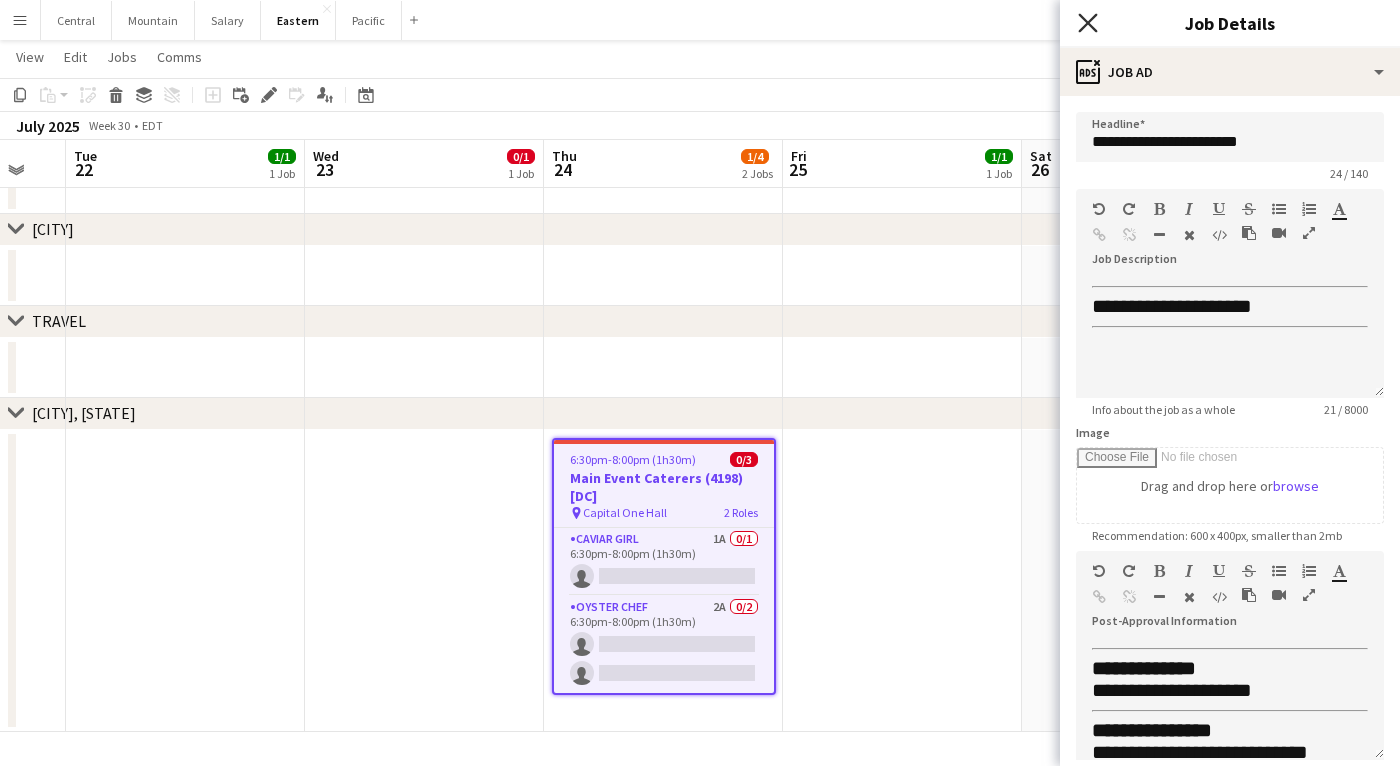 click on "Close pop-in" 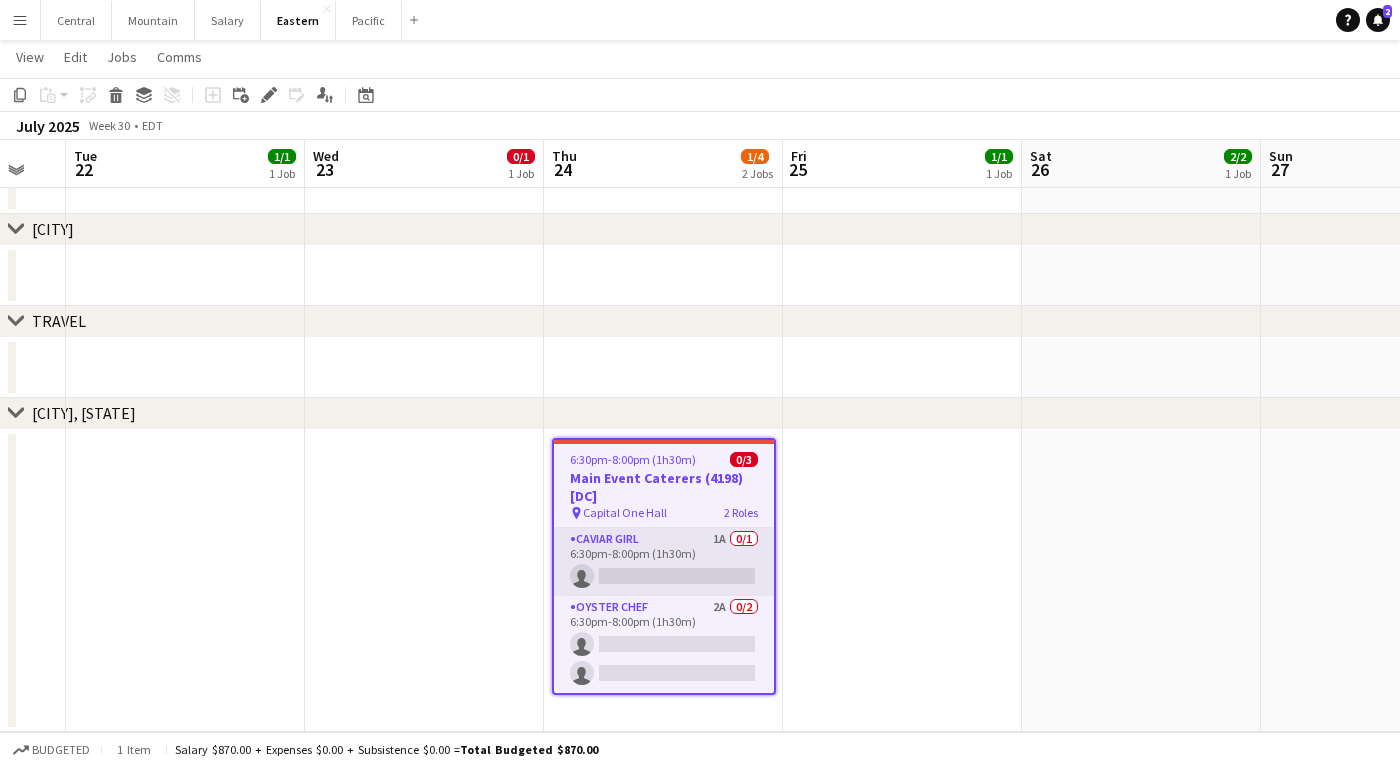 click on "Oyster Chef   2A   0/2   6:30pm-8:00pm (1h30m)
single-neutral-actions
single-neutral-actions" at bounding box center (664, 644) 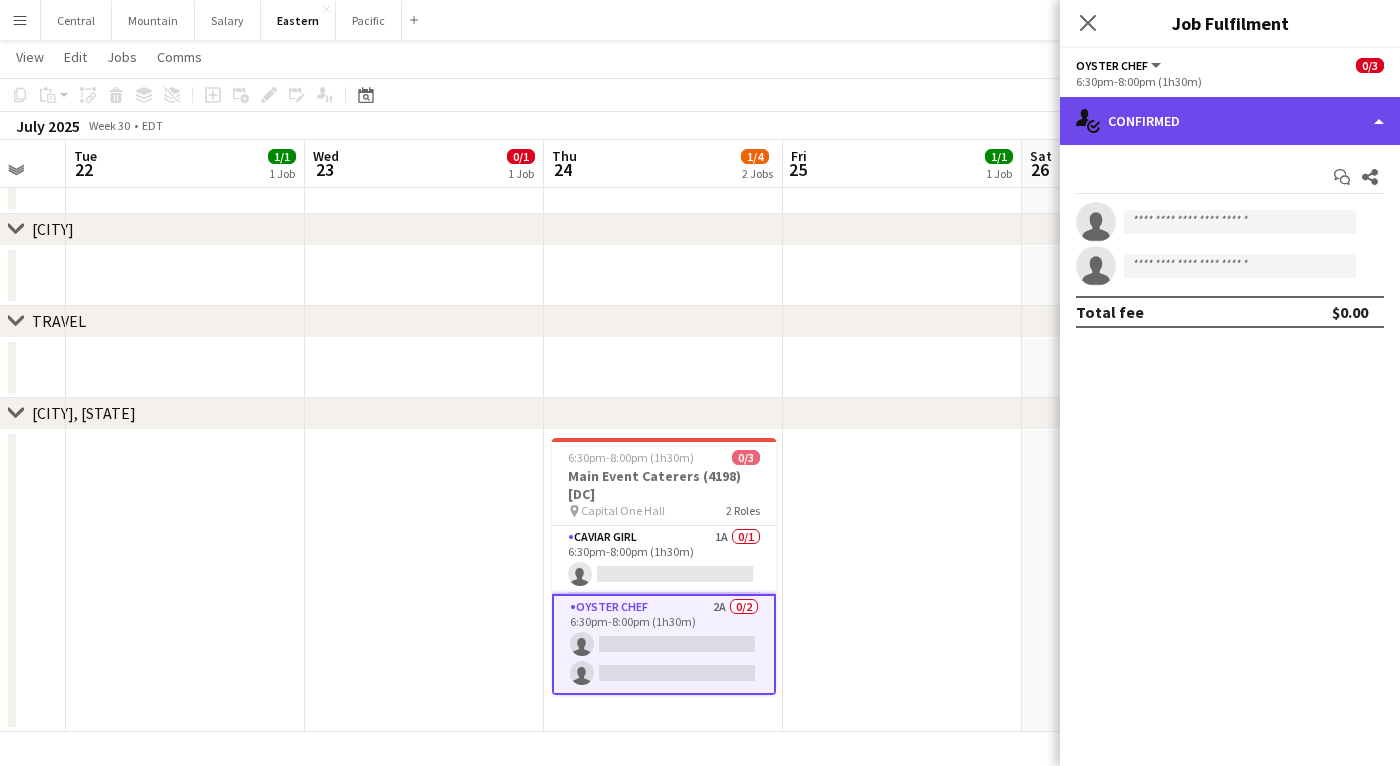 click on "single-neutral-actions-check-2
Confirmed" 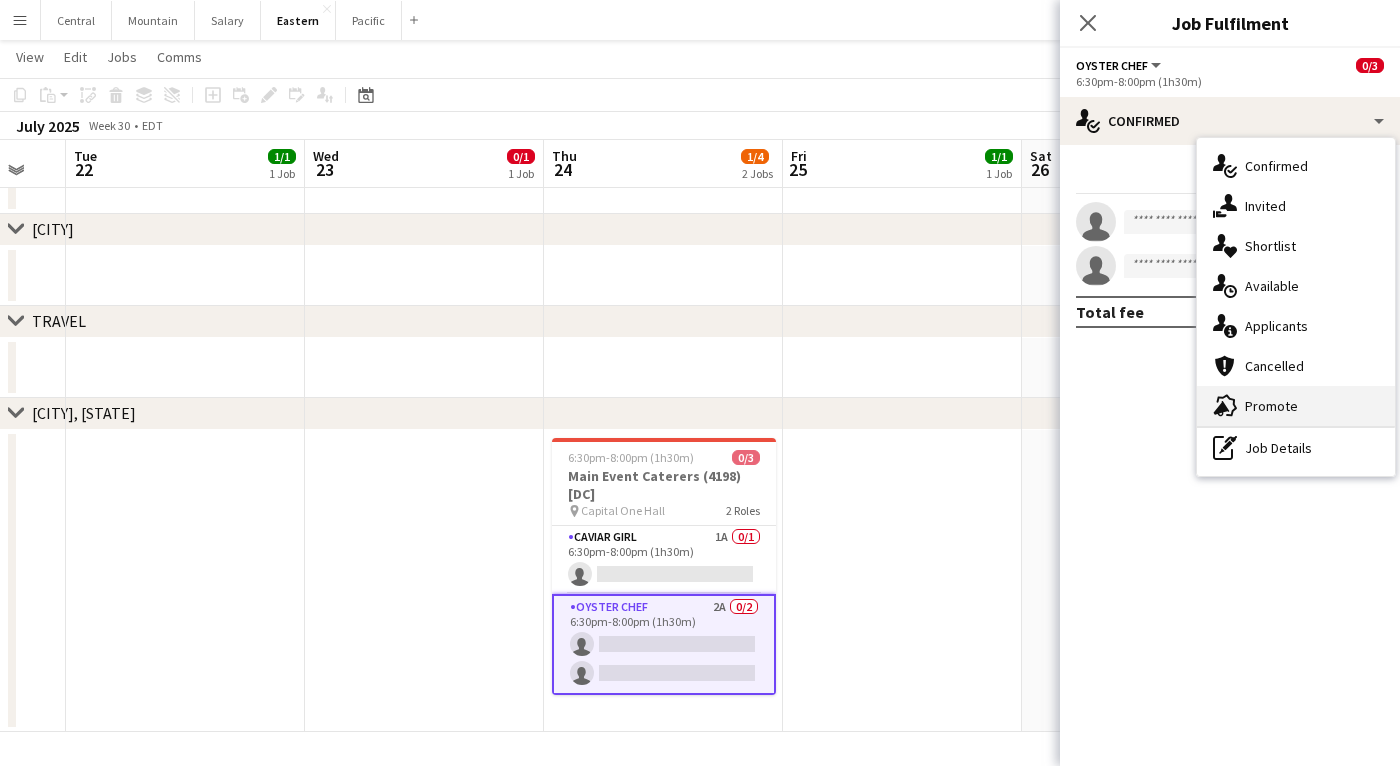 click on "advertising-megaphone
Promote" at bounding box center [1296, 406] 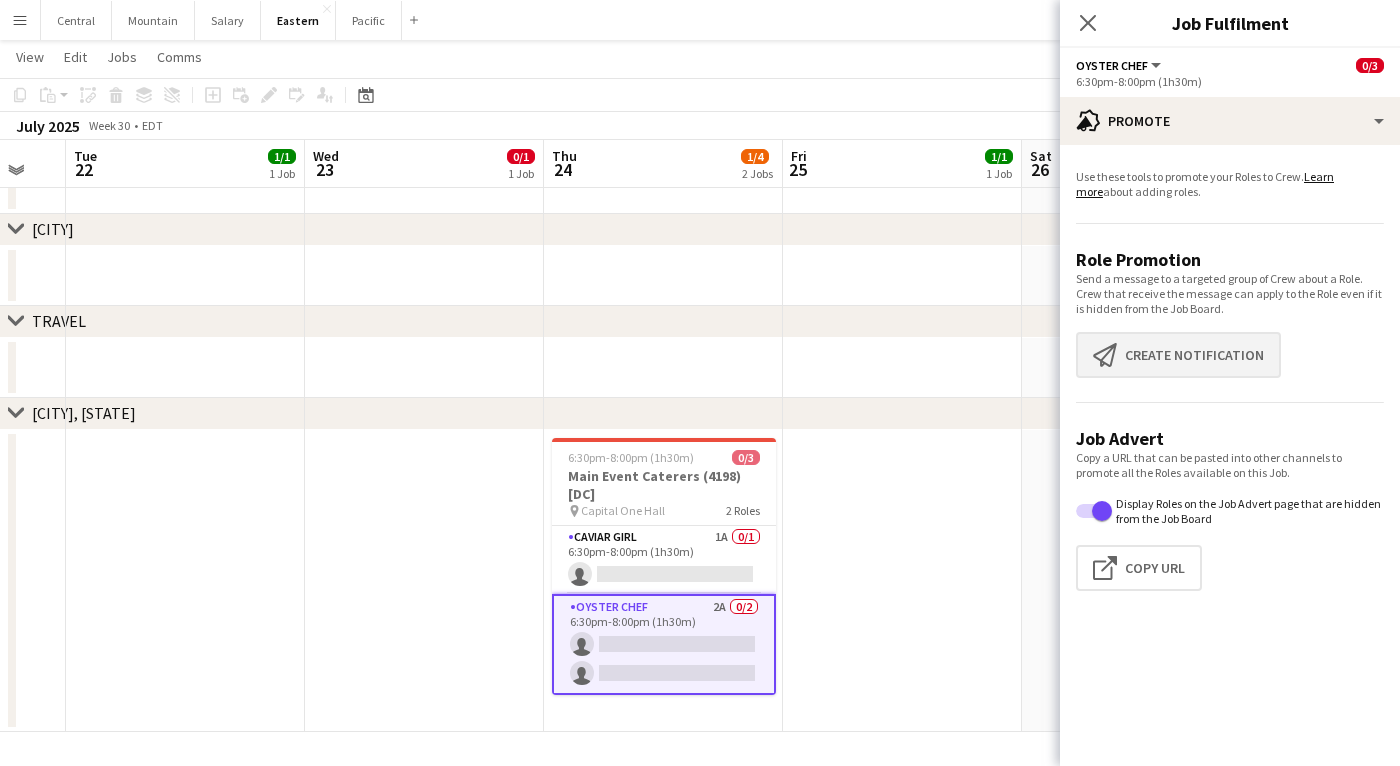 click on "Create notification
Create notification" at bounding box center [1178, 355] 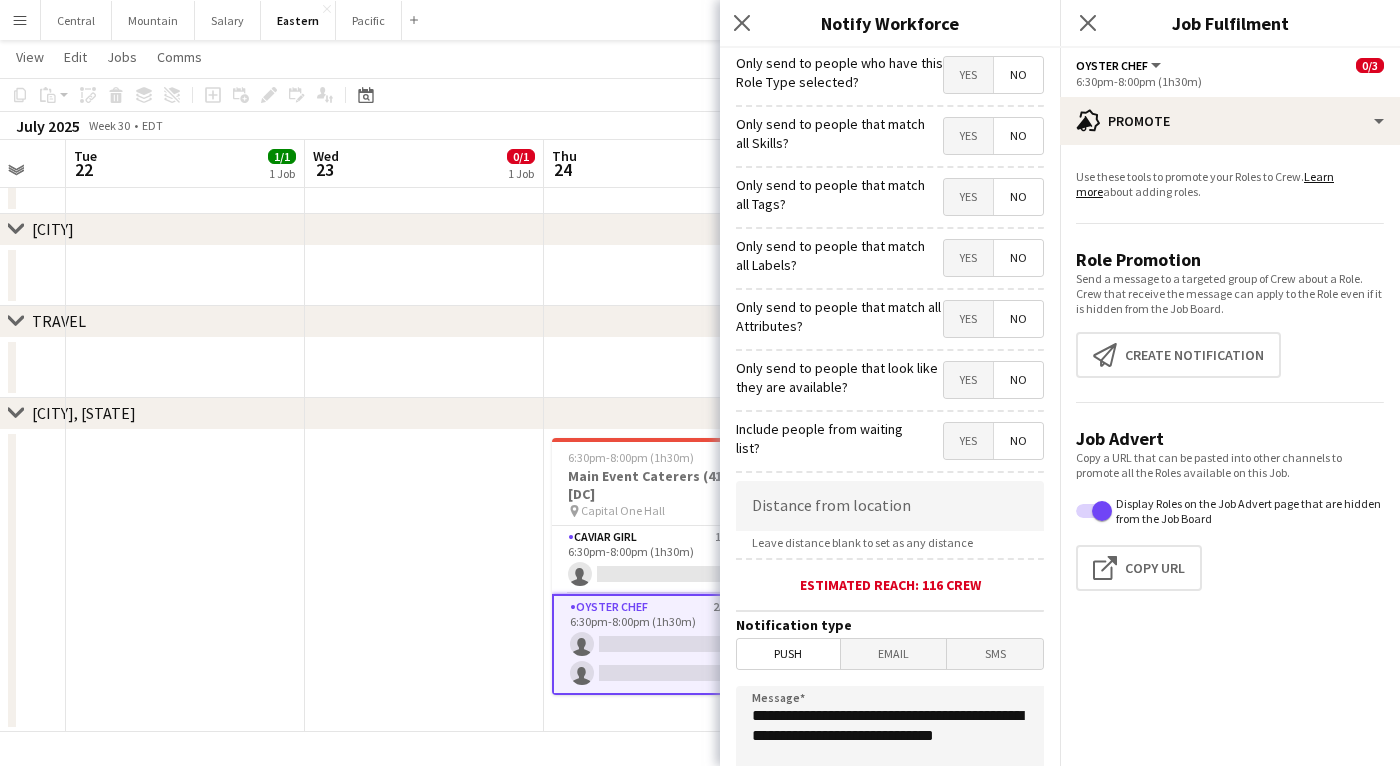 click on "Yes" at bounding box center [968, 197] 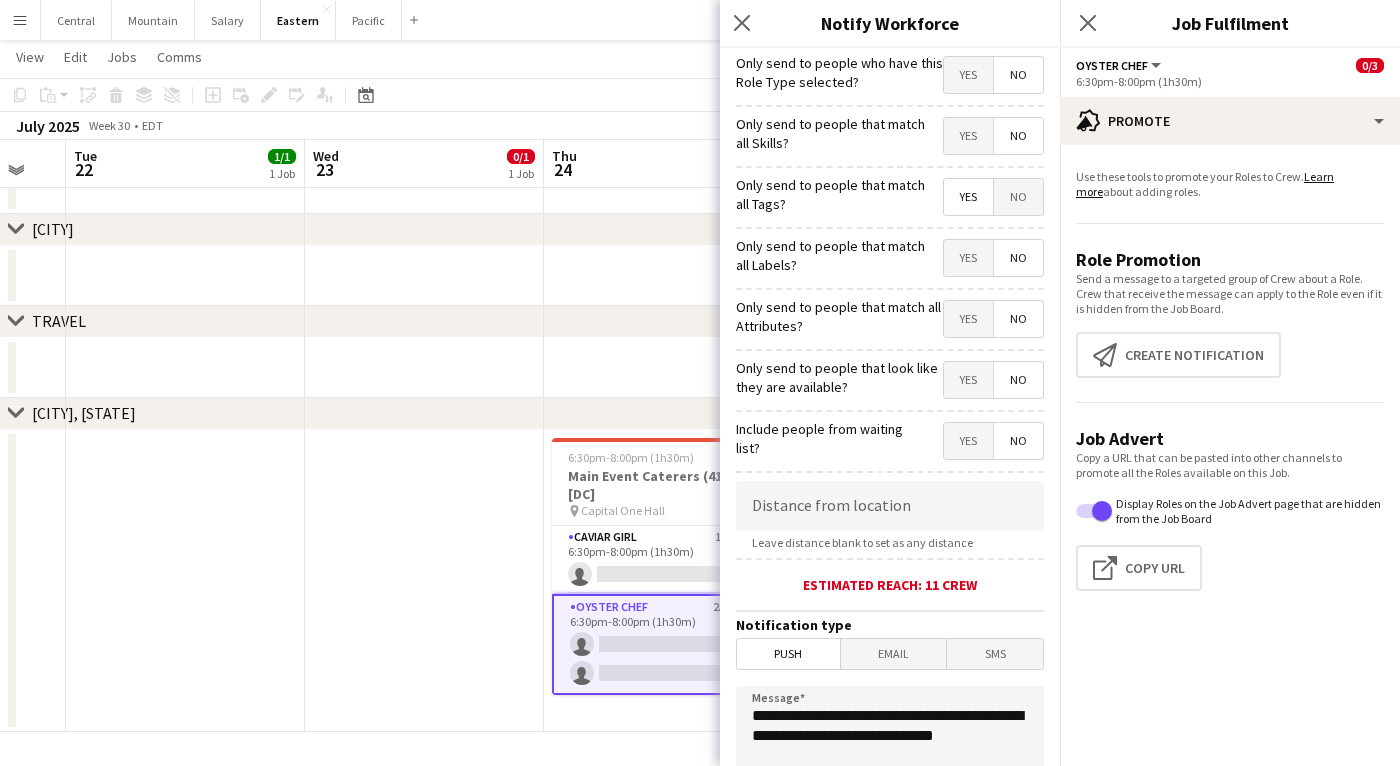 scroll, scrollTop: 152, scrollLeft: 0, axis: vertical 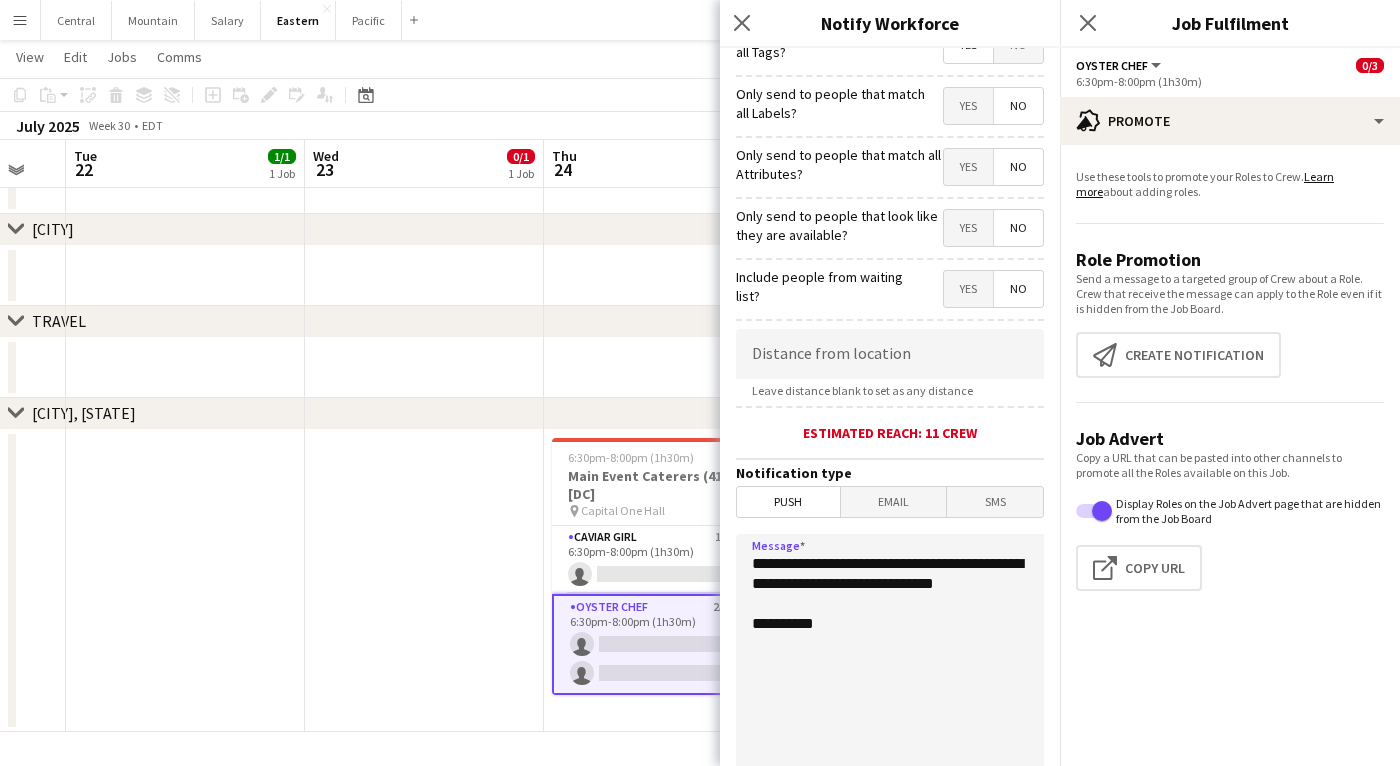 drag, startPoint x: 857, startPoint y: 599, endPoint x: 732, endPoint y: 519, distance: 148.40822 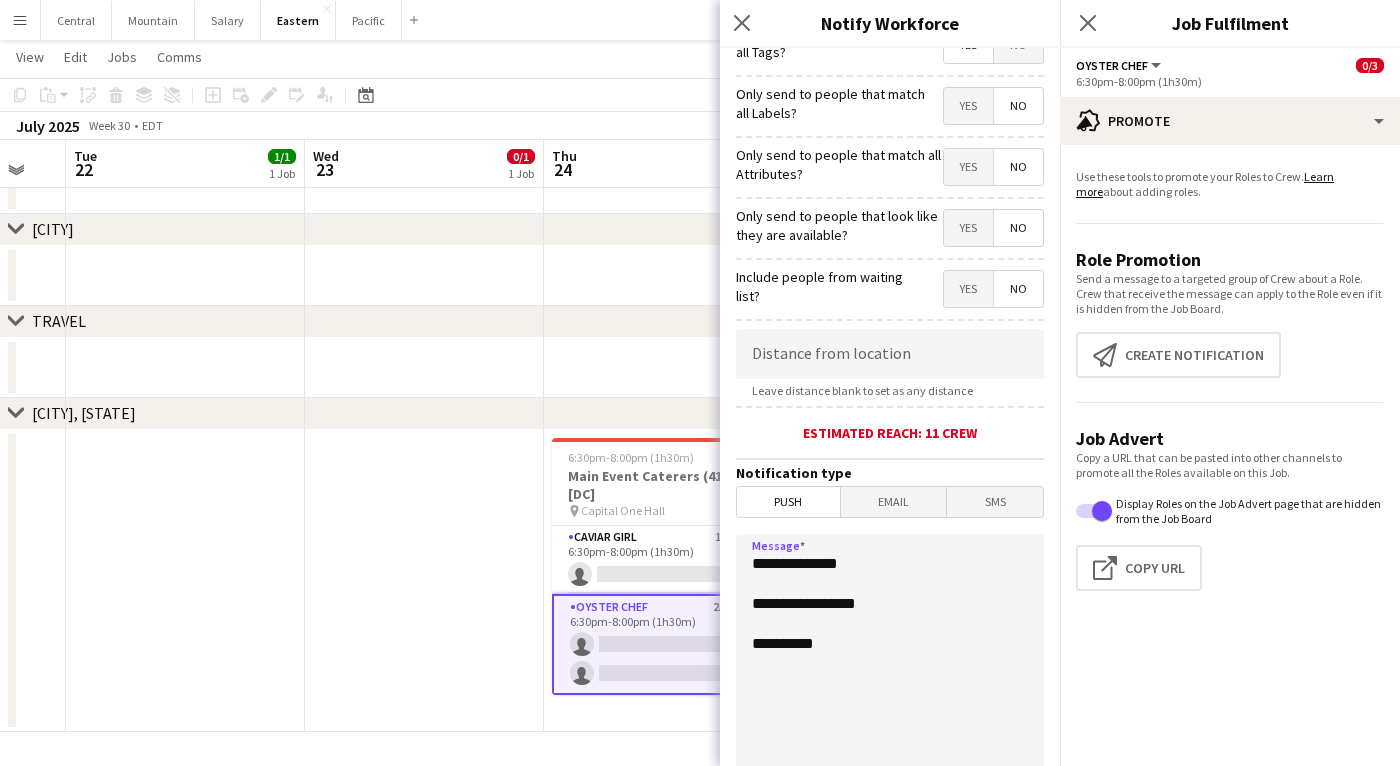 paste on "**********" 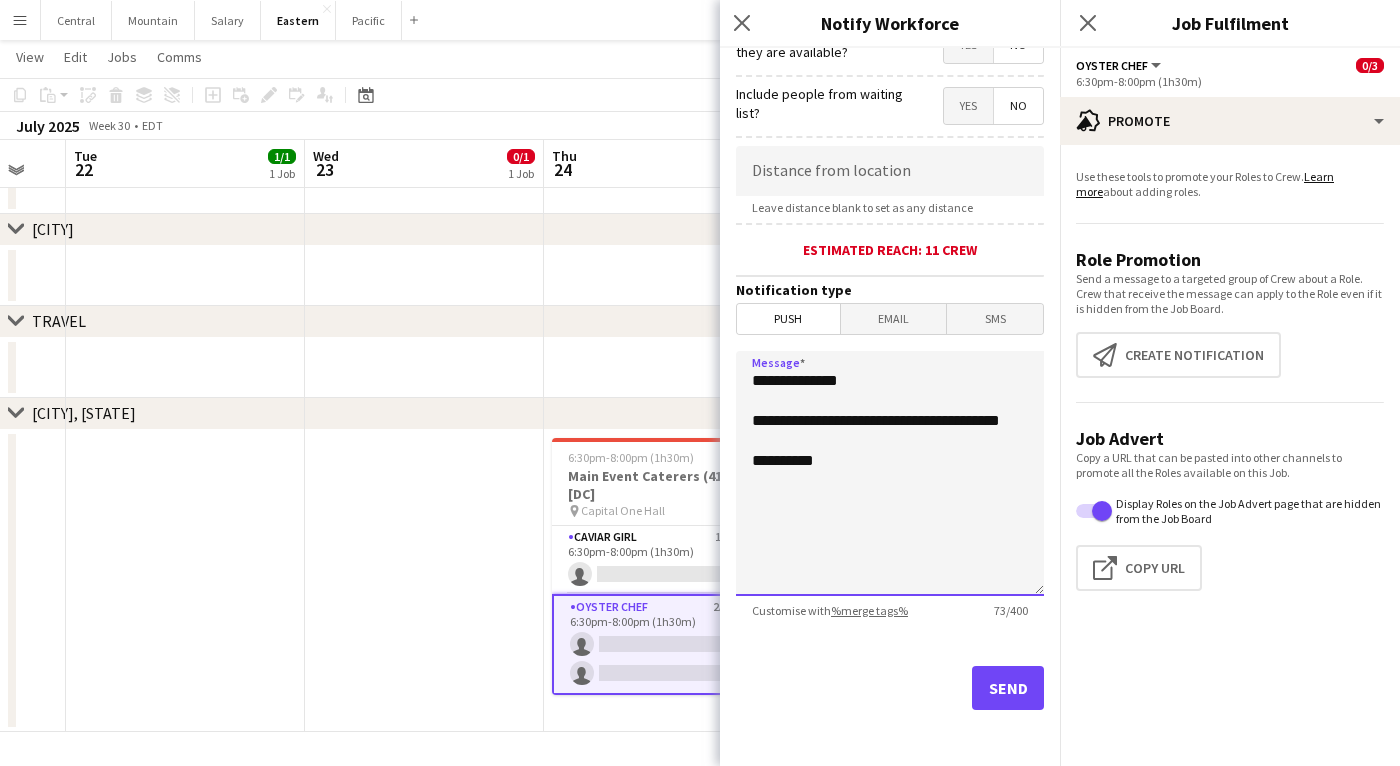 scroll, scrollTop: 335, scrollLeft: 0, axis: vertical 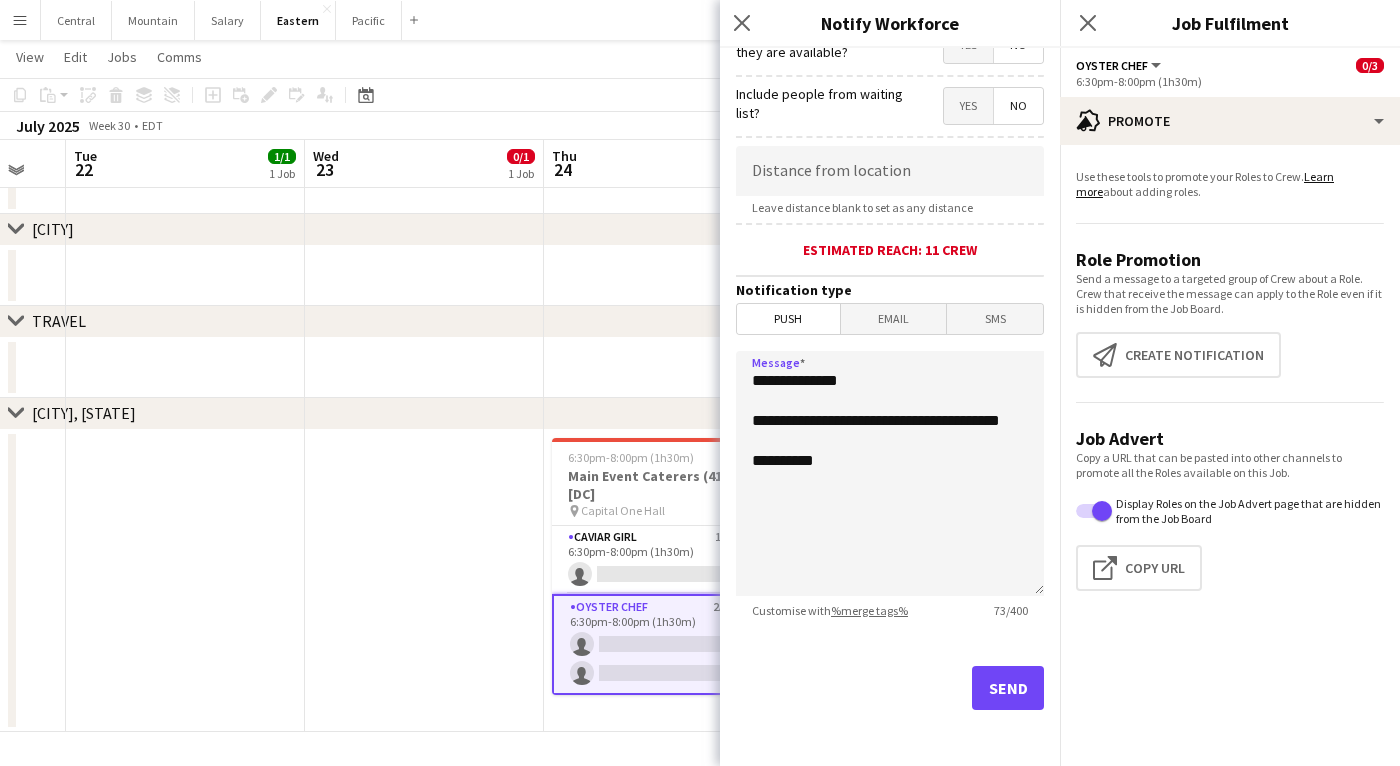 click on "Send" 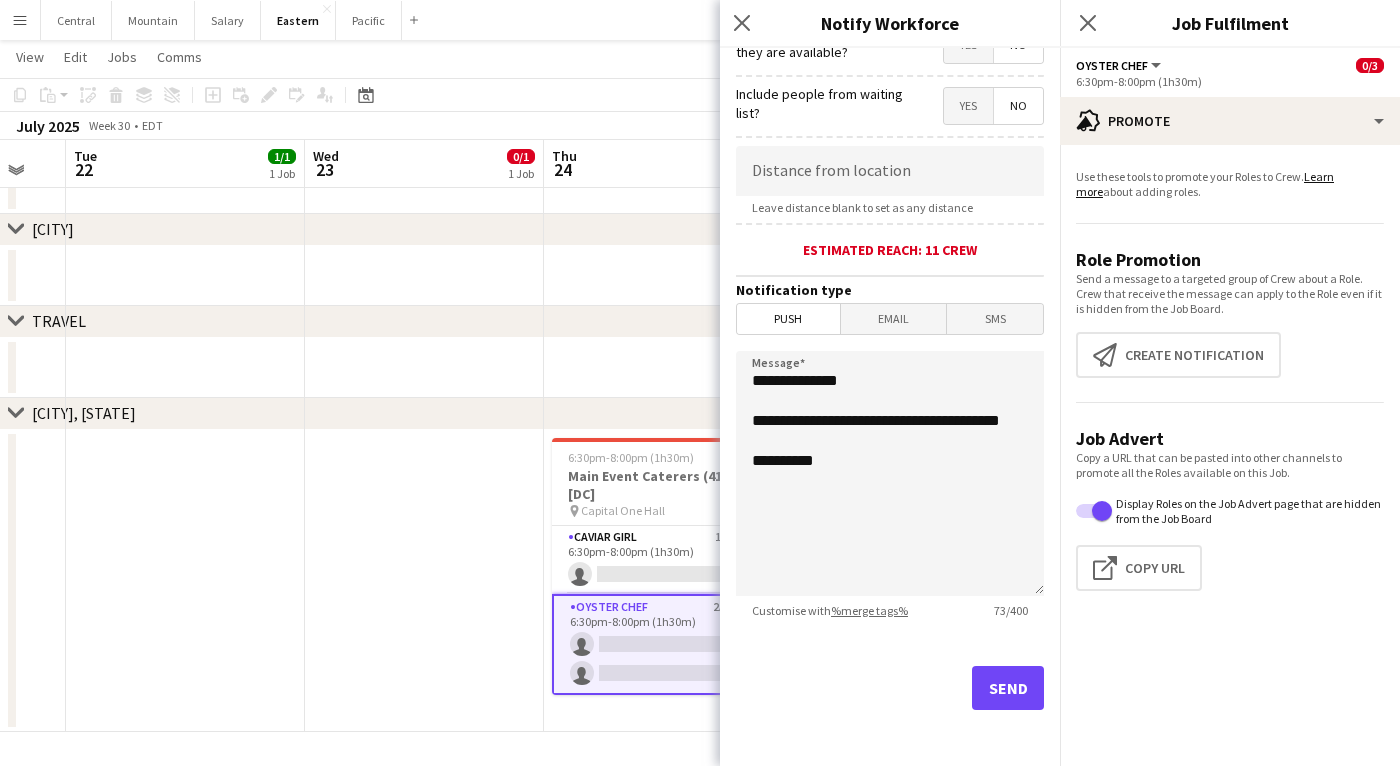 scroll, scrollTop: 0, scrollLeft: 0, axis: both 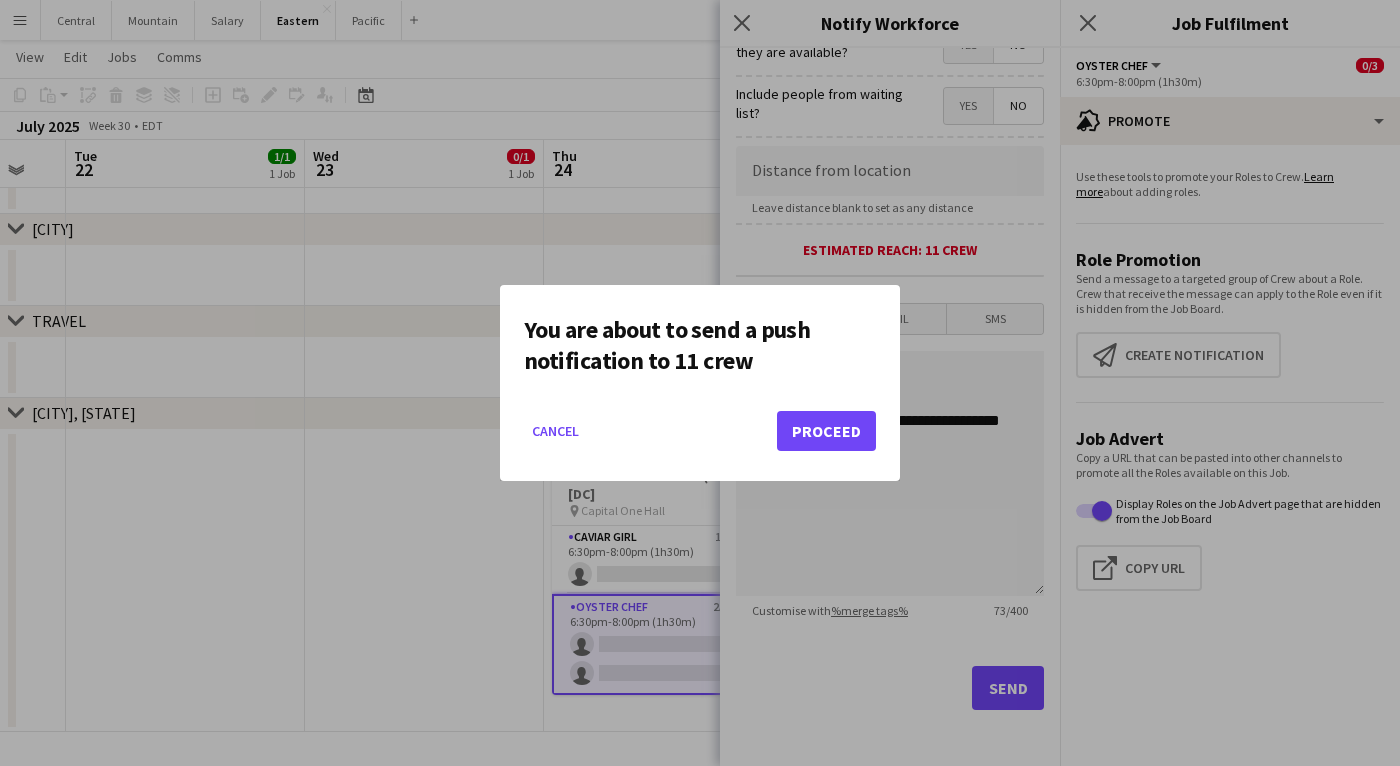 click on "Proceed" 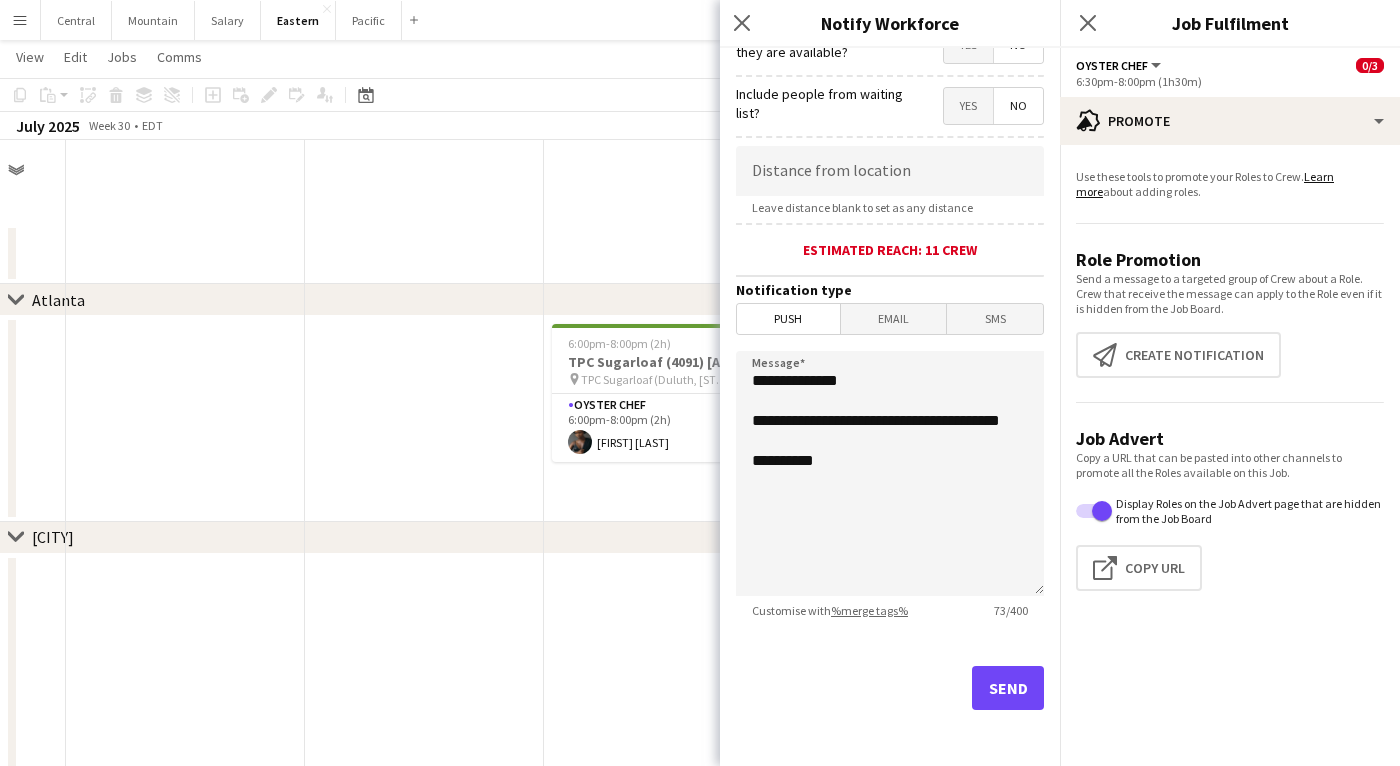 scroll, scrollTop: 1576, scrollLeft: 0, axis: vertical 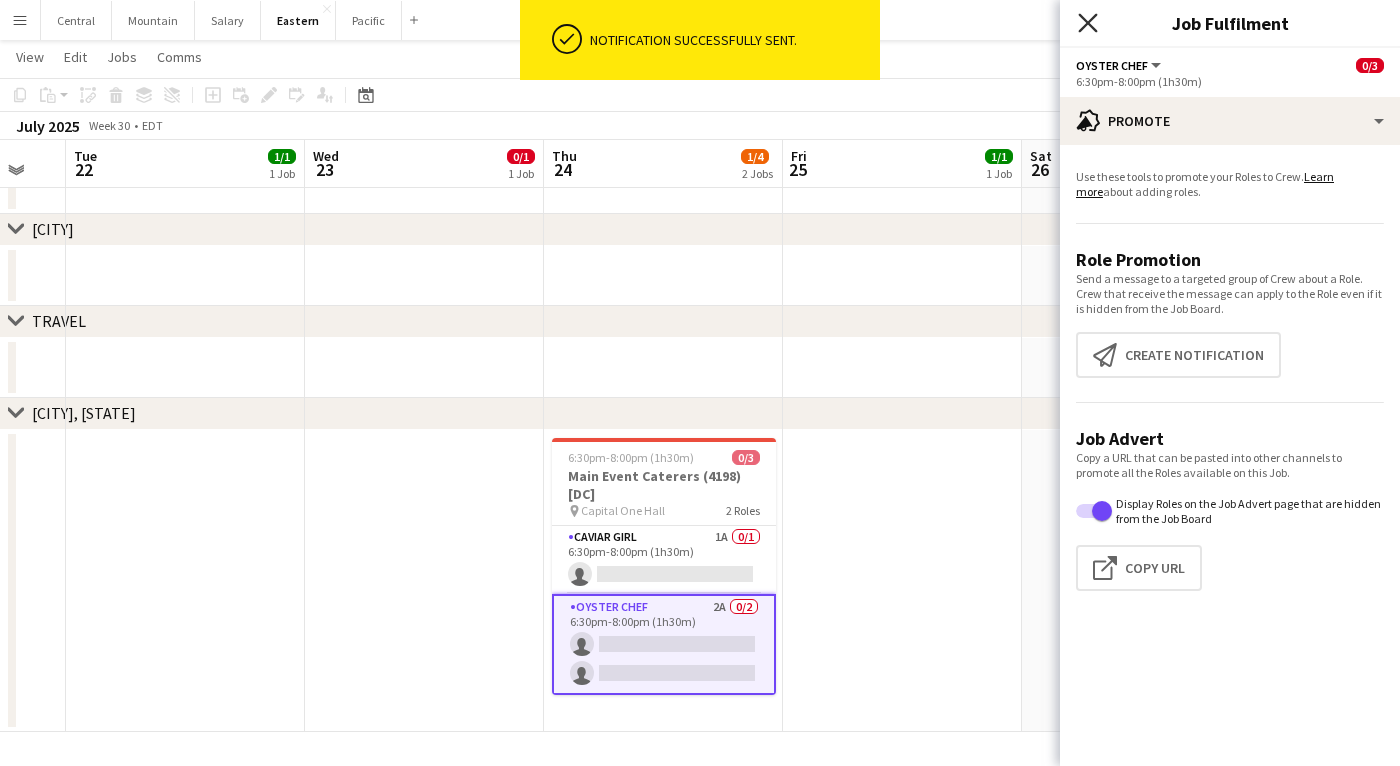 click on "Close pop-in" 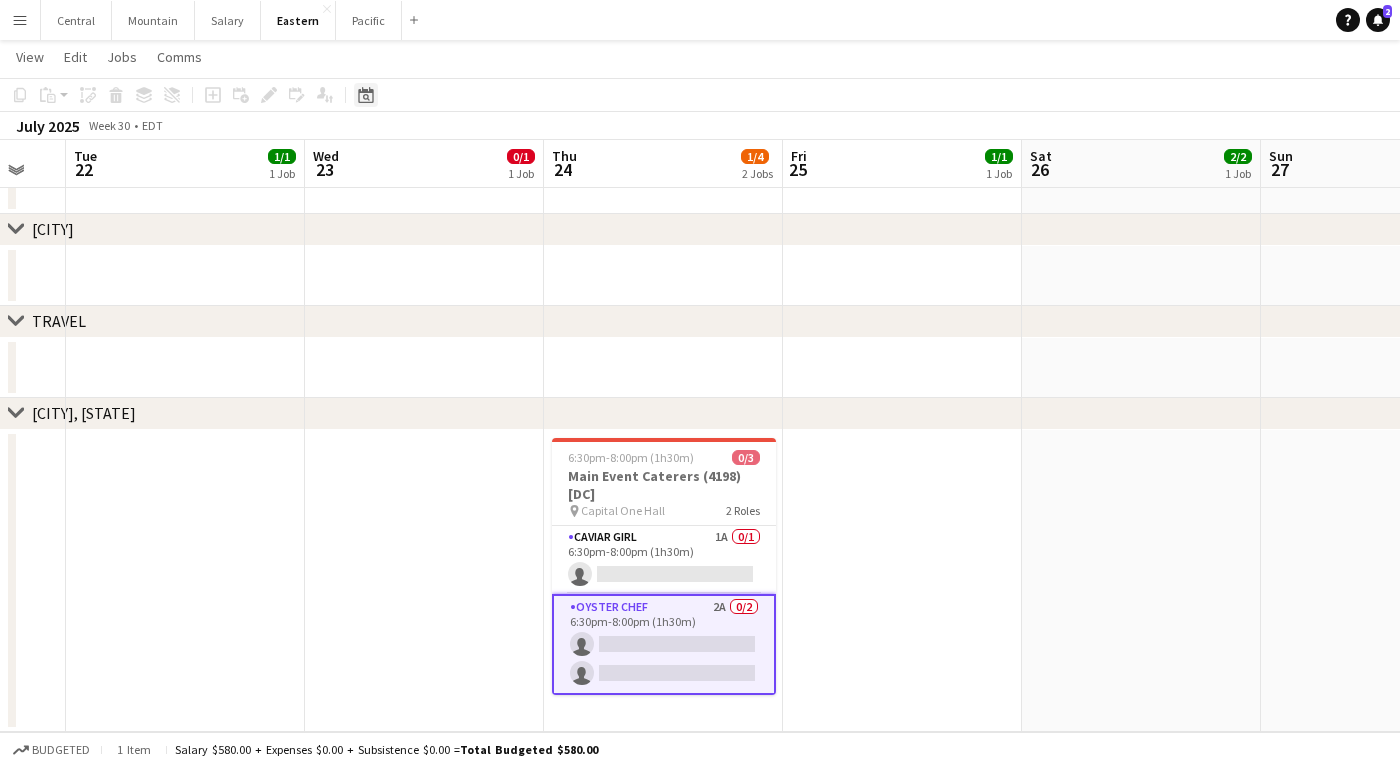 click 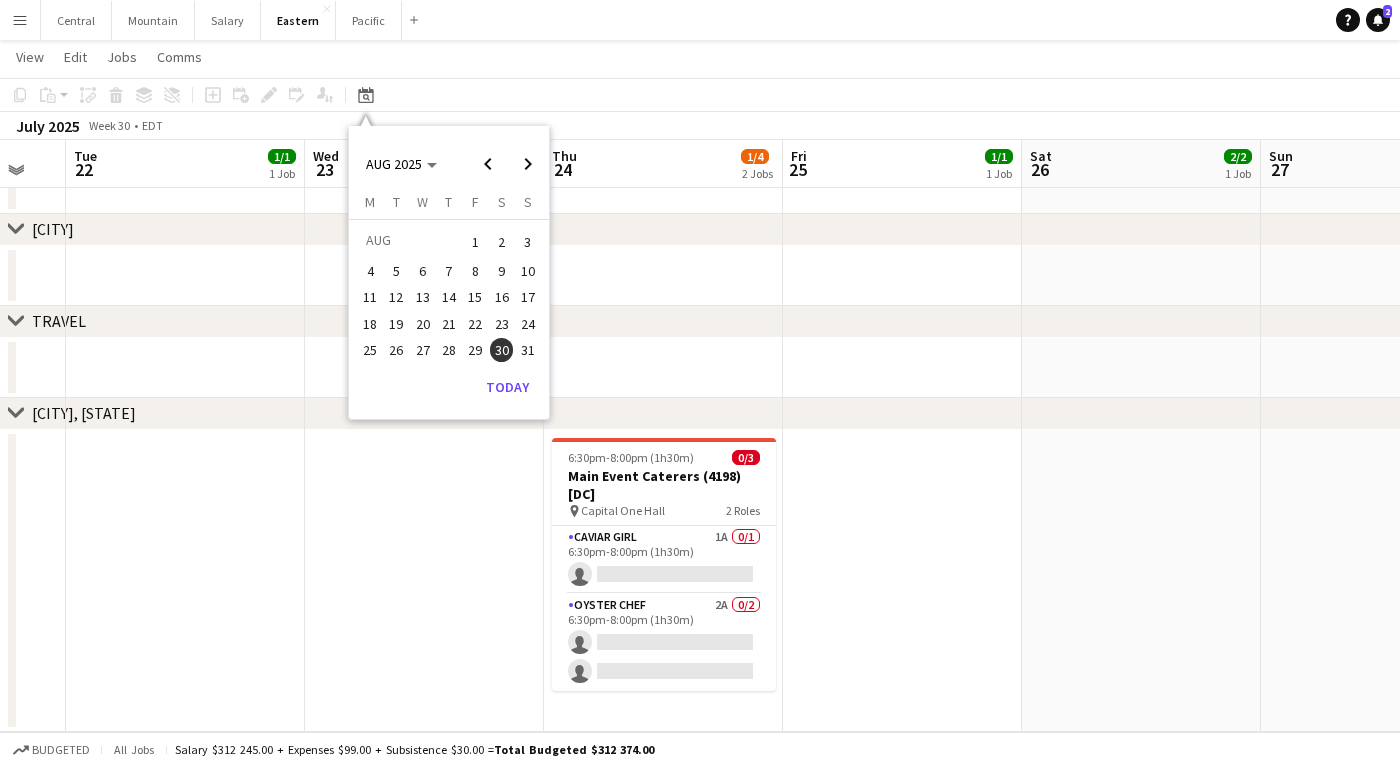click on "9" at bounding box center [502, 271] 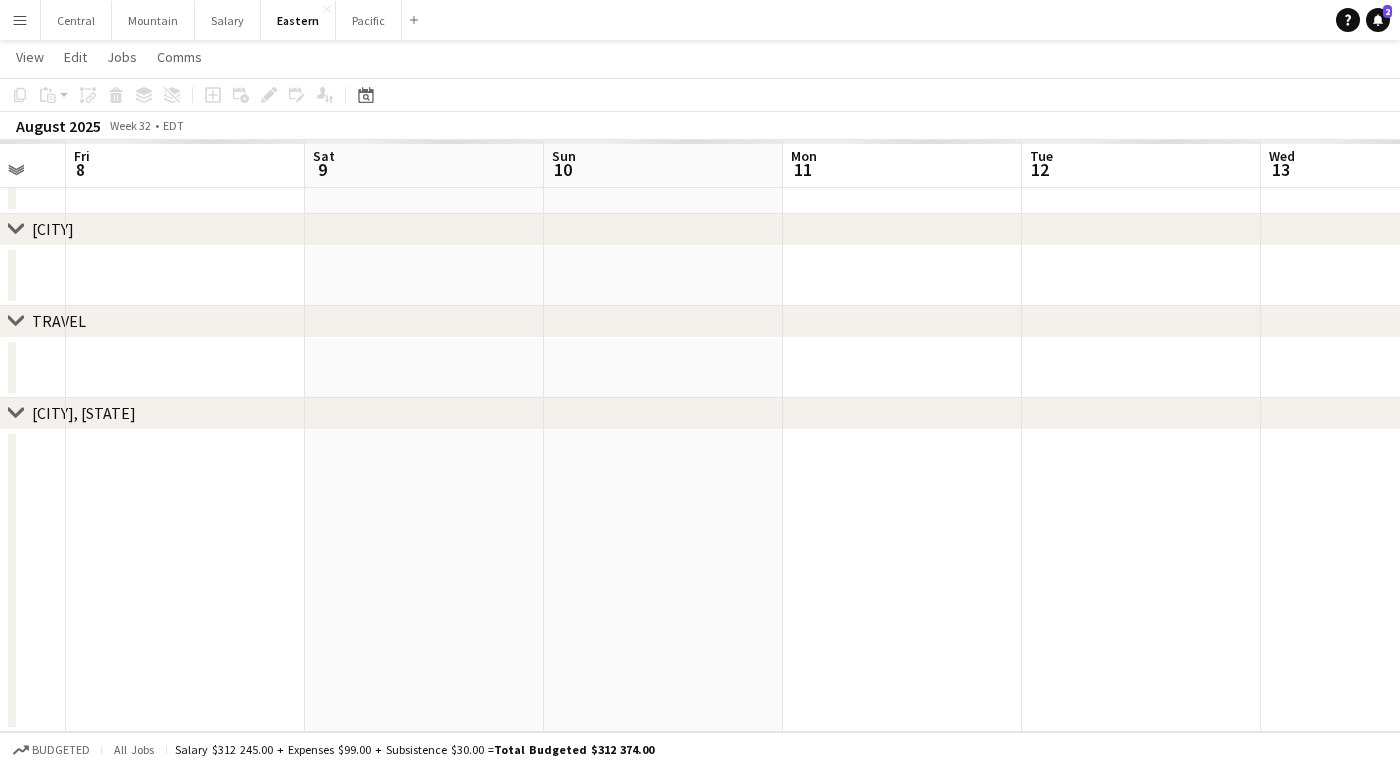 scroll, scrollTop: 0, scrollLeft: 687, axis: horizontal 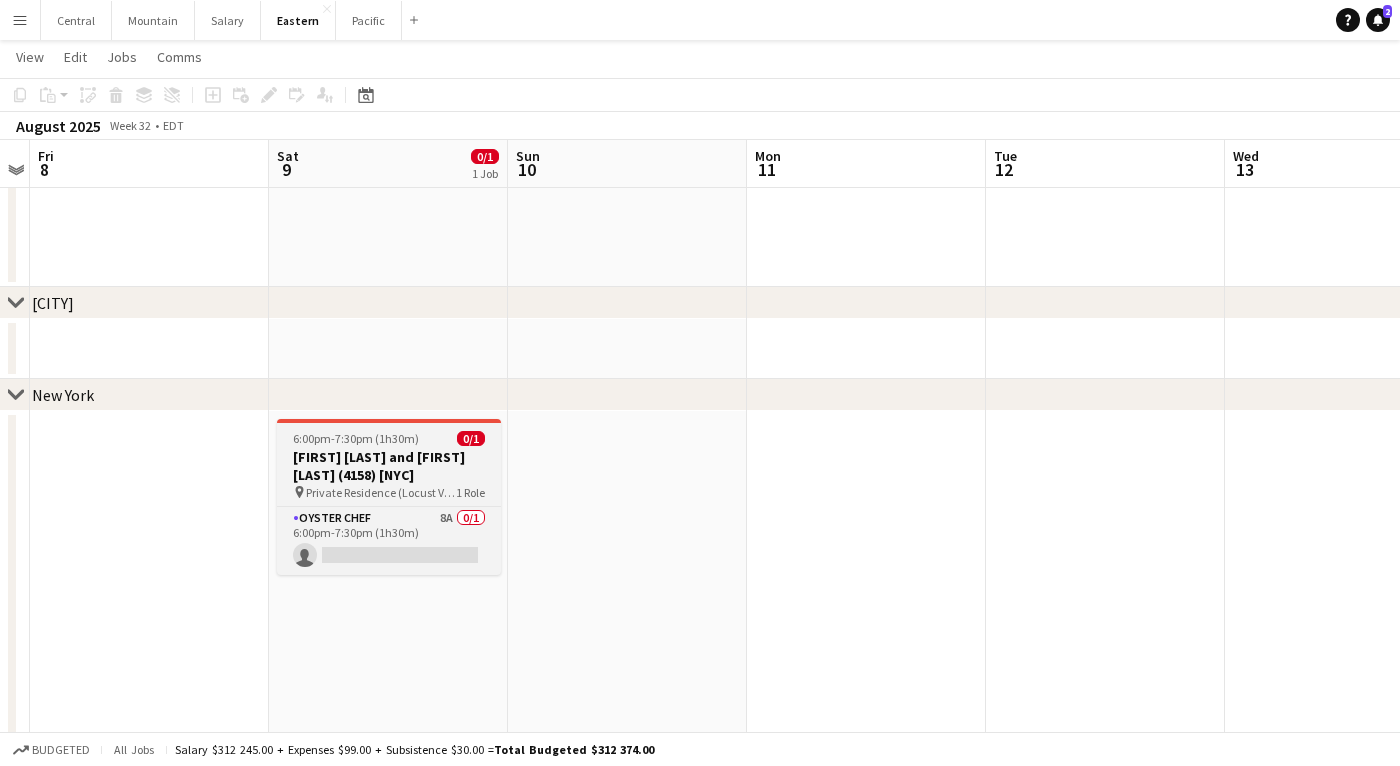 click on "Oyster Chef   8A   0/1   6:00pm-7:30pm (1h30m)
single-neutral-actions" at bounding box center [389, 540] 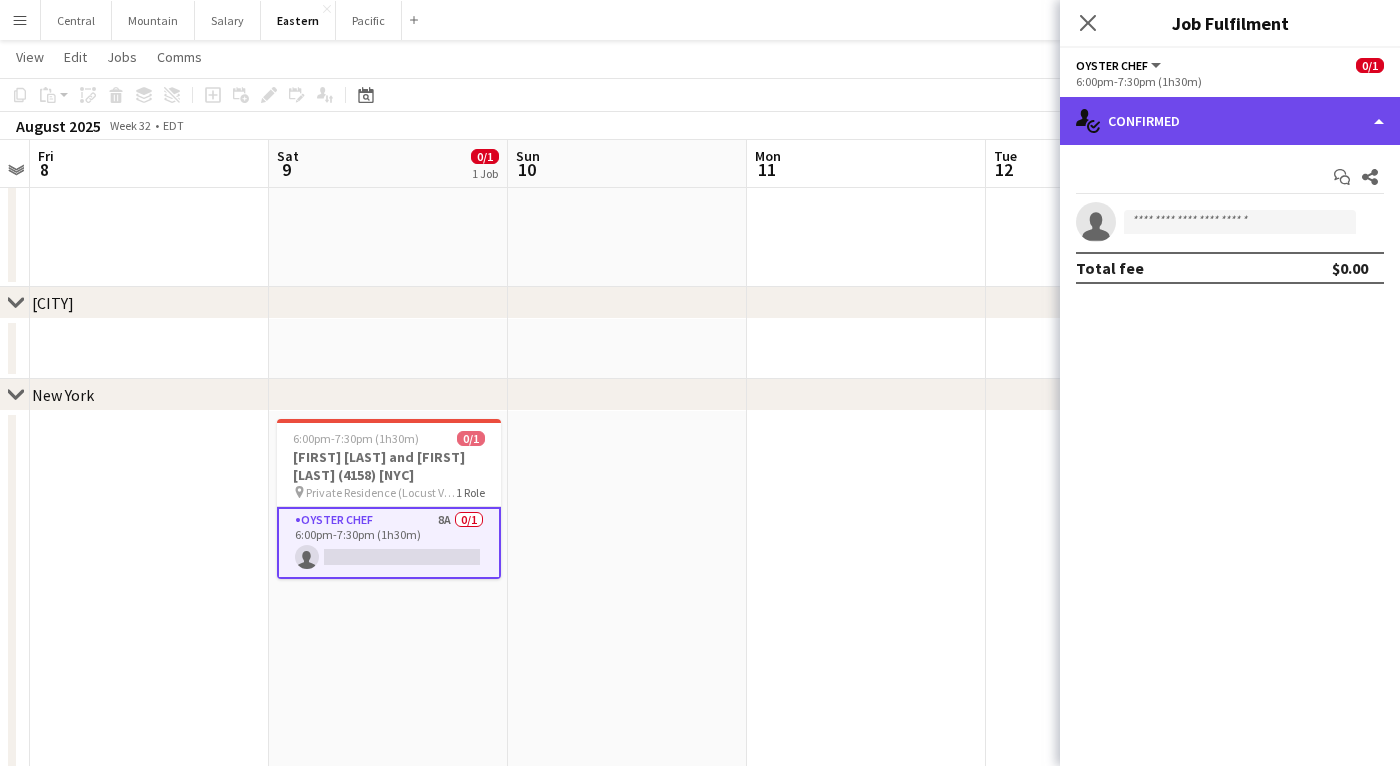 click on "single-neutral-actions-check-2
Confirmed" 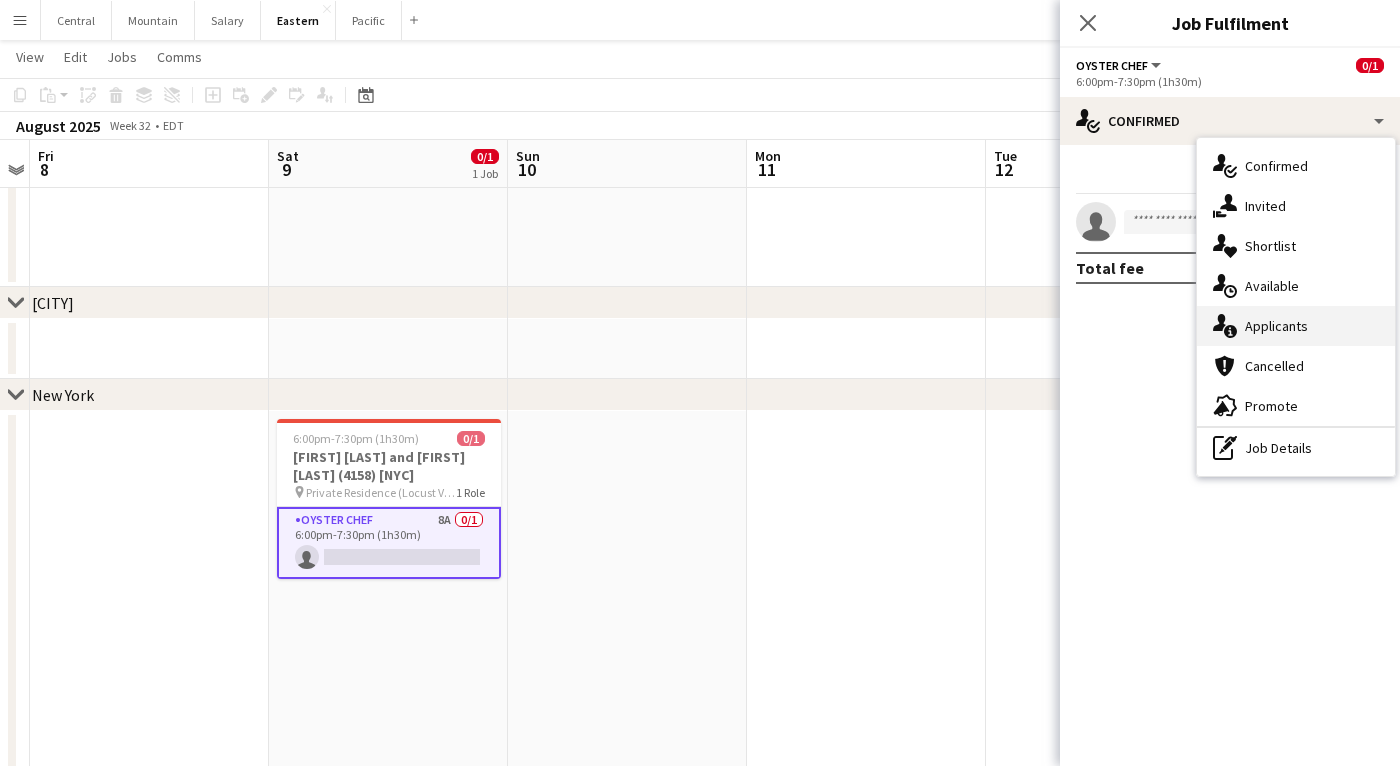 click on "single-neutral-actions-information
Applicants" at bounding box center (1296, 326) 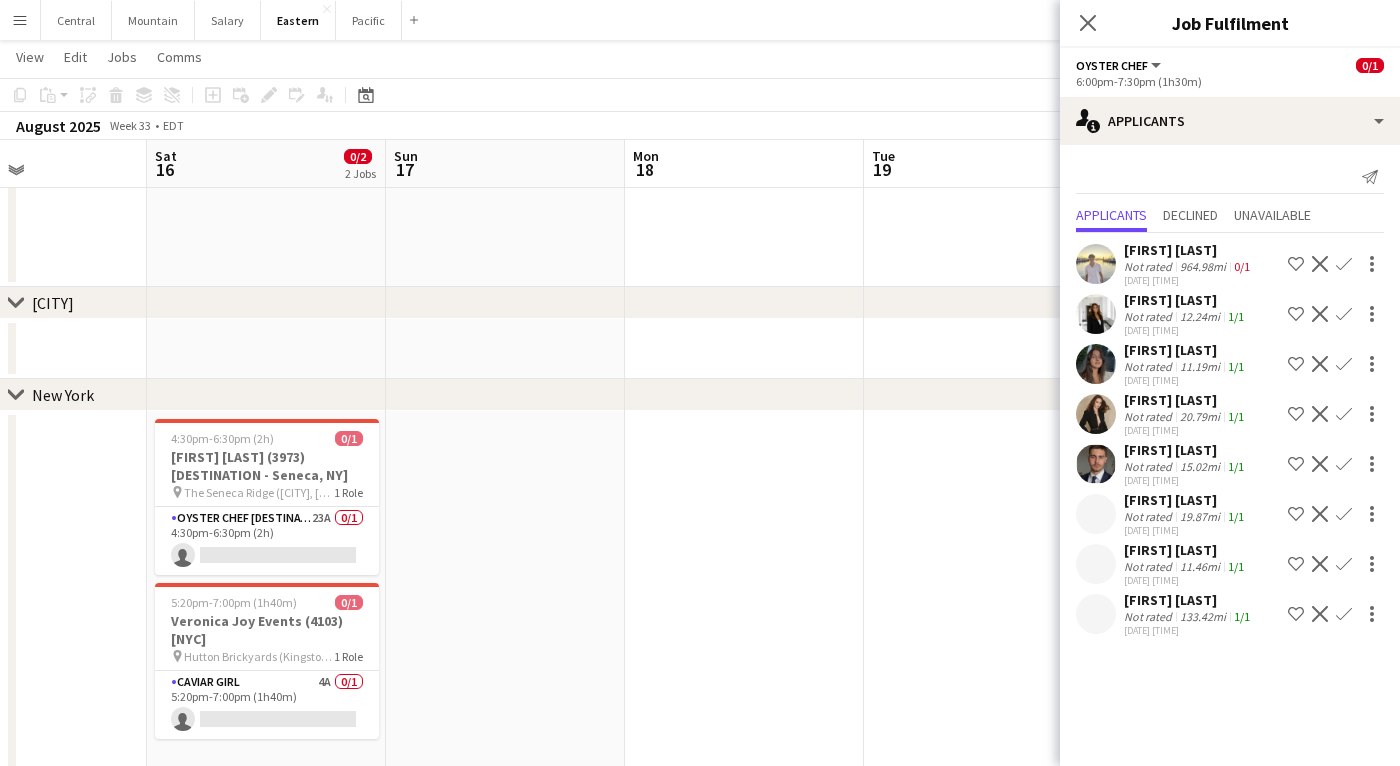 scroll, scrollTop: 0, scrollLeft: 625, axis: horizontal 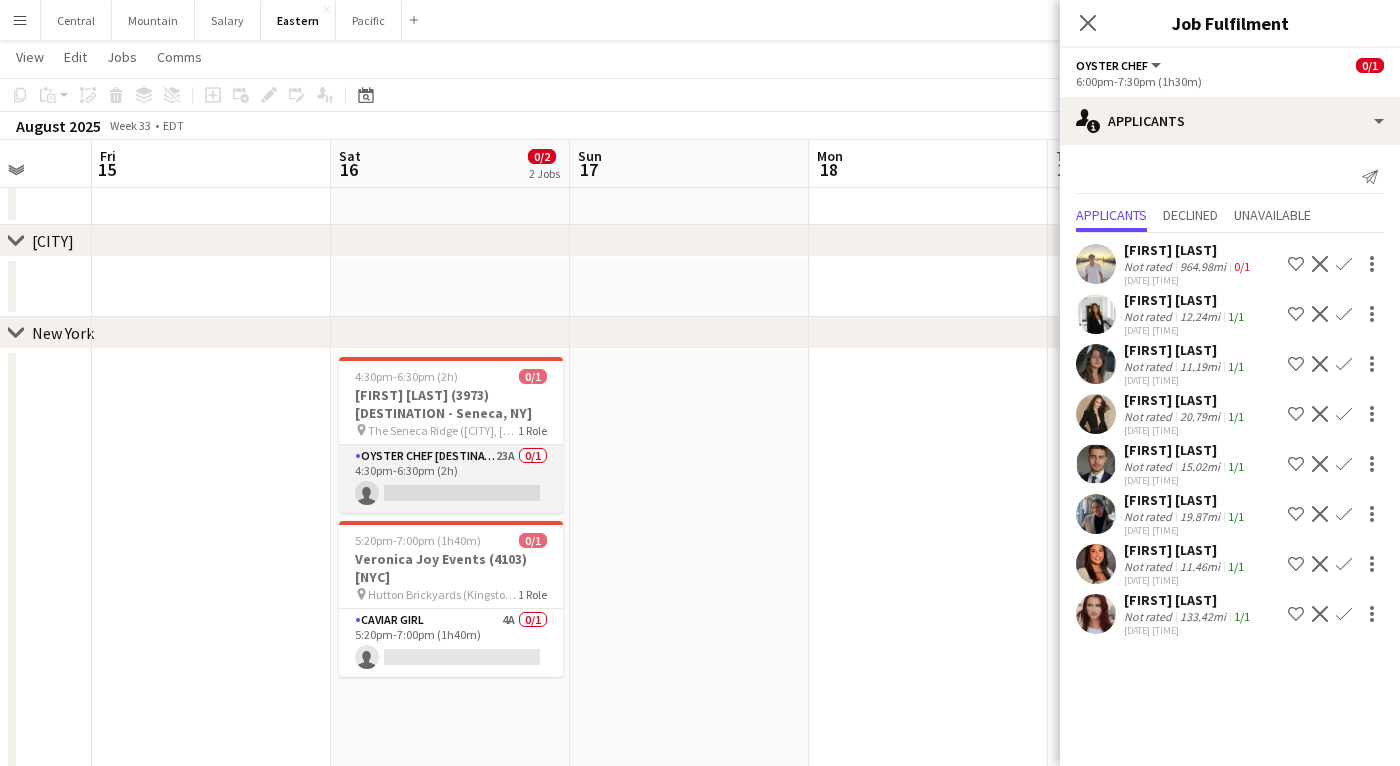 click on "Oyster Chef [DESTINATION]   23A   0/1   4:30pm-6:30pm (2h)
single-neutral-actions" at bounding box center (451, 479) 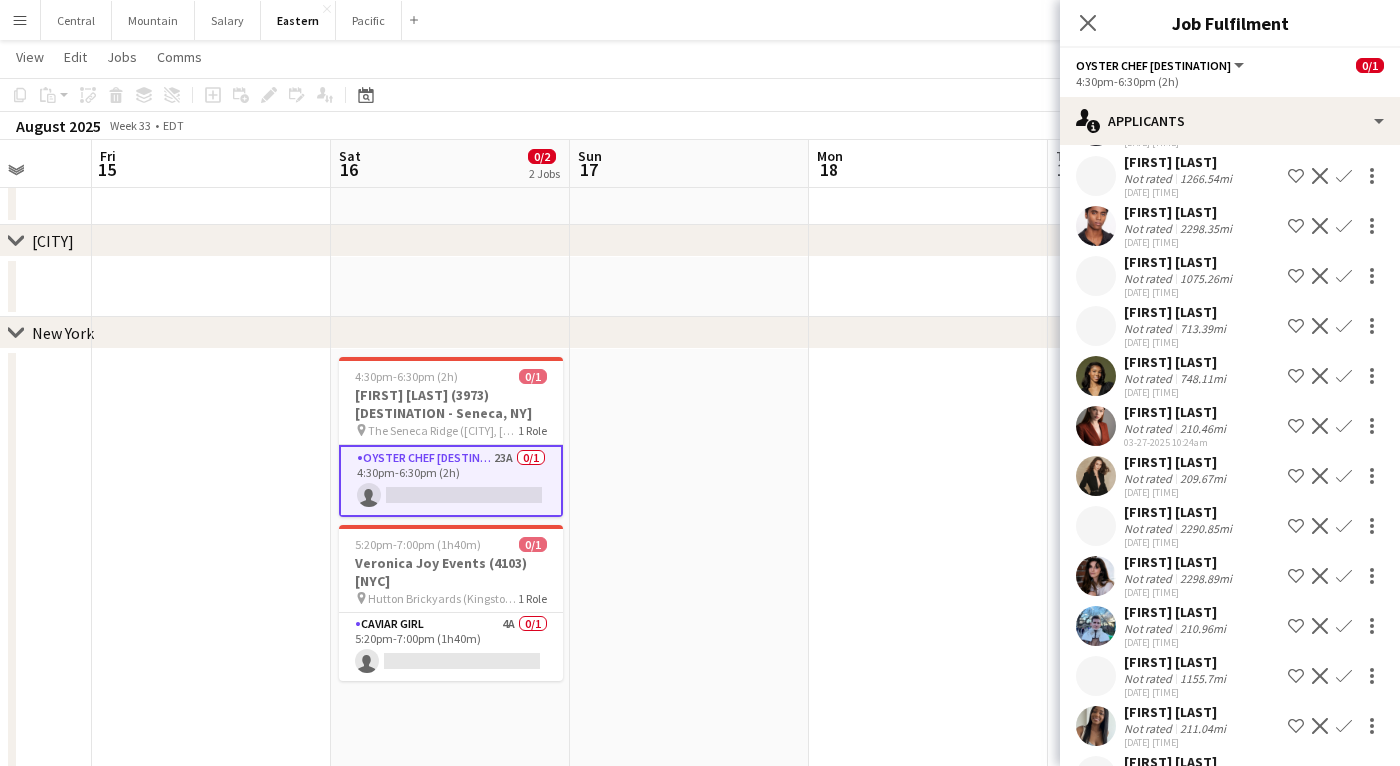 scroll, scrollTop: 142, scrollLeft: 0, axis: vertical 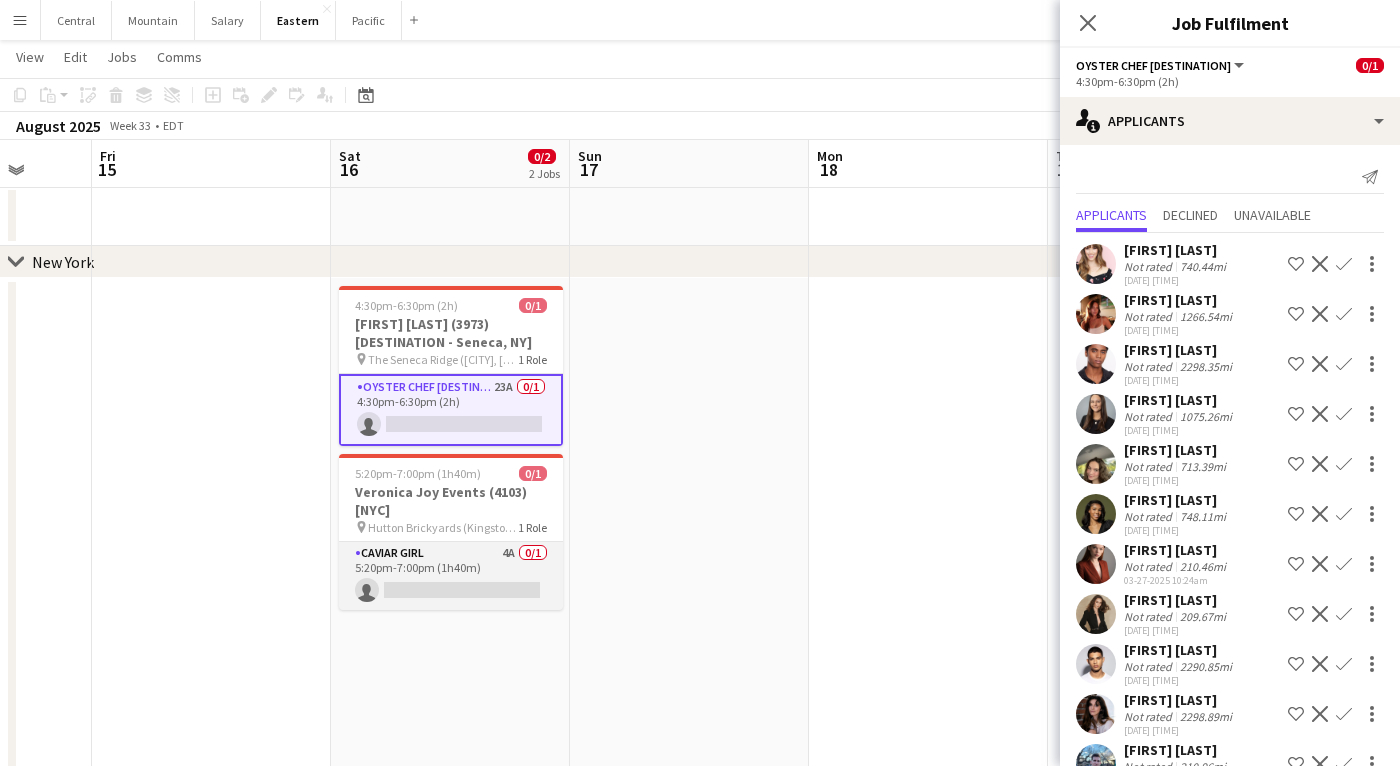 click on "Caviar Girl   4A   0/1   5:20pm-7:00pm (1h40m)
single-neutral-actions" at bounding box center [451, 576] 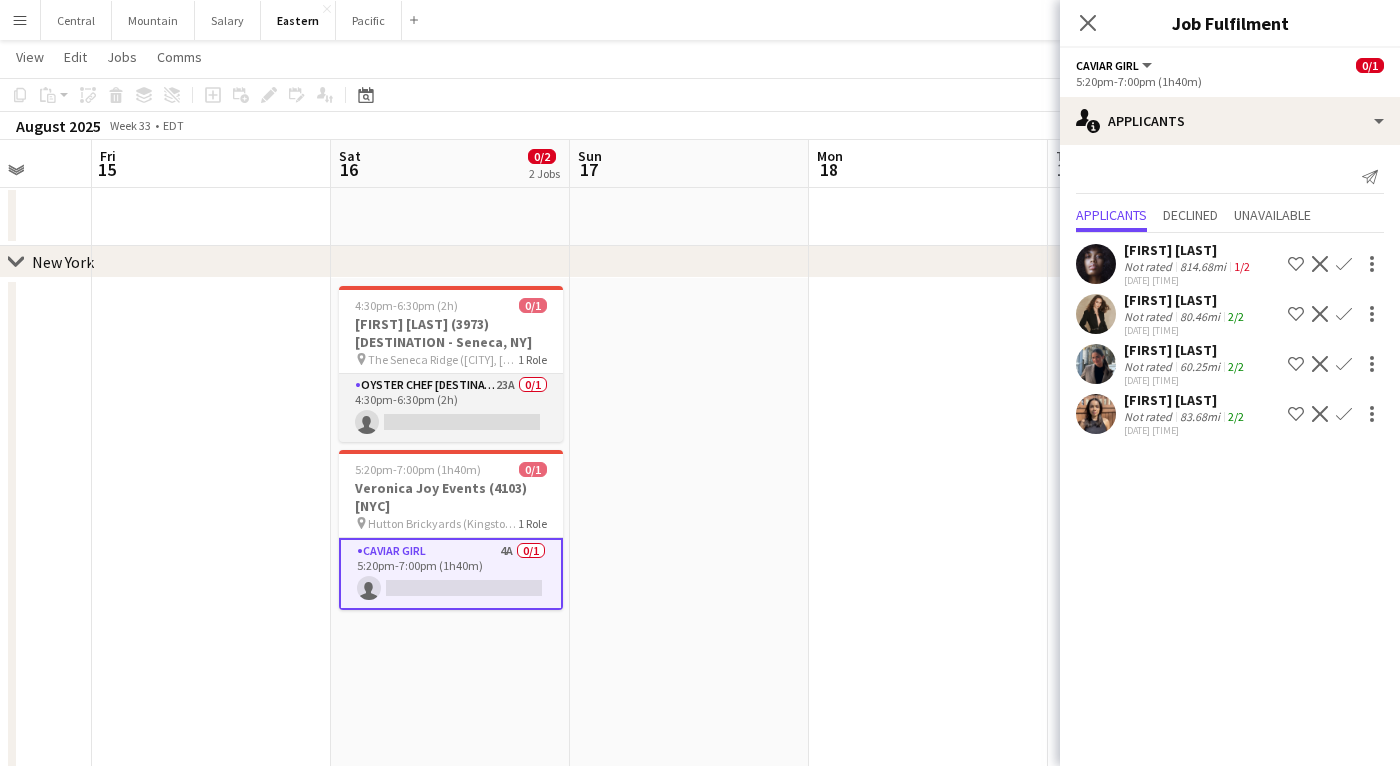 click on "Oyster Chef [DESTINATION]   23A   0/1   4:30pm-6:30pm (2h)
single-neutral-actions" at bounding box center [451, 408] 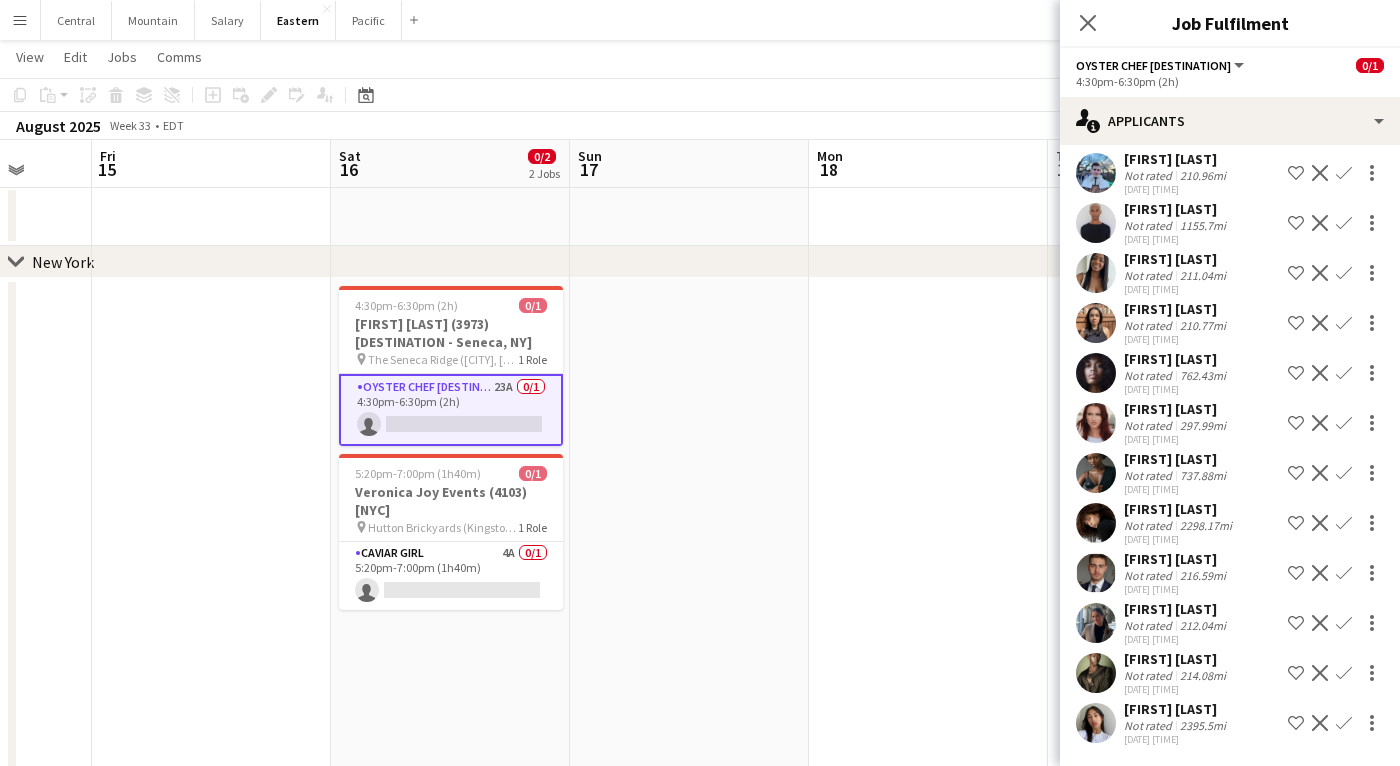 scroll, scrollTop: 591, scrollLeft: 0, axis: vertical 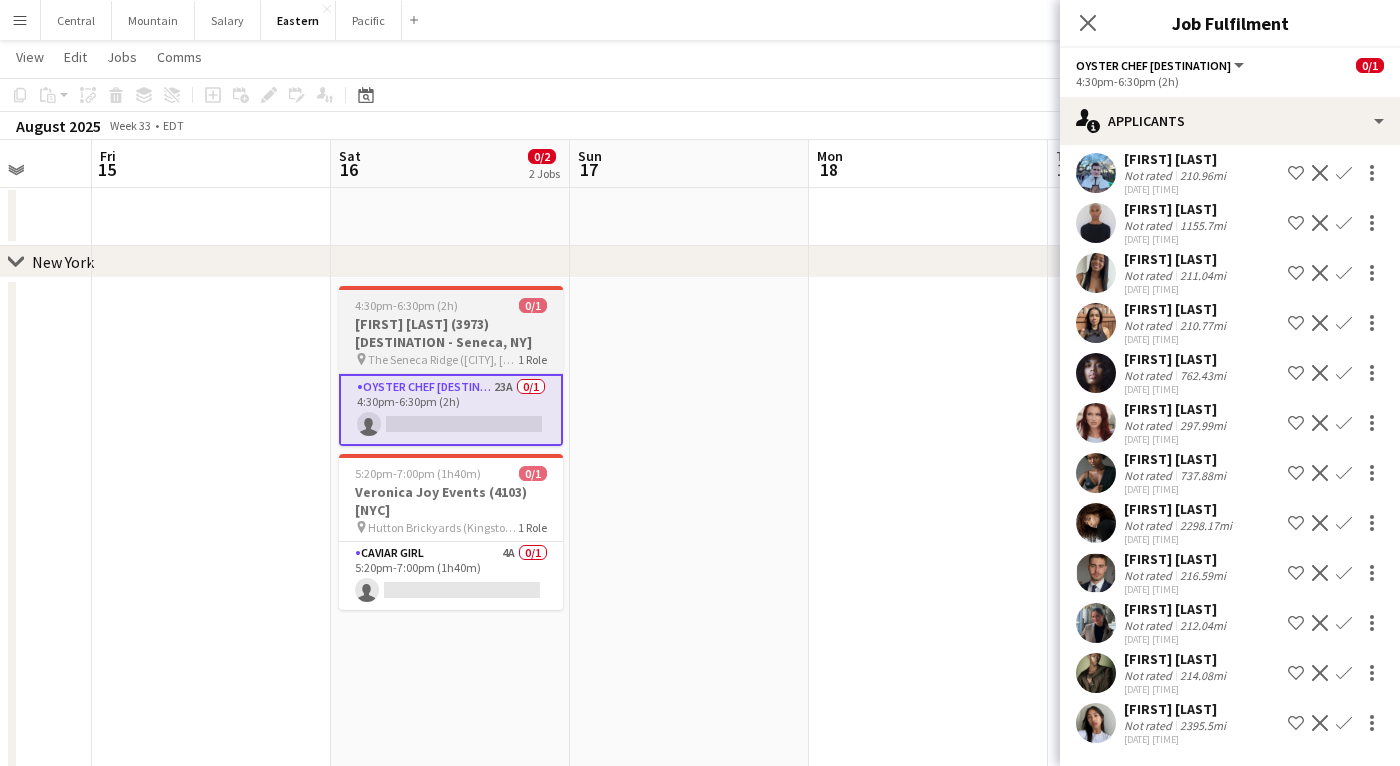 click on "[NAME] (3973) [DESTINATION - Seneca, NY]" at bounding box center [451, 333] 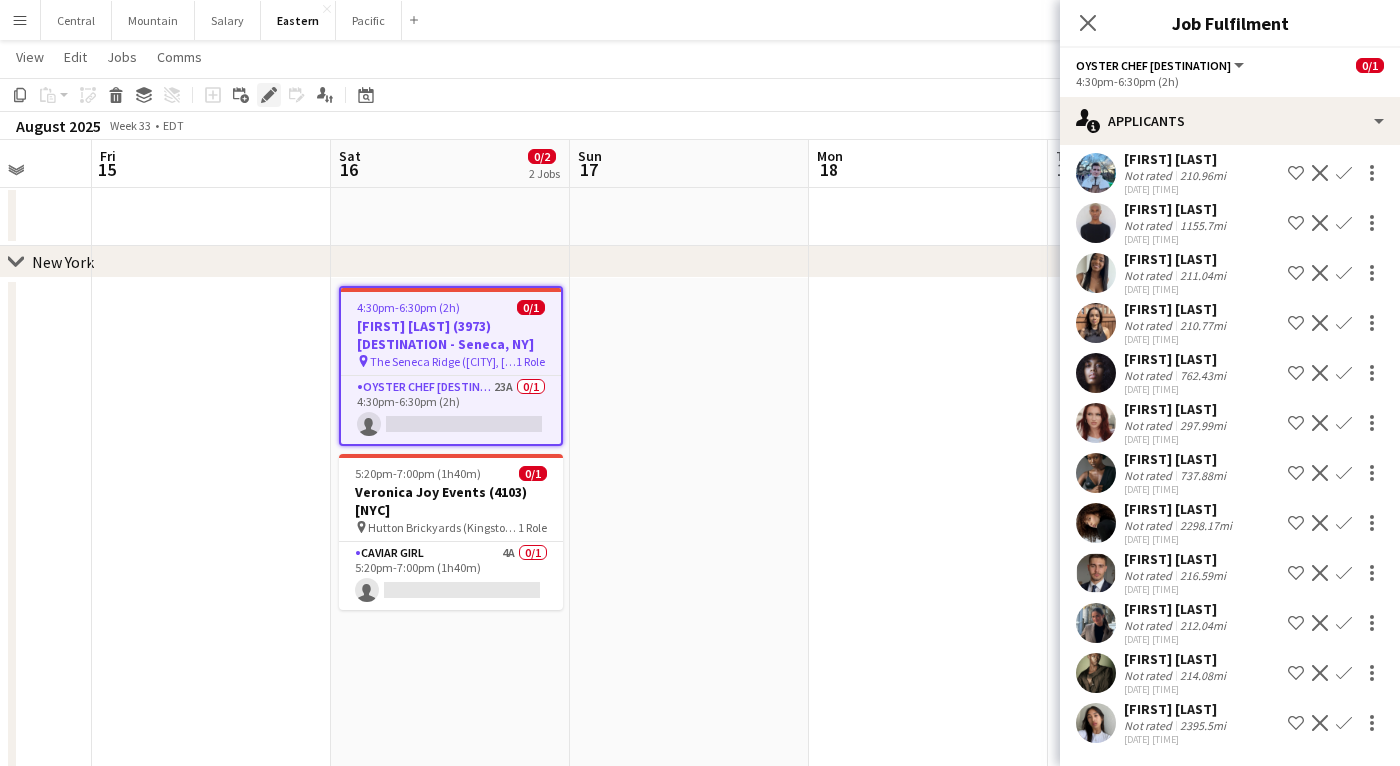 click 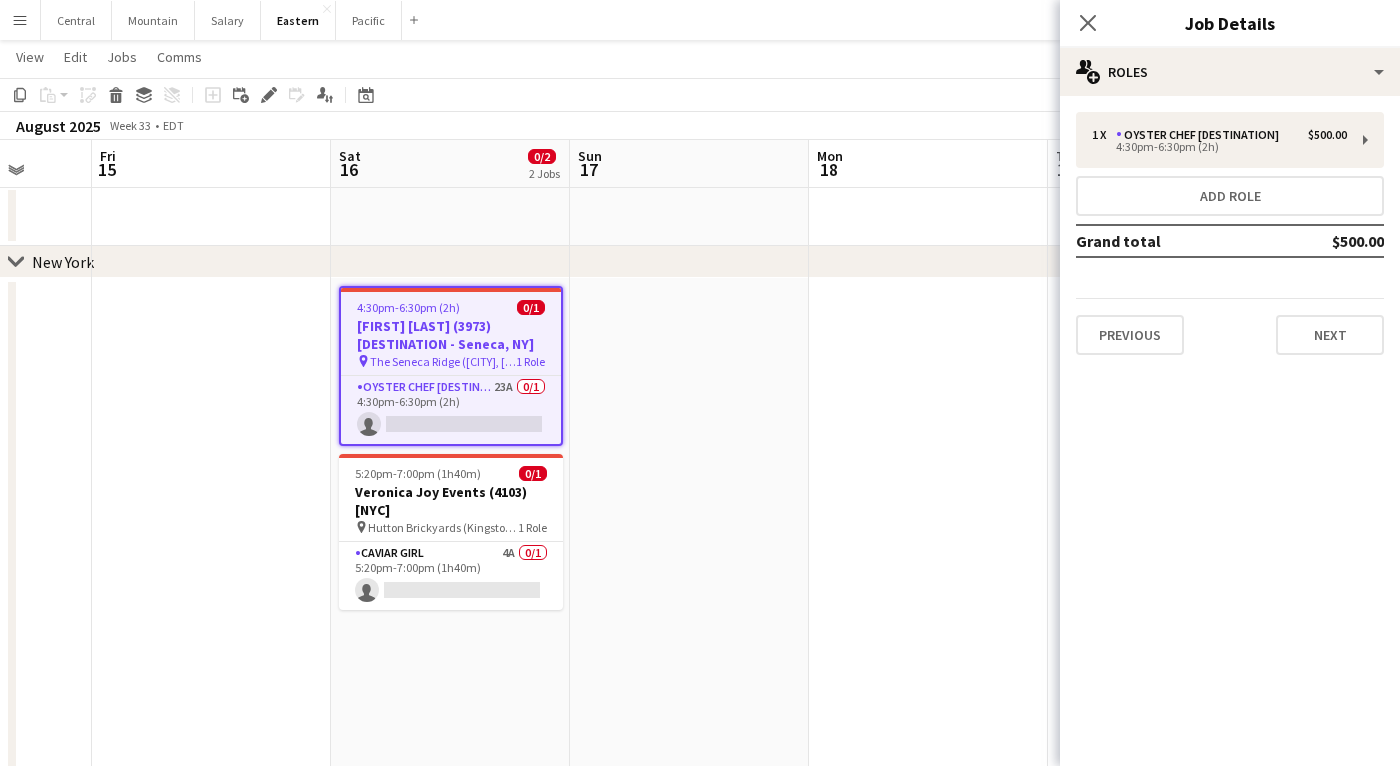 scroll, scrollTop: 0, scrollLeft: 0, axis: both 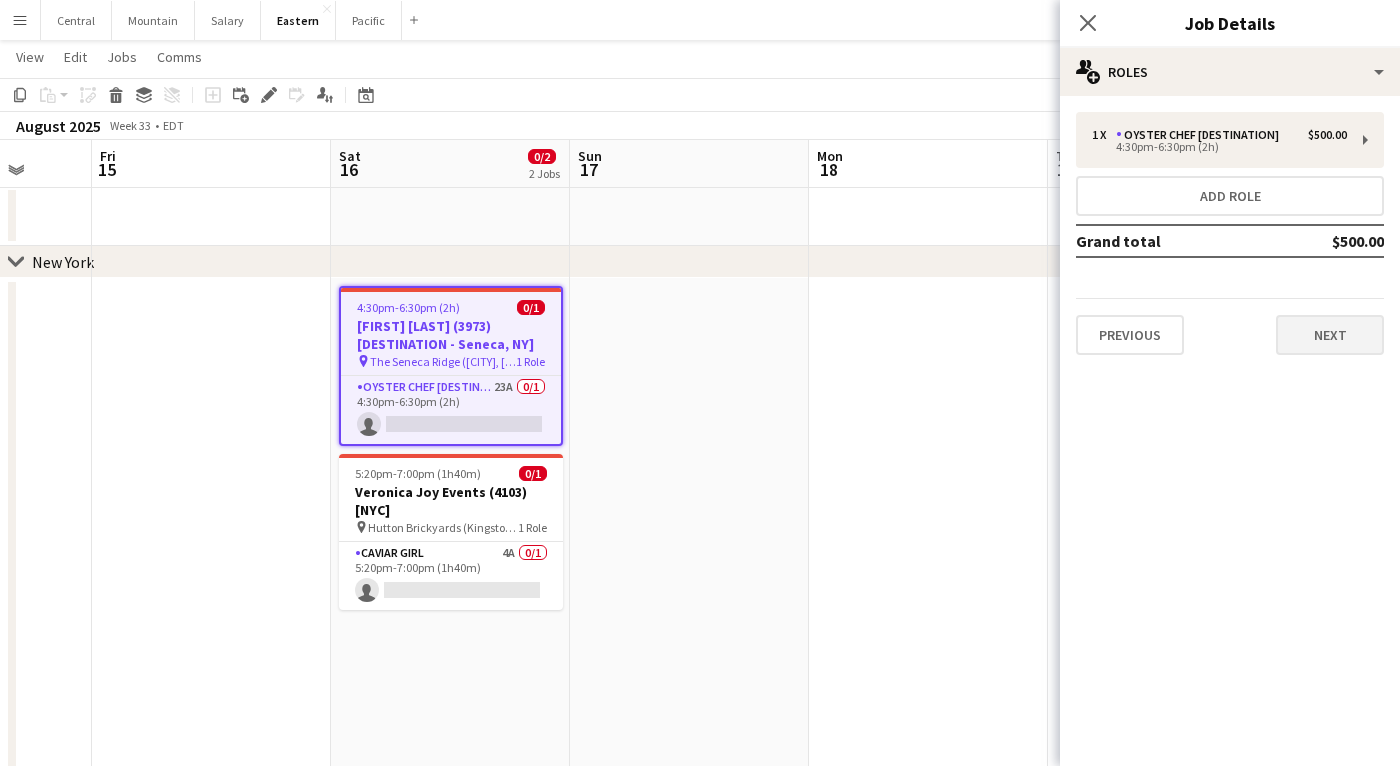 click on "Next" at bounding box center [1330, 335] 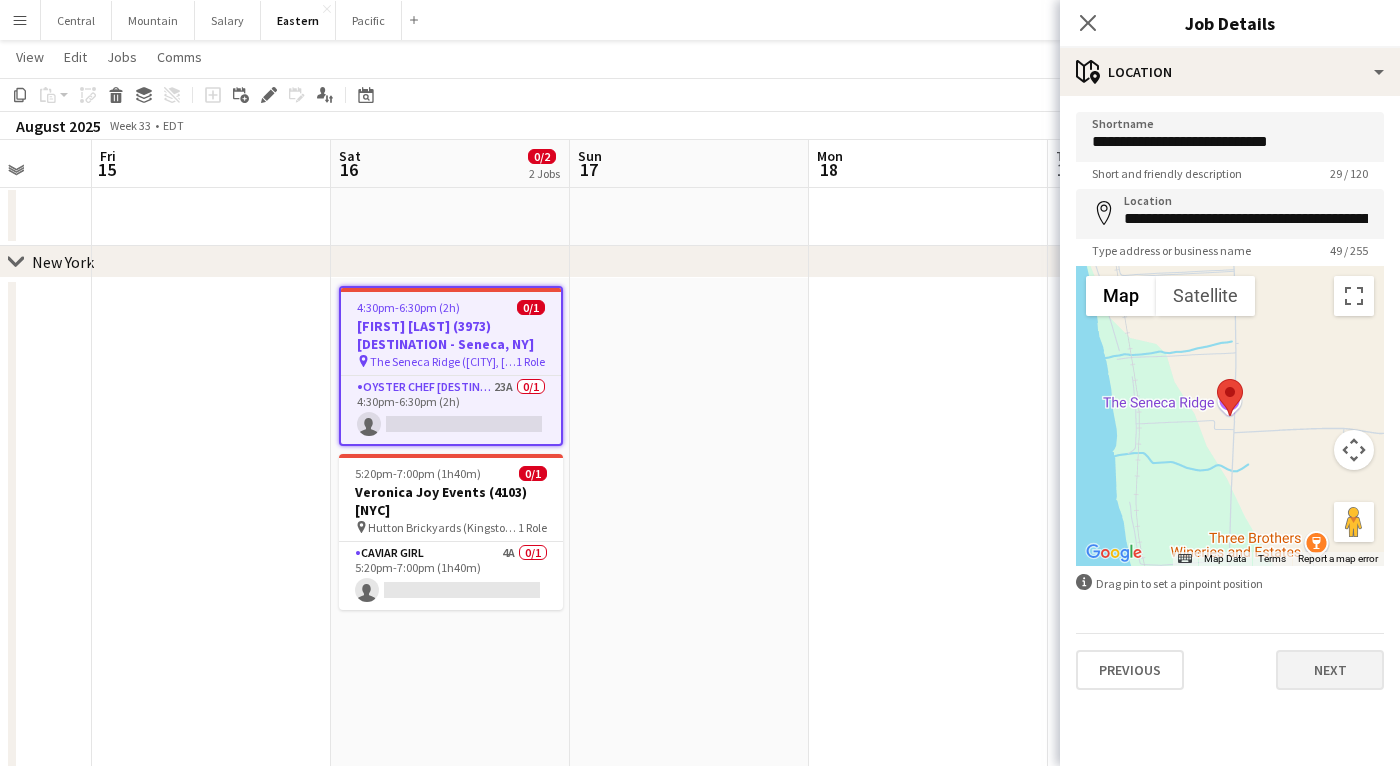 click on "Next" at bounding box center [1330, 670] 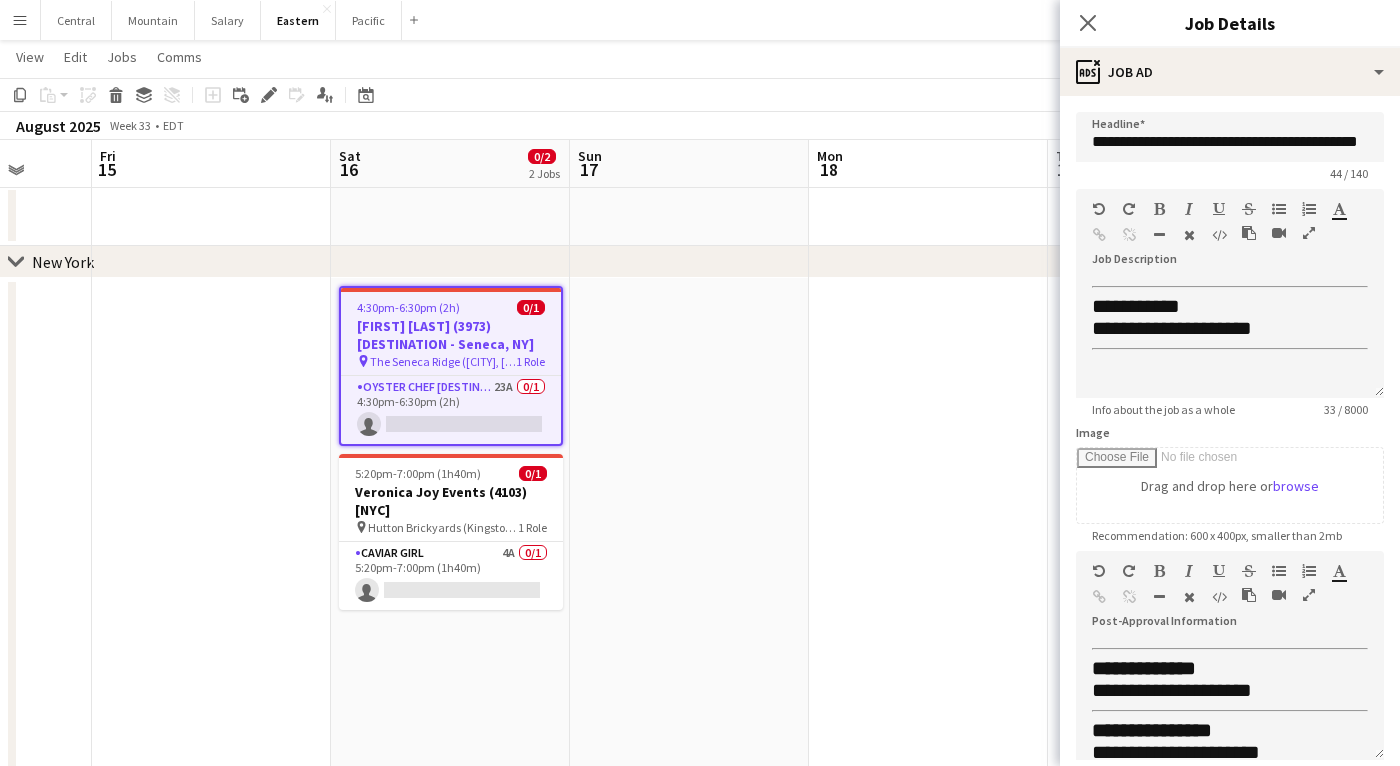 click on "Close pop-in" 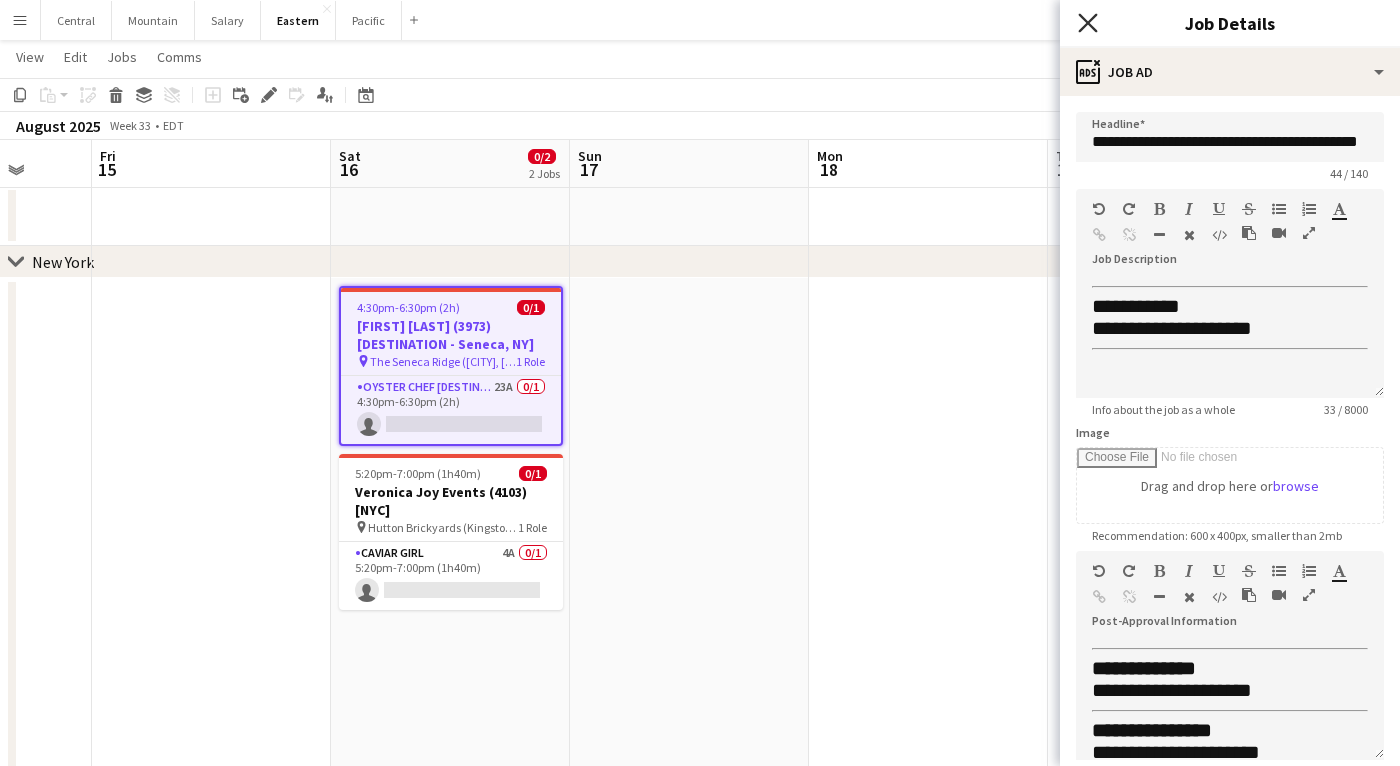 click on "Close pop-in" 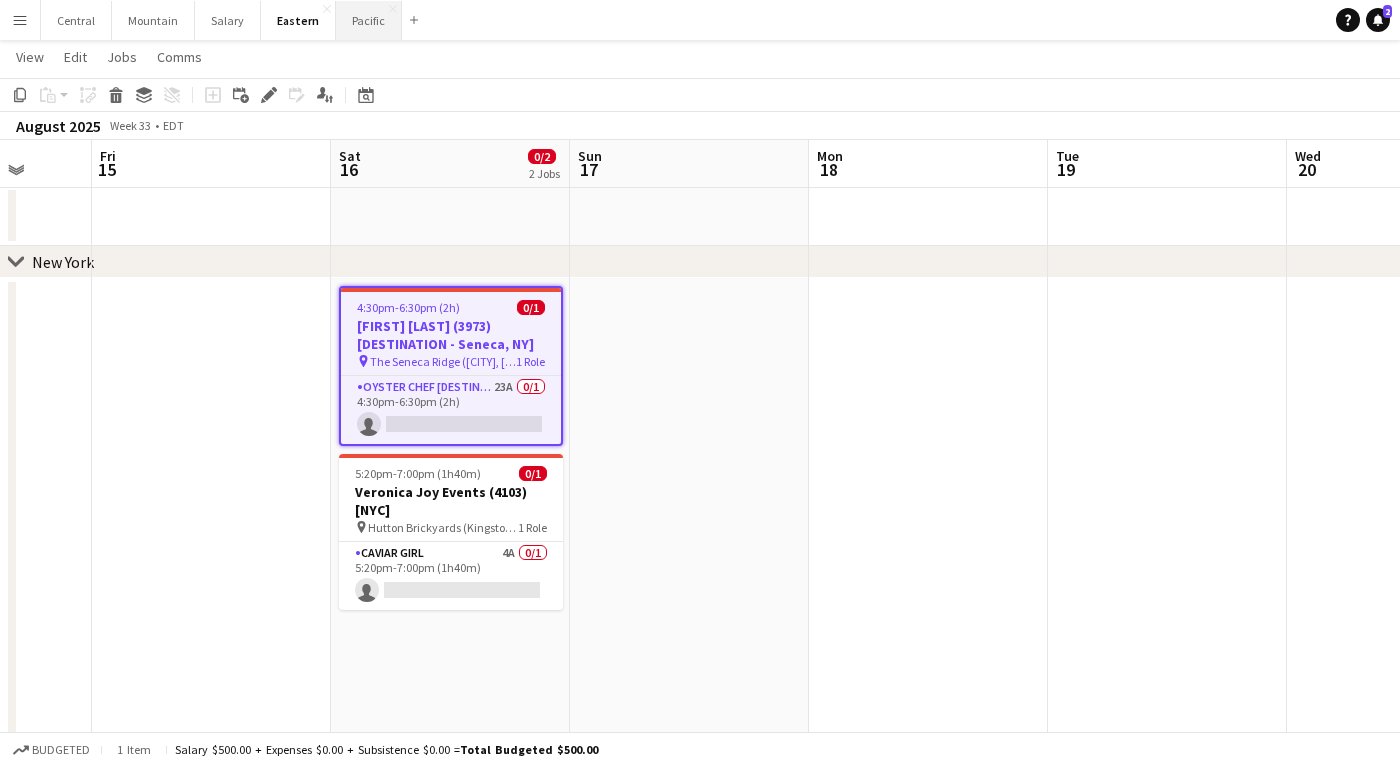 click on "Pacific
Close" at bounding box center (369, 20) 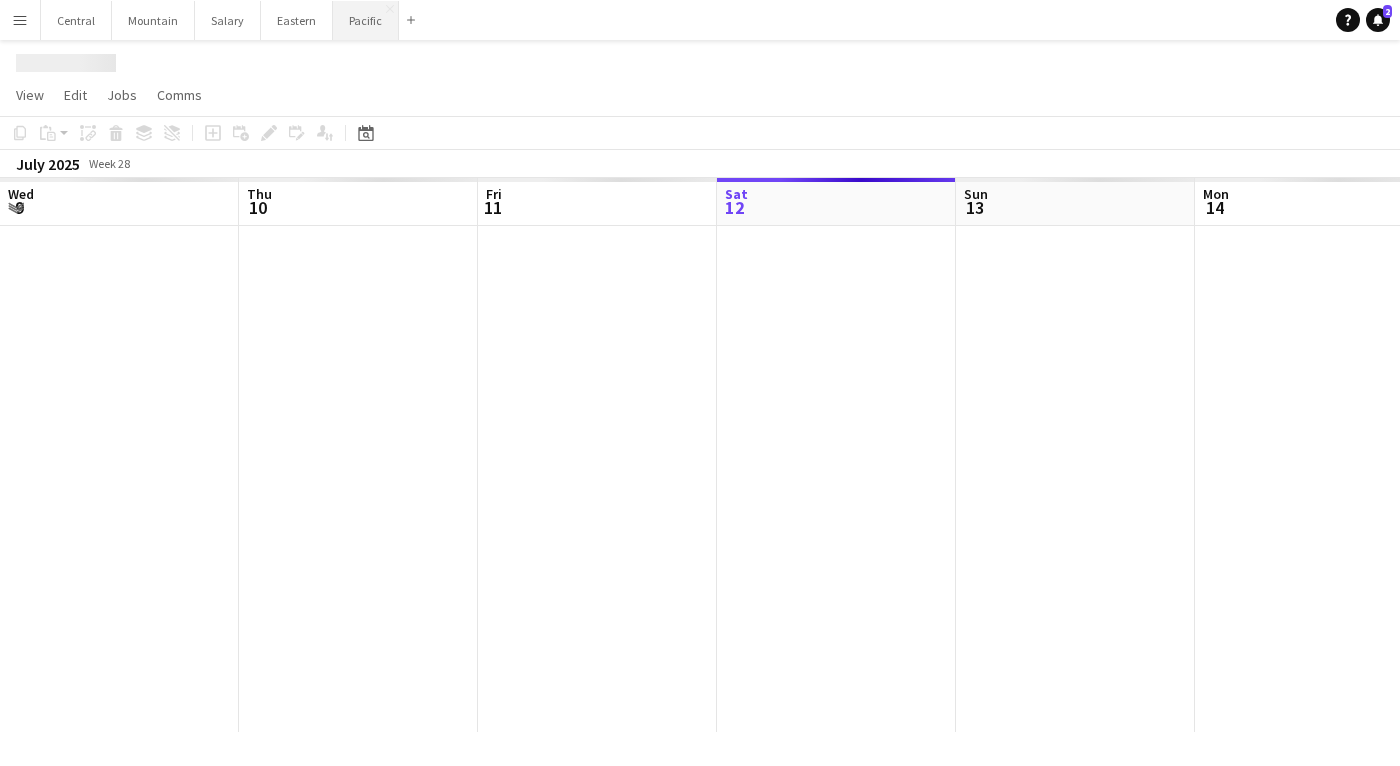 scroll, scrollTop: 0, scrollLeft: 0, axis: both 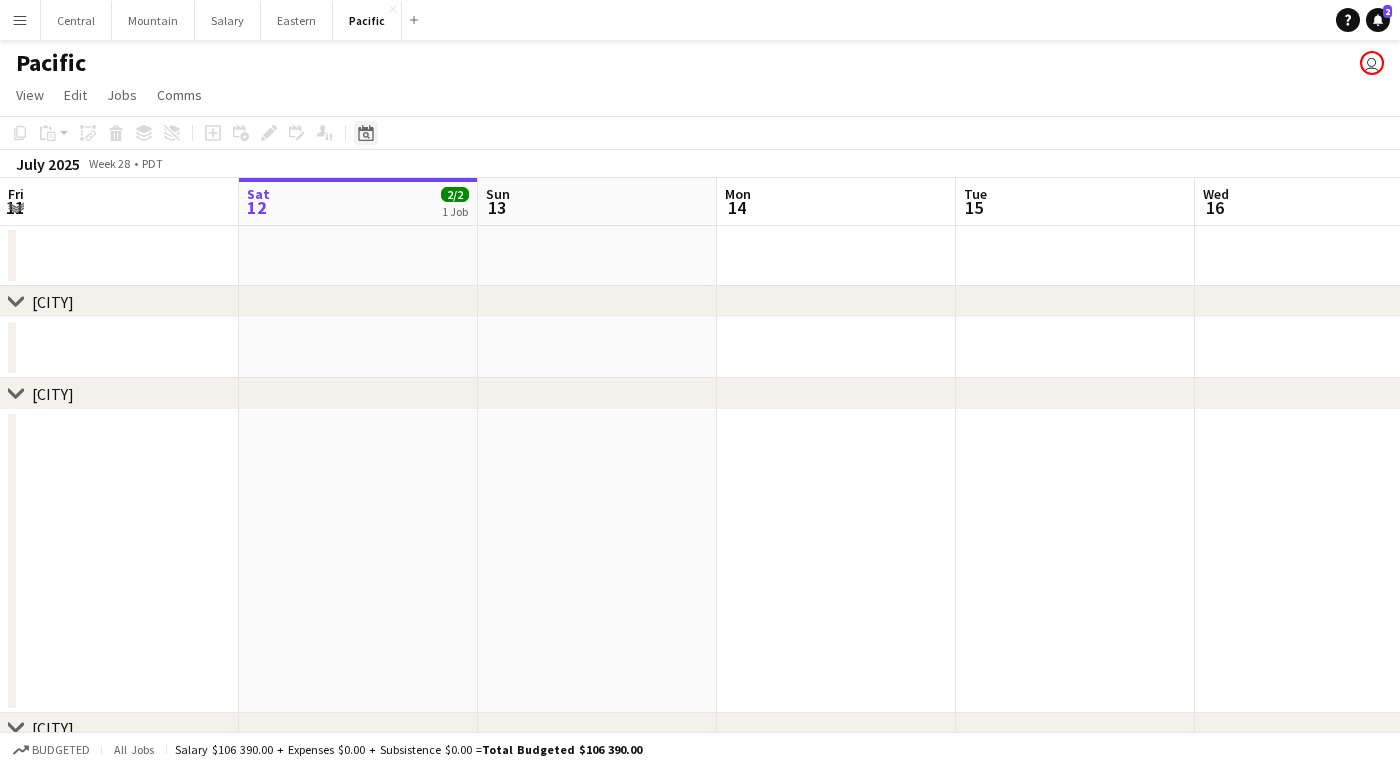 click on "Date picker" 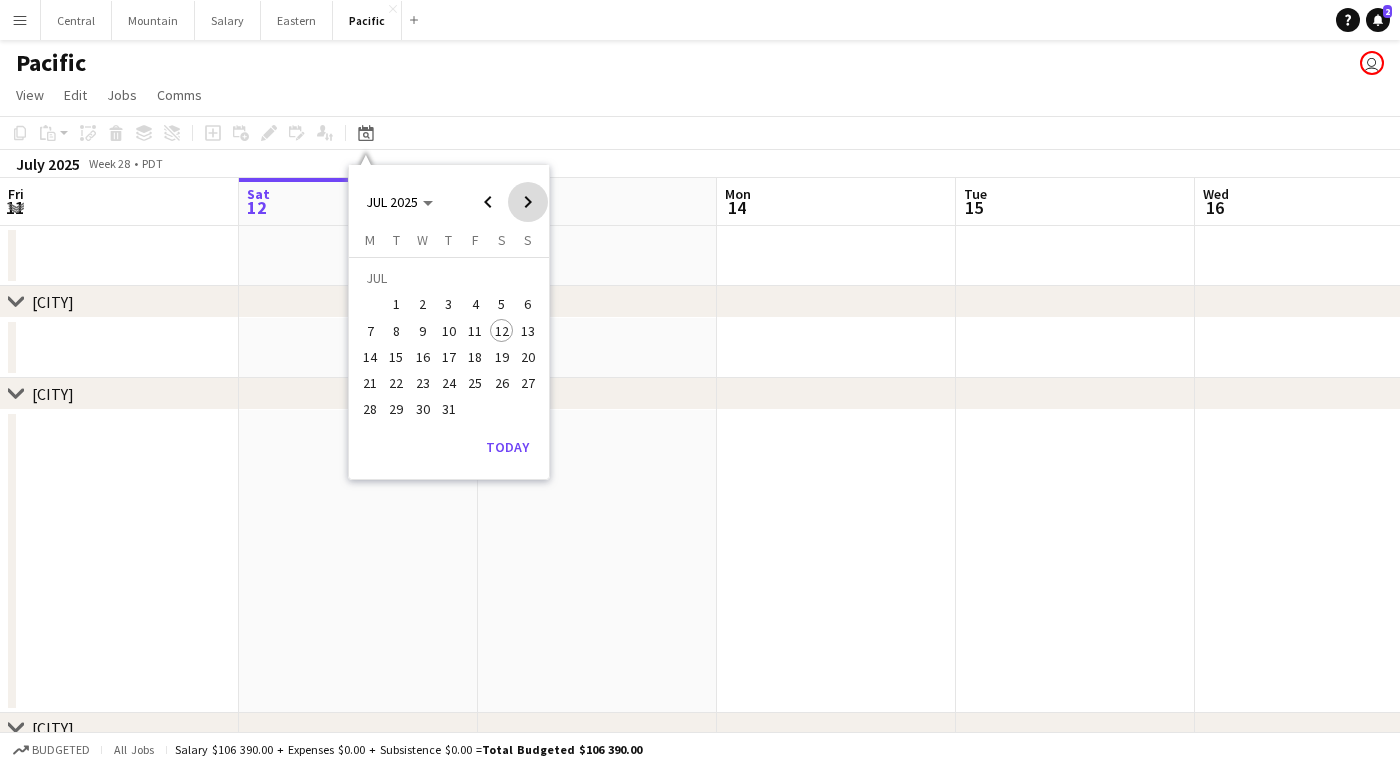 click at bounding box center [528, 202] 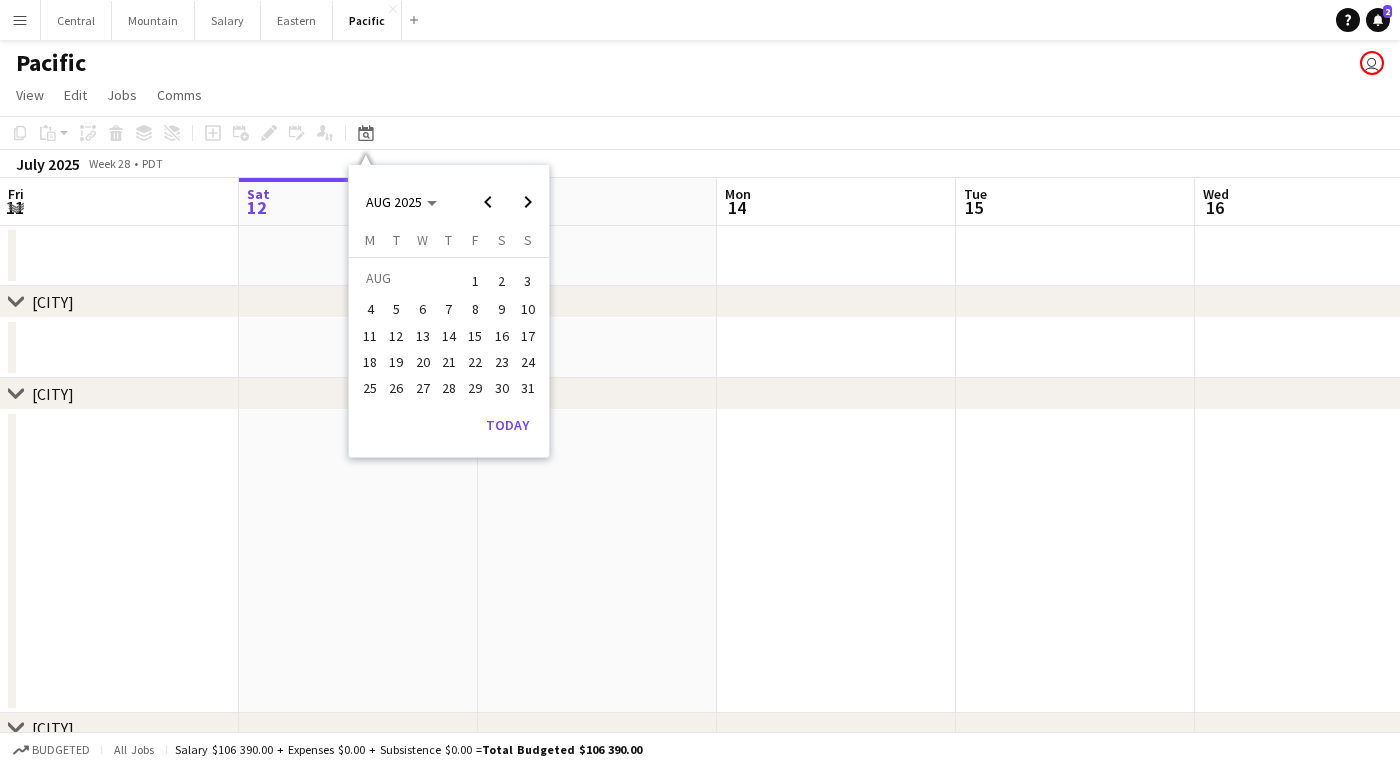 click on "15" at bounding box center (475, 336) 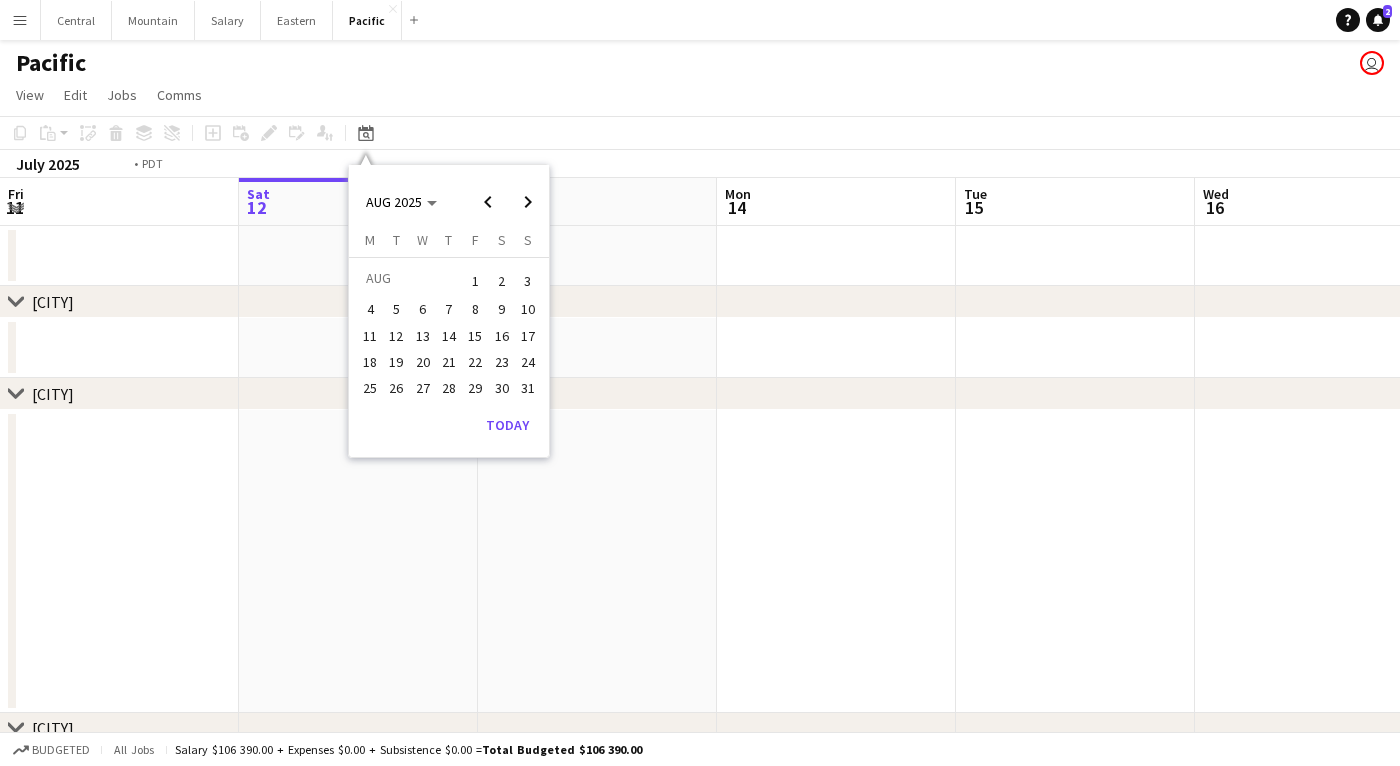 scroll, scrollTop: 0, scrollLeft: 687, axis: horizontal 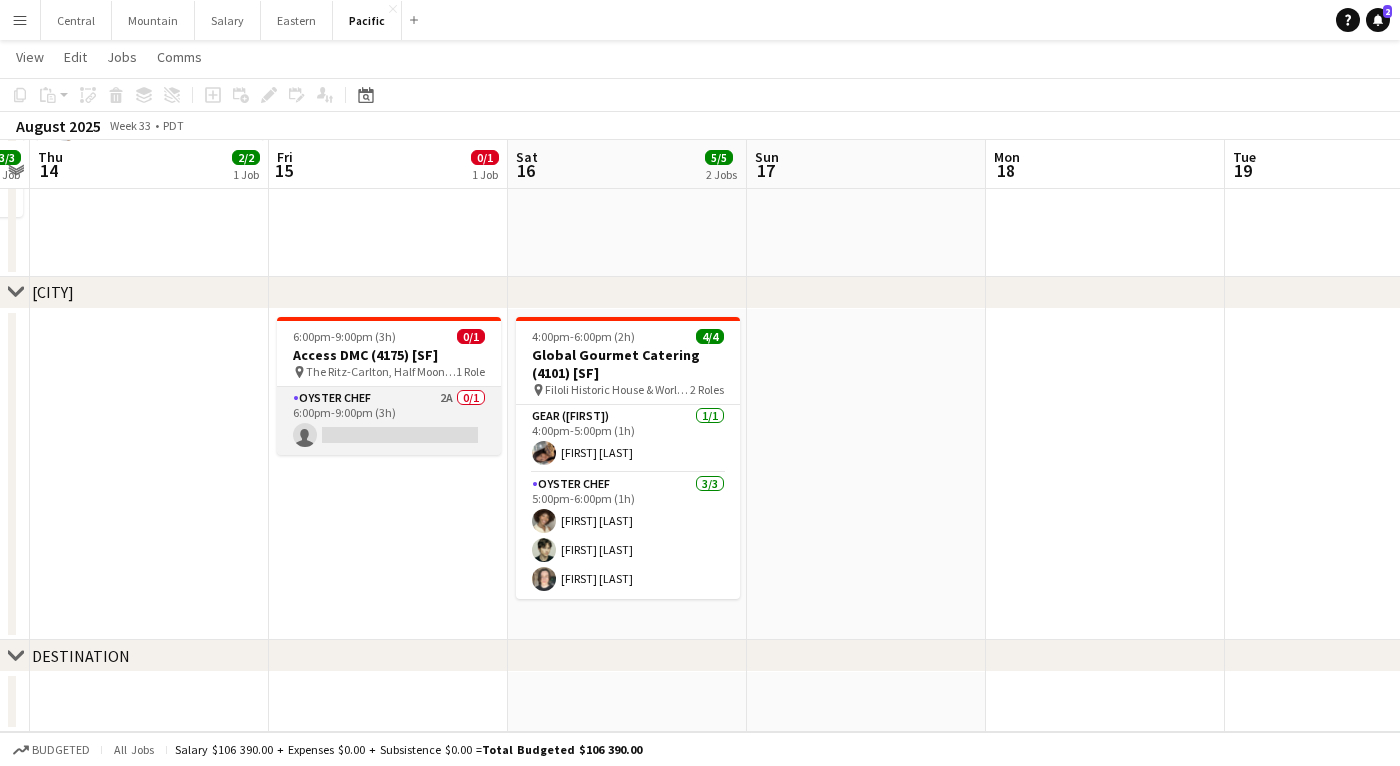 click on "Oyster Chef   2A   0/1   6:00pm-9:00pm (3h)
single-neutral-actions" at bounding box center [389, 421] 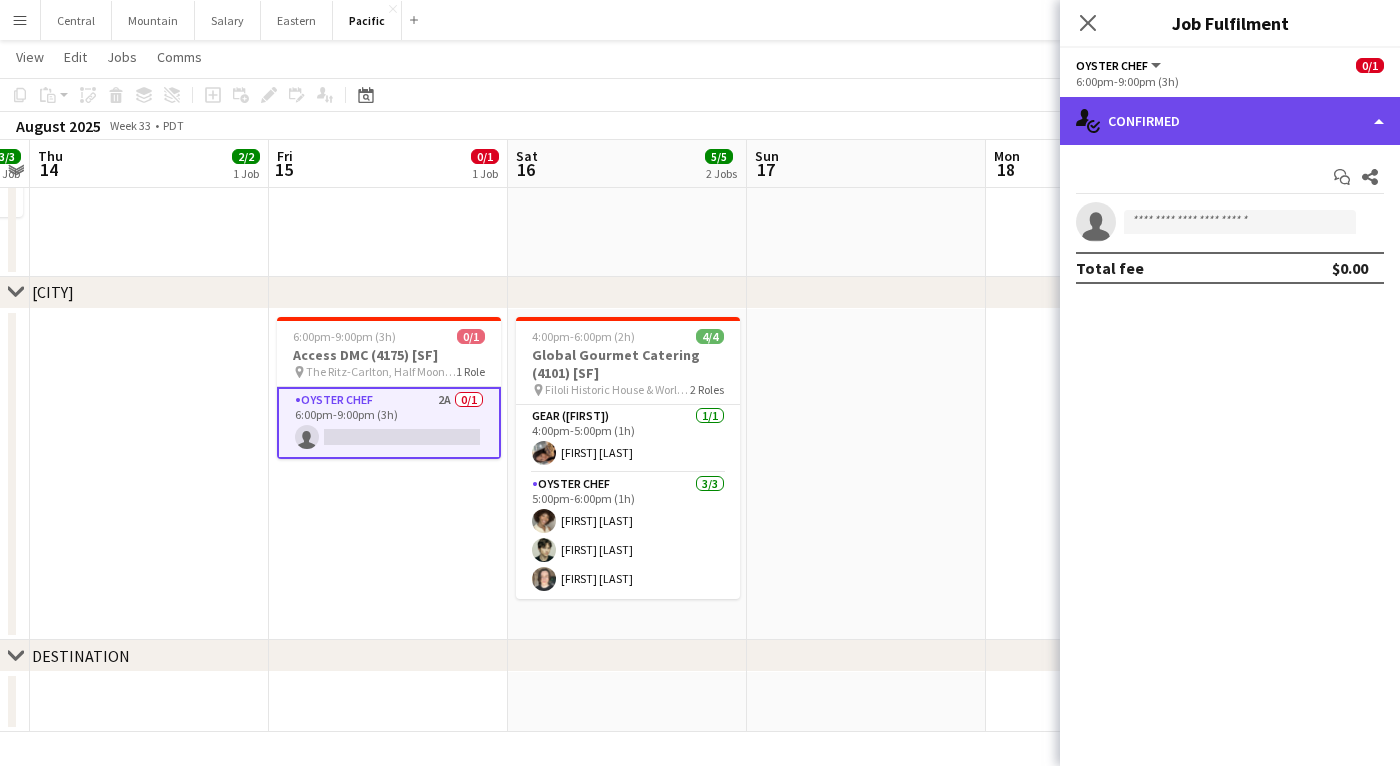 click on "single-neutral-actions-check-2
Confirmed" 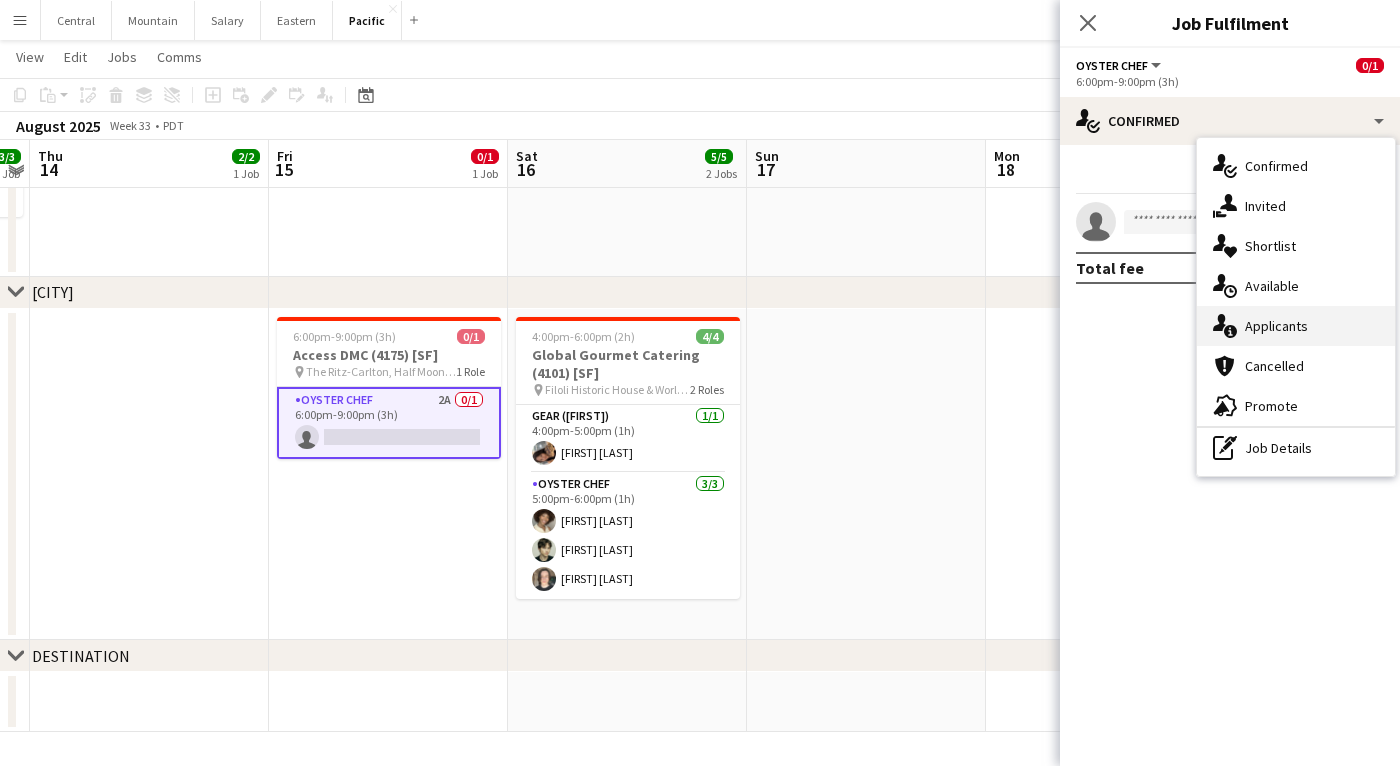 click on "single-neutral-actions-information
Applicants" at bounding box center [1296, 326] 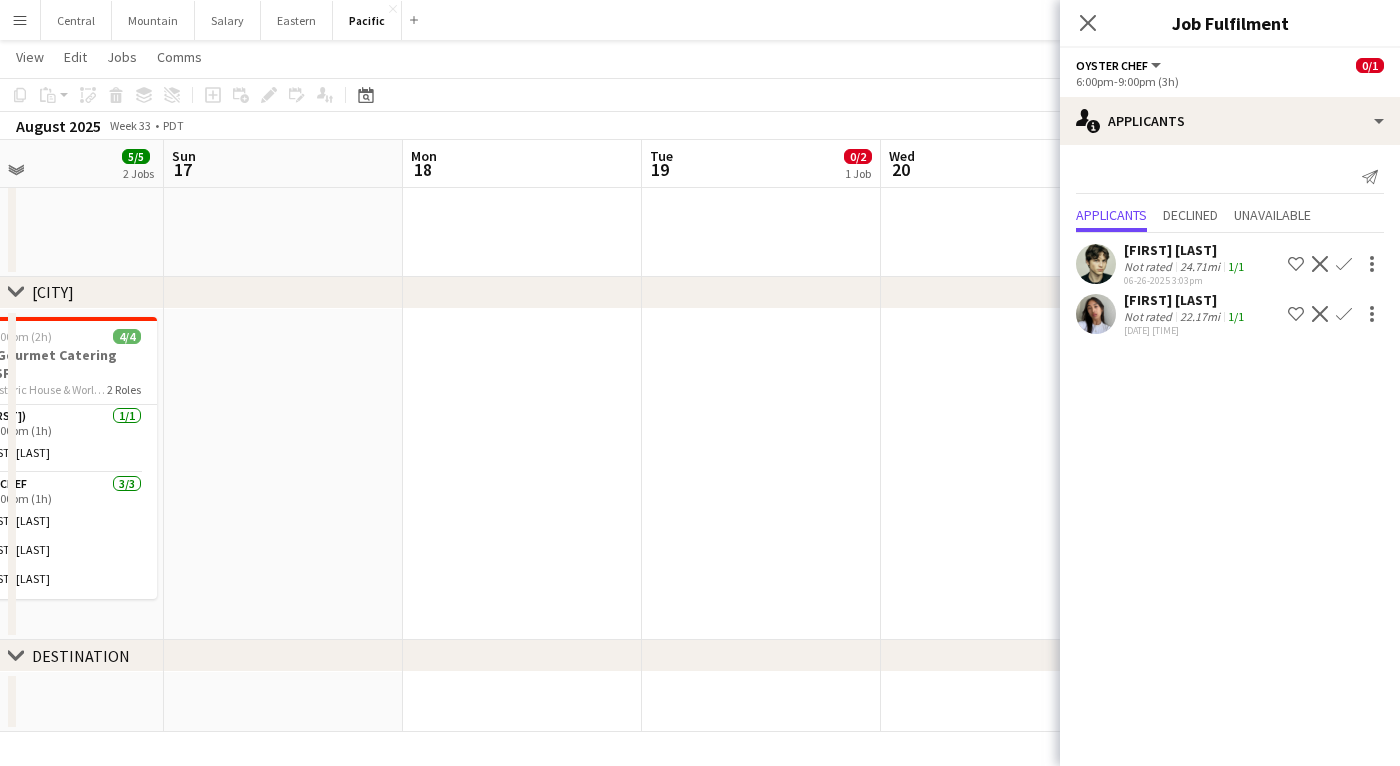 scroll, scrollTop: 0, scrollLeft: 792, axis: horizontal 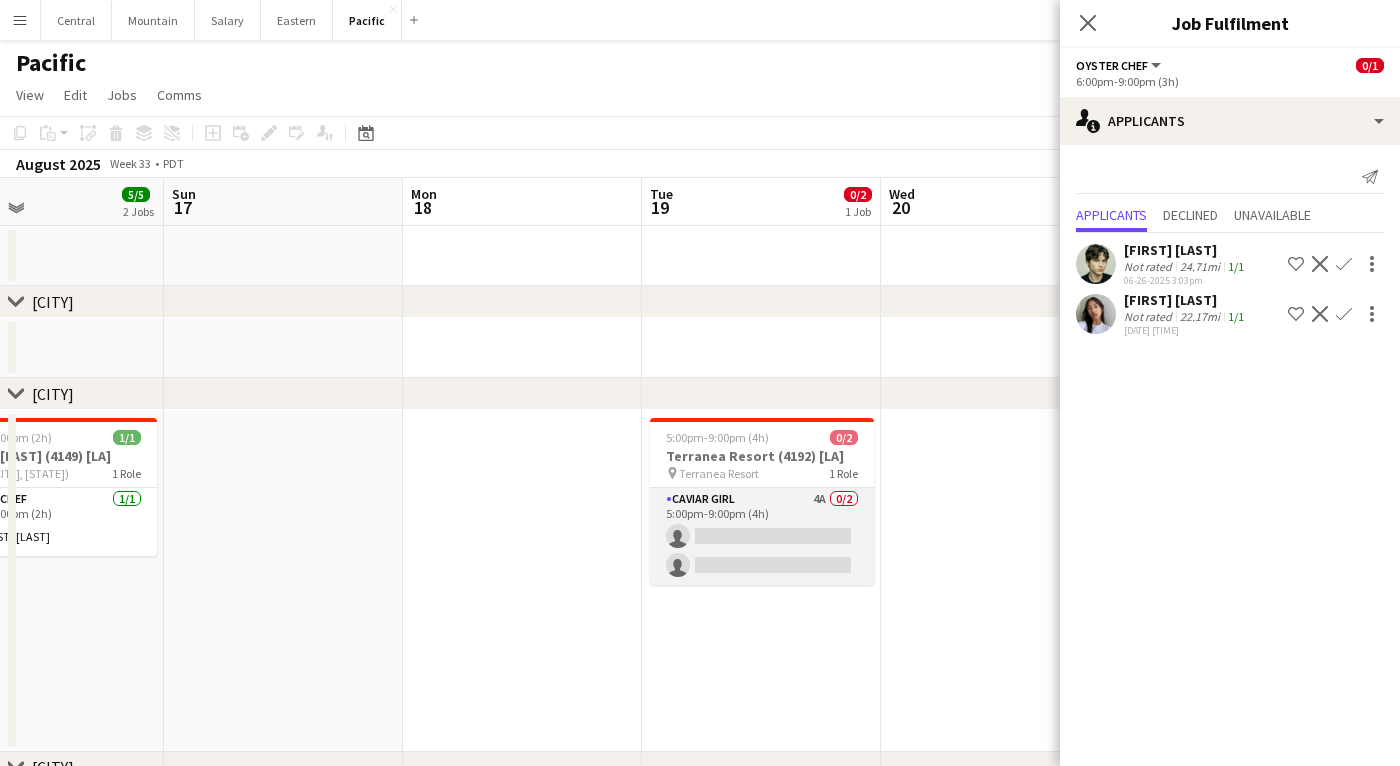 click on "Caviar Girl   4A   0/2   5:00pm-9:00pm (4h)
single-neutral-actions
single-neutral-actions" at bounding box center [762, 536] 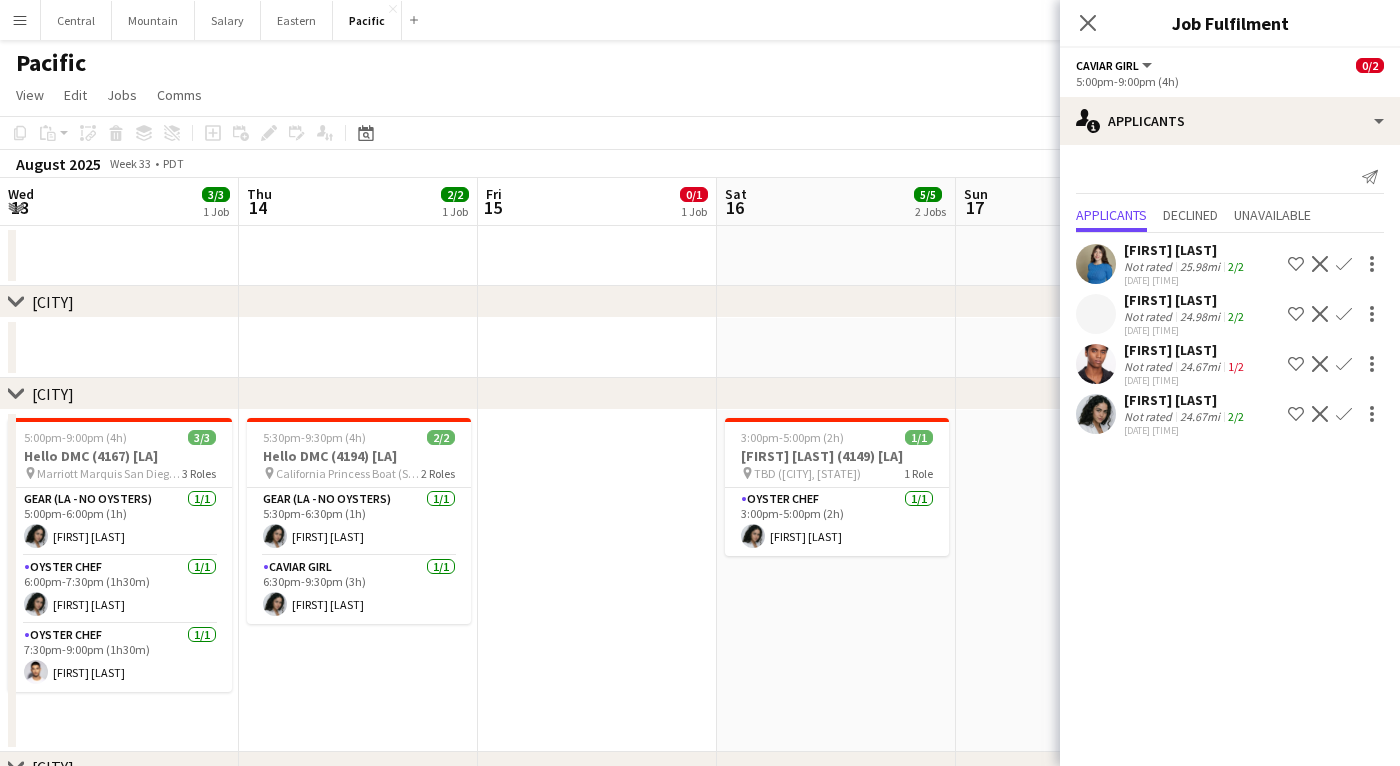 scroll, scrollTop: 0, scrollLeft: 473, axis: horizontal 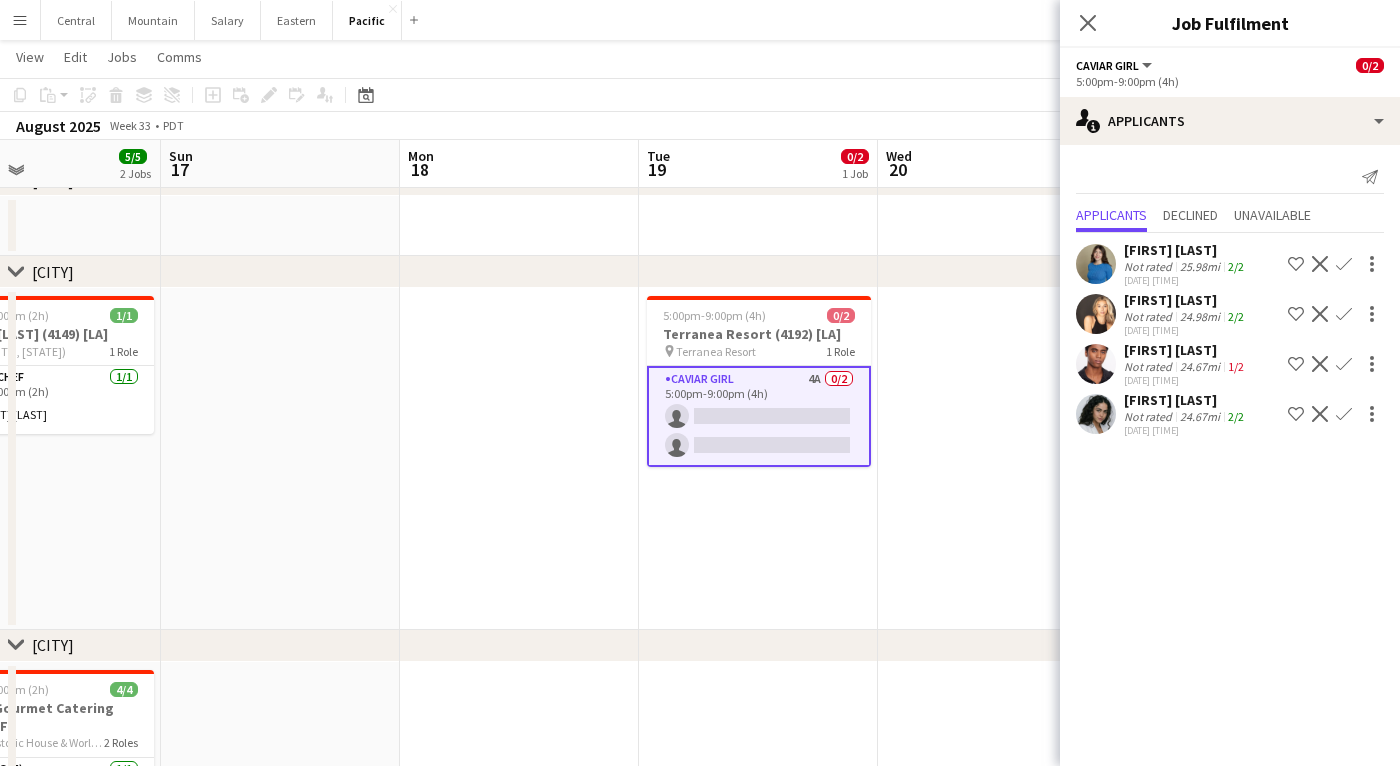 click on "Confirm" 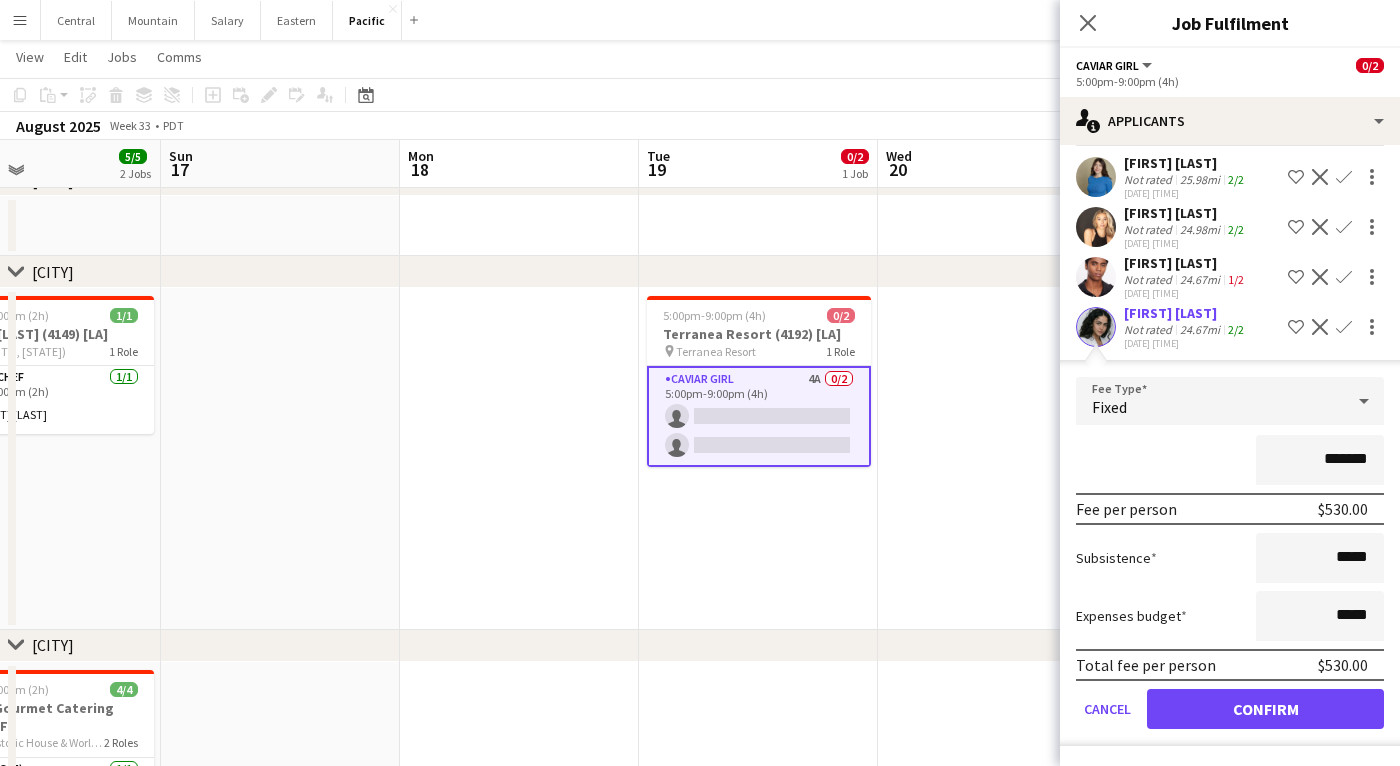scroll, scrollTop: 87, scrollLeft: 0, axis: vertical 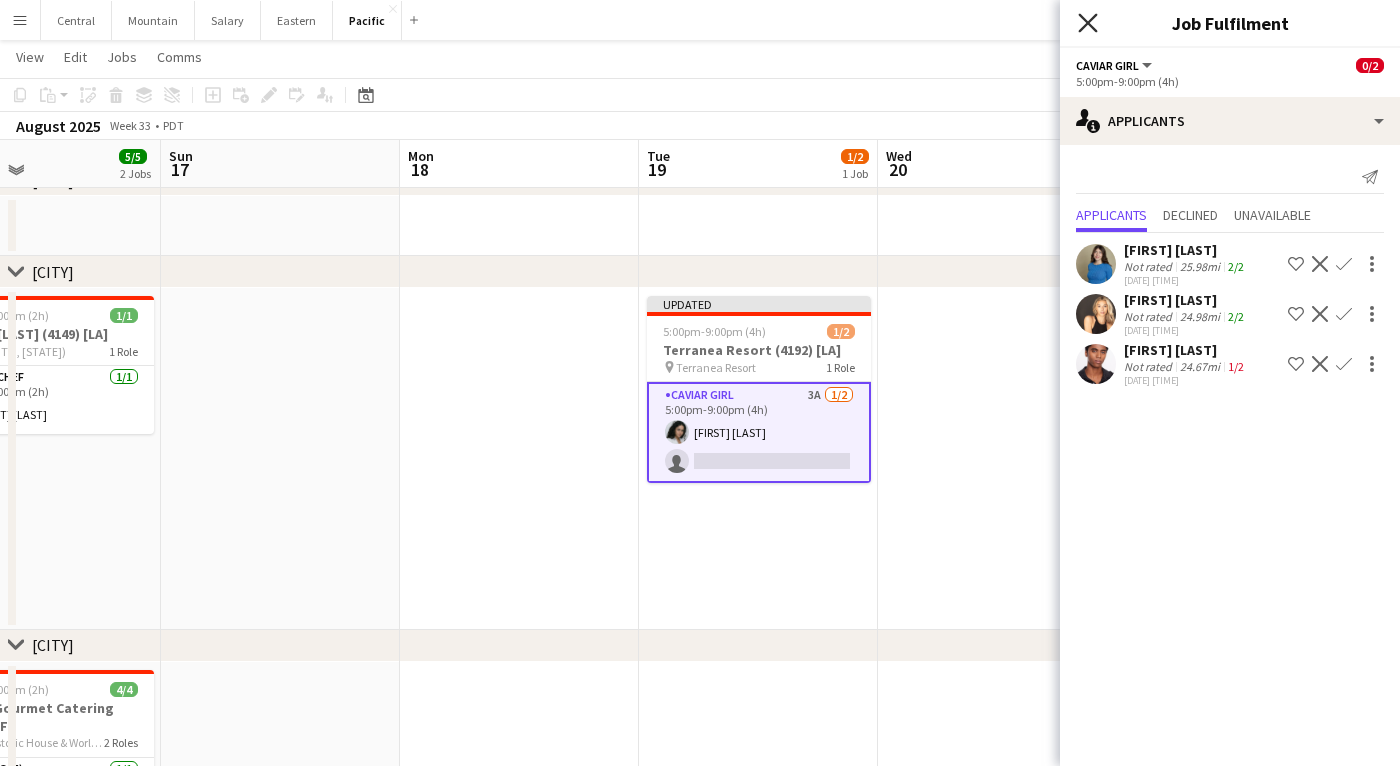 click 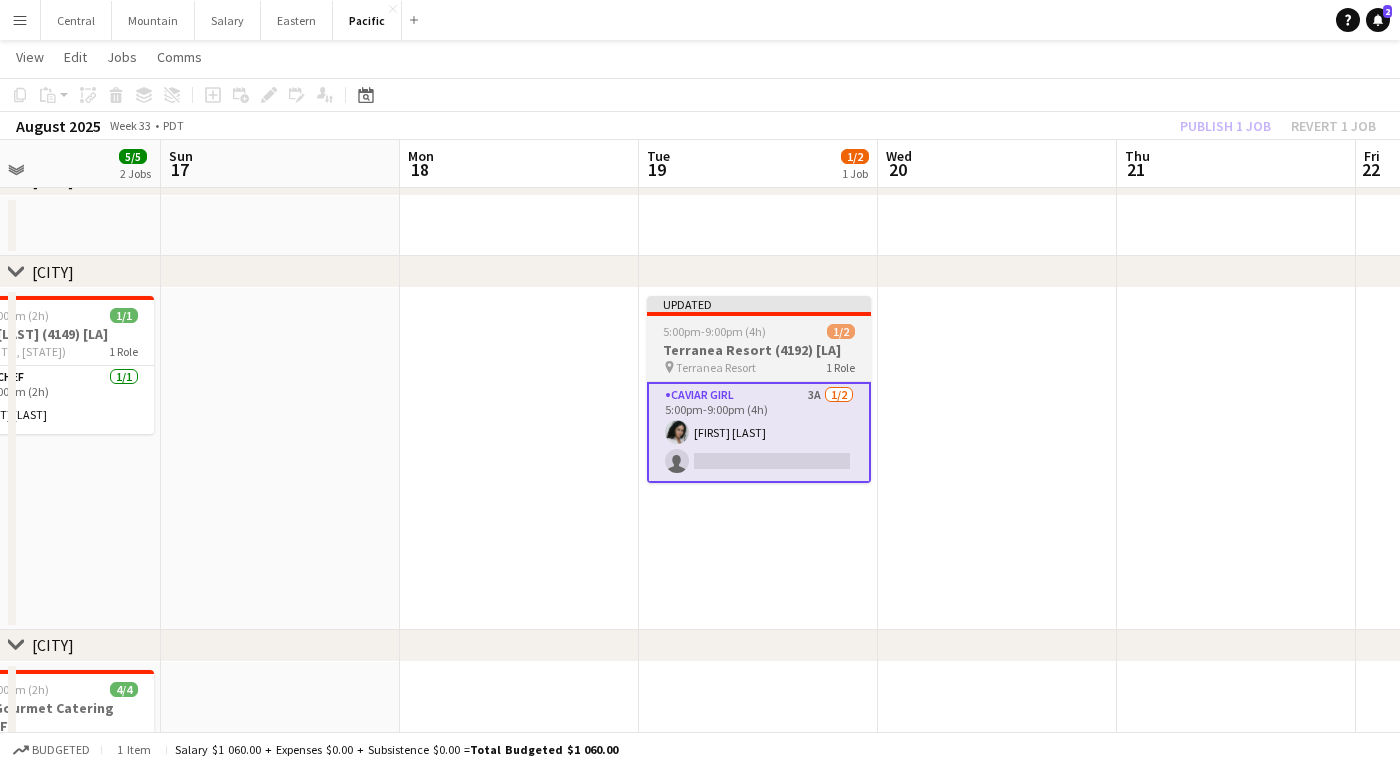 click on "Terranea Resort" at bounding box center [716, 367] 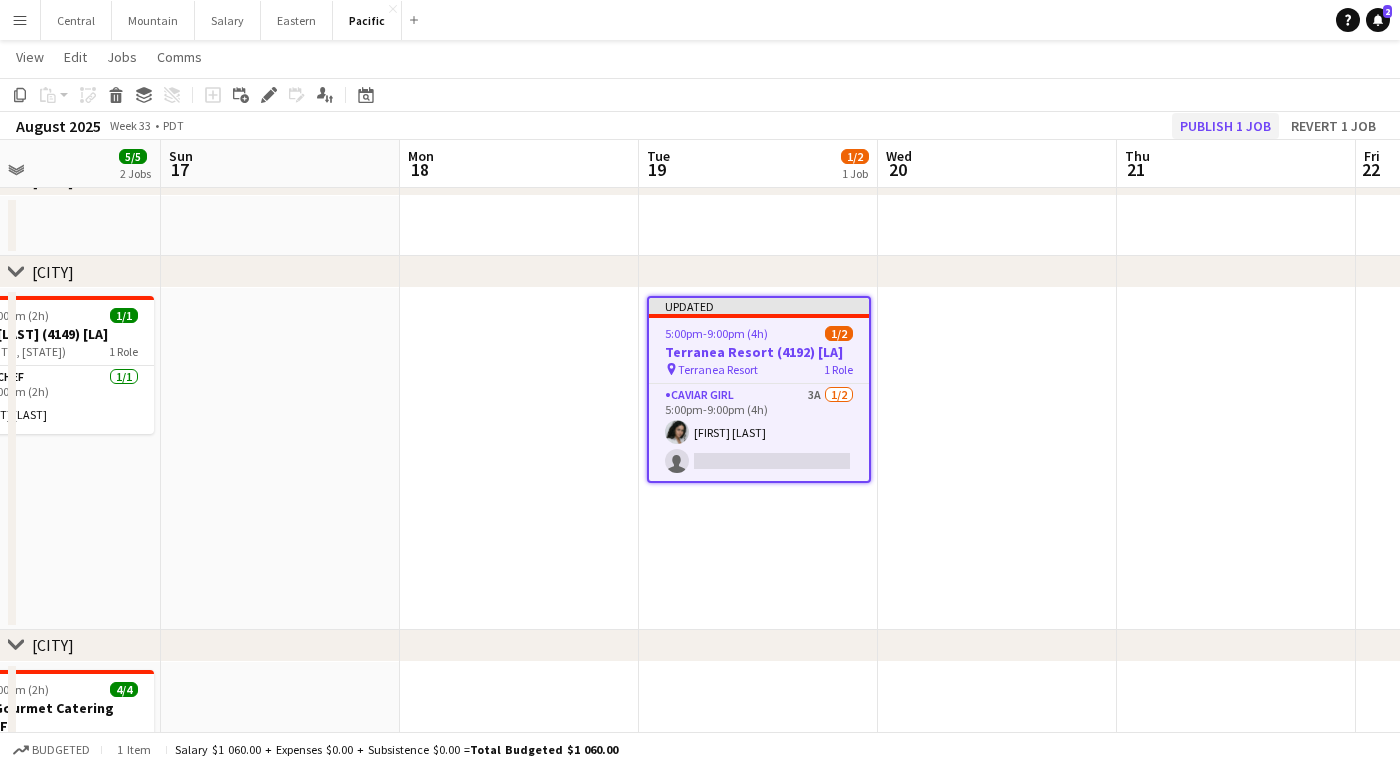 click on "Publish 1 job" 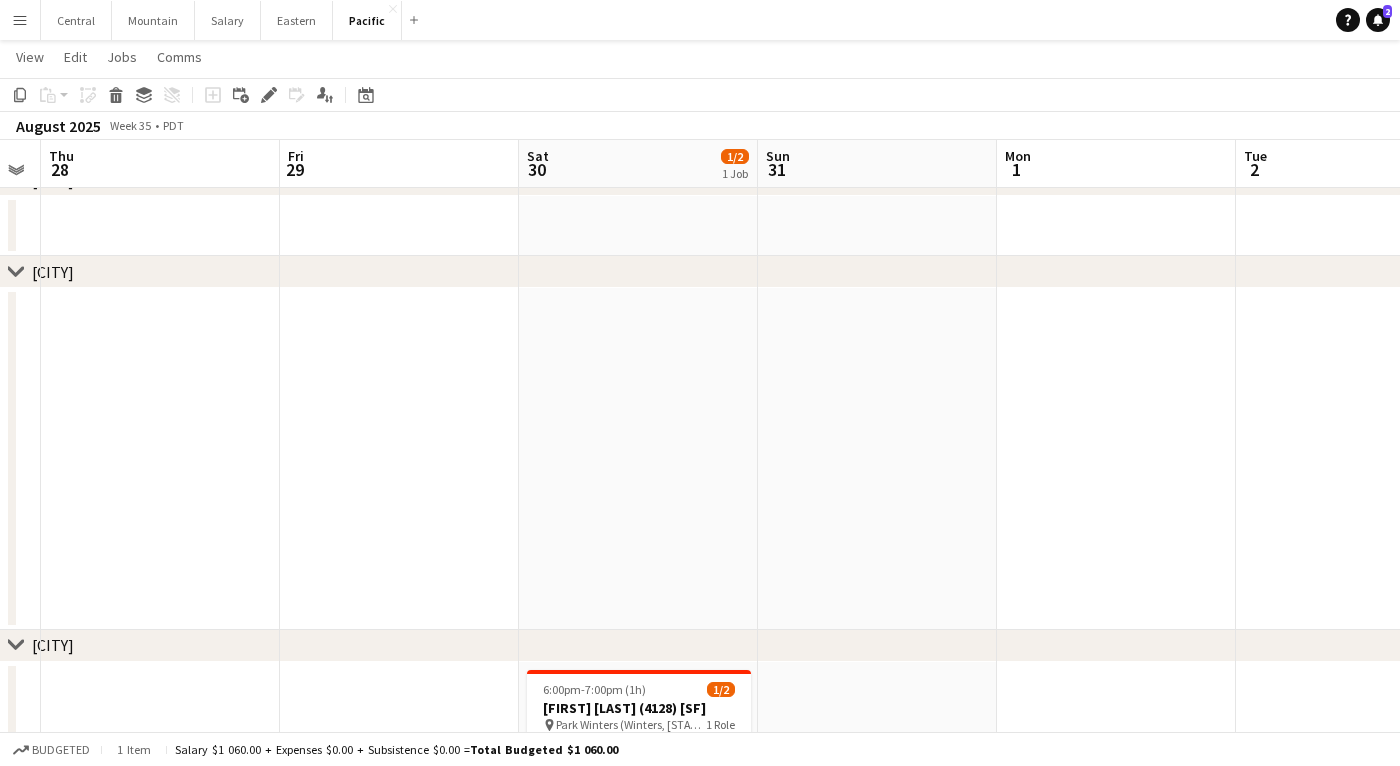 scroll, scrollTop: 0, scrollLeft: 701, axis: horizontal 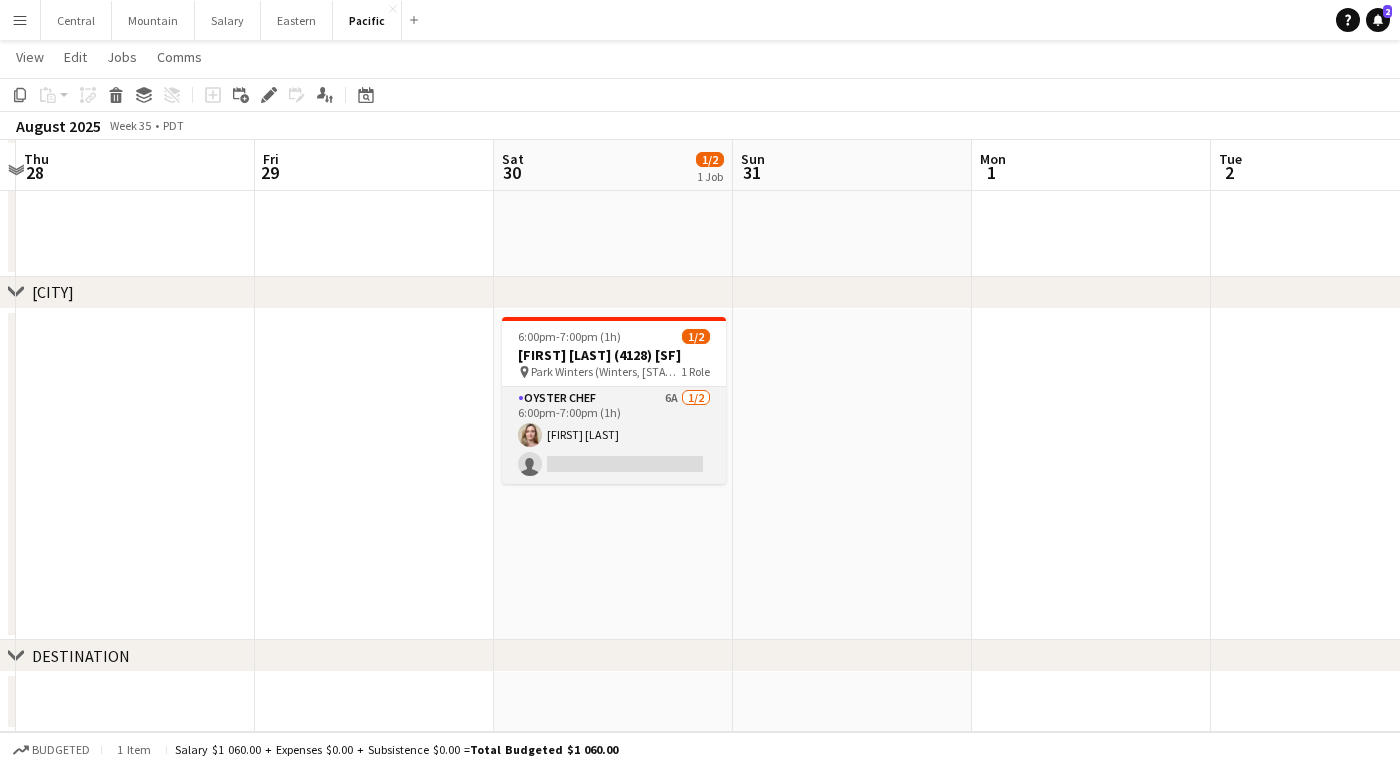 click on "Oyster Chef   6A   1/2   6:00pm-7:00pm (1h)
Stephanie Eberly
single-neutral-actions" at bounding box center [614, 435] 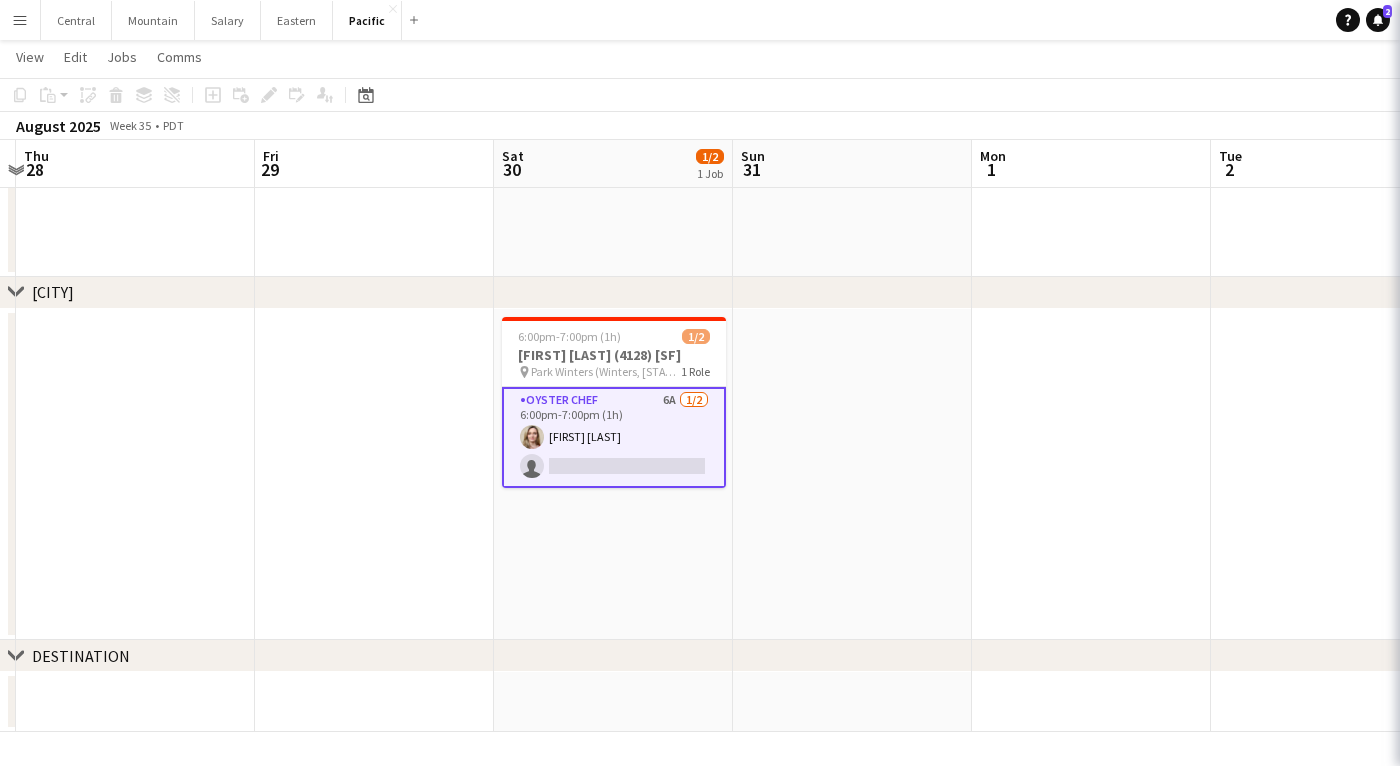 scroll, scrollTop: 473, scrollLeft: 0, axis: vertical 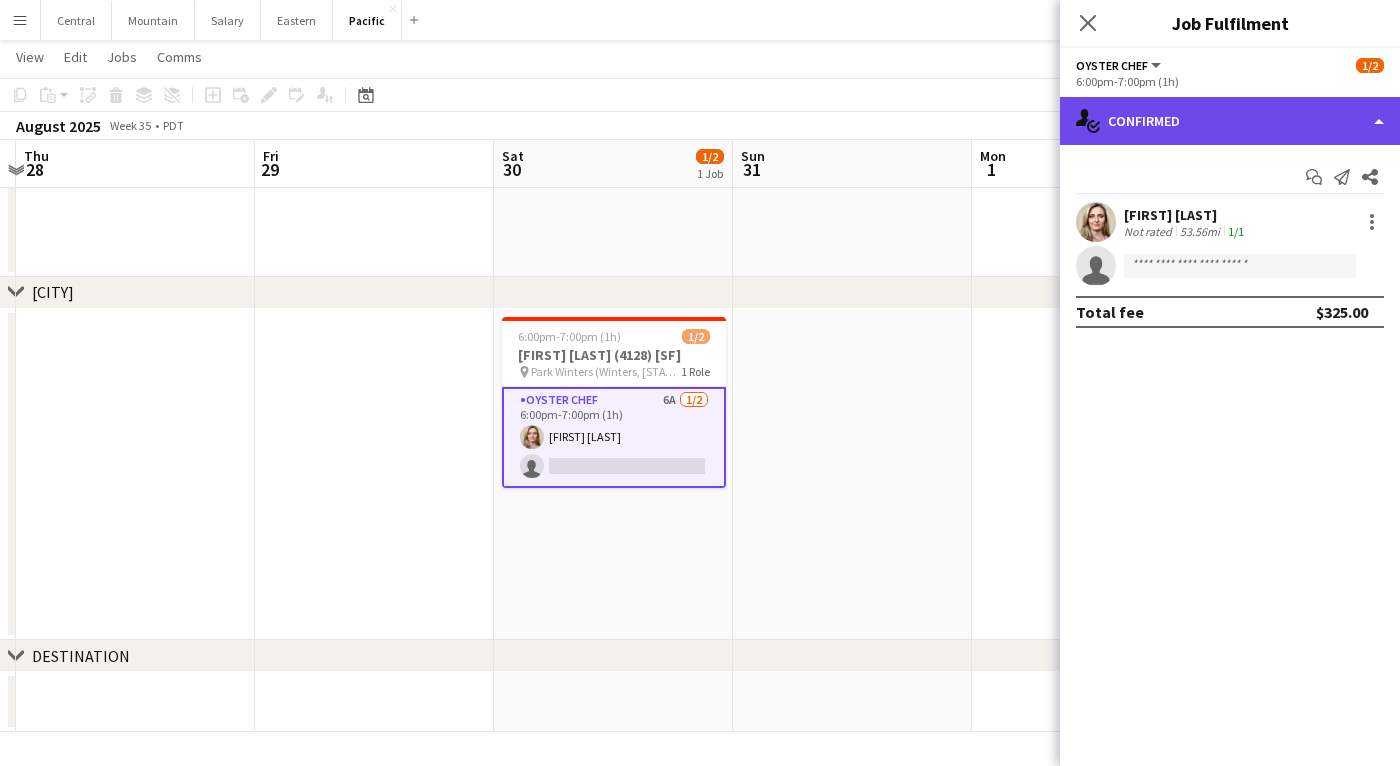 click on "single-neutral-actions-check-2
Confirmed" 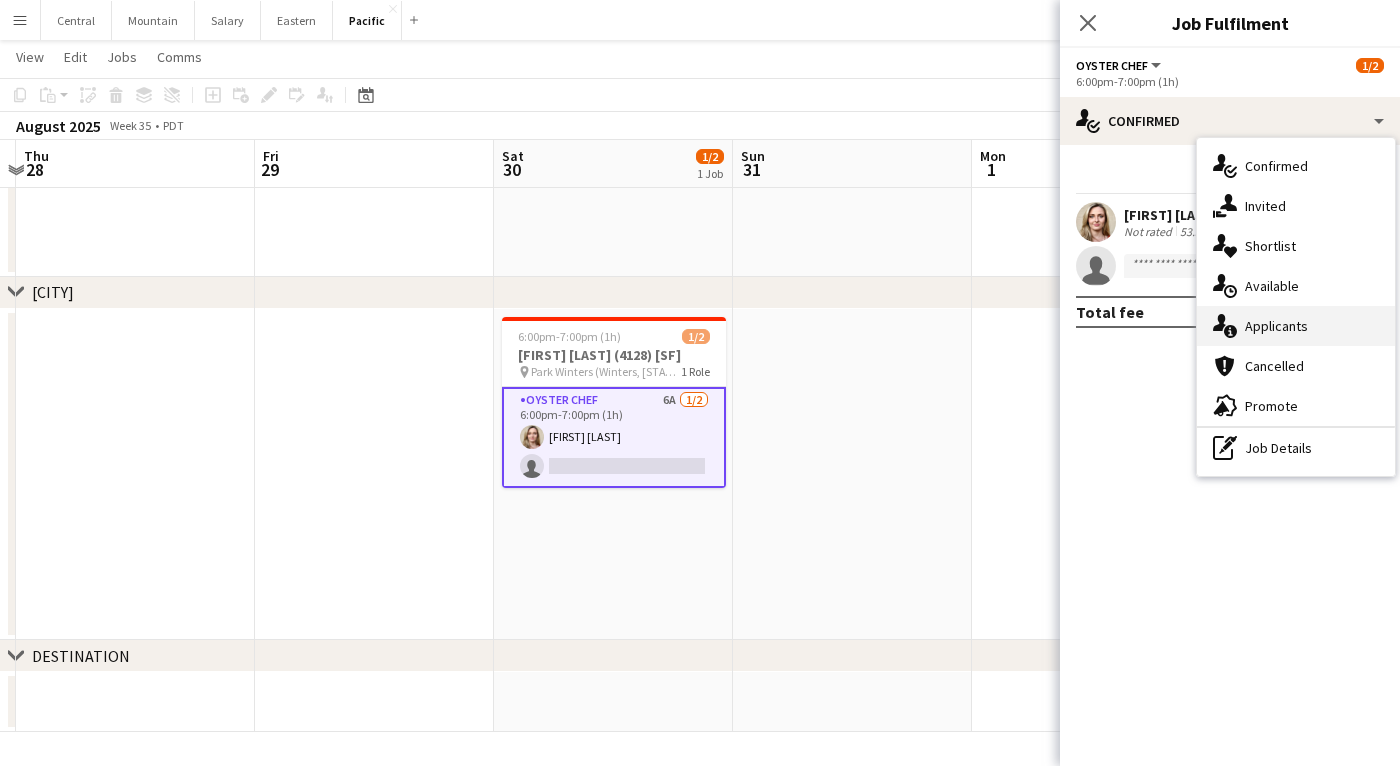 click on "single-neutral-actions-information
Applicants" at bounding box center (1296, 326) 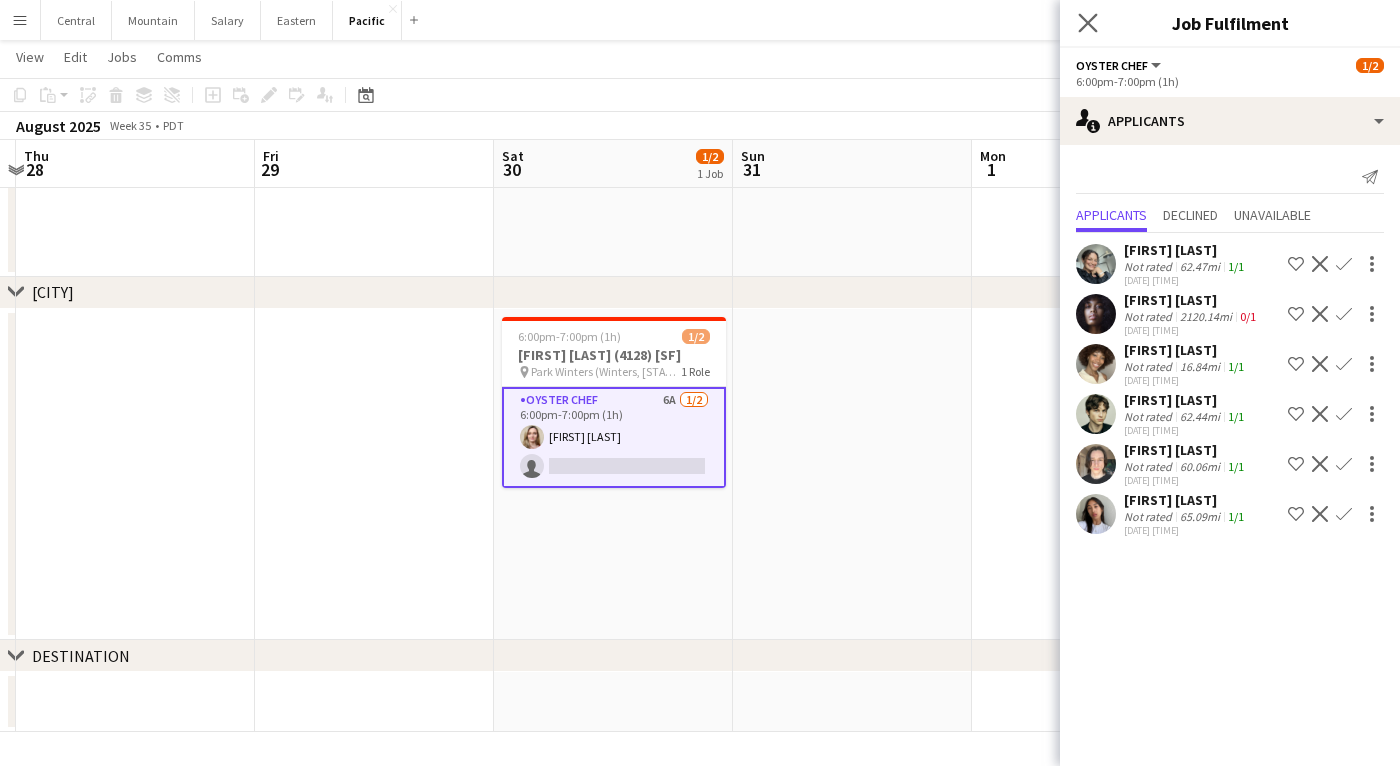 click on "Close pop-in" 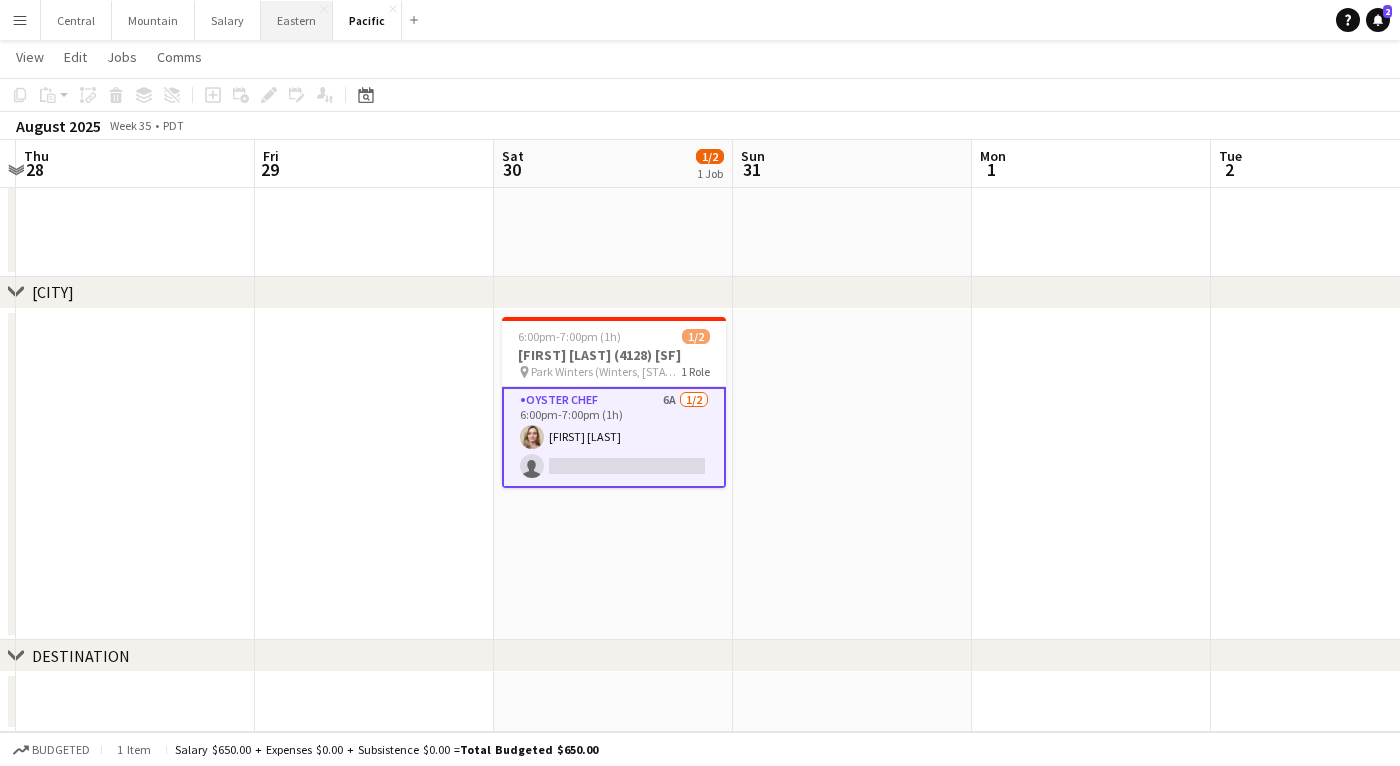 click on "Eastern
Close" at bounding box center (297, 20) 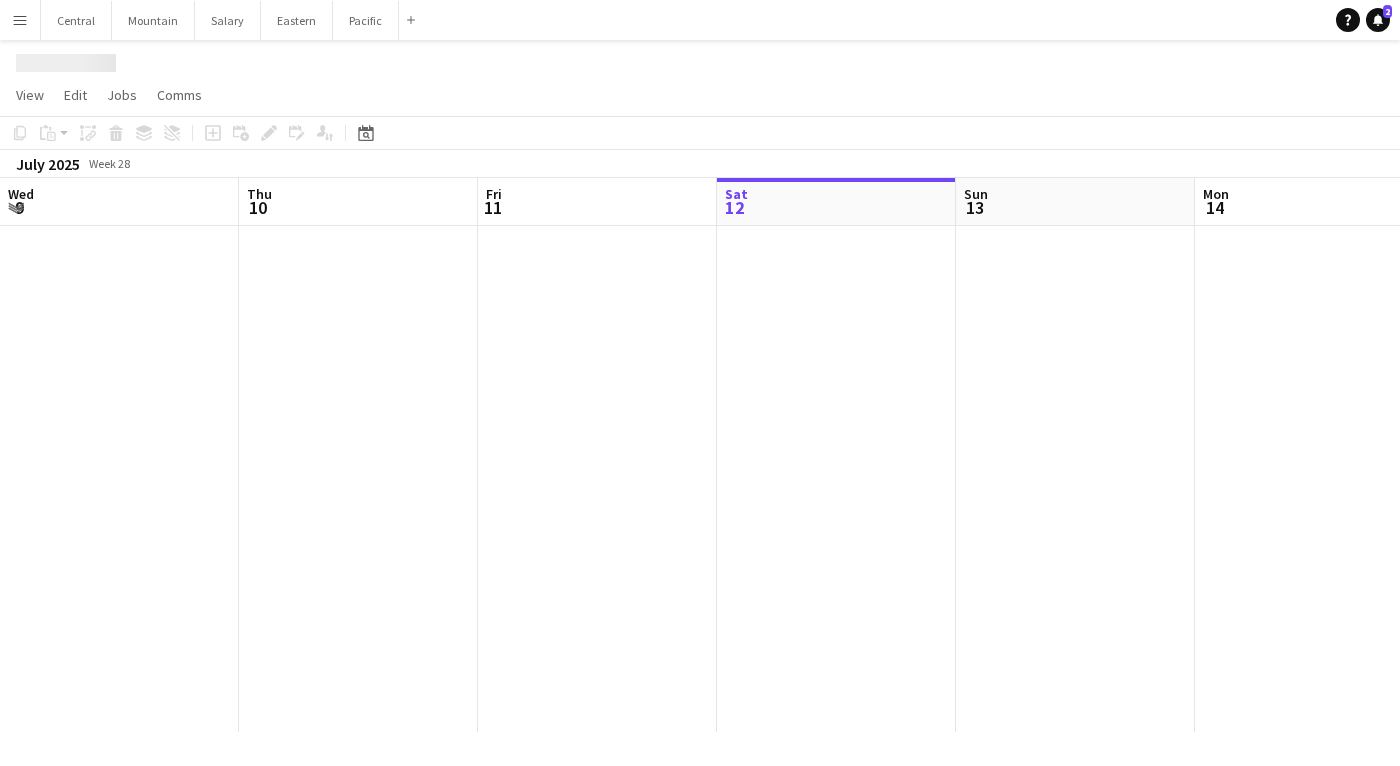 scroll, scrollTop: 0, scrollLeft: 0, axis: both 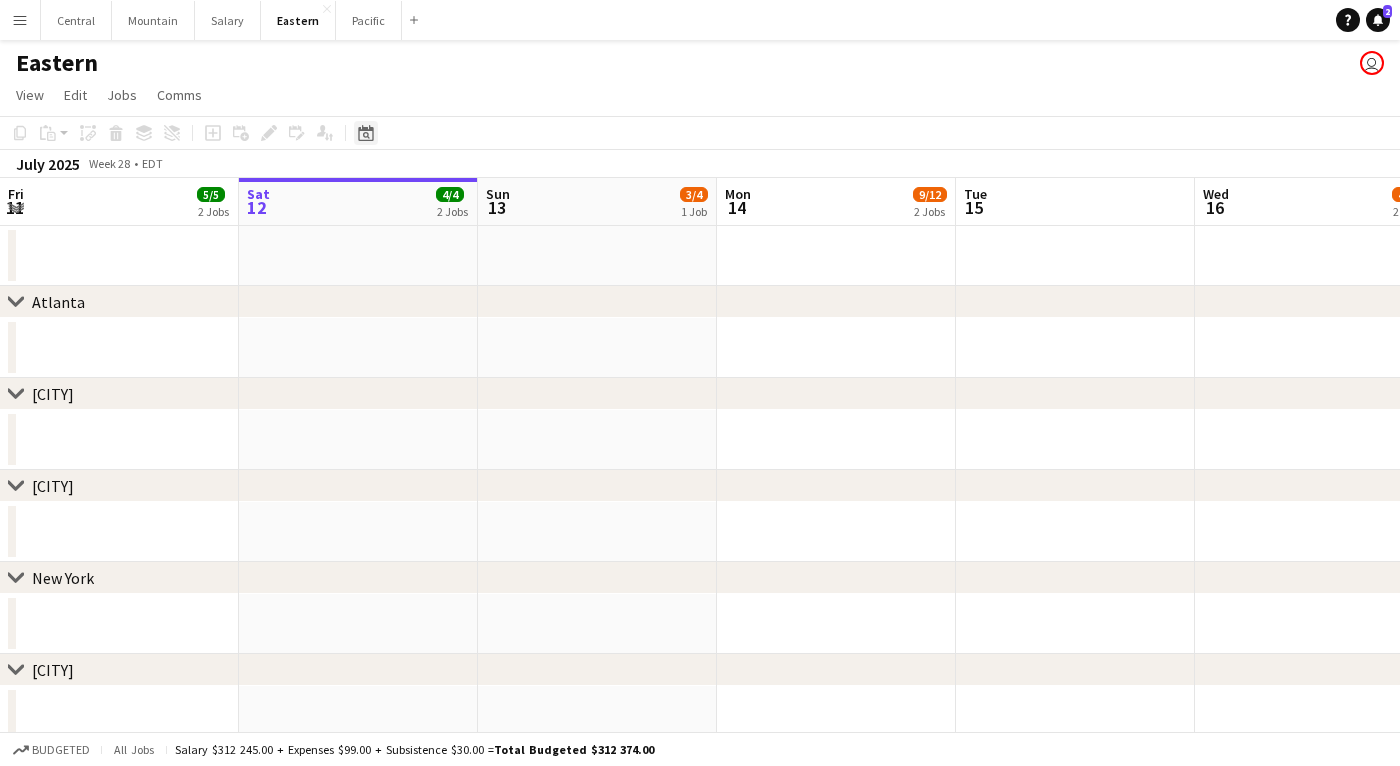 click on "Date picker" at bounding box center [366, 133] 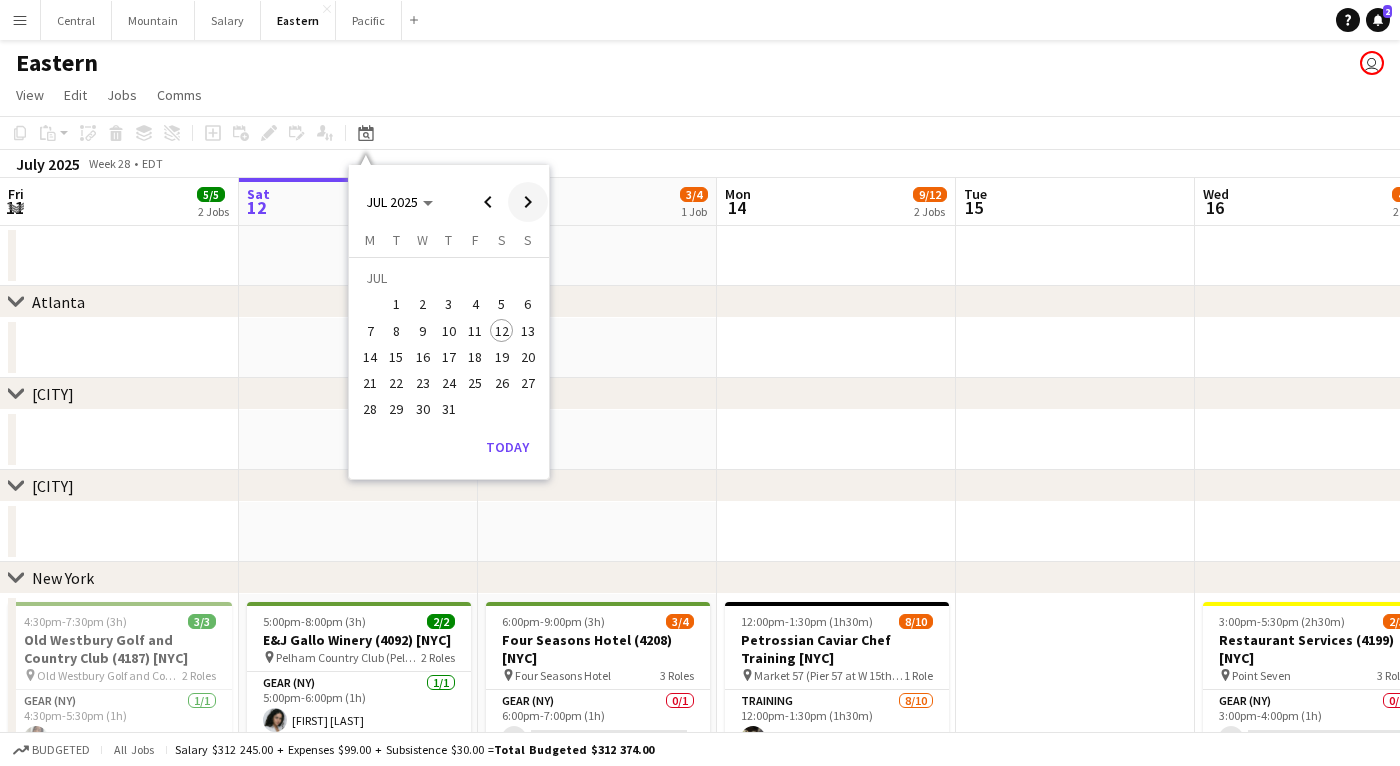 click at bounding box center [528, 202] 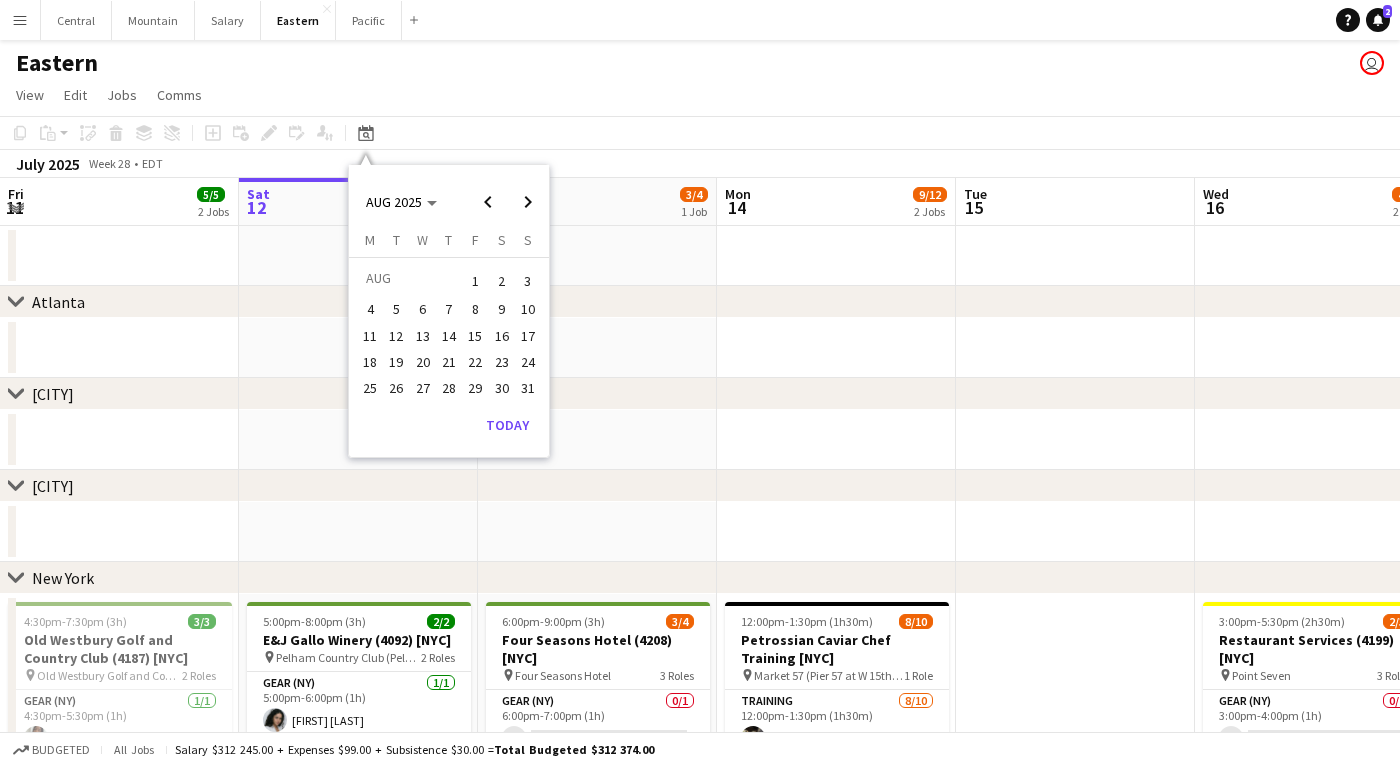 click on "23" at bounding box center [502, 362] 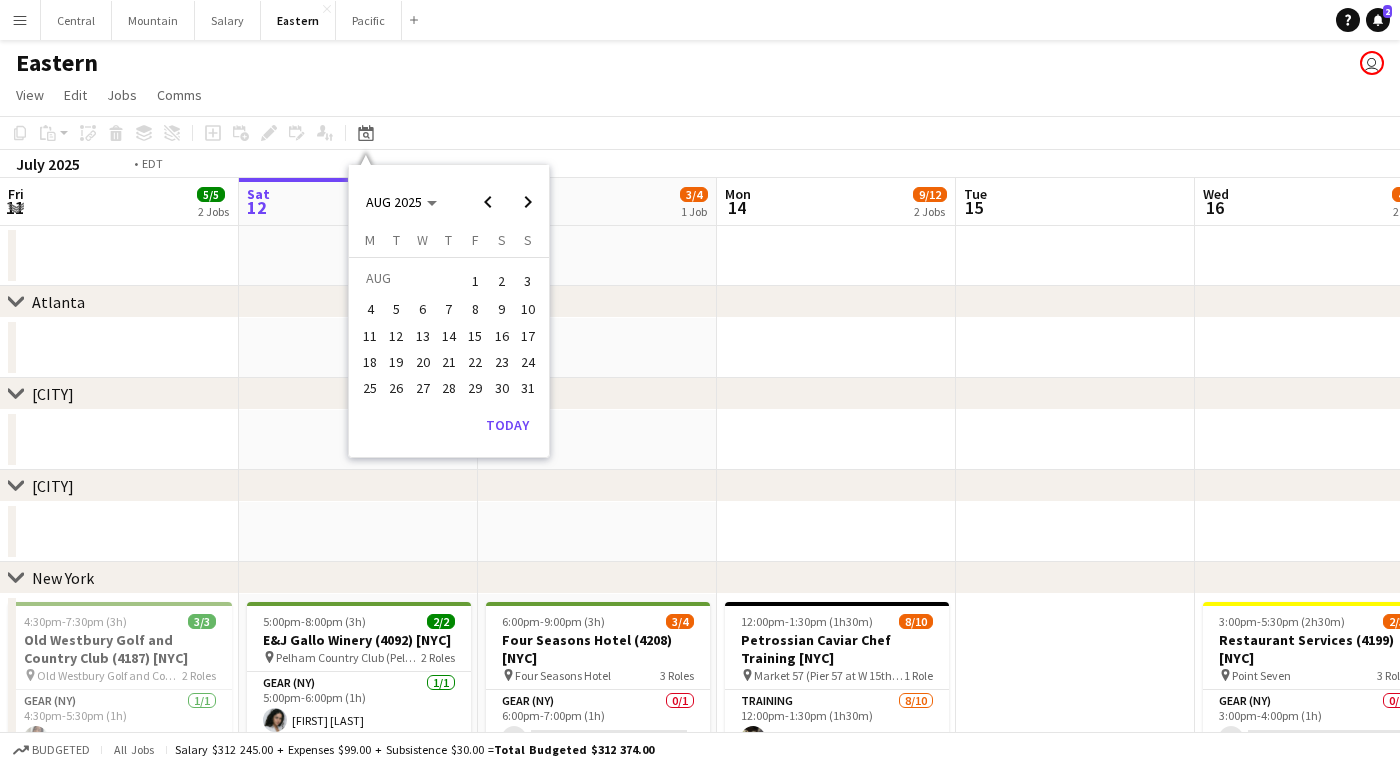 scroll, scrollTop: 0, scrollLeft: 687, axis: horizontal 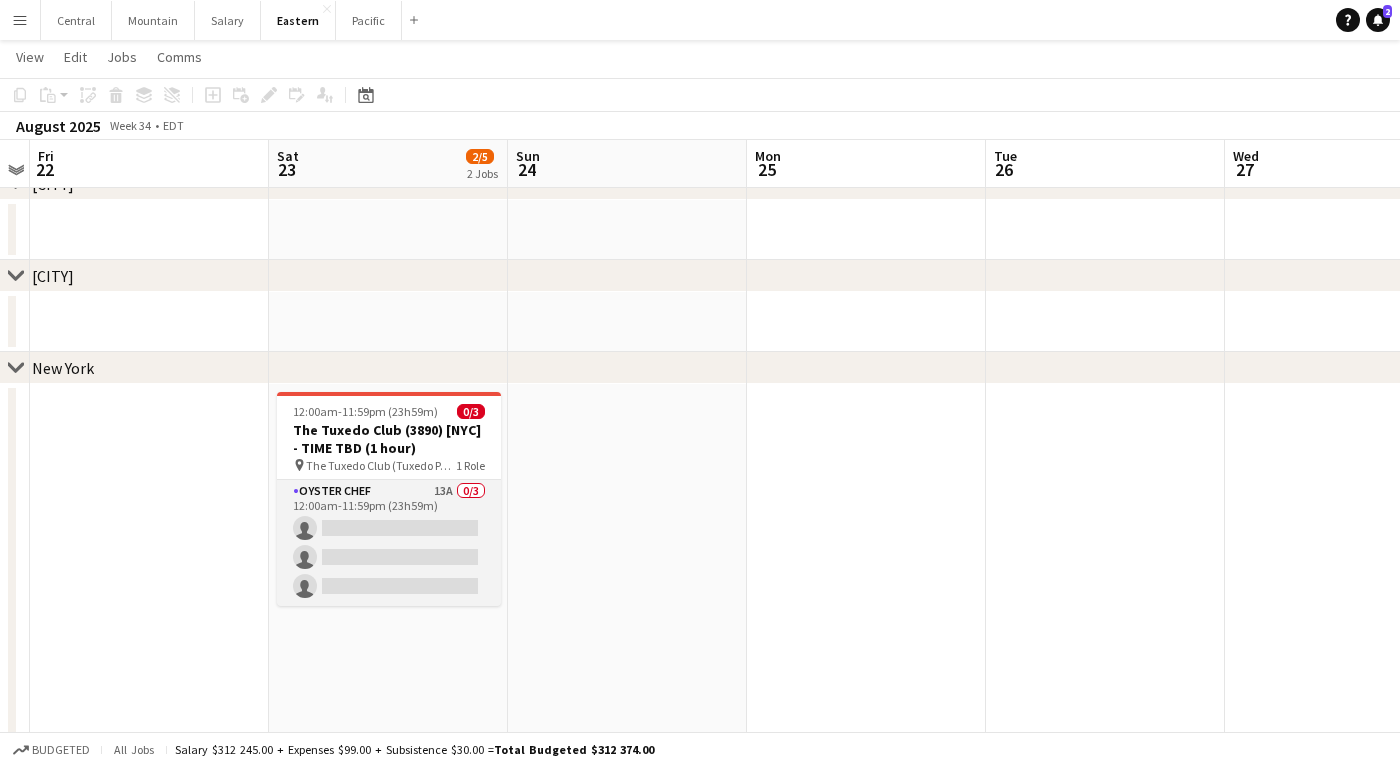 click on "Oyster Chef   13A   0/3   12:00am-11:59pm (23h59m)
single-neutral-actions
single-neutral-actions
single-neutral-actions" at bounding box center [389, 543] 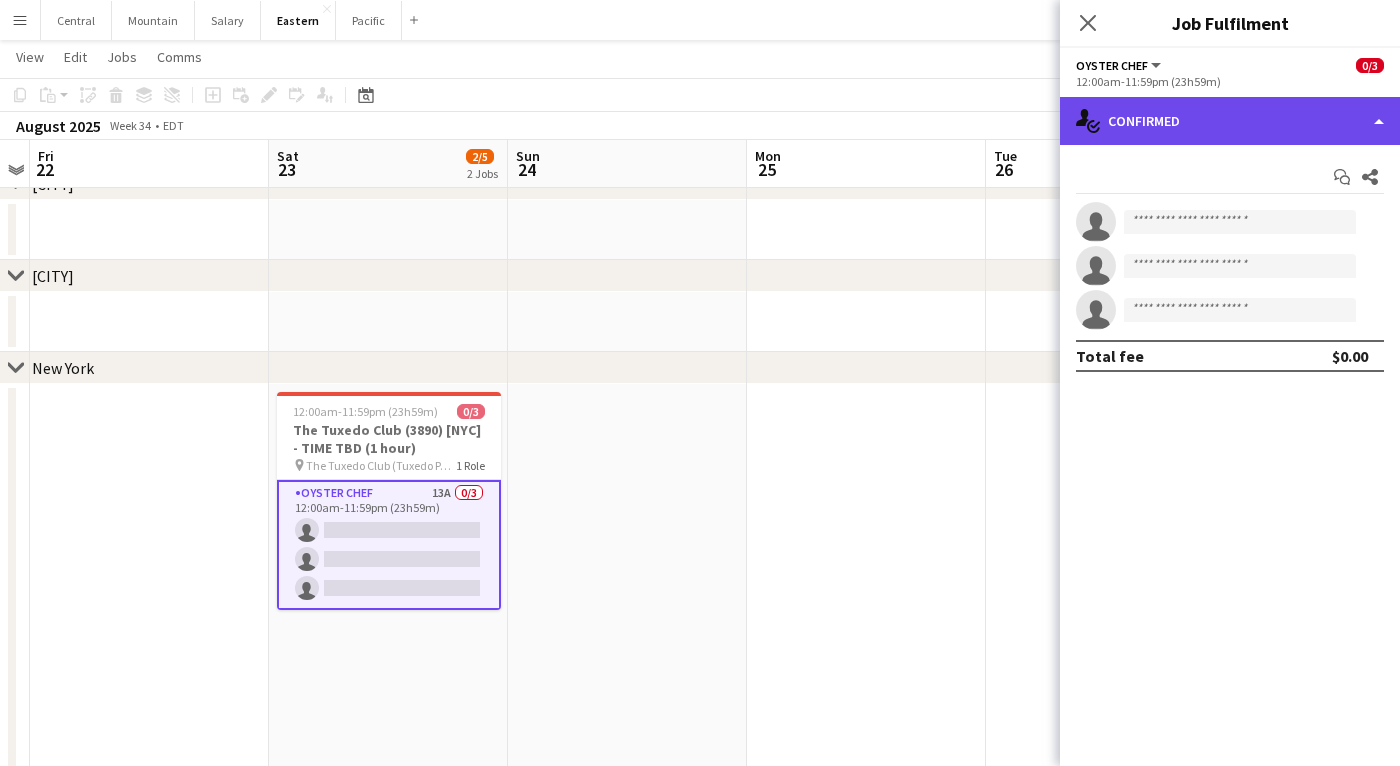 click on "single-neutral-actions-check-2
Confirmed" 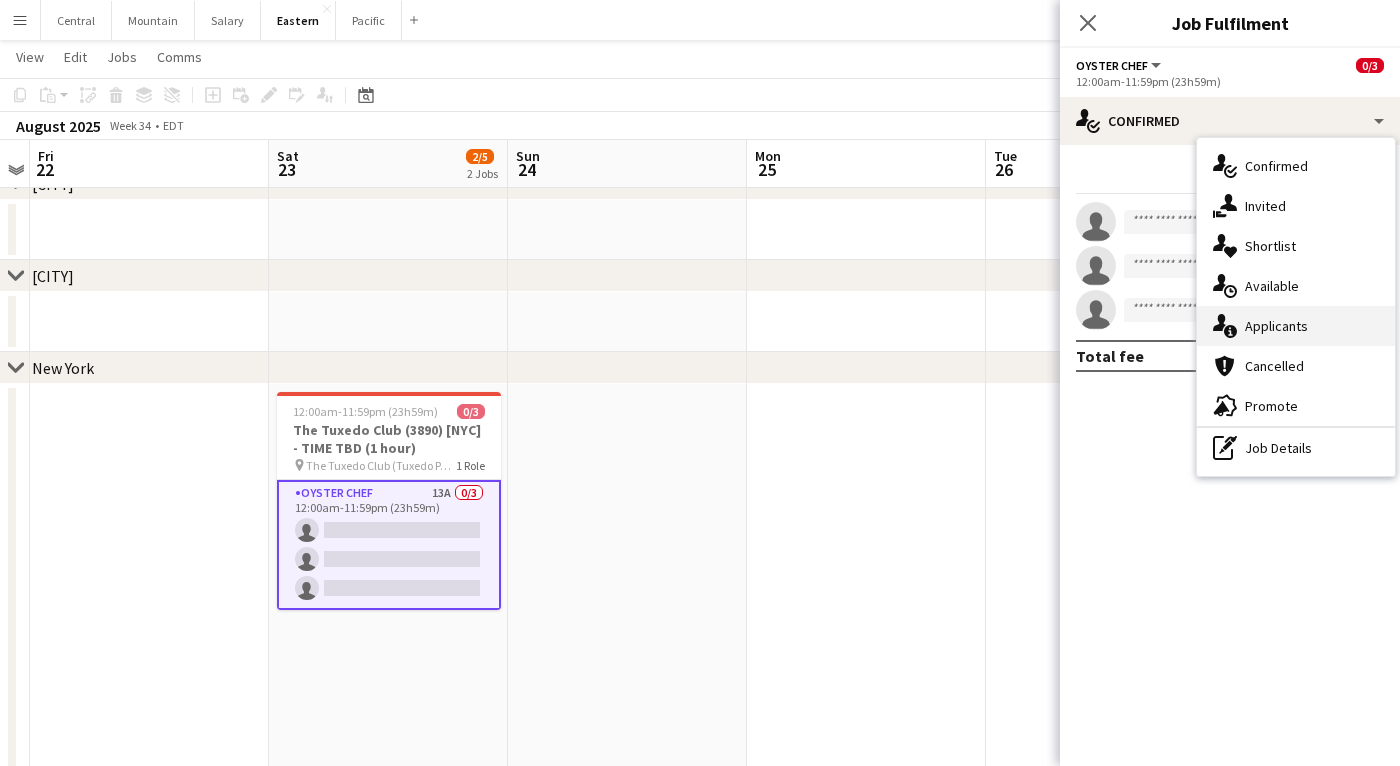 click 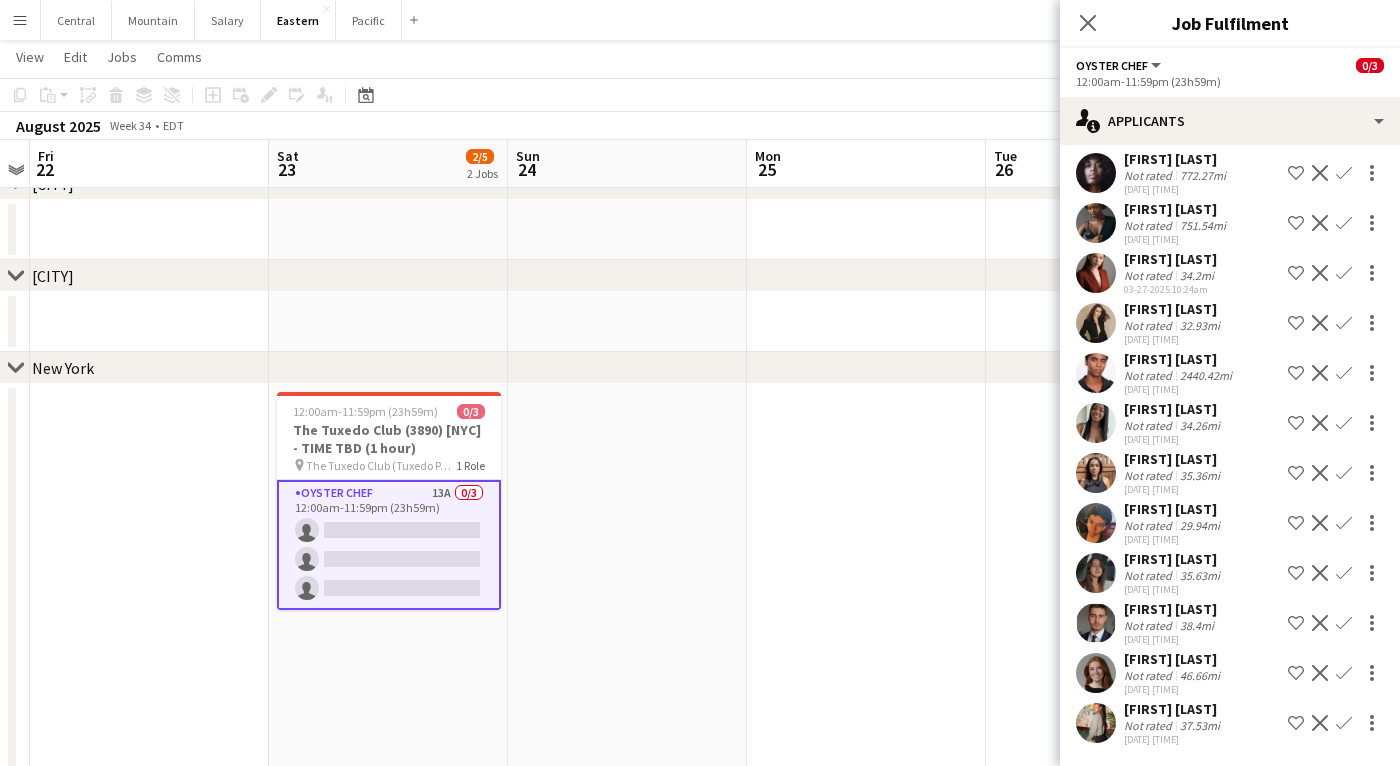 scroll, scrollTop: 159, scrollLeft: 0, axis: vertical 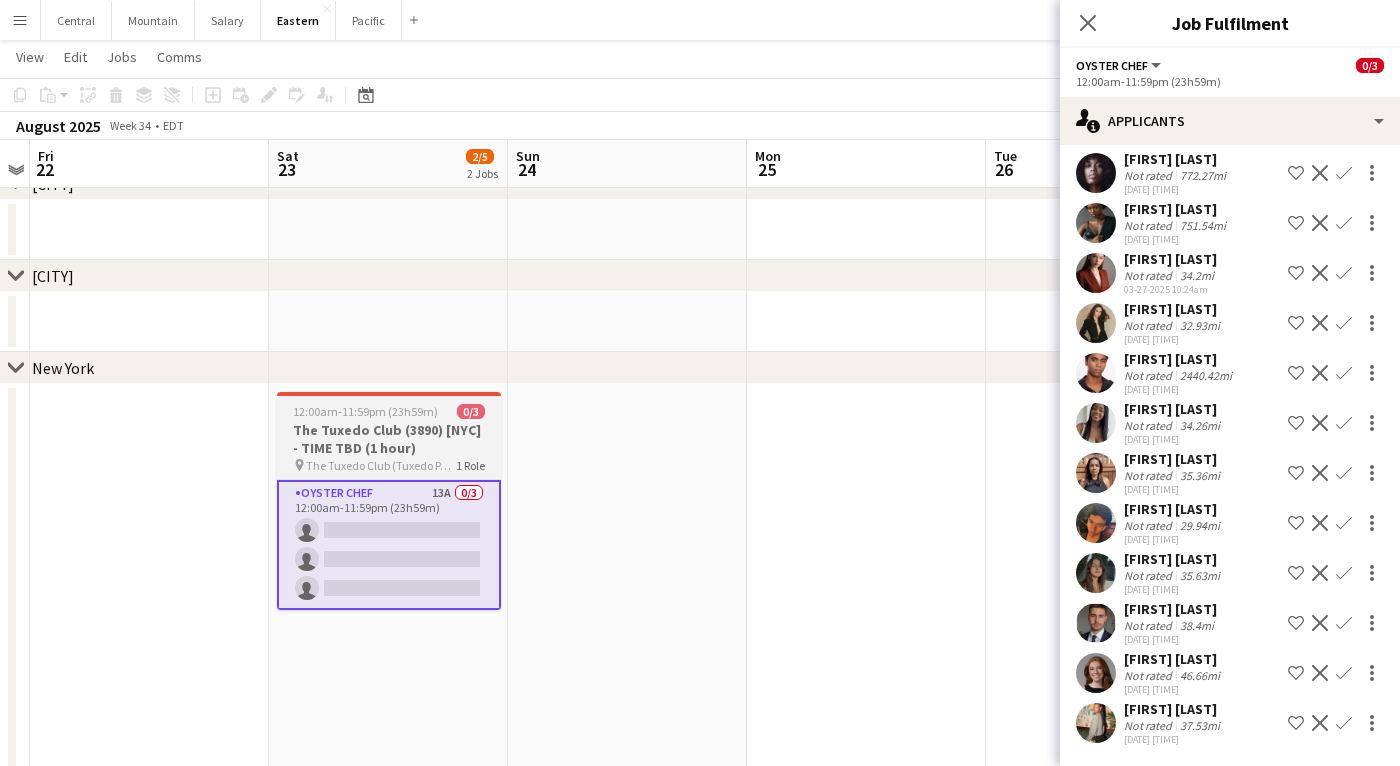 click on "The Tuxedo Club ([TUXEDO PARK], [NY])" at bounding box center [381, 465] 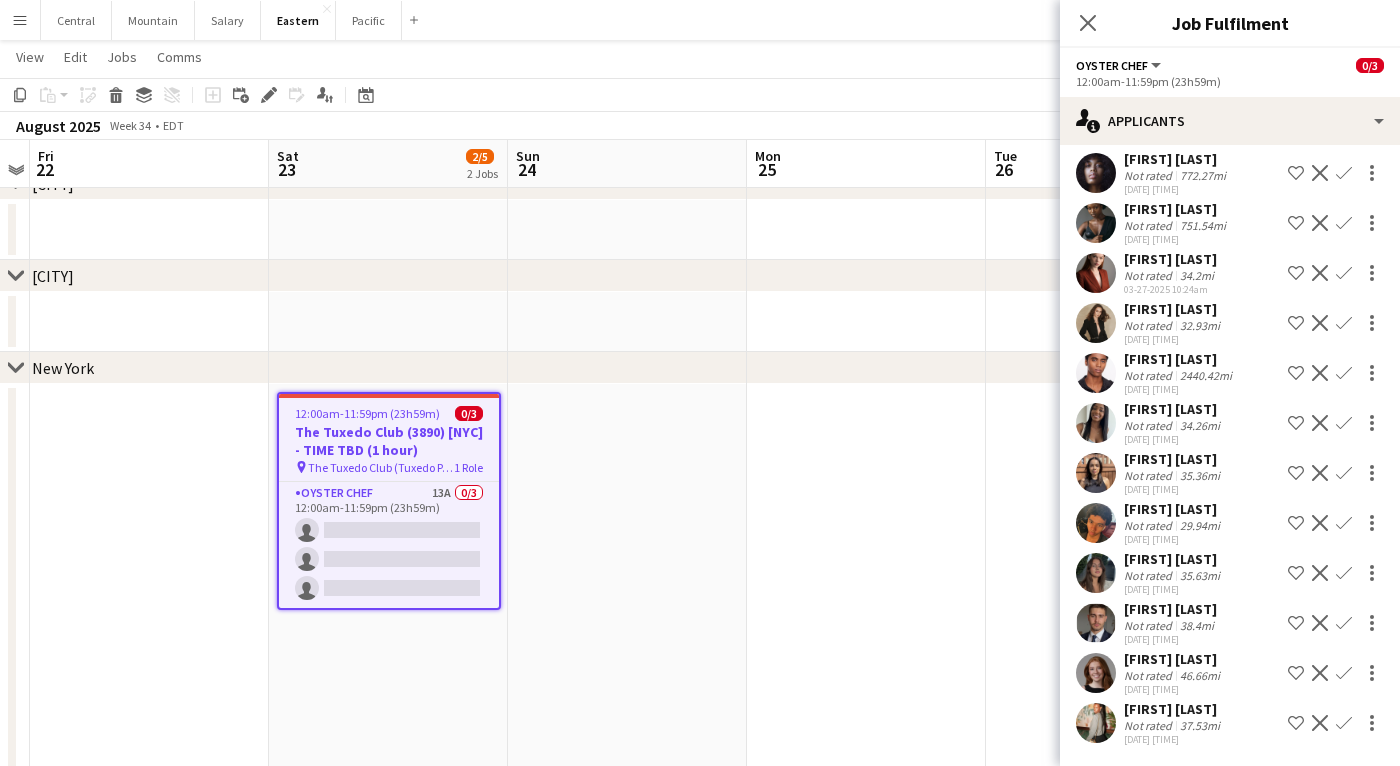 click on "Copy
Paste
Paste
Command
V Paste with crew
Command
Shift
V
Paste linked Job
Delete
Group
Ungroup
Add job
Add linked Job
Edit
Edit linked Job
Applicants
Date picker
AUG 2025 AUG 2025 Monday M Tuesday T Wednesday W Thursday T Friday F Saturday S Sunday S  AUG   1   2   3   4   5   6   7   8   9   10   11   12   13   14   15   16   17   18   19   20   21   22   23   24   25" 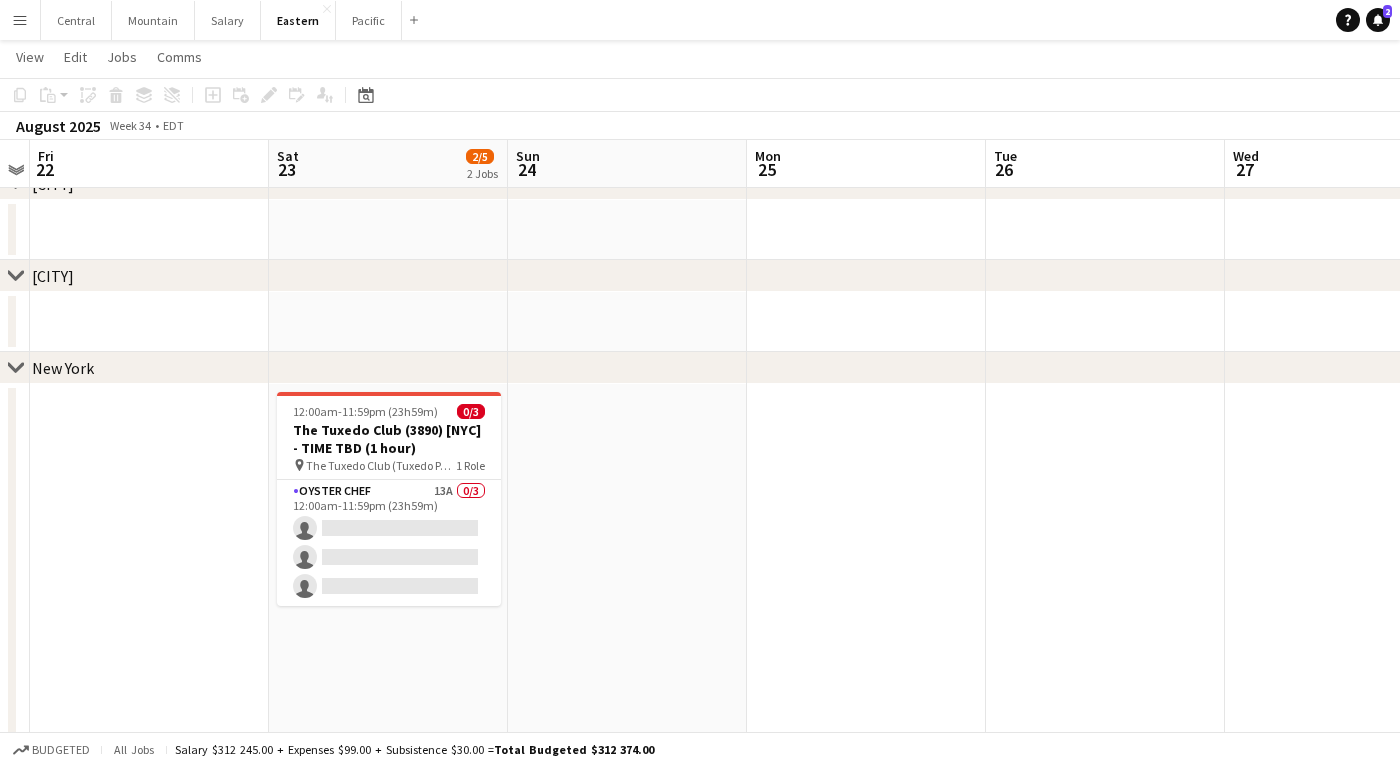 click on "Add job
Add linked Job
Edit
Edit linked Job
Applicants" 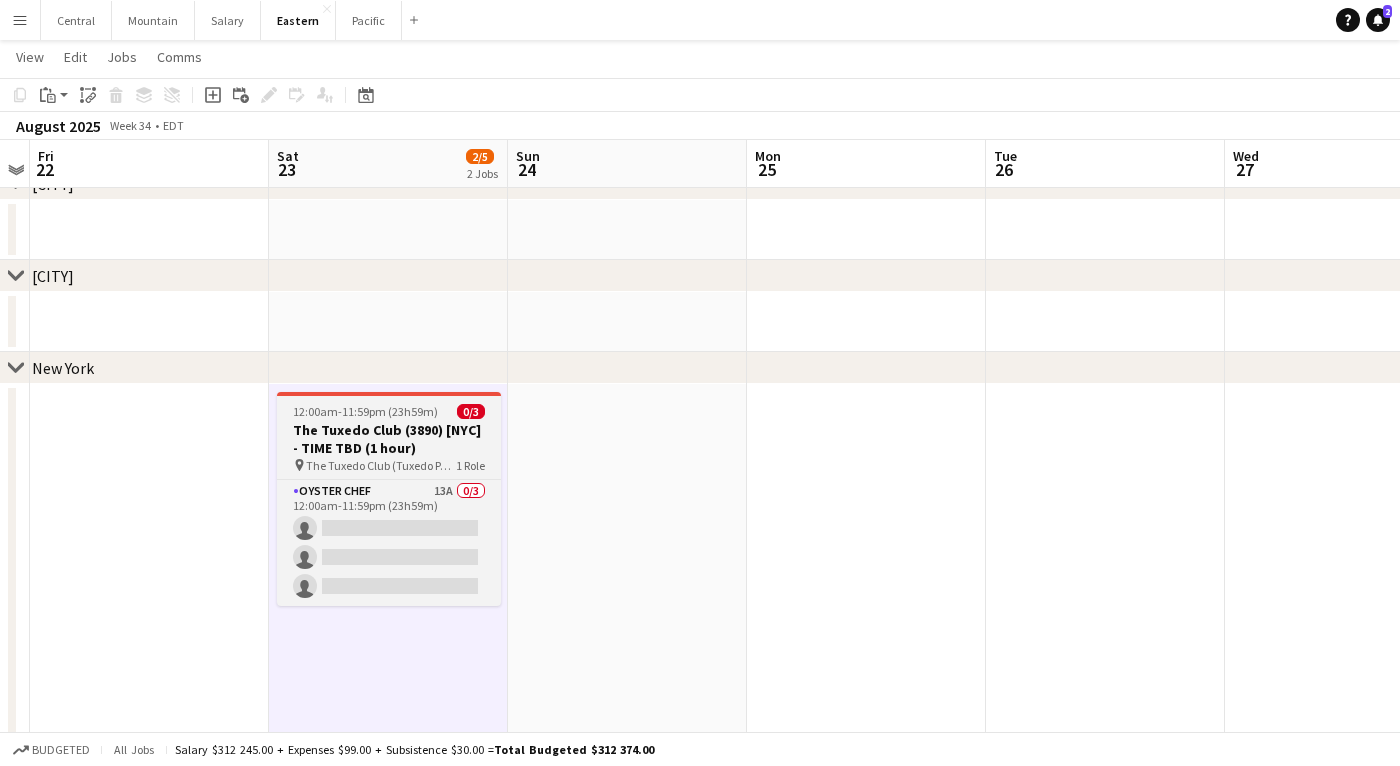 click on "The Tuxedo Club (3890) [NYC] - TIME TBD (1 hour)" at bounding box center [389, 439] 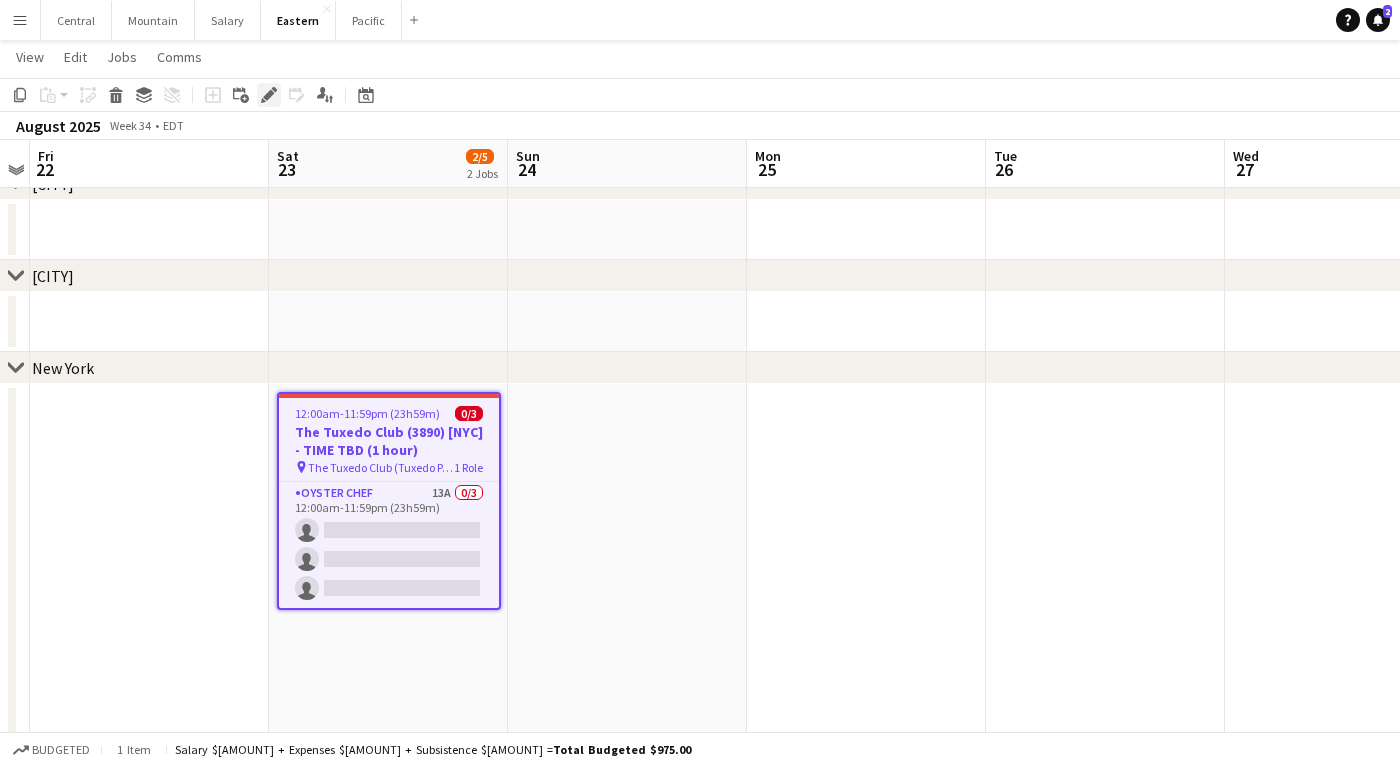click on "Edit" 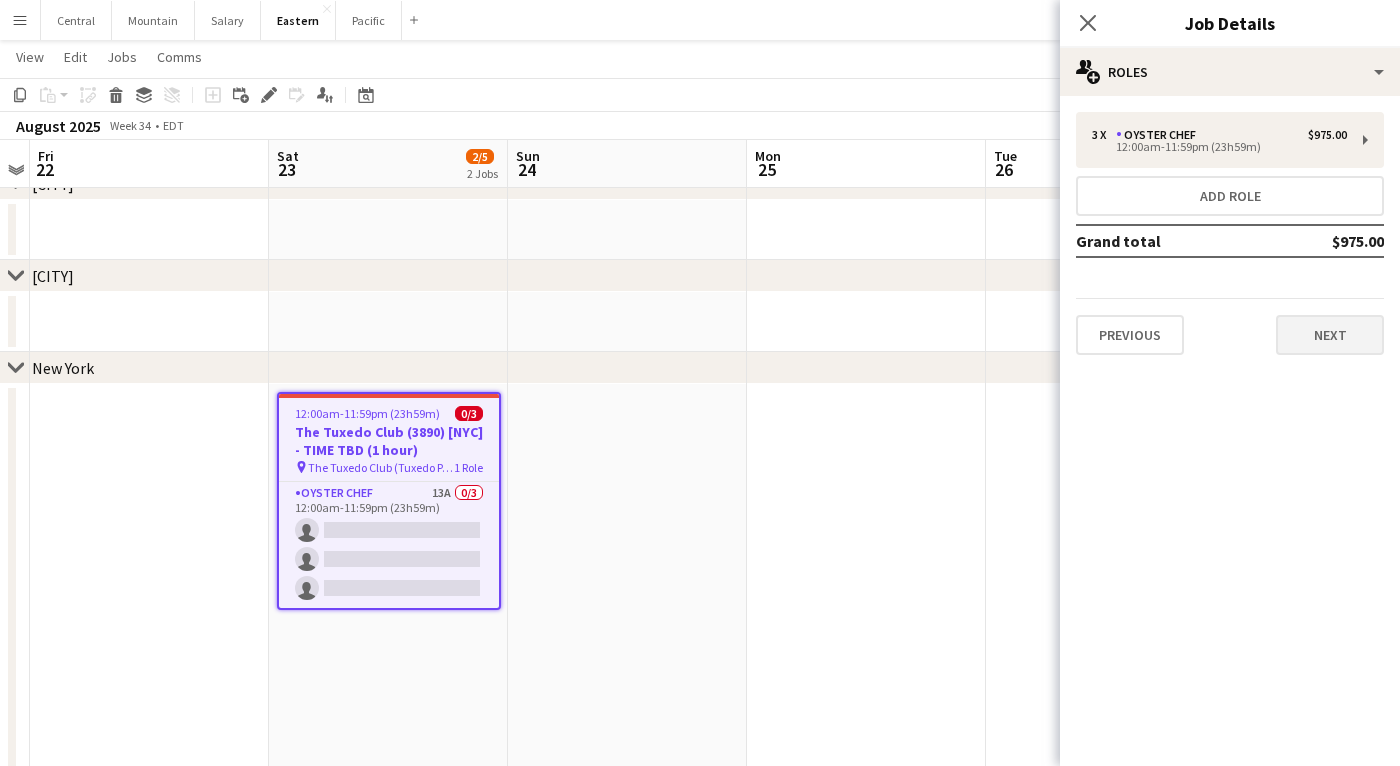 click on "Next" at bounding box center (1330, 335) 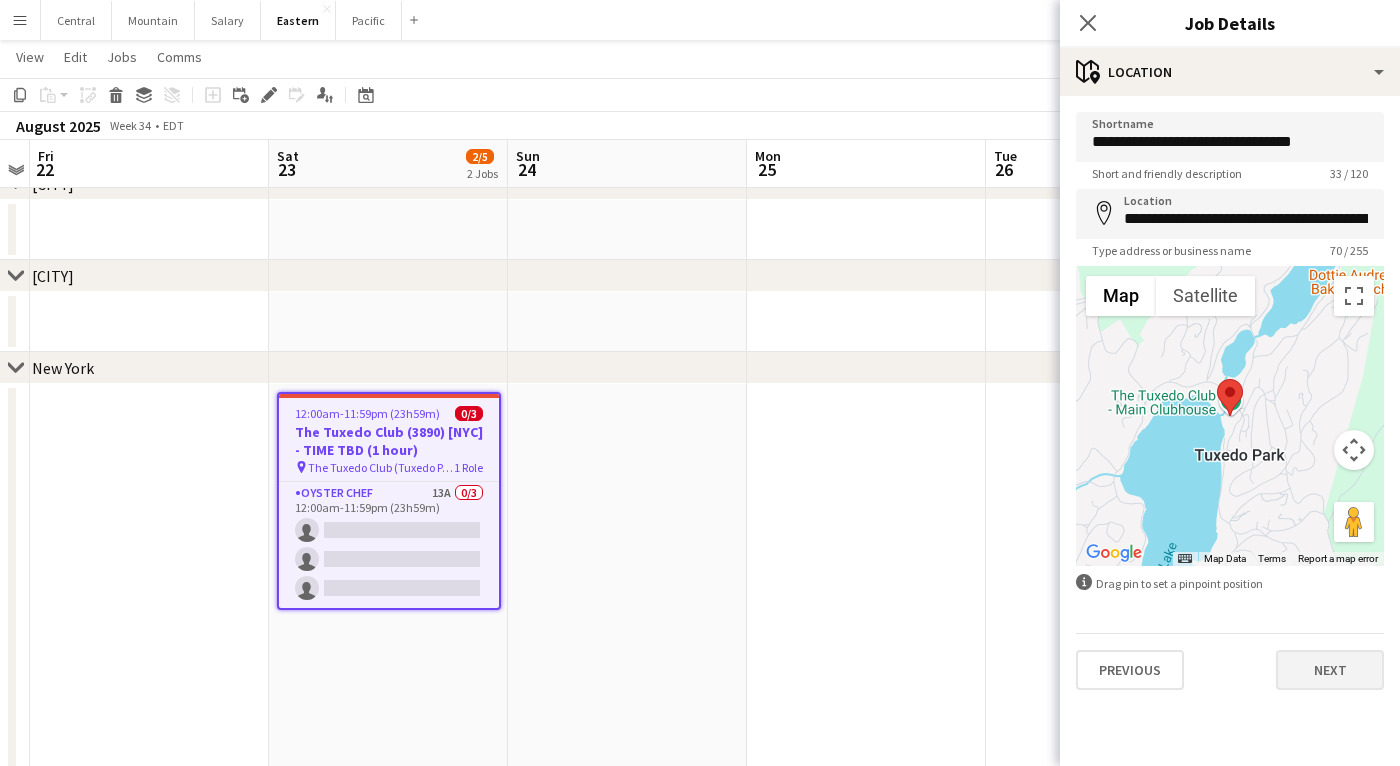 click on "Next" at bounding box center [1330, 670] 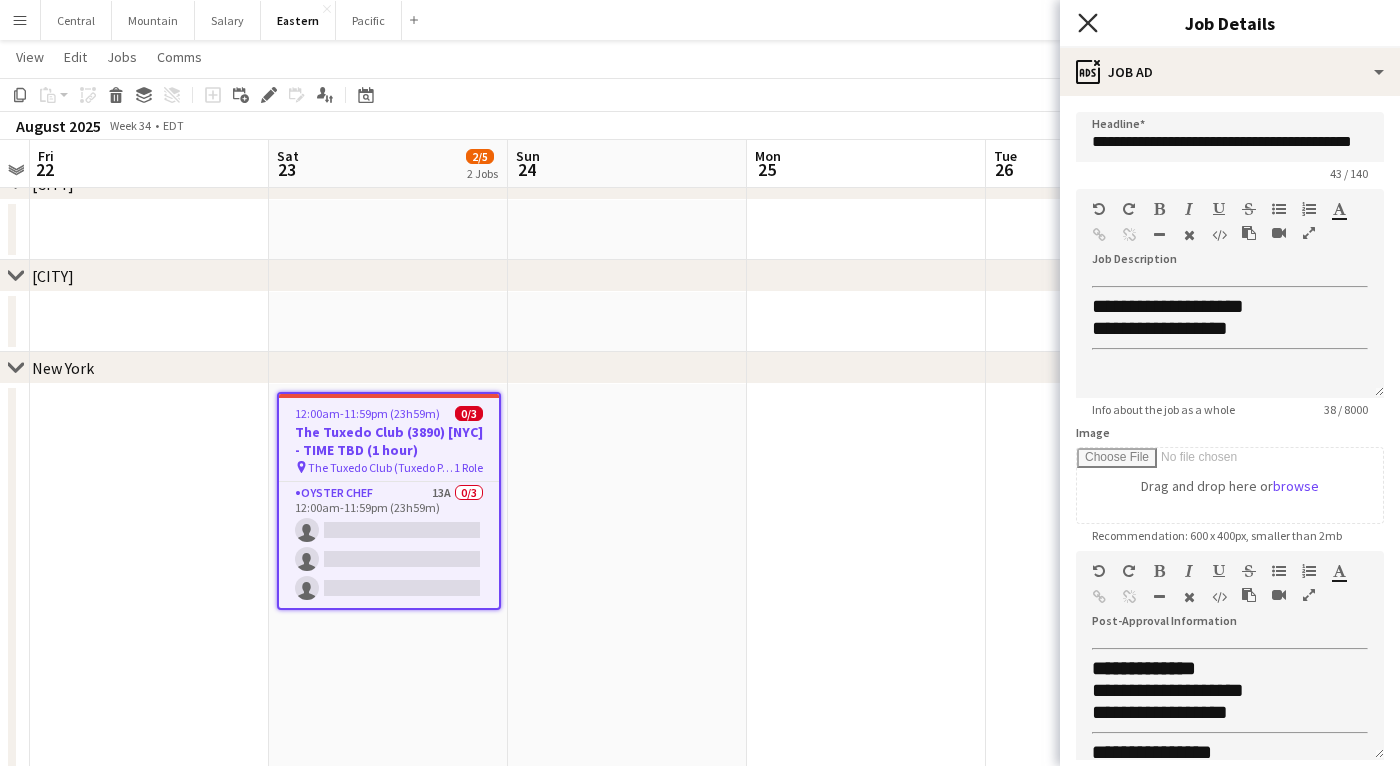 click on "Close pop-in" 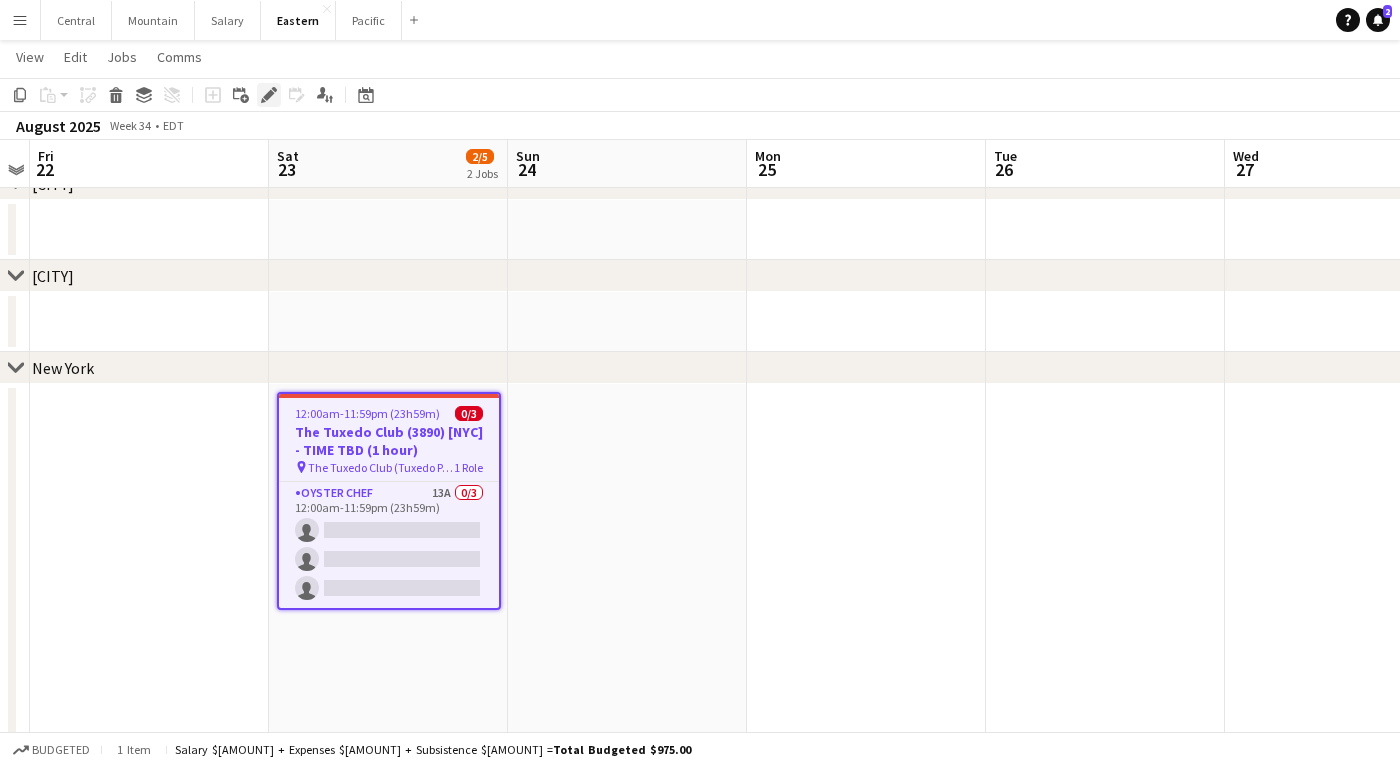 click 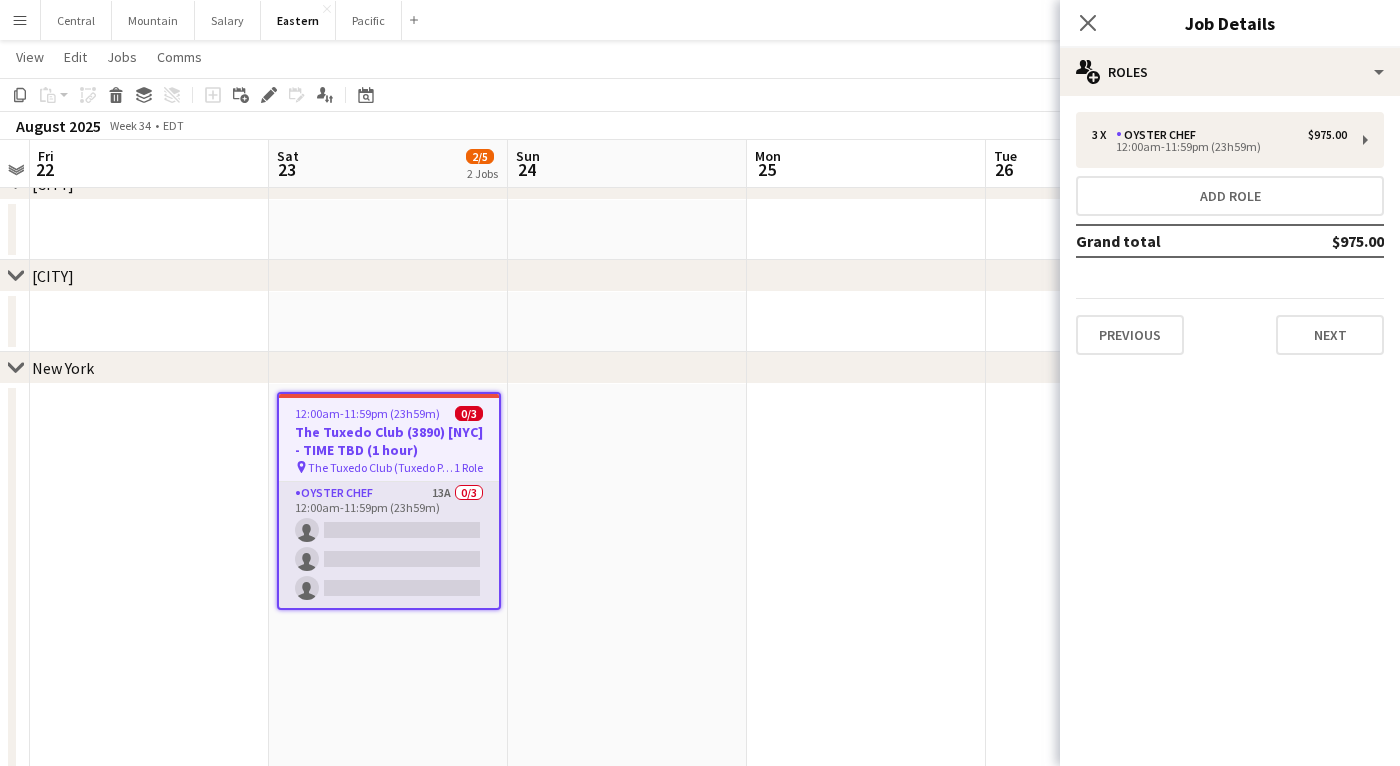 click on "Oyster Chef   13A   0/3   12:00am-11:59pm (23h59m)
single-neutral-actions
single-neutral-actions
single-neutral-actions" at bounding box center [389, 545] 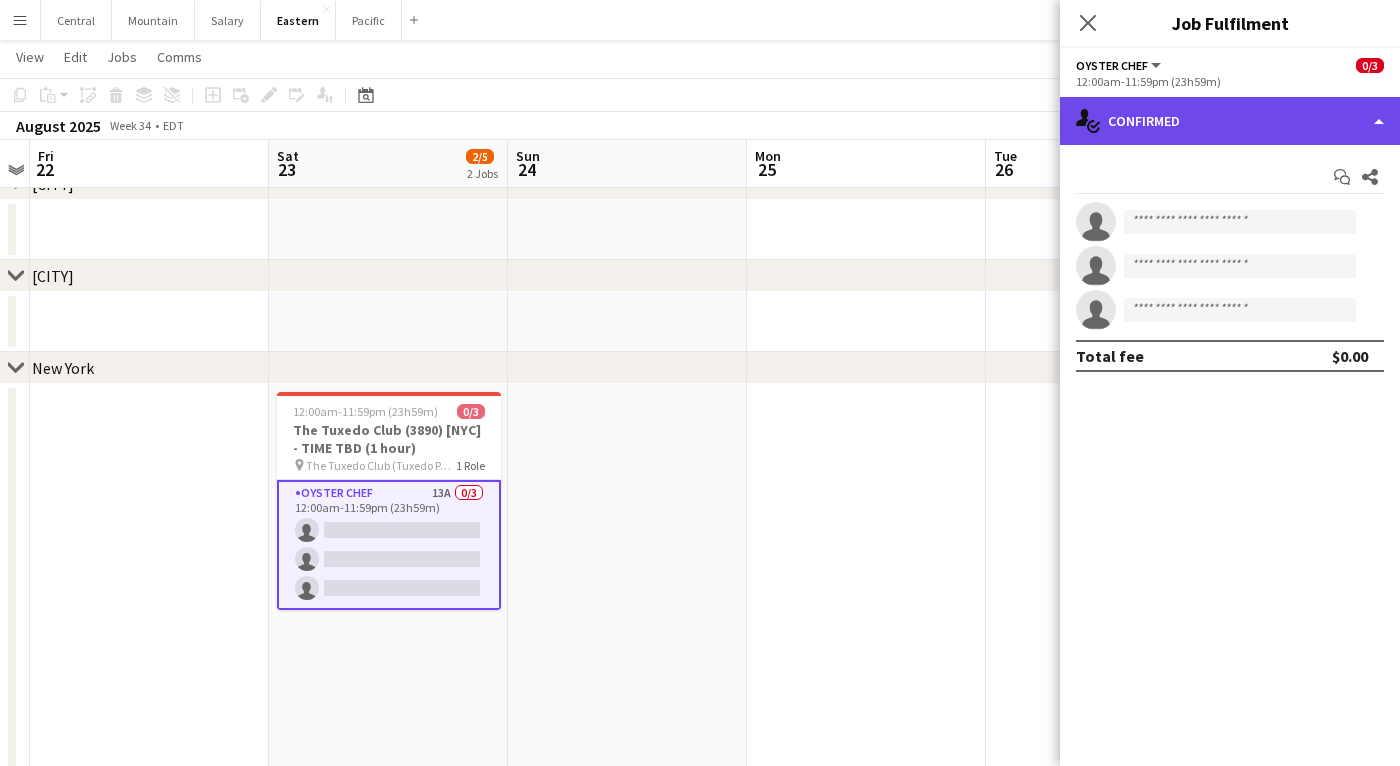 click on "single-neutral-actions-check-2
Confirmed" 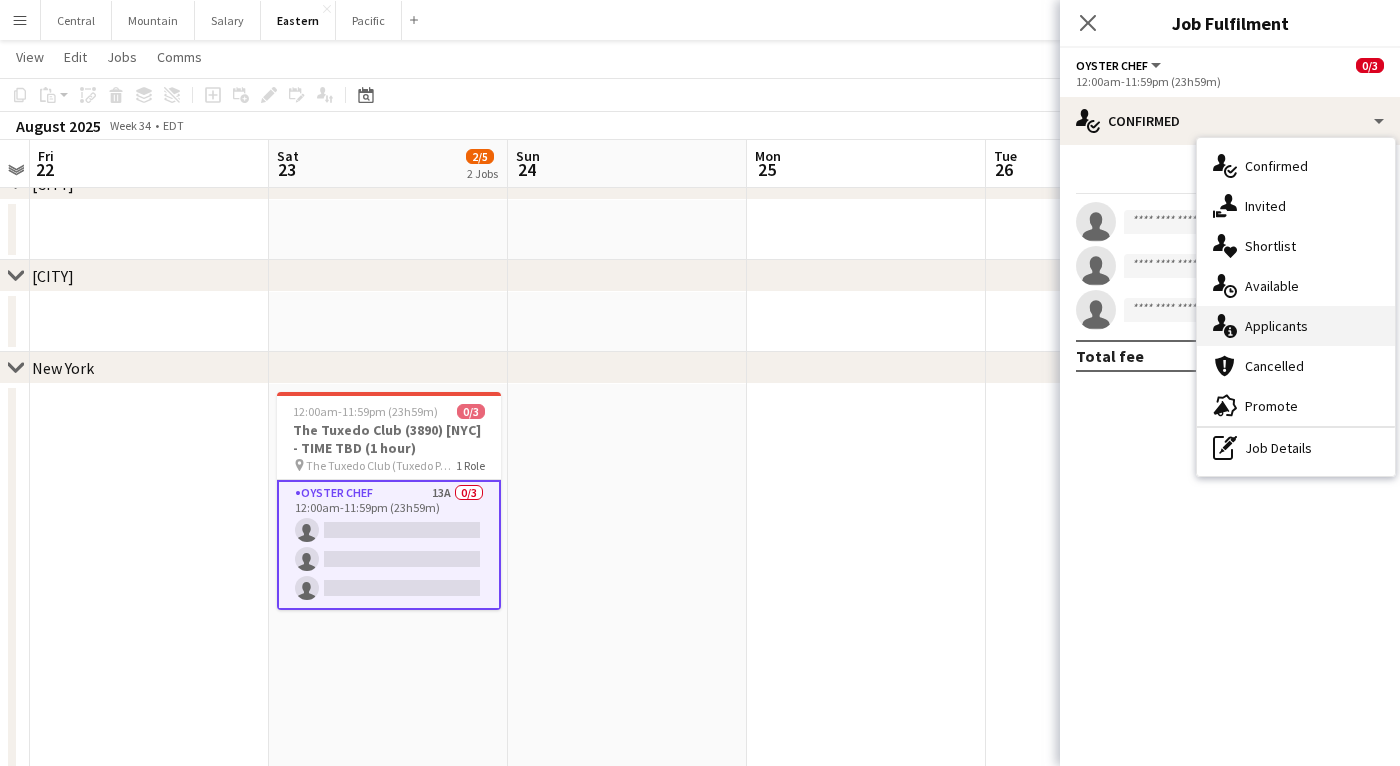 click on "single-neutral-actions-information
Applicants" at bounding box center (1296, 326) 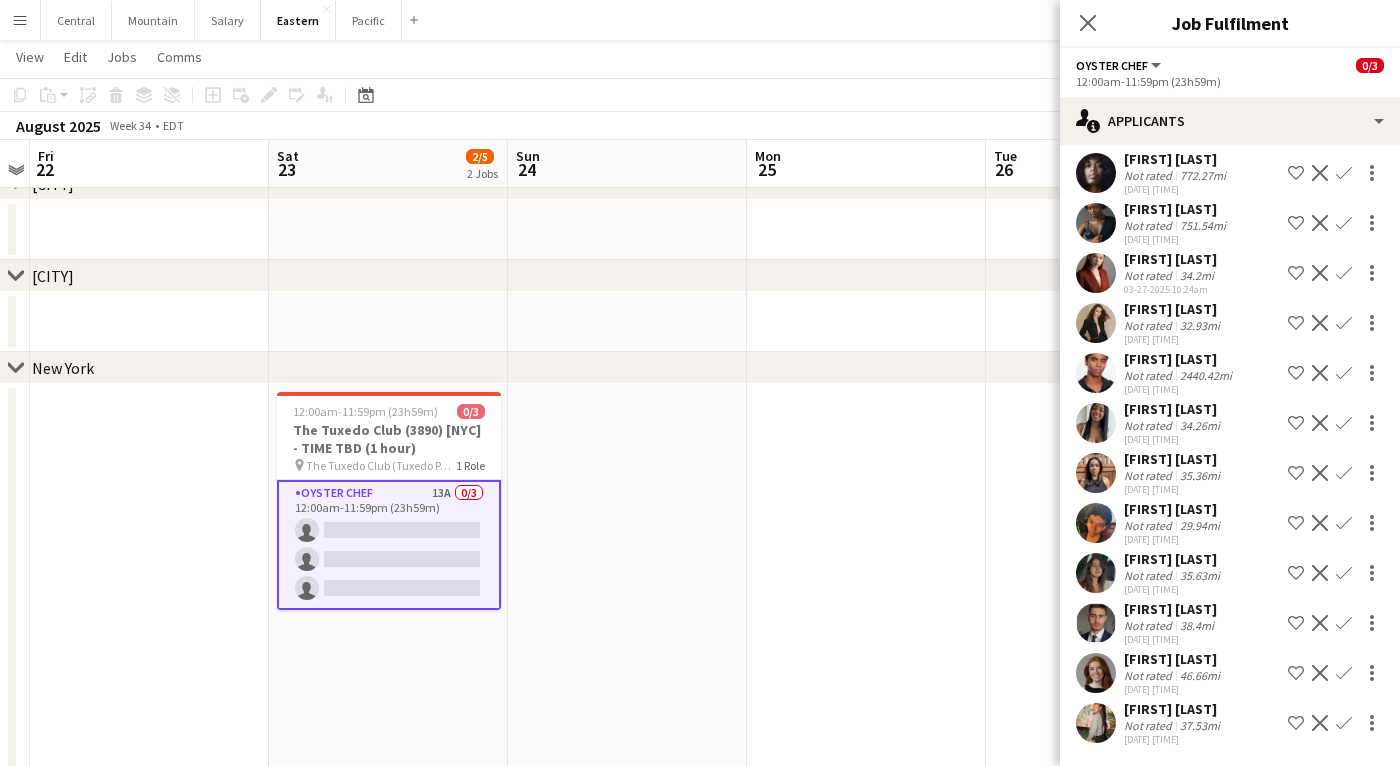 scroll, scrollTop: 159, scrollLeft: 0, axis: vertical 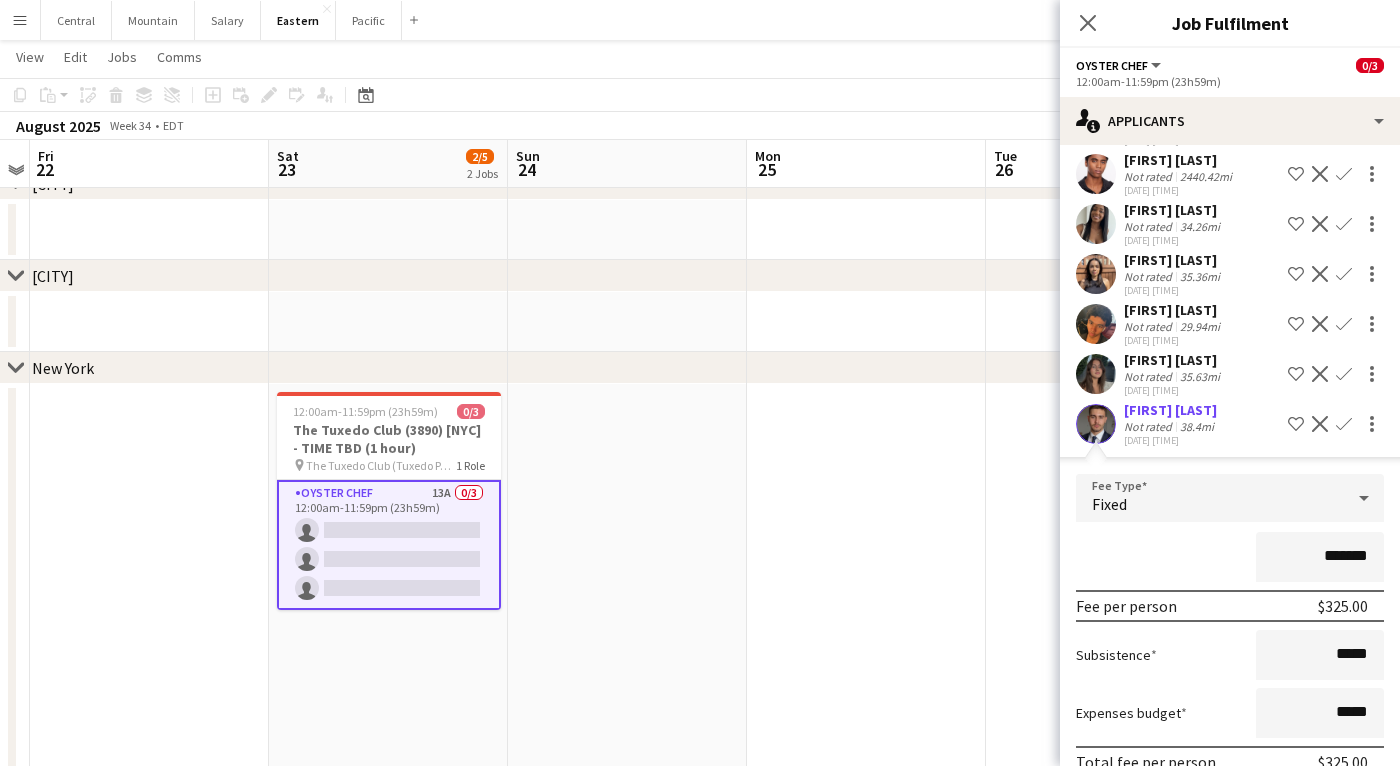 click on "Confirm" at bounding box center (1344, 374) 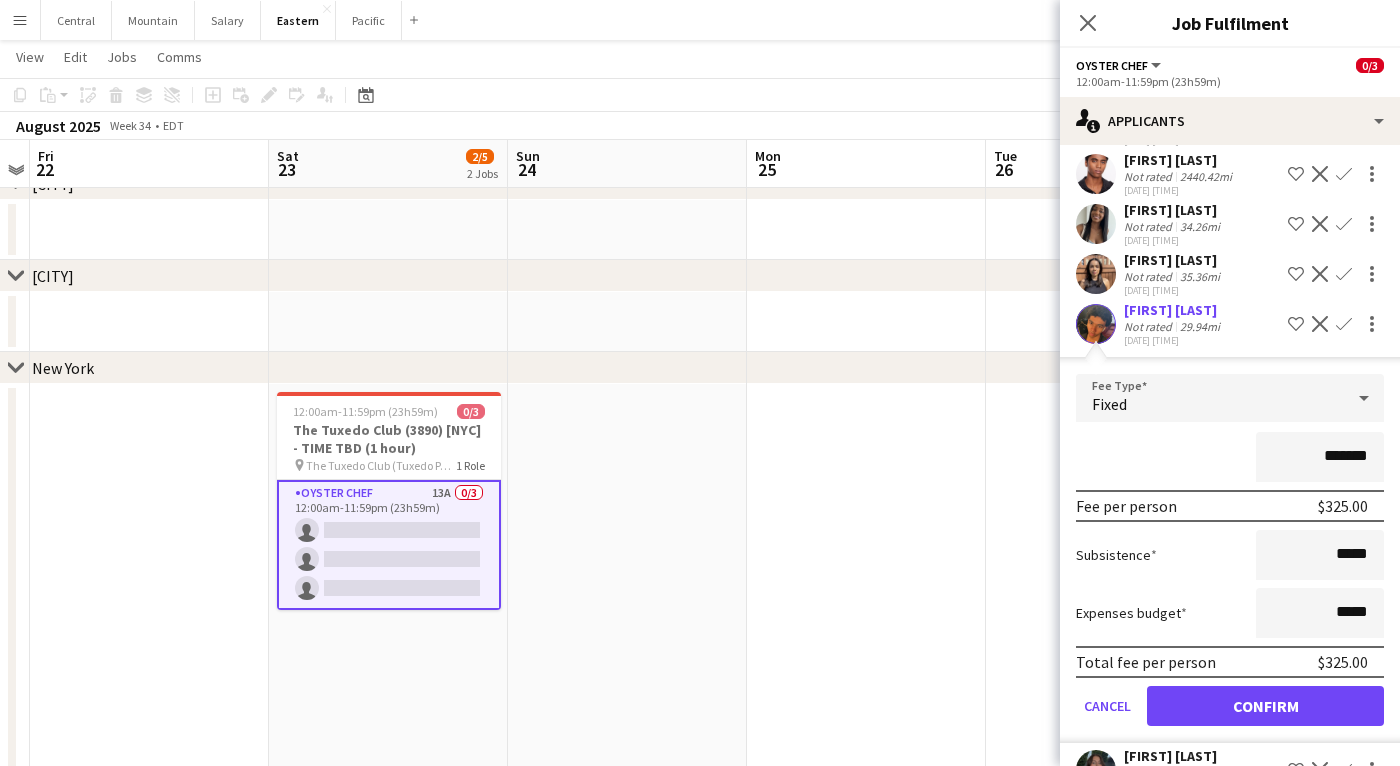 click on "Confirm" 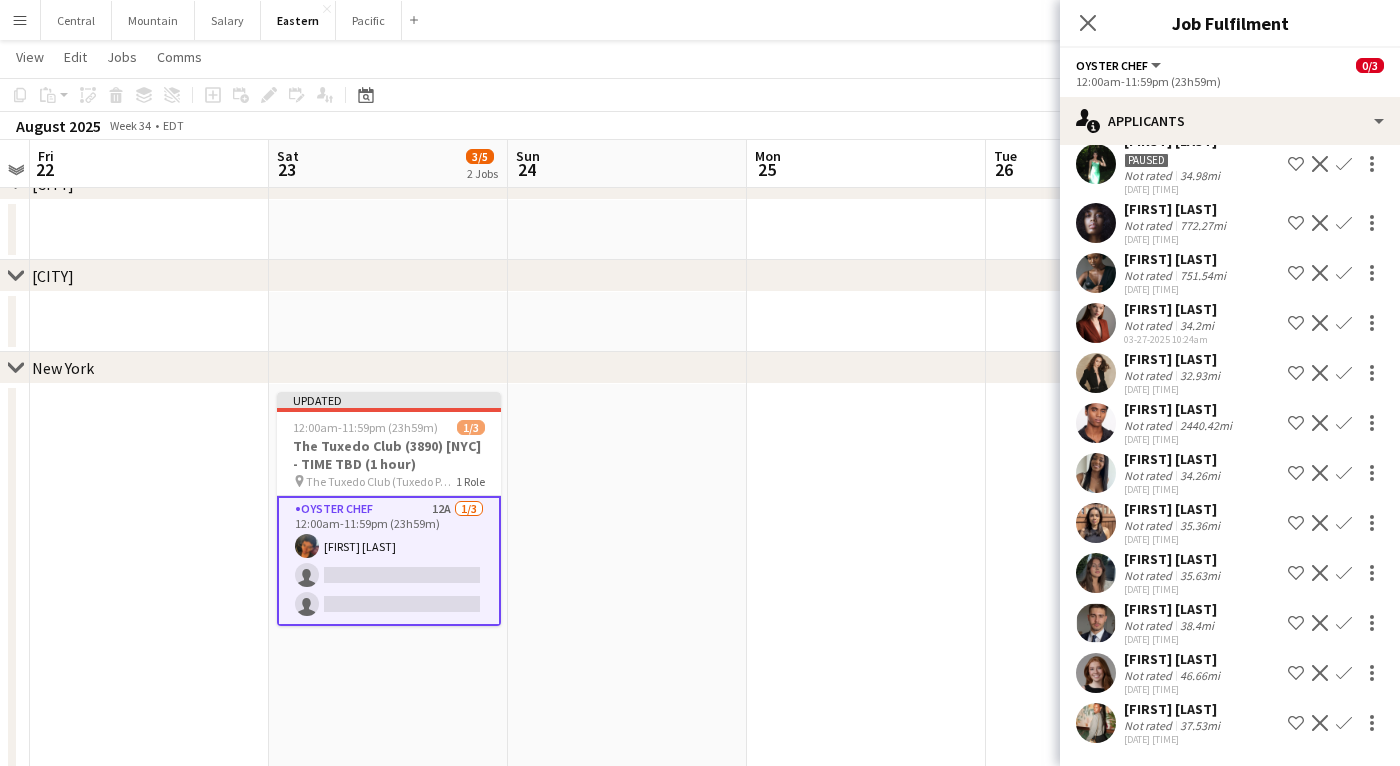 scroll, scrollTop: 109, scrollLeft: 0, axis: vertical 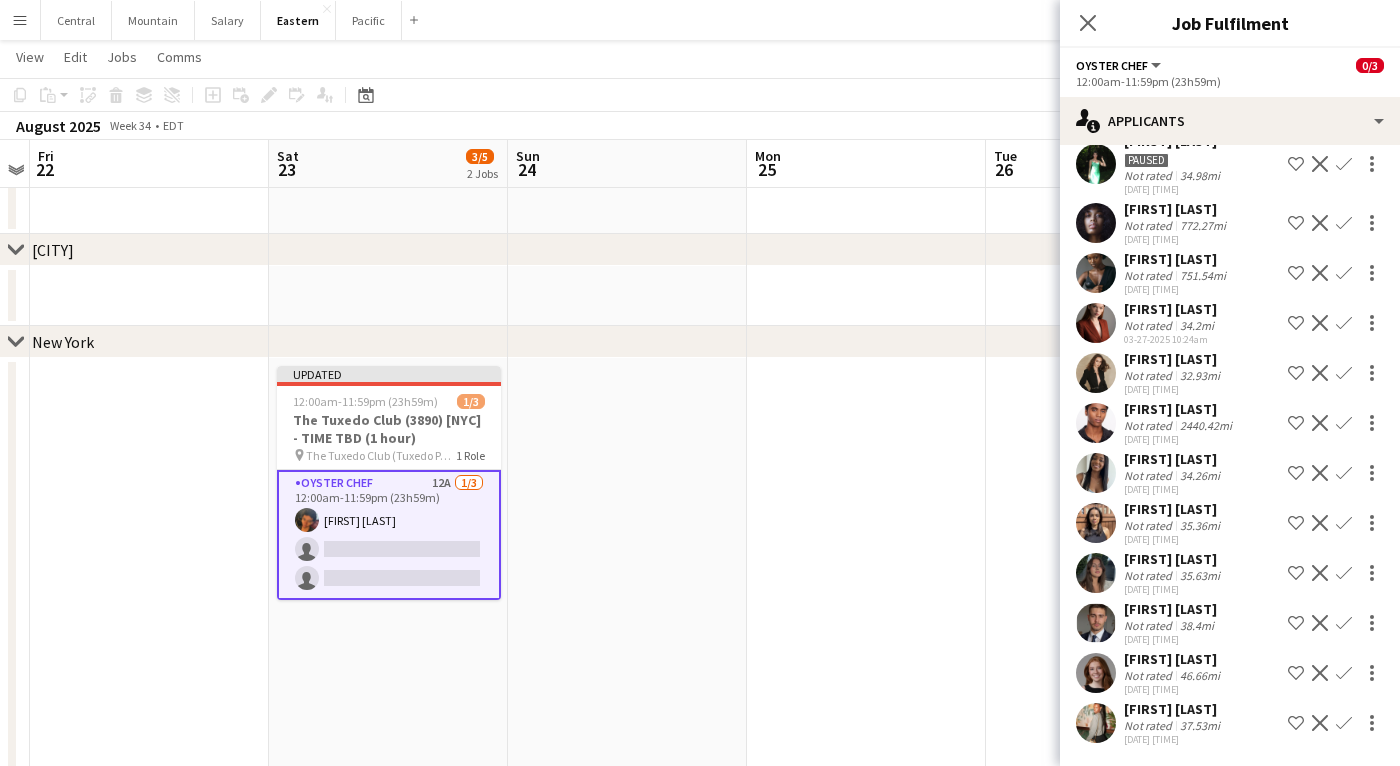 click on "Confirm" 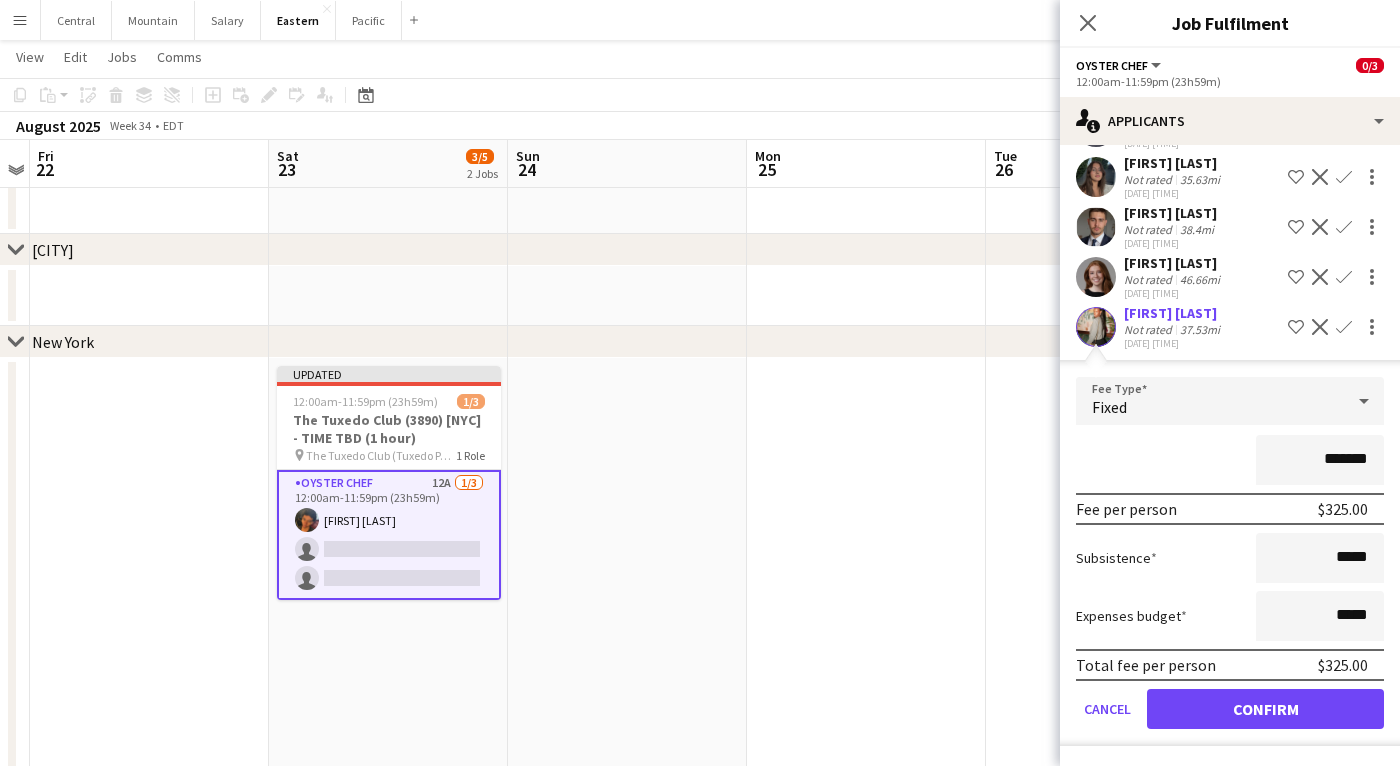 click on "Confirm" 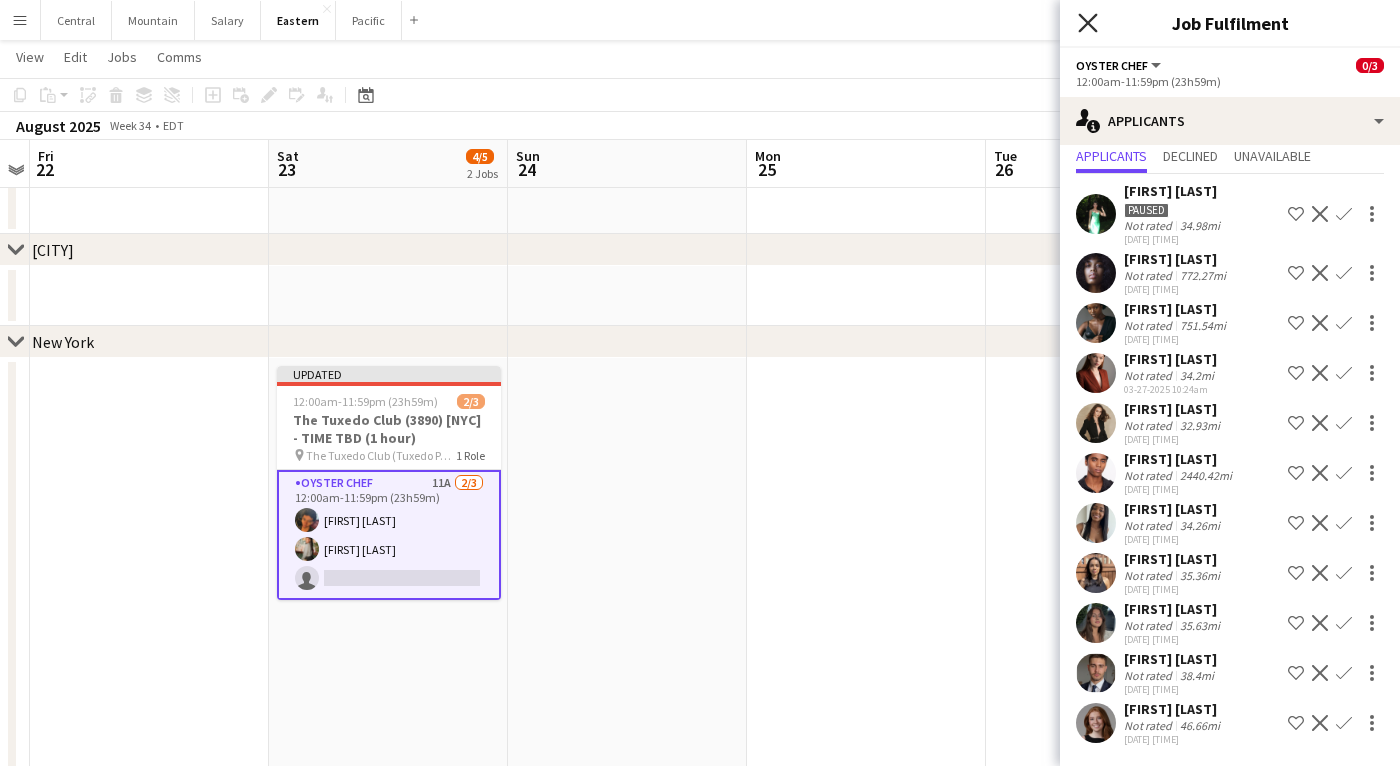 click 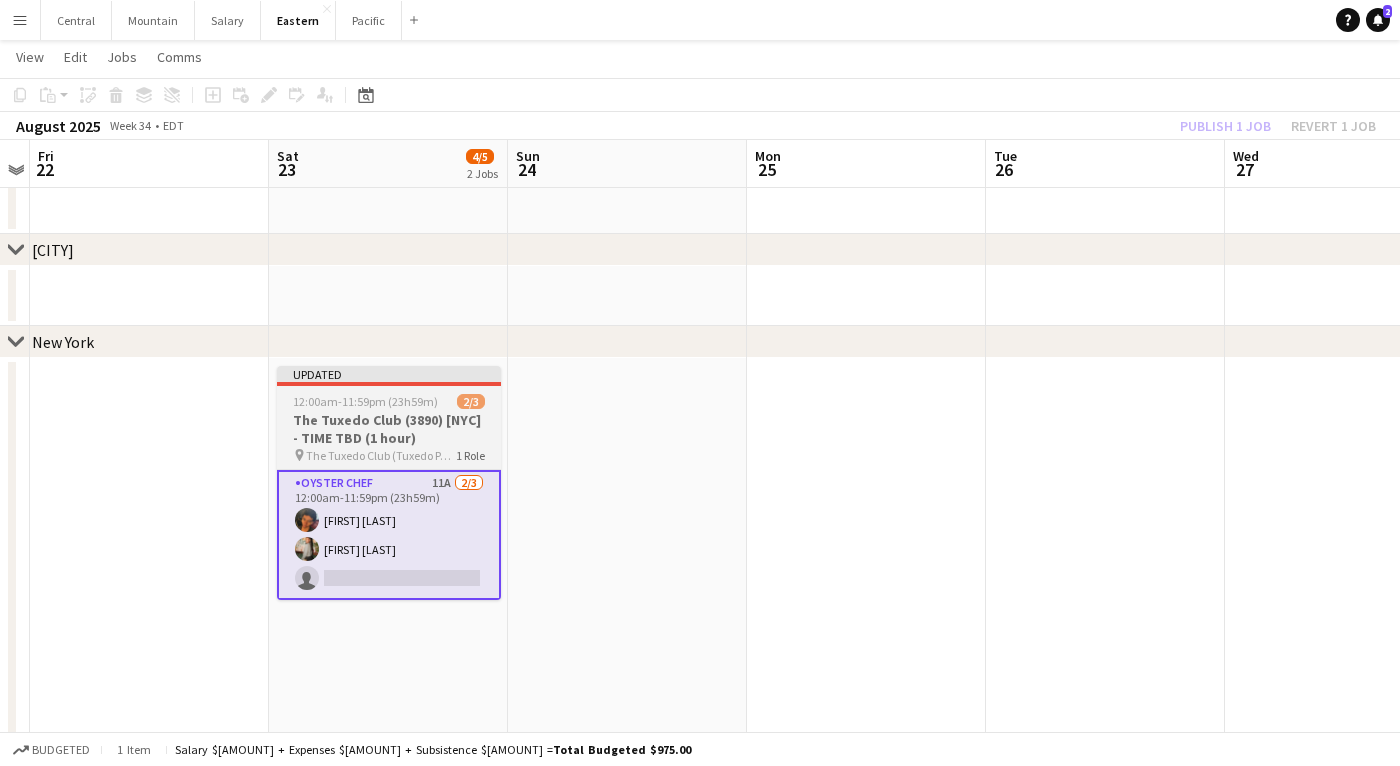 click on "The Tuxedo Club (3890) [NYC] - TIME TBD (1 hour)" at bounding box center [389, 429] 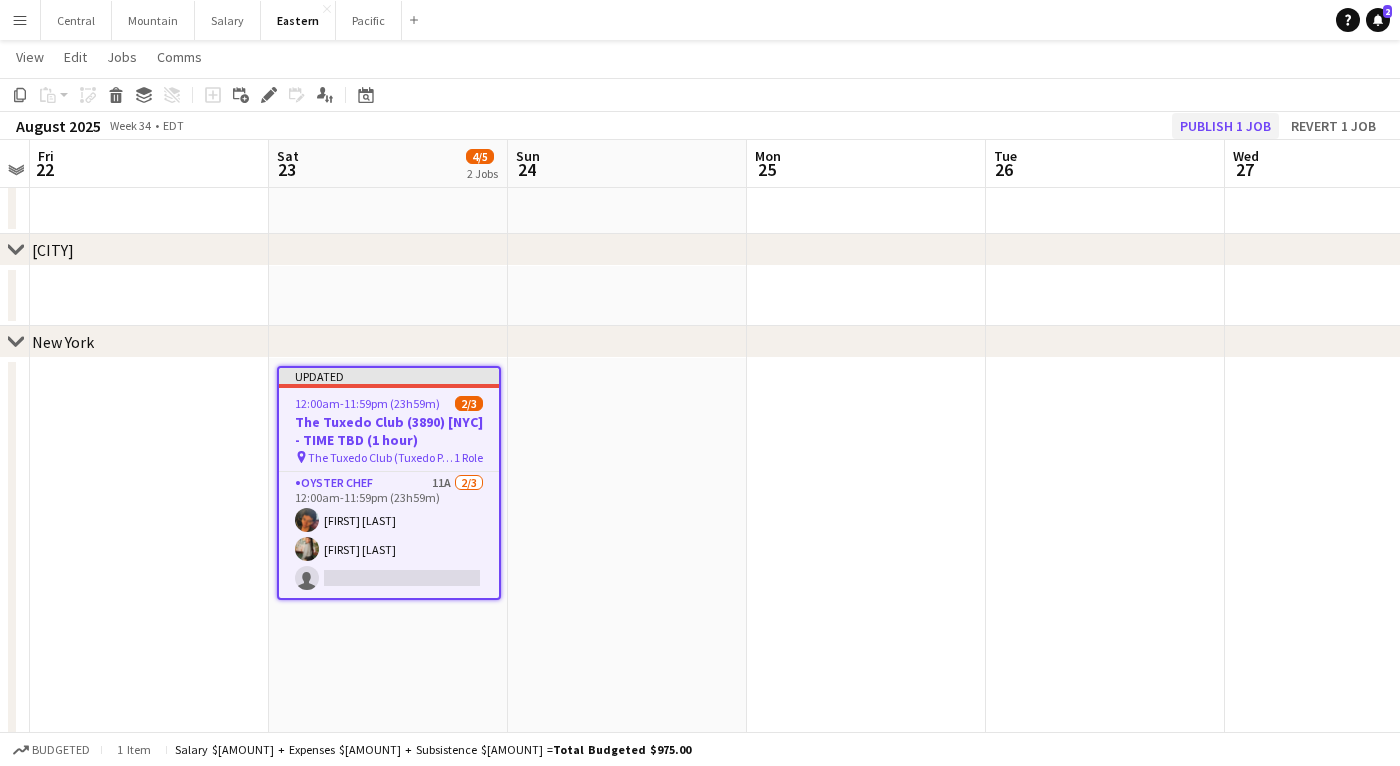 click on "Publish 1 job" 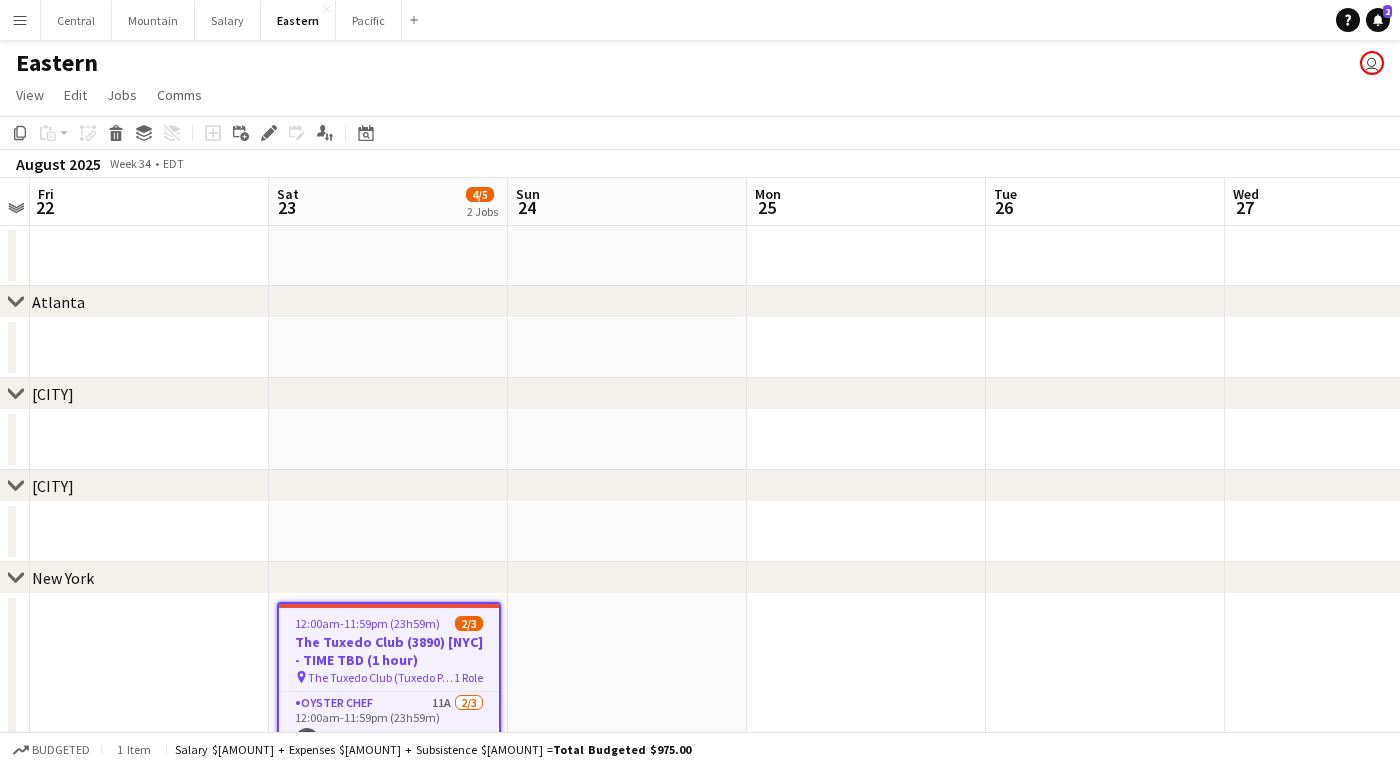 scroll, scrollTop: 0, scrollLeft: 0, axis: both 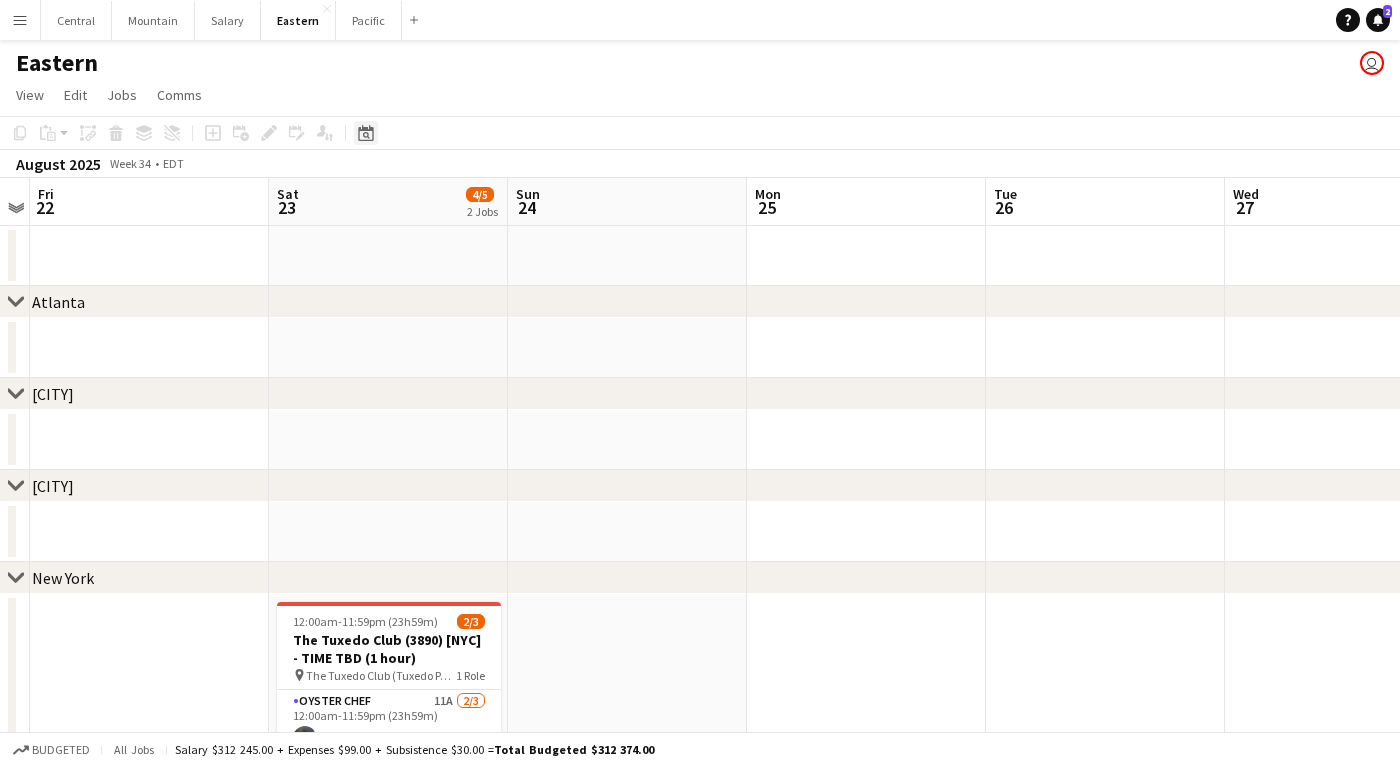 click 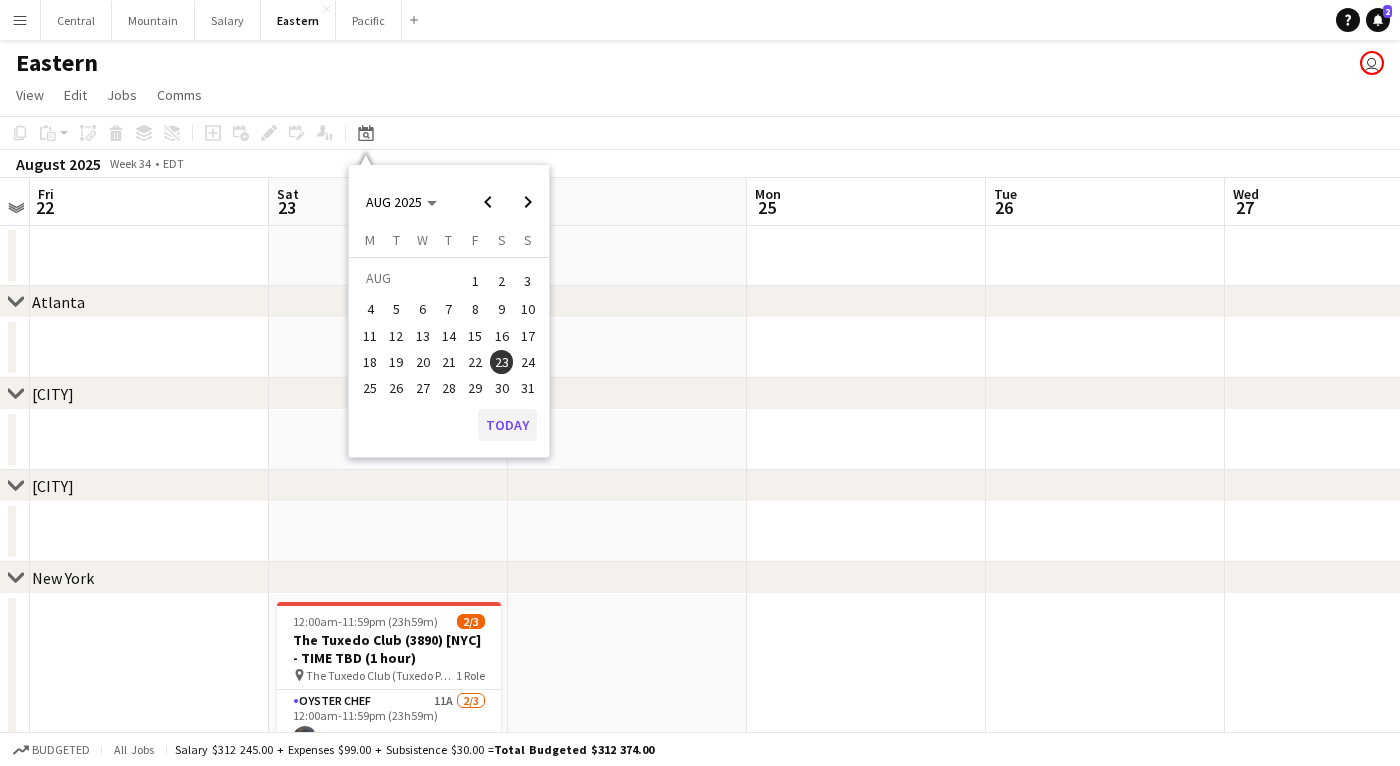 click on "Today" at bounding box center [507, 425] 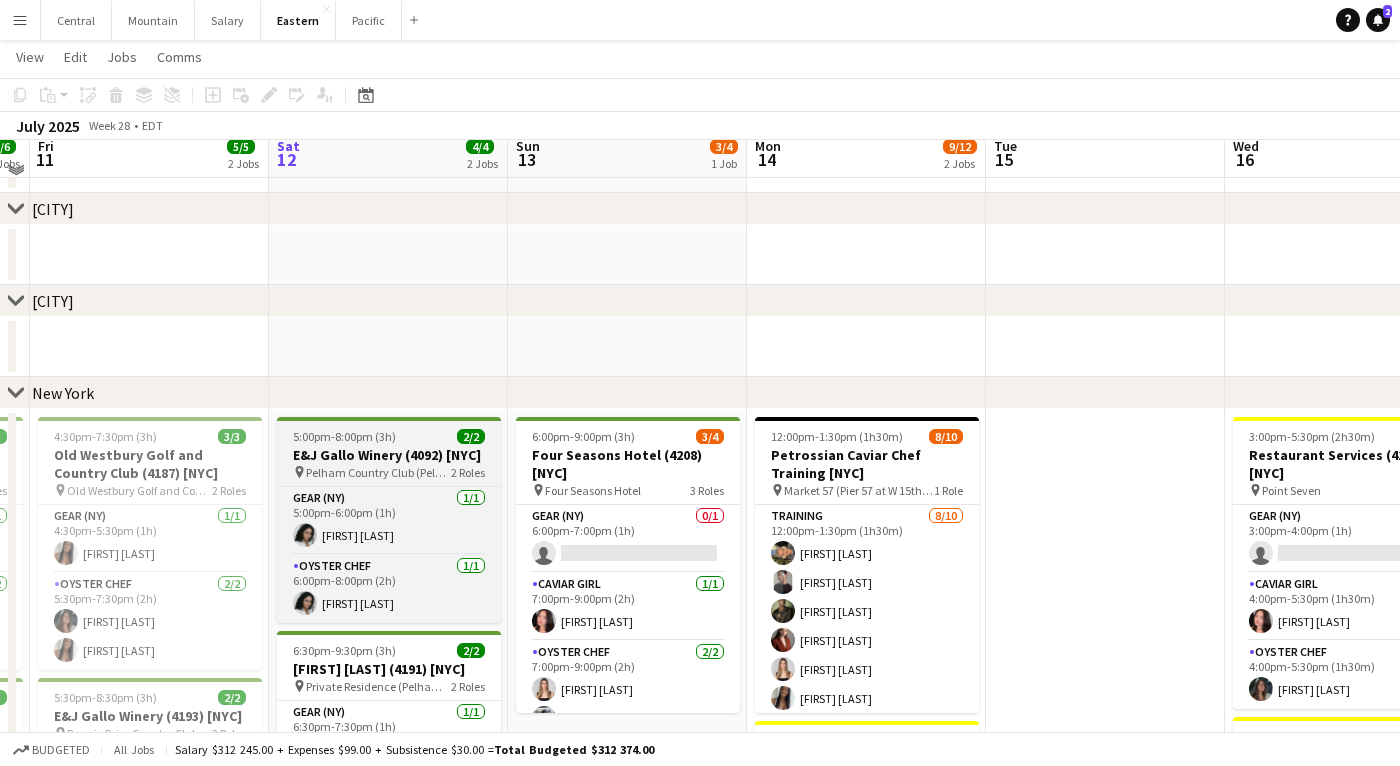 scroll, scrollTop: 198, scrollLeft: 0, axis: vertical 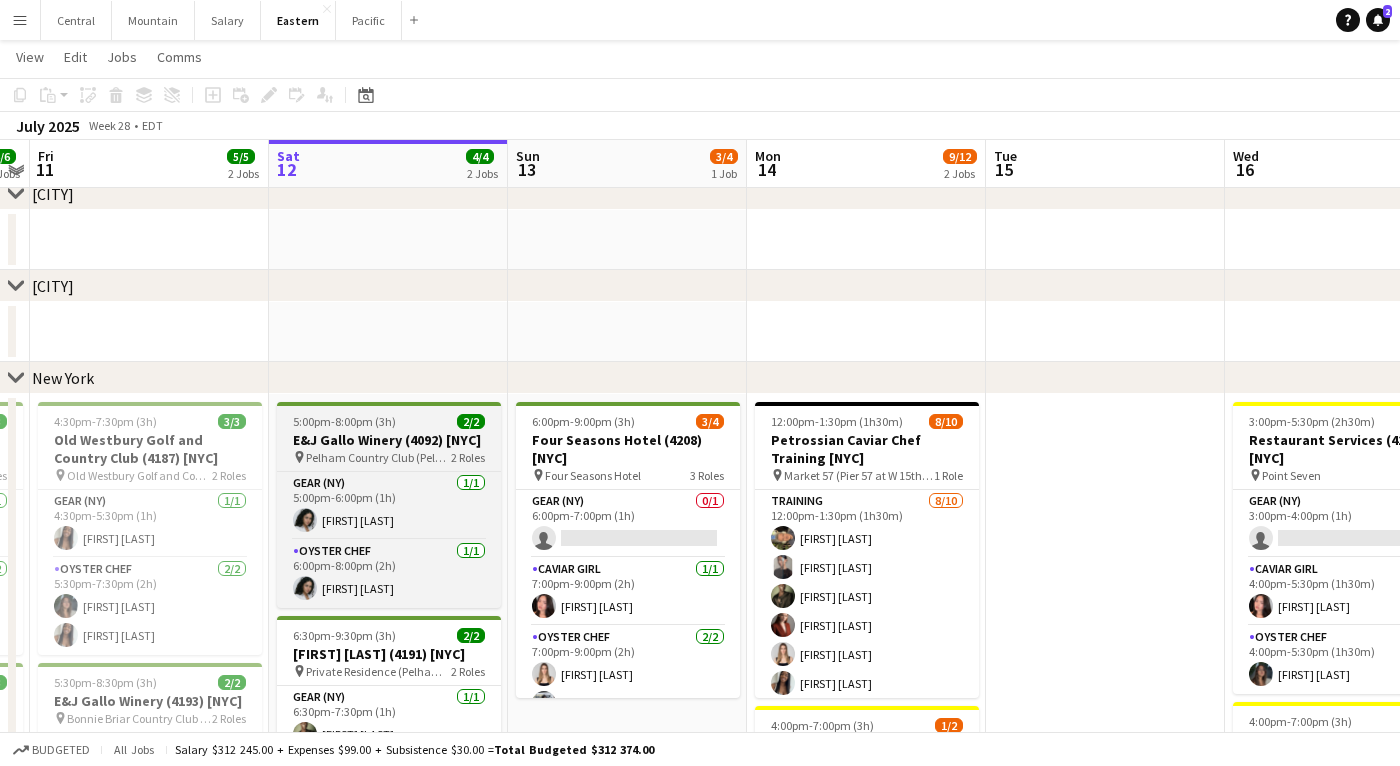 click on "Pelham Country Club (Pelham, NY)" at bounding box center (378, 457) 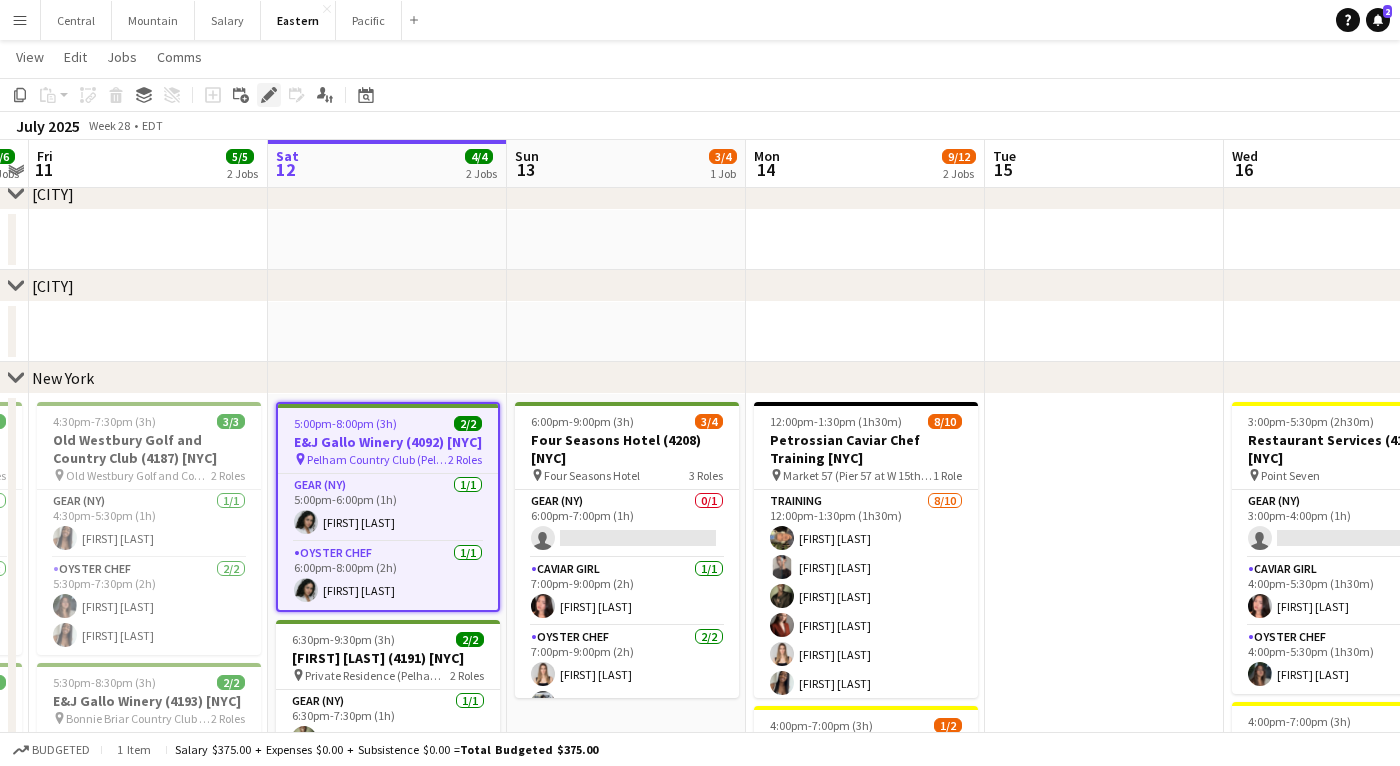 click on "Edit" 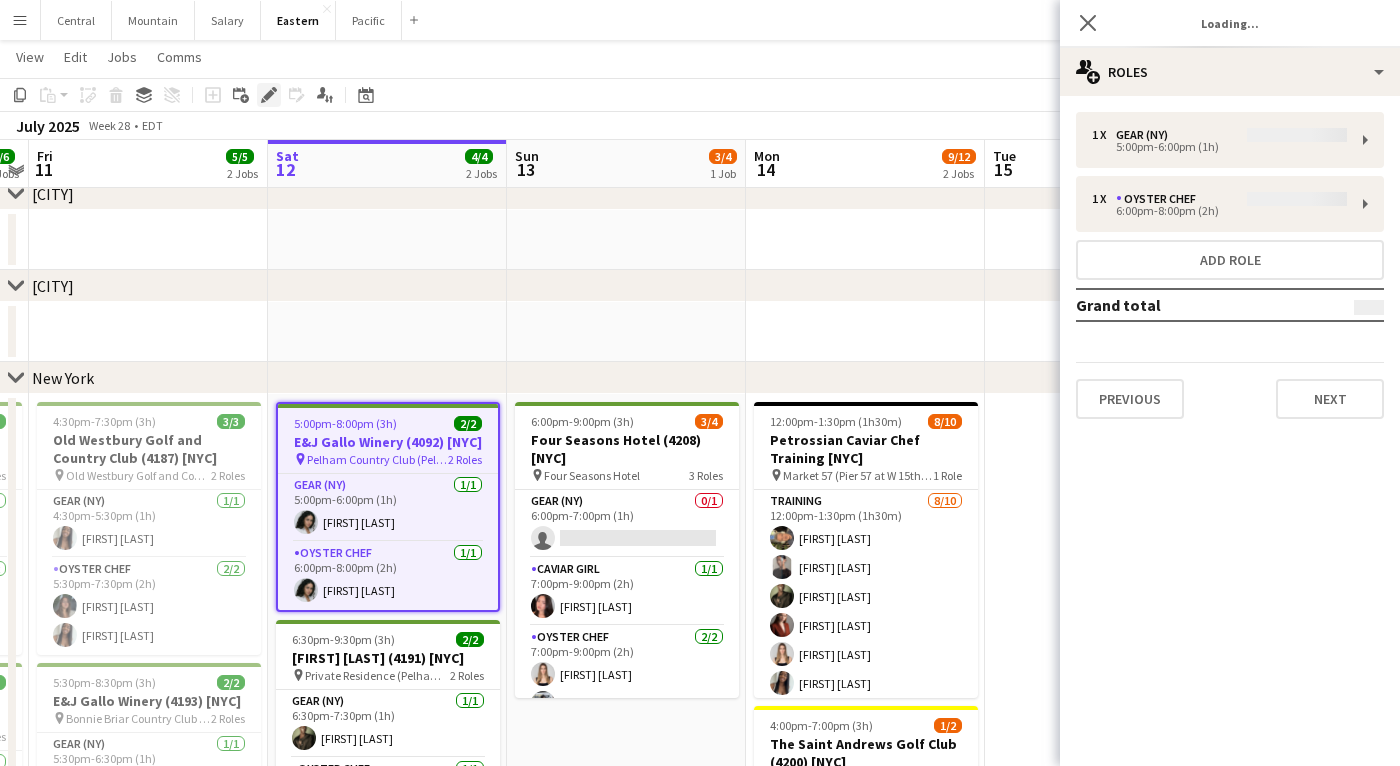 type on "**********" 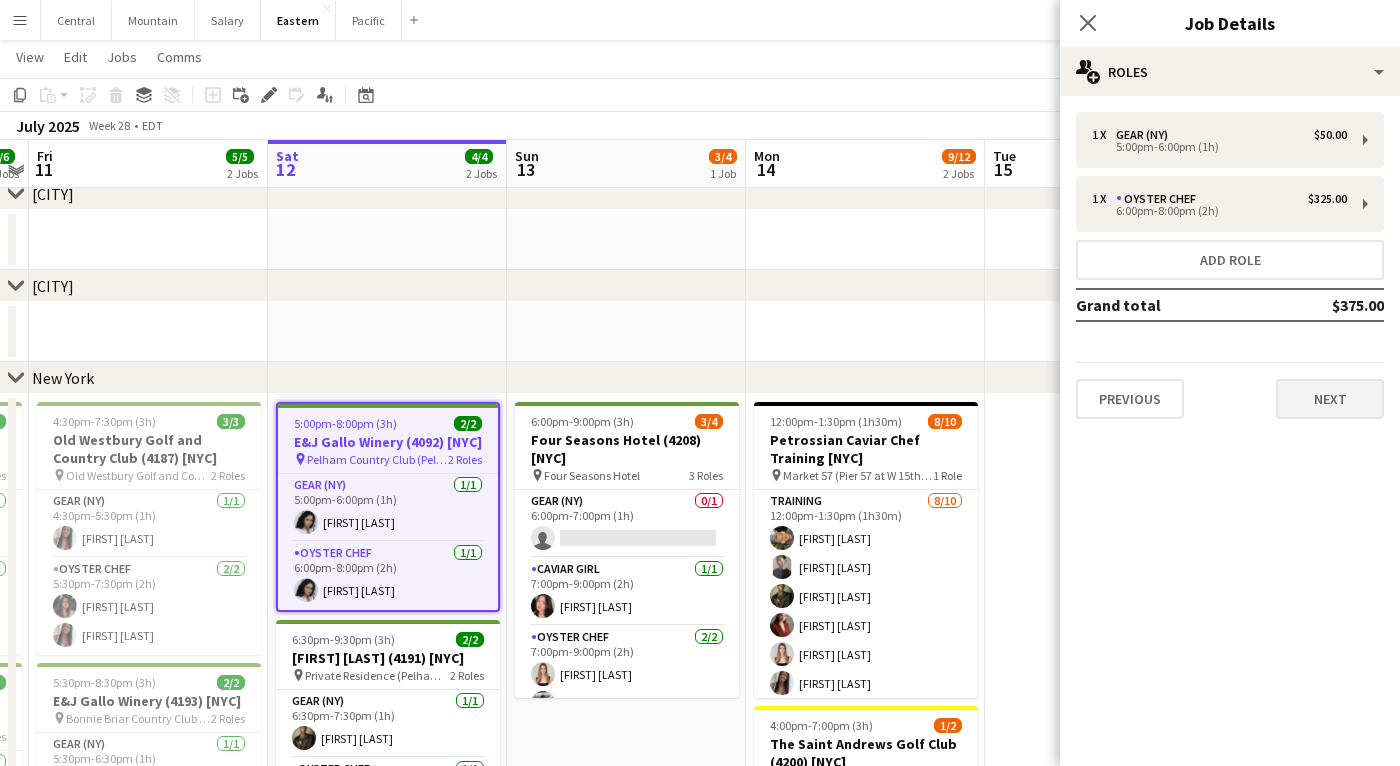 click on "Next" at bounding box center (1330, 399) 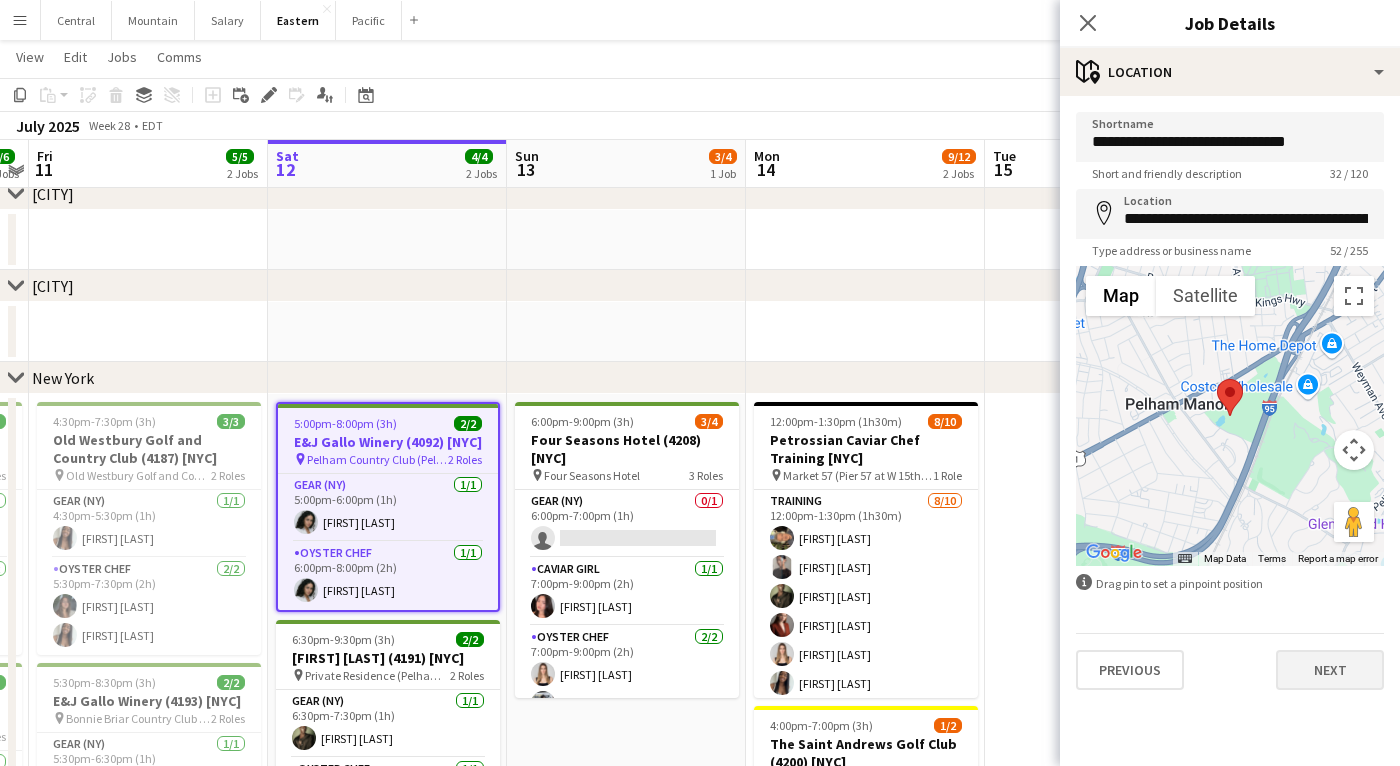 click on "Next" at bounding box center (1330, 670) 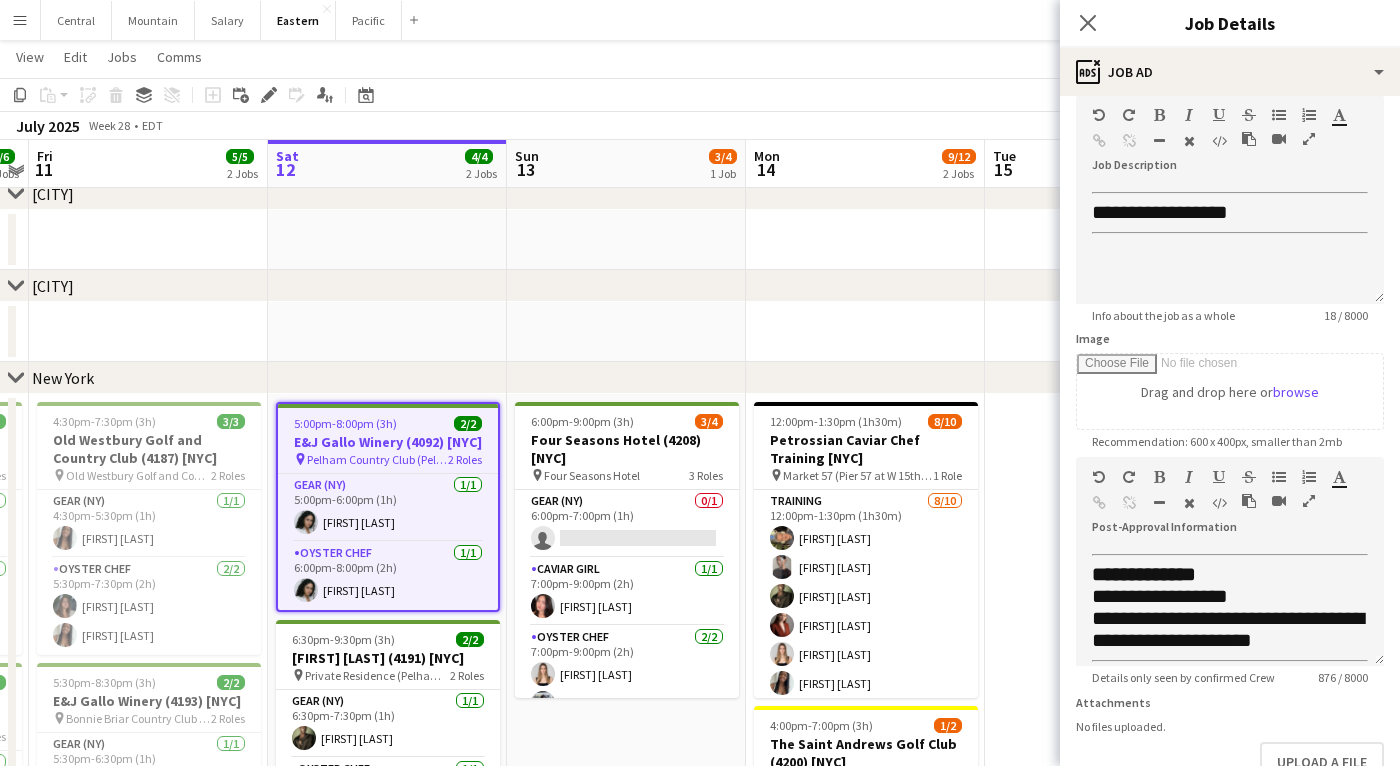 scroll, scrollTop: 117, scrollLeft: 0, axis: vertical 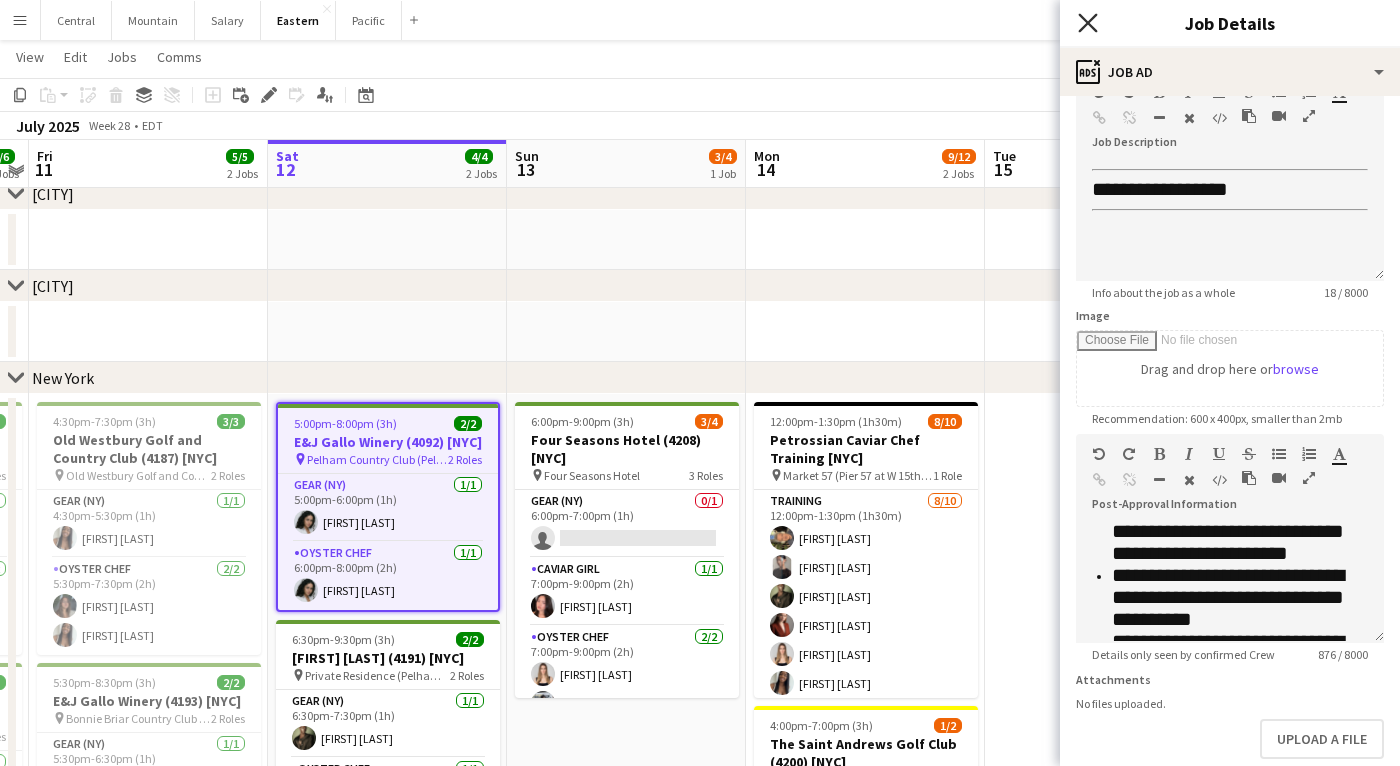 click on "Close pop-in" 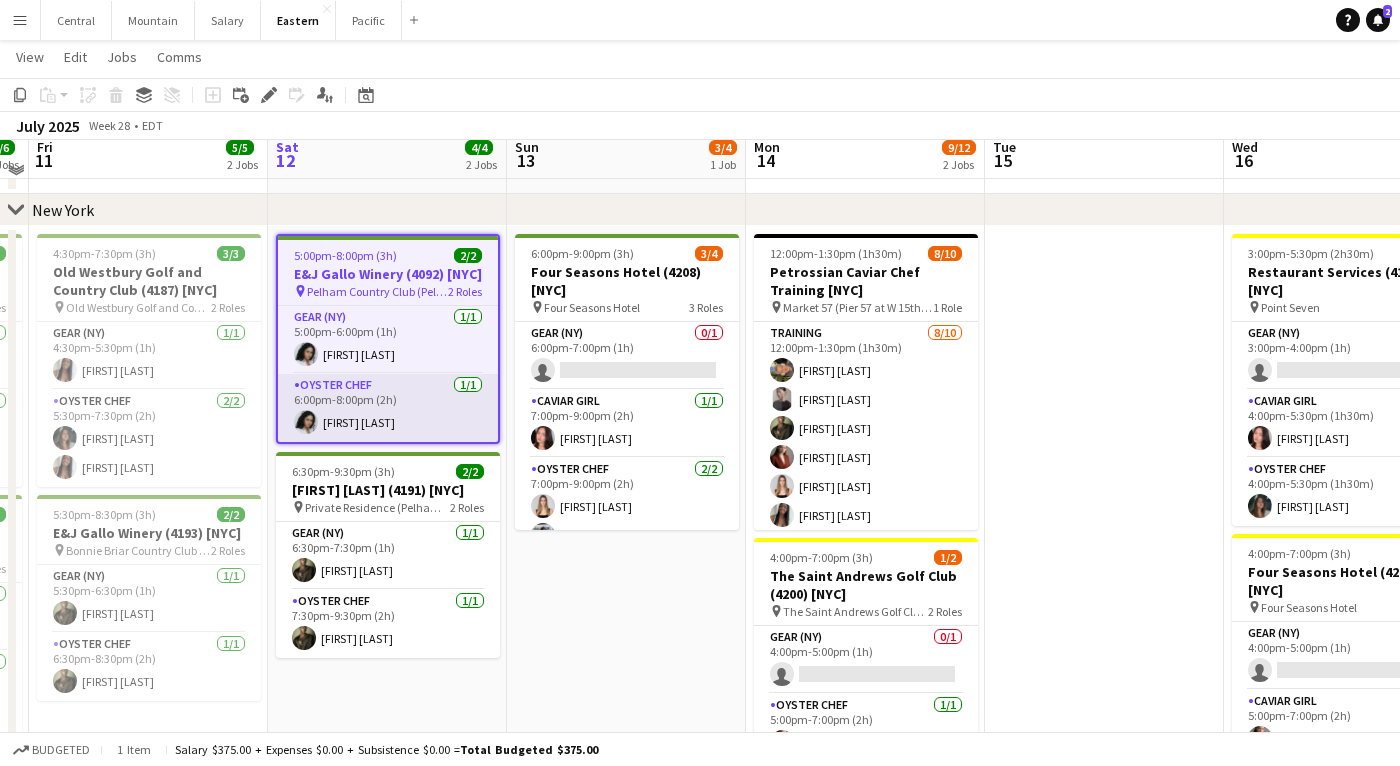 scroll, scrollTop: 367, scrollLeft: 0, axis: vertical 